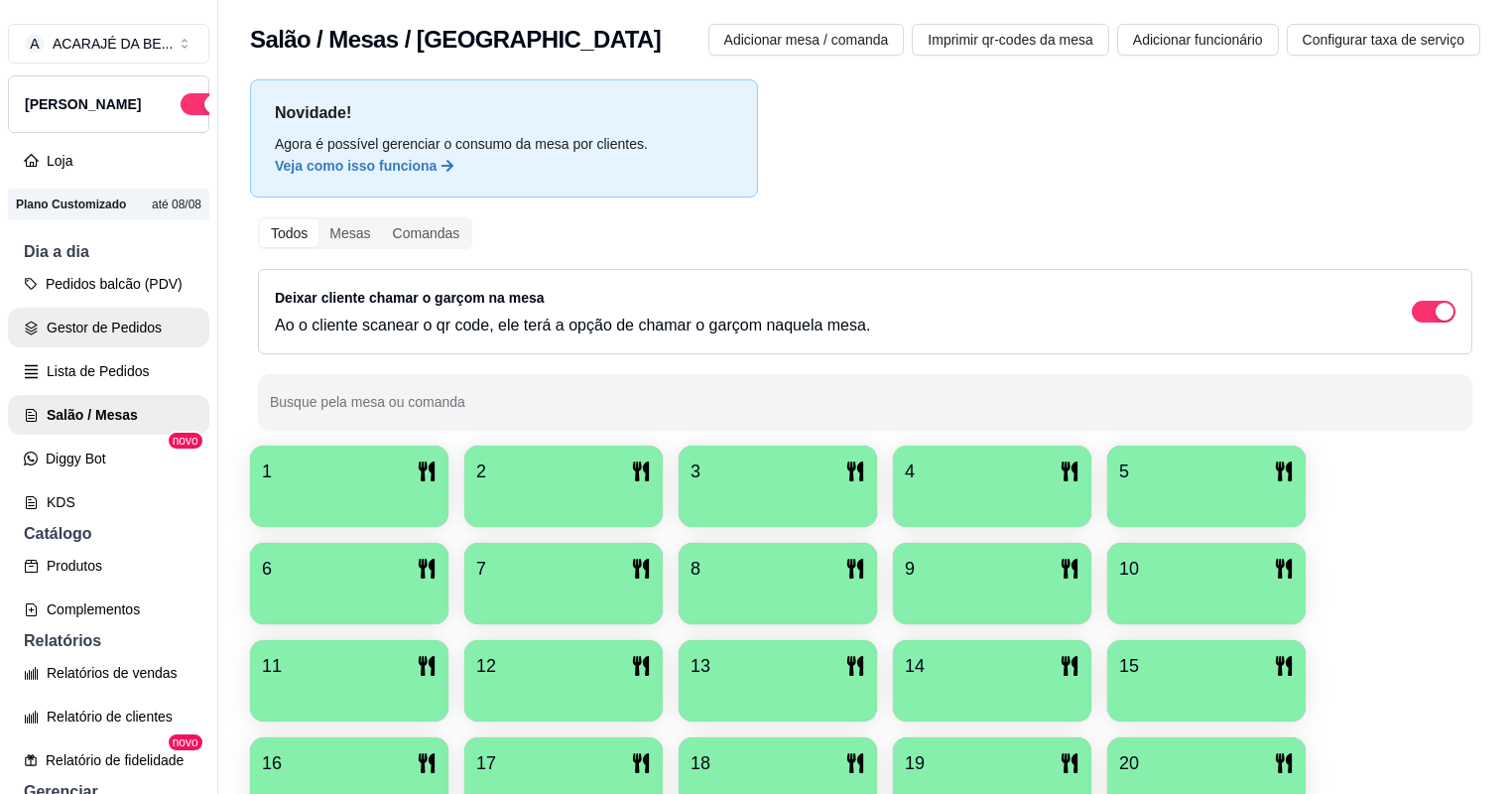 click on "Gestor de Pedidos" at bounding box center (108, 328) 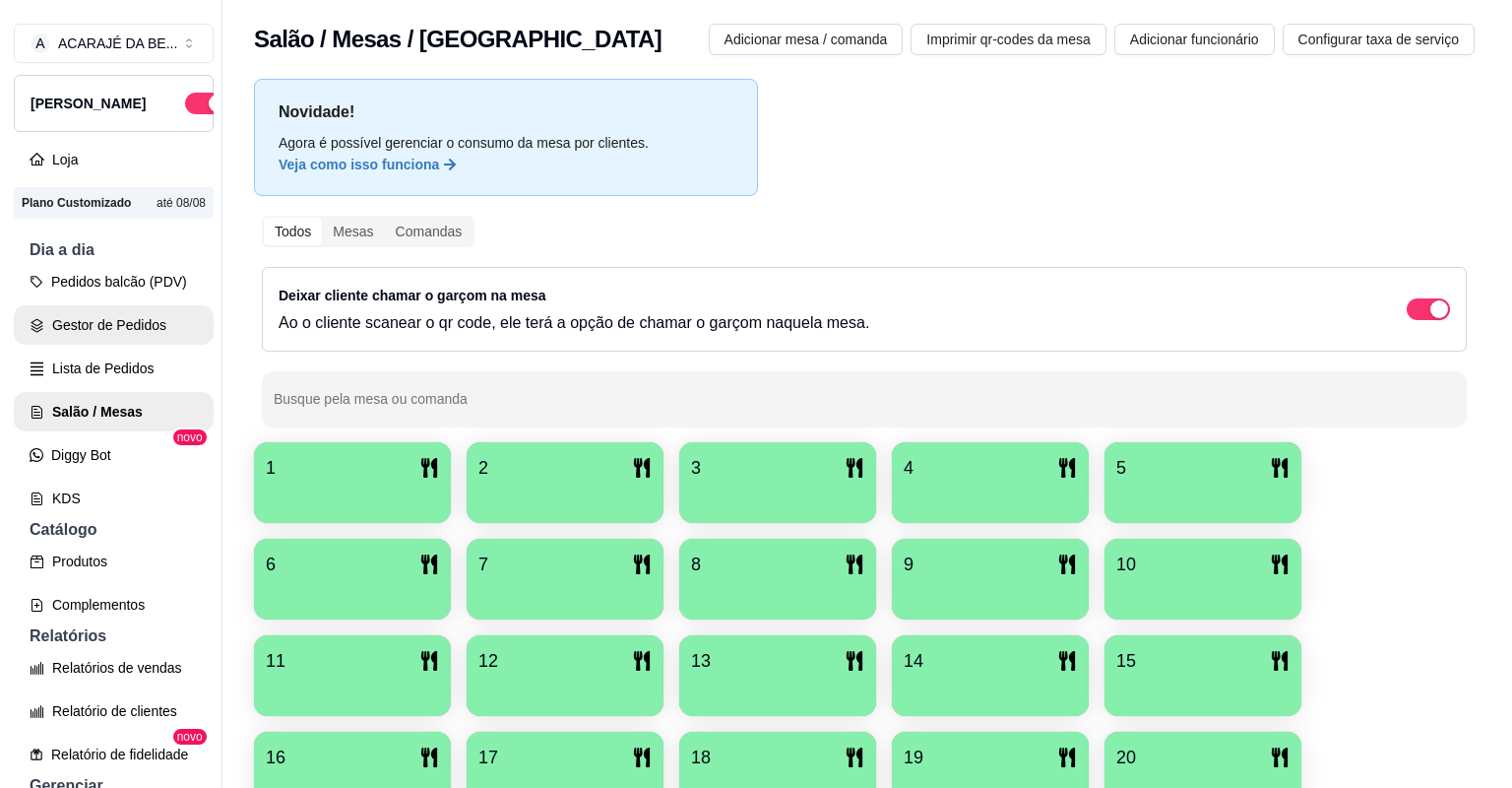 scroll, scrollTop: 0, scrollLeft: 0, axis: both 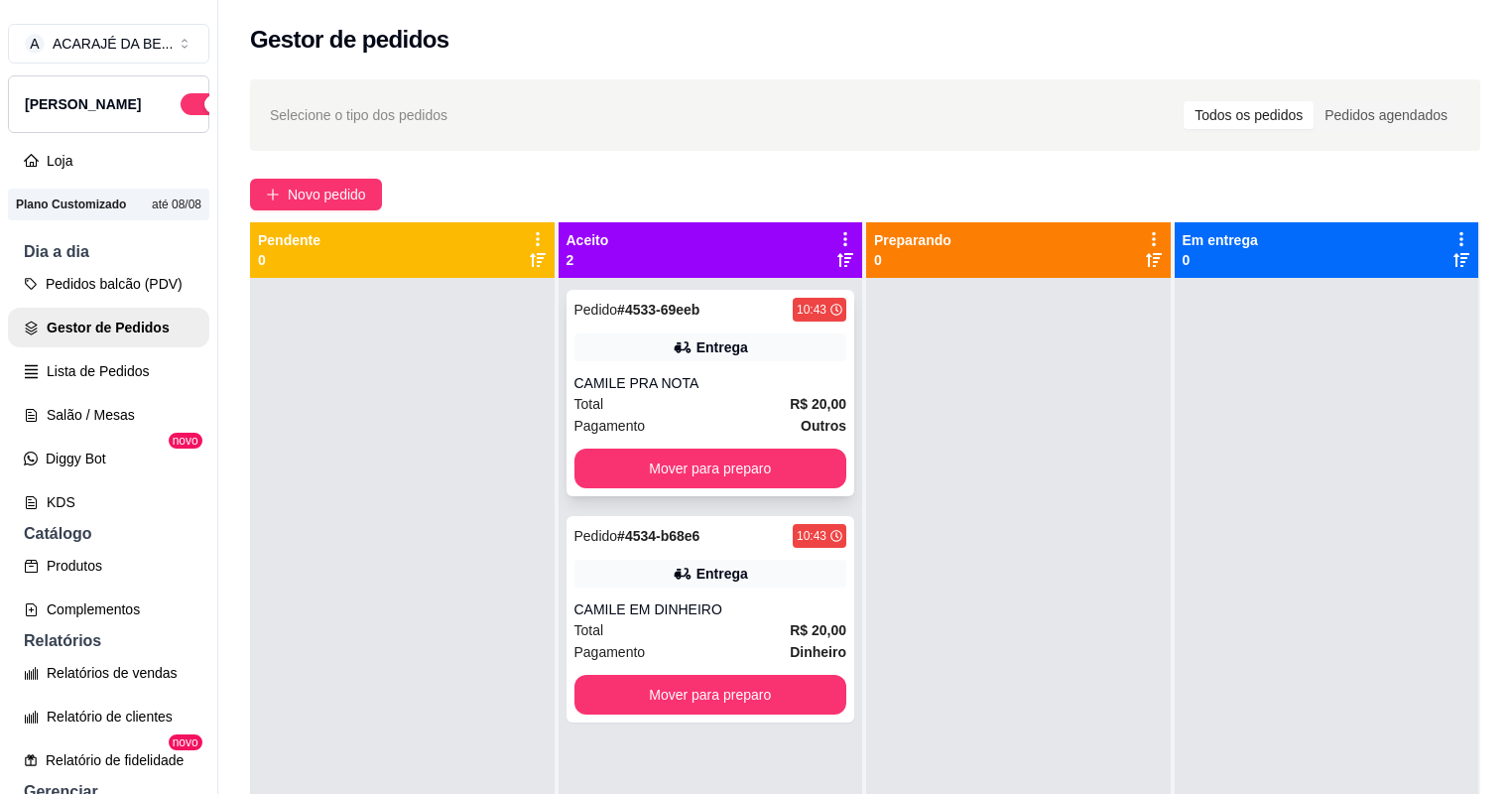 click on "Total R$ 20,00" at bounding box center (710, 404) 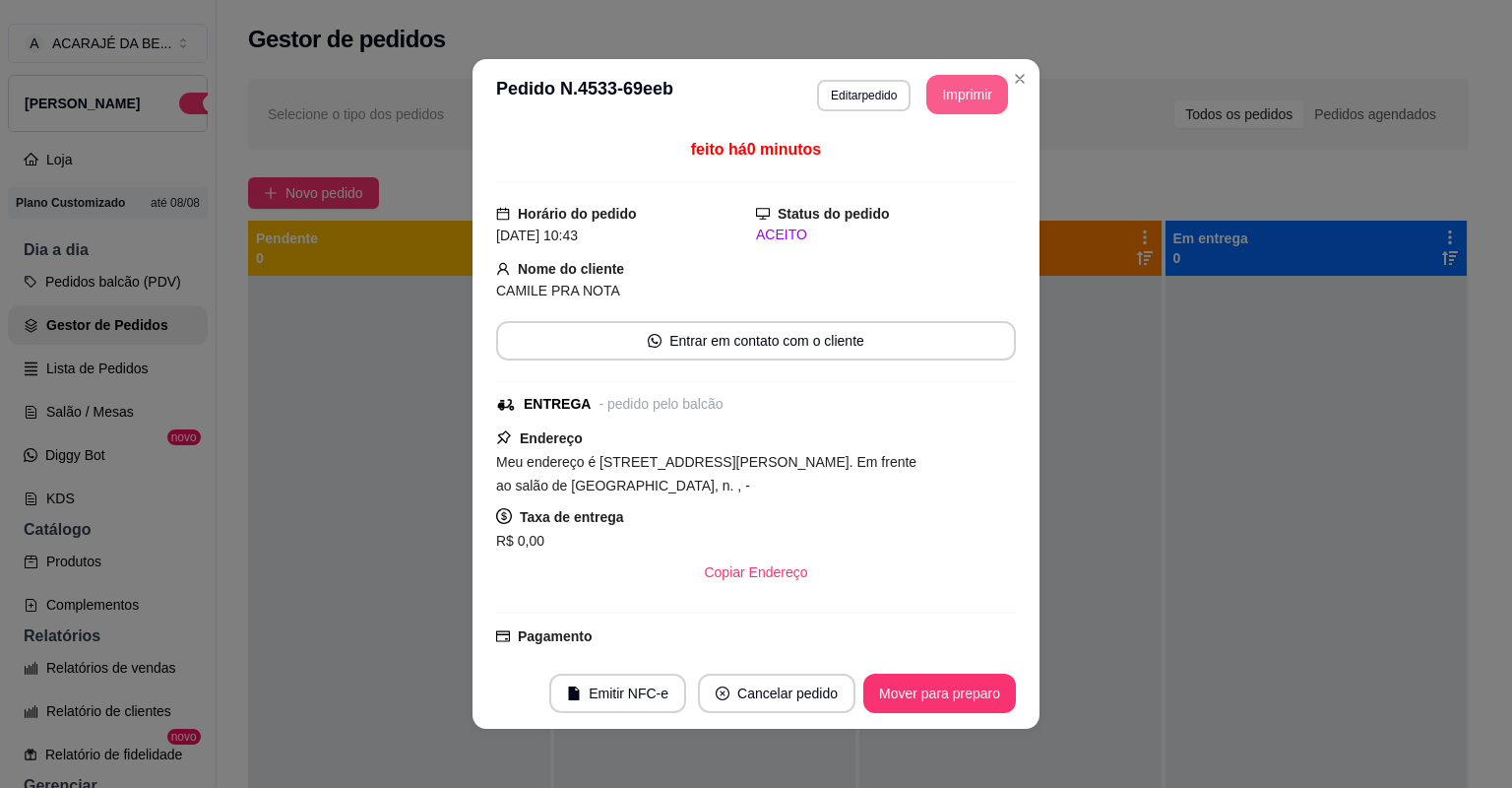 click on "Imprimir" at bounding box center (967, 95) 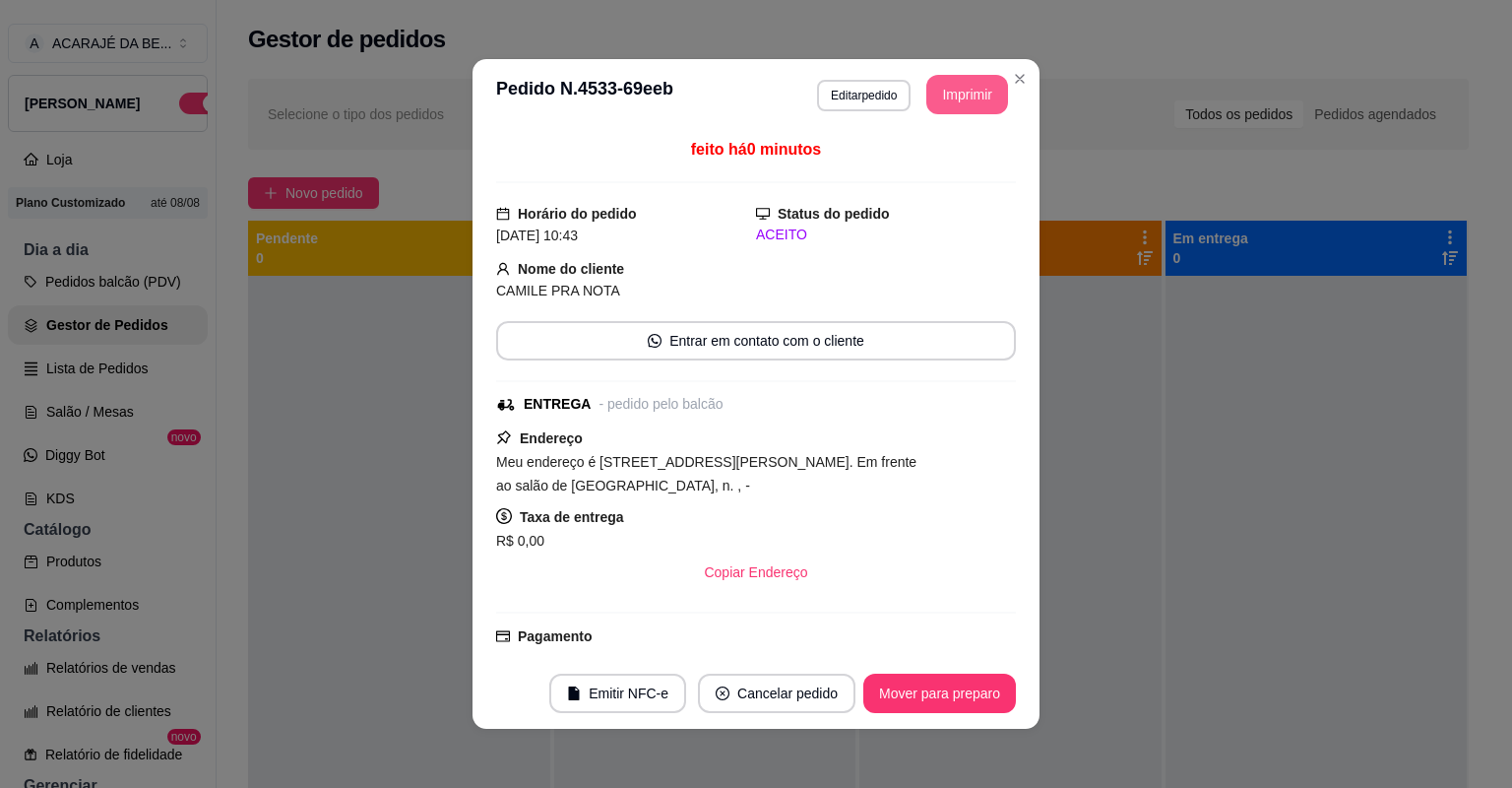 scroll, scrollTop: 0, scrollLeft: 0, axis: both 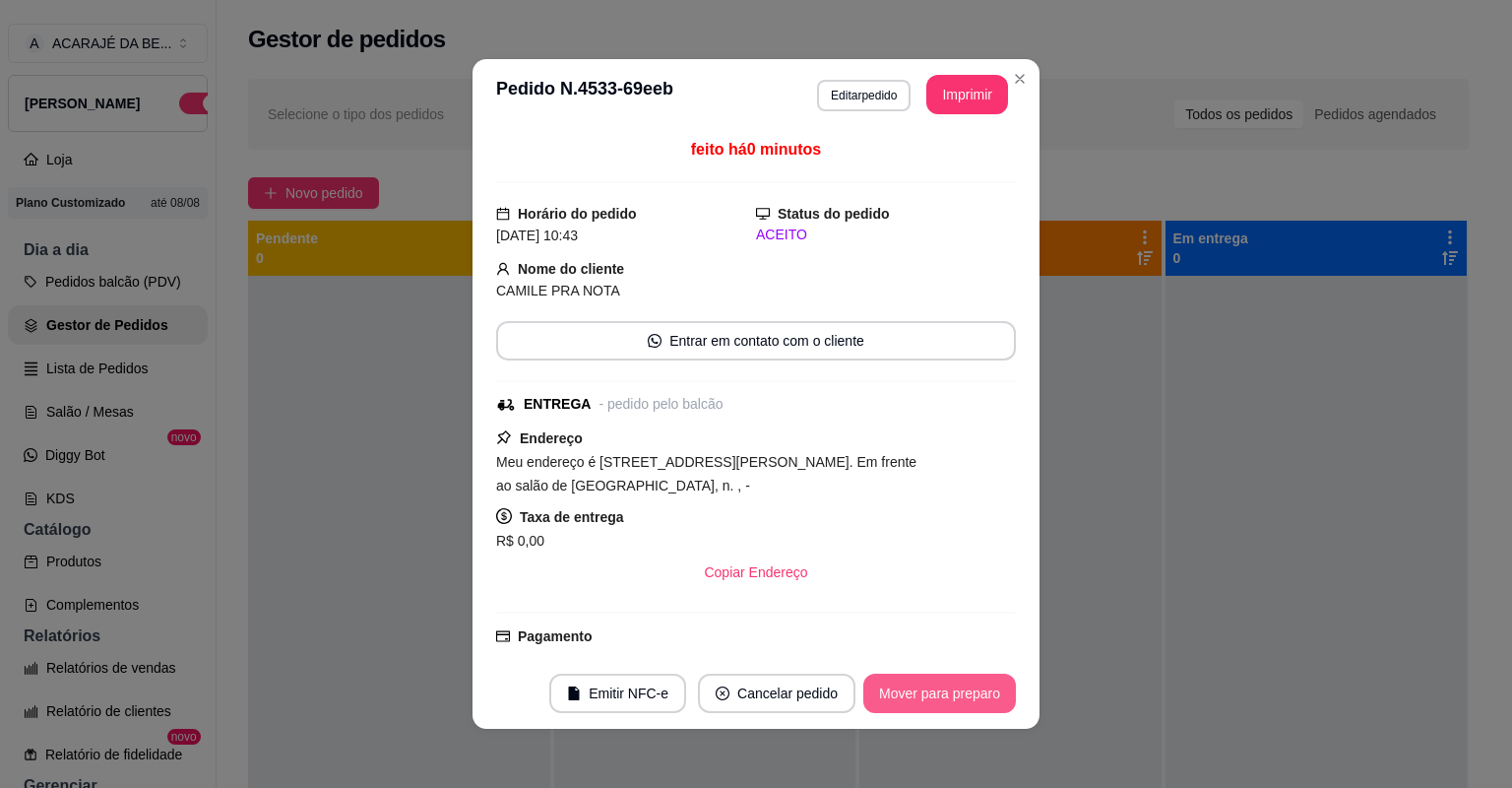click on "Mover para preparo" at bounding box center [939, 693] 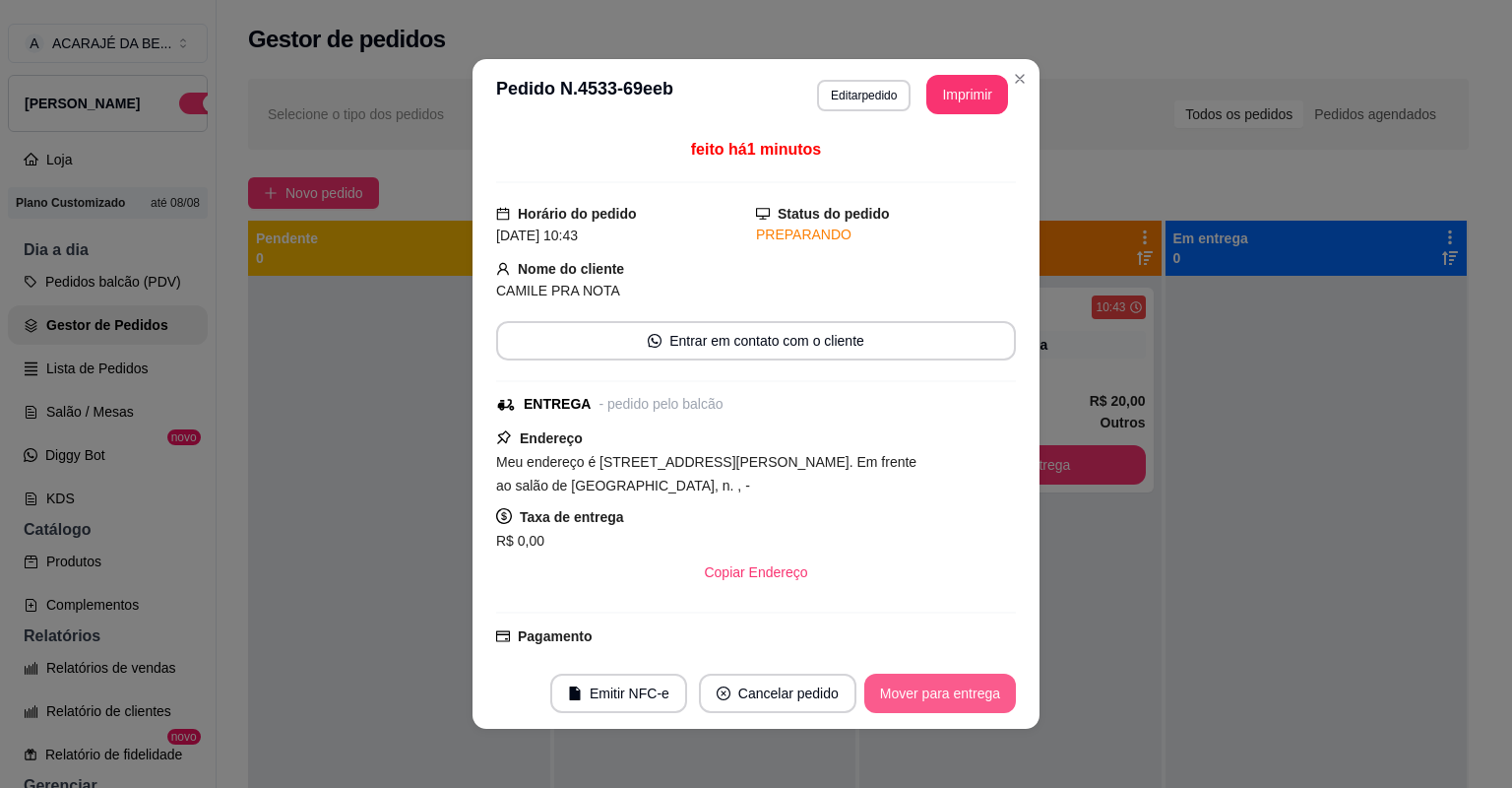 click on "Mover para entrega" at bounding box center (940, 693) 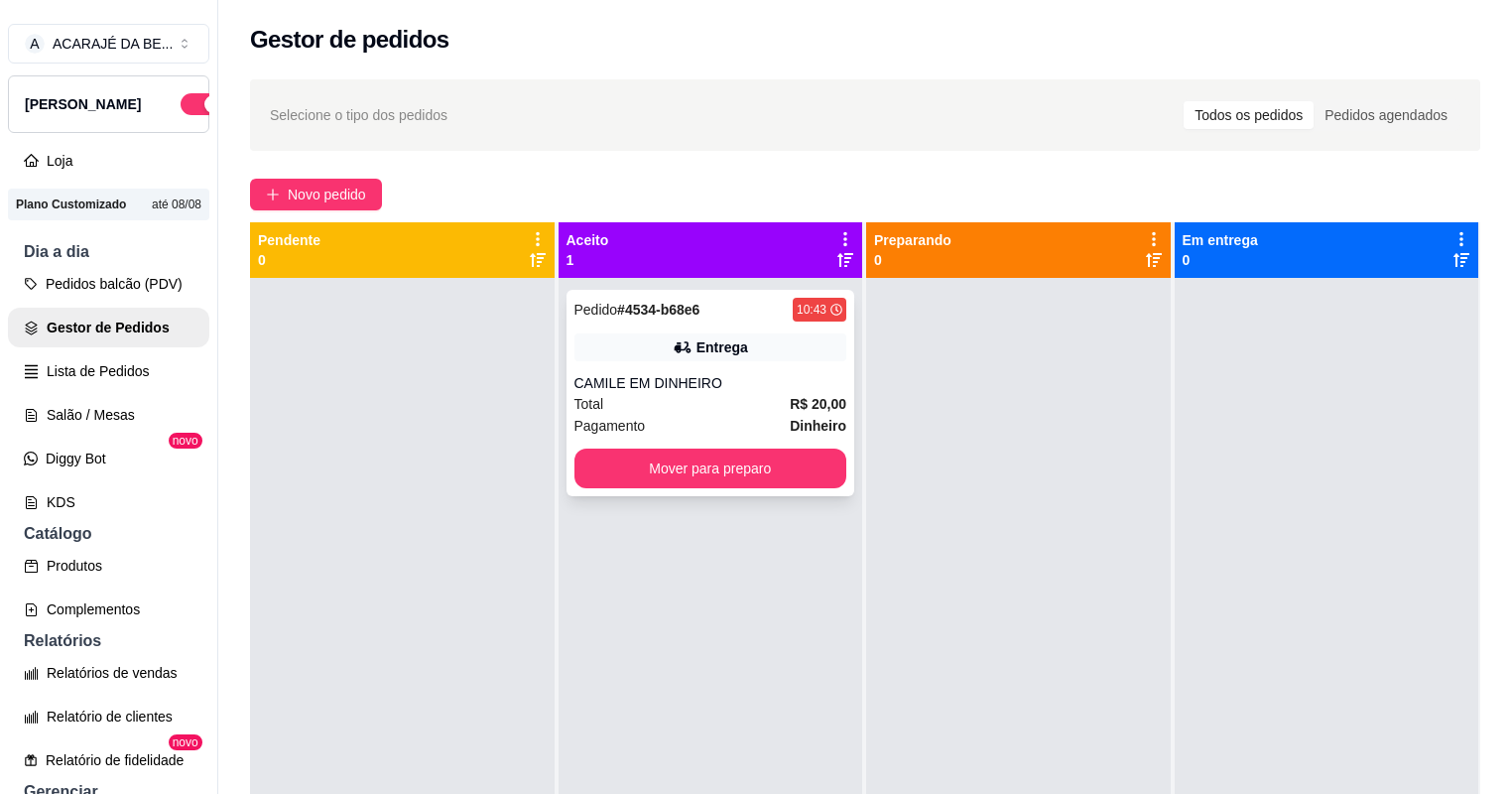 click on "Total R$ 20,00" at bounding box center [710, 404] 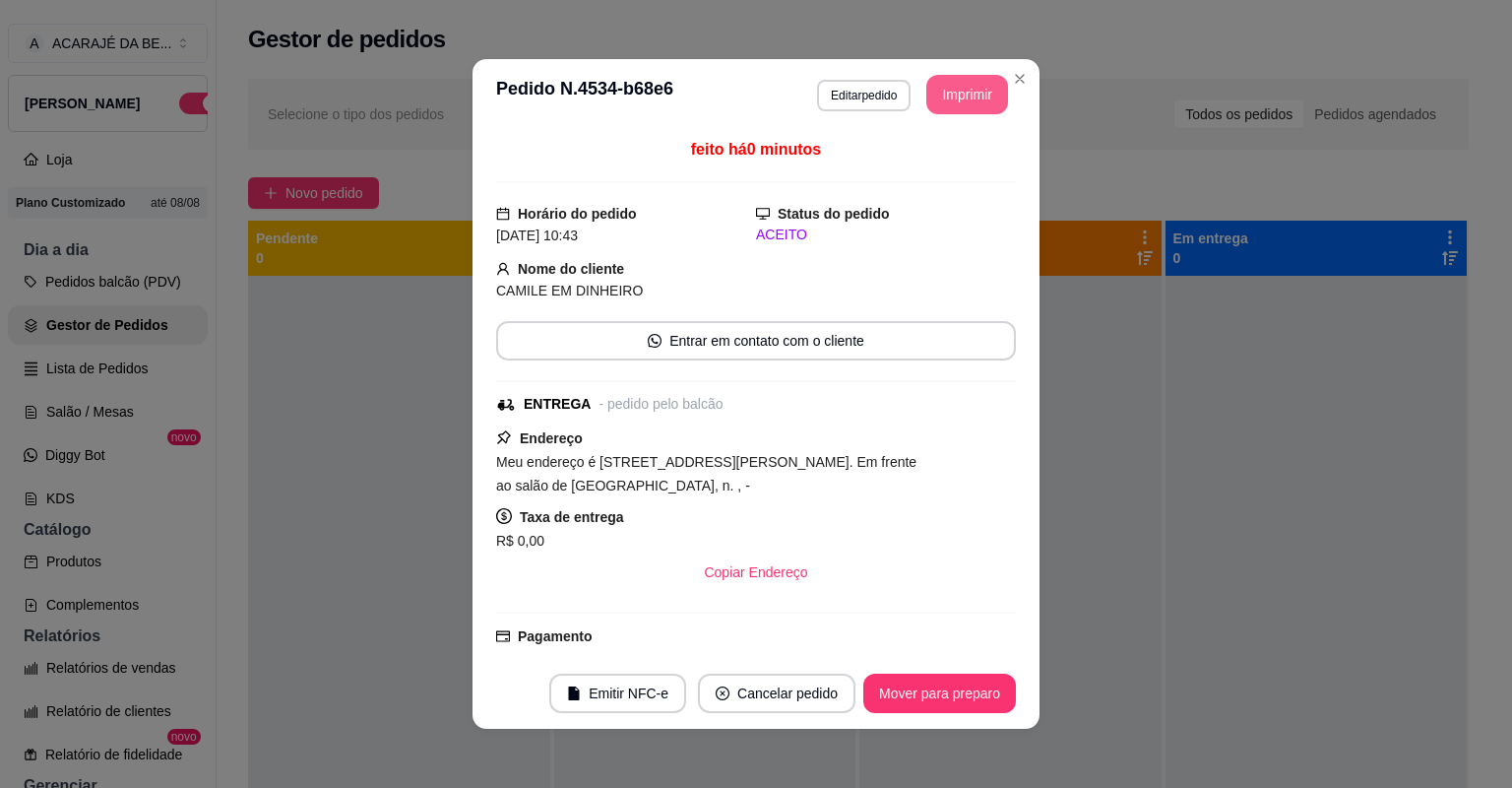 click on "Imprimir" at bounding box center [967, 95] 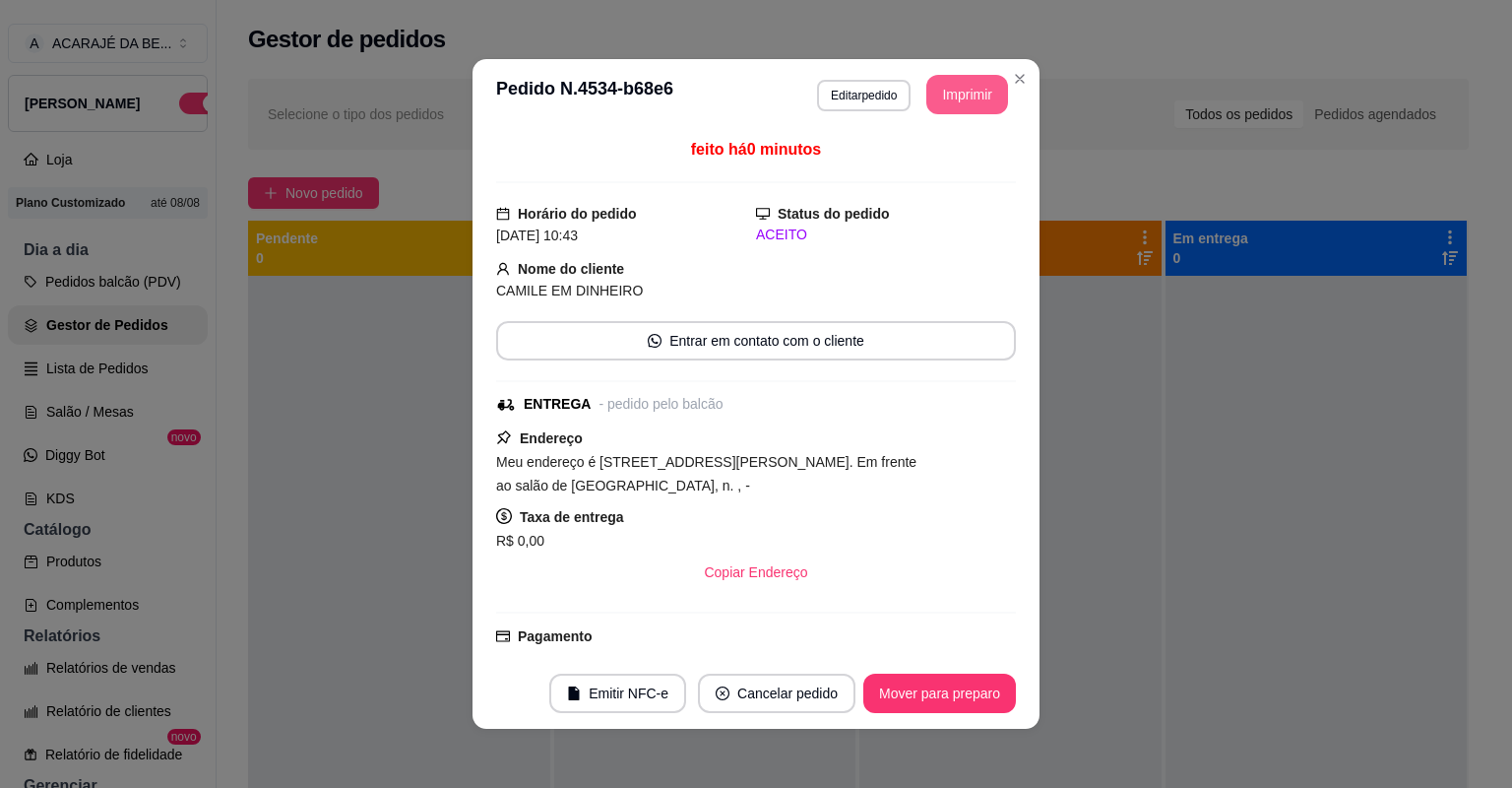 scroll, scrollTop: 0, scrollLeft: 0, axis: both 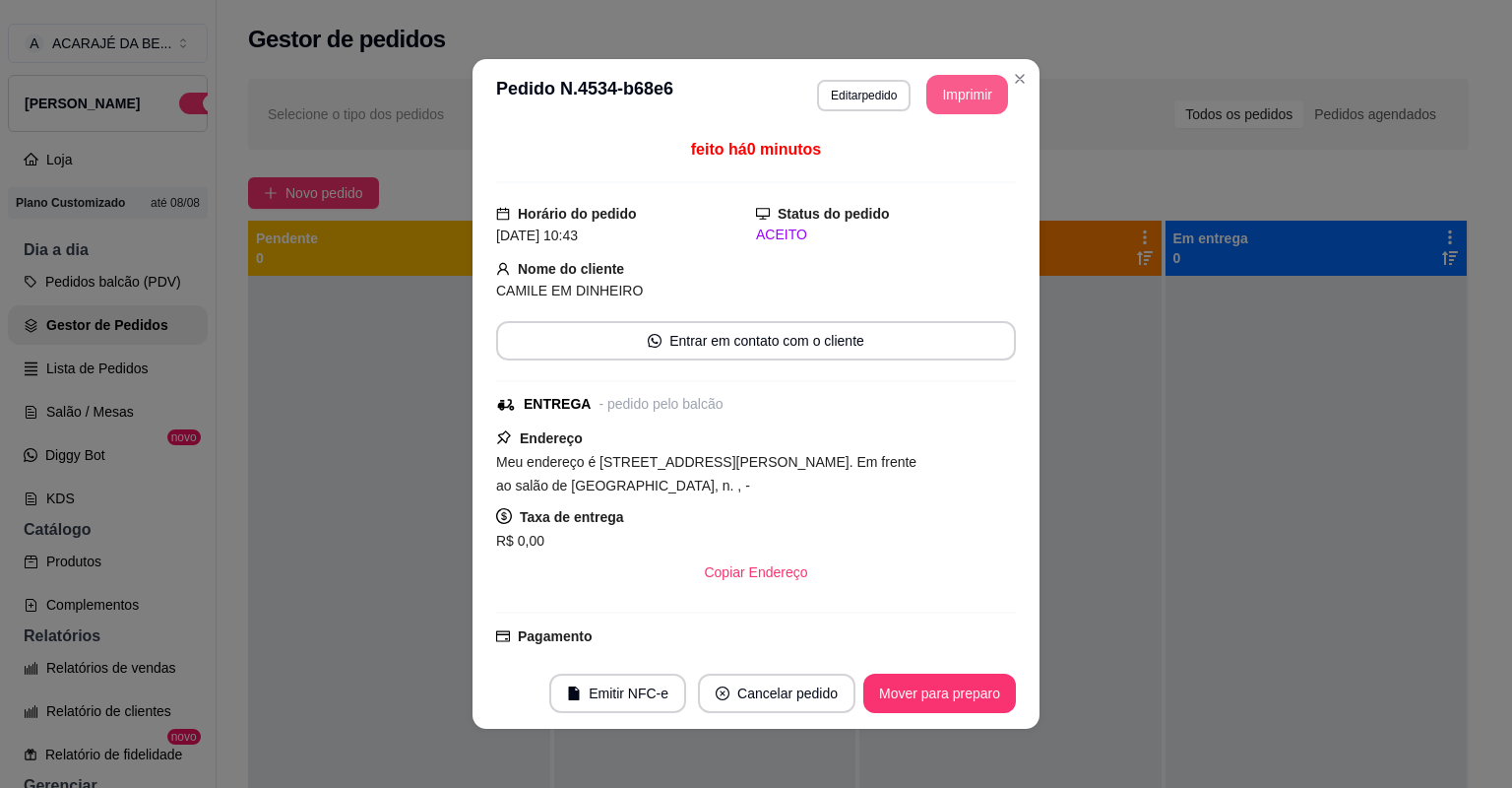 click on "Mover para preparo" at bounding box center [939, 693] 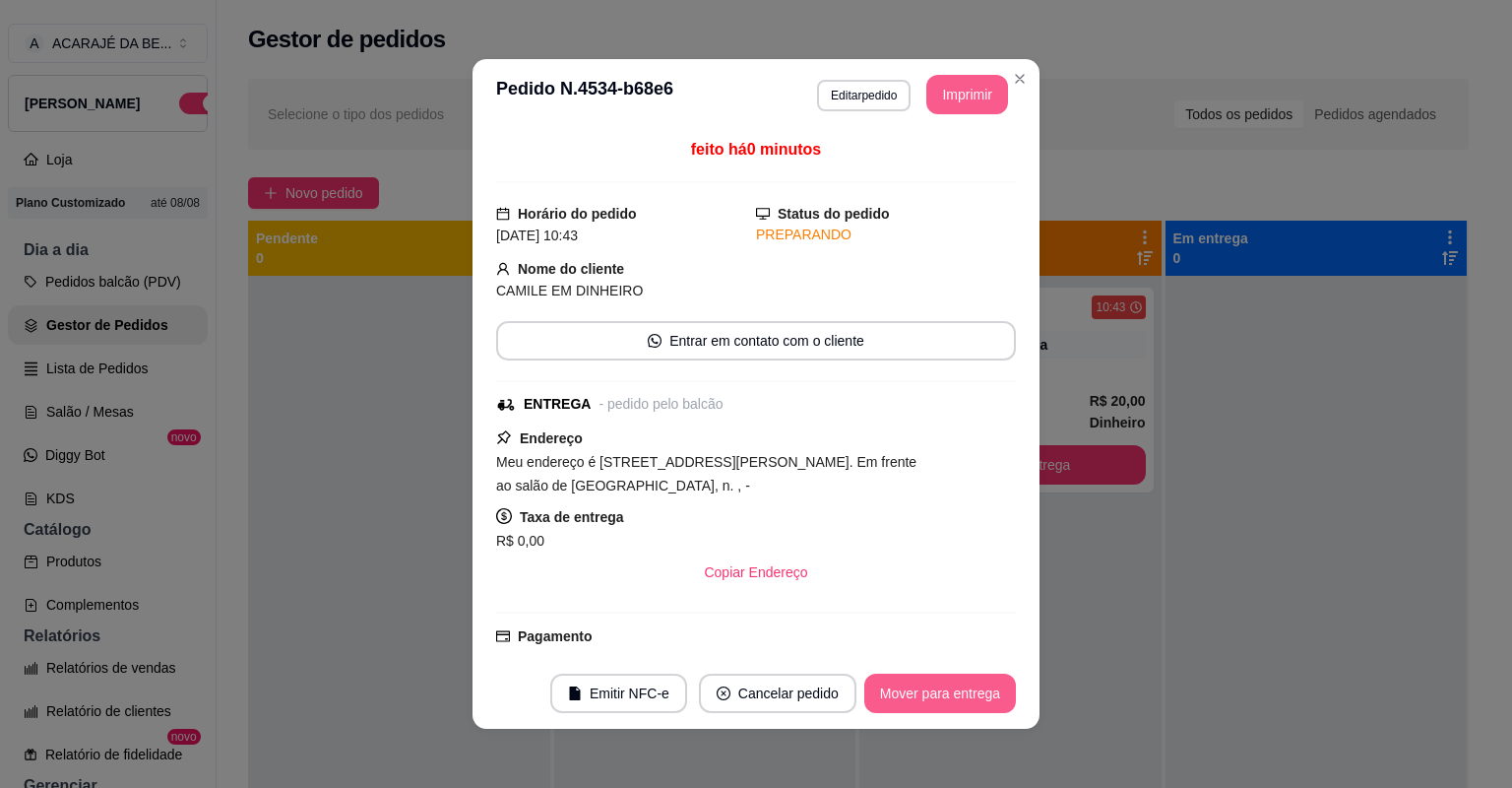 click on "Mover para entrega" at bounding box center (940, 693) 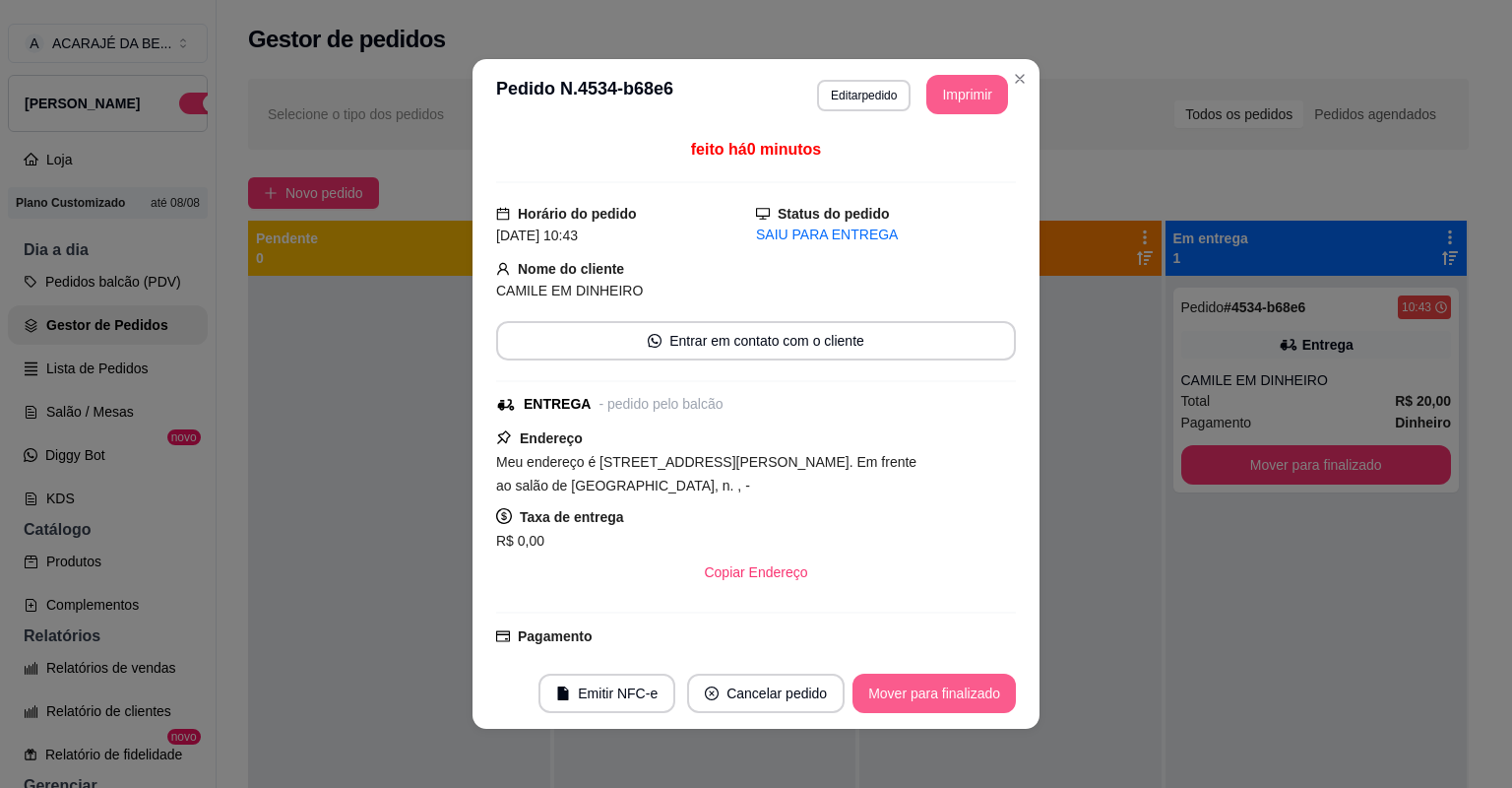 click on "Mover para finalizado" at bounding box center (934, 693) 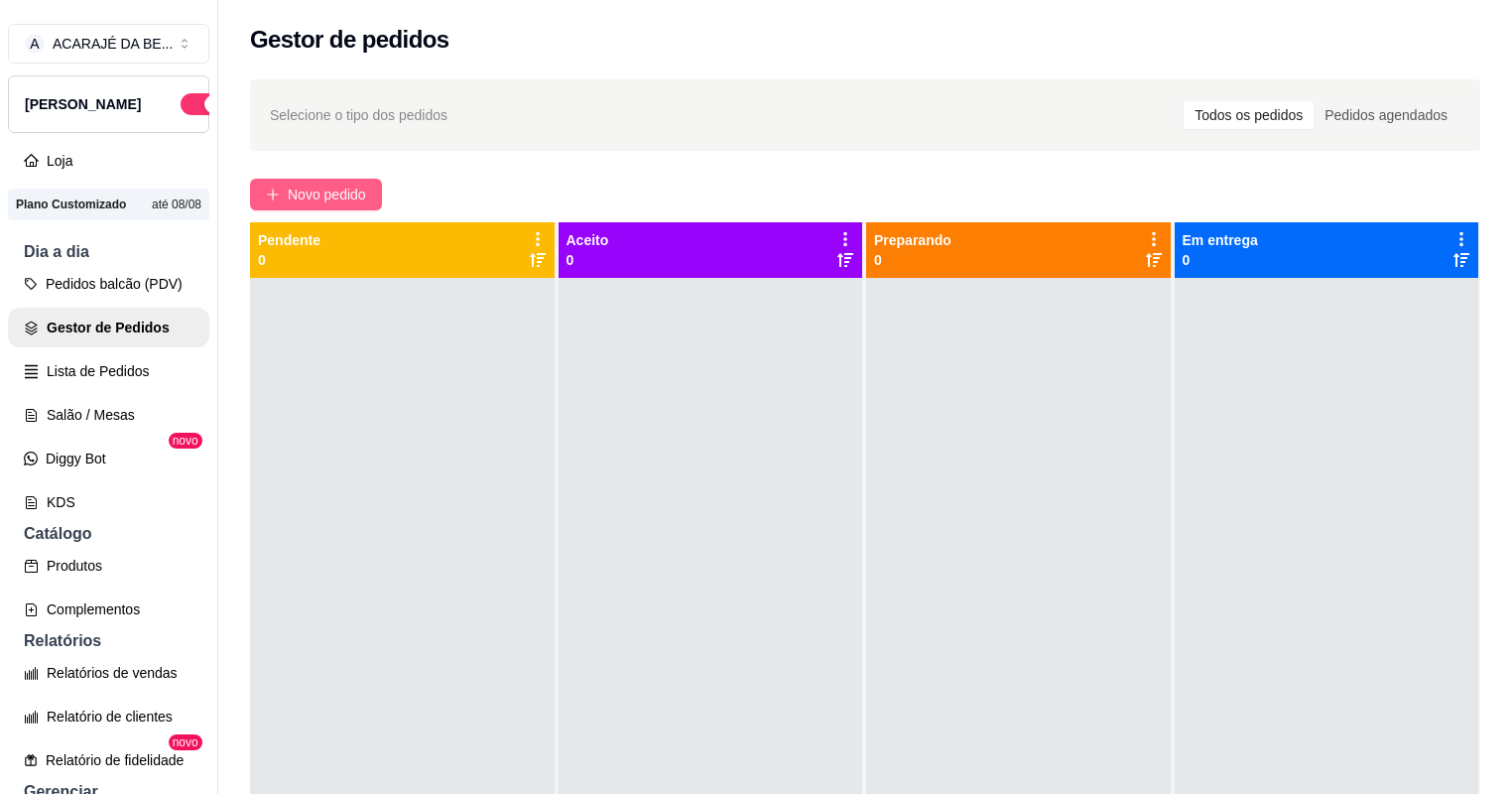 click on "Novo pedido" at bounding box center [326, 195] 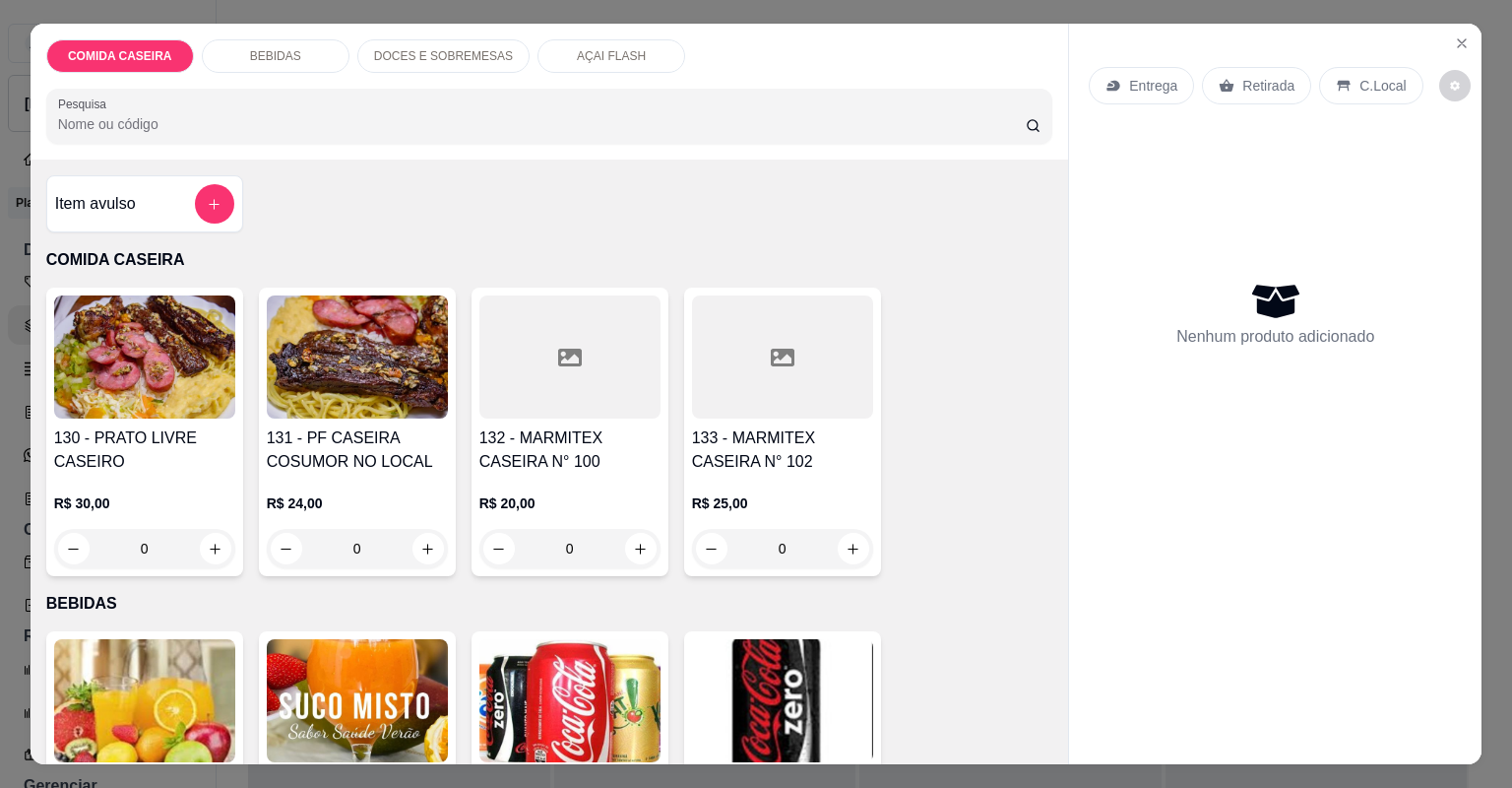click at bounding box center [570, 357] 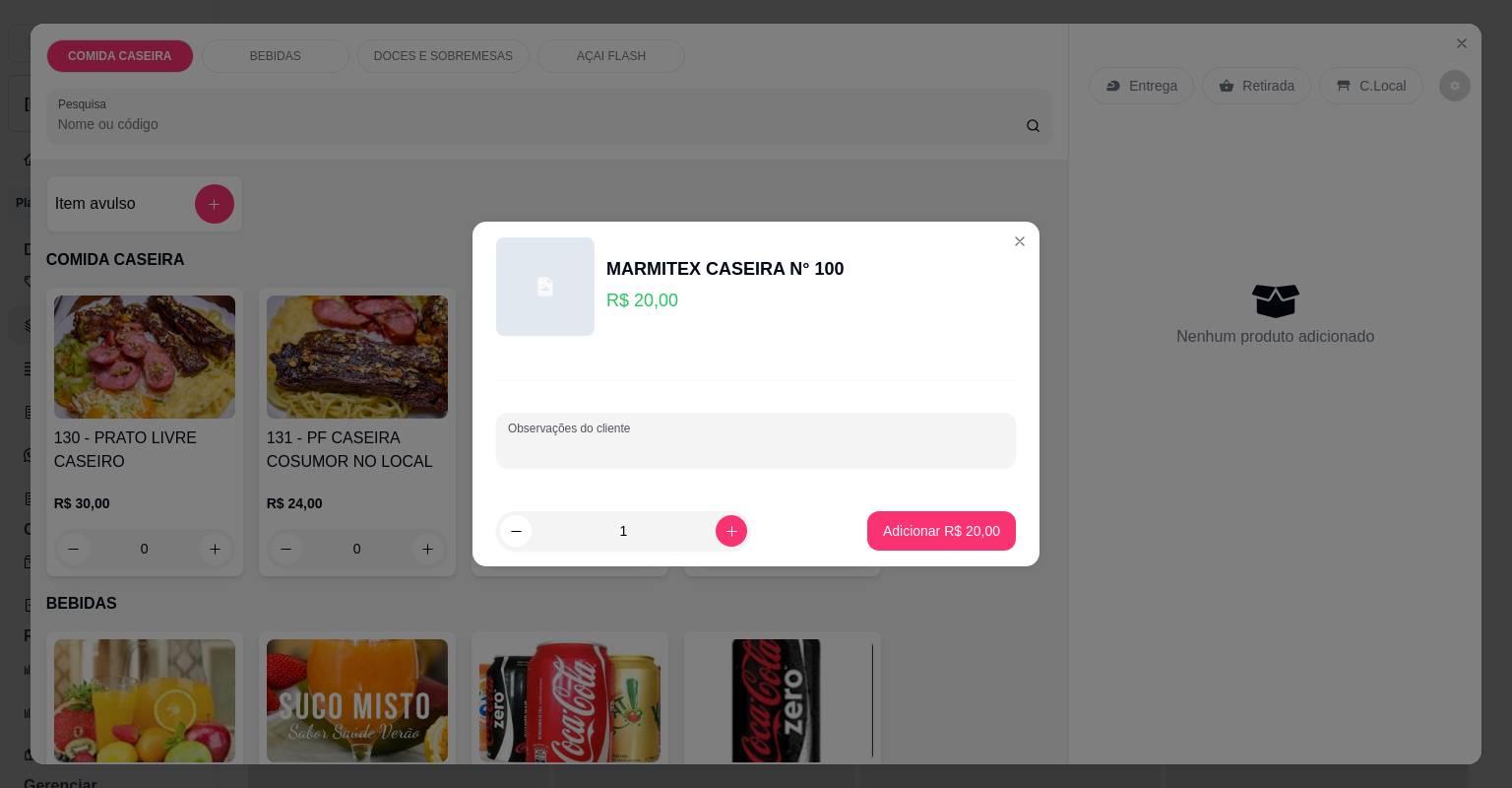 click on "Observações do cliente" at bounding box center (756, 448) 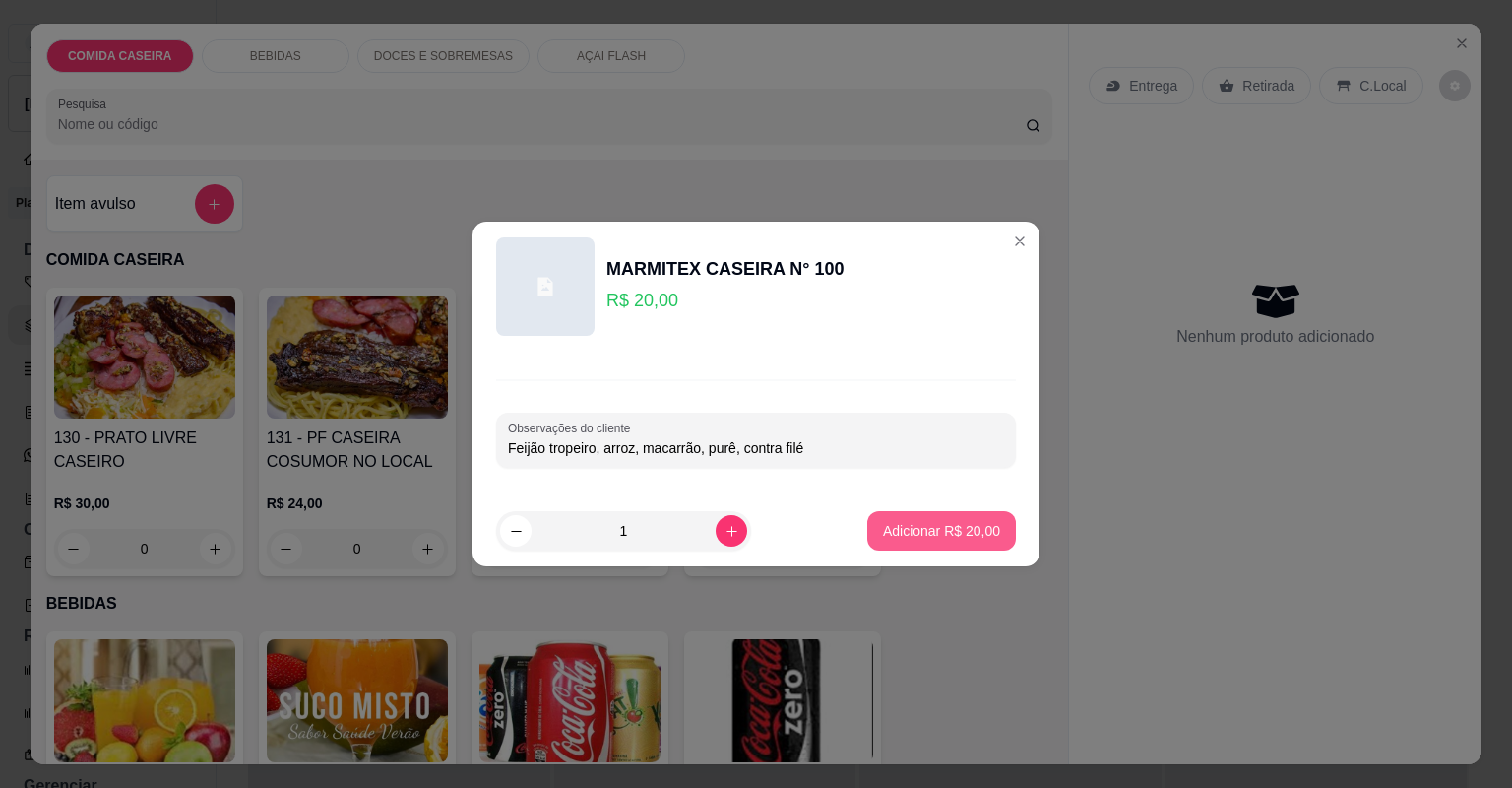 type on "Feijão tropeiro, arroz, macarrão, purê, contra filé" 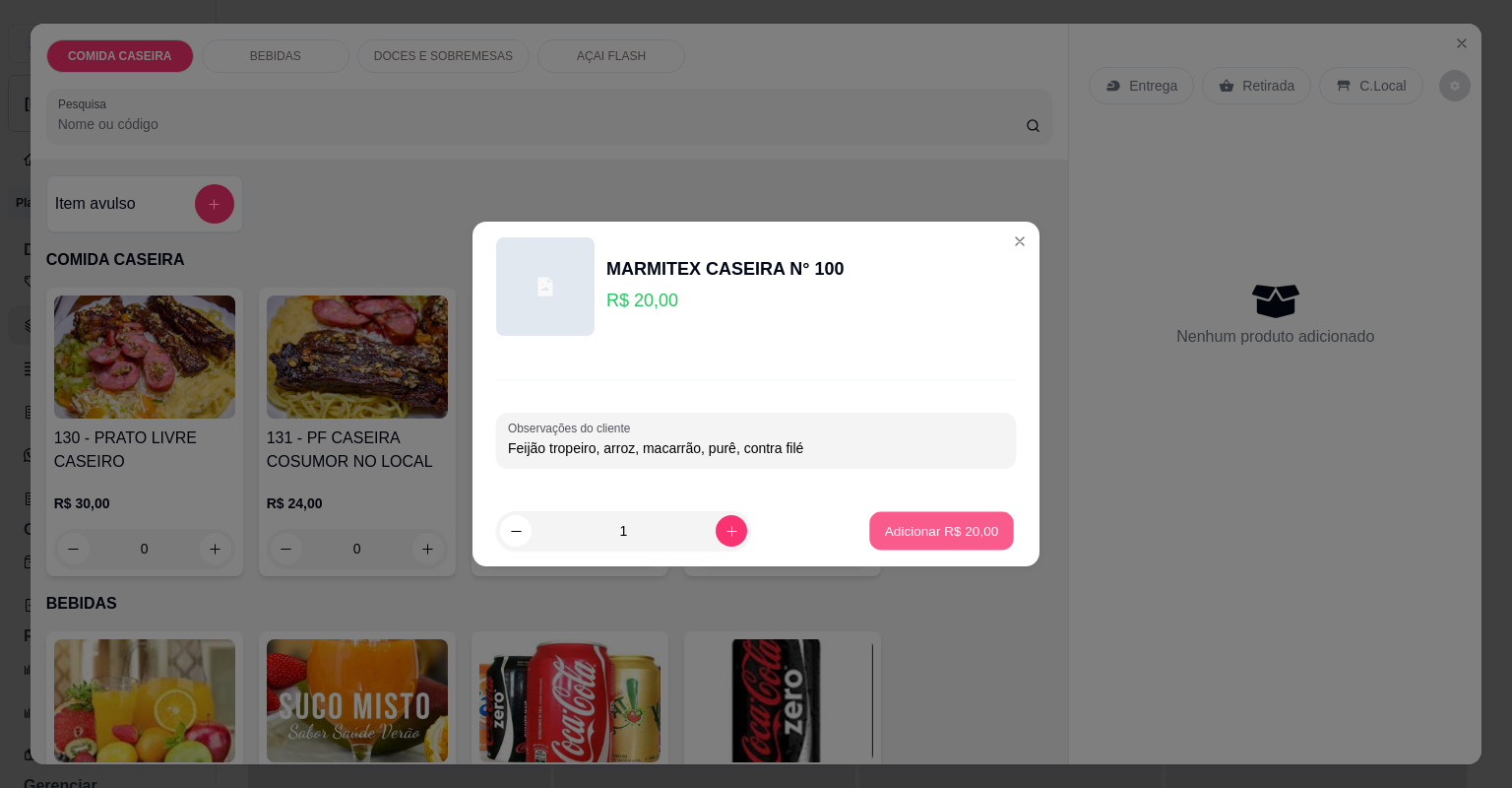 click on "Adicionar   R$ 20,00" at bounding box center [942, 530] 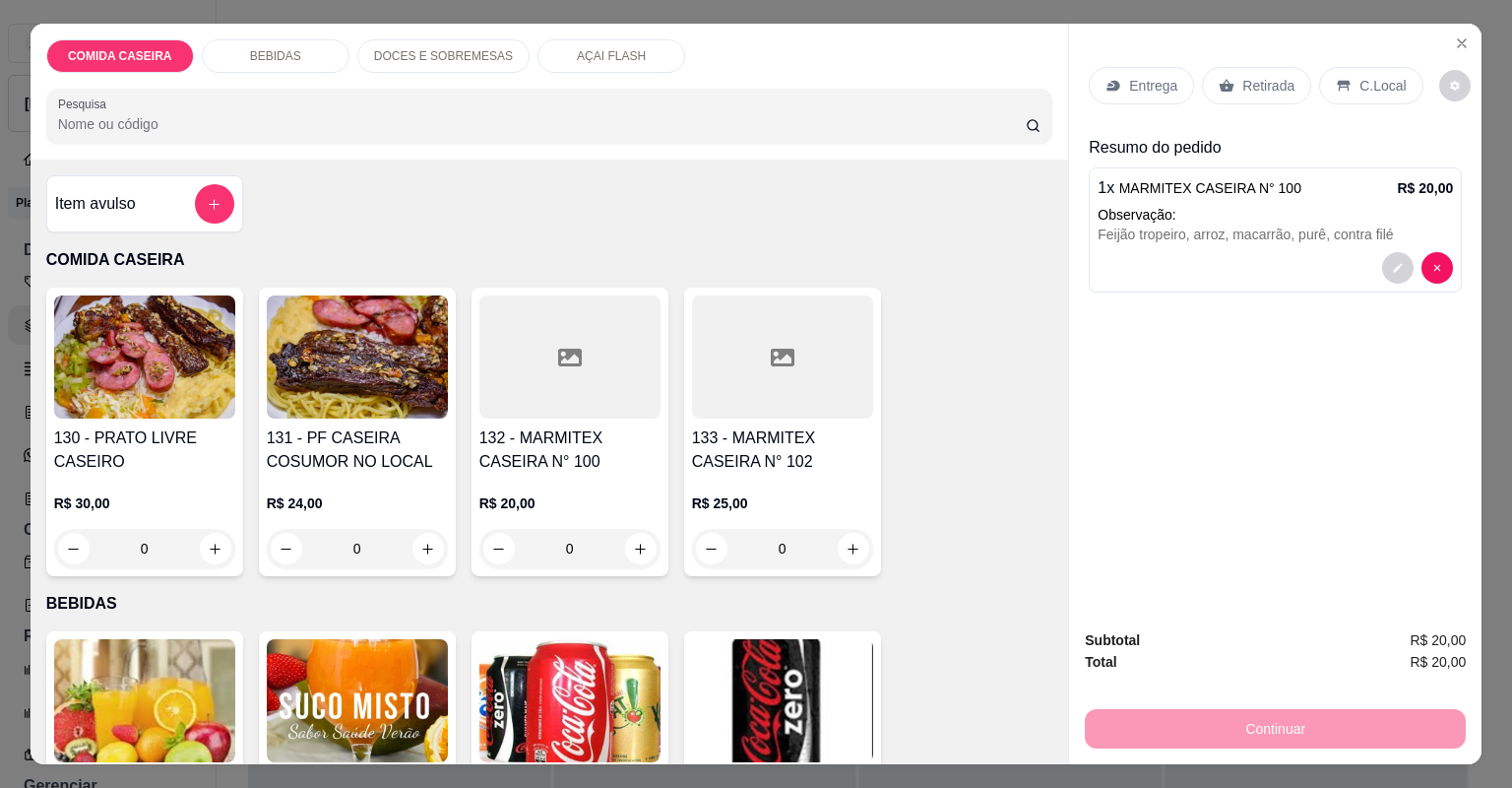click on "Entrega" at bounding box center (1141, 86) 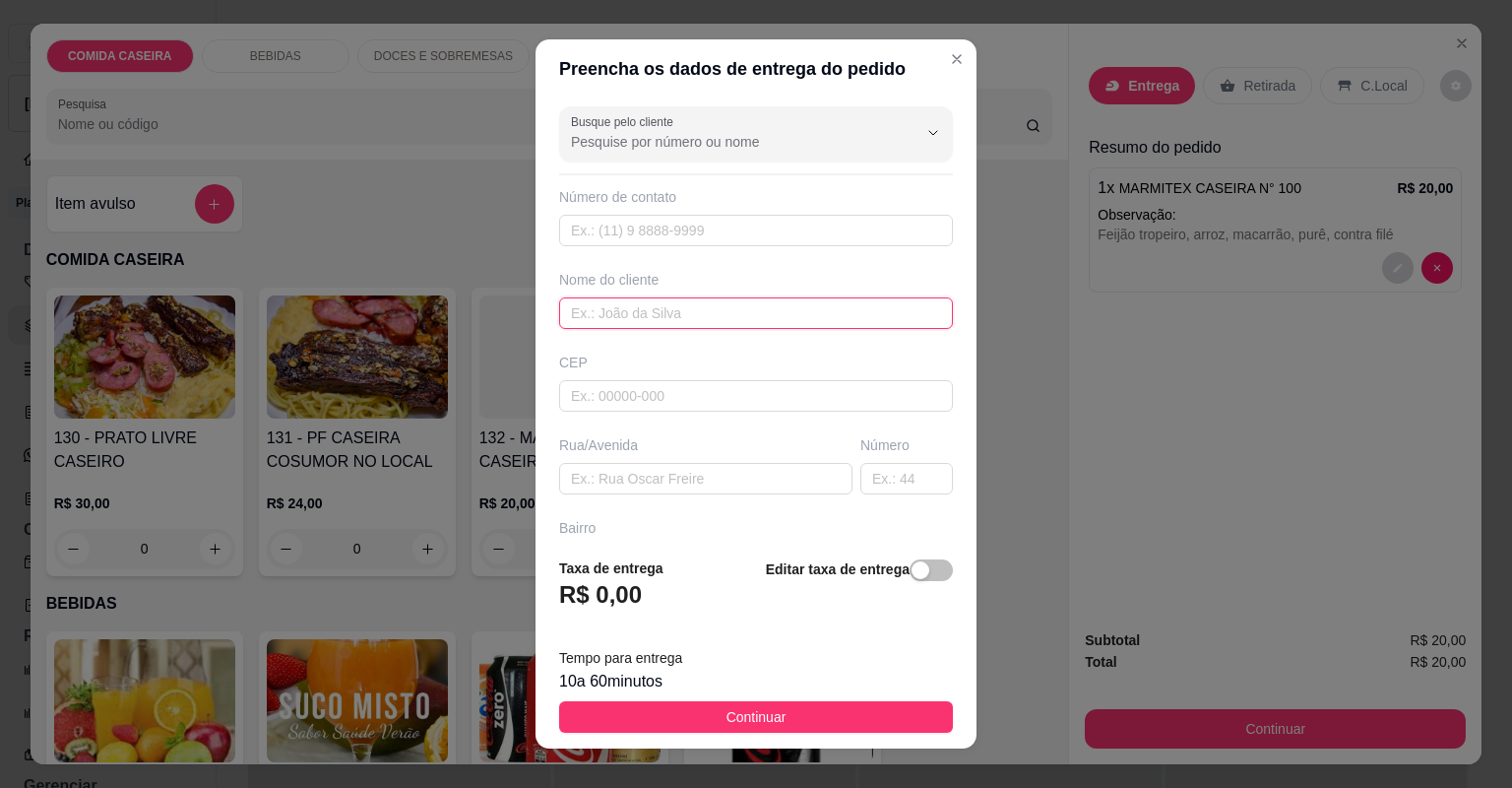 click at bounding box center [756, 313] 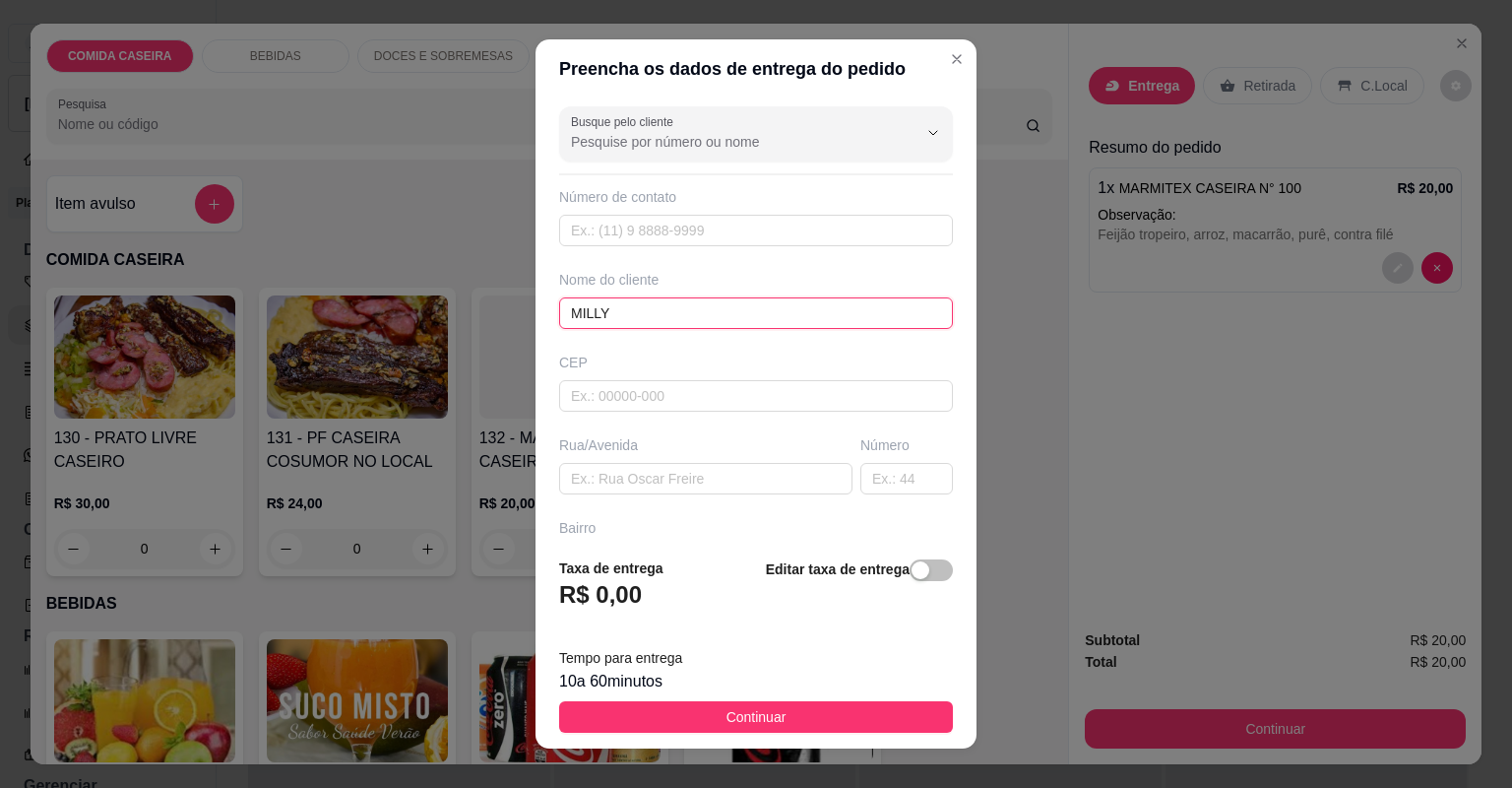 type on "MILLY" 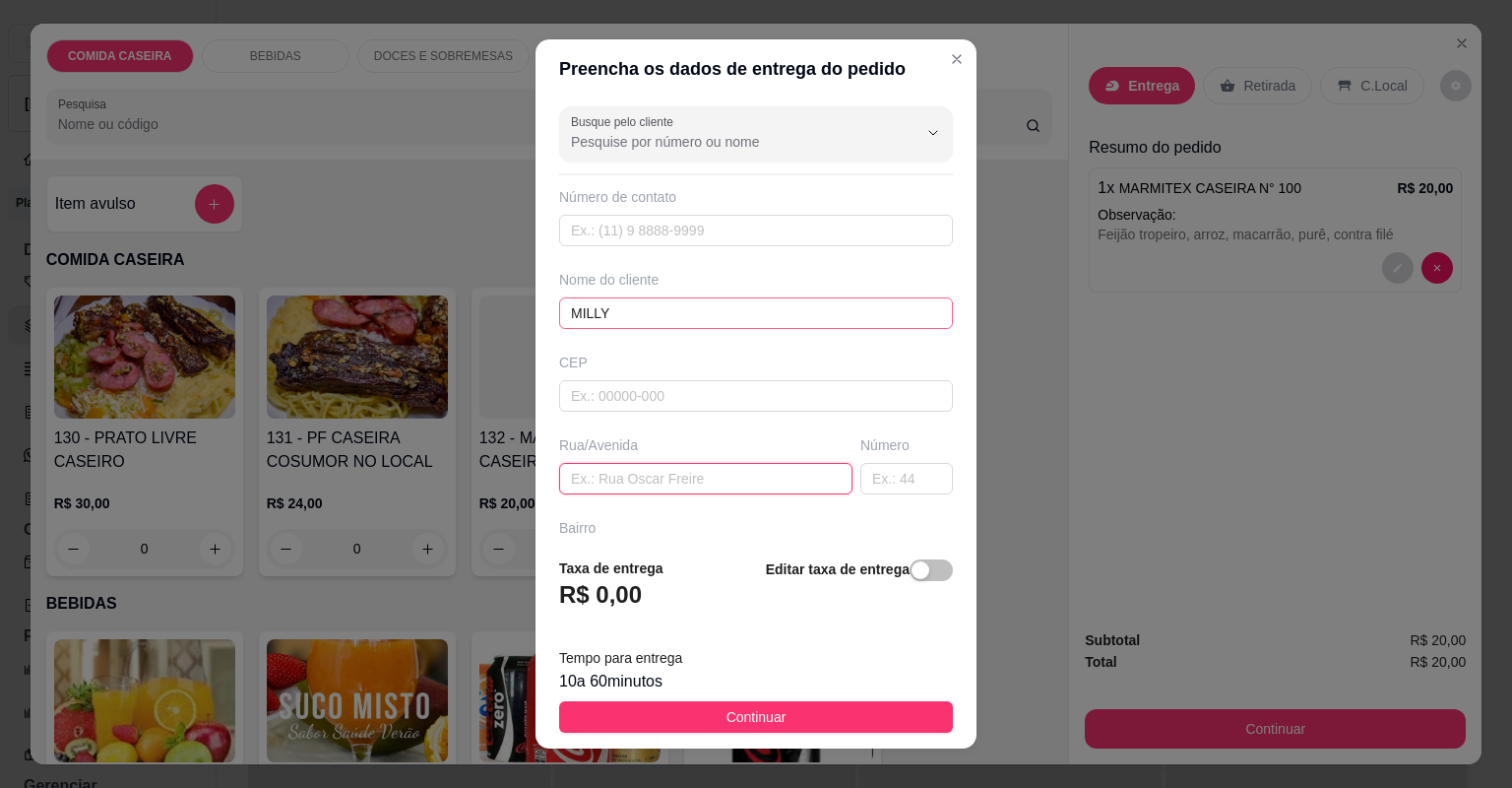 paste on "[STREET_ADDRESS][PERSON_NAME] próximo escadão cor da casa é azul." 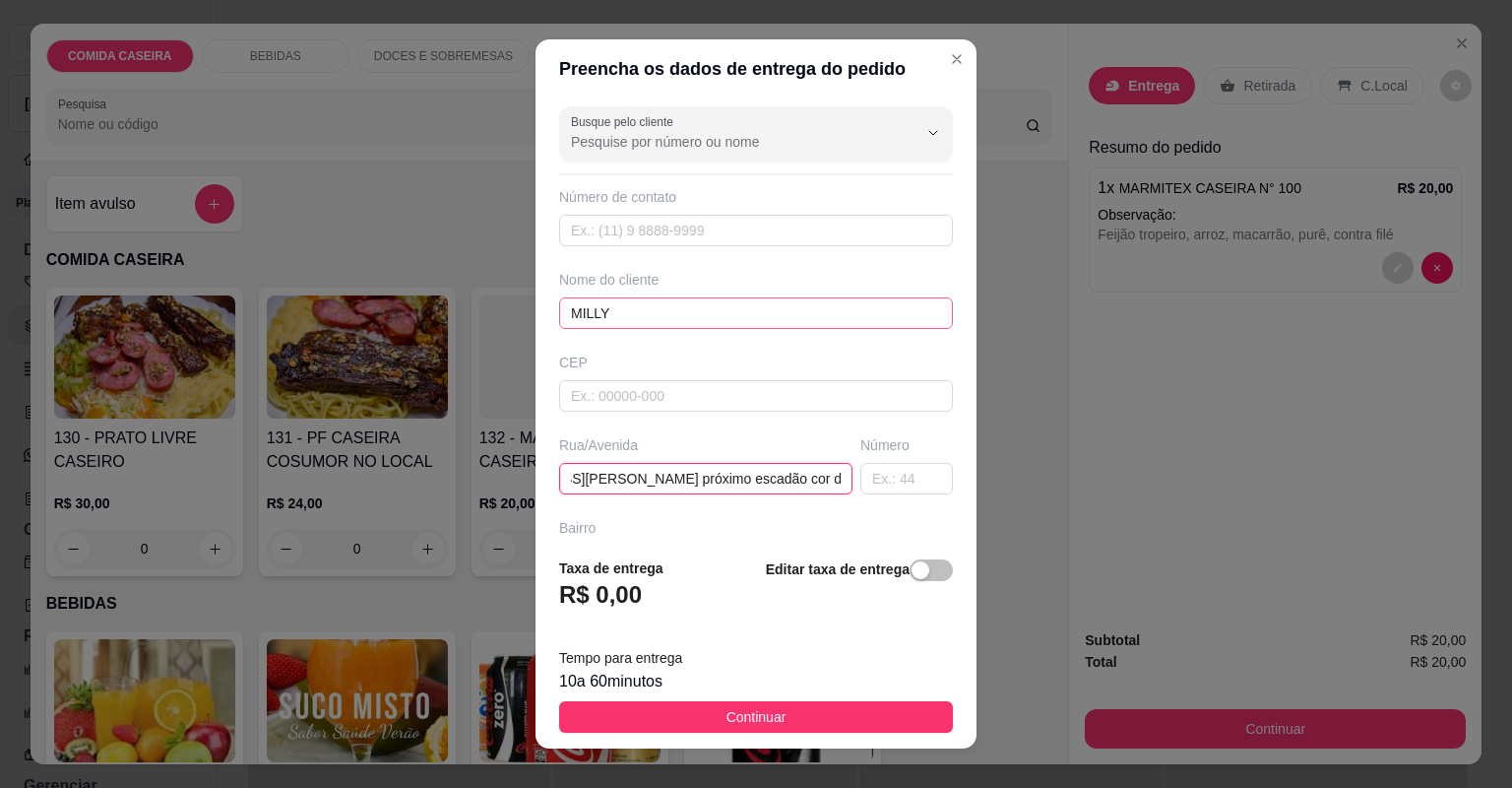 scroll, scrollTop: 0, scrollLeft: 126, axis: horizontal 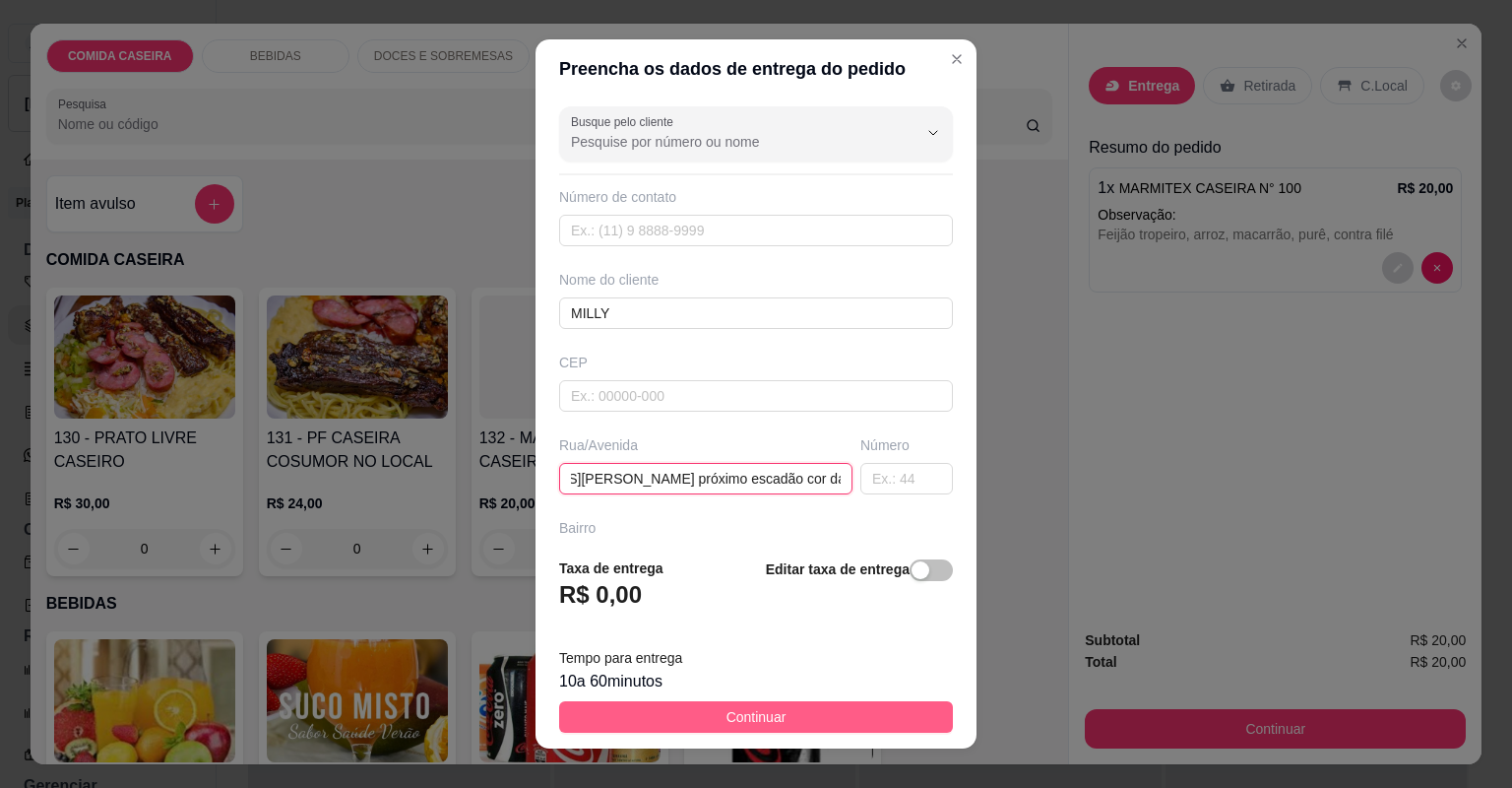 type on "[STREET_ADDRESS][PERSON_NAME] próximo escadão cor da casa é azul." 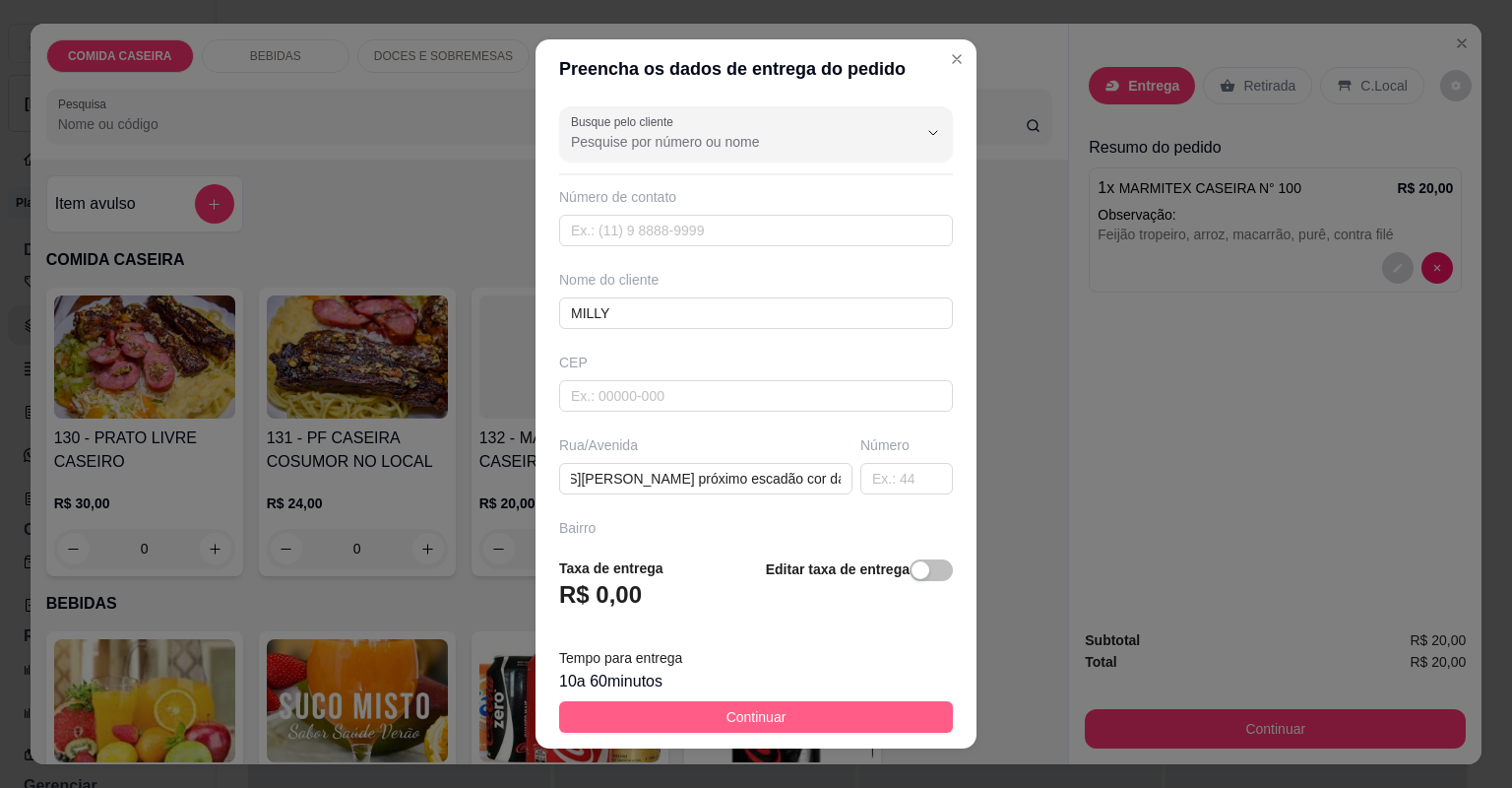 scroll, scrollTop: 0, scrollLeft: 0, axis: both 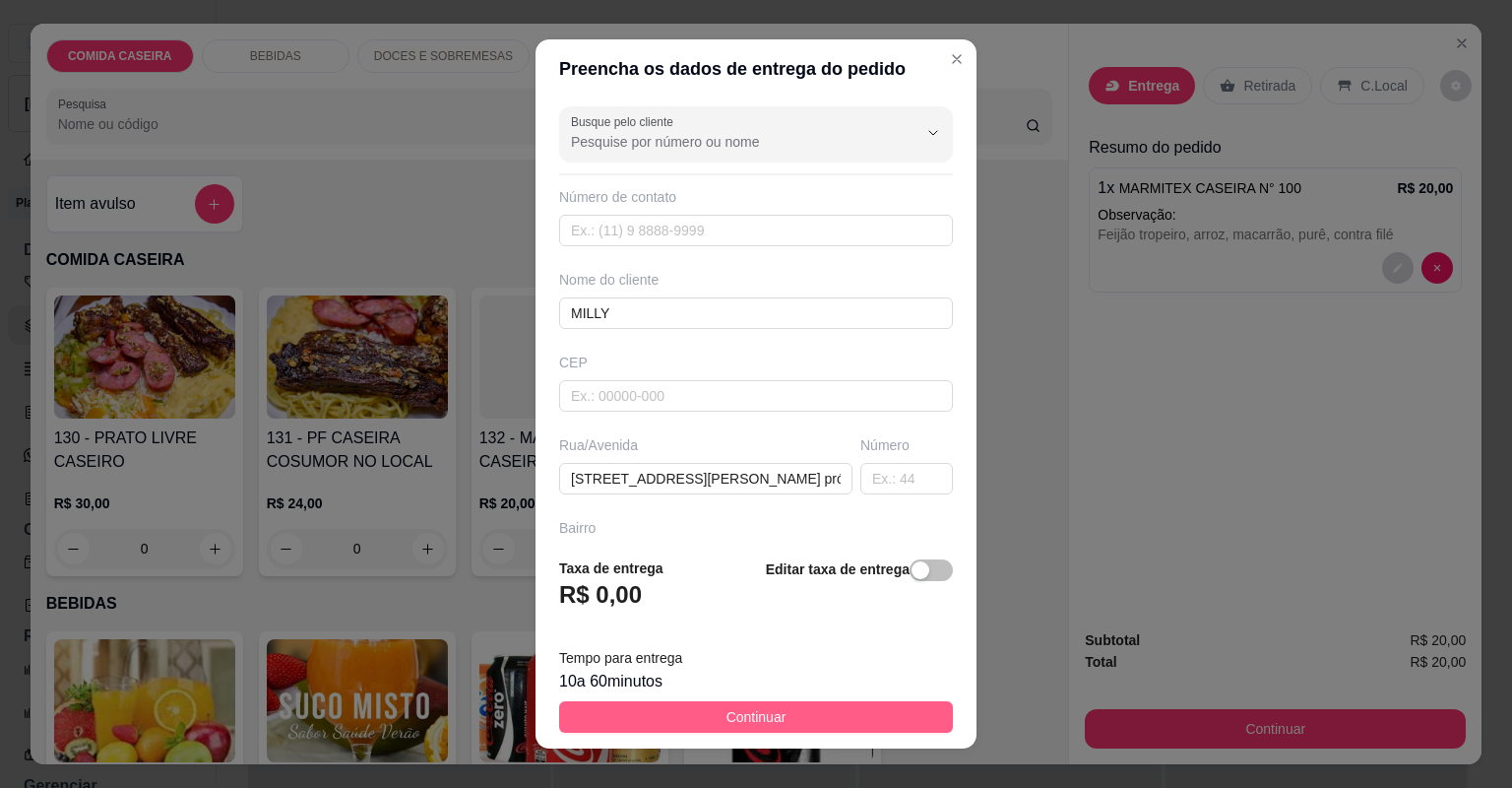 click on "Continuar" at bounding box center [756, 717] 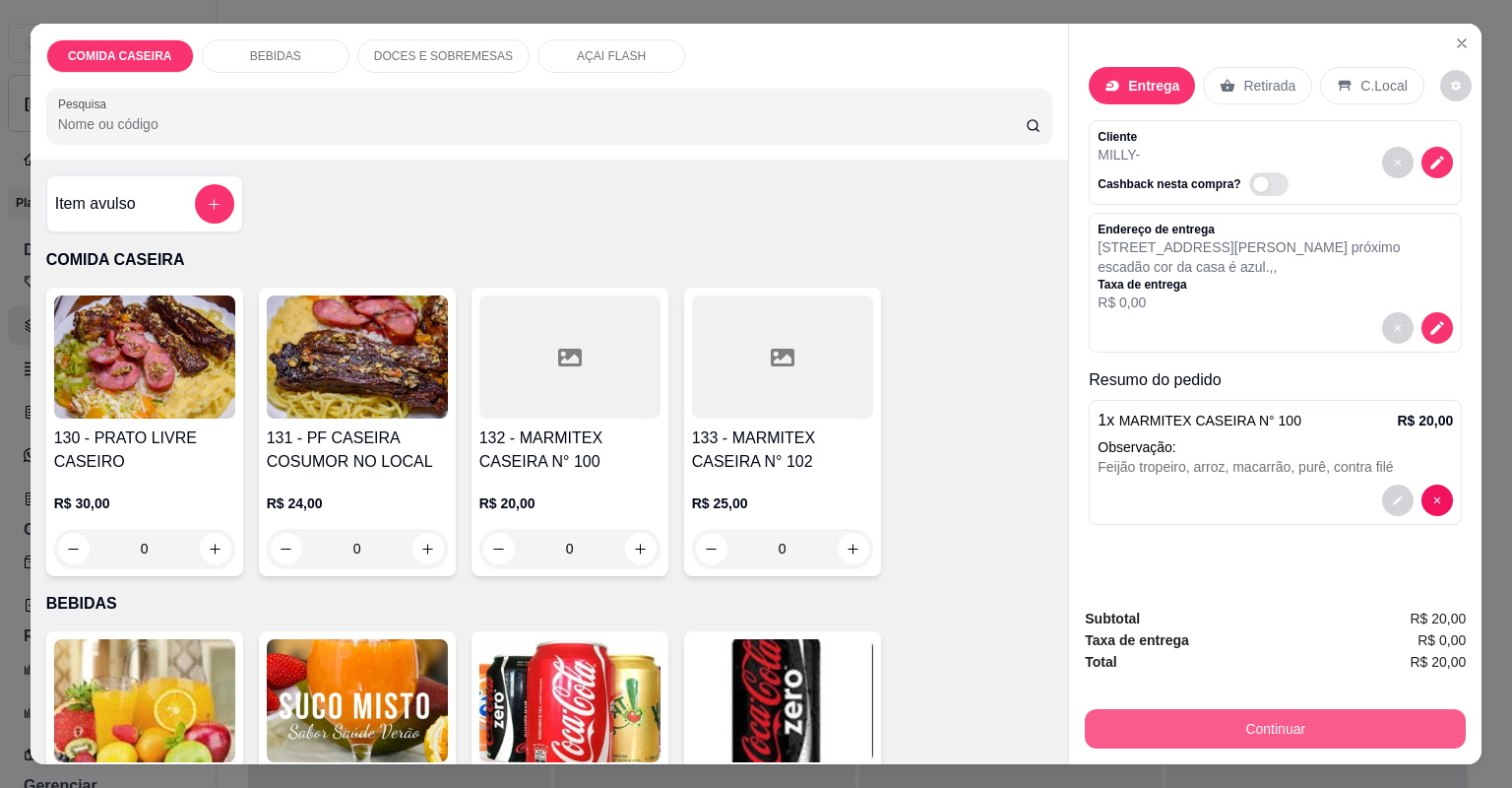 click on "Continuar" at bounding box center [1275, 729] 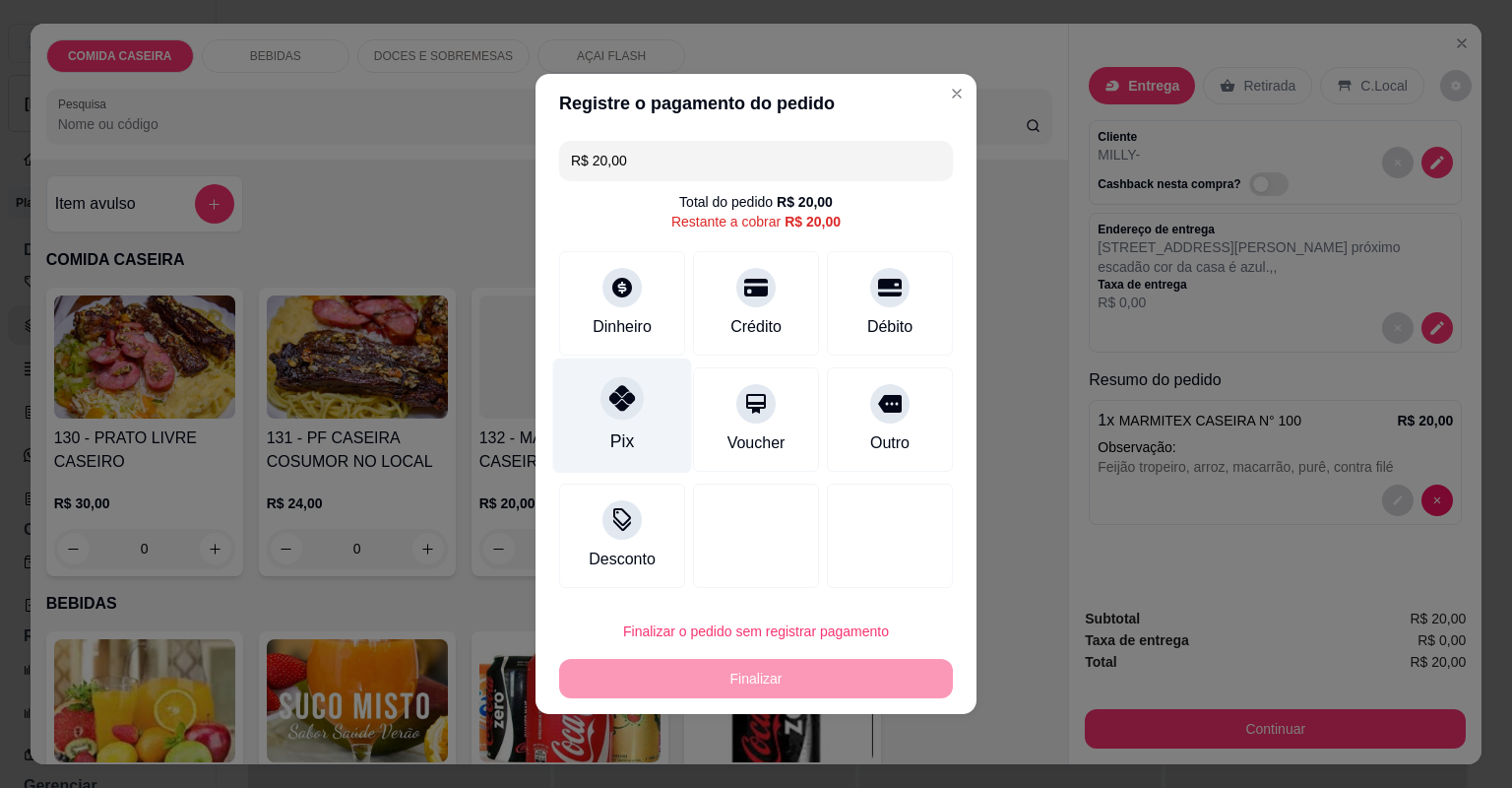 click on "Pix" at bounding box center [622, 416] 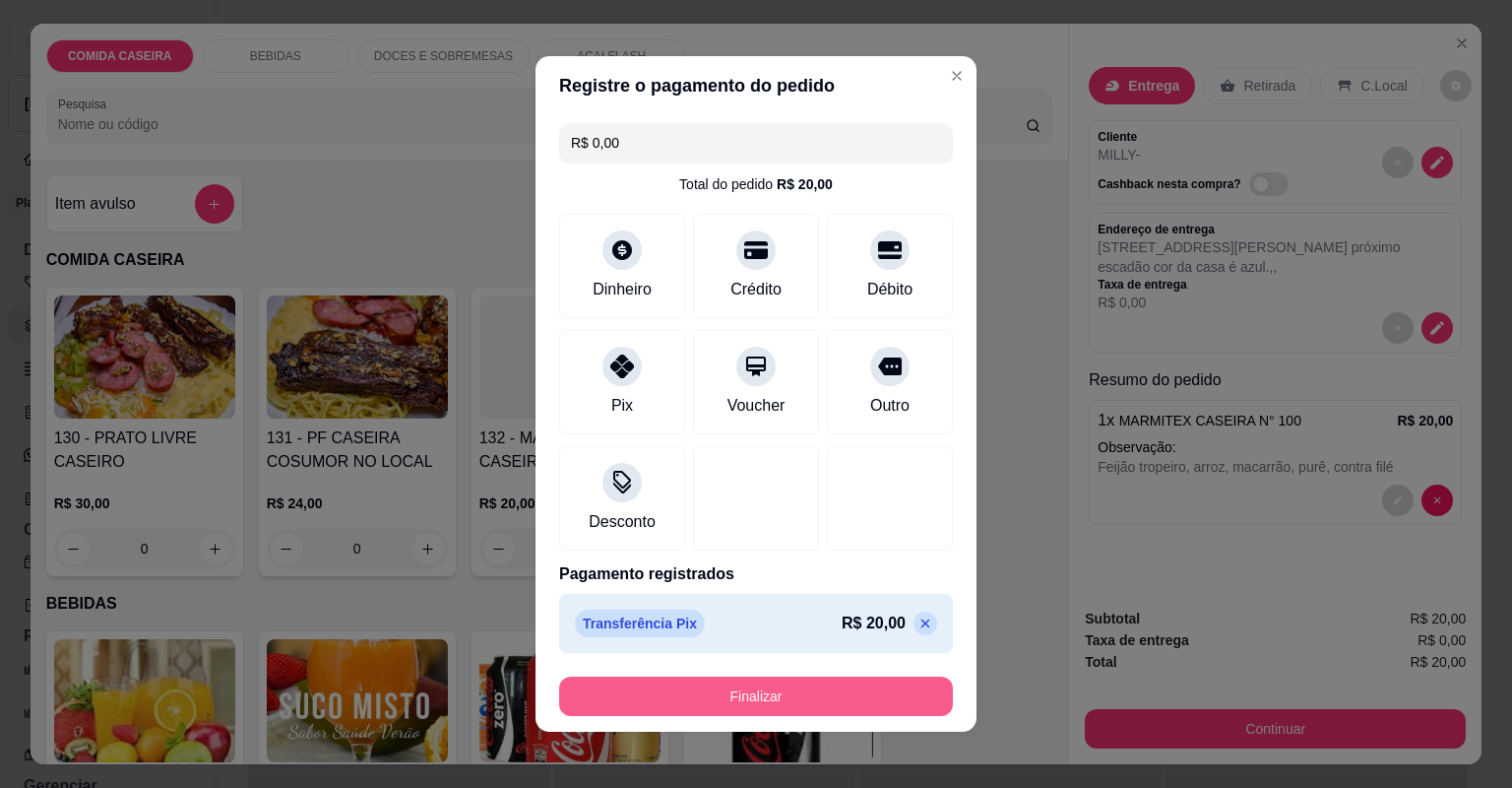 click on "Finalizar" at bounding box center [756, 696] 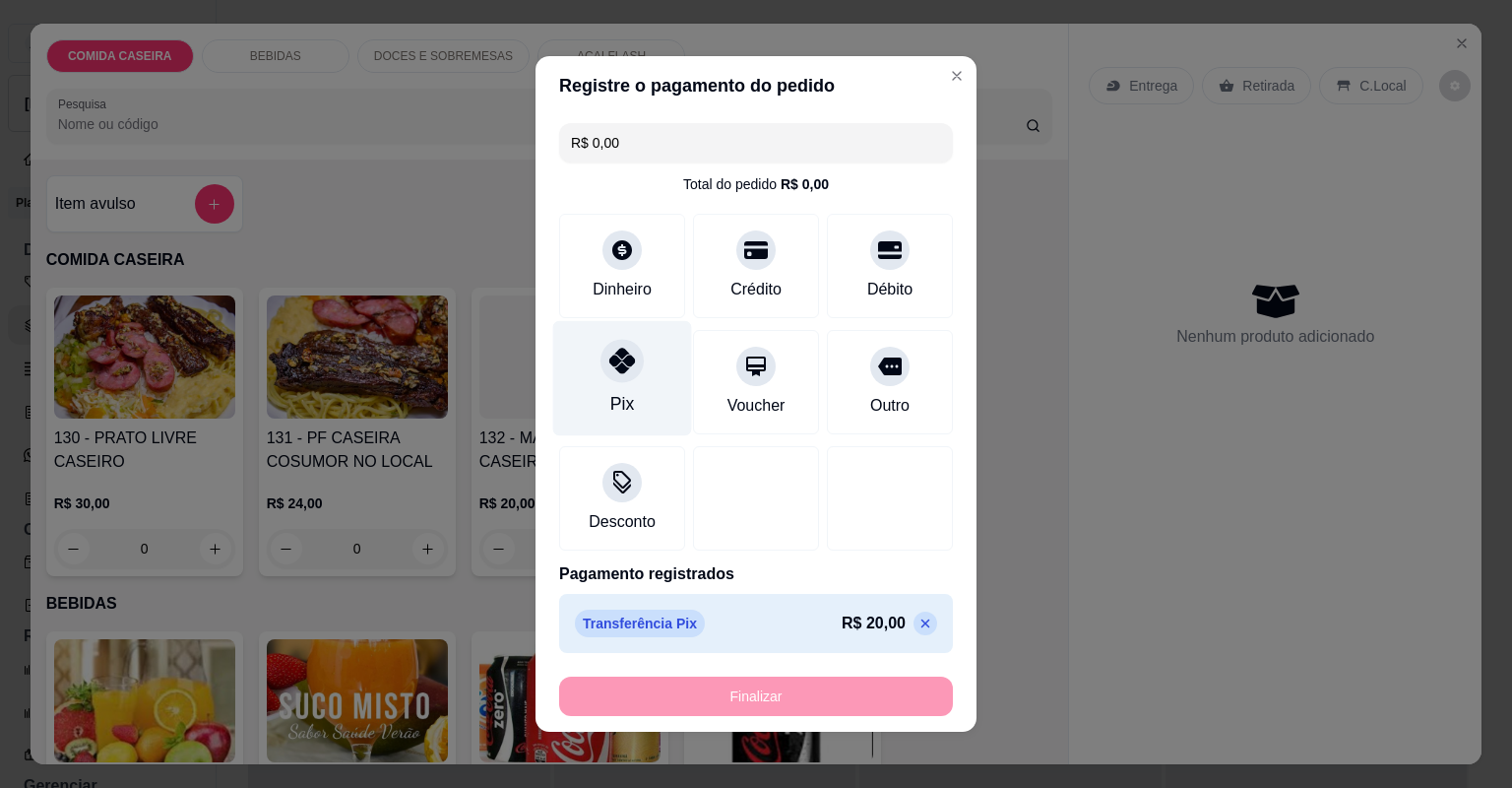 type on "-R$ 20,00" 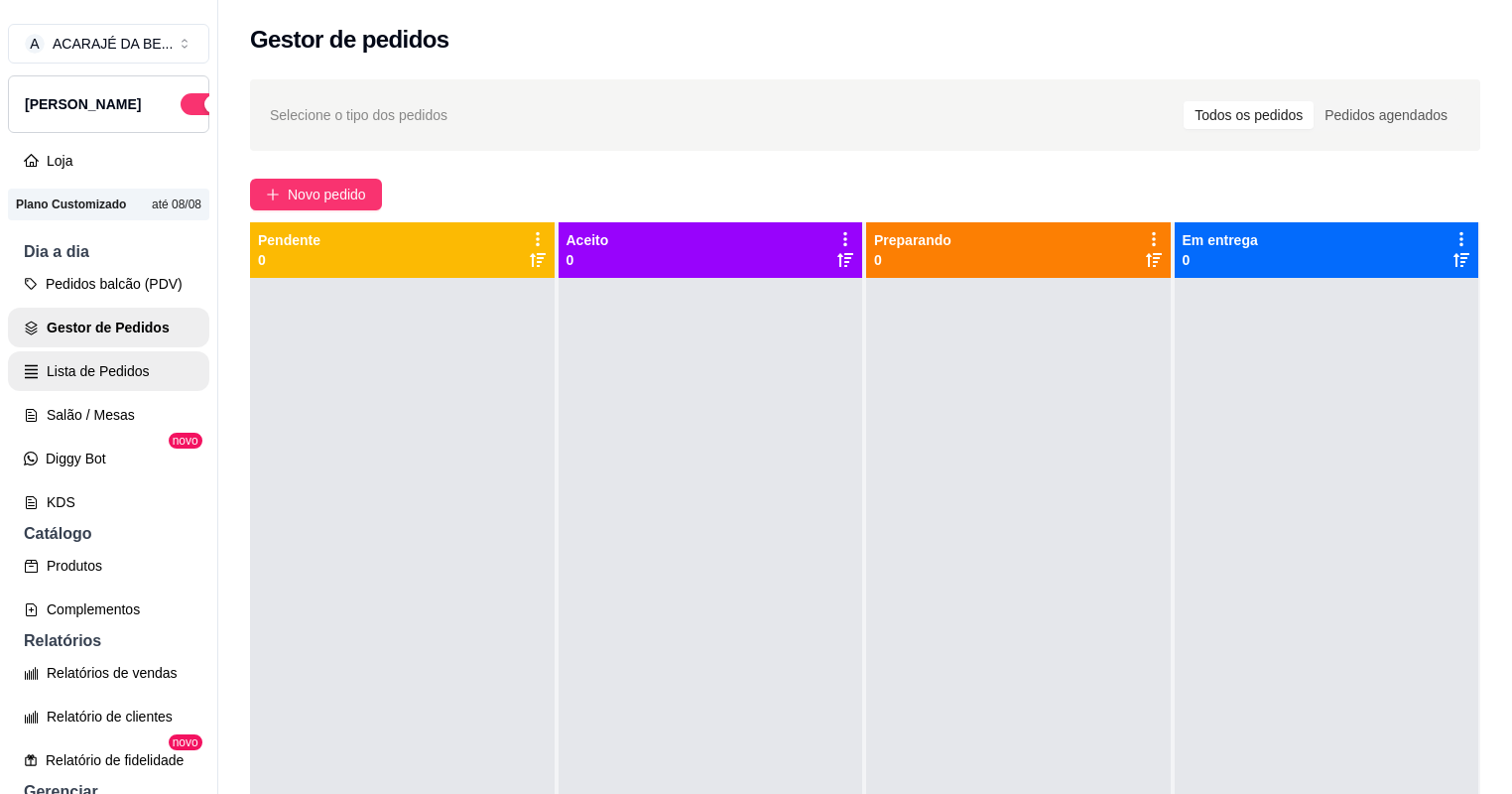 click on "Lista de Pedidos" at bounding box center (108, 371) 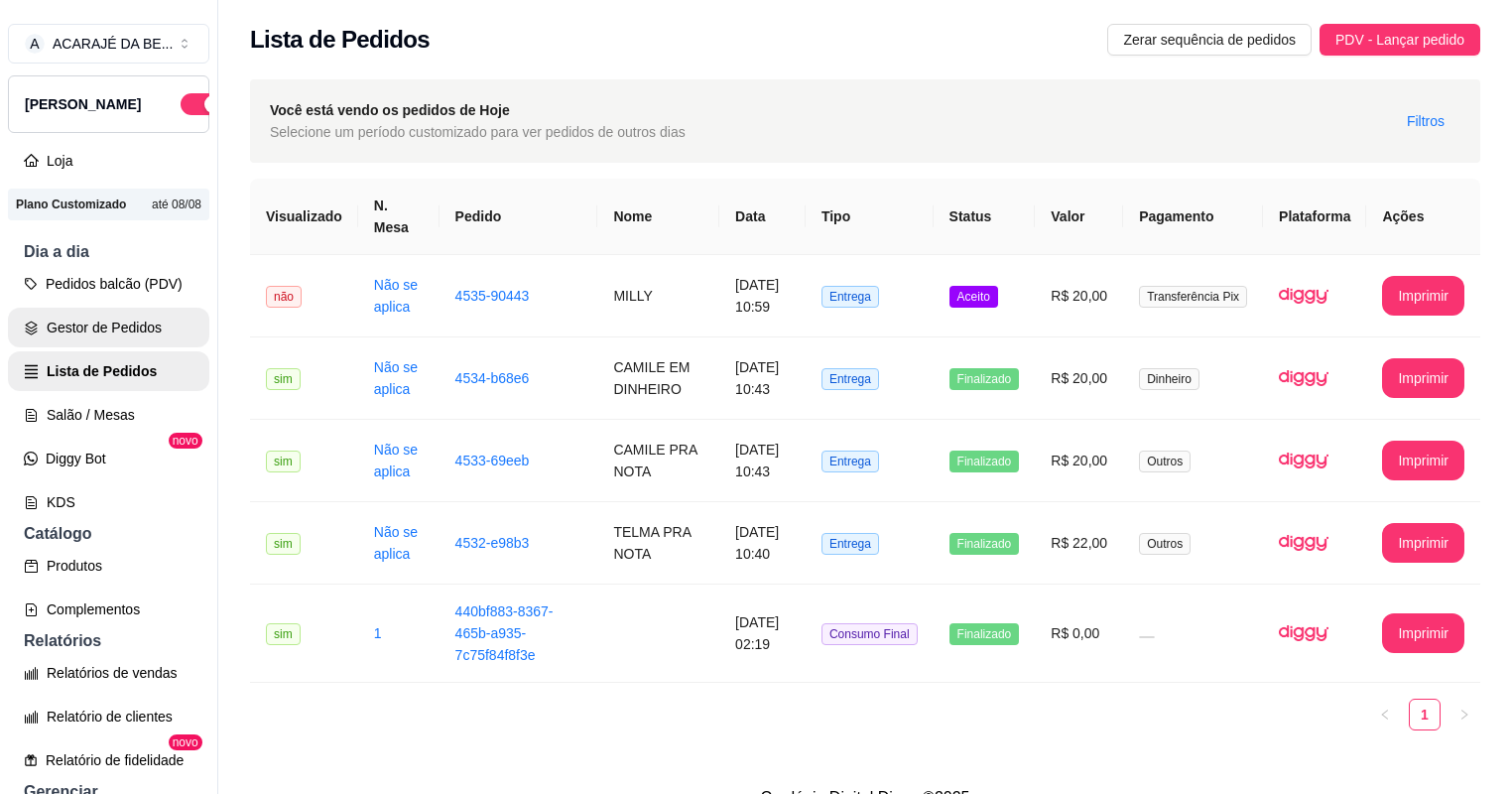 click on "Gestor de Pedidos" at bounding box center [108, 328] 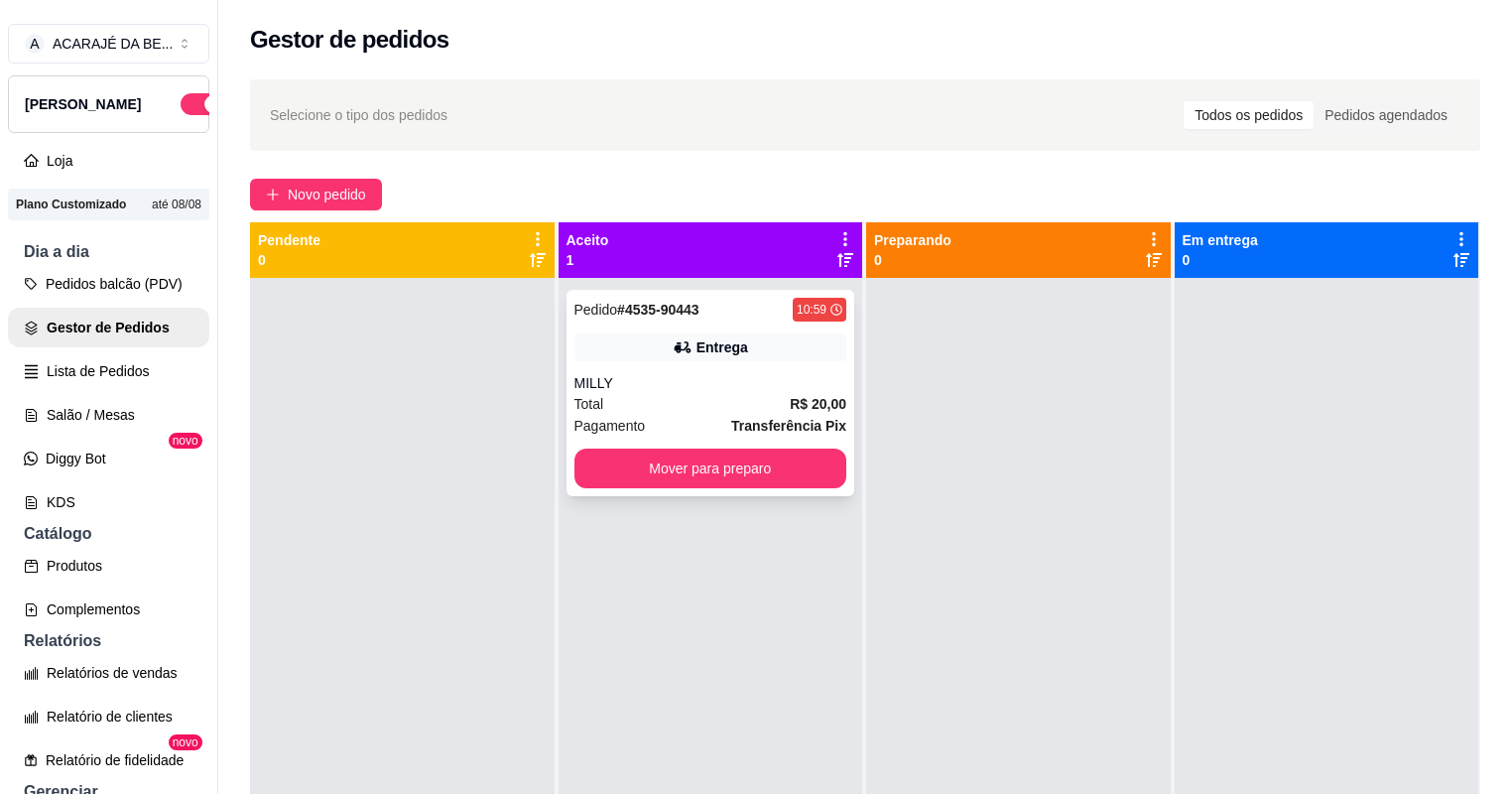 click on "MILLY" at bounding box center (710, 383) 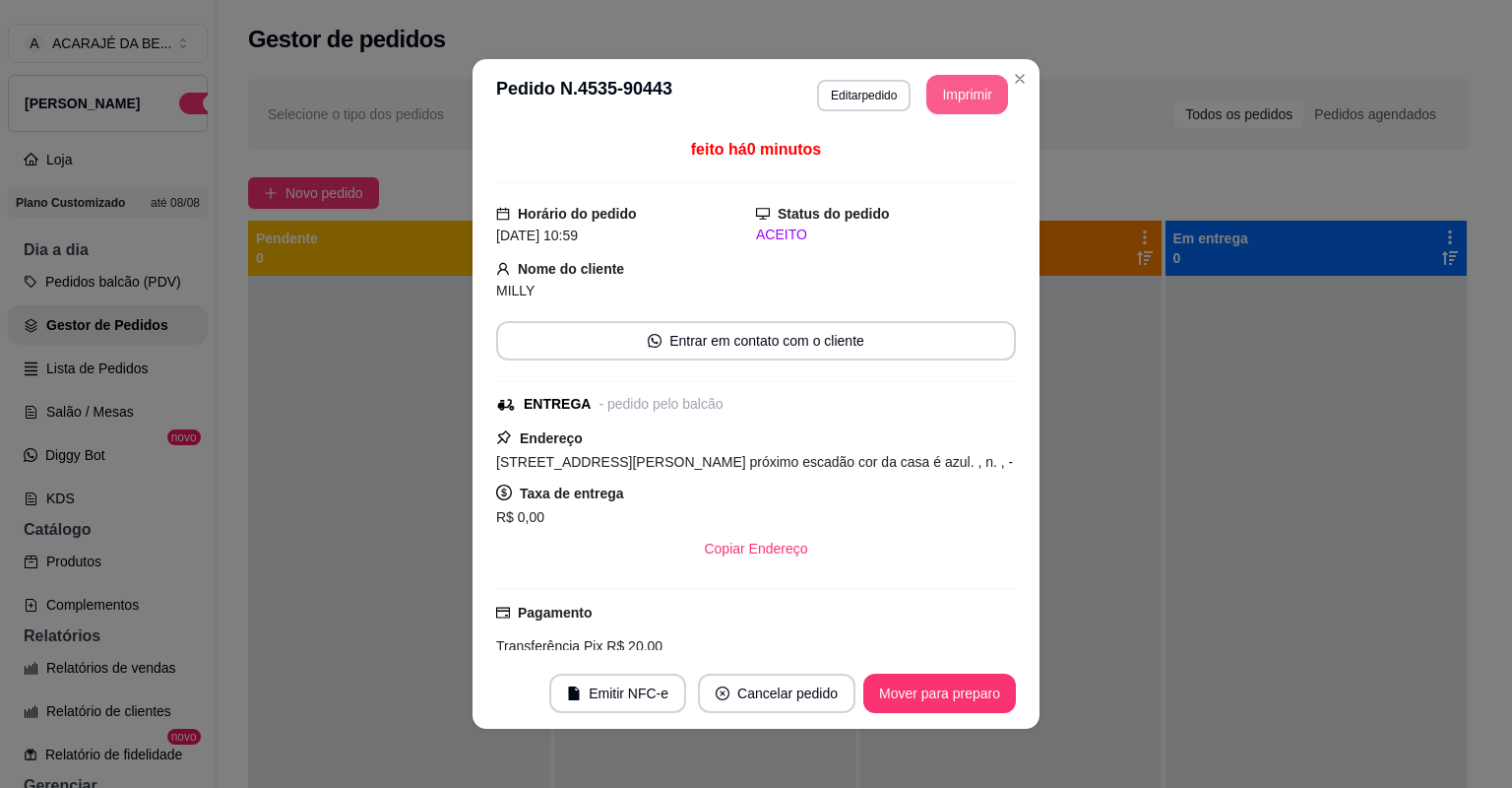click on "Imprimir" at bounding box center (967, 95) 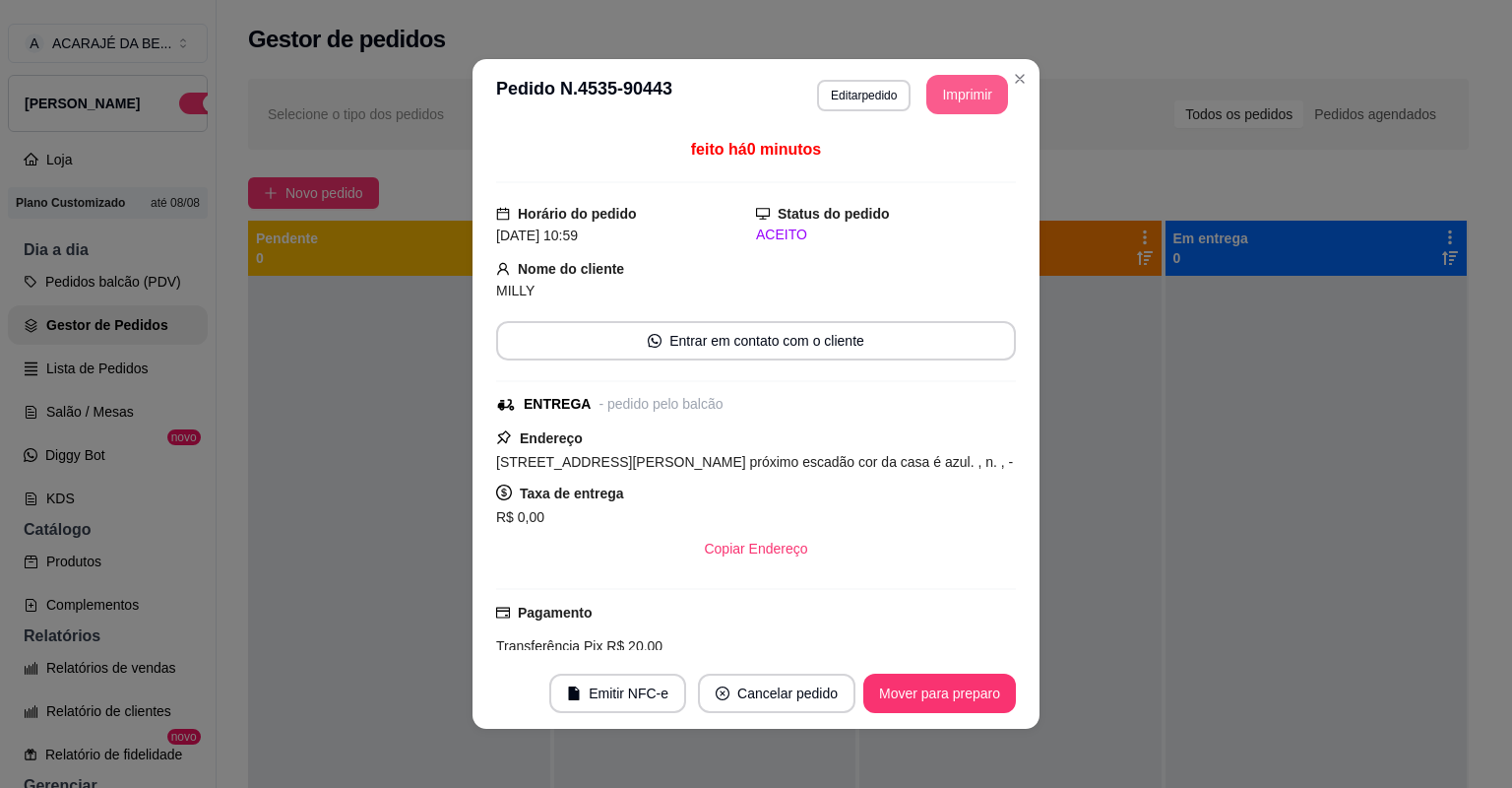 scroll, scrollTop: 0, scrollLeft: 0, axis: both 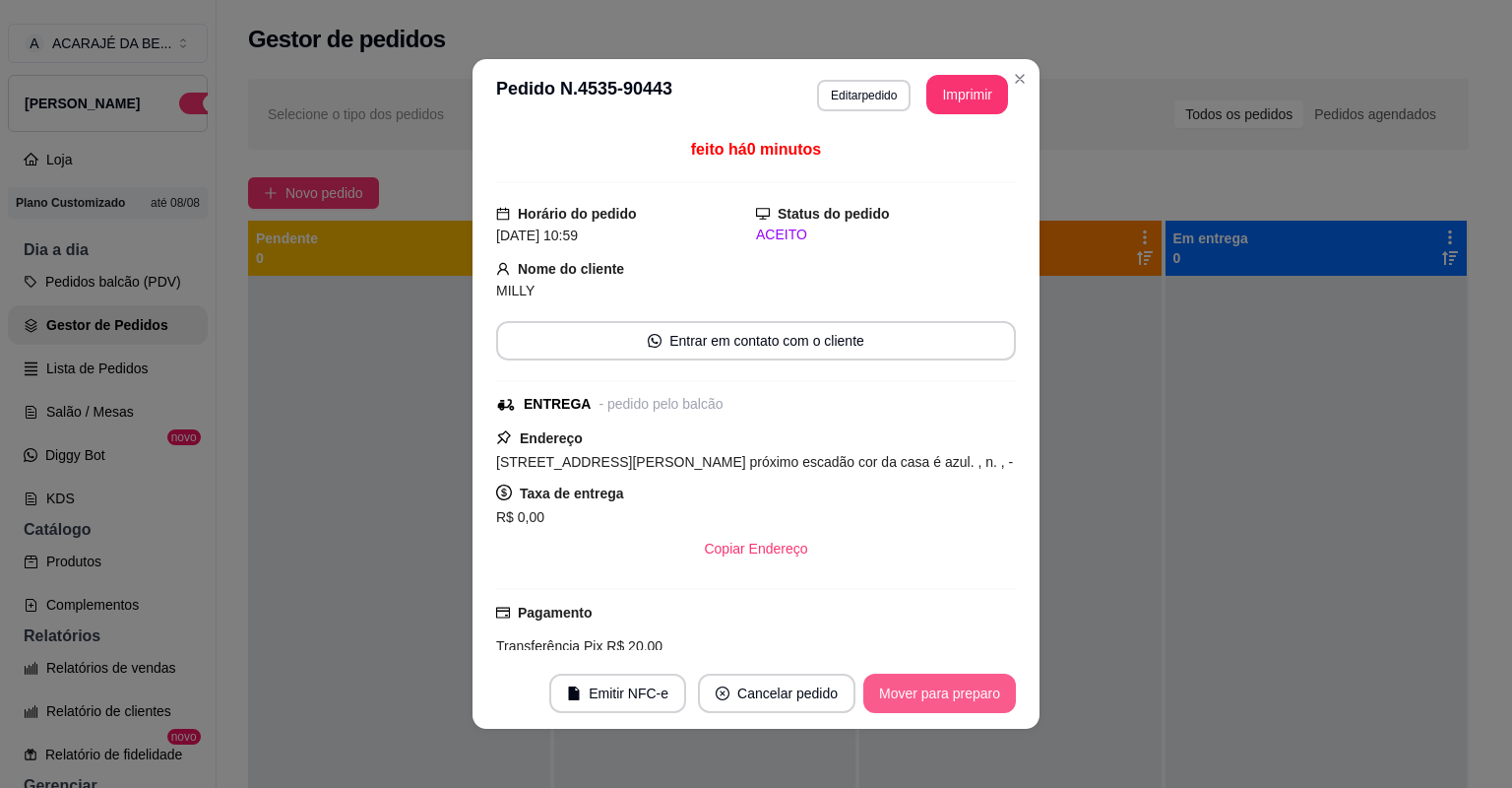 click on "Mover para preparo" at bounding box center [939, 693] 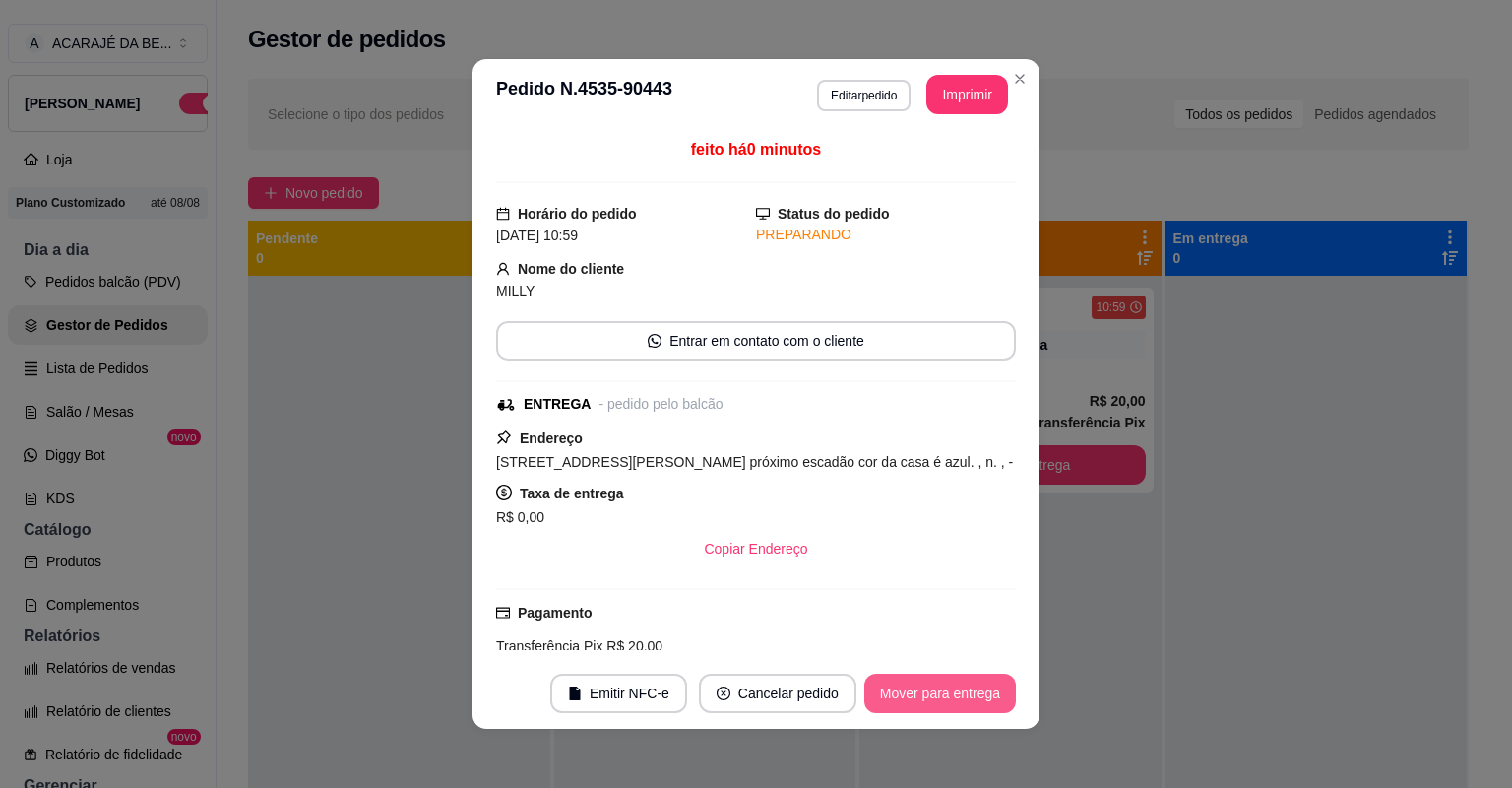click on "Mover para entrega" at bounding box center [940, 693] 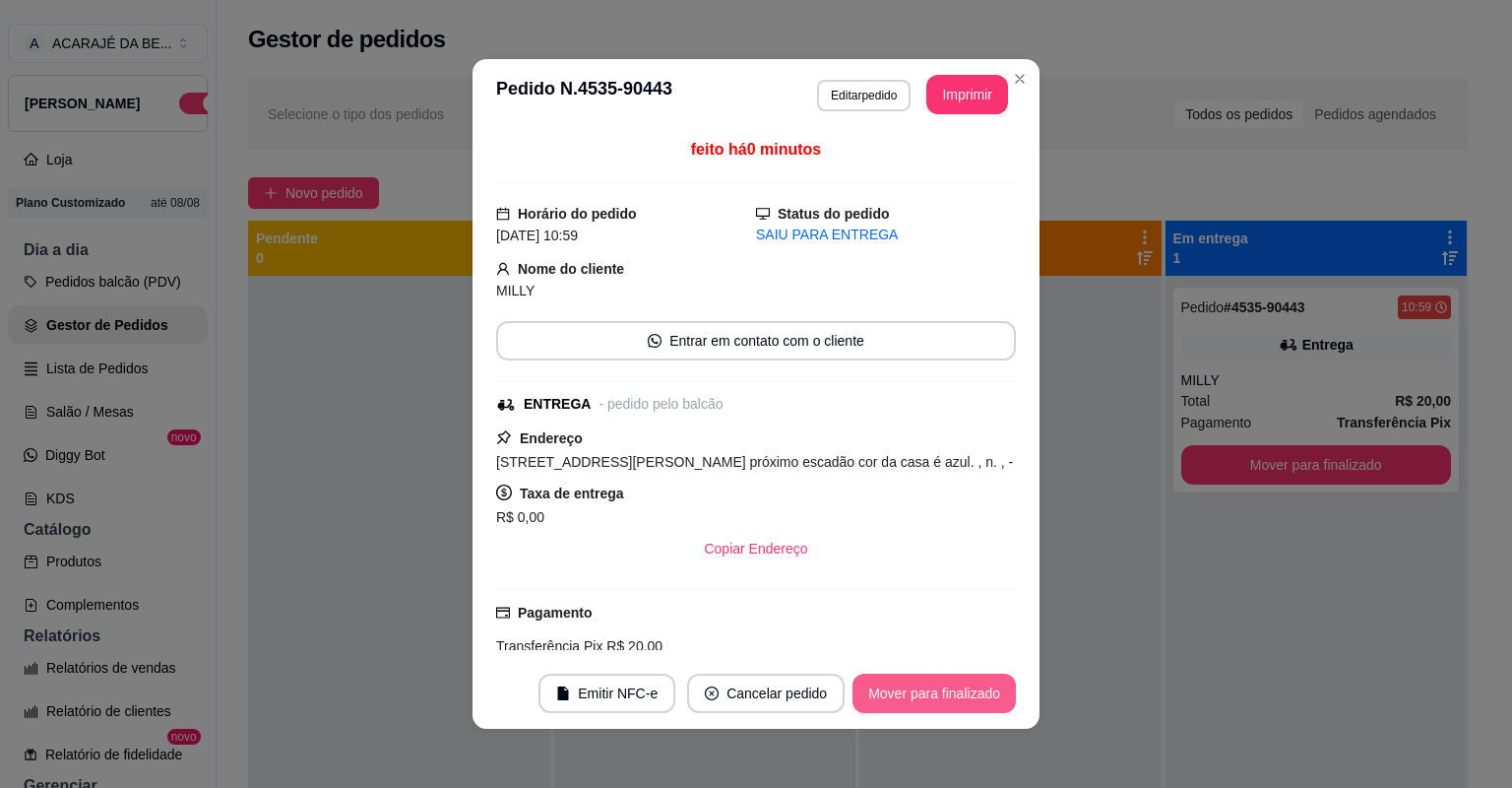 click on "Mover para finalizado" at bounding box center [934, 693] 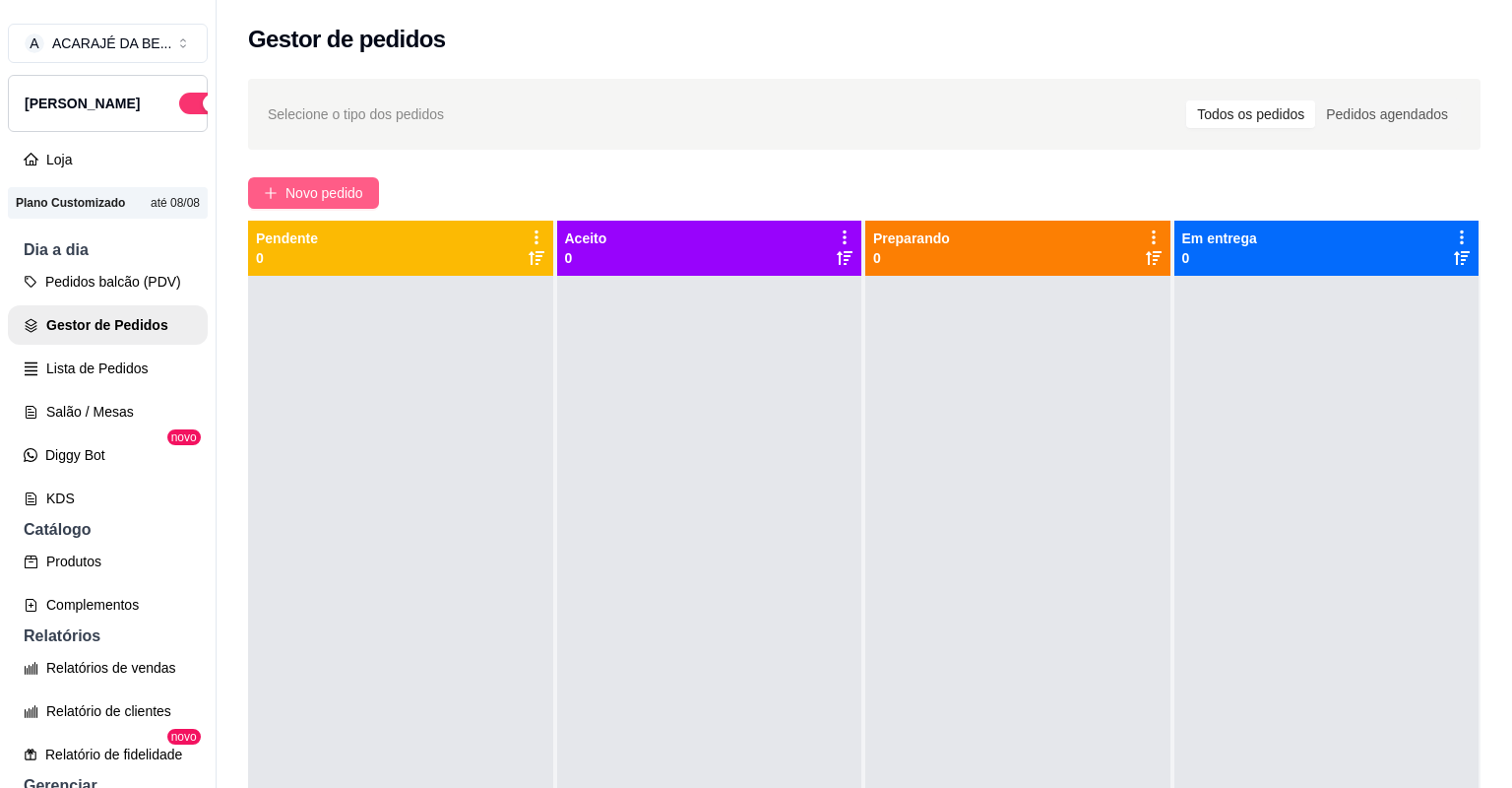 click on "Novo pedido" at bounding box center (324, 193) 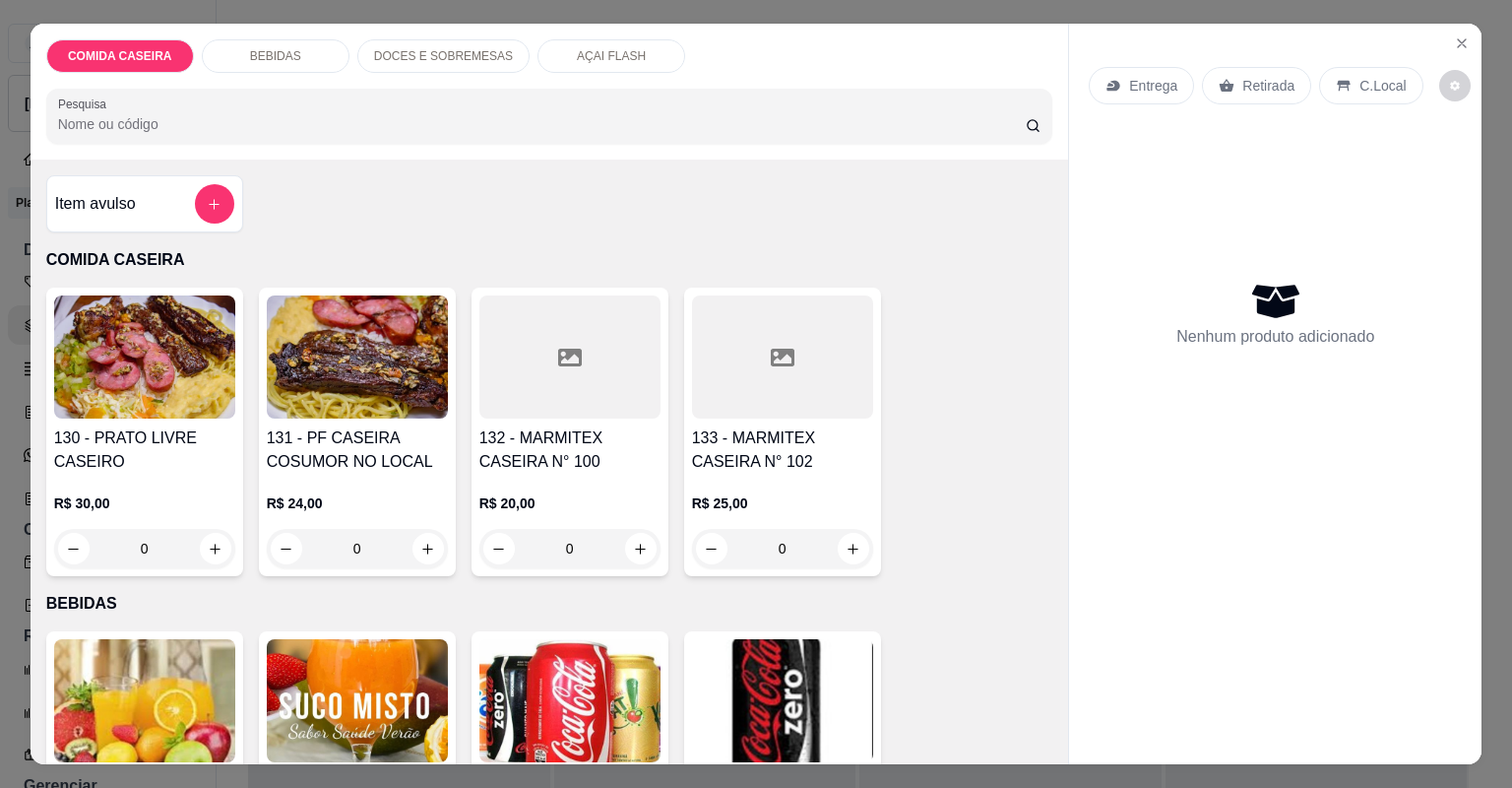 click at bounding box center (570, 357) 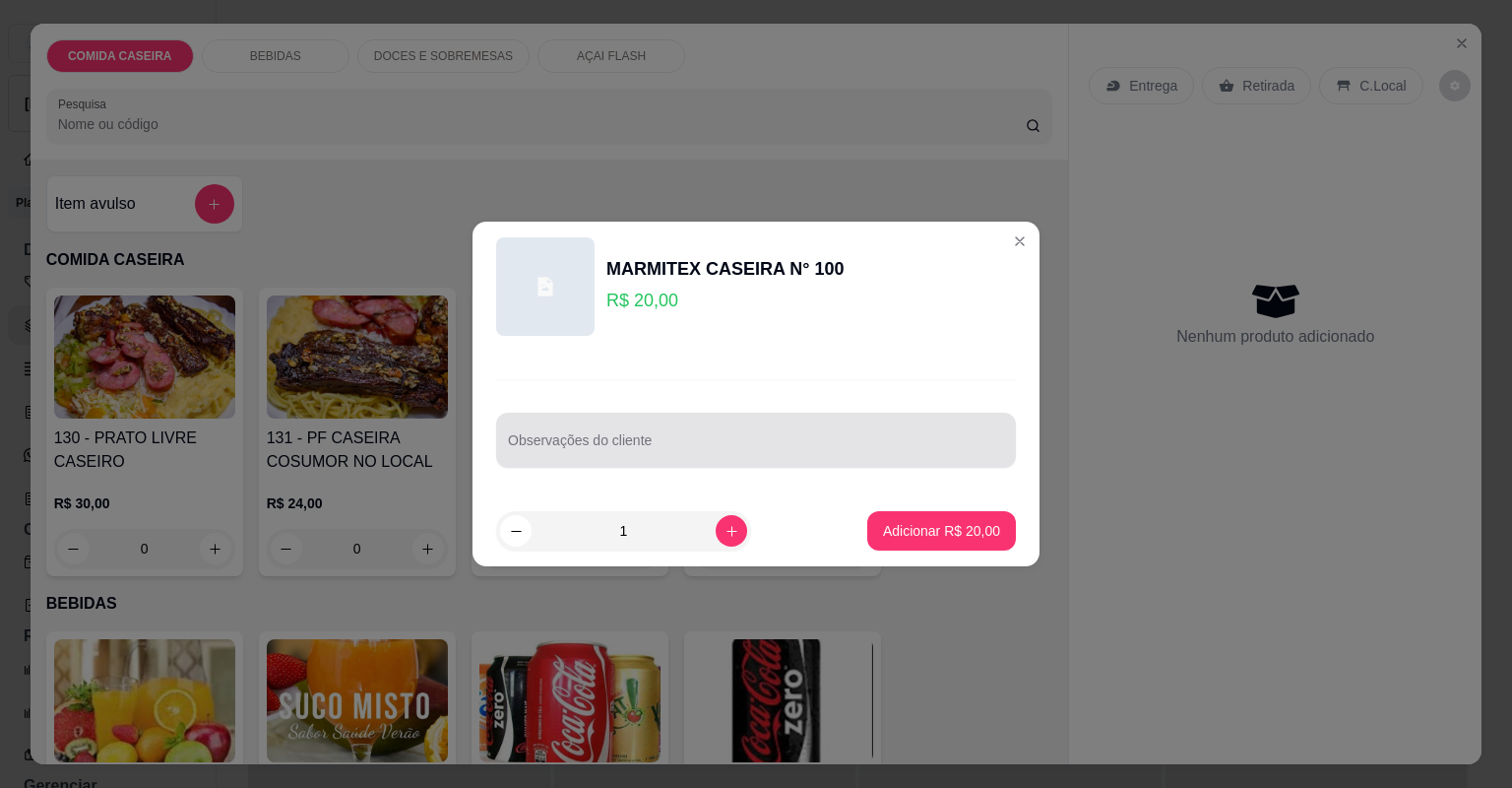 click at bounding box center [756, 440] 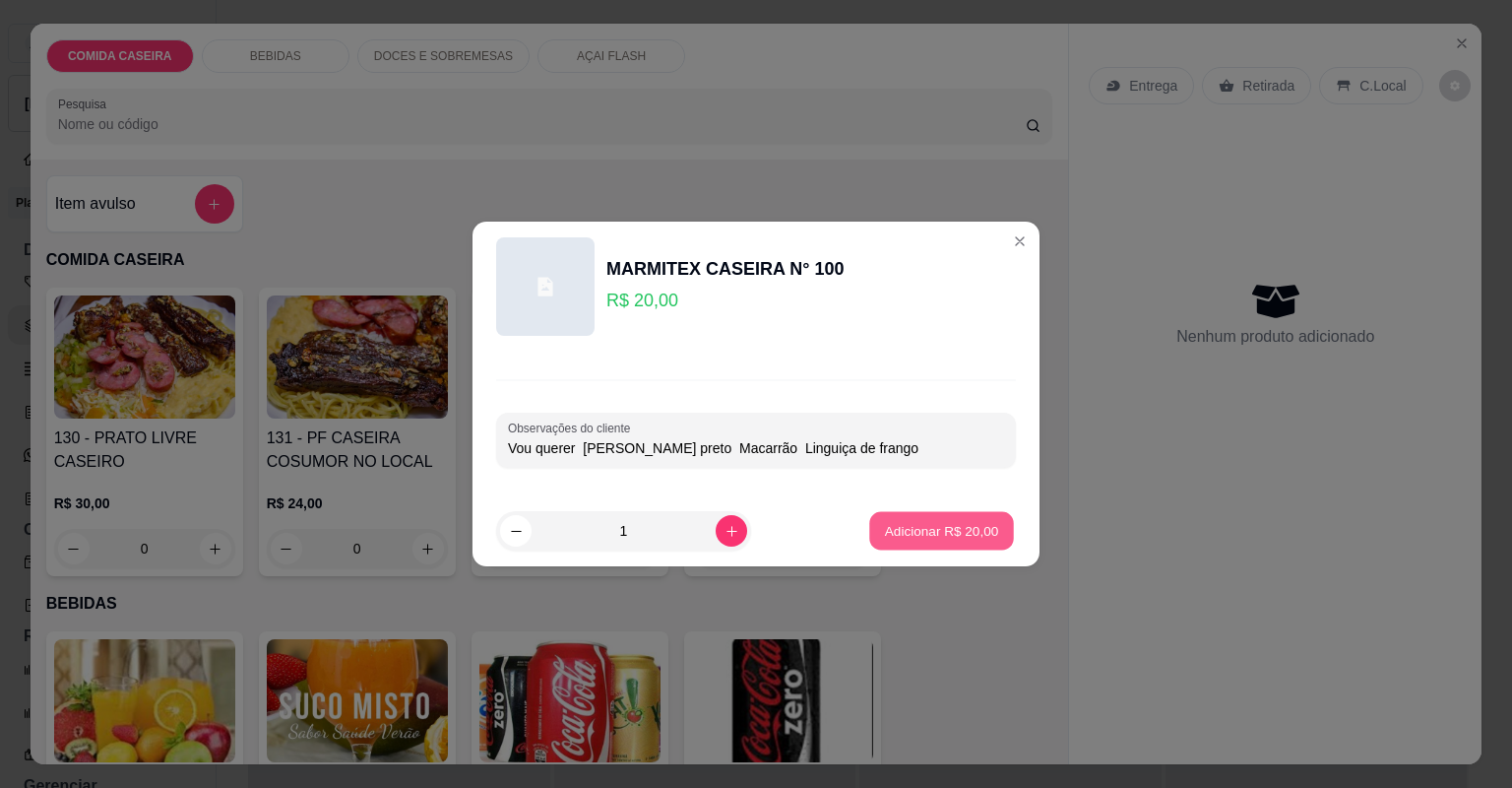 click on "Adicionar   R$ 20,00" at bounding box center [942, 530] 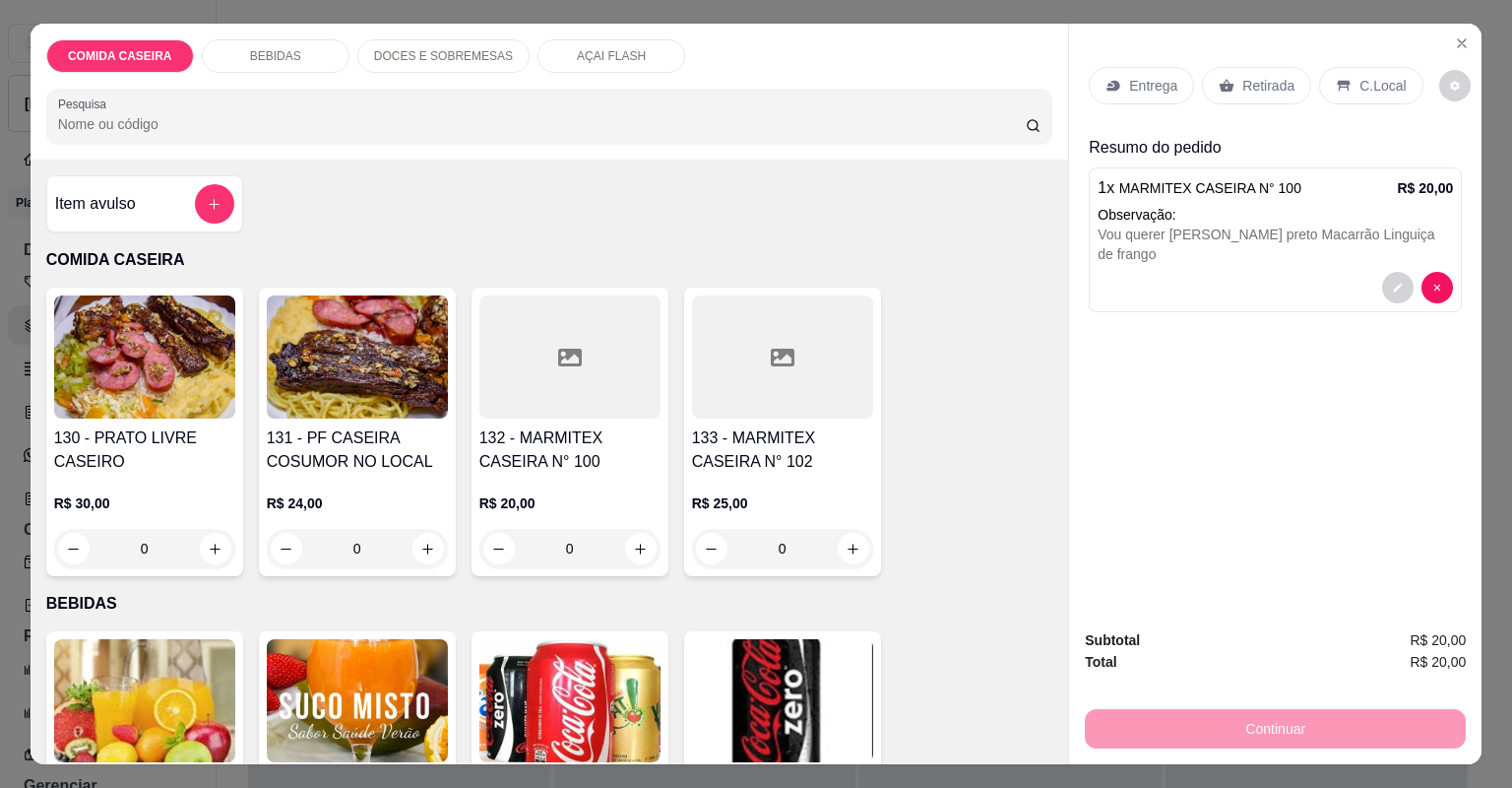 click on "Entrega" at bounding box center (1141, 86) 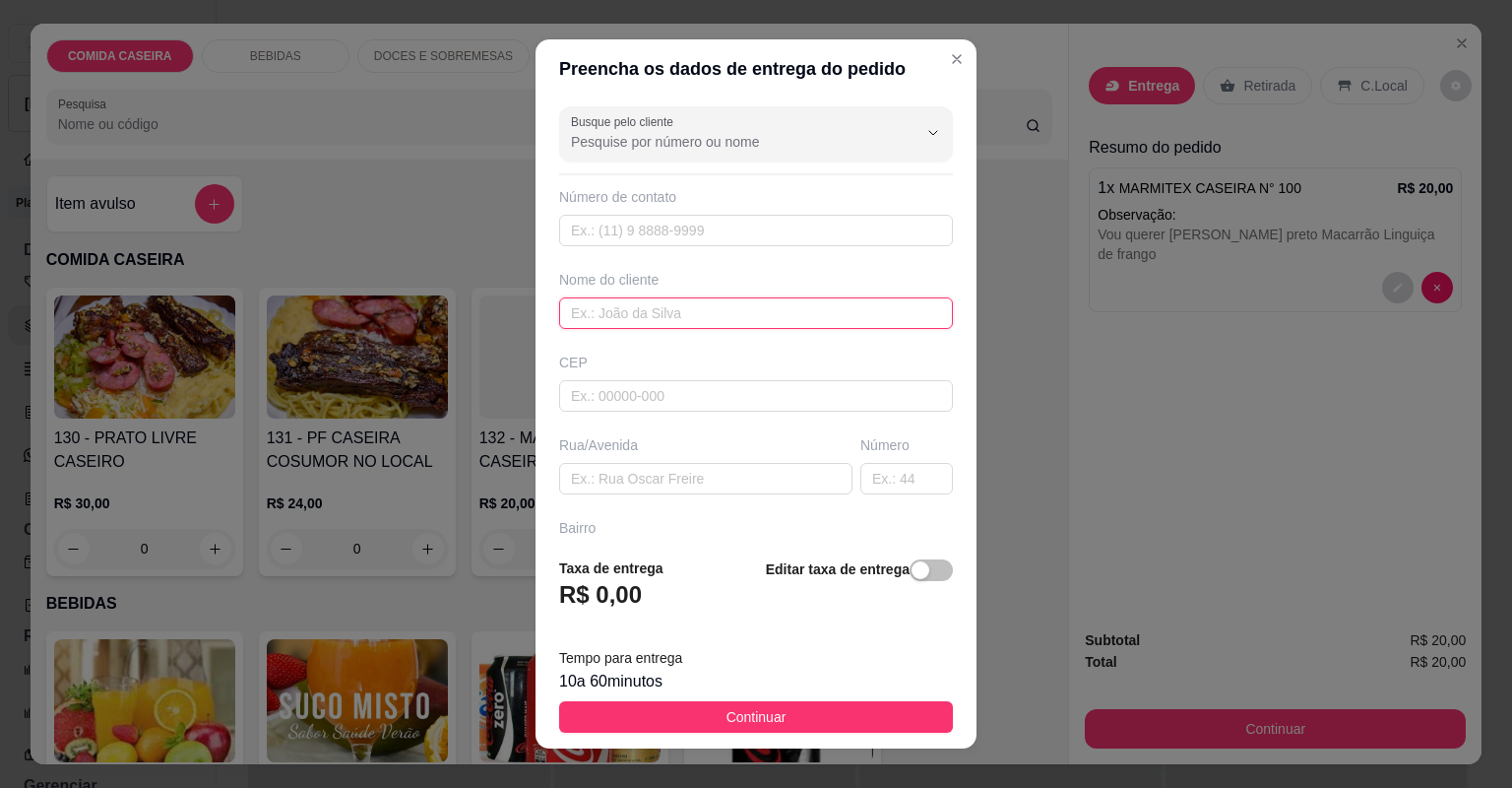 click at bounding box center (756, 313) 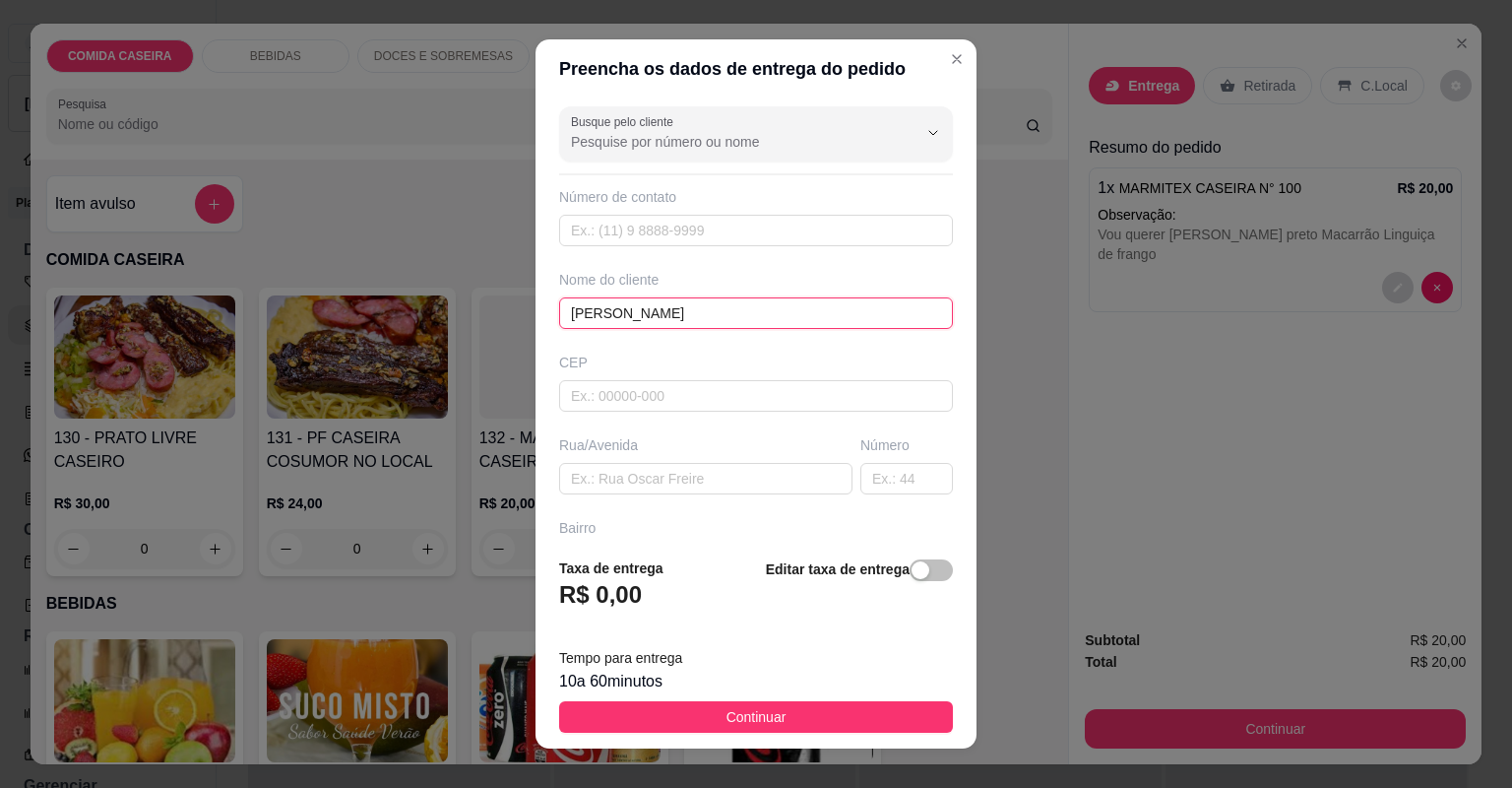 type on "[PERSON_NAME]" 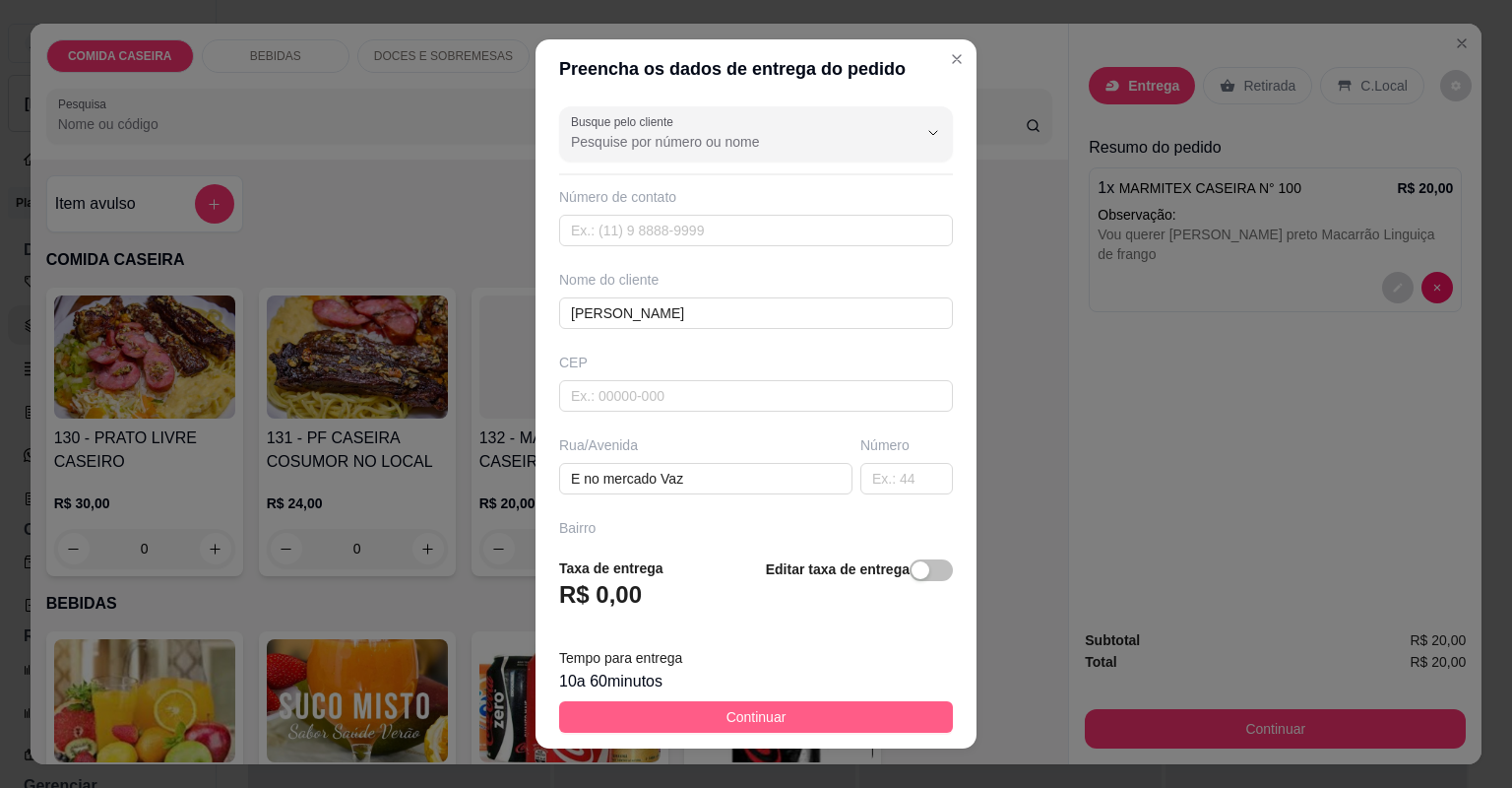 click on "Continuar" at bounding box center [756, 717] 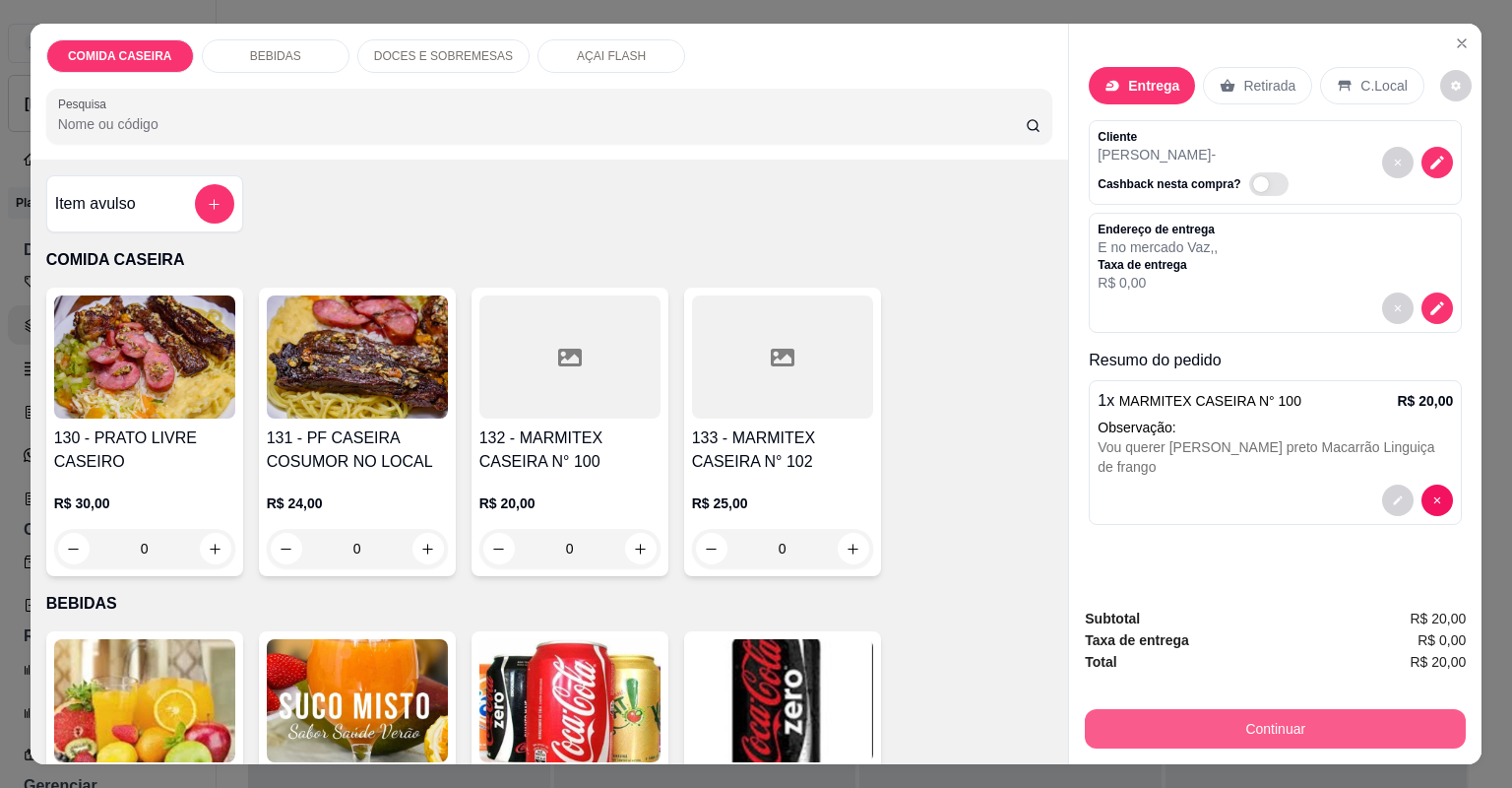click on "Continuar" at bounding box center [1275, 729] 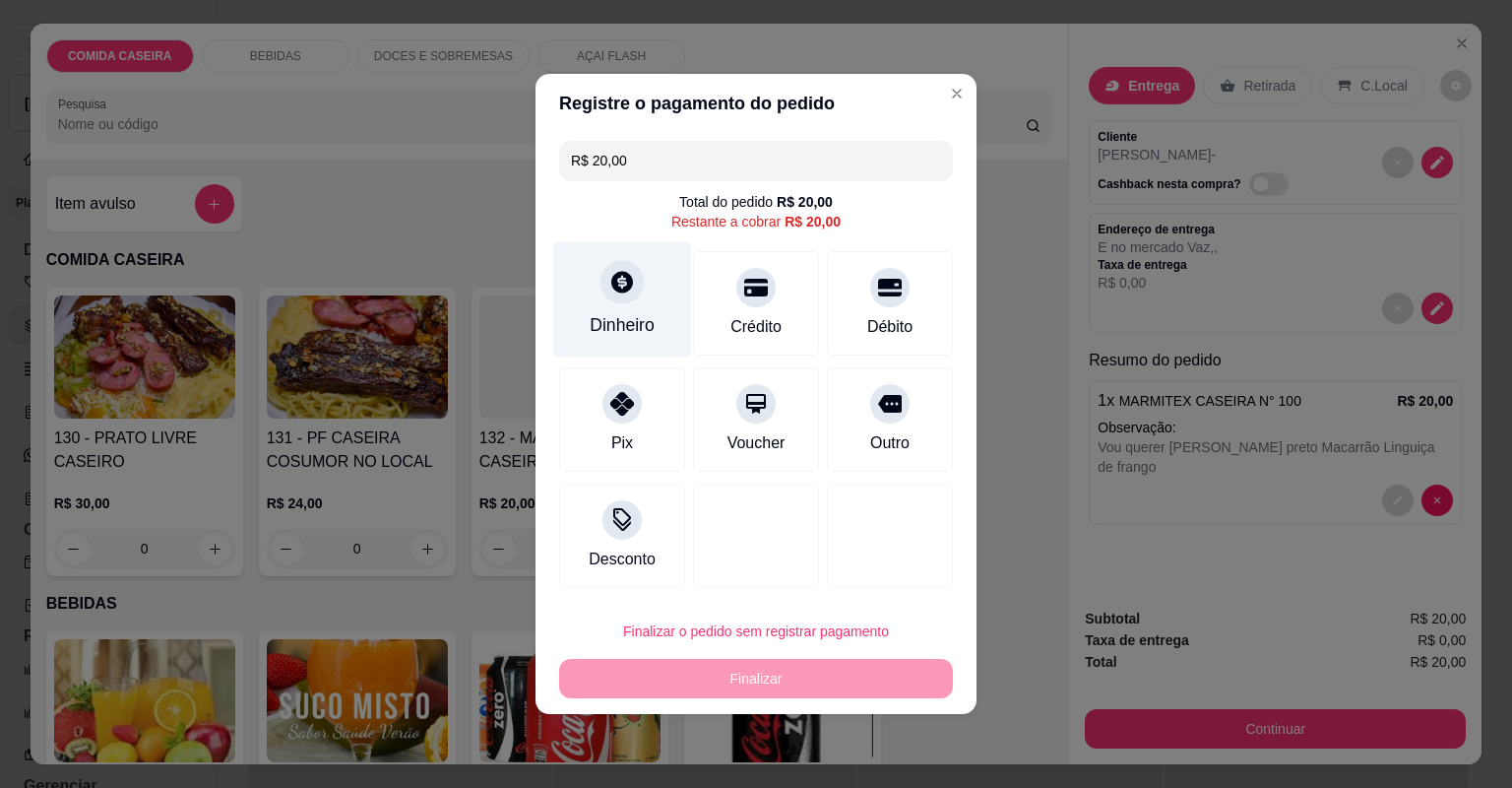 click on "Dinheiro" at bounding box center [622, 299] 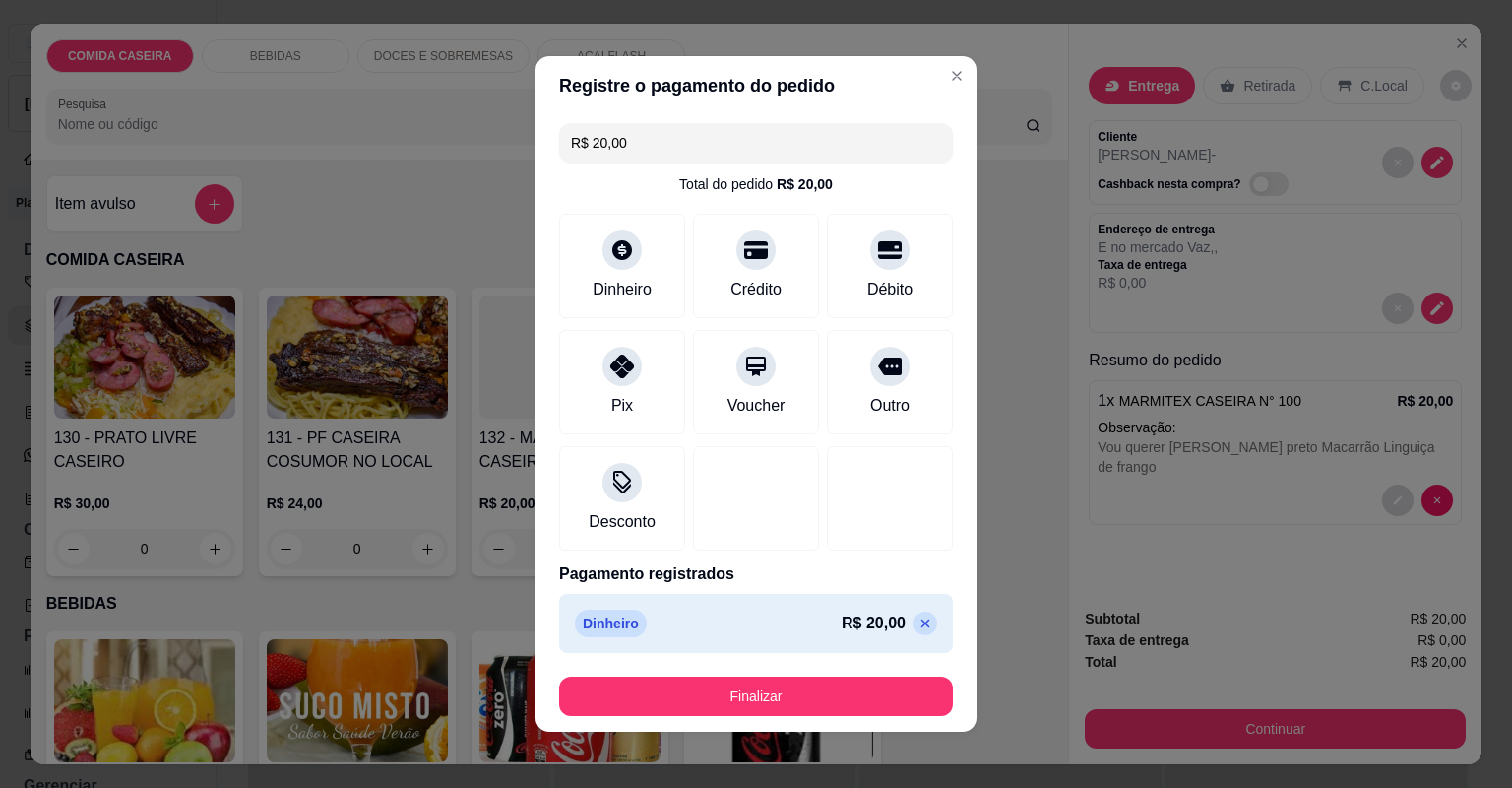 type on "R$ 0,00" 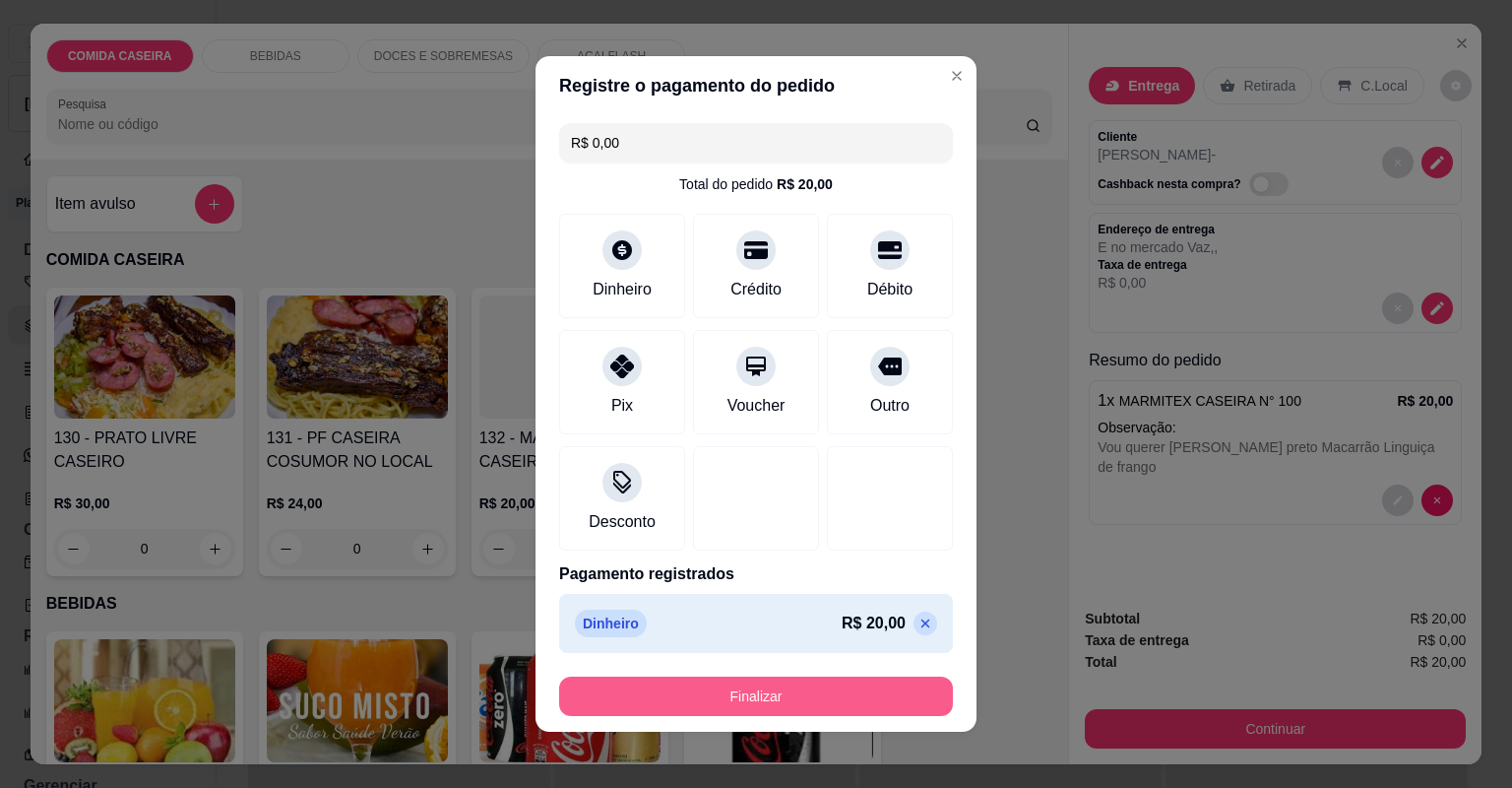 click on "Finalizar" at bounding box center (756, 696) 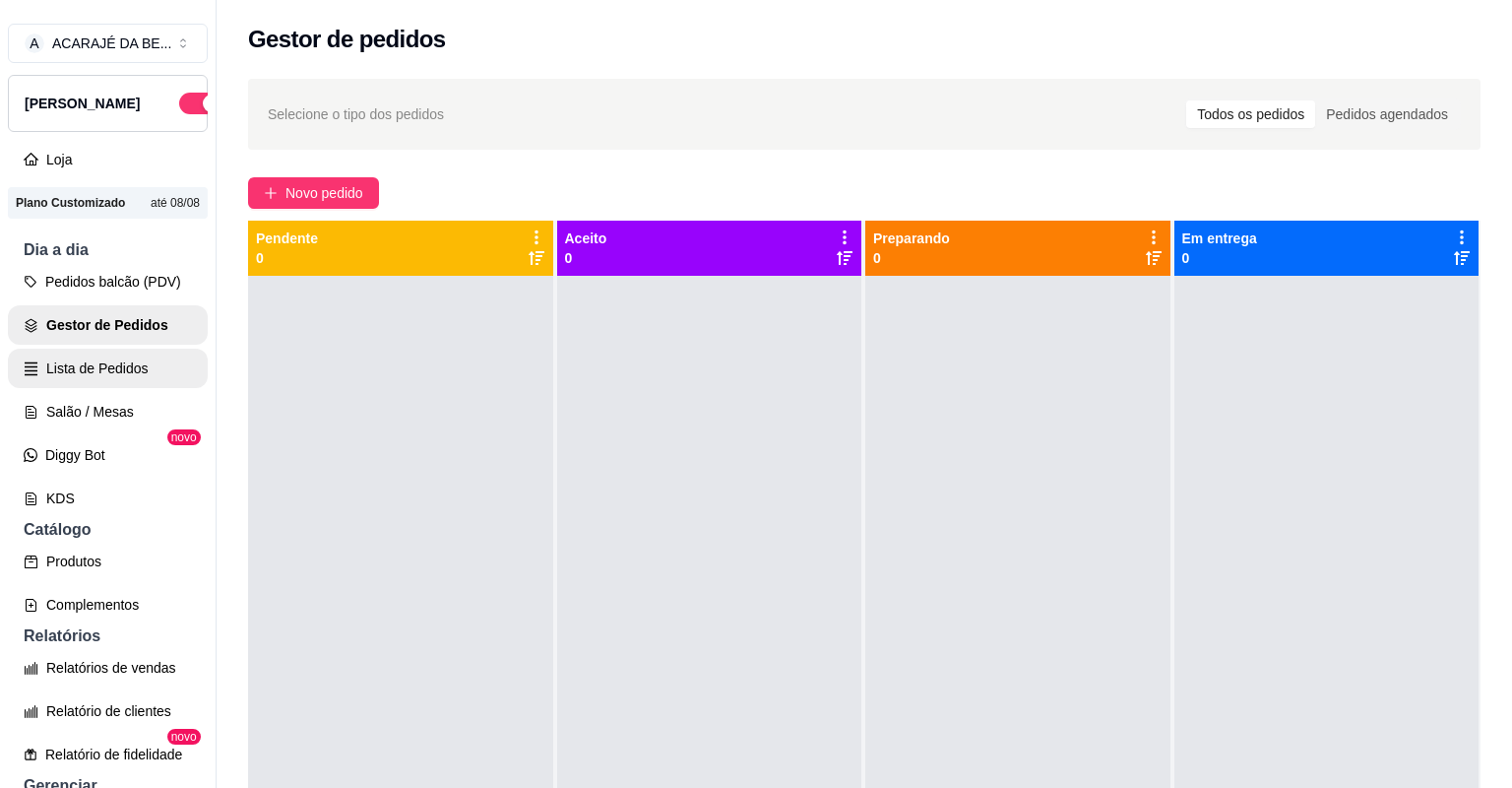 click on "Lista de Pedidos" at bounding box center [107, 368] 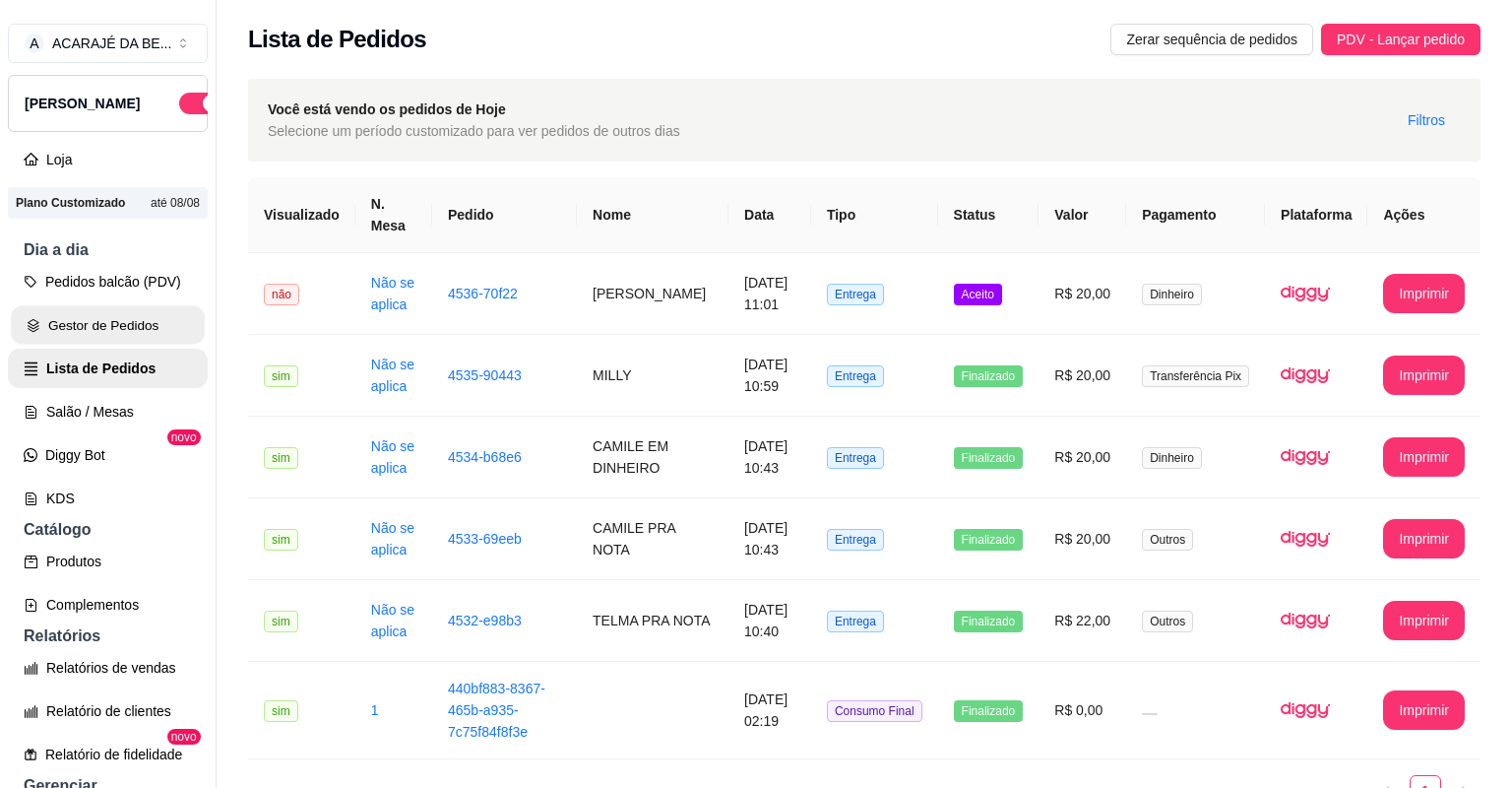 click on "Gestor de Pedidos" at bounding box center [107, 325] 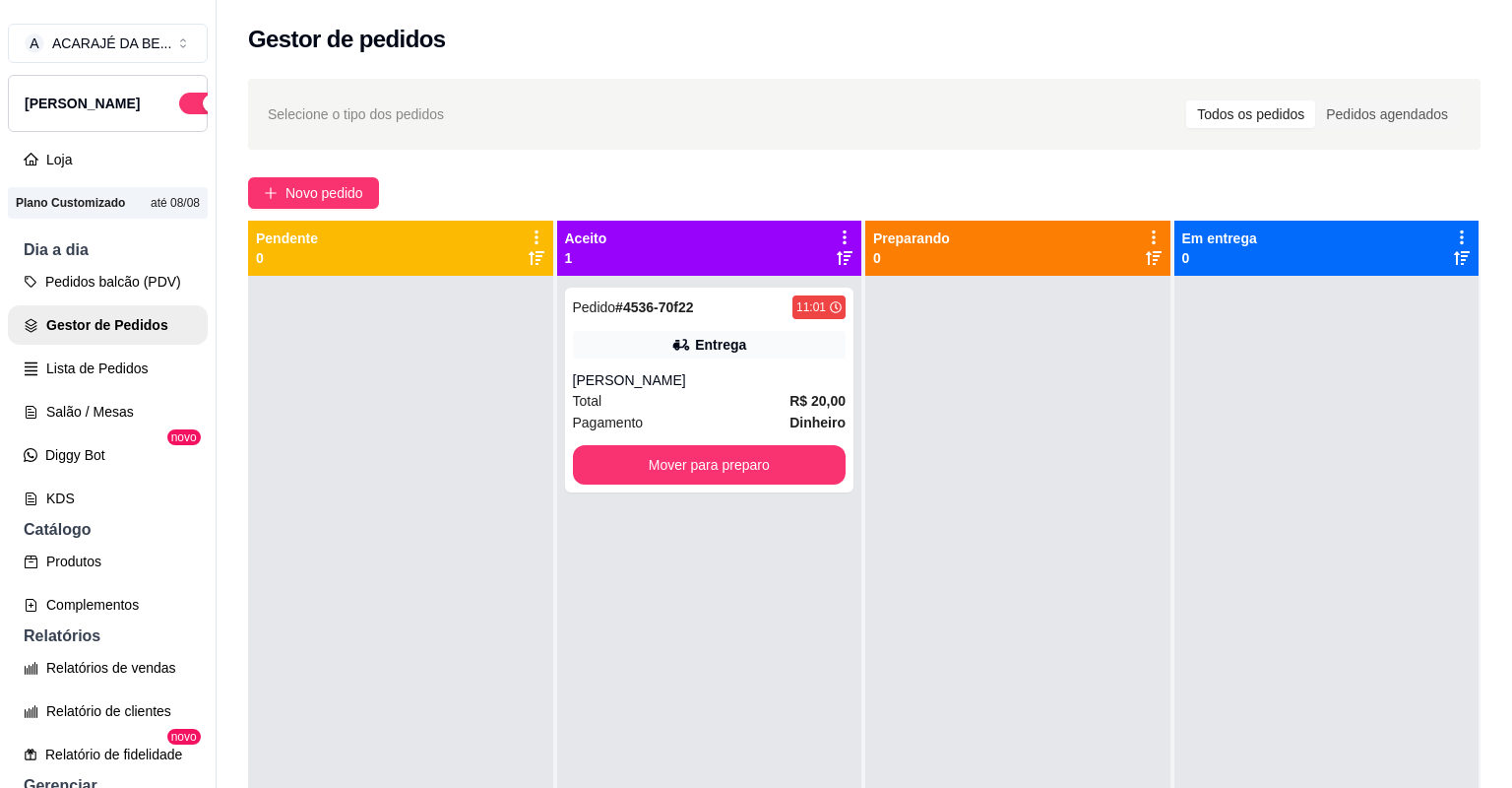 click on "[PERSON_NAME]" at bounding box center [710, 380] 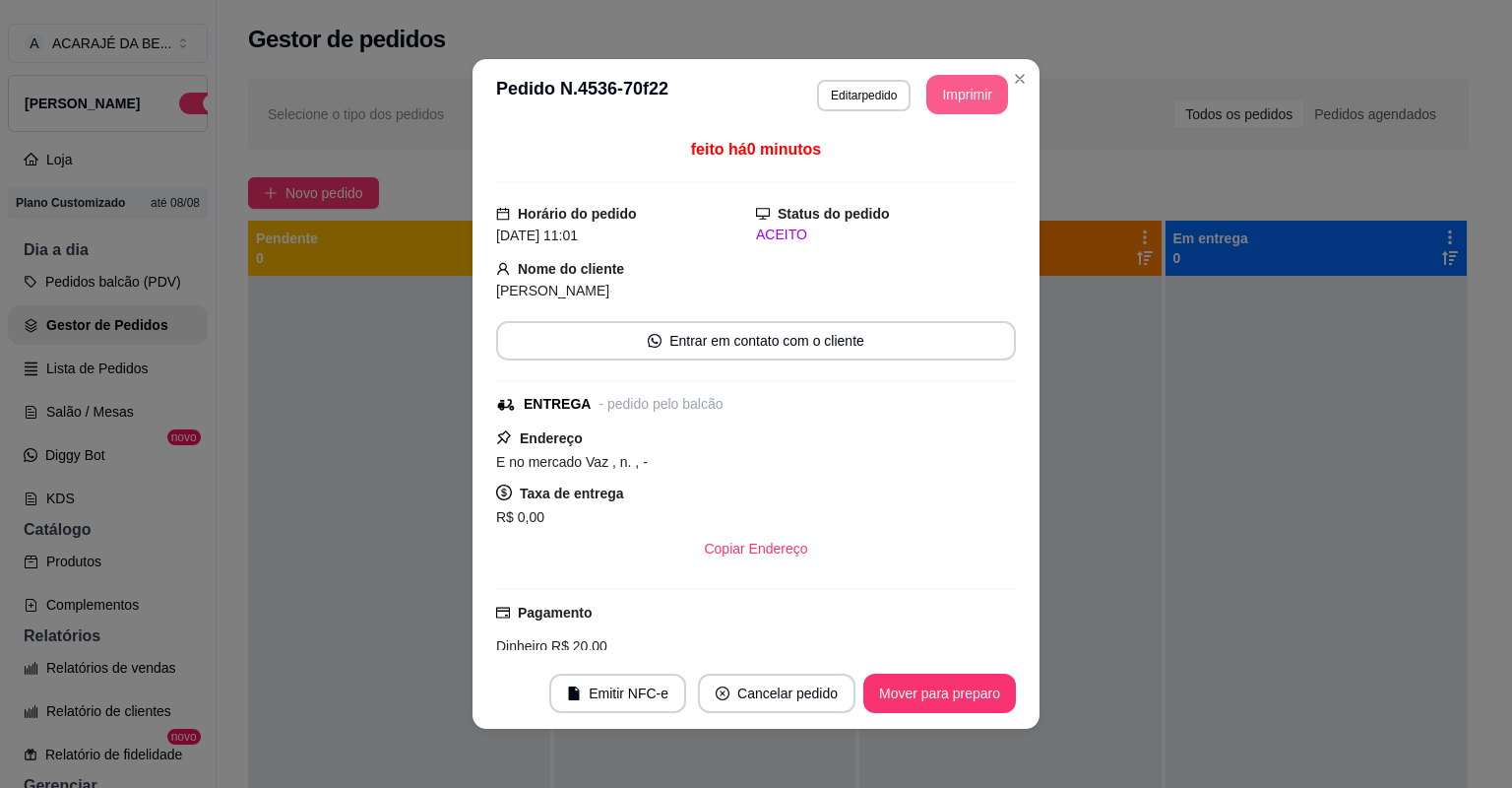click on "Imprimir" at bounding box center (967, 95) 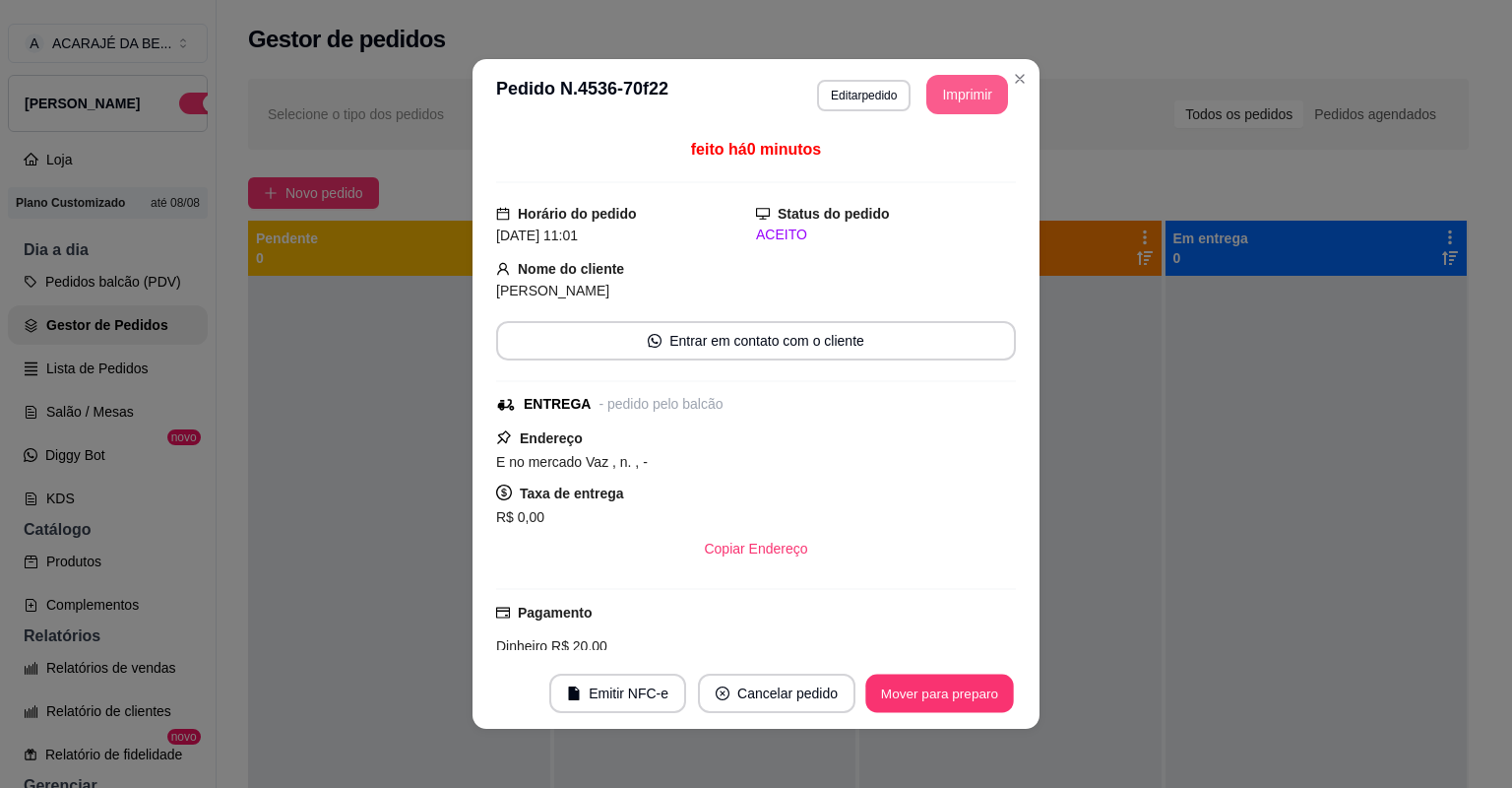 click on "Mover para preparo" at bounding box center (939, 693) 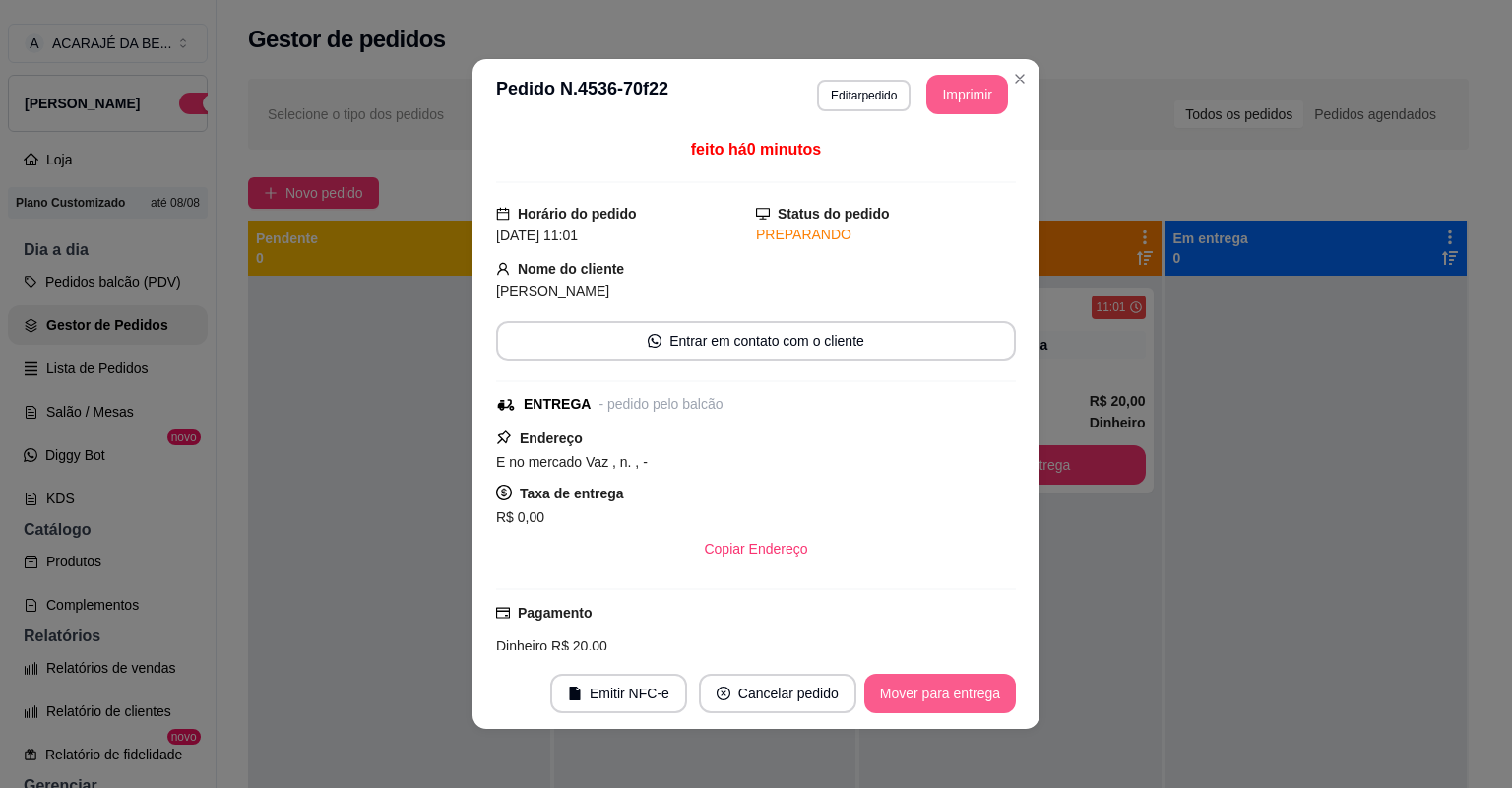 click on "Mover para entrega" at bounding box center (940, 693) 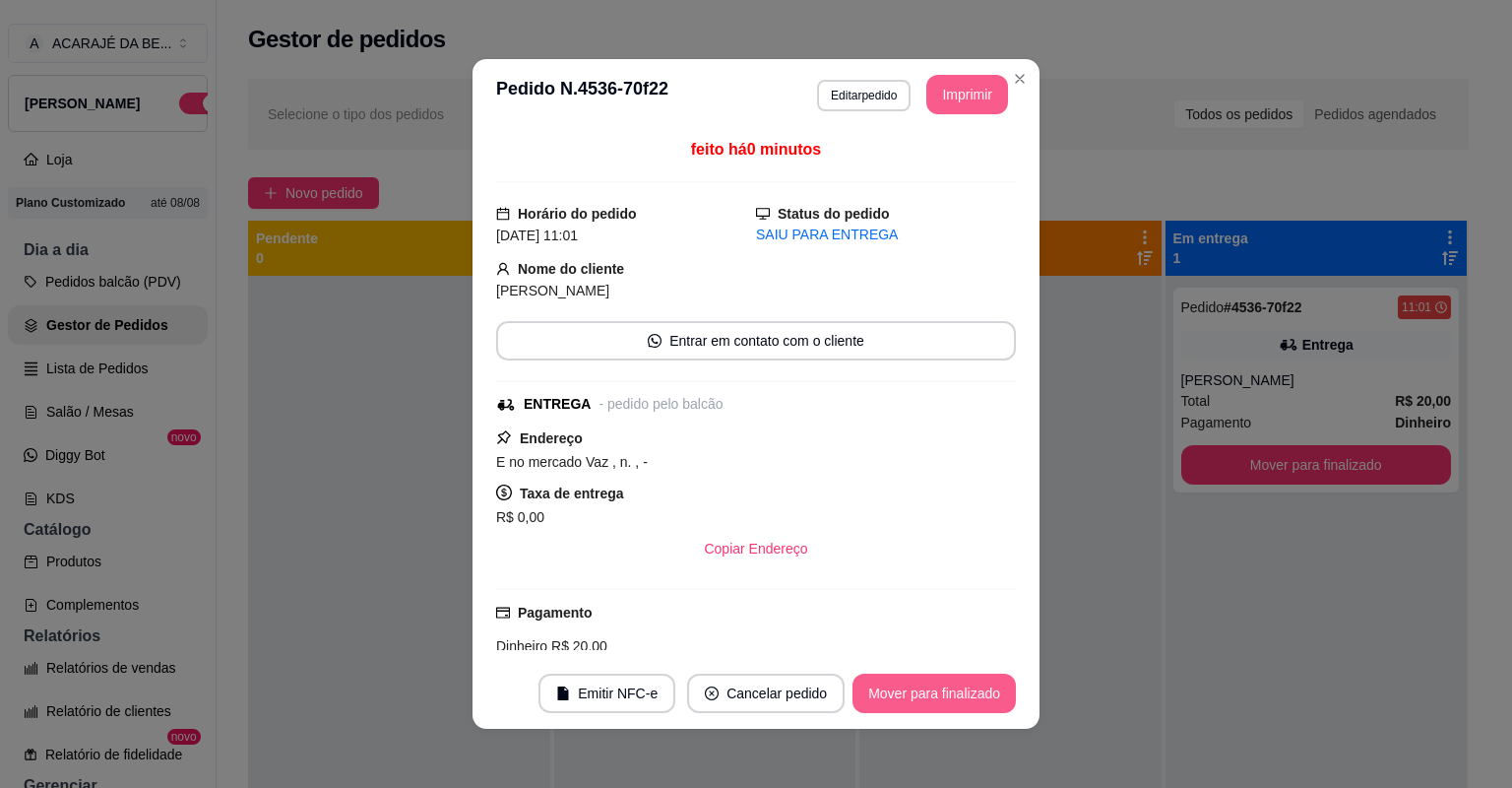click on "Mover para finalizado" at bounding box center [934, 693] 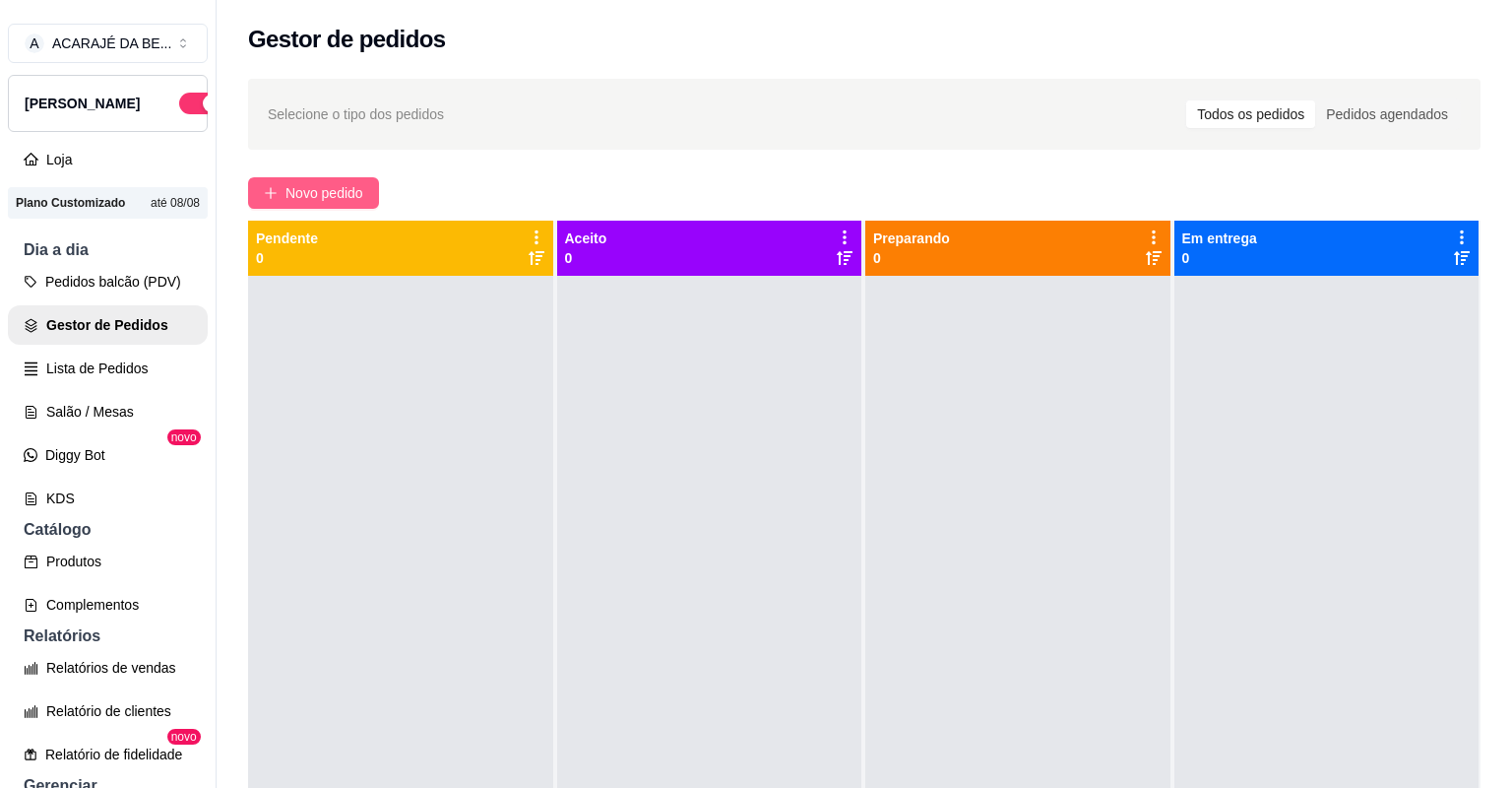 click on "Novo pedido" at bounding box center [324, 193] 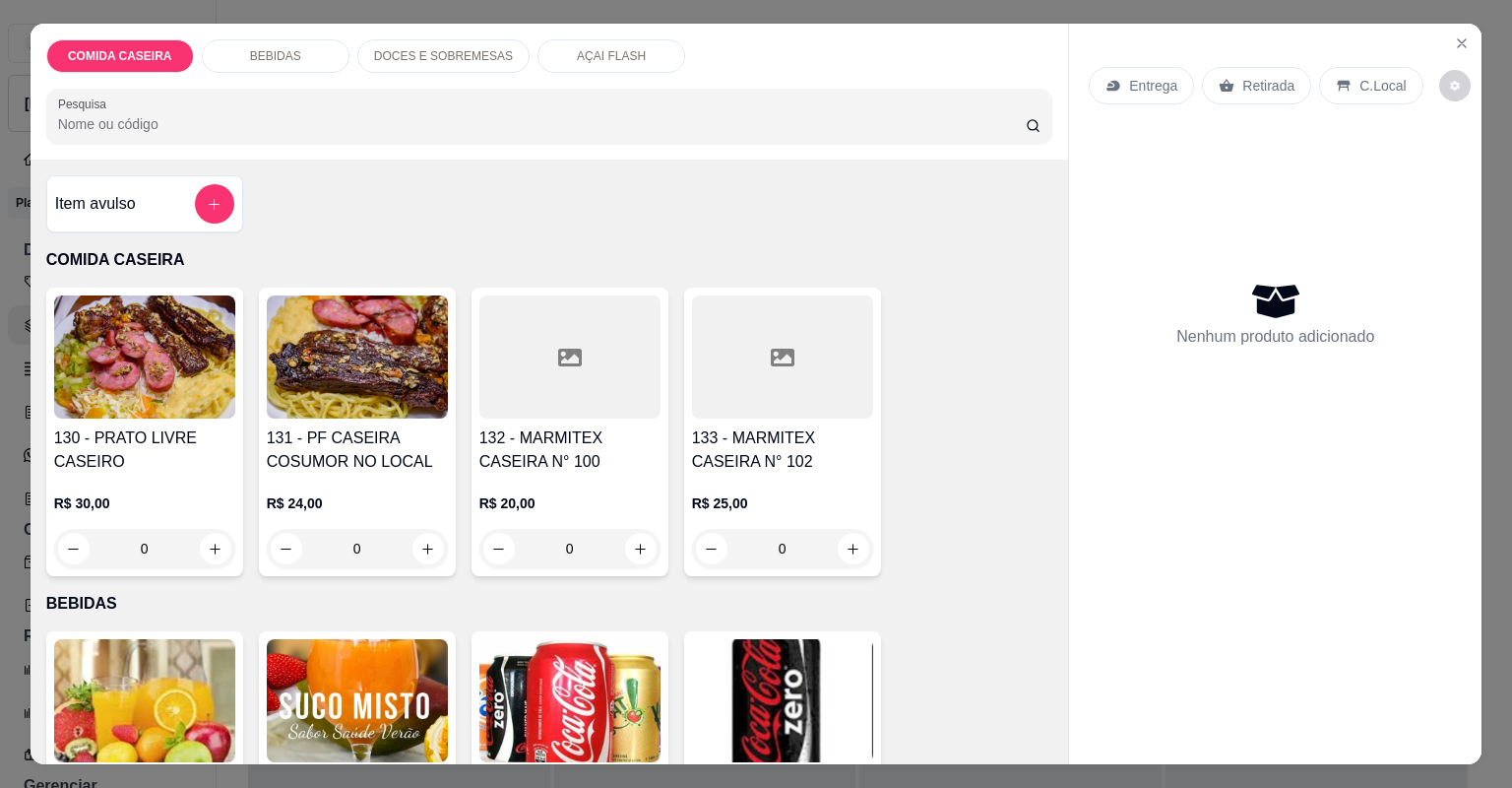 click at bounding box center (570, 357) 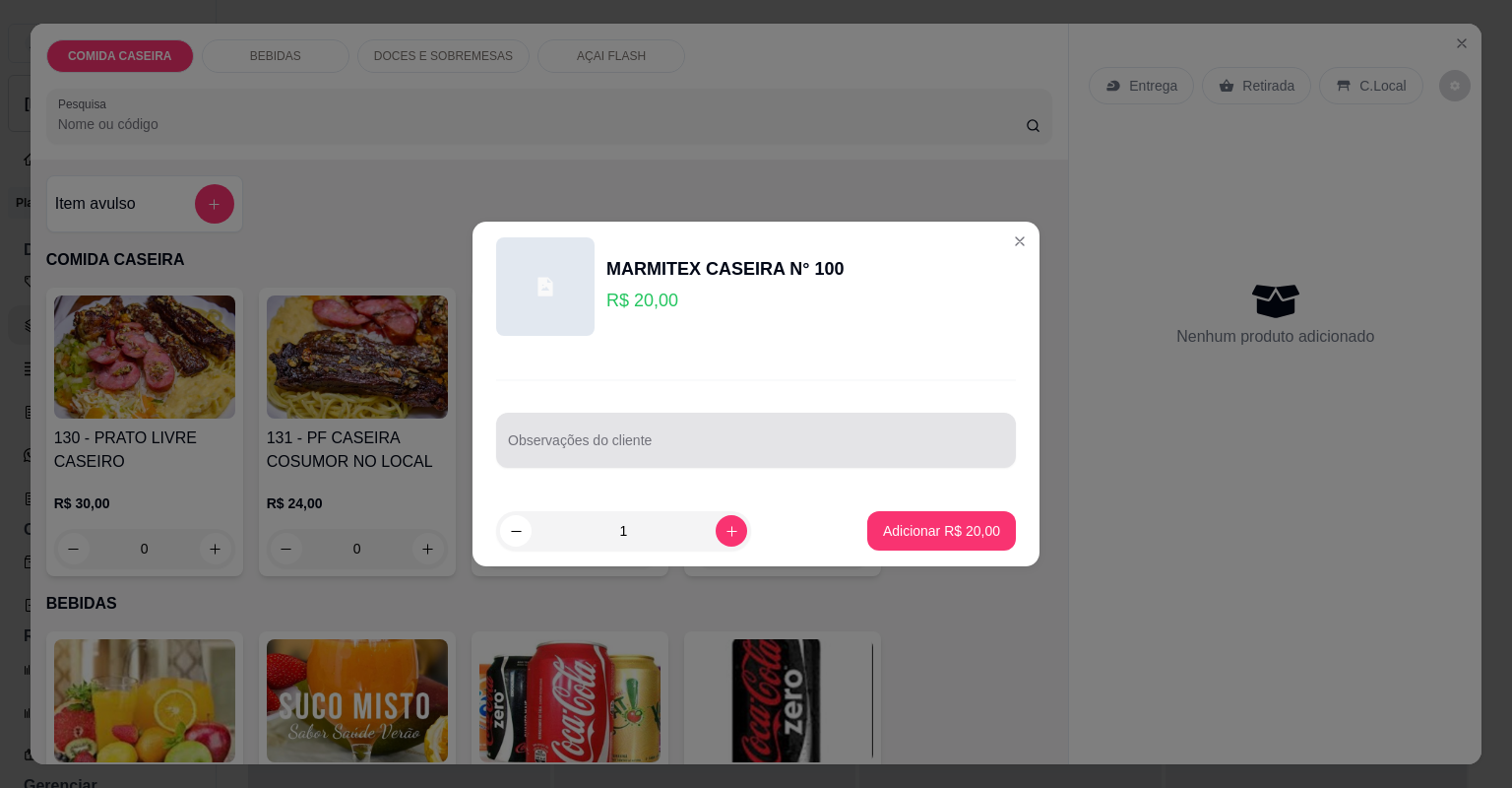 click at bounding box center (756, 440) 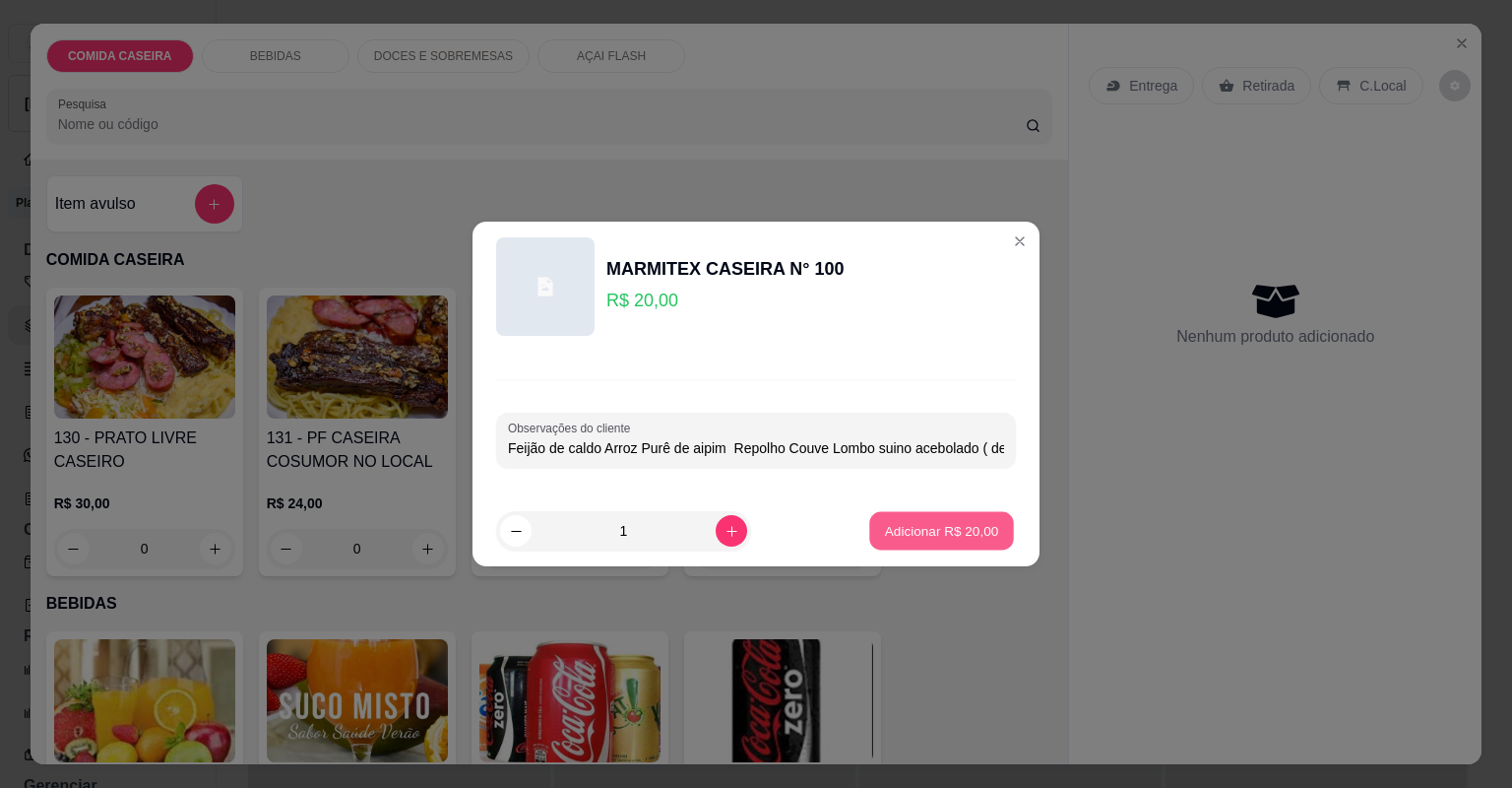 click on "Adicionar   R$ 20,00" at bounding box center [941, 531] 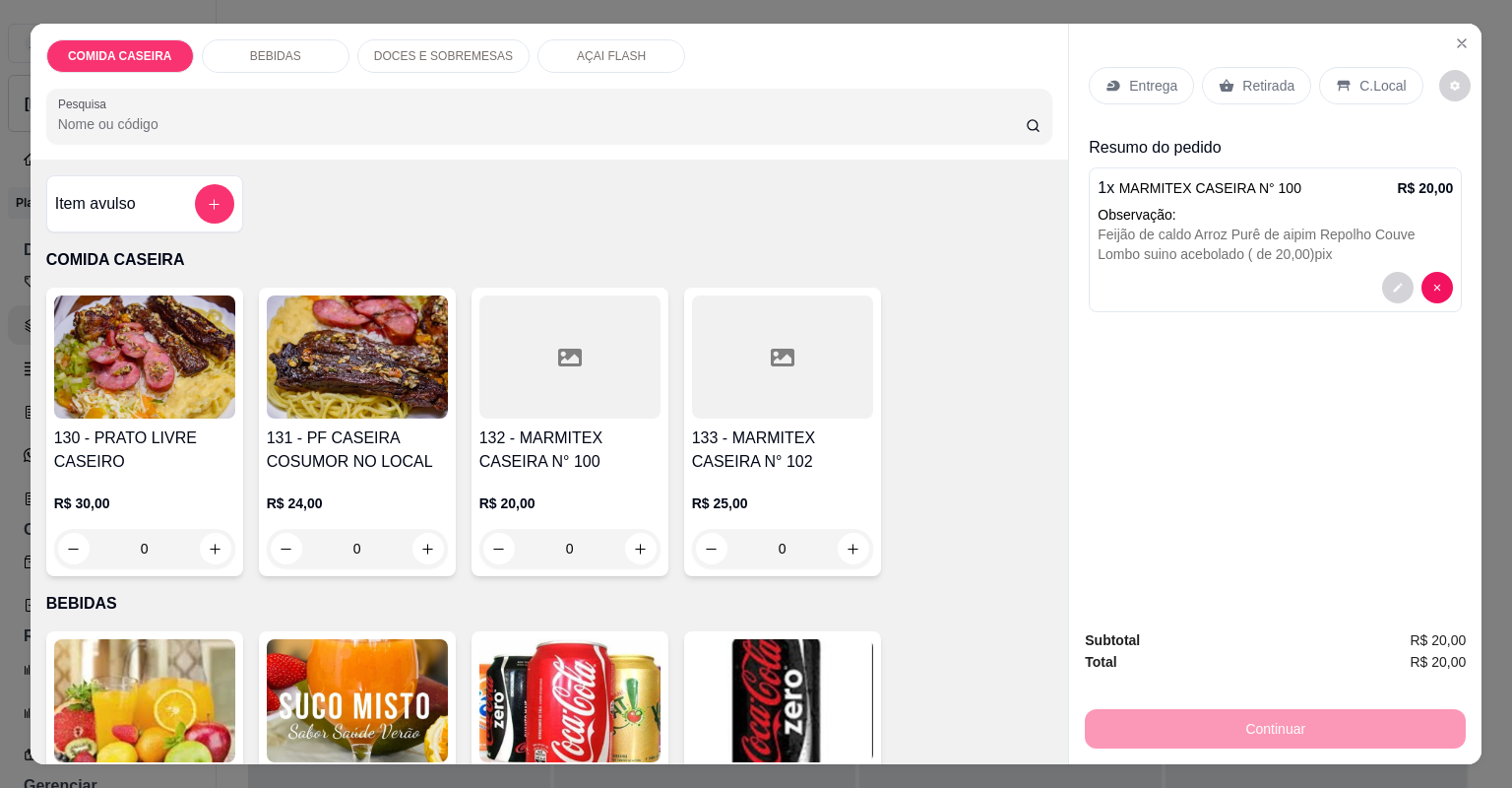 click at bounding box center [783, 357] 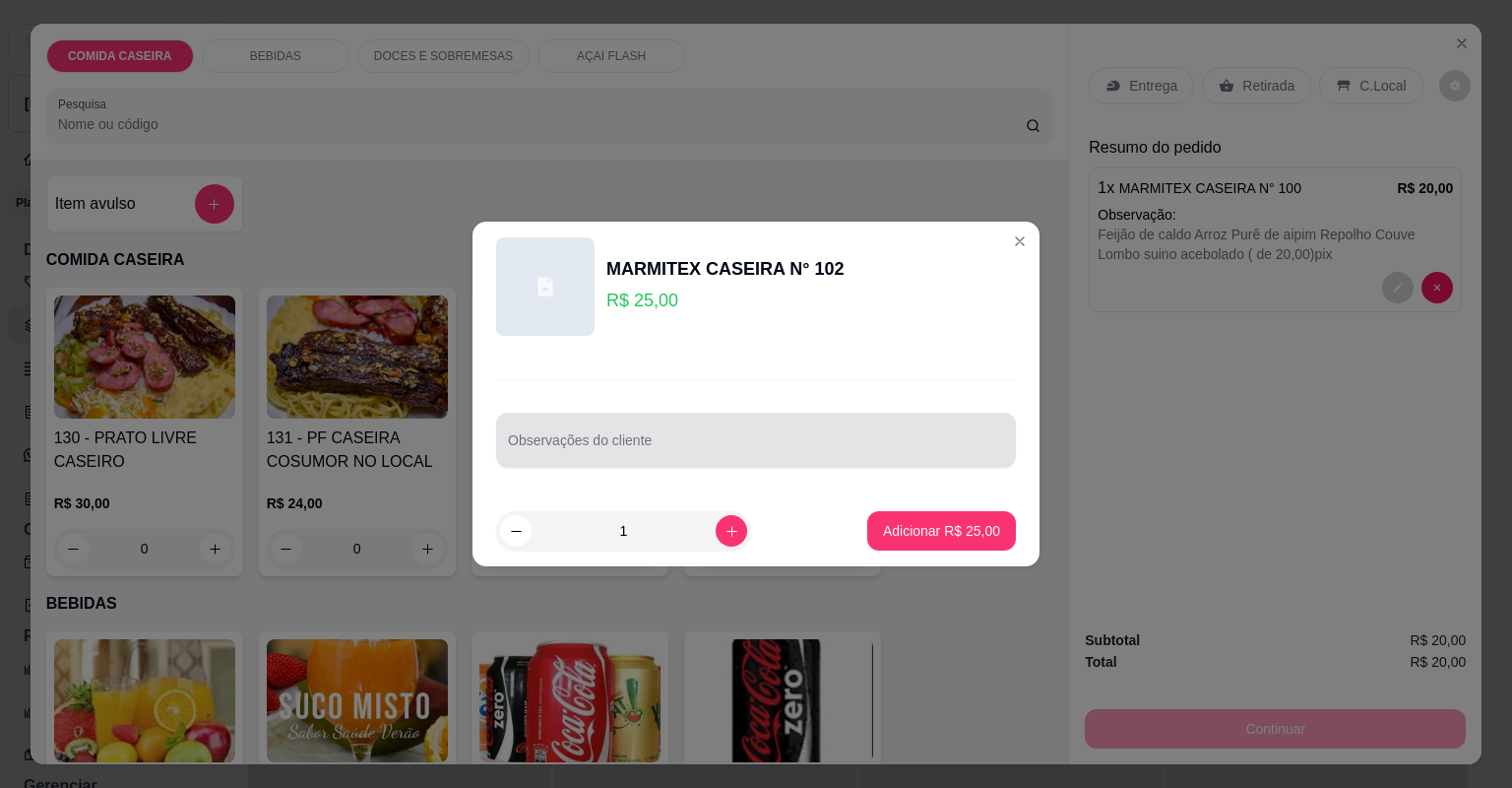 click on "Observações do cliente" at bounding box center (756, 448) 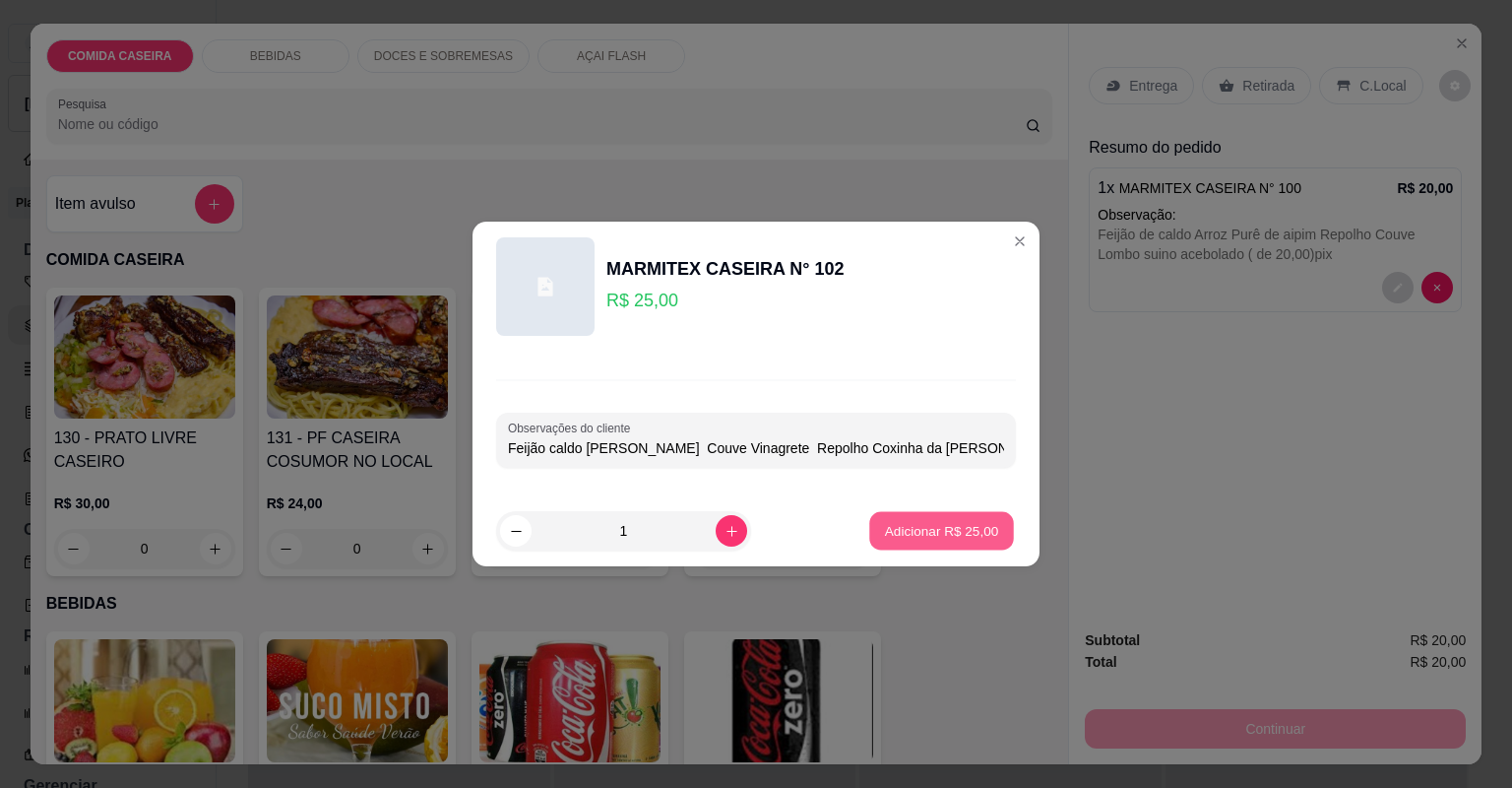 click on "Adicionar   R$ 25,00" at bounding box center (942, 530) 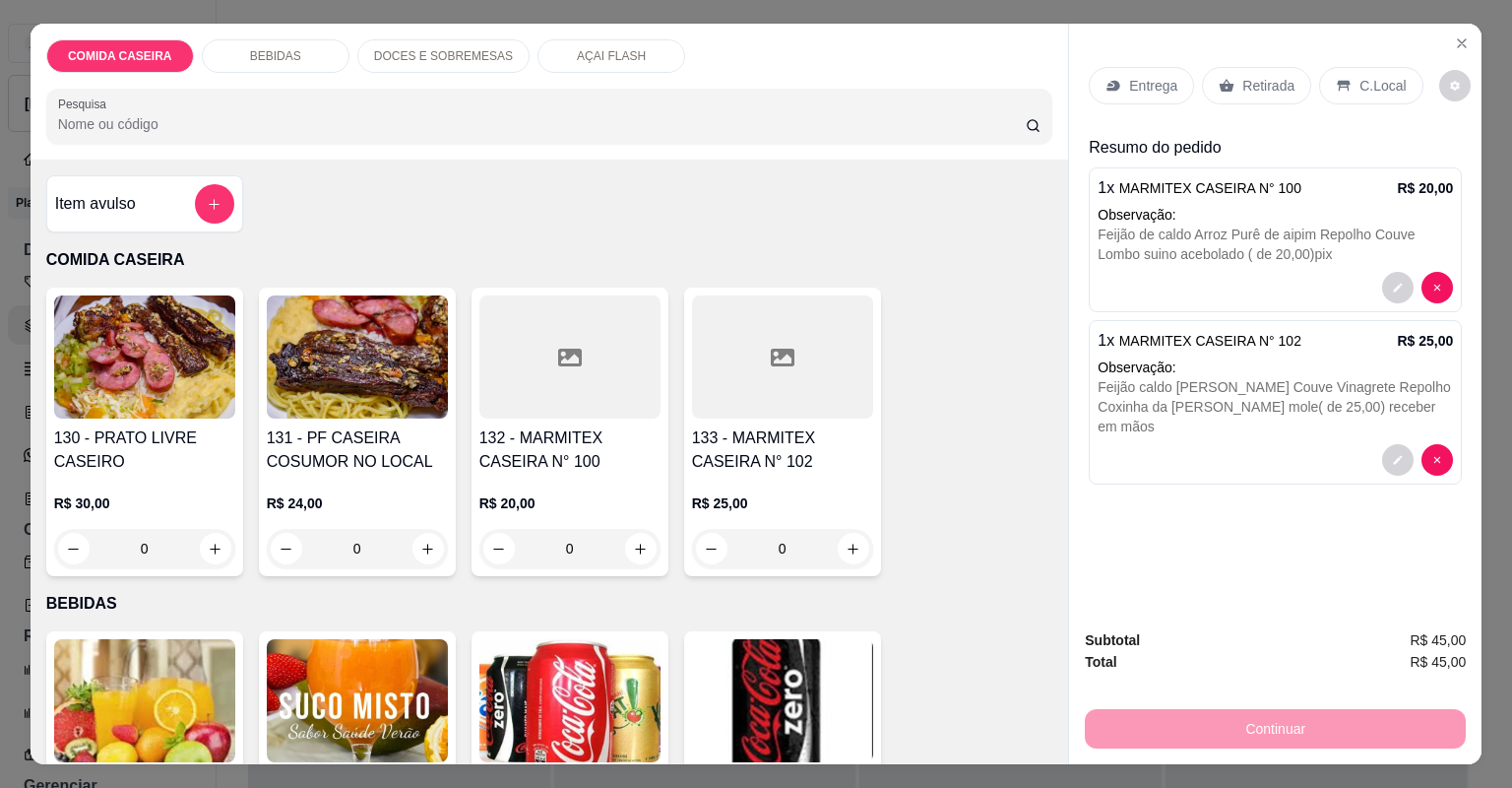 click on "132 - MARMITEX CASEIRA N° 100" at bounding box center (570, 450) 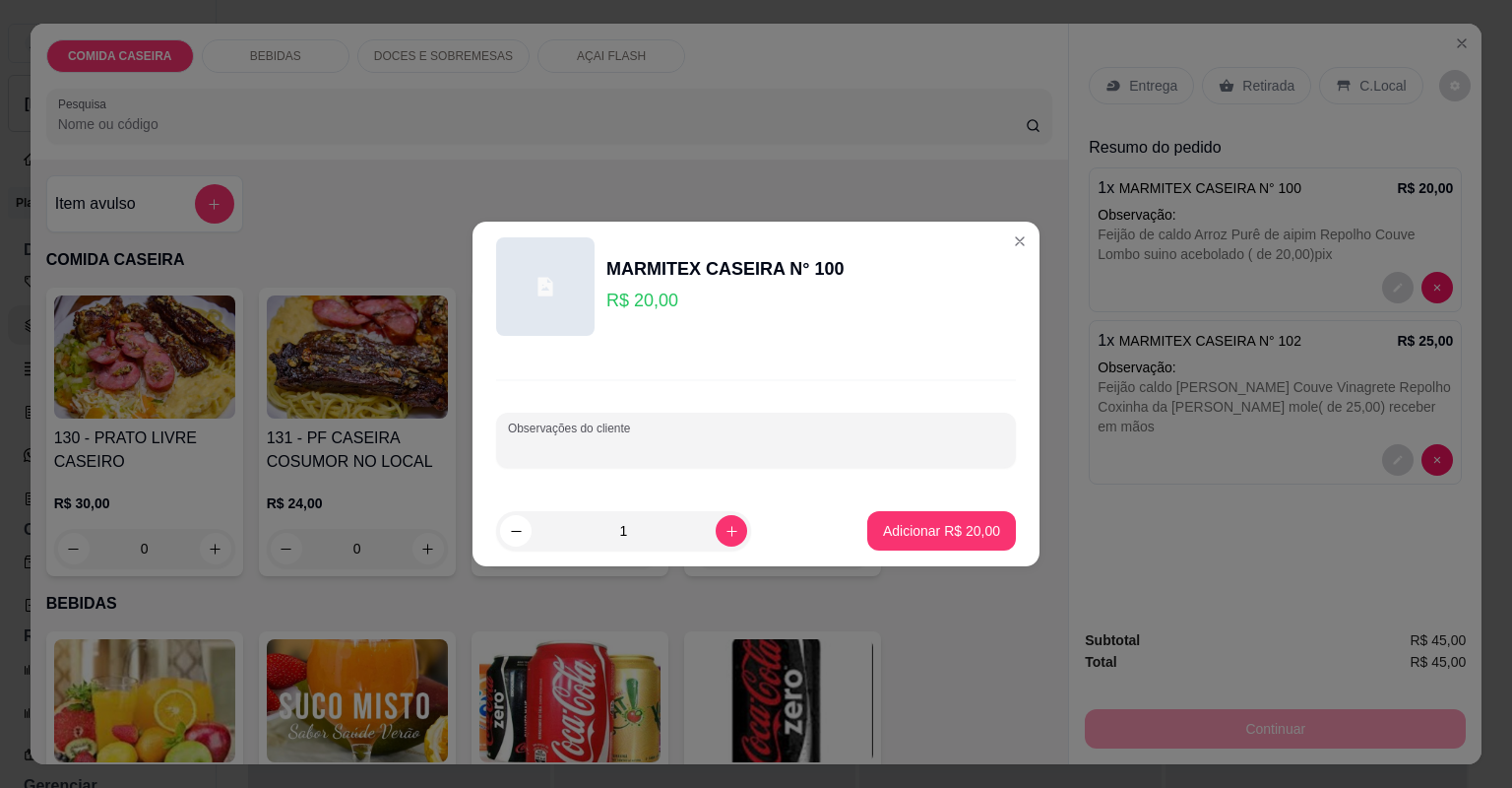 click on "Observações do cliente" at bounding box center (756, 448) 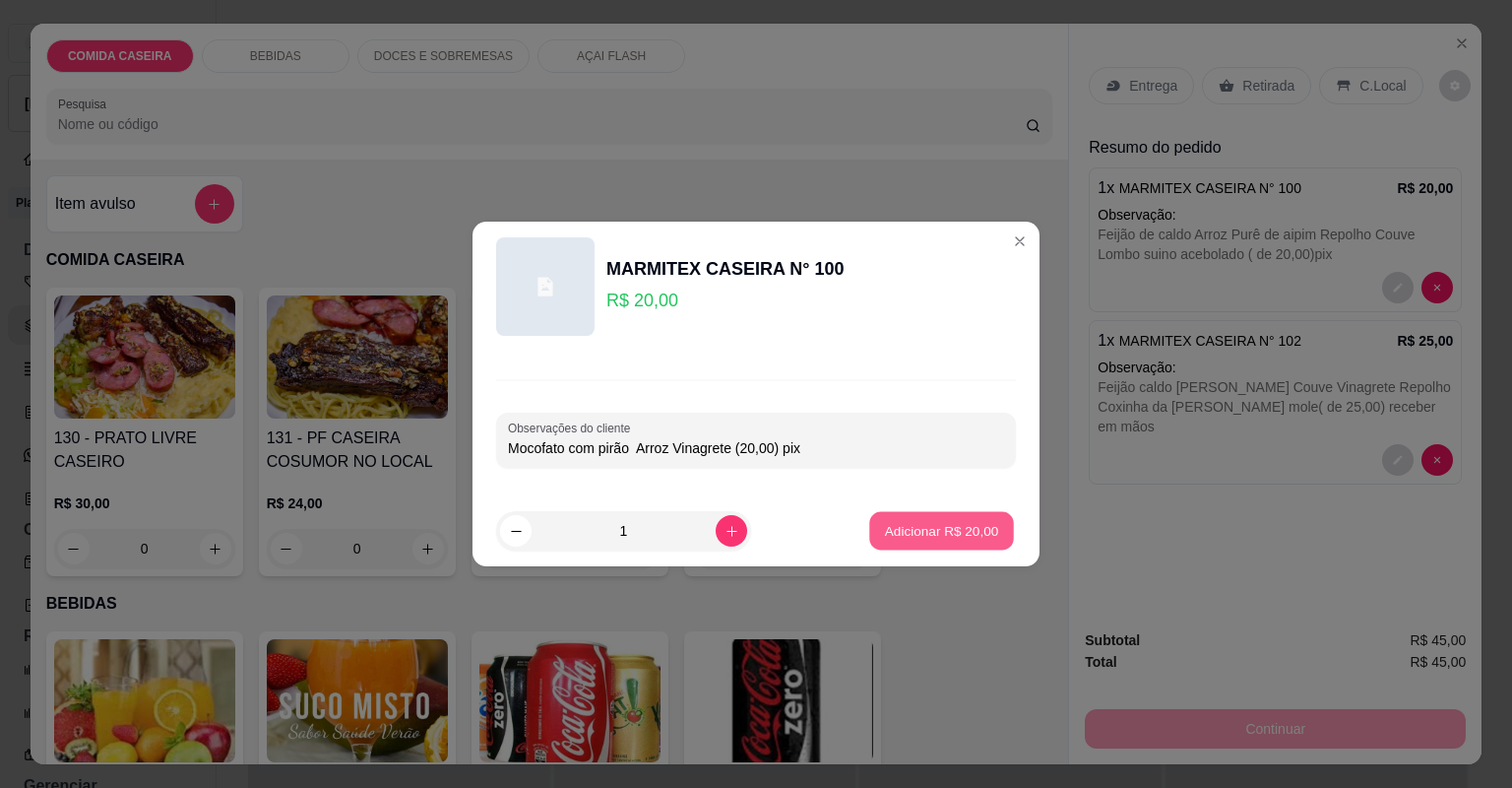 click on "Adicionar   R$ 20,00" at bounding box center (942, 530) 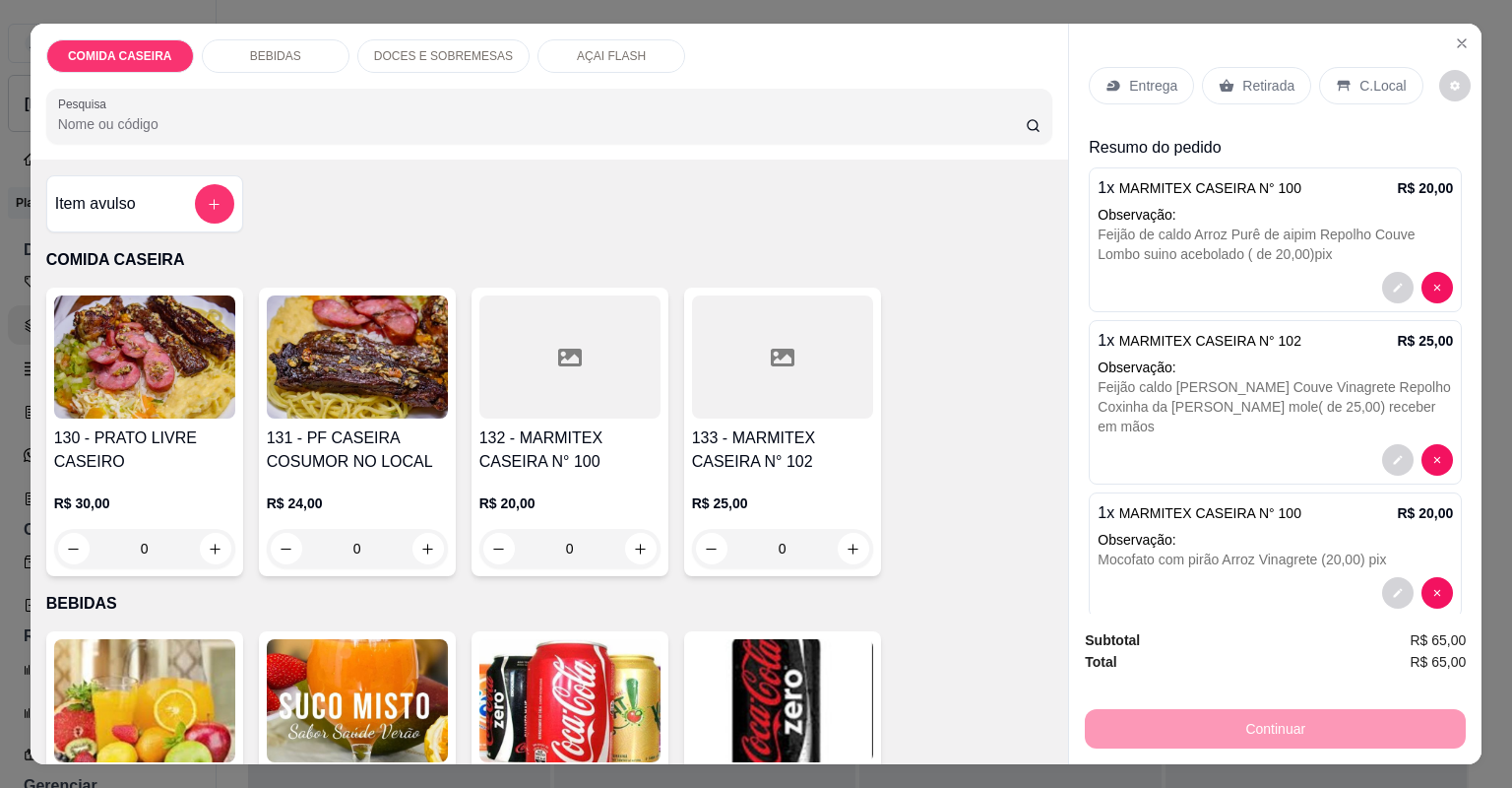 click on "Entrega" at bounding box center [1141, 86] 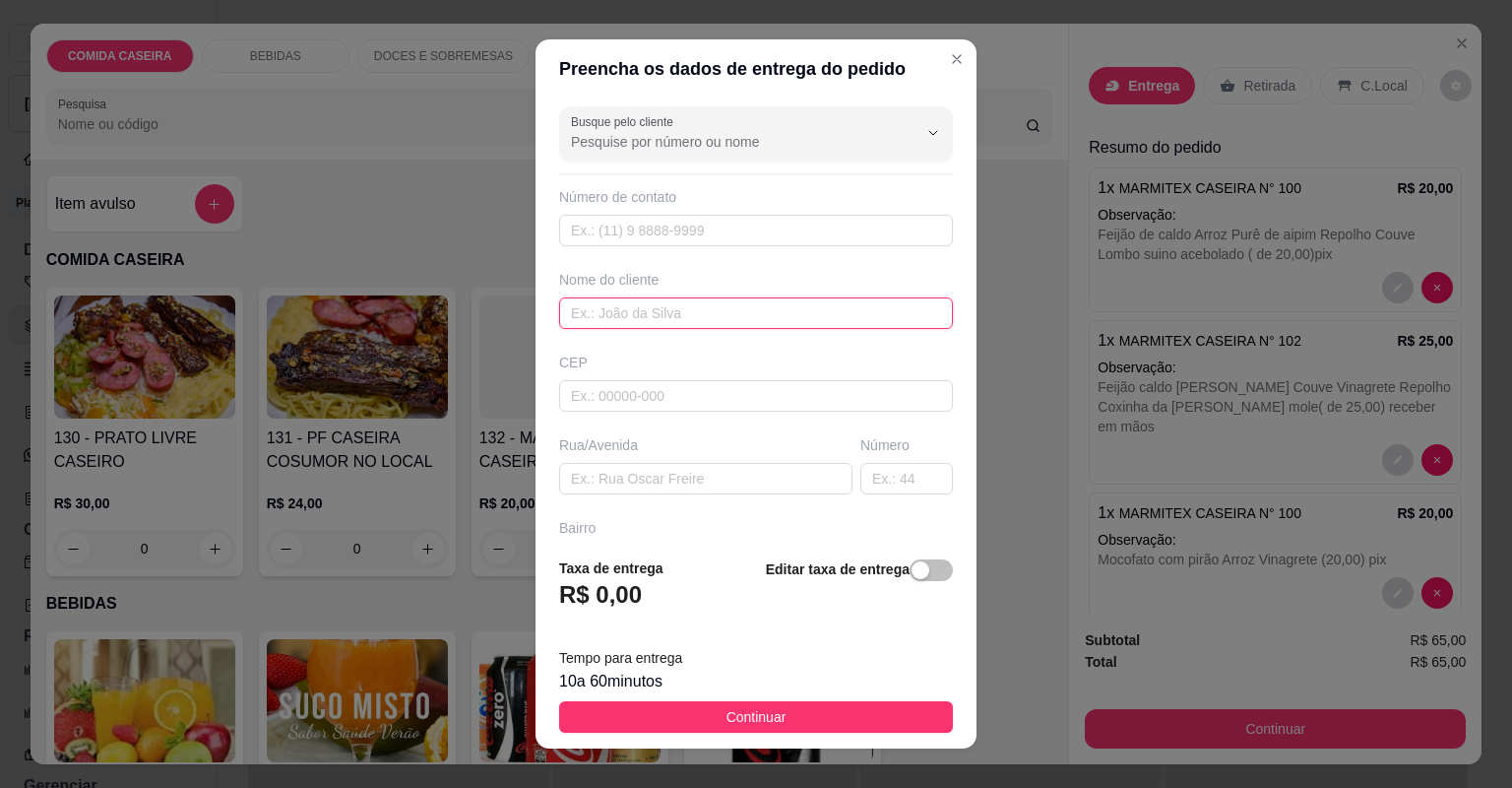 click at bounding box center [756, 313] 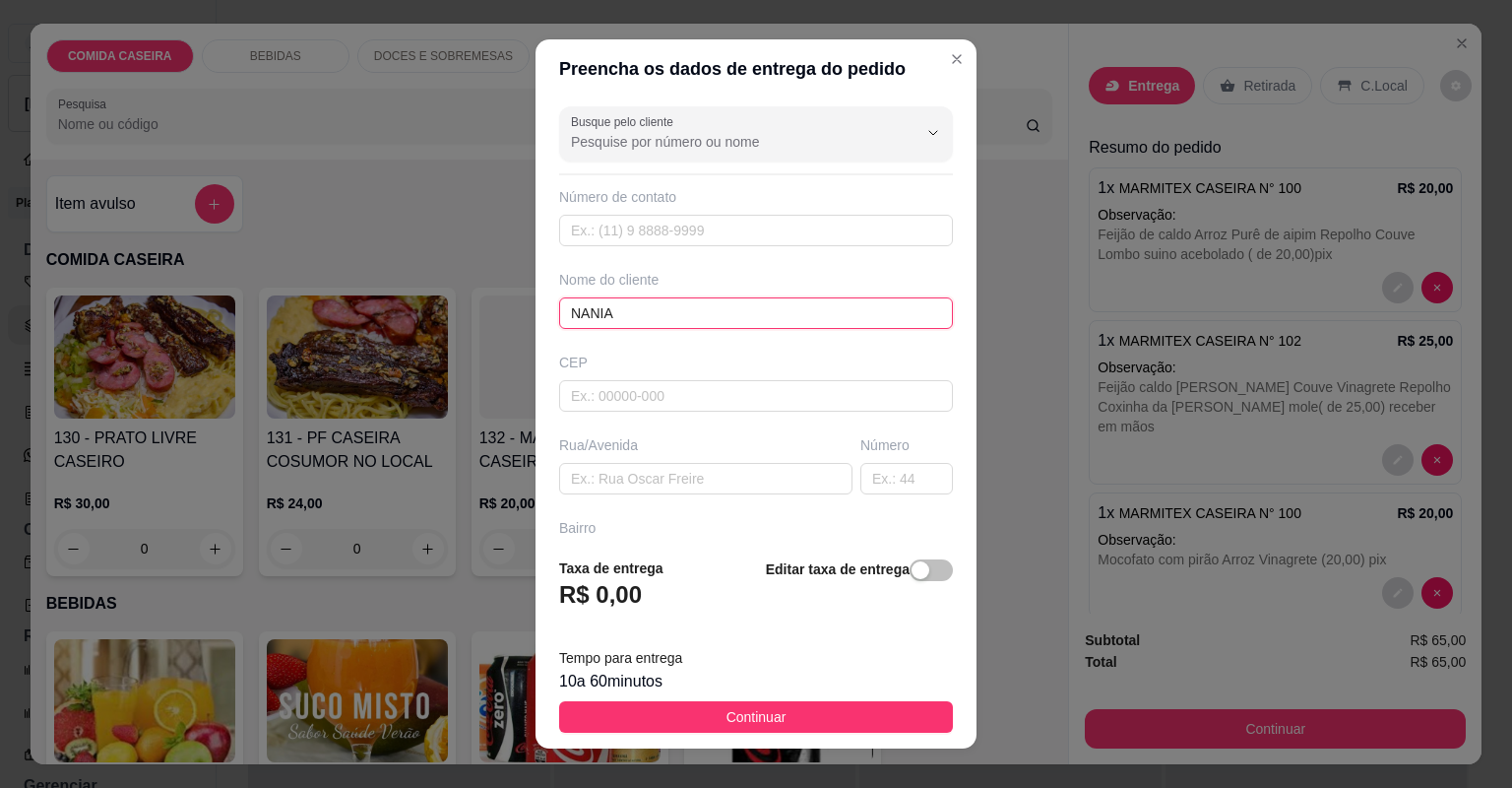 type on "NANIA" 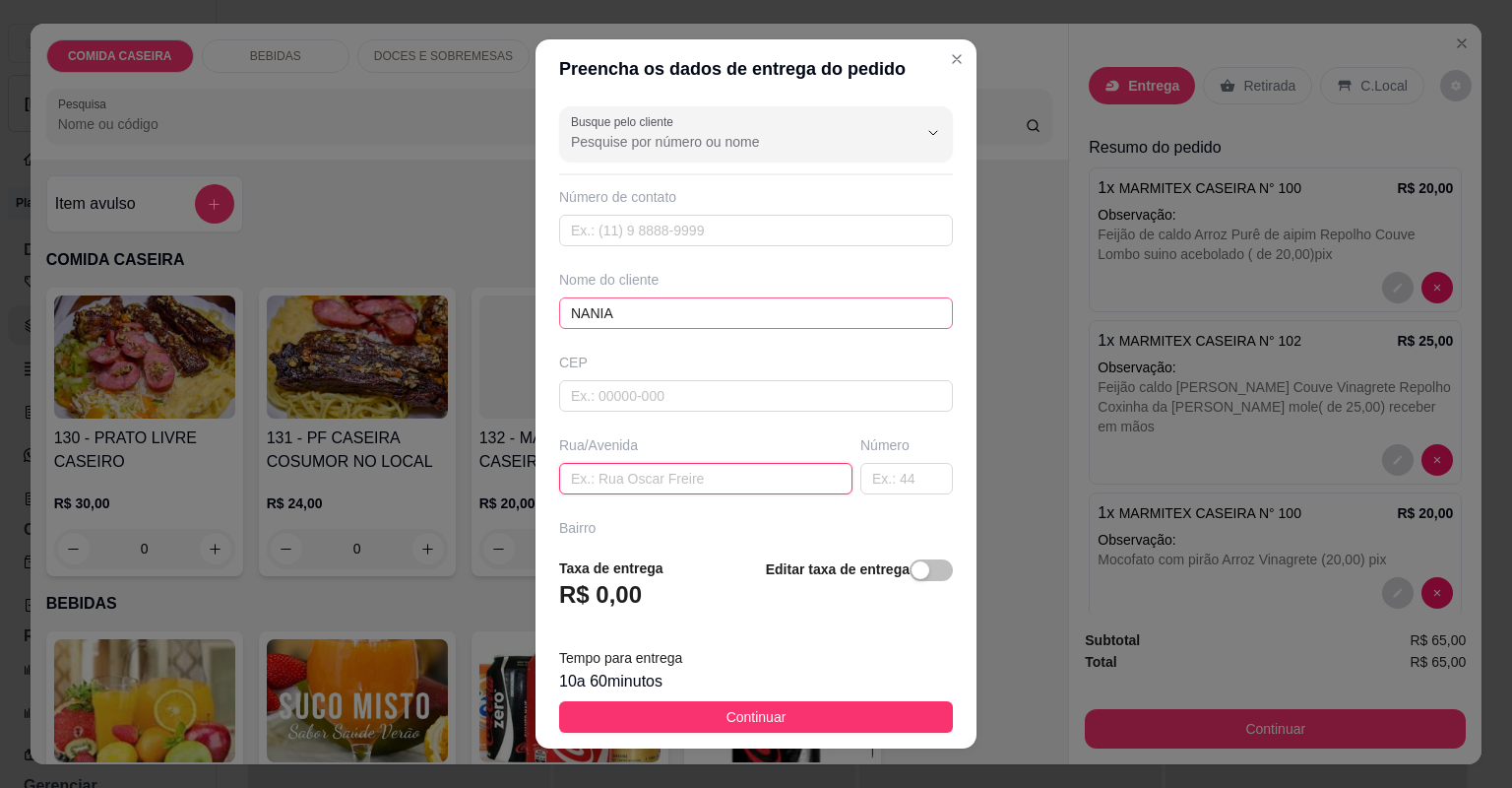 paste on "2 travessa comissão número 9 Vizinho do funcionário [PERSON_NAME]" 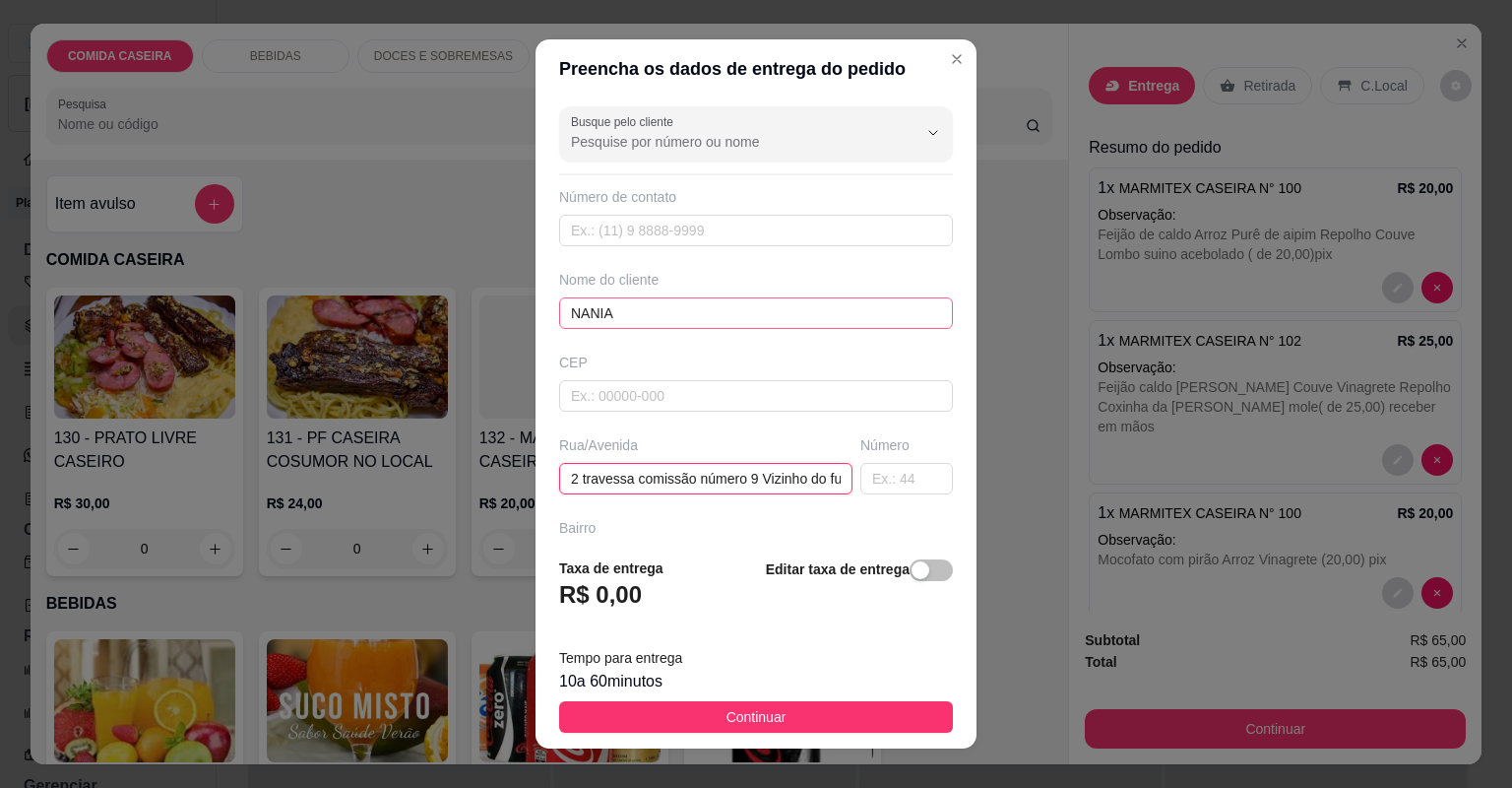 type on "2 travessa comissão número 9 Vizinho do funcionário [PERSON_NAME]" 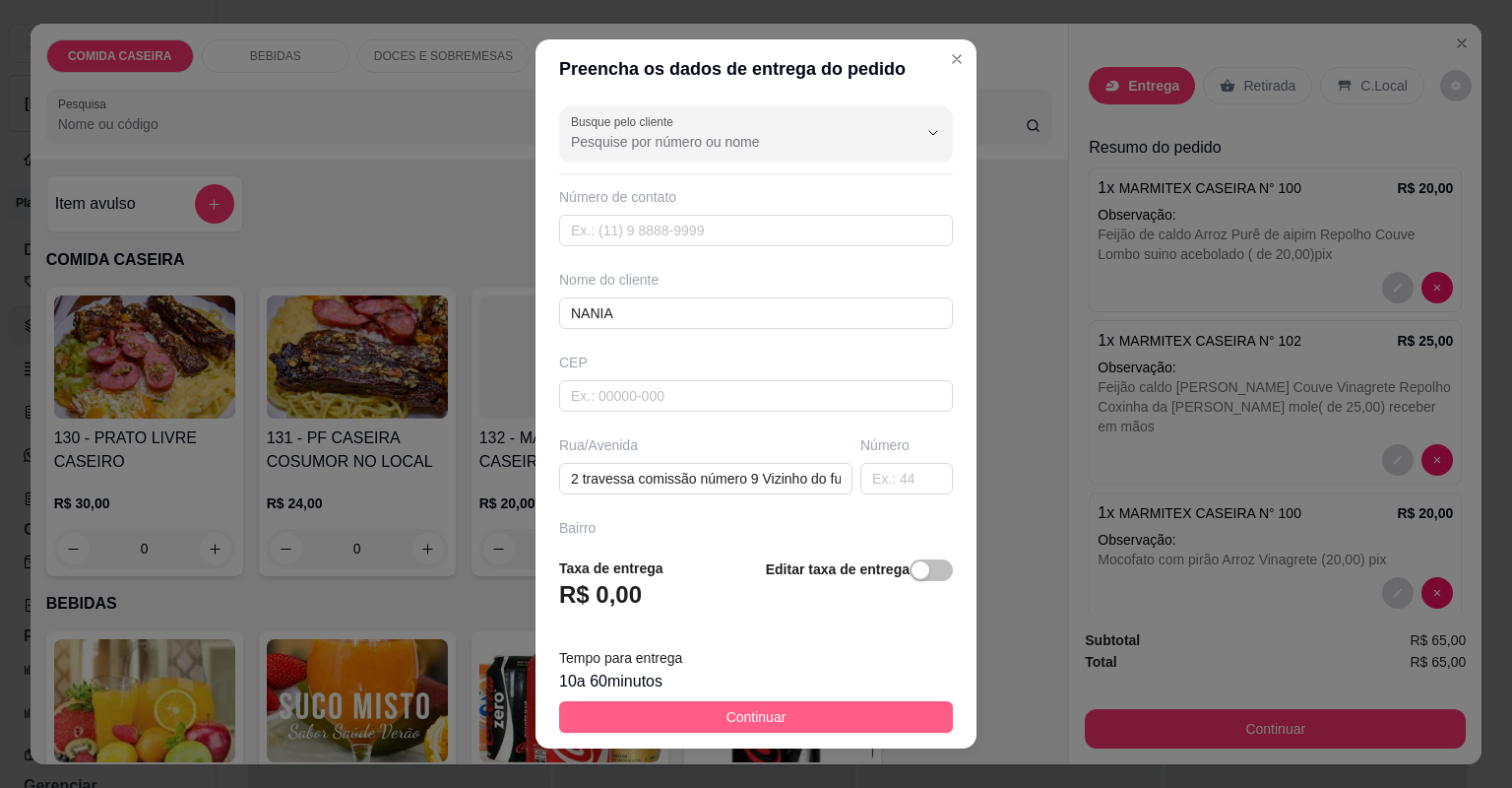 click on "Continuar" at bounding box center (756, 717) 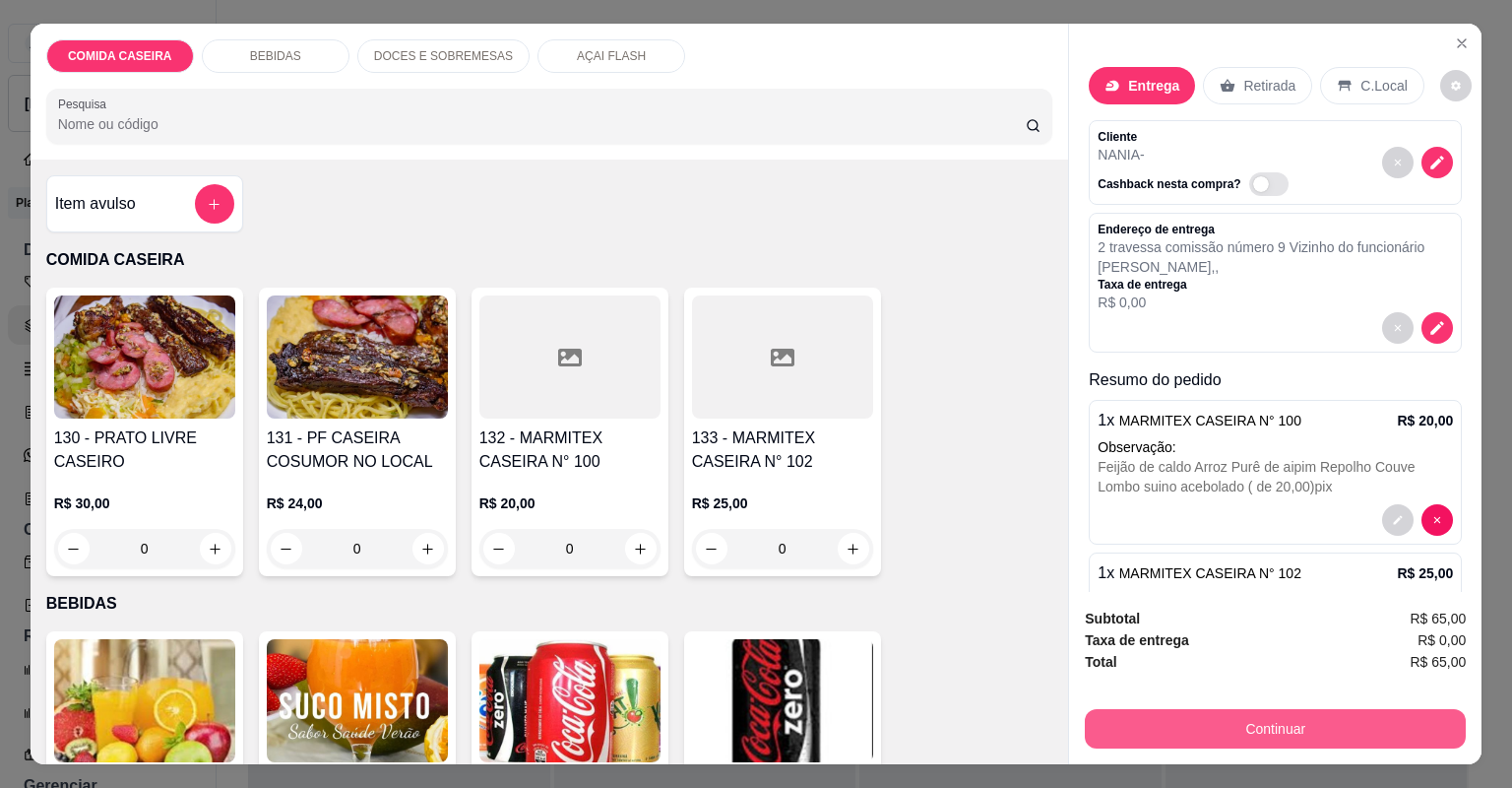 click on "Continuar" at bounding box center (1275, 729) 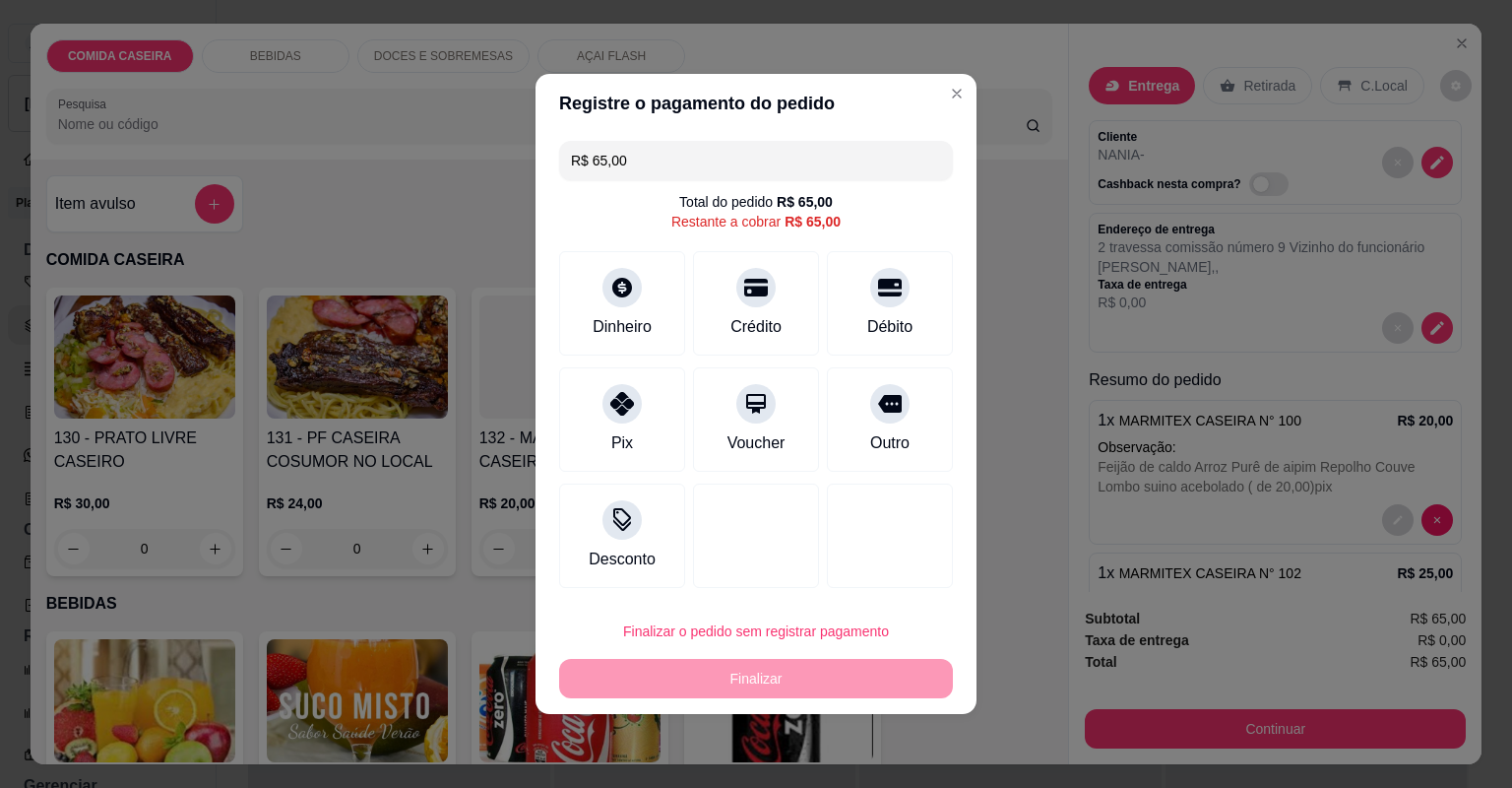 drag, startPoint x: 725, startPoint y: 153, endPoint x: 568, endPoint y: 158, distance: 157.0796 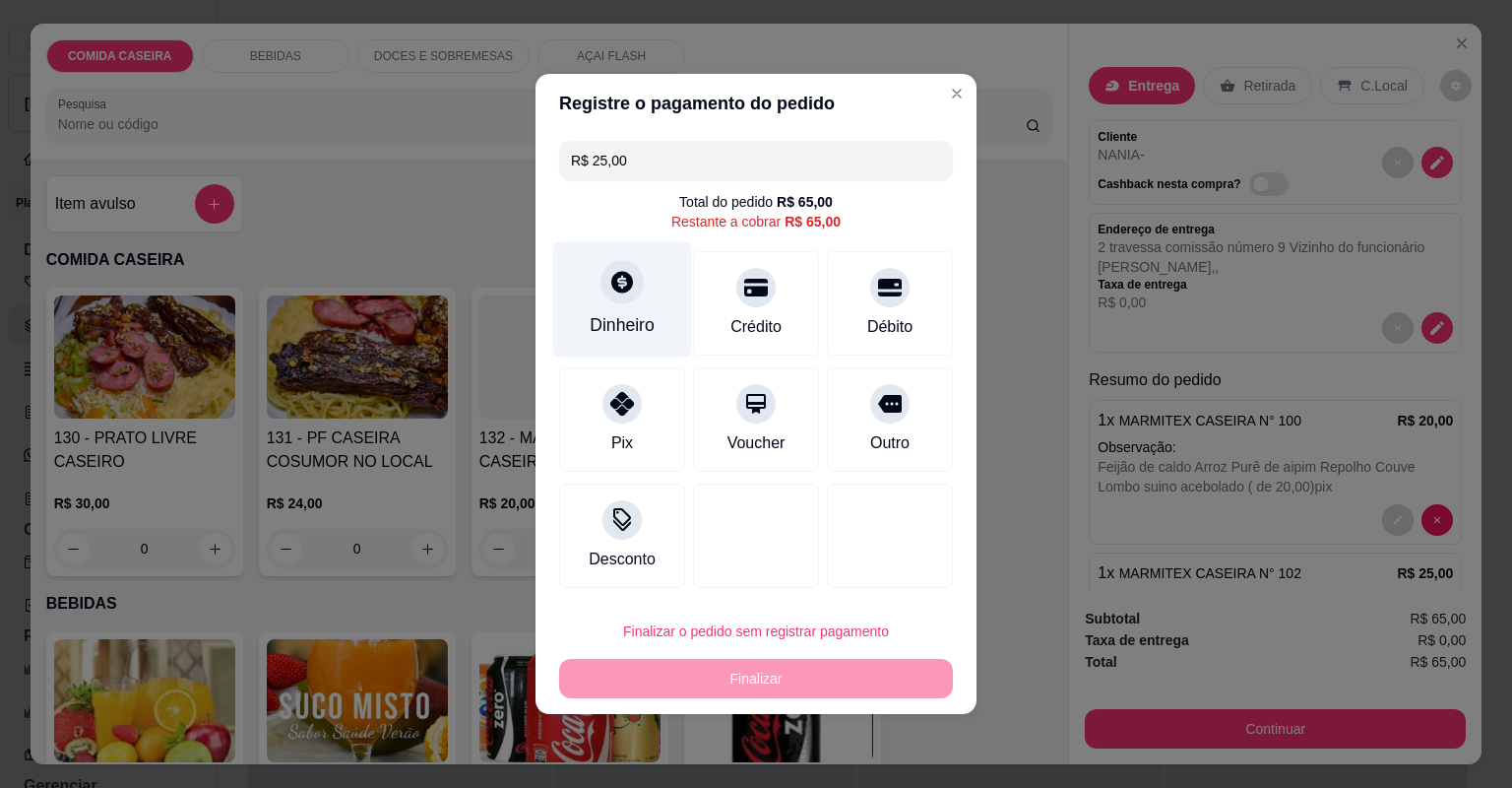 type on "R$ 25,00" 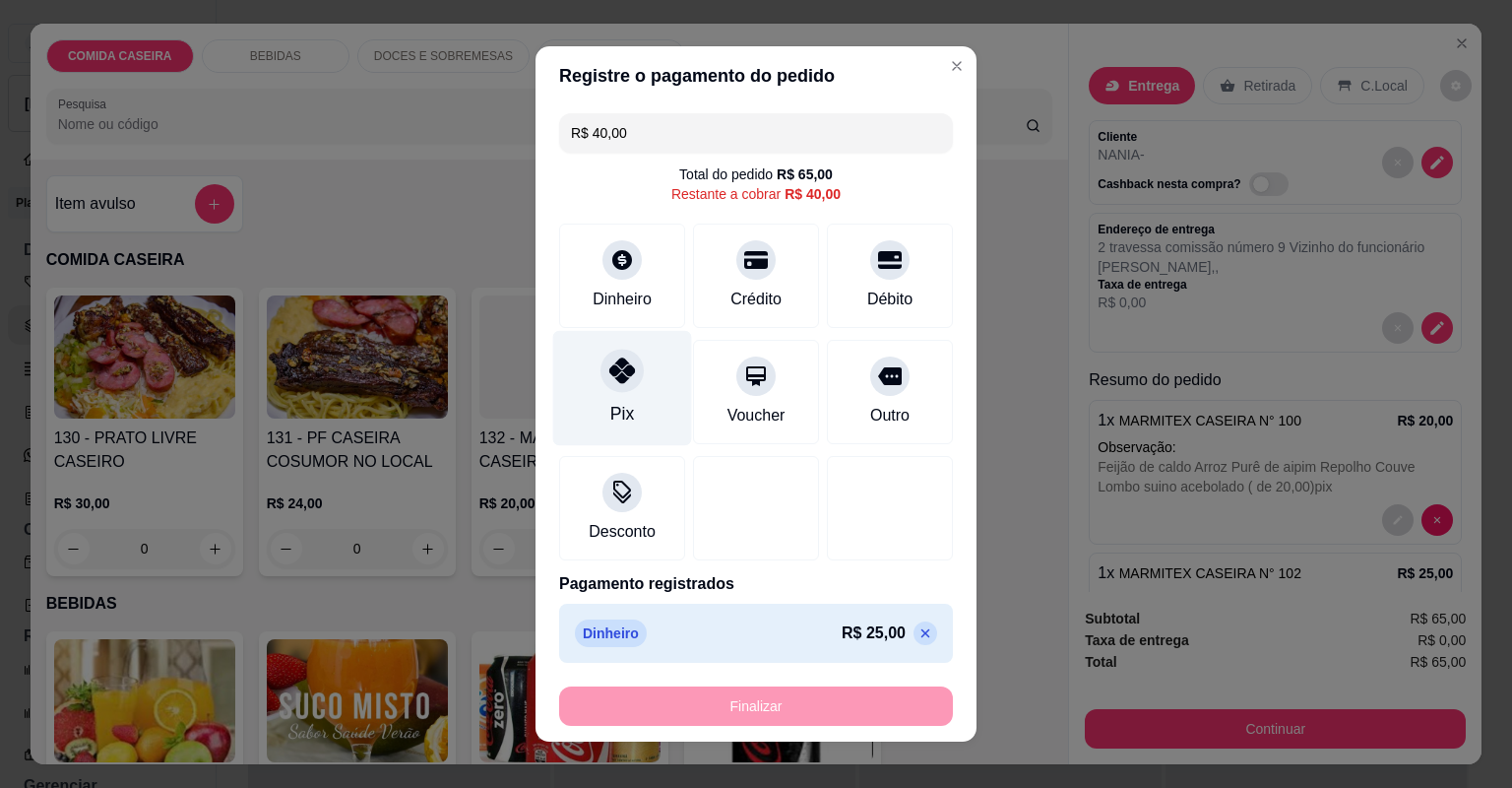 click on "Pix" at bounding box center (622, 388) 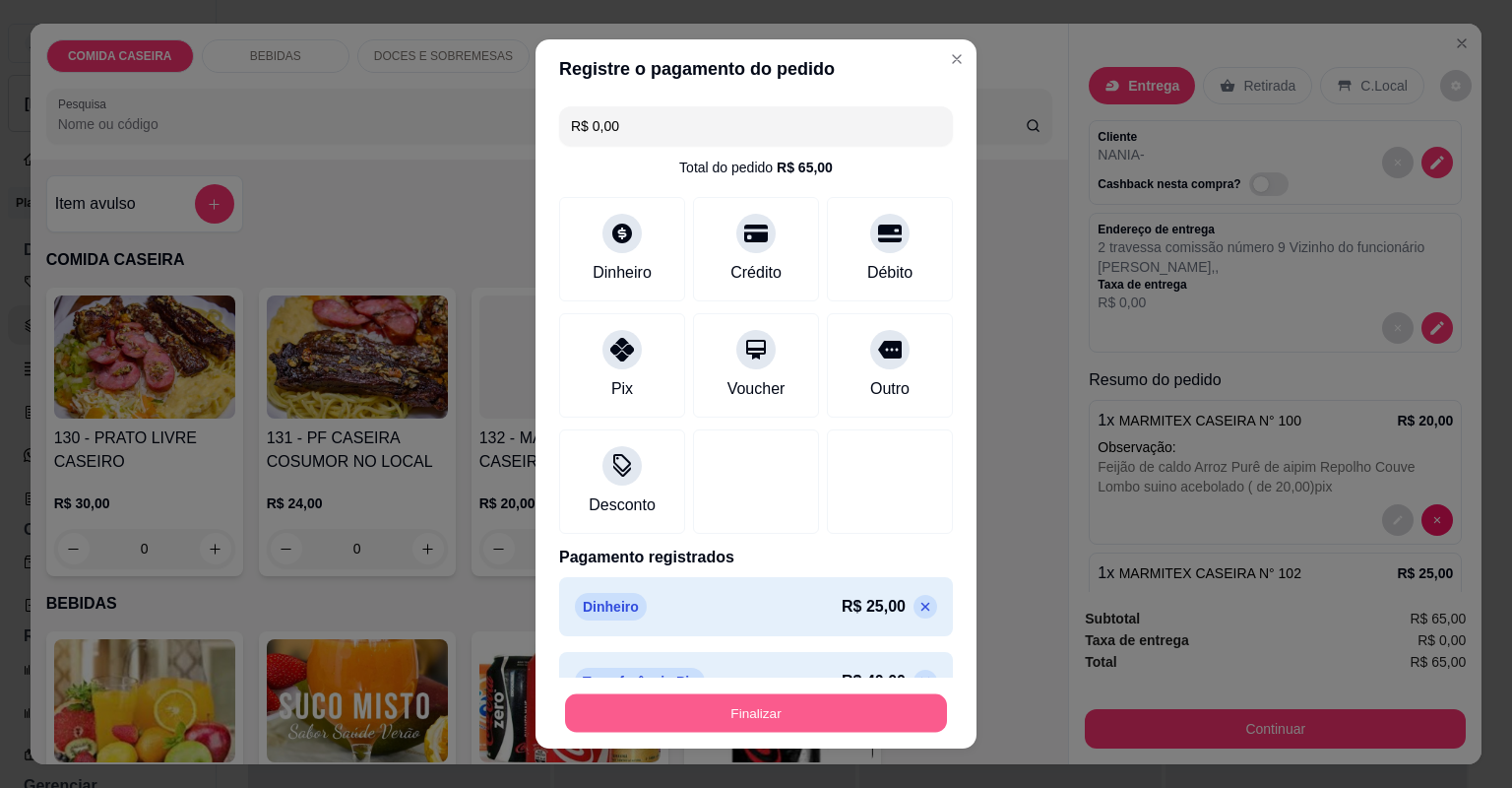 click on "Finalizar" at bounding box center (756, 713) 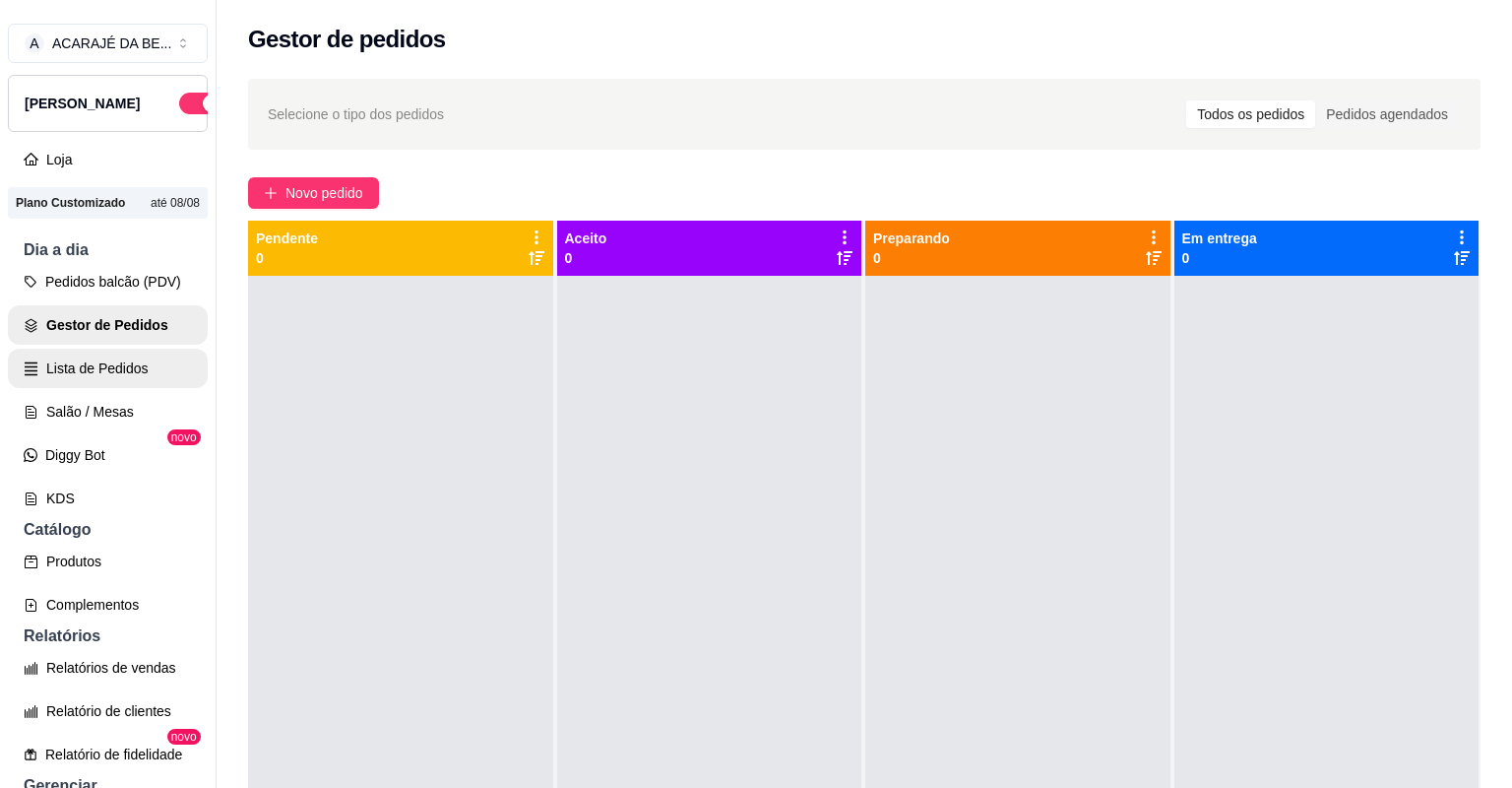 click on "Lista de Pedidos" at bounding box center (107, 368) 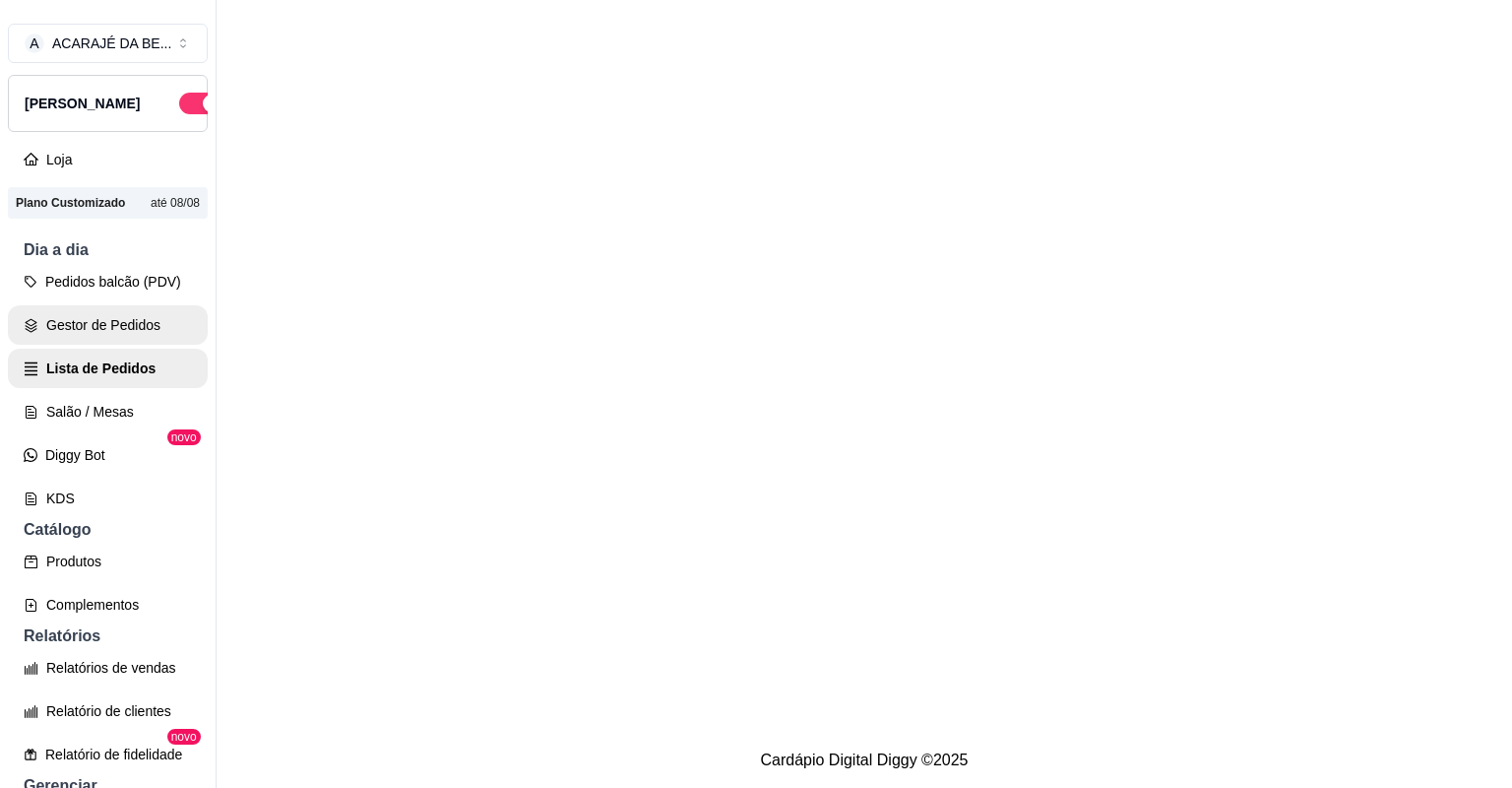click on "Gestor de Pedidos" at bounding box center [107, 325] 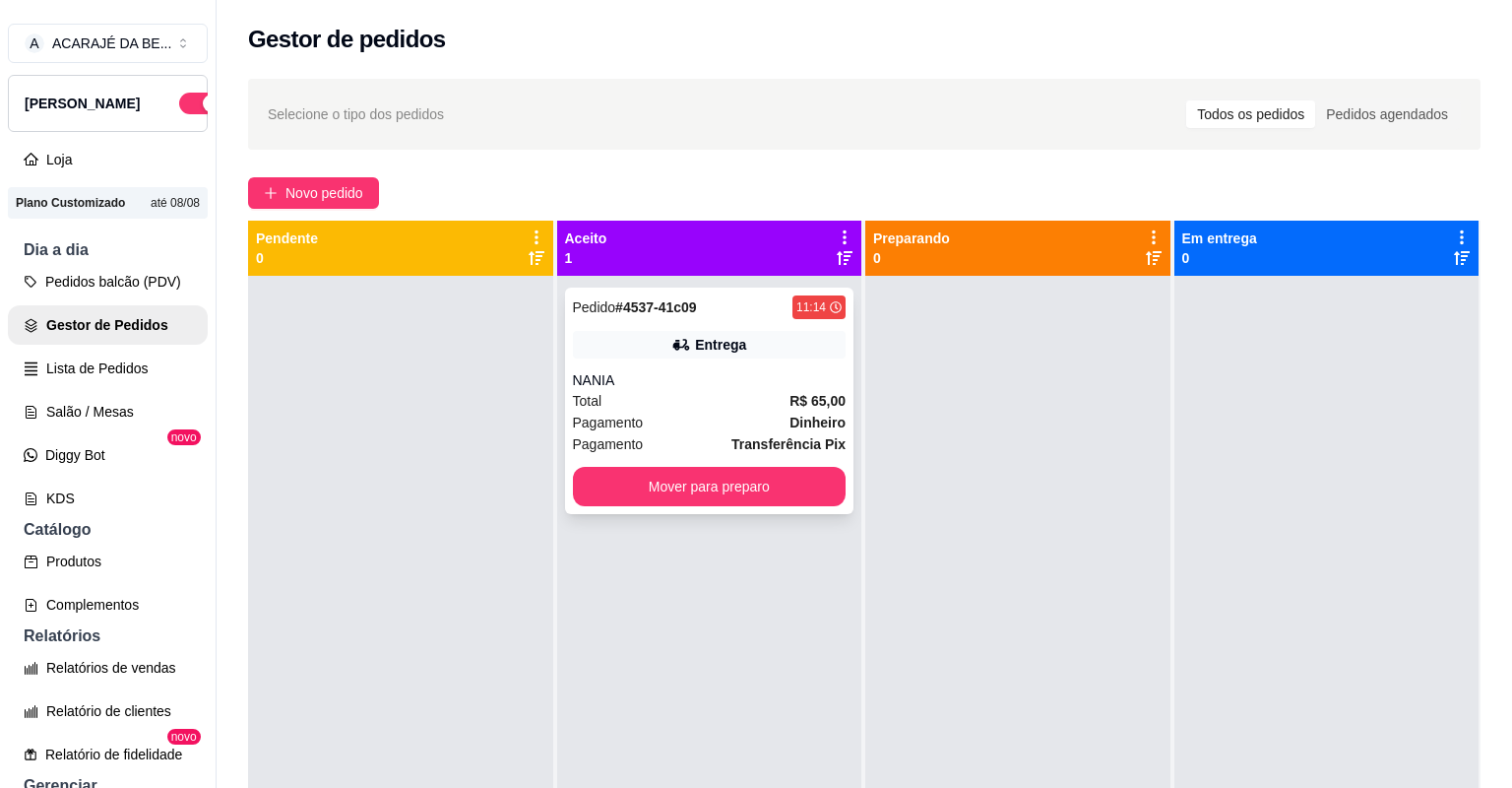 click on "Total R$ 65,00" at bounding box center [710, 401] 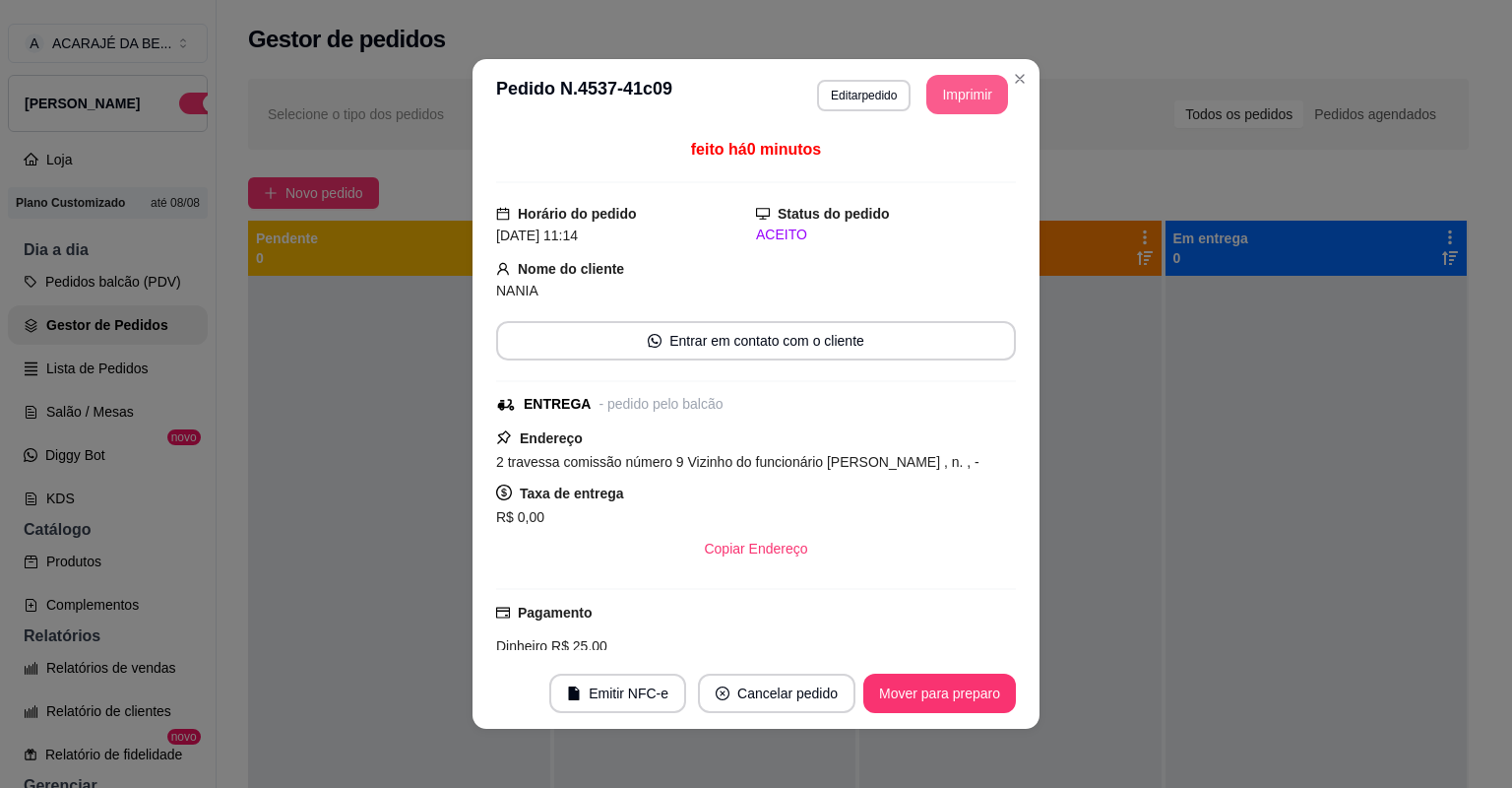 click on "Imprimir" at bounding box center [967, 95] 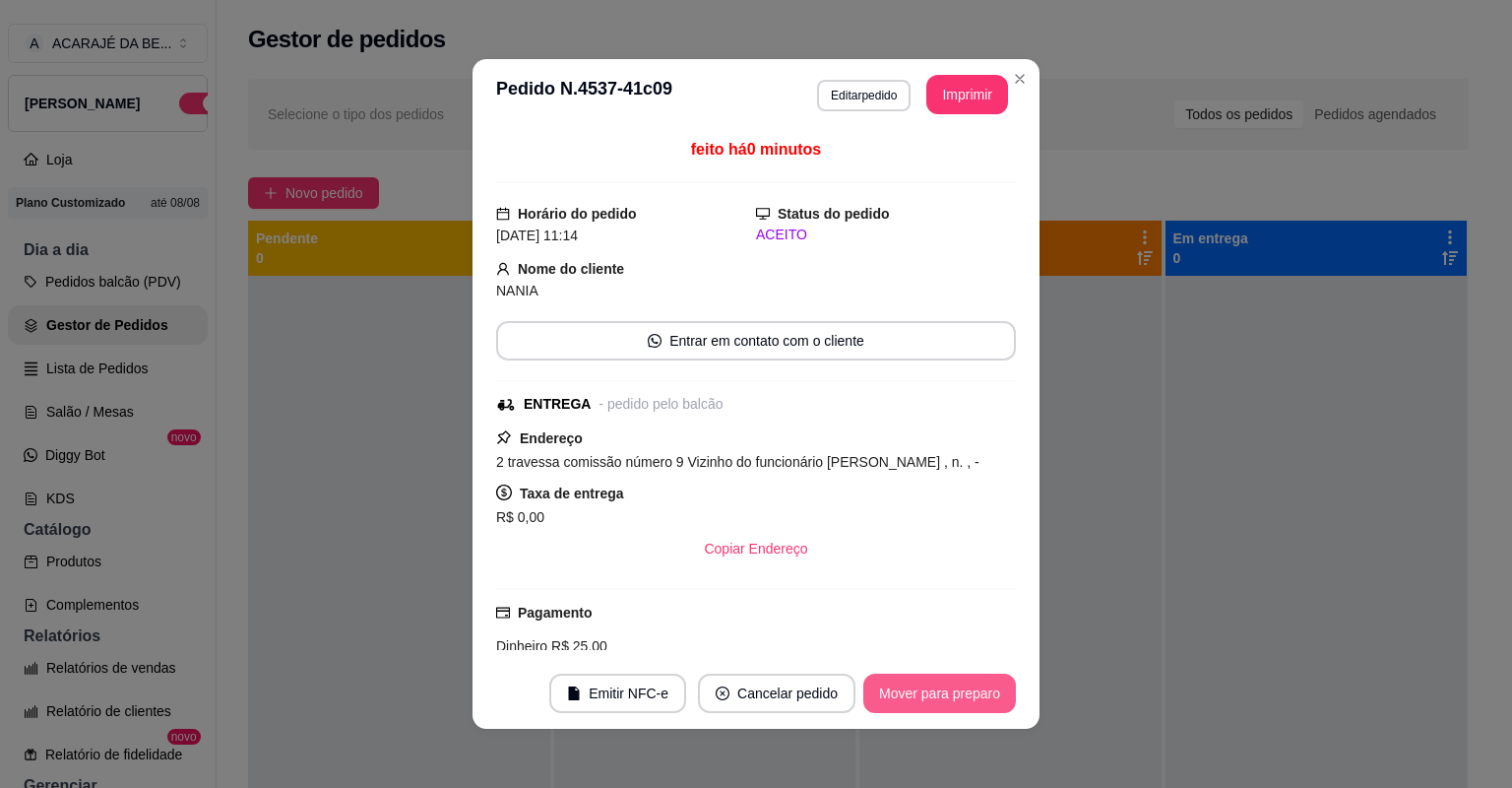 click on "Mover para preparo" at bounding box center [939, 693] 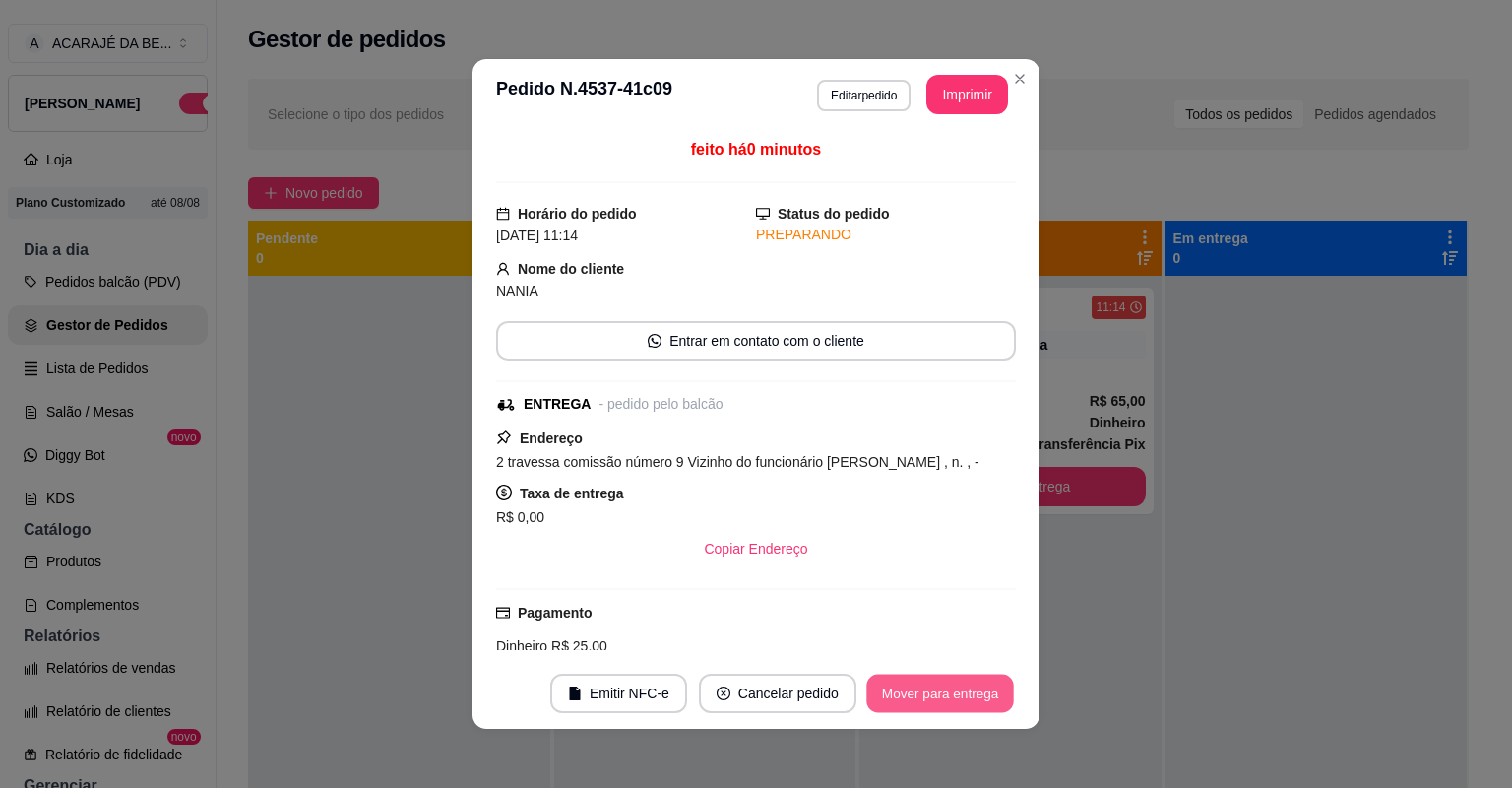 click on "Mover para entrega" at bounding box center (940, 693) 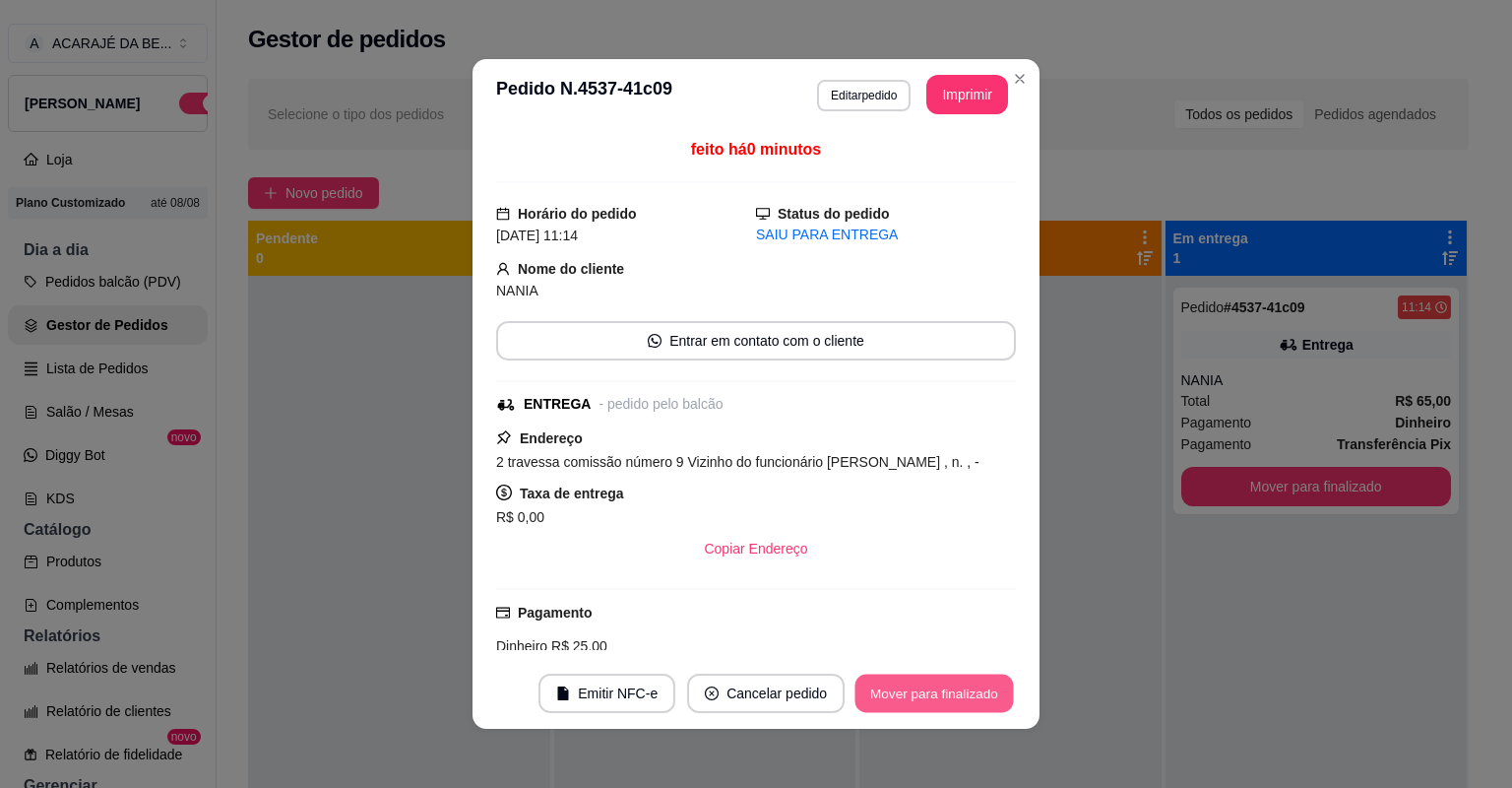 click on "Mover para finalizado" at bounding box center [934, 693] 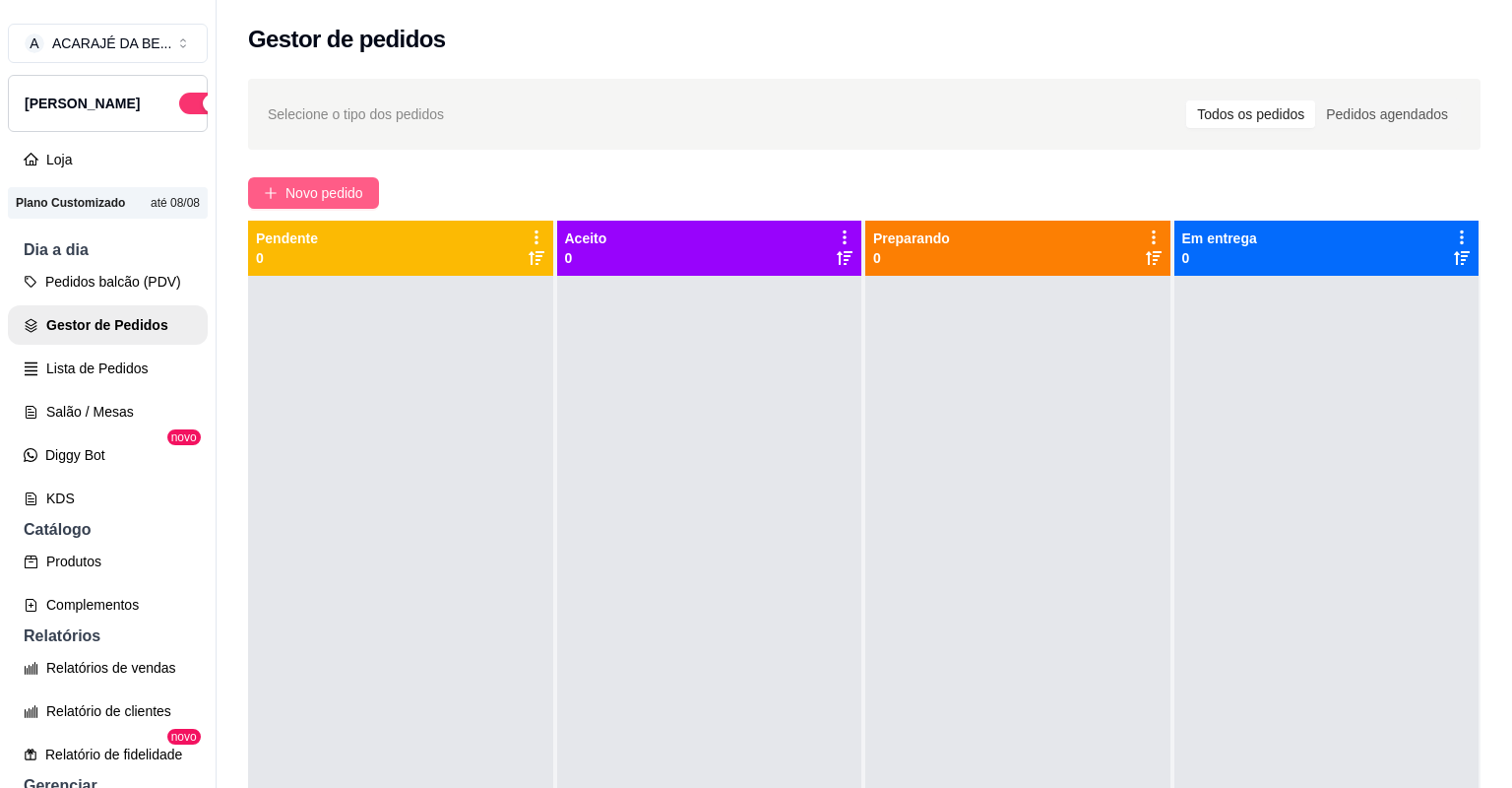 click on "Novo pedido" at bounding box center (324, 193) 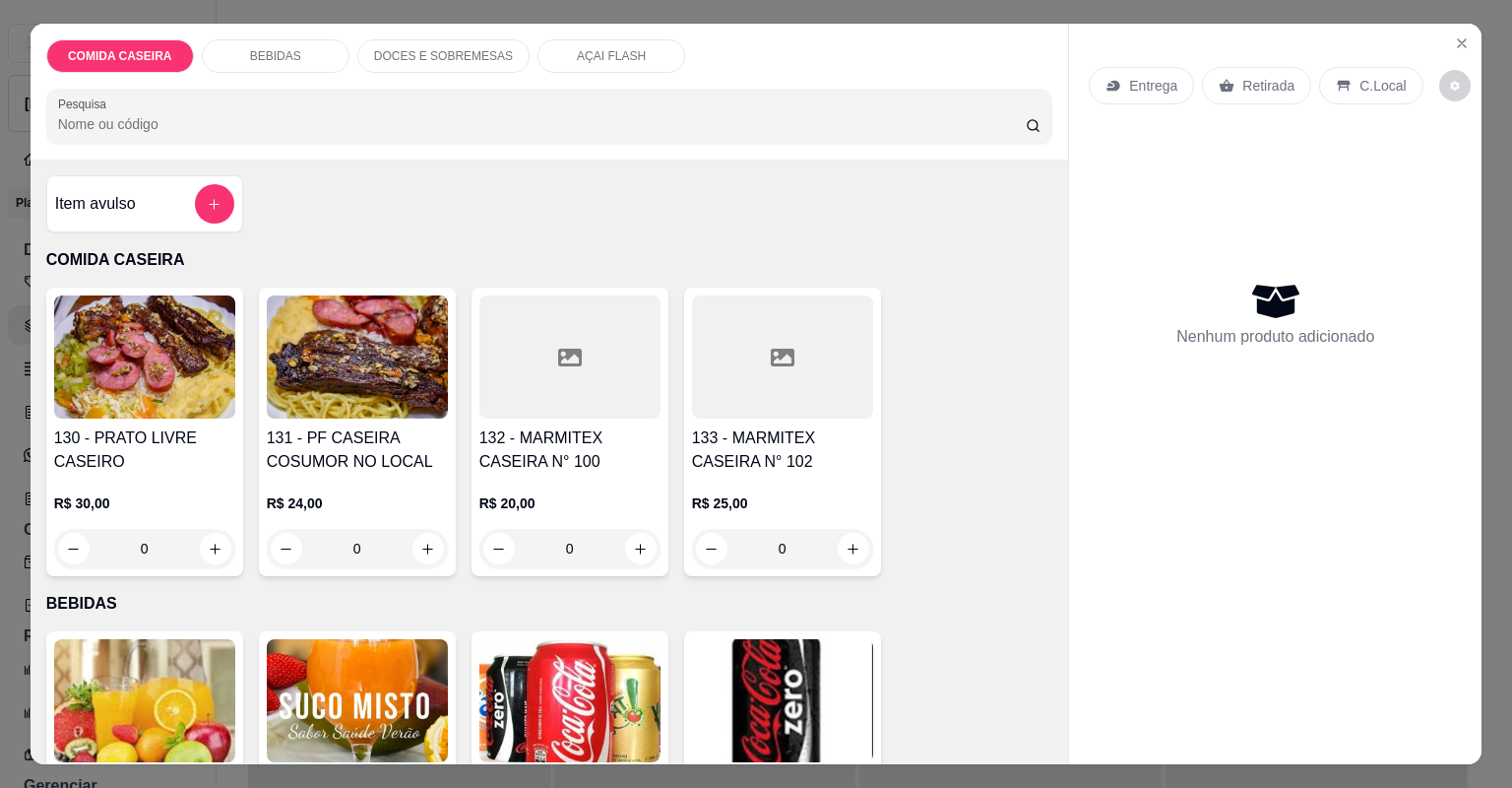 click on "133 - MARMITEX CASEIRA N° 102" at bounding box center (783, 450) 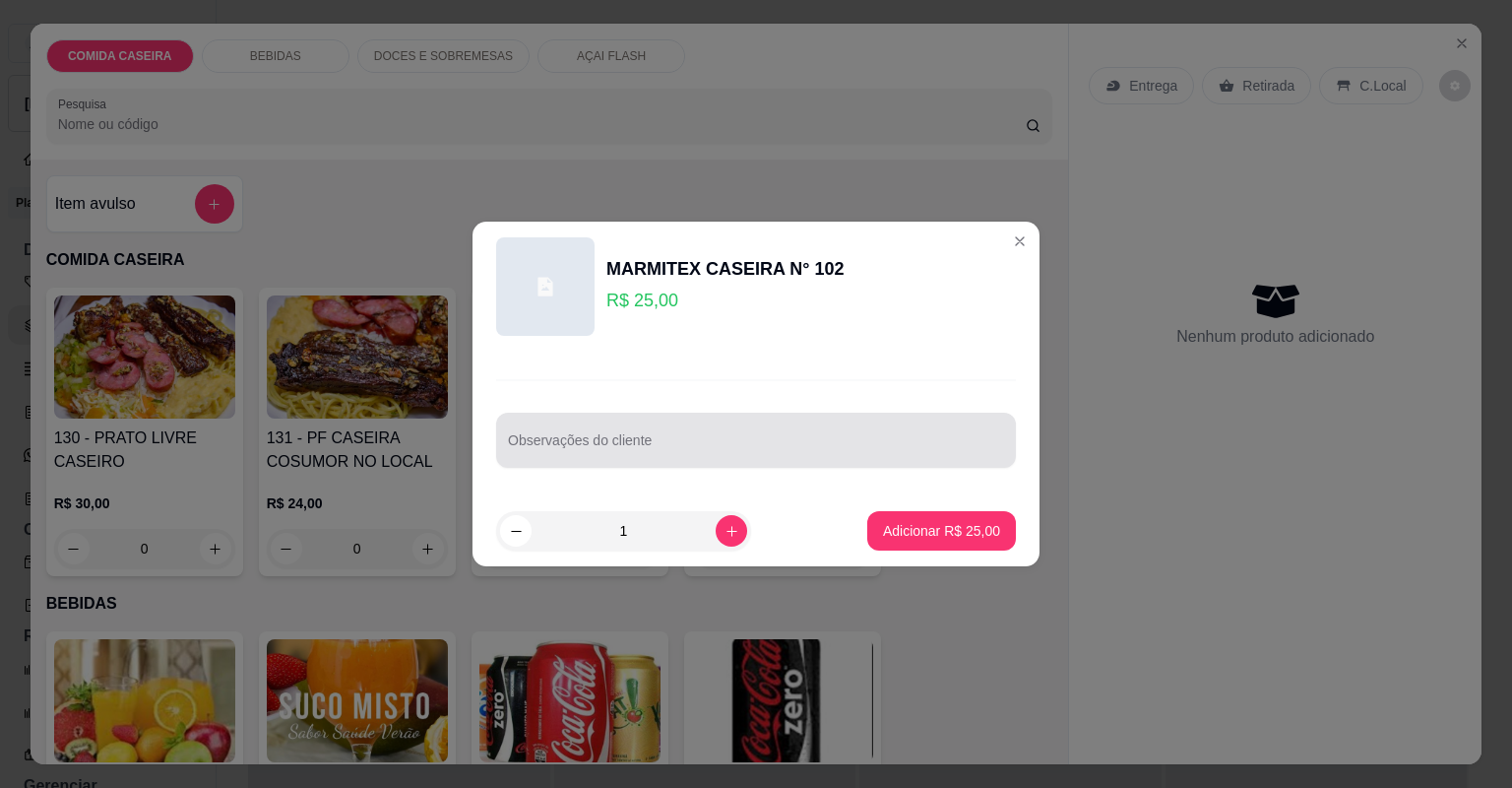 click on "Observações do cliente" at bounding box center (756, 448) 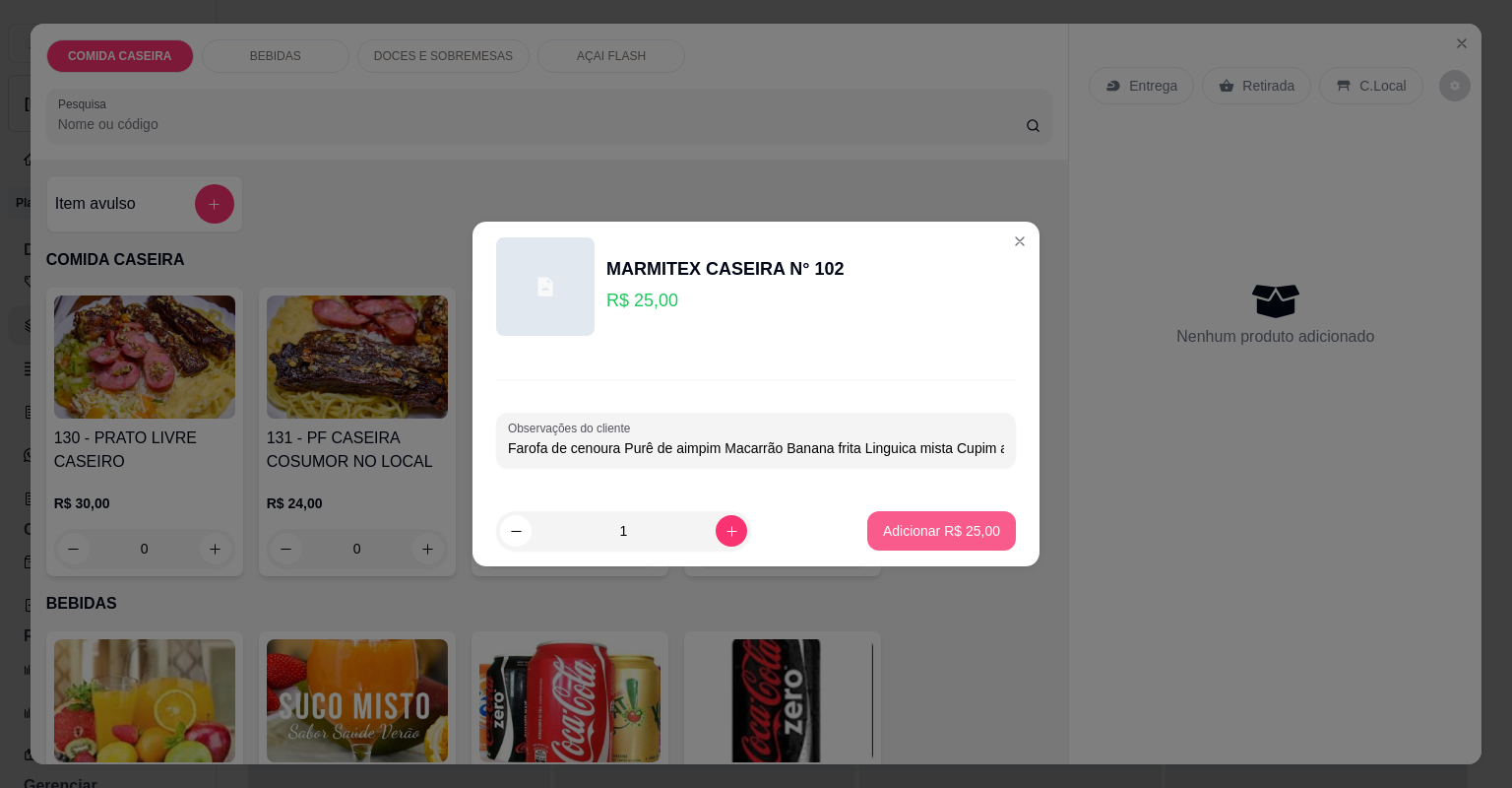 click on "Adicionar   R$ 25,00" at bounding box center [941, 531] 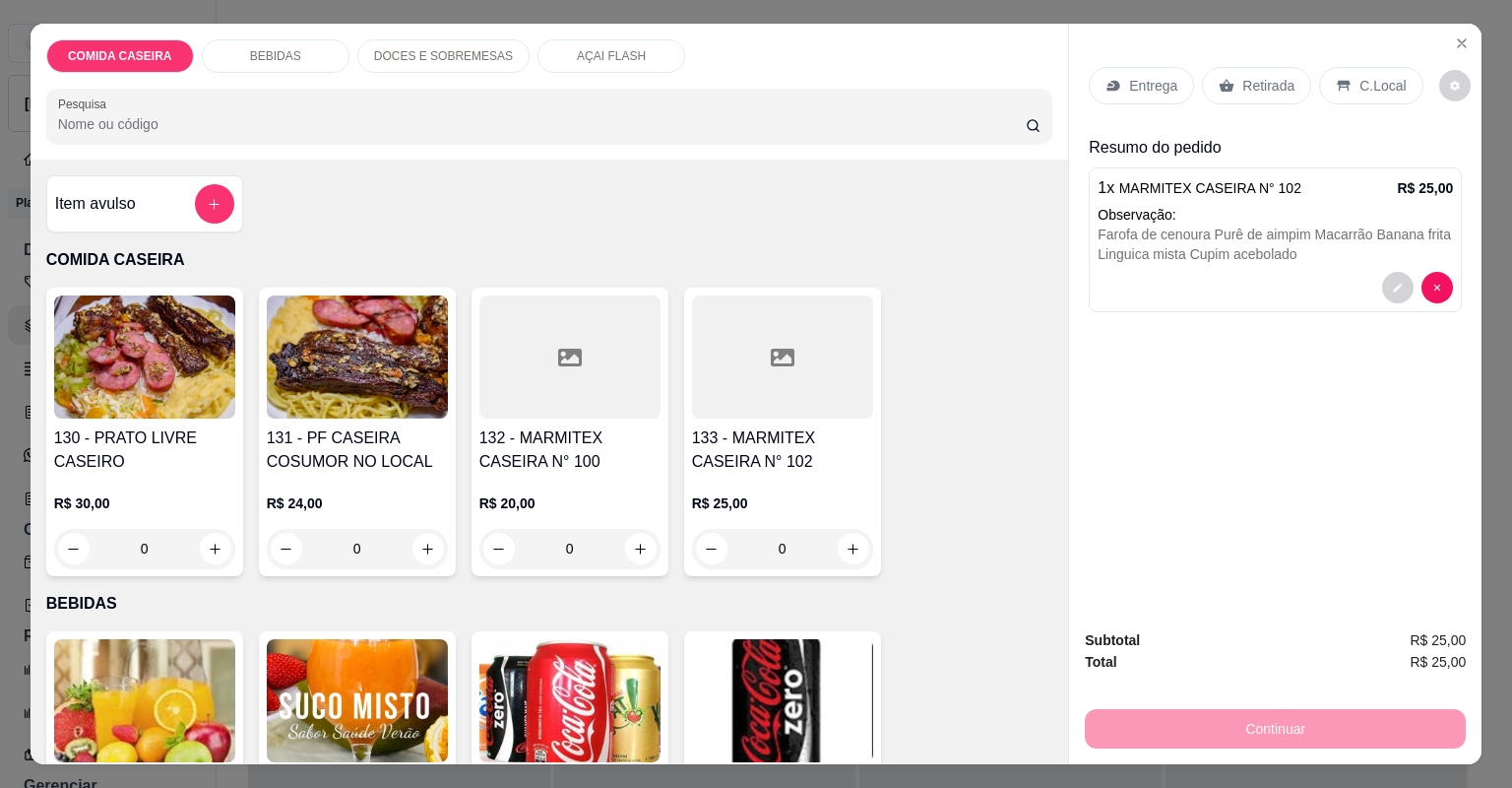 click on "Entrega" at bounding box center [1141, 86] 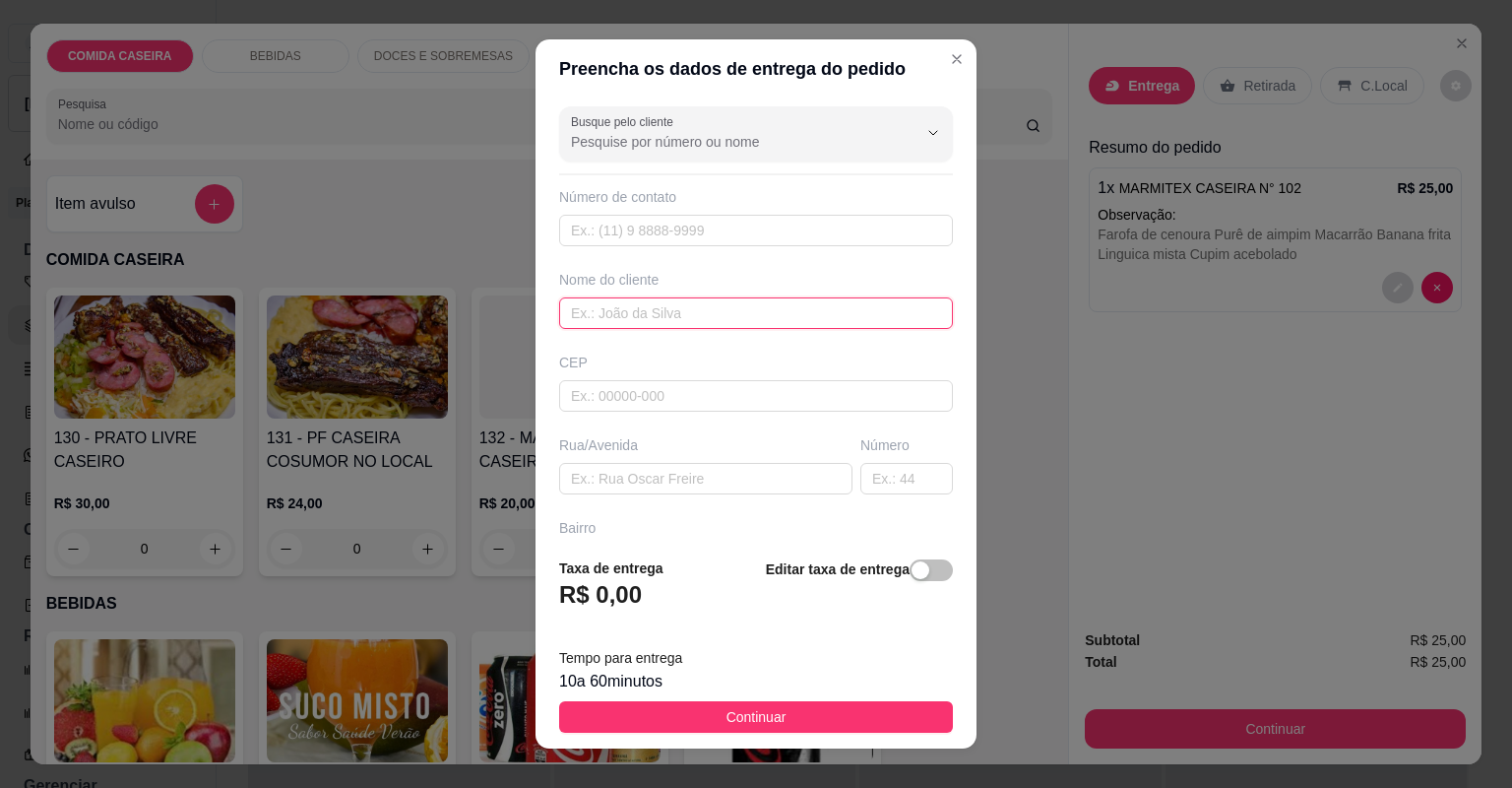 click at bounding box center (756, 313) 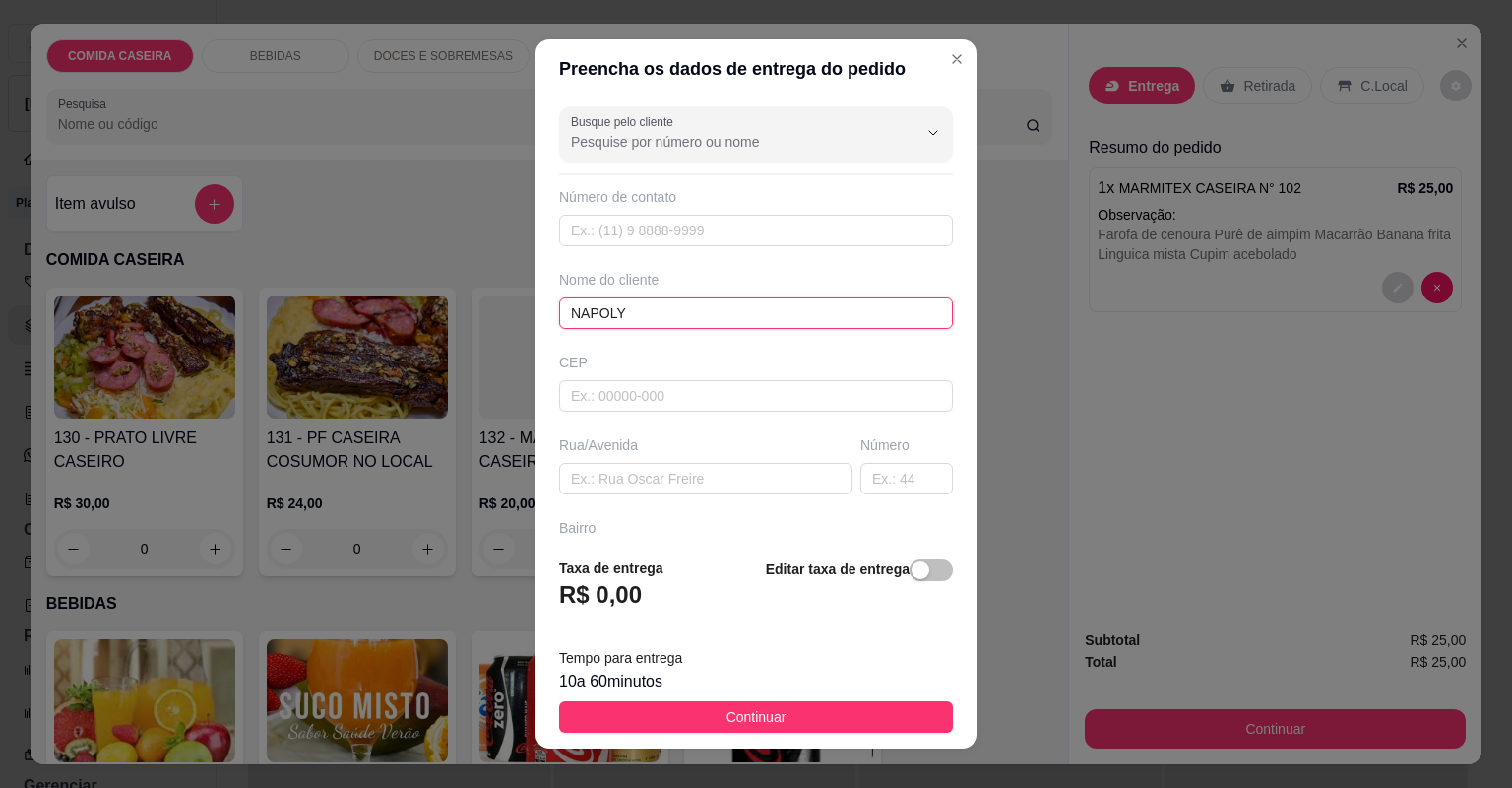 type on "NAPOLY" 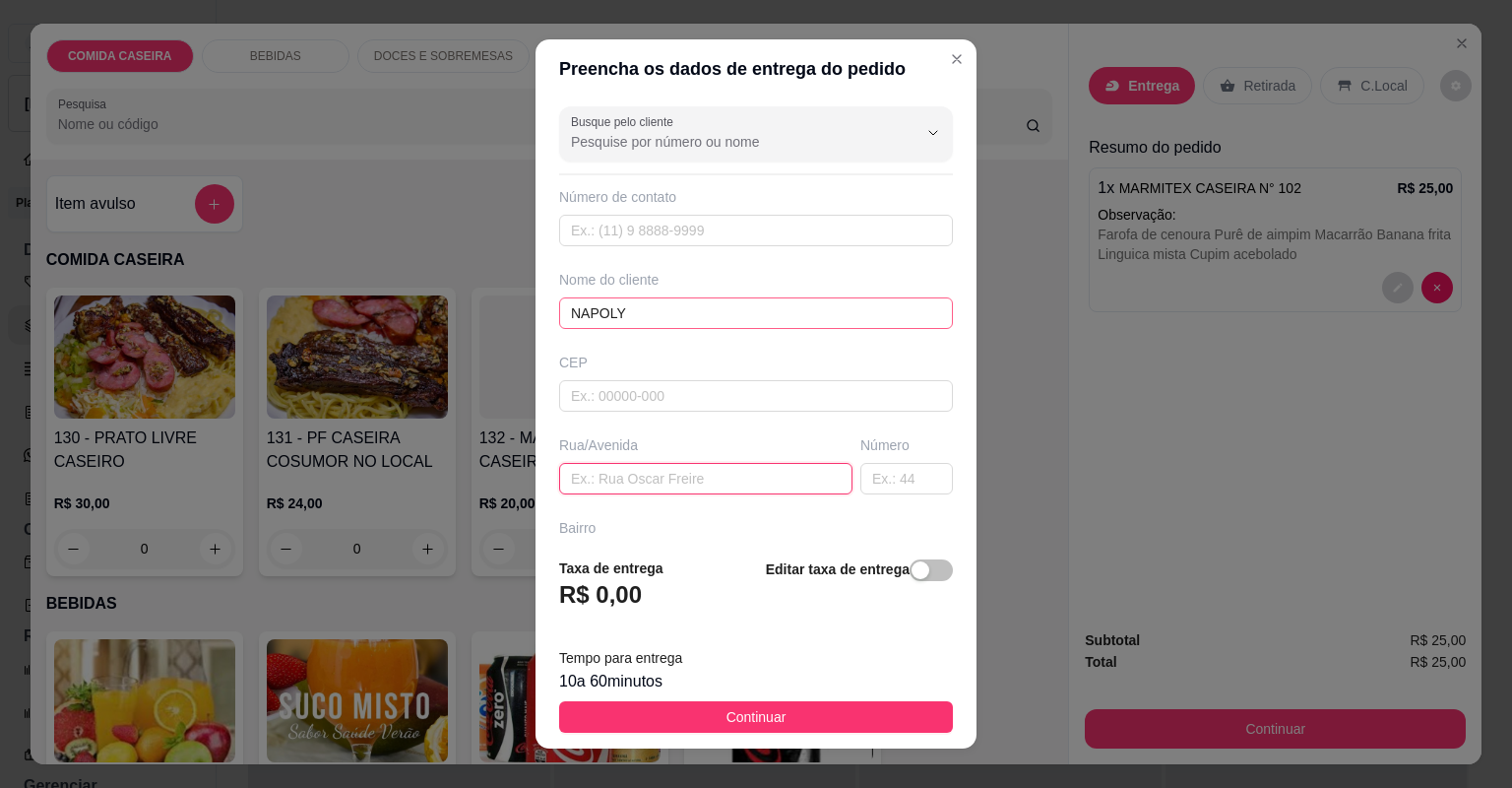 paste on "Farofa de cenoura Purê de aimpim Macarrão Banana frita Linguica mista Cupim acebolado" 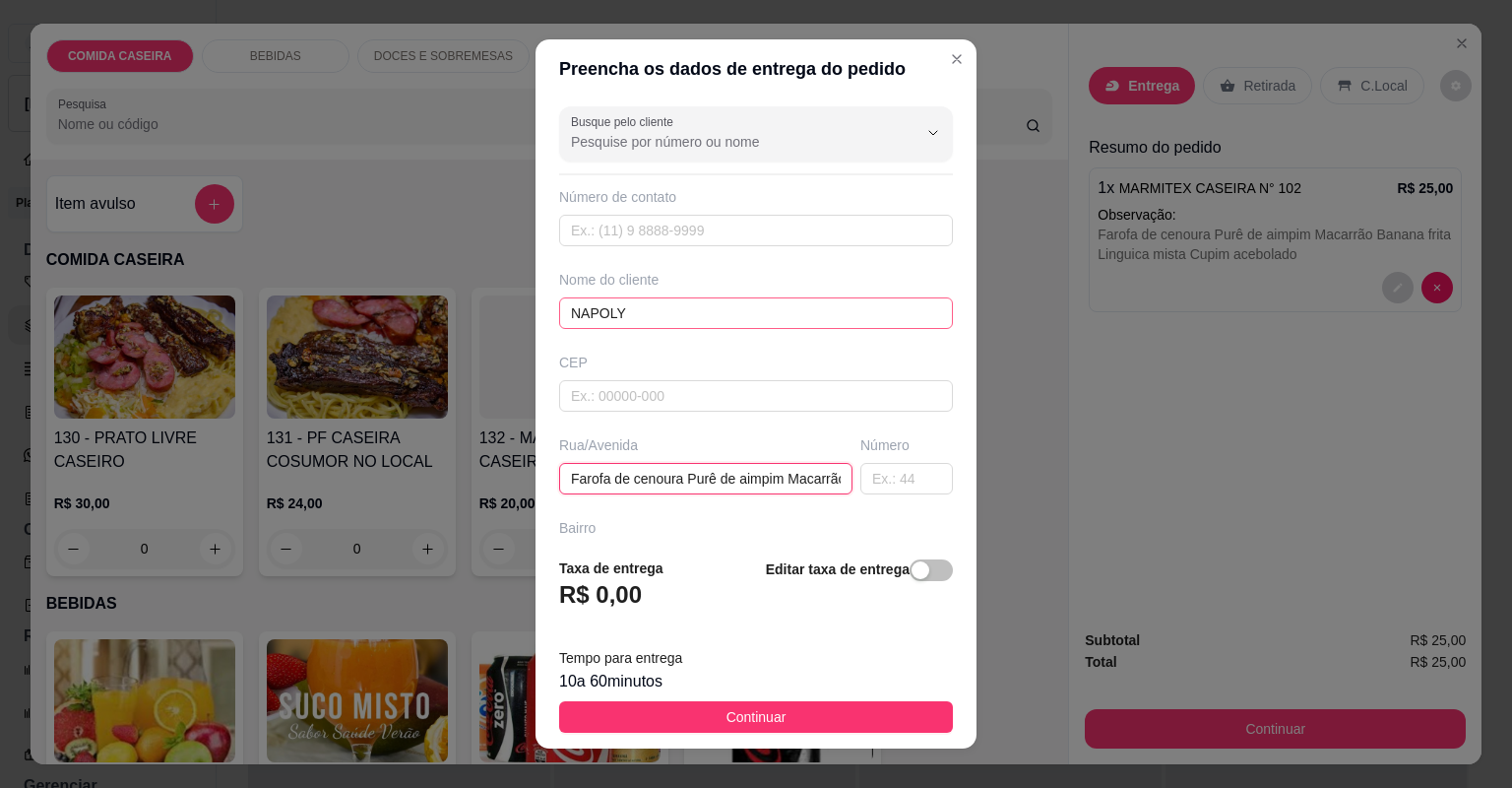 type on "Farofa de cenoura Purê de aimpim Macarrão Banana frita Linguica mista Cupim acebolado" 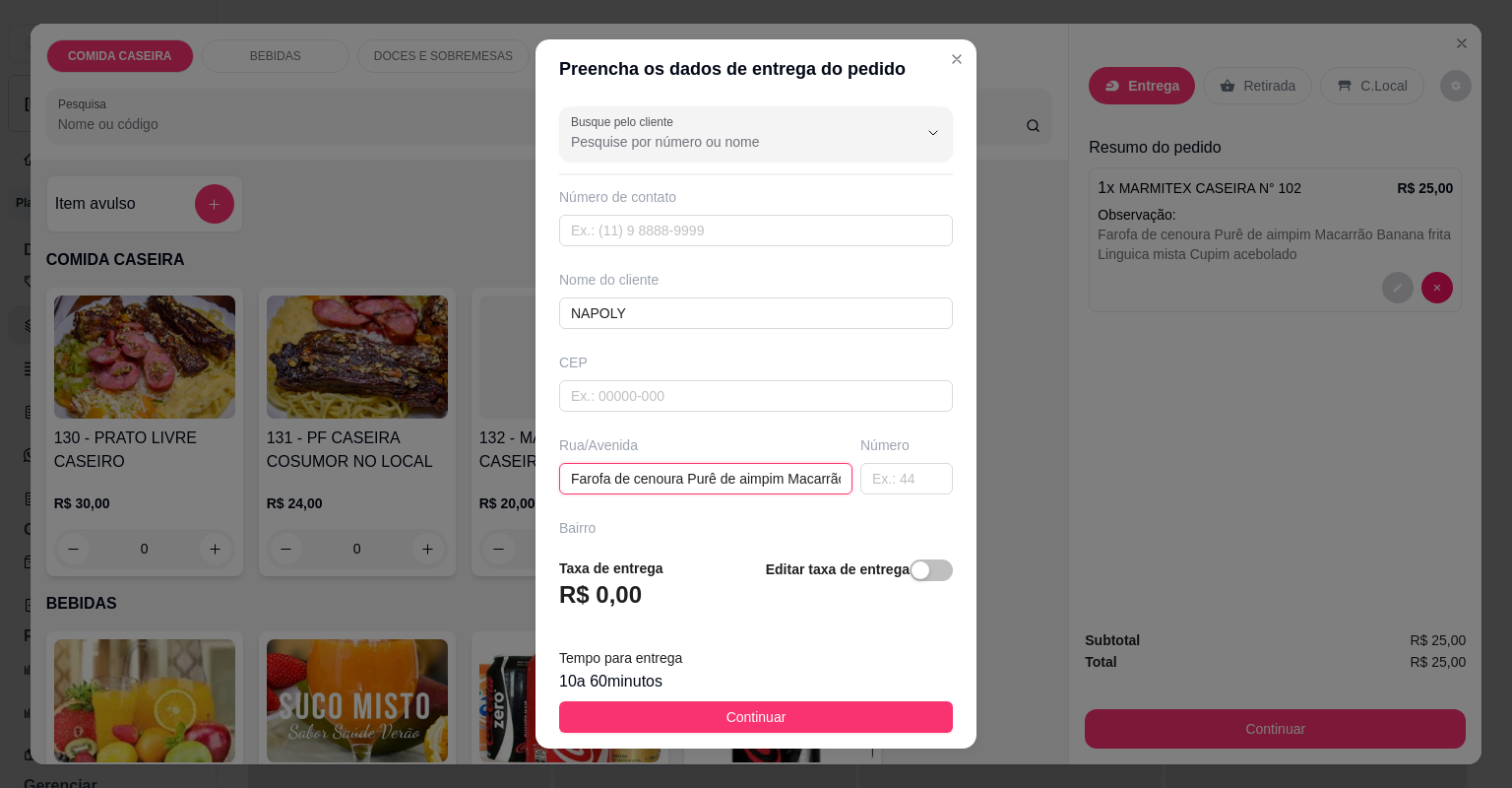 drag, startPoint x: 815, startPoint y: 479, endPoint x: 110, endPoint y: 540, distance: 707.6341 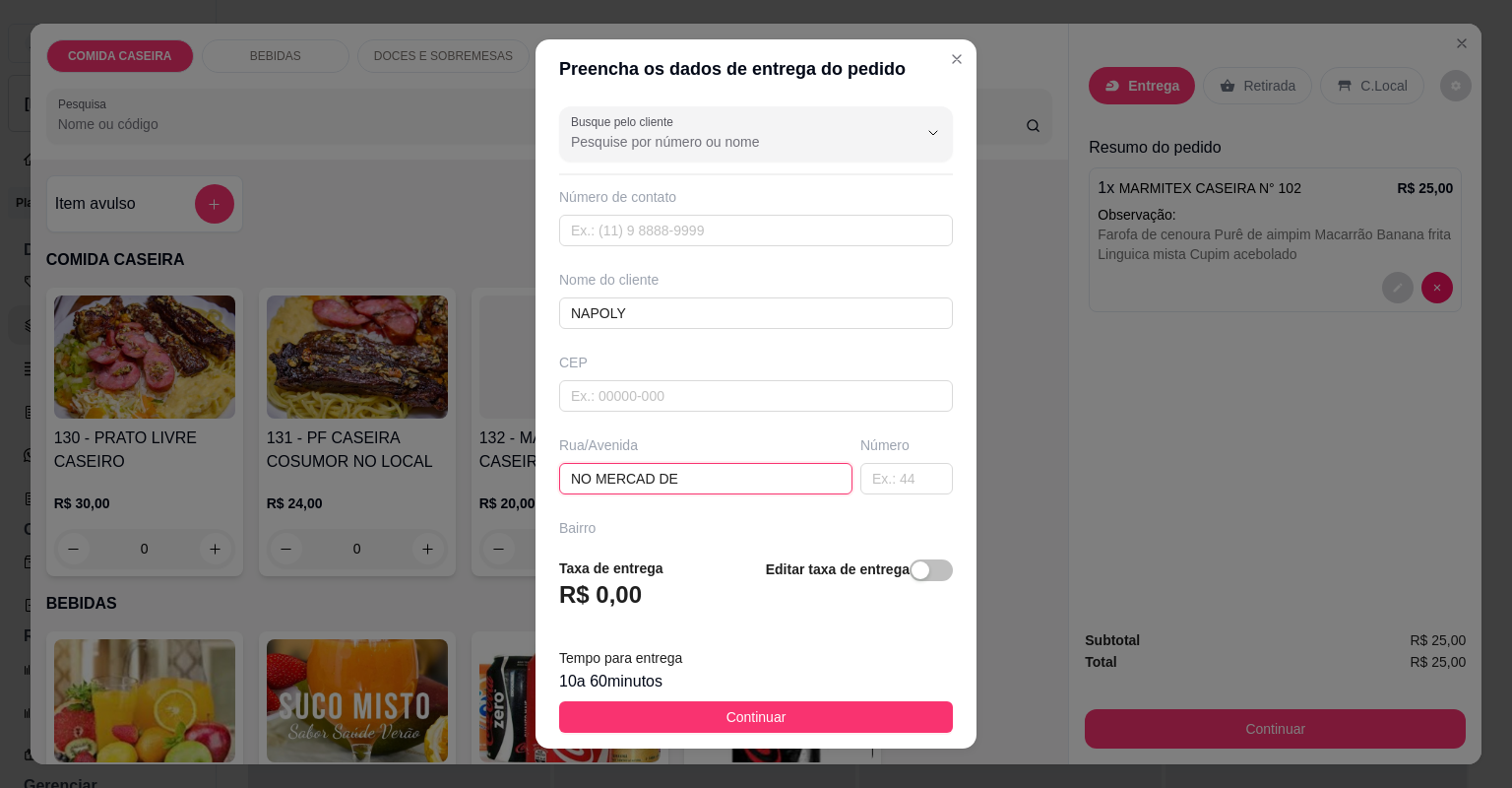 type on "NO MERCAD DE B" 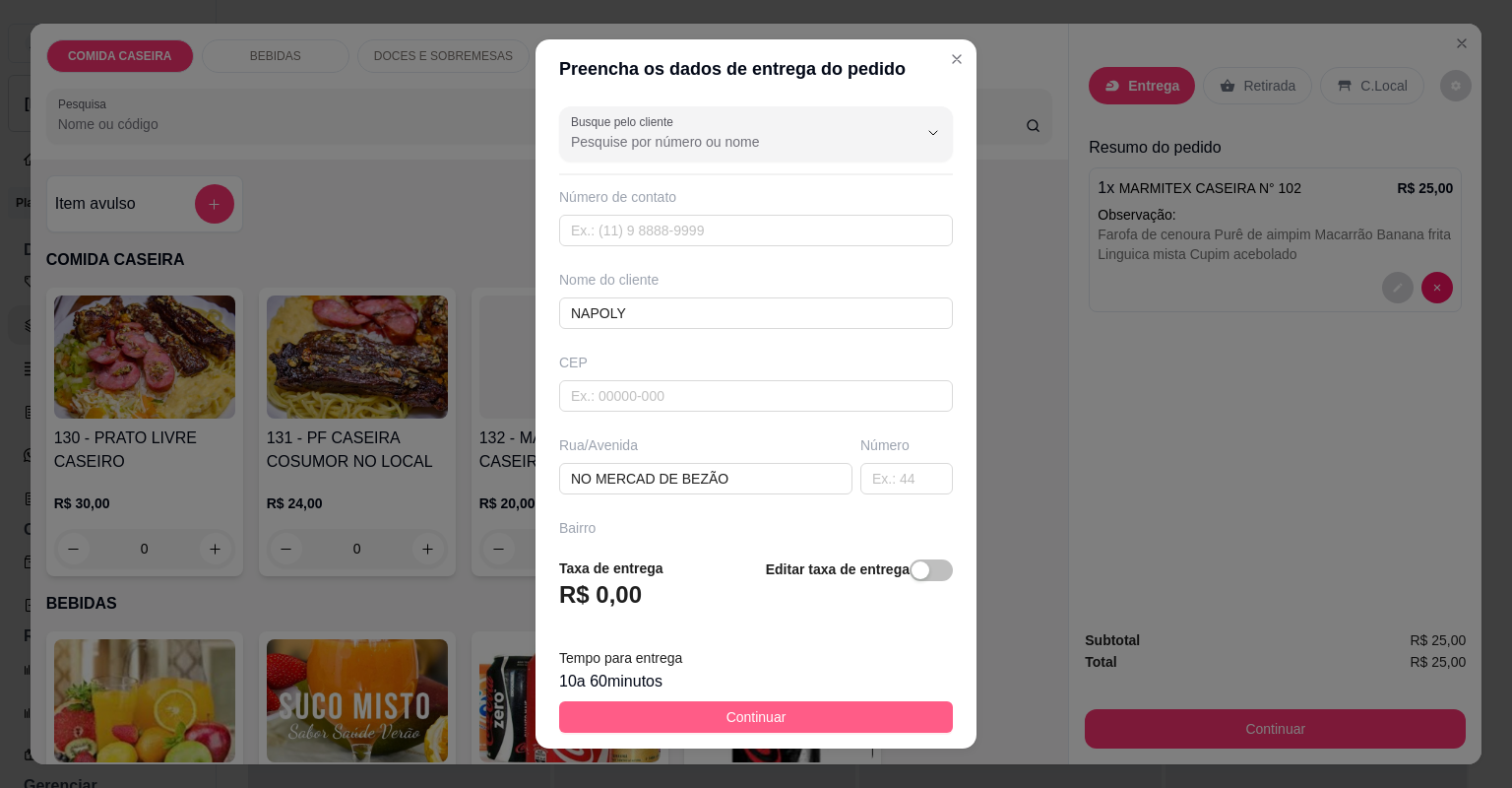 click on "Continuar" at bounding box center [756, 717] 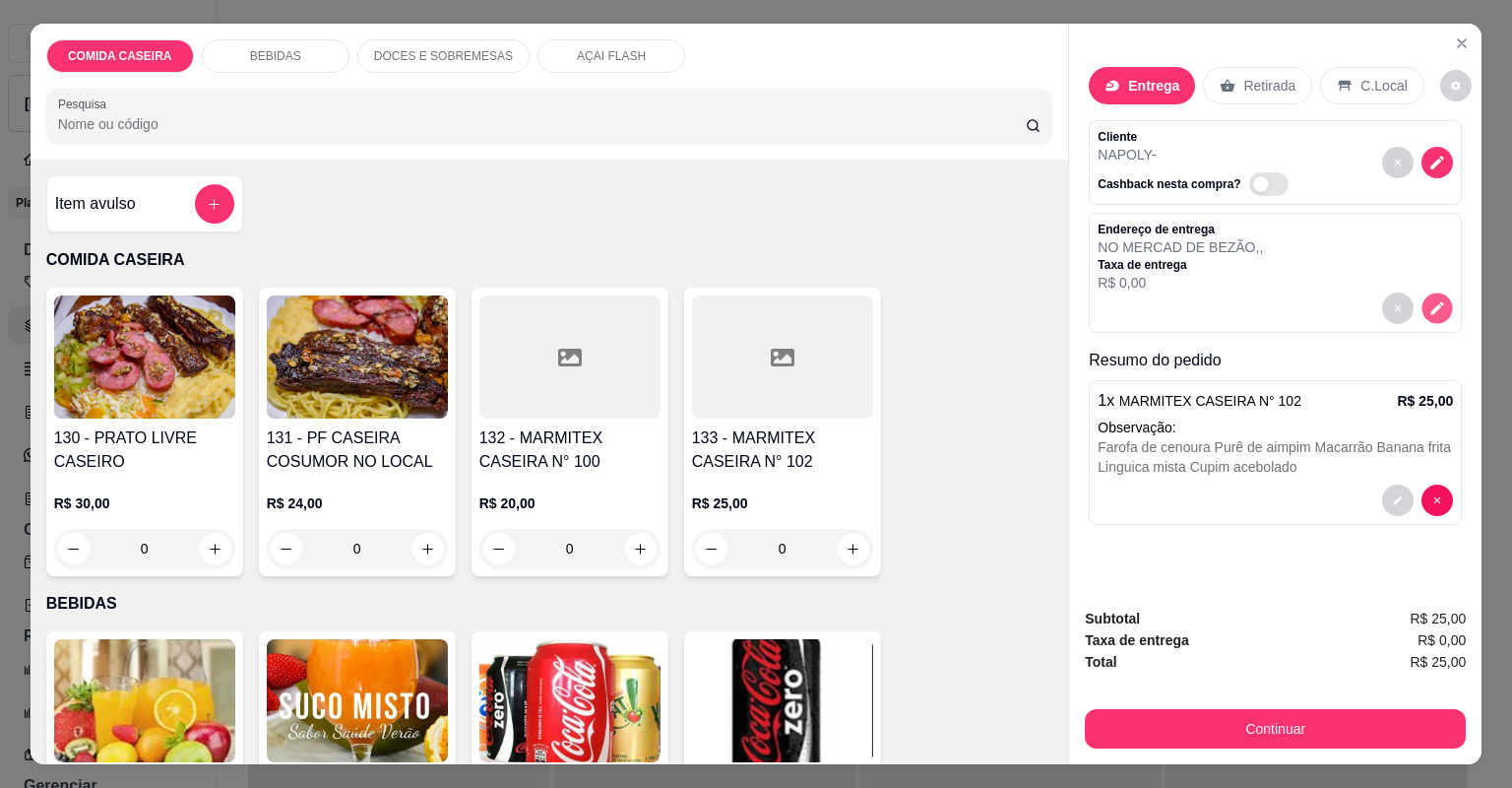 click at bounding box center (1437, 307) 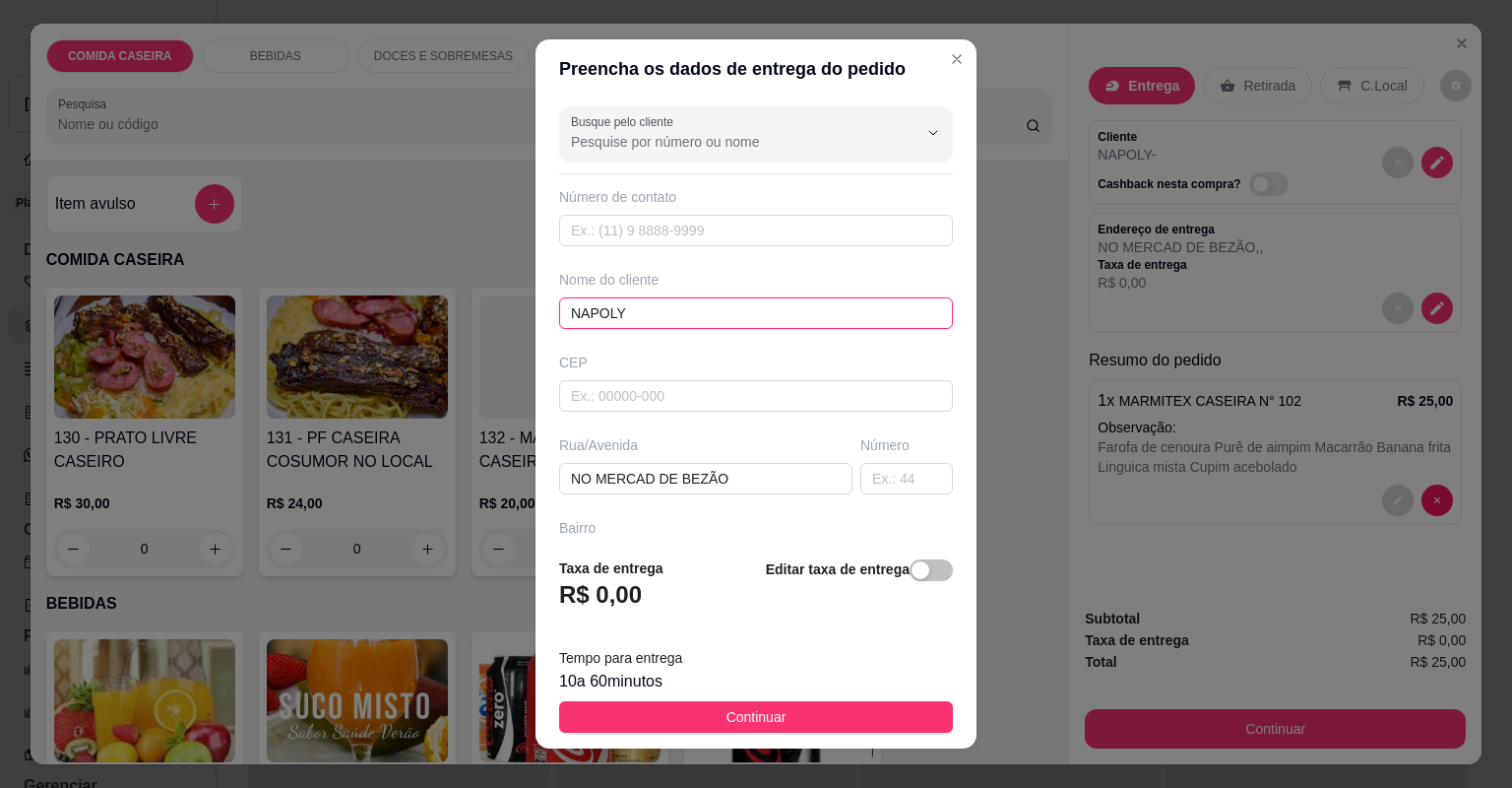 click on "NAPOLY" at bounding box center [756, 313] 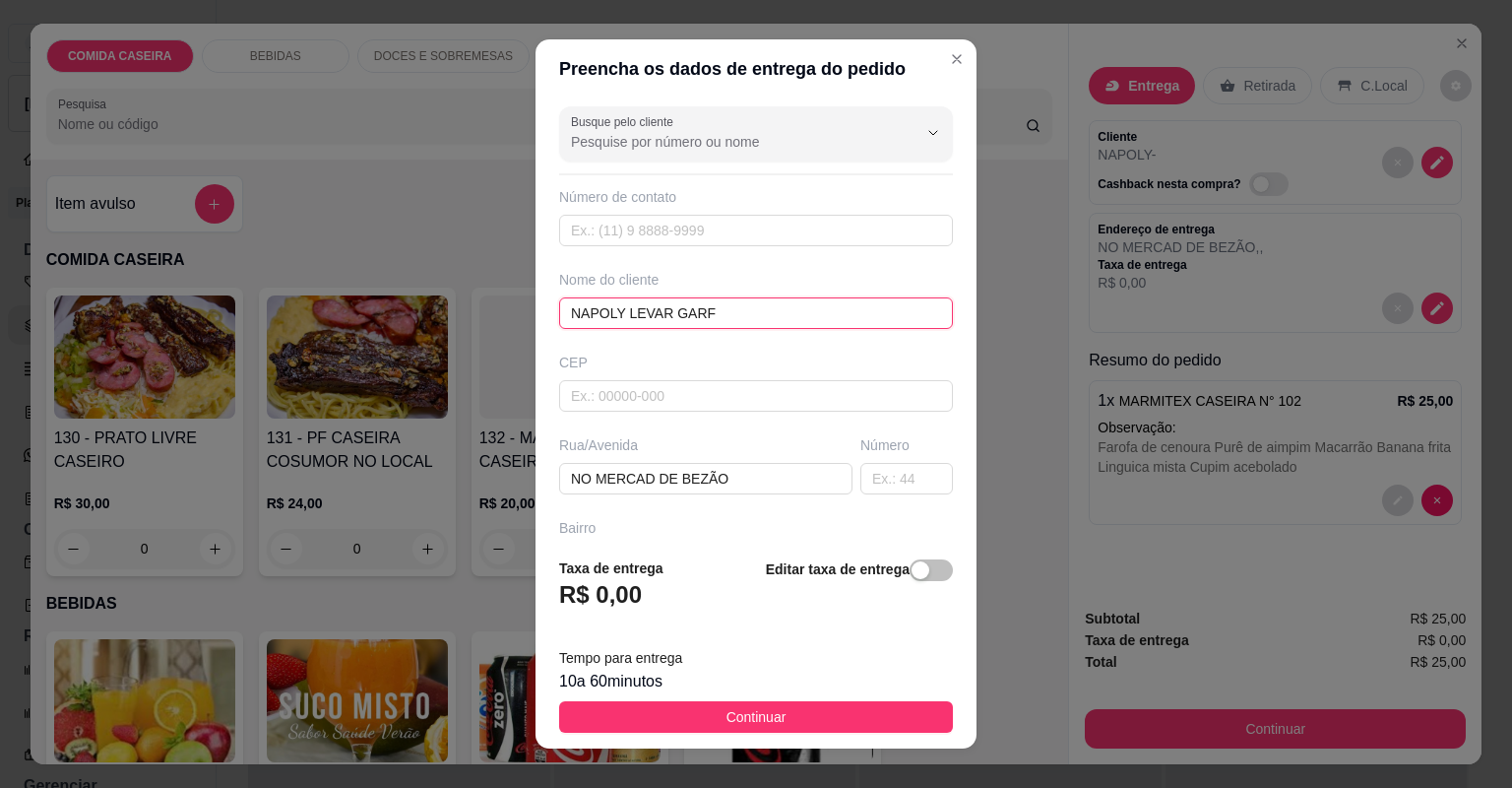 type on "NAPOLY LEVAR GARFO" 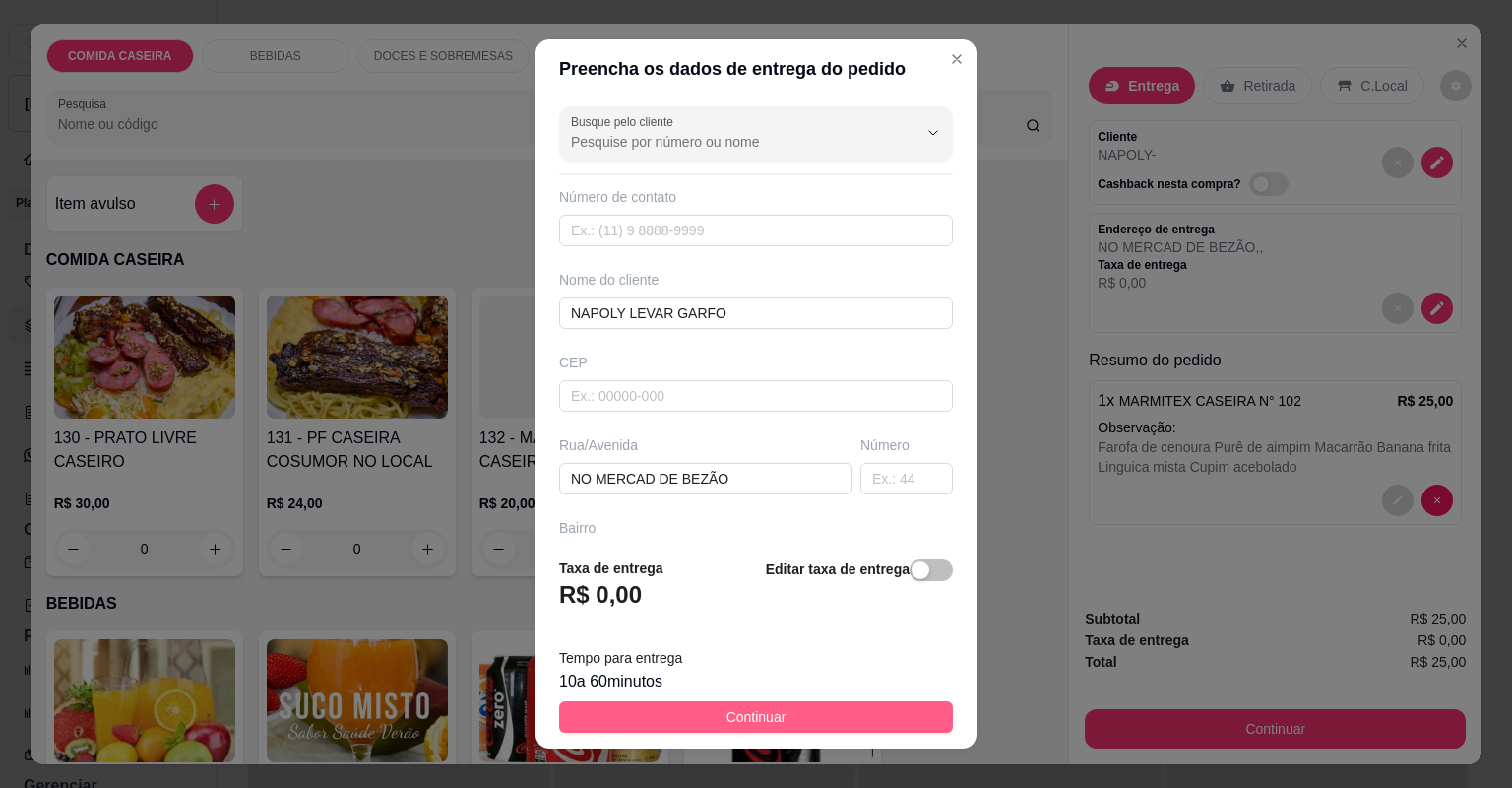 click on "Continuar" at bounding box center (756, 717) 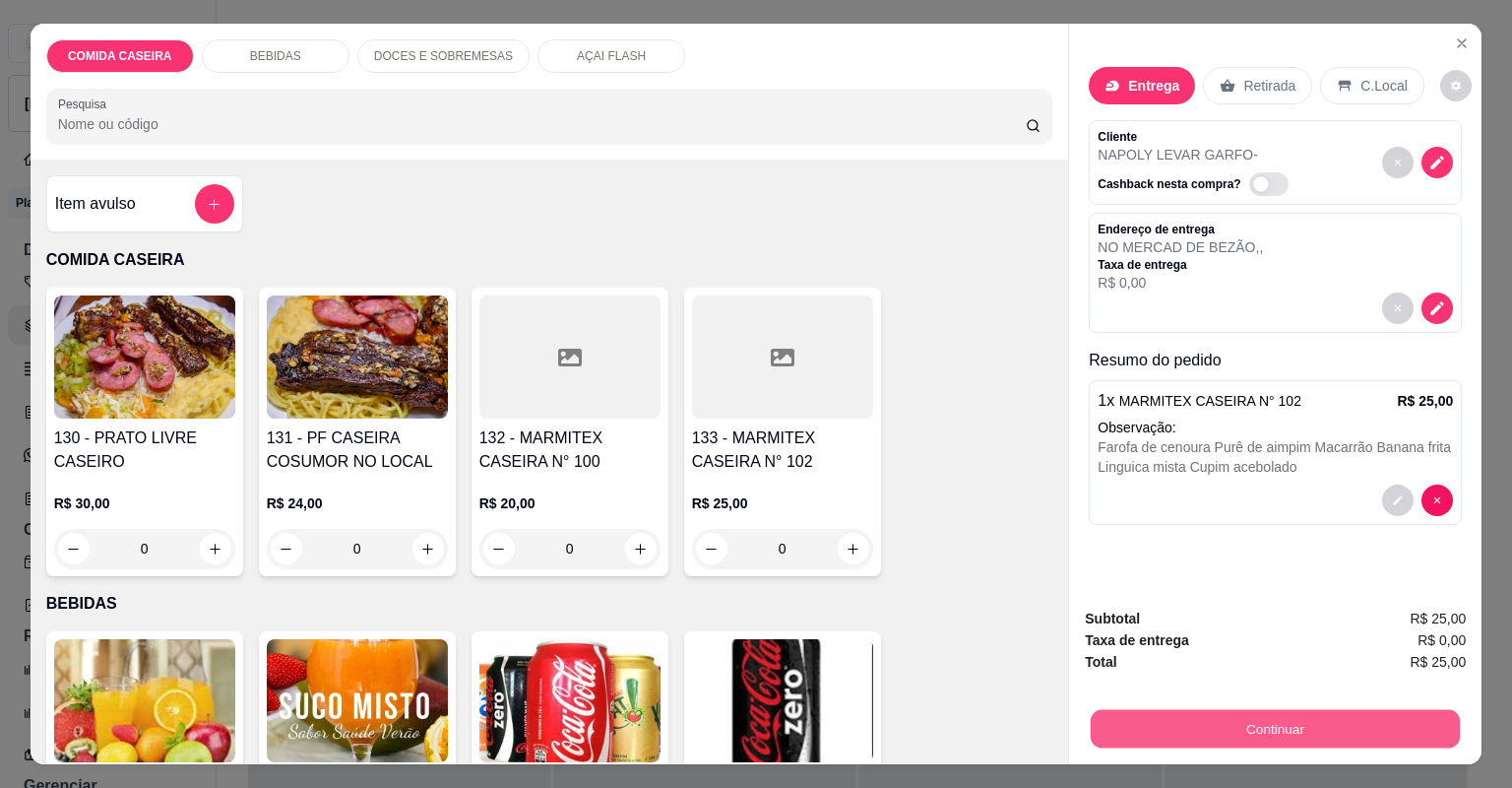 click on "Continuar" at bounding box center [1275, 729] 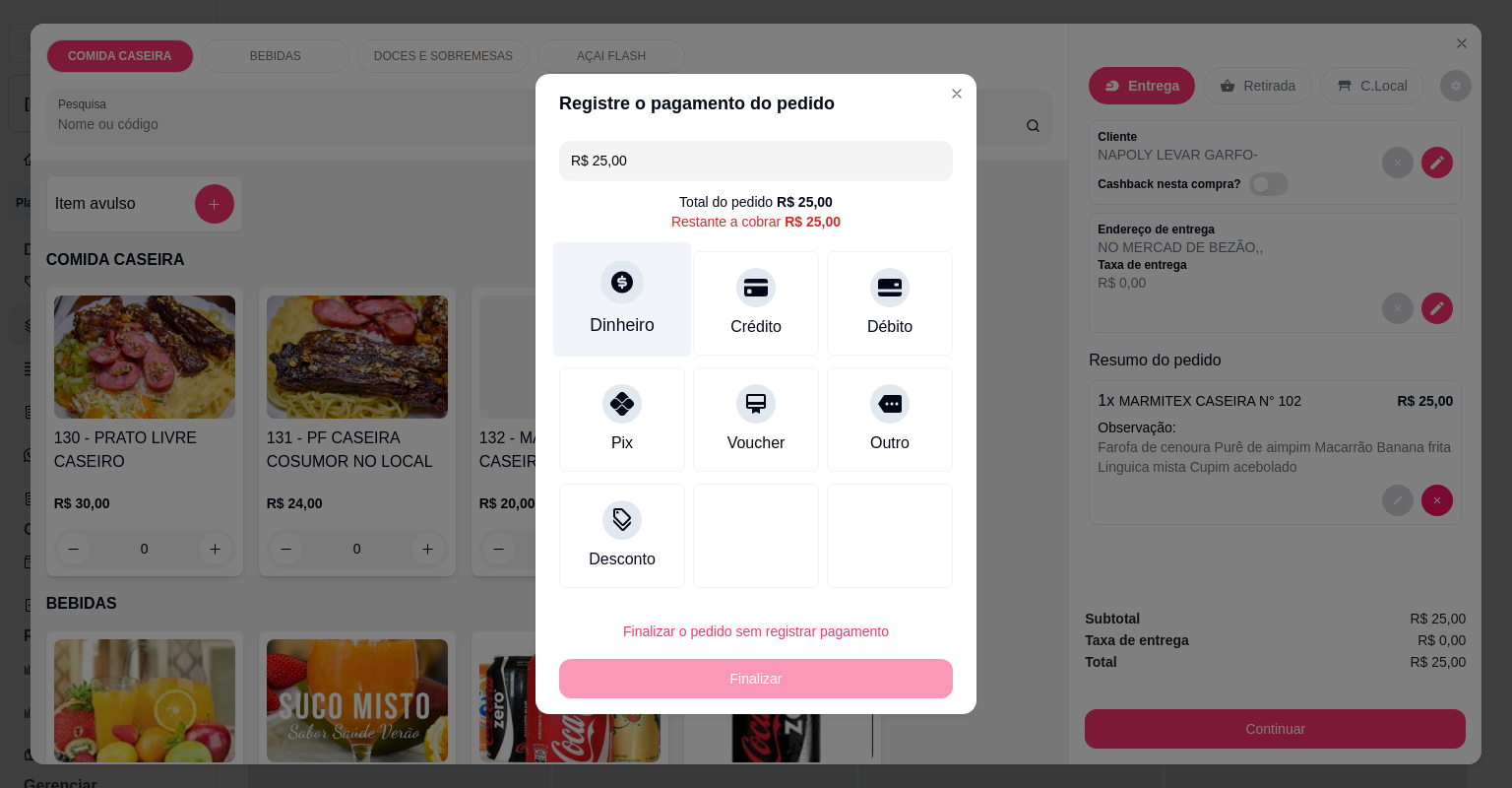 click on "Dinheiro" at bounding box center [622, 325] 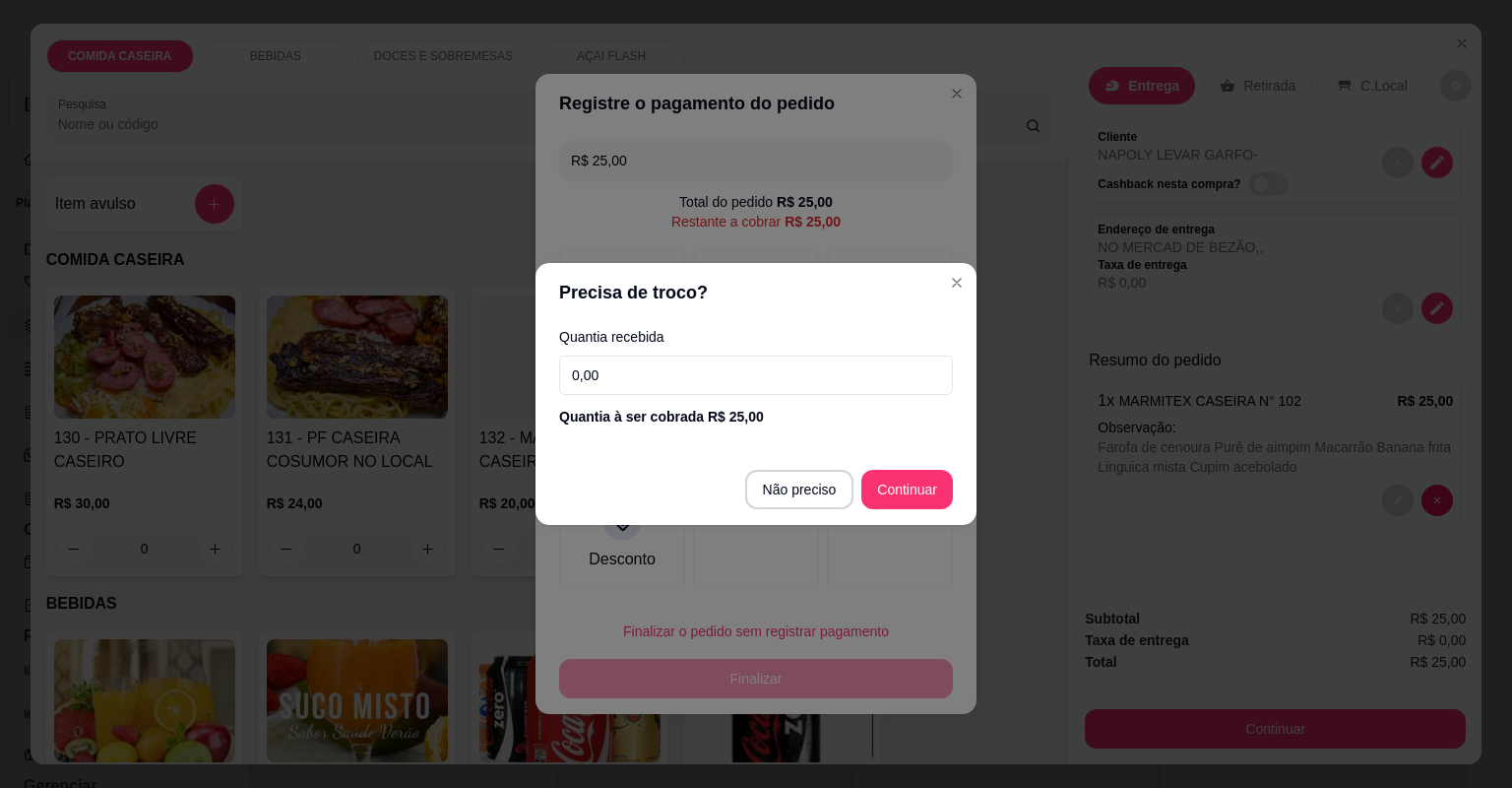 click on "Quantia recebida 0,00 Quantia à ser cobrada   R$ 25,00" at bounding box center [756, 378] 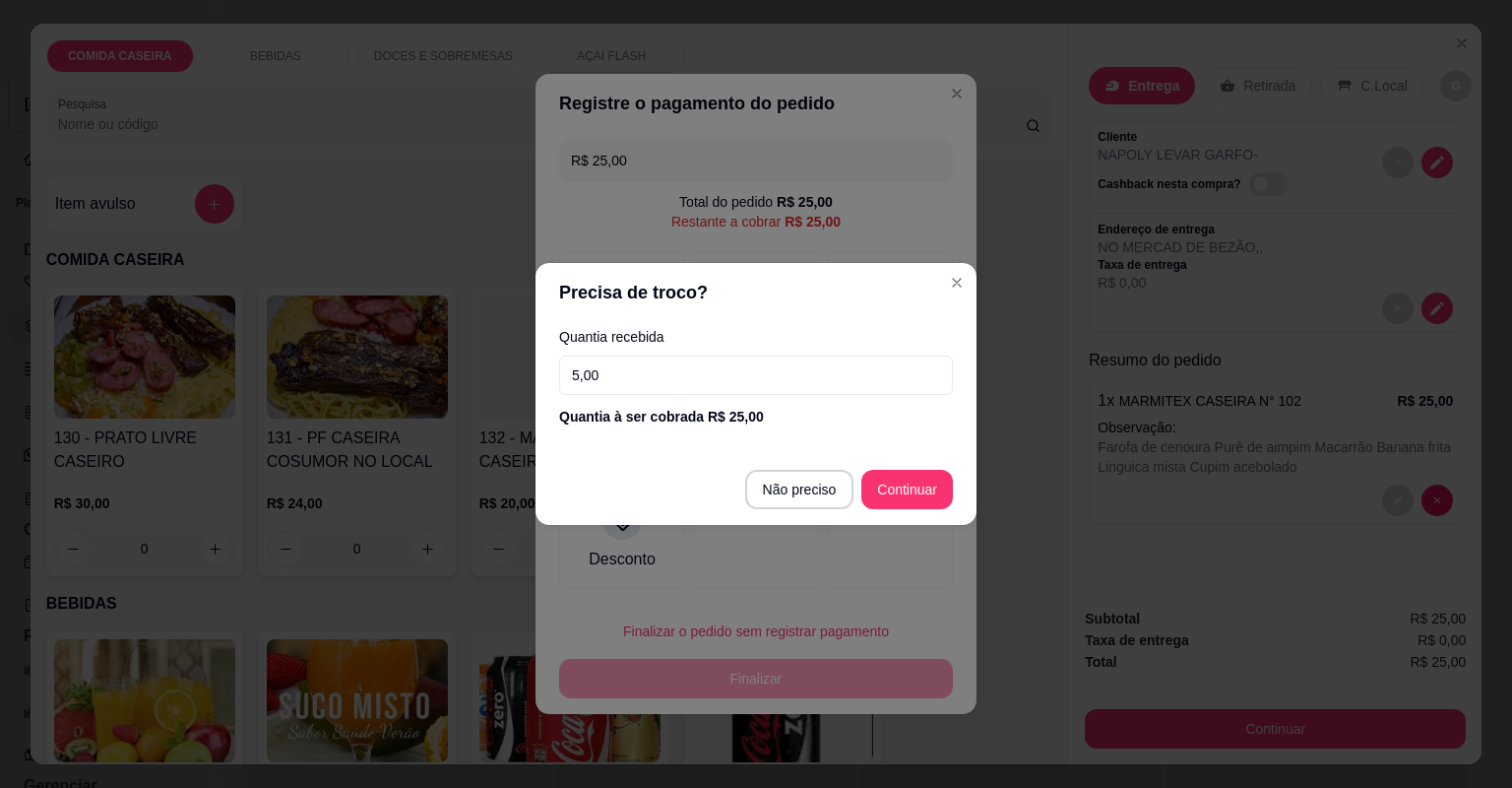 type on "50,00" 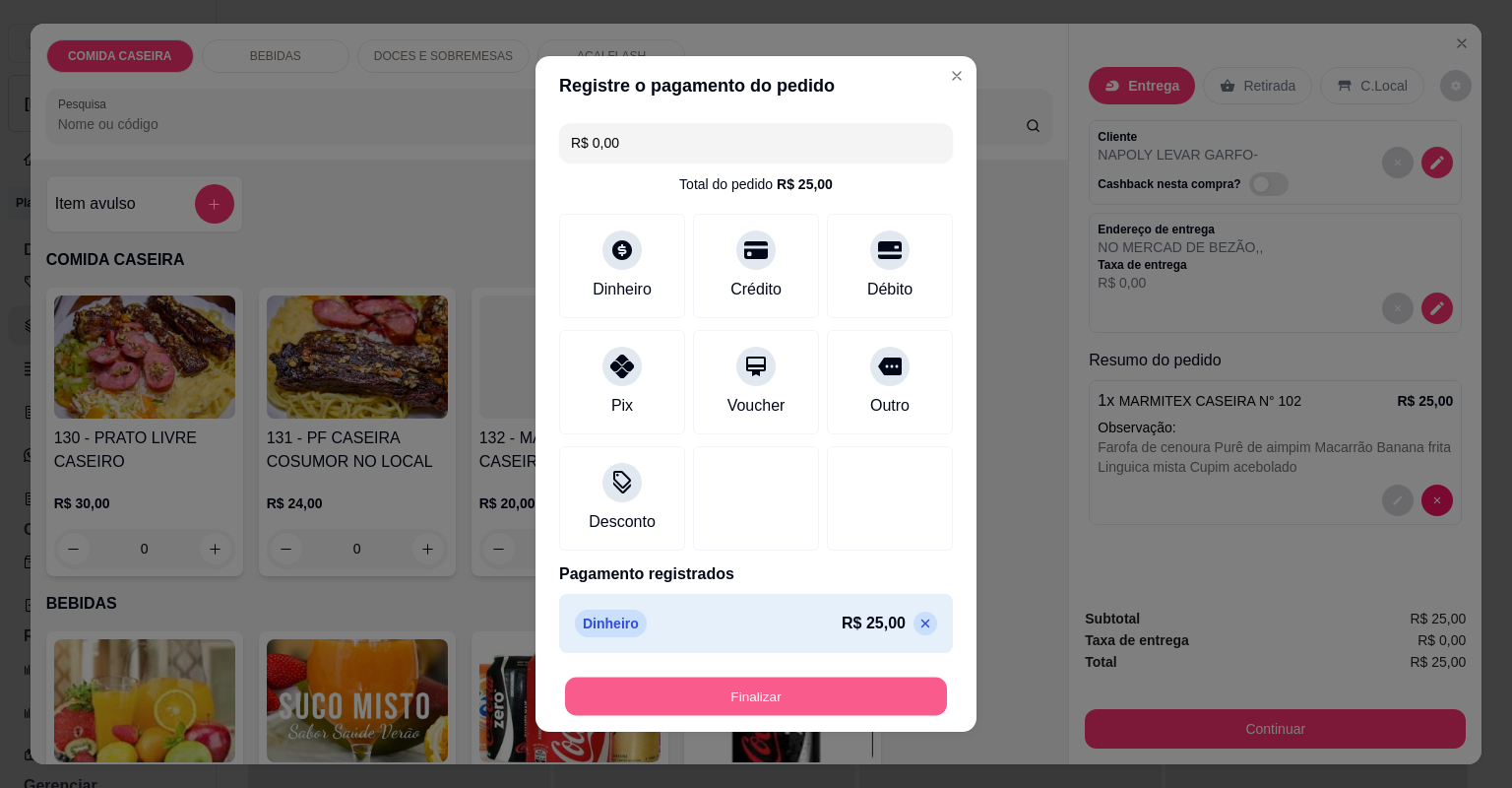 click on "Finalizar" at bounding box center (756, 696) 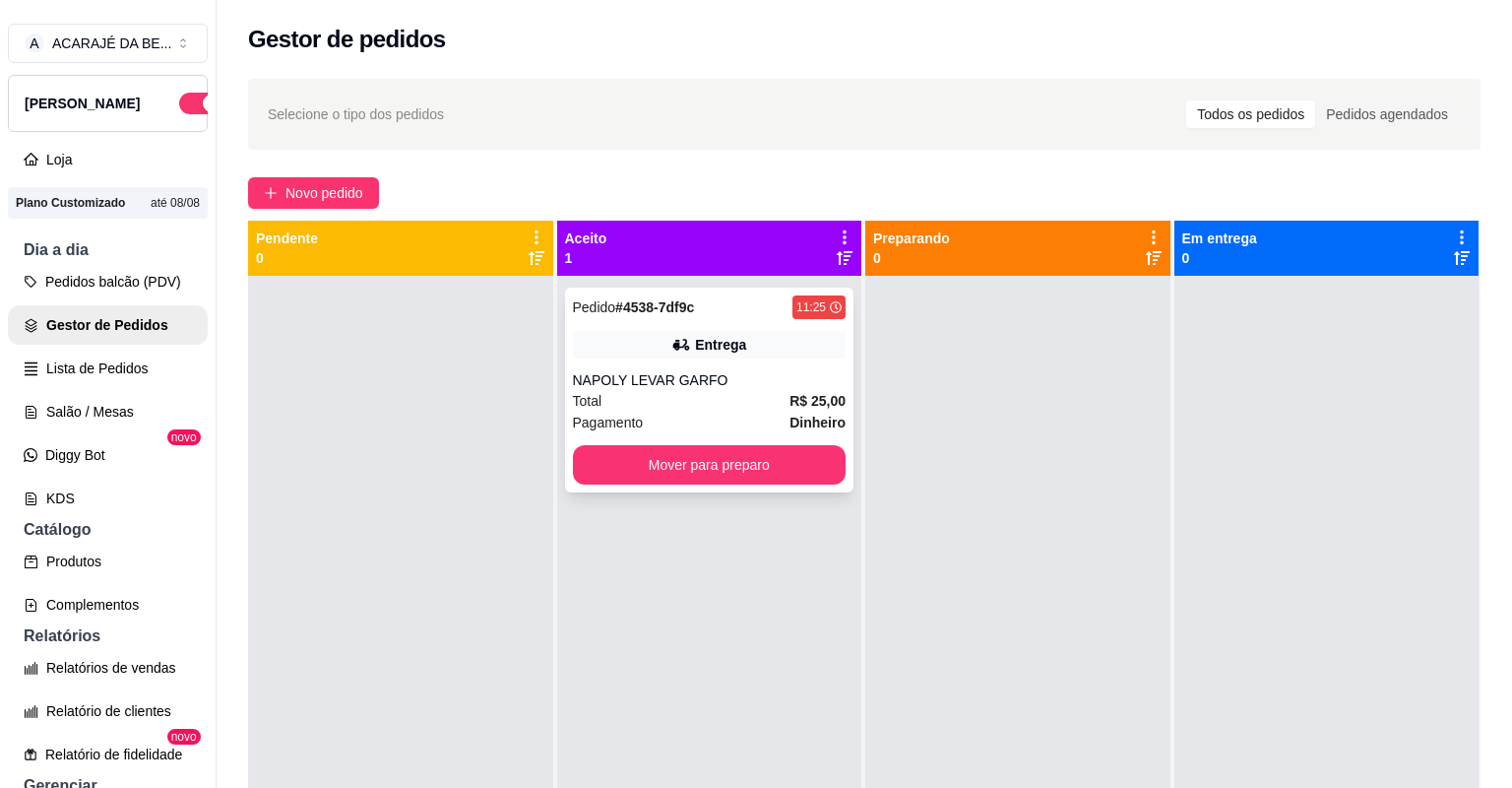 click on "Entrega" at bounding box center (710, 345) 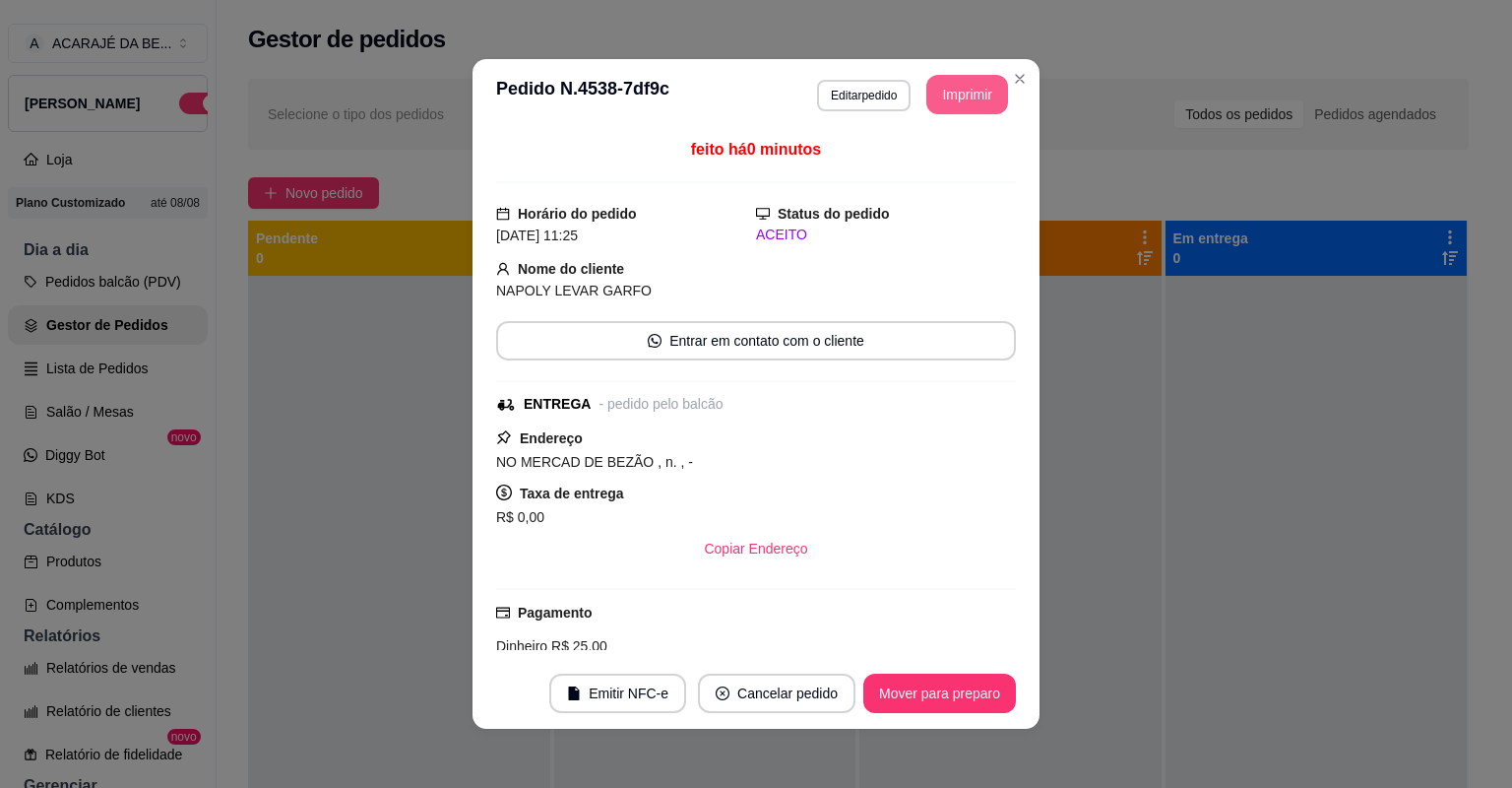 click on "Imprimir" at bounding box center [967, 95] 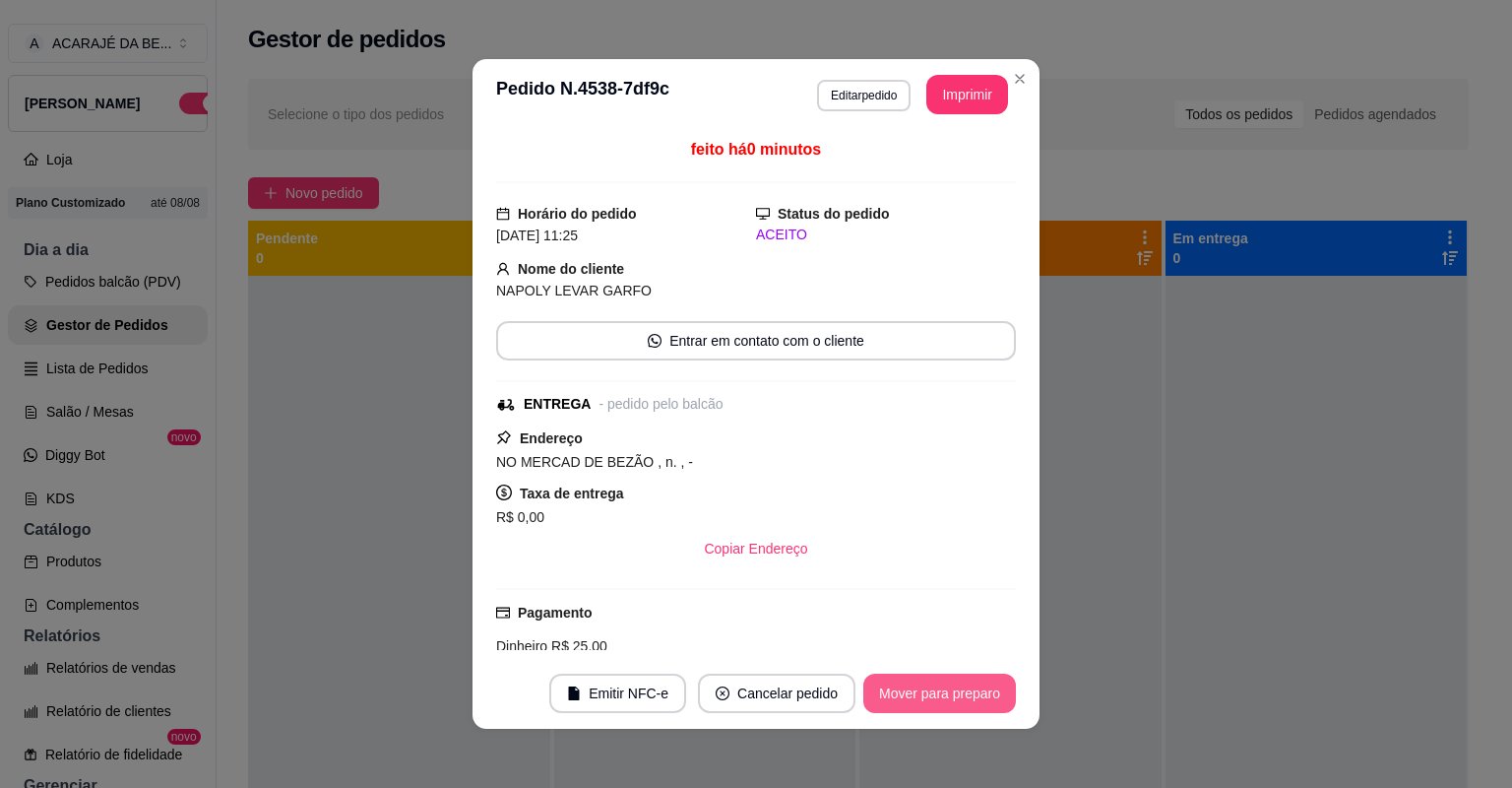 click on "Mover para preparo" at bounding box center (939, 693) 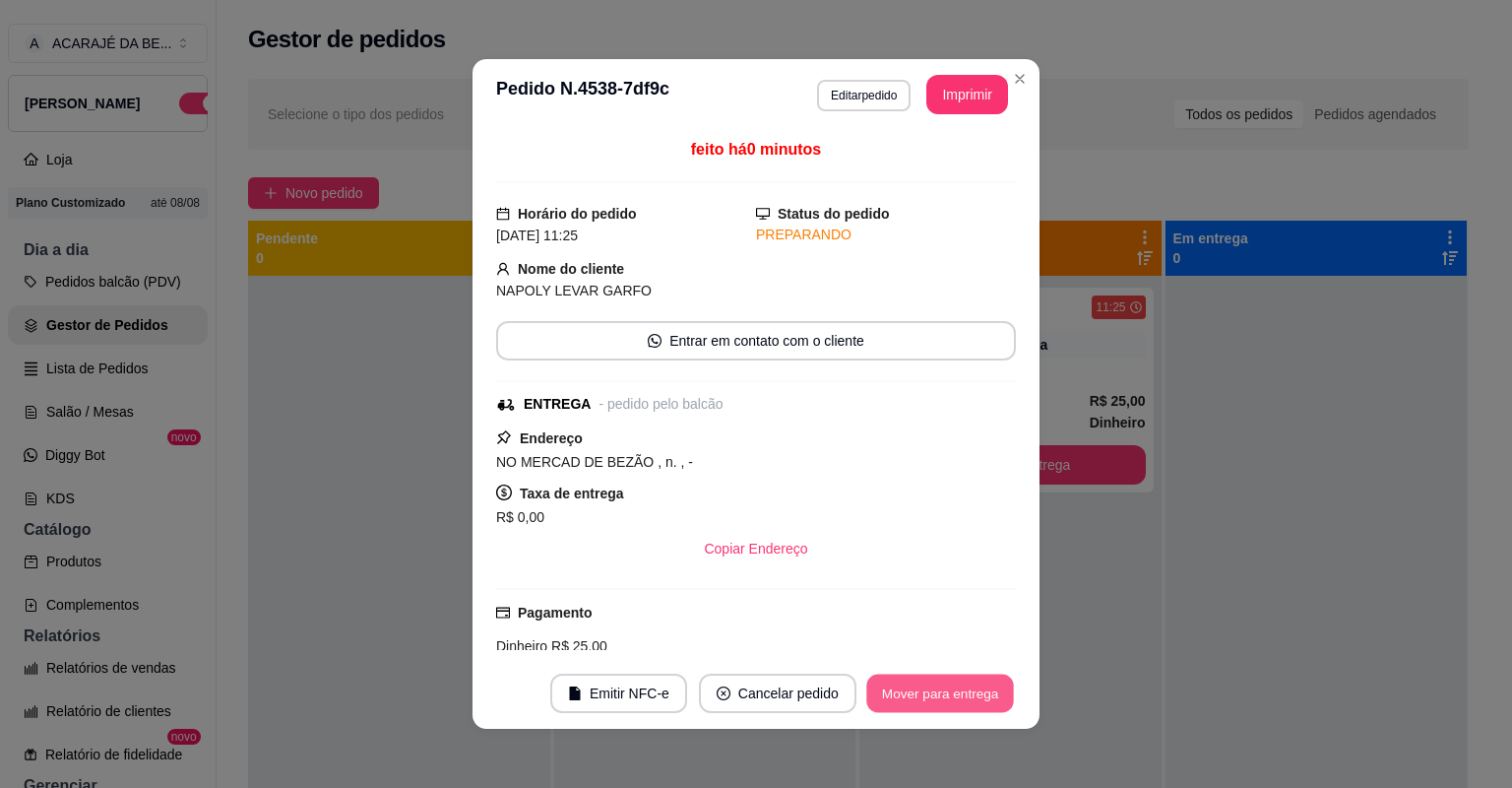 click on "Mover para entrega" at bounding box center (940, 693) 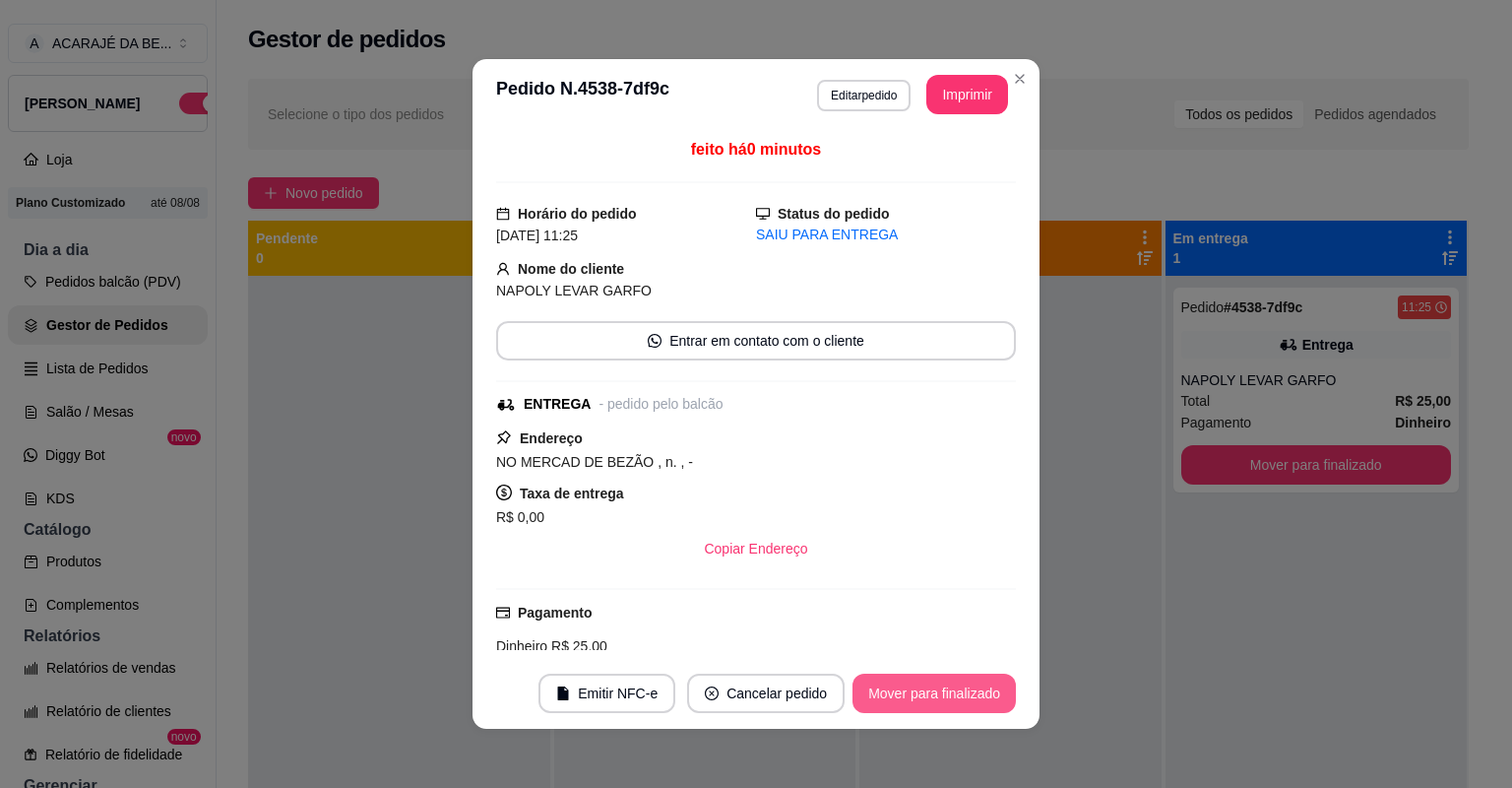 click on "Mover para finalizado" at bounding box center [934, 693] 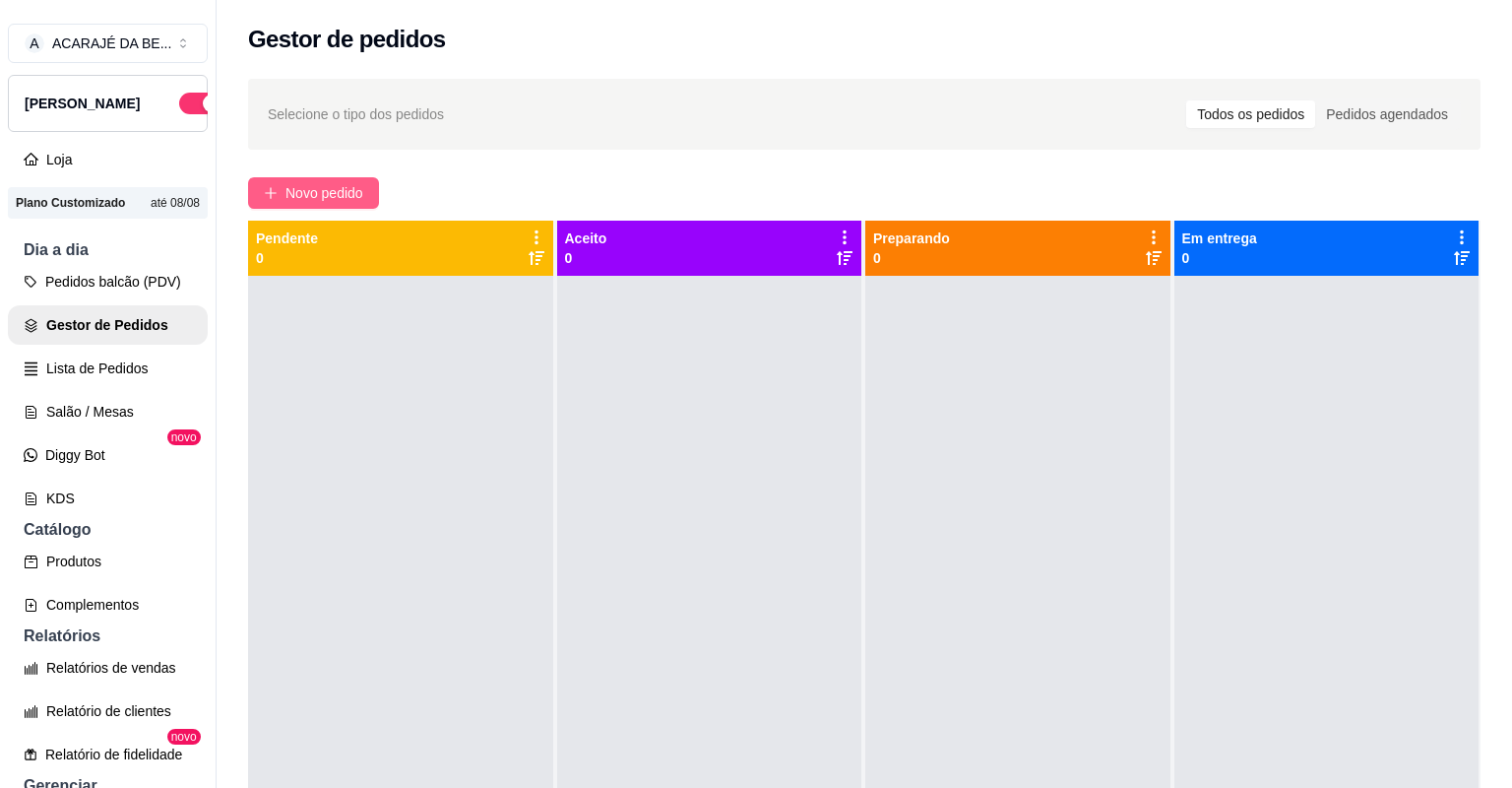 click on "Novo pedido" at bounding box center (324, 193) 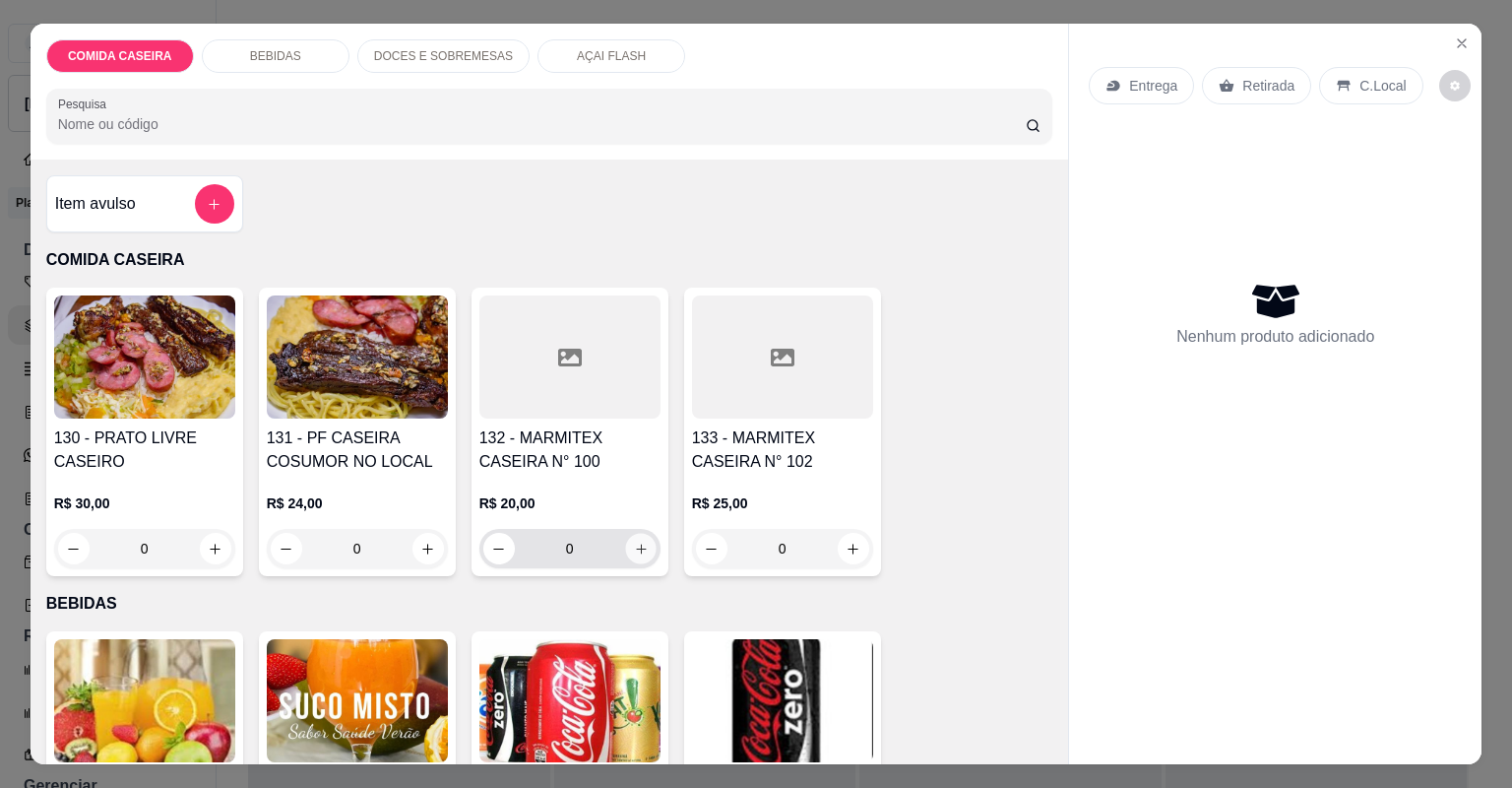 click at bounding box center (640, 548) 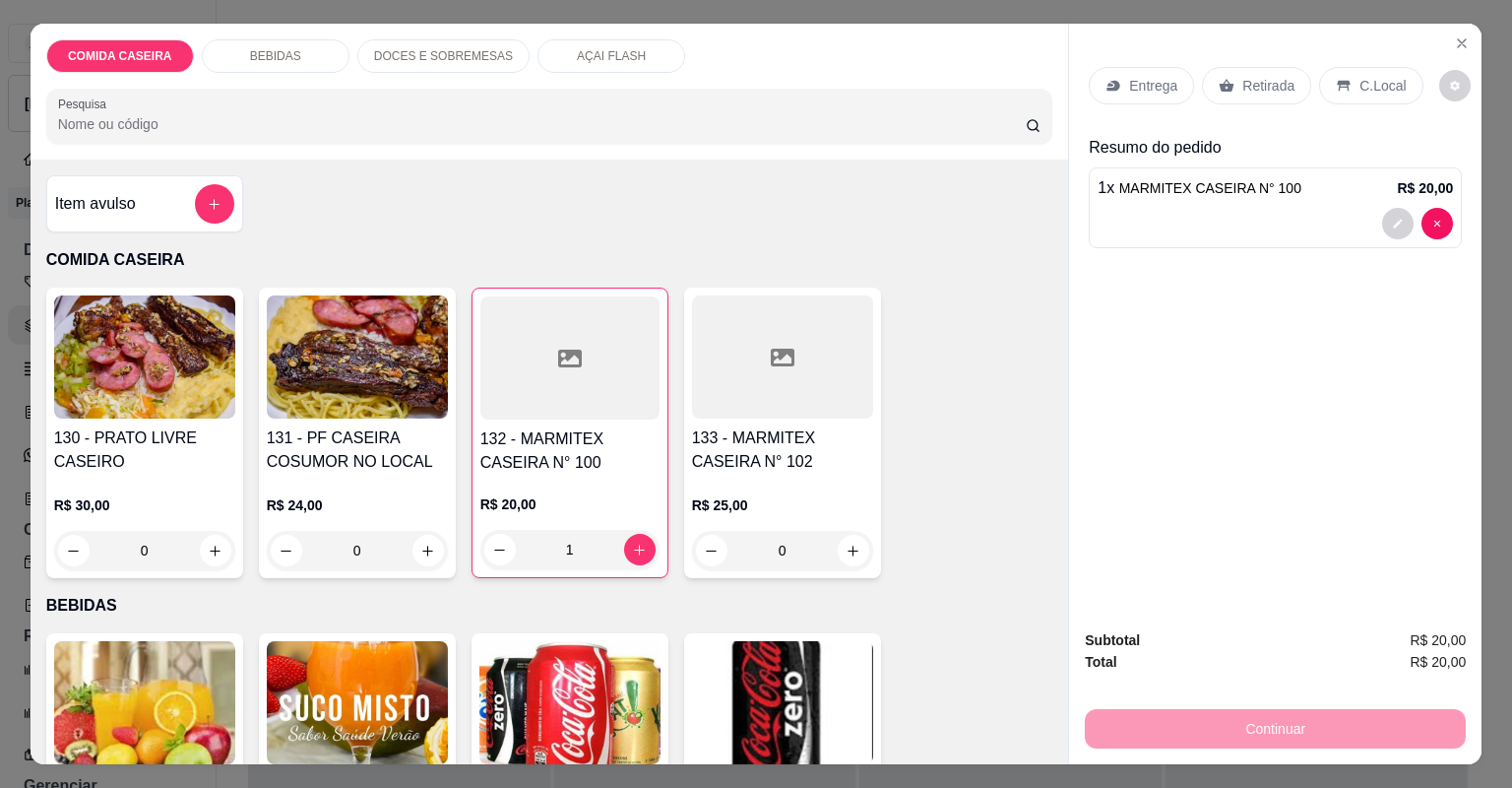 click on "Retirada" at bounding box center (1268, 86) 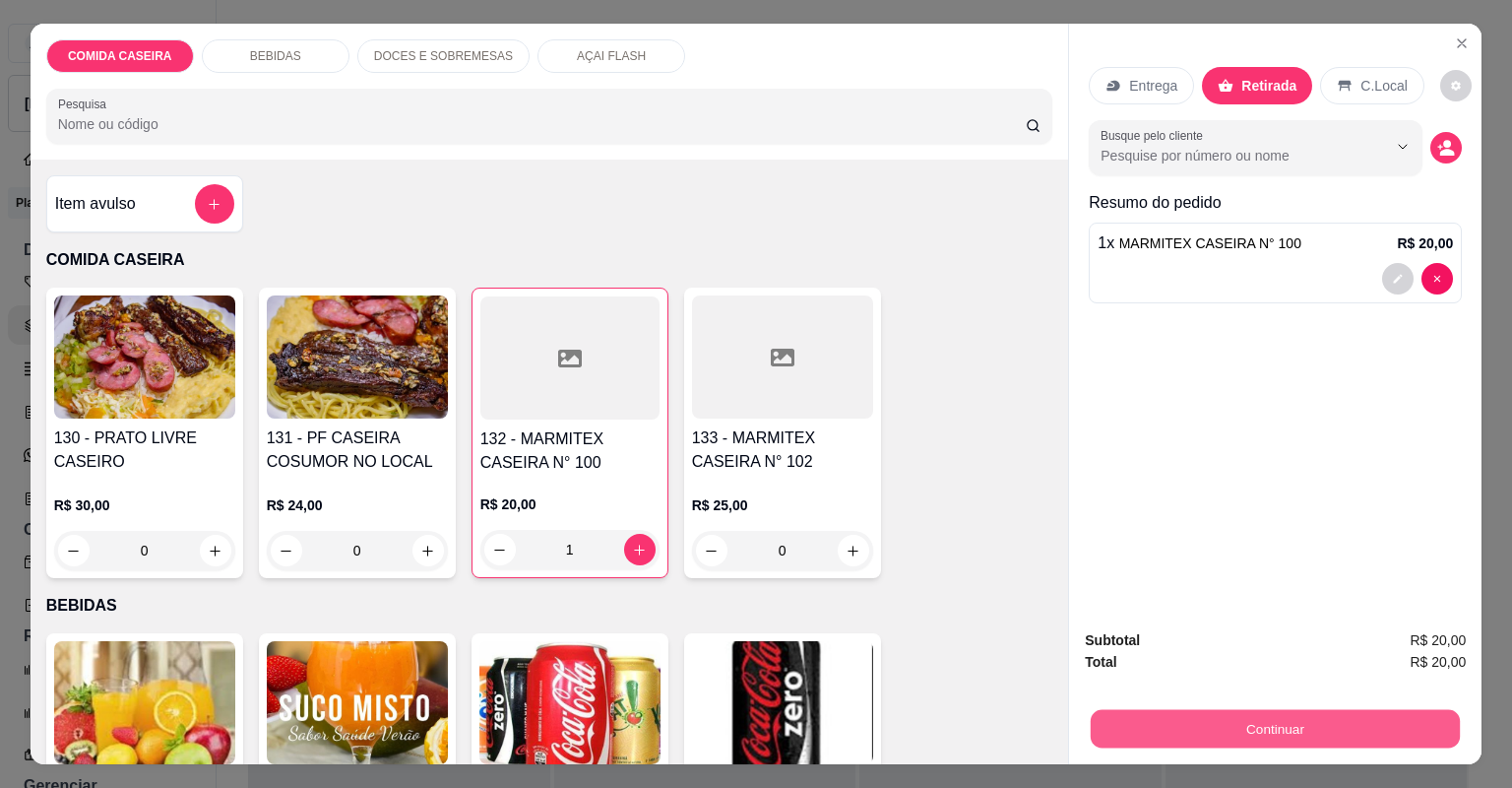 click on "Continuar" at bounding box center (1275, 729) 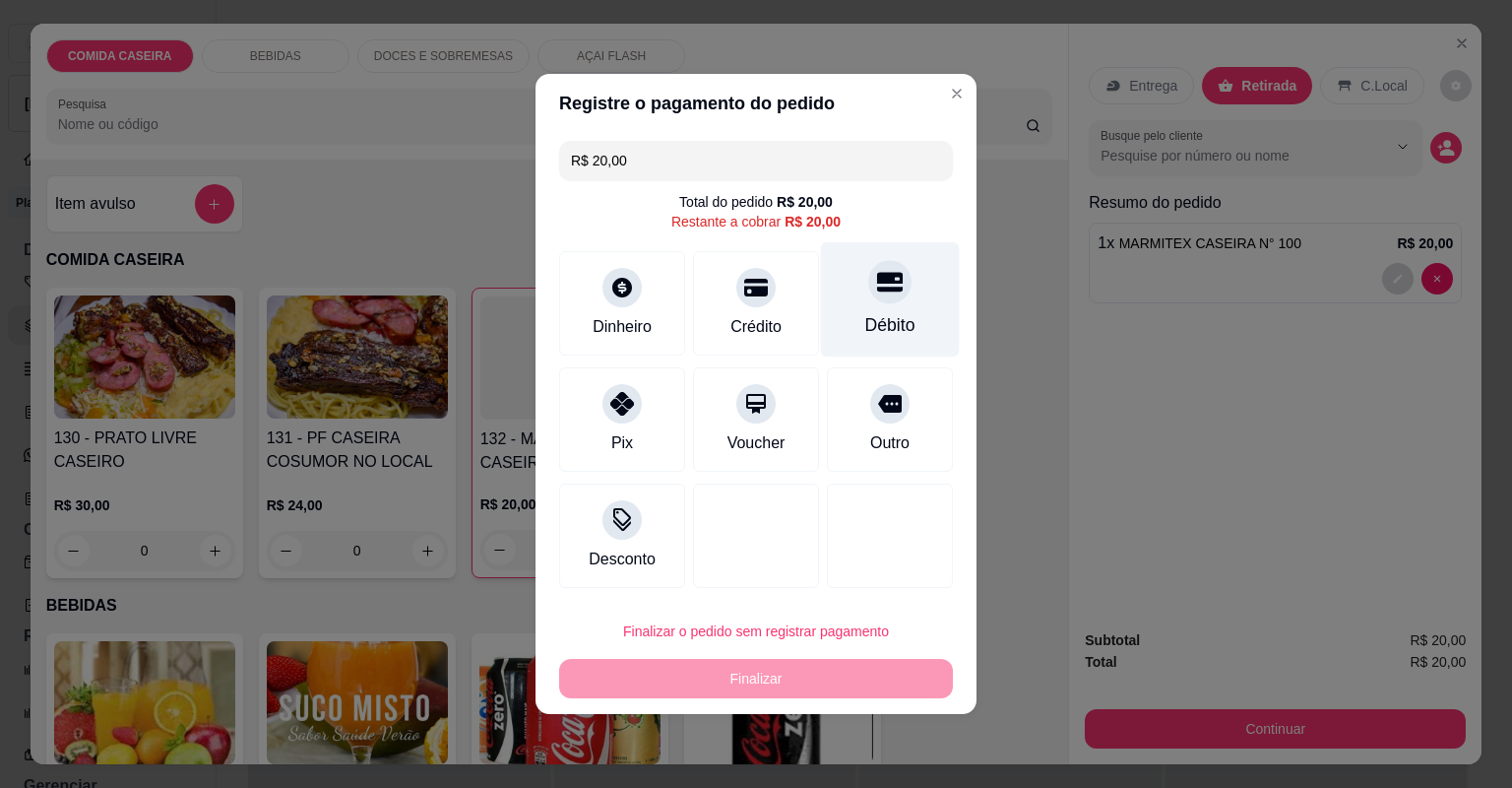 click on "Débito" at bounding box center (890, 325) 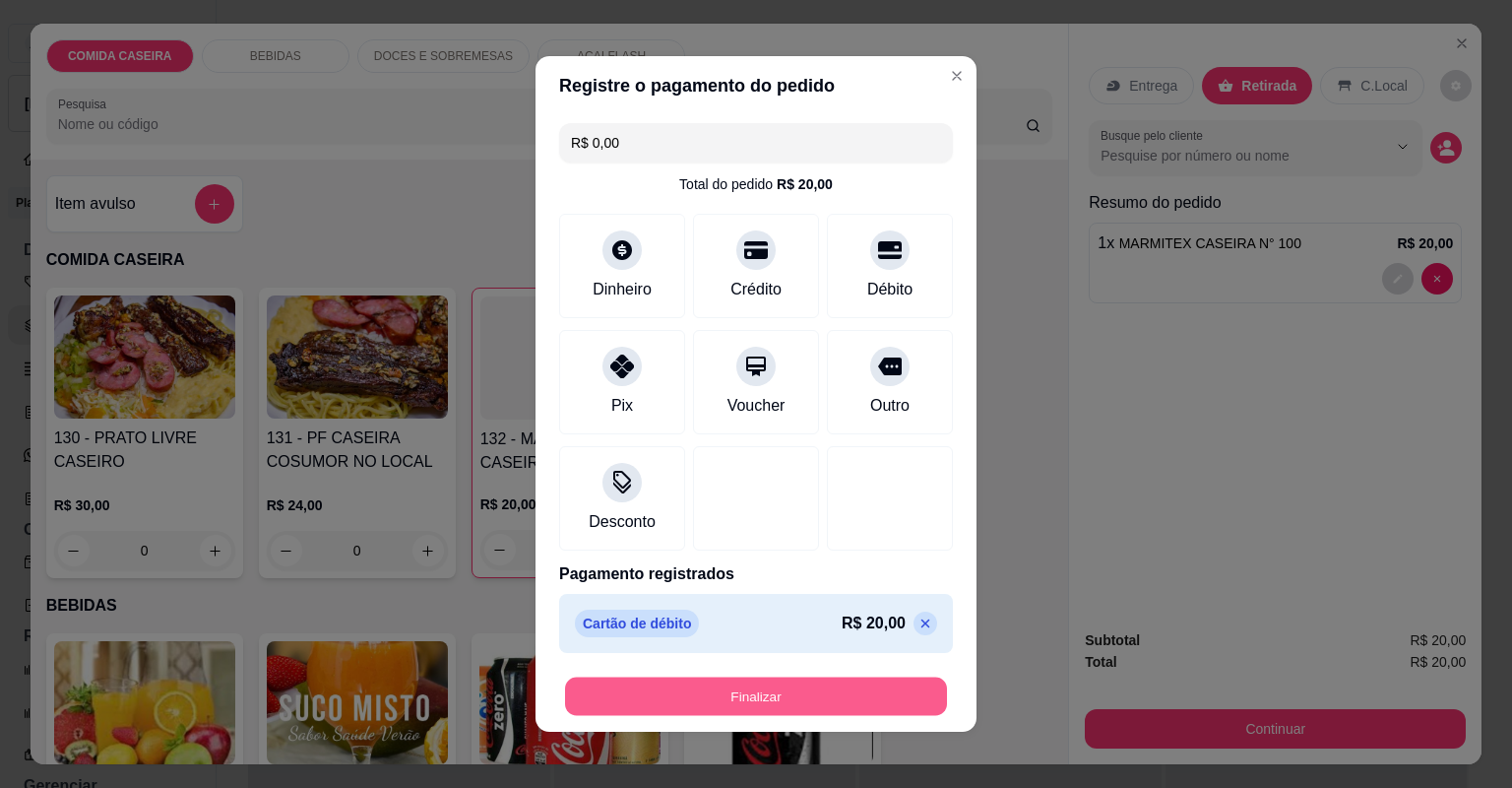 click on "Finalizar" at bounding box center [756, 696] 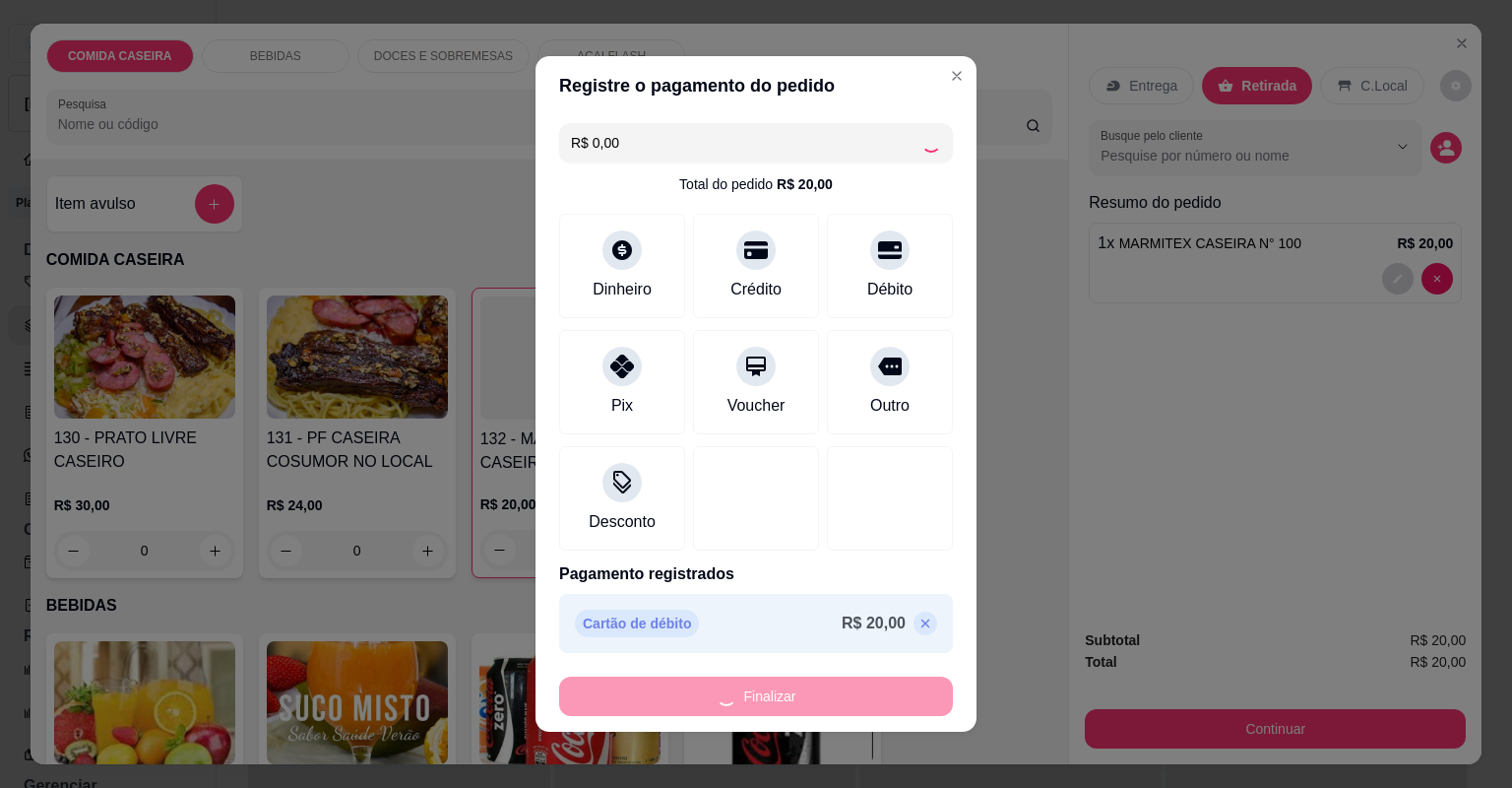 type on "0" 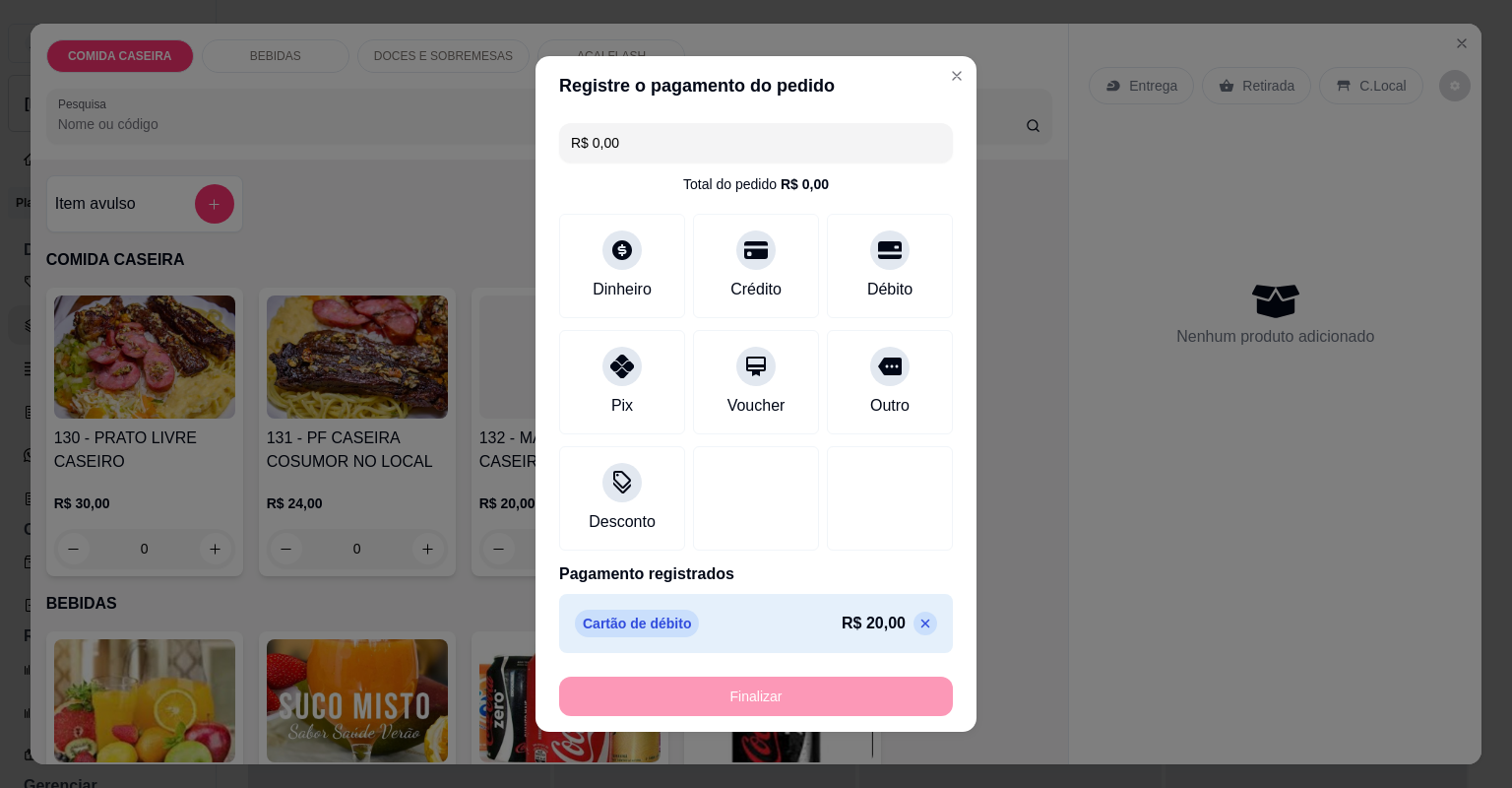 type on "-R$ 20,00" 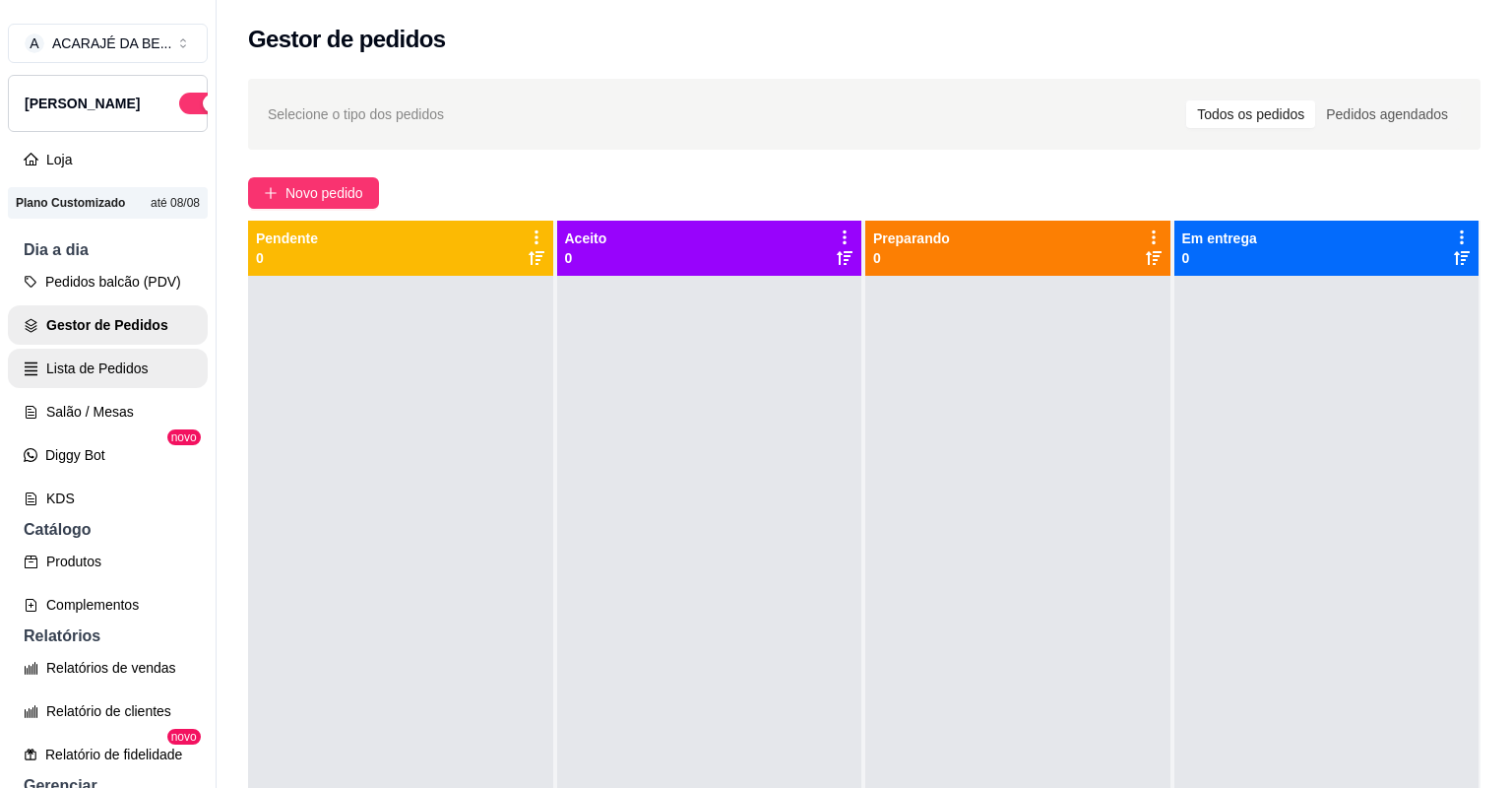 click on "Lista de Pedidos" at bounding box center (107, 368) 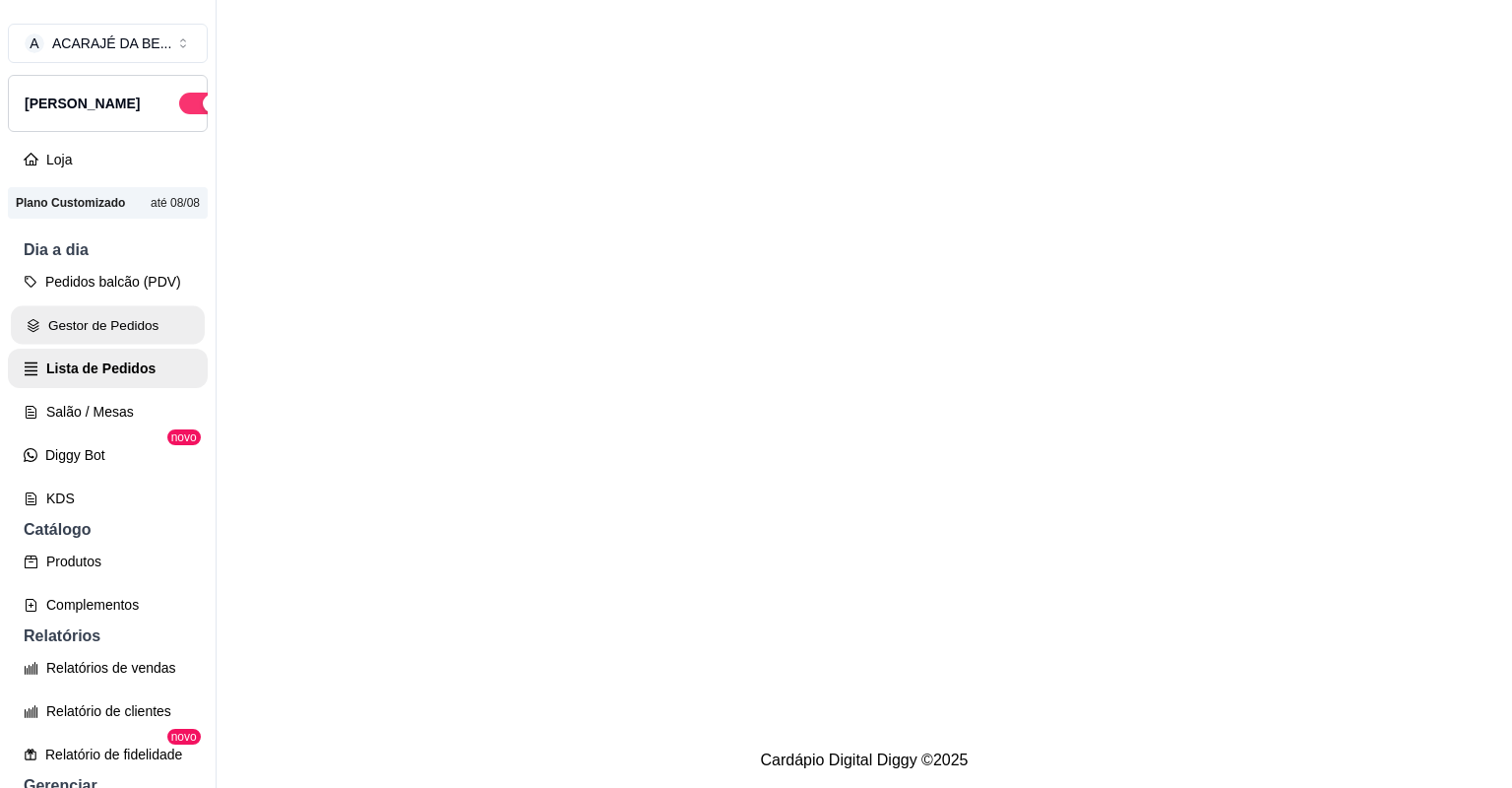 click on "Gestor de Pedidos" at bounding box center [107, 325] 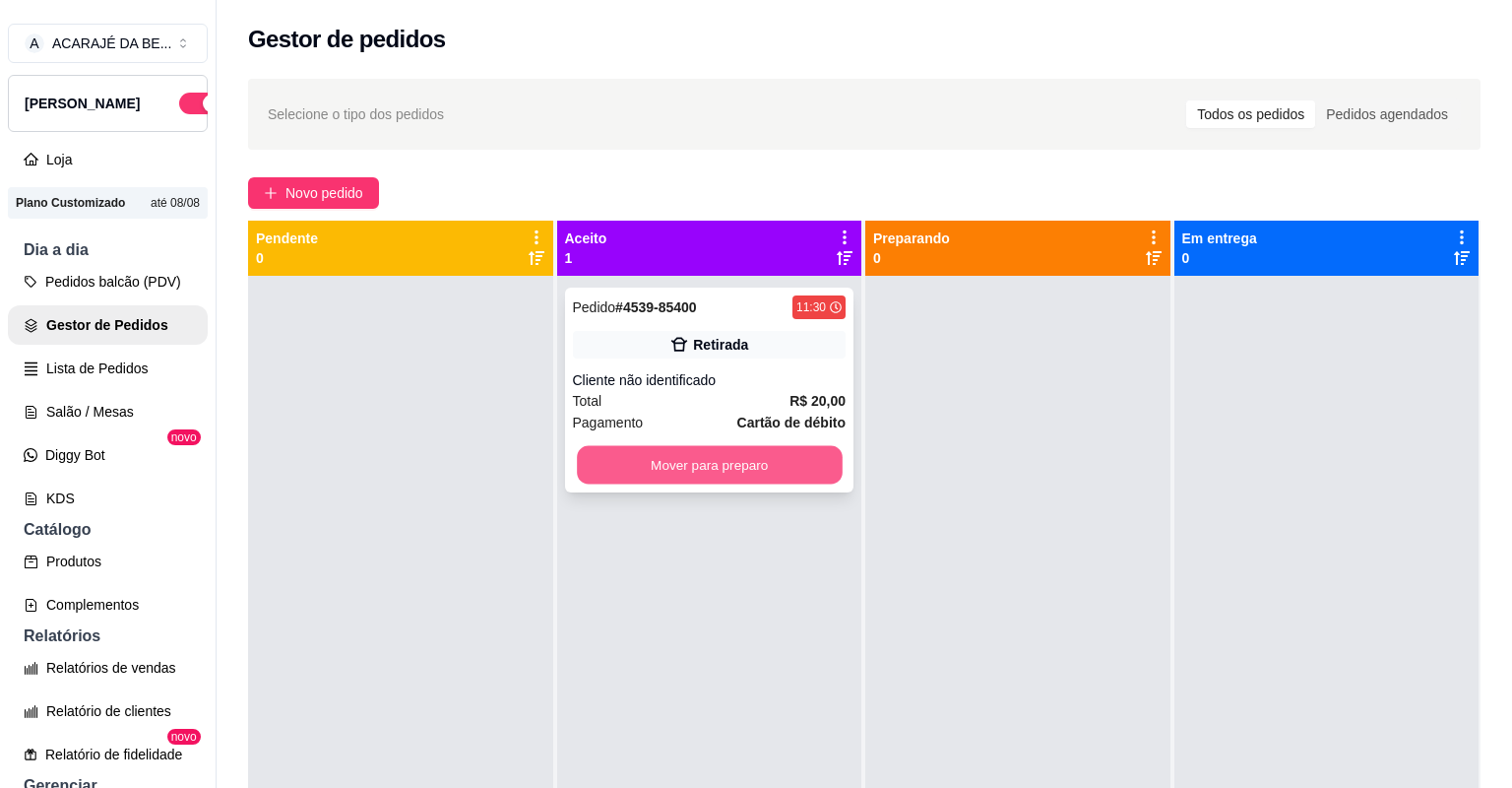 click on "Mover para preparo" at bounding box center [709, 465] 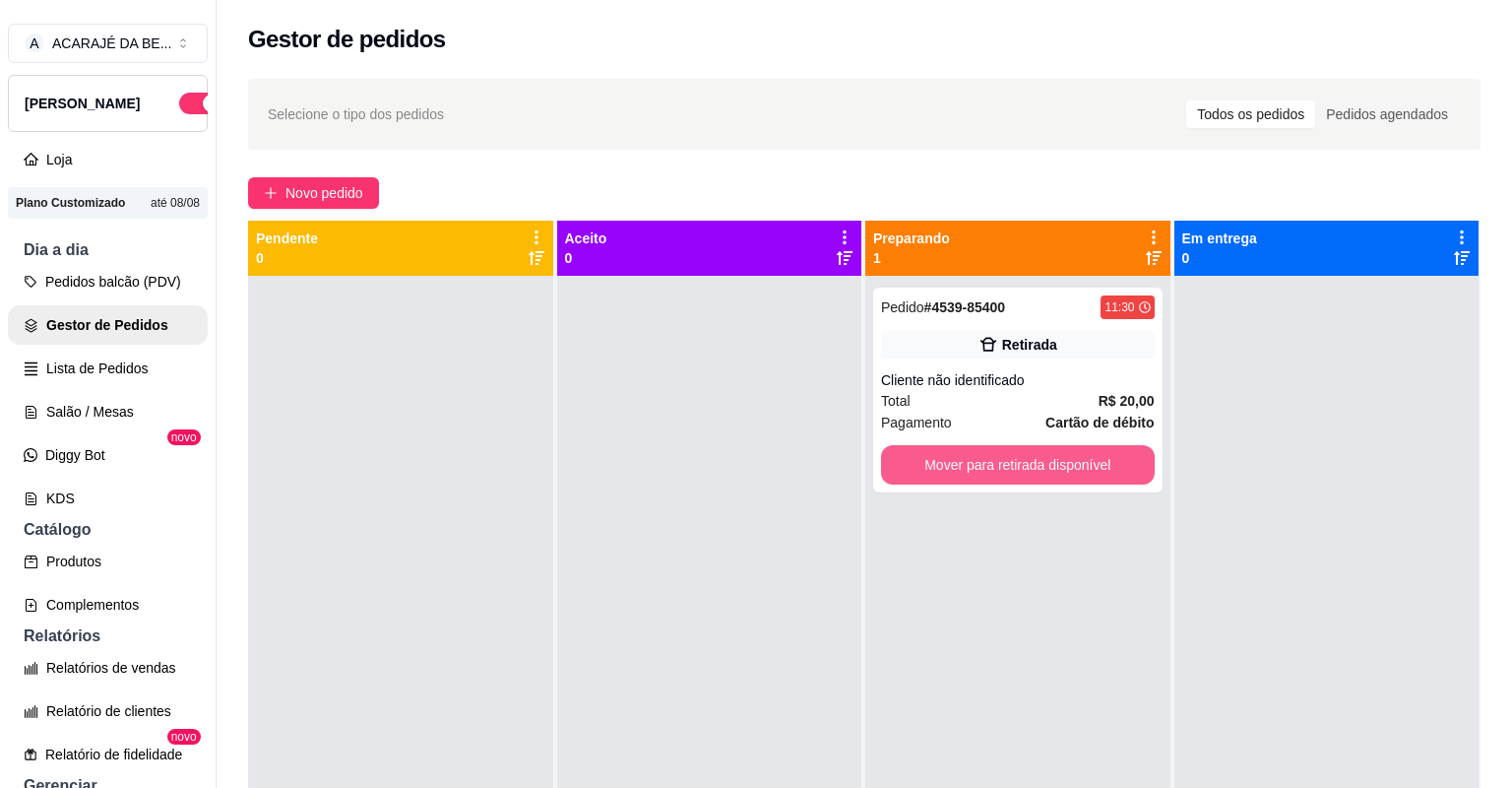 click on "Mover para retirada disponível" at bounding box center (1018, 465) 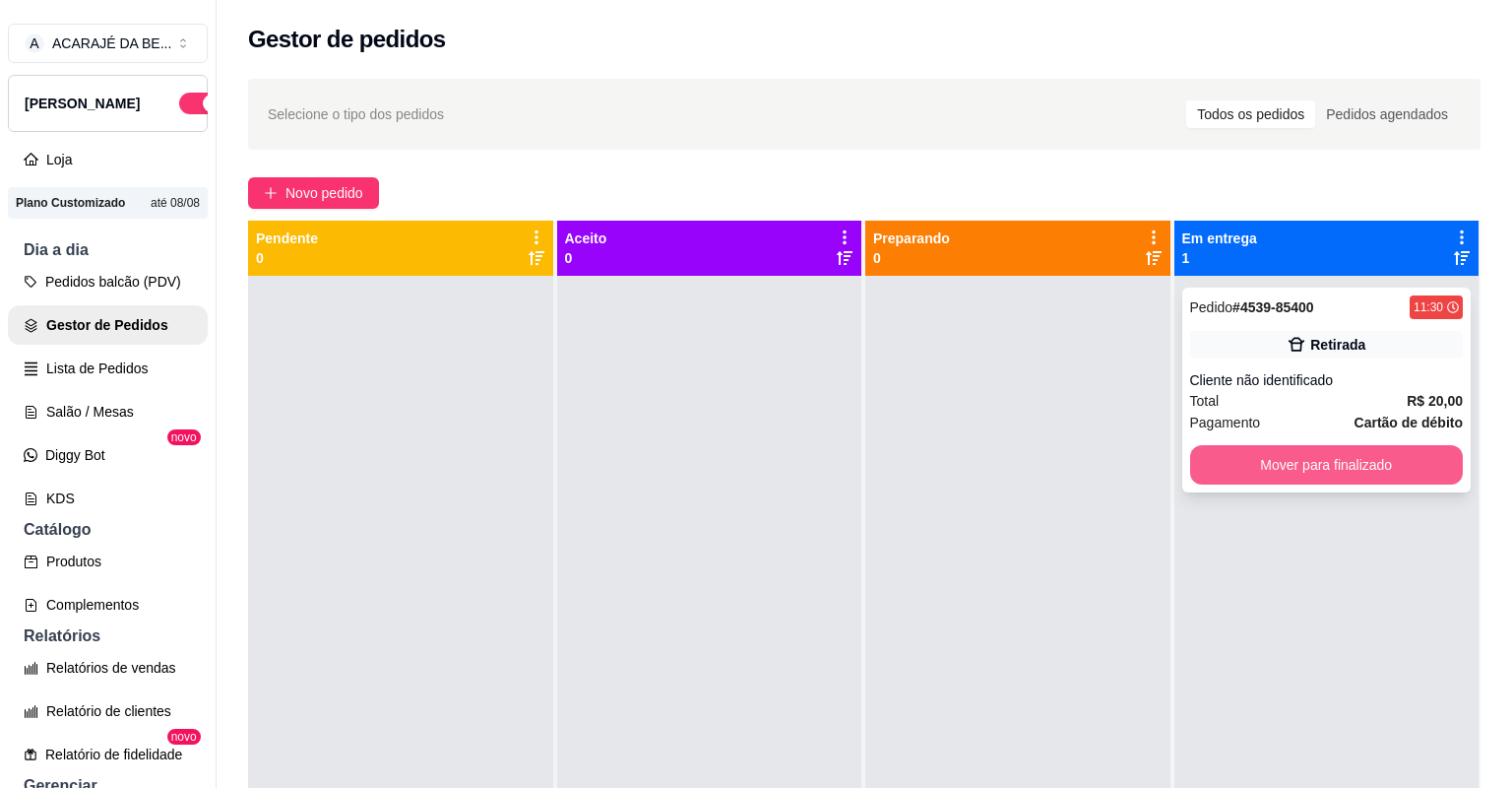 click on "Mover para finalizado" at bounding box center (1327, 465) 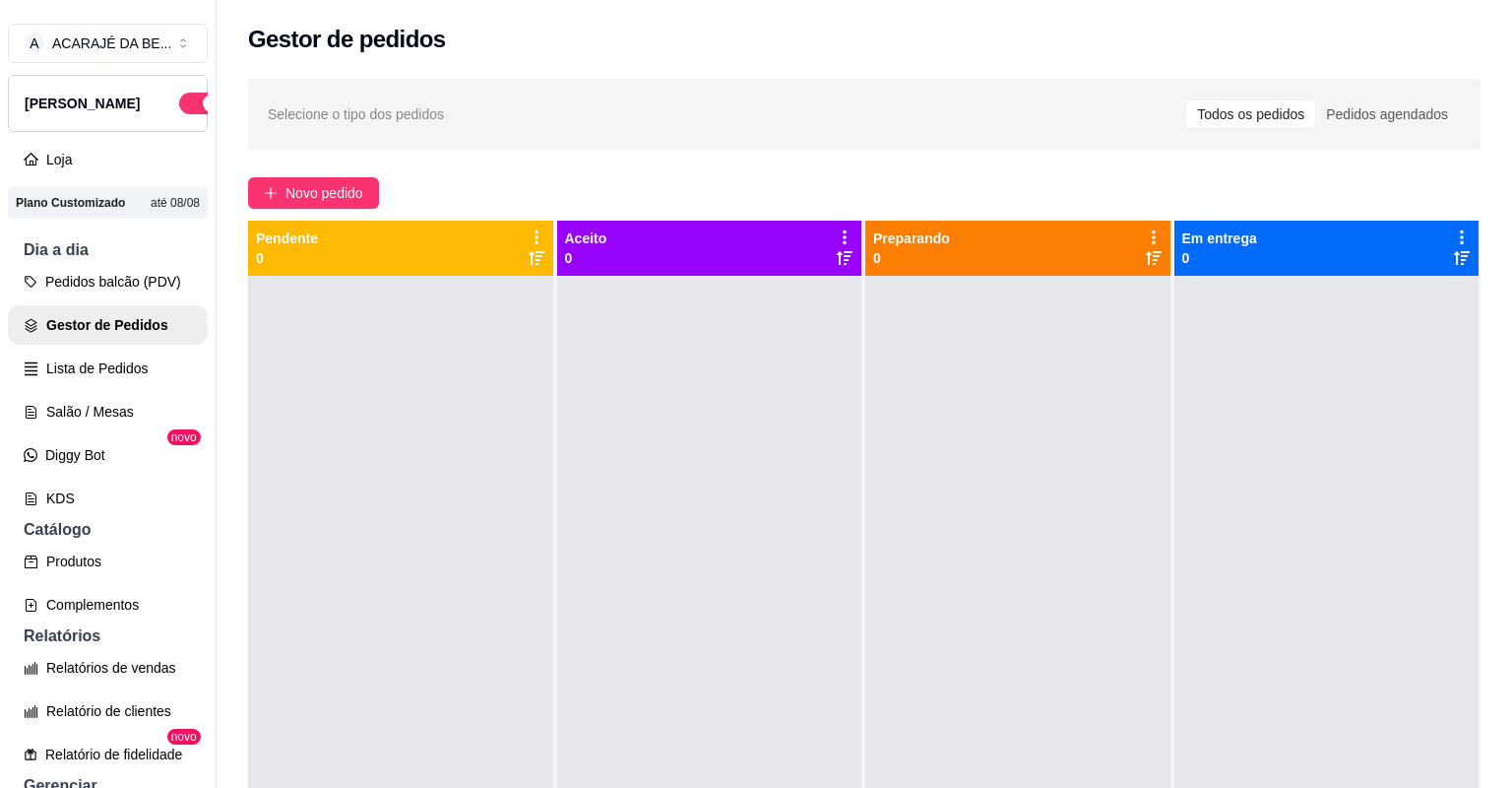 click at bounding box center (710, 670) 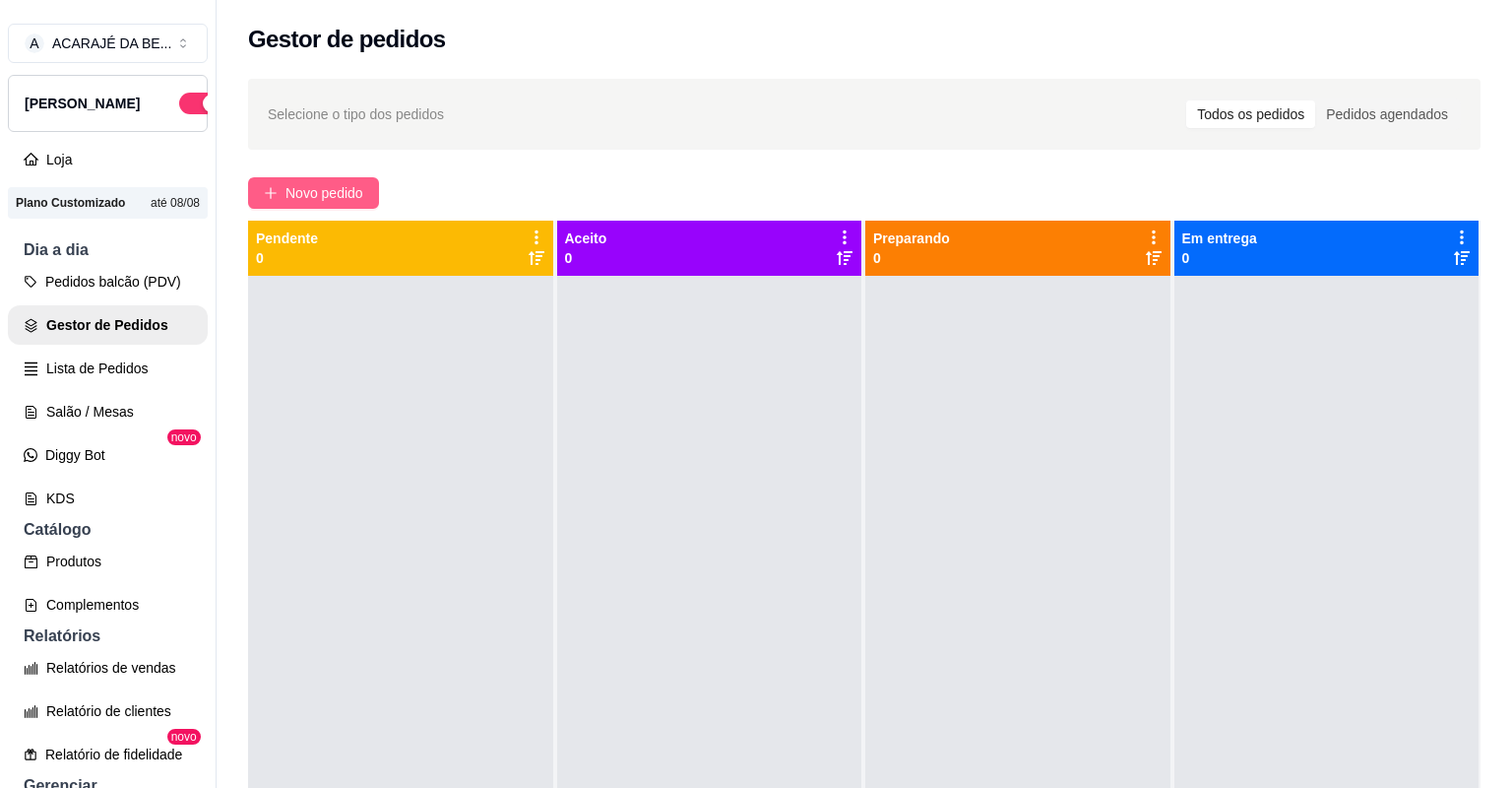 click on "Novo pedido" at bounding box center (313, 193) 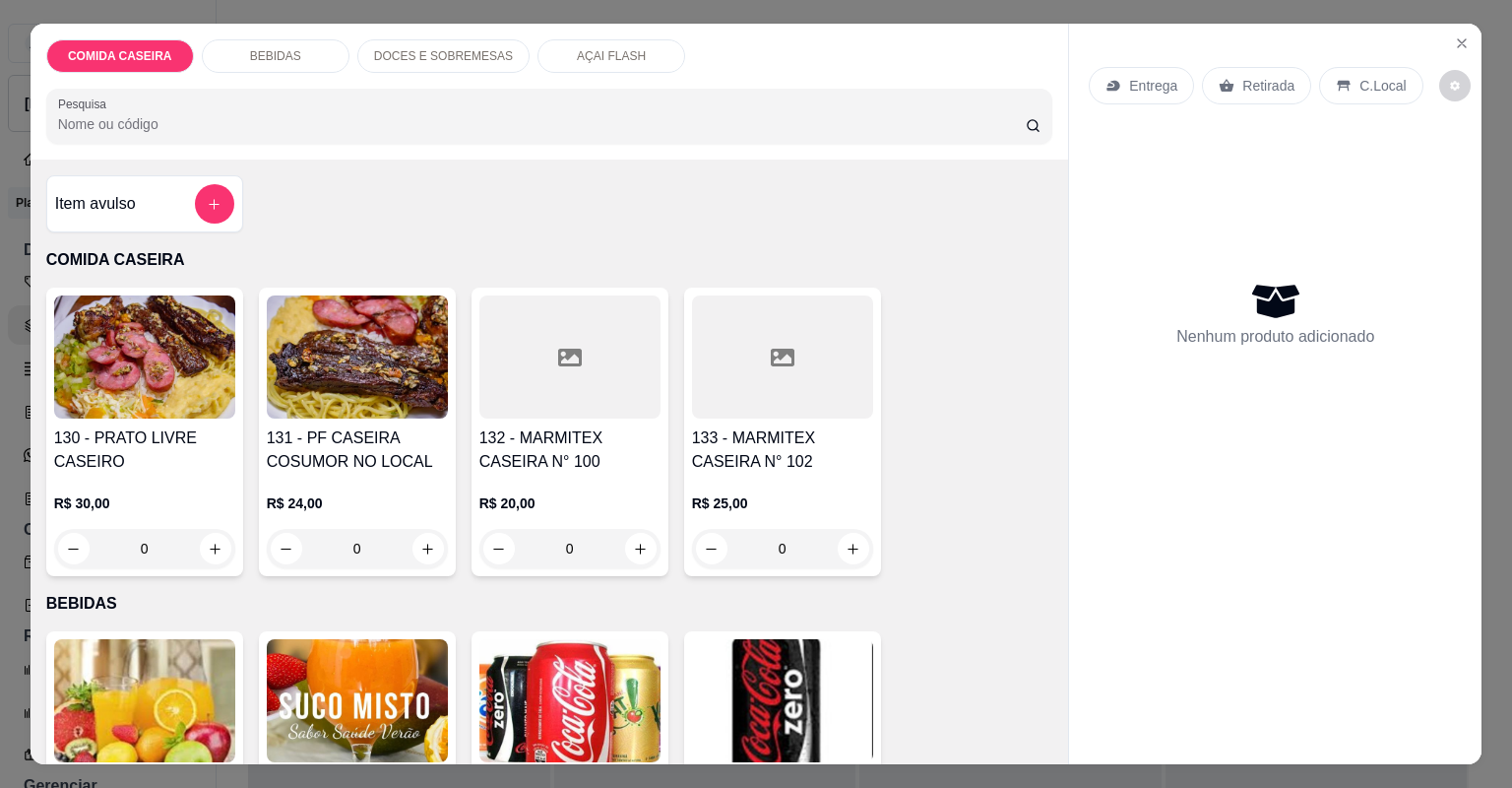 click at bounding box center [570, 357] 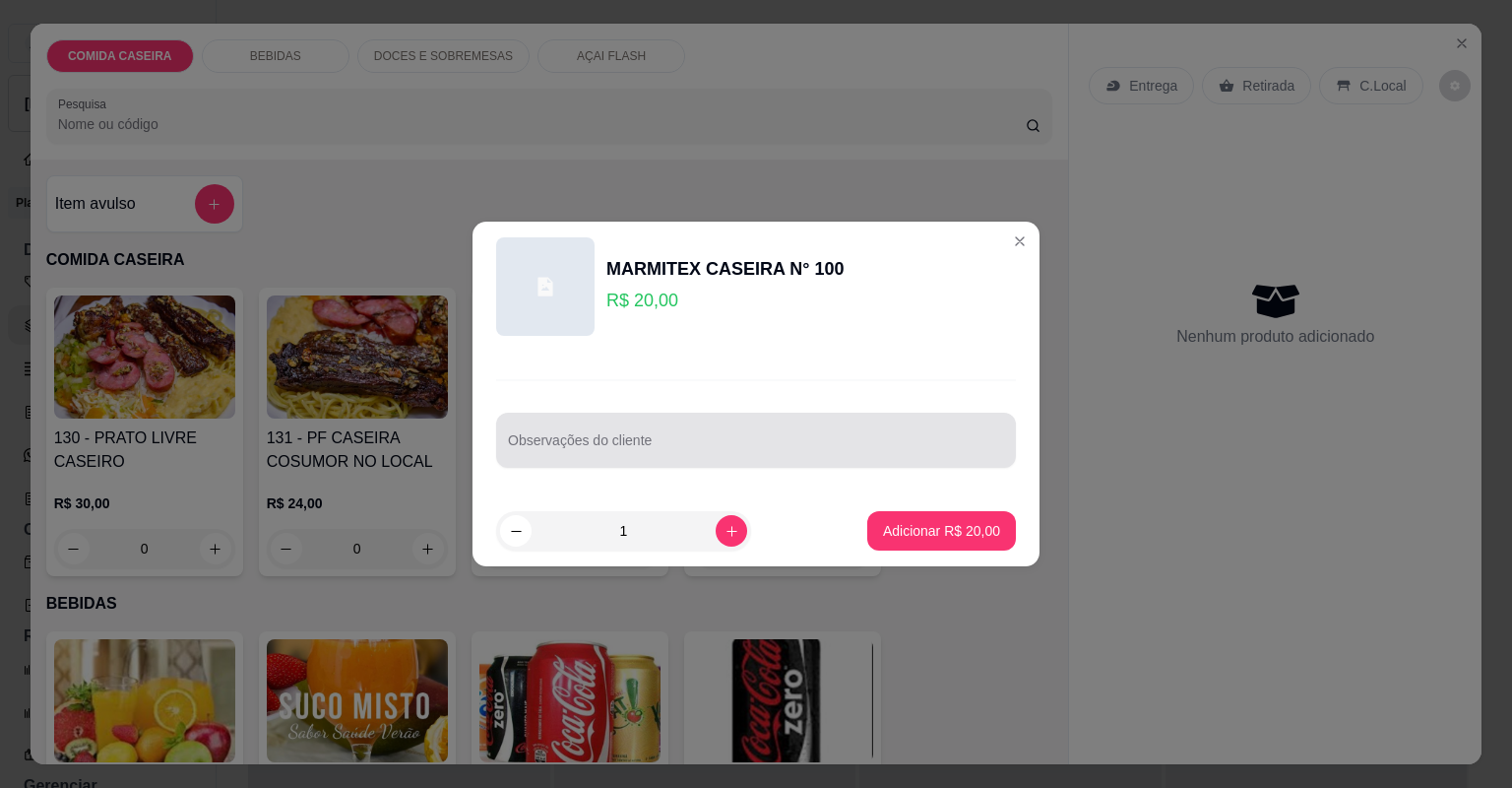 click at bounding box center [756, 440] 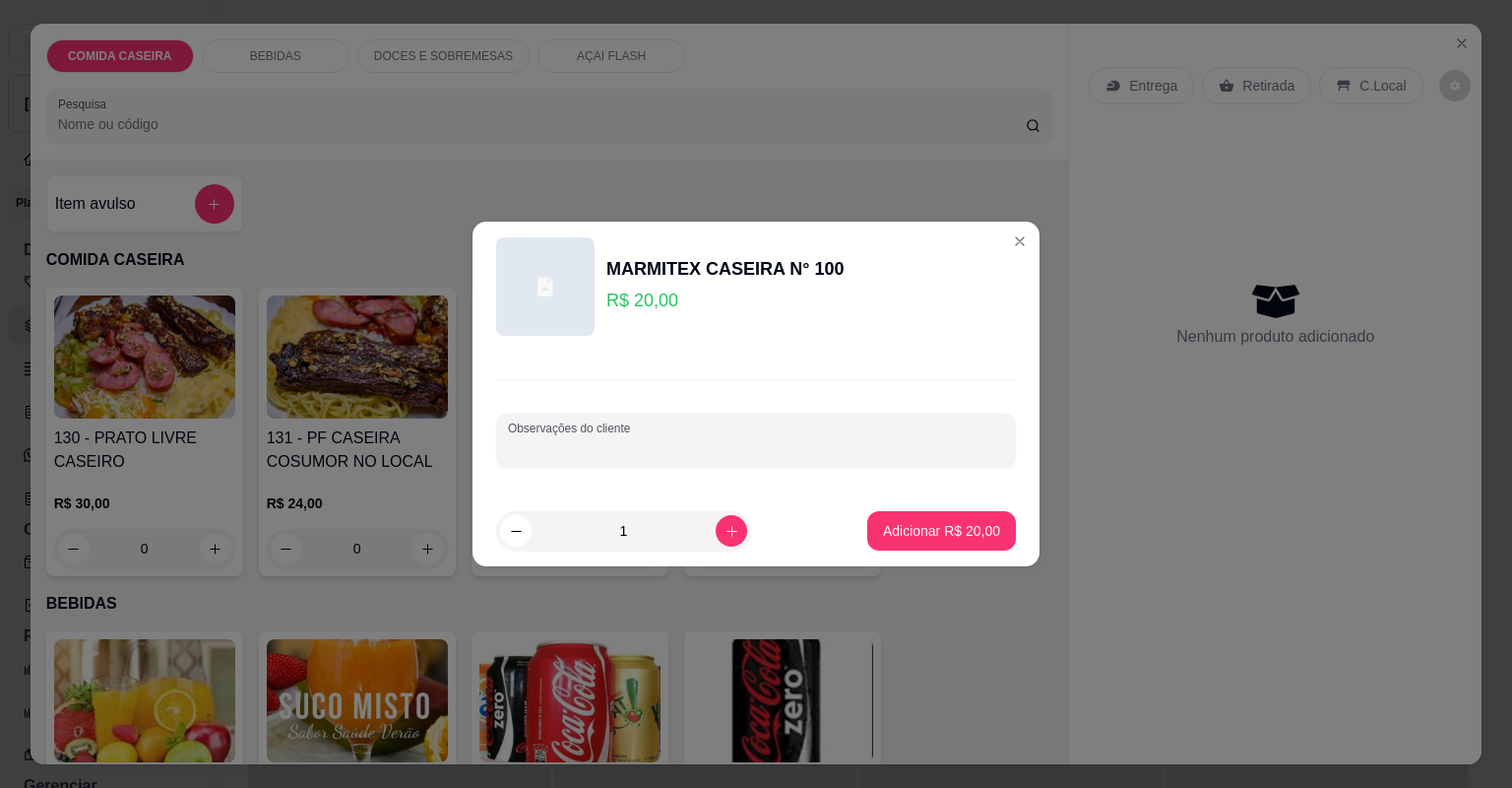 paste on "Feijão tropeiro   Muqueca de Corvina  Abacaxi Repolho" 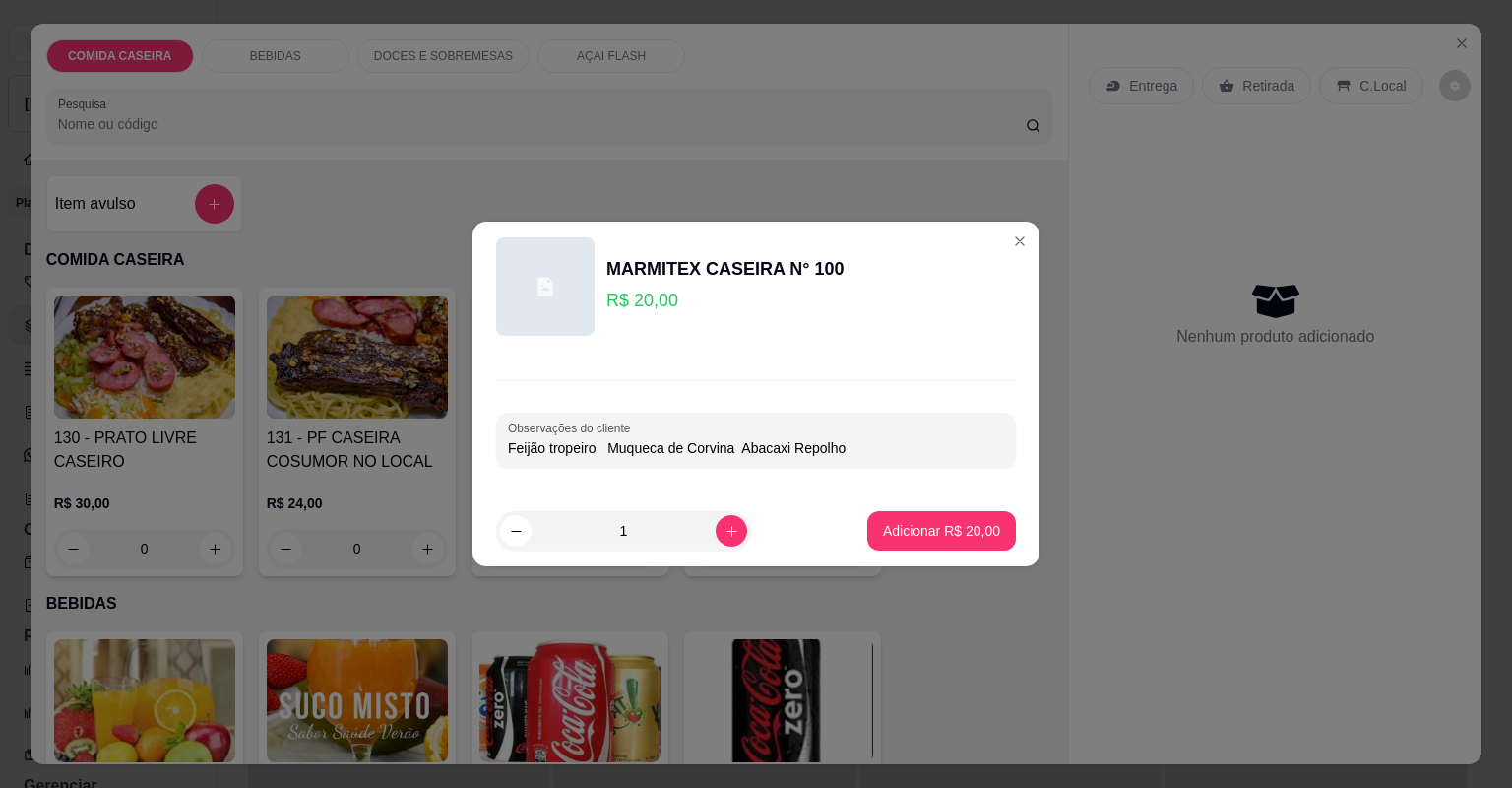type on "Feijão tropeiro   Muqueca de Corvina  Abacaxi Repolho" 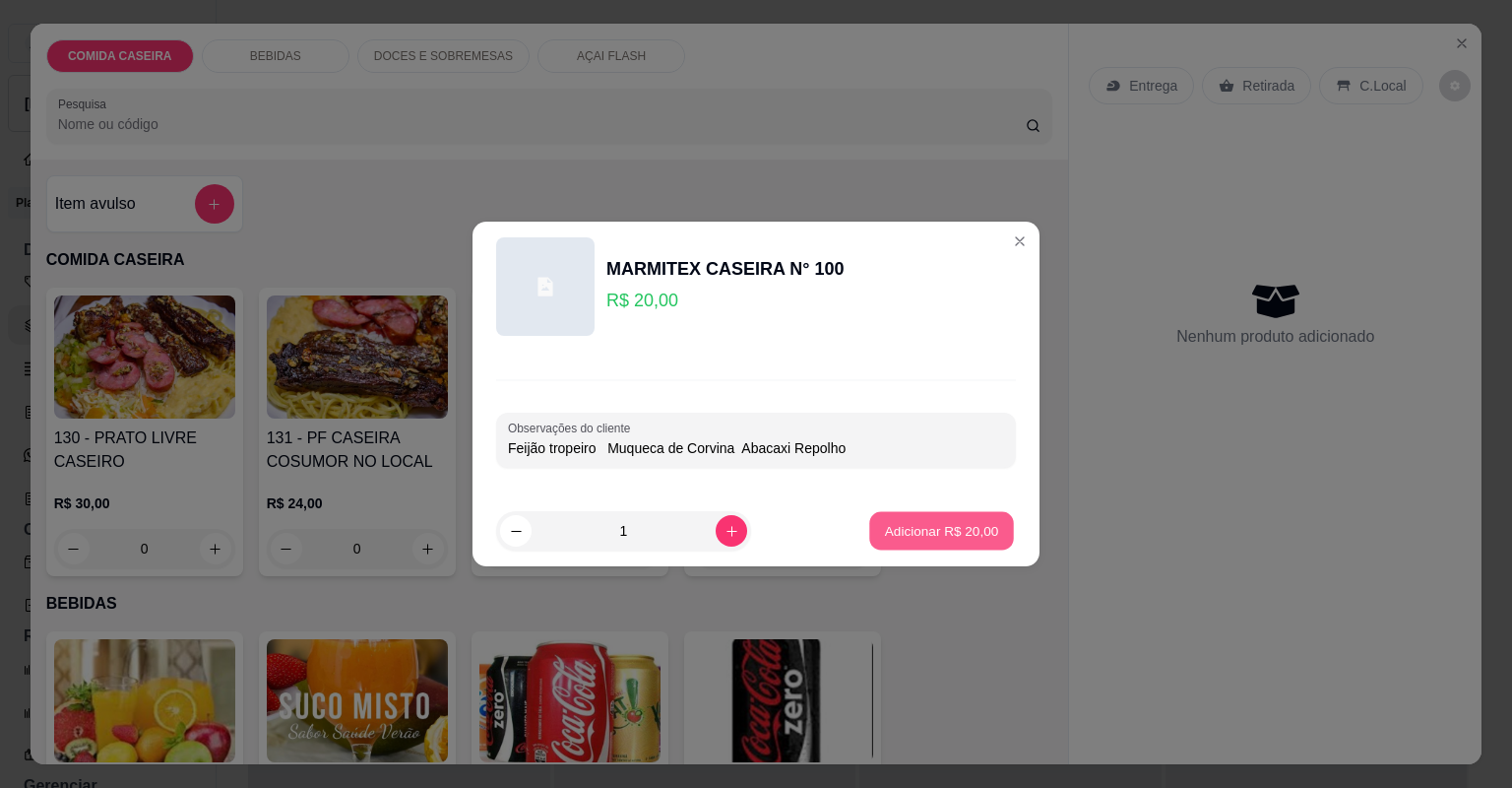 click on "Adicionar   R$ 20,00" at bounding box center (941, 531) 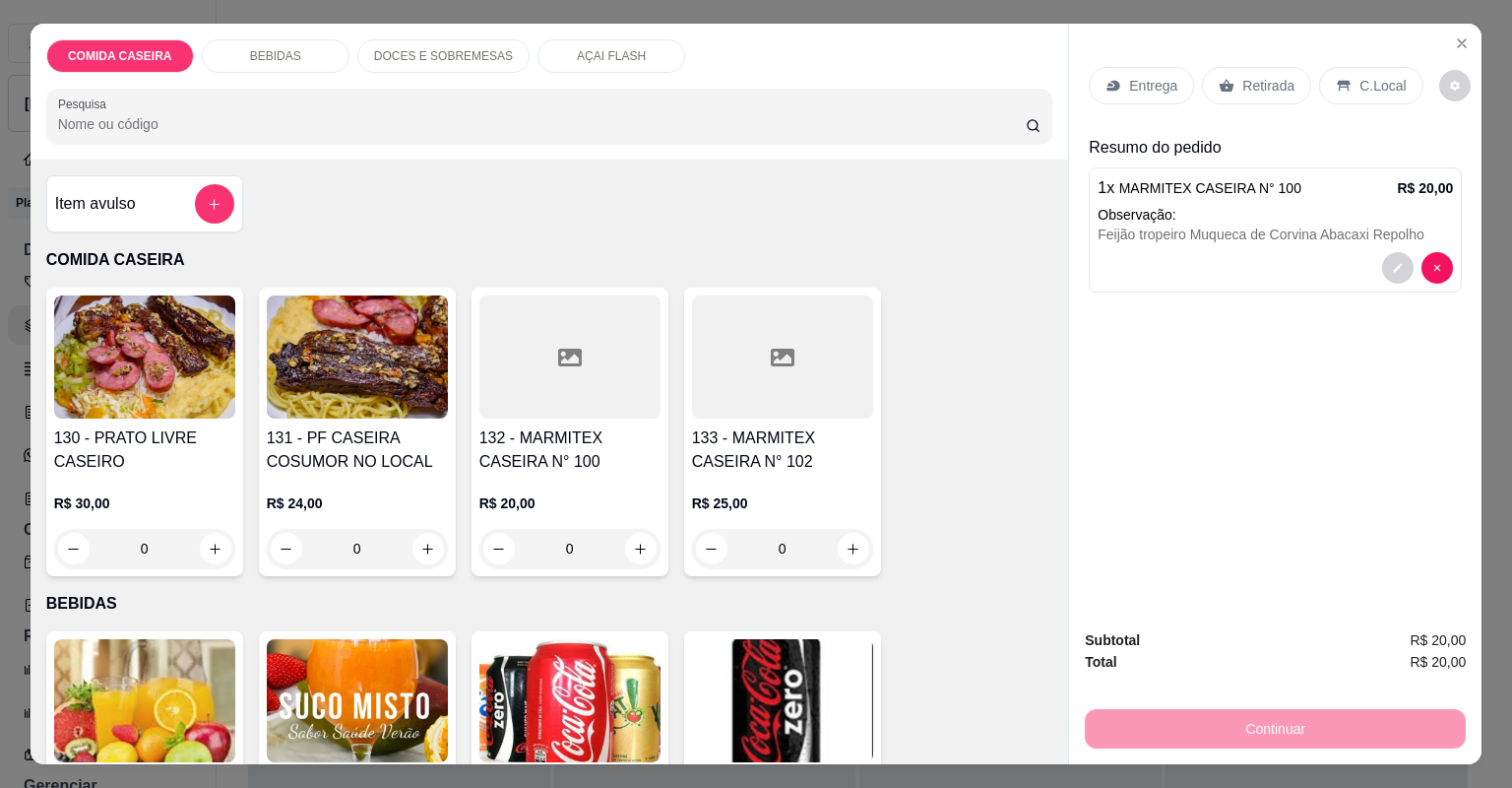 click on "132 - MARMITEX CASEIRA N° 100    R$ 20,00 0" at bounding box center [570, 431] 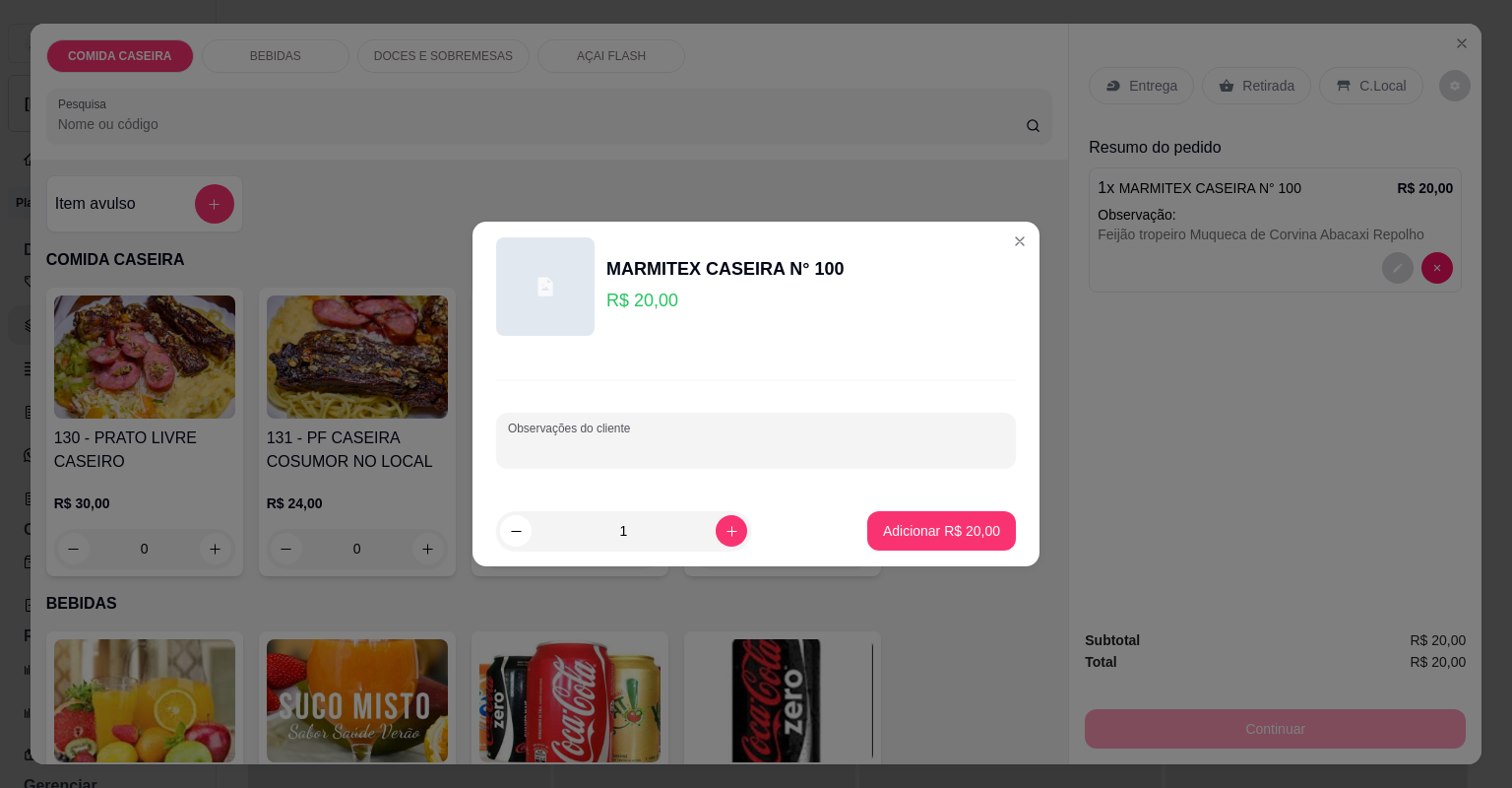 click at bounding box center (756, 440) 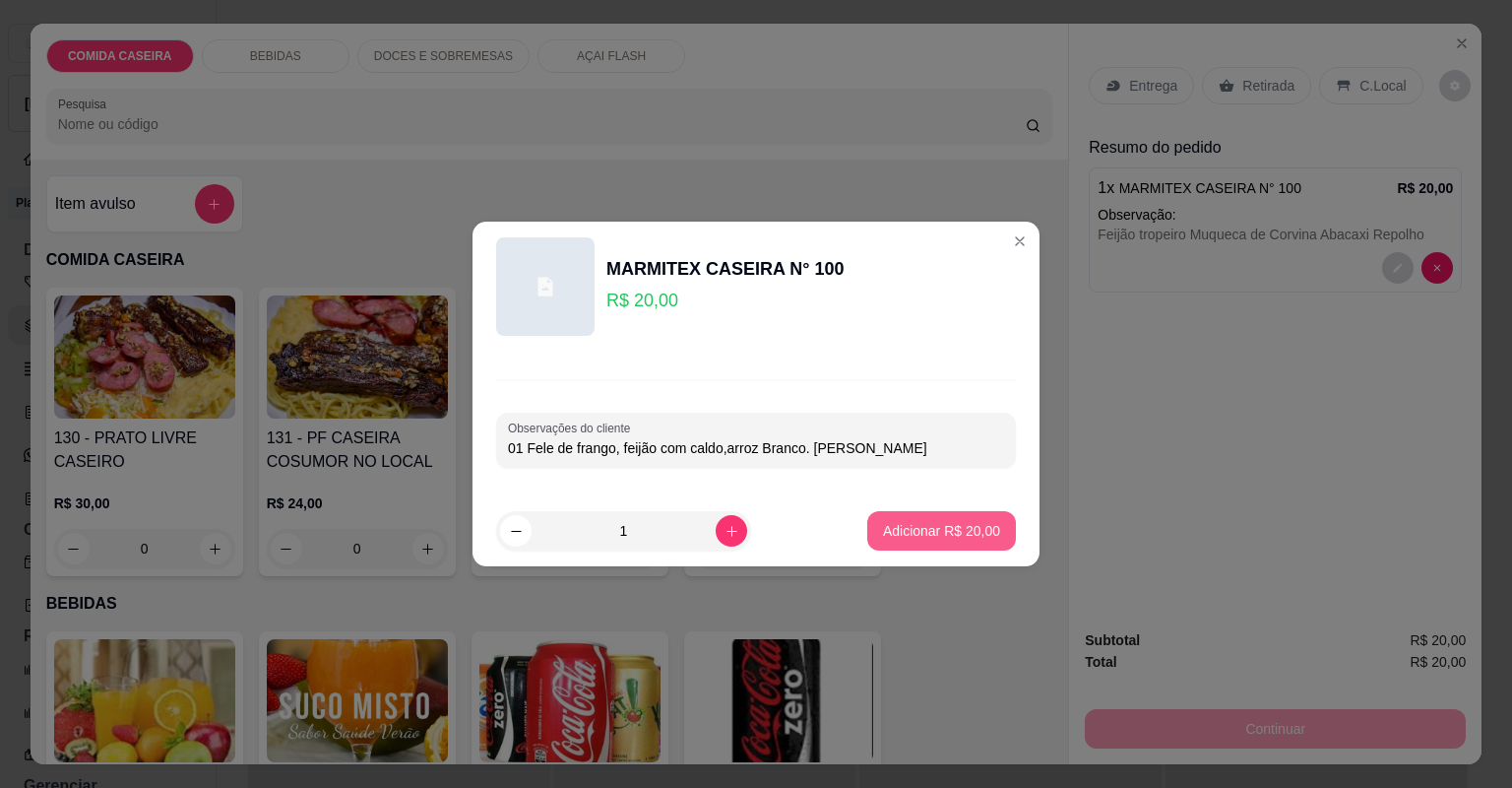 type on "01 Fele de frango, feijão com caldo,arroz Branco. [PERSON_NAME]" 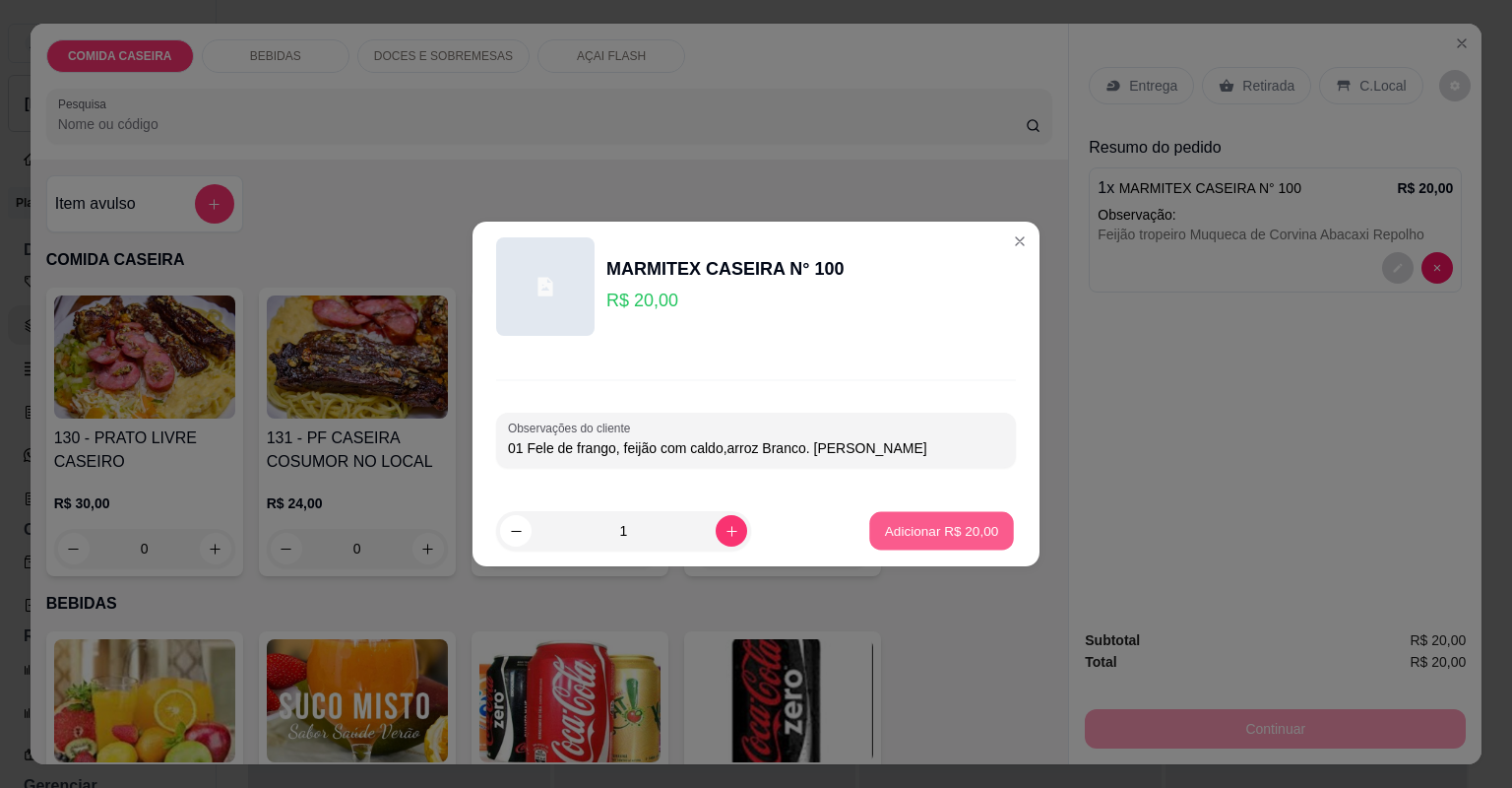 click on "Adicionar   R$ 20,00" at bounding box center [942, 530] 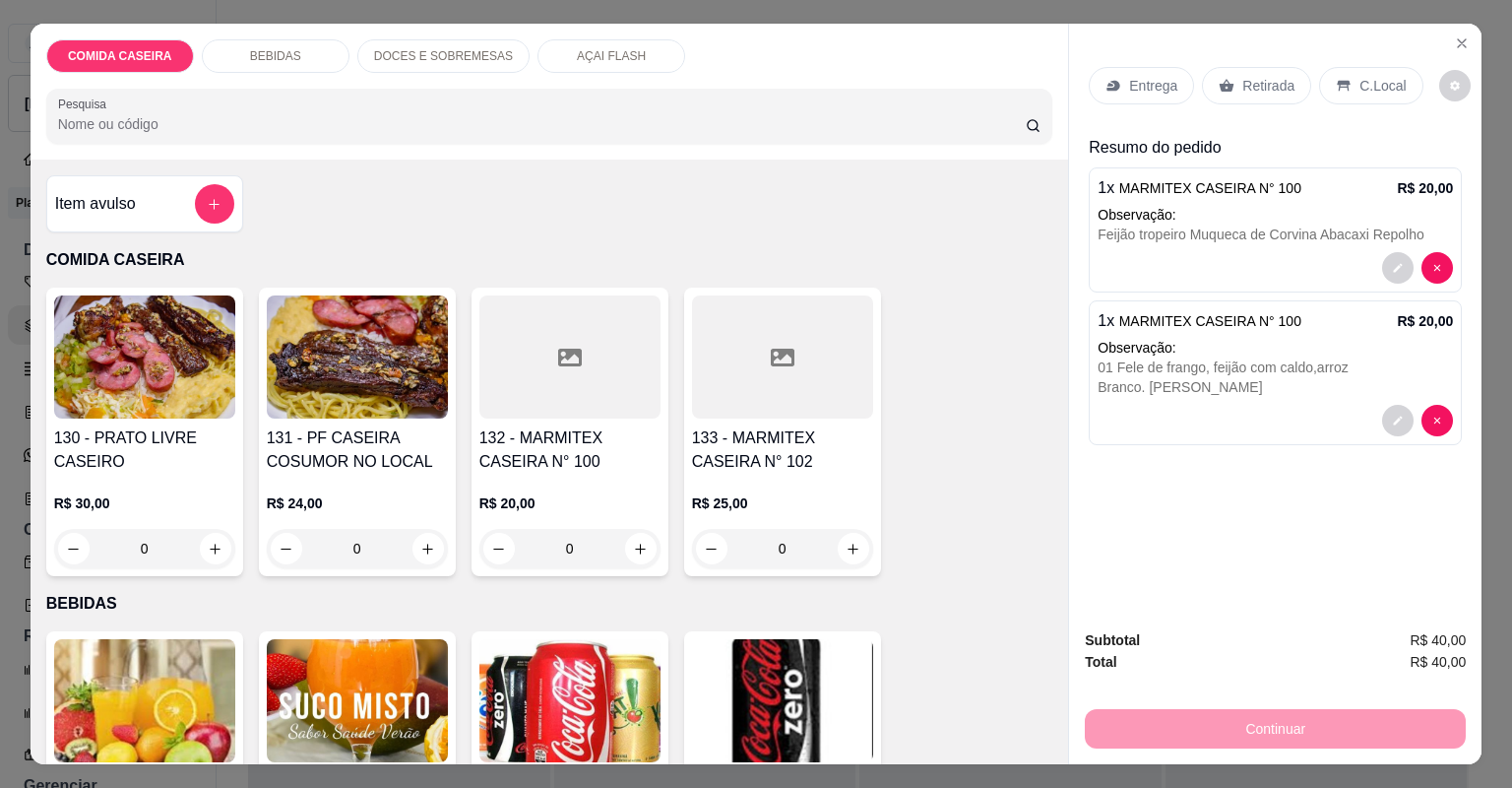 click on "Entrega" at bounding box center (1141, 86) 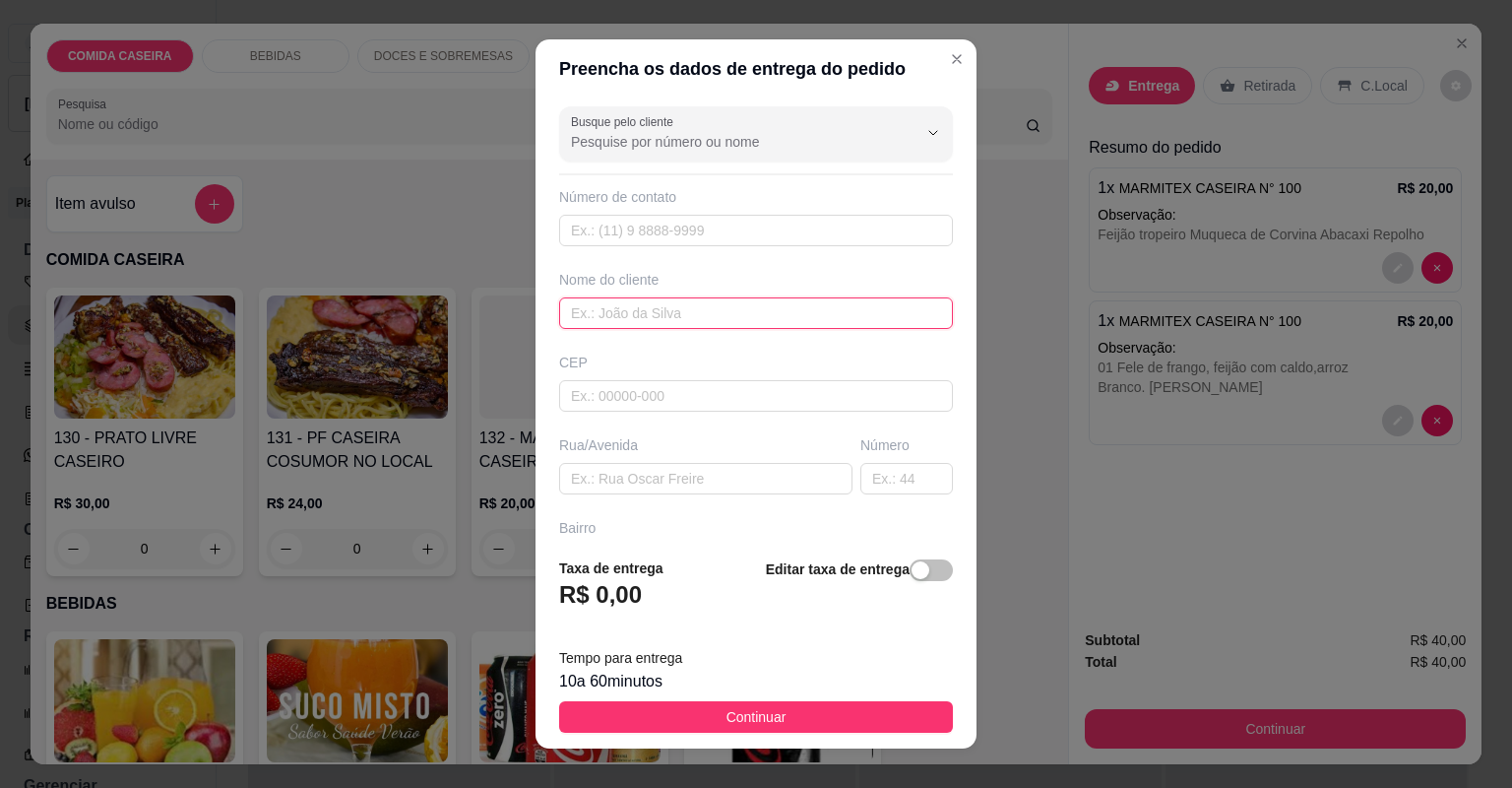 click at bounding box center (756, 313) 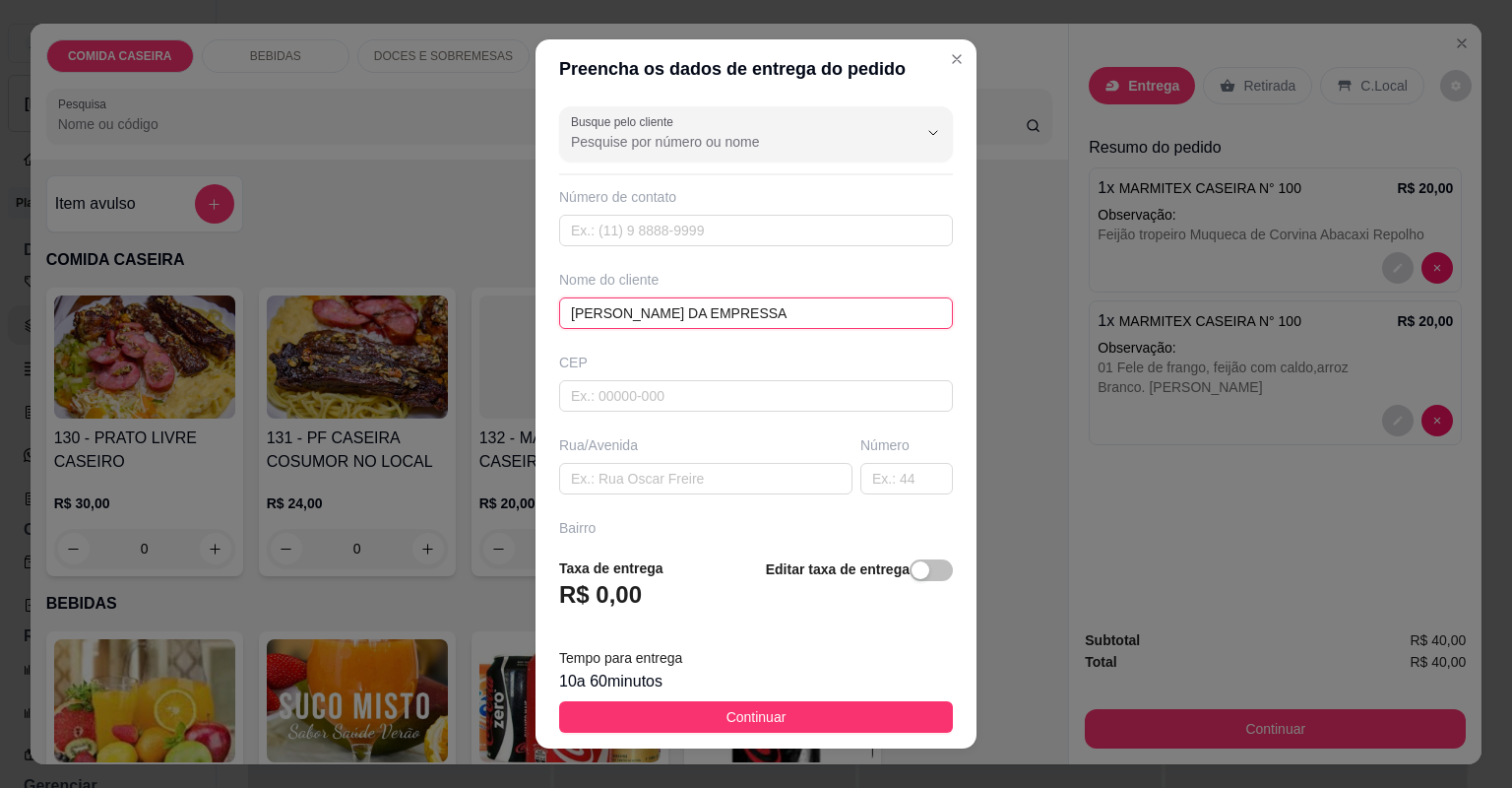 type on "[PERSON_NAME] DA EMPRESSA" 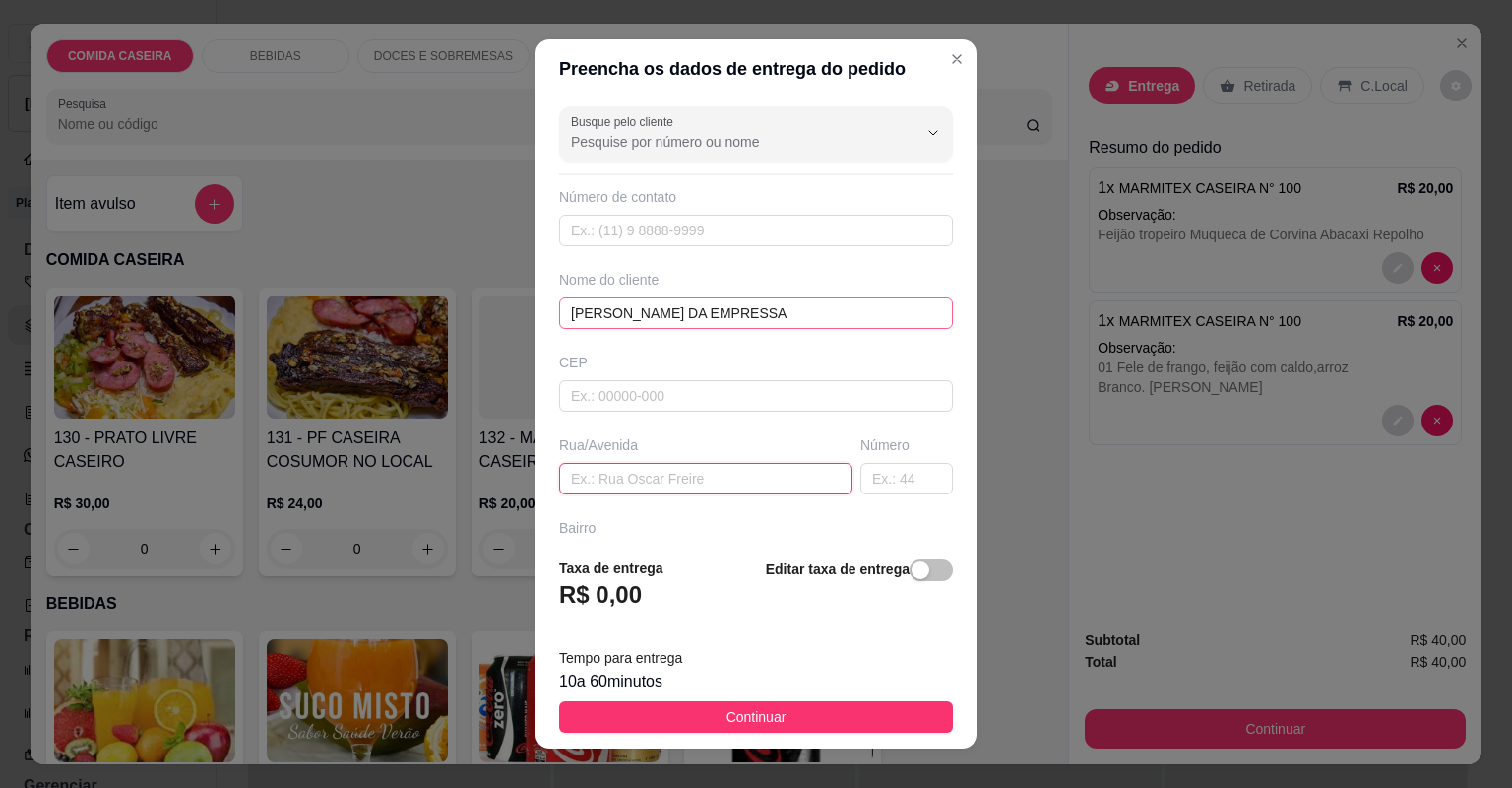 paste on "01 Fele de frango, feijão com caldo,arroz Branco. [PERSON_NAME]" 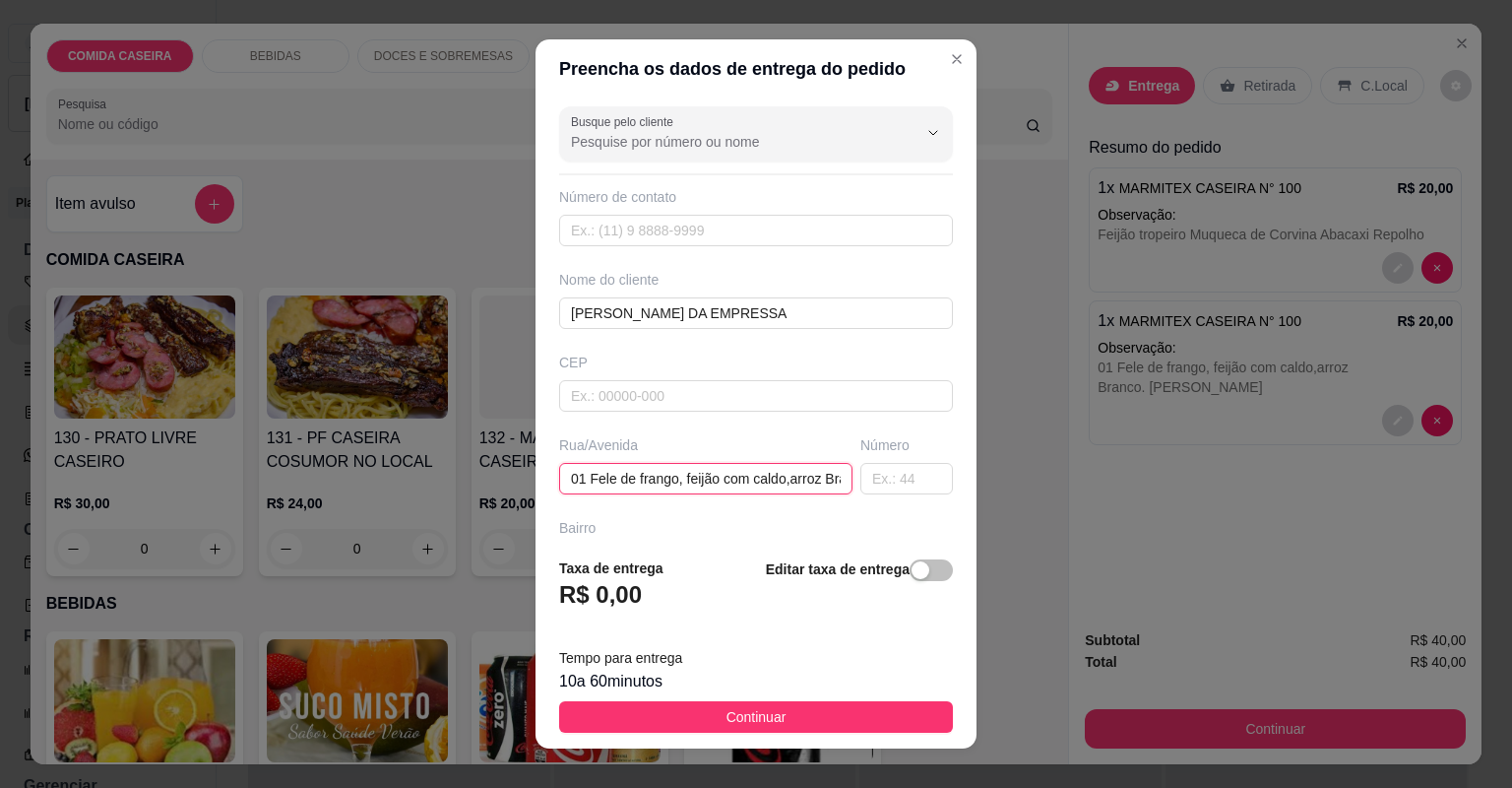 drag, startPoint x: 815, startPoint y: 475, endPoint x: 306, endPoint y: 513, distance: 510.4165 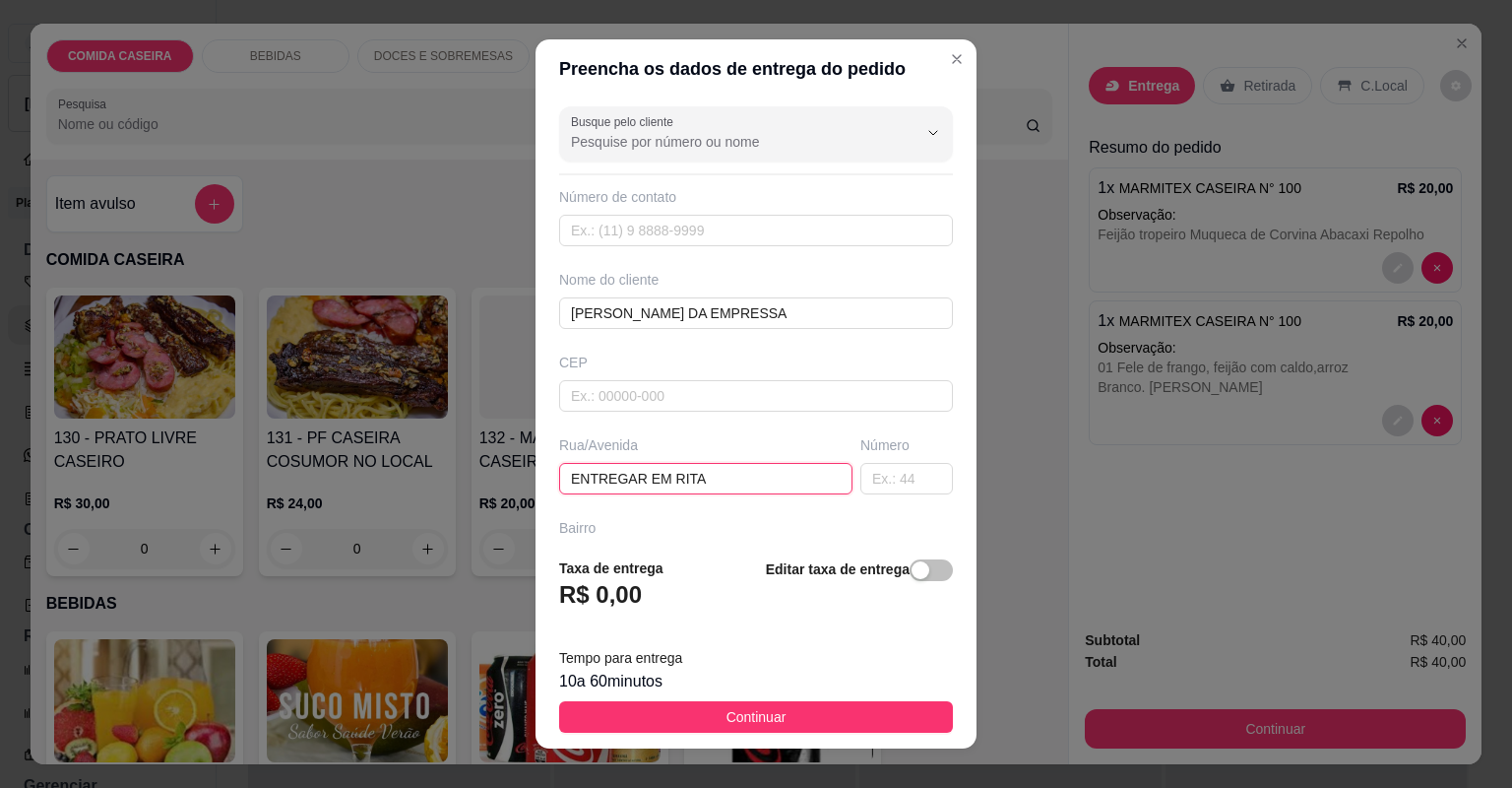 type on "ENTREGAR EM RITA" 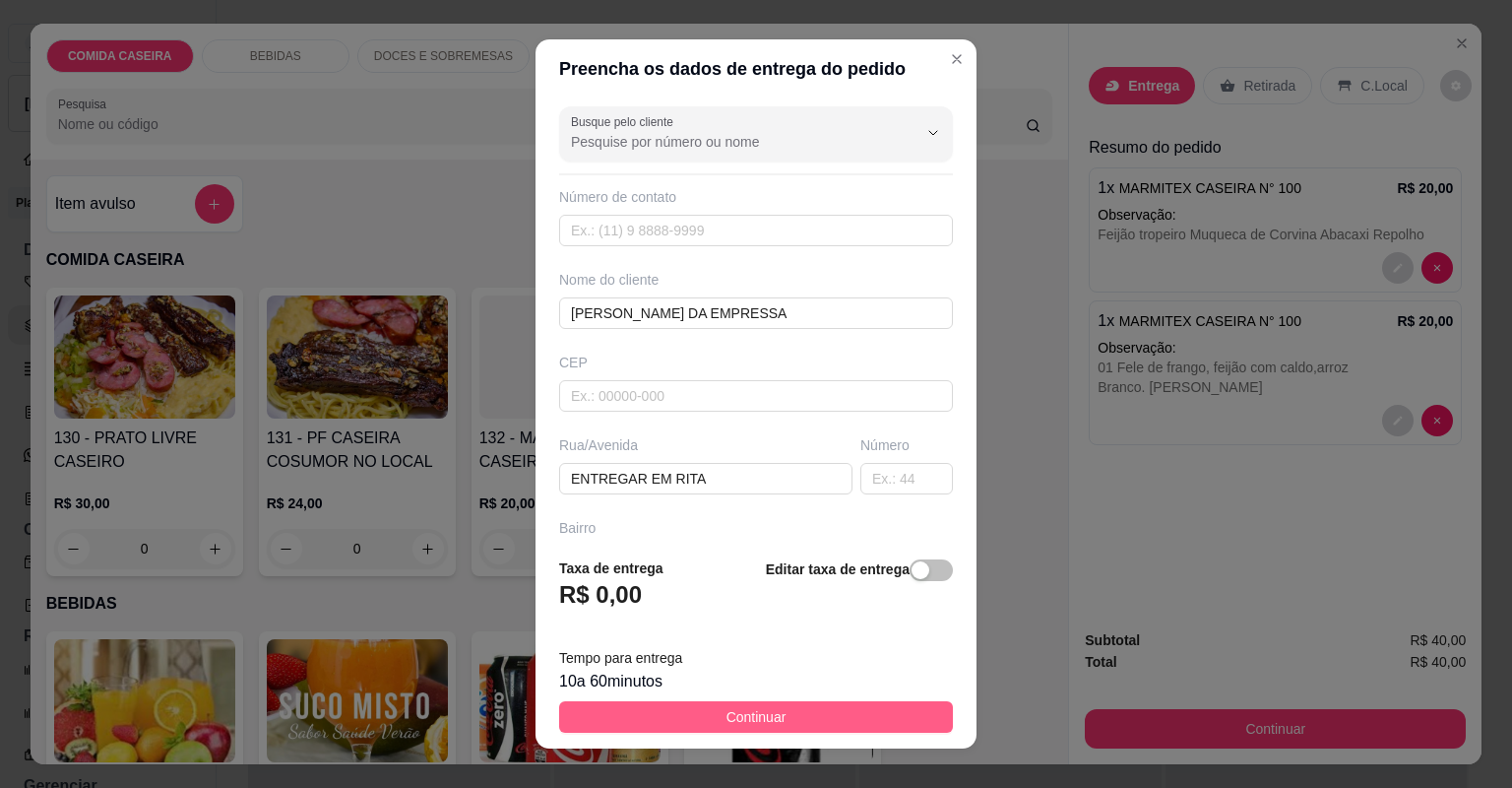 click on "Continuar" at bounding box center [756, 717] 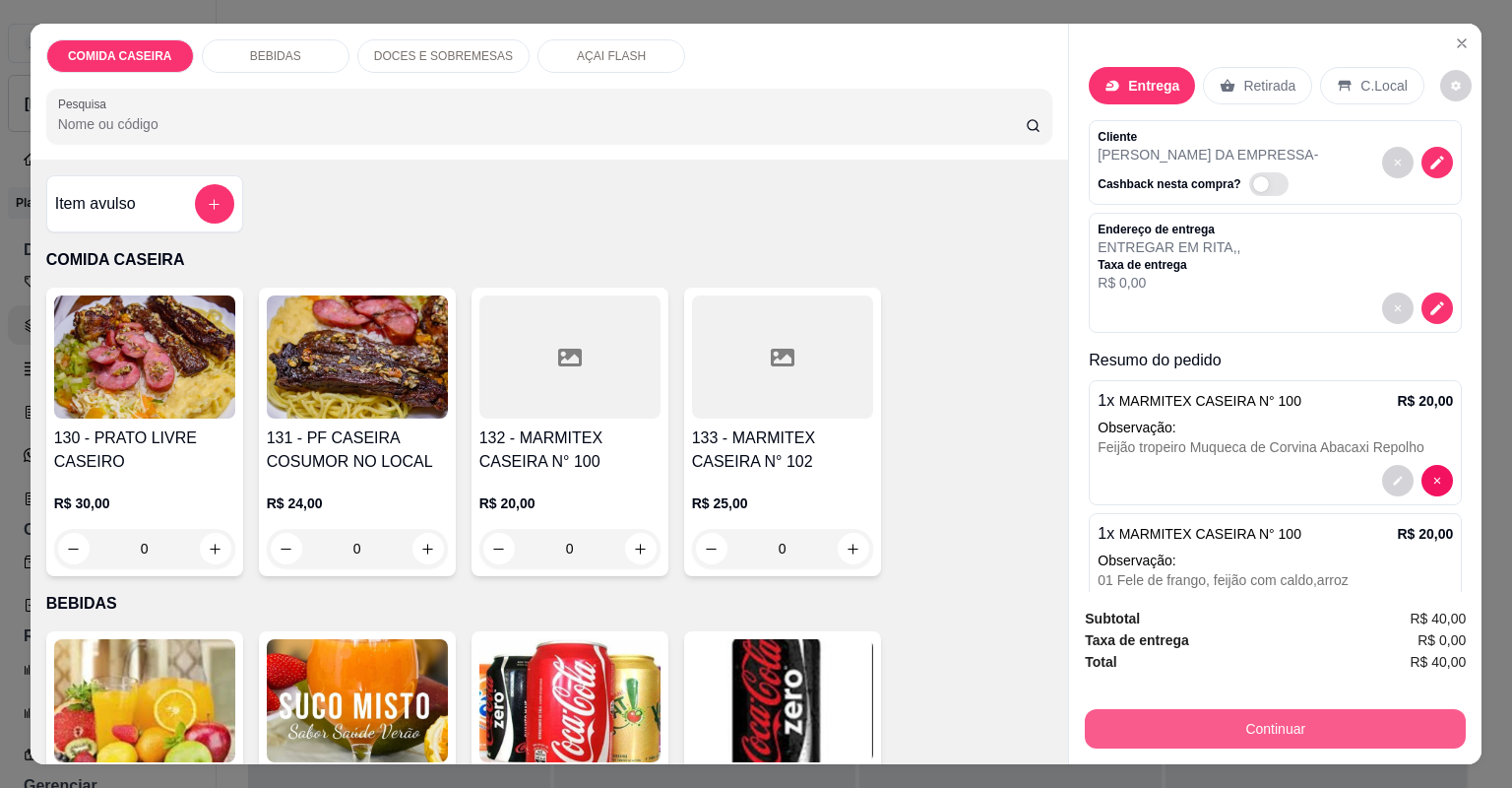 click on "Continuar" at bounding box center [1275, 729] 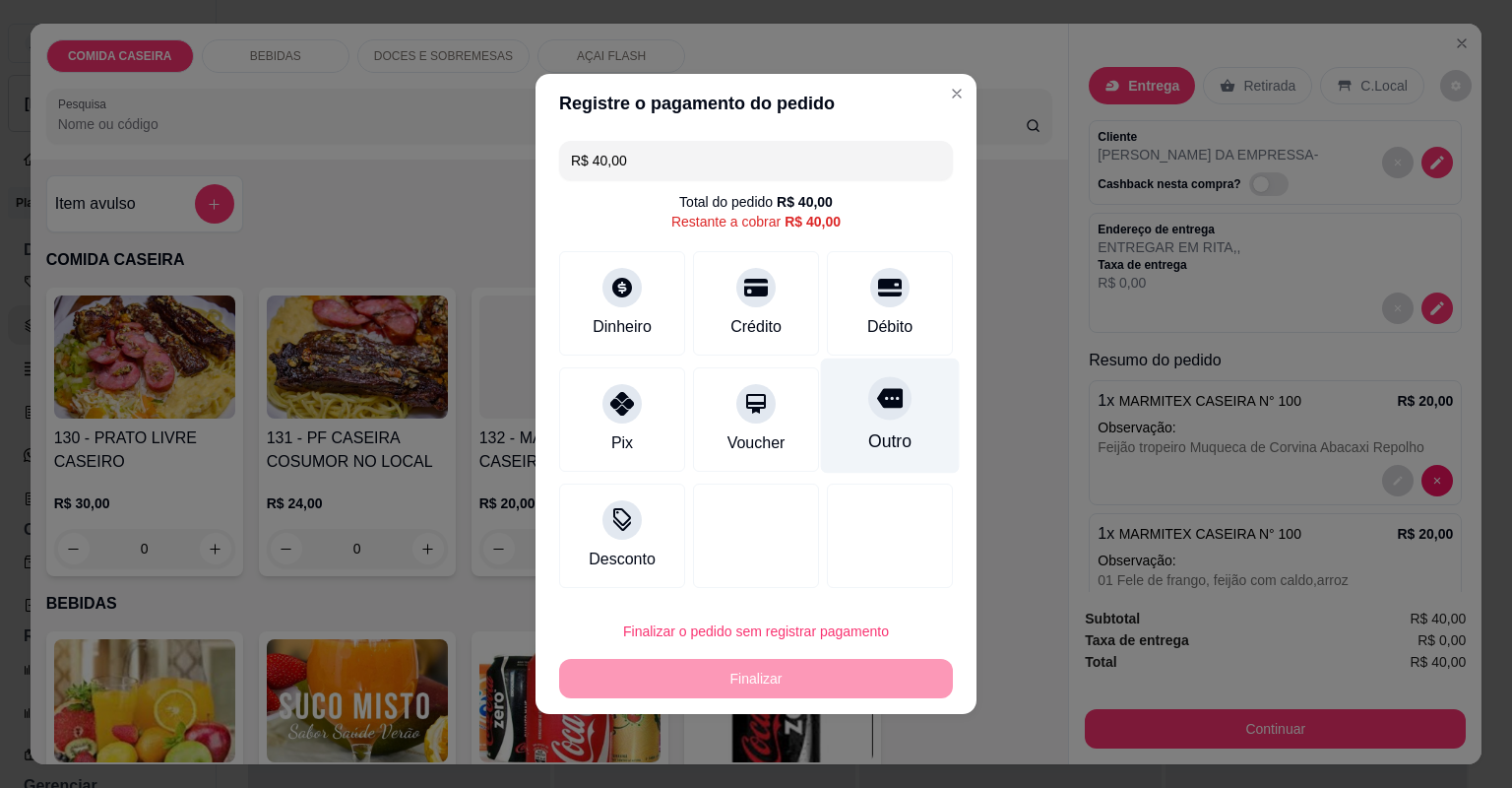 click on "Outro" at bounding box center (890, 441) 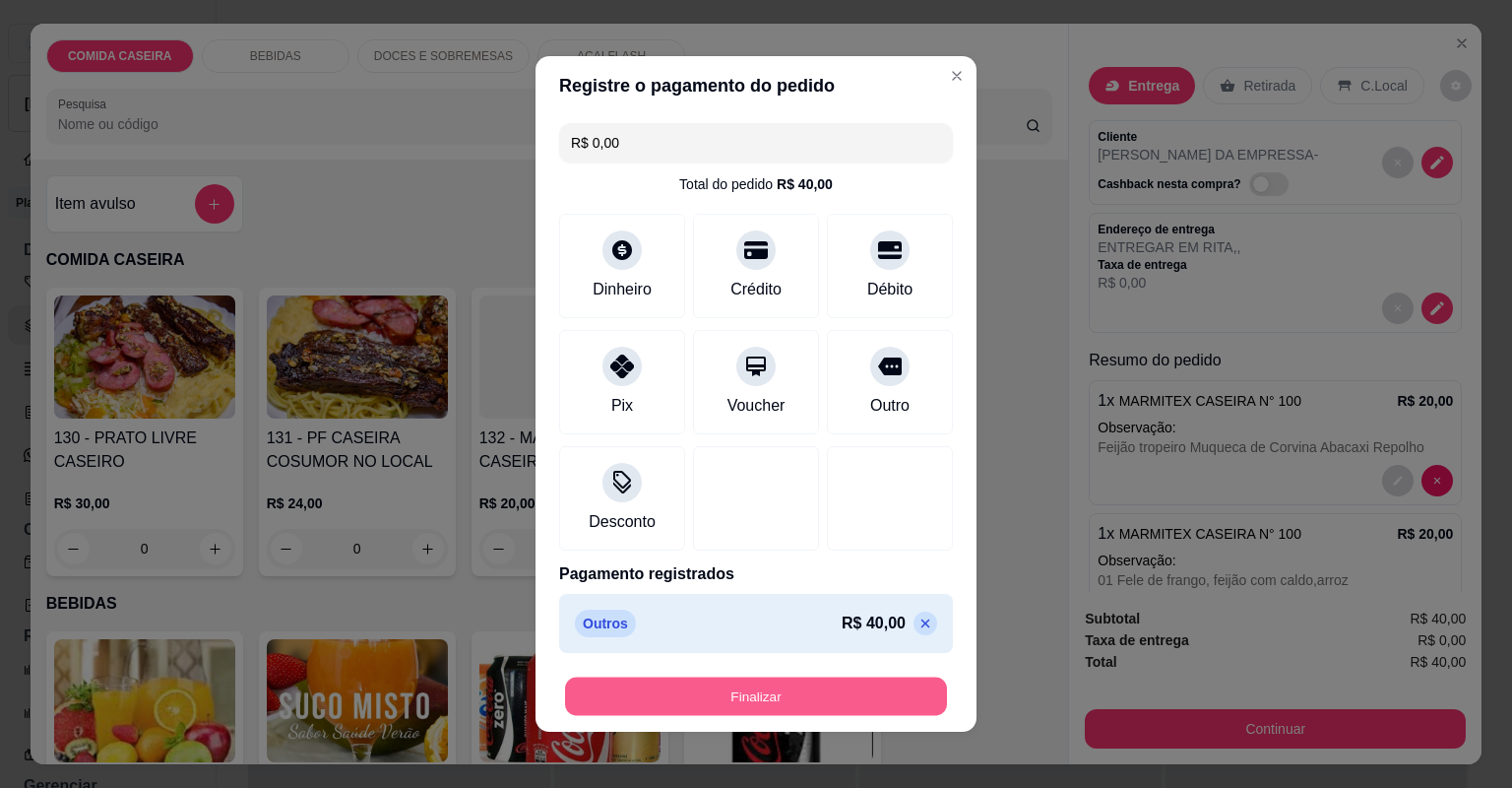 click on "Finalizar" at bounding box center (756, 696) 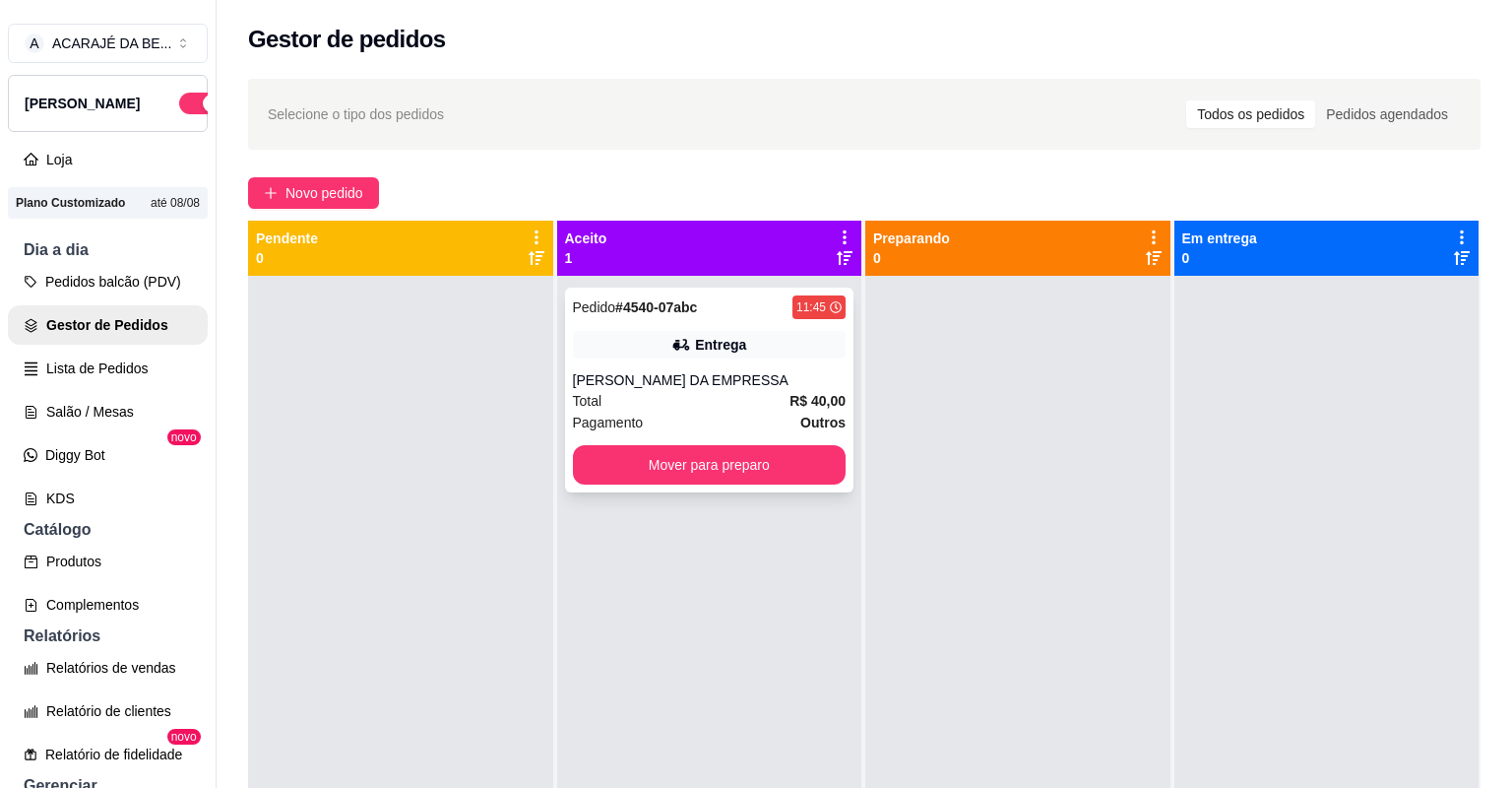 click on "[PERSON_NAME] DA EMPRESSA" at bounding box center (710, 380) 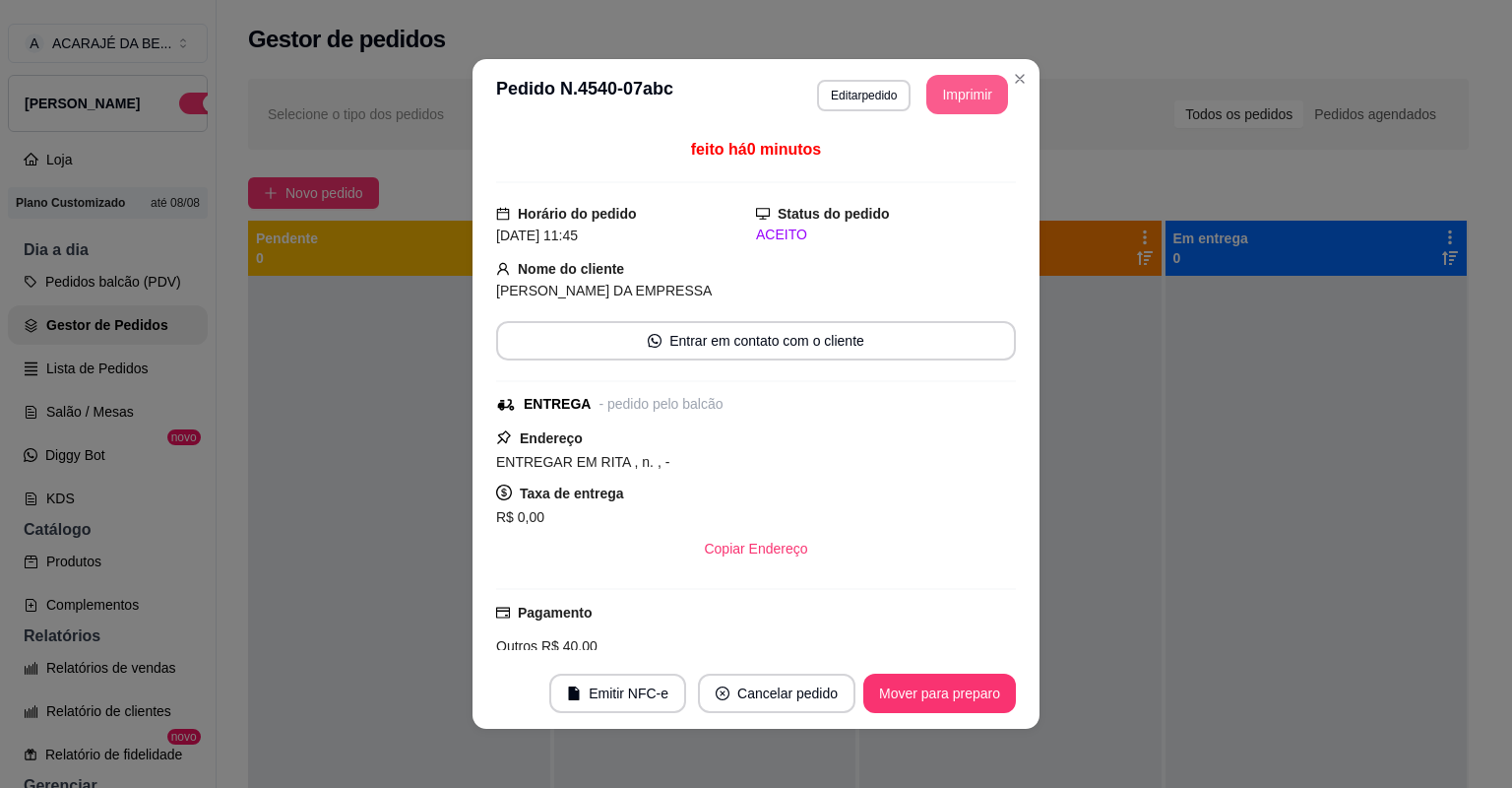 click on "Imprimir" at bounding box center (967, 95) 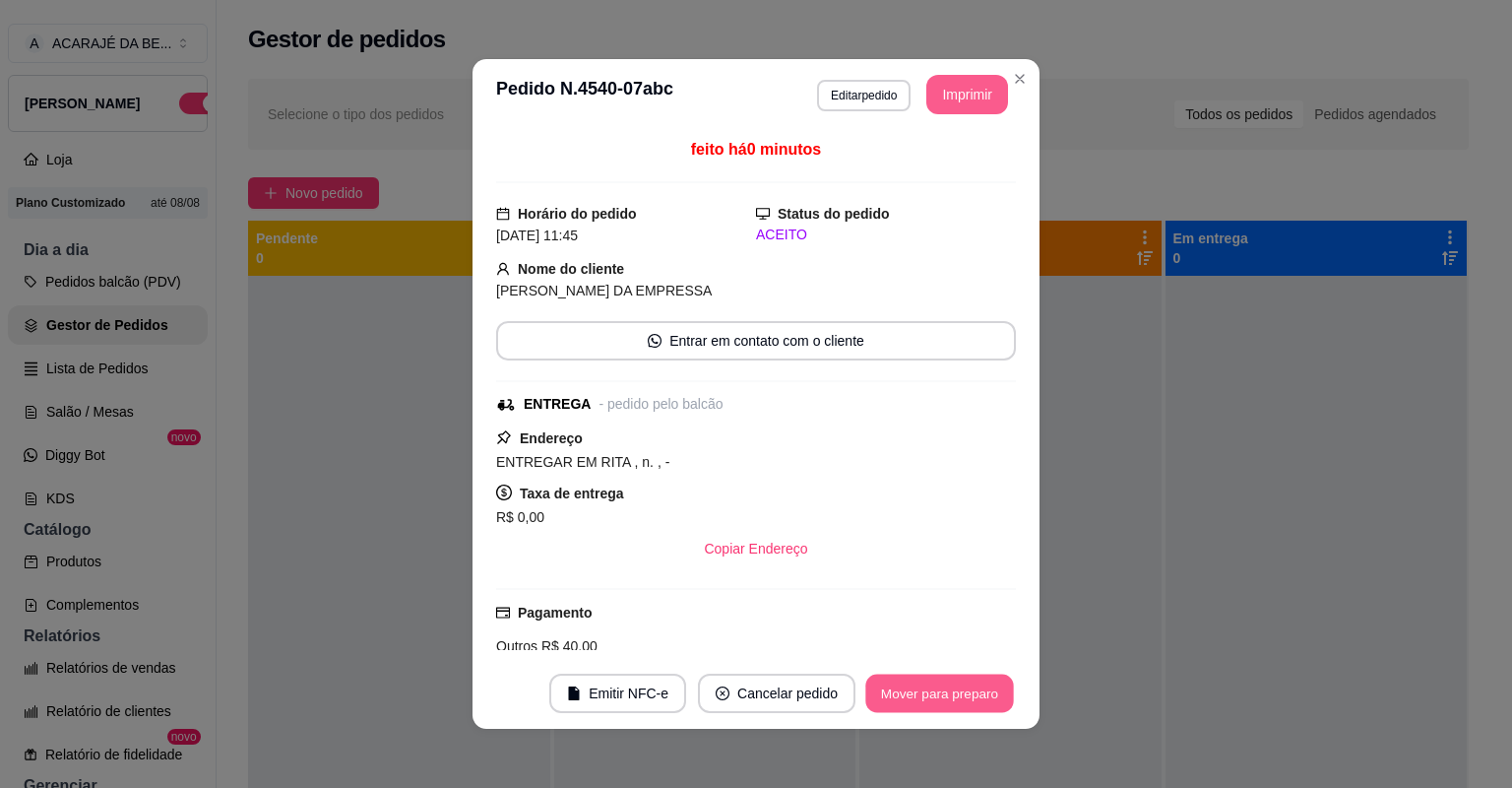 click on "Mover para preparo" at bounding box center [939, 693] 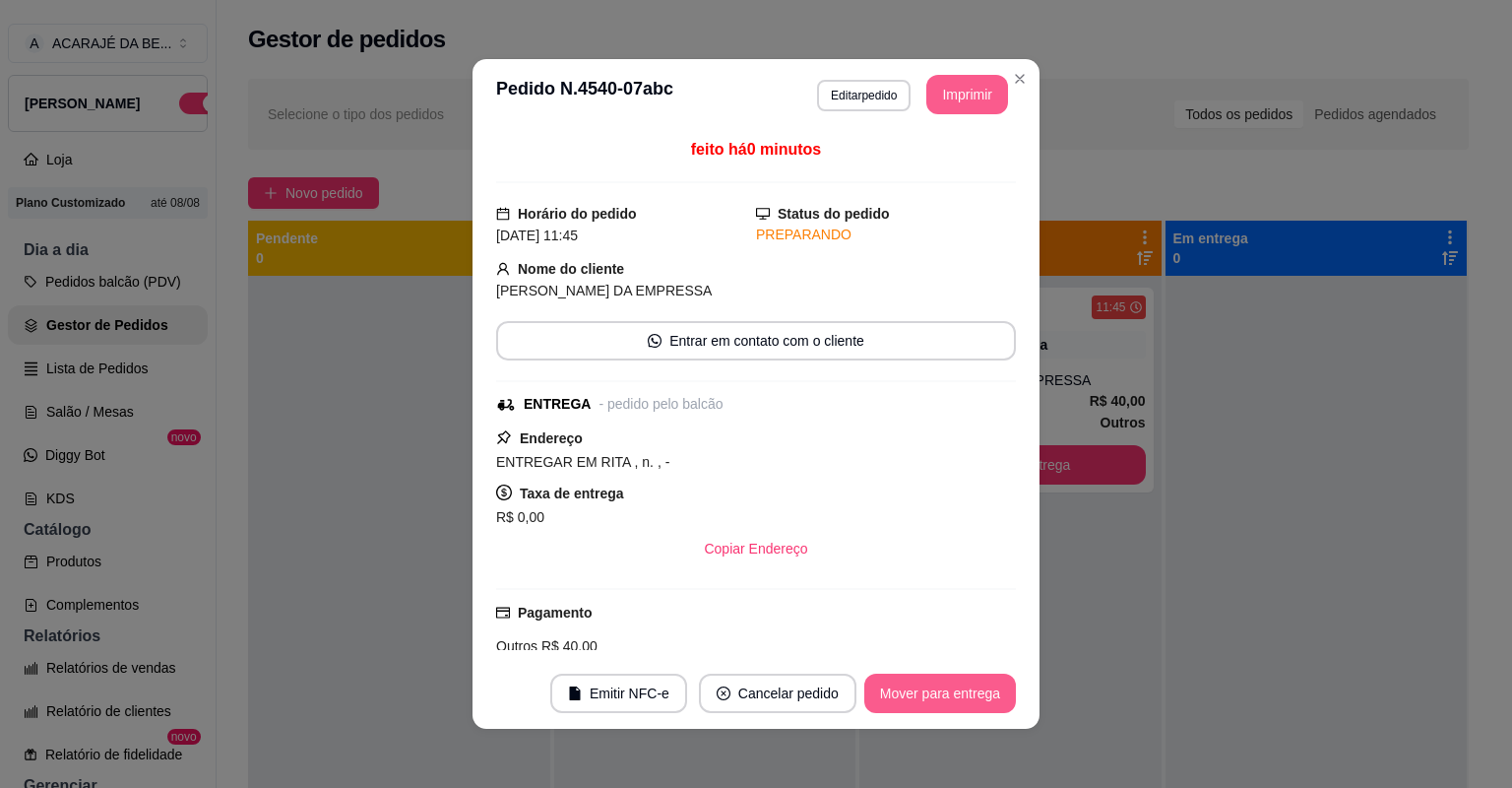 click on "Mover para entrega" at bounding box center [940, 693] 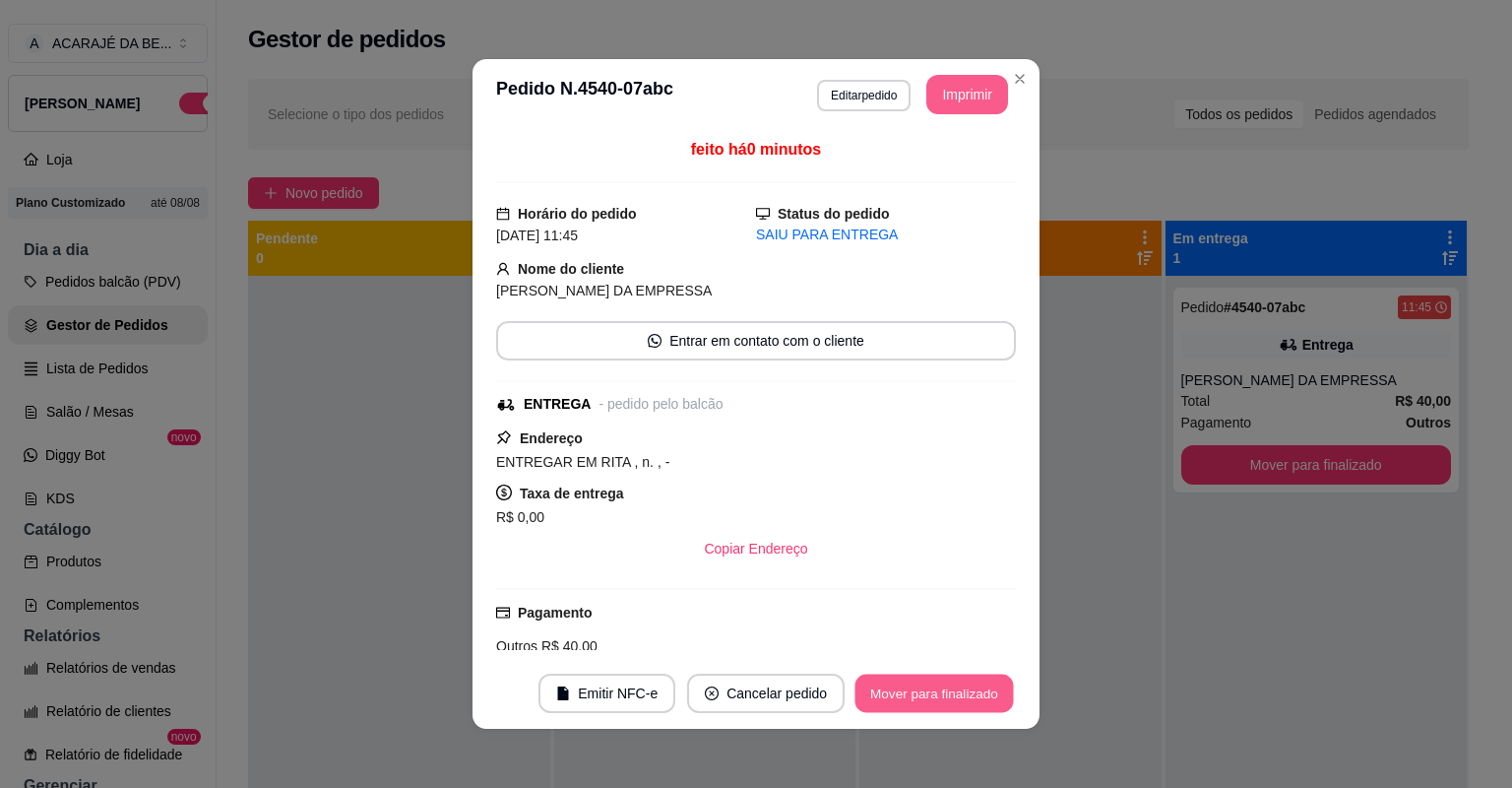 click on "Mover para finalizado" at bounding box center (934, 693) 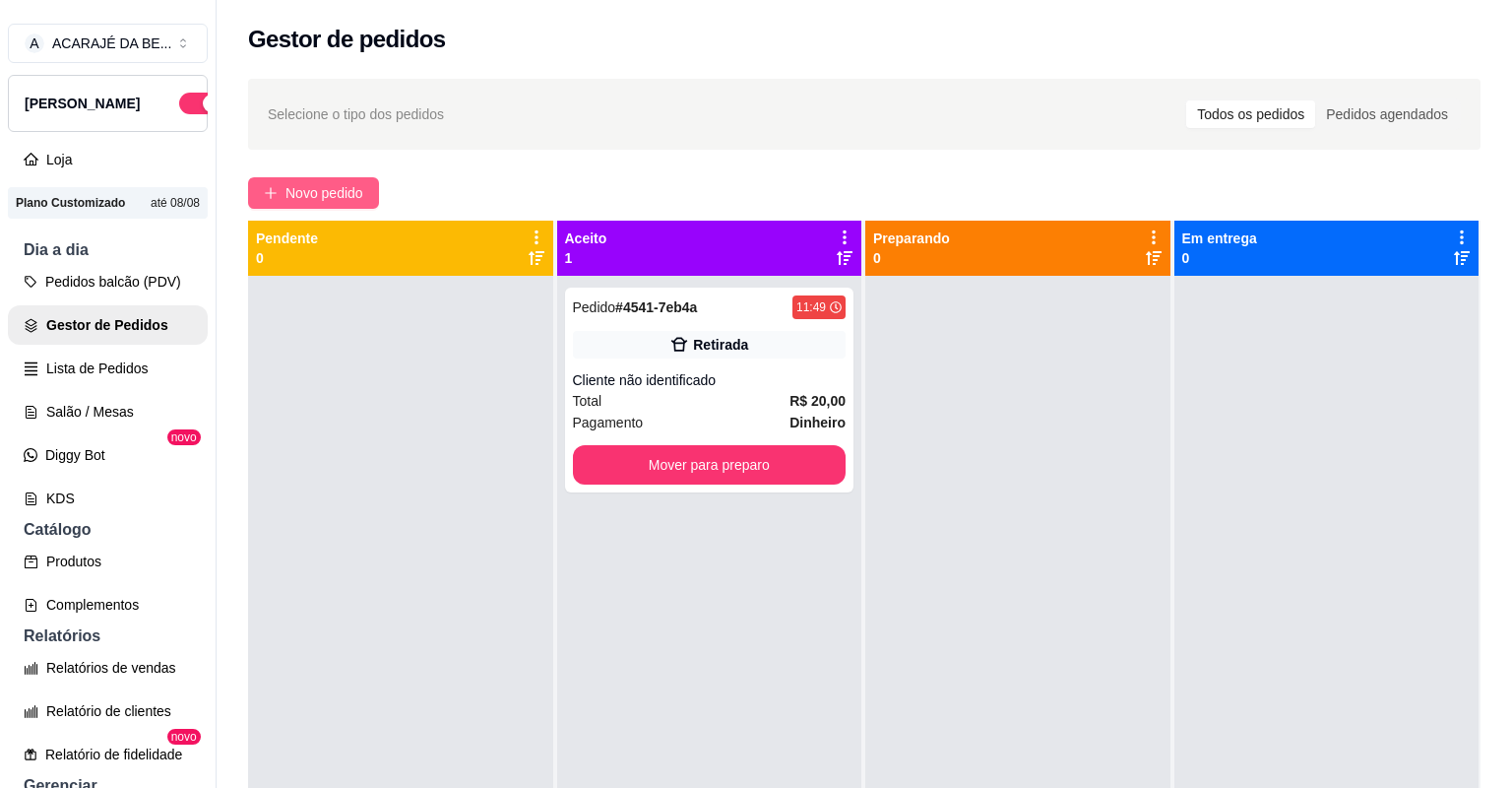 click on "Novo pedido" at bounding box center [324, 193] 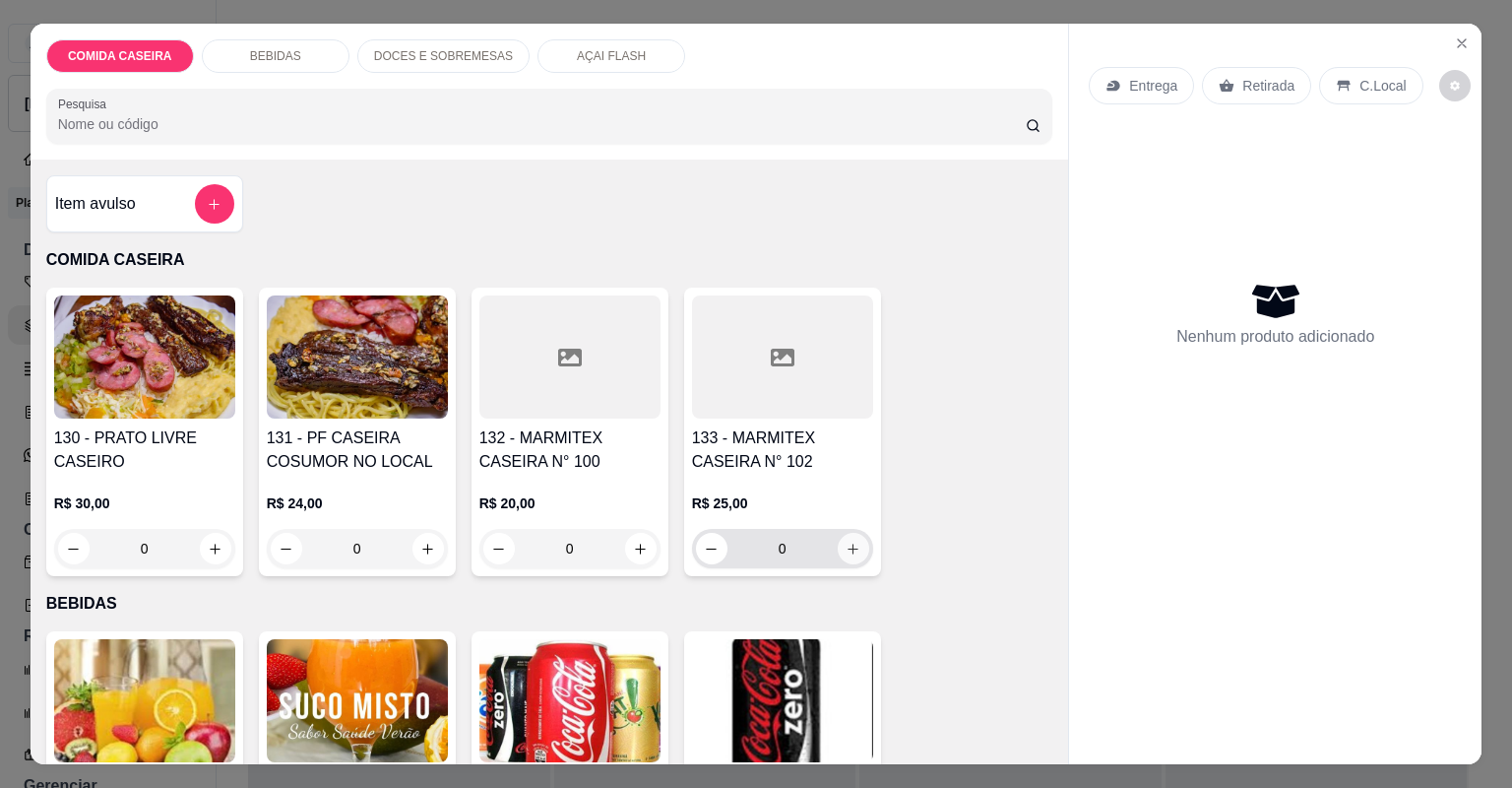 click 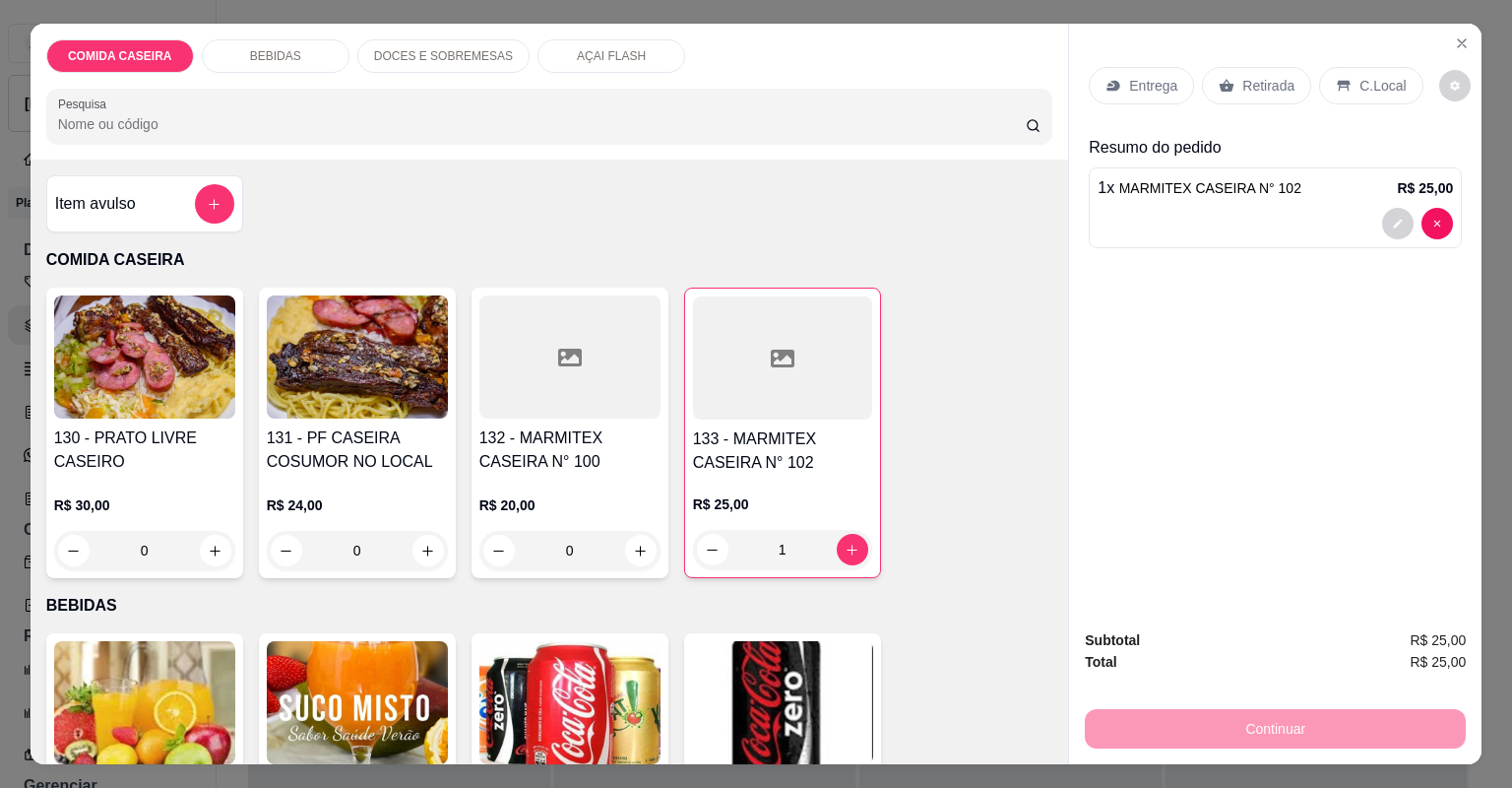 click 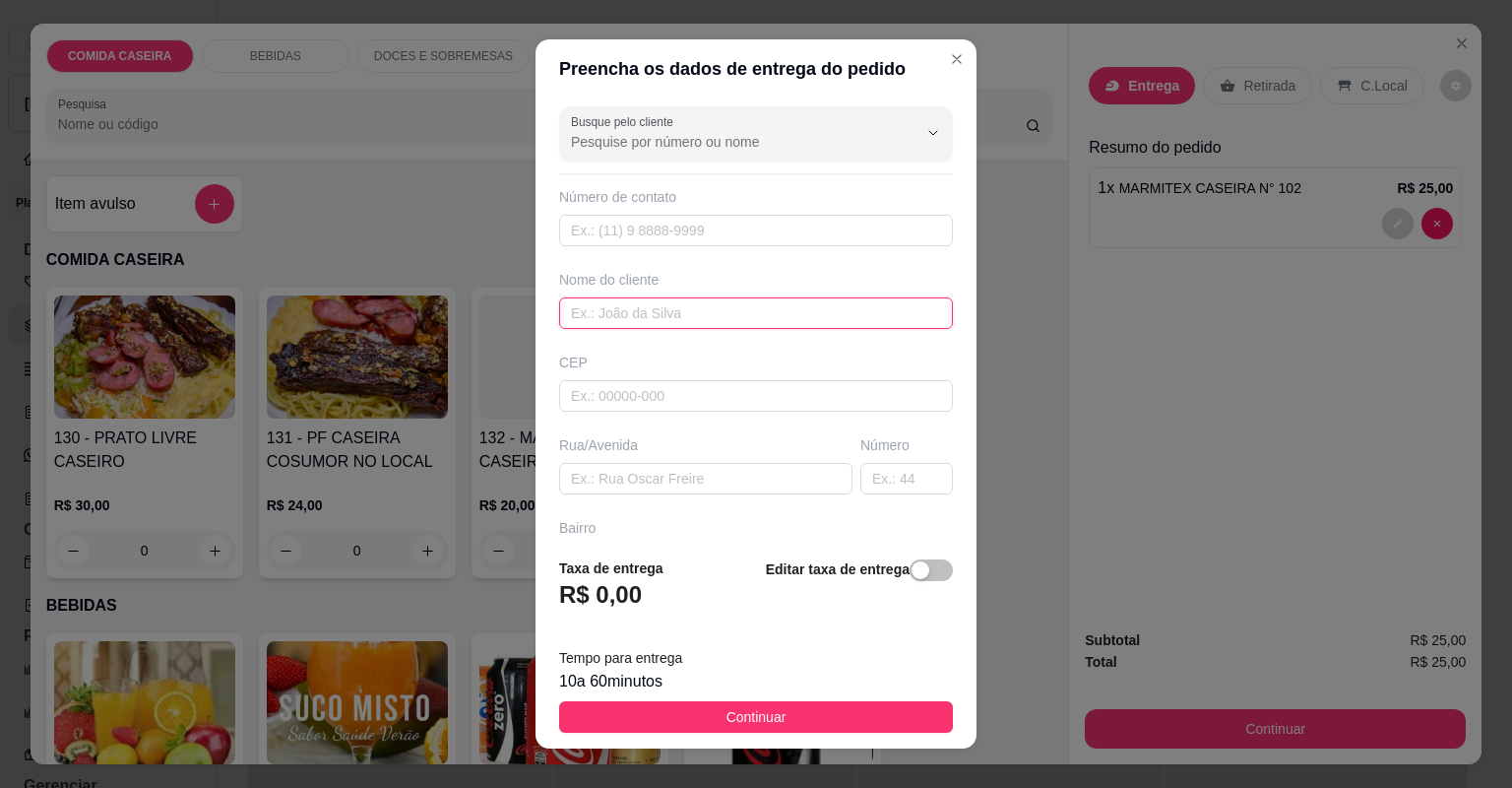 click at bounding box center (756, 313) 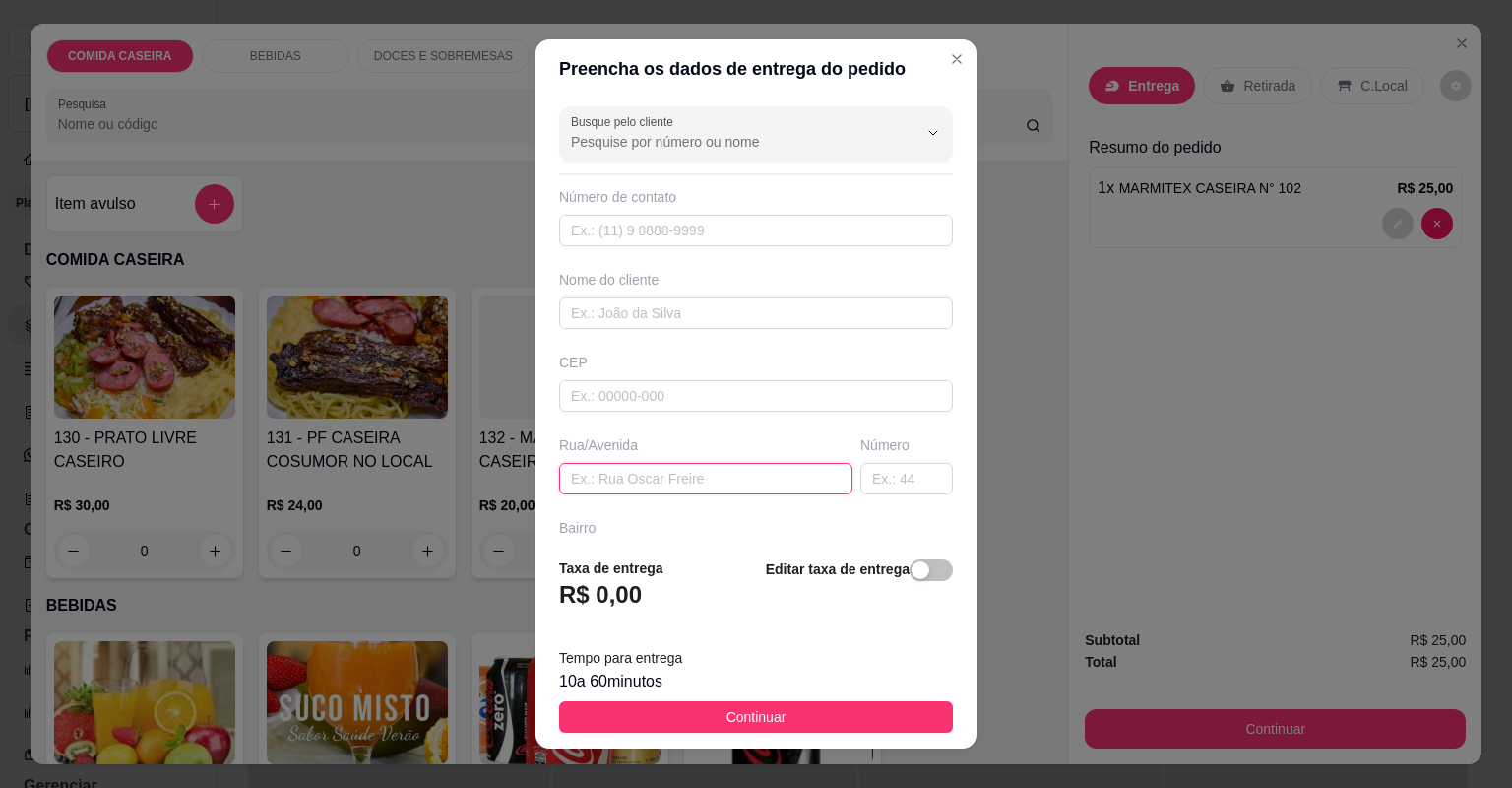 click at bounding box center [706, 479] 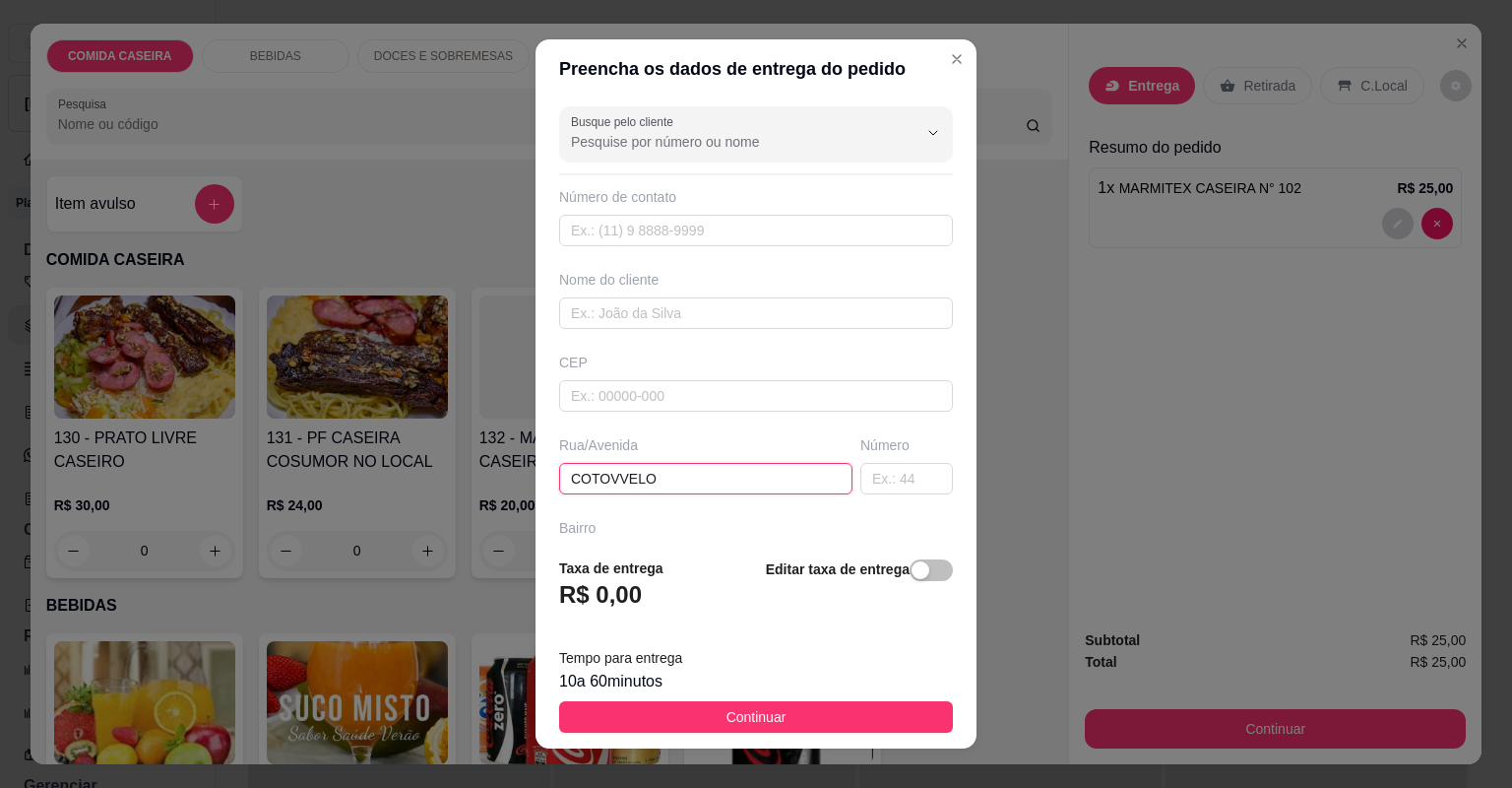 type on "COTOVVELO" 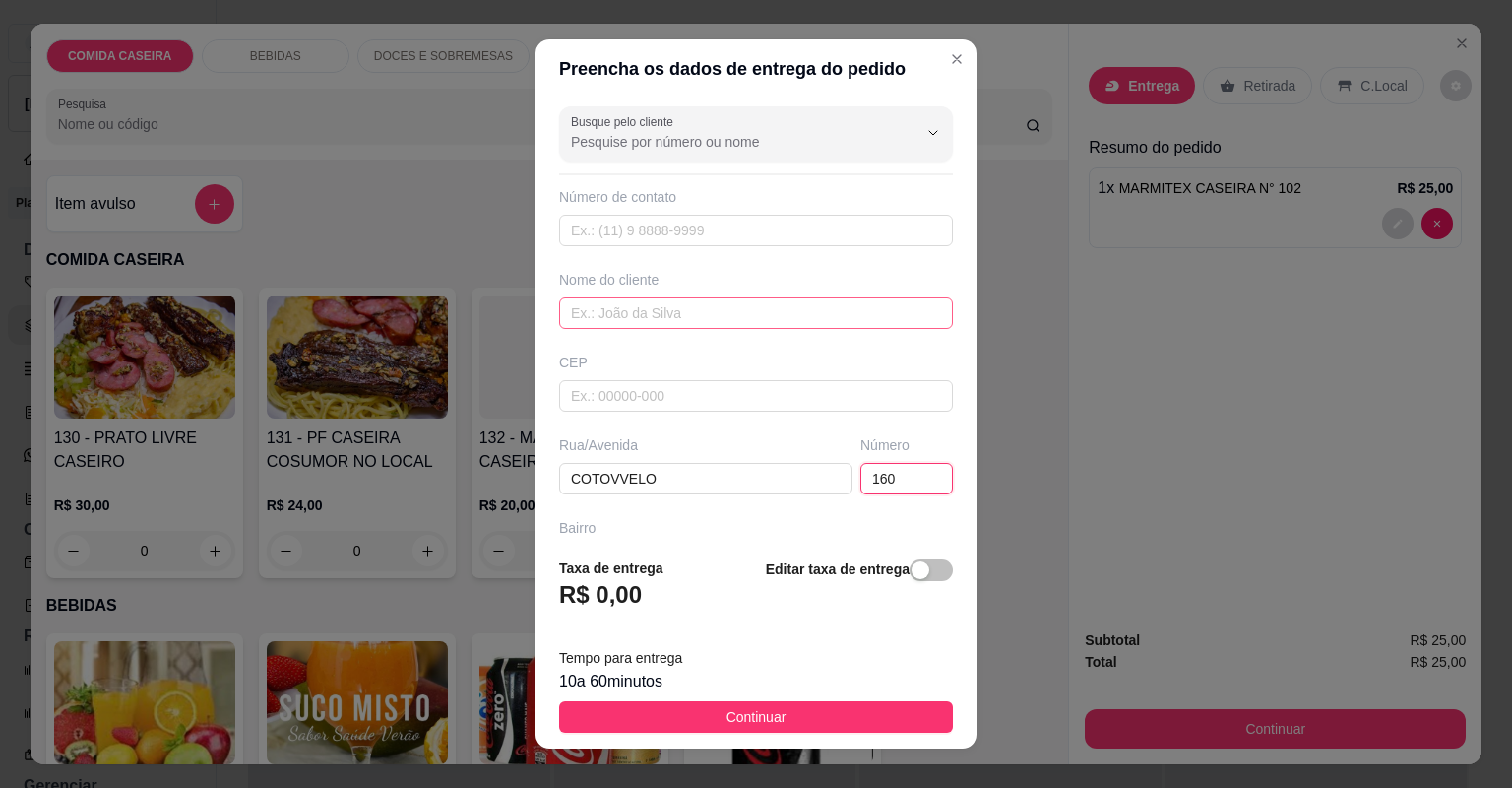 type on "160" 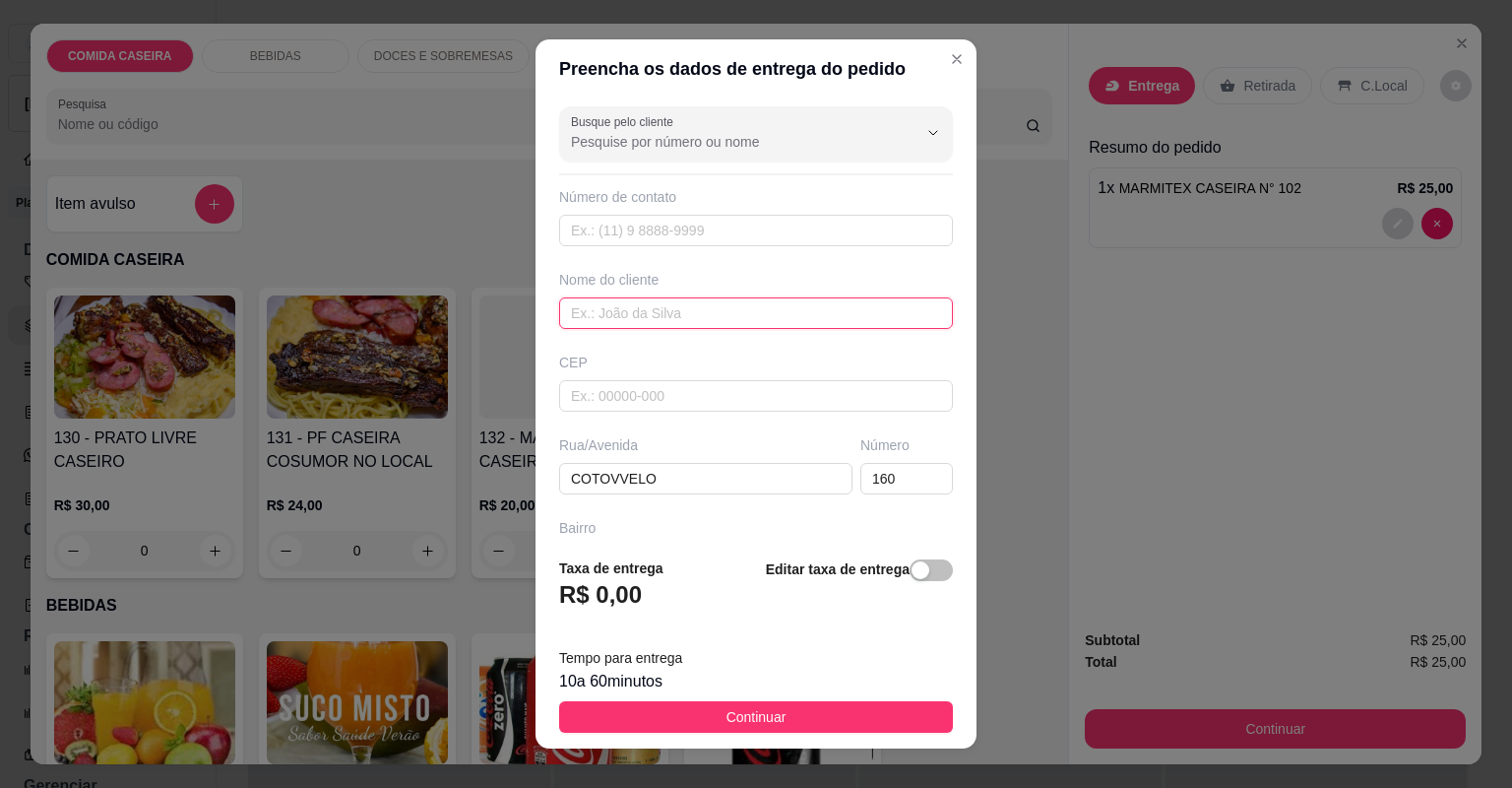 click at bounding box center (756, 313) 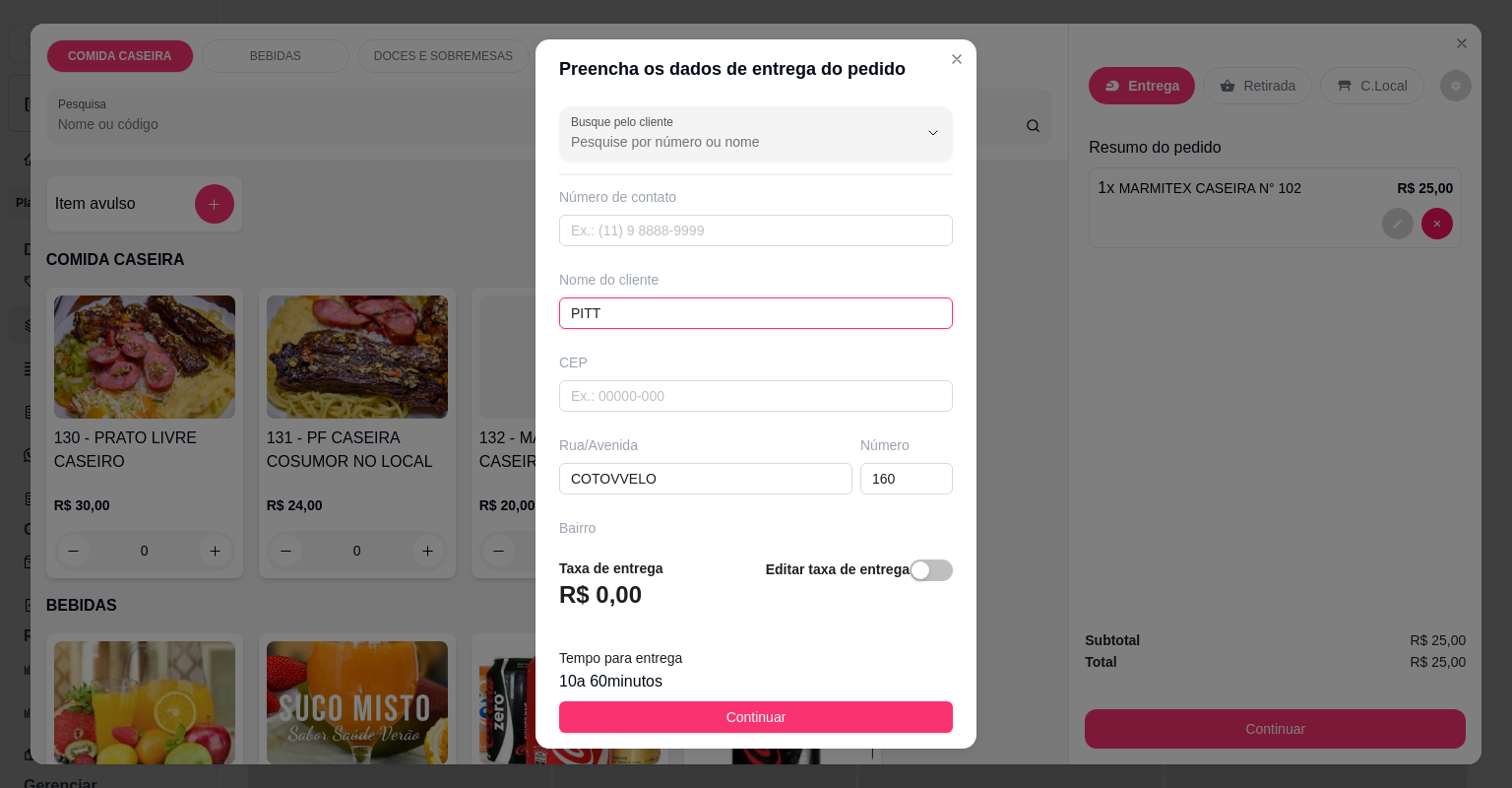 type on "PITTE" 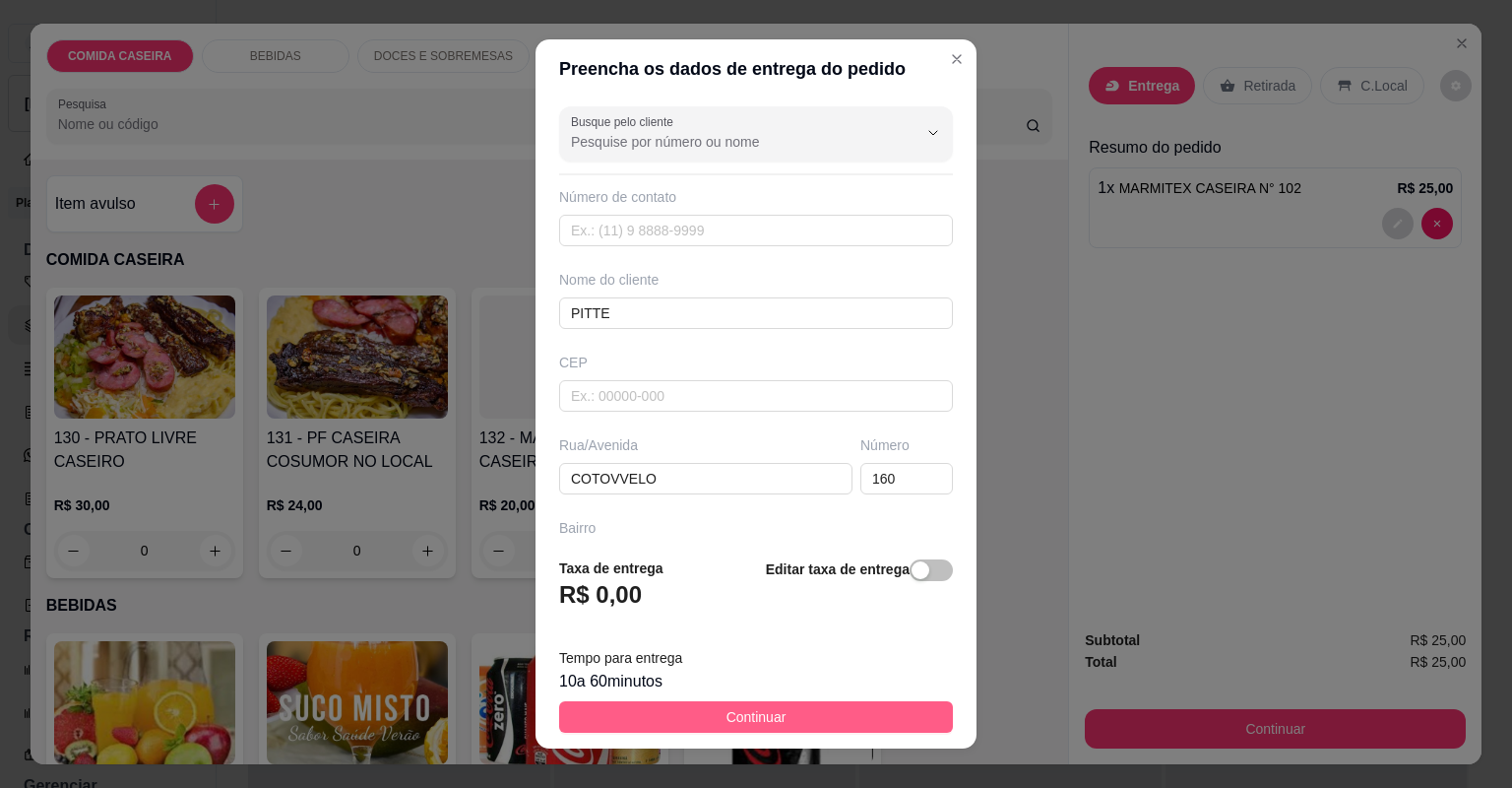 click on "Continuar" at bounding box center [756, 717] 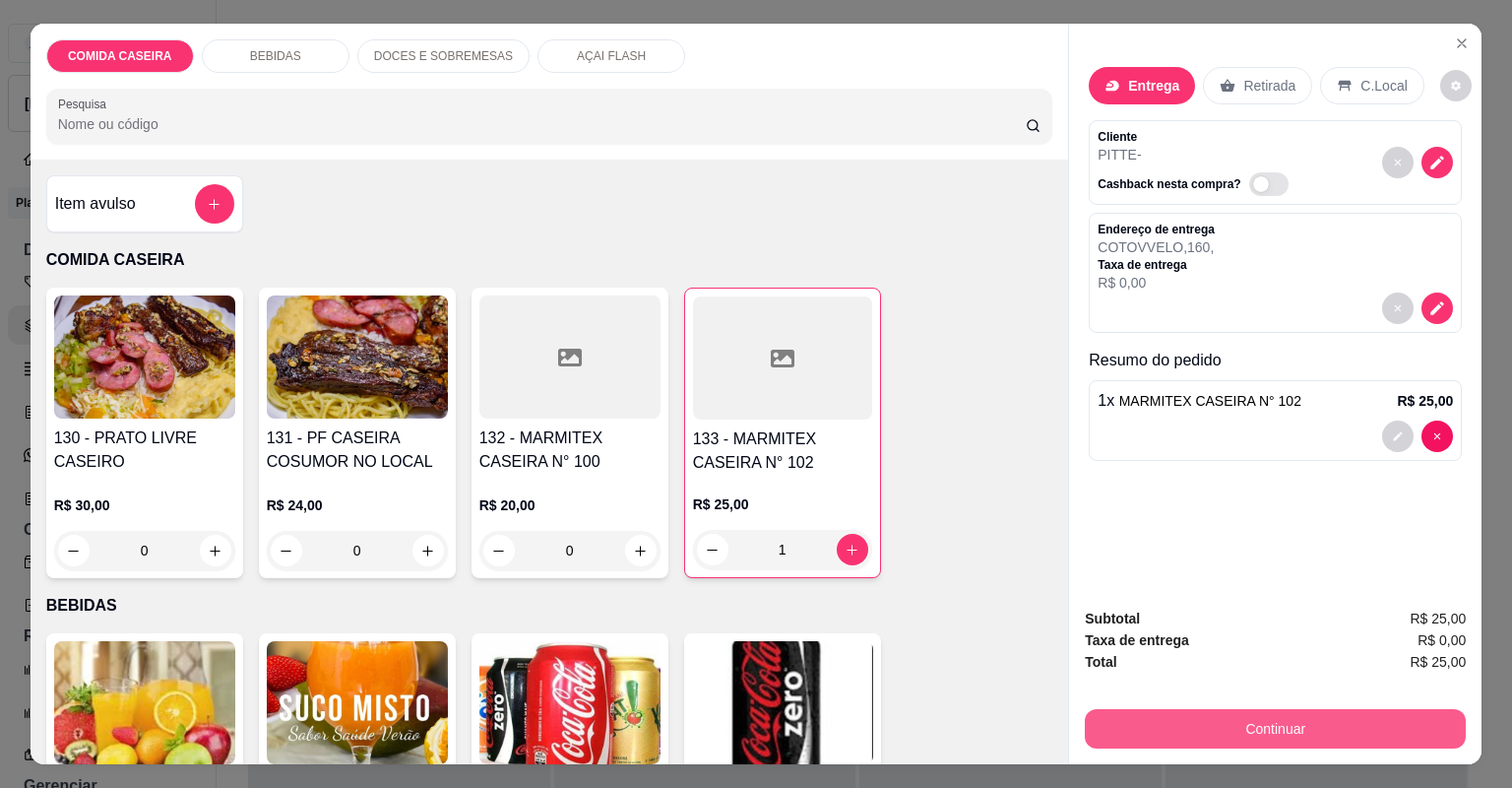 click on "Continuar" at bounding box center (1275, 729) 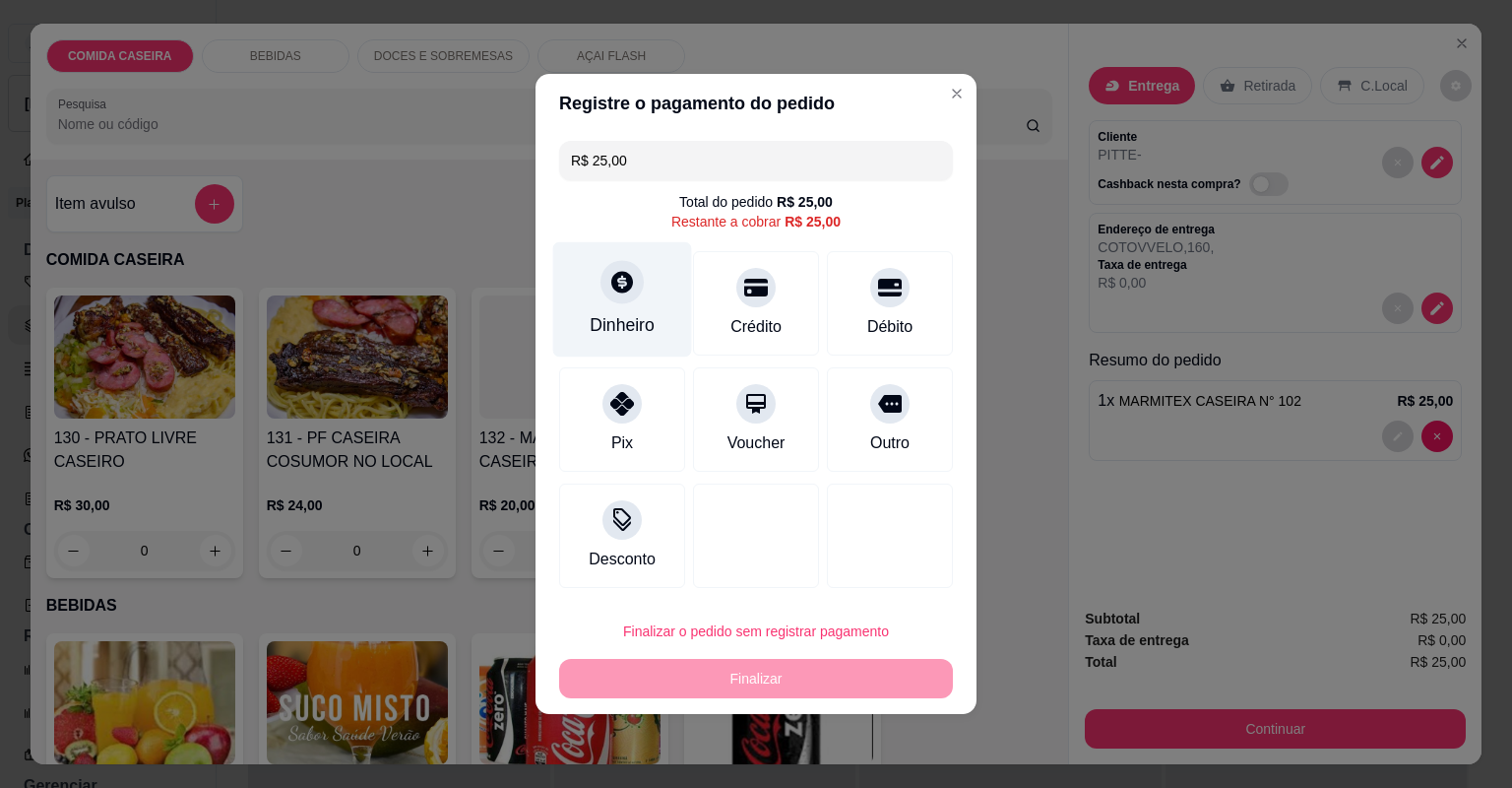 click on "Dinheiro" at bounding box center (622, 325) 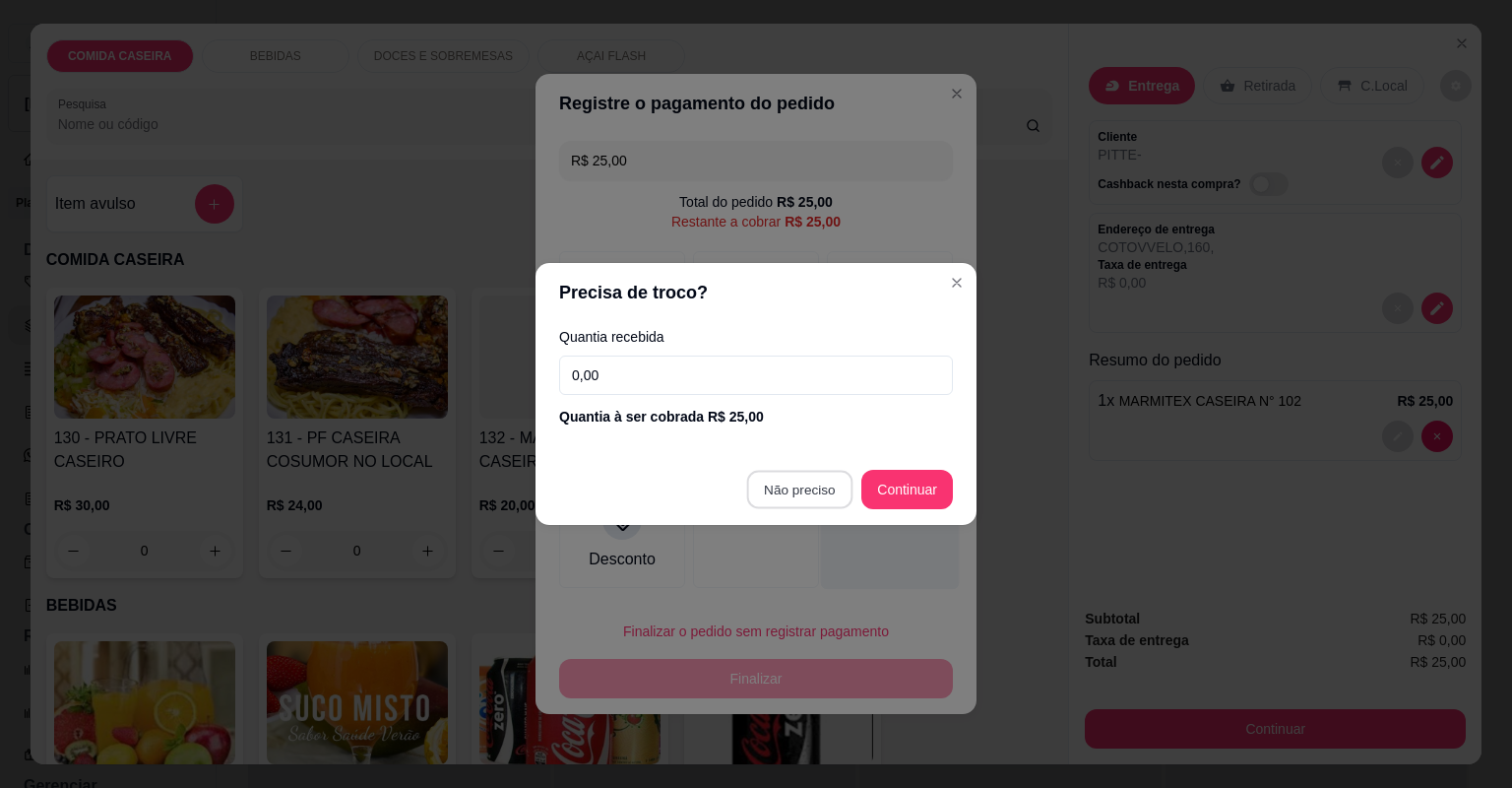 type on "R$ 0,00" 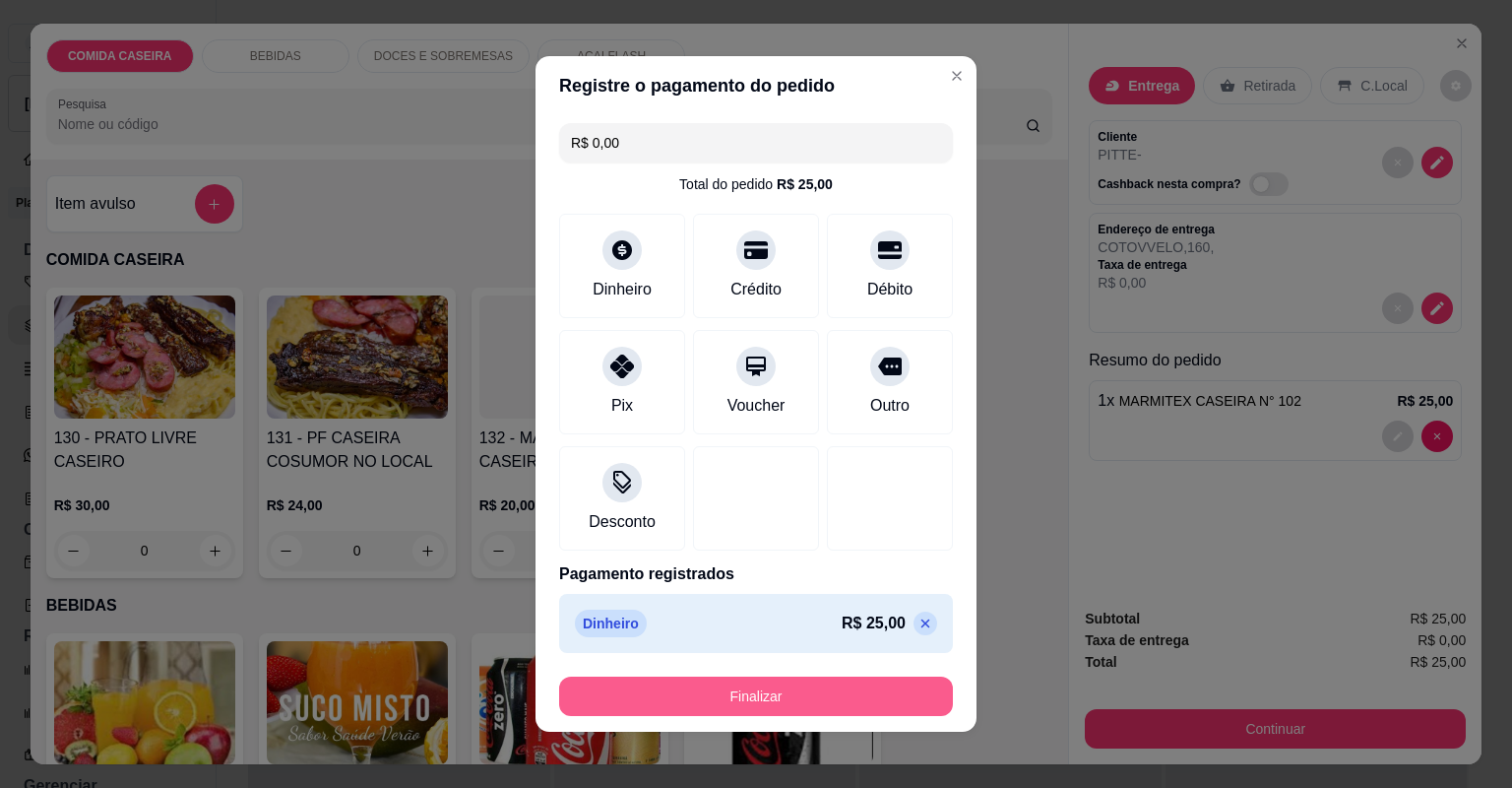 click on "Finalizar" at bounding box center [756, 696] 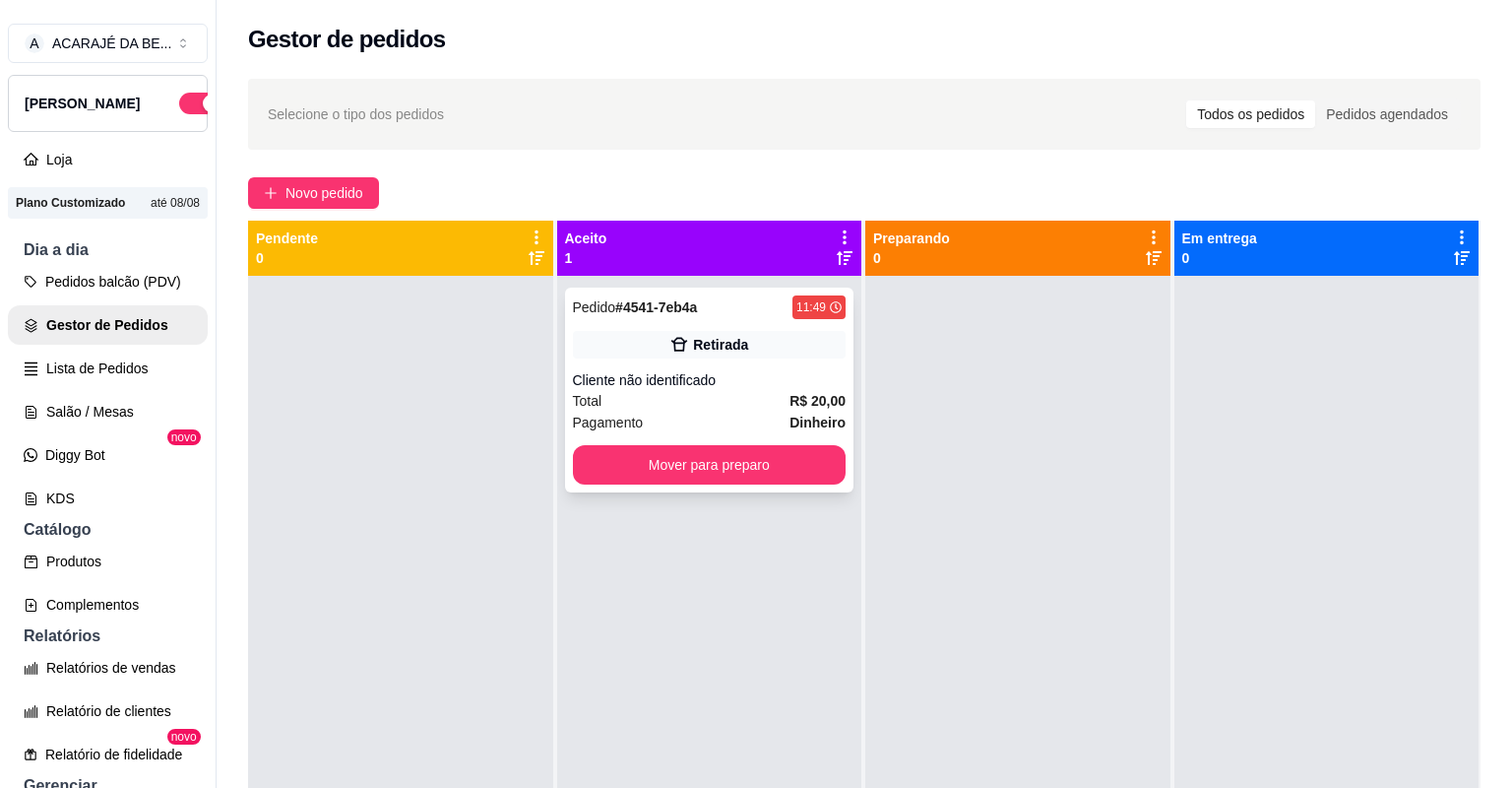 click on "Pagamento Dinheiro" at bounding box center [710, 423] 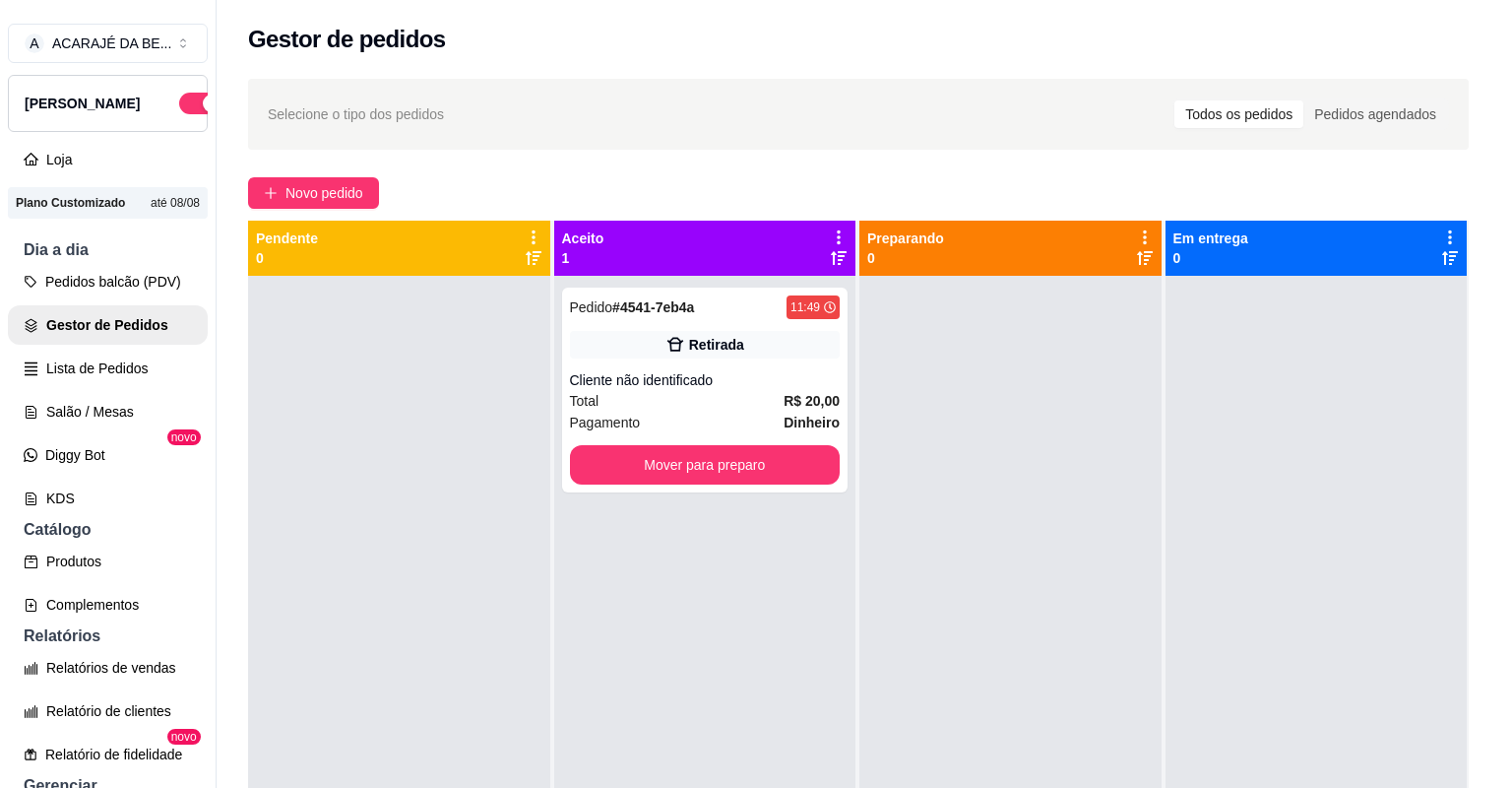 click on "Imprimir" at bounding box center [967, 96] 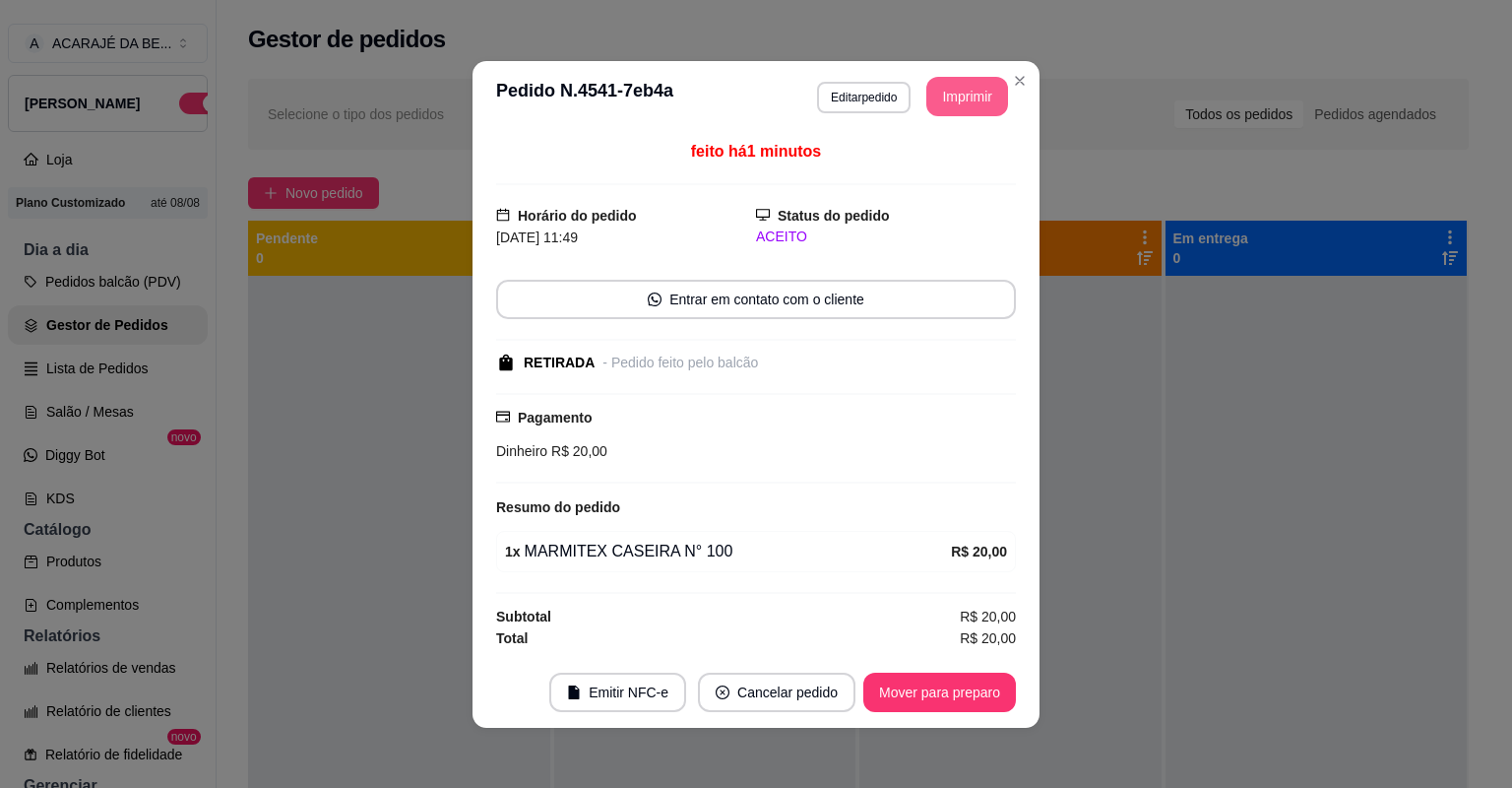 click on "Mover para preparo" at bounding box center [939, 692] 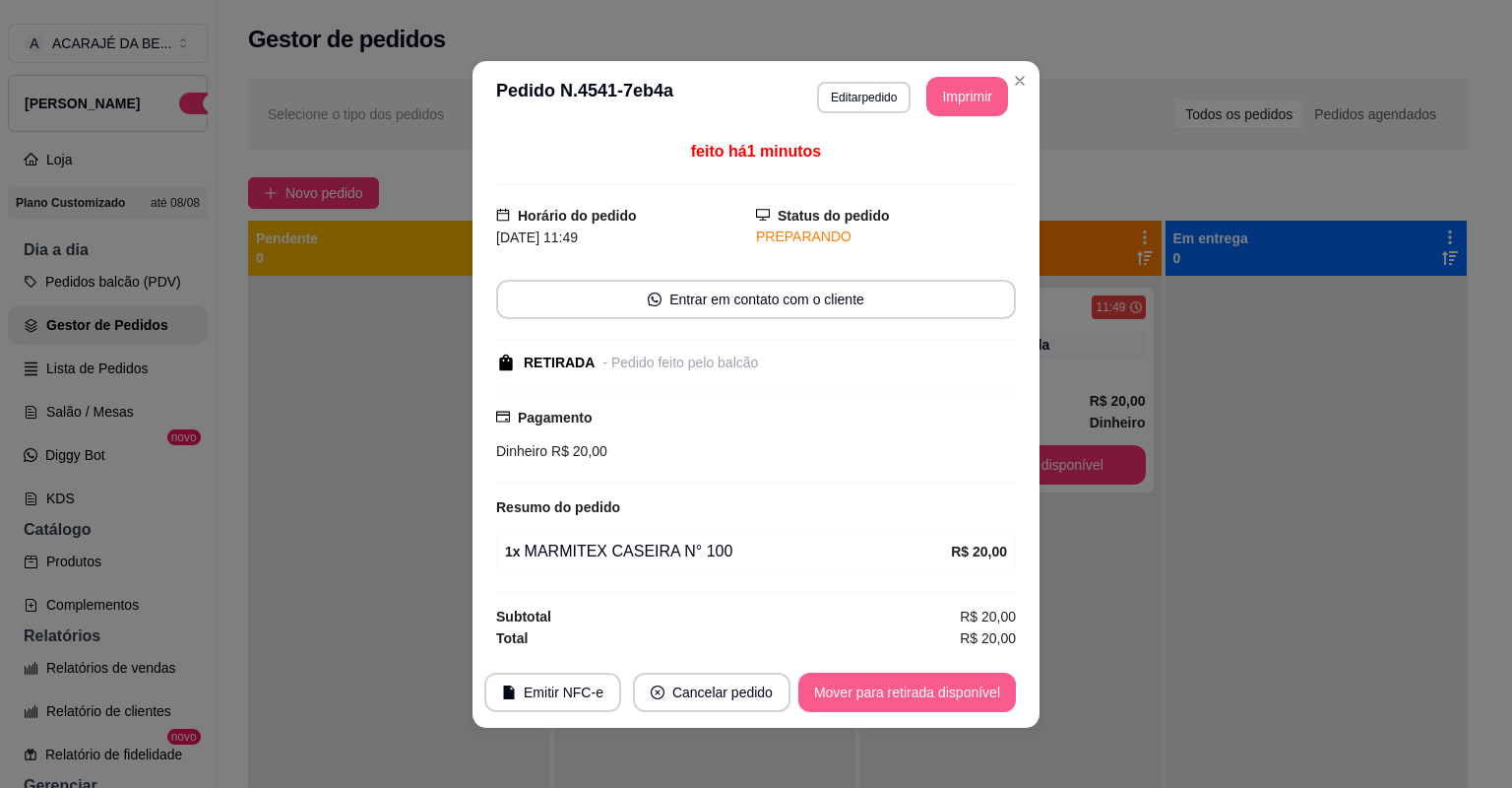 click on "Mover para retirada disponível" at bounding box center (907, 692) 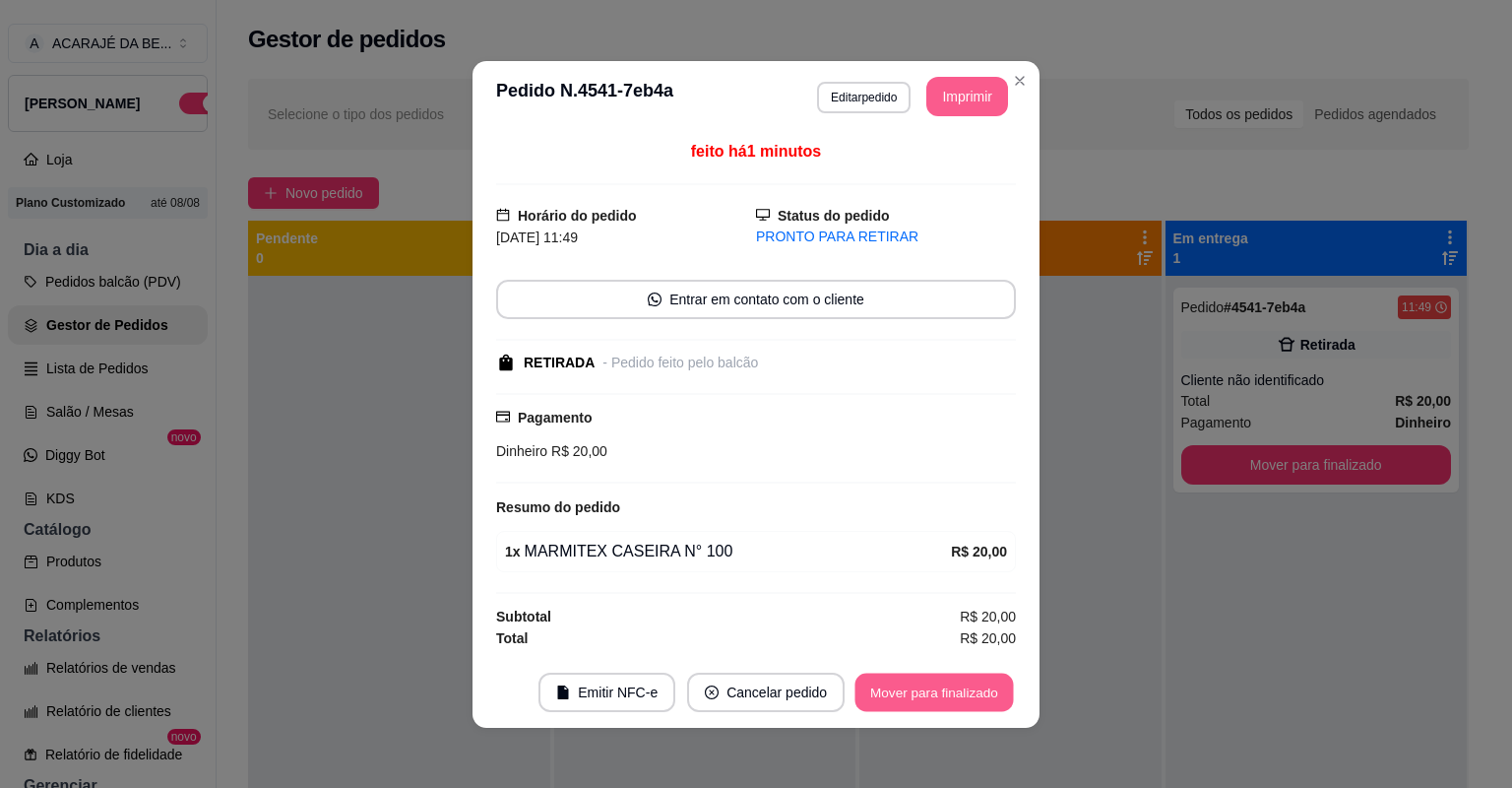 click on "Mover para finalizado" at bounding box center [934, 691] 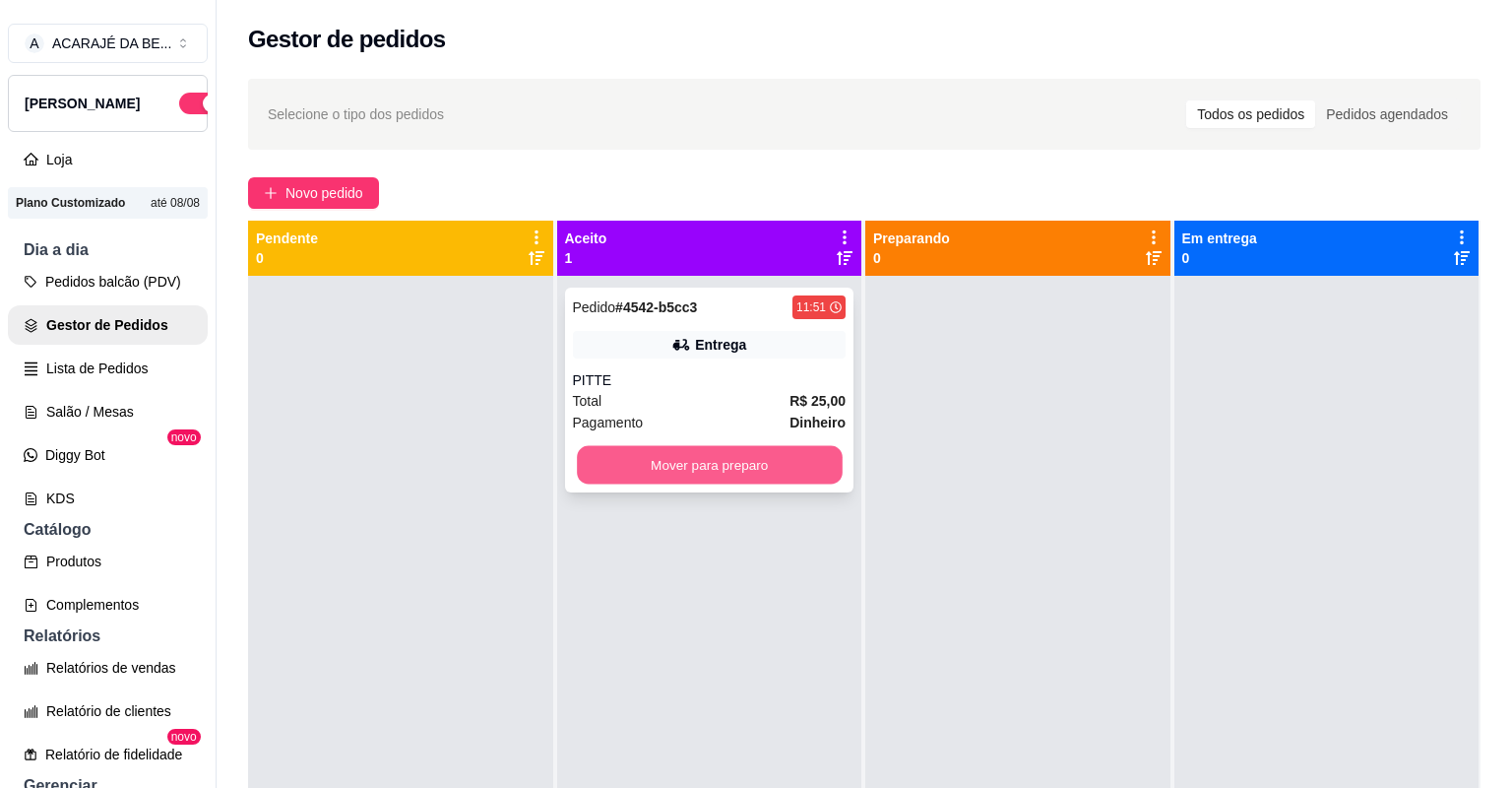 click on "Mover para preparo" at bounding box center [709, 465] 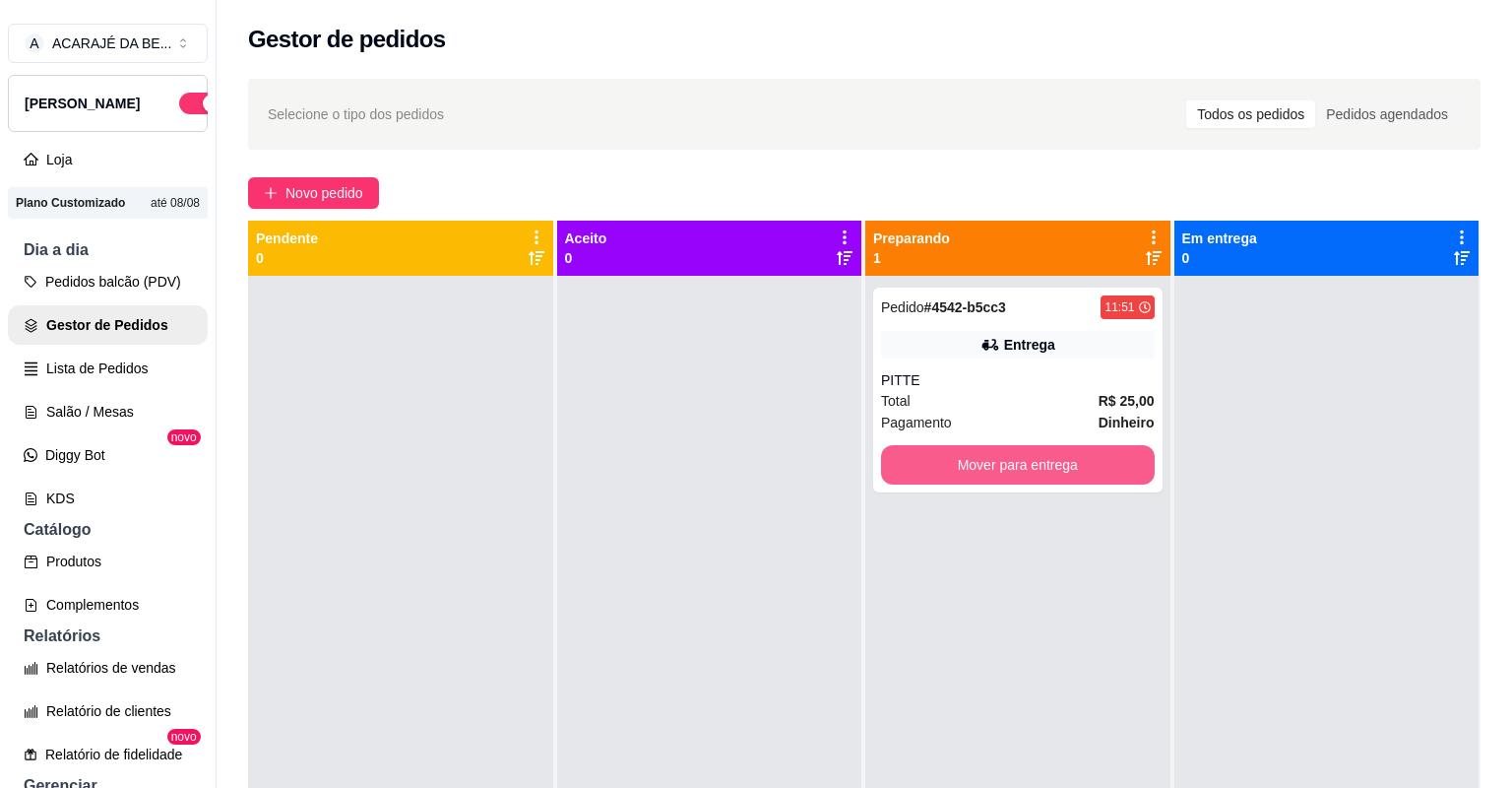 click on "Mover para entrega" at bounding box center (1018, 465) 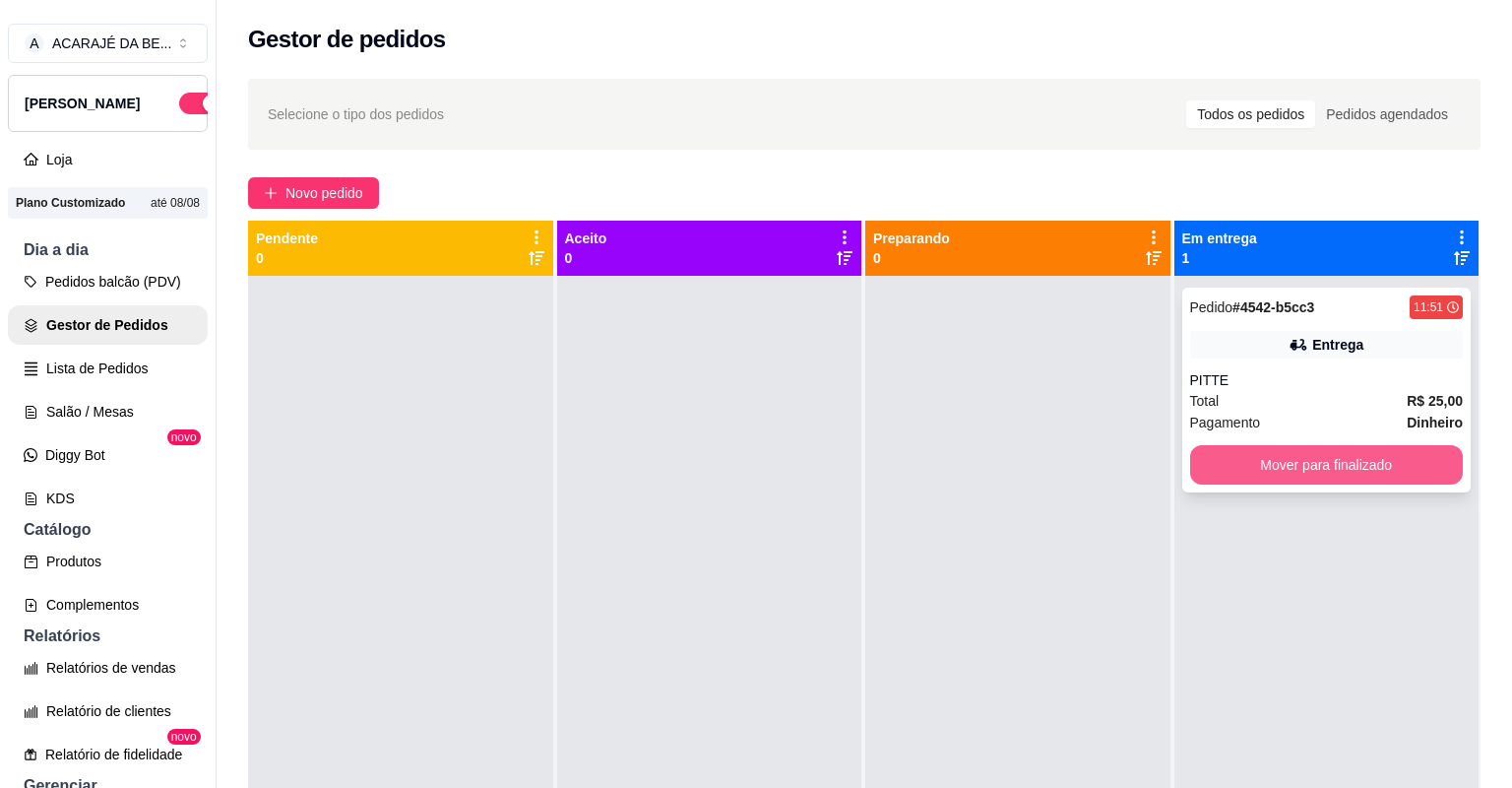 click on "Mover para finalizado" at bounding box center (1327, 465) 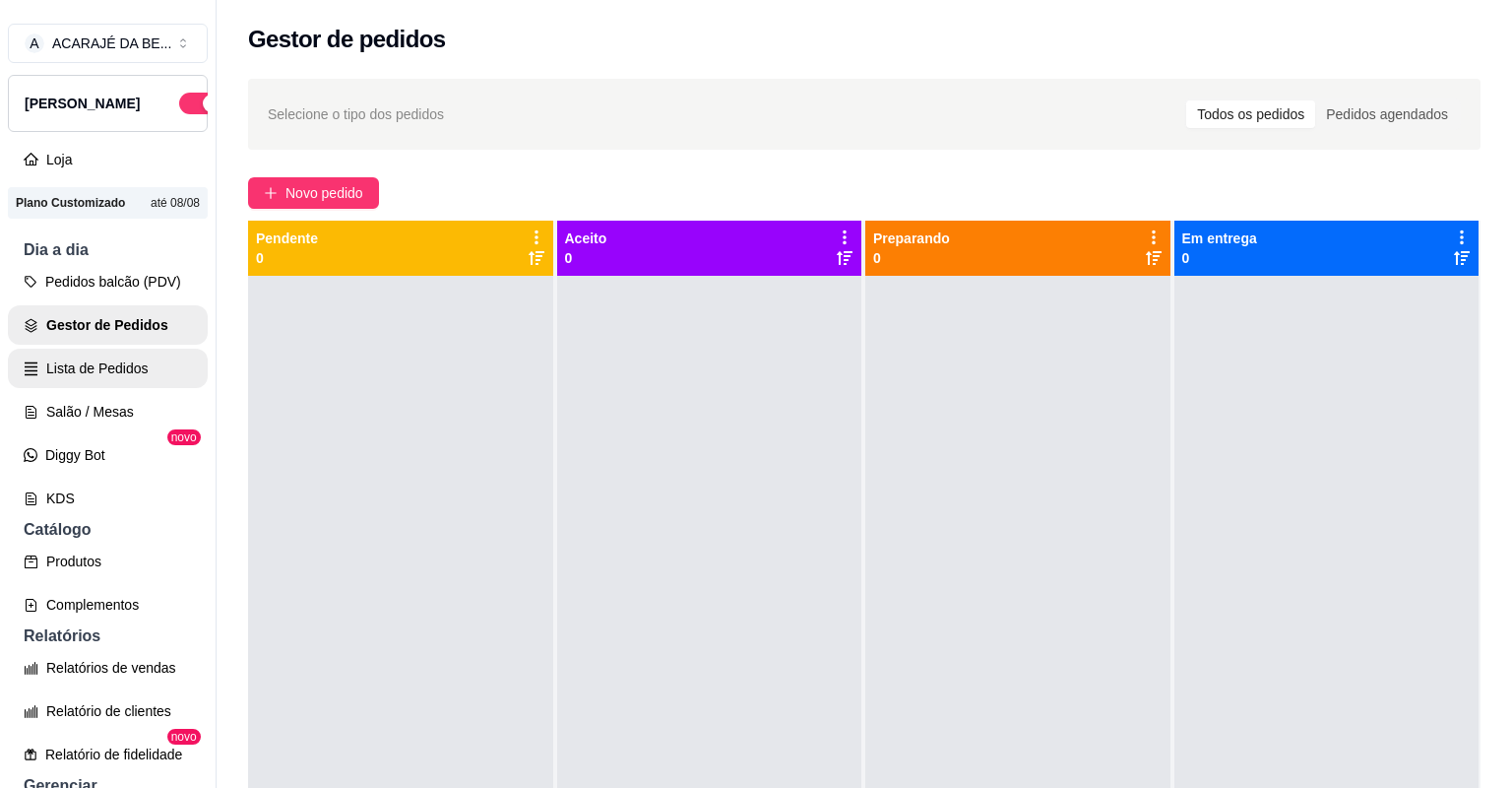 click on "Lista de Pedidos" at bounding box center (107, 368) 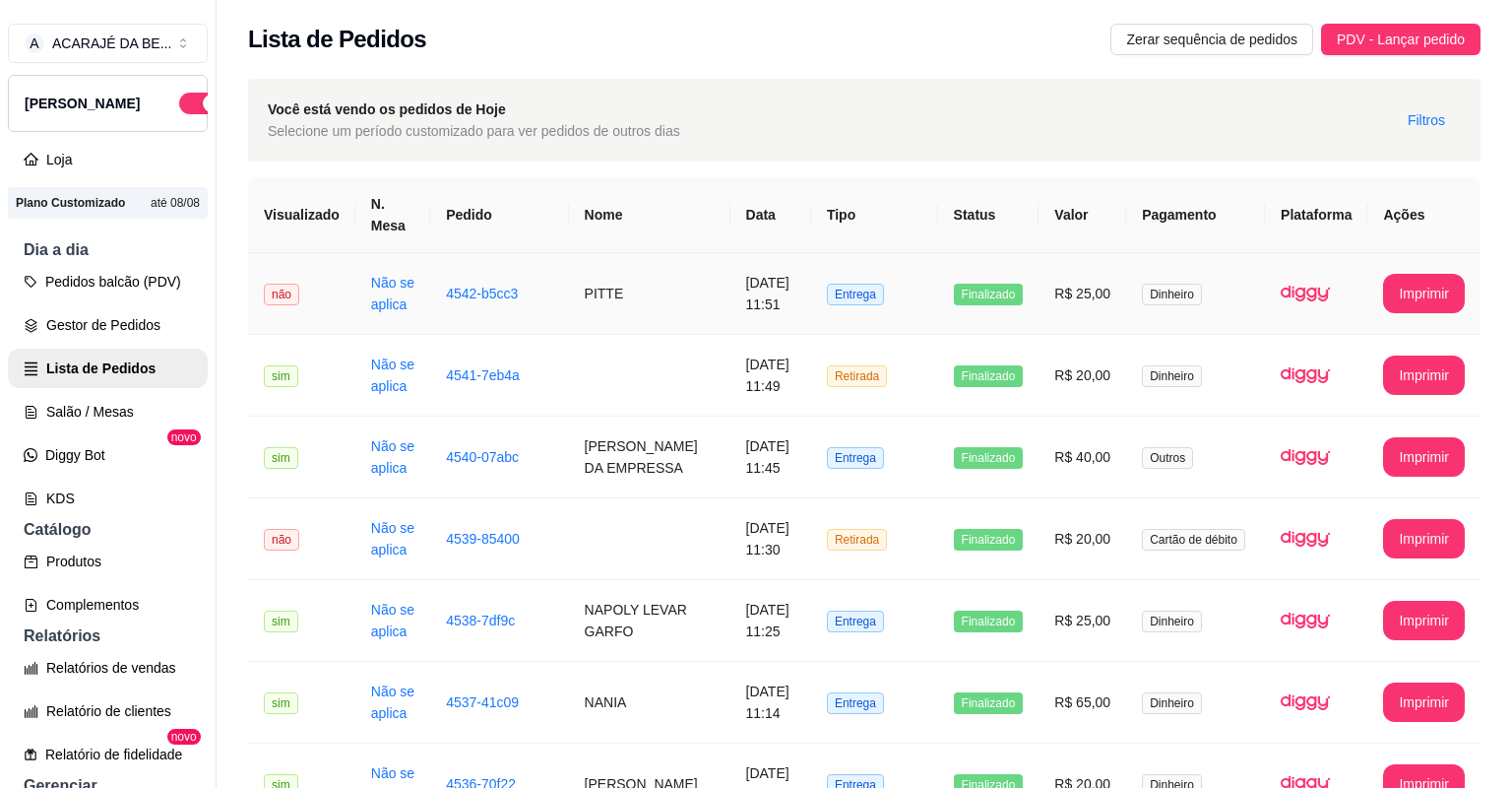 click on "Entrega" at bounding box center [874, 294] 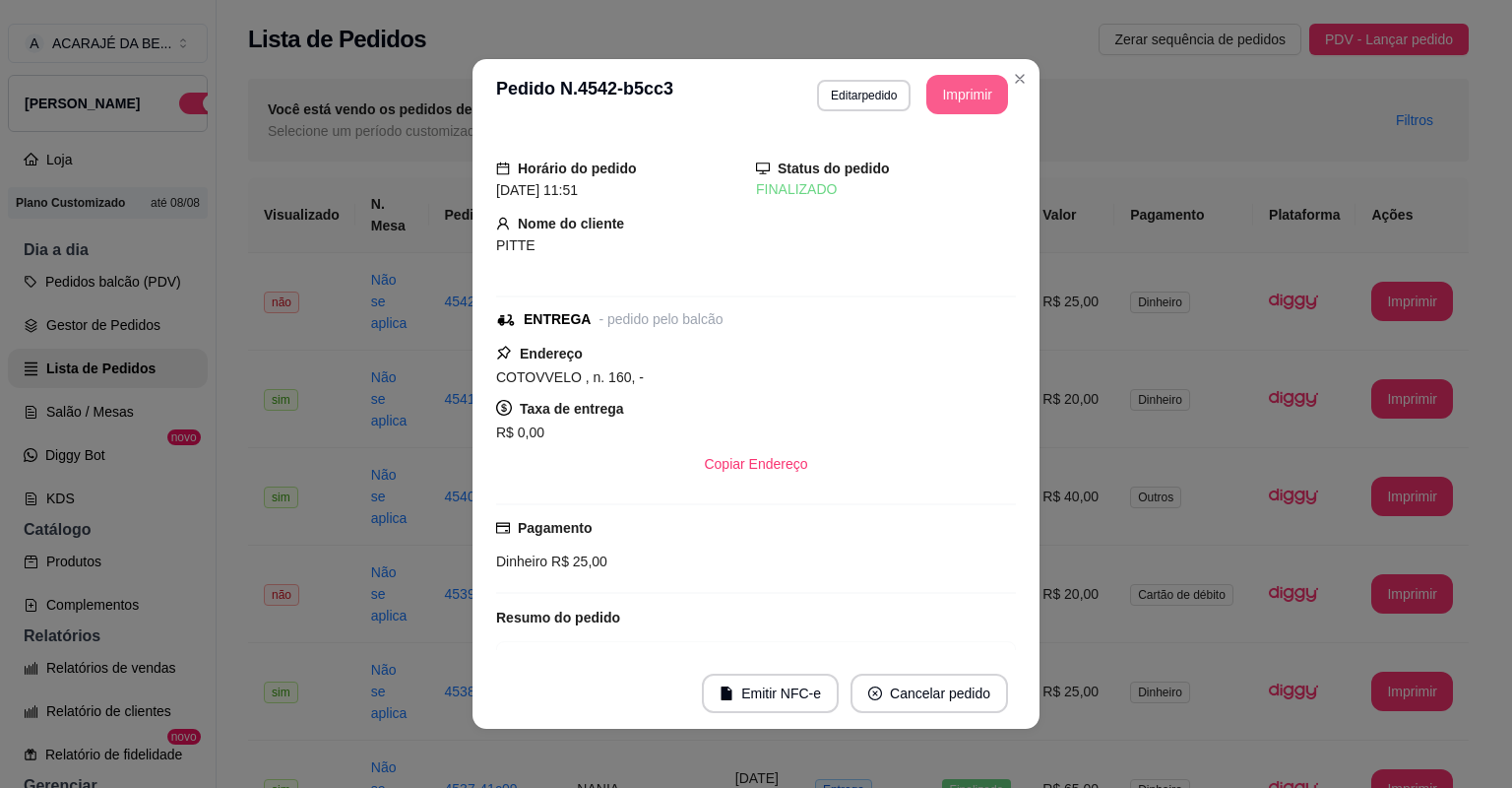 click on "Imprimir" at bounding box center [967, 95] 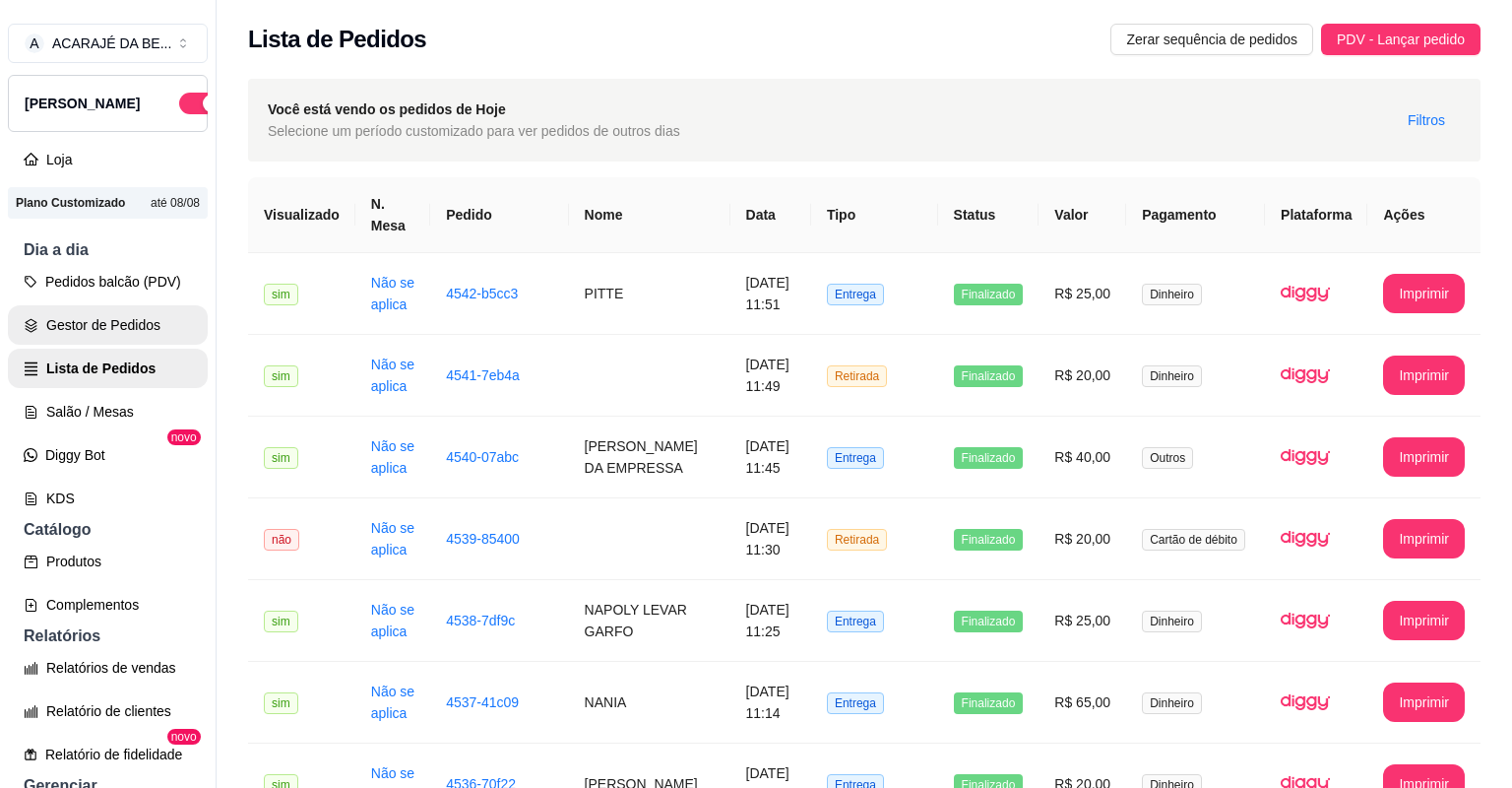 click on "Gestor de Pedidos" at bounding box center [107, 325] 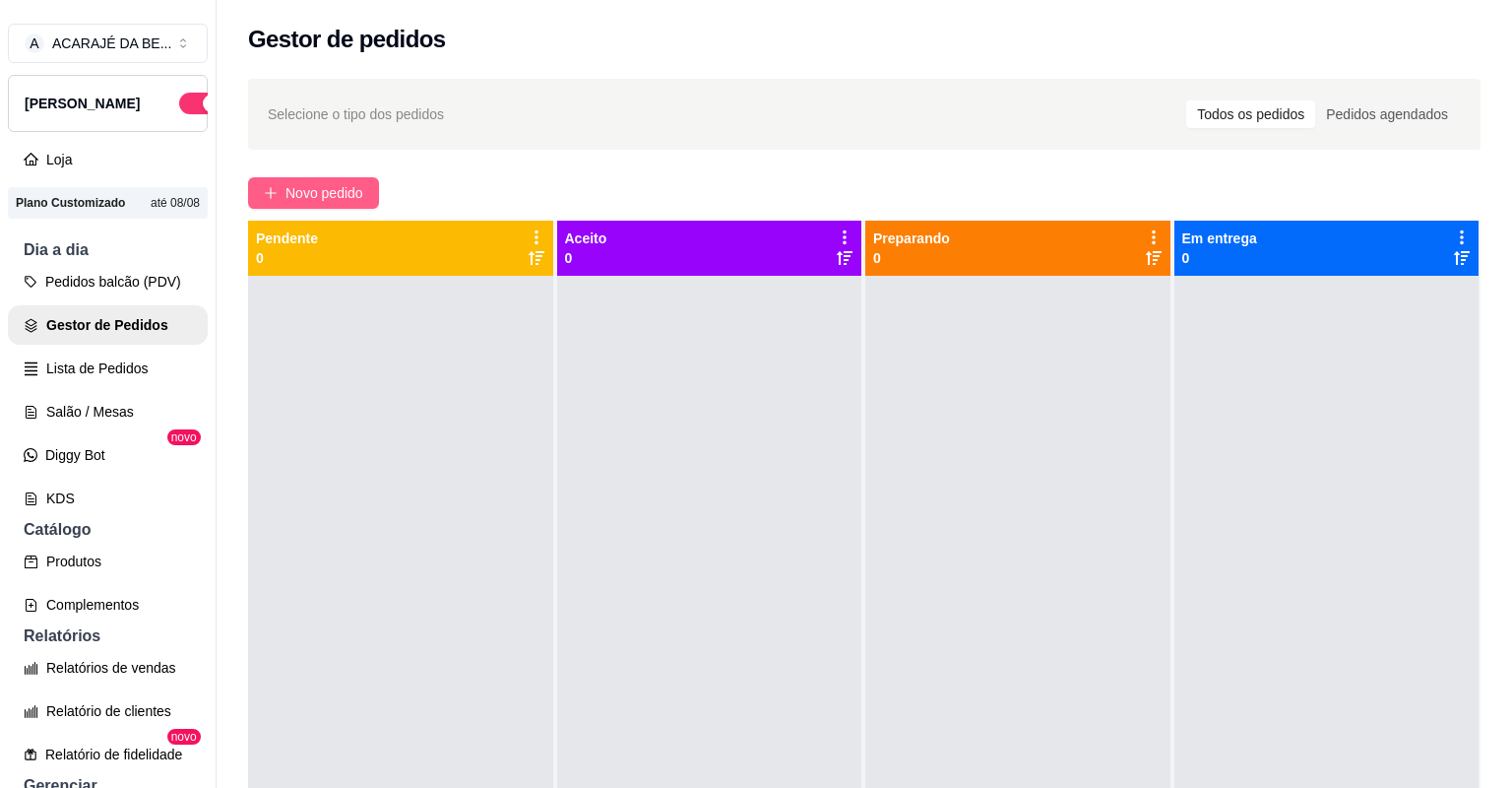 click on "Novo pedido" at bounding box center [324, 193] 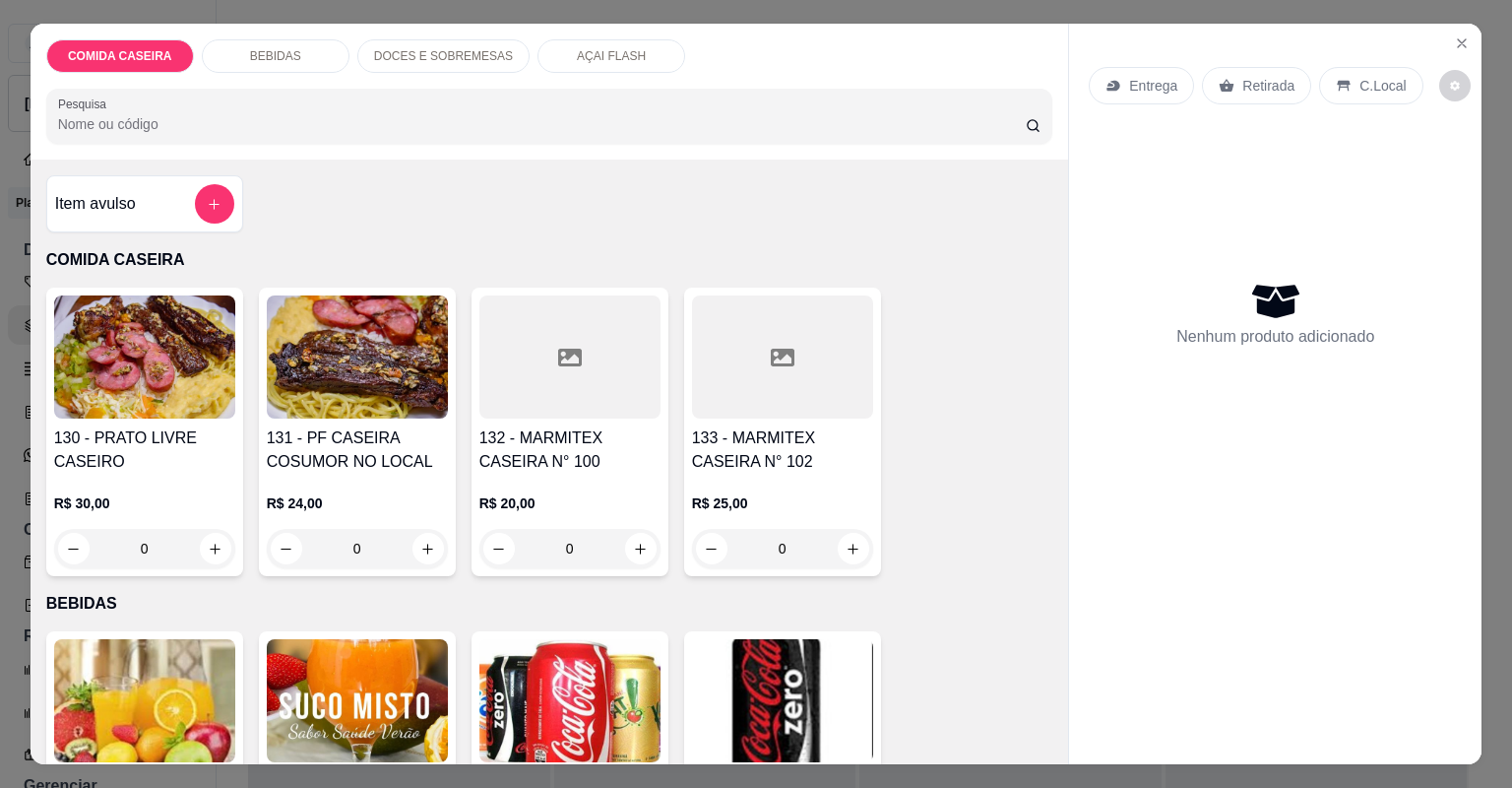 click on "133 - MARMITEX CASEIRA N° 102" at bounding box center [783, 450] 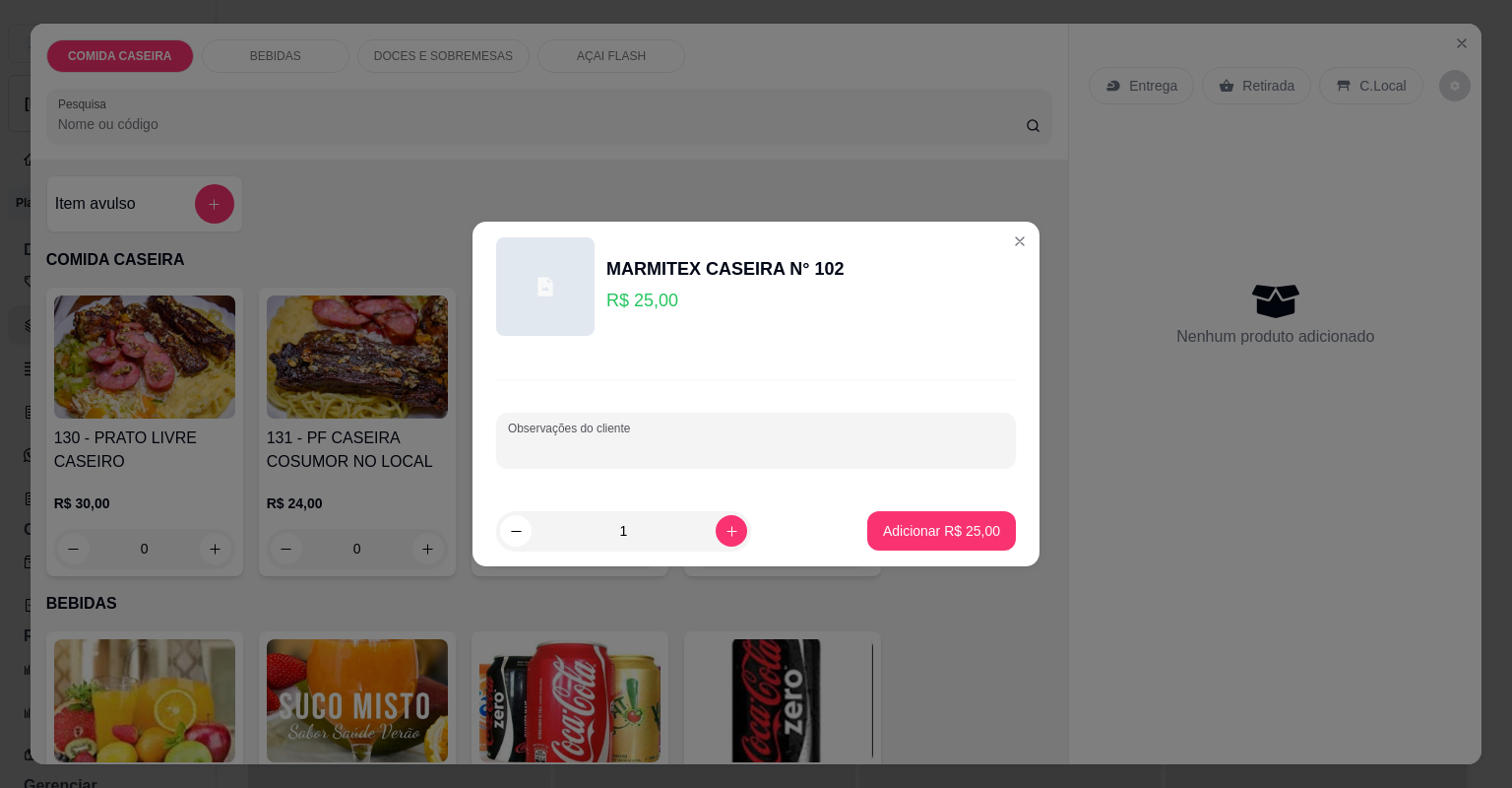 click on "Observações do cliente" at bounding box center [756, 448] 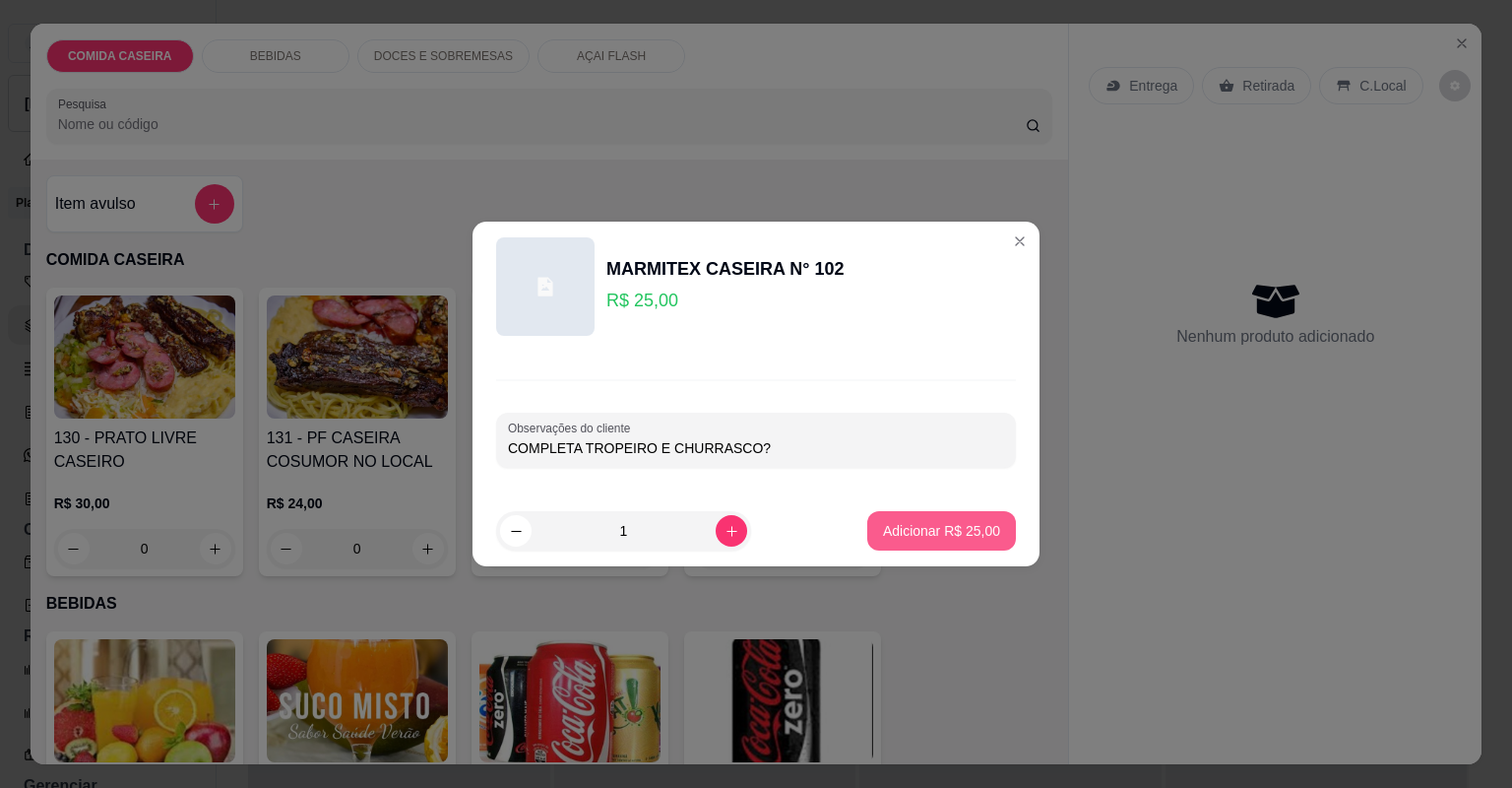 click on "Adicionar   R$ 25,00" at bounding box center (941, 531) 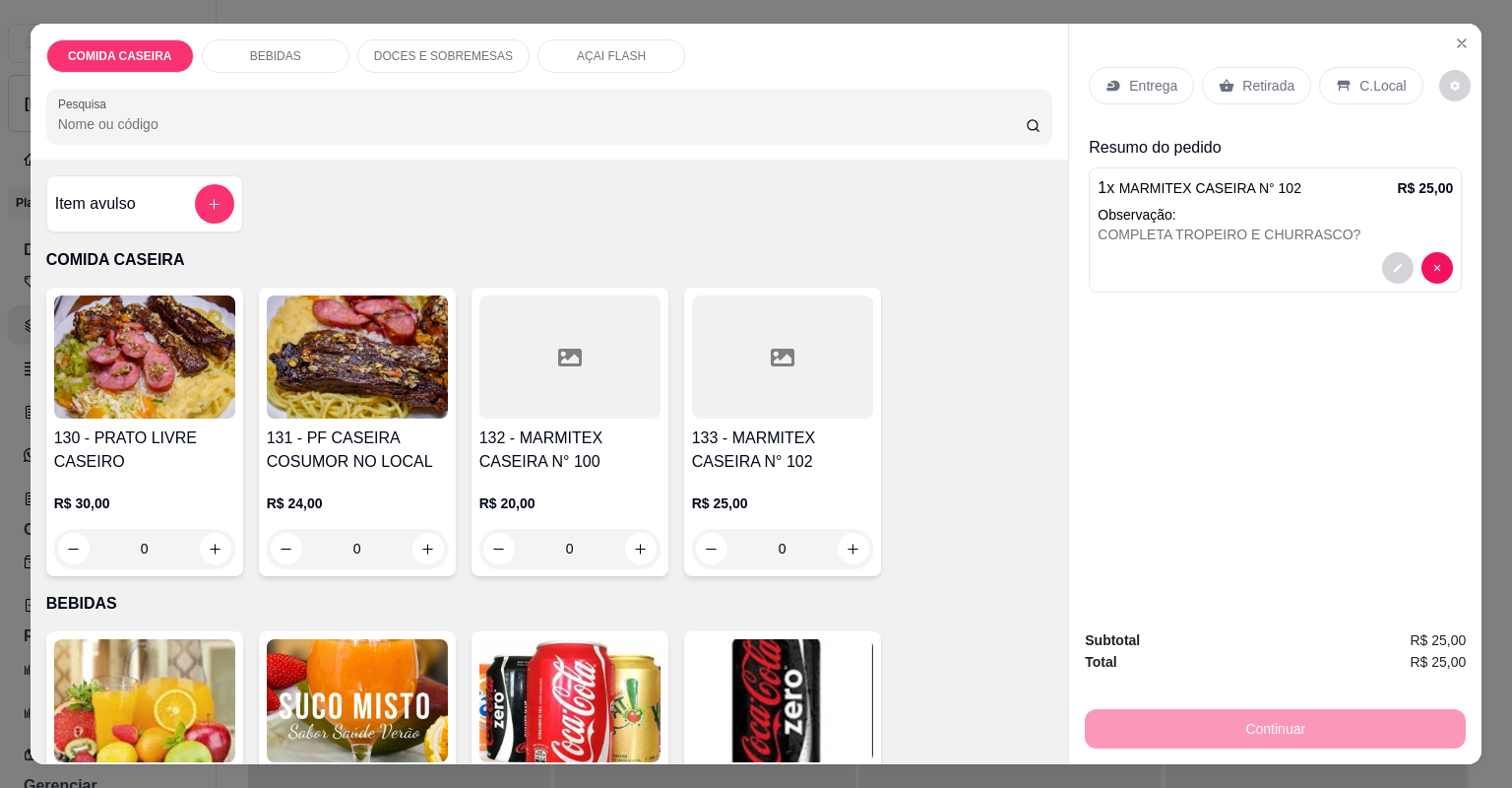 click on "Entrega" at bounding box center (1141, 86) 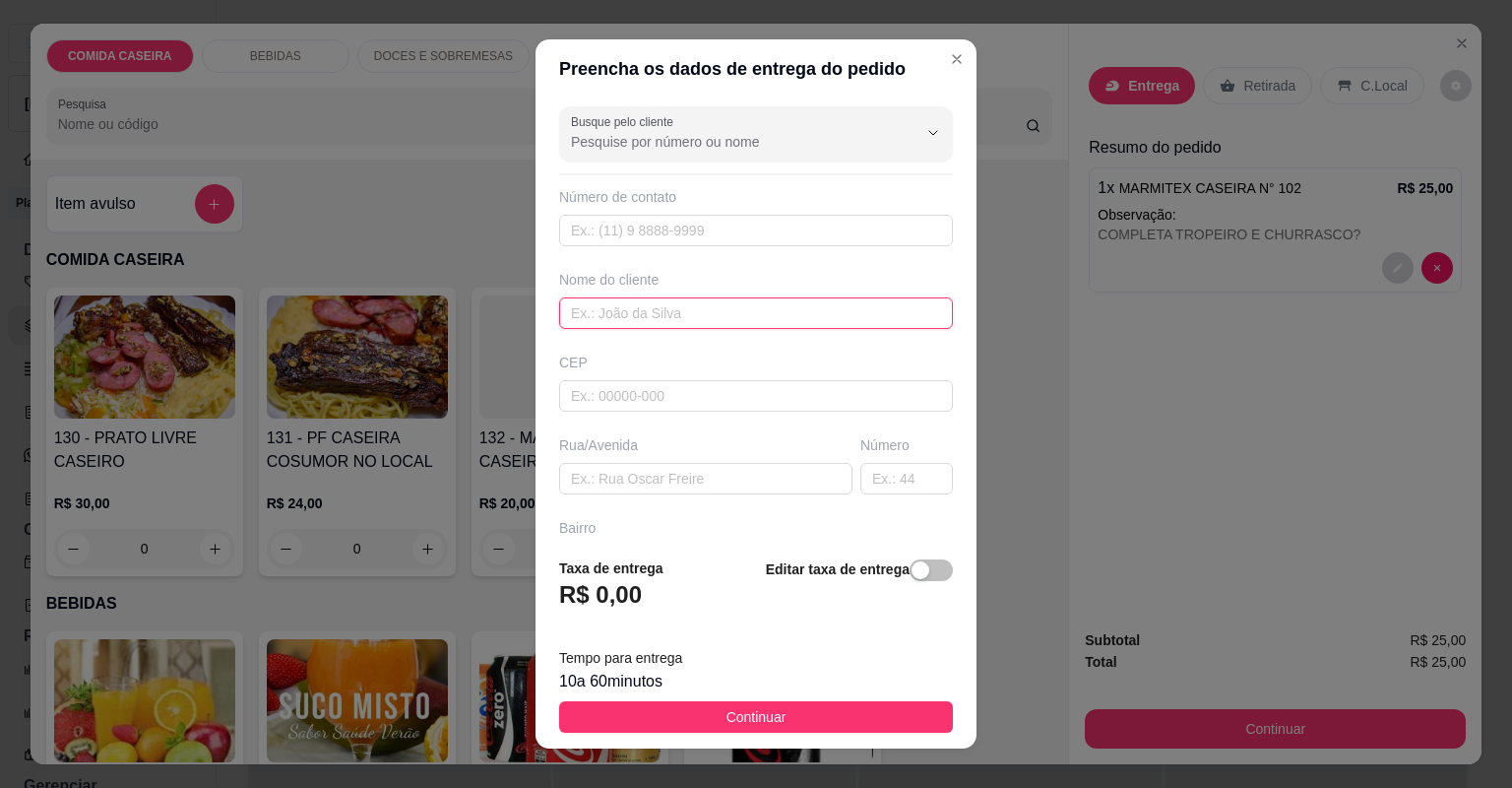 click at bounding box center (756, 313) 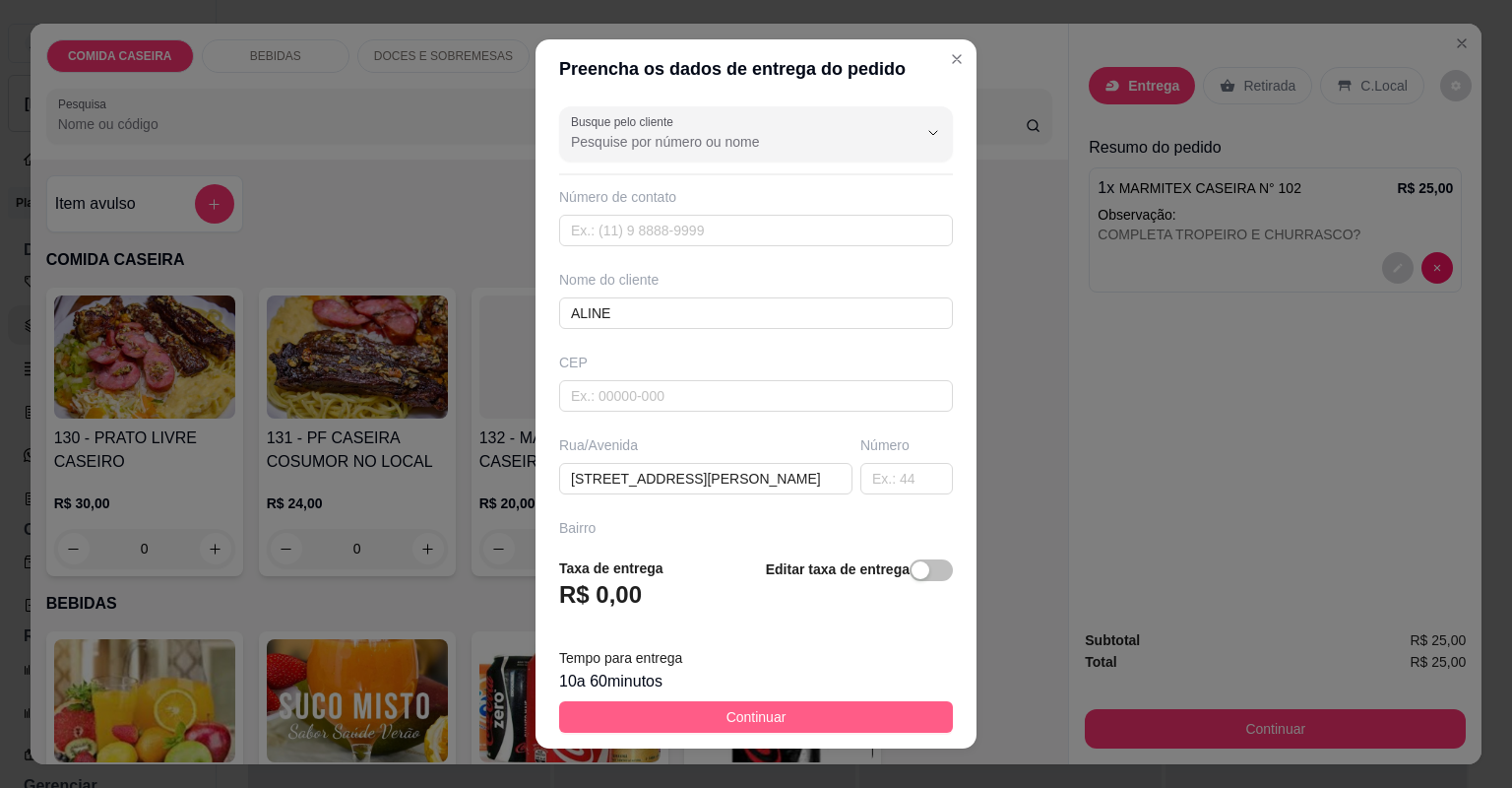 click on "Continuar" at bounding box center (756, 717) 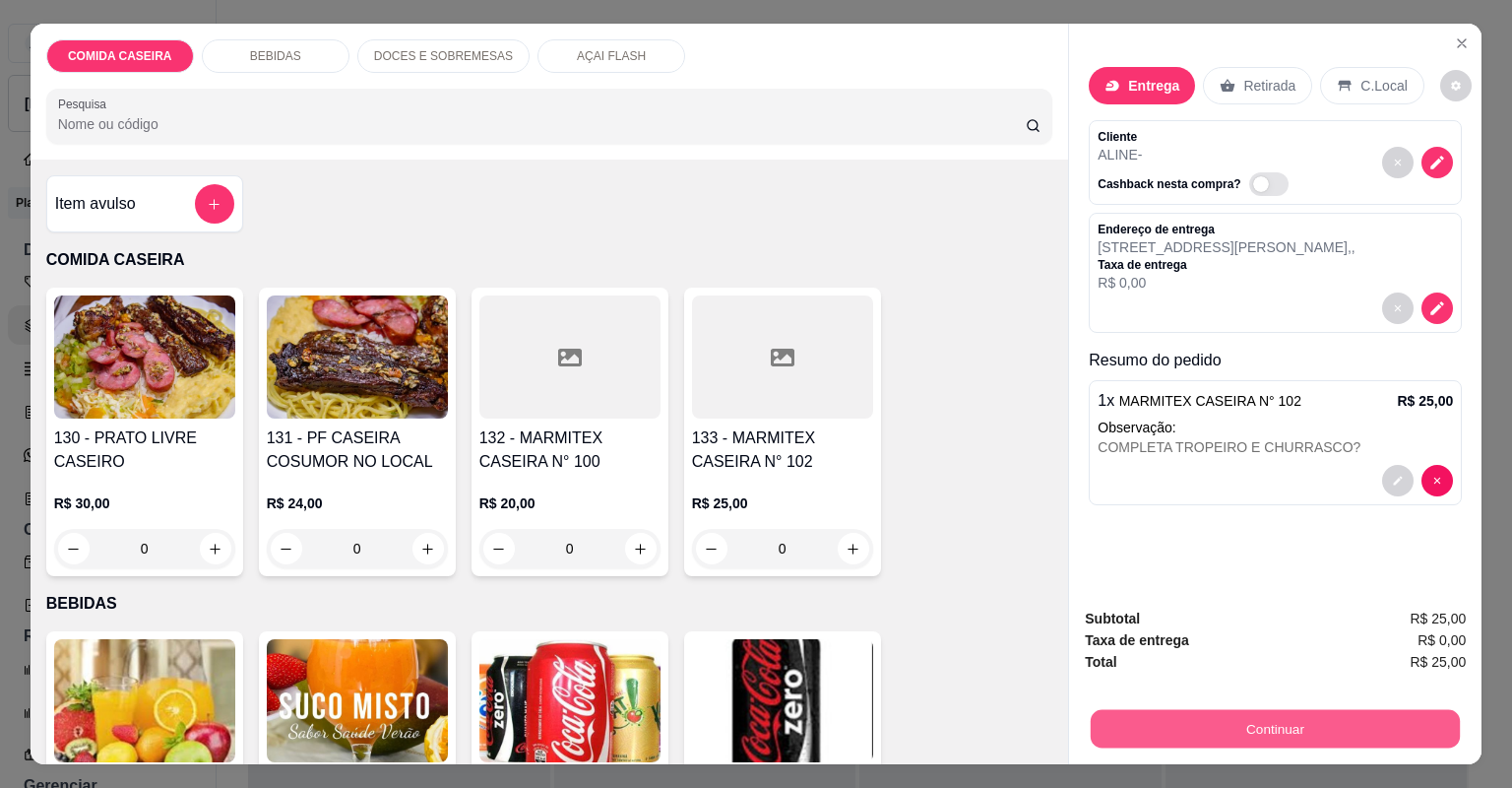 click on "Continuar" at bounding box center (1275, 729) 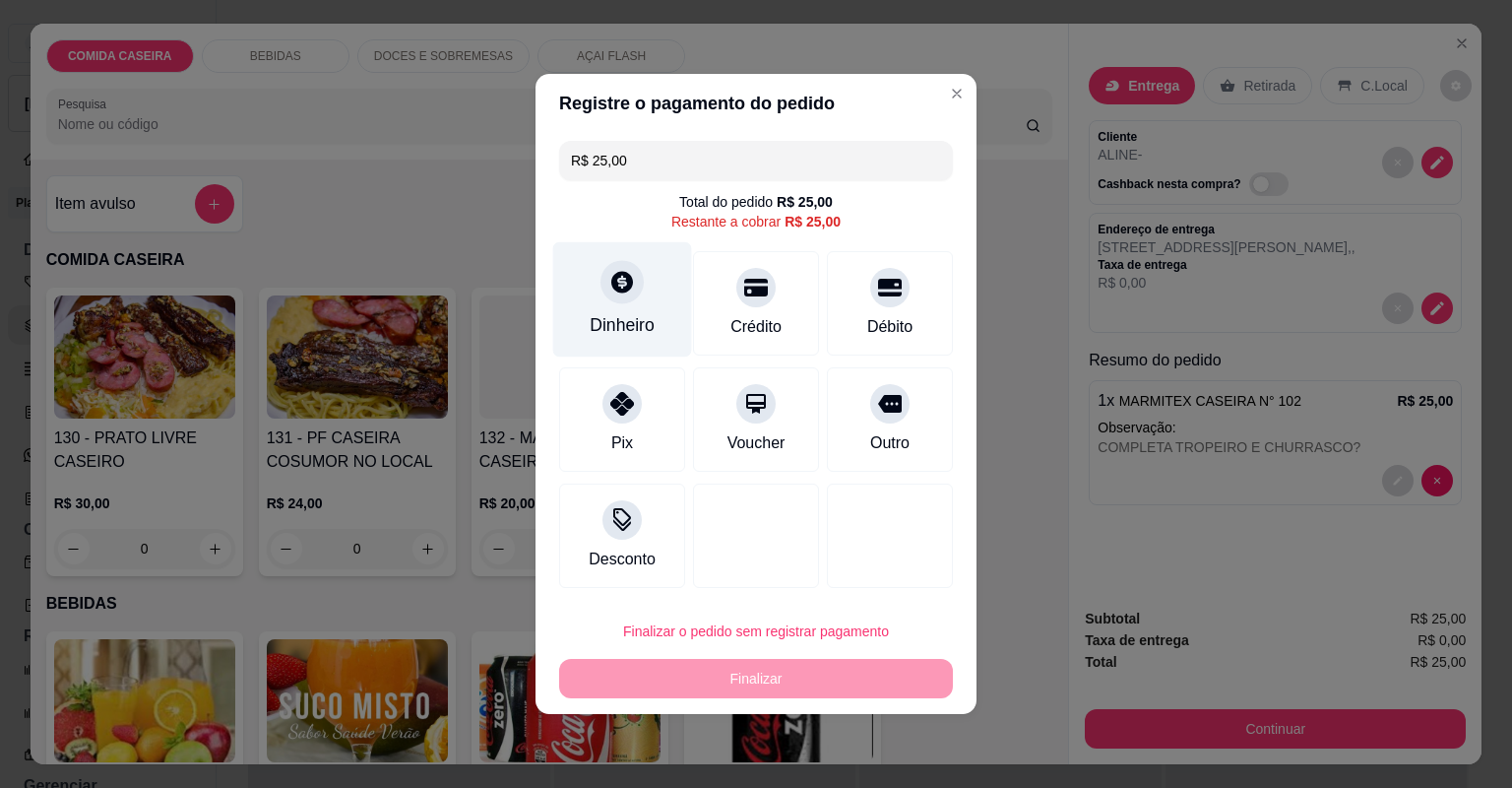 click at bounding box center (622, 282) 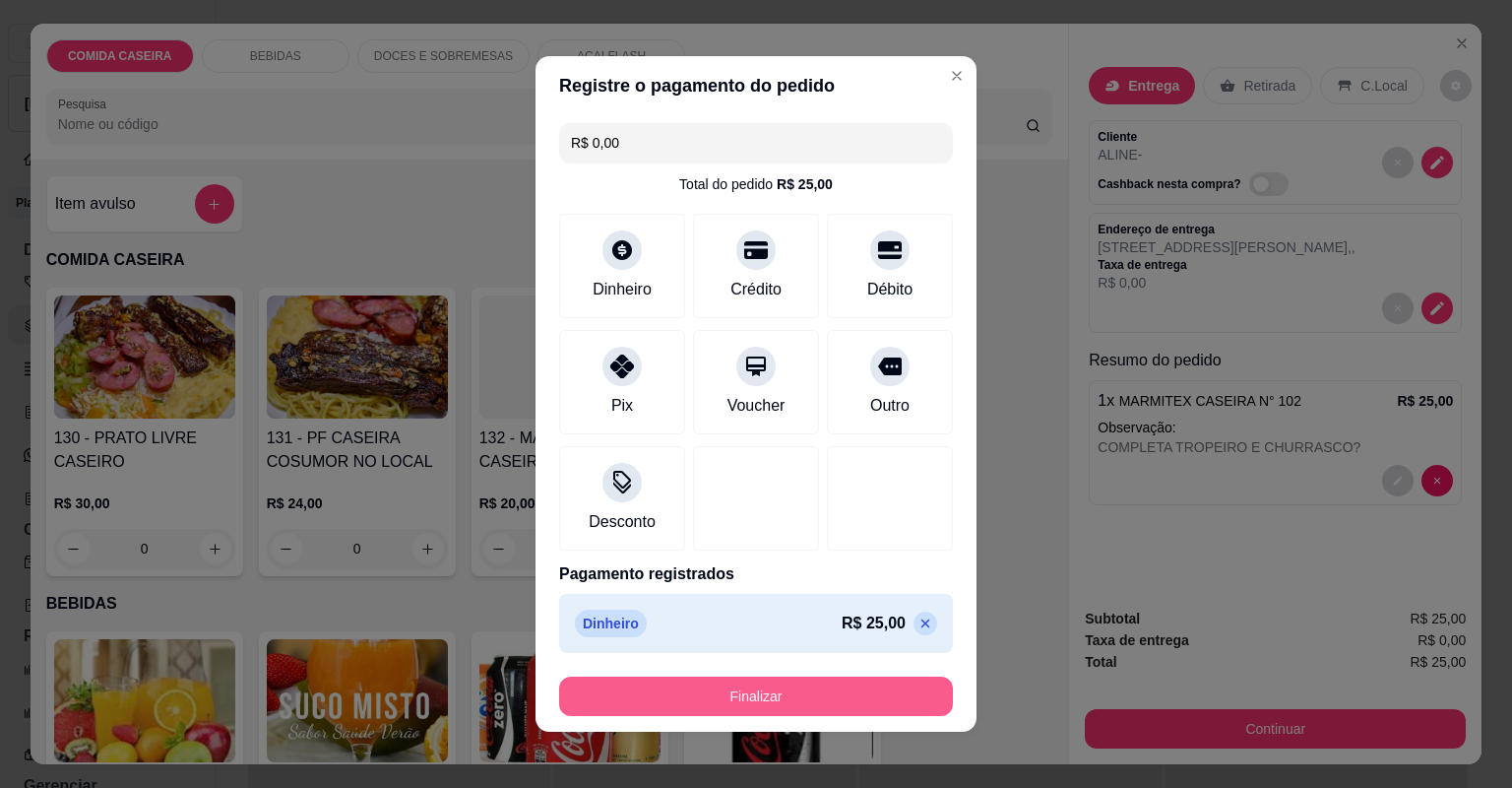 click on "Finalizar" at bounding box center [756, 696] 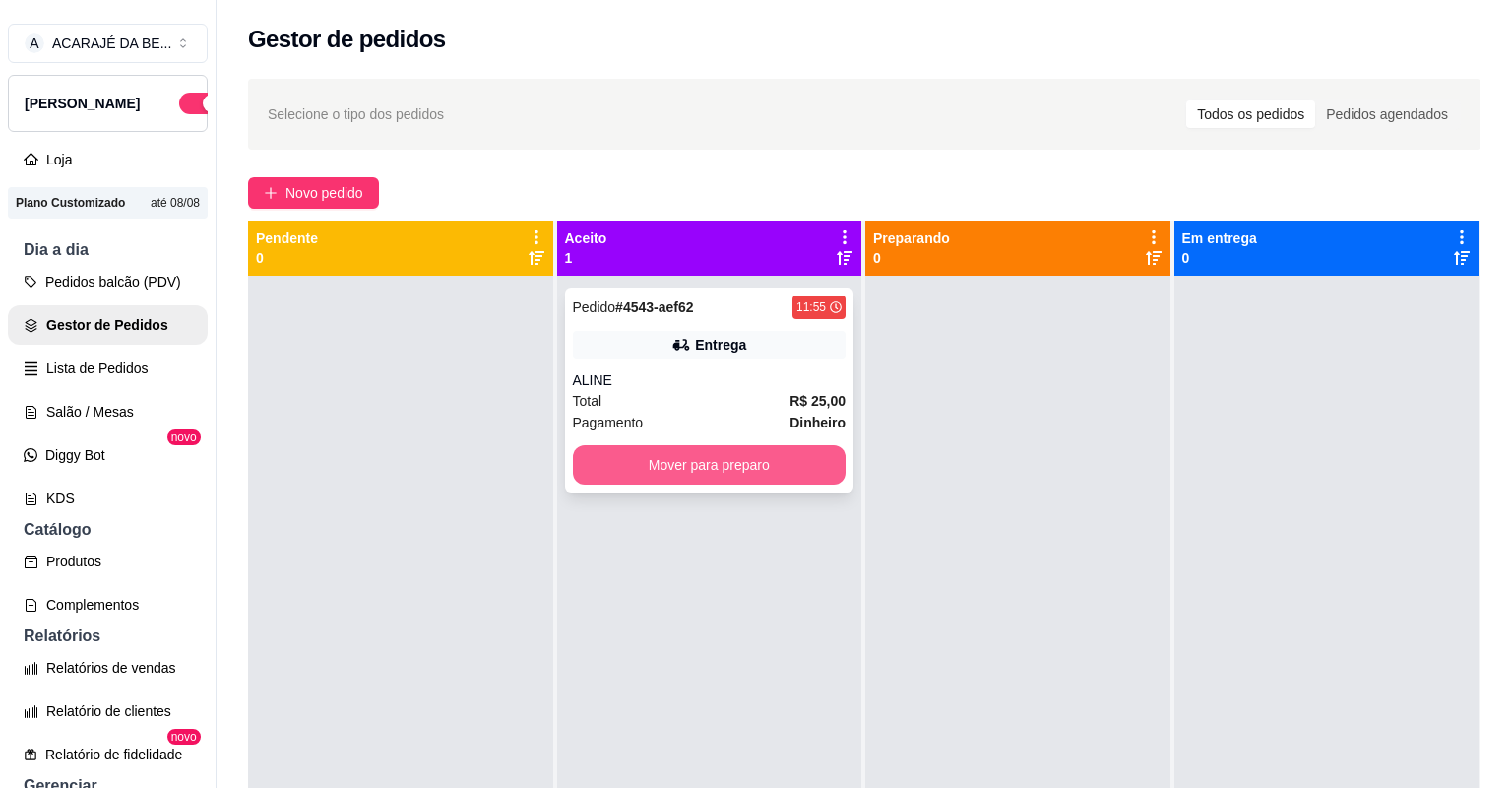 click on "Pedido  # 4543-aef62 11:55 Entrega ALINE  Total R$ 25,00 Pagamento Dinheiro Mover para preparo" at bounding box center (710, 390) 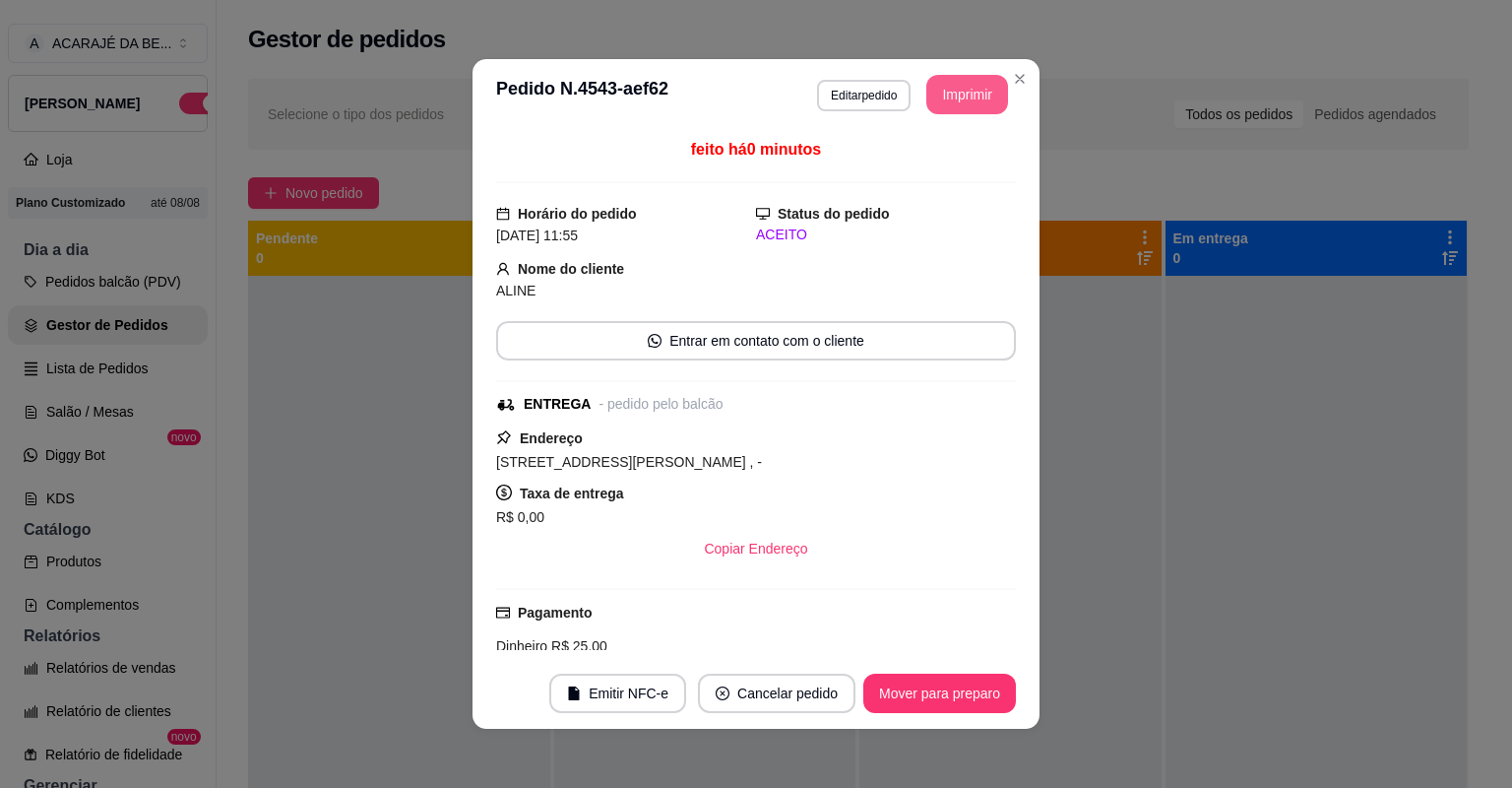 click on "Imprimir" at bounding box center [967, 95] 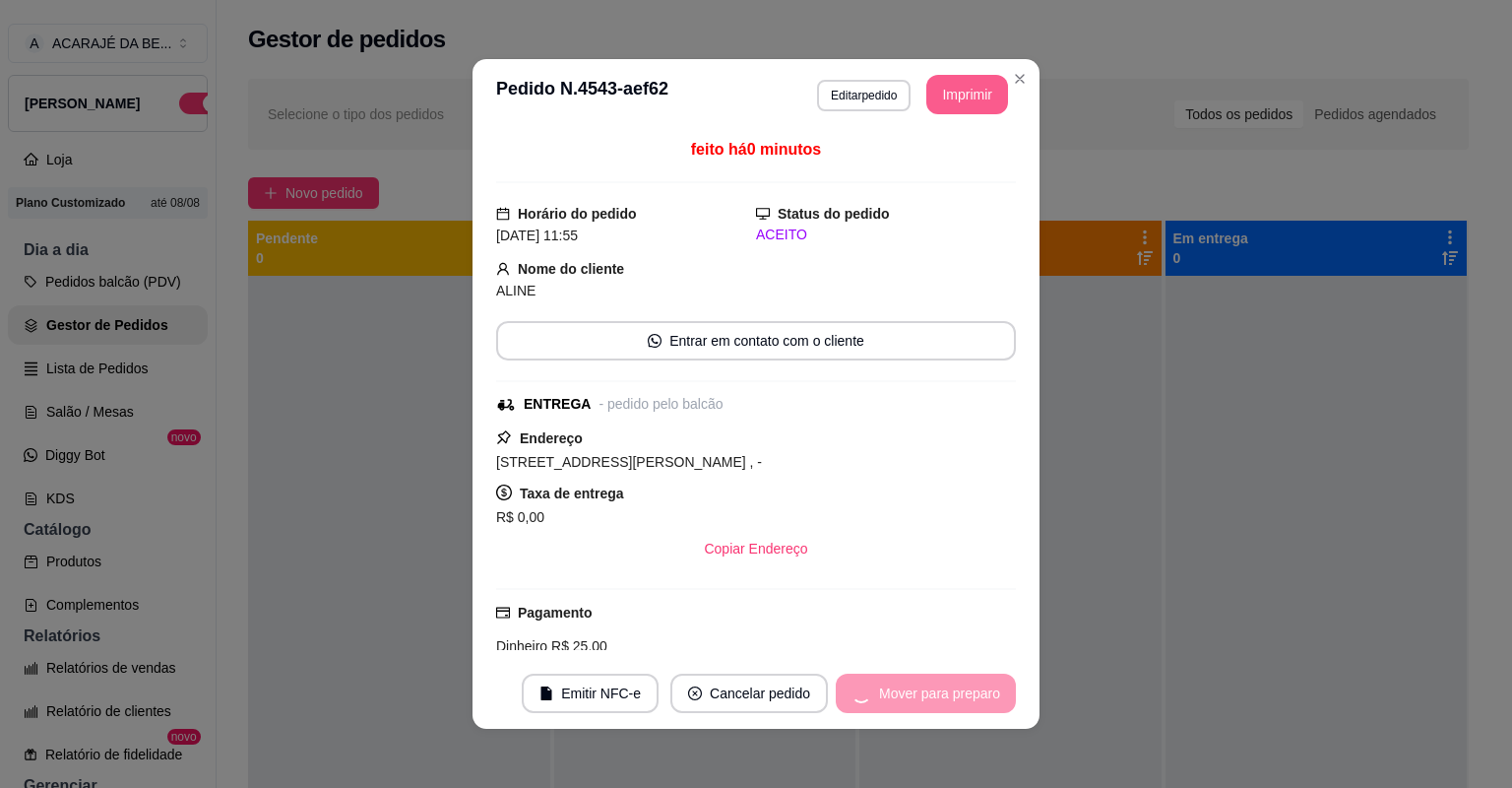 click on "Mover para preparo" at bounding box center [925, 693] 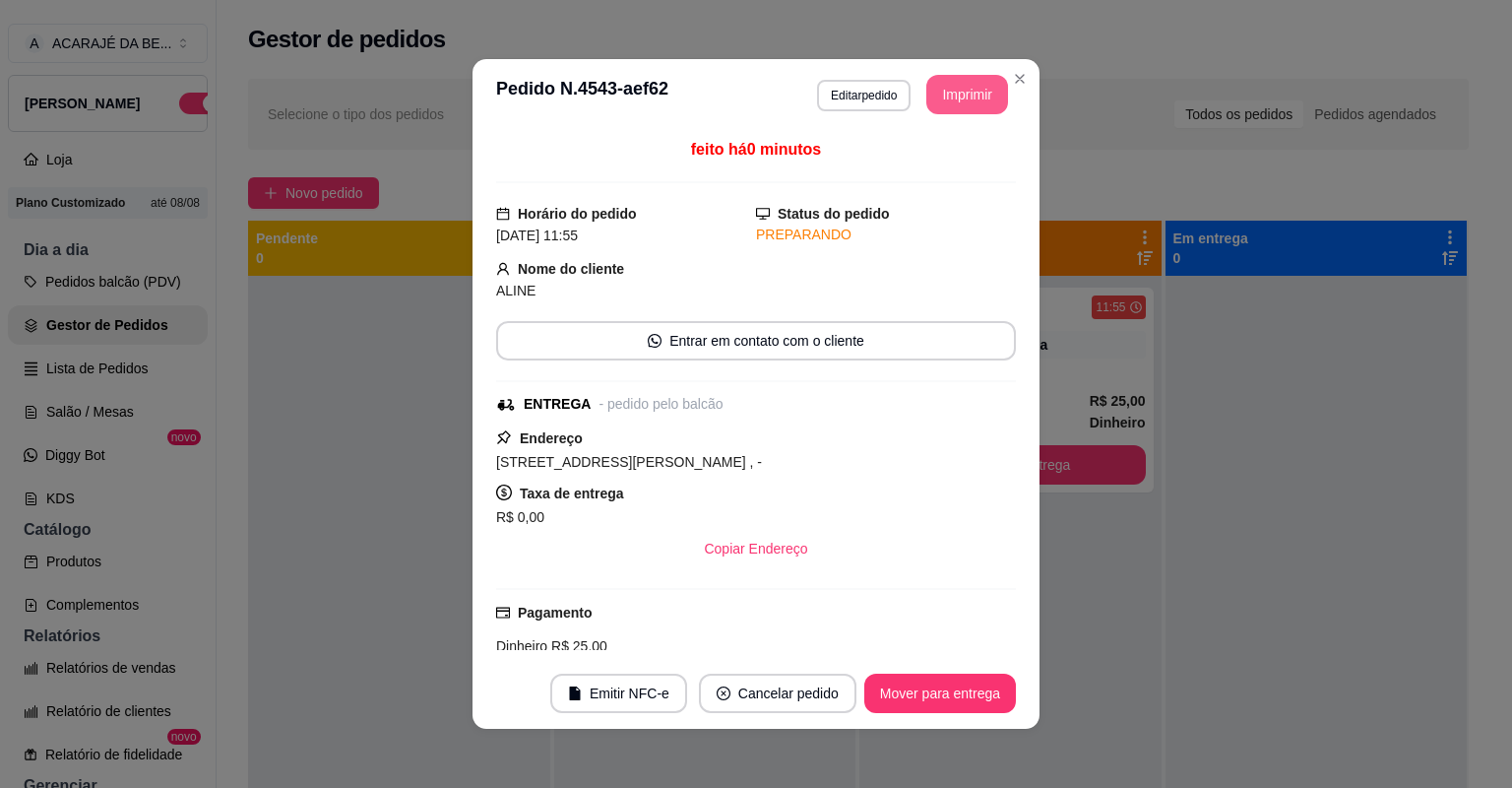 click on "Mover para entrega" at bounding box center [940, 693] 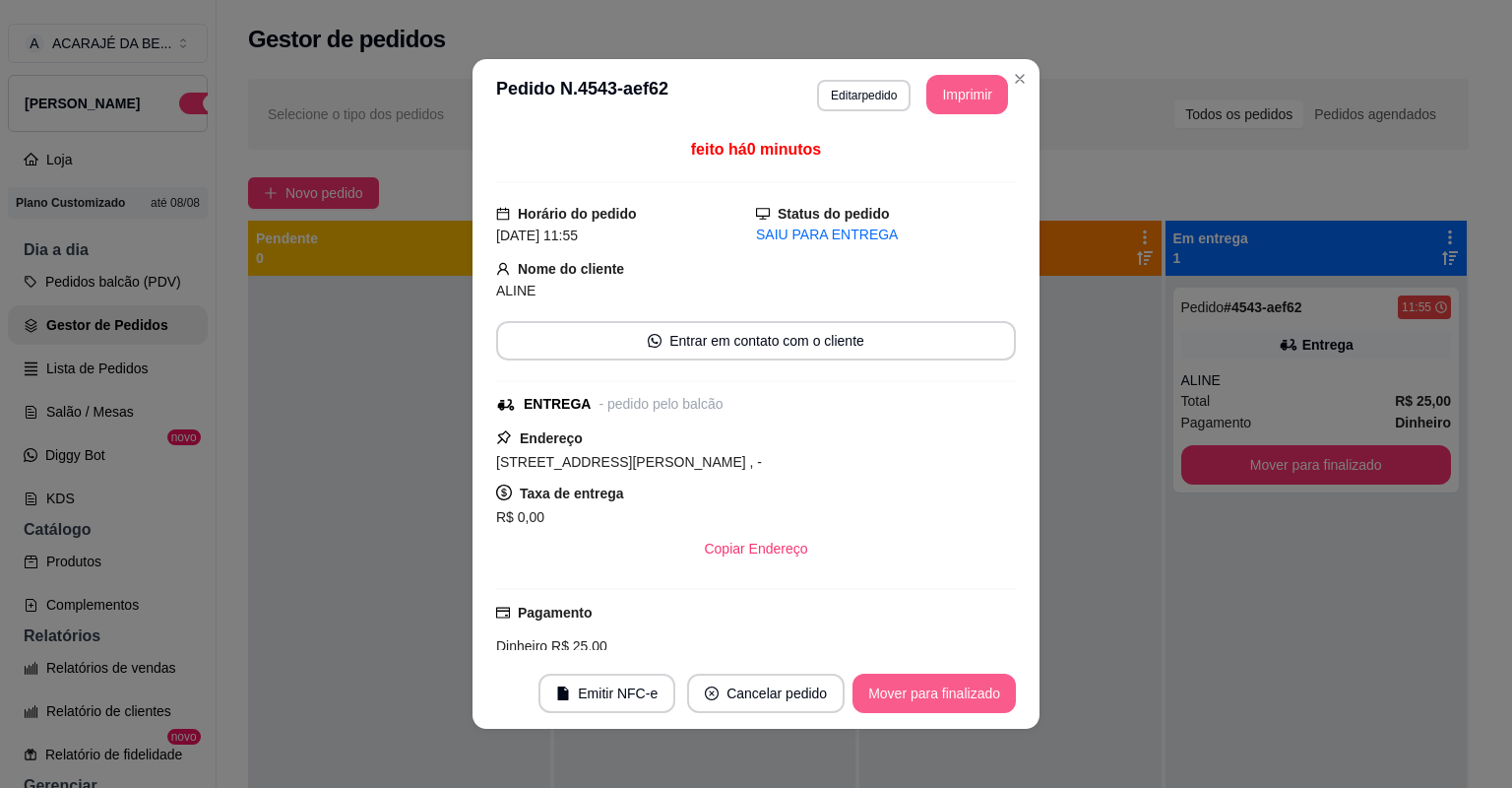 click on "Mover para finalizado" at bounding box center [934, 693] 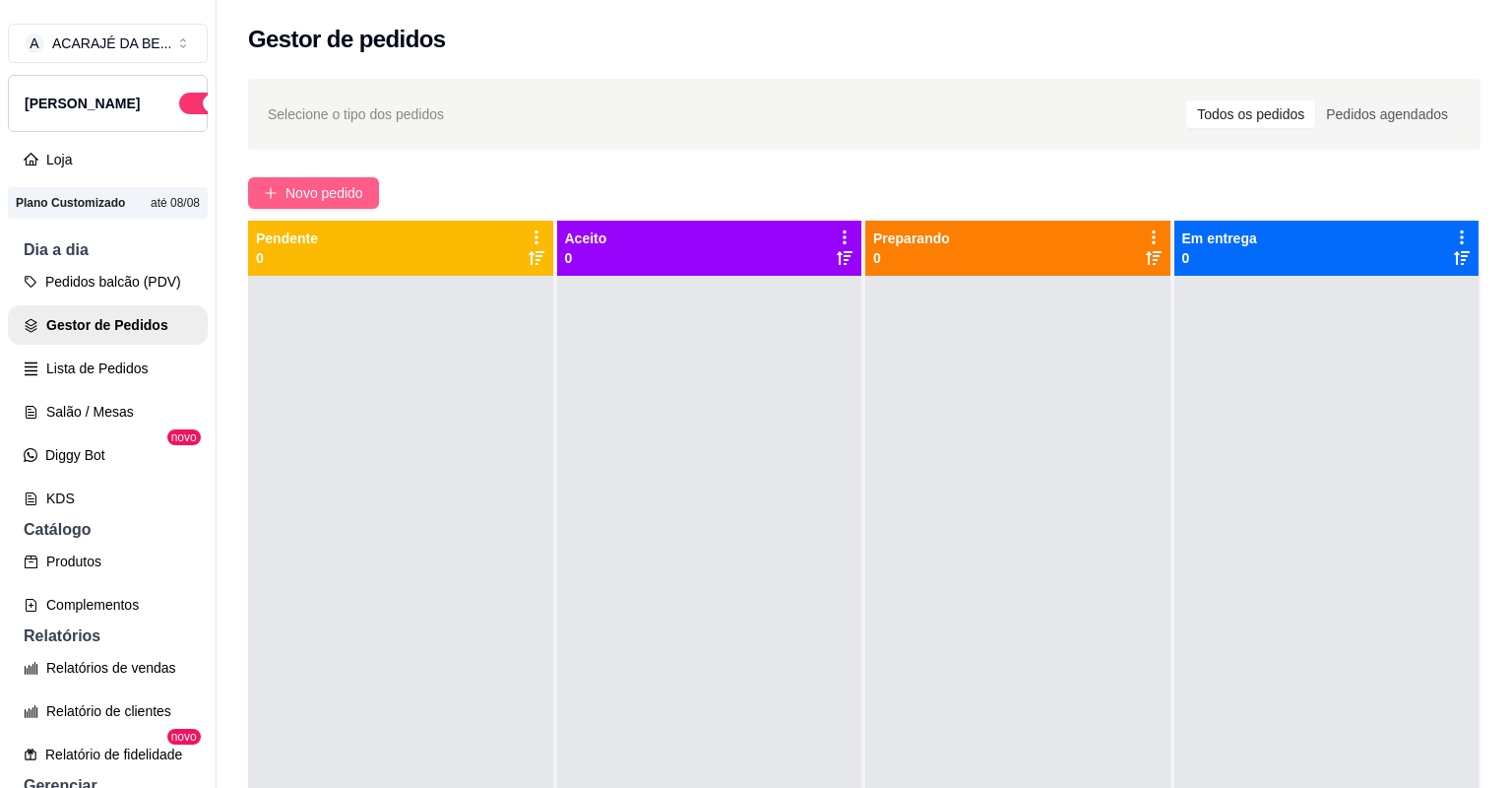 click on "Novo pedido" at bounding box center [313, 193] 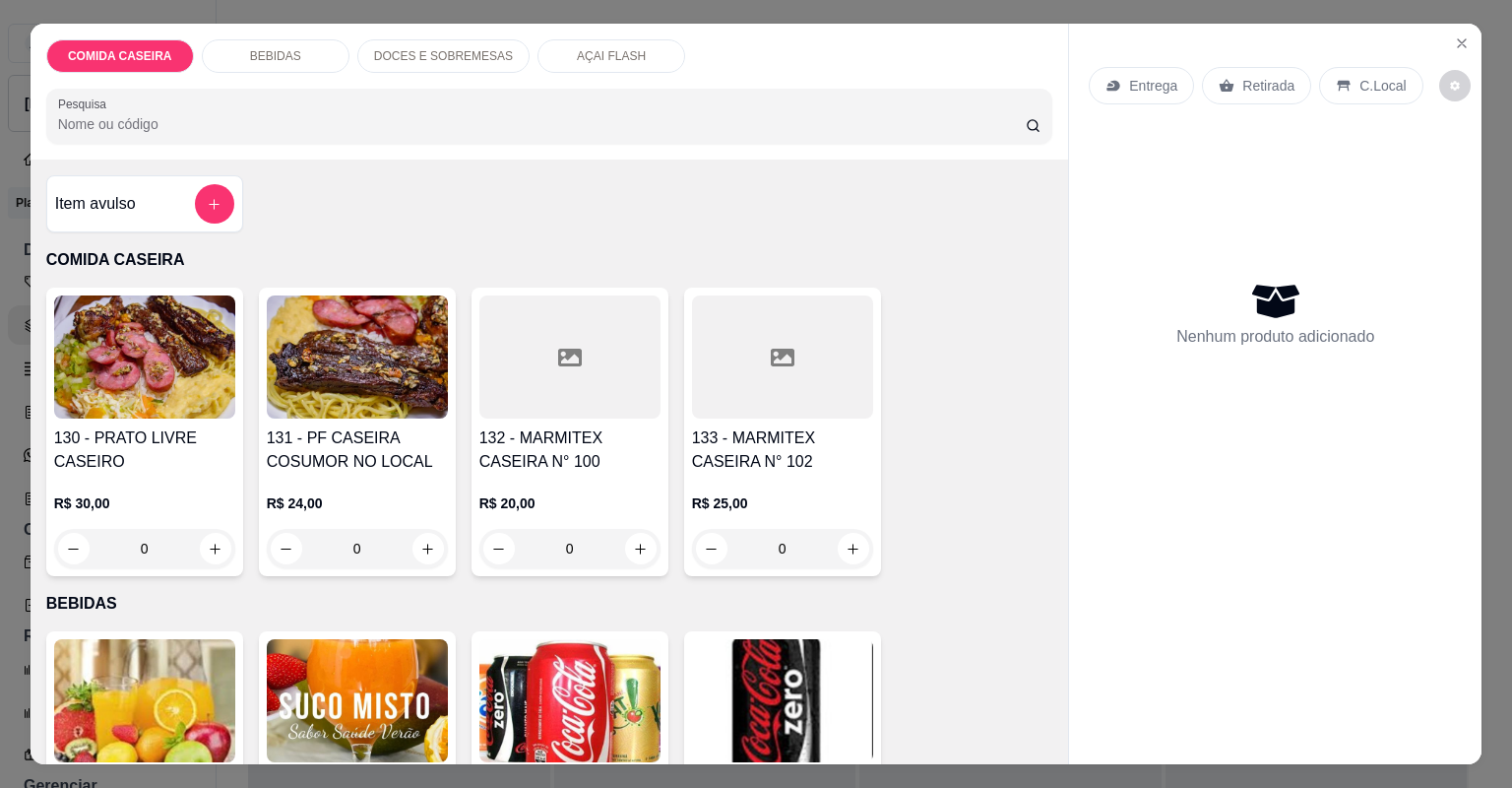click on "132 - MARMITEX CASEIRA N° 100    R$ 20,00 0" at bounding box center (570, 431) 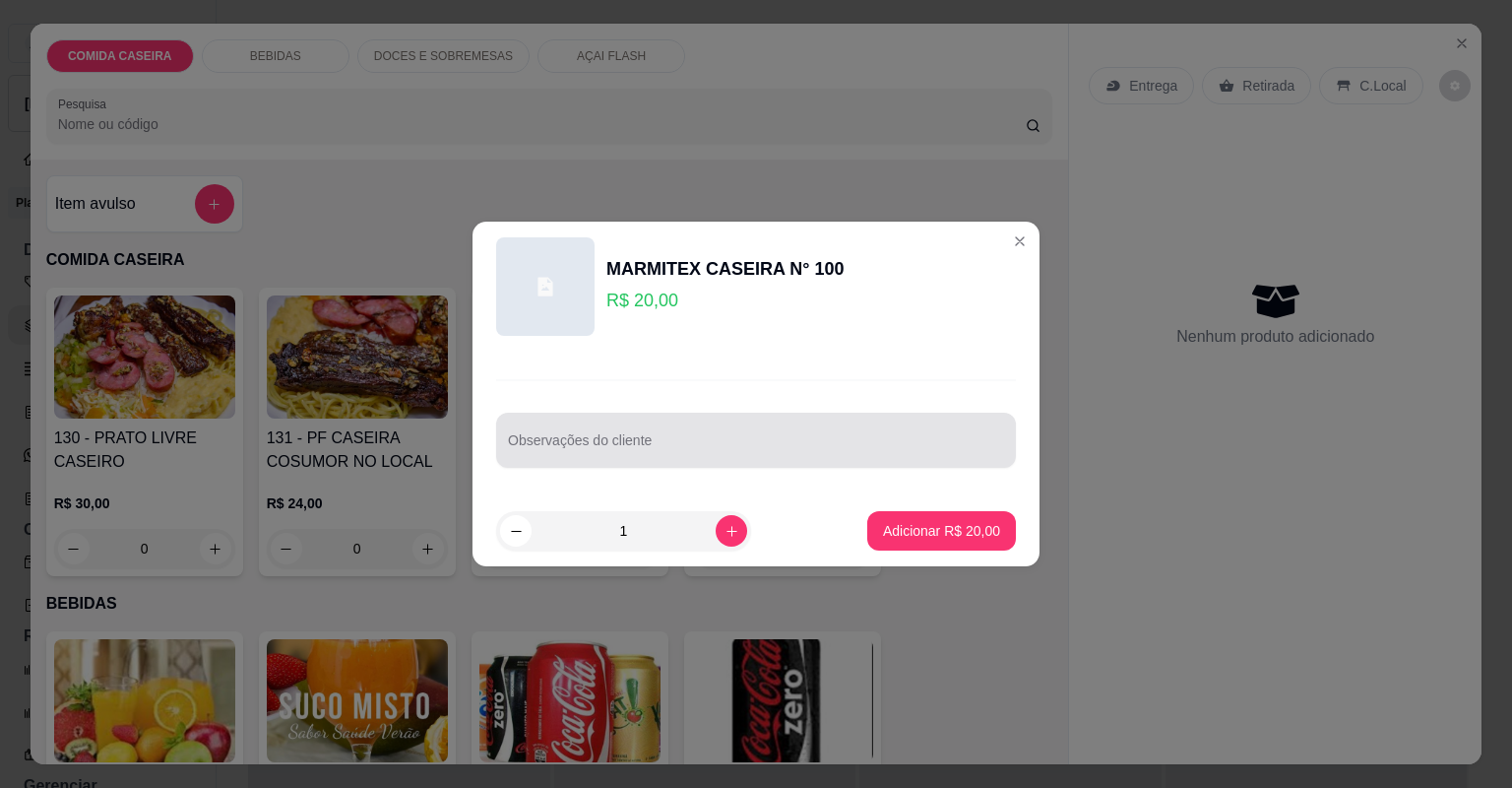 click on "Observações do cliente" at bounding box center (756, 440) 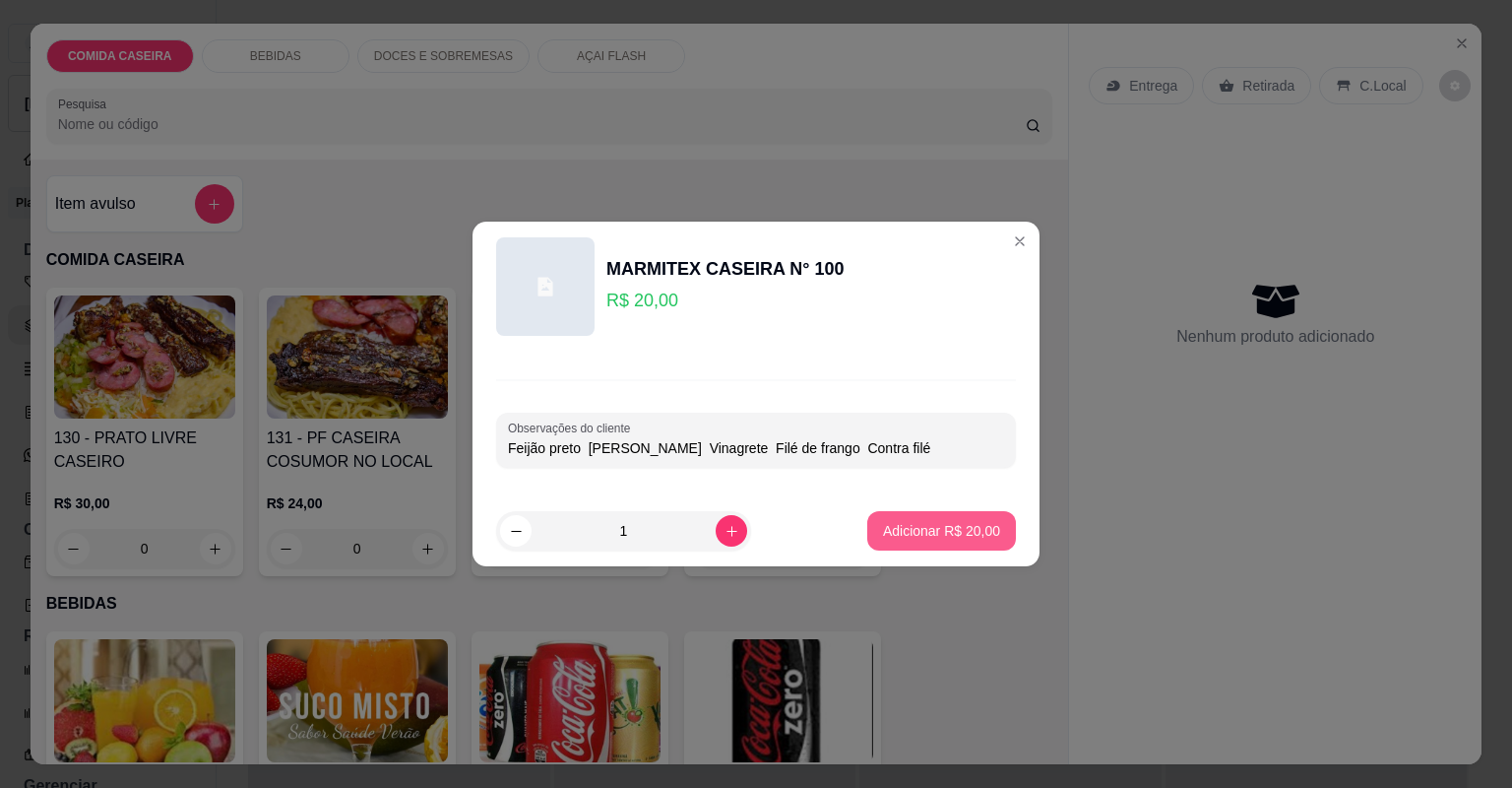 click on "Adicionar   R$ 20,00" at bounding box center [941, 531] 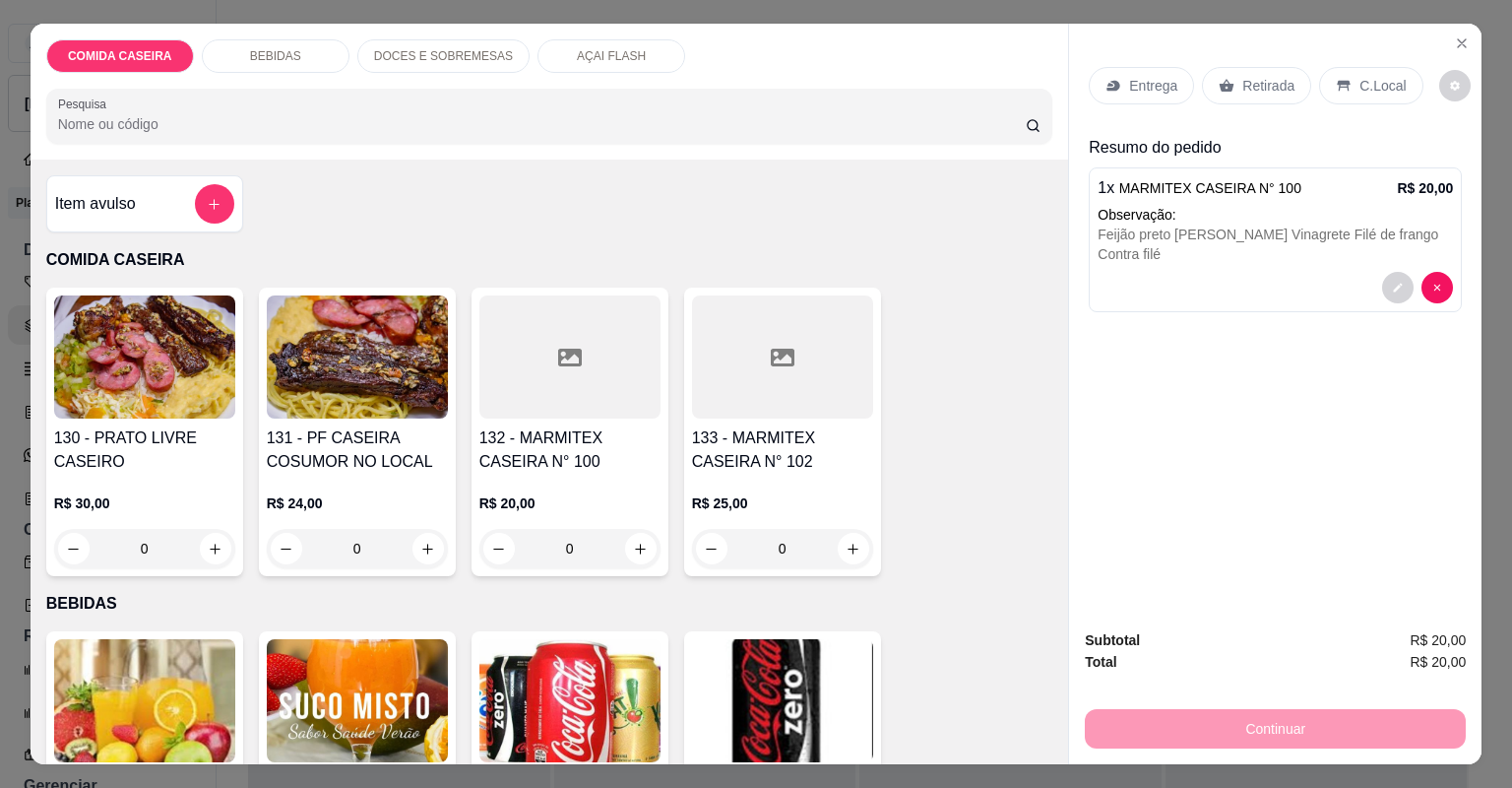 click on "Entrega" at bounding box center (1153, 86) 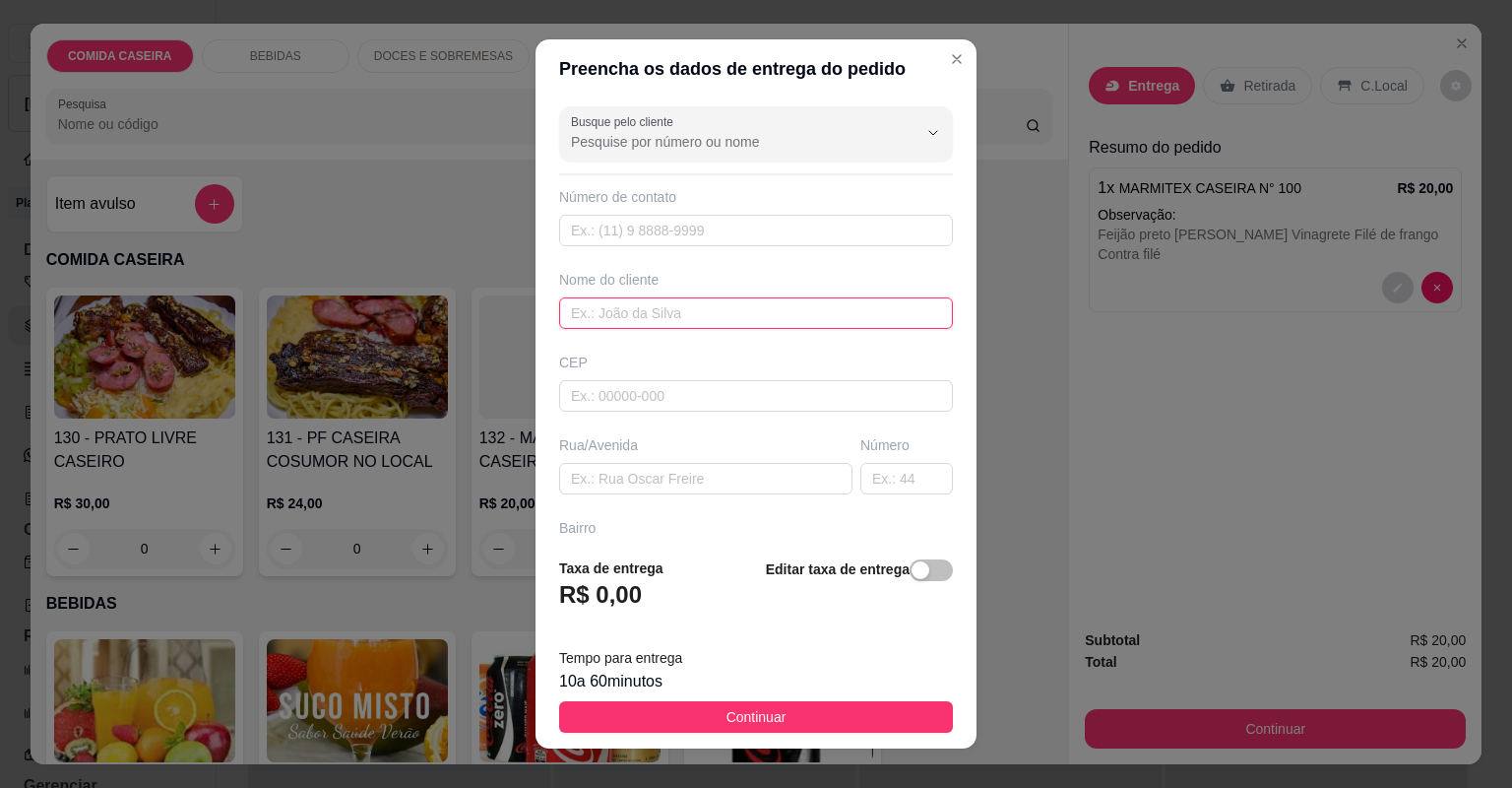click at bounding box center (756, 313) 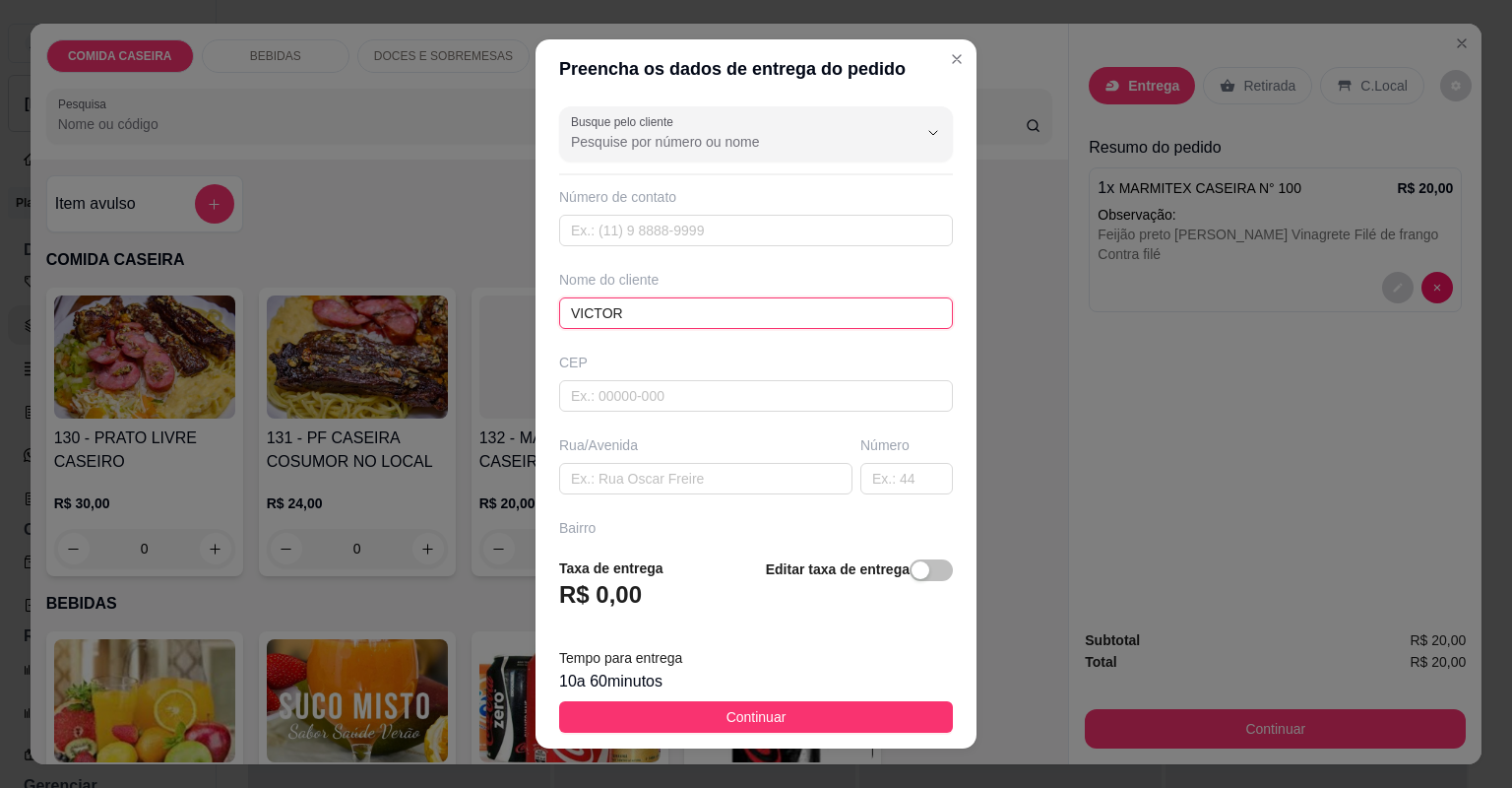 type on "VICTOR" 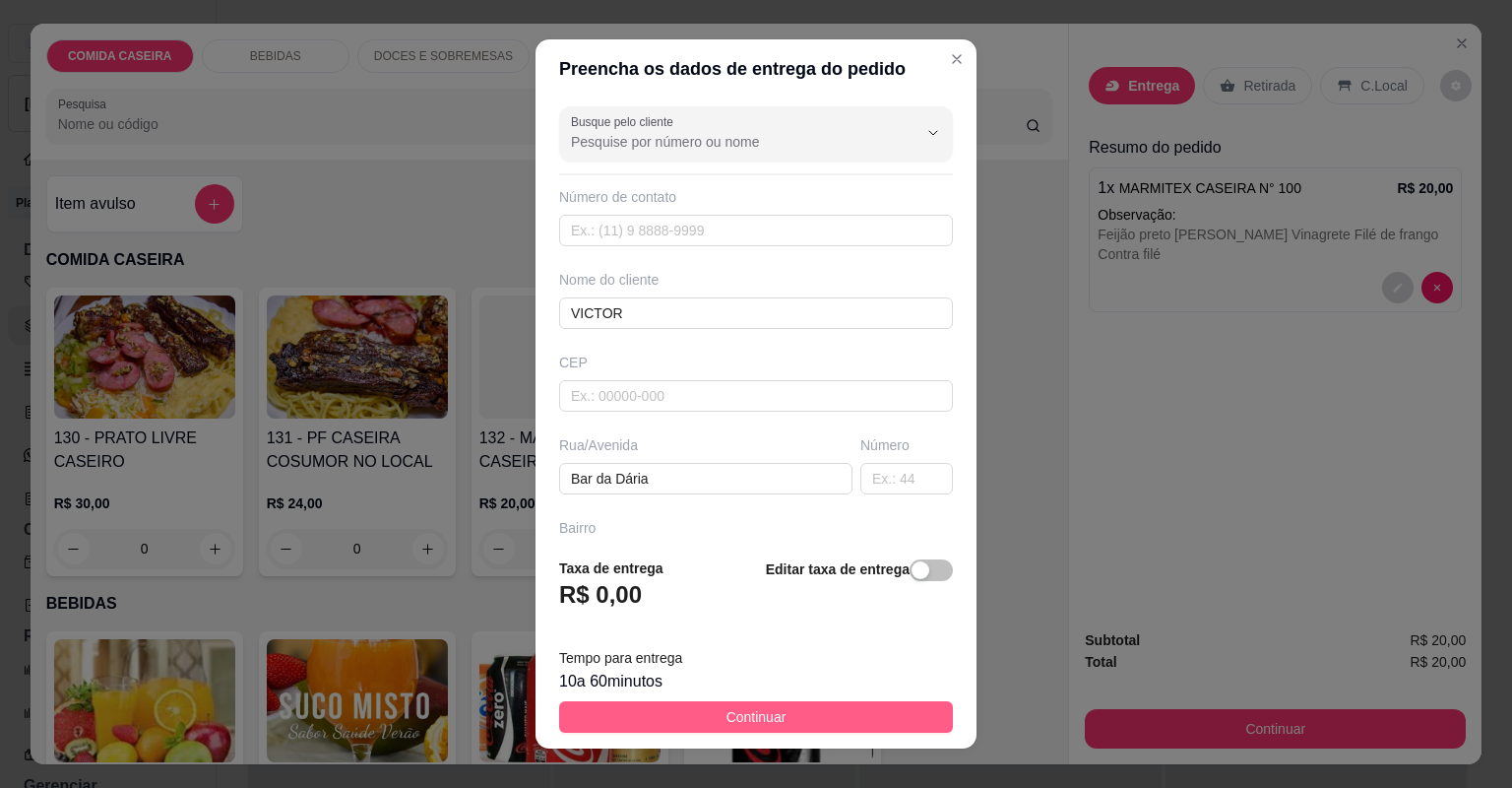 click on "Continuar" at bounding box center [756, 717] 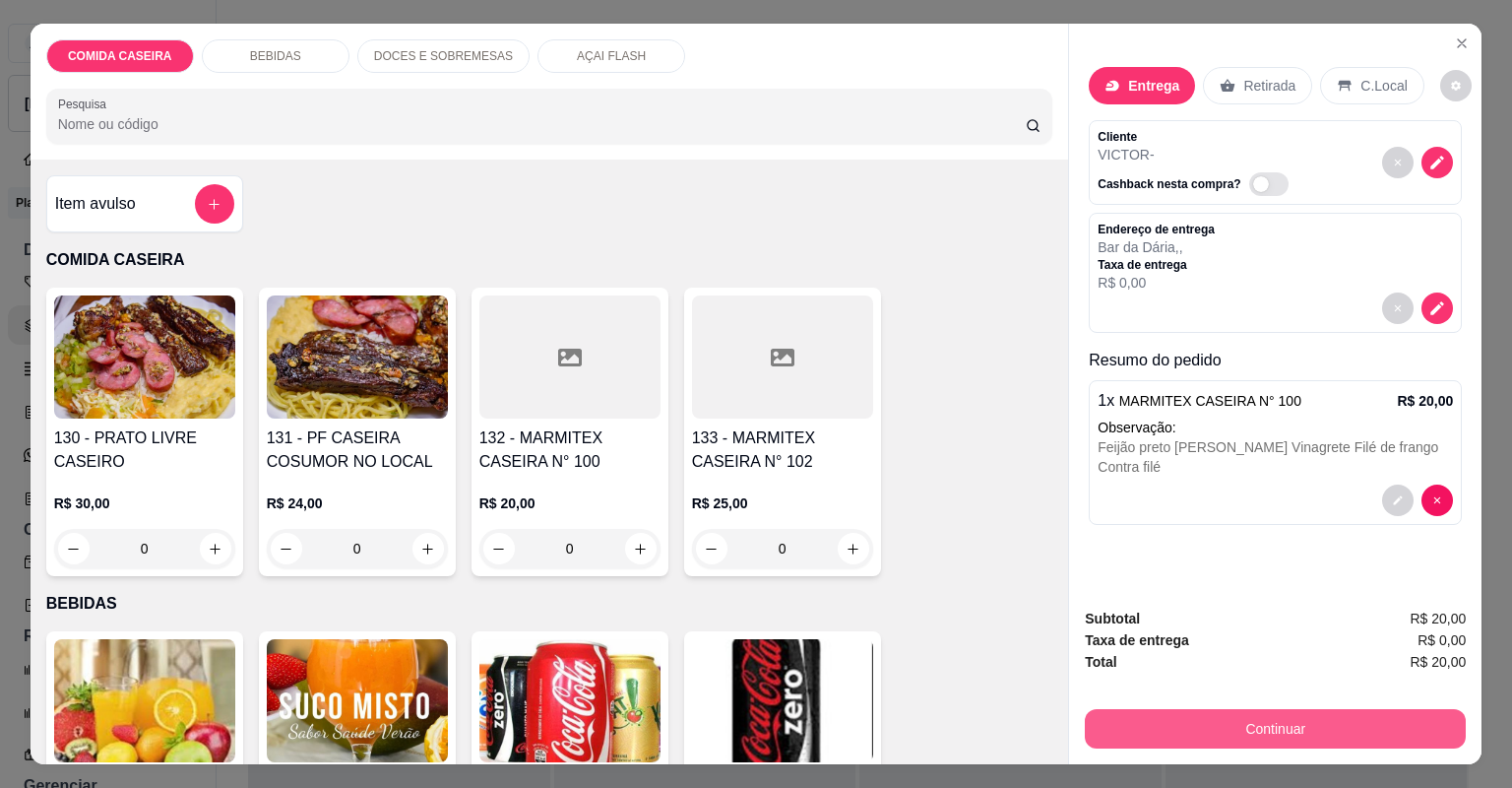 click on "Continuar" at bounding box center (1275, 729) 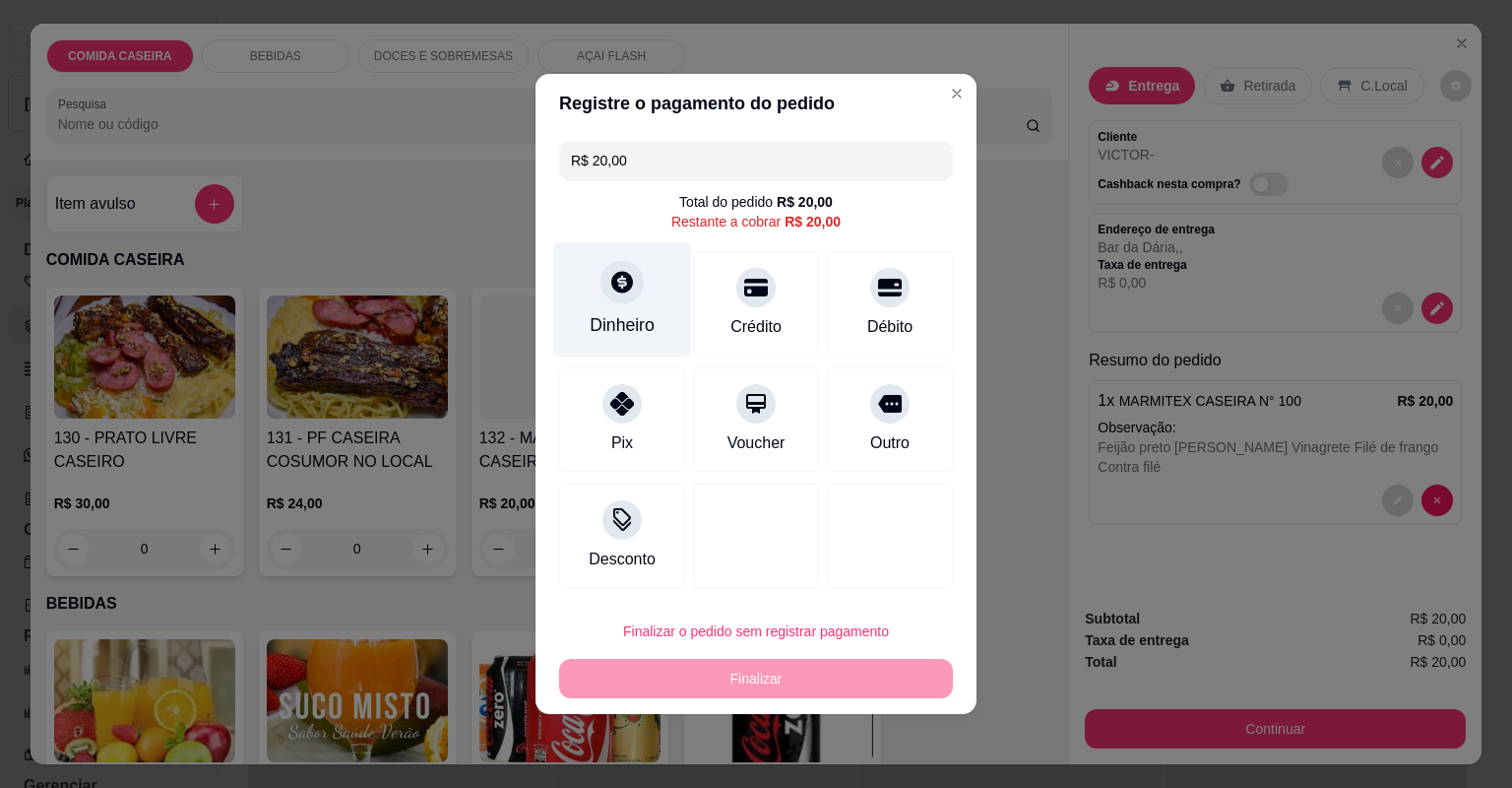 click at bounding box center (622, 282) 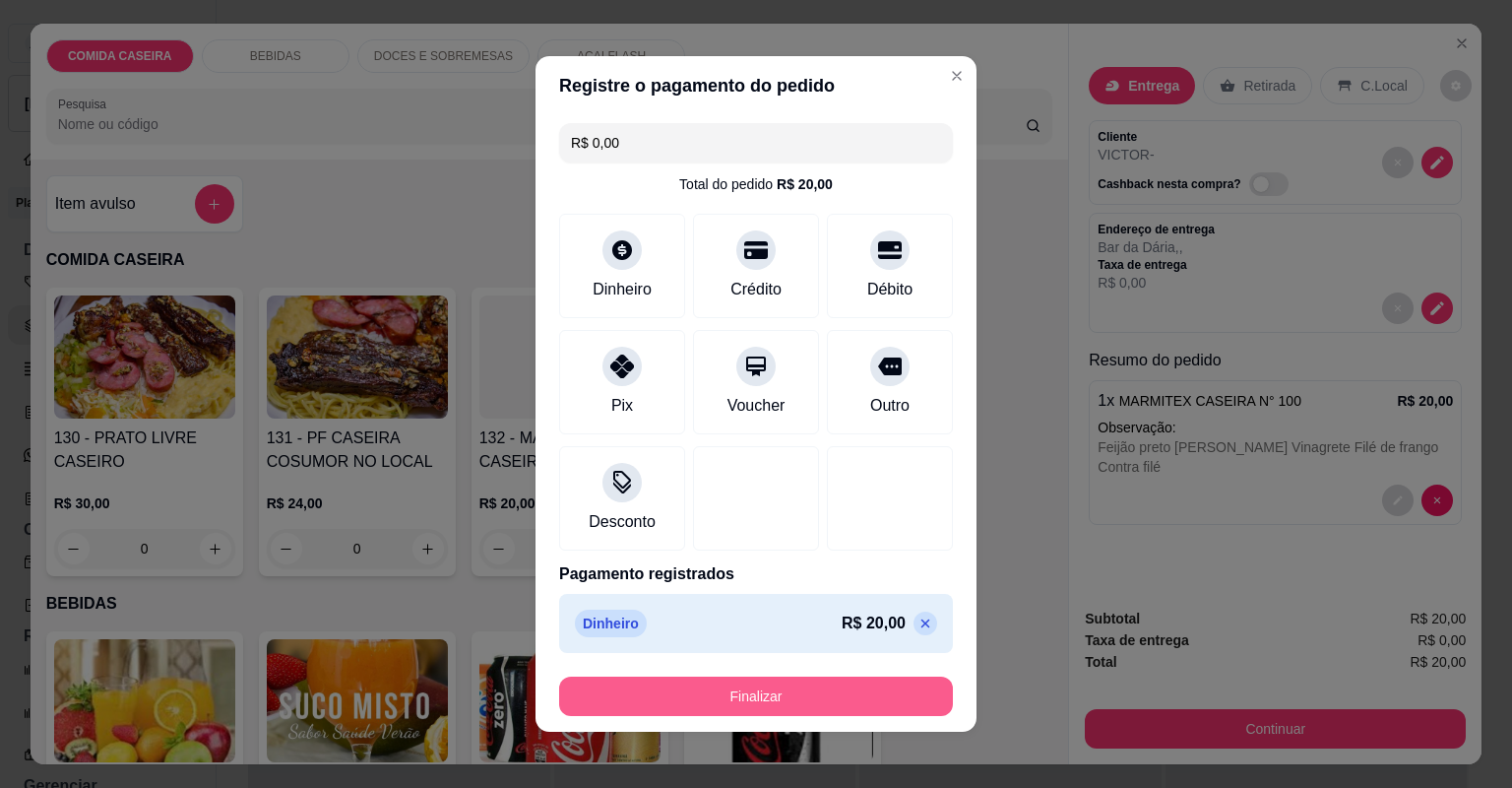 click on "Finalizar" at bounding box center (756, 696) 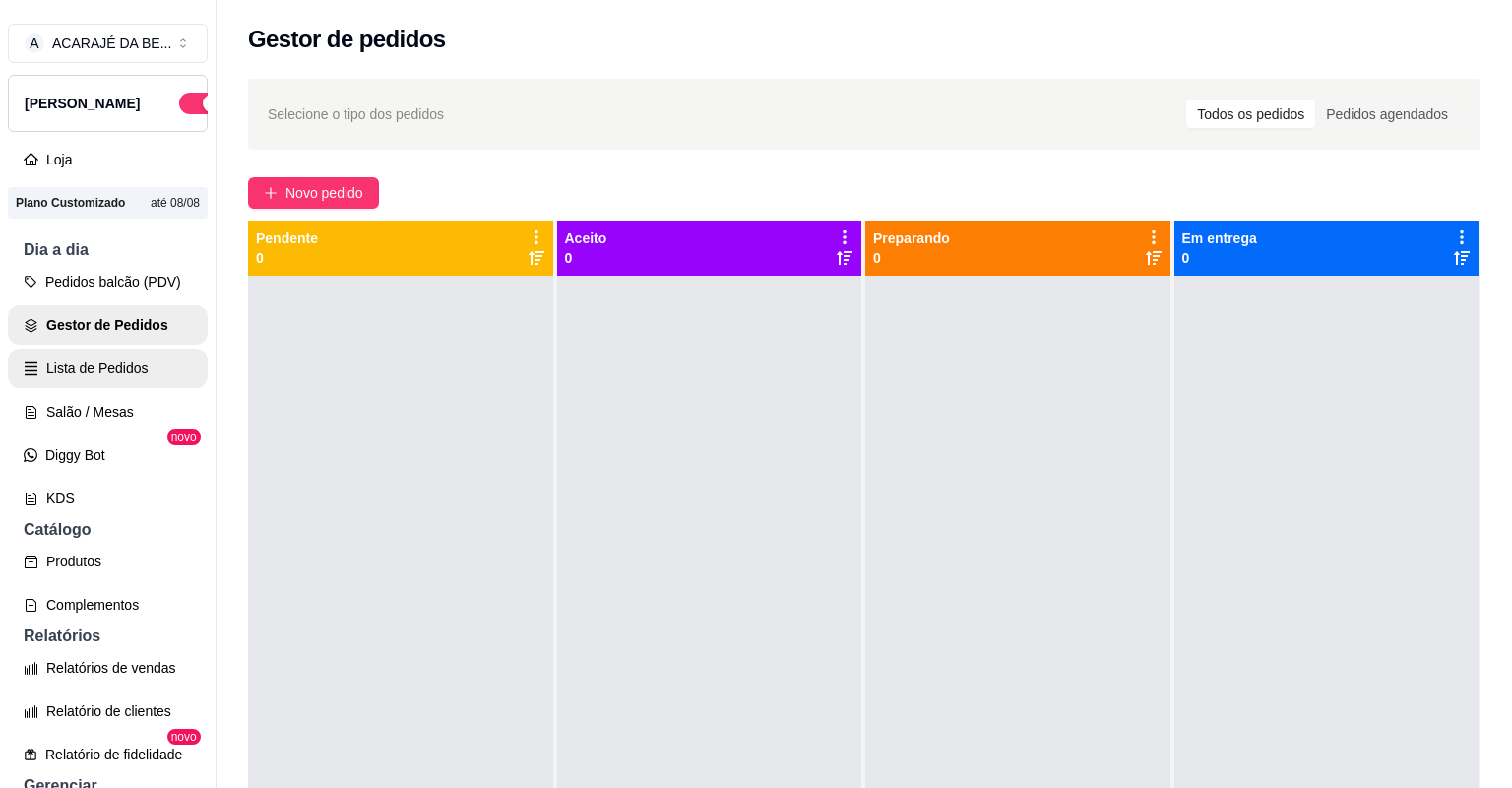 click on "Lista de Pedidos" at bounding box center (107, 368) 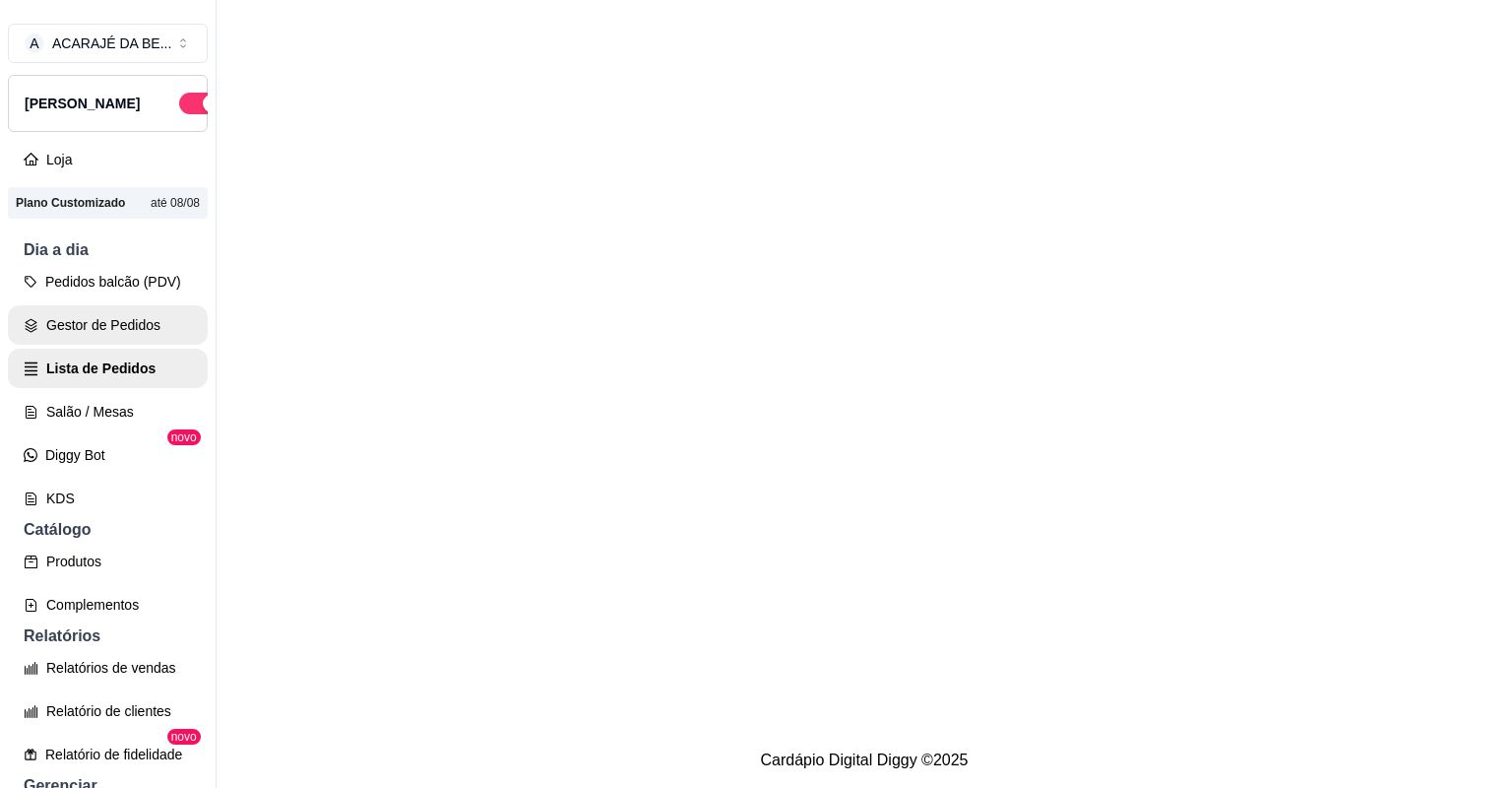 click on "Gestor de Pedidos" at bounding box center [107, 325] 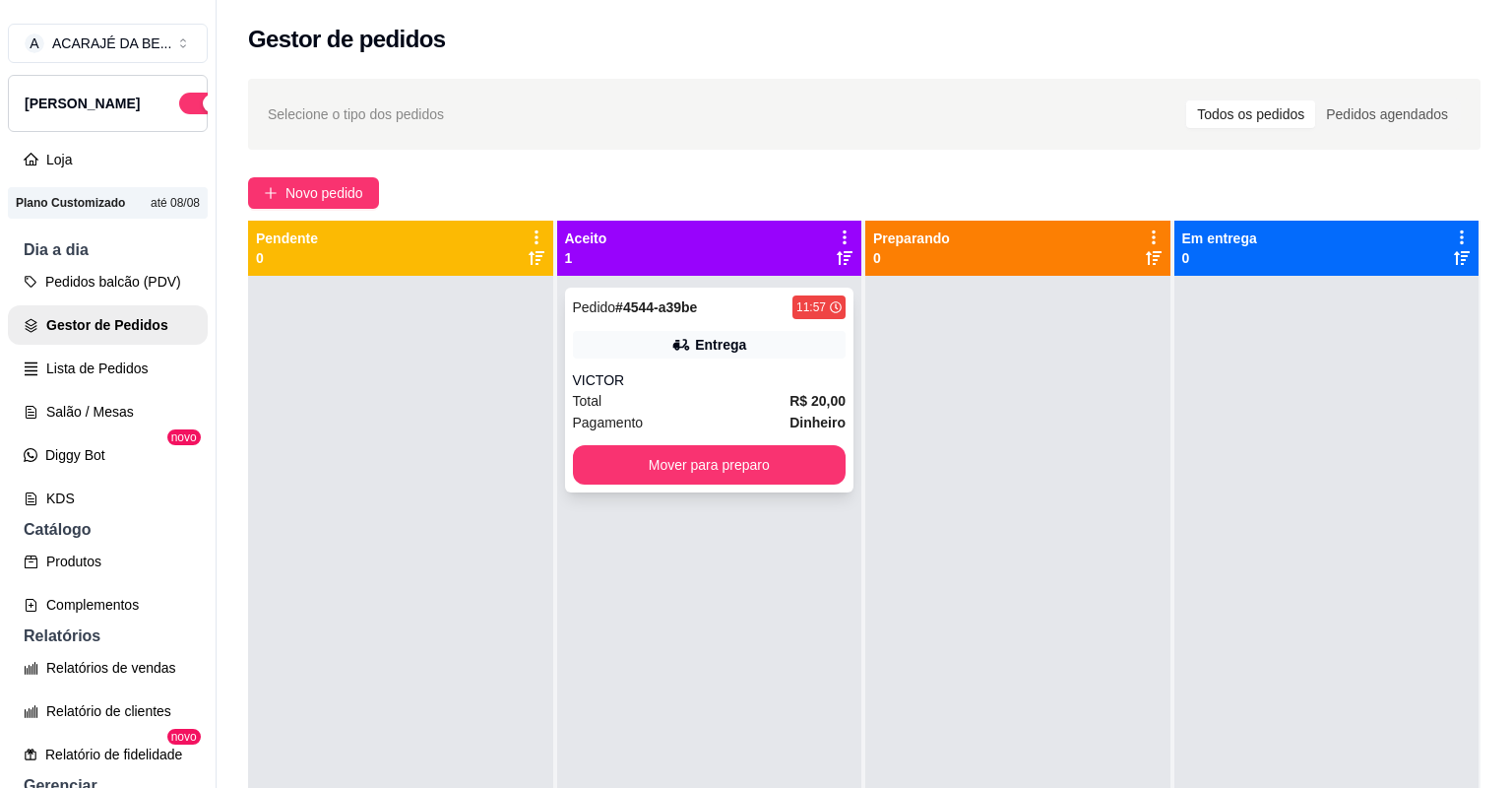 click on "Total R$ 20,00" at bounding box center [710, 401] 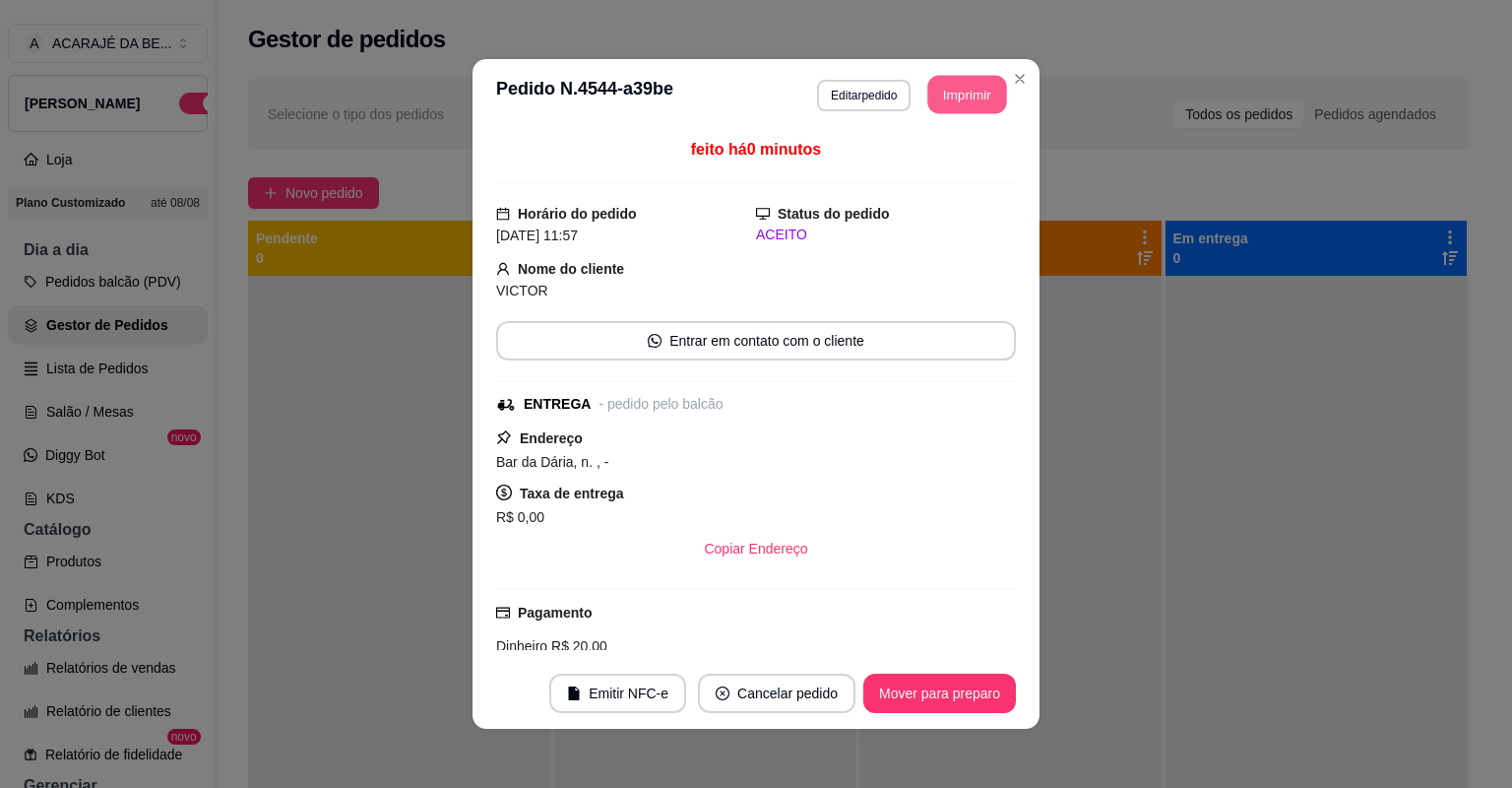 click on "Imprimir" at bounding box center [968, 95] 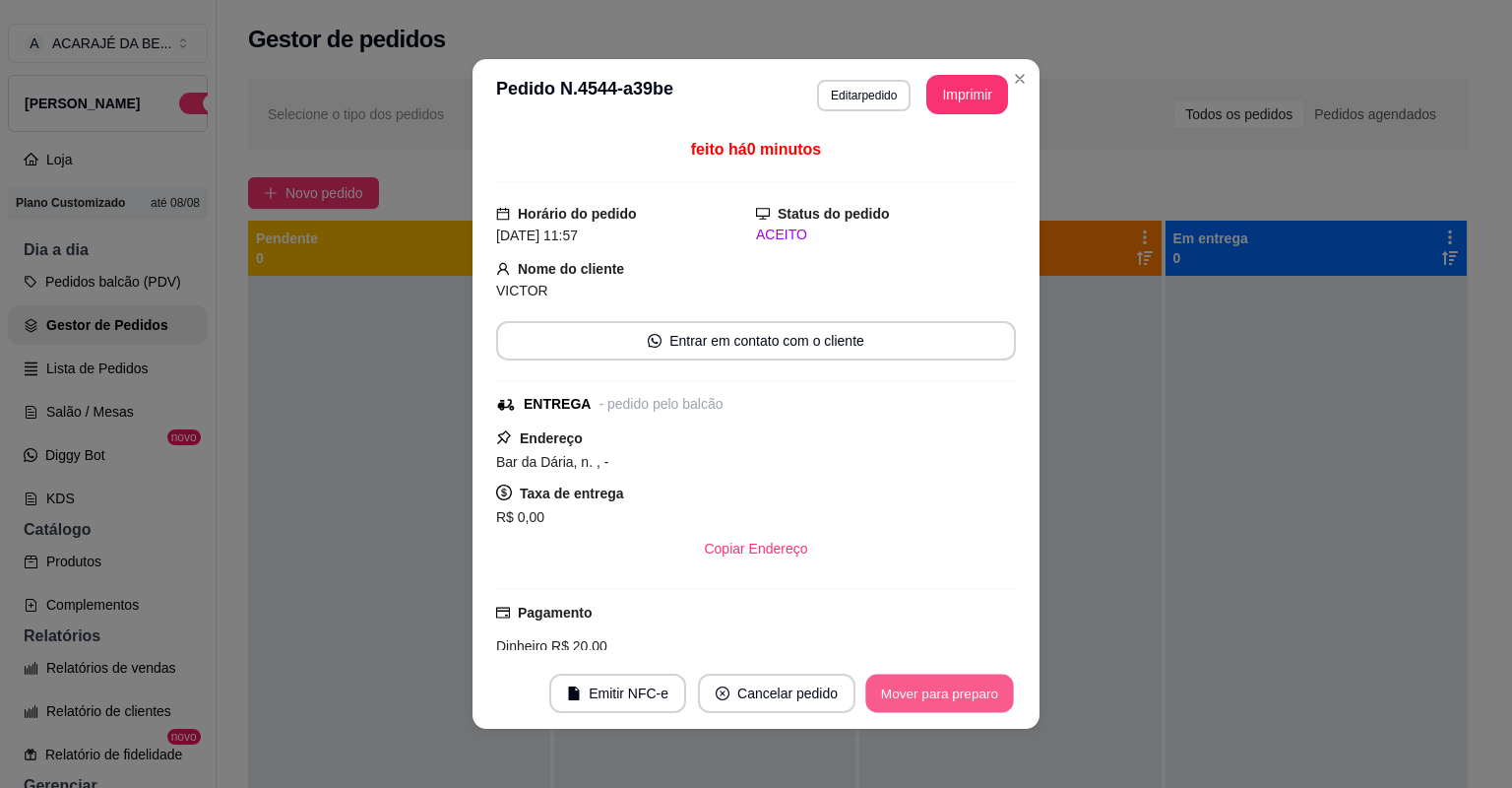 click on "Mover para preparo" at bounding box center (939, 693) 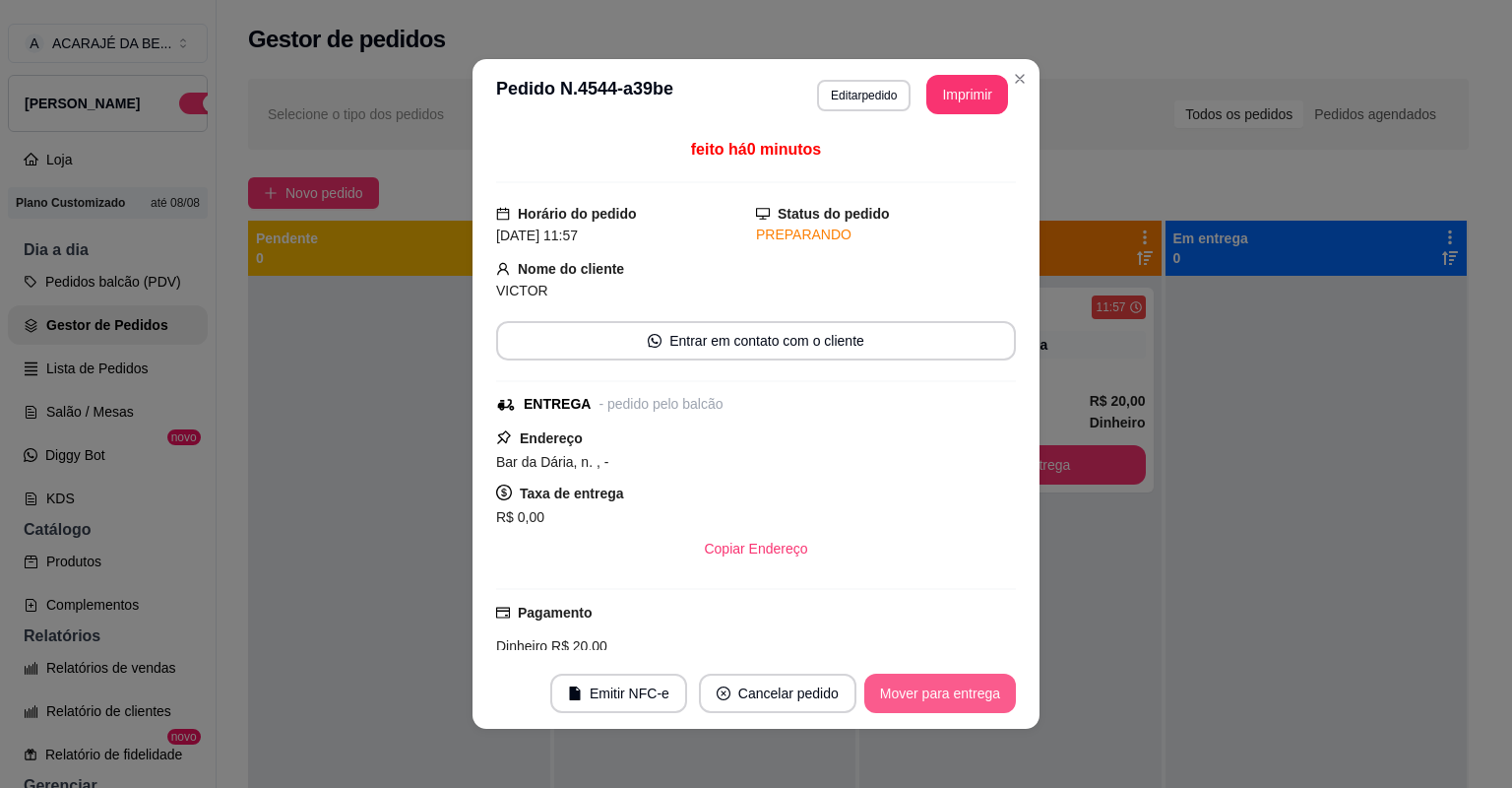 click on "Mover para entrega" at bounding box center [940, 693] 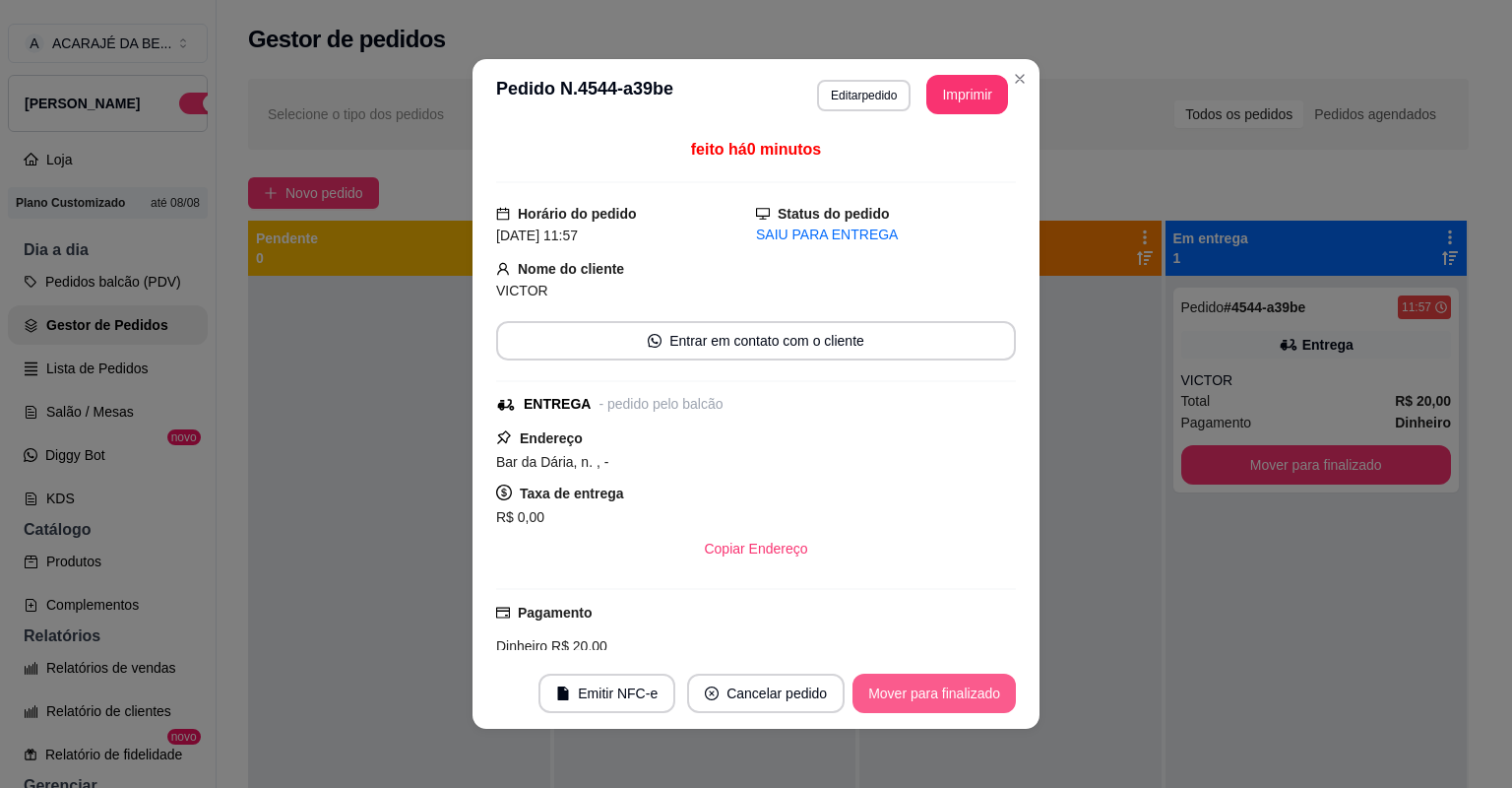 click on "Mover para finalizado" at bounding box center [934, 693] 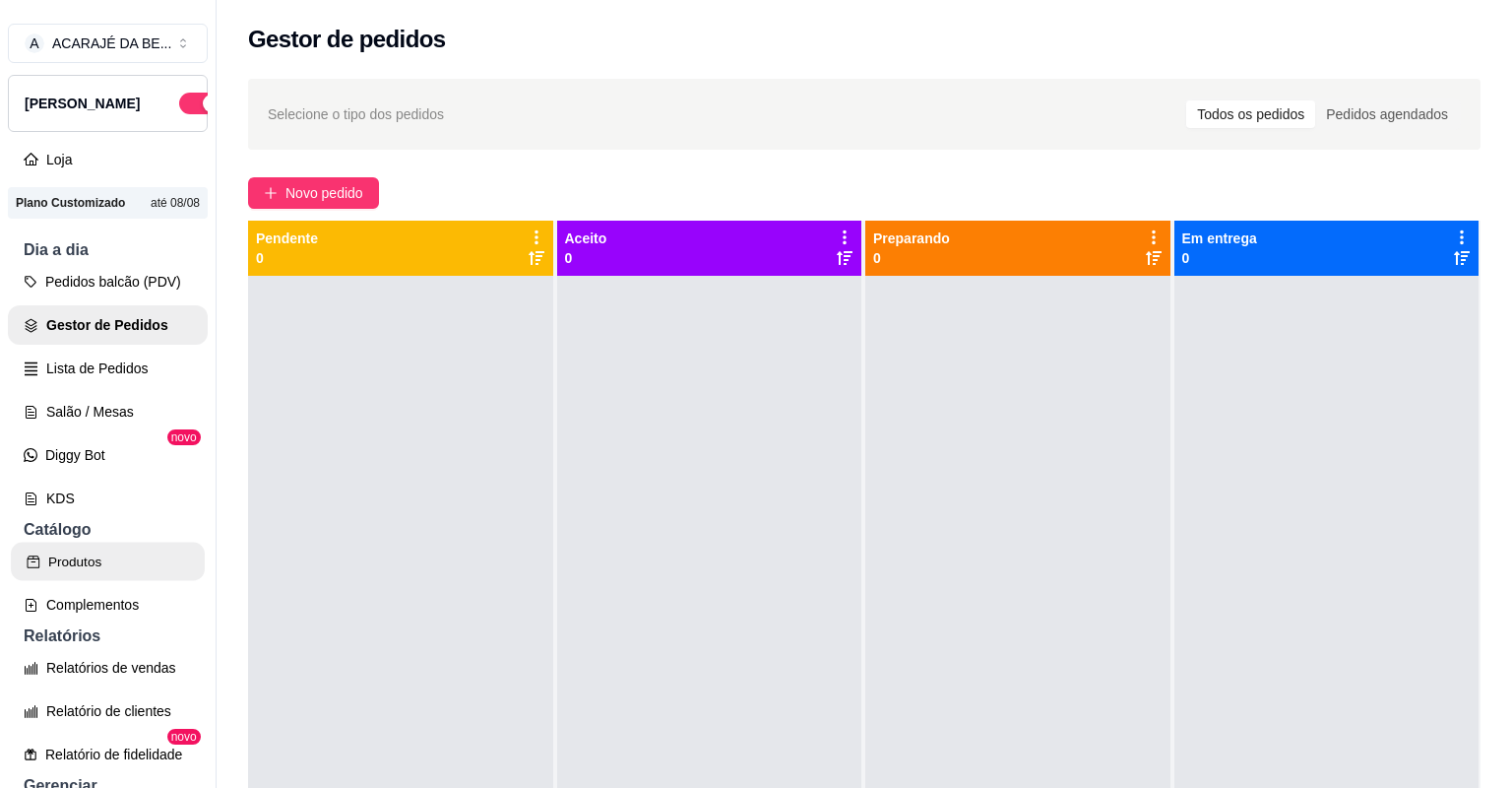 click on "Produtos" at bounding box center [107, 561] 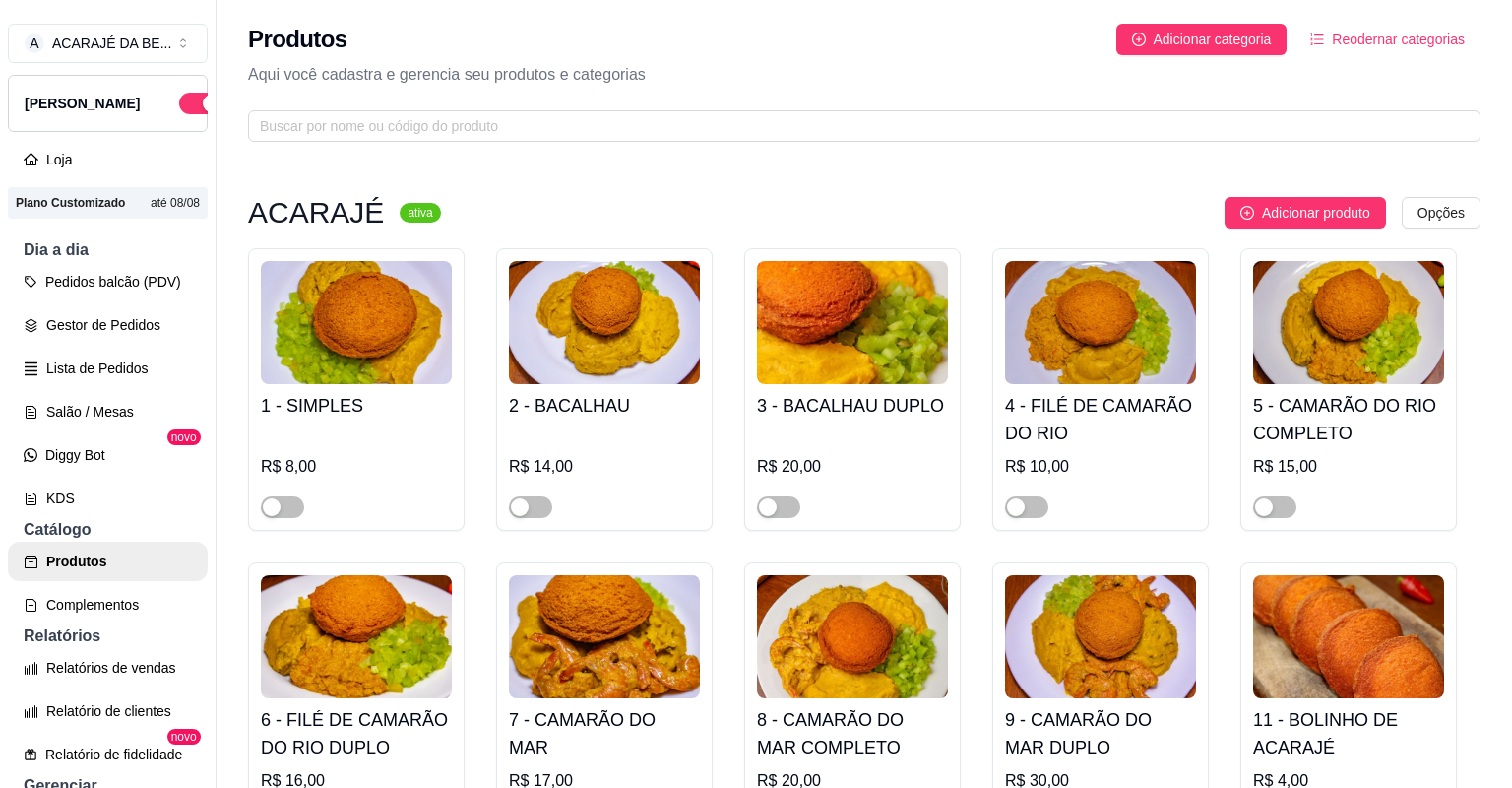 click on "Controle de caixa" at bounding box center [107, 904] 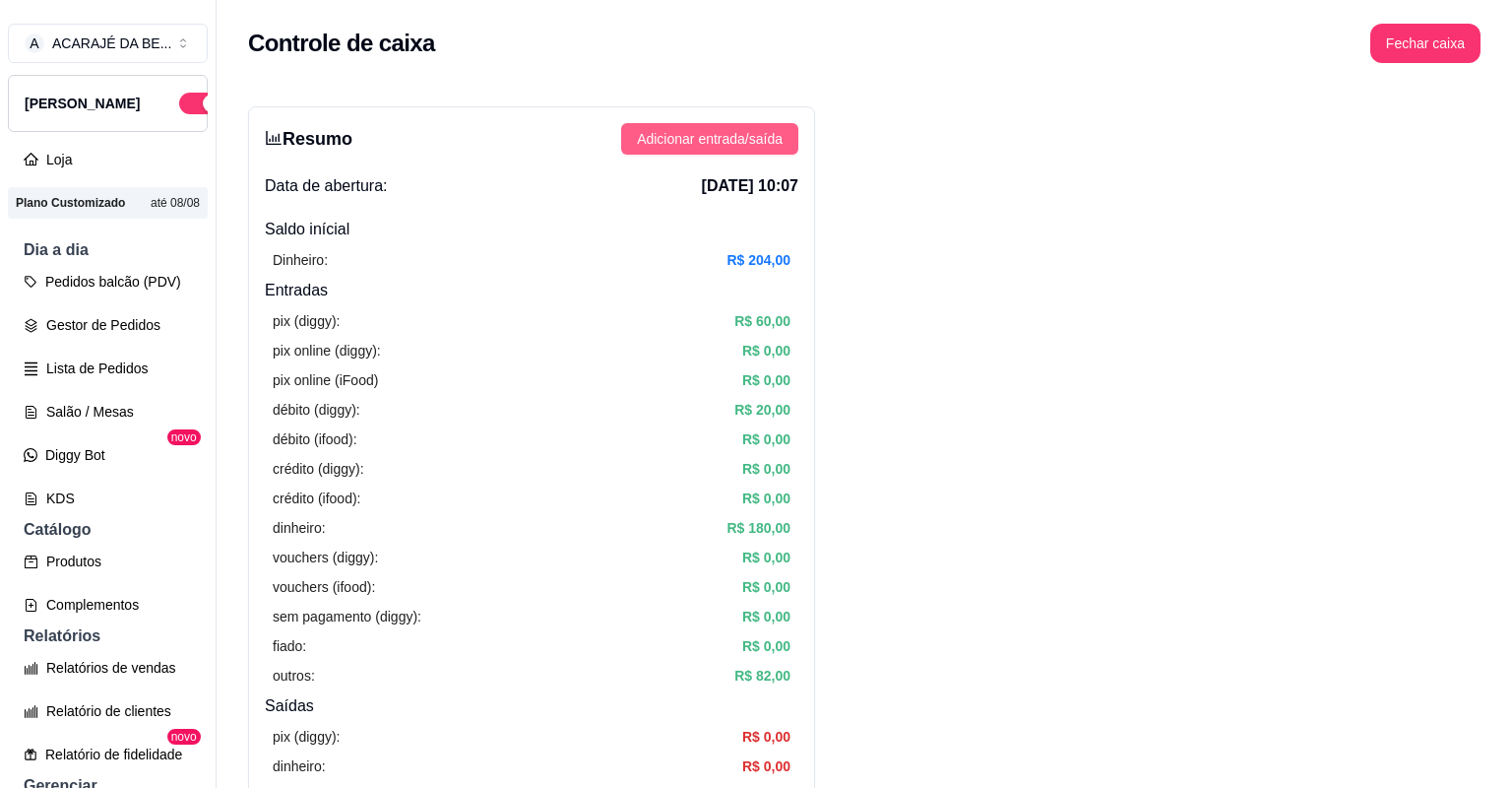 click on "Adicionar entrada/saída" at bounding box center [710, 139] 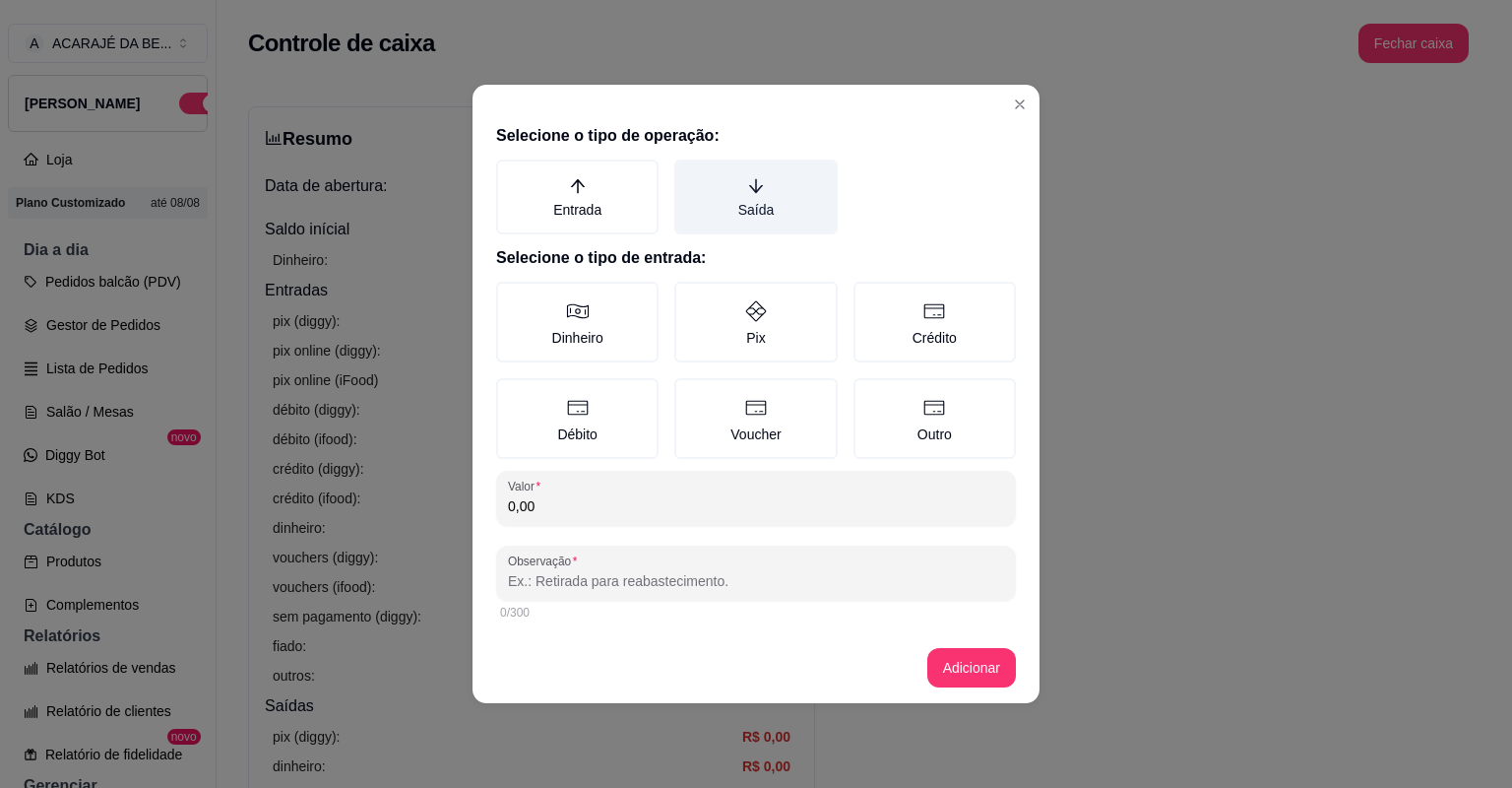 click on "Saída" at bounding box center (755, 197) 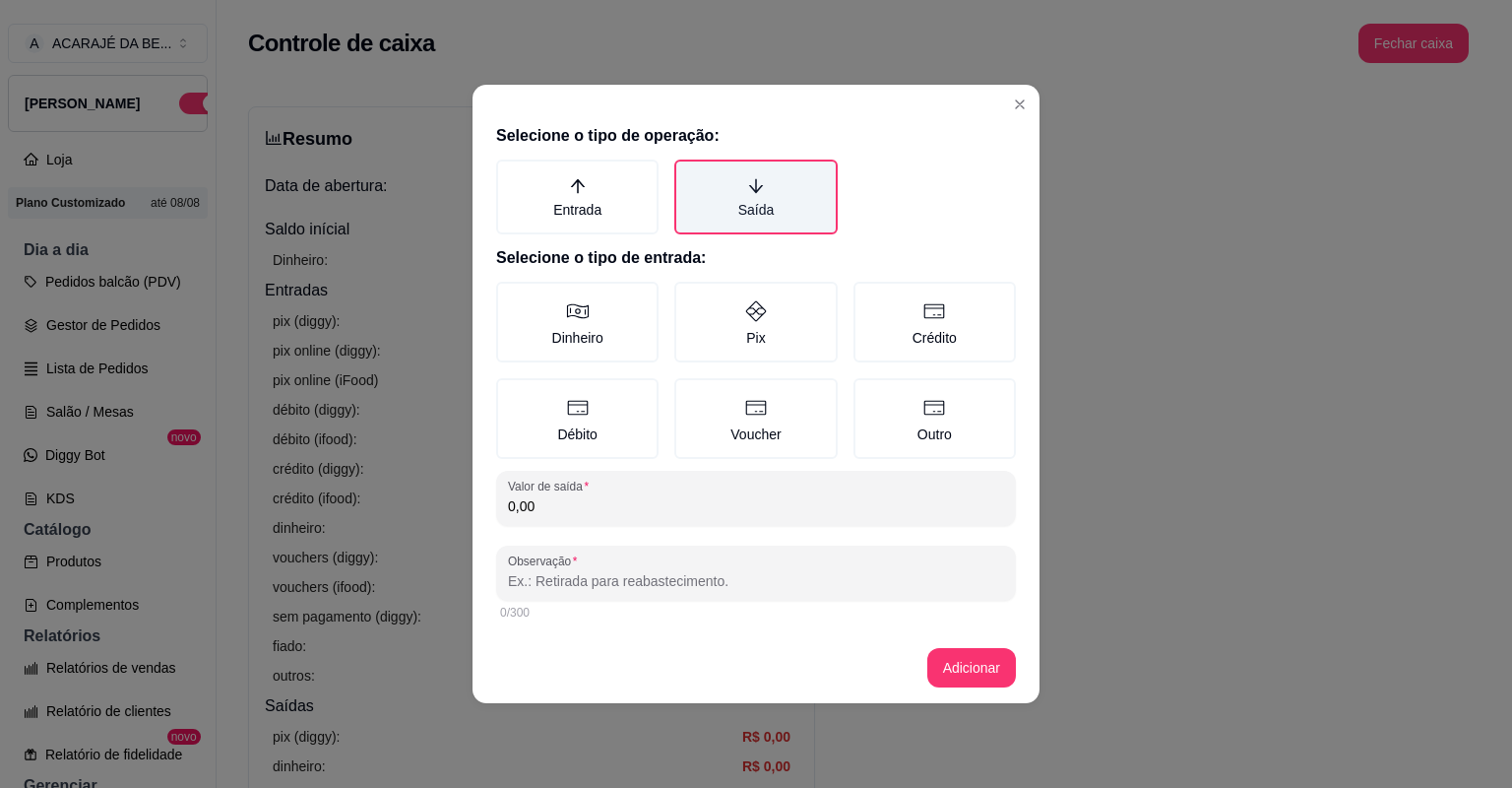 click on "Saída" at bounding box center (755, 197) 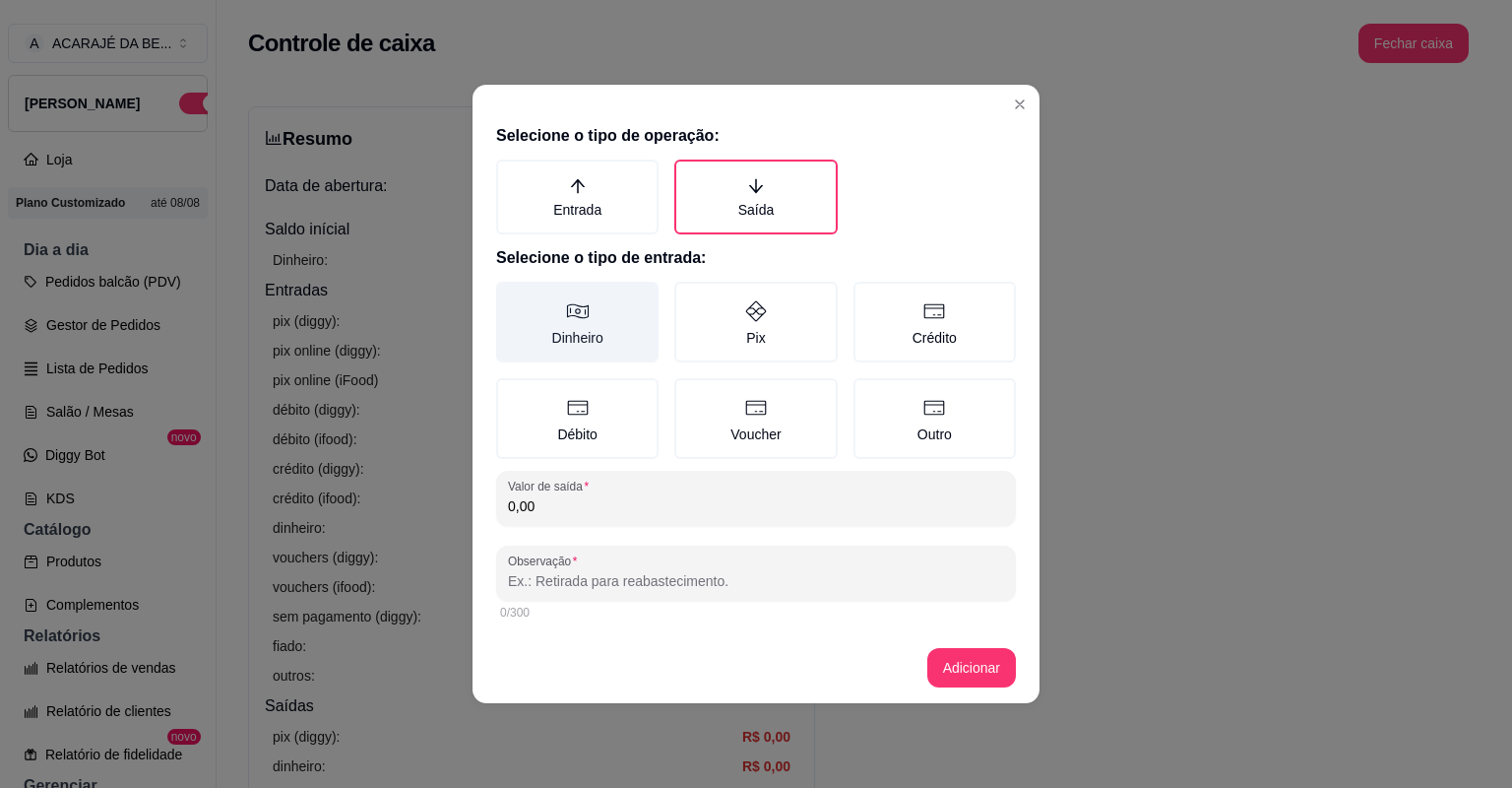 click on "Dinheiro" at bounding box center [577, 322] 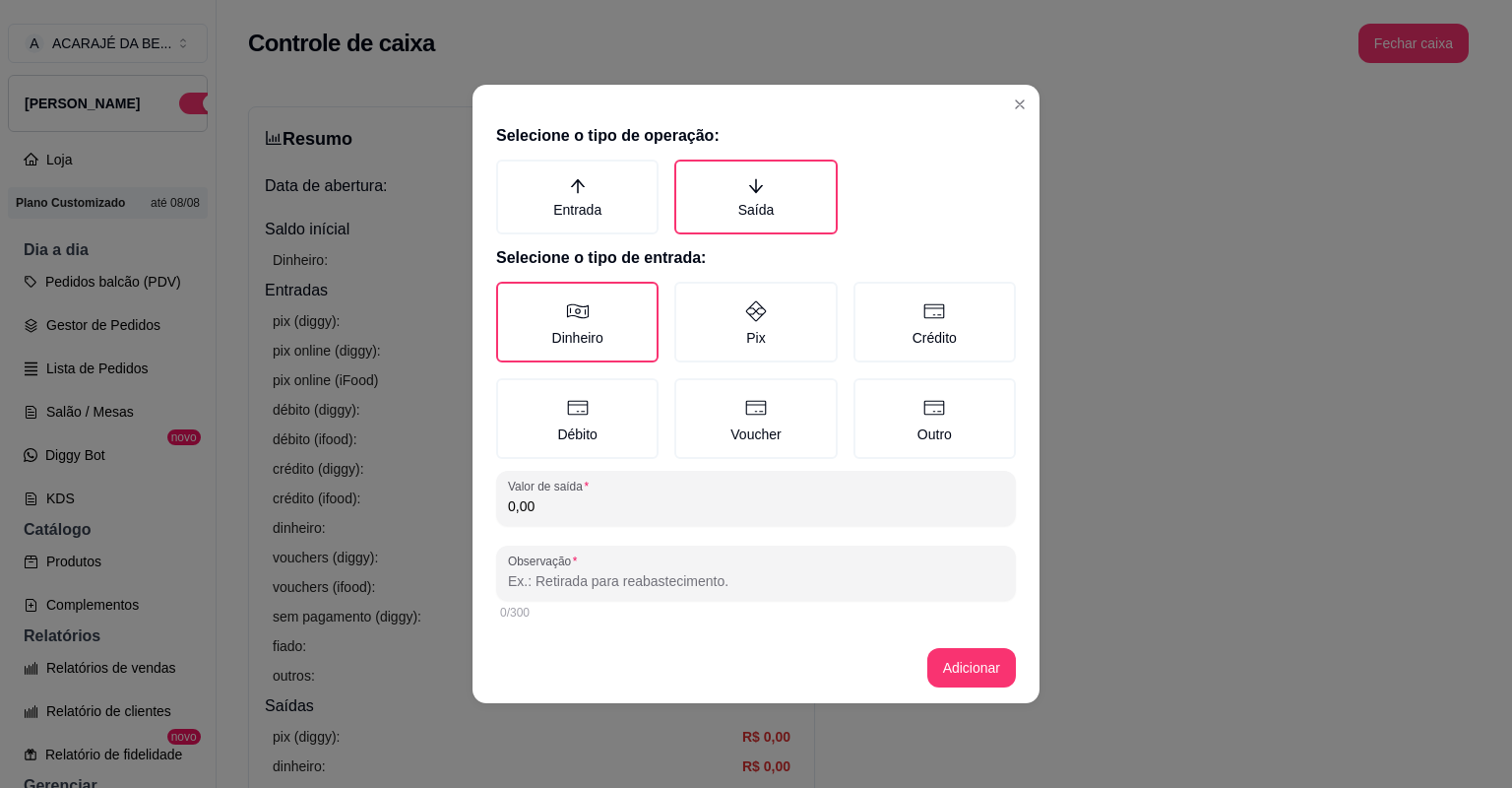 click on "0,00" at bounding box center (756, 506) 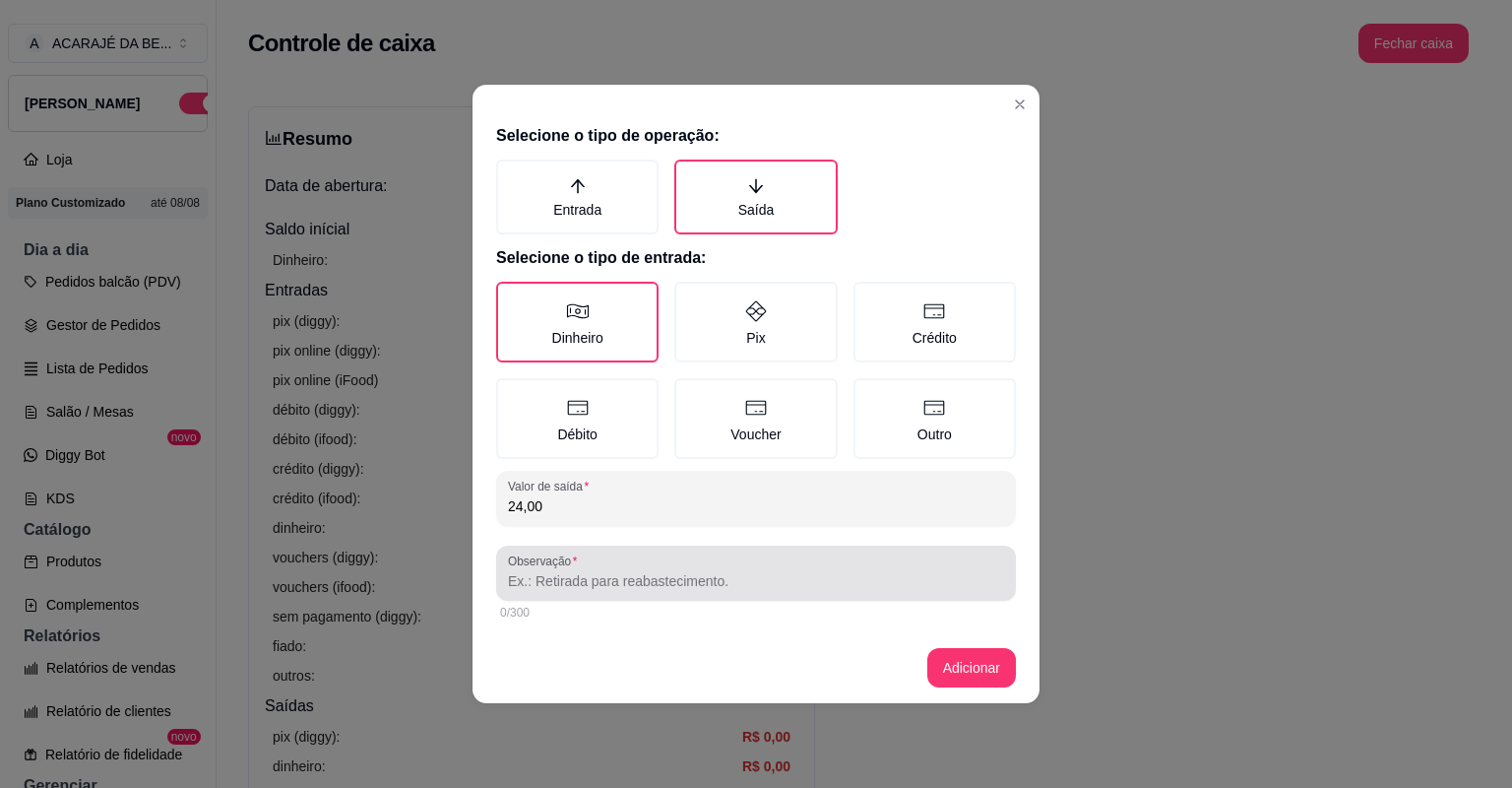 type on "24,00" 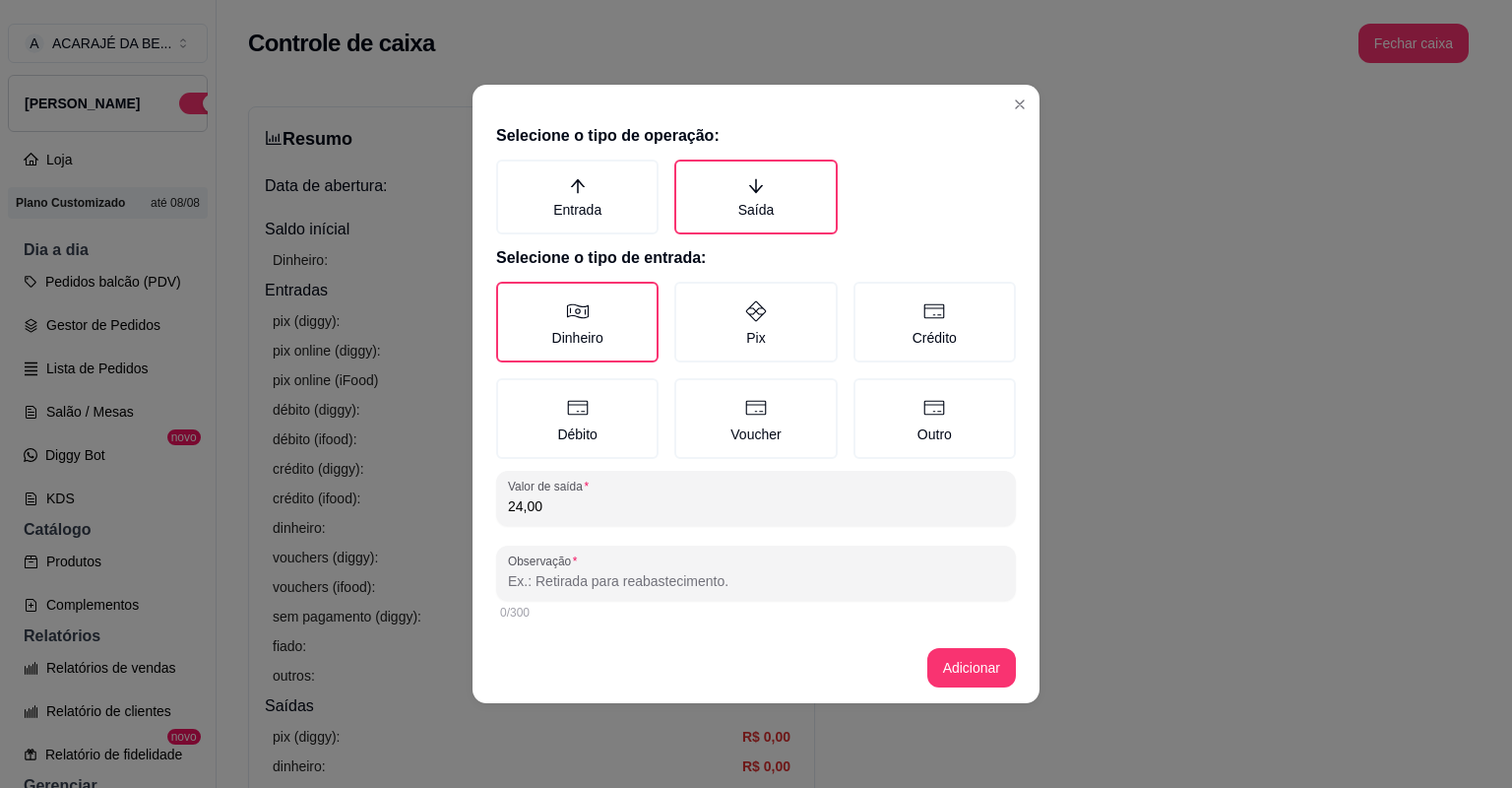 click on "Observação" at bounding box center [756, 581] 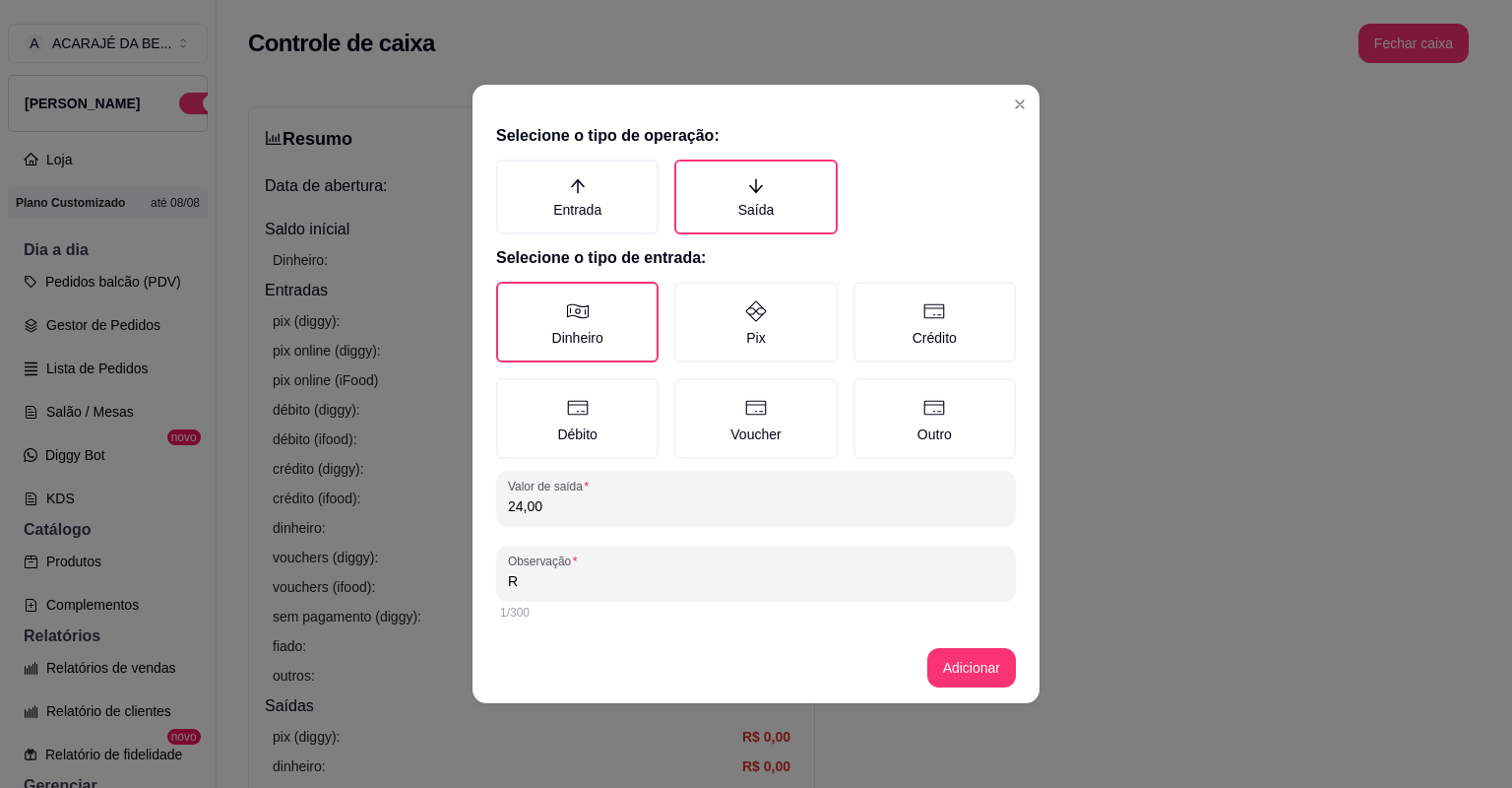 type on "RE" 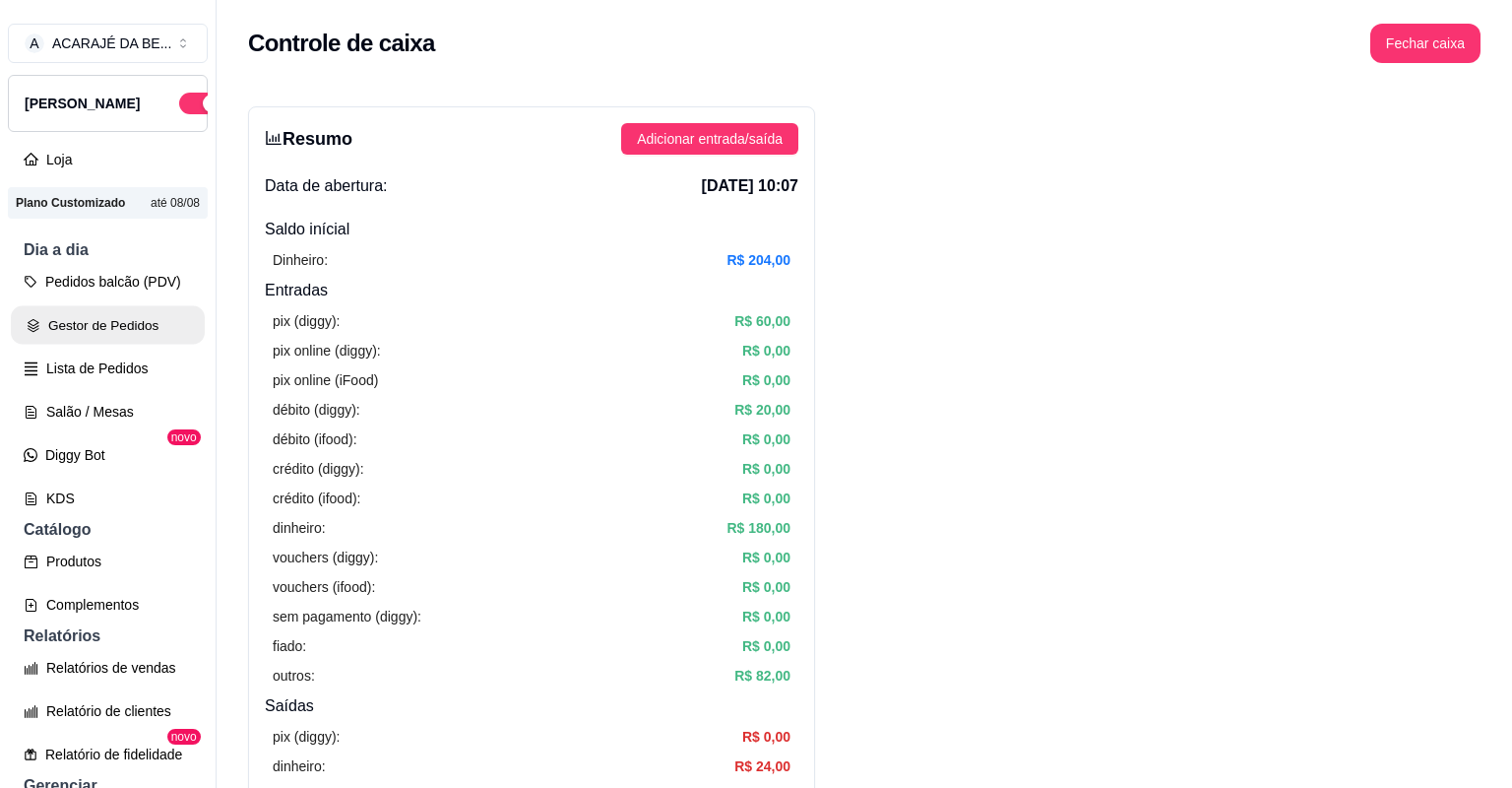 click on "Gestor de Pedidos" at bounding box center (107, 325) 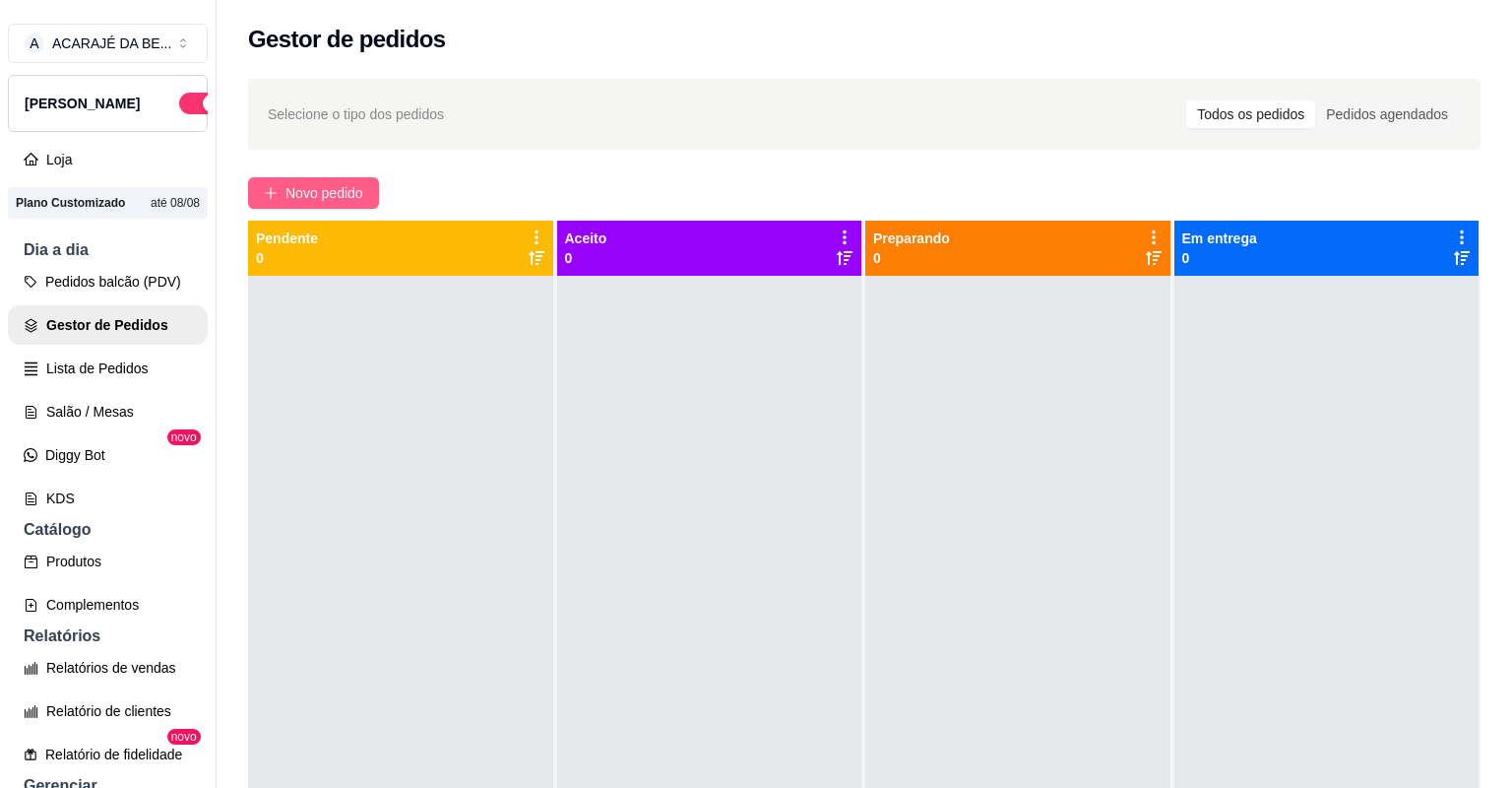 click on "Novo pedido" at bounding box center (324, 193) 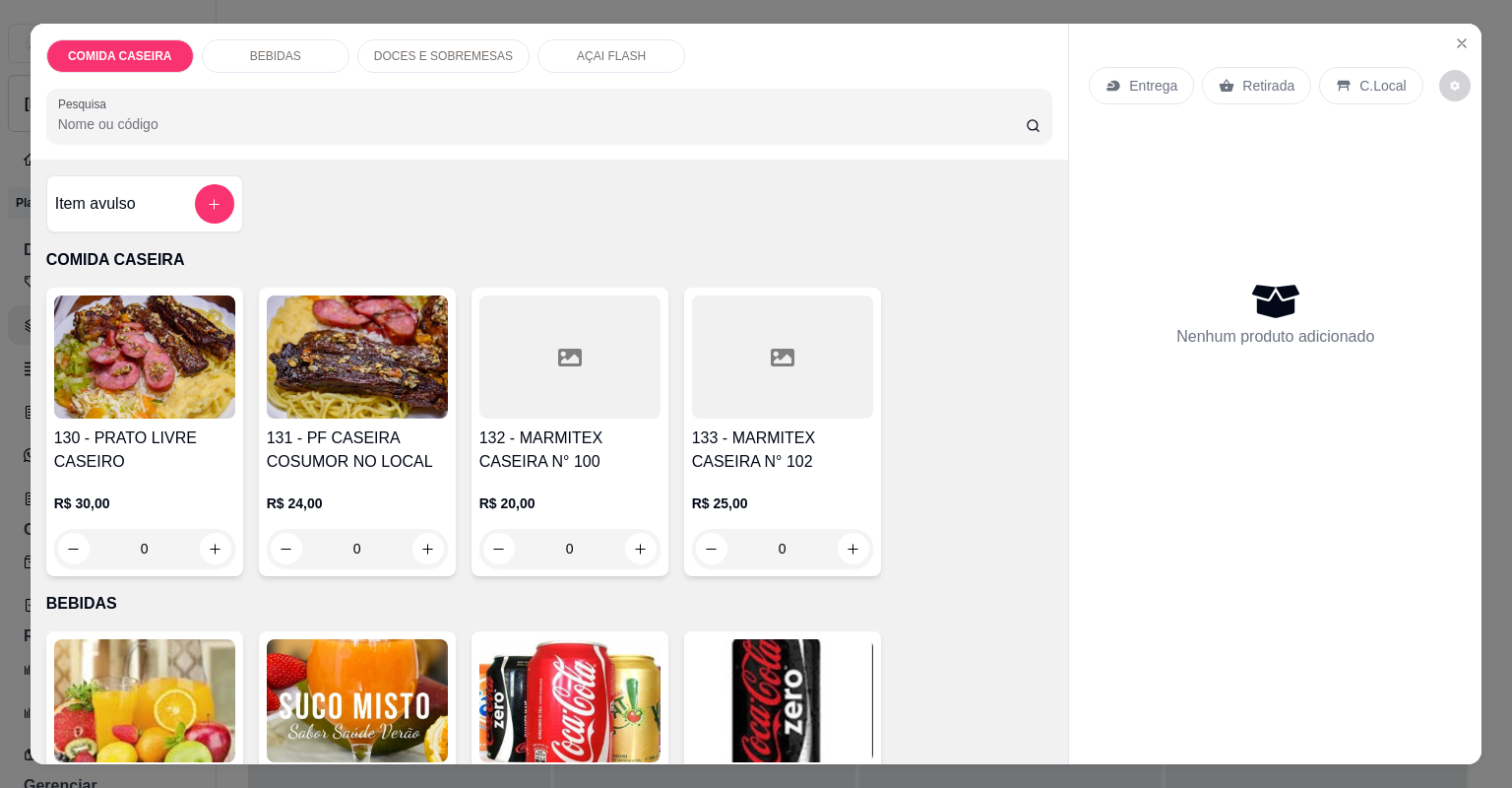 click on "132 - MARMITEX CASEIRA N° 100" at bounding box center (570, 450) 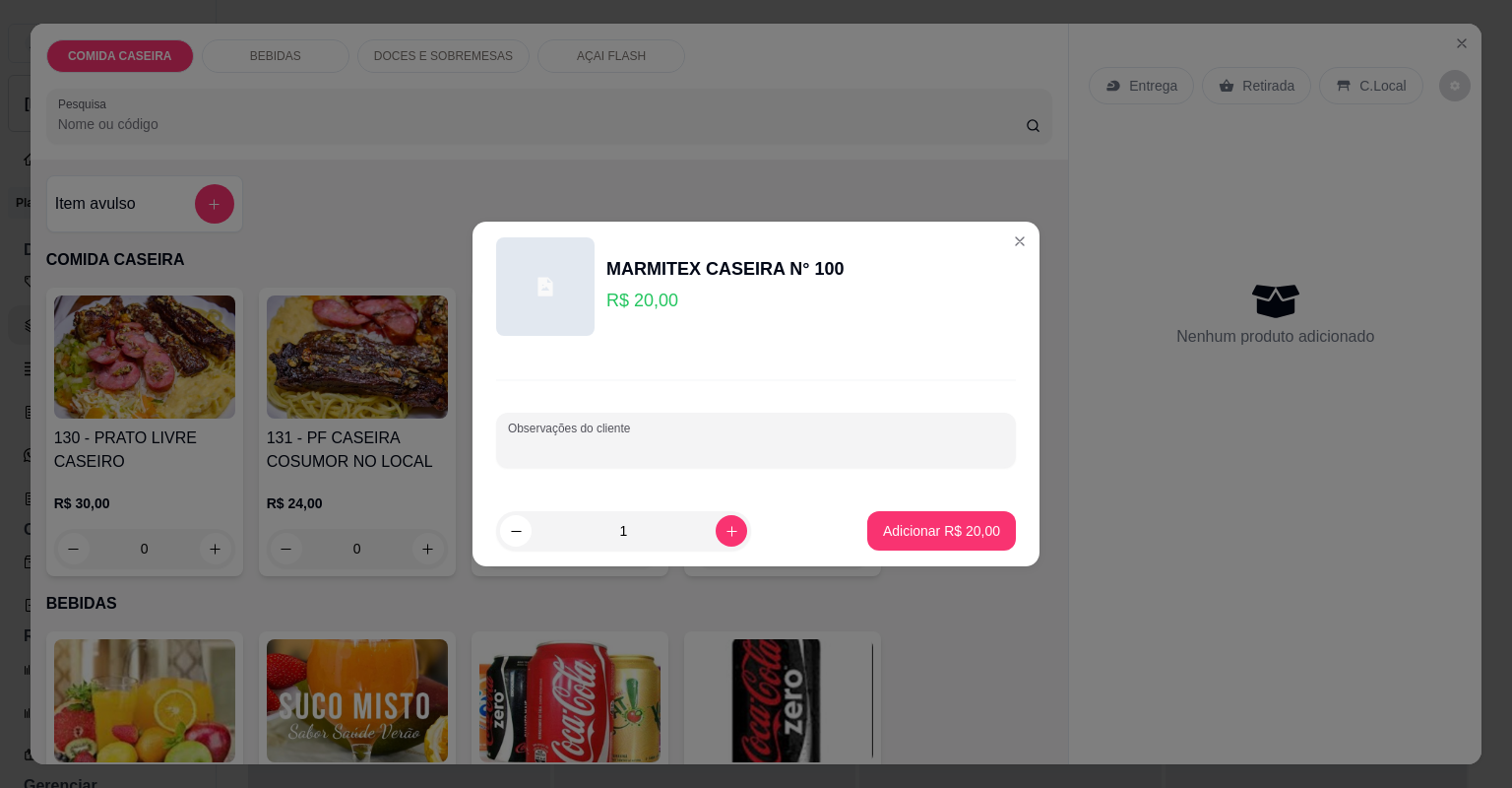 click on "Observações do cliente" at bounding box center (756, 440) 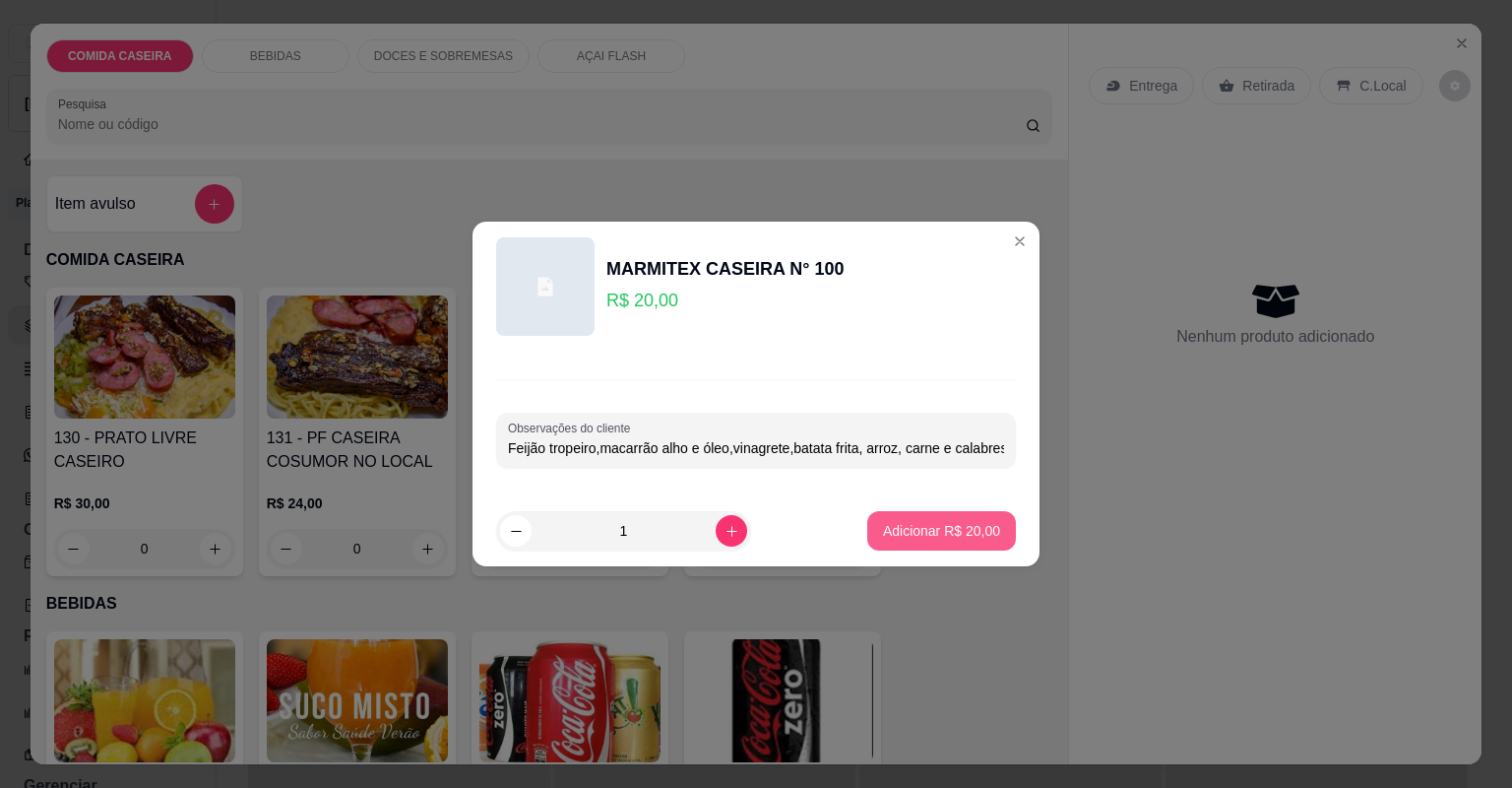 click on "Adicionar   R$ 20,00" at bounding box center (941, 531) 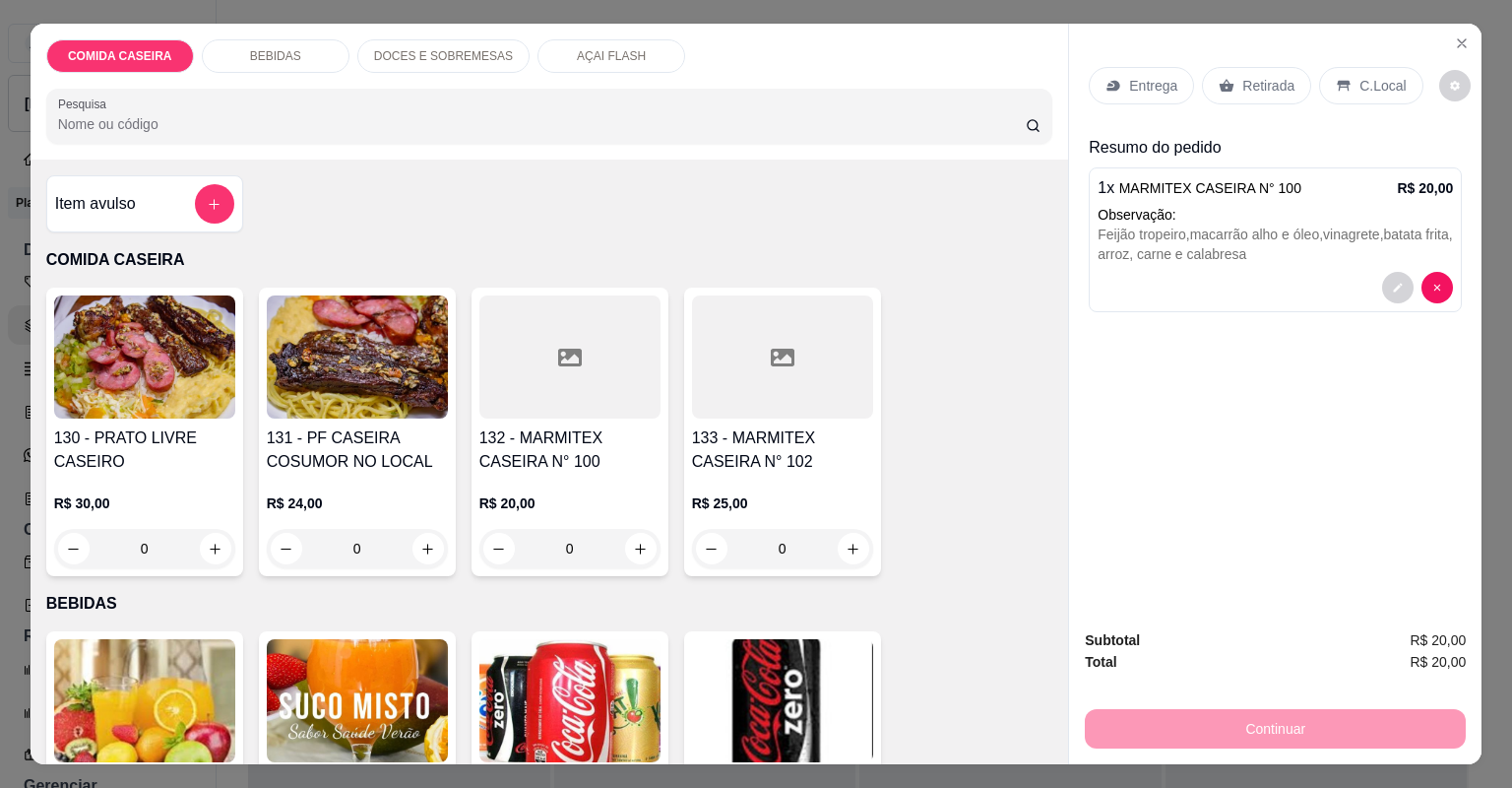 click at bounding box center [570, 357] 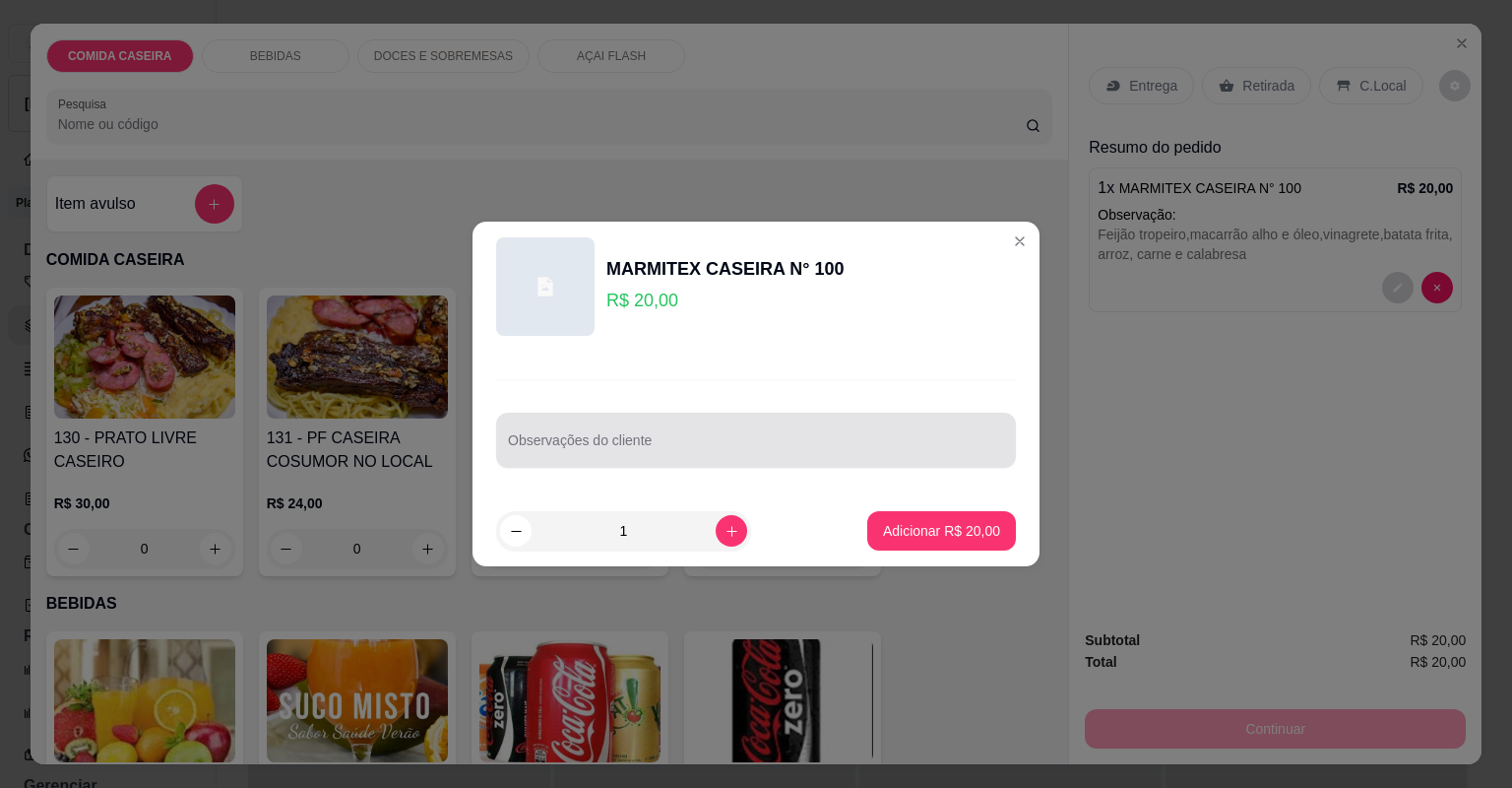 click on "Observações do cliente" at bounding box center (756, 448) 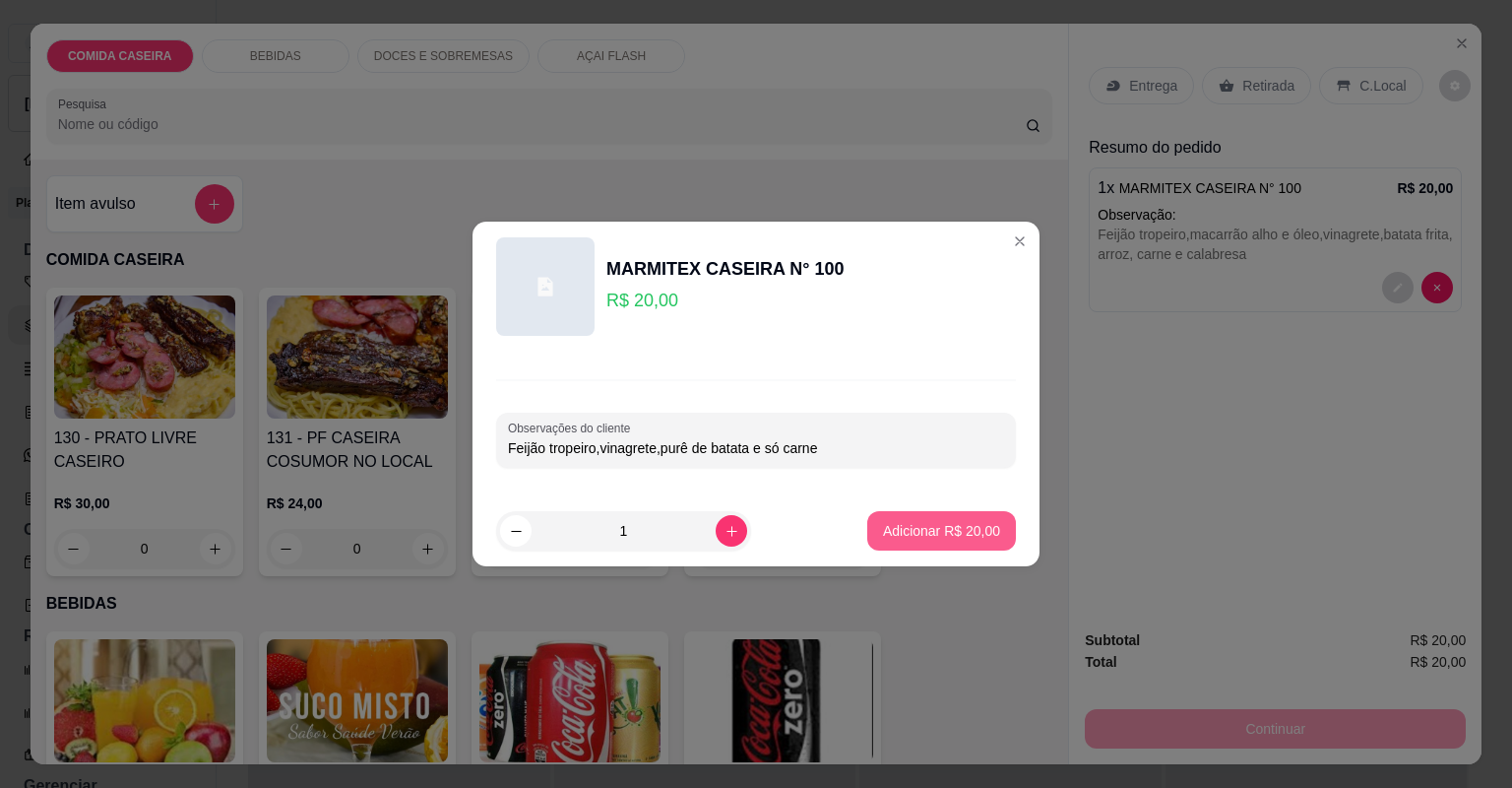 click on "Adicionar   R$ 20,00" at bounding box center [941, 531] 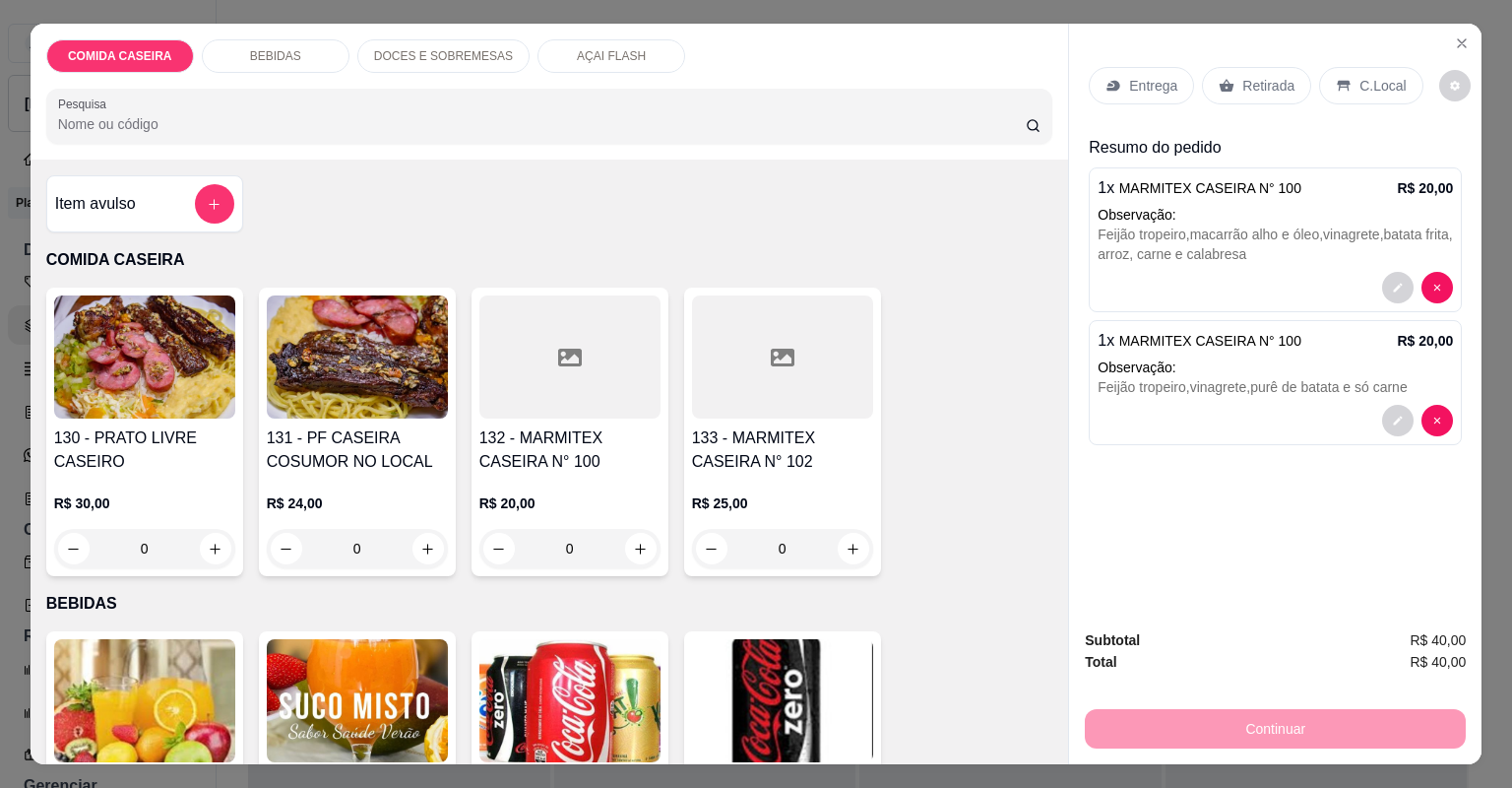 click on "Entrega" at bounding box center [1153, 86] 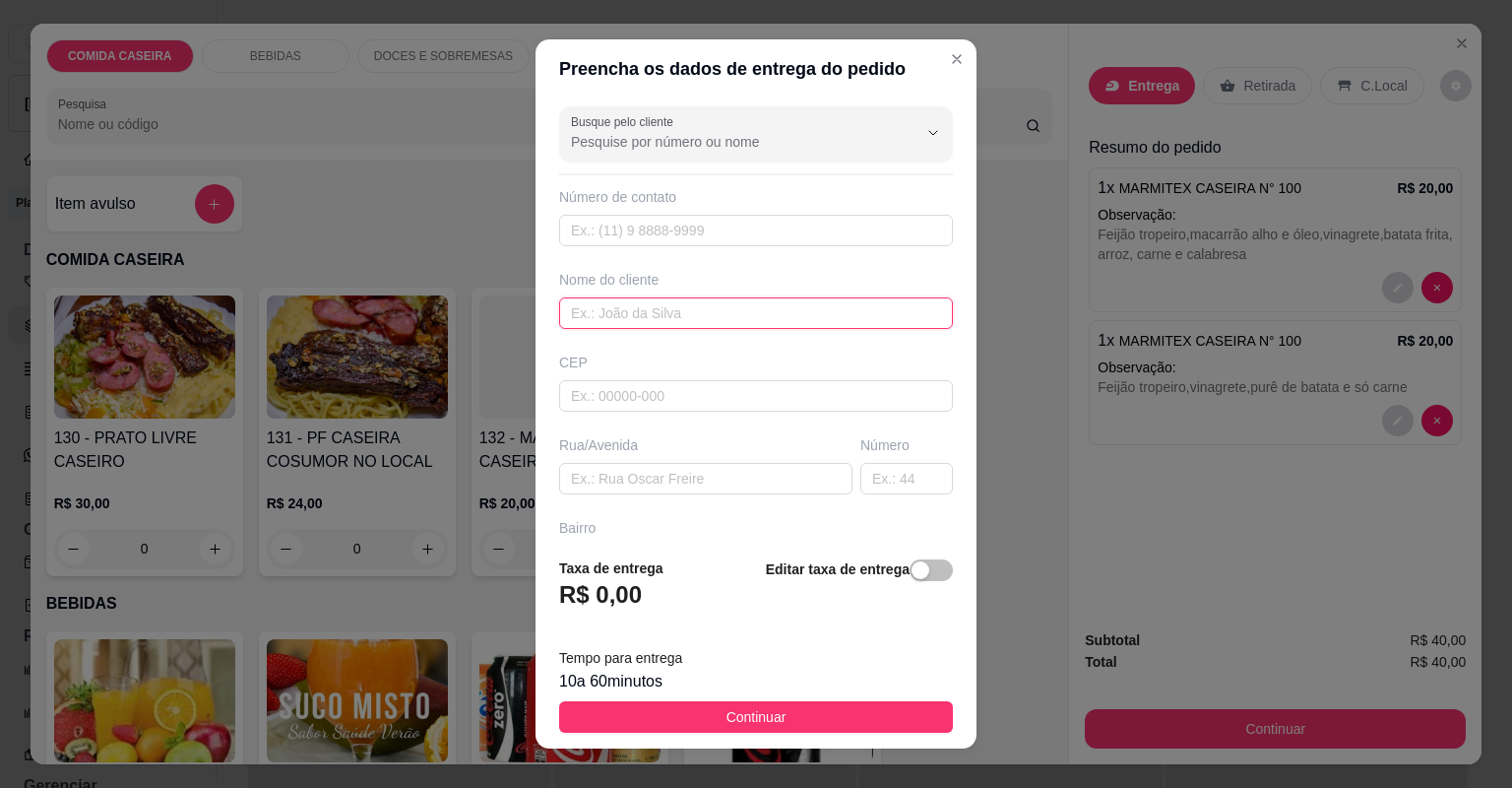 click at bounding box center (756, 313) 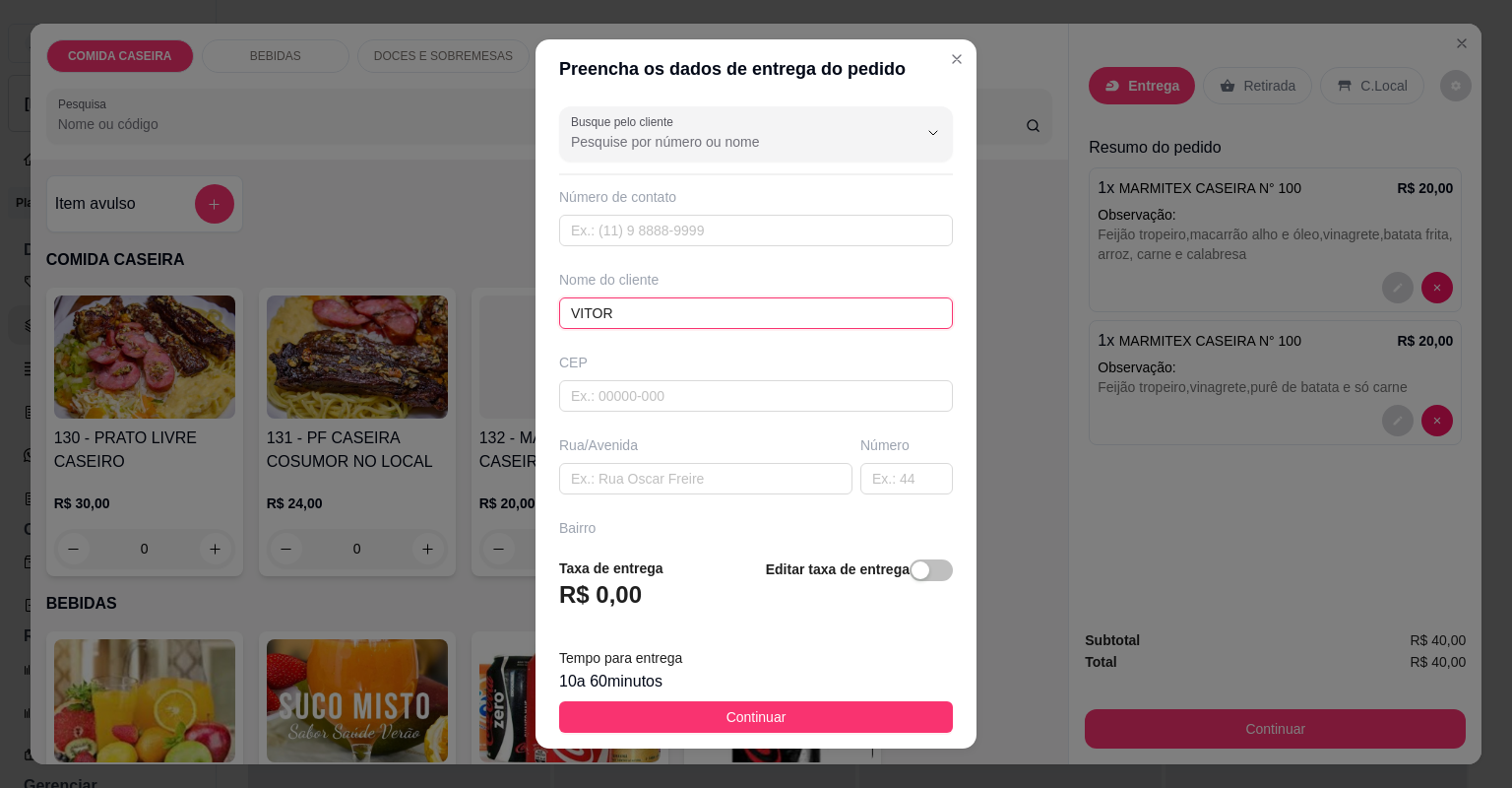 type on "VITOR" 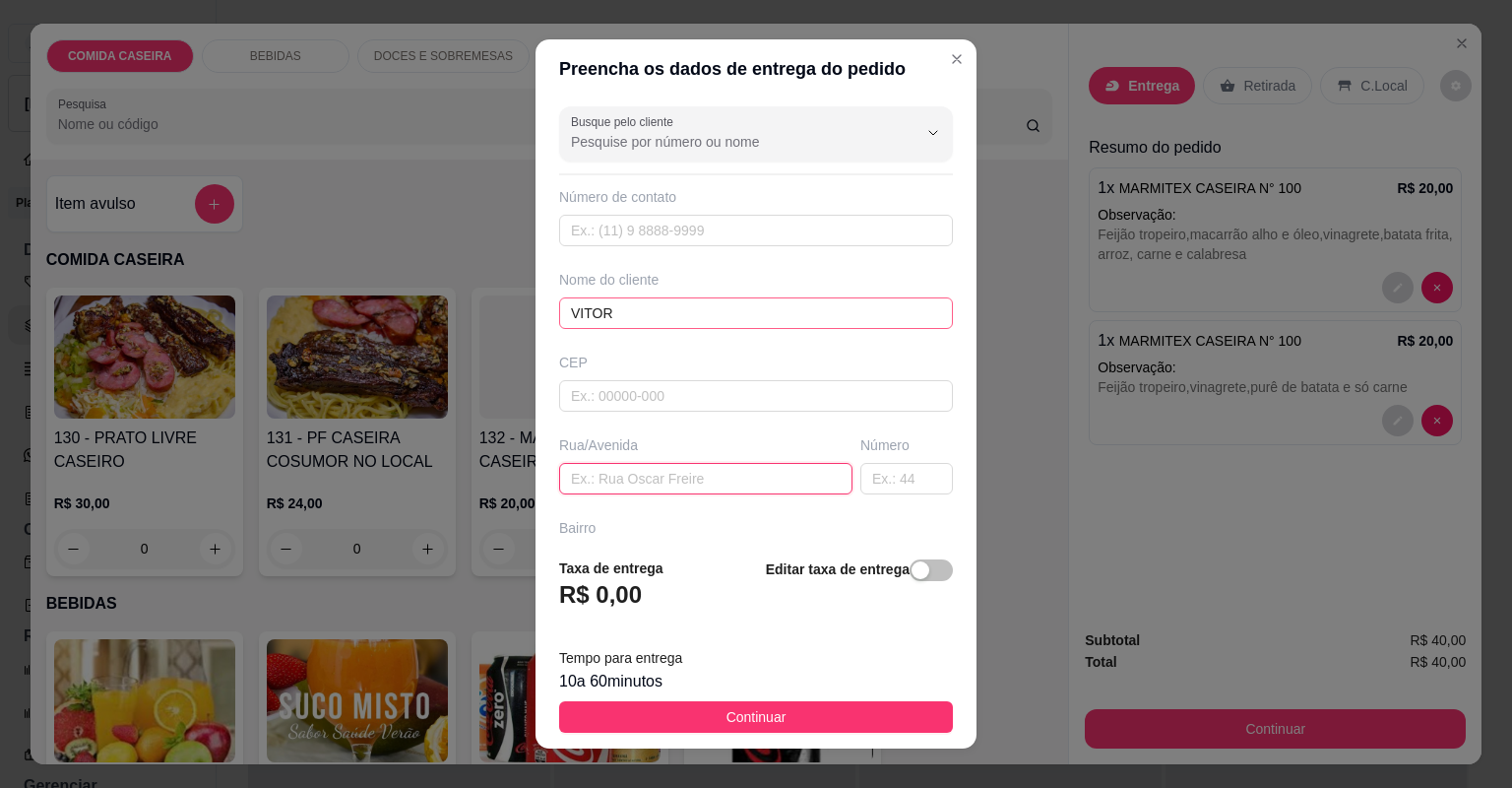 paste on "[GEOGRAPHIC_DATA] Rua segunda travessa [GEOGRAPHIC_DATA]" 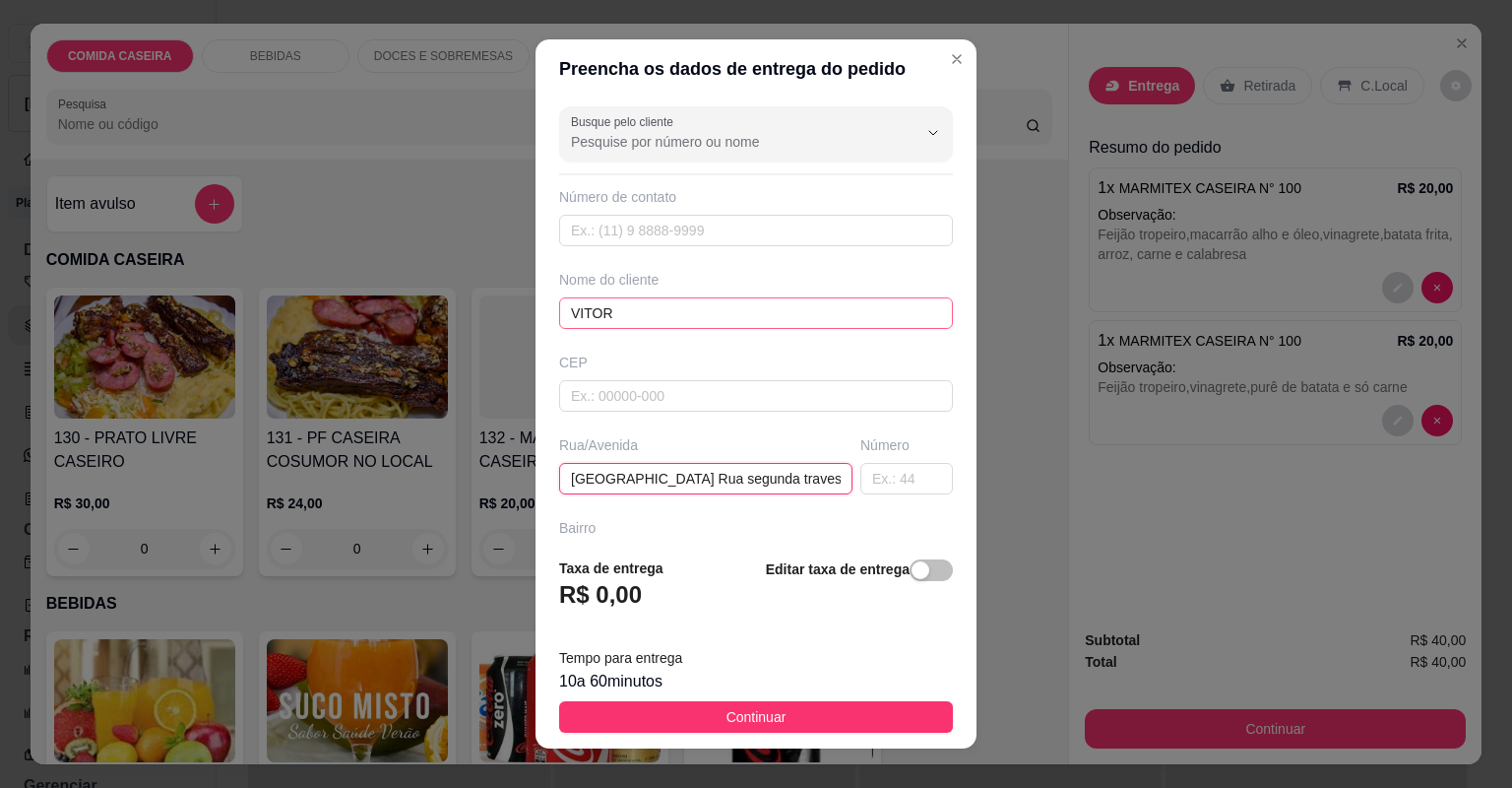 type on "[GEOGRAPHIC_DATA] Rua segunda travessa [GEOGRAPHIC_DATA]" 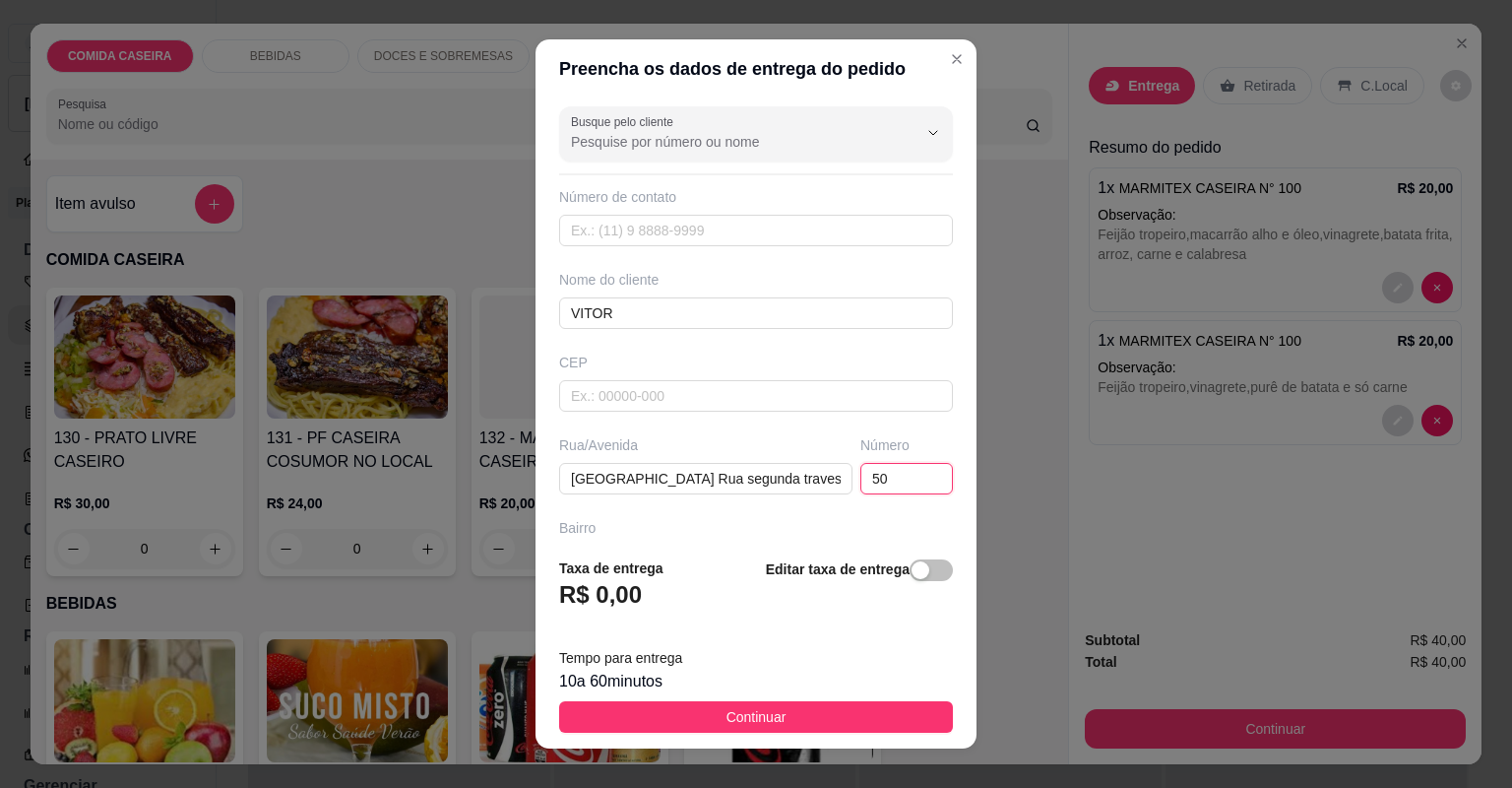 type on "50" 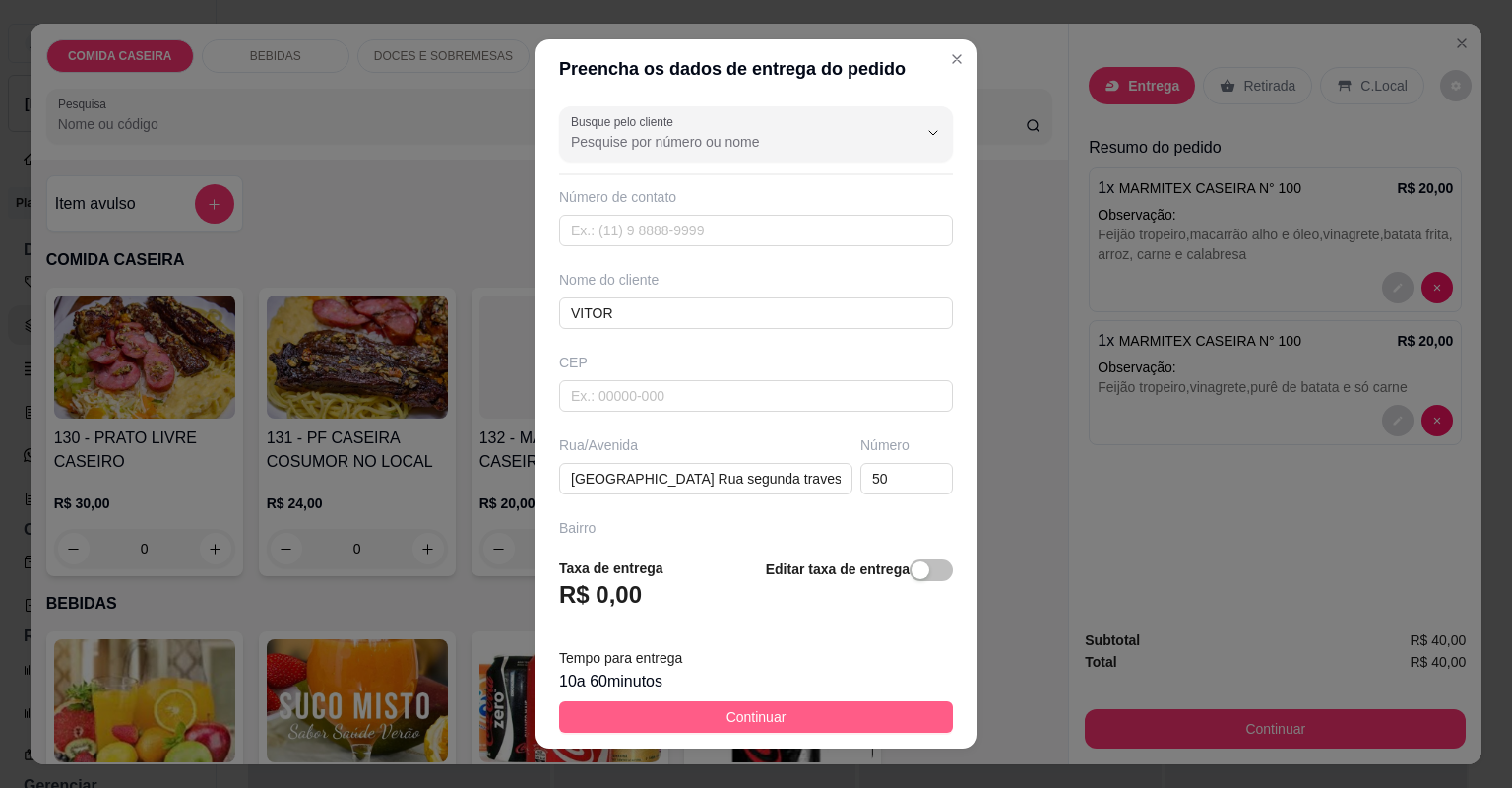 click on "Continuar" at bounding box center [756, 717] 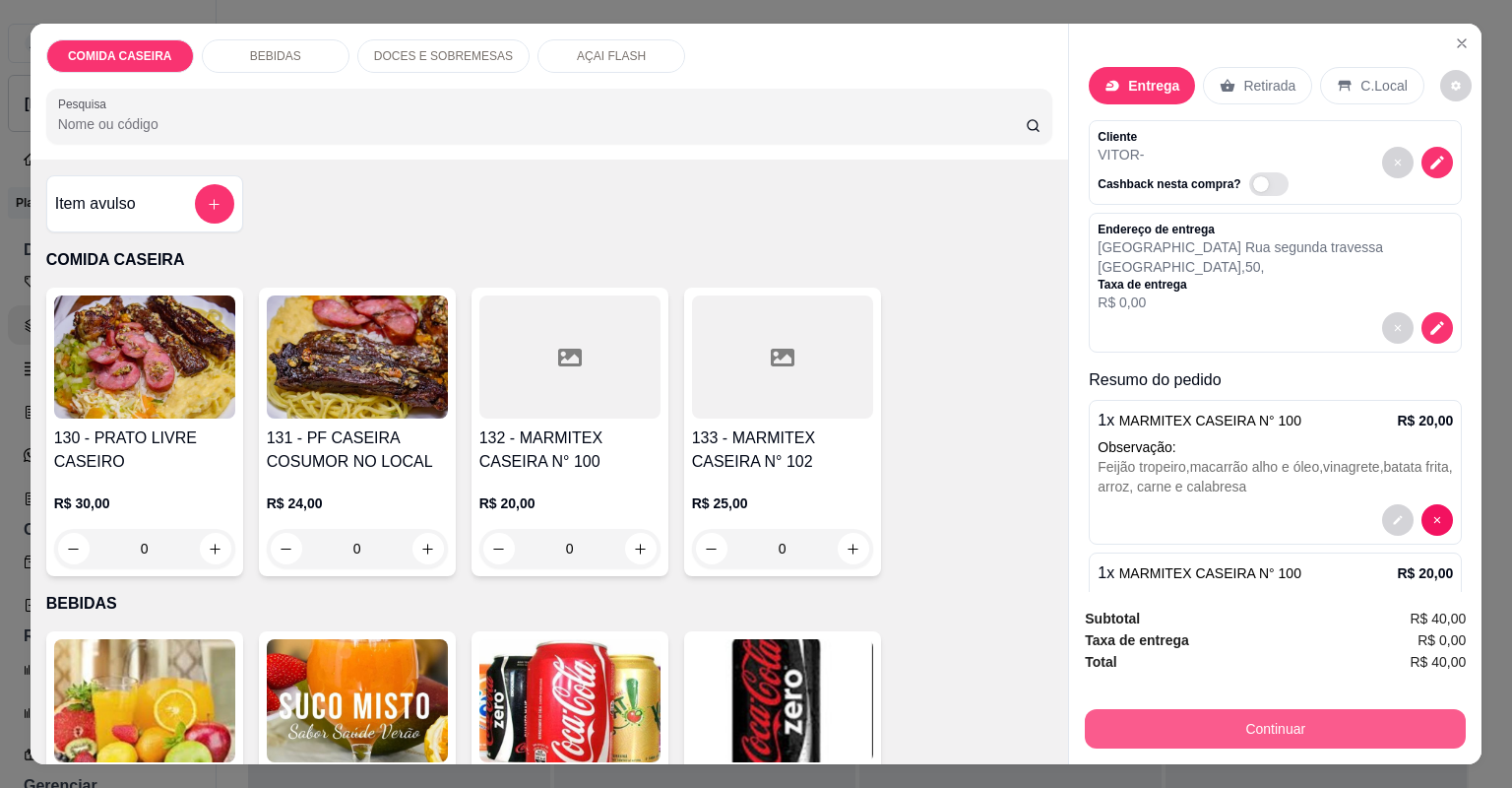 click on "Continuar" at bounding box center (1275, 729) 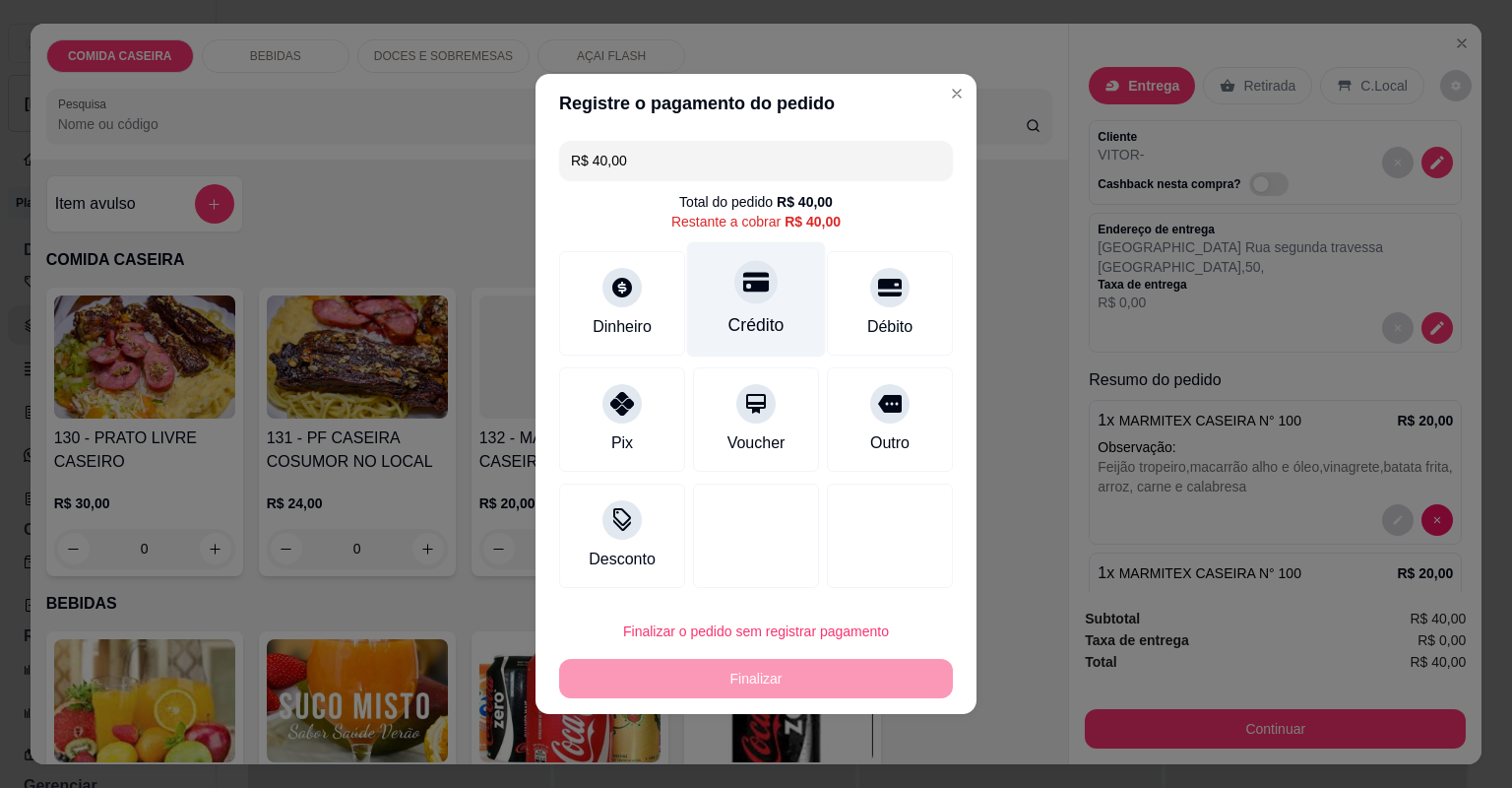 click on "Crédito" at bounding box center [756, 325] 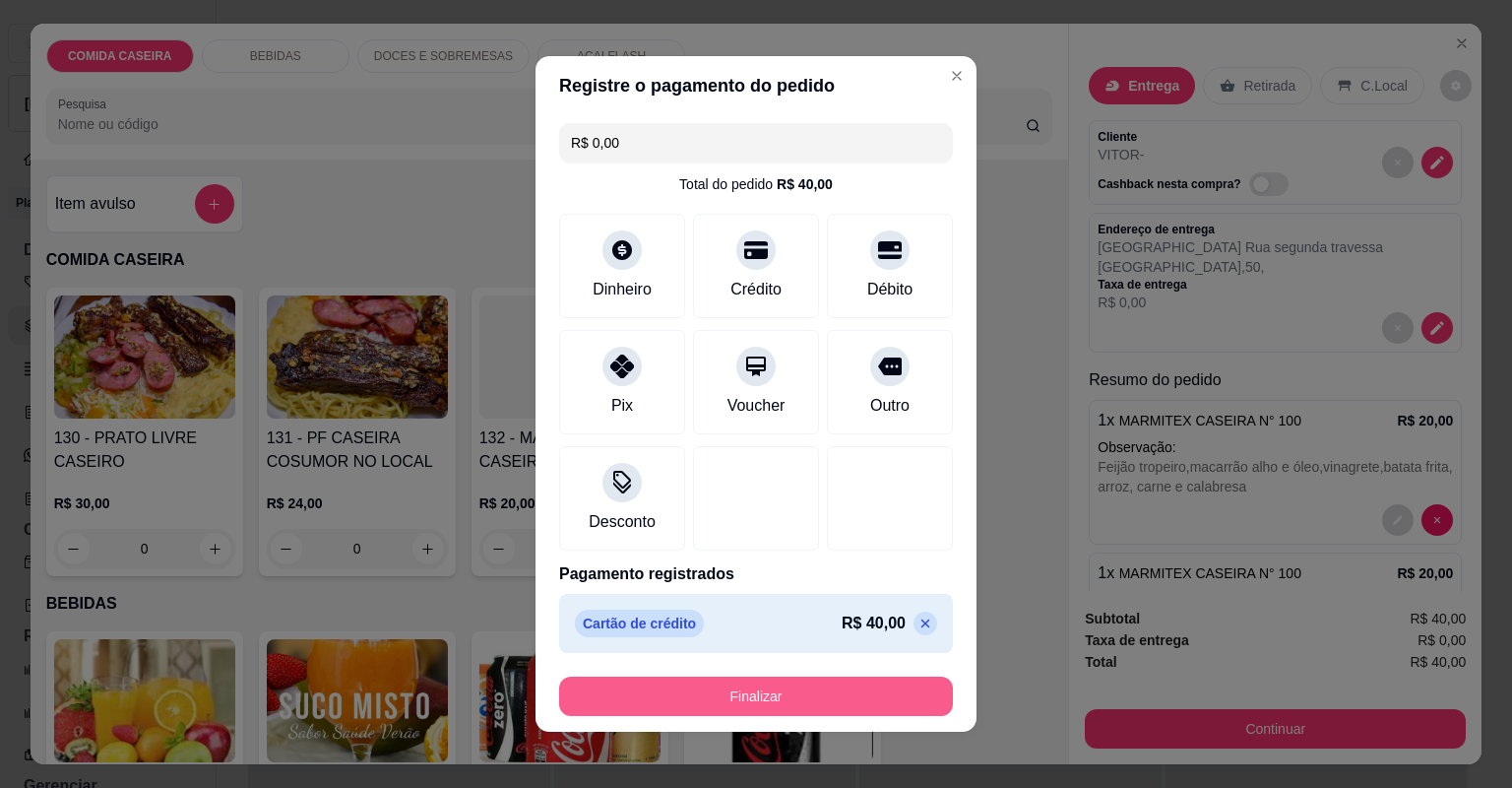 click on "Finalizar" at bounding box center (756, 696) 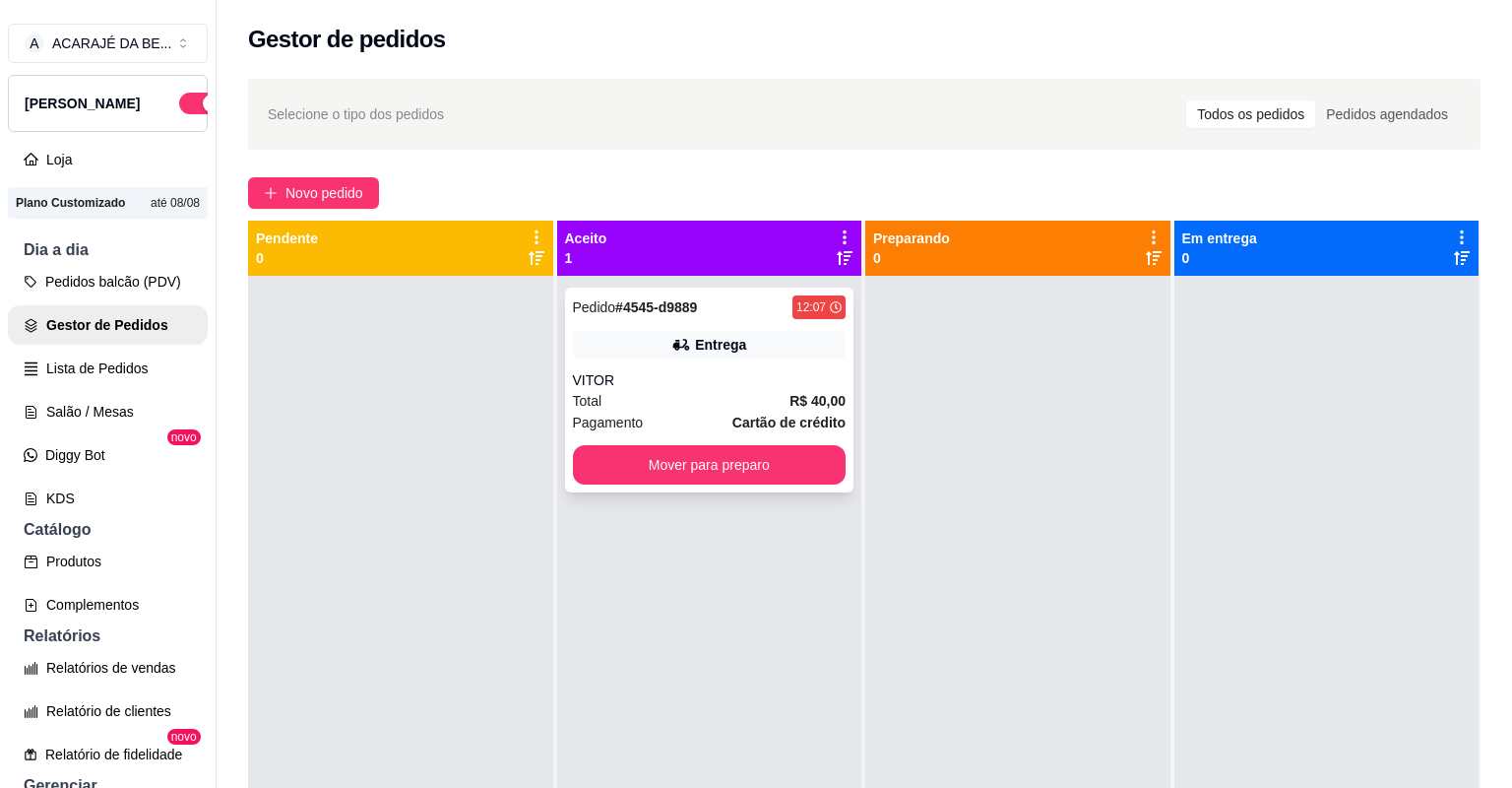 click on "Total R$ 40,00" at bounding box center (710, 401) 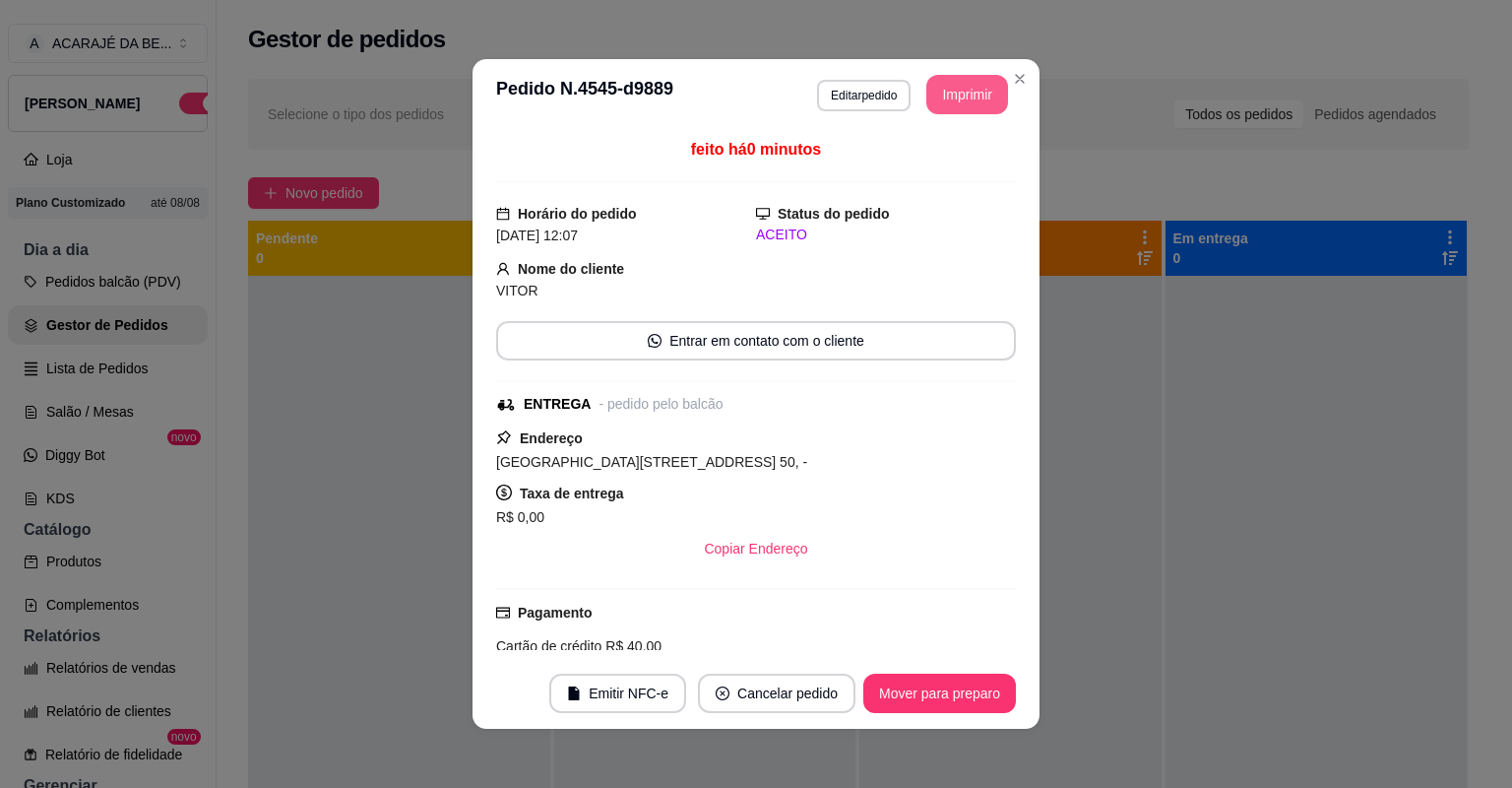 click on "Imprimir" at bounding box center (967, 95) 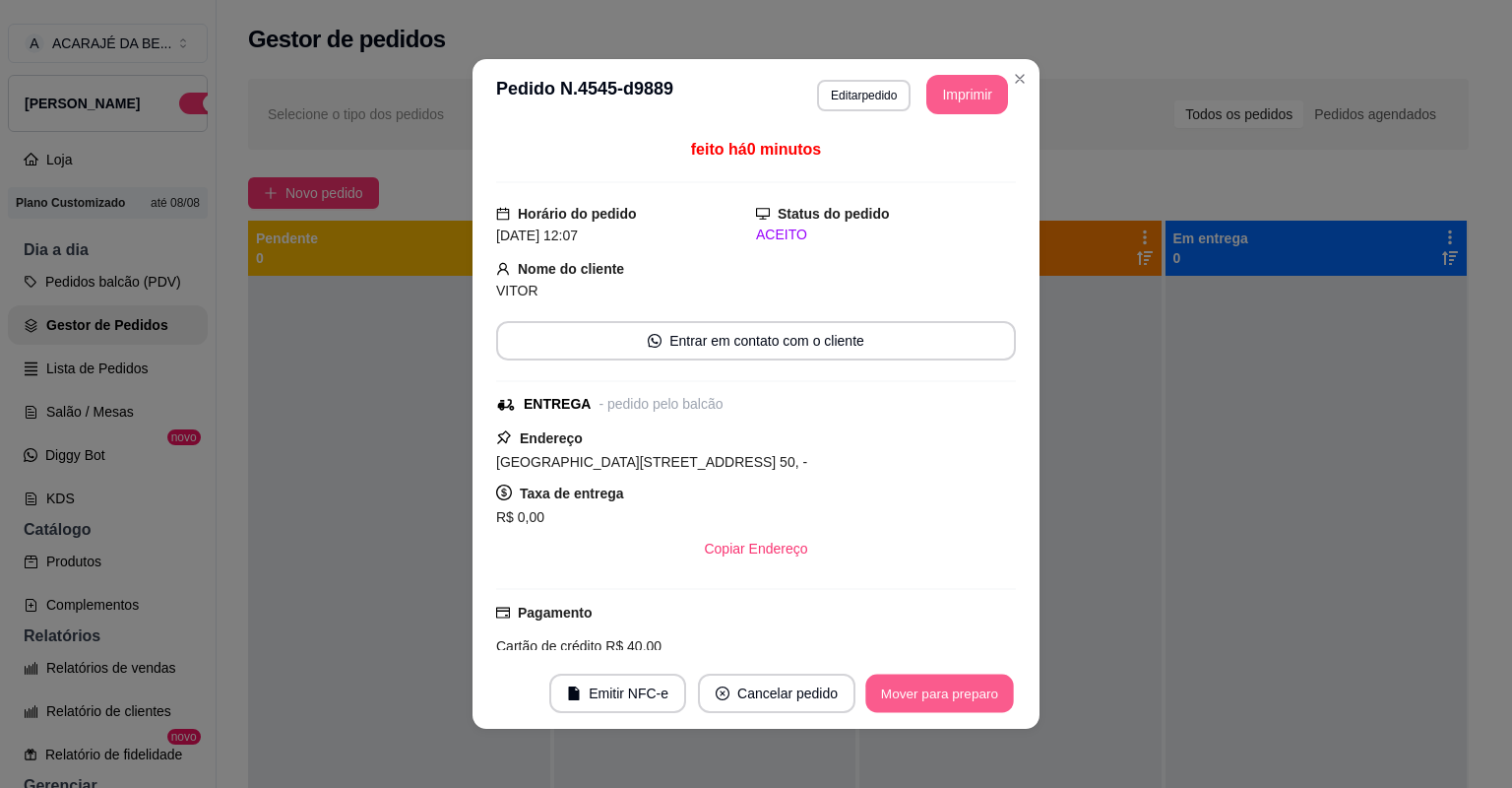 click on "Mover para preparo" at bounding box center (939, 693) 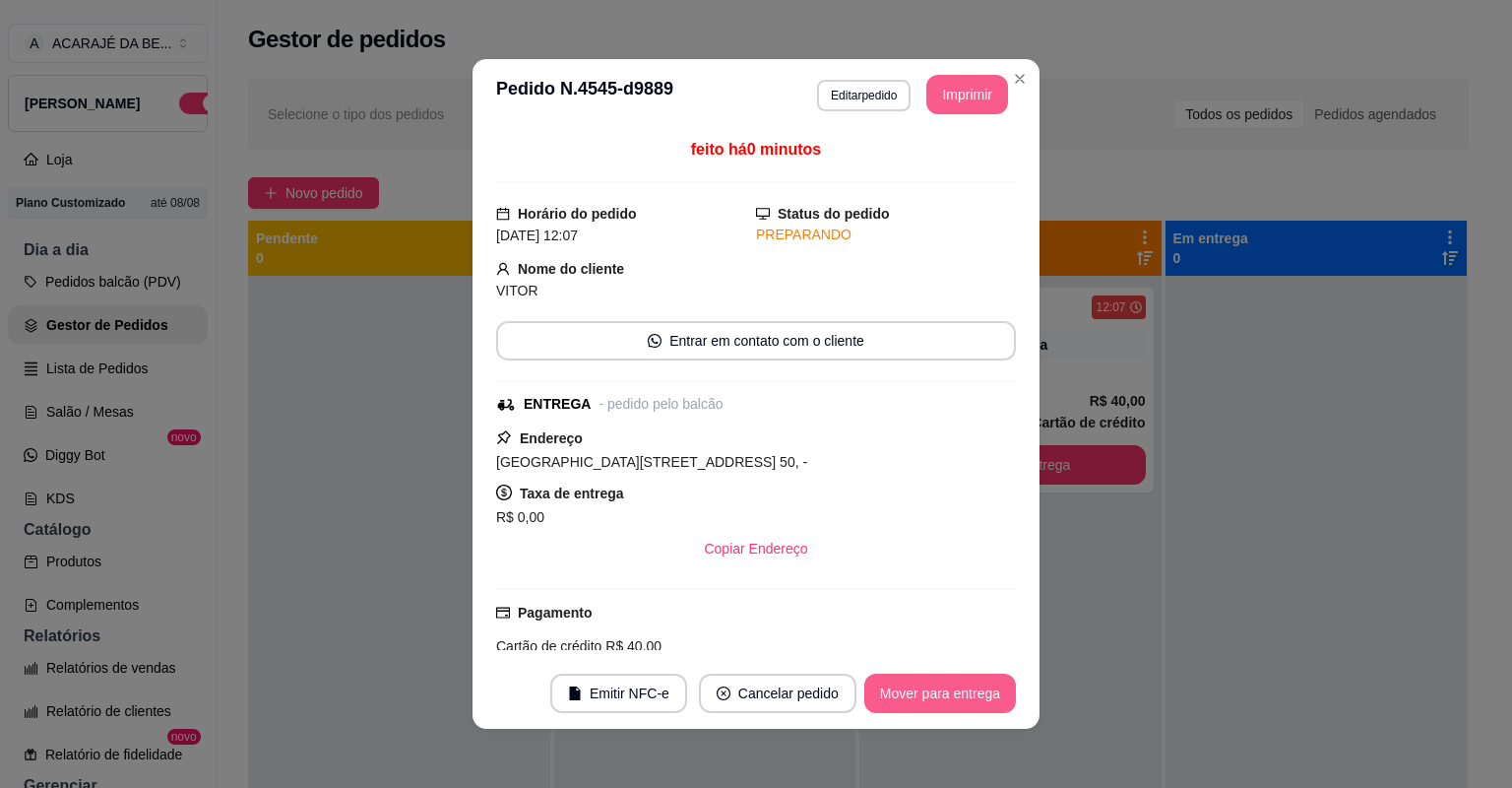 click on "Mover para entrega" at bounding box center [940, 693] 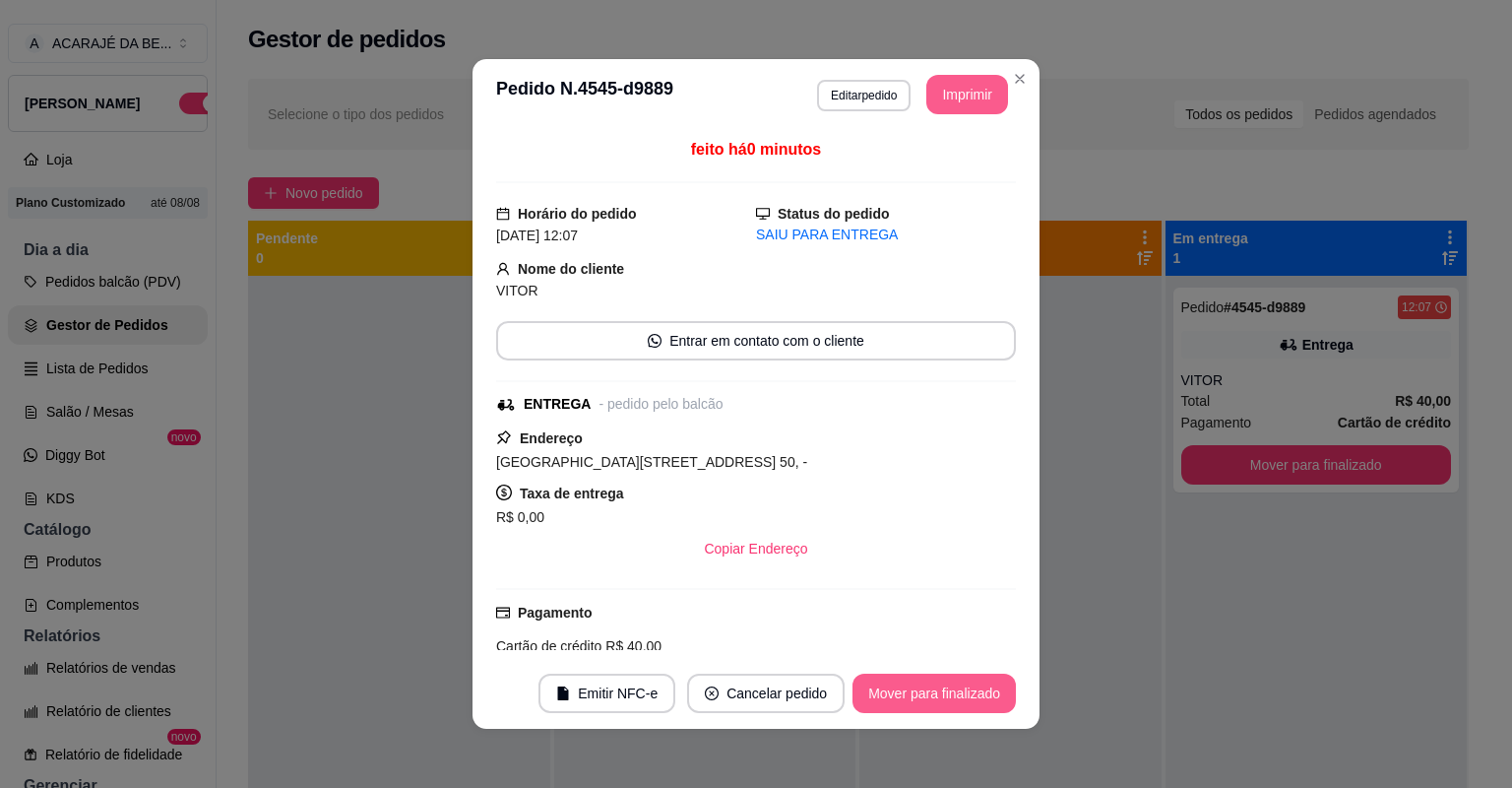 click on "Mover para finalizado" at bounding box center (934, 693) 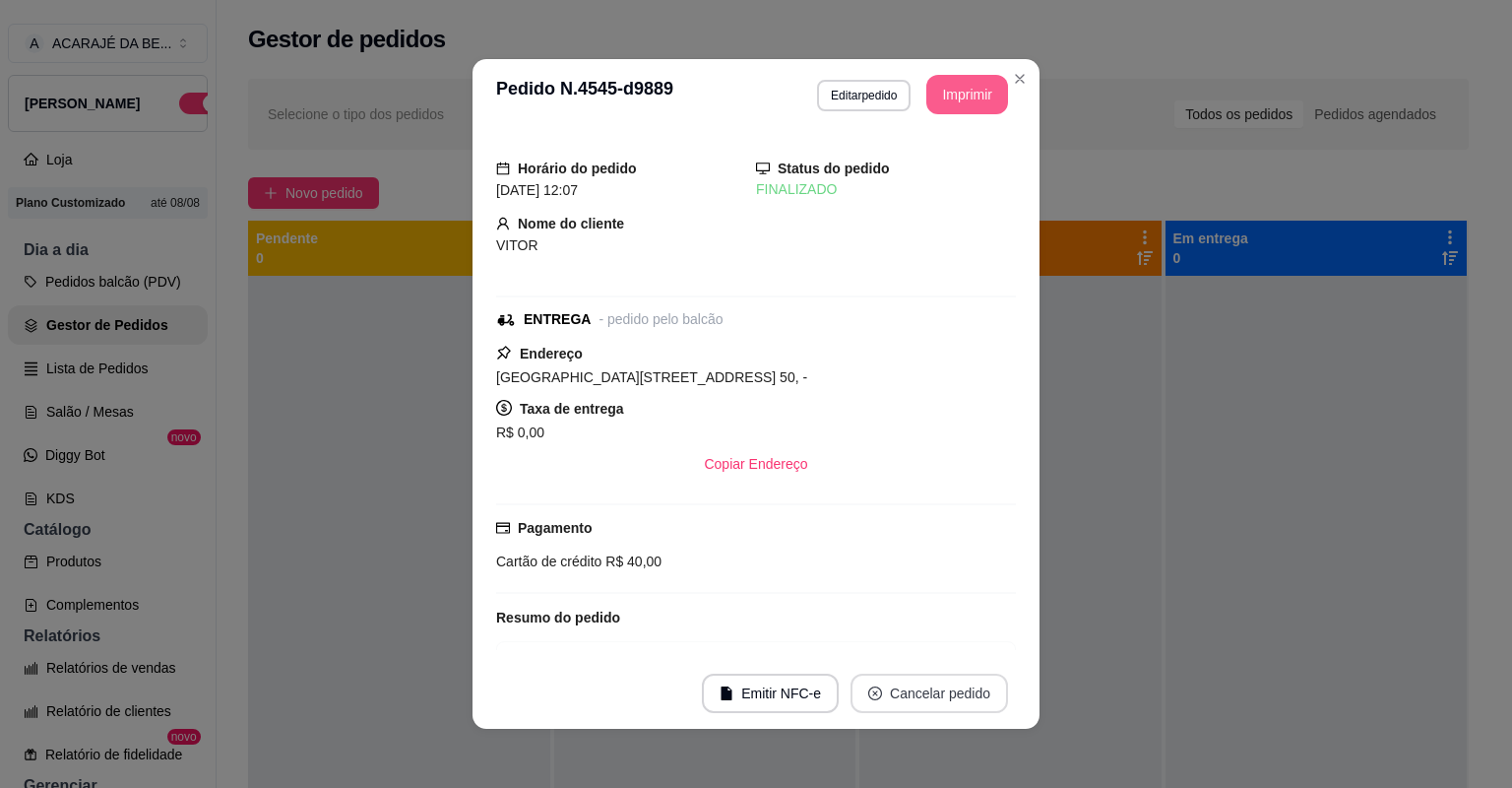 click on "Cancelar pedido" at bounding box center (929, 693) 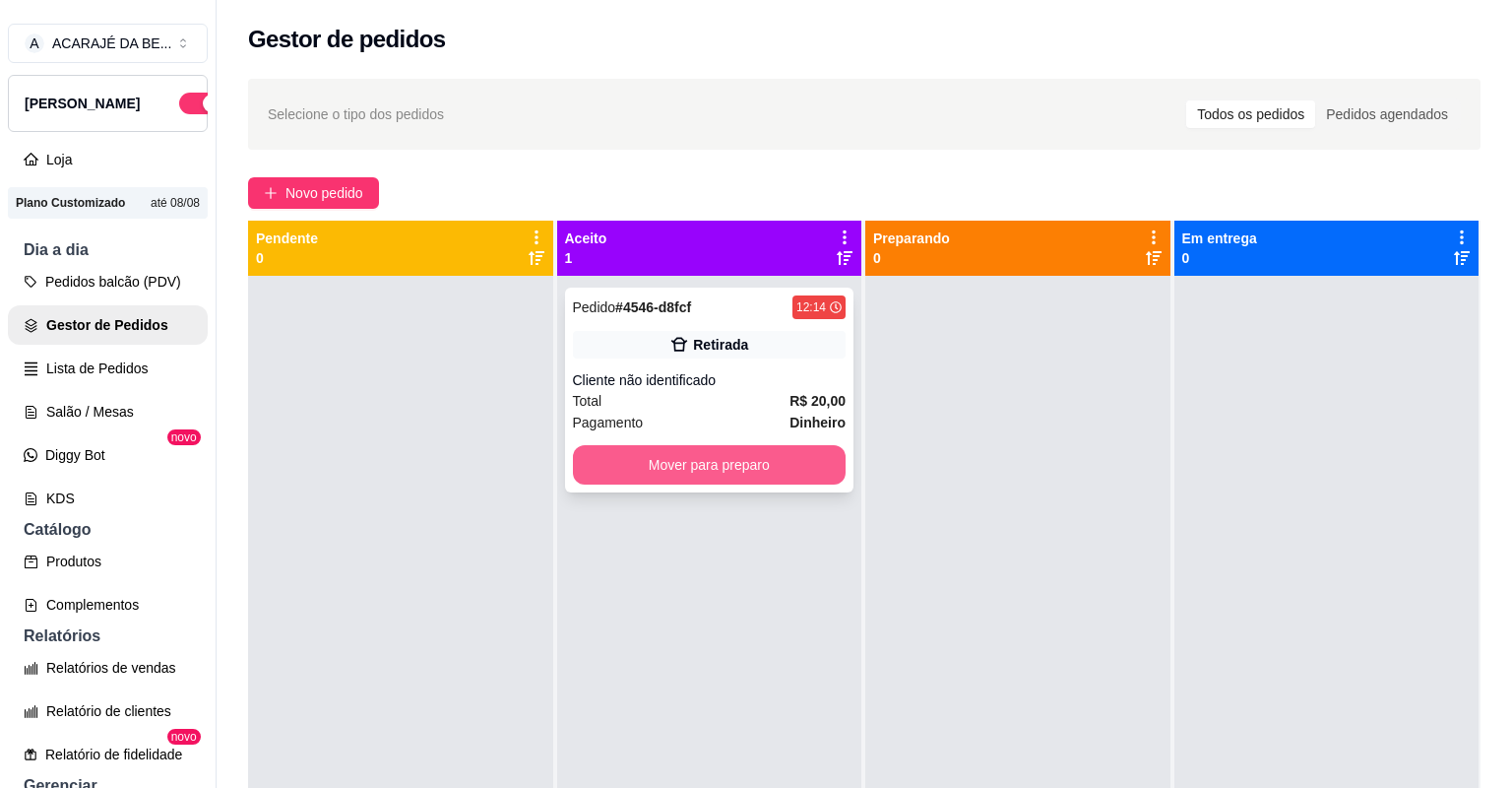 click on "Mover para preparo" at bounding box center [710, 465] 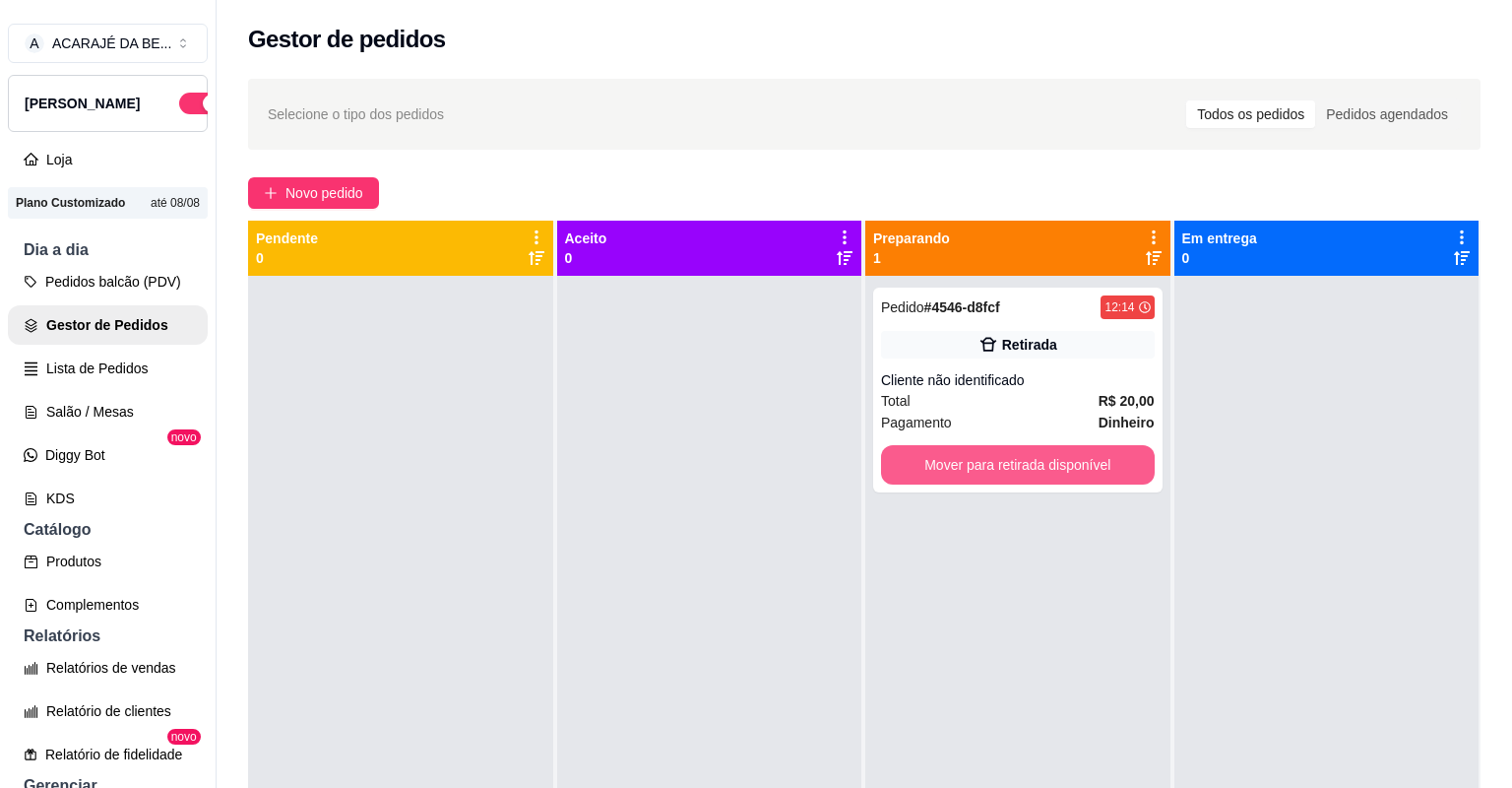 click on "Mover para retirada disponível" at bounding box center [1018, 465] 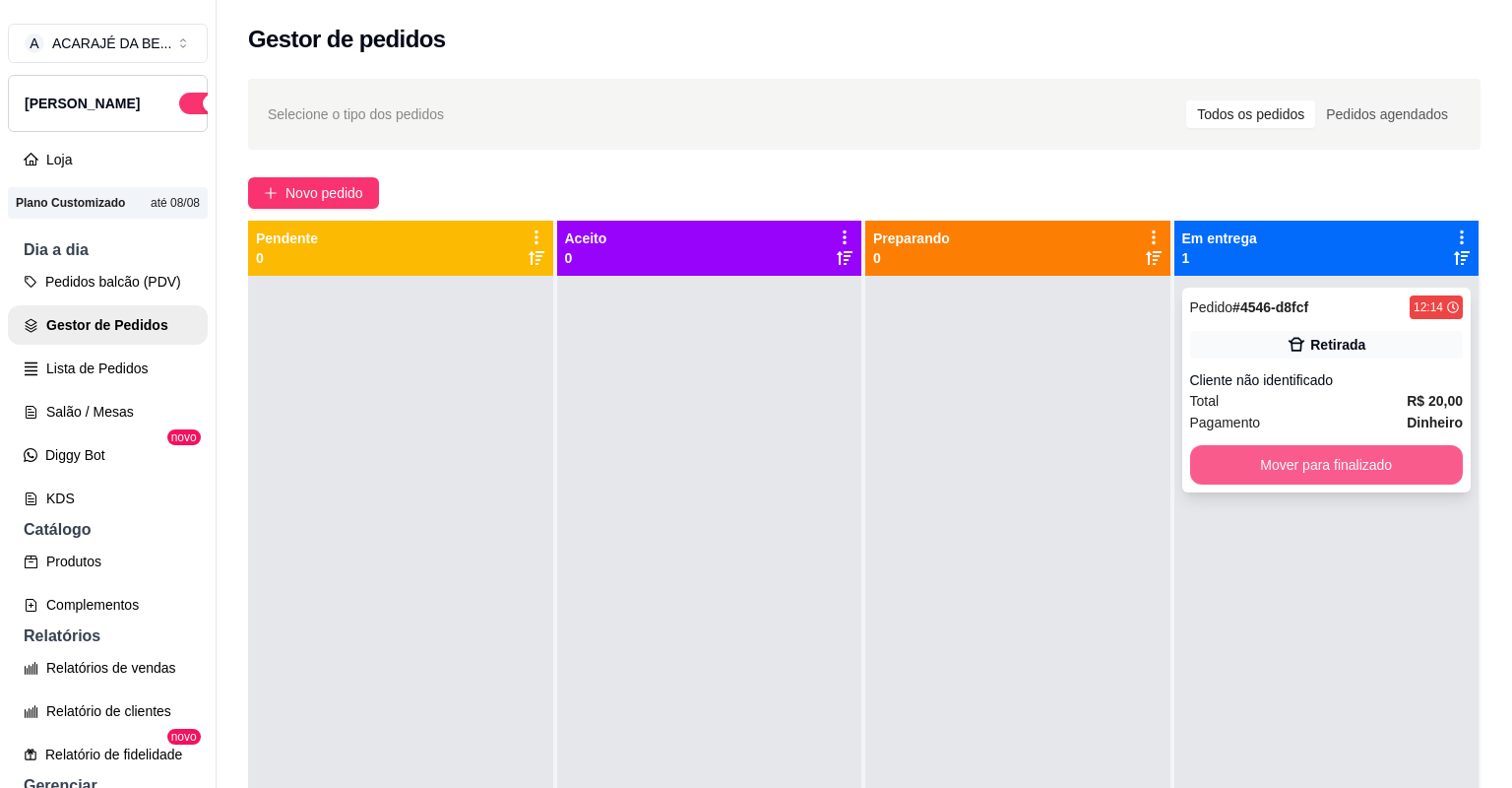 click on "Mover para finalizado" at bounding box center (1327, 465) 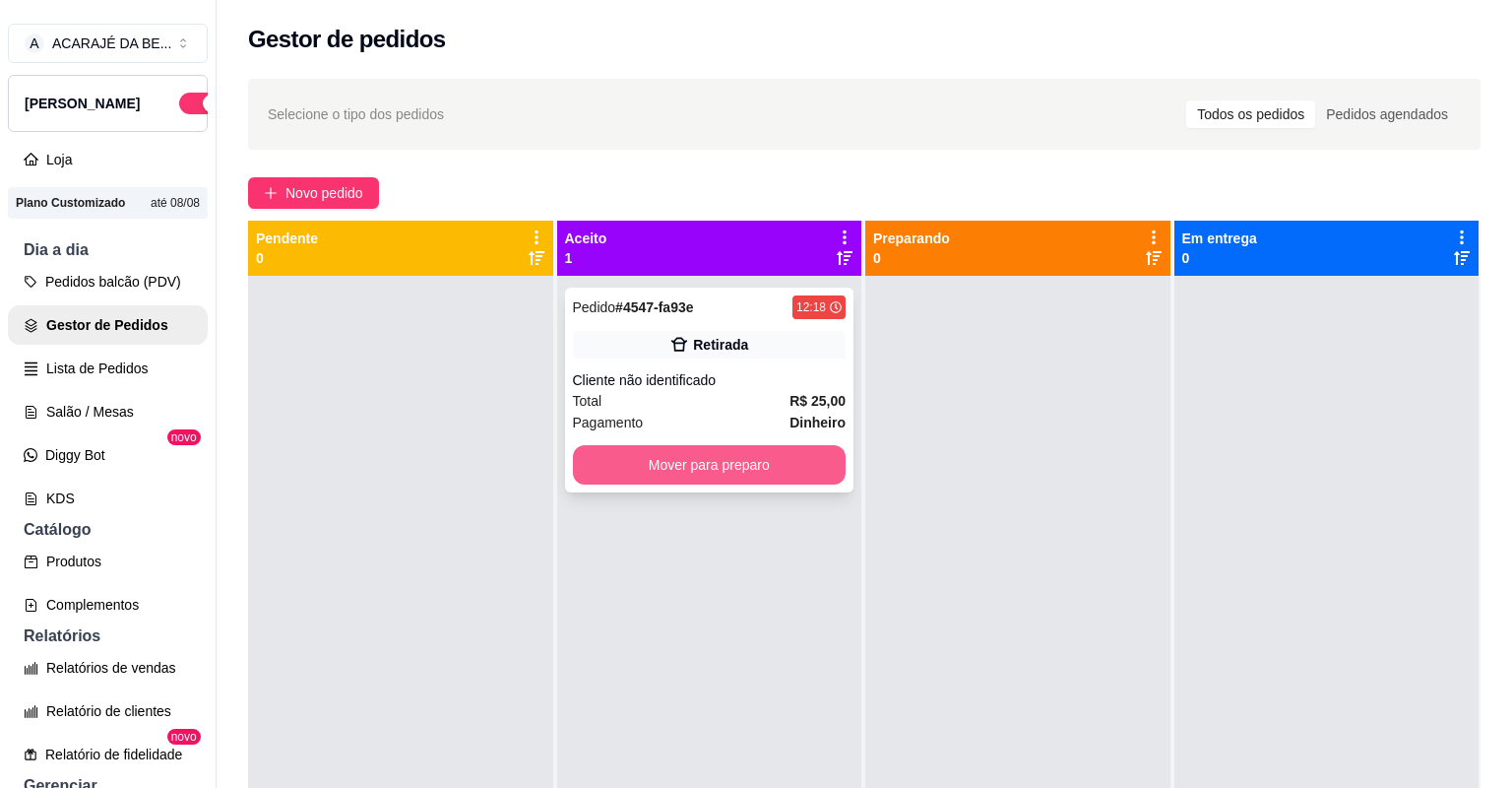 click on "Mover para preparo" at bounding box center [710, 465] 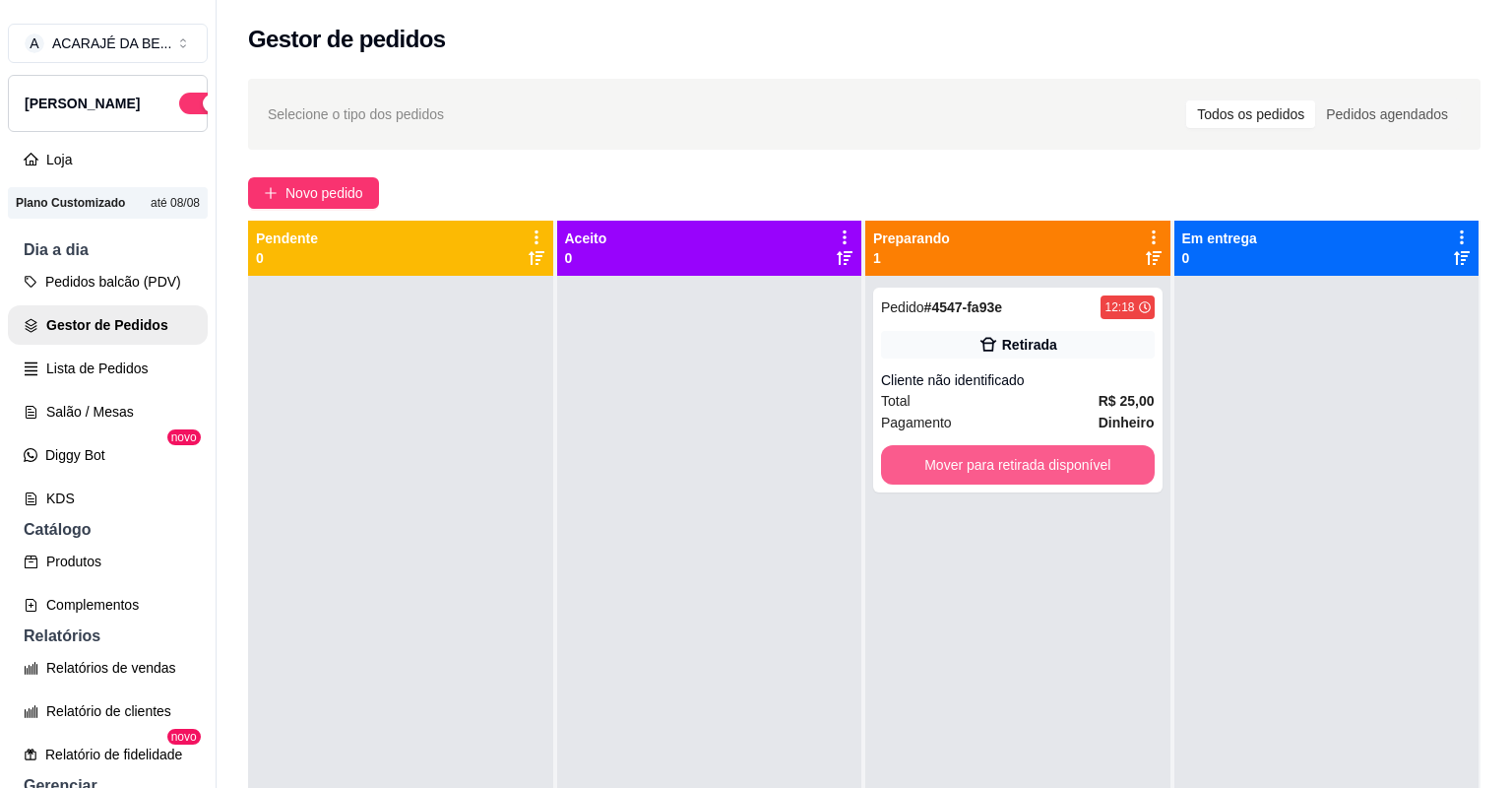 click on "Mover para retirada disponível" at bounding box center [1018, 465] 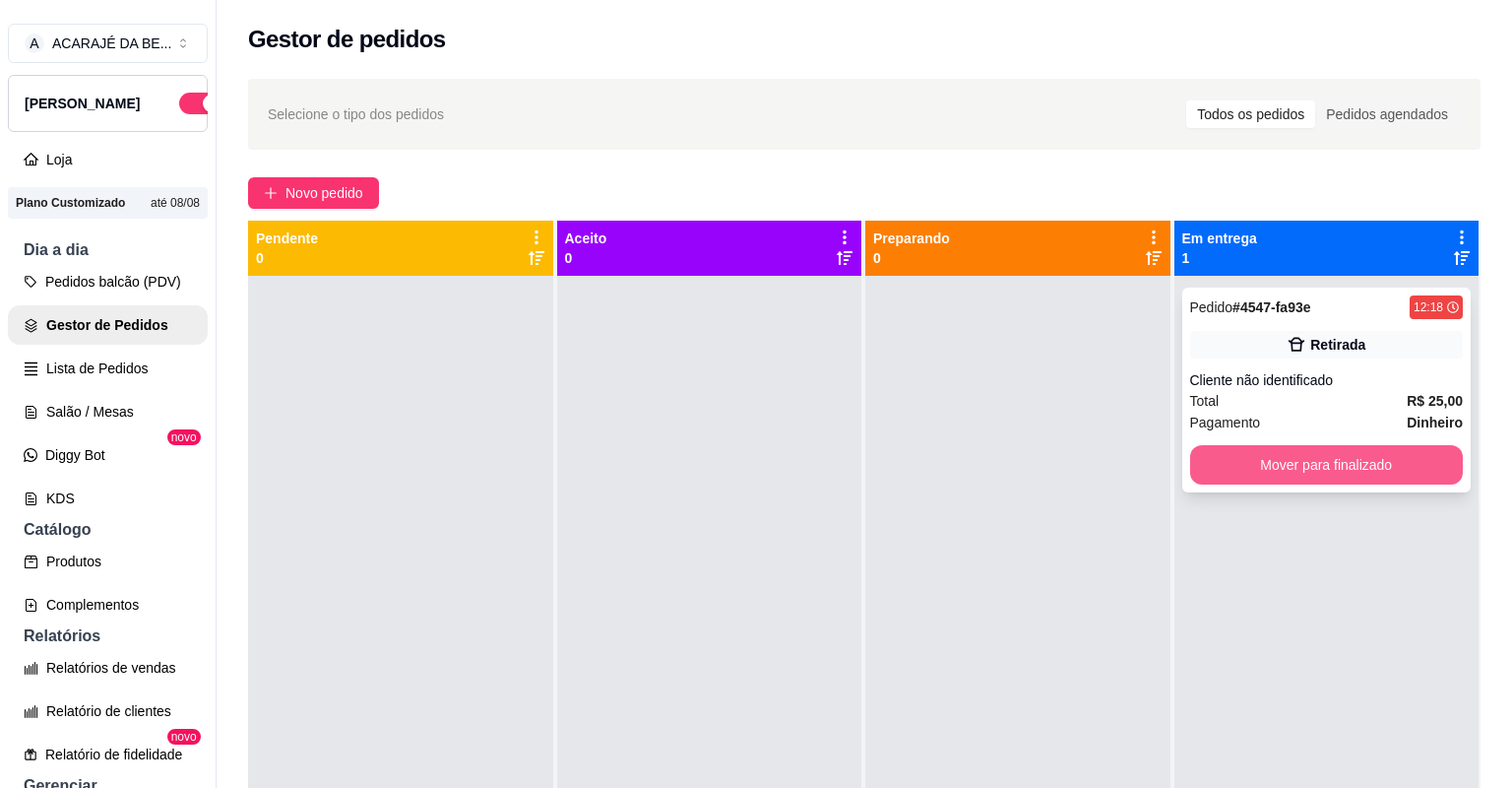 click on "Mover para finalizado" at bounding box center [1327, 465] 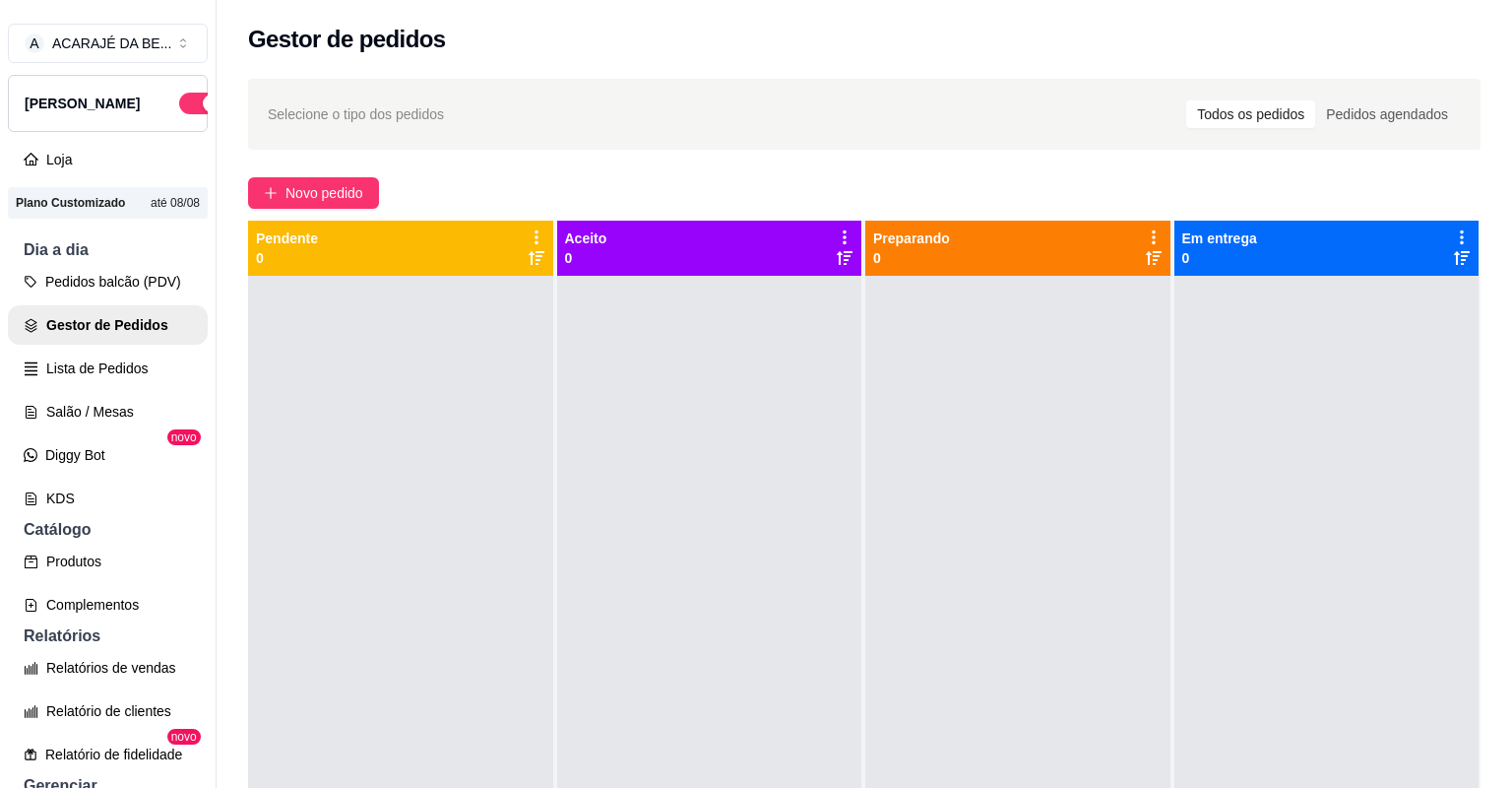 click at bounding box center [1018, 670] 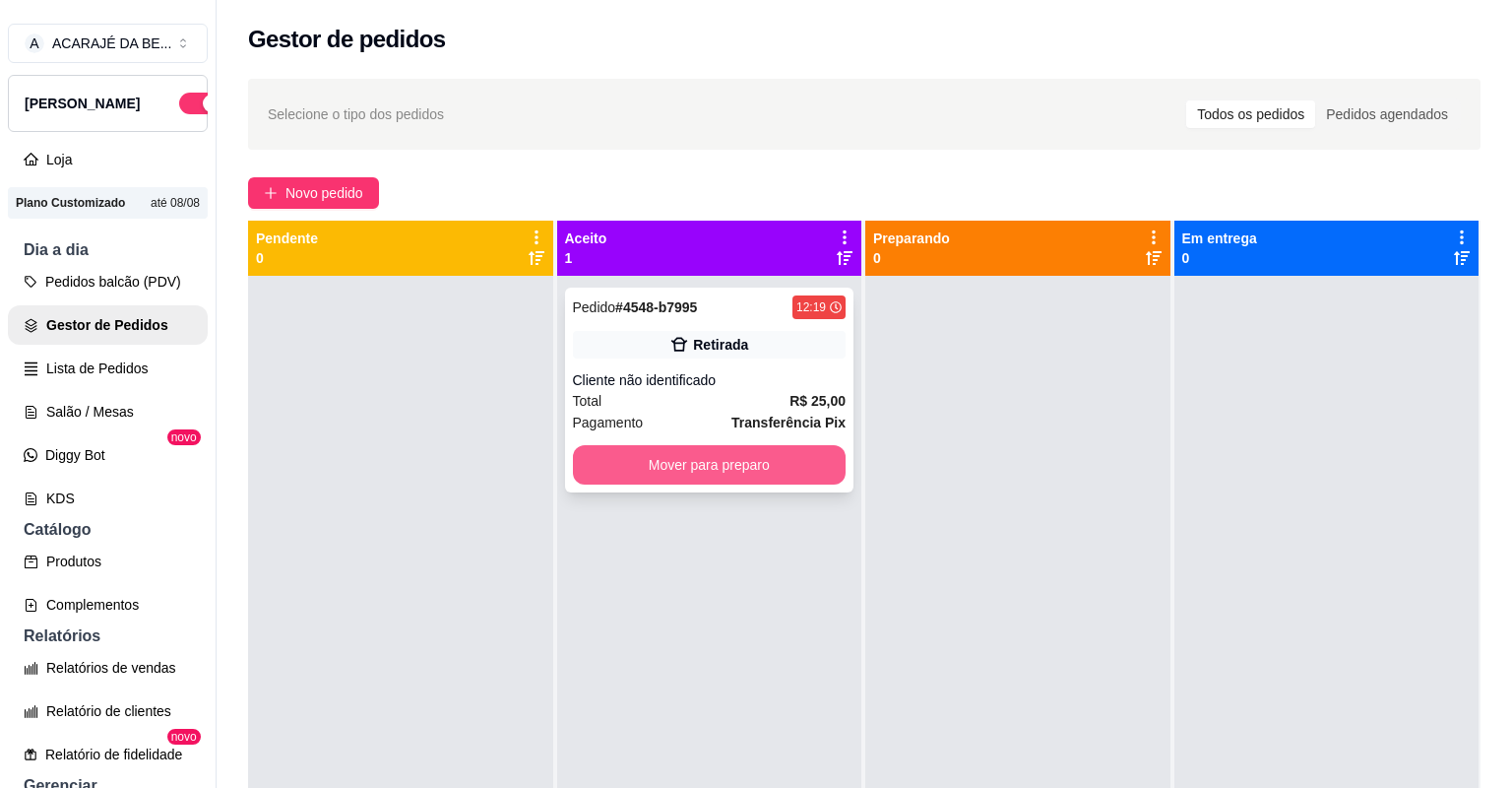 click on "Mover para preparo" at bounding box center (710, 465) 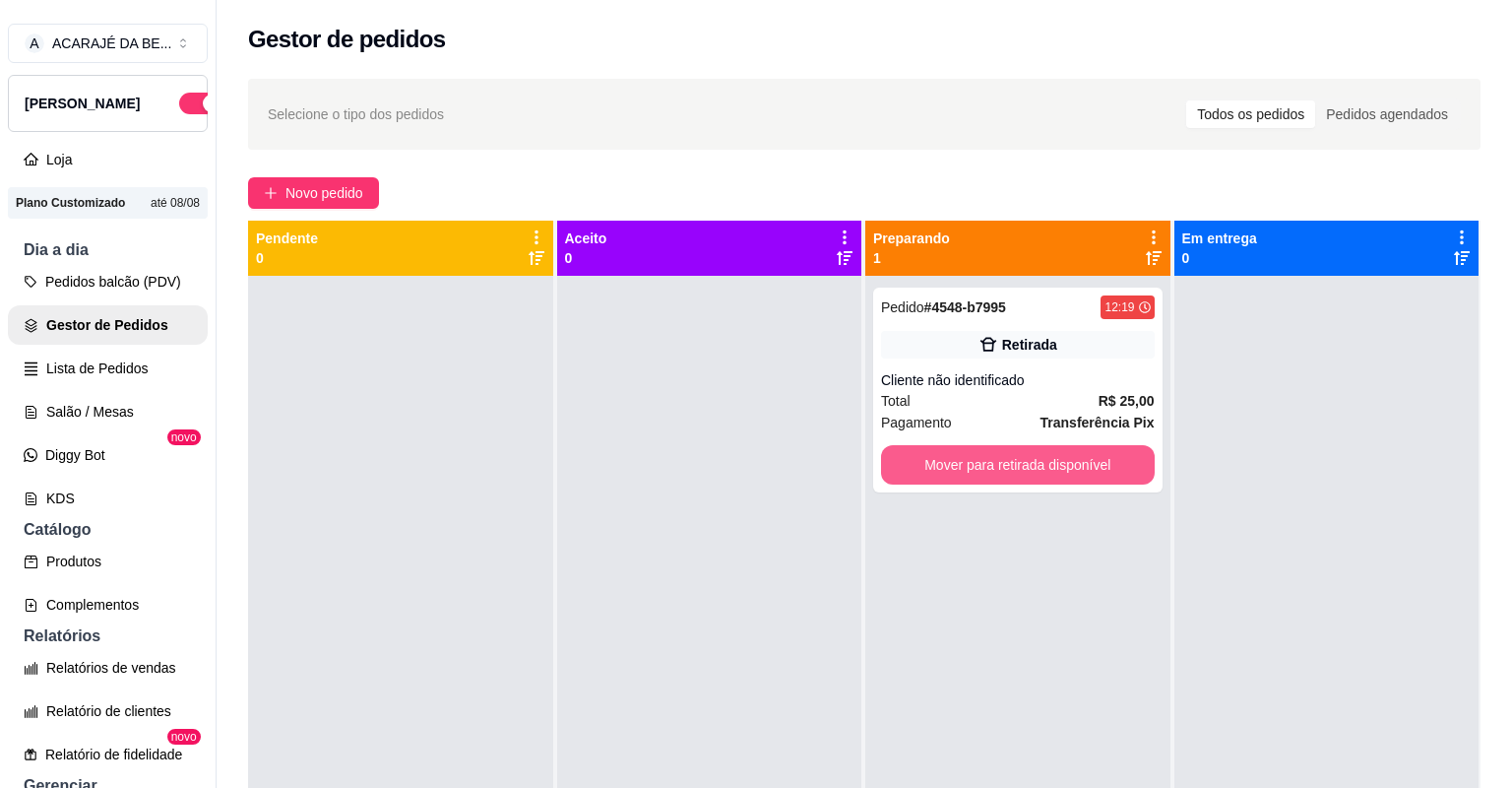 click on "Mover para retirada disponível" at bounding box center [1018, 465] 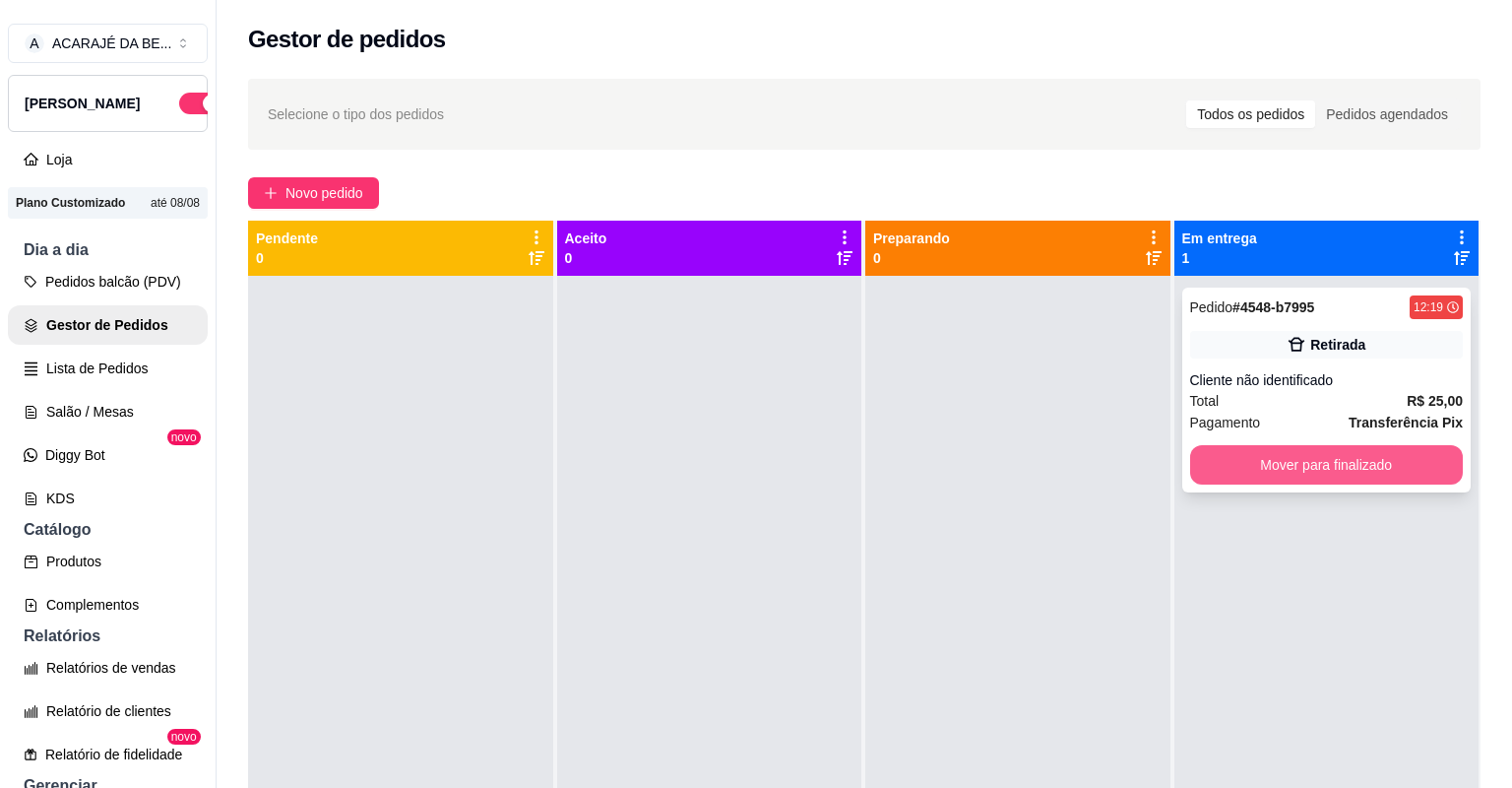 click on "Mover para finalizado" at bounding box center [1327, 465] 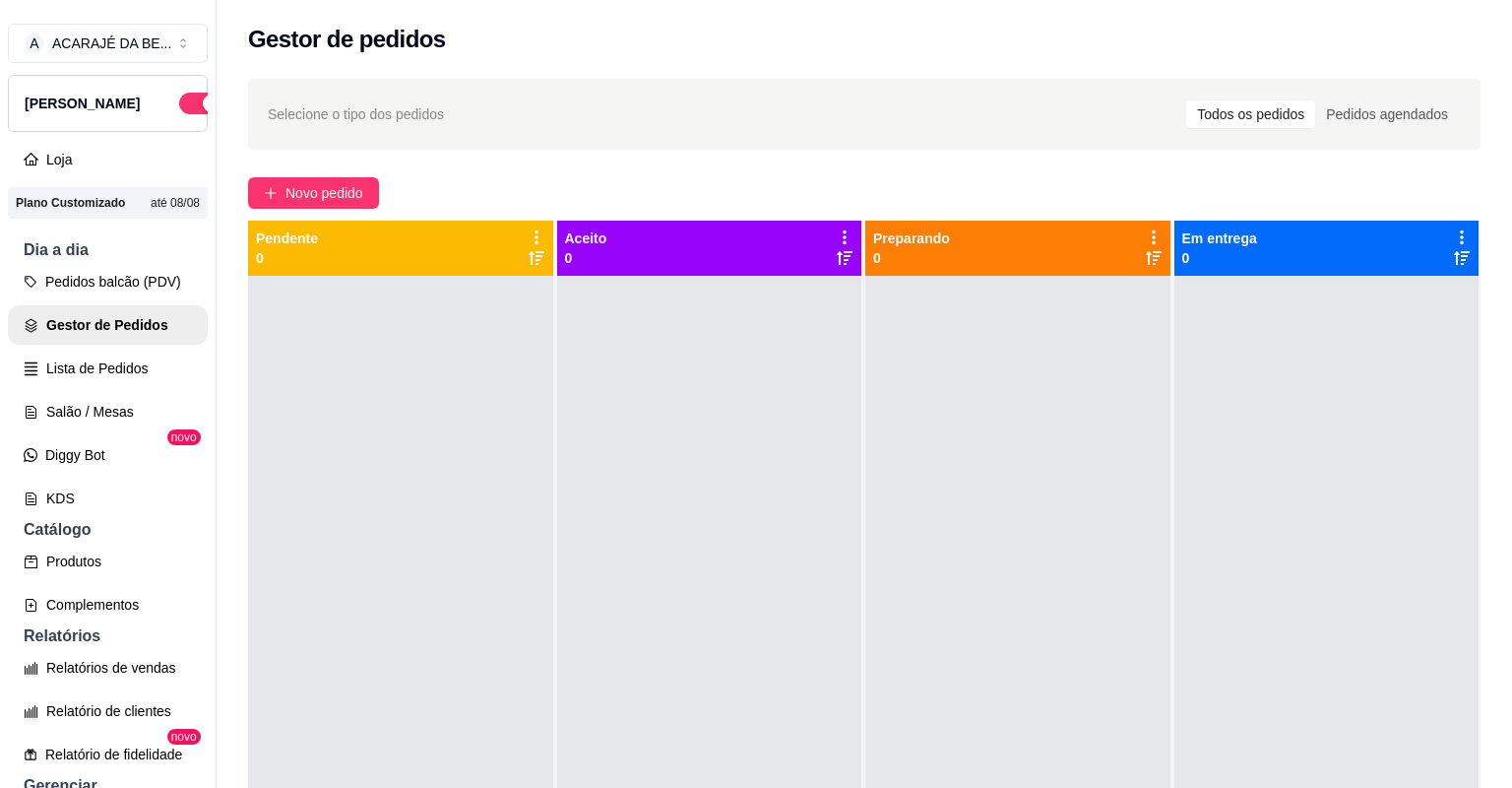 click at bounding box center (1018, 670) 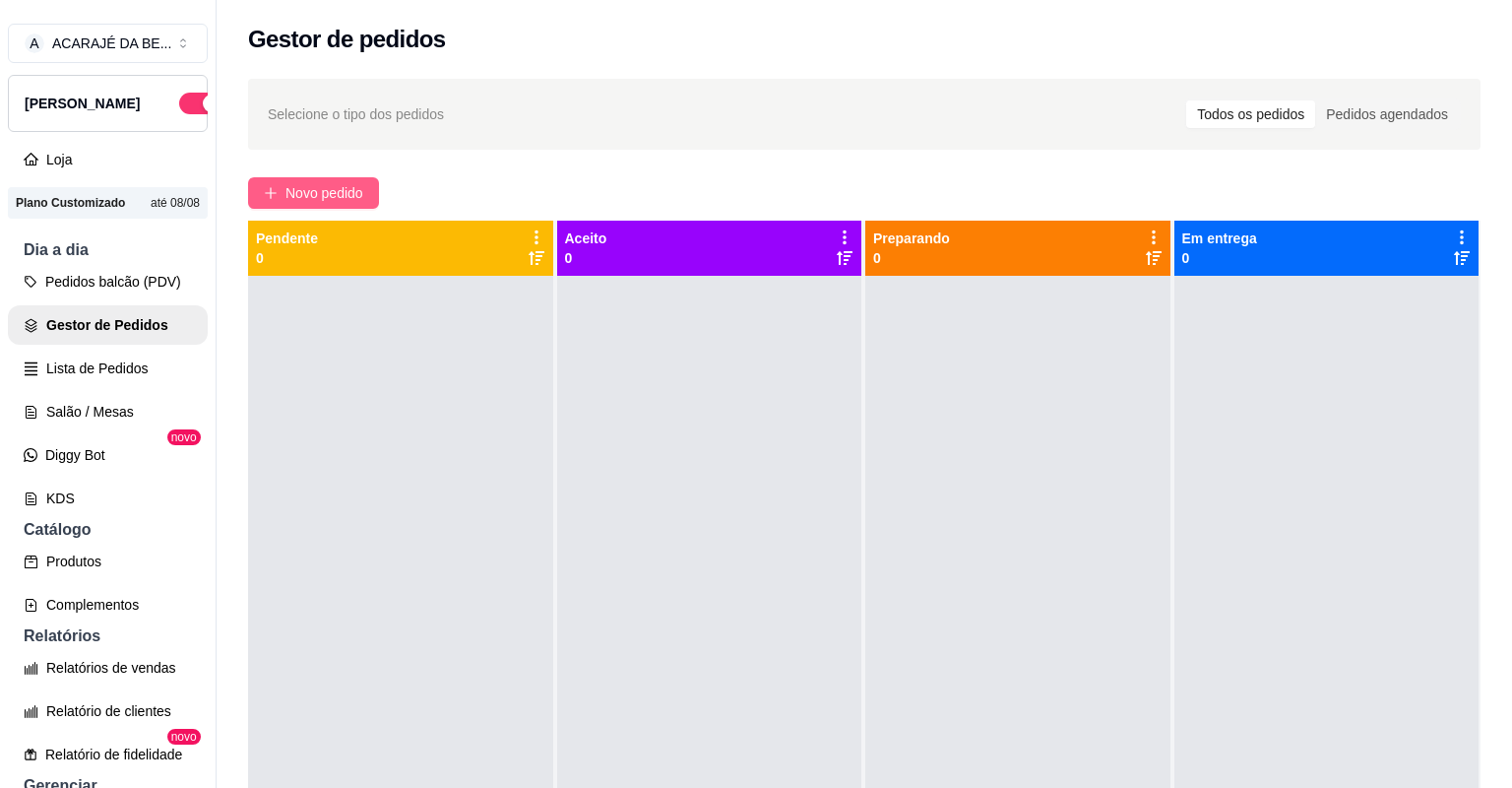 click on "Novo pedido" at bounding box center [324, 193] 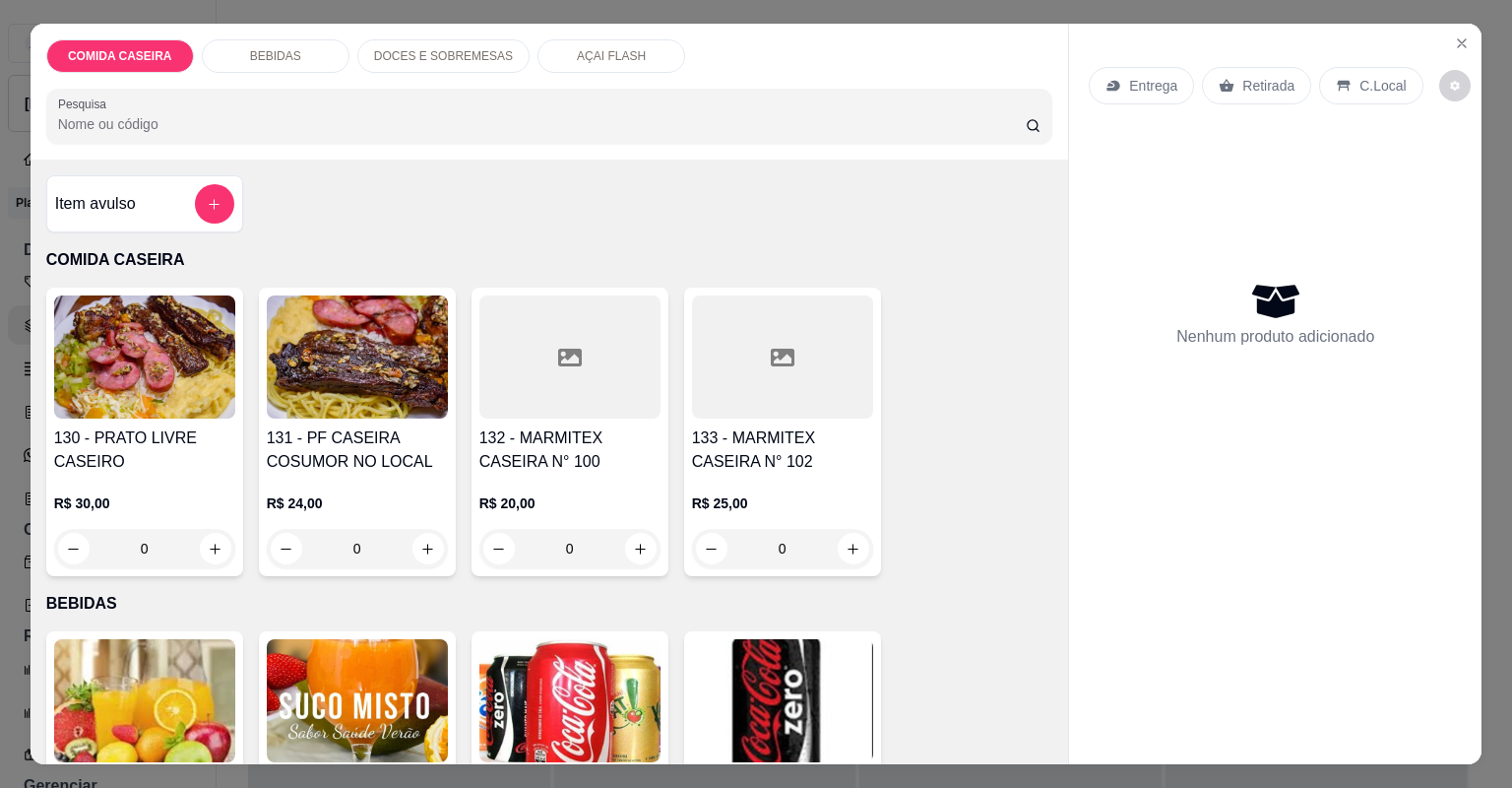 click on "R$ 20,00" at bounding box center [570, 503] 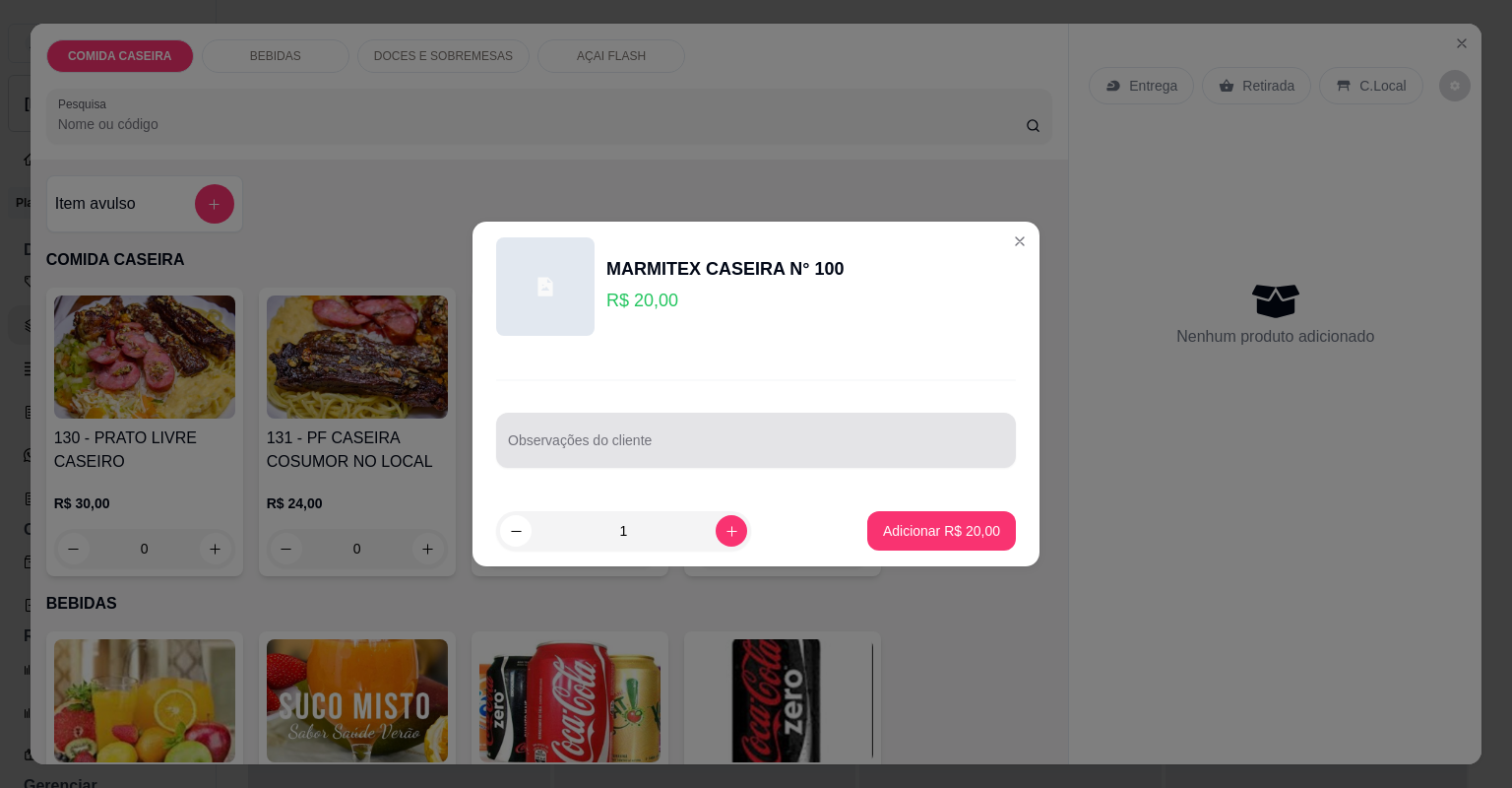 click on "Observações do cliente" at bounding box center [756, 440] 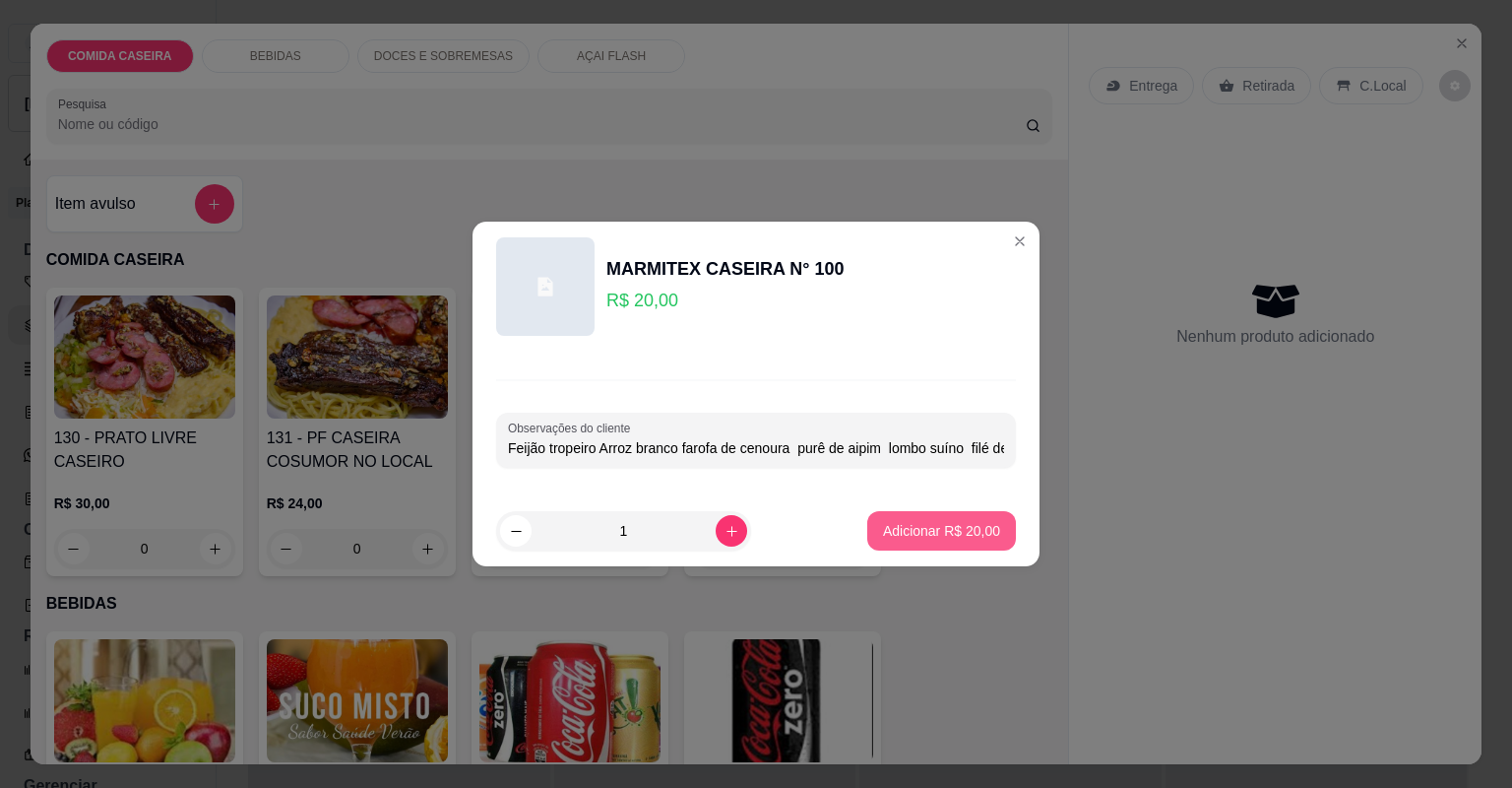 click on "Adicionar   R$ 20,00" at bounding box center [941, 531] 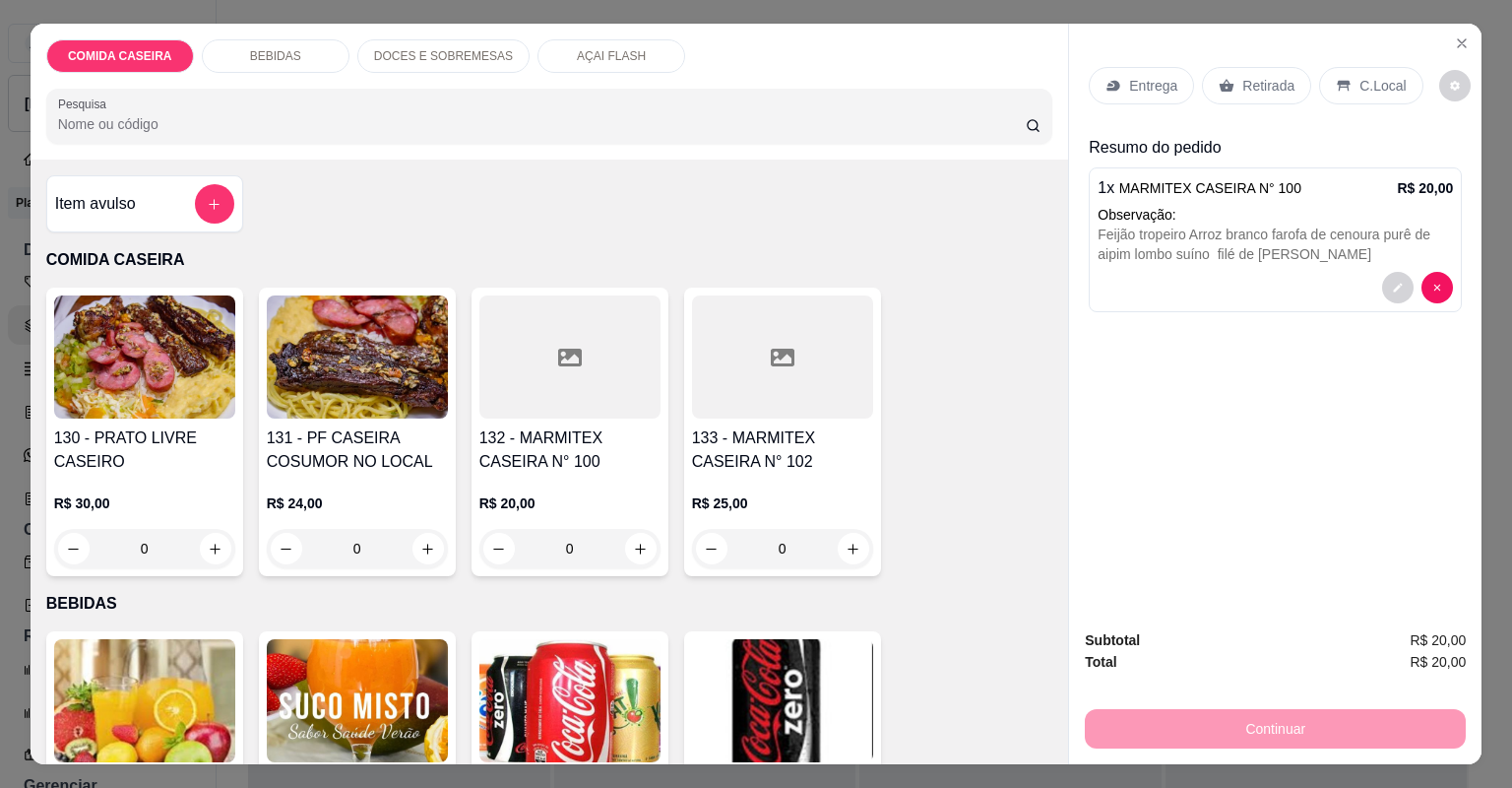 click on "Entrega" at bounding box center [1153, 86] 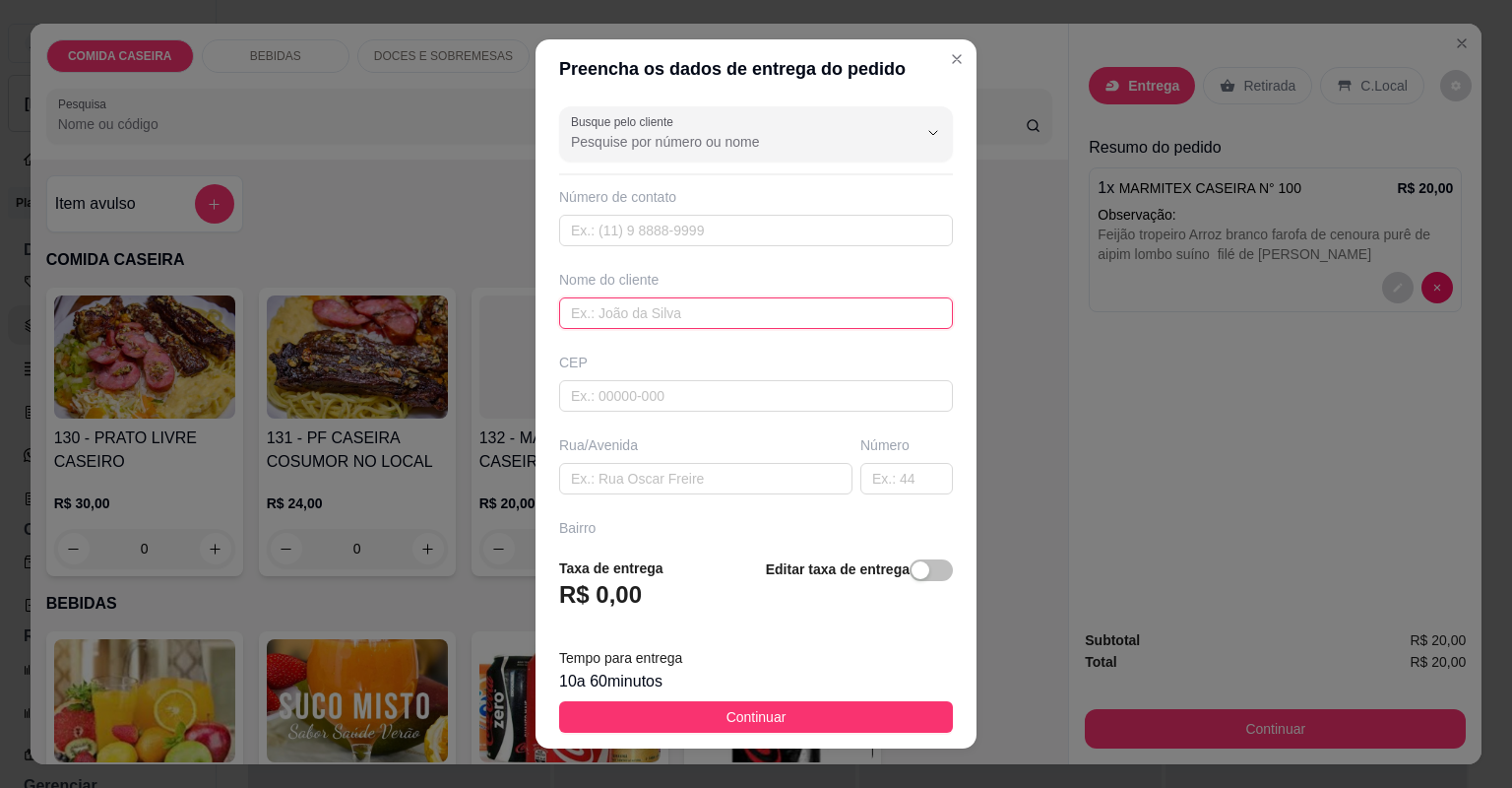 click at bounding box center (756, 313) 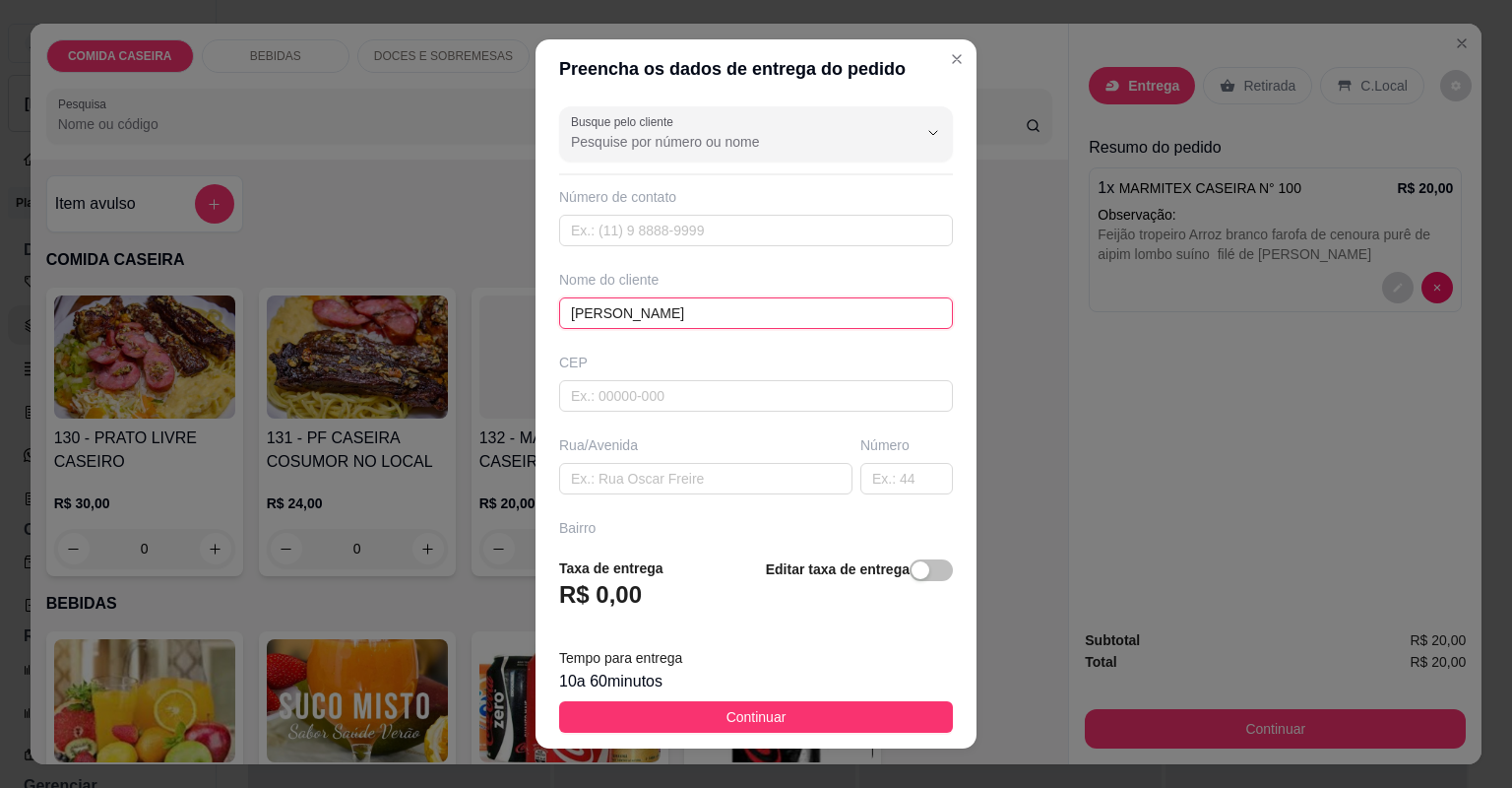 type on "[PERSON_NAME]" 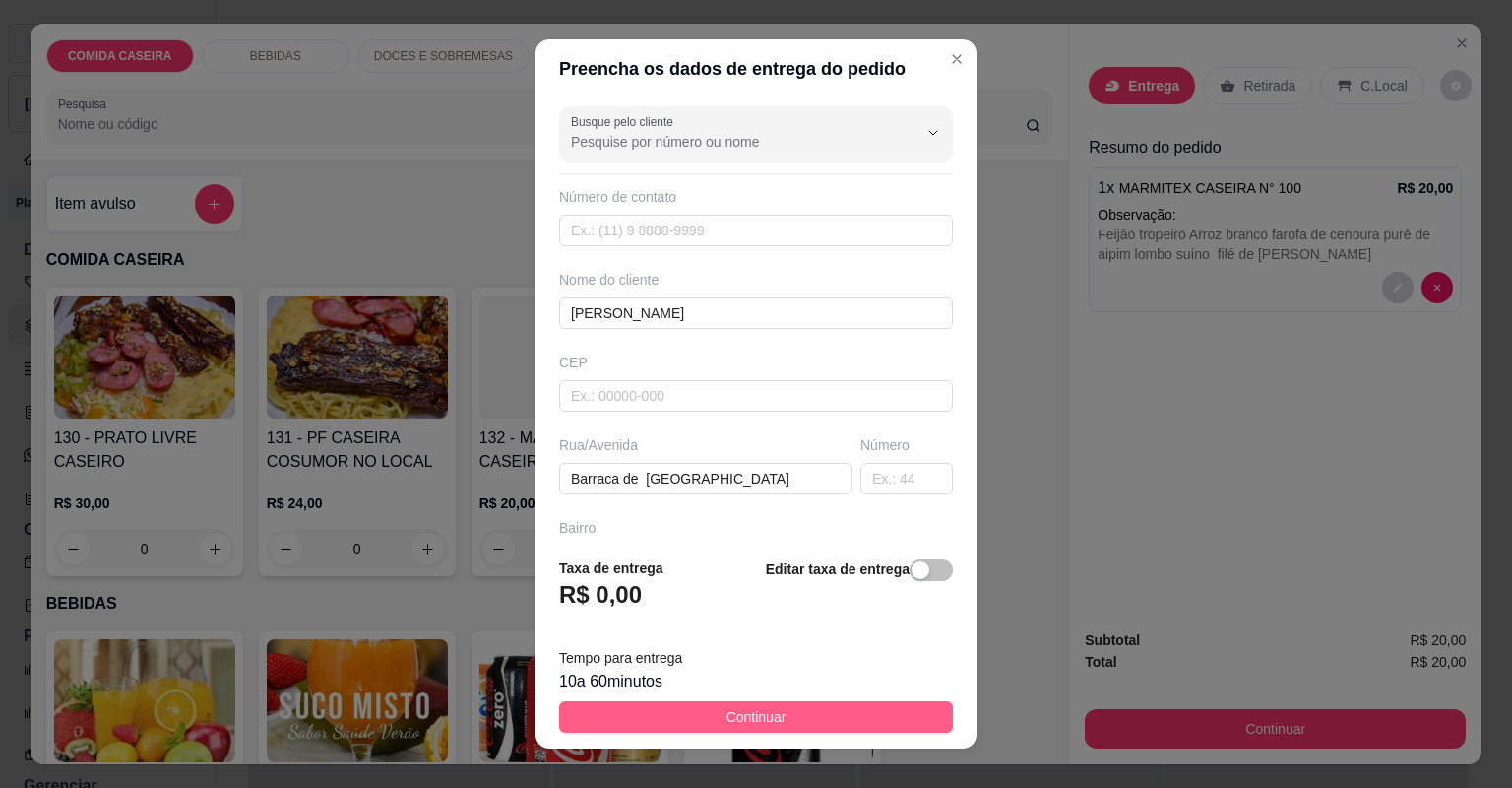 click on "Continuar" at bounding box center (756, 717) 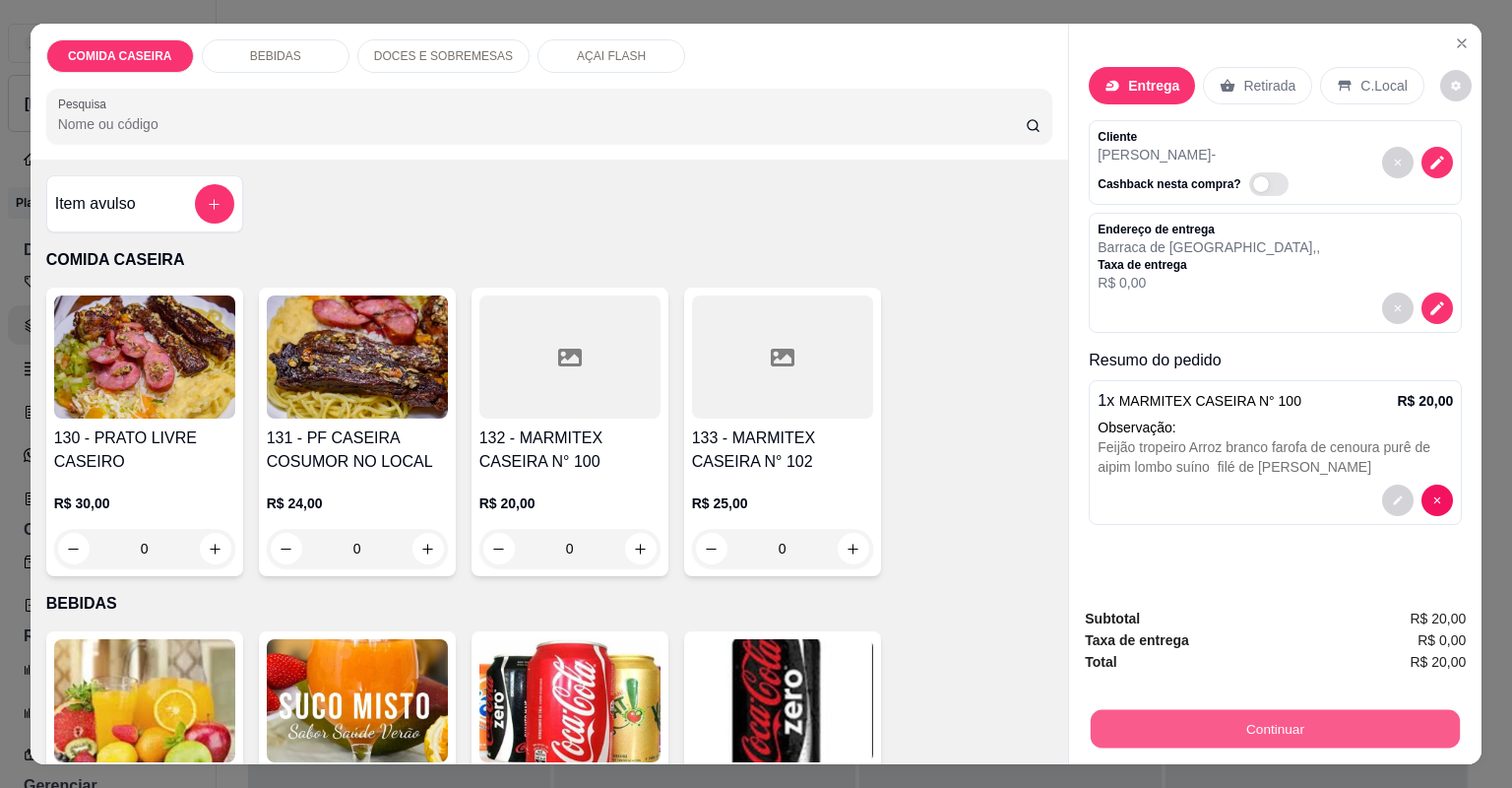 click on "Continuar" at bounding box center [1275, 729] 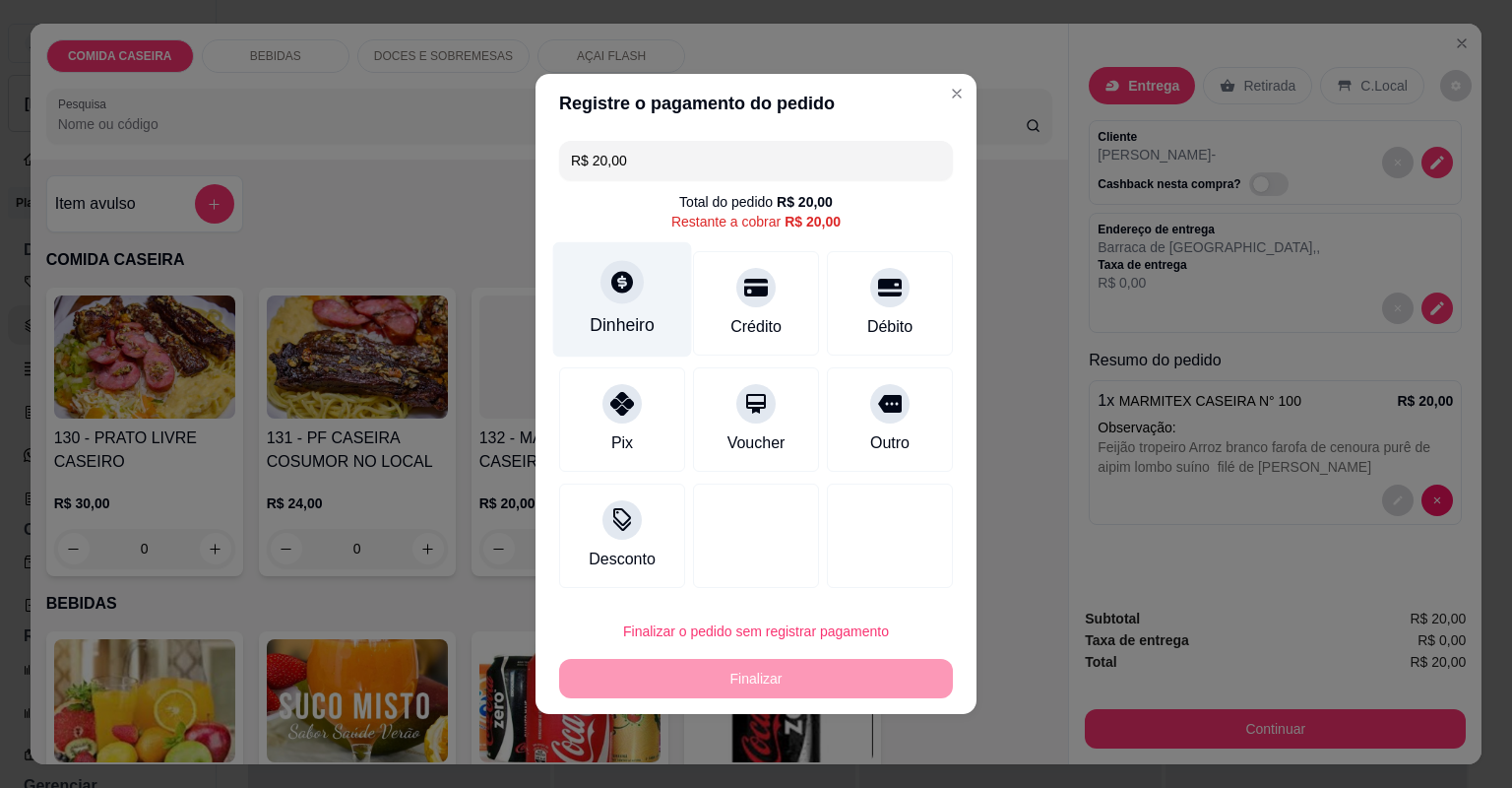 click at bounding box center (622, 282) 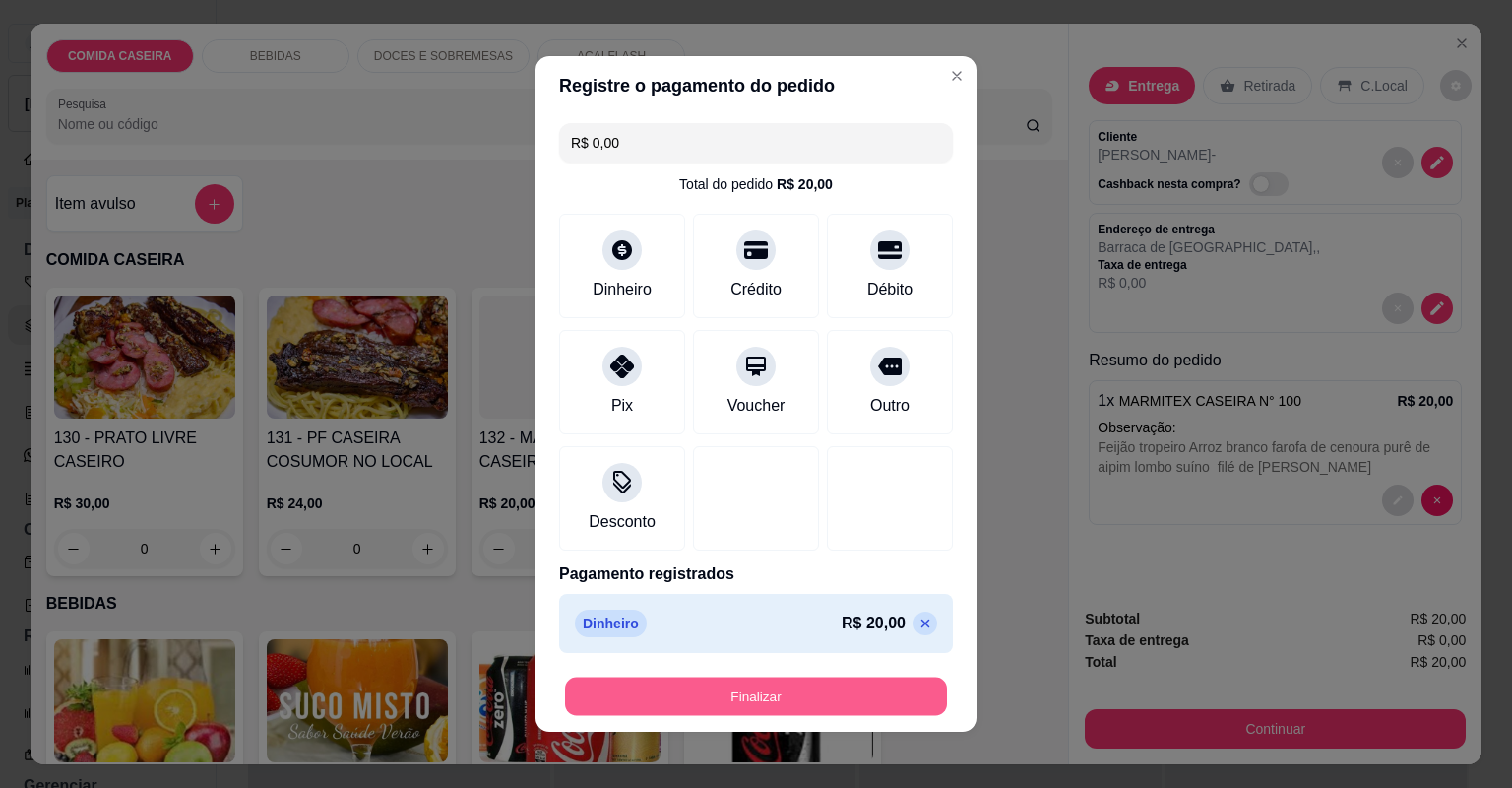 click on "Finalizar" at bounding box center [756, 696] 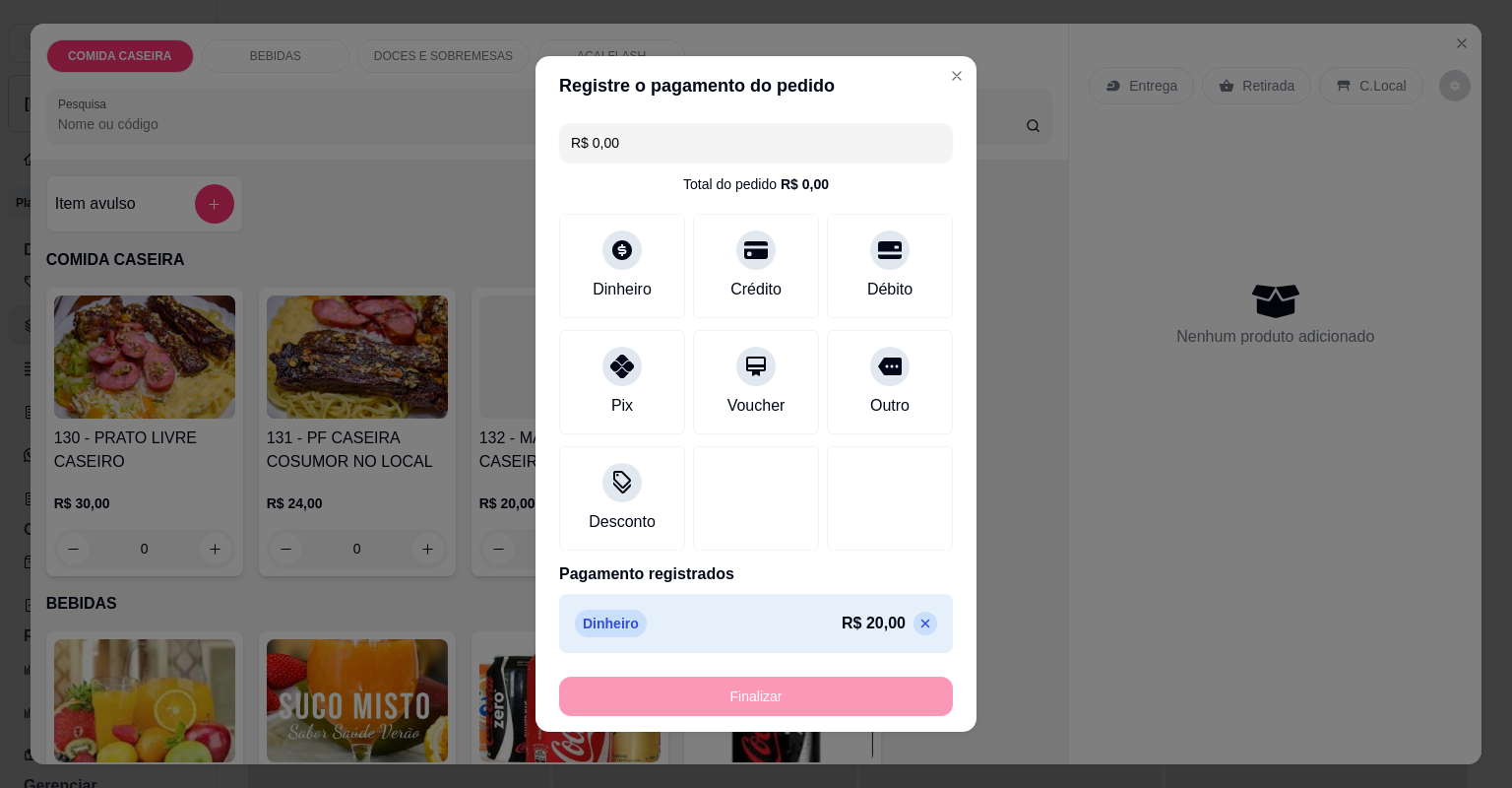 type on "-R$ 20,00" 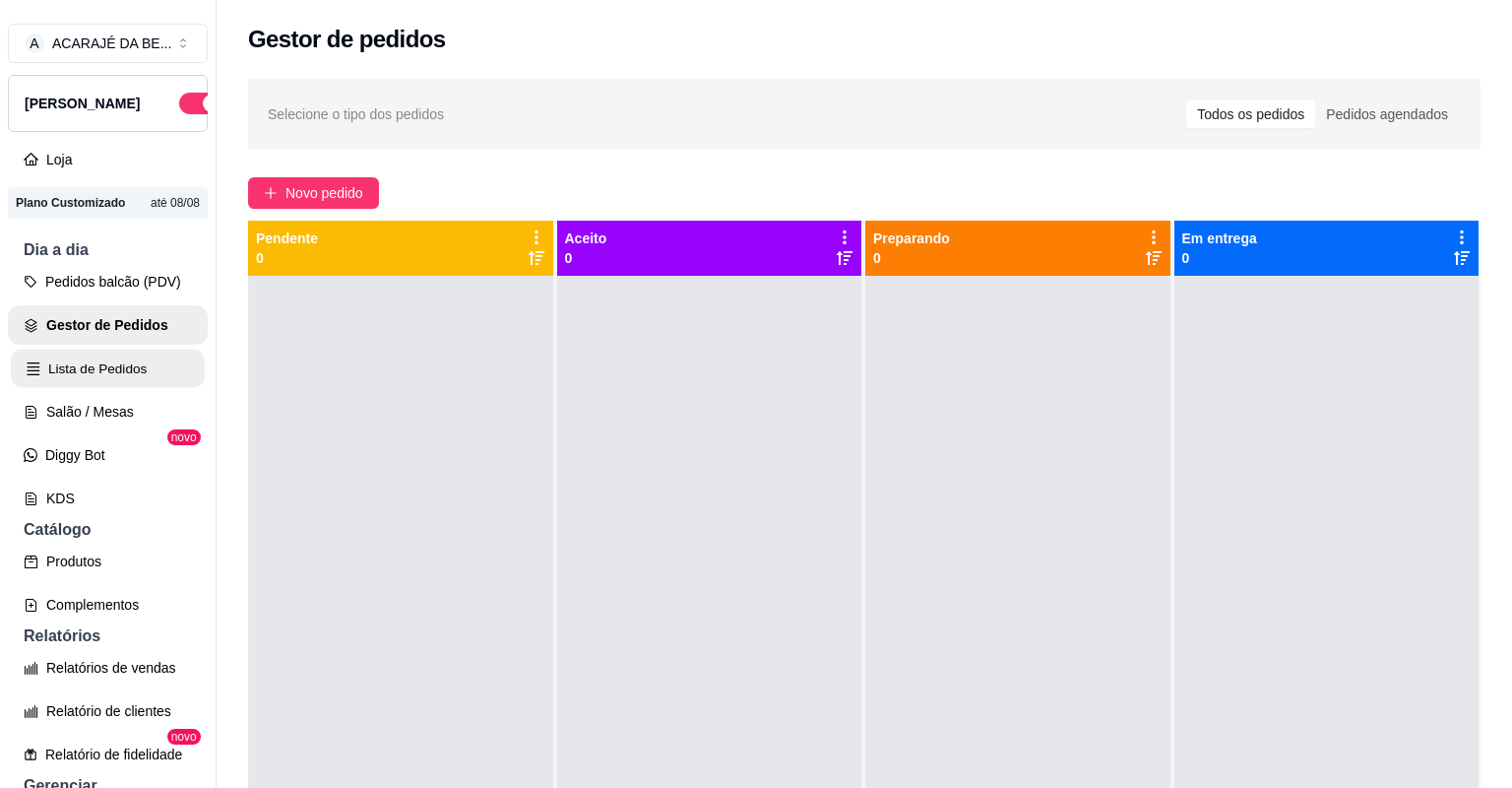 click on "Lista de Pedidos" at bounding box center (107, 368) 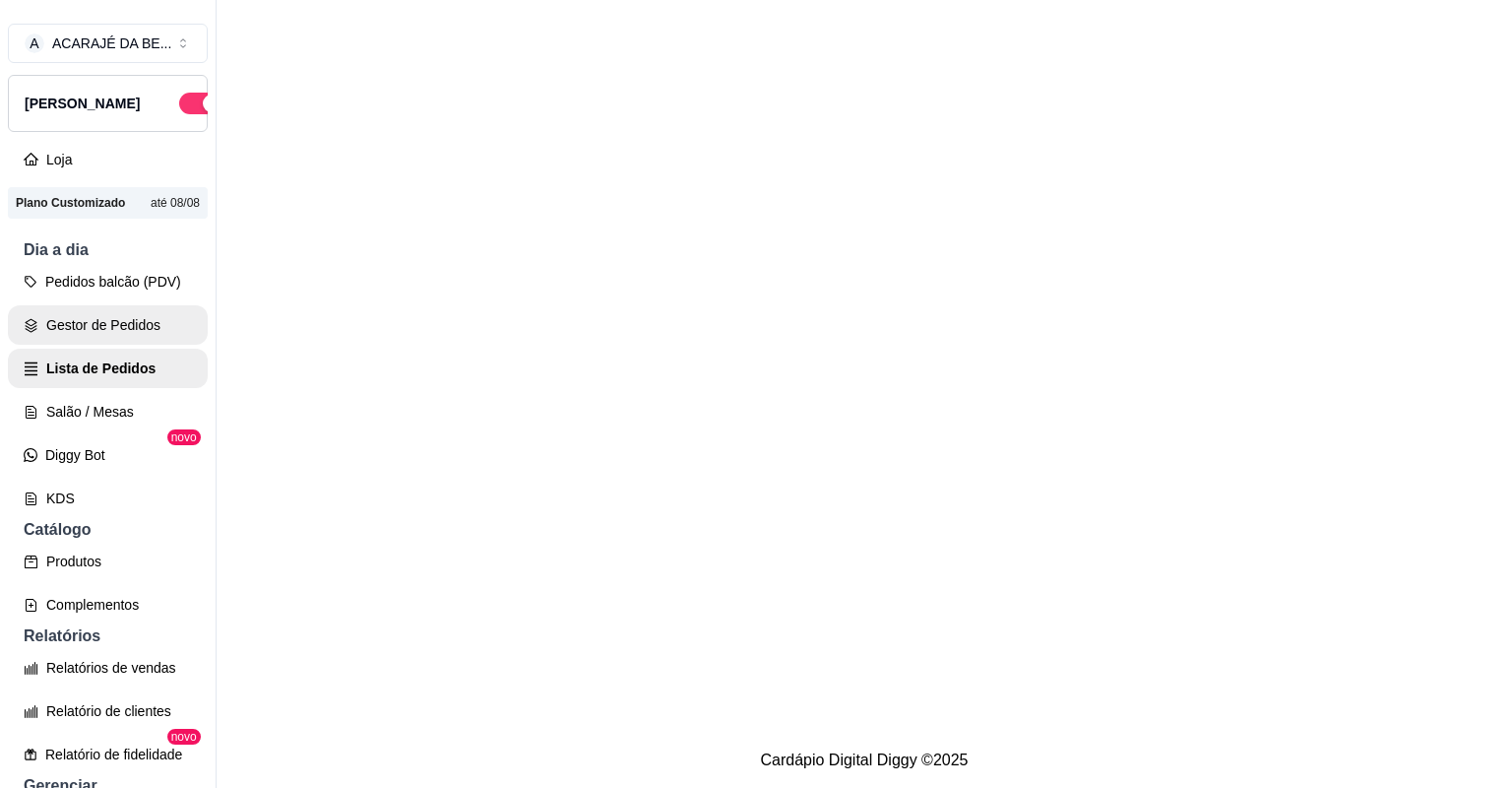 click on "Gestor de Pedidos" at bounding box center [107, 325] 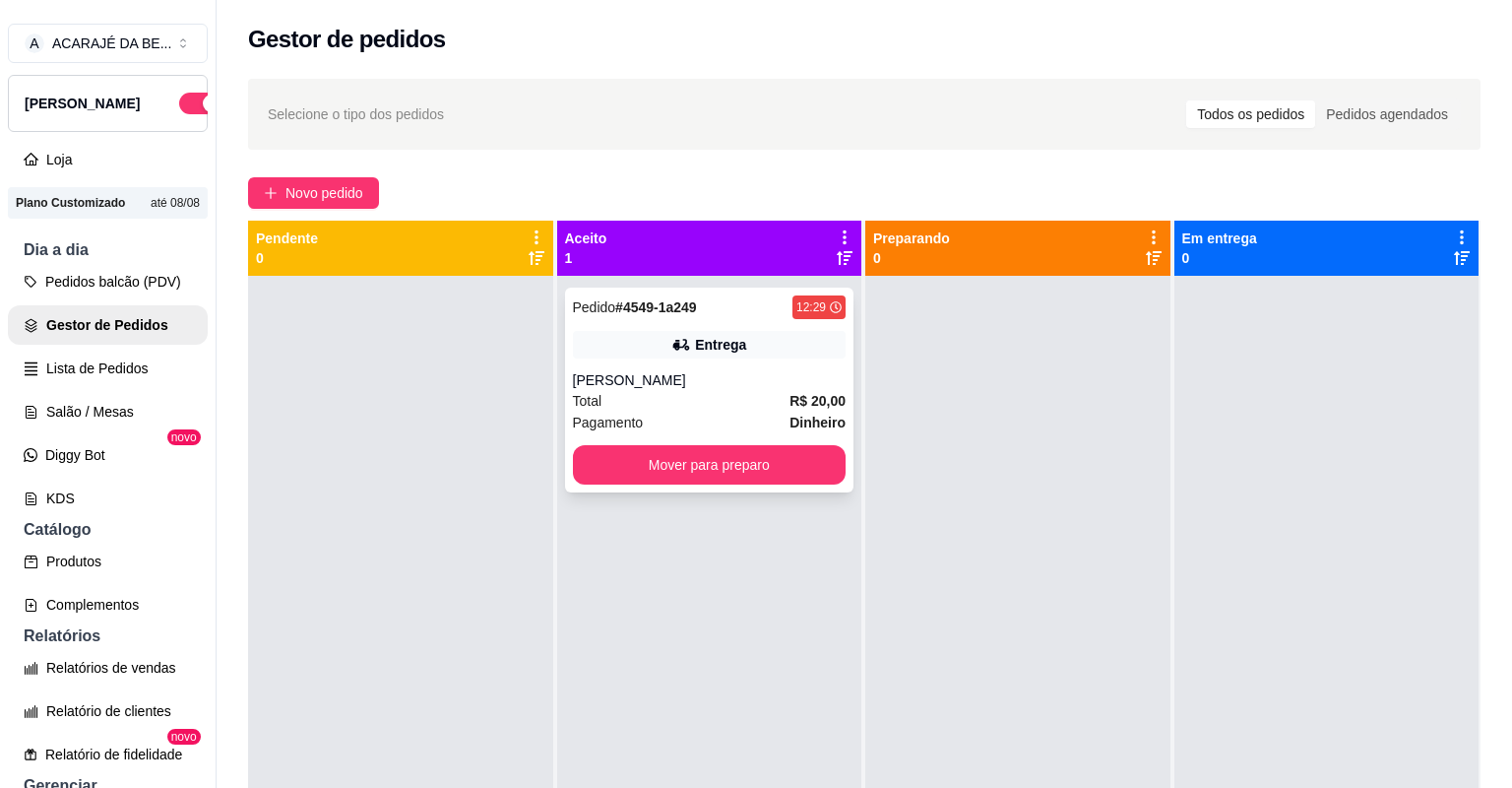 click on "[PERSON_NAME]" at bounding box center [710, 380] 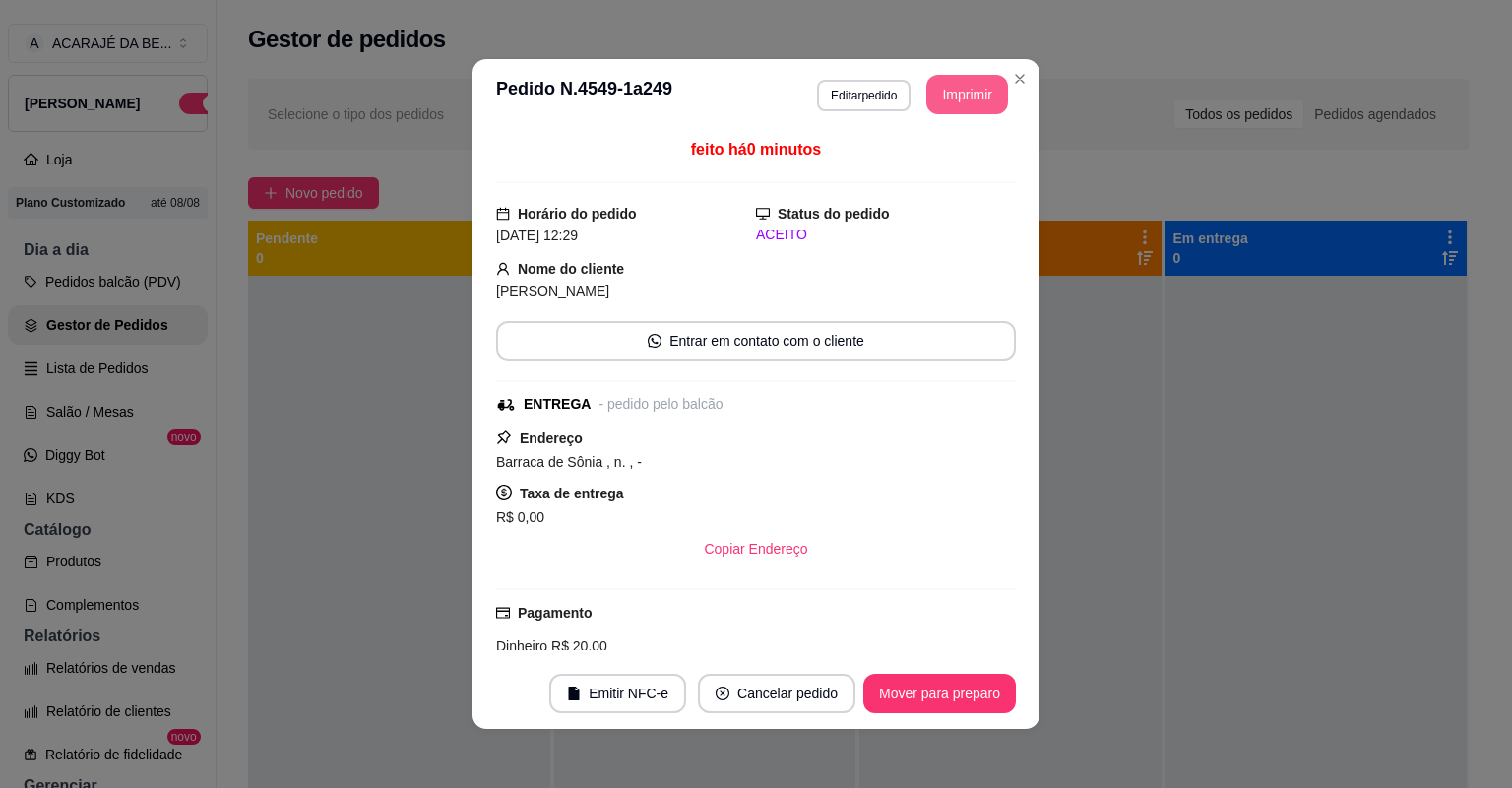 click on "Imprimir" at bounding box center (967, 95) 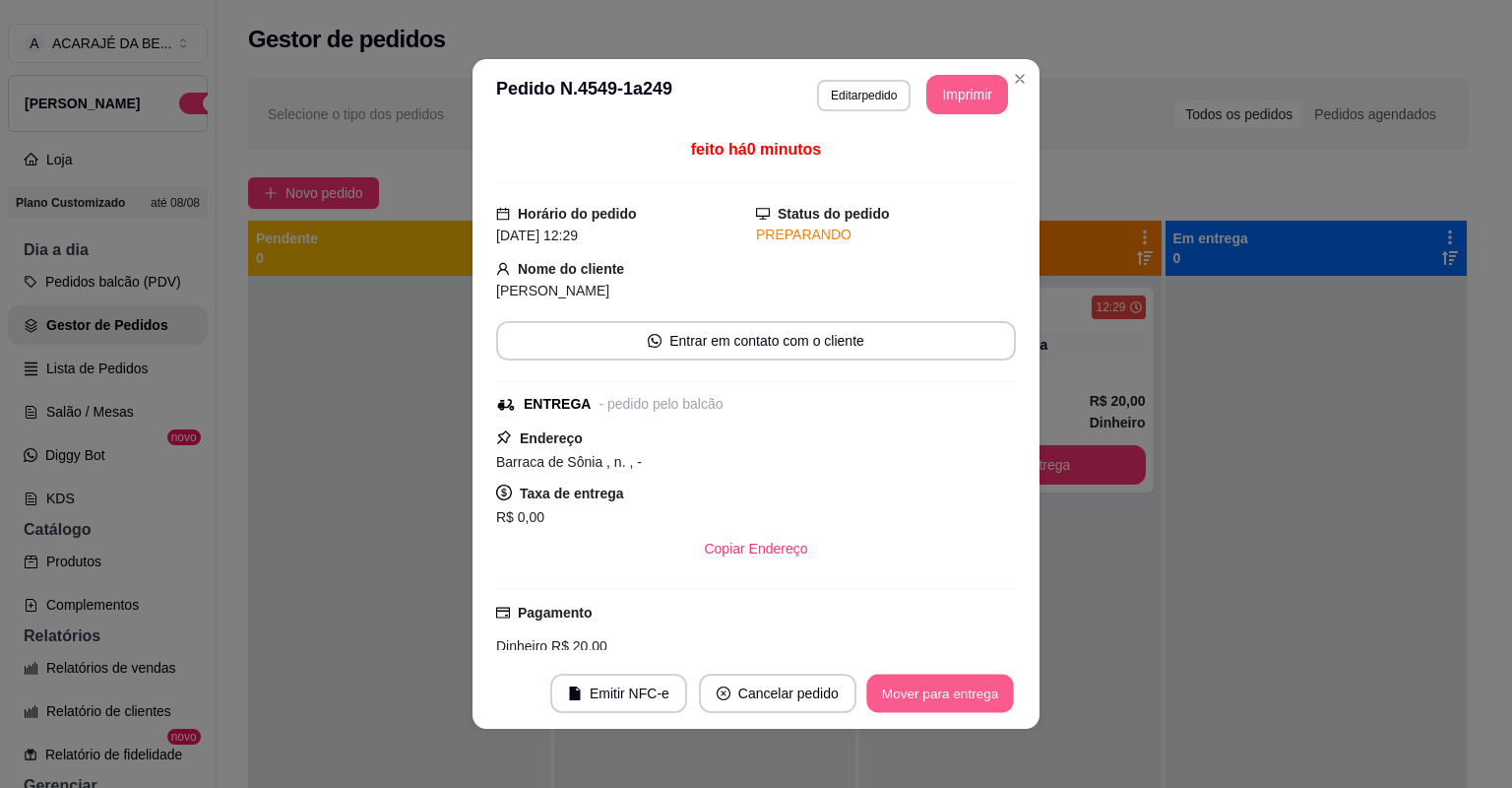 click on "Mover para entrega" at bounding box center (940, 693) 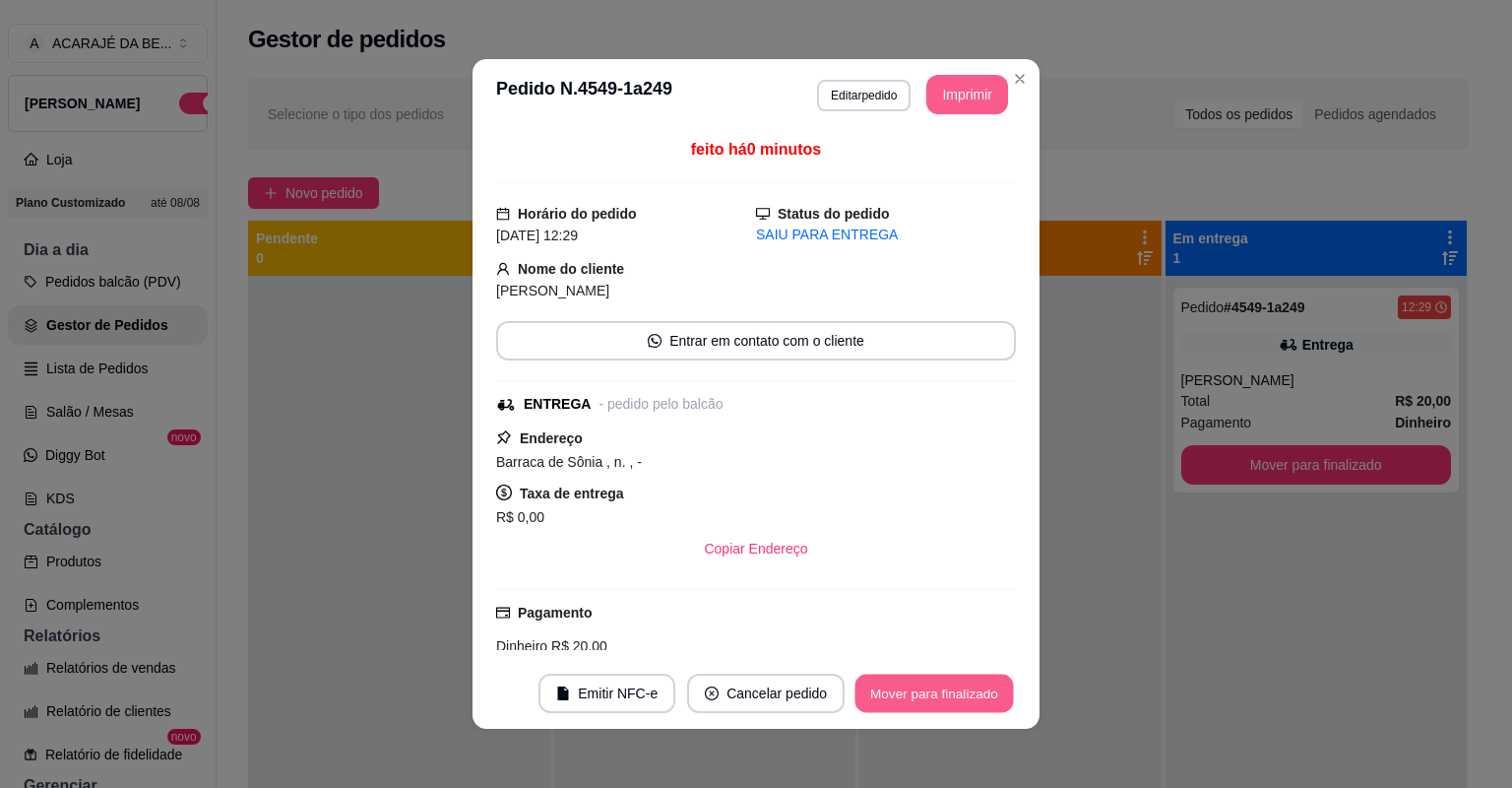 click on "Mover para finalizado" at bounding box center (934, 693) 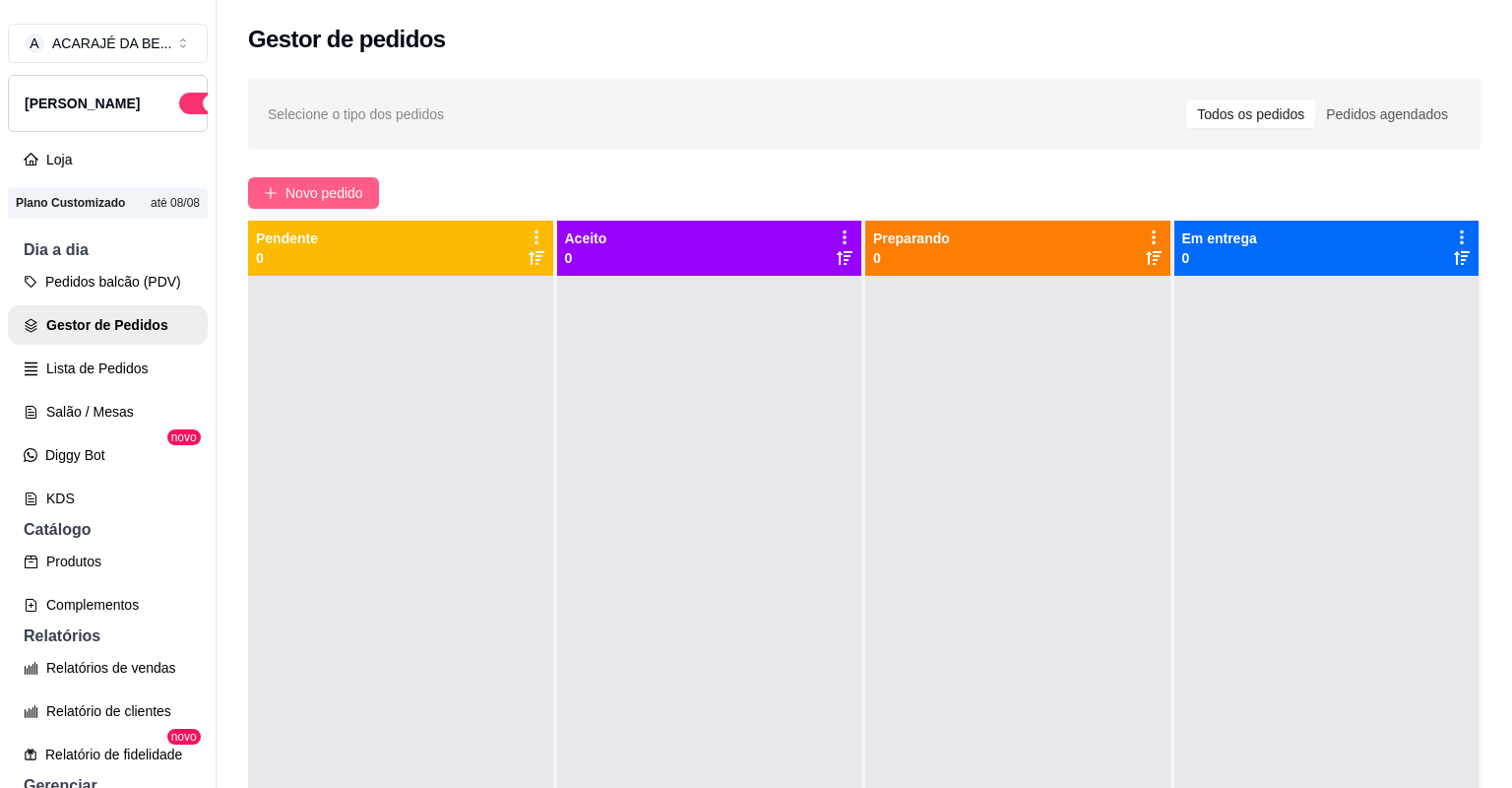 click on "Novo pedido" at bounding box center [324, 193] 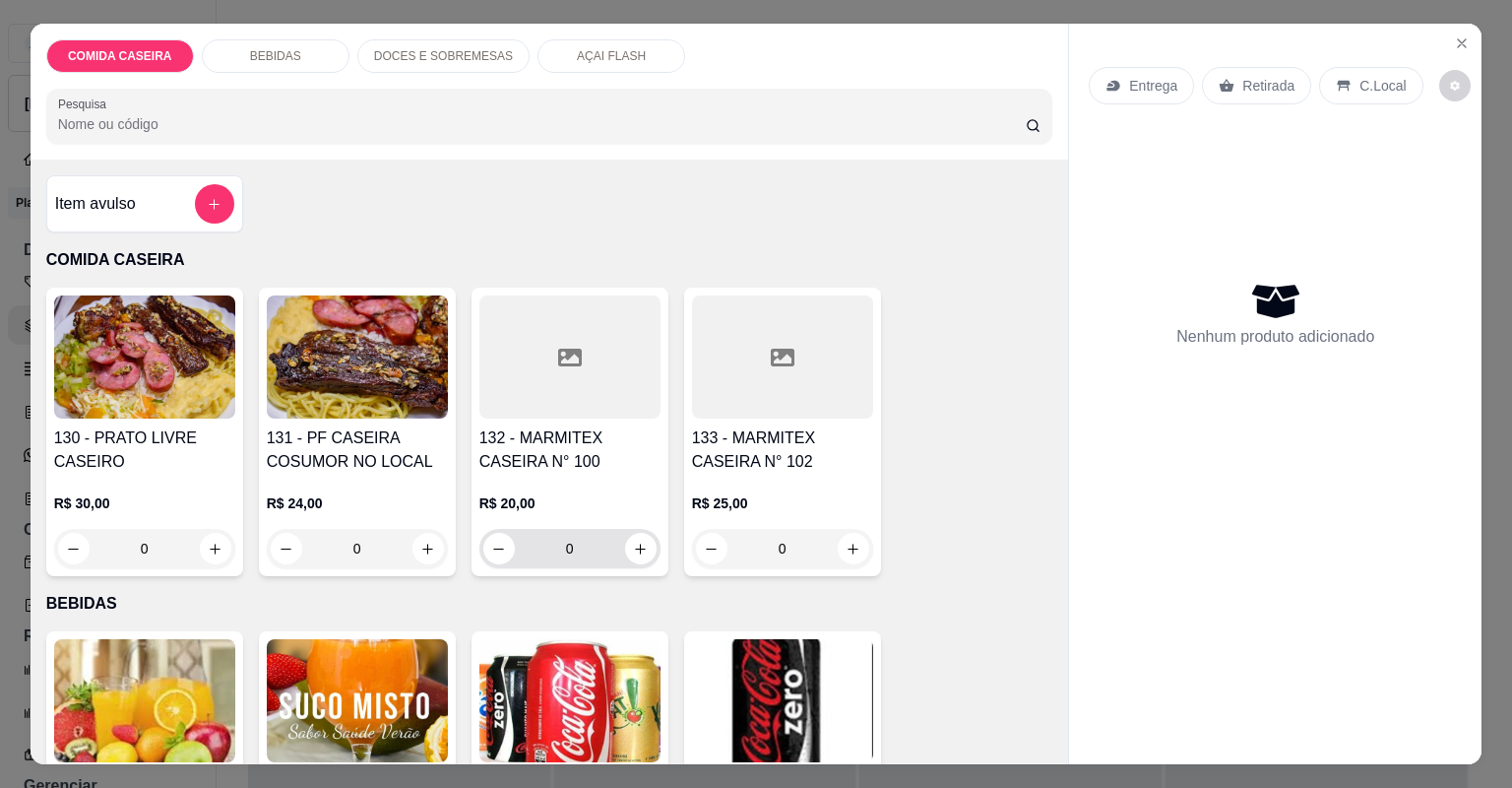 click on "0" at bounding box center (570, 549) 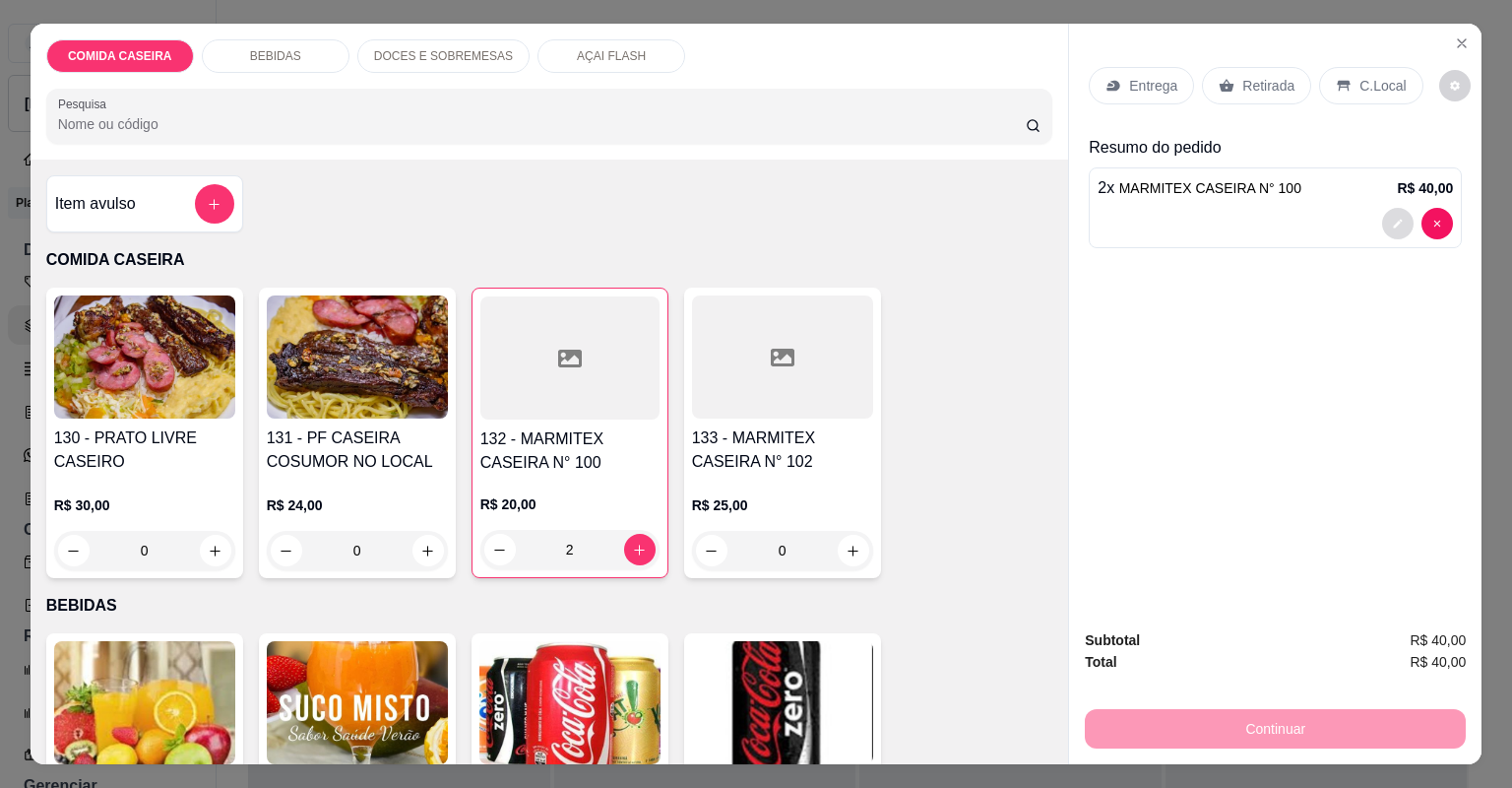 click 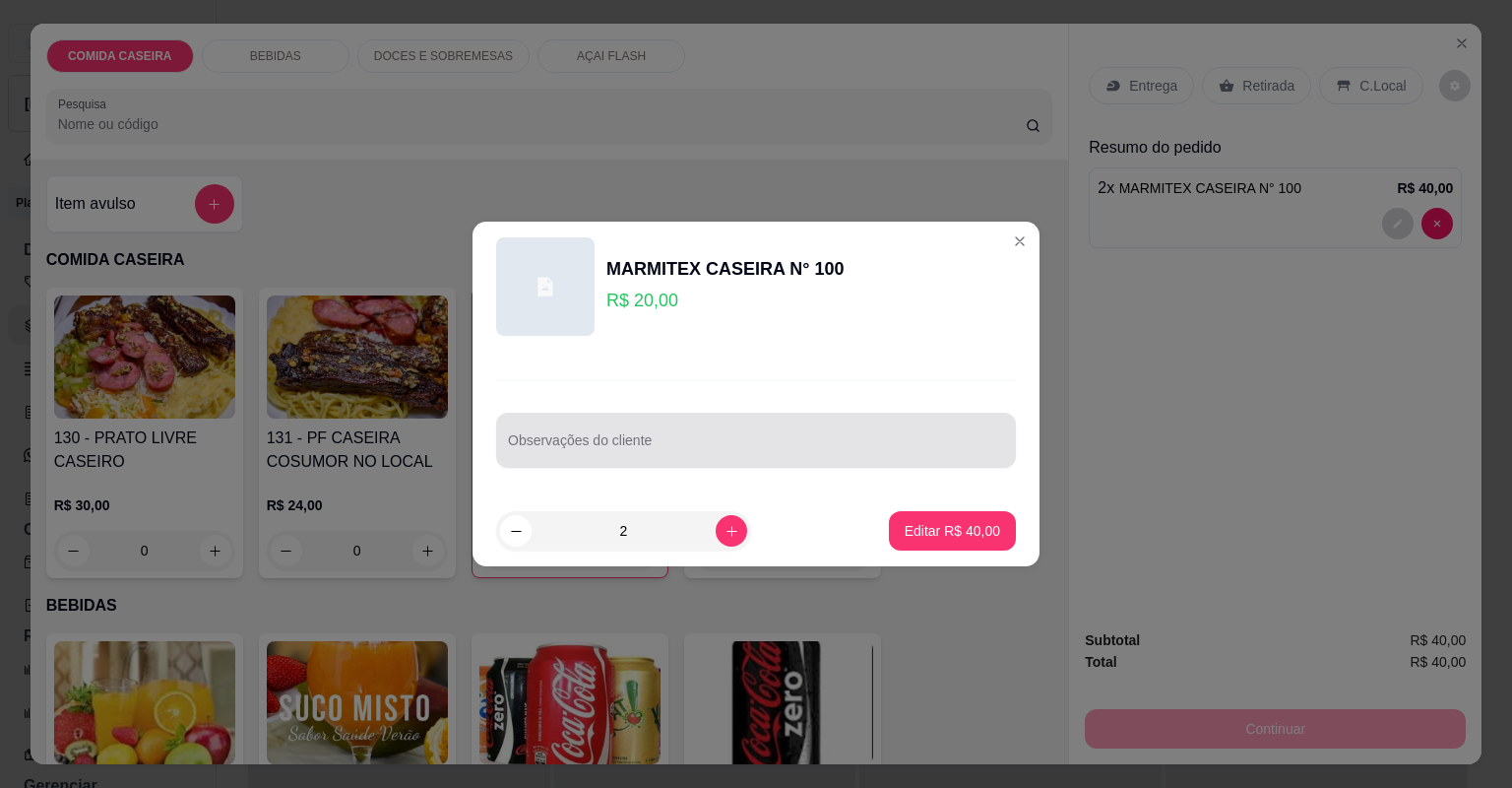 click at bounding box center [756, 440] 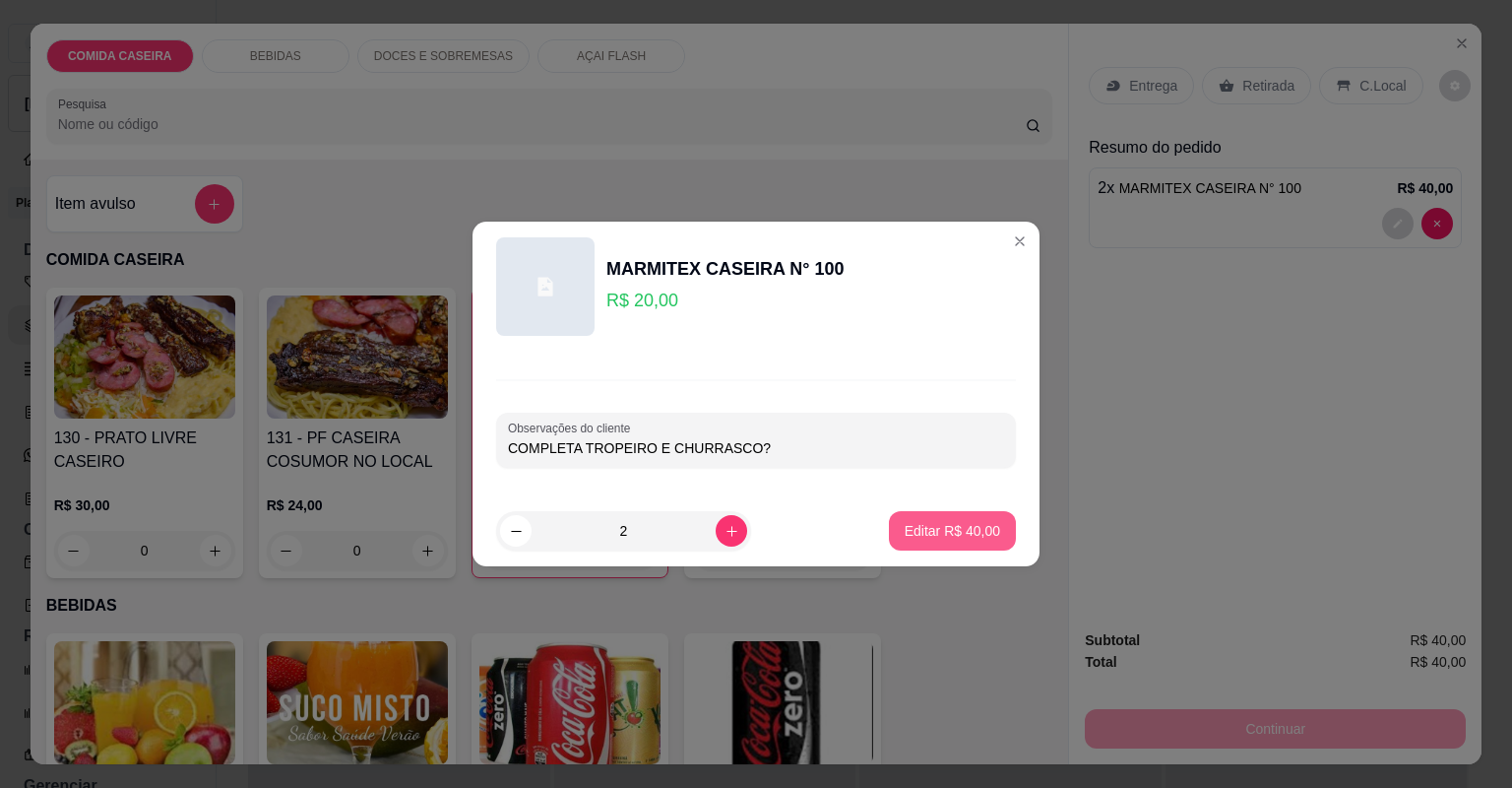 click on "Editar   R$ 40,00" at bounding box center (952, 531) 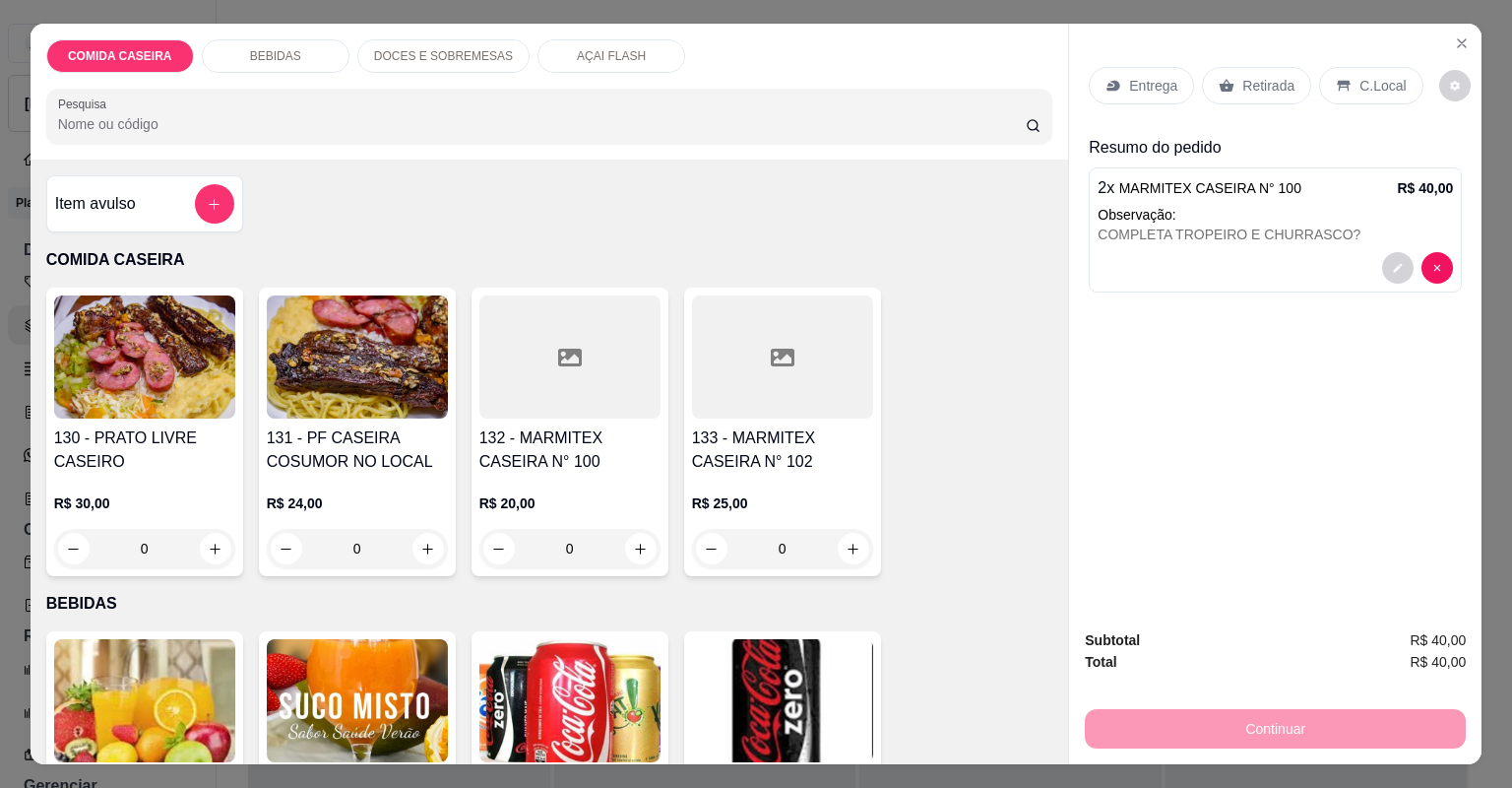 click on "Entrega" at bounding box center (1153, 86) 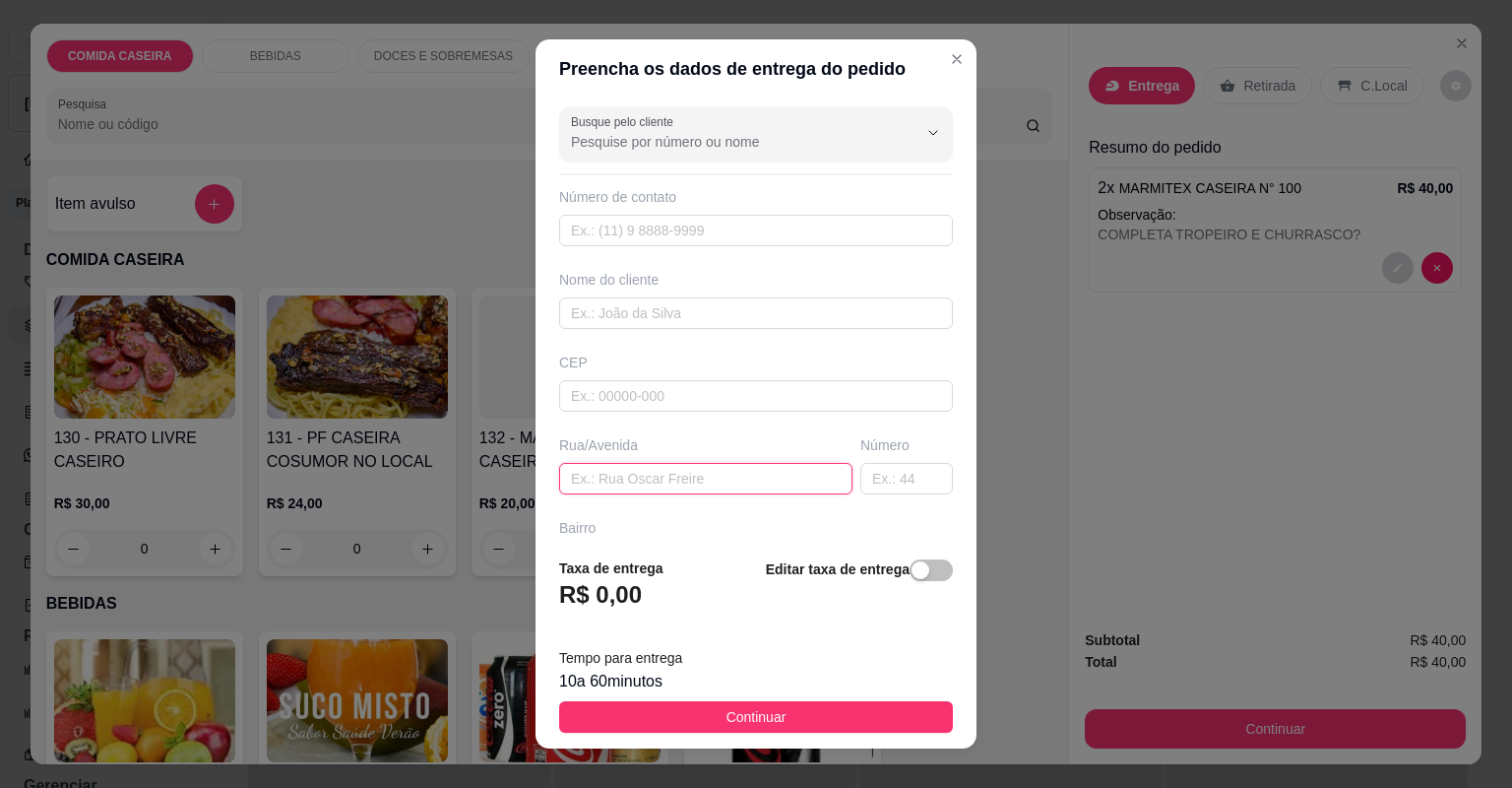 click at bounding box center (706, 479) 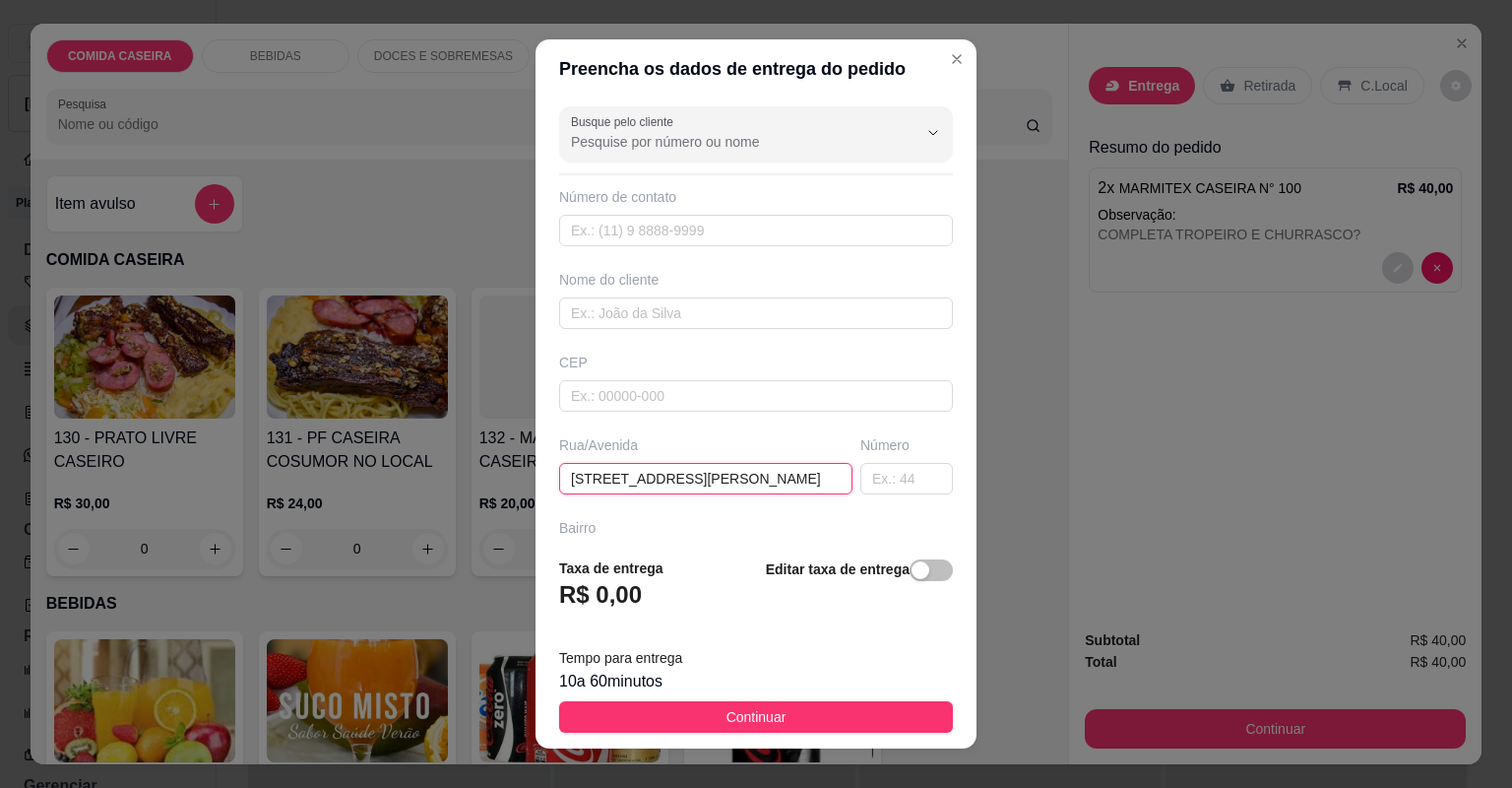 type on "[STREET_ADDRESS][PERSON_NAME]" 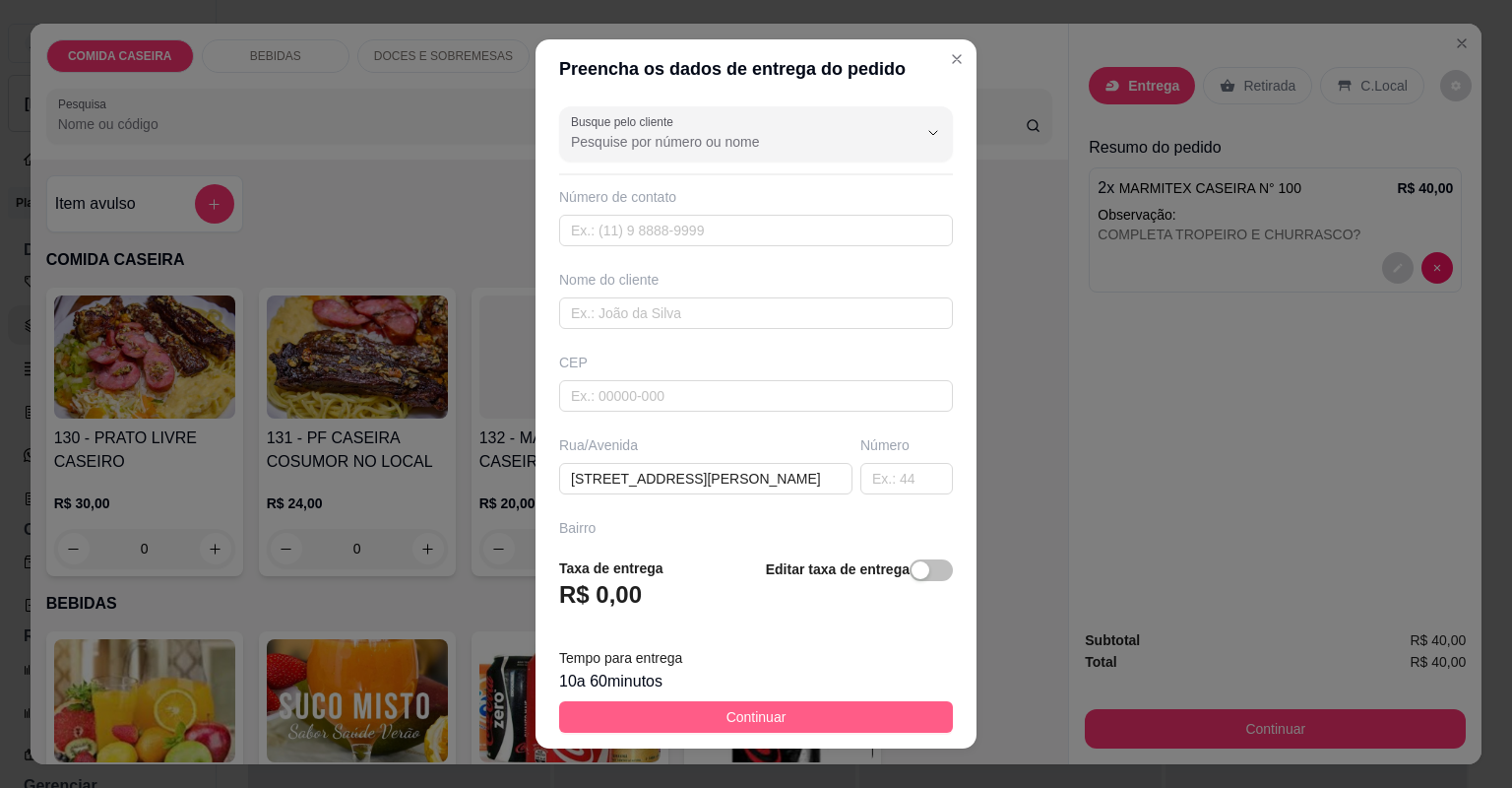 click on "Continuar" at bounding box center [756, 717] 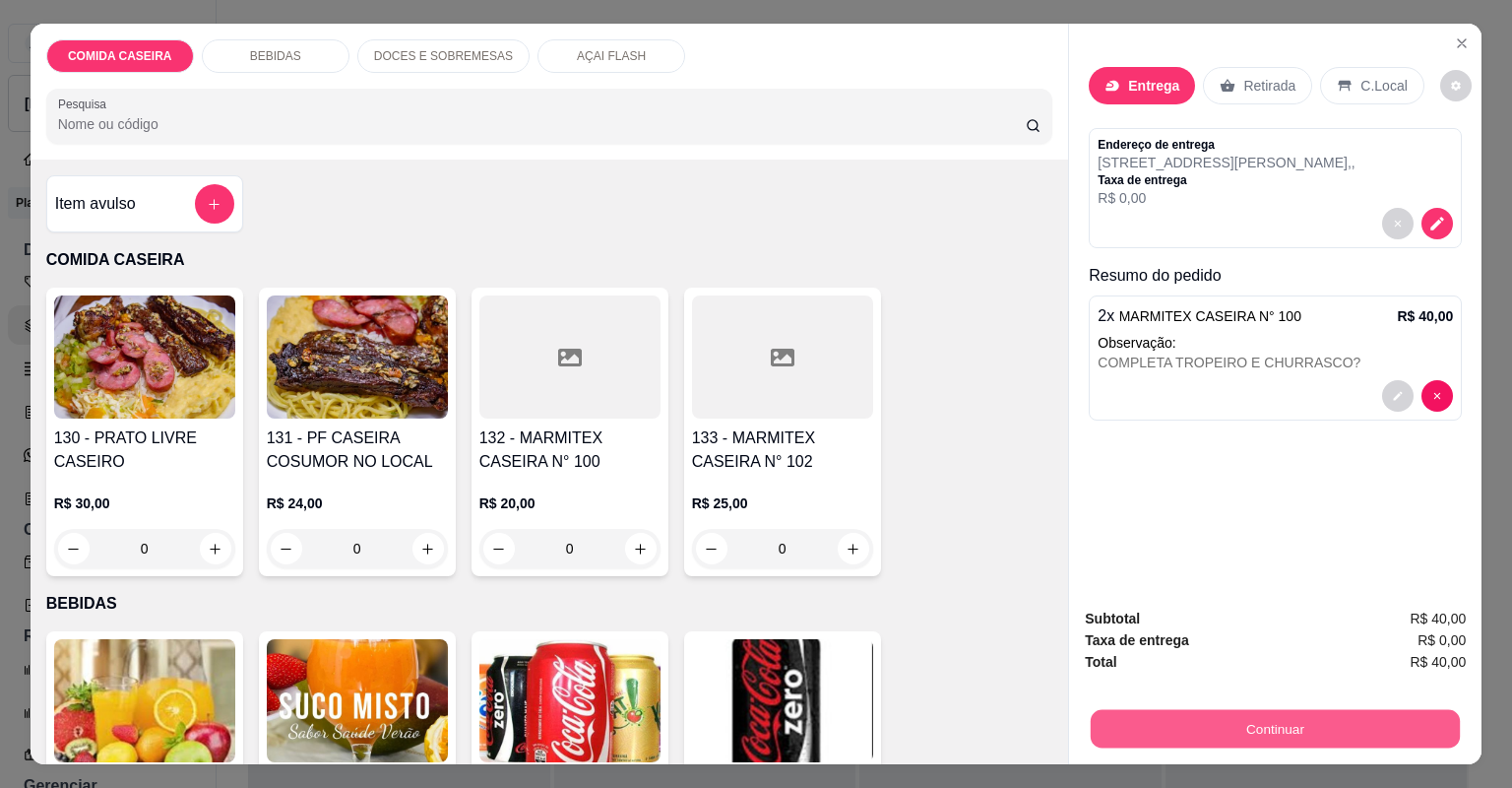 click on "Continuar" at bounding box center (1275, 729) 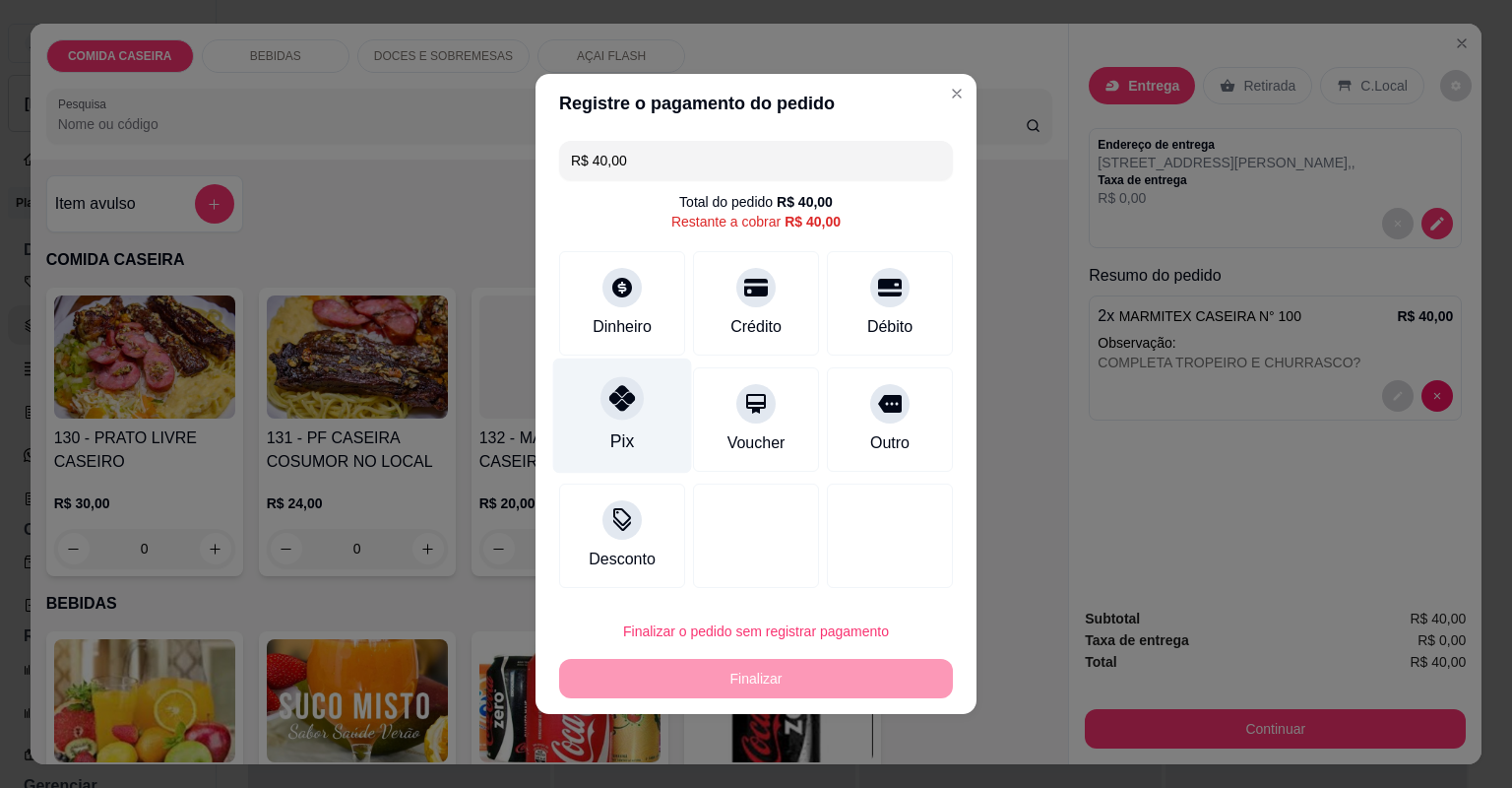 click on "Pix" at bounding box center [622, 416] 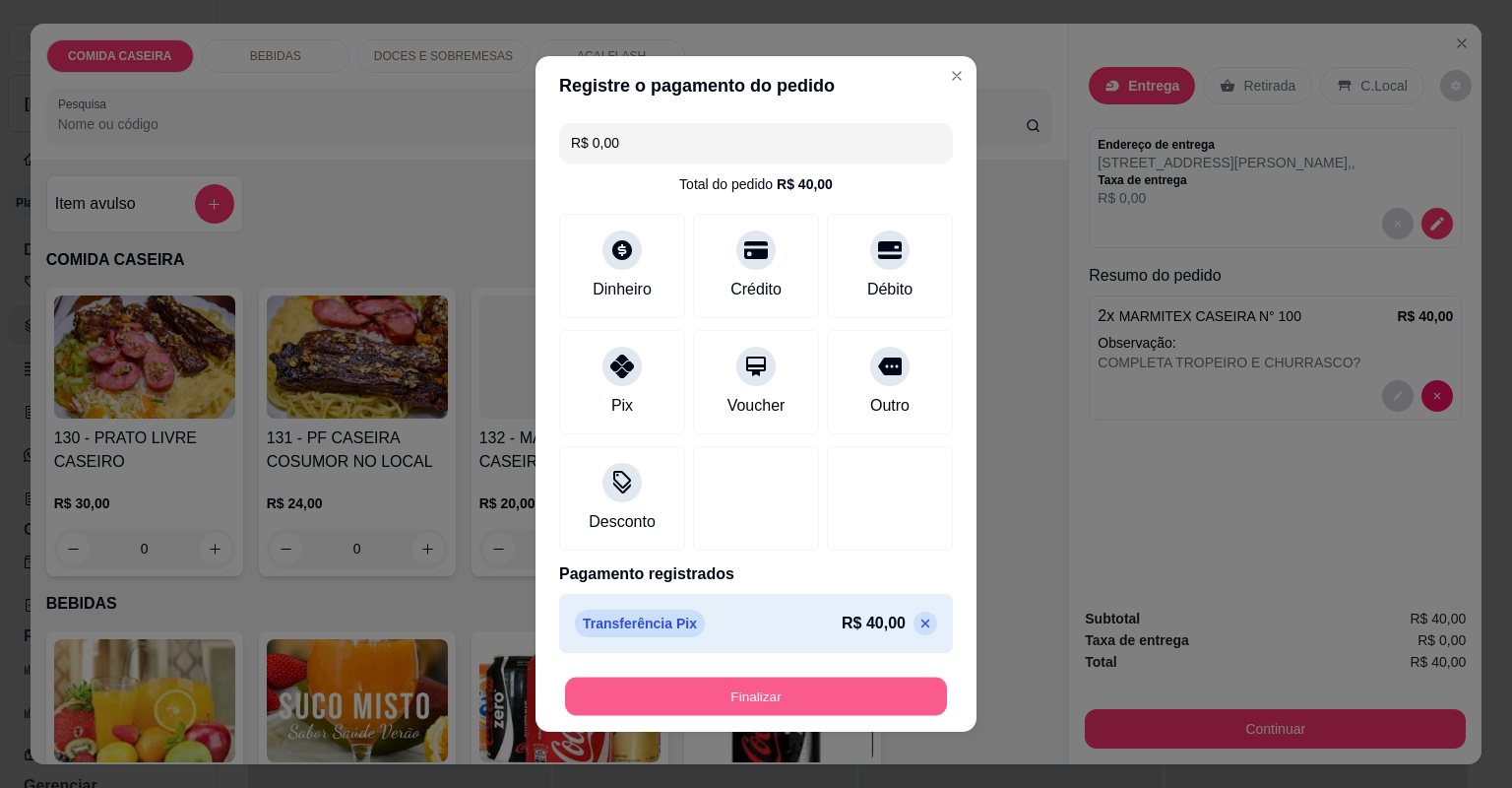 click on "Finalizar" at bounding box center [756, 696] 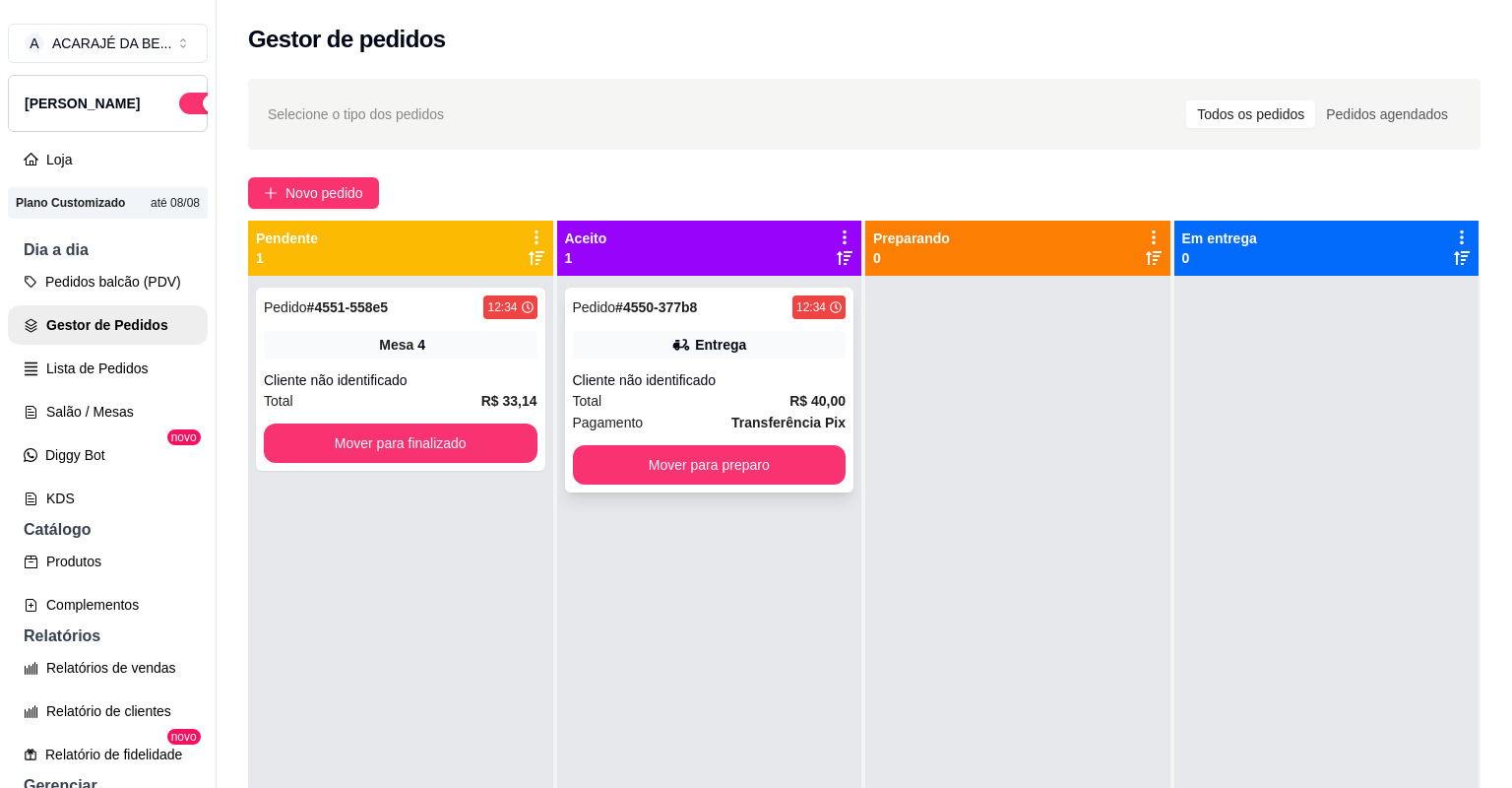 click on "Cliente não identificado" at bounding box center [710, 380] 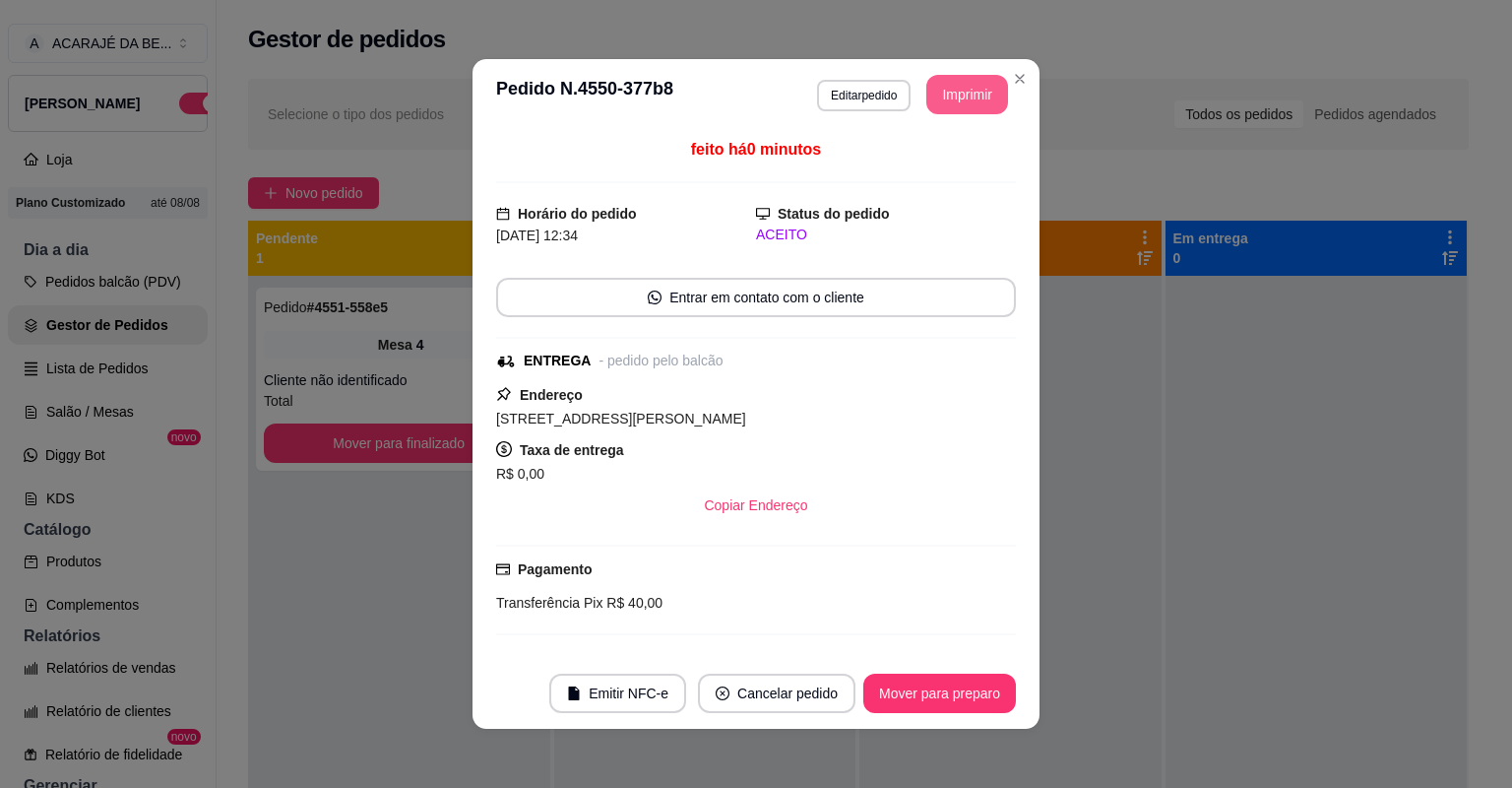 click on "Imprimir" at bounding box center (967, 95) 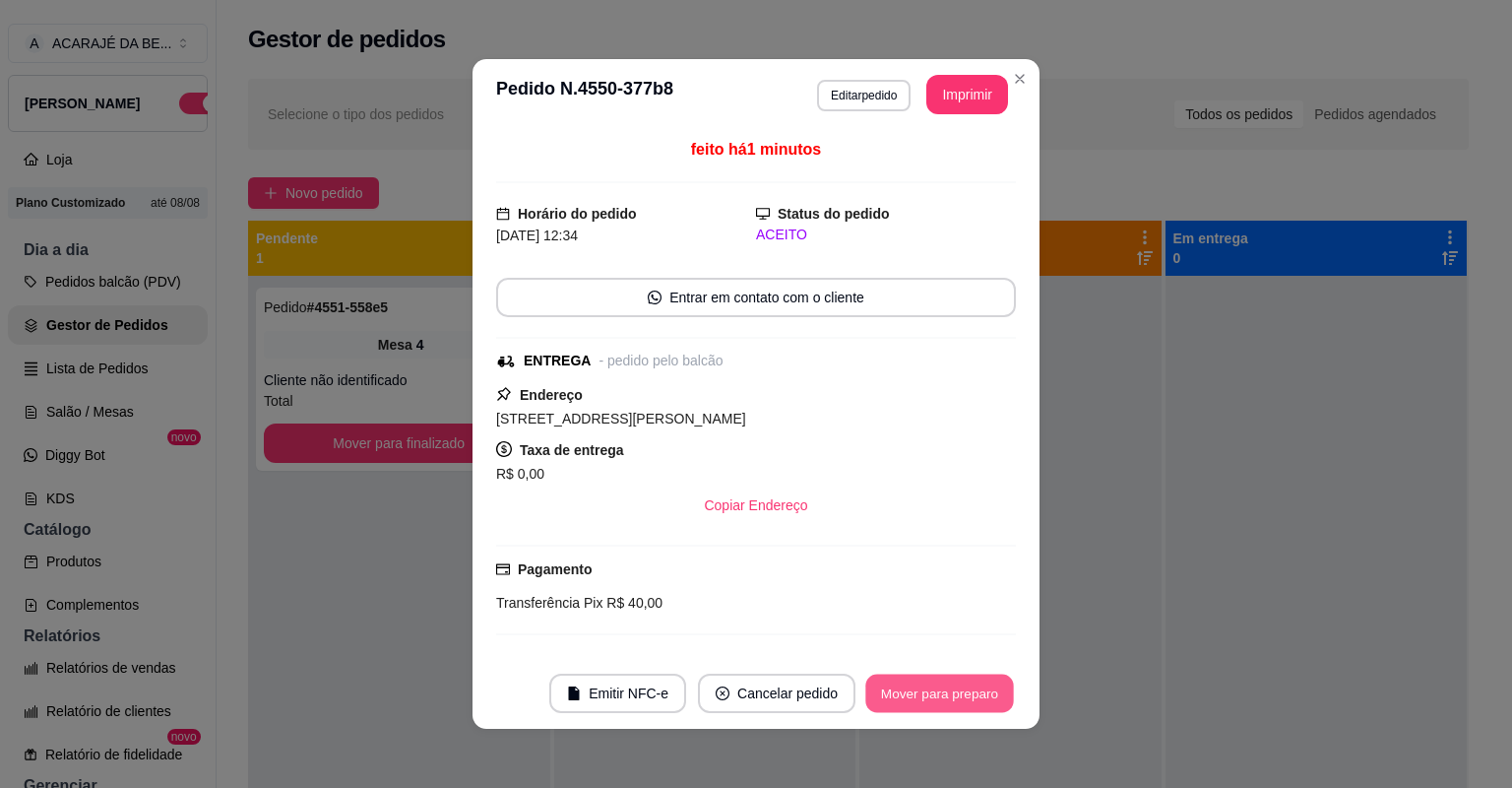 click on "Mover para preparo" at bounding box center (939, 693) 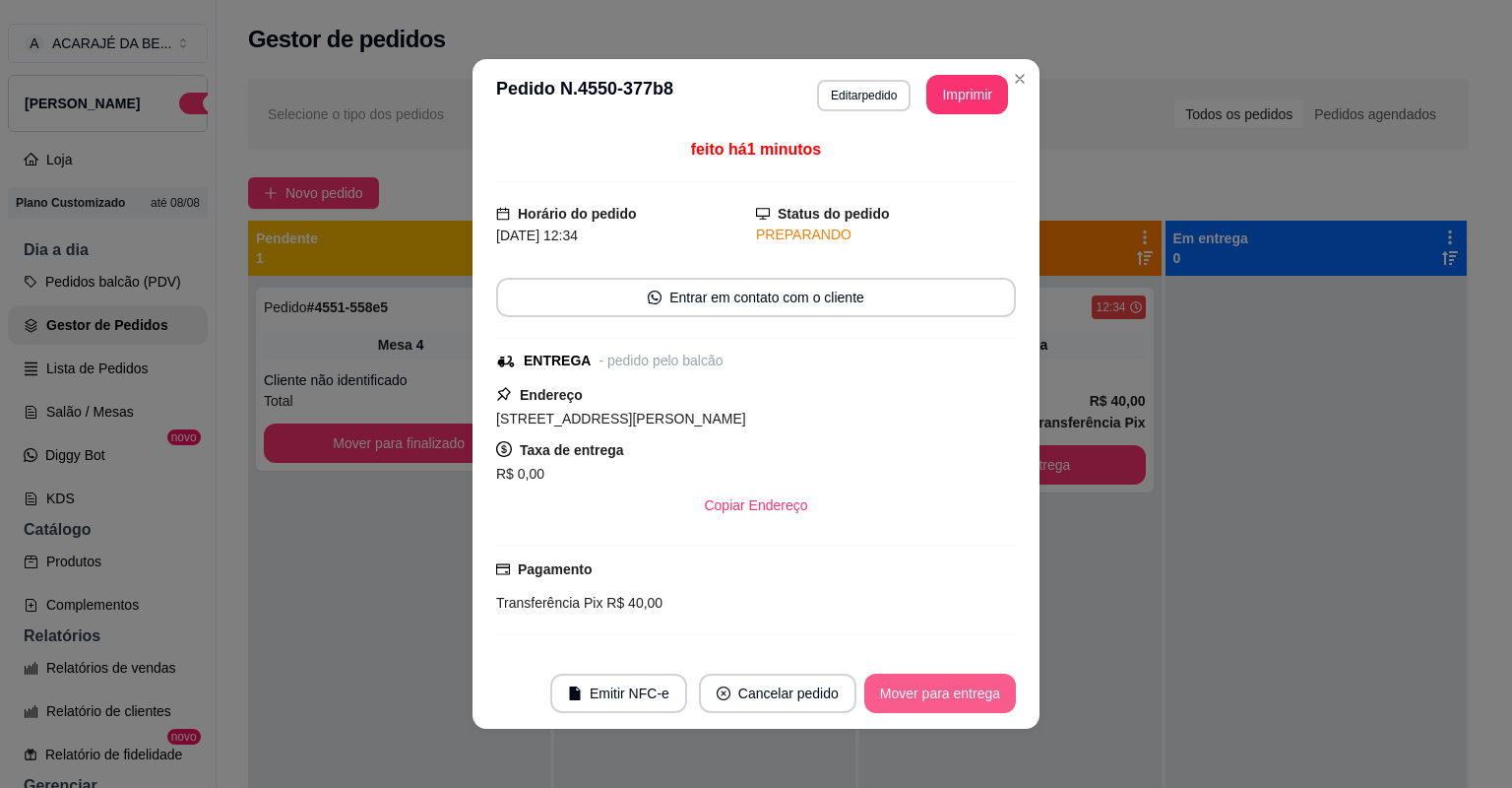 click on "Mover para entrega" at bounding box center (940, 693) 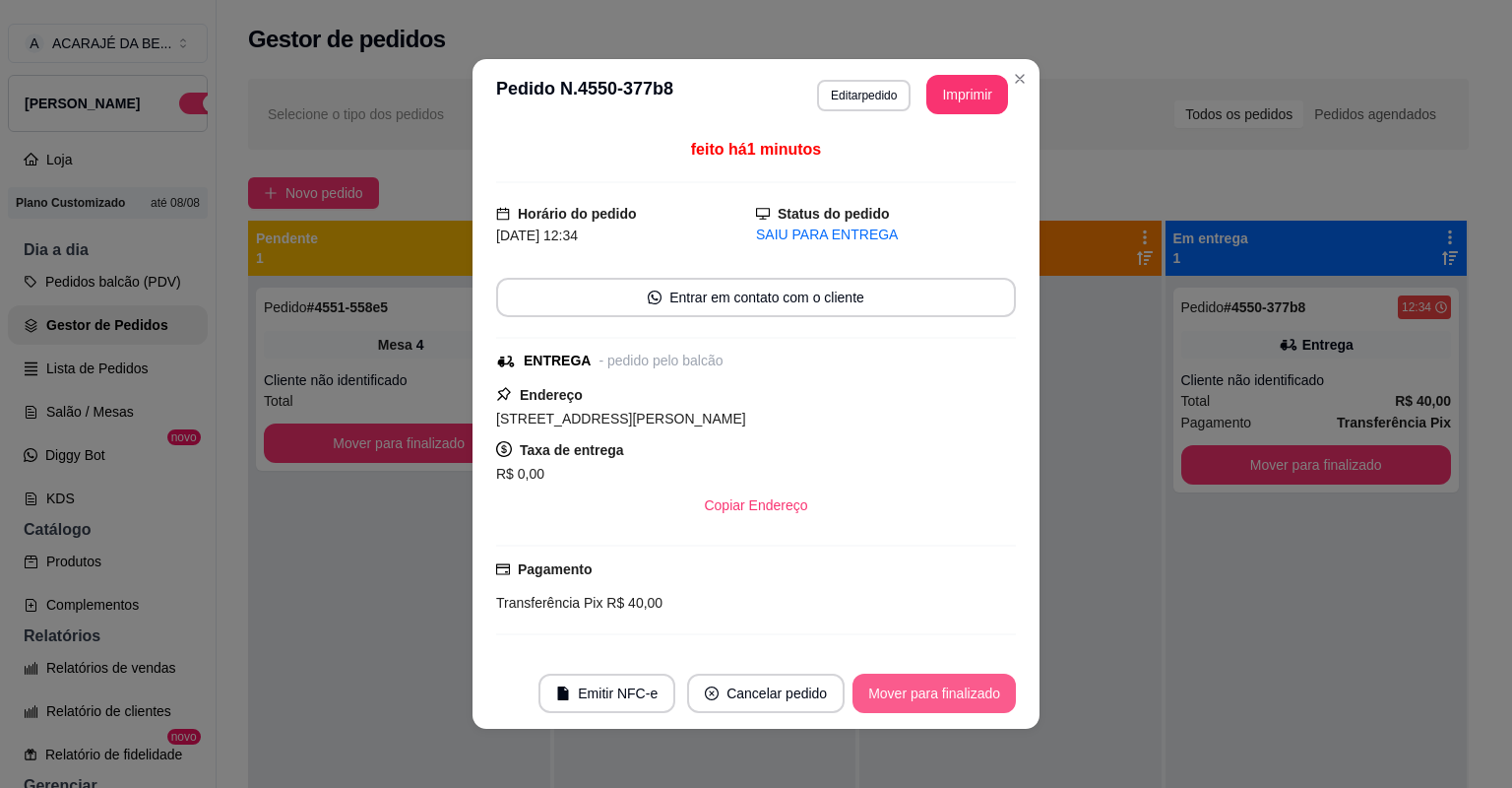 click on "Mover para finalizado" at bounding box center (934, 693) 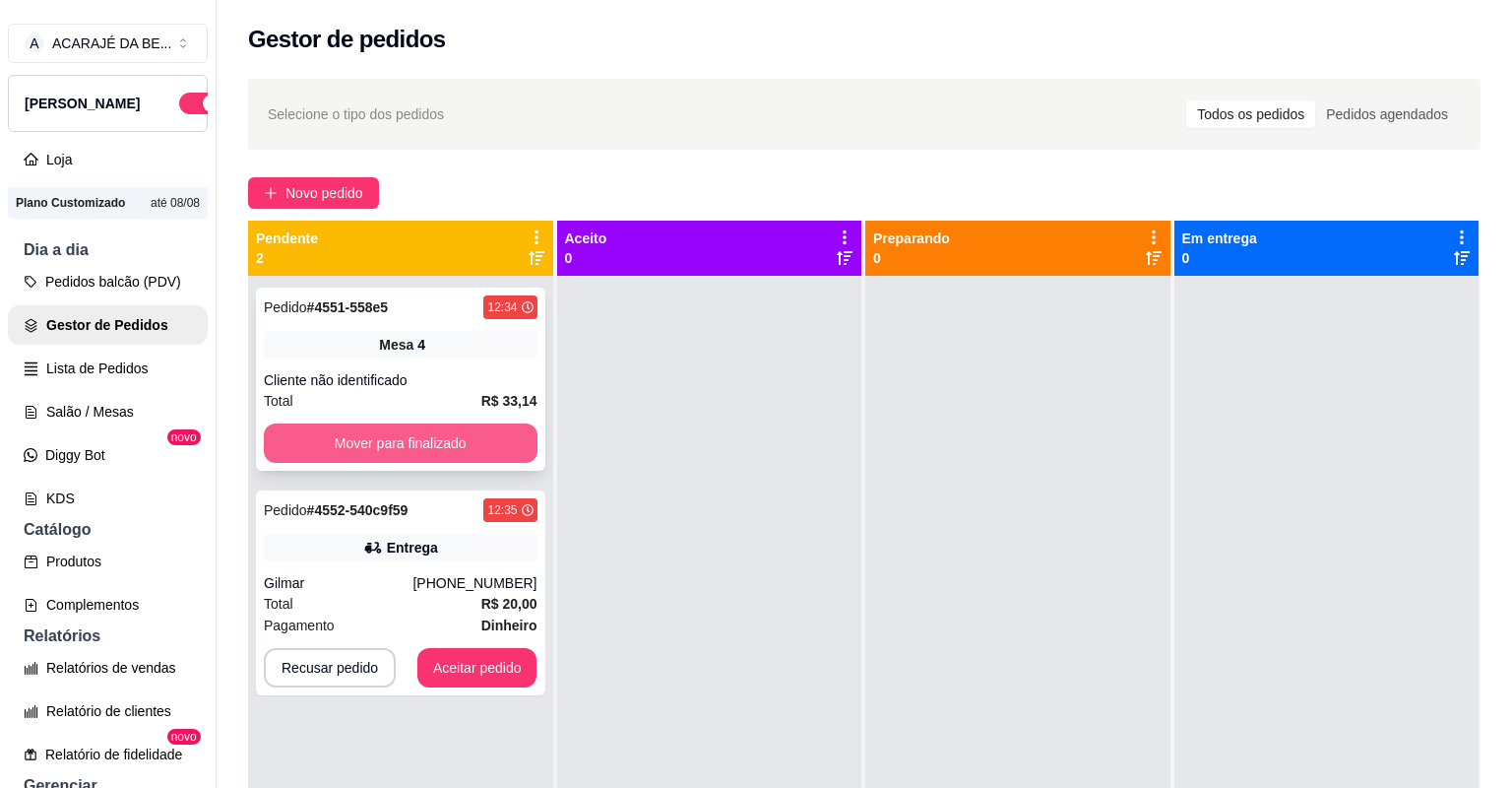 click on "Mover para finalizado" at bounding box center (401, 443) 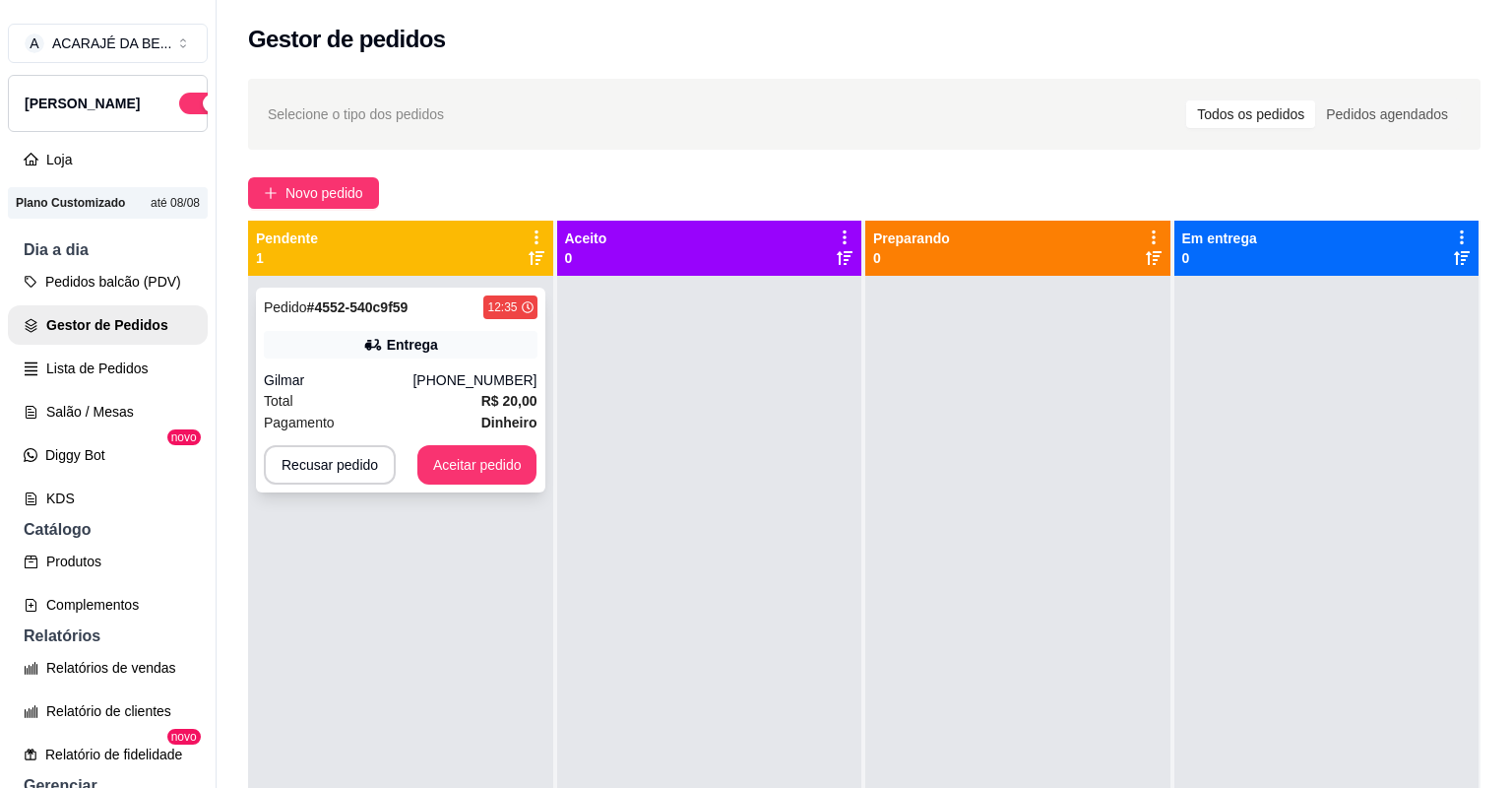 click on "Total R$ 20,00" at bounding box center [401, 401] 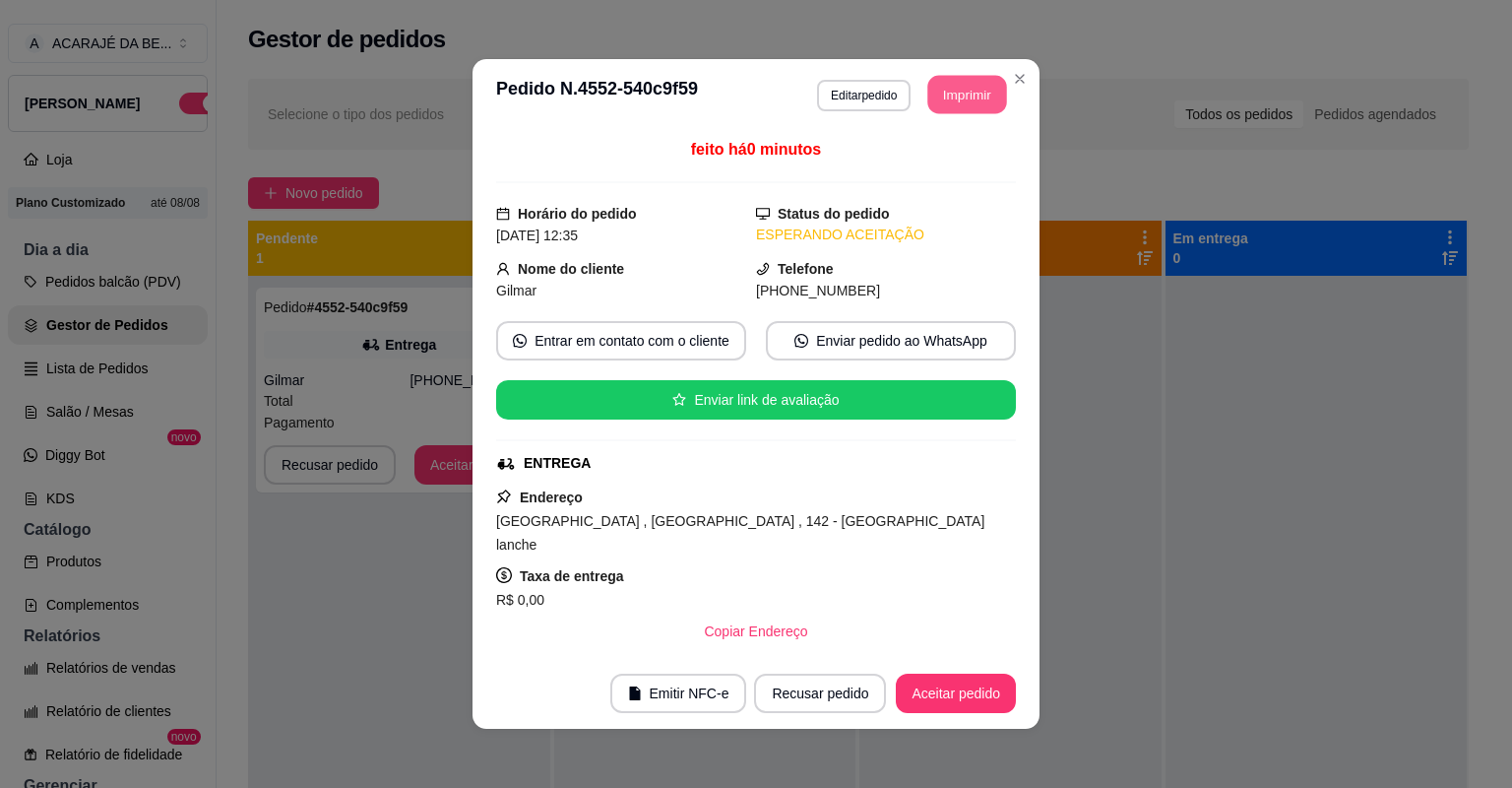 click on "Imprimir" at bounding box center [968, 95] 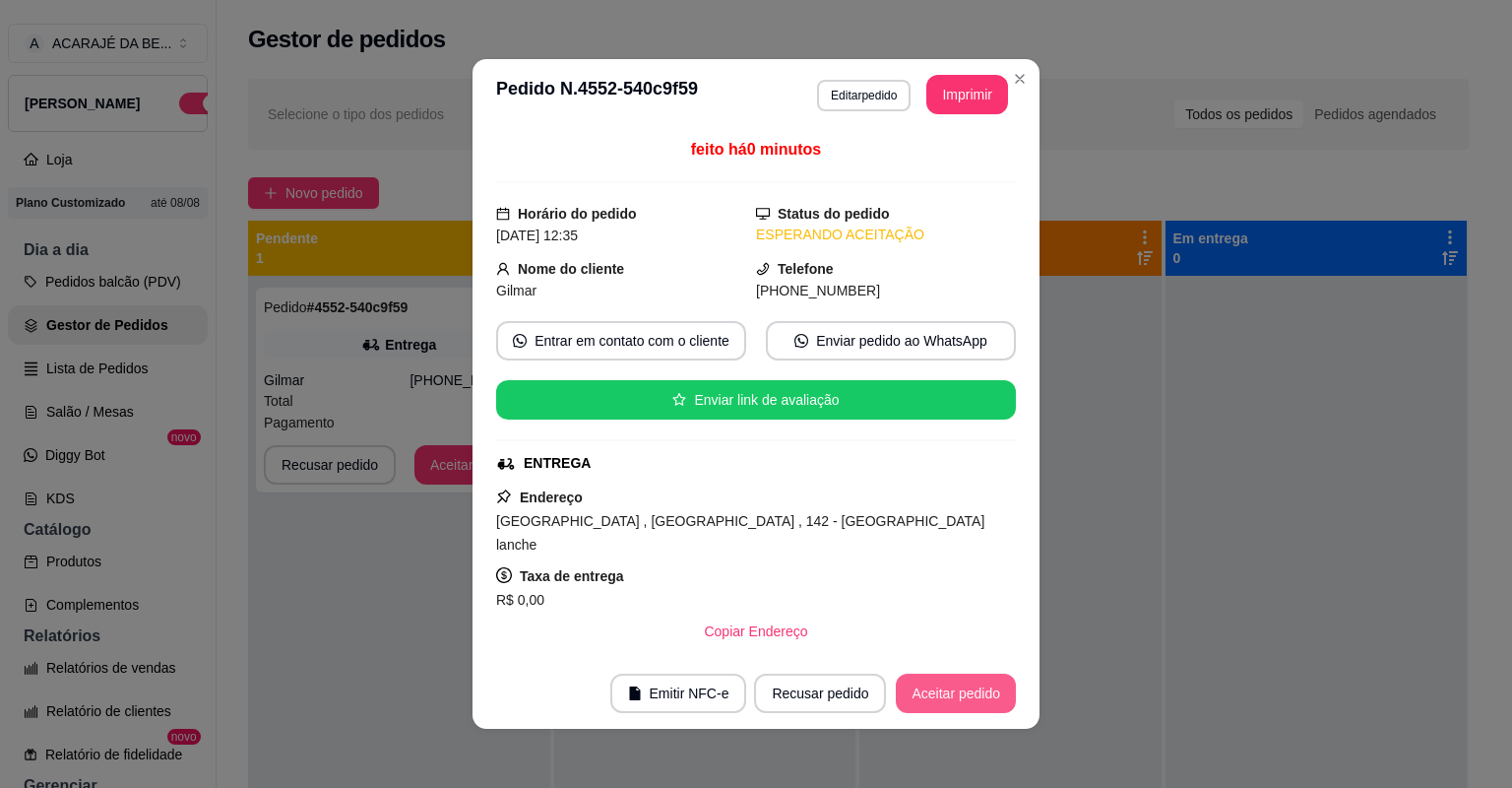 click on "Aceitar pedido" at bounding box center [956, 693] 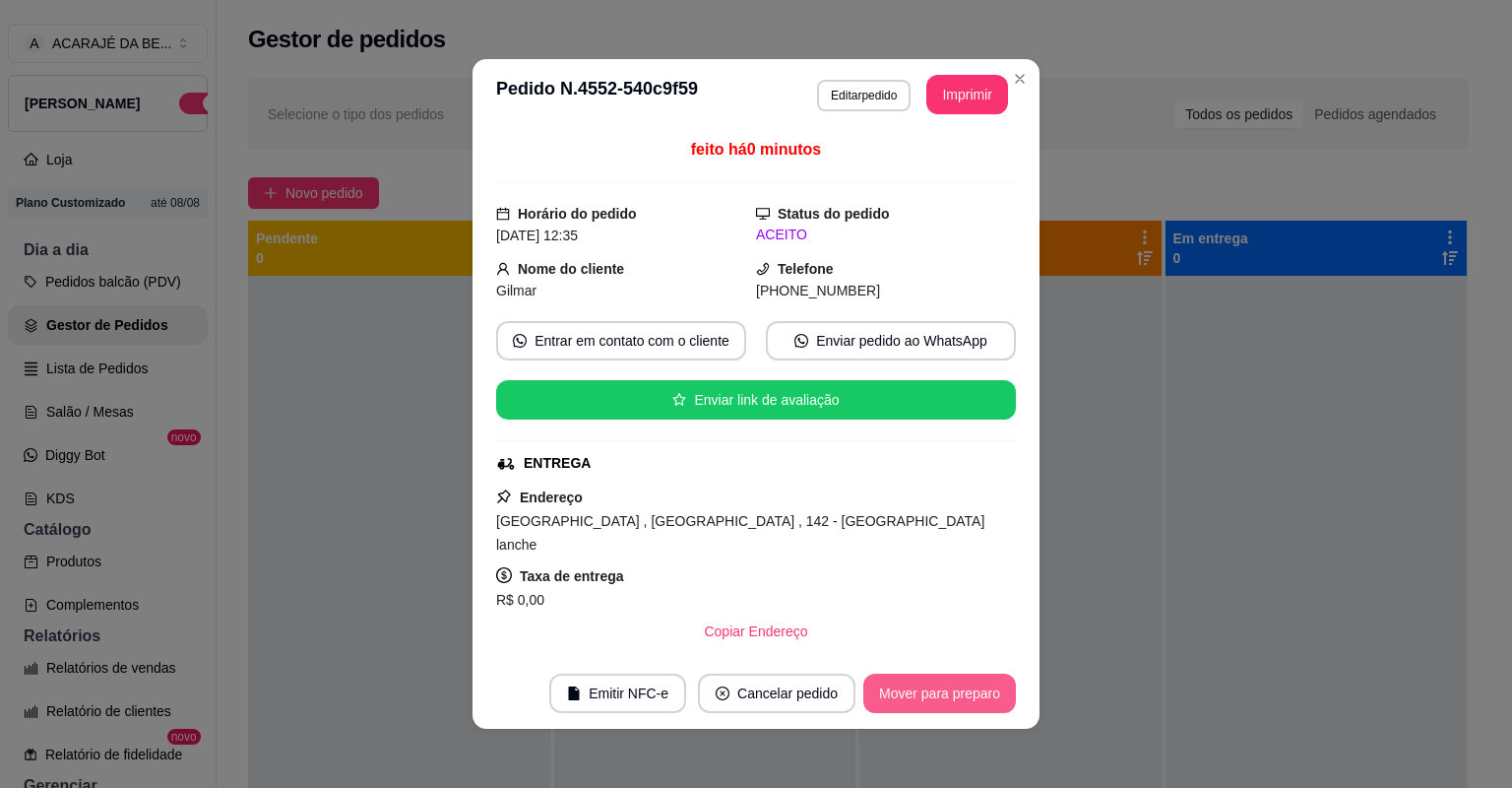 click on "Mover para preparo" at bounding box center [939, 693] 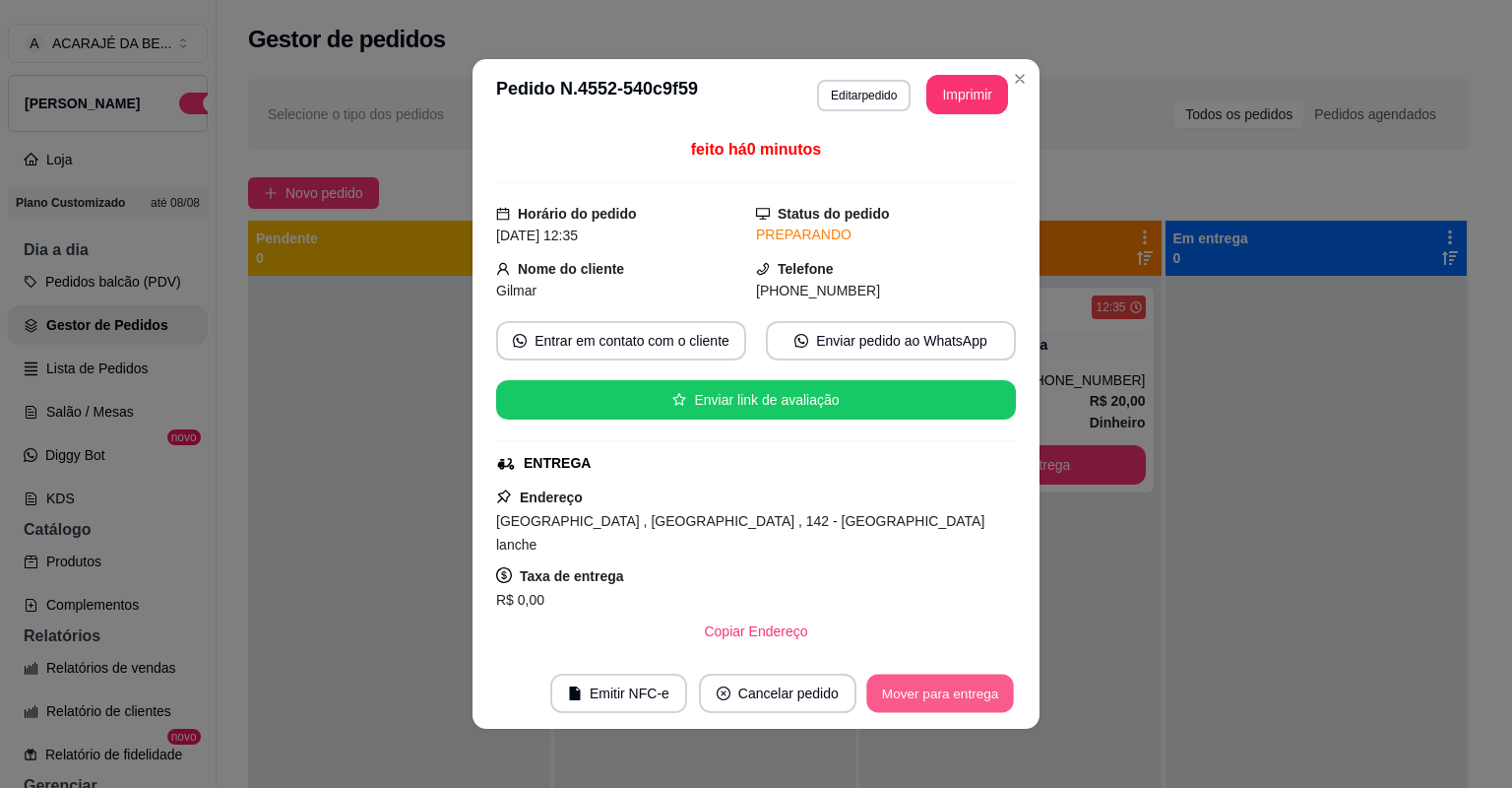 click on "Mover para entrega" at bounding box center (940, 693) 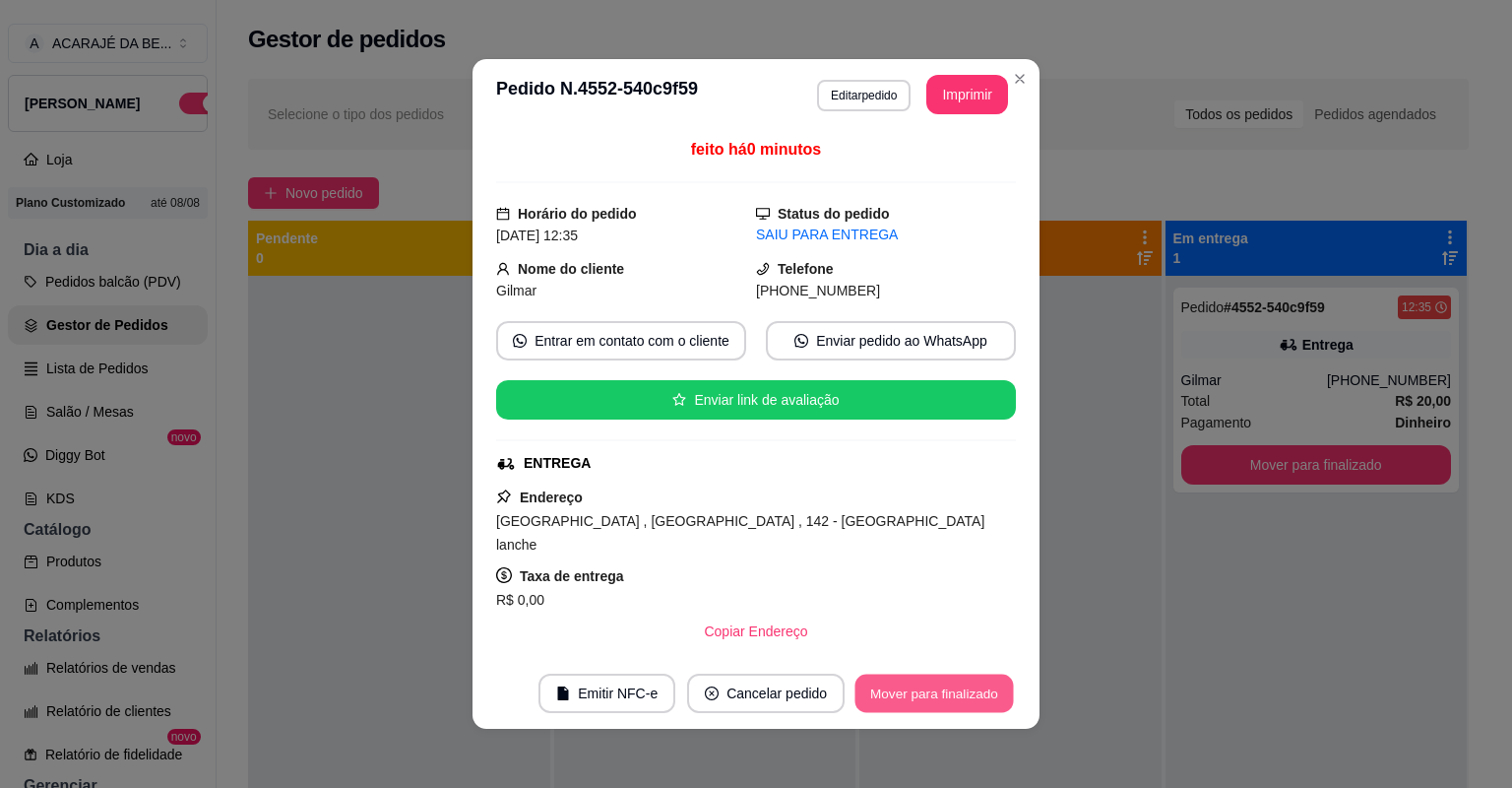 click on "Mover para finalizado" at bounding box center (934, 693) 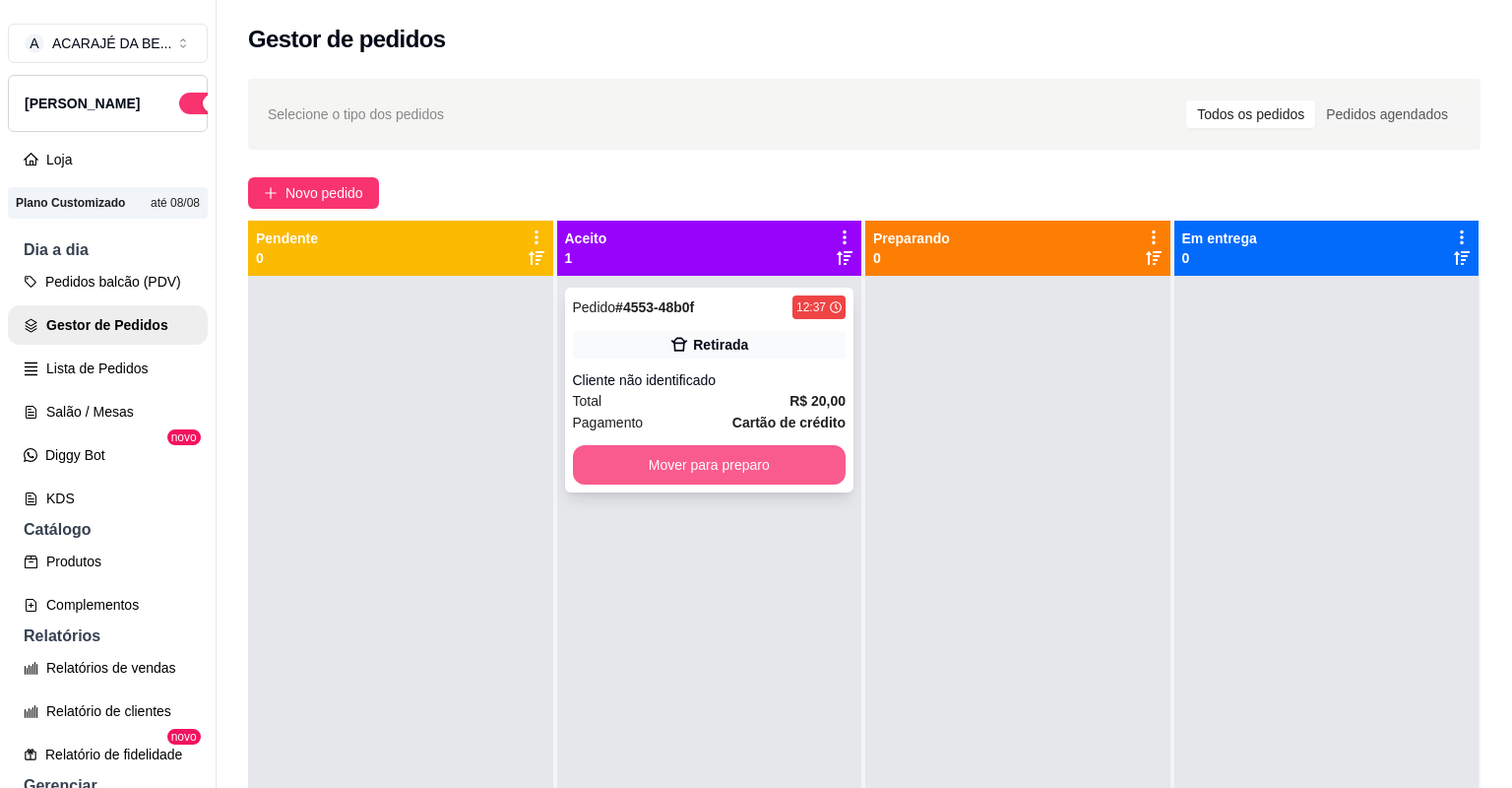 click on "Mover para preparo" at bounding box center [710, 465] 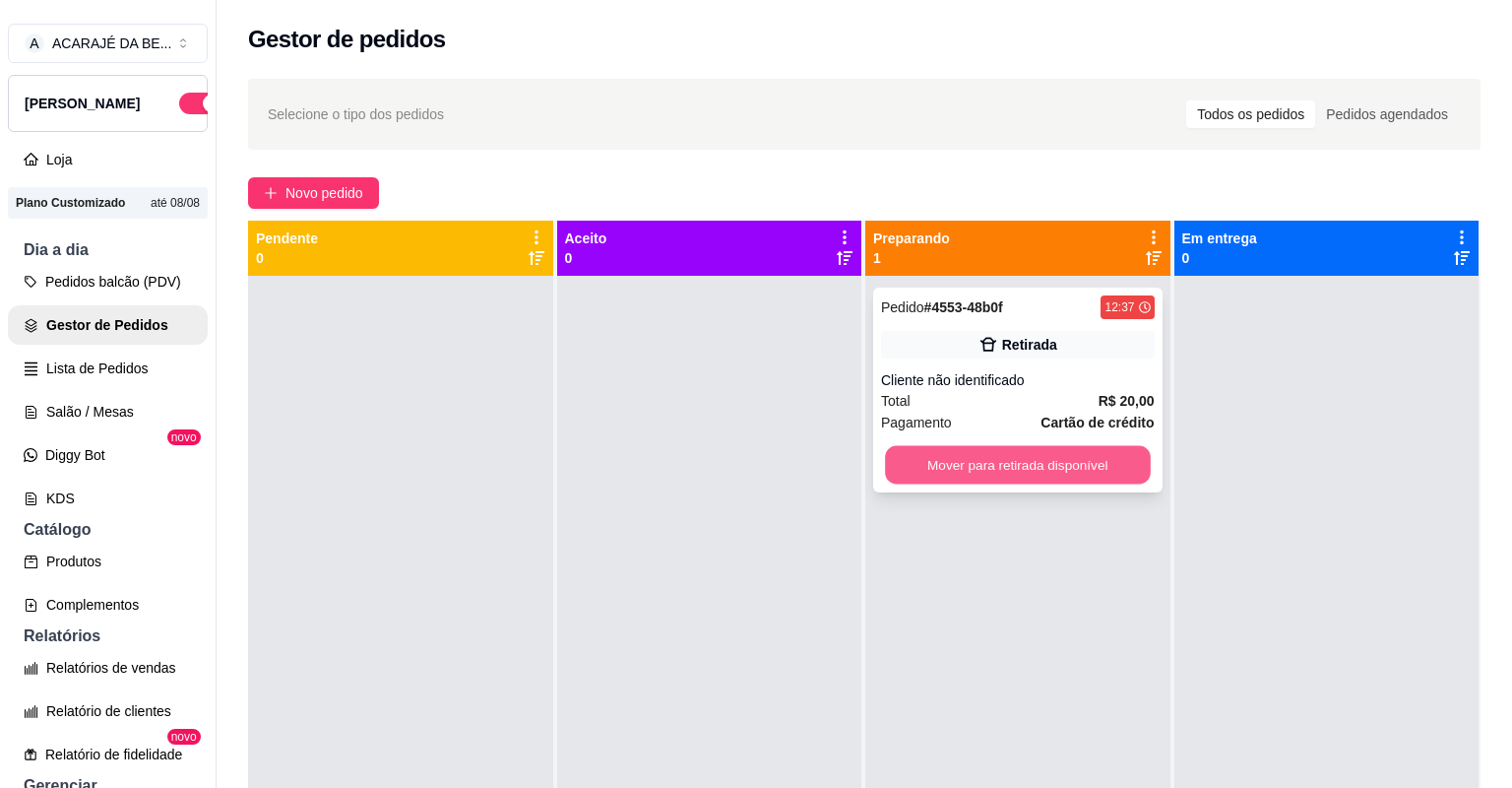 click on "Mover para retirada disponível" at bounding box center (1017, 465) 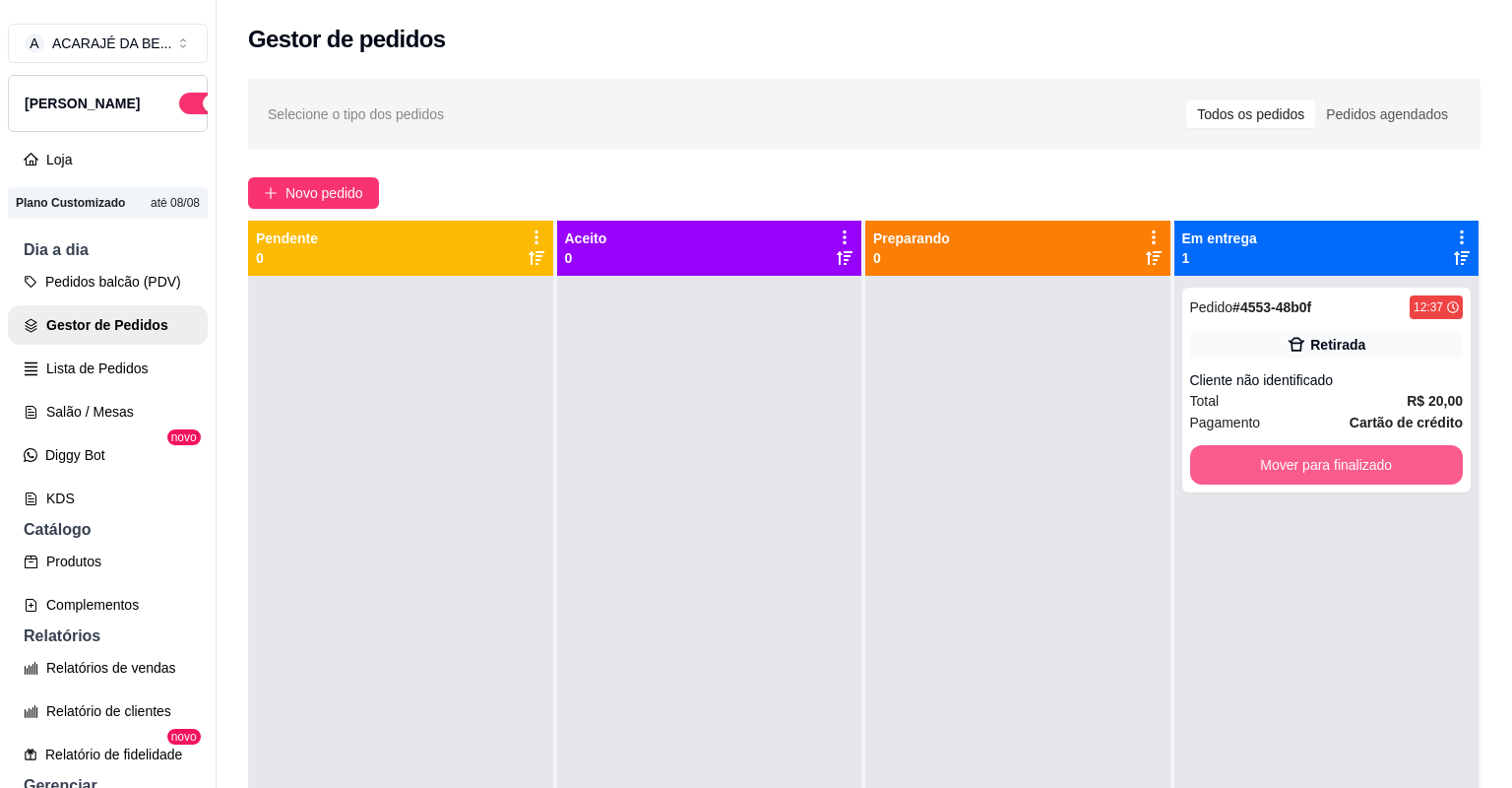 click on "Mover para finalizado" at bounding box center (1327, 465) 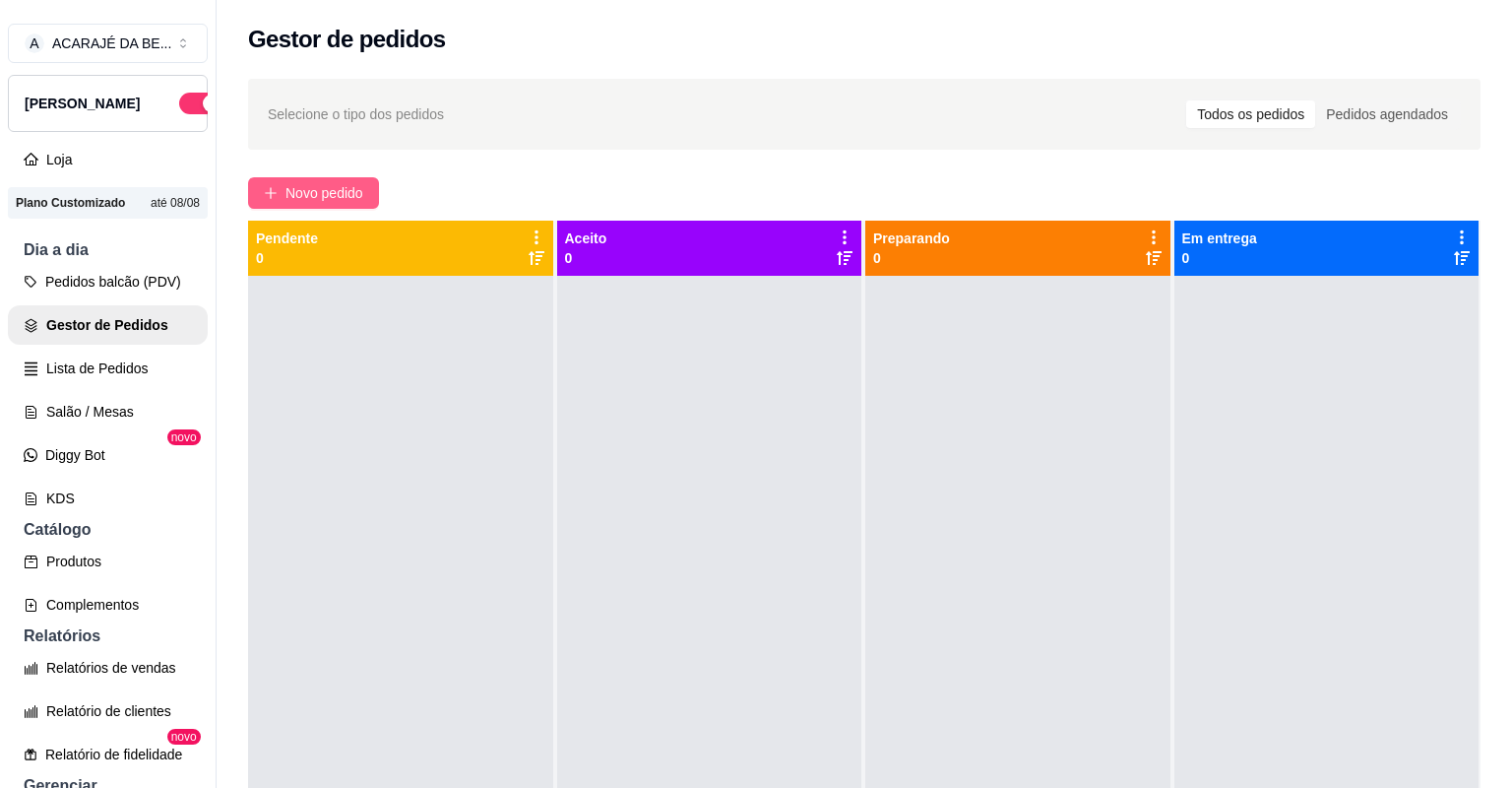 click on "Novo pedido" at bounding box center [324, 193] 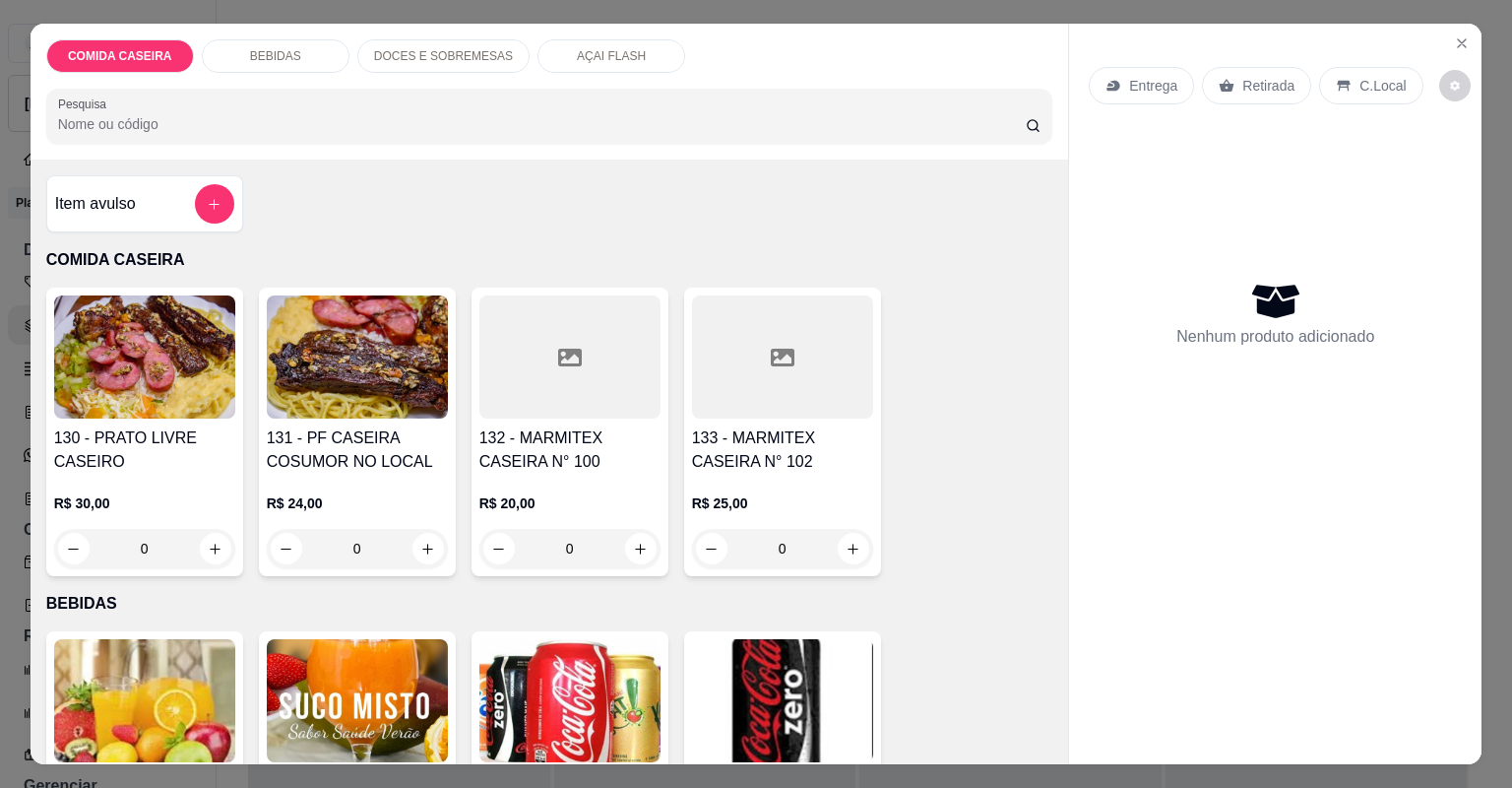 click on "133 - MARMITEX CASEIRA N° 102" at bounding box center [783, 450] 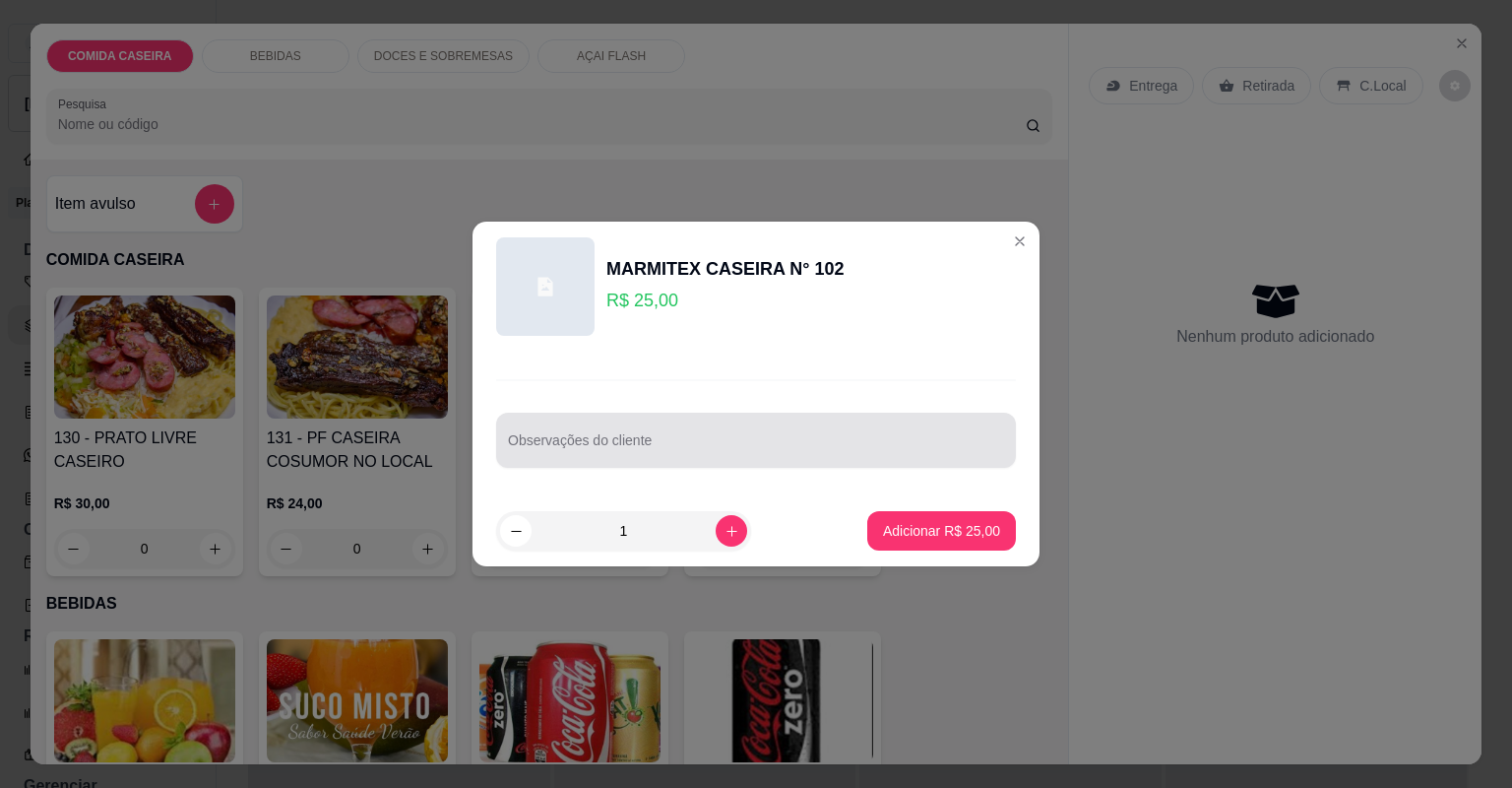 click at bounding box center [756, 440] 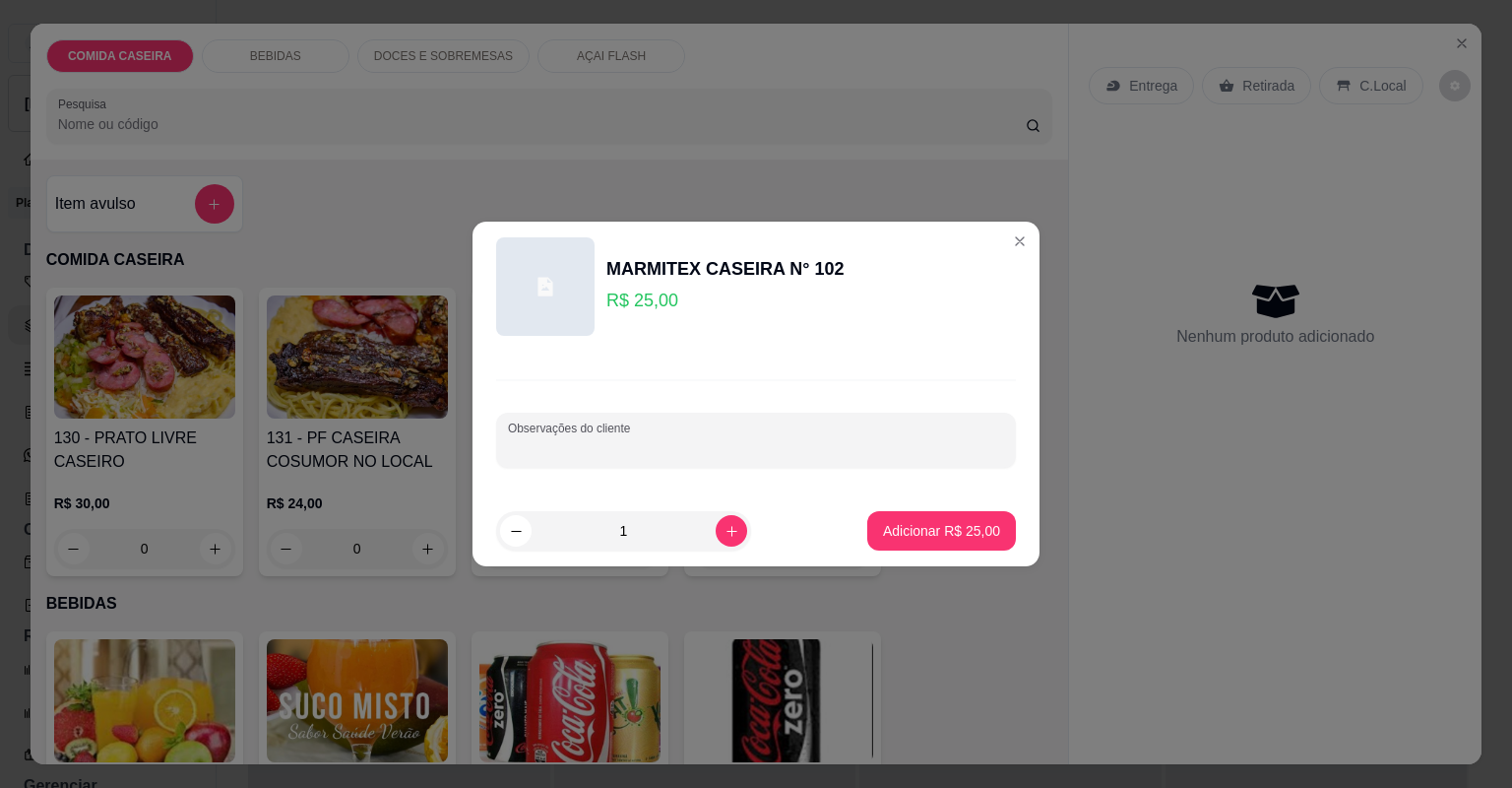 paste on "Feijão de caldo e arroz branco mocofato vinagrete só isso de 25 viu é a vista" 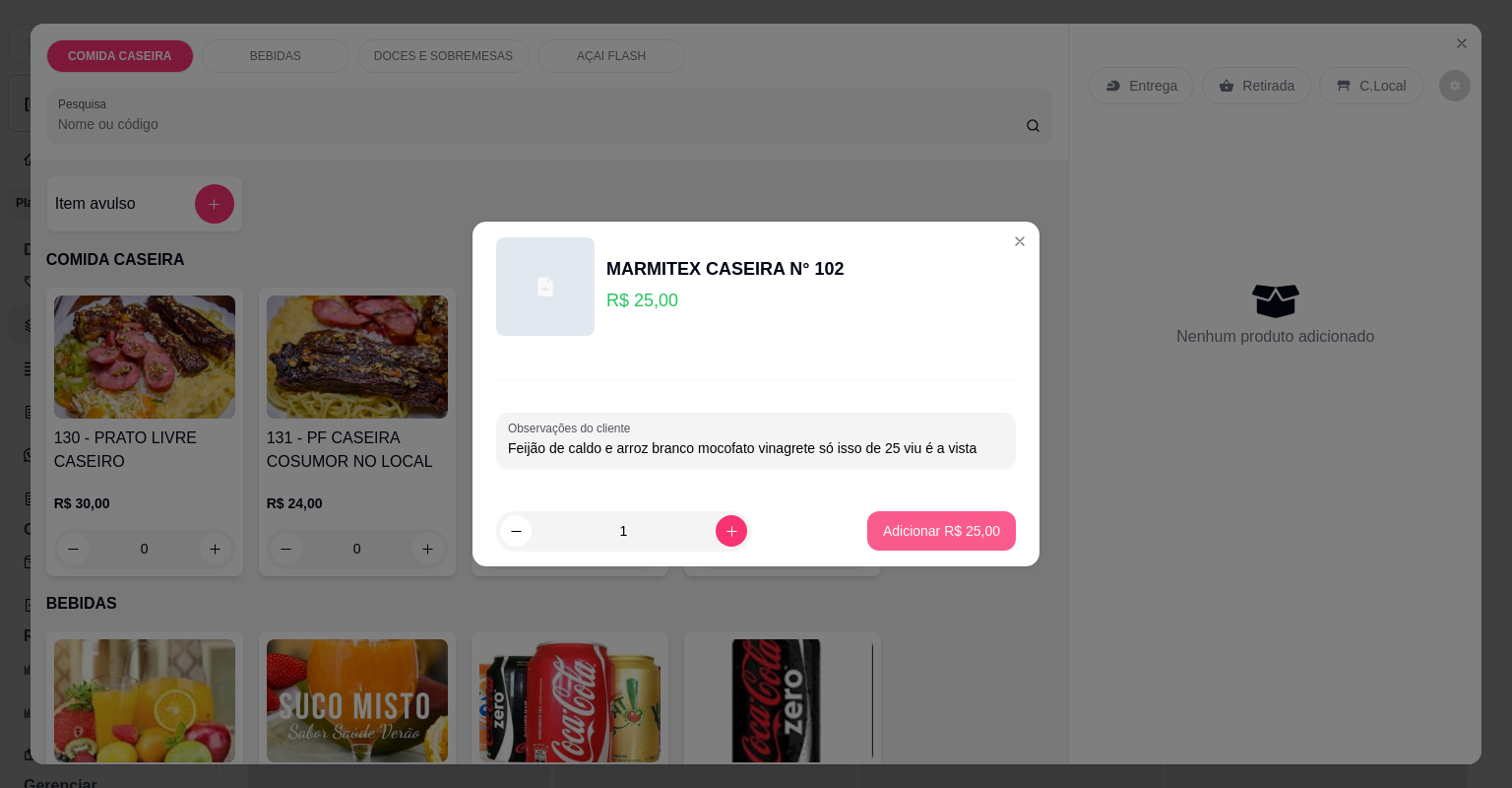 click on "Adicionar   R$ 25,00" at bounding box center [941, 531] 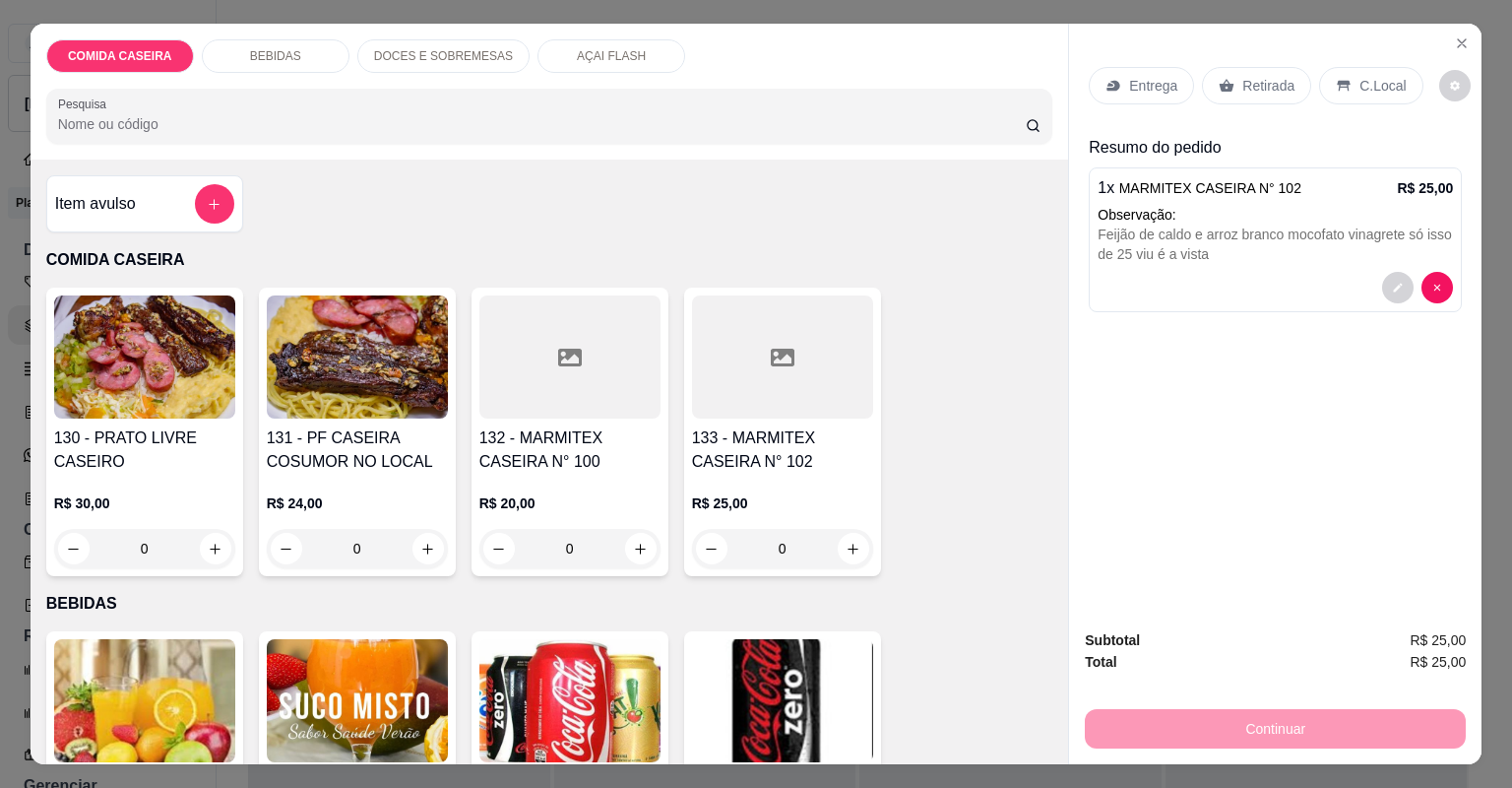 click on "Entrega" at bounding box center (1153, 86) 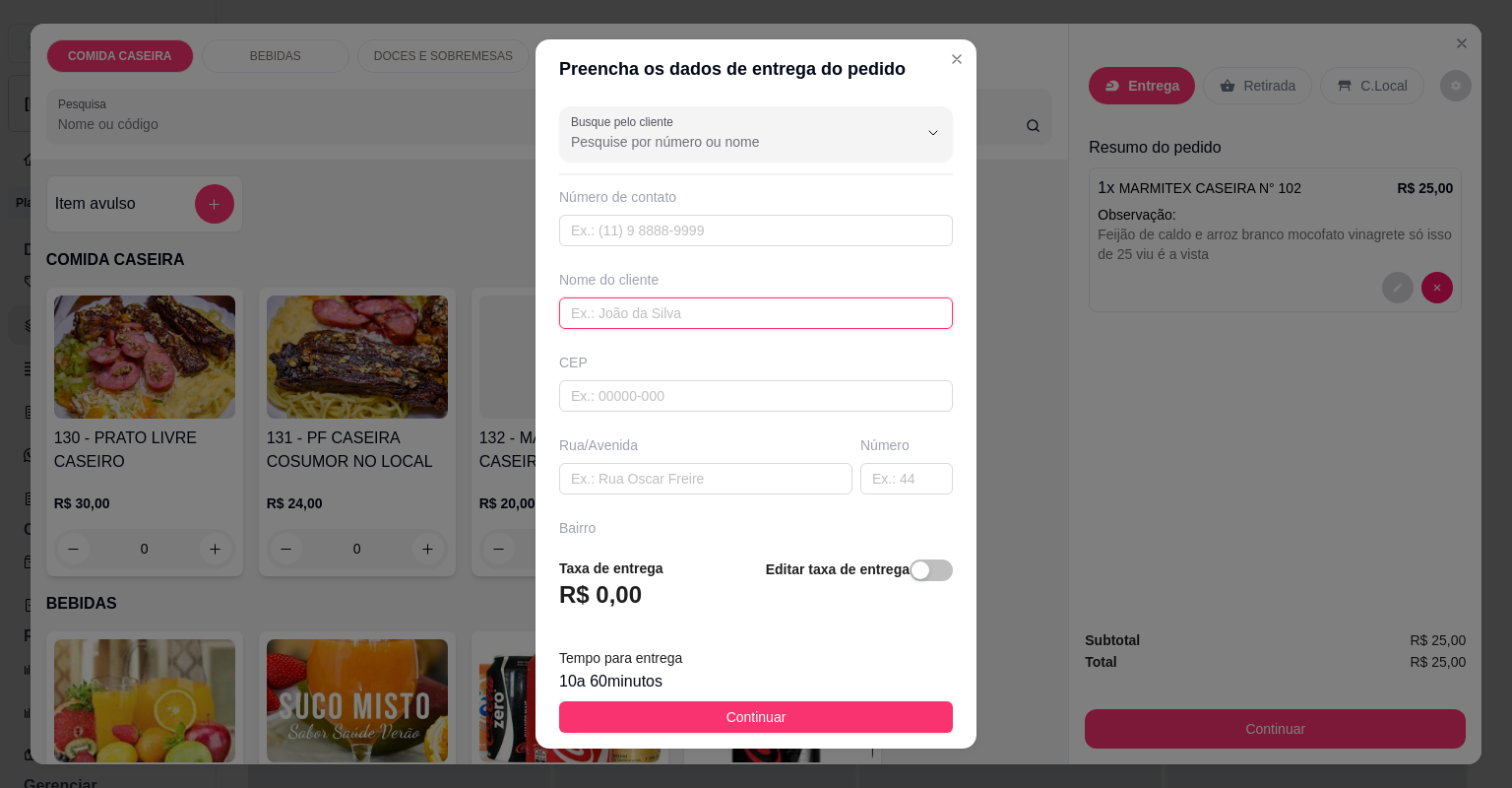 click at bounding box center (756, 313) 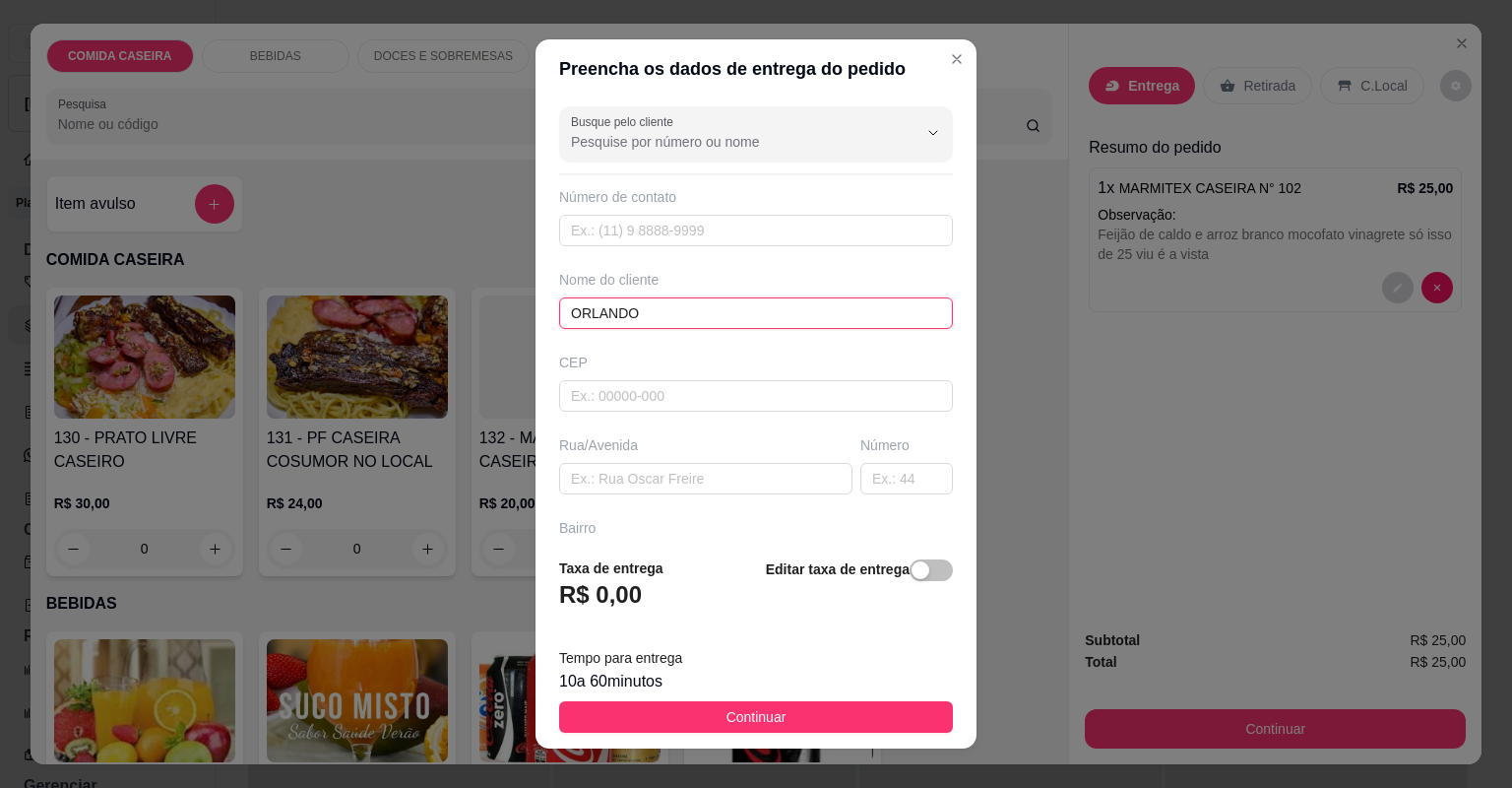 type on "ORLANDO" 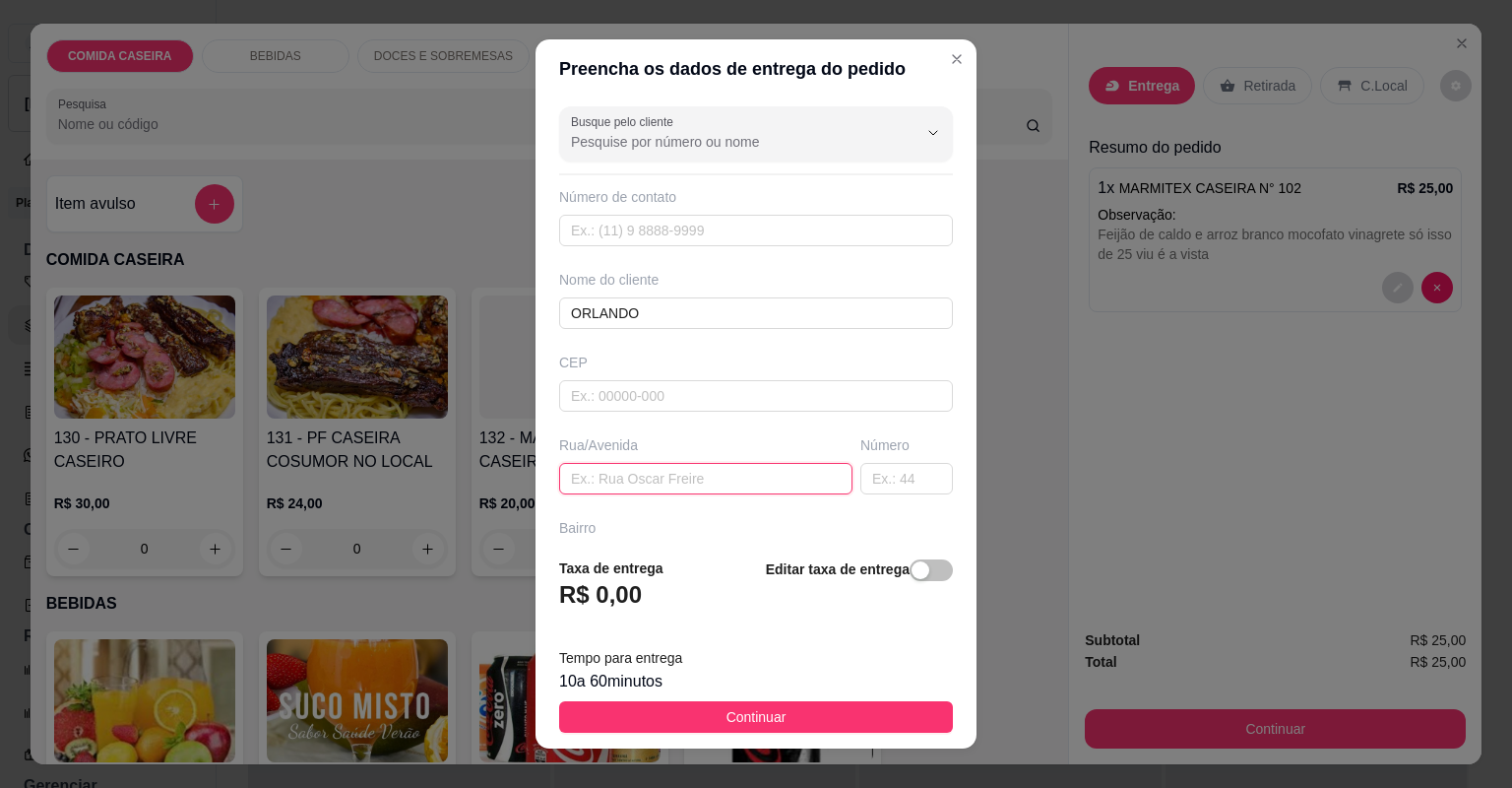paste on "[STREET_ADDRESS]" 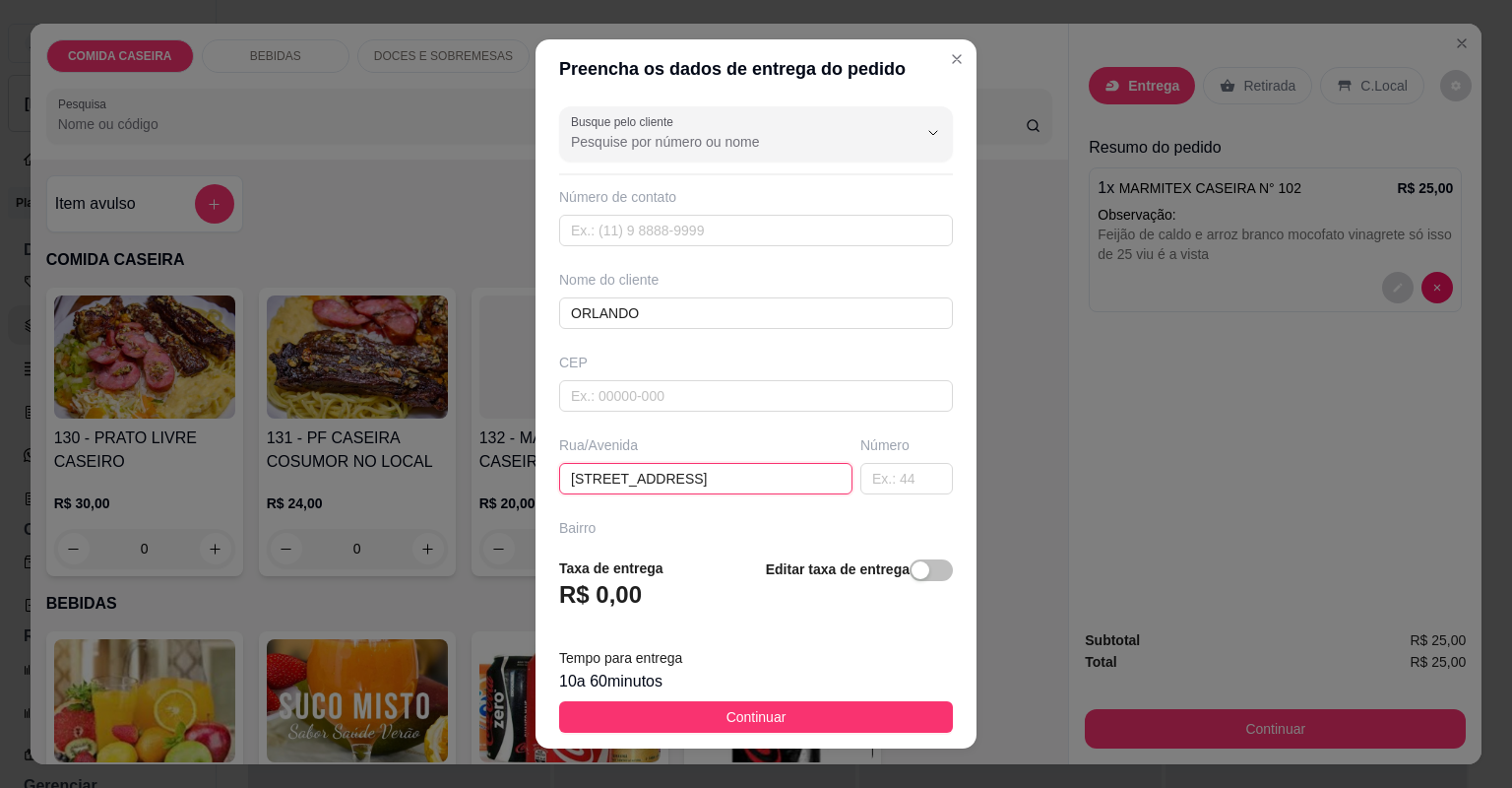 type on "[STREET_ADDRESS]" 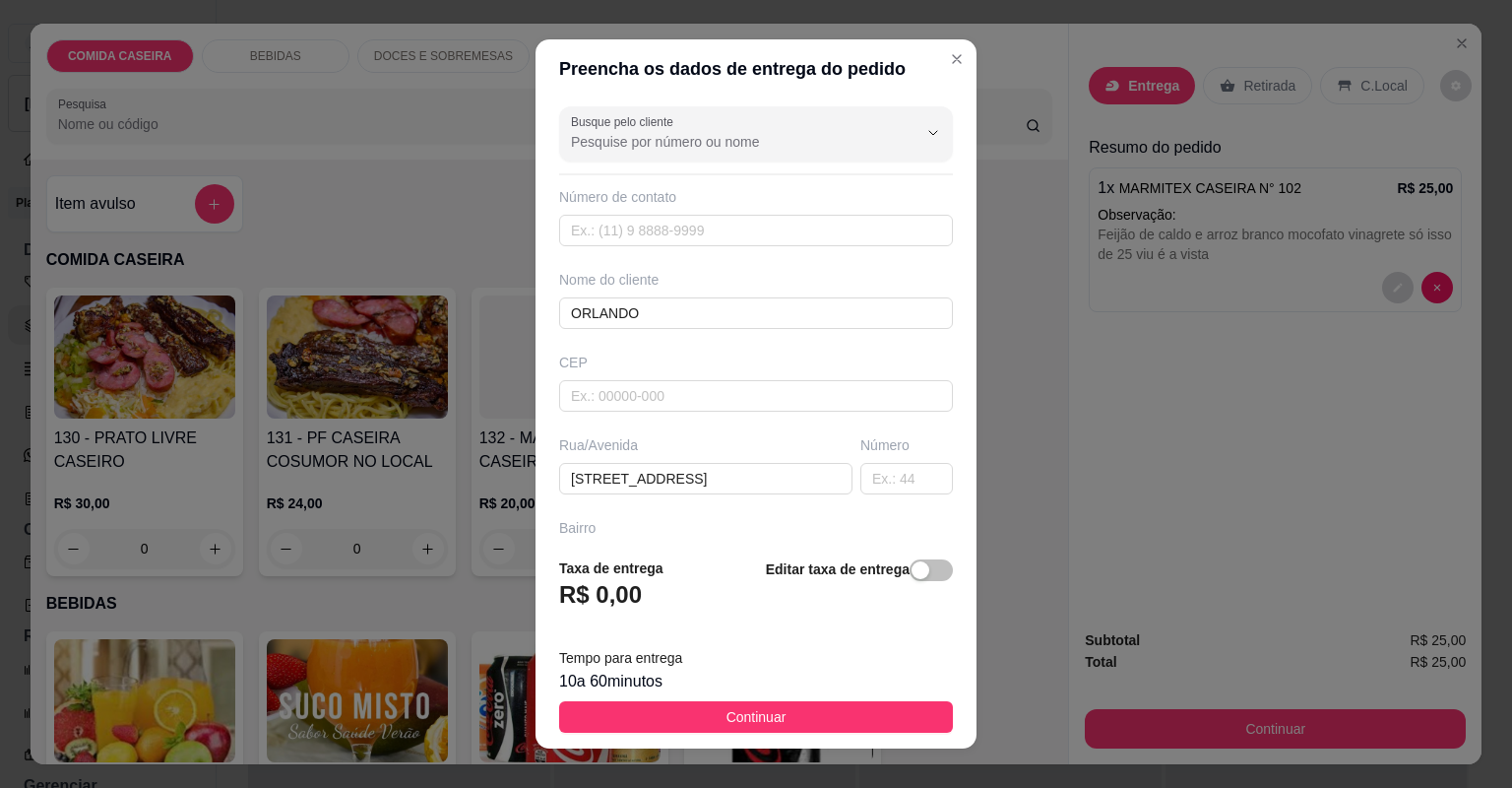 click on "Continuar" at bounding box center [756, 717] 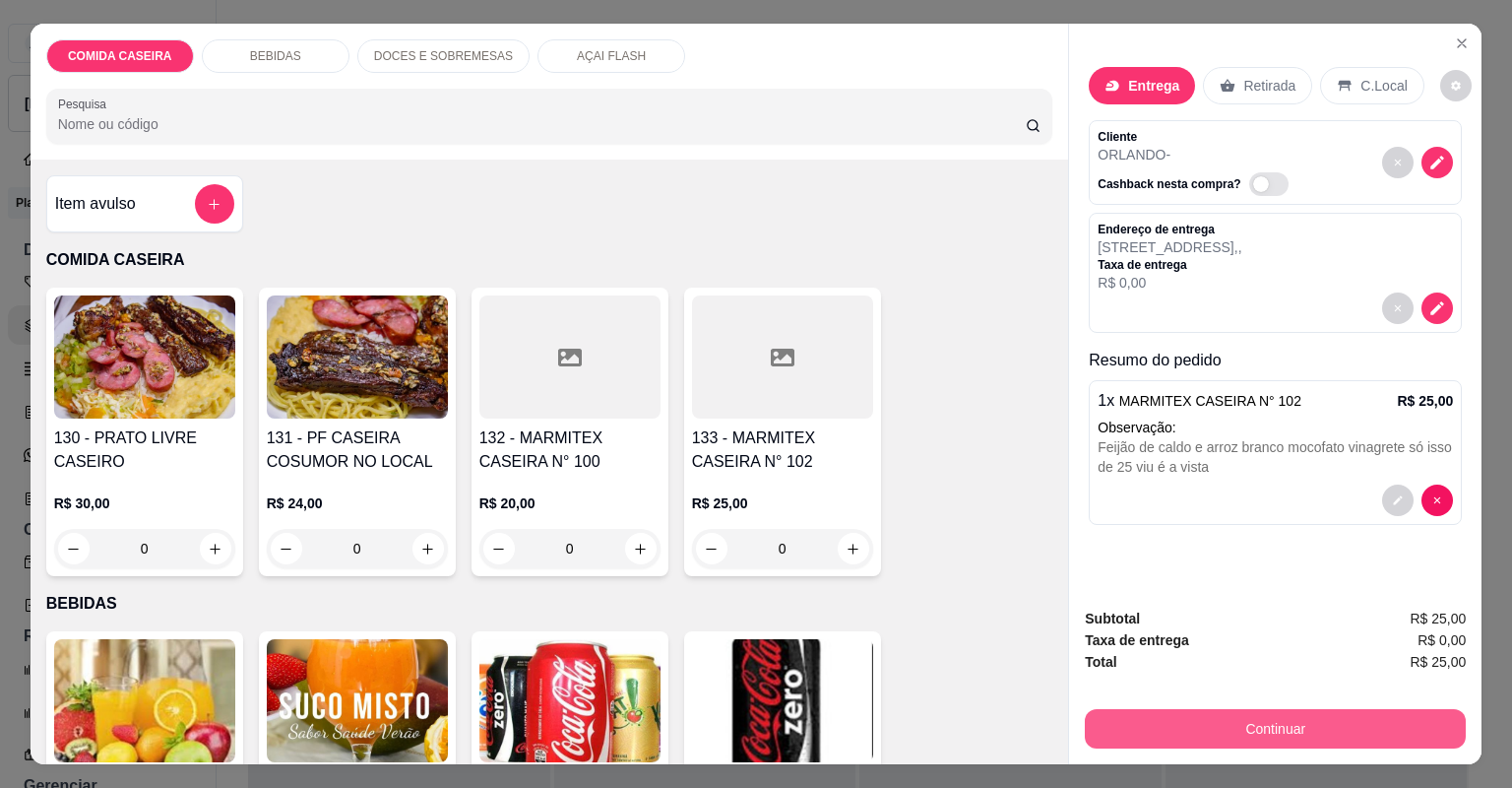 click on "Continuar" at bounding box center (1275, 729) 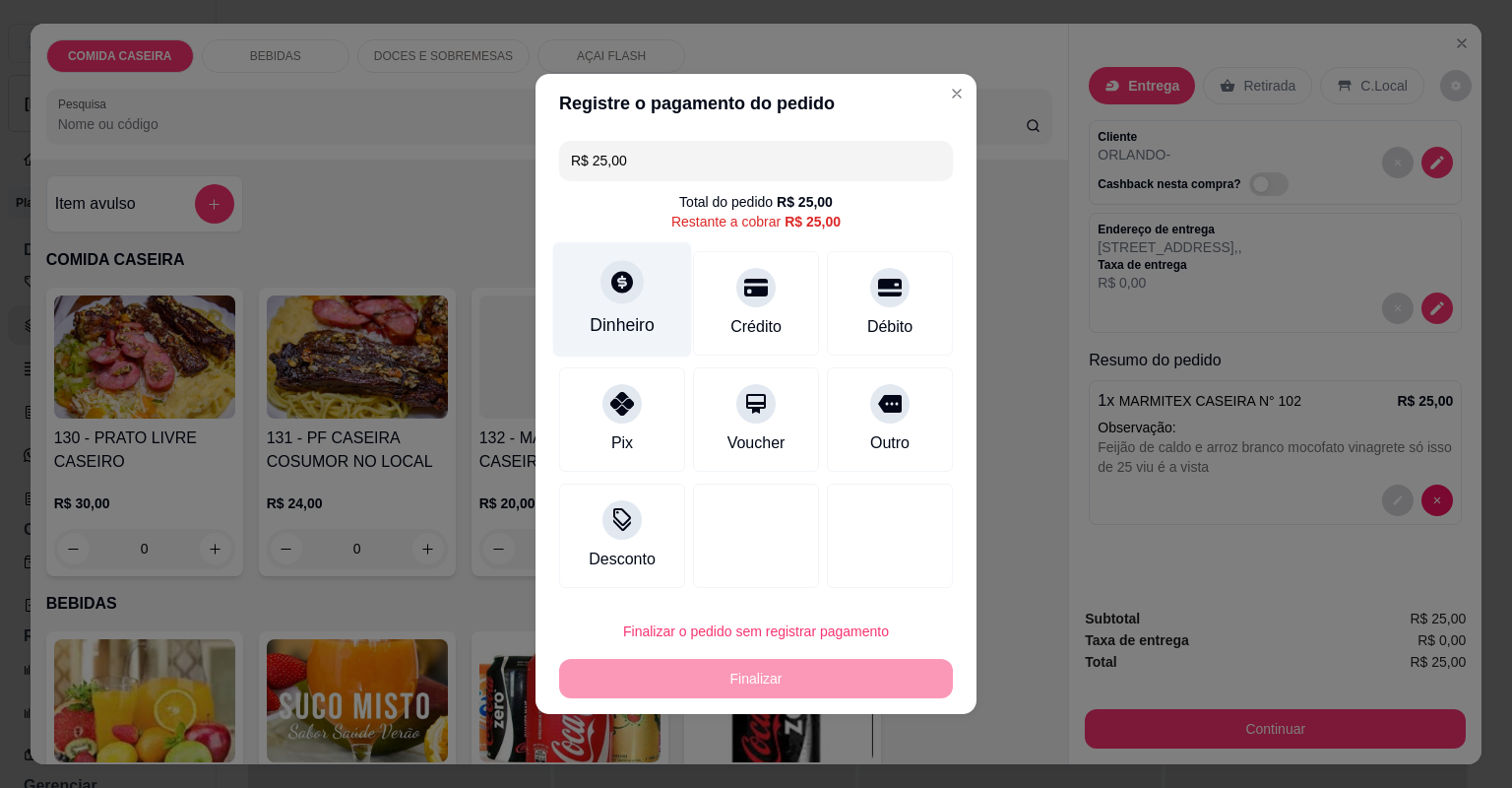 click on "Dinheiro" at bounding box center [622, 299] 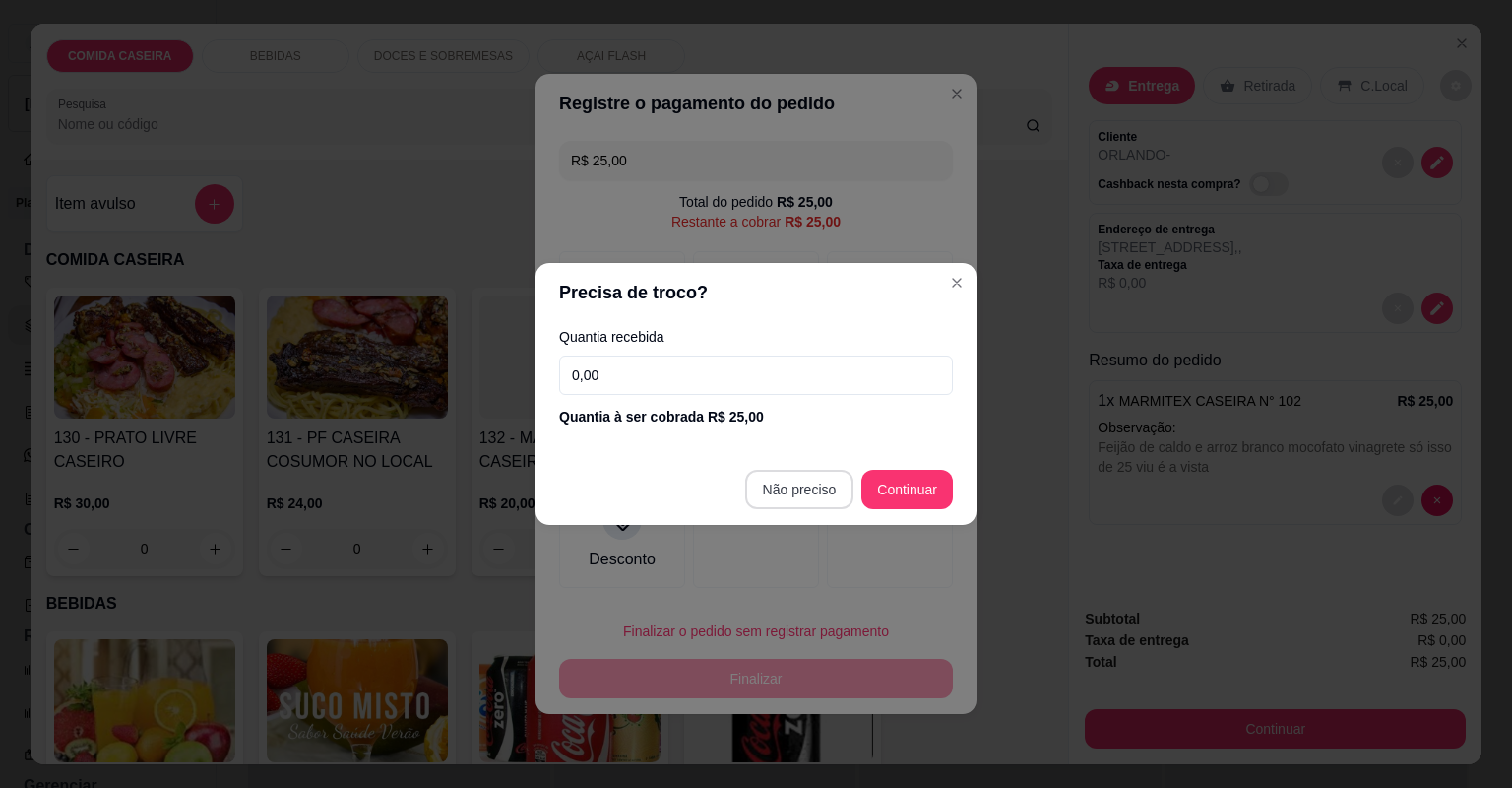 type on "R$ 0,00" 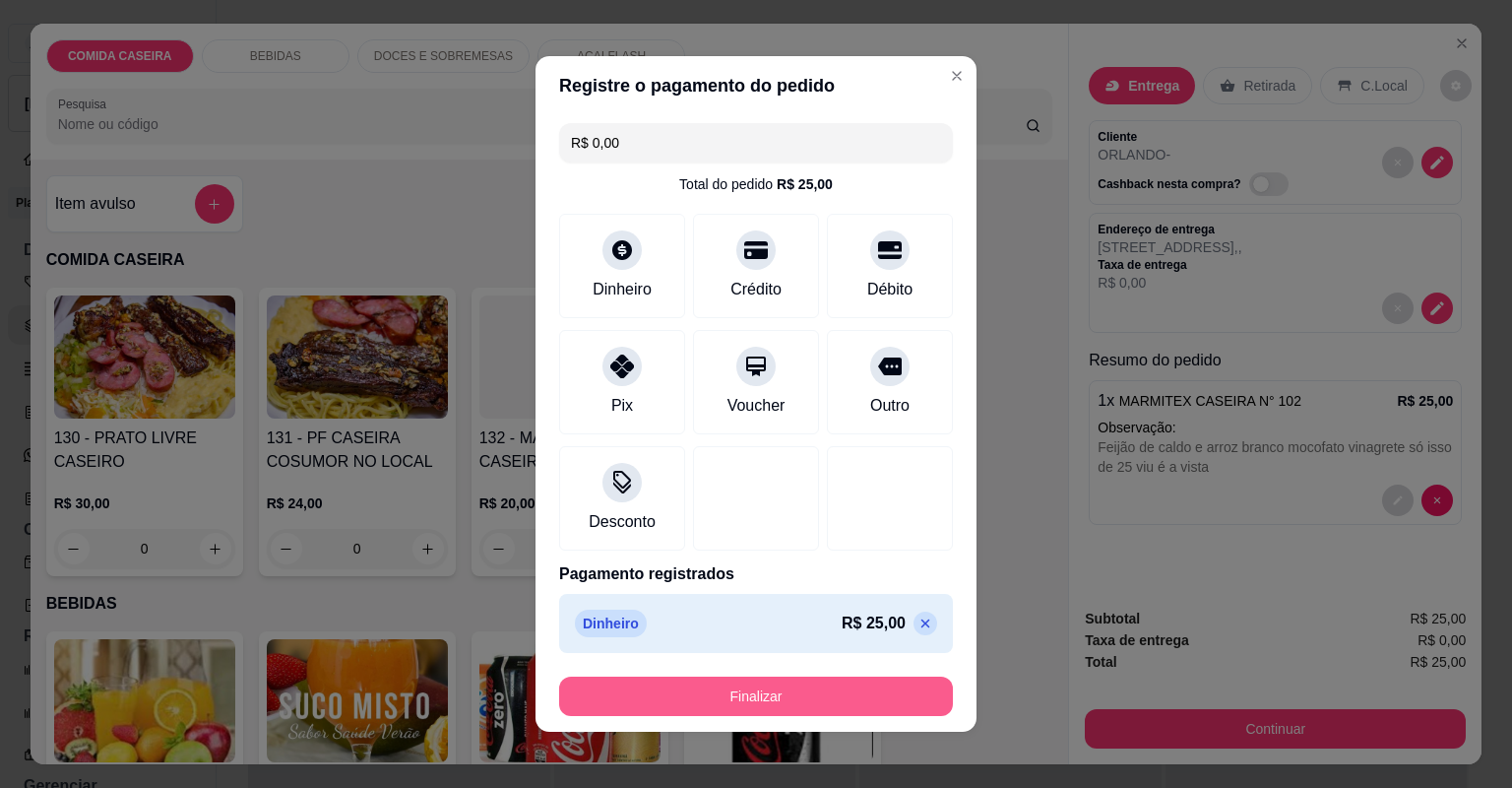 click on "Finalizar" at bounding box center (756, 696) 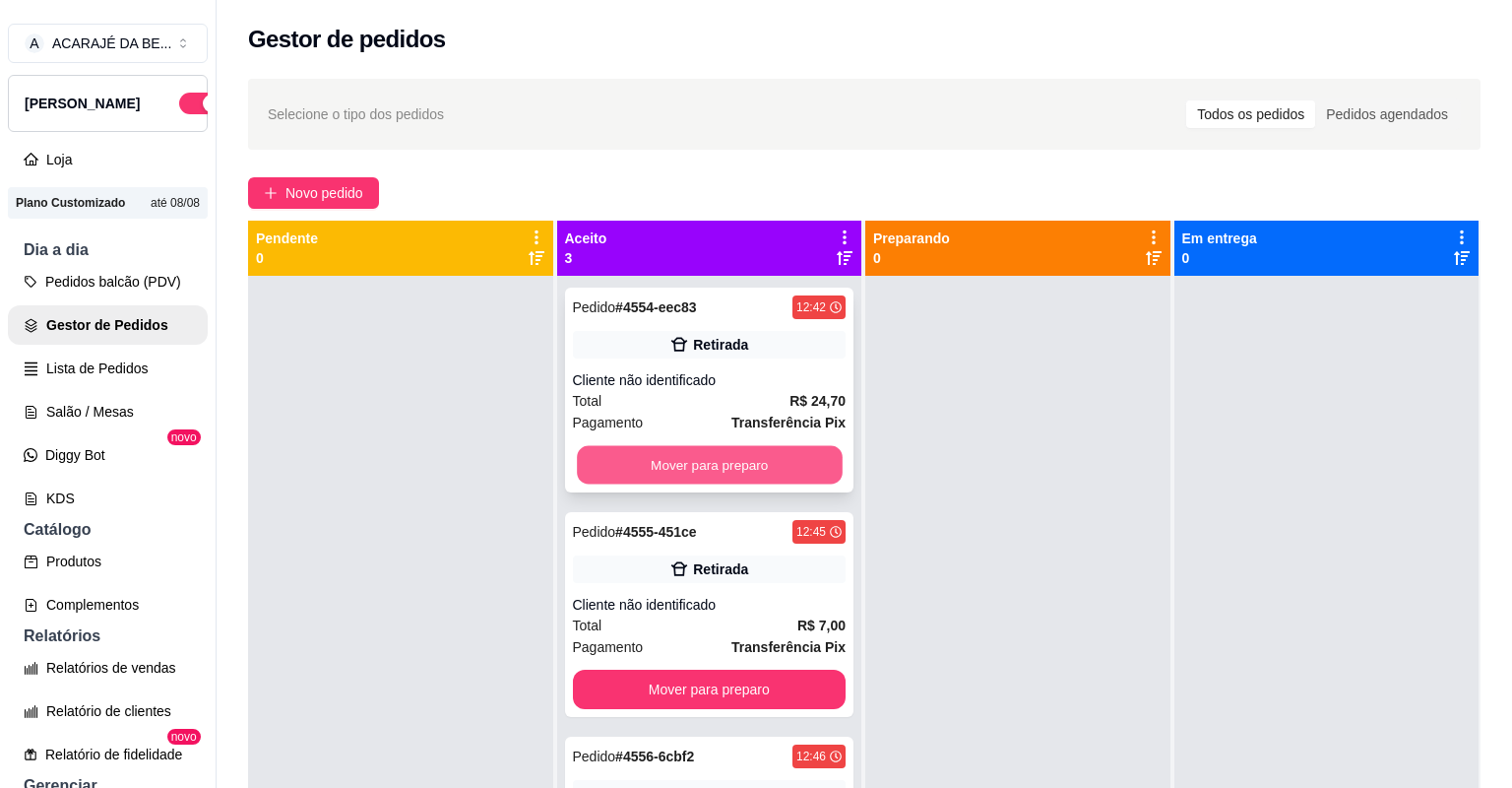 click on "Mover para preparo" at bounding box center [709, 465] 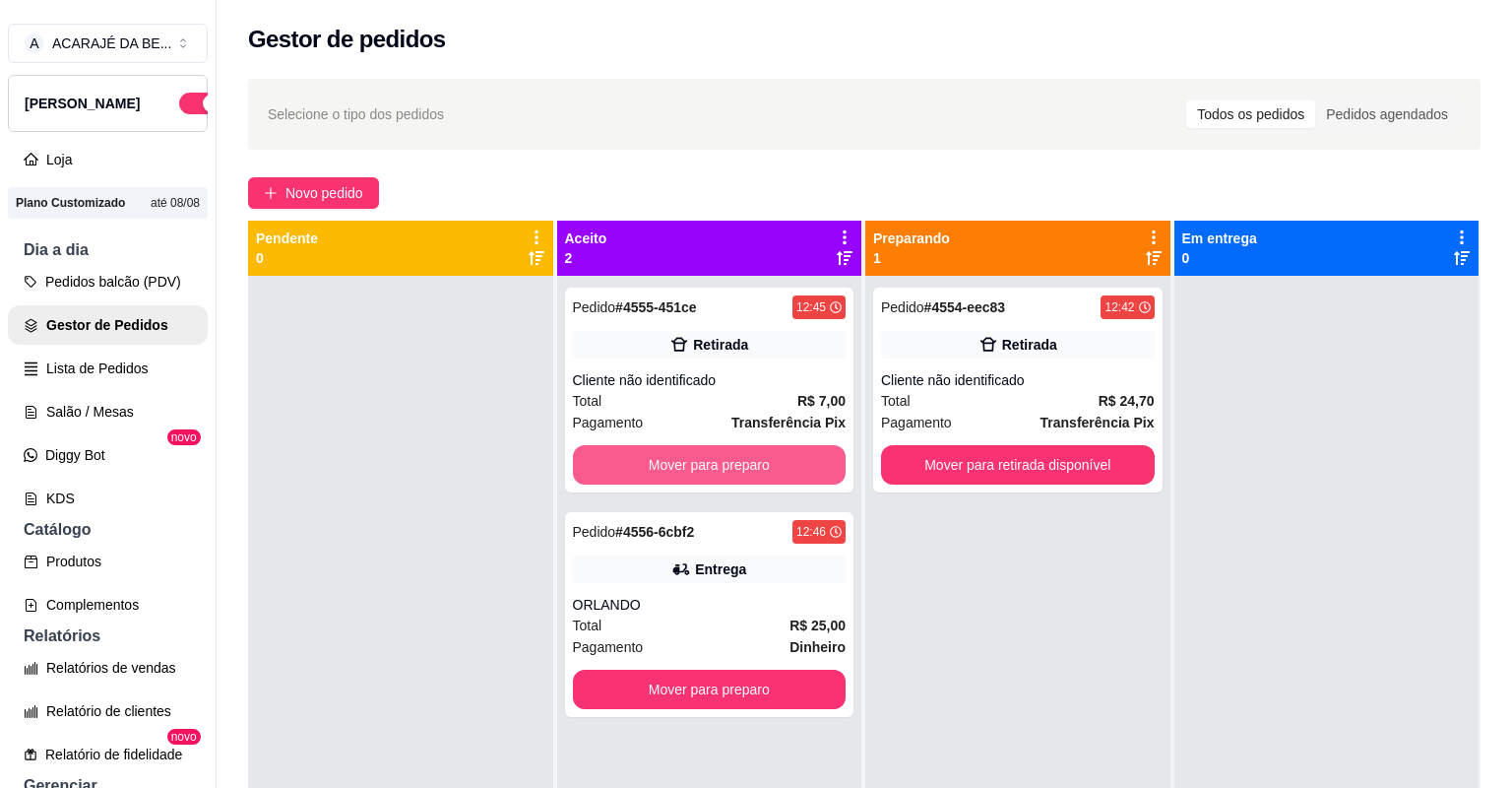 click on "Mover para preparo" at bounding box center [710, 465] 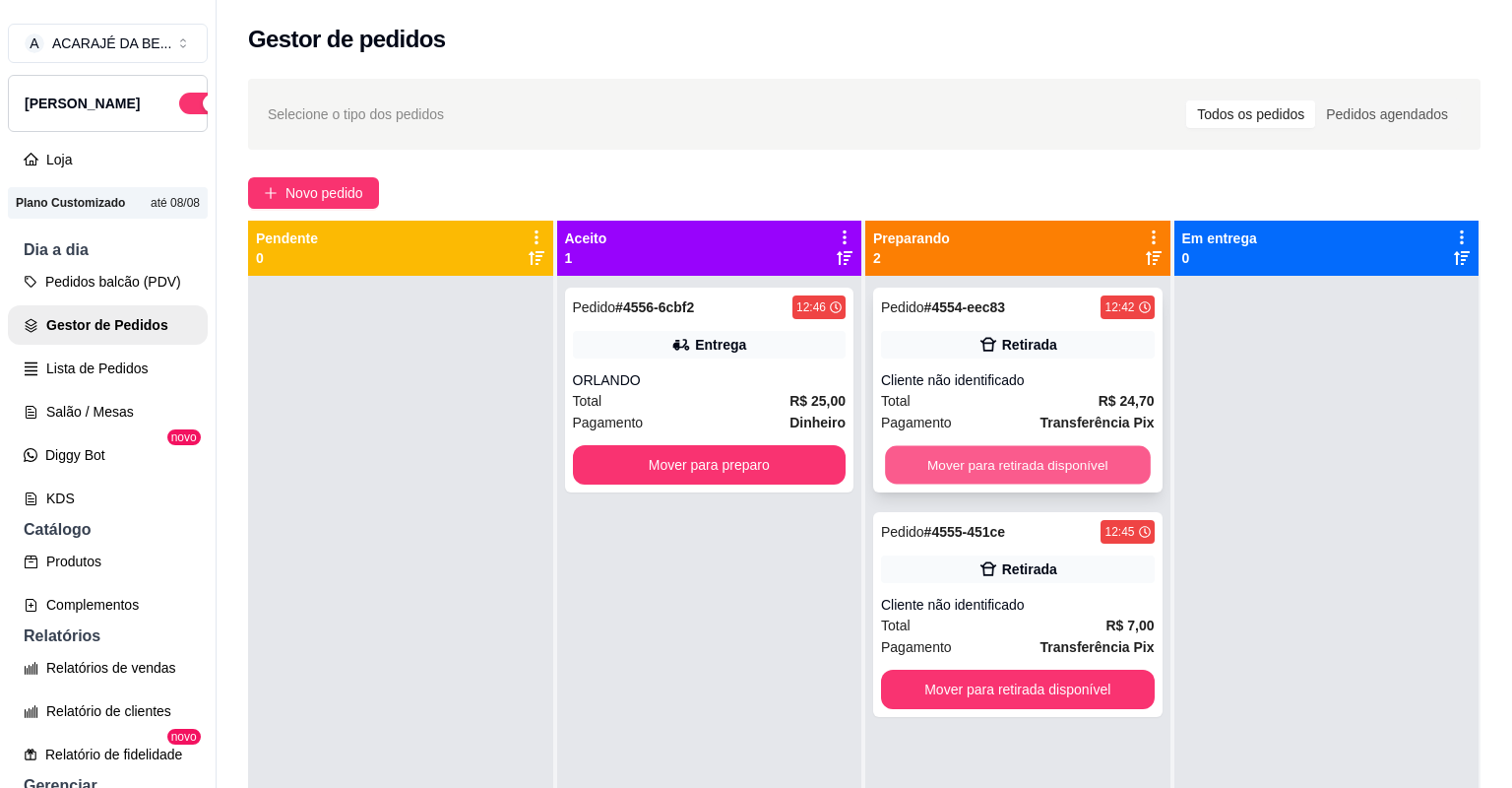 click on "Mover para retirada disponível" at bounding box center (1017, 465) 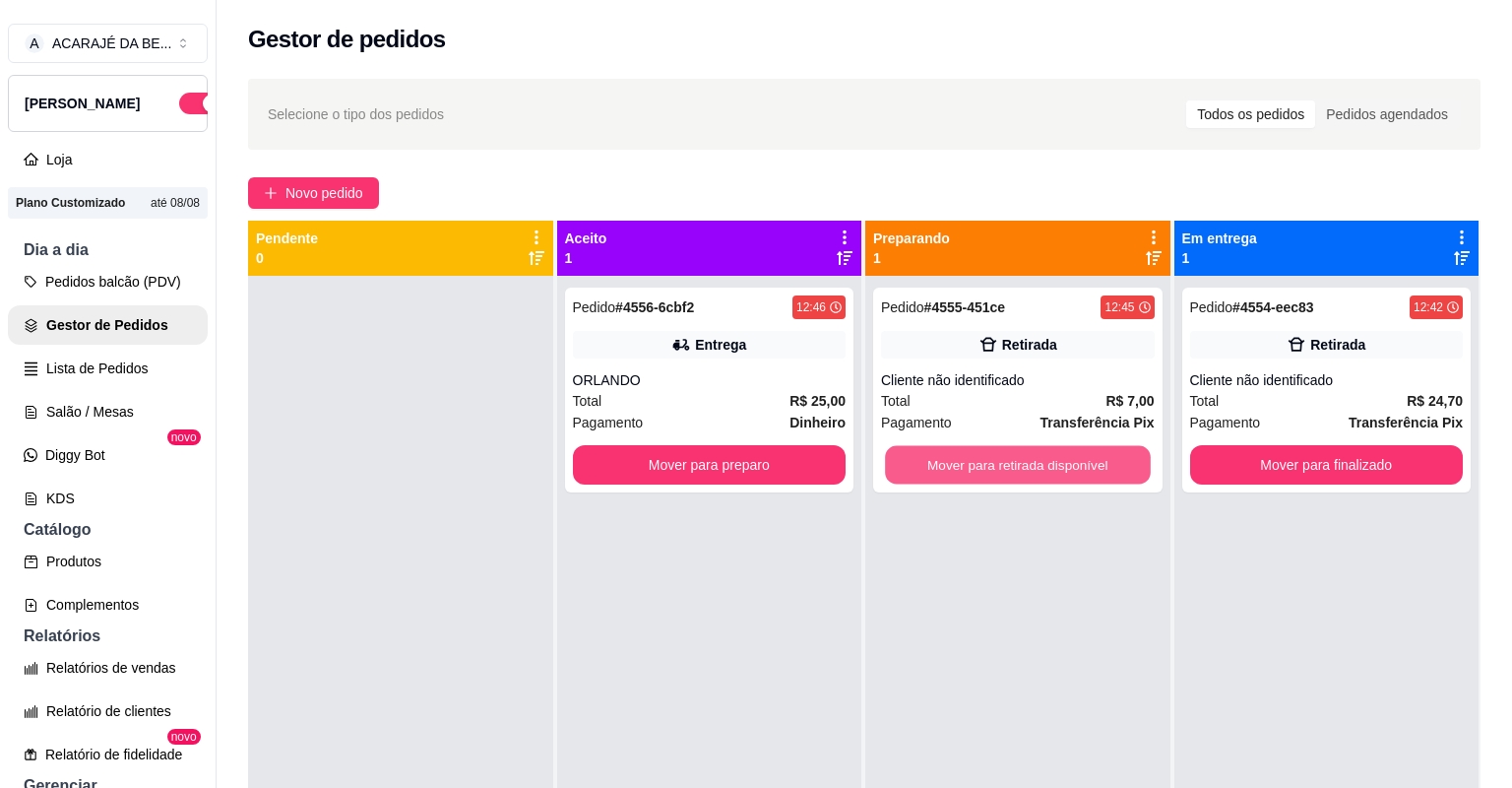 click on "Mover para retirada disponível" at bounding box center (1017, 465) 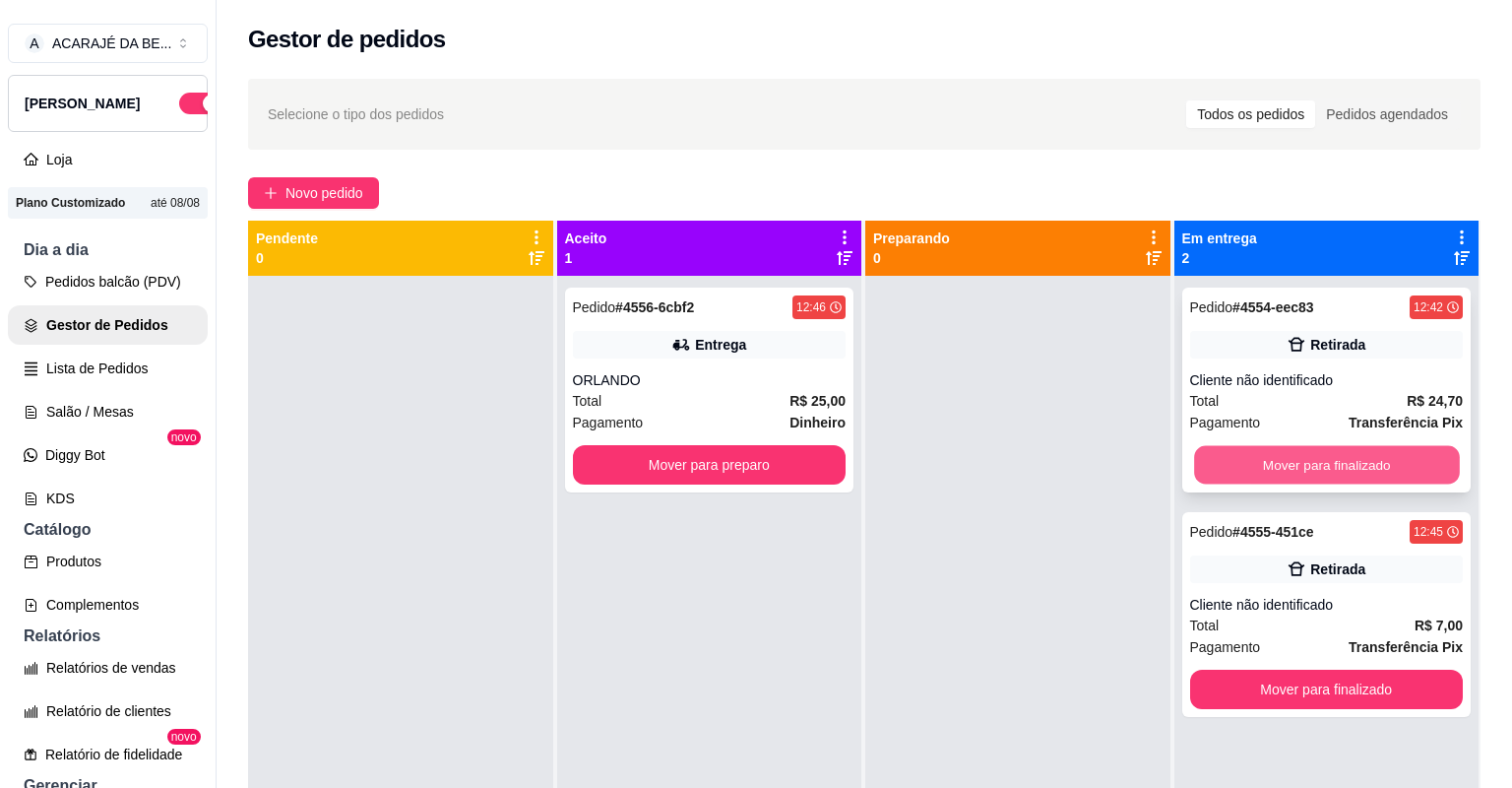 click on "Mover para finalizado" at bounding box center [1326, 465] 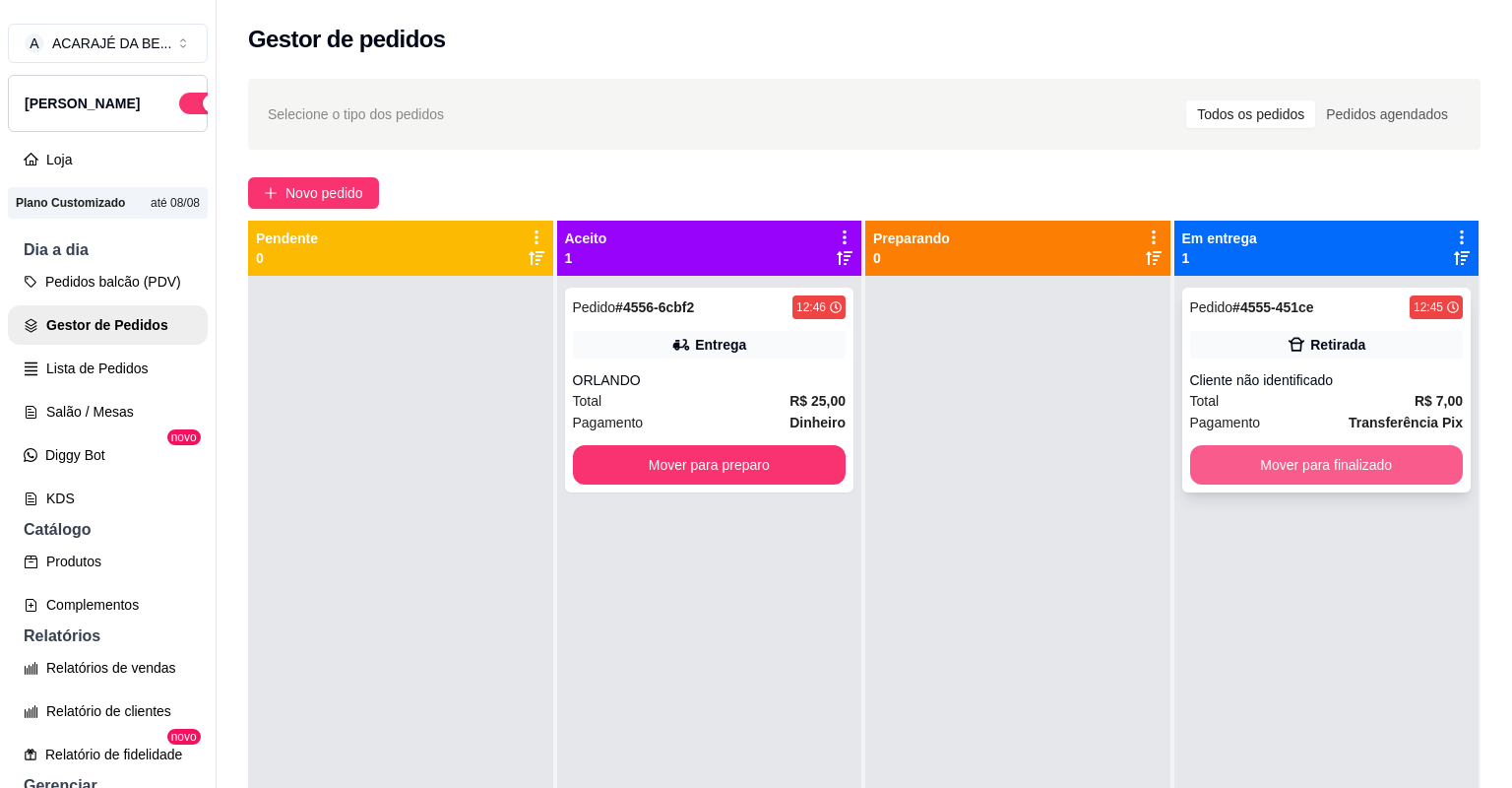 click on "Mover para finalizado" at bounding box center [1327, 465] 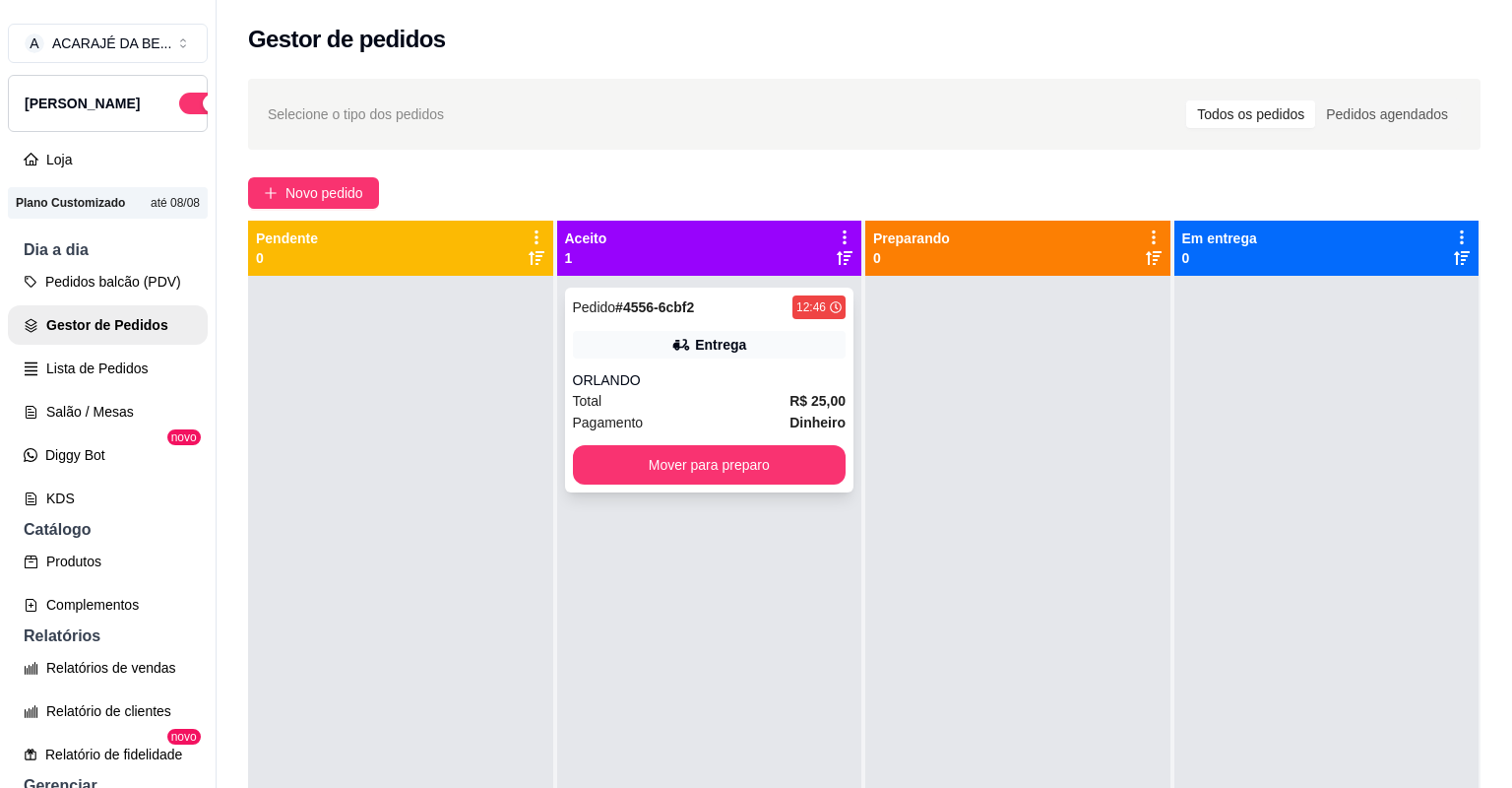 click on "ORLANDO" at bounding box center [710, 380] 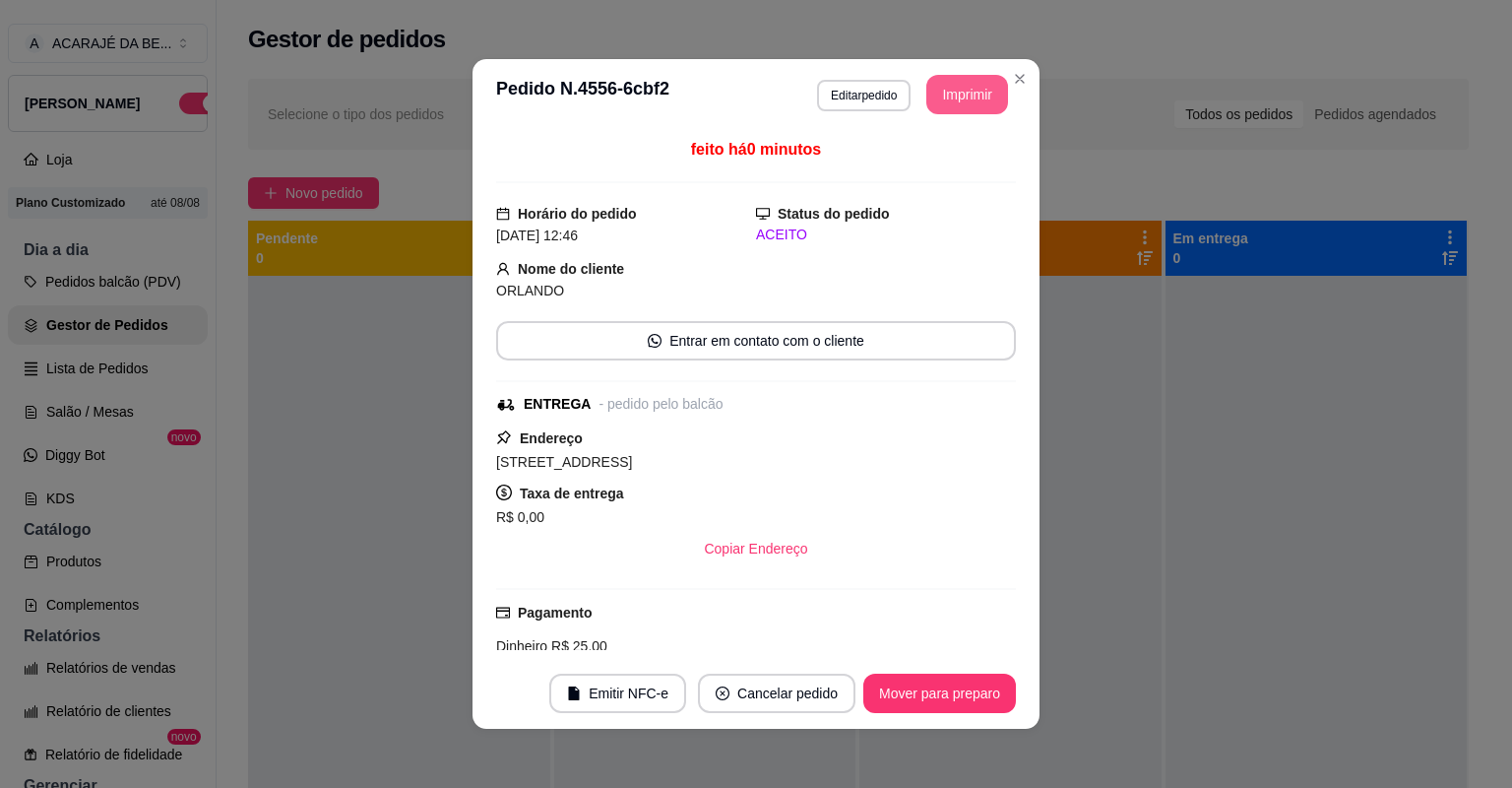 click on "Imprimir" at bounding box center (967, 95) 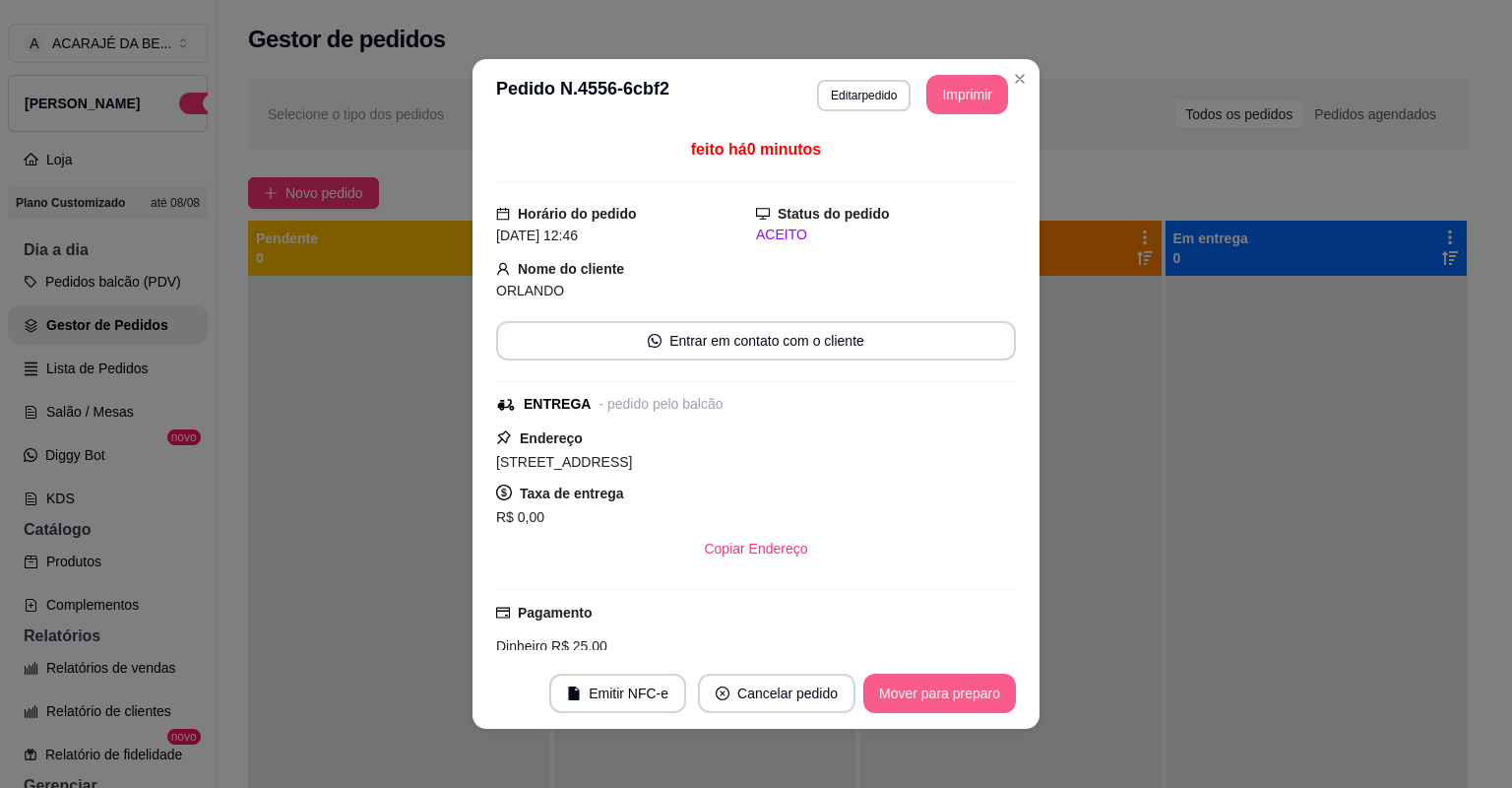 click on "Mover para preparo" at bounding box center [939, 693] 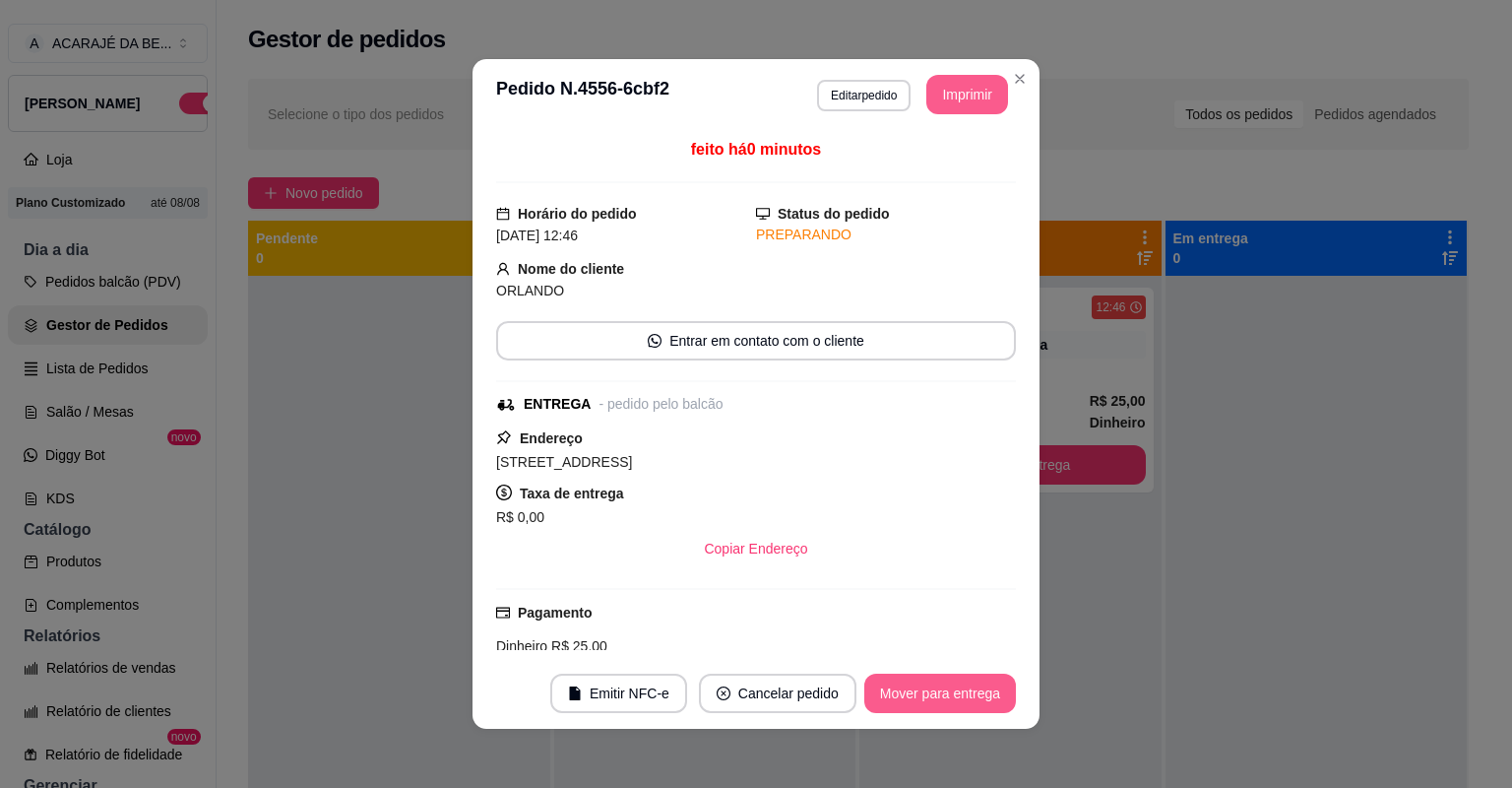 click on "Mover para entrega" at bounding box center (940, 693) 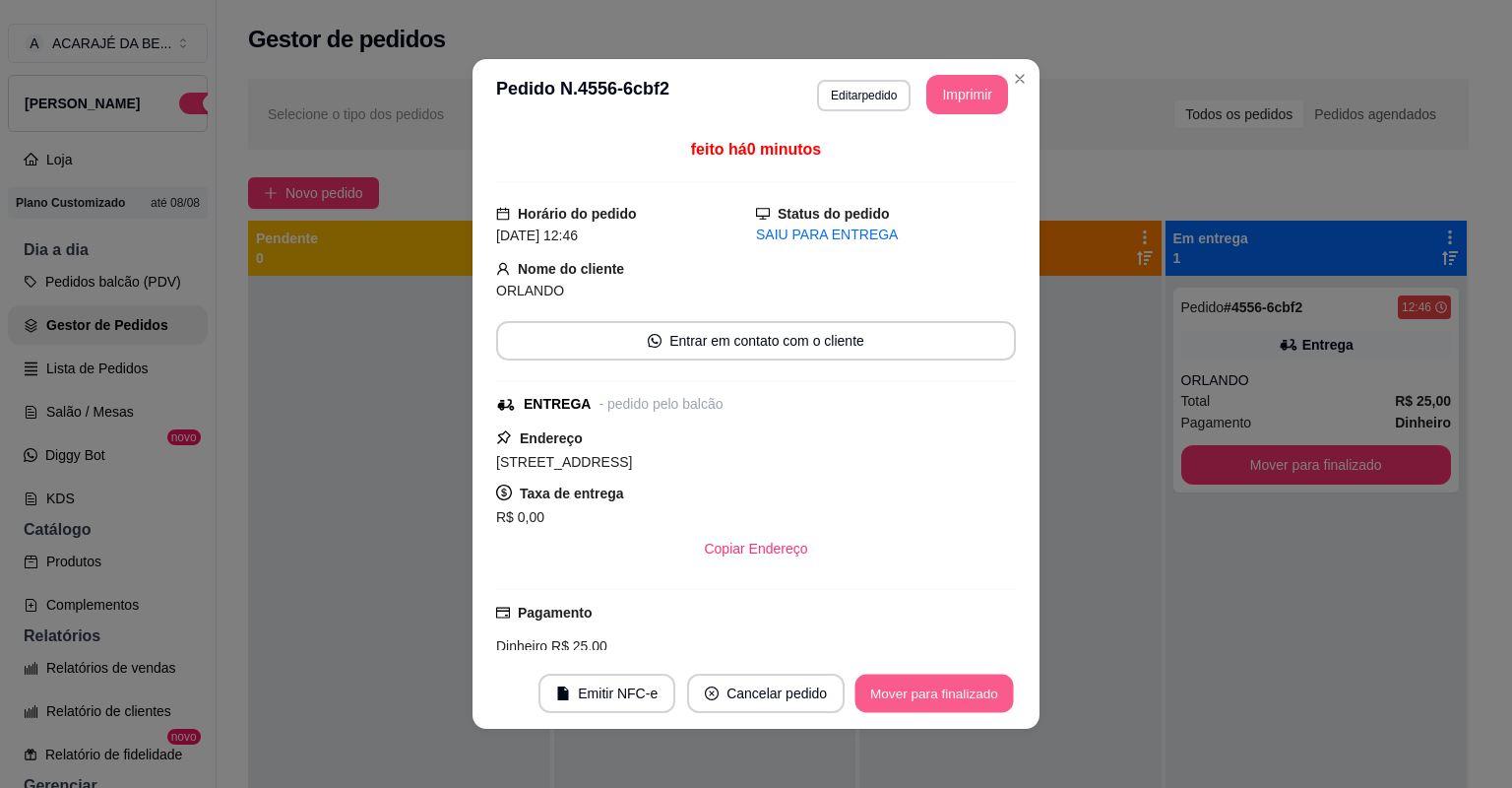 click on "Mover para finalizado" at bounding box center (934, 693) 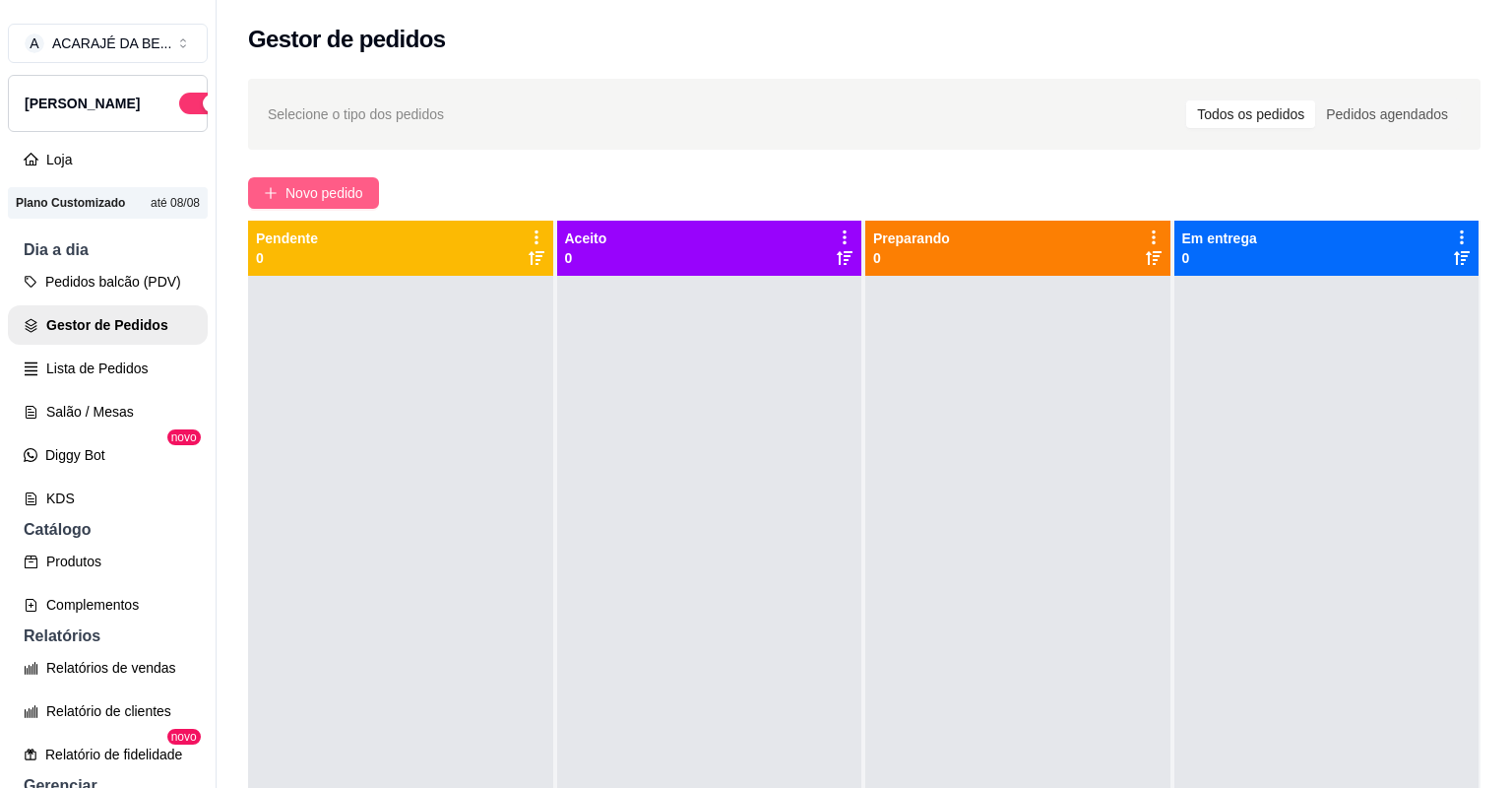 click on "Novo pedido" at bounding box center (324, 193) 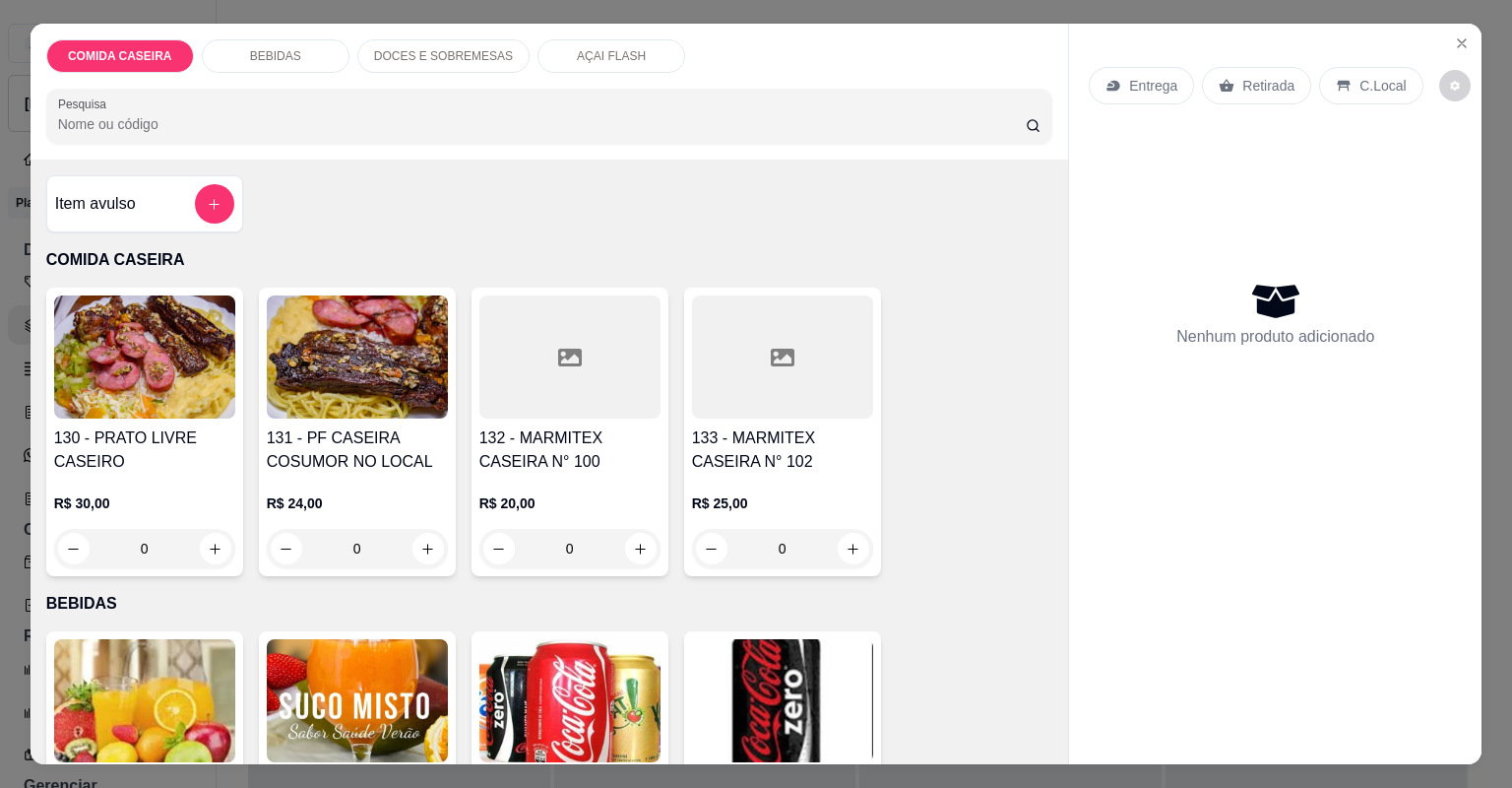 click on "132 - MARMITEX CASEIRA N° 100    R$ 20,00 0" at bounding box center [570, 431] 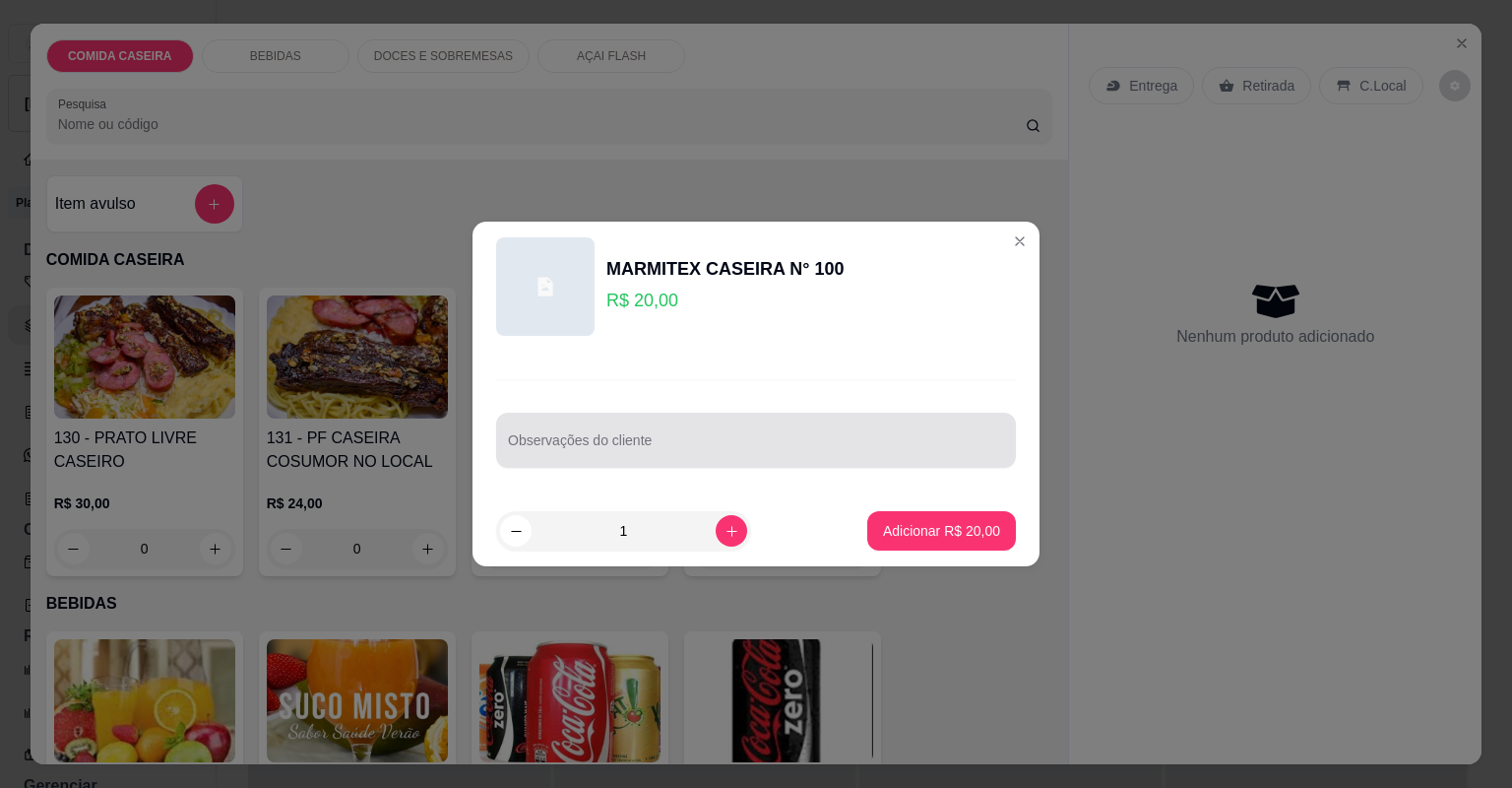 click on "Observações do cliente" at bounding box center [756, 448] 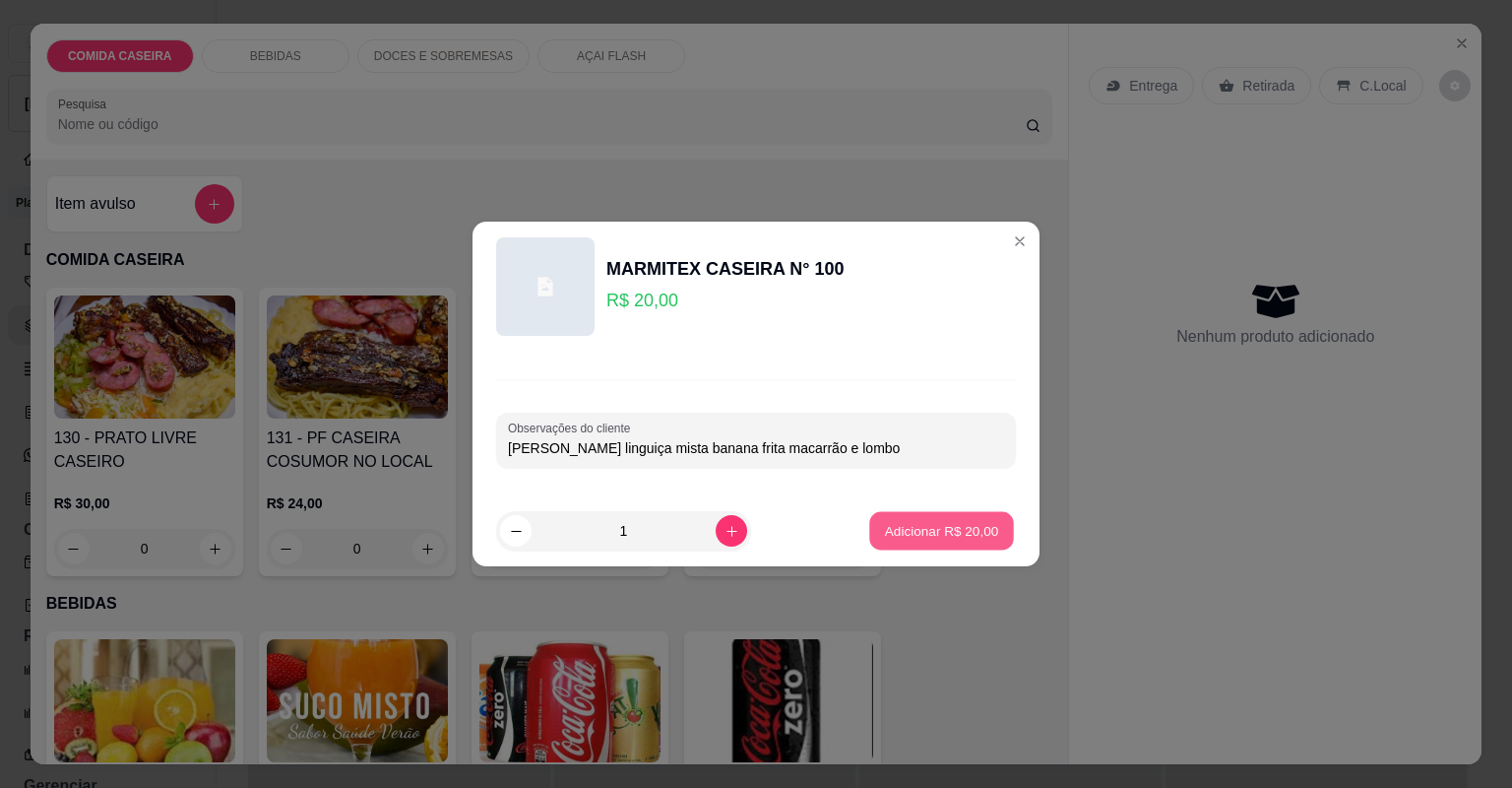 click on "Adicionar   R$ 20,00" at bounding box center [942, 530] 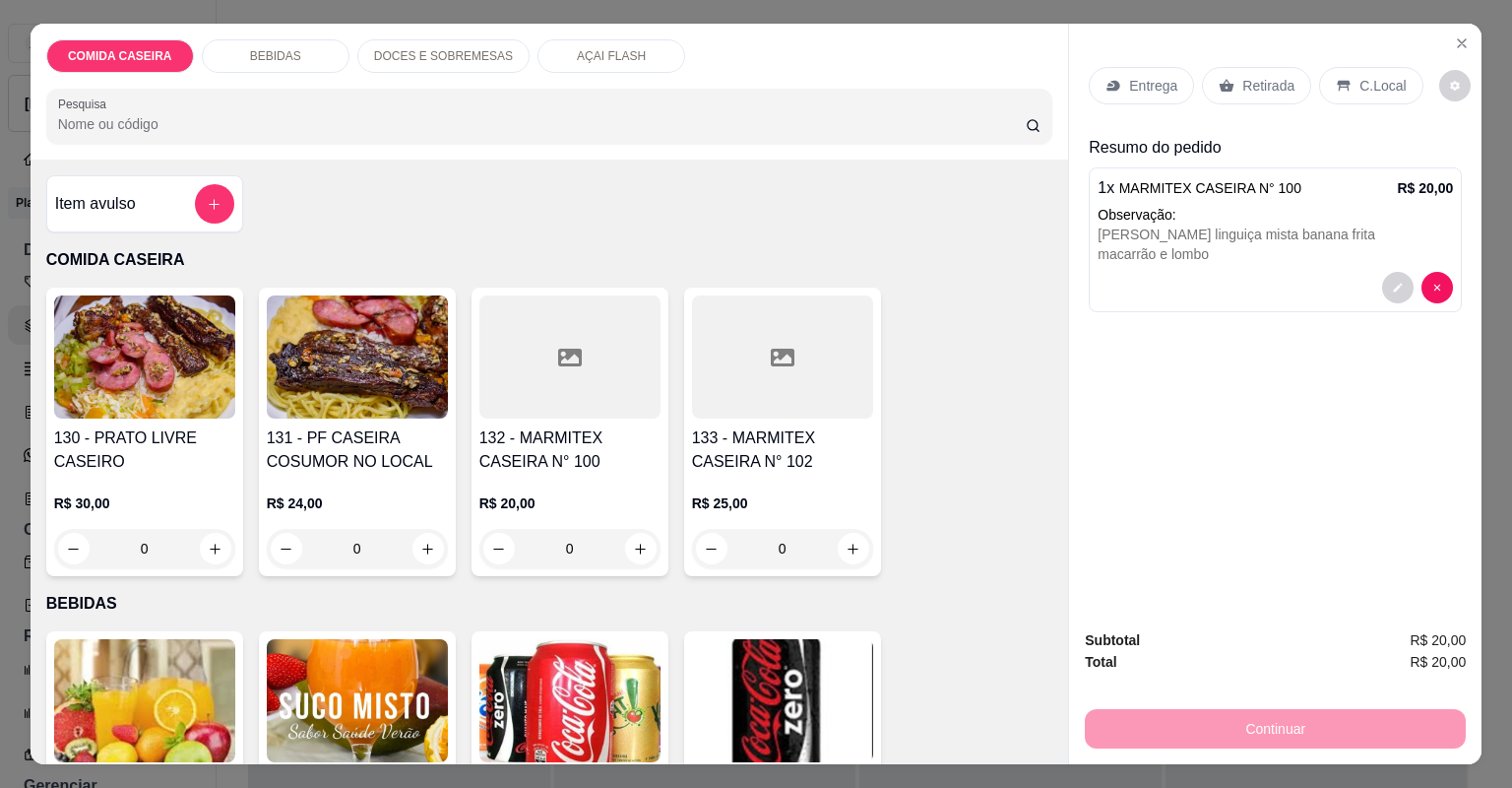 click on "Entrega" at bounding box center [1153, 86] 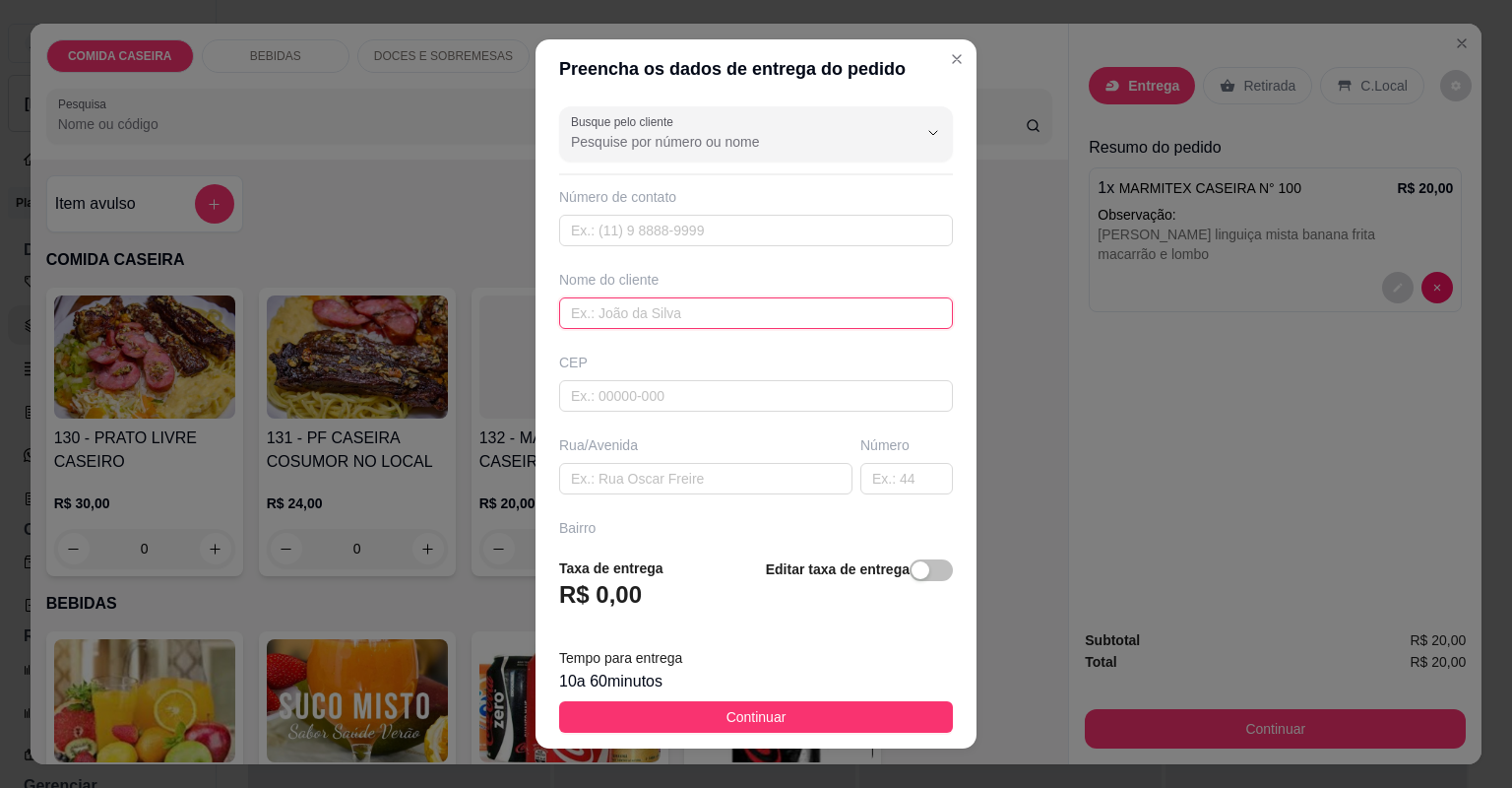click at bounding box center (756, 313) 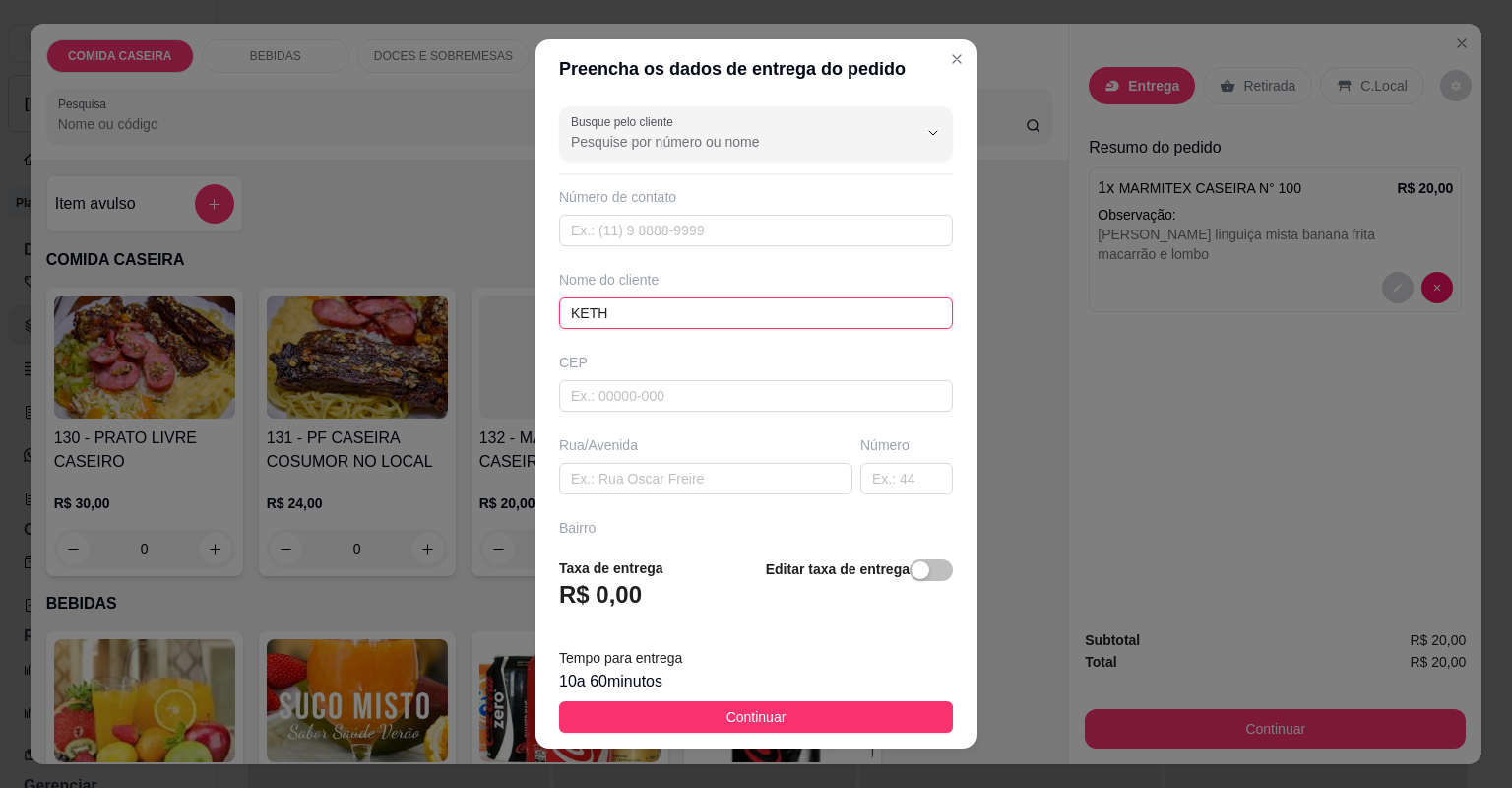 type on "KETHY" 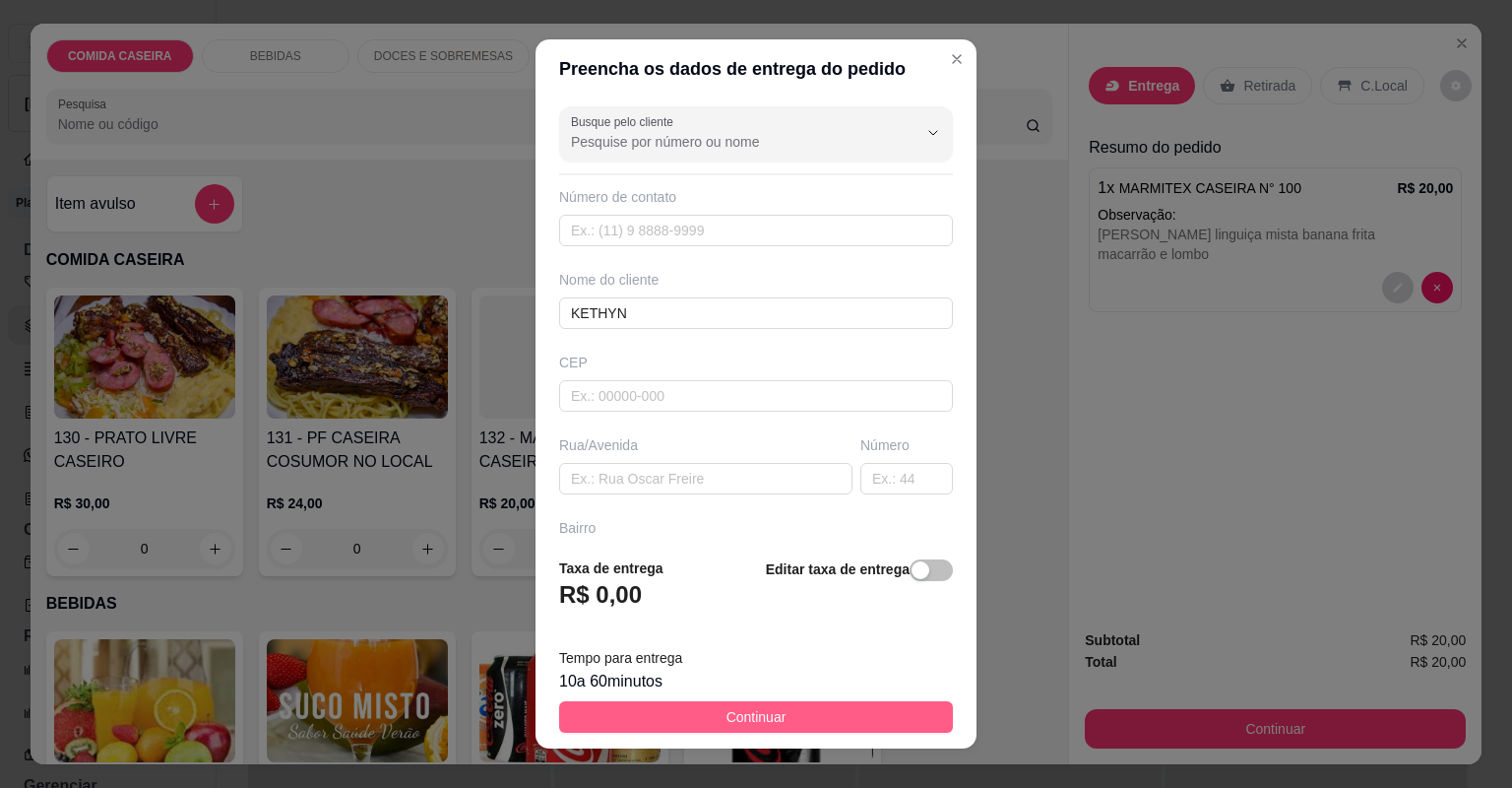 click on "Continuar" at bounding box center [756, 717] 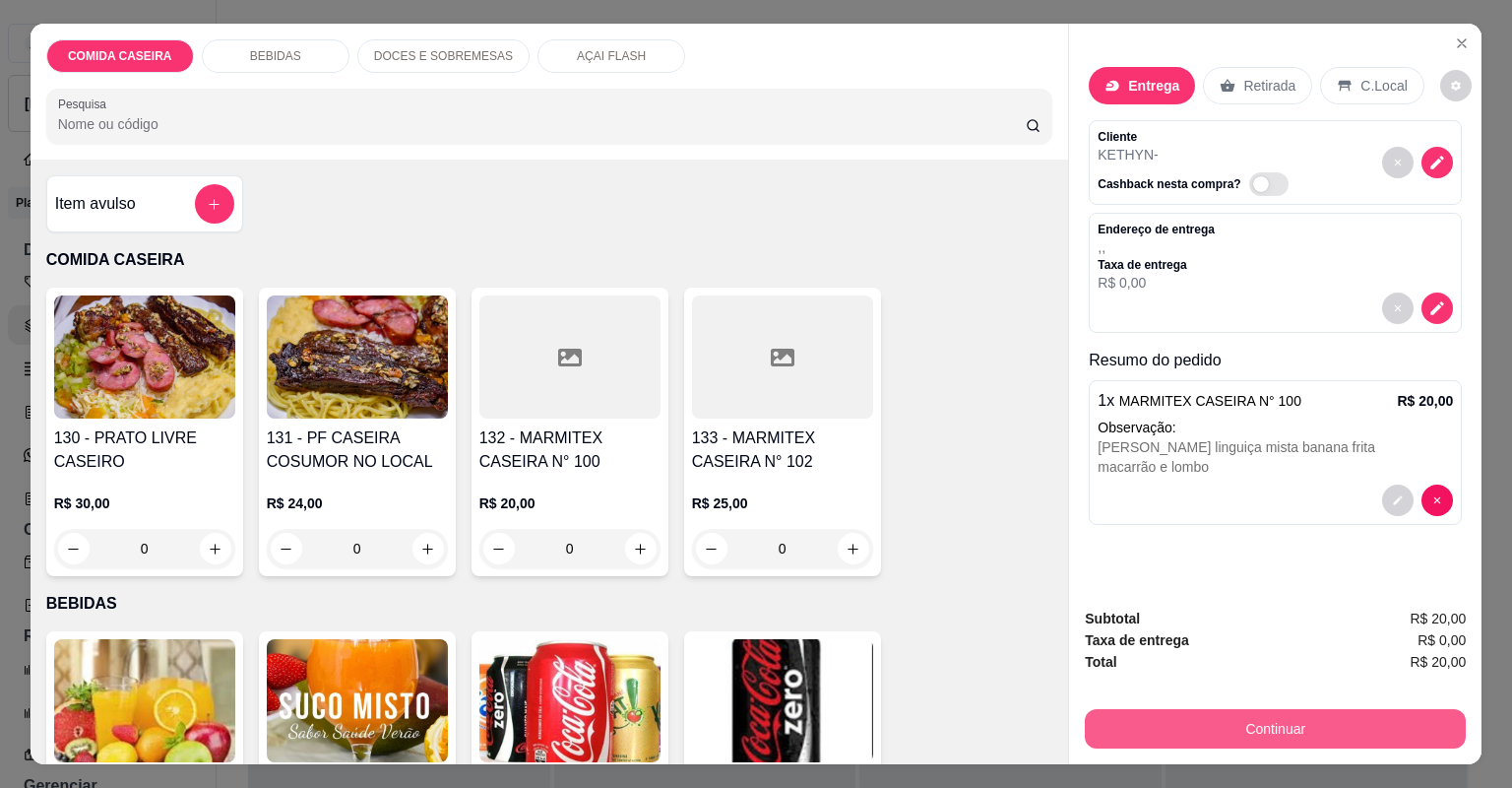 click on "Continuar" at bounding box center (1275, 729) 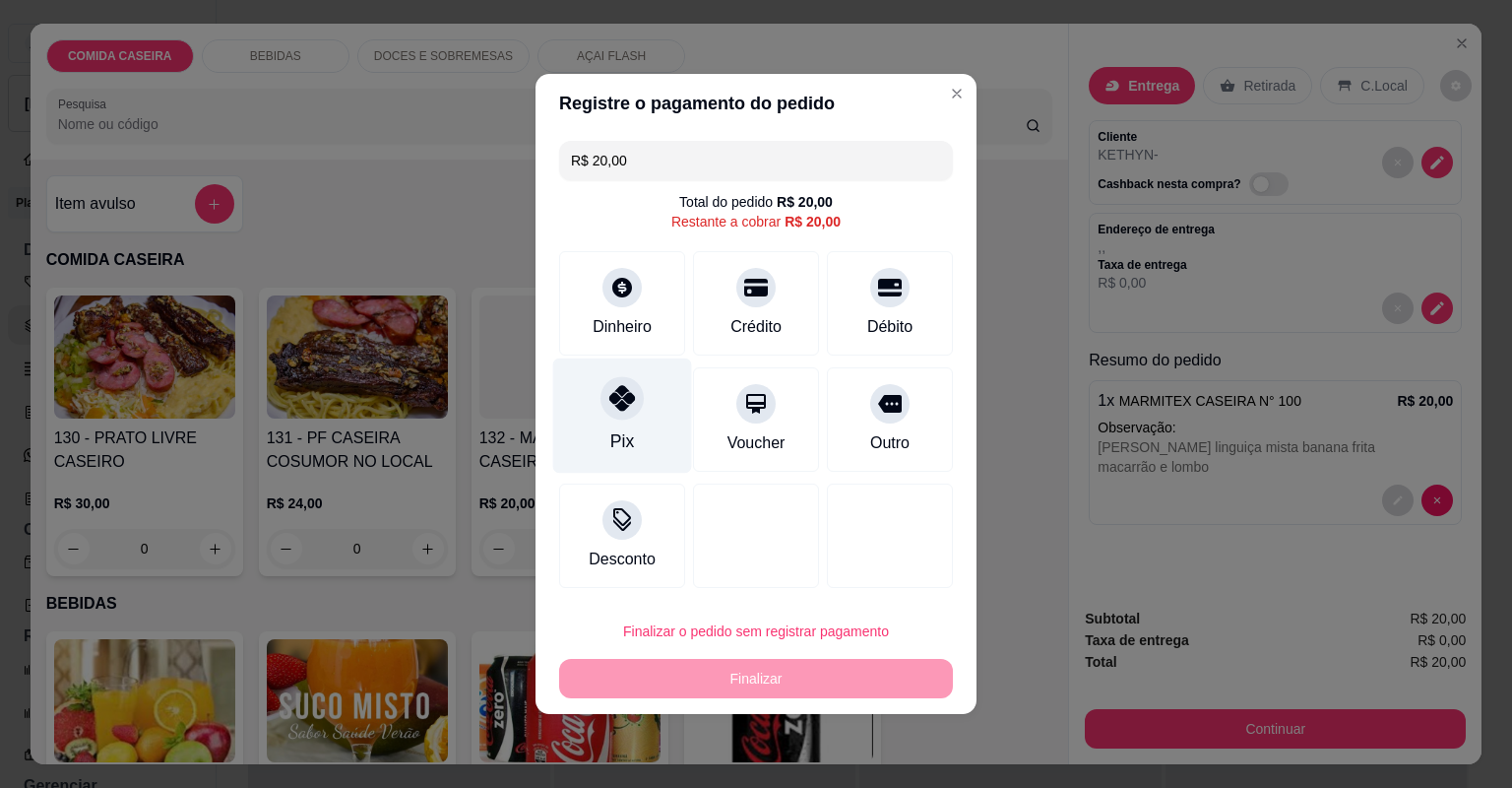 click on "Pix" at bounding box center (622, 416) 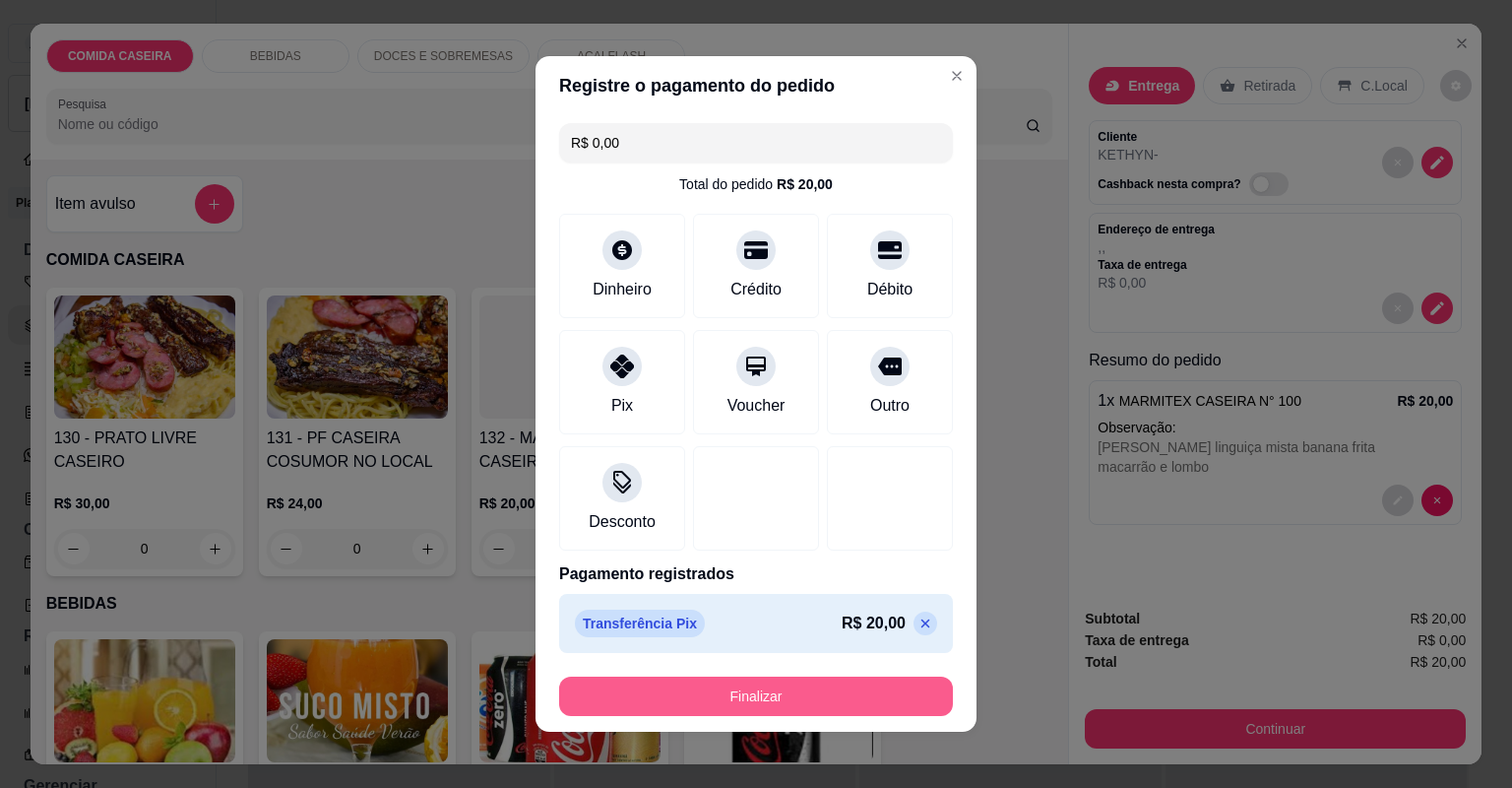 click on "Finalizar" at bounding box center [756, 696] 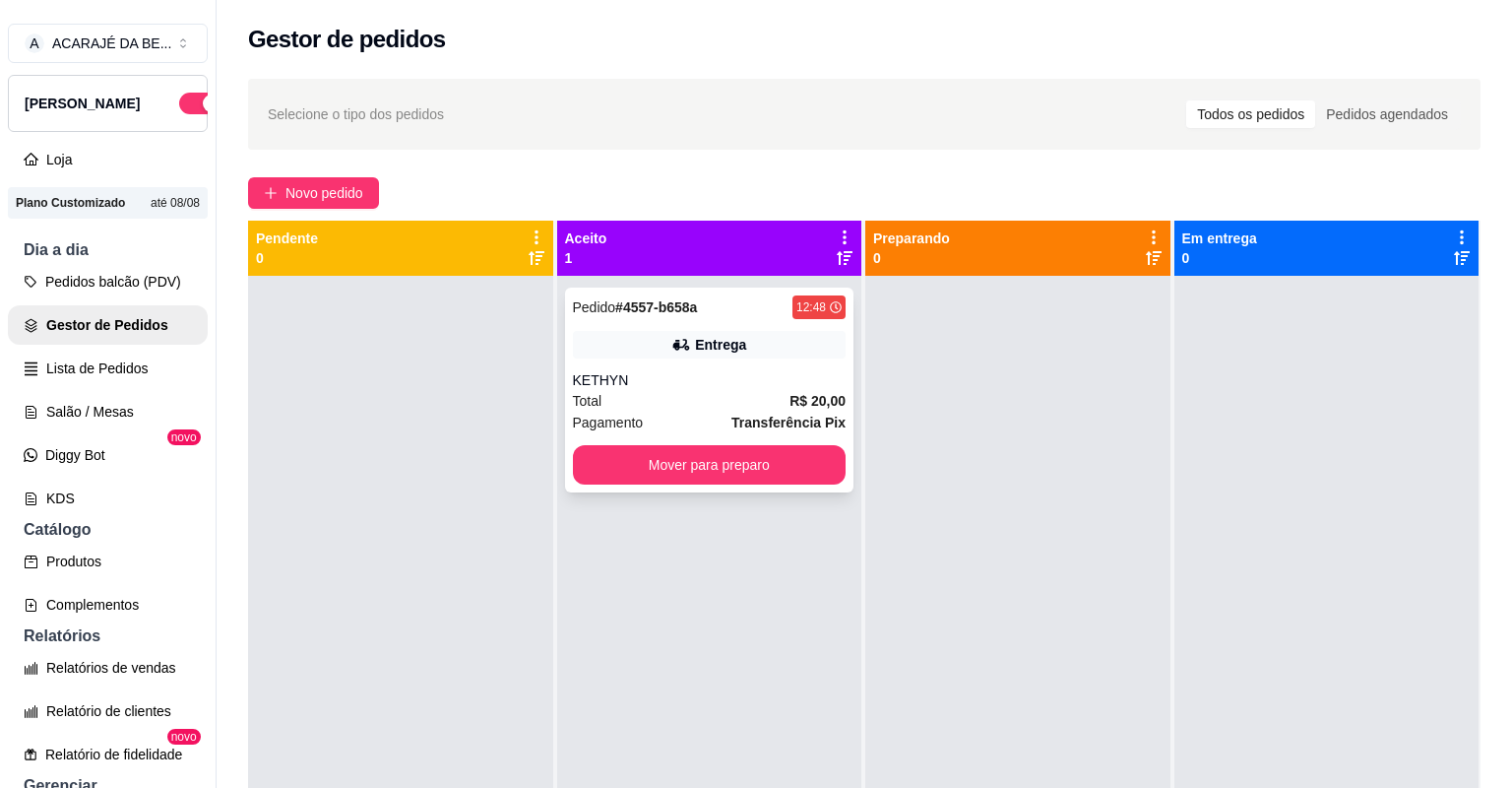 click on "KETHYN" at bounding box center [710, 380] 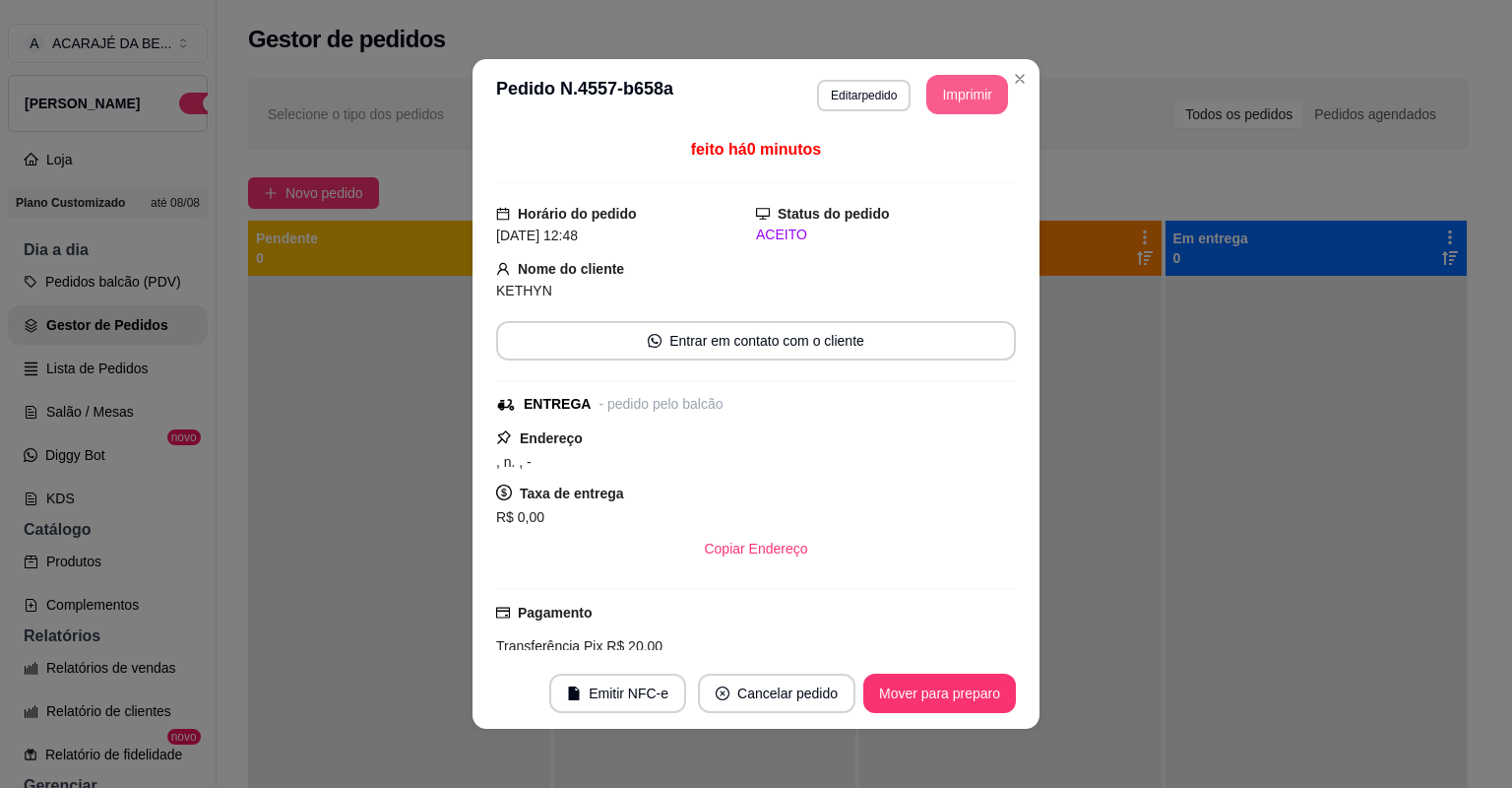 click on "Imprimir" at bounding box center [967, 95] 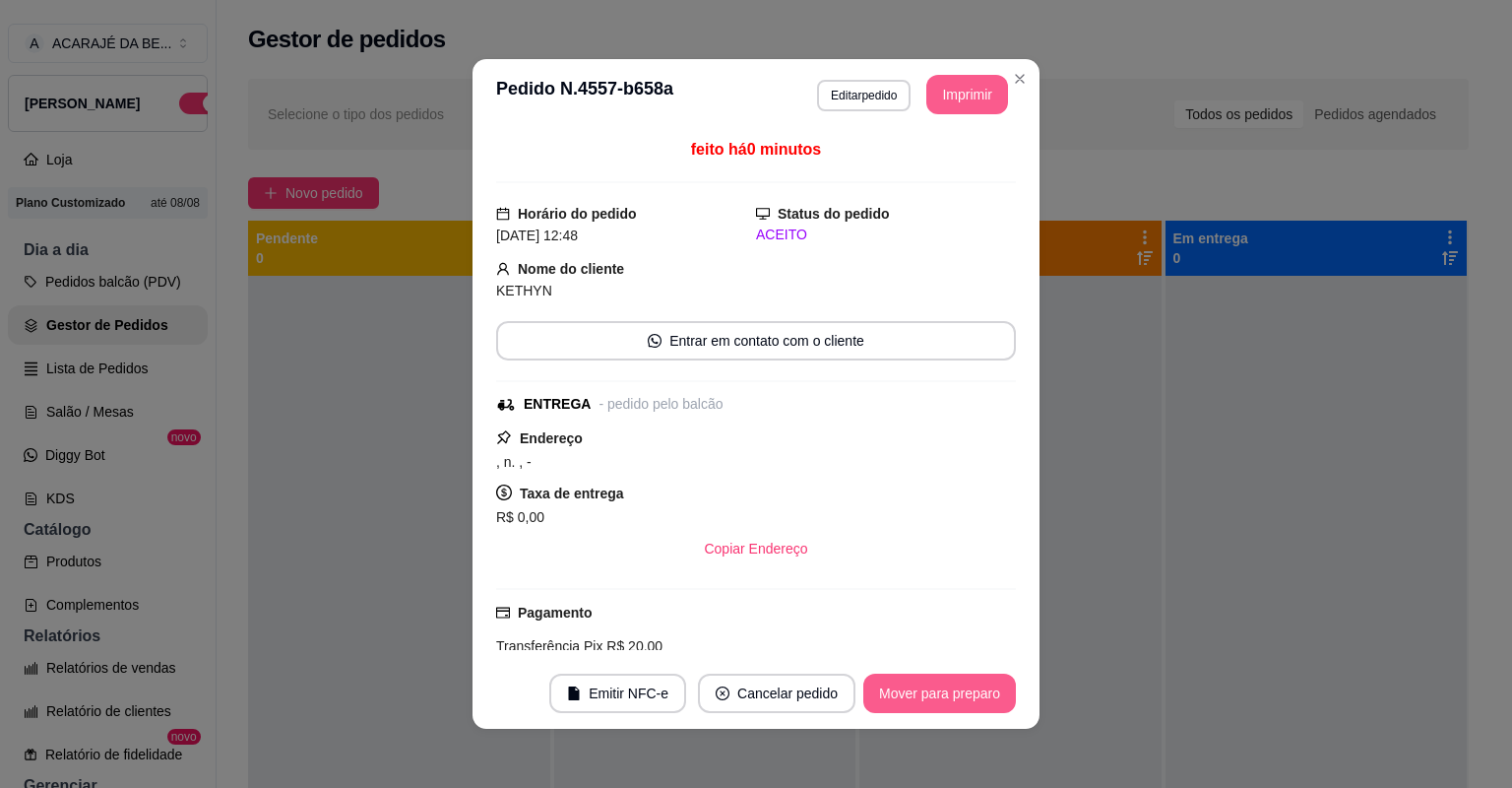click on "Mover para preparo" at bounding box center (939, 693) 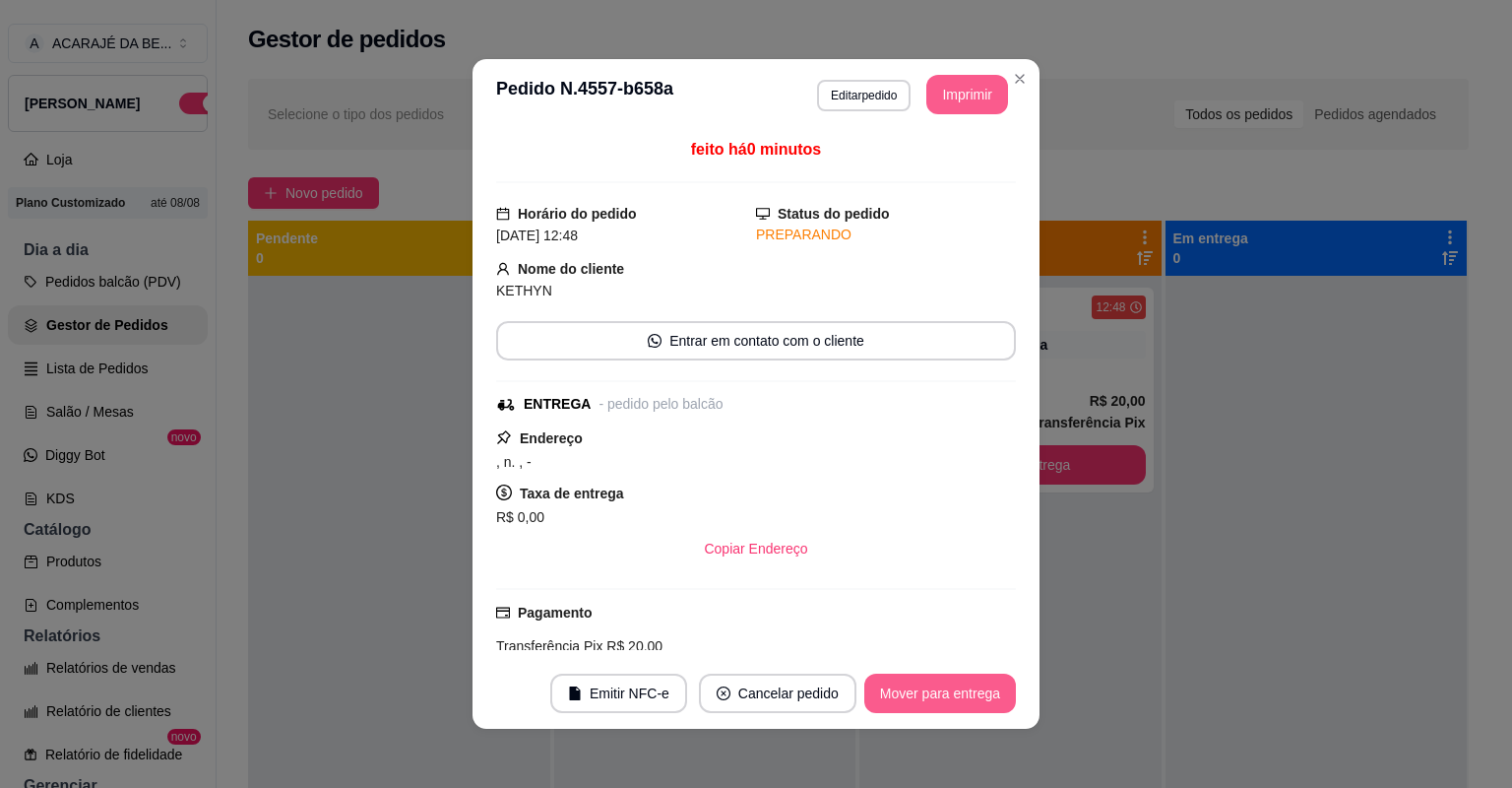 click on "Mover para entrega" at bounding box center [940, 693] 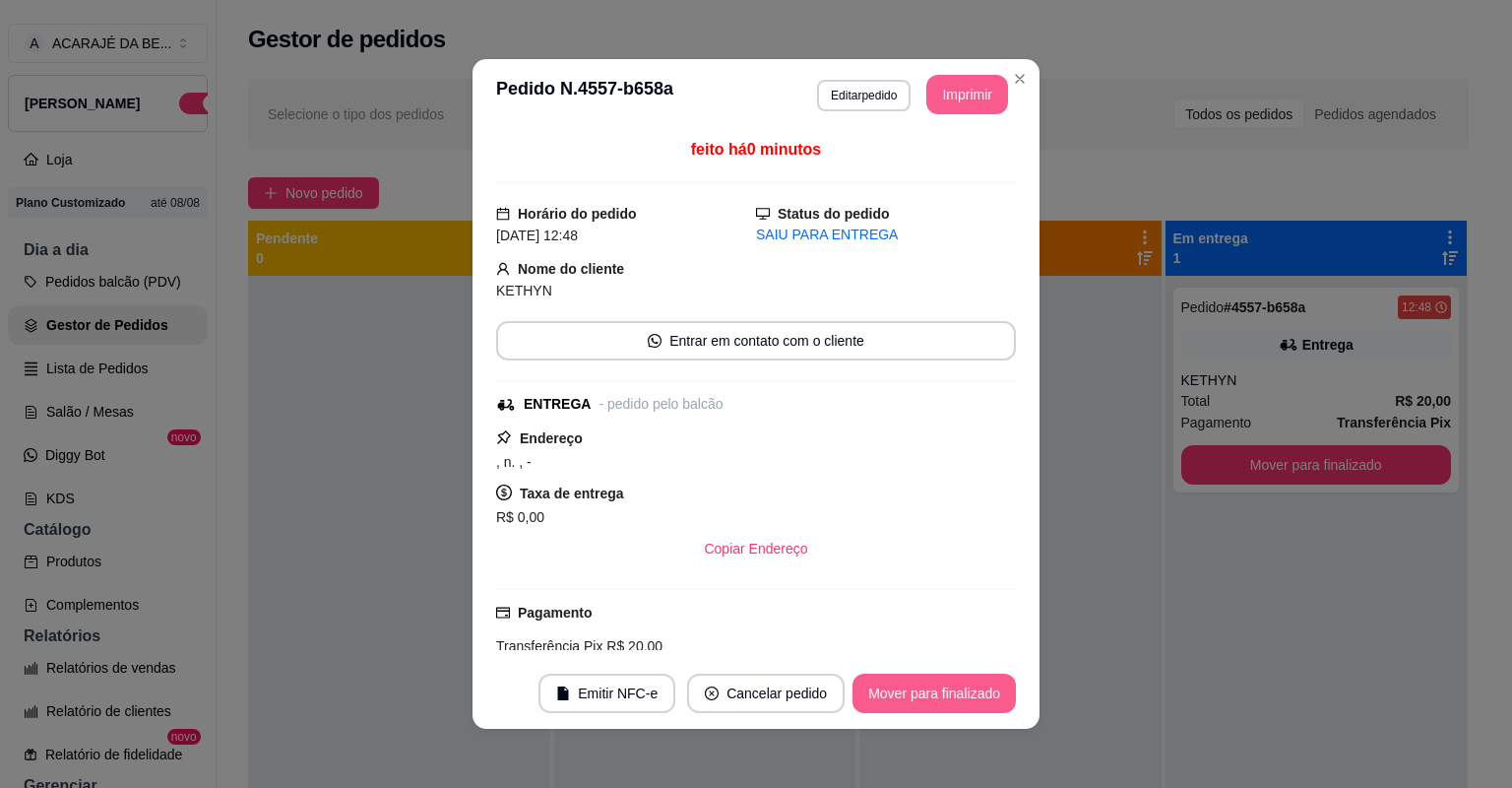 click on "Mover para finalizado" at bounding box center (934, 693) 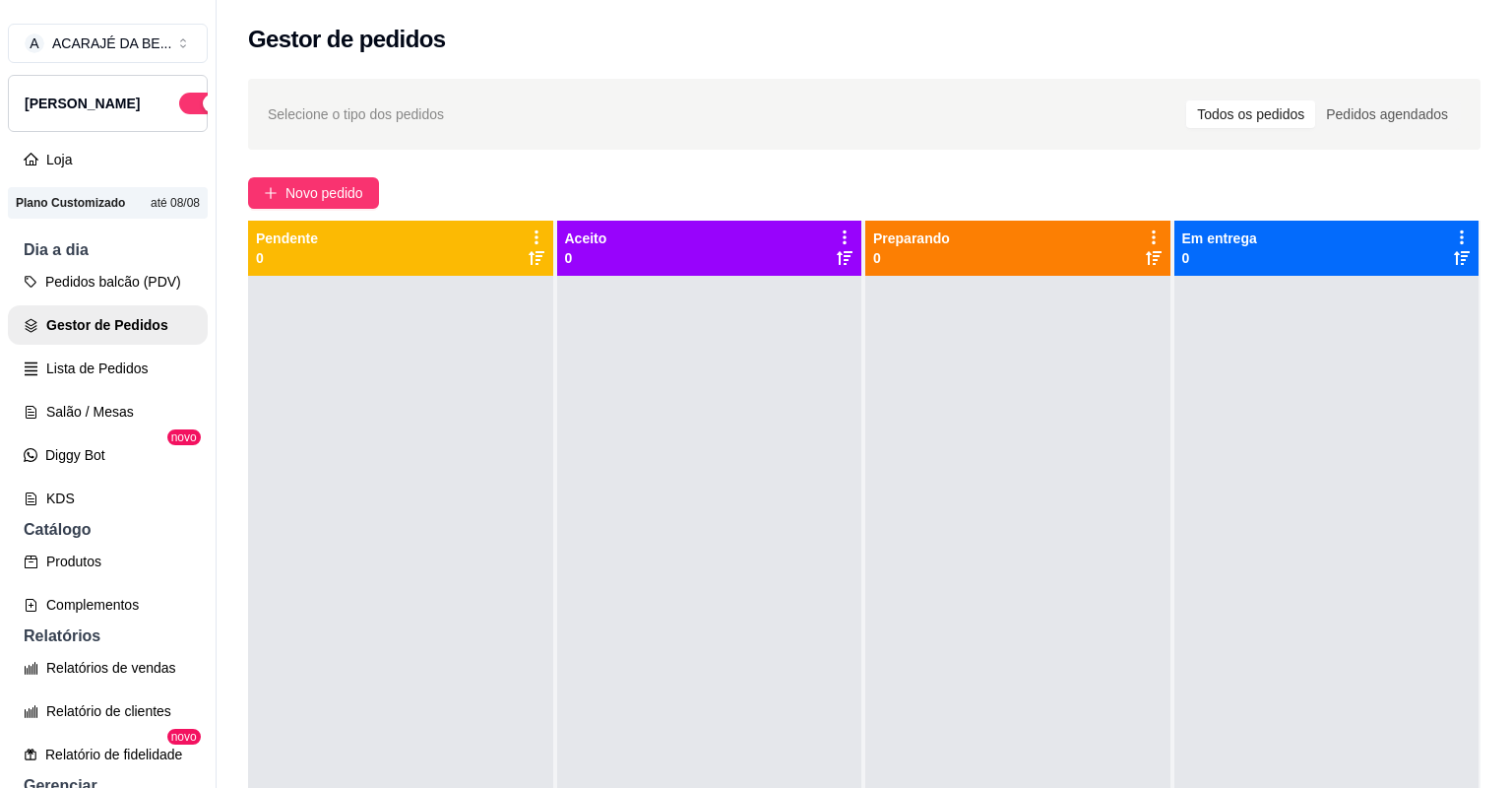 click on "Controle de caixa" at bounding box center [107, 904] 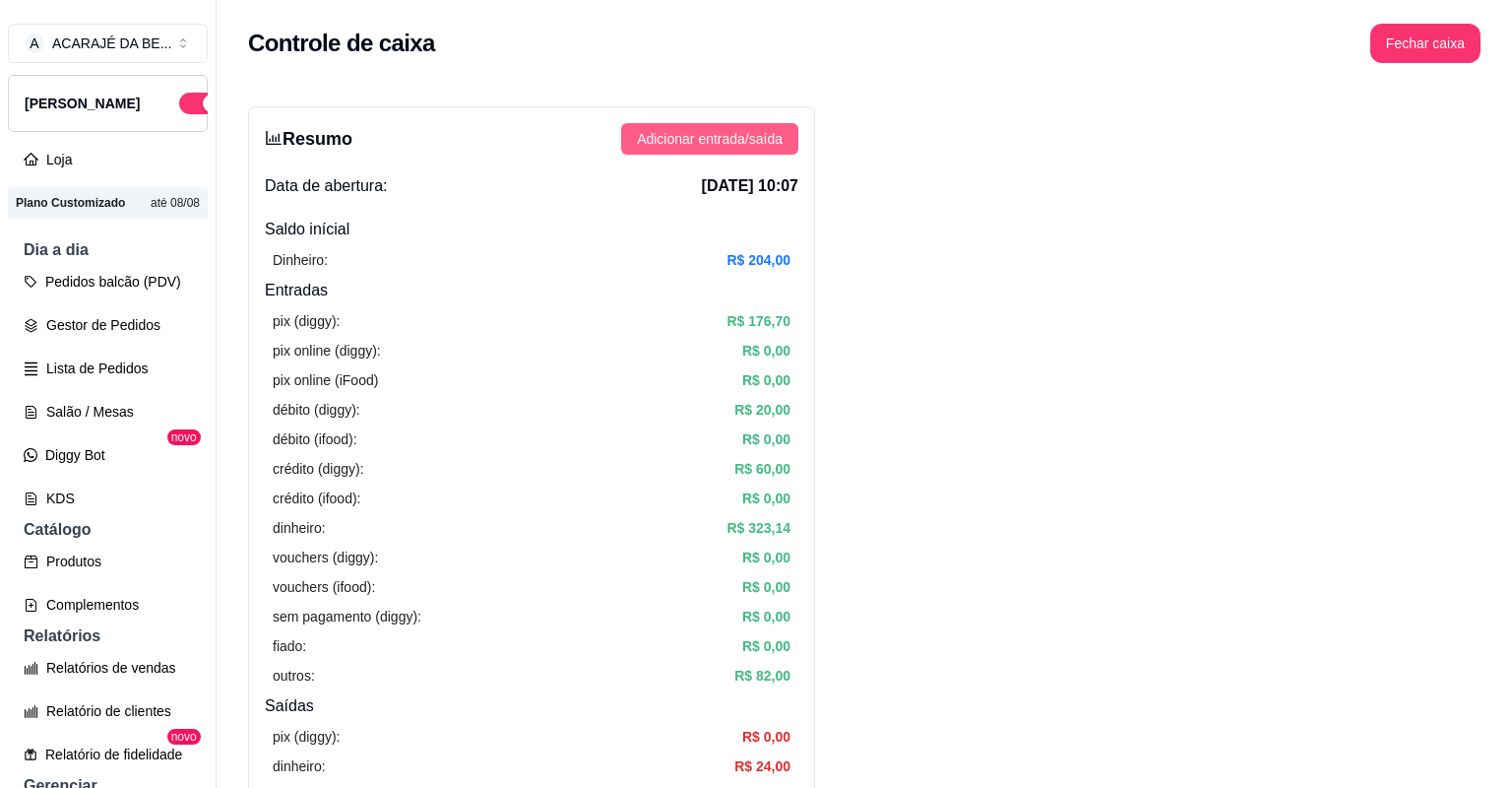 click on "Adicionar entrada/saída" at bounding box center [710, 139] 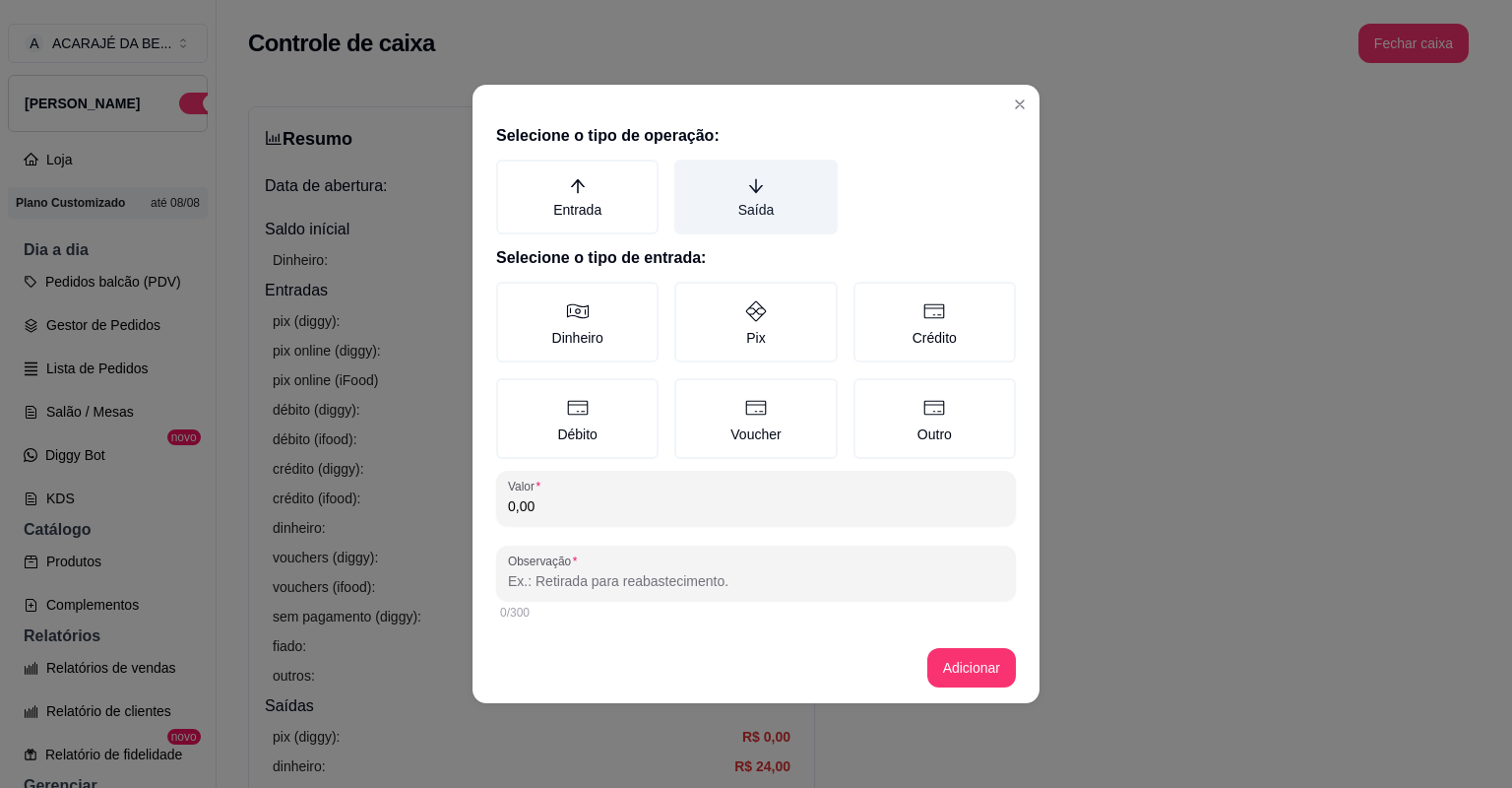 click on "Saída" at bounding box center [755, 197] 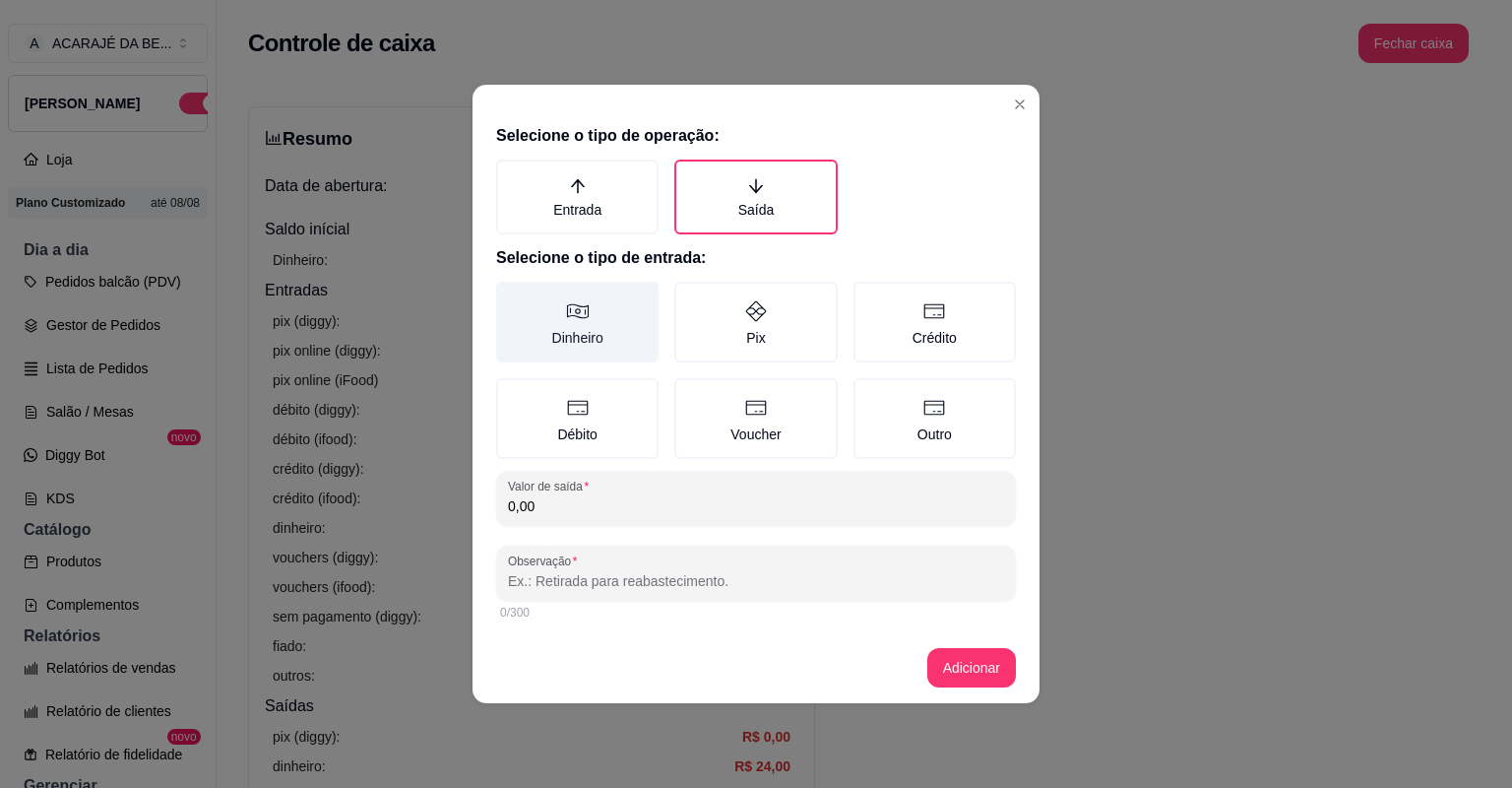 click on "Dinheiro" at bounding box center [577, 322] 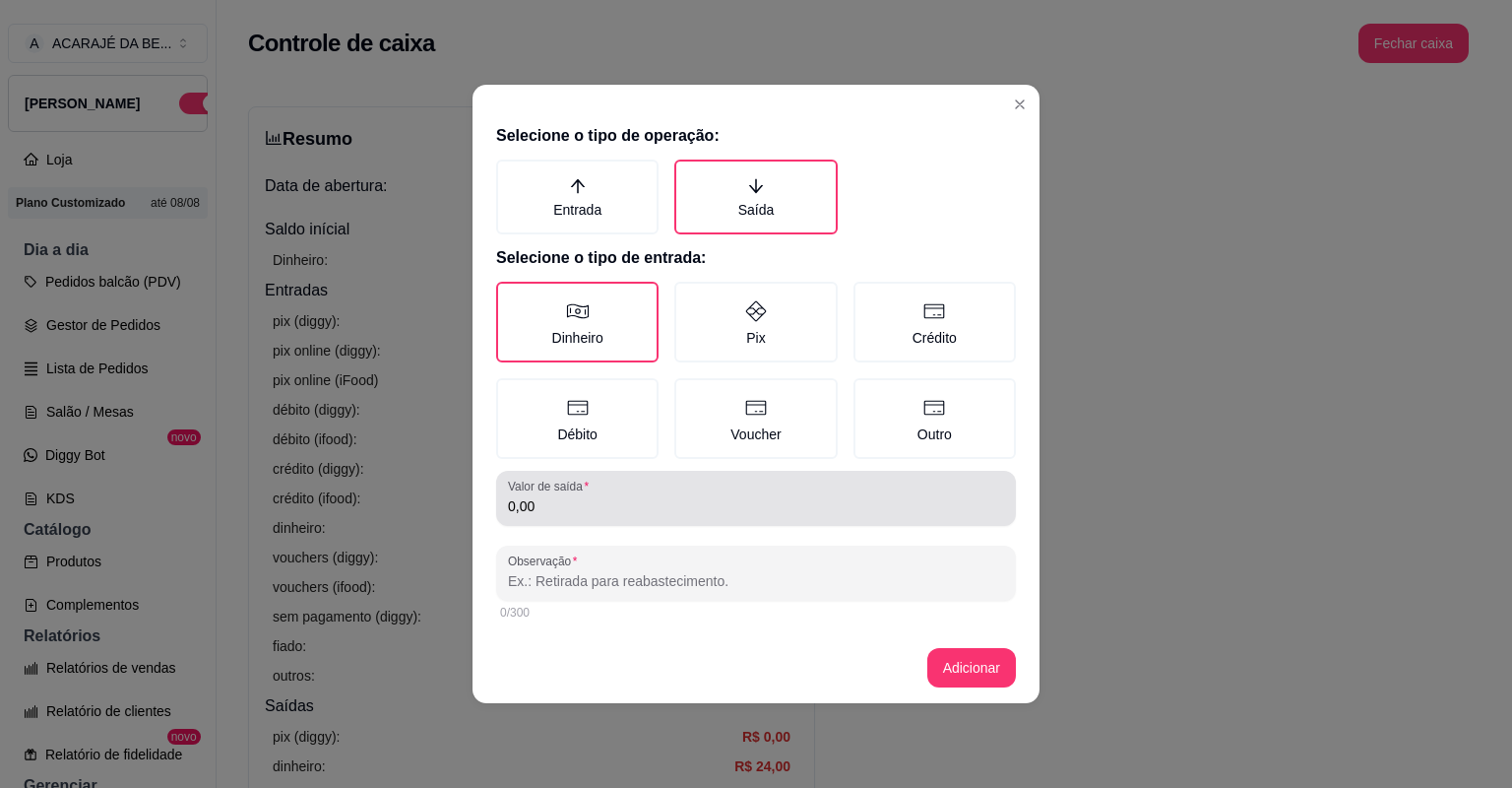 click on "0,00" at bounding box center [756, 506] 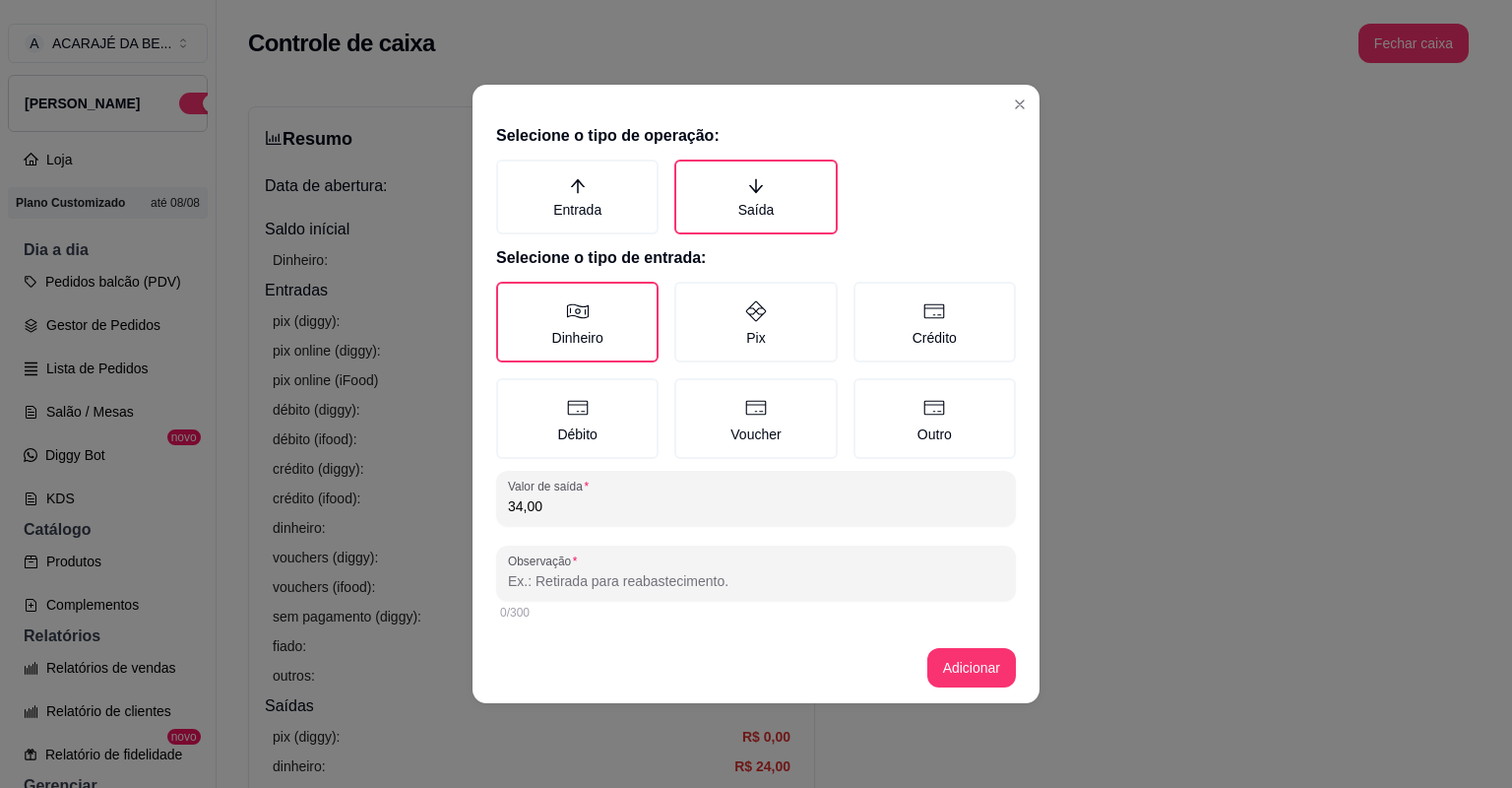 type on "34,00" 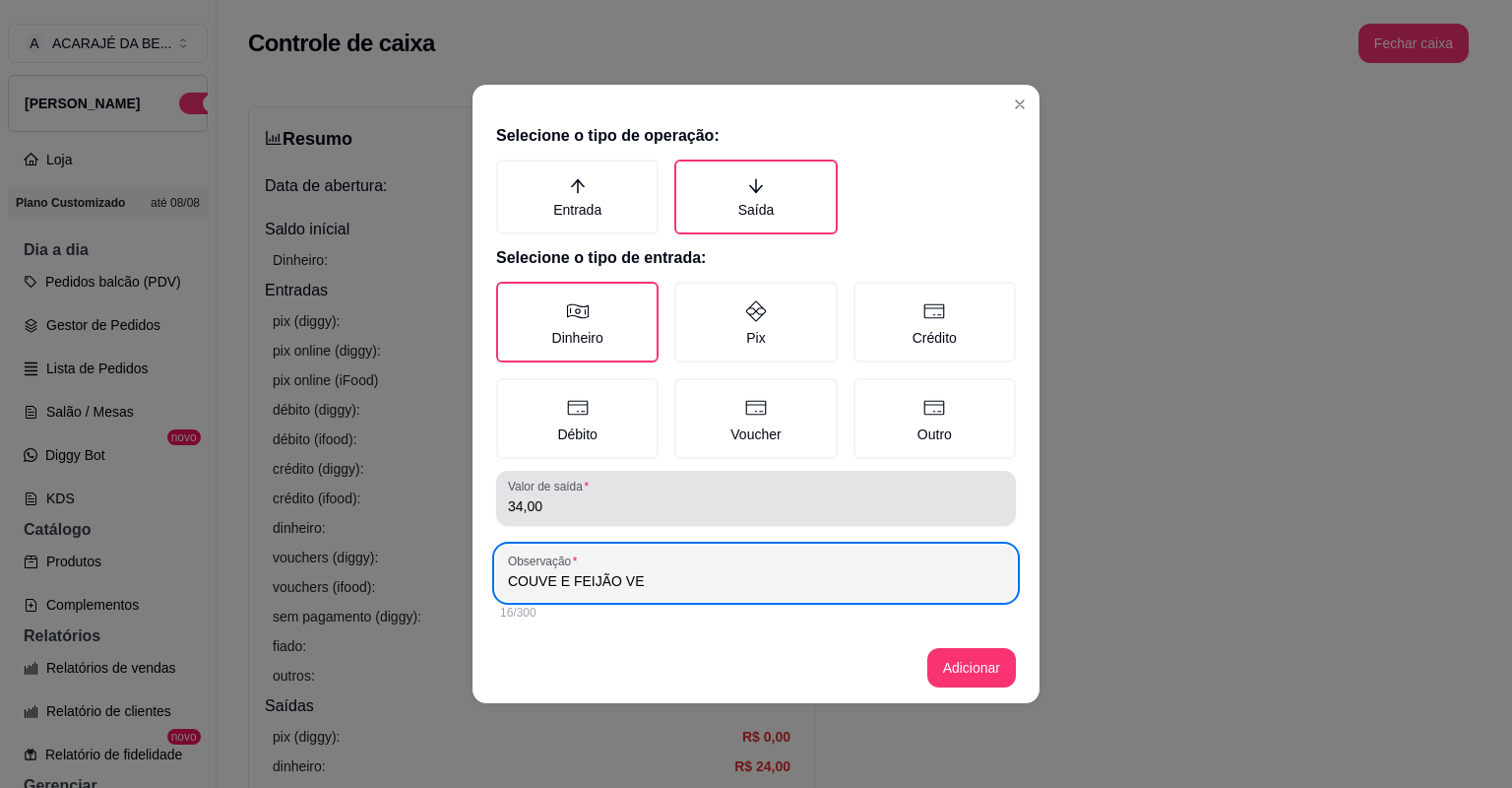 type on "COUVE E FEIJÃO VER" 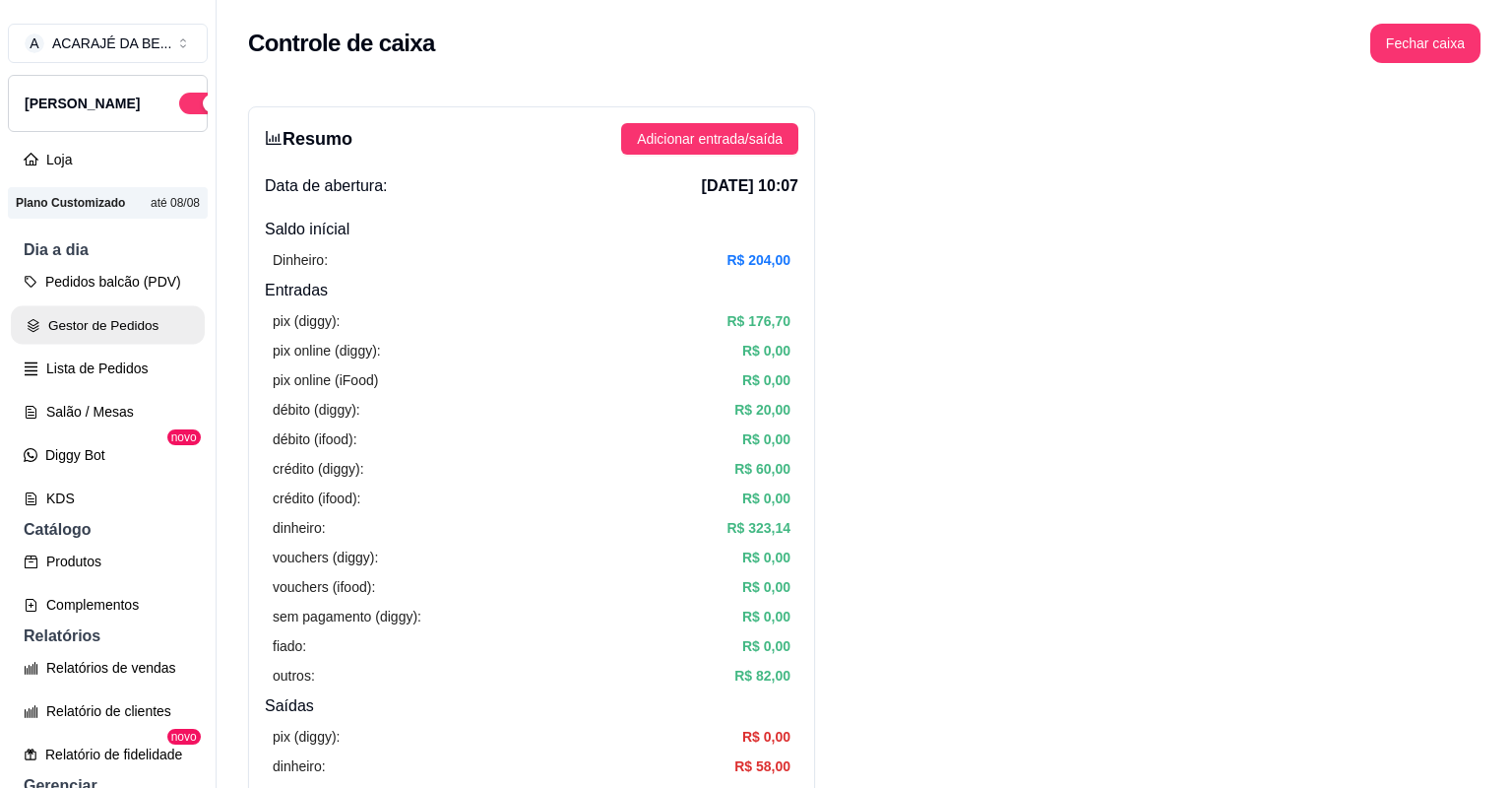 click on "Gestor de Pedidos" at bounding box center [107, 325] 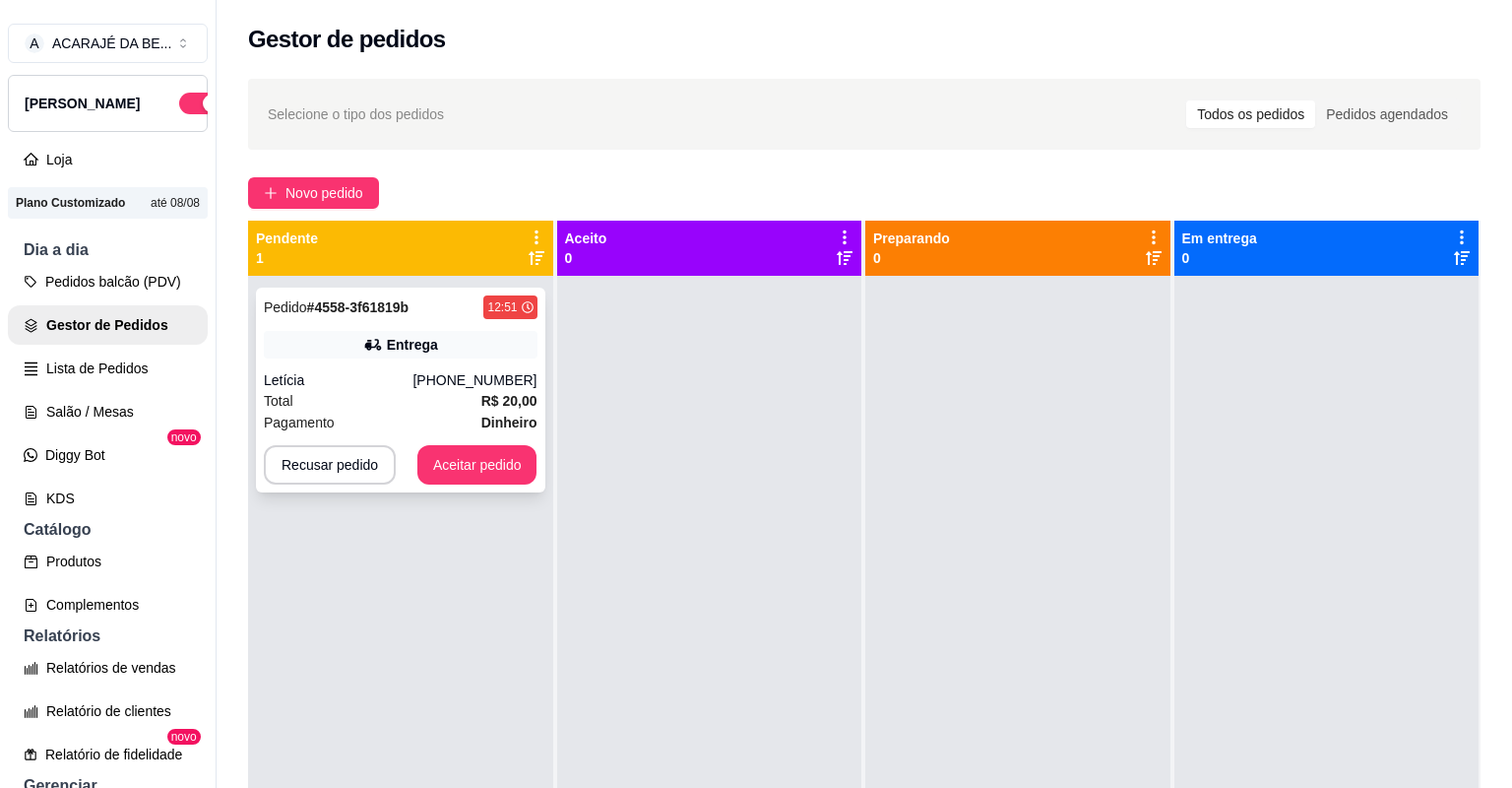 click on "Total R$ 20,00" at bounding box center [401, 401] 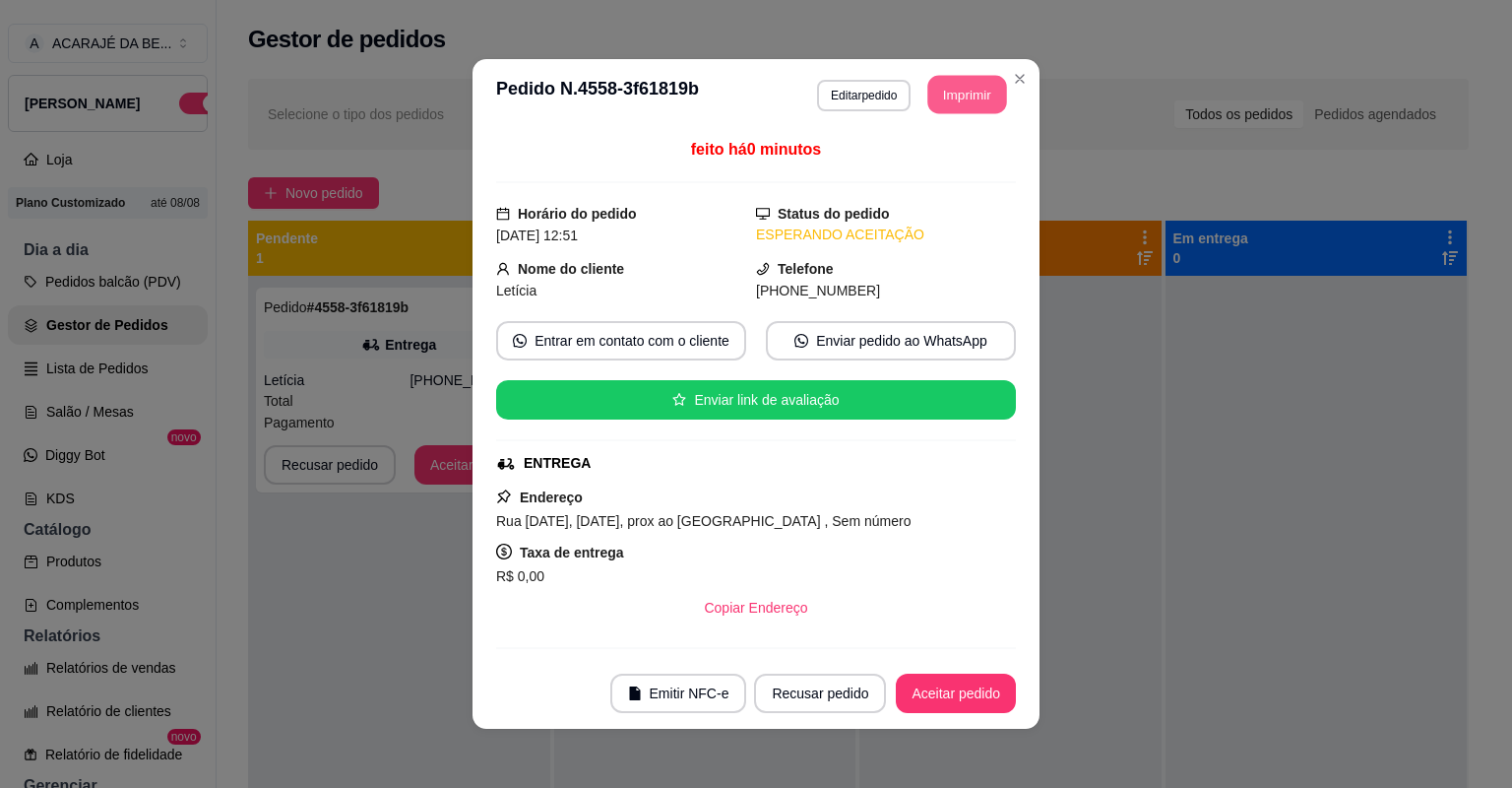 click on "Imprimir" at bounding box center (968, 95) 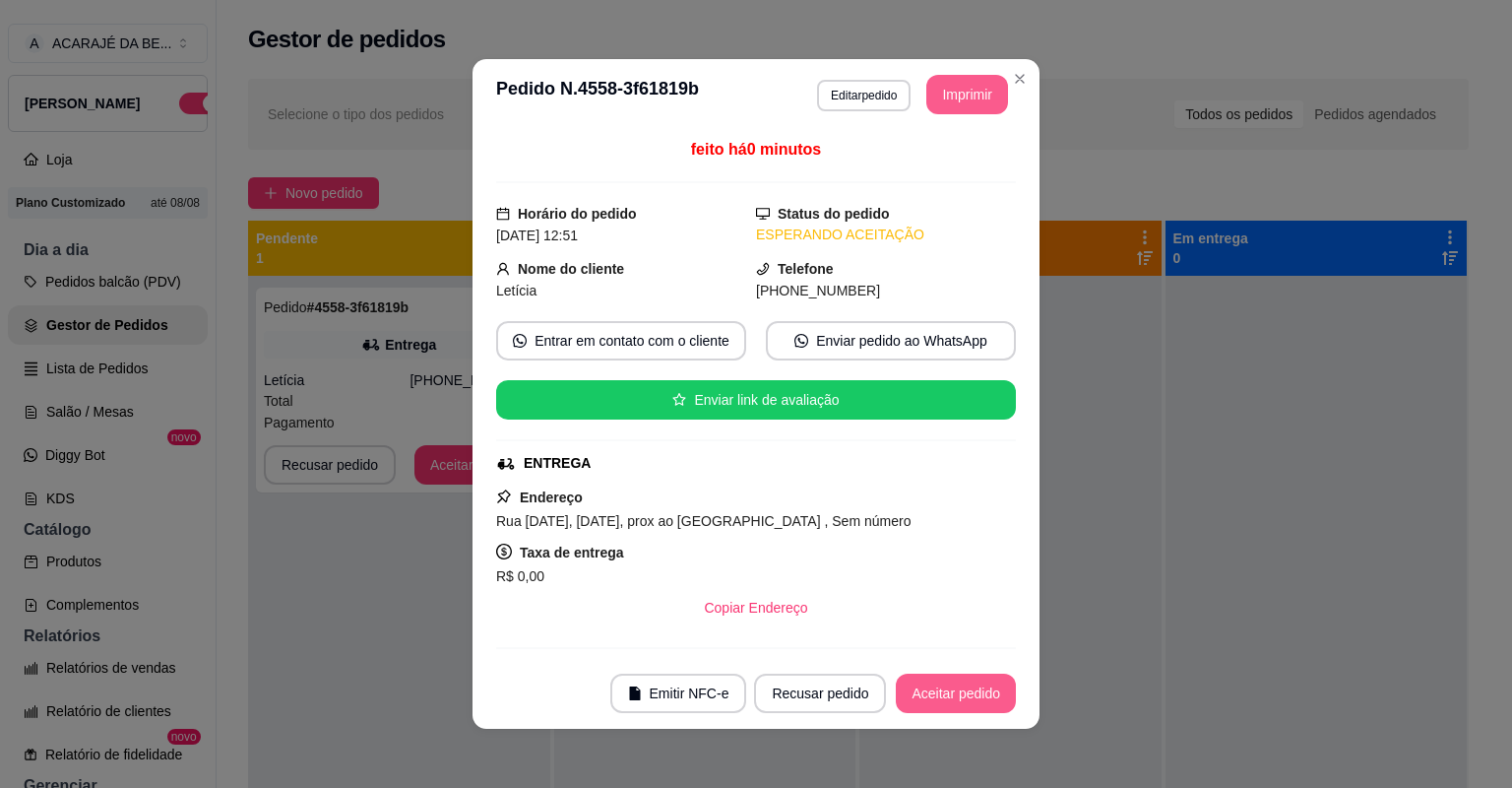 click on "Aceitar pedido" at bounding box center (956, 693) 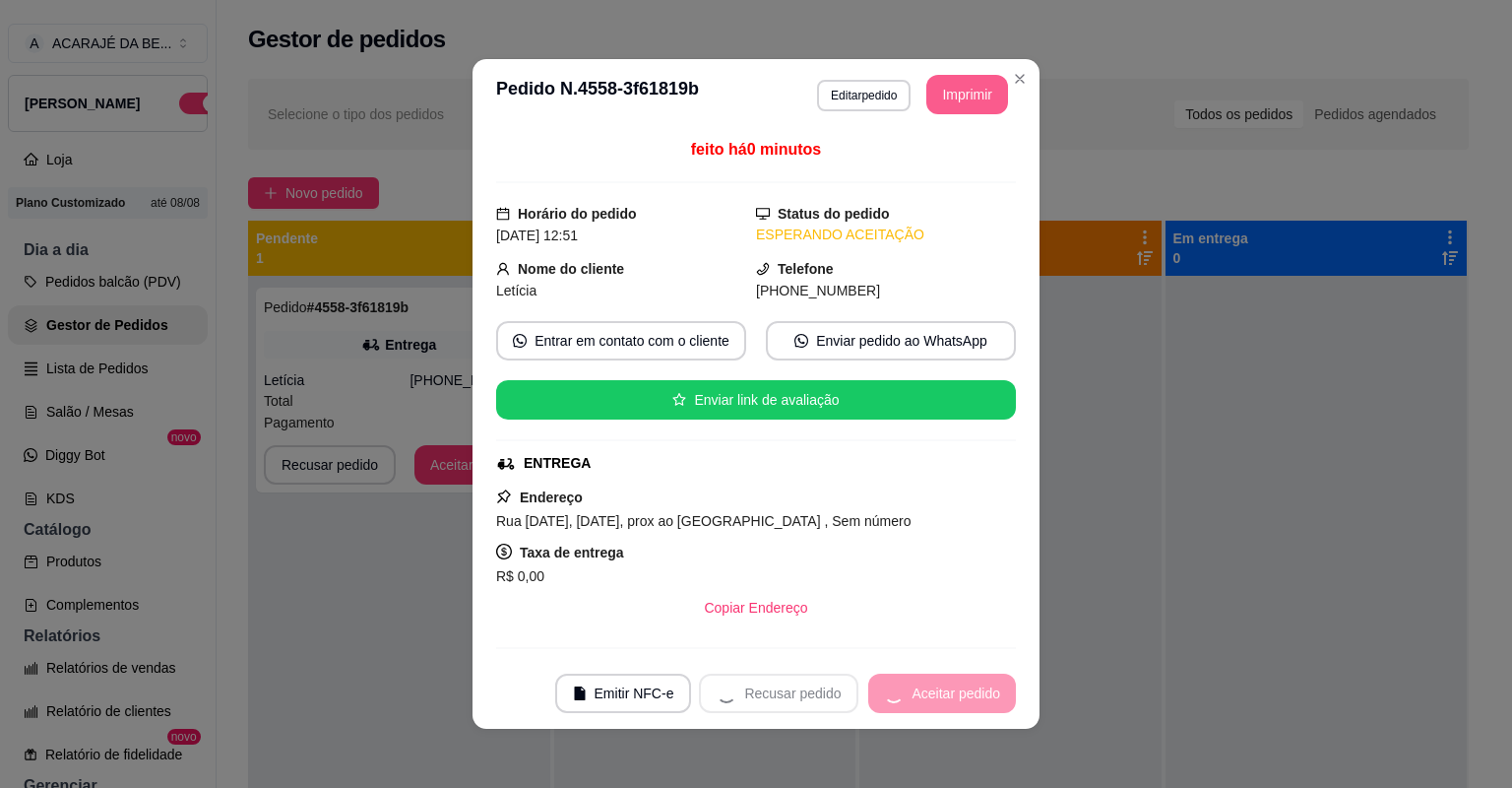 click on "Recusar pedido Aceitar pedido" at bounding box center [857, 693] 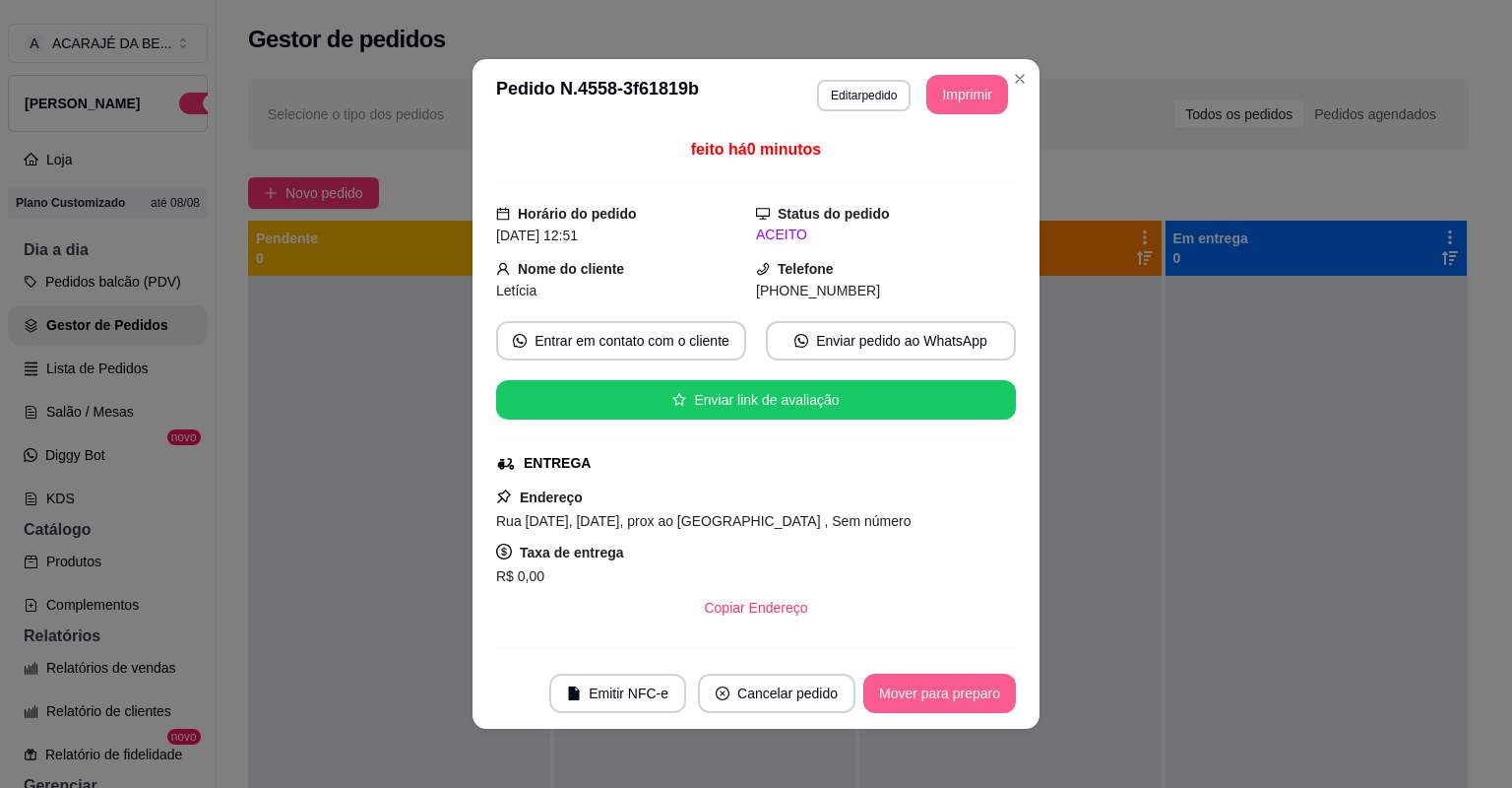 click on "Mover para preparo" at bounding box center (939, 693) 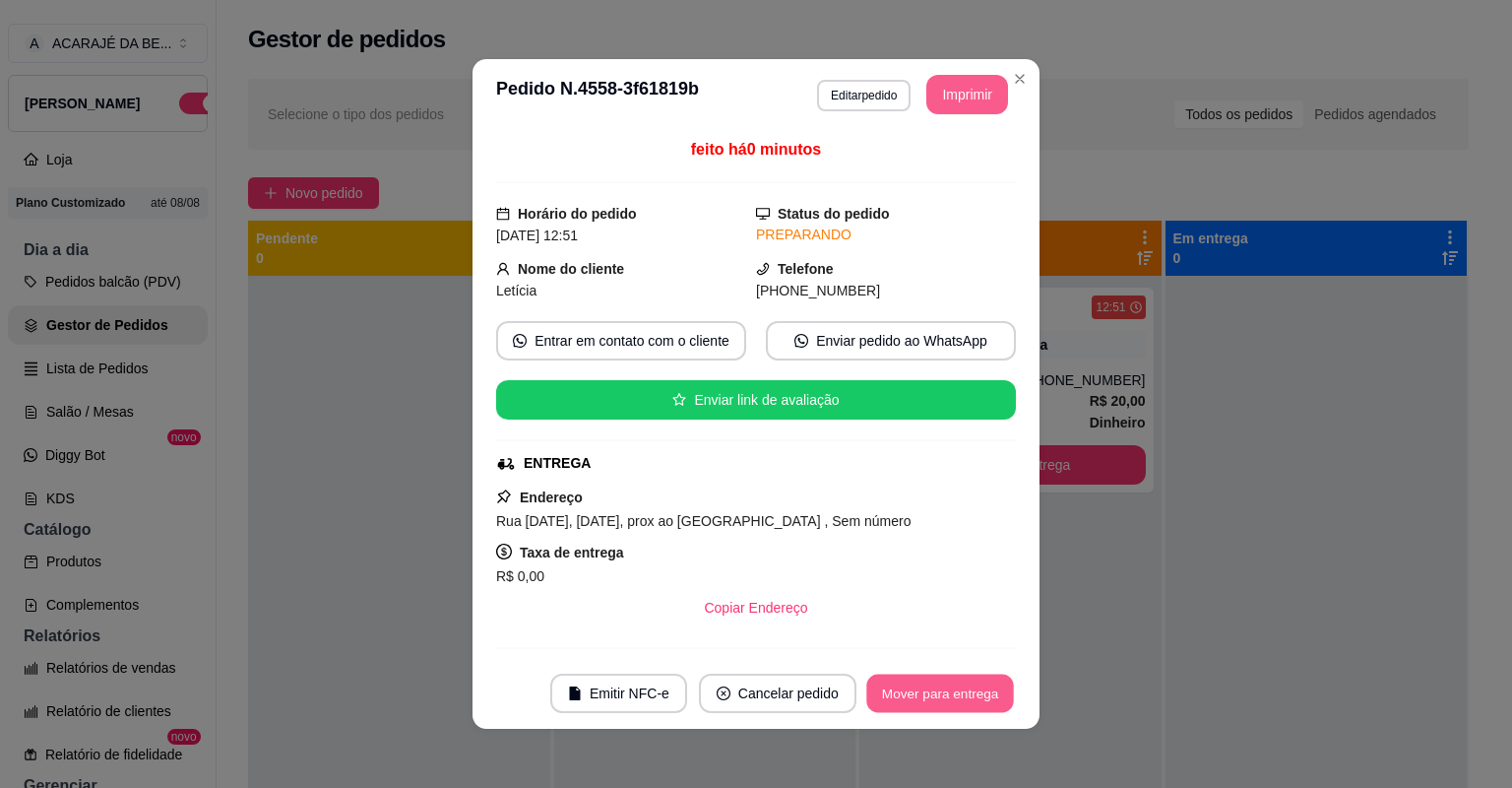 click on "Mover para entrega" at bounding box center (940, 693) 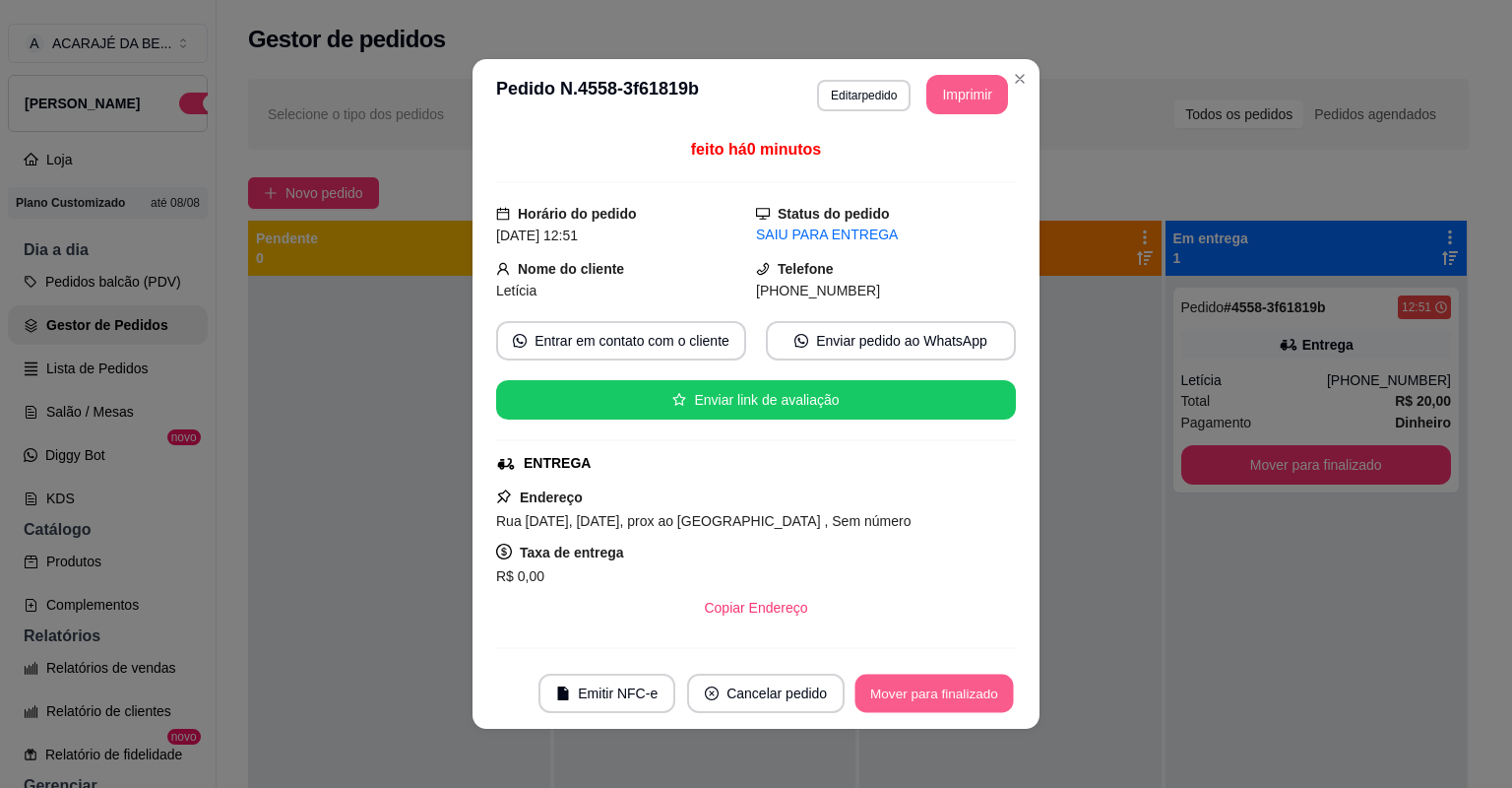 click on "Mover para finalizado" at bounding box center [934, 693] 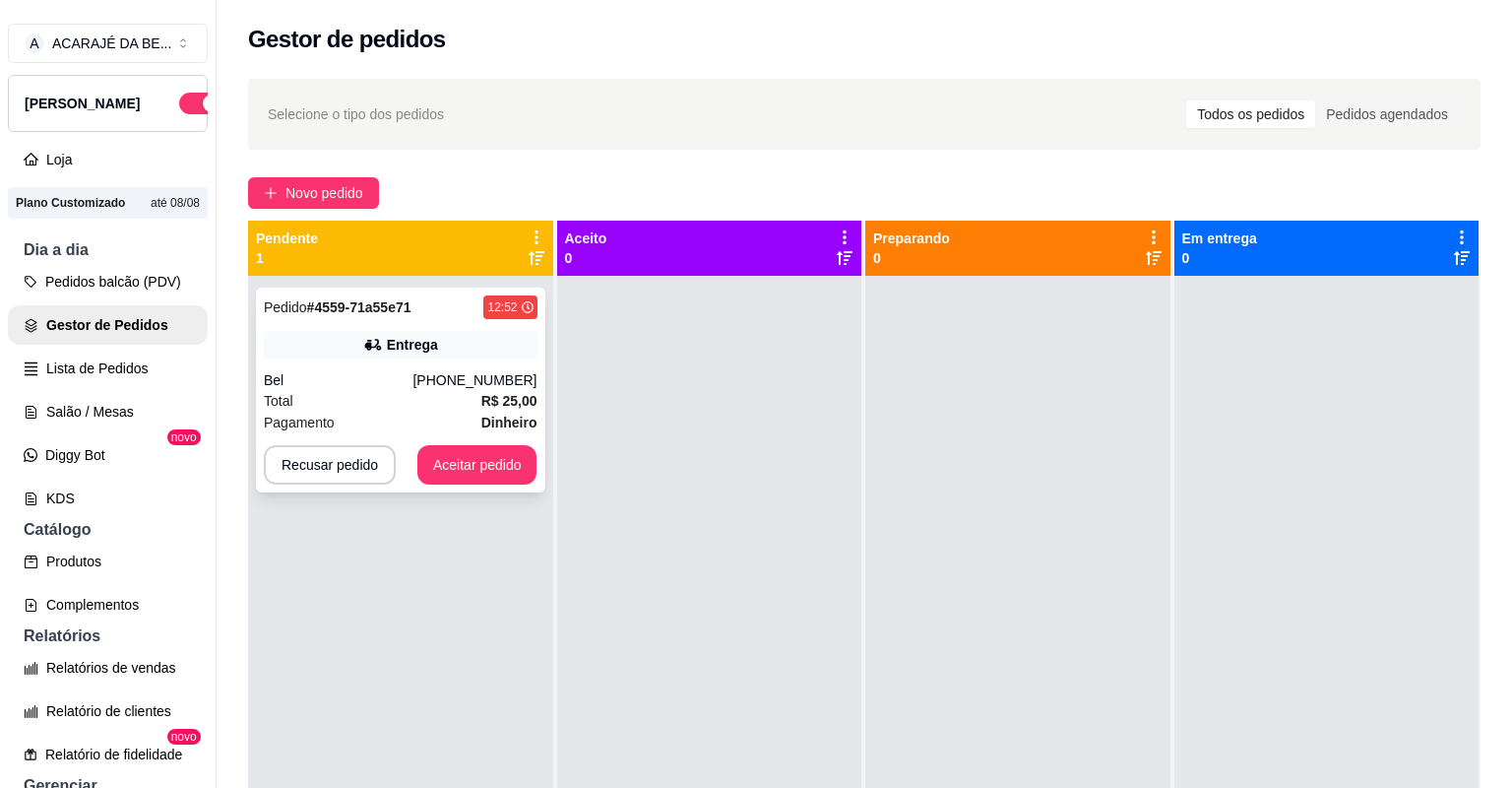 click on "Bel" at bounding box center (338, 380) 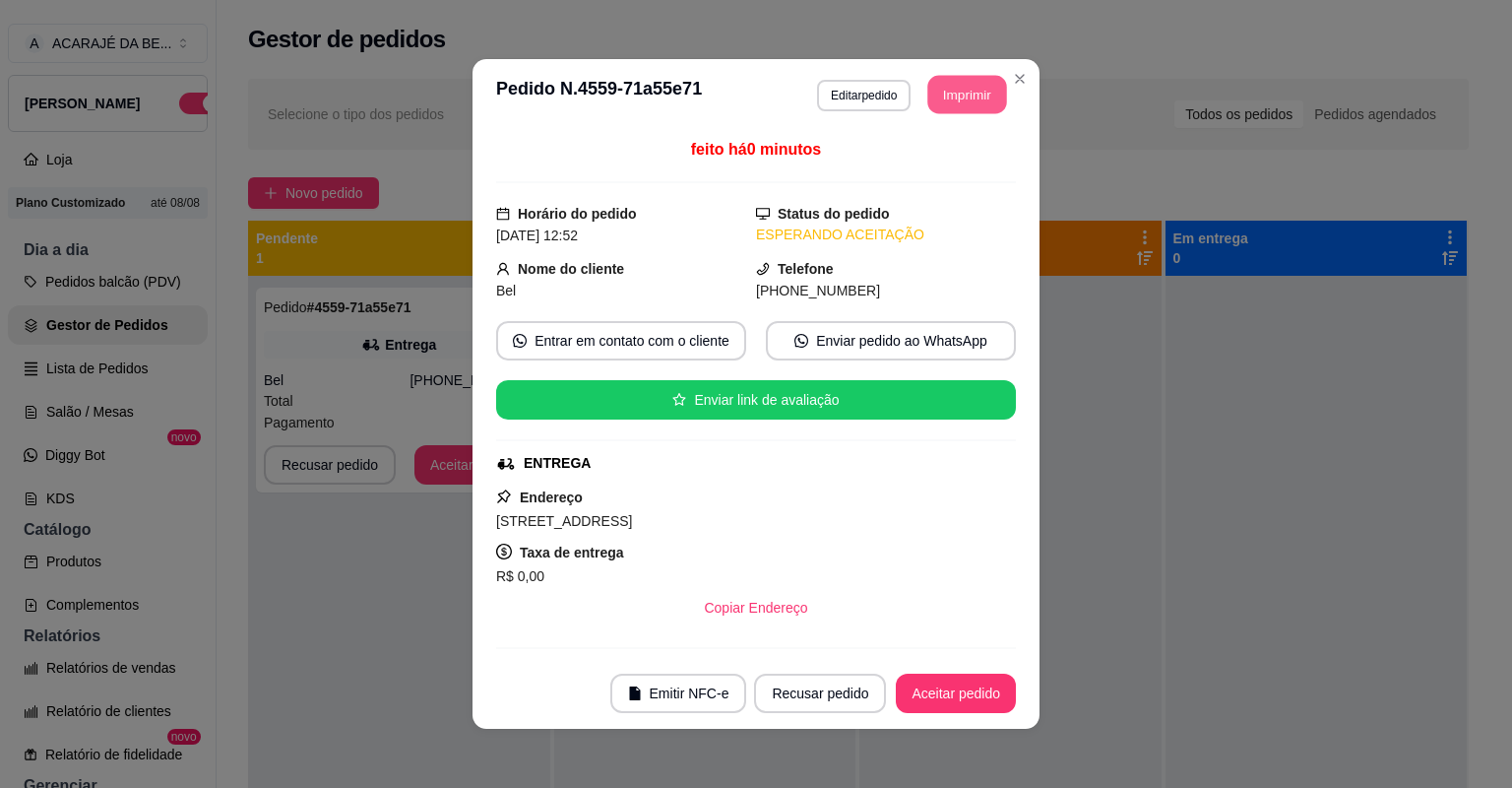 click on "Imprimir" at bounding box center [968, 95] 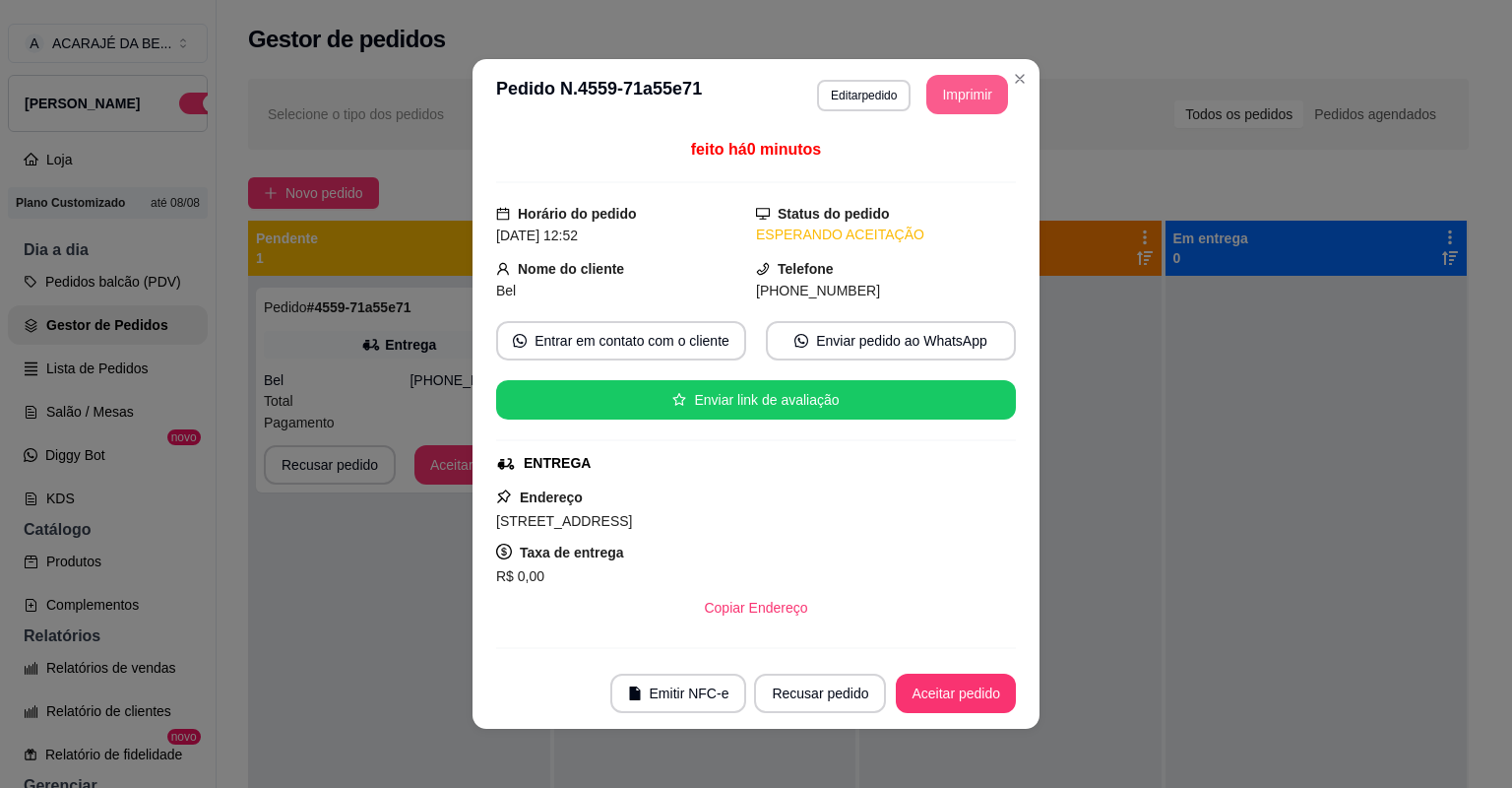 click on "Aceitar pedido" at bounding box center (956, 693) 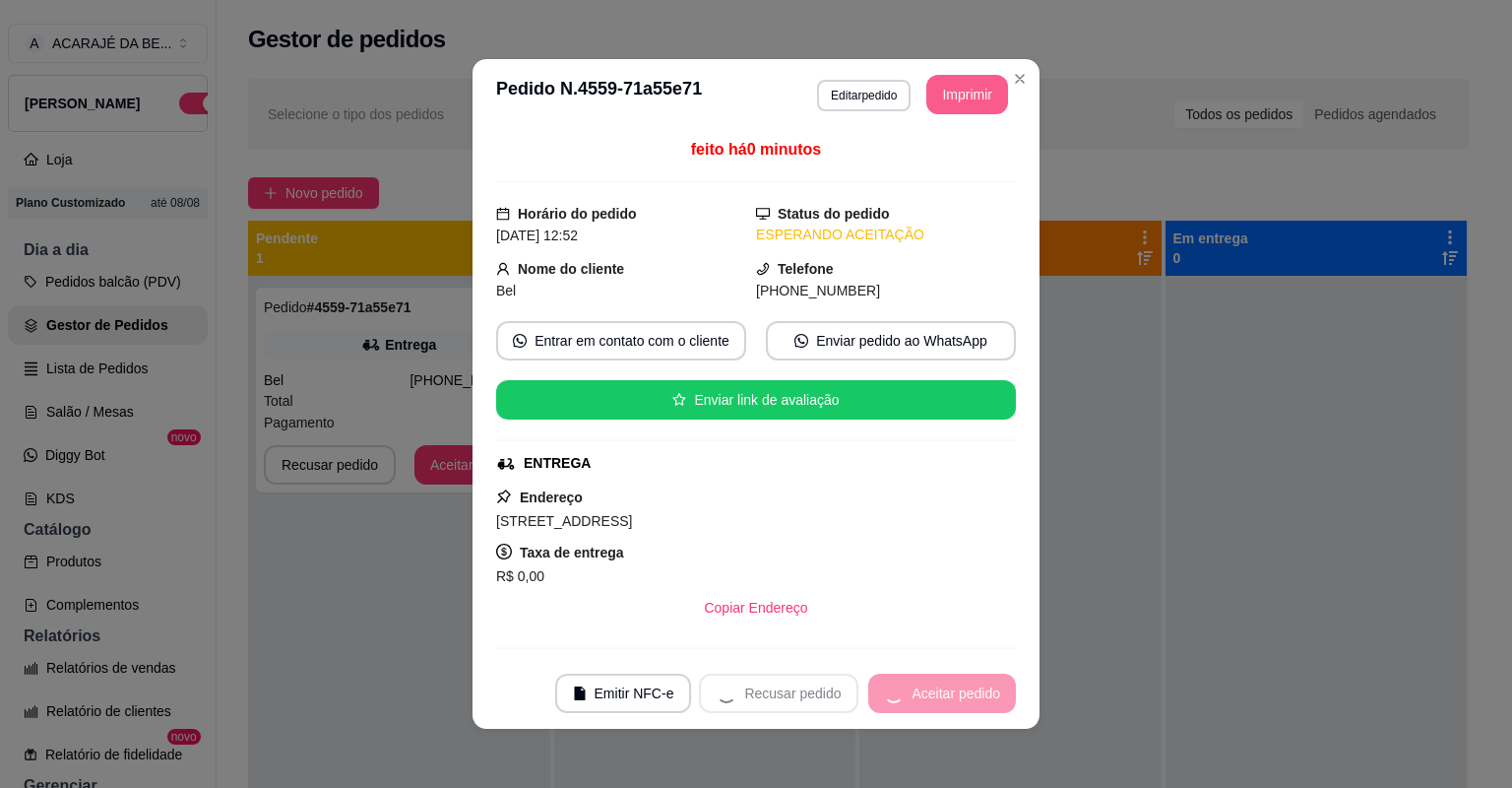 click on "Recusar pedido Aceitar pedido" at bounding box center (857, 693) 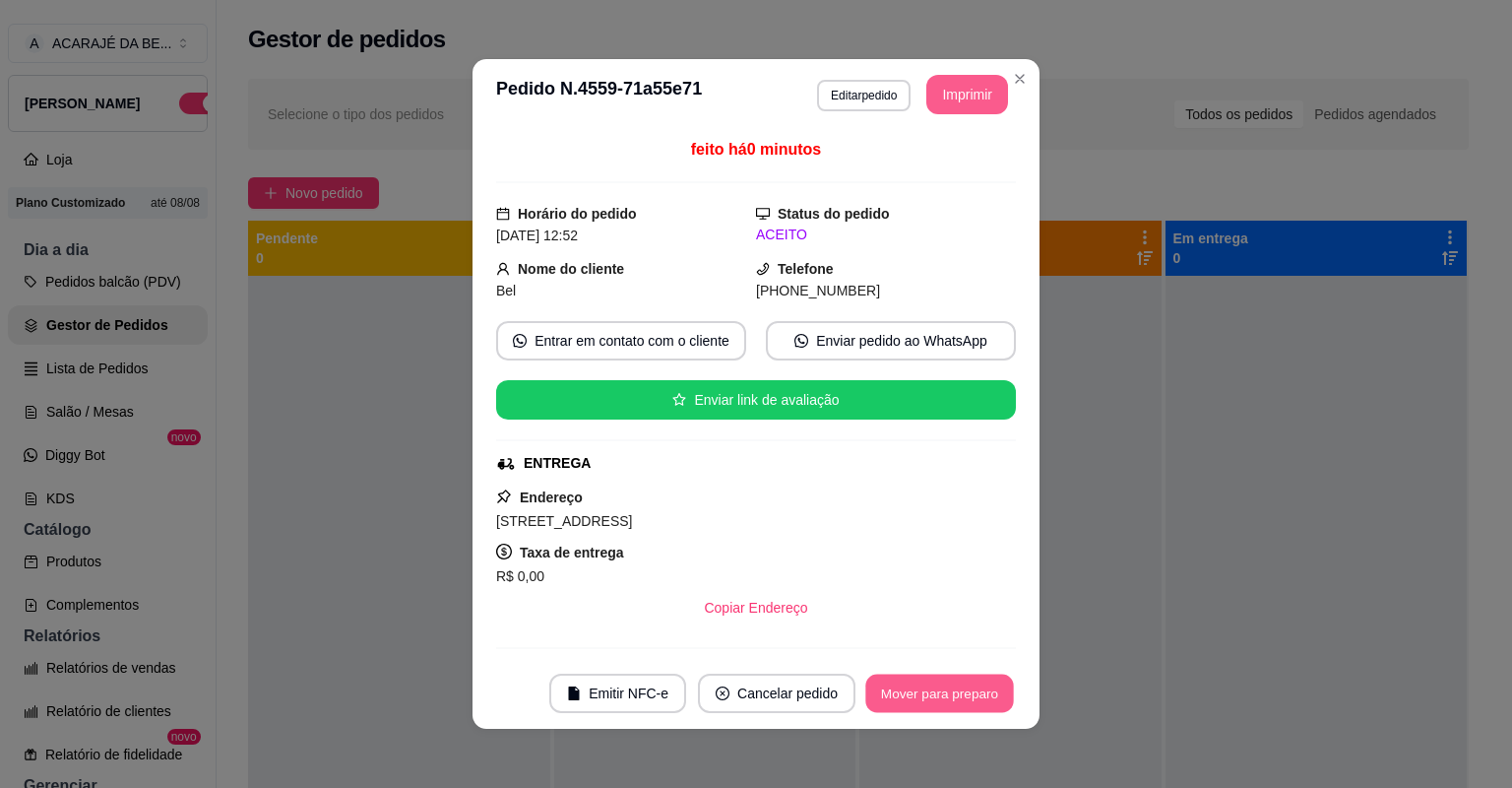 click on "Mover para preparo" at bounding box center (939, 693) 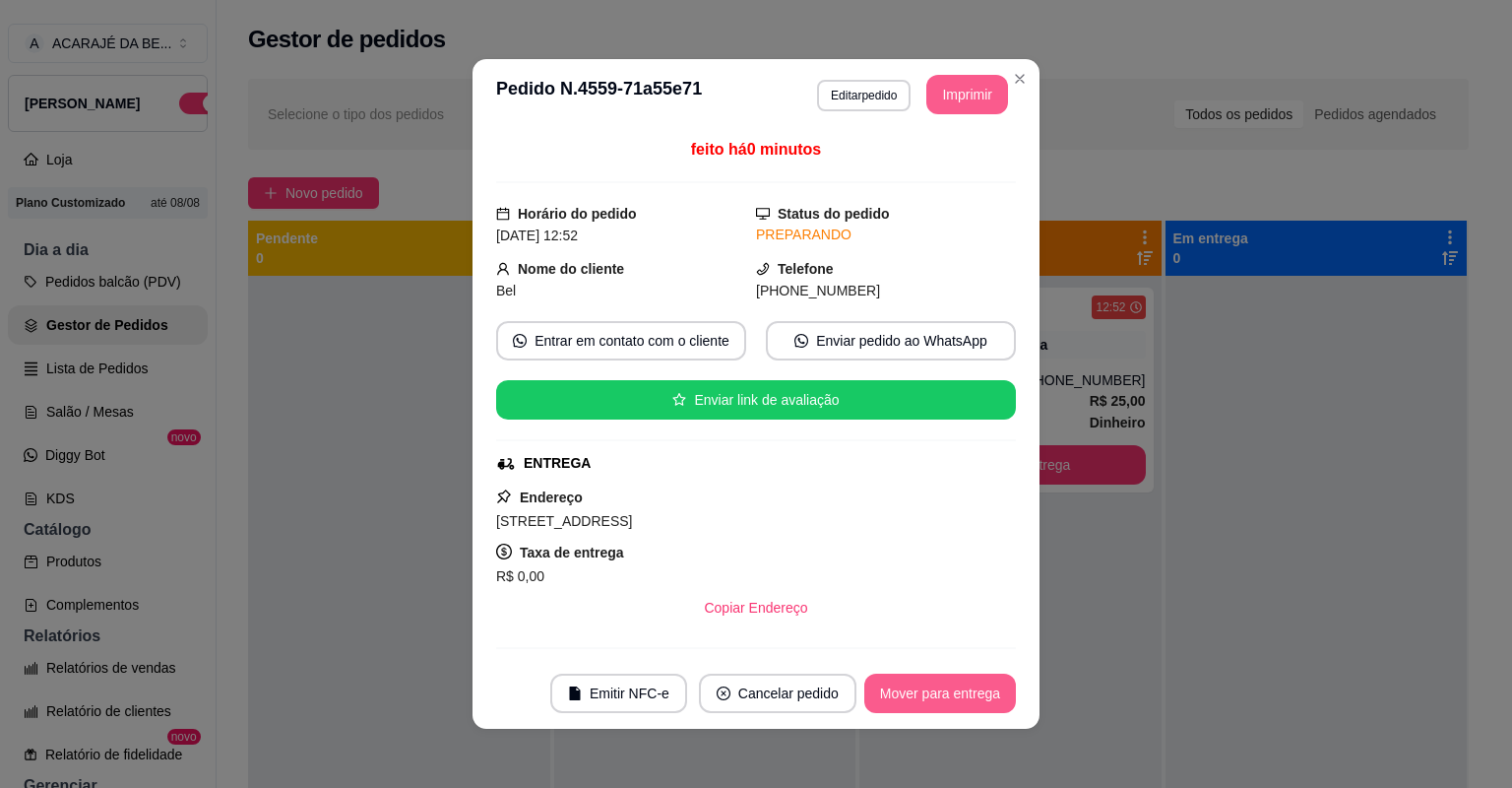 click on "Mover para entrega" at bounding box center [940, 693] 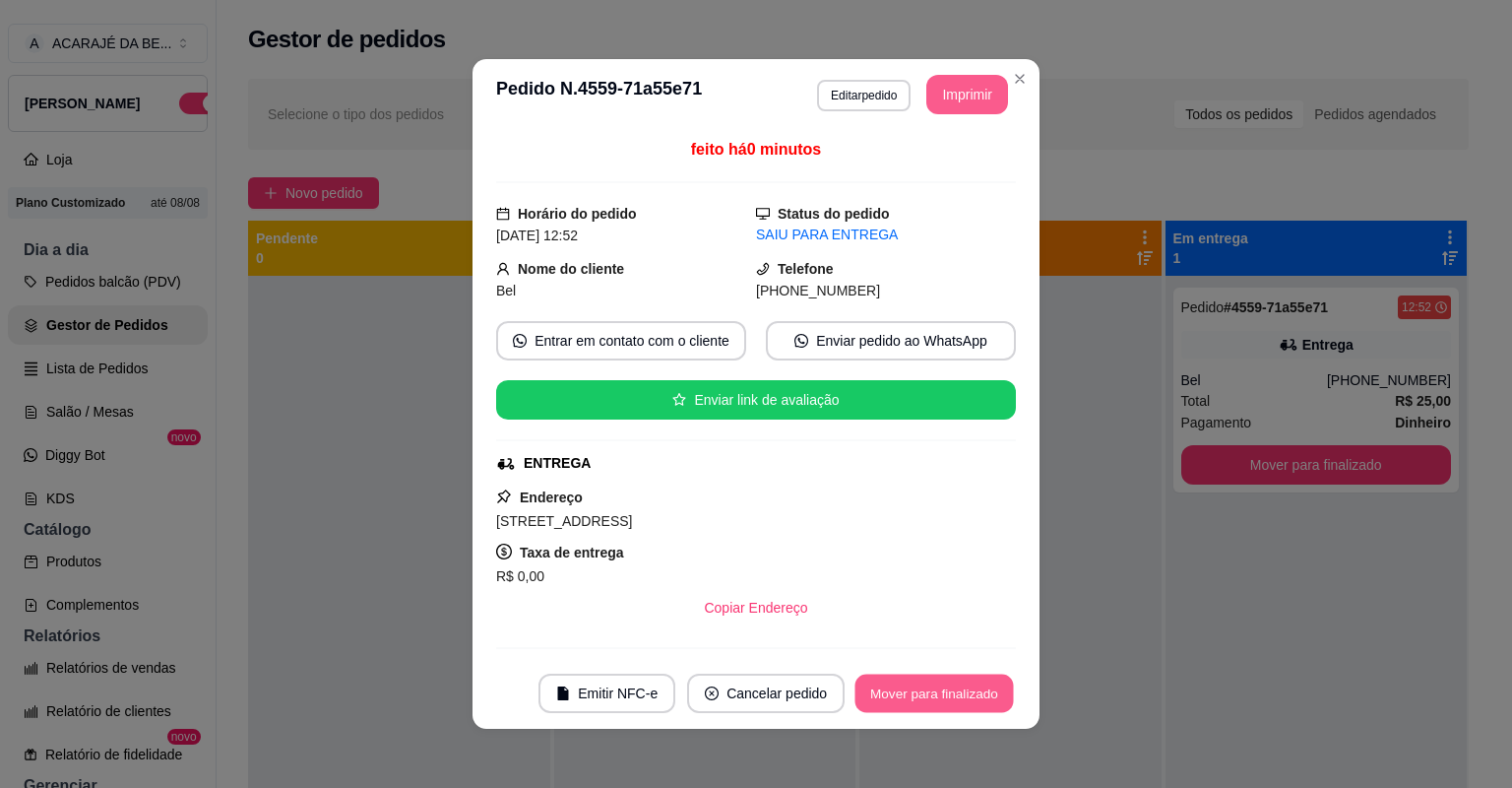 click on "Mover para finalizado" at bounding box center [934, 693] 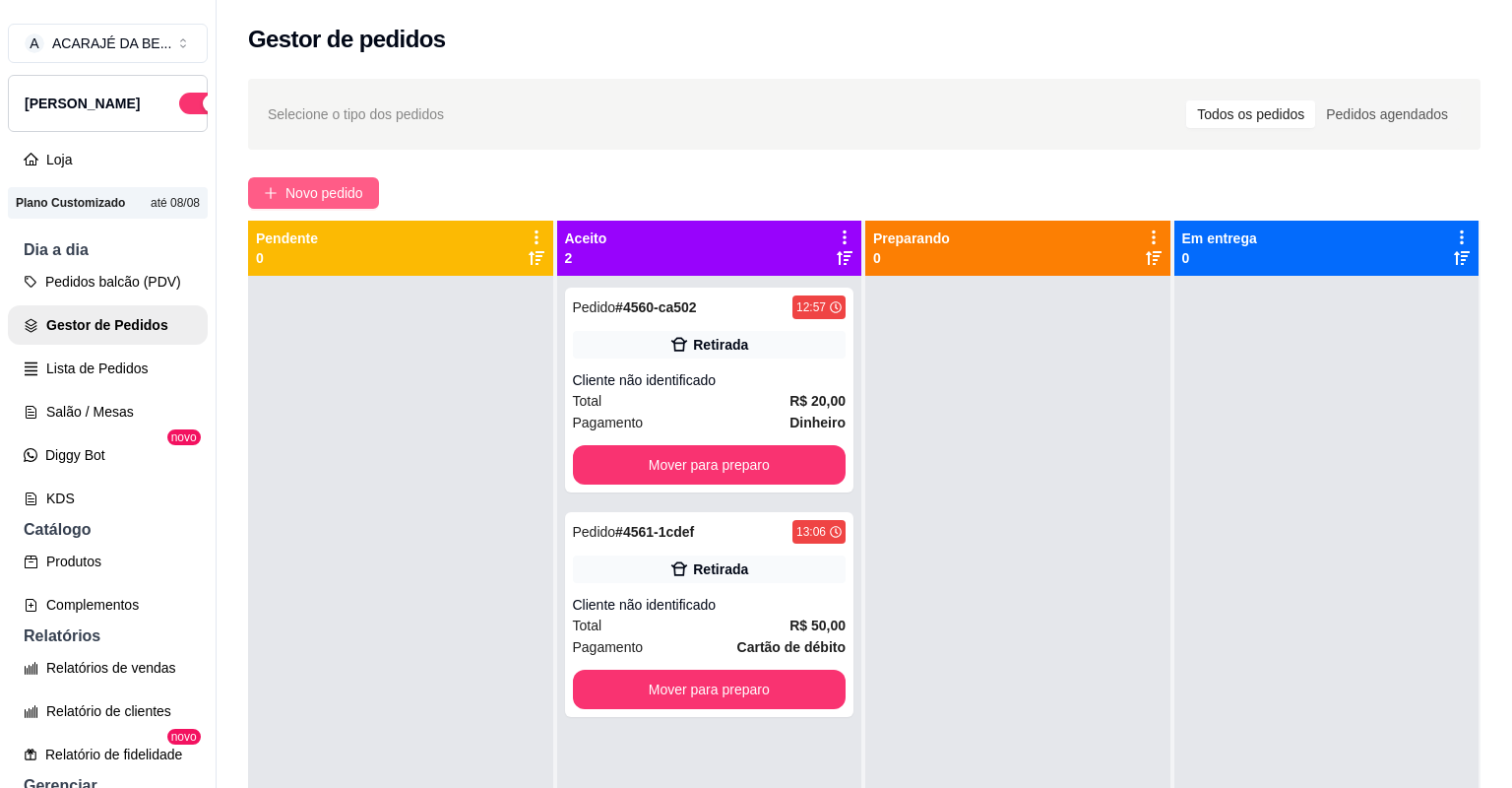 click on "Novo pedido" at bounding box center (324, 193) 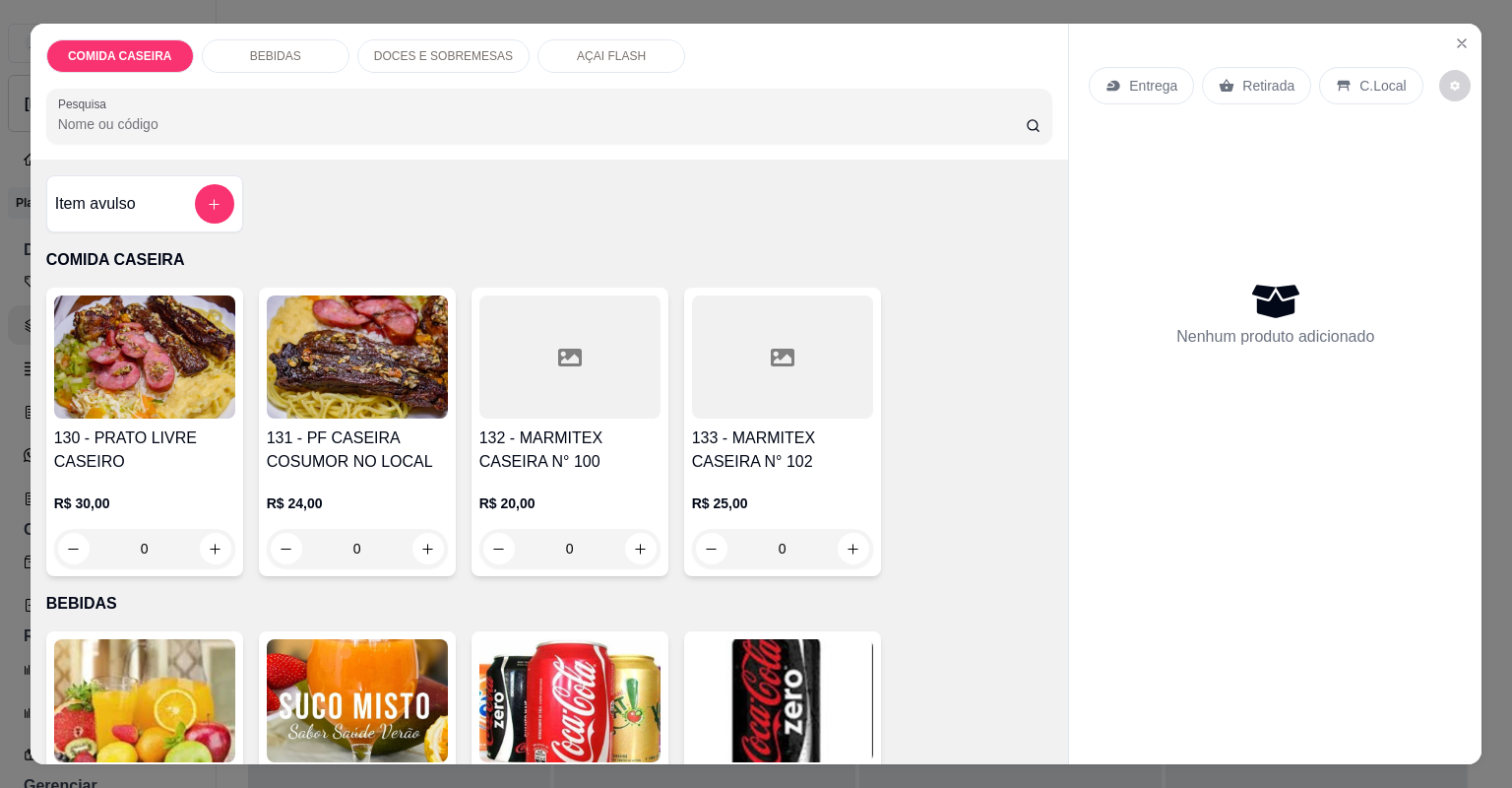 click at bounding box center (570, 357) 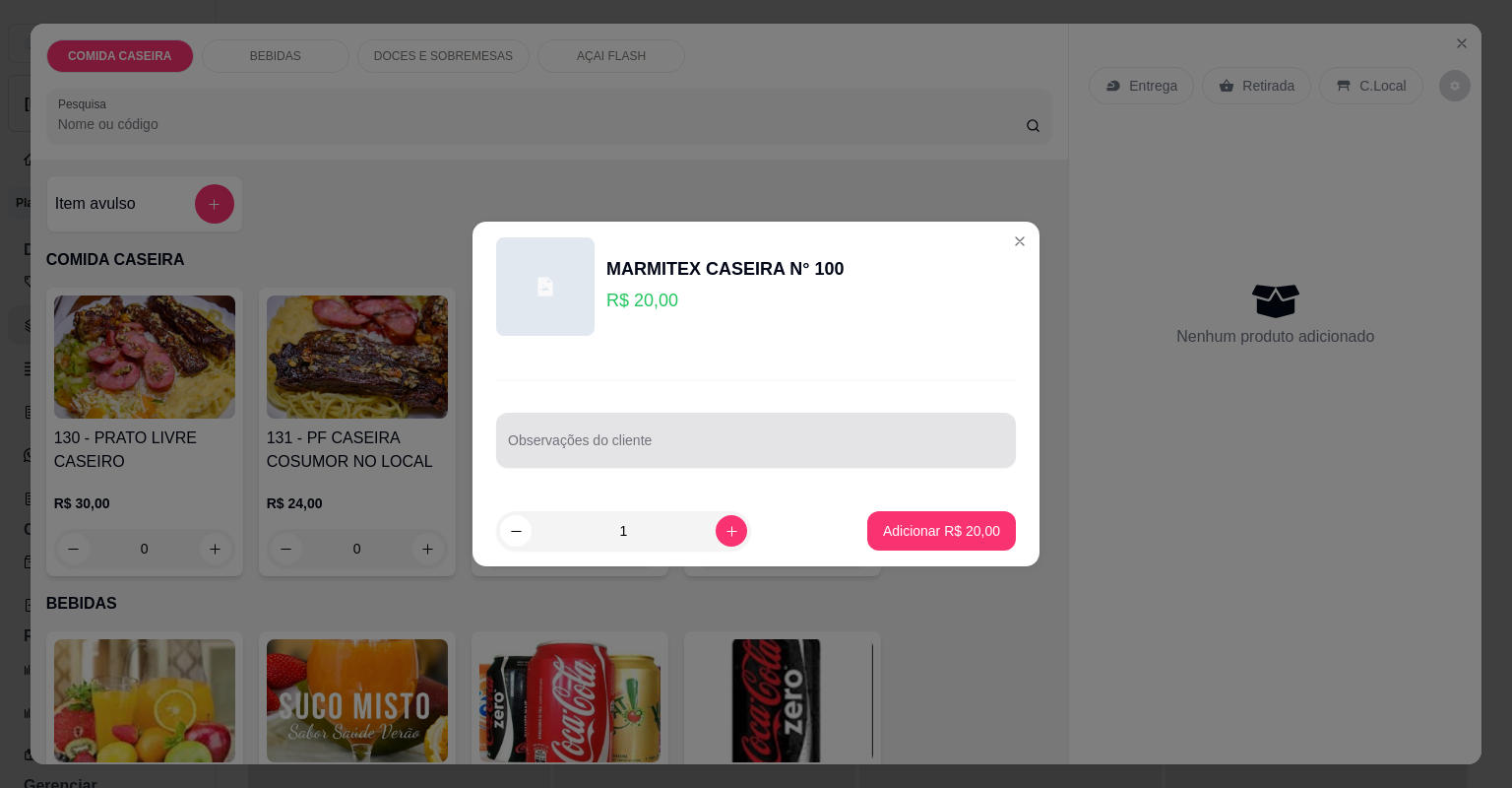 click at bounding box center (756, 440) 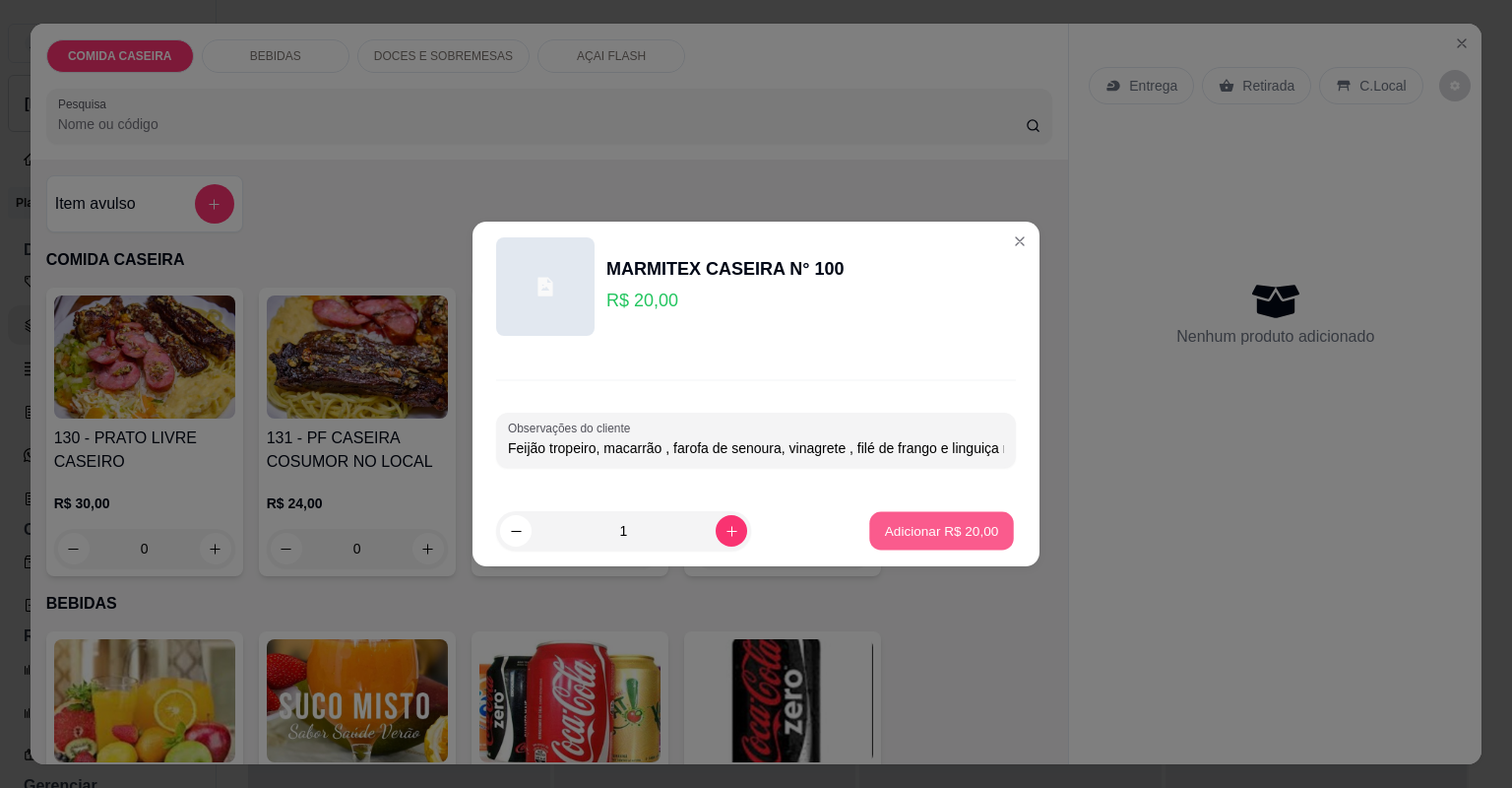 click on "Adicionar   R$ 20,00" at bounding box center (941, 531) 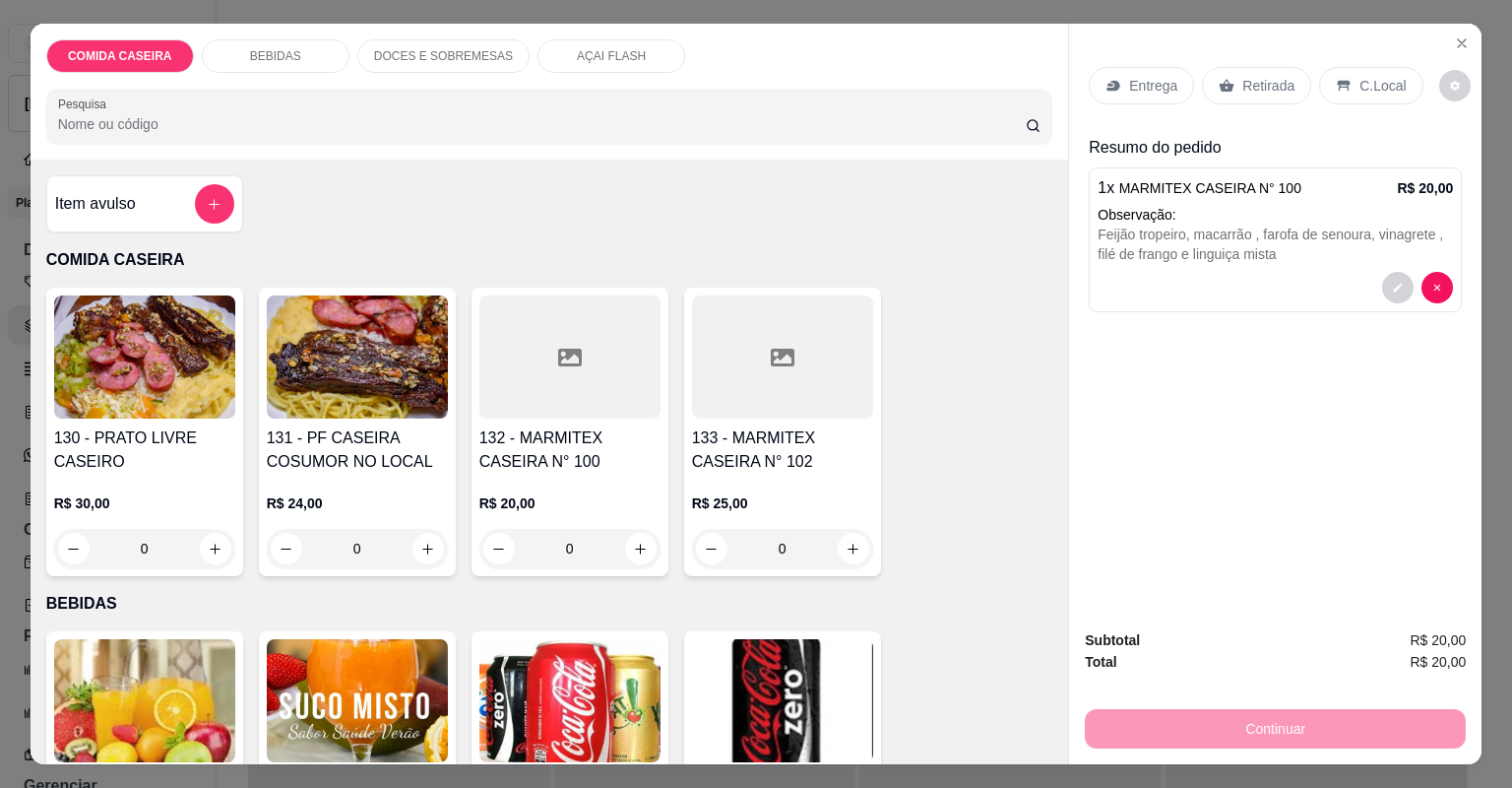 click on "Entrega" at bounding box center [1153, 86] 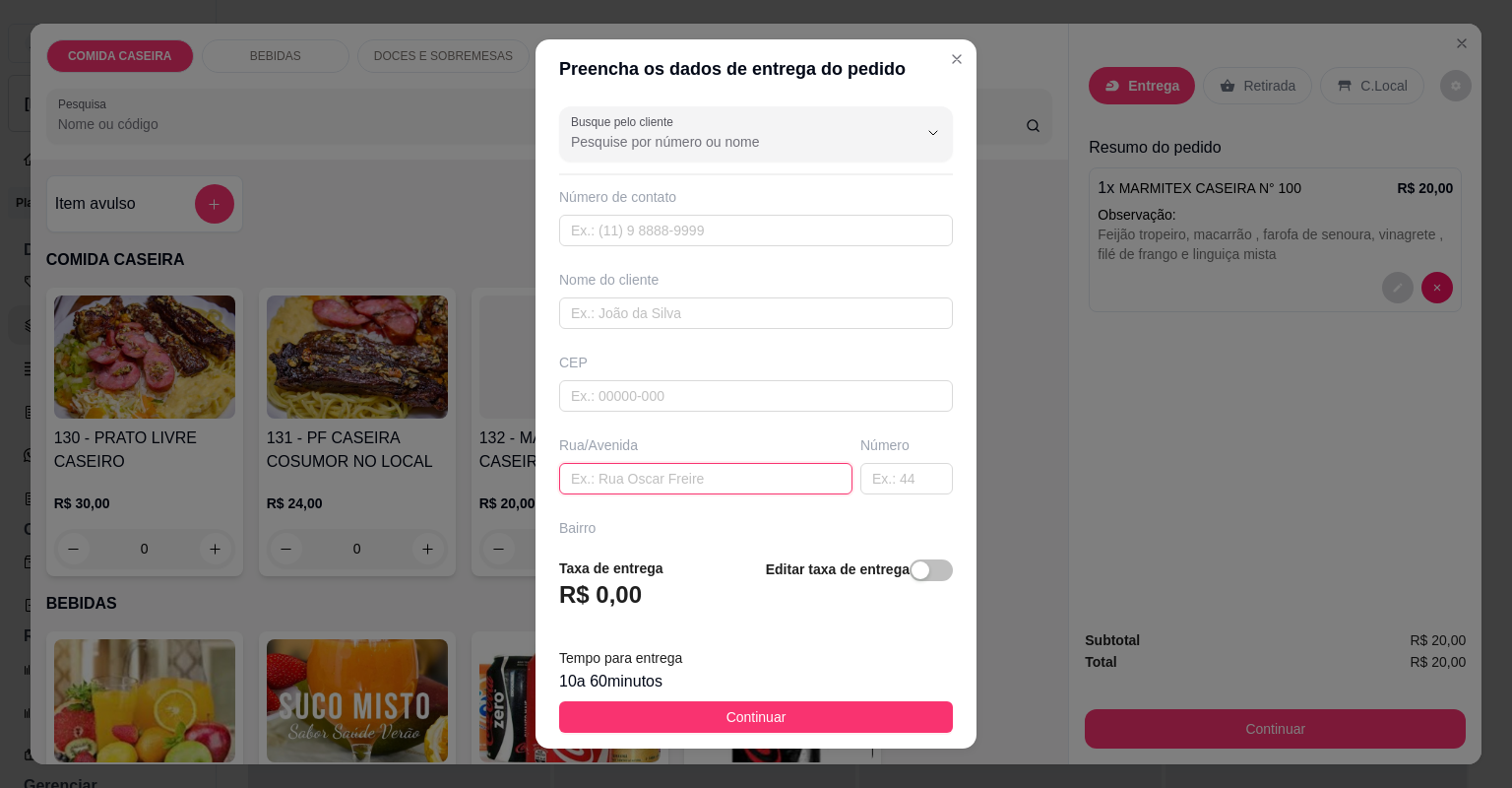 click at bounding box center [706, 479] 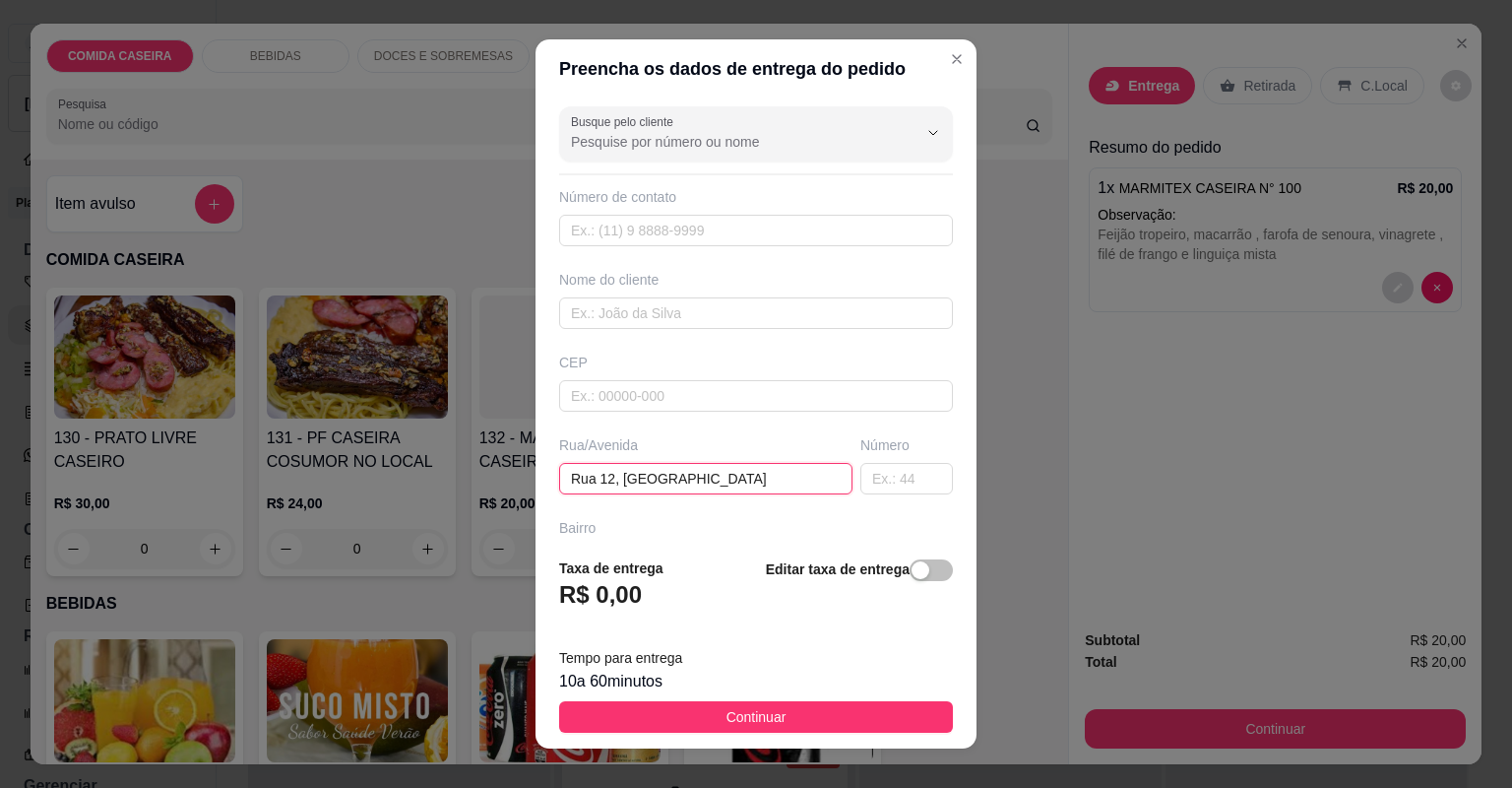 click on "Rua 12, [GEOGRAPHIC_DATA]" at bounding box center [706, 479] 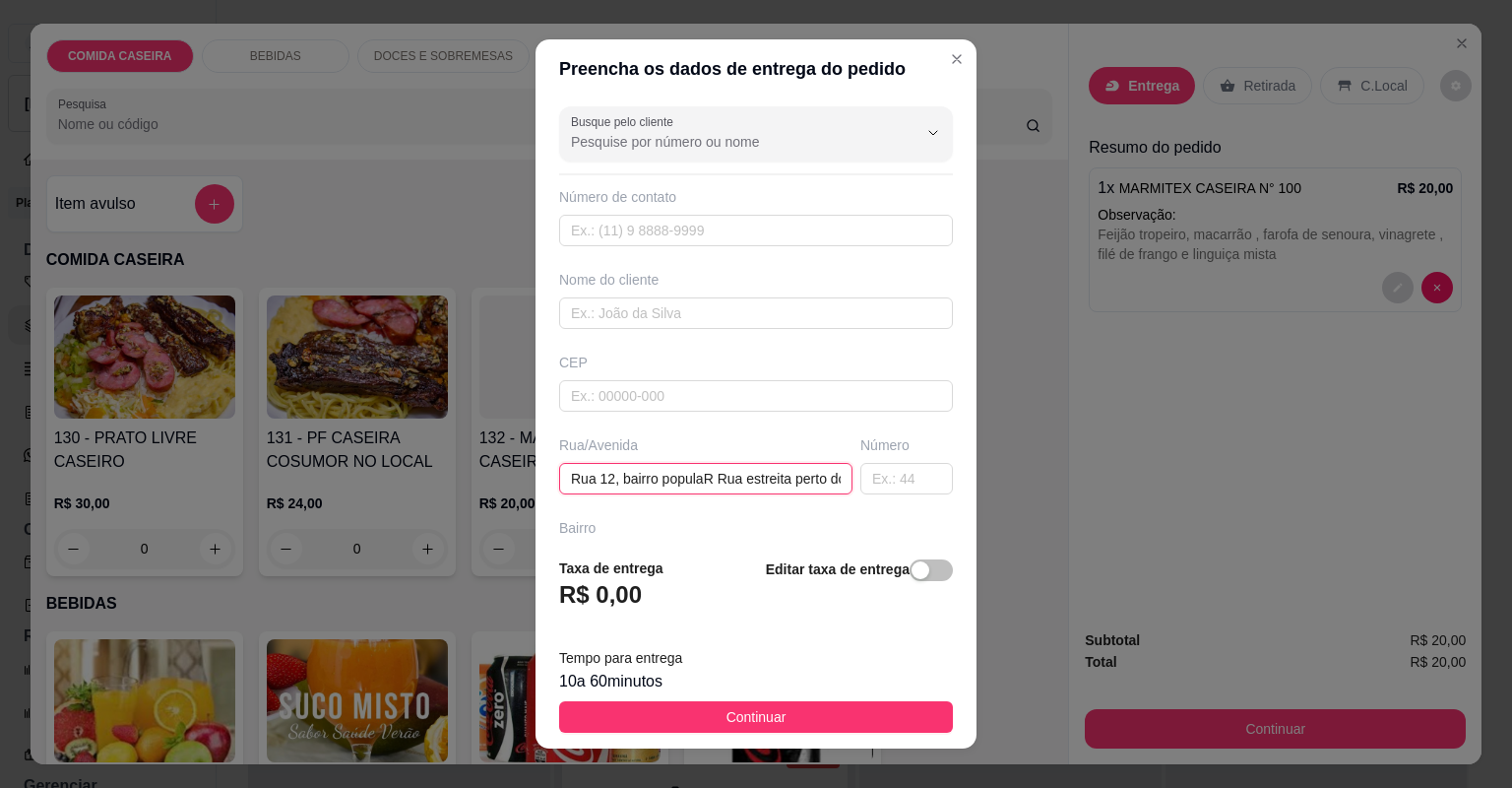 click on "Rua 12, bairro populaR Rua estreita perto do [GEOGRAPHIC_DATA]" at bounding box center [706, 479] 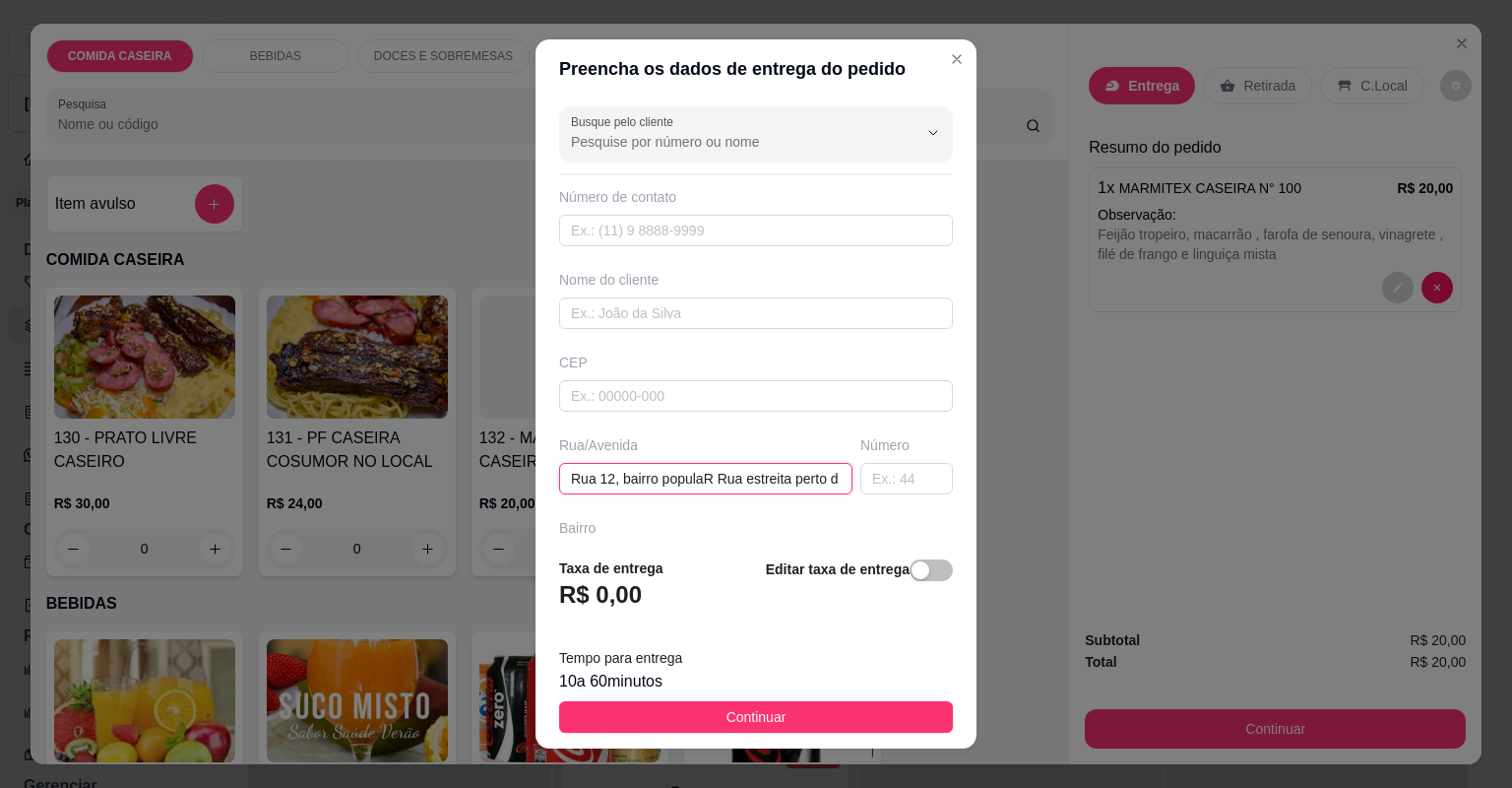 paste on "Casa em construção em frente a casa de número 140" 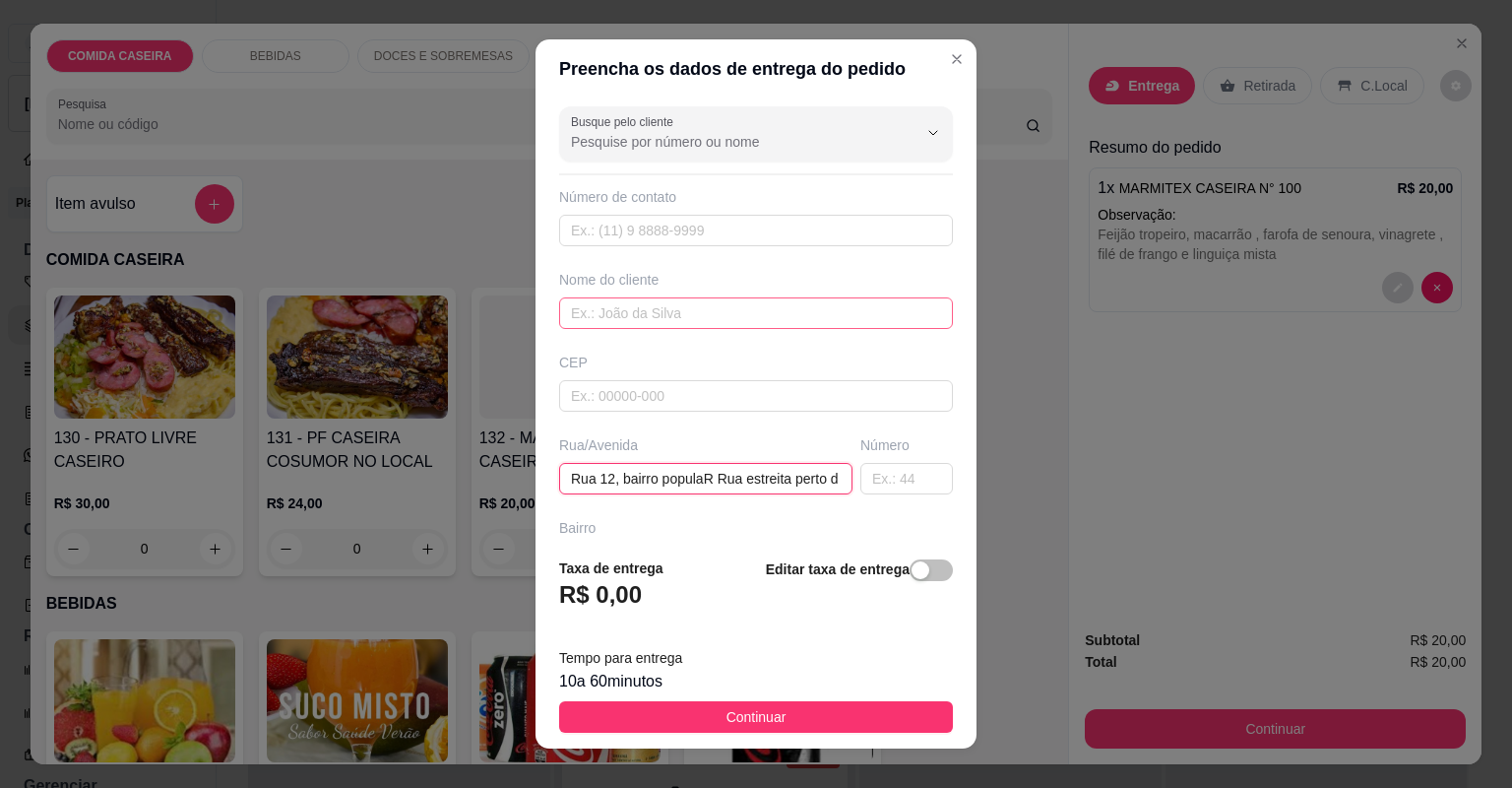 type on "Rua 12, bairro populaR Rua estreita perto d Casa em construção em frente a casa de número 140o espetinho de Jean" 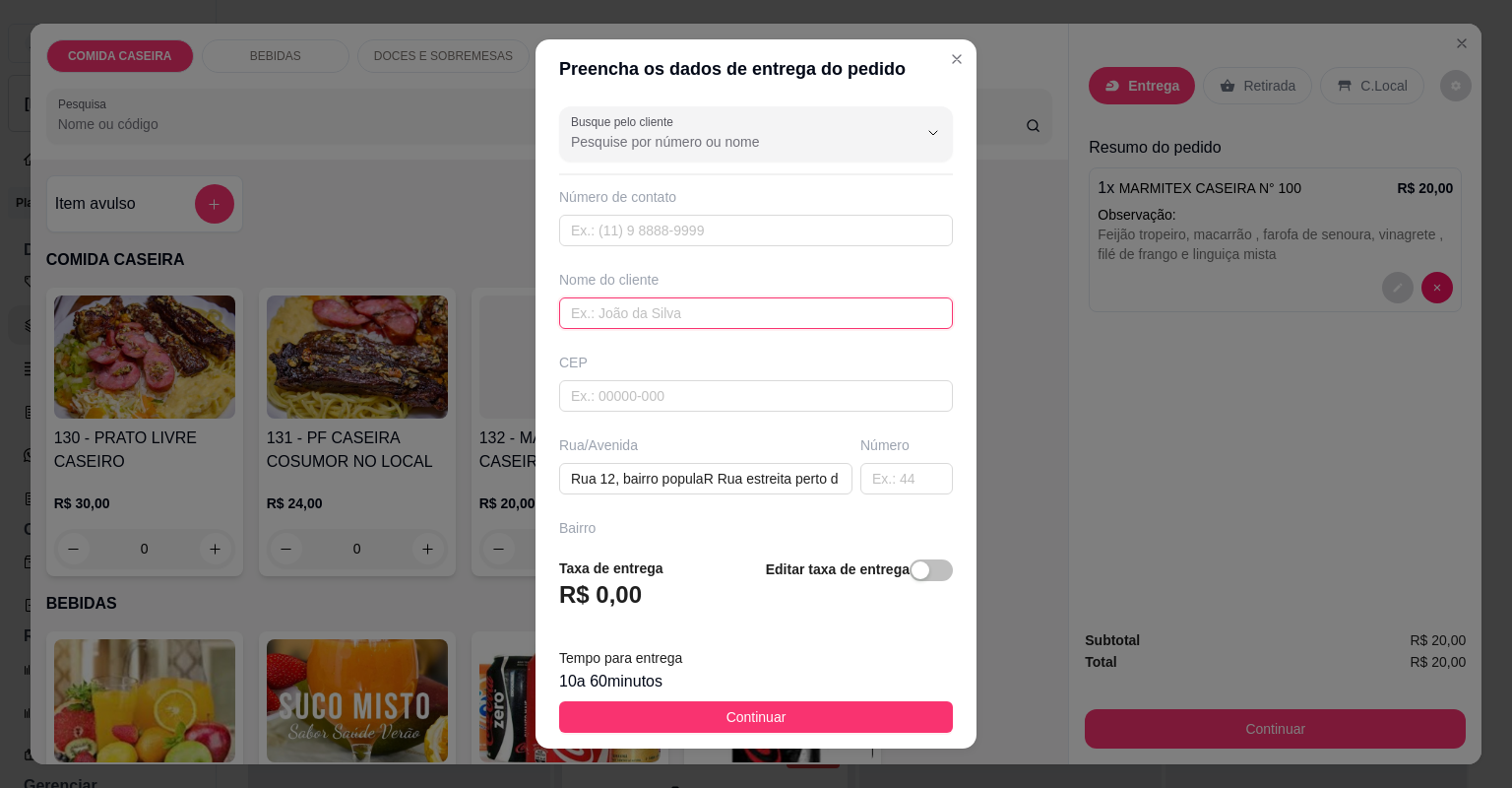 click at bounding box center (756, 313) 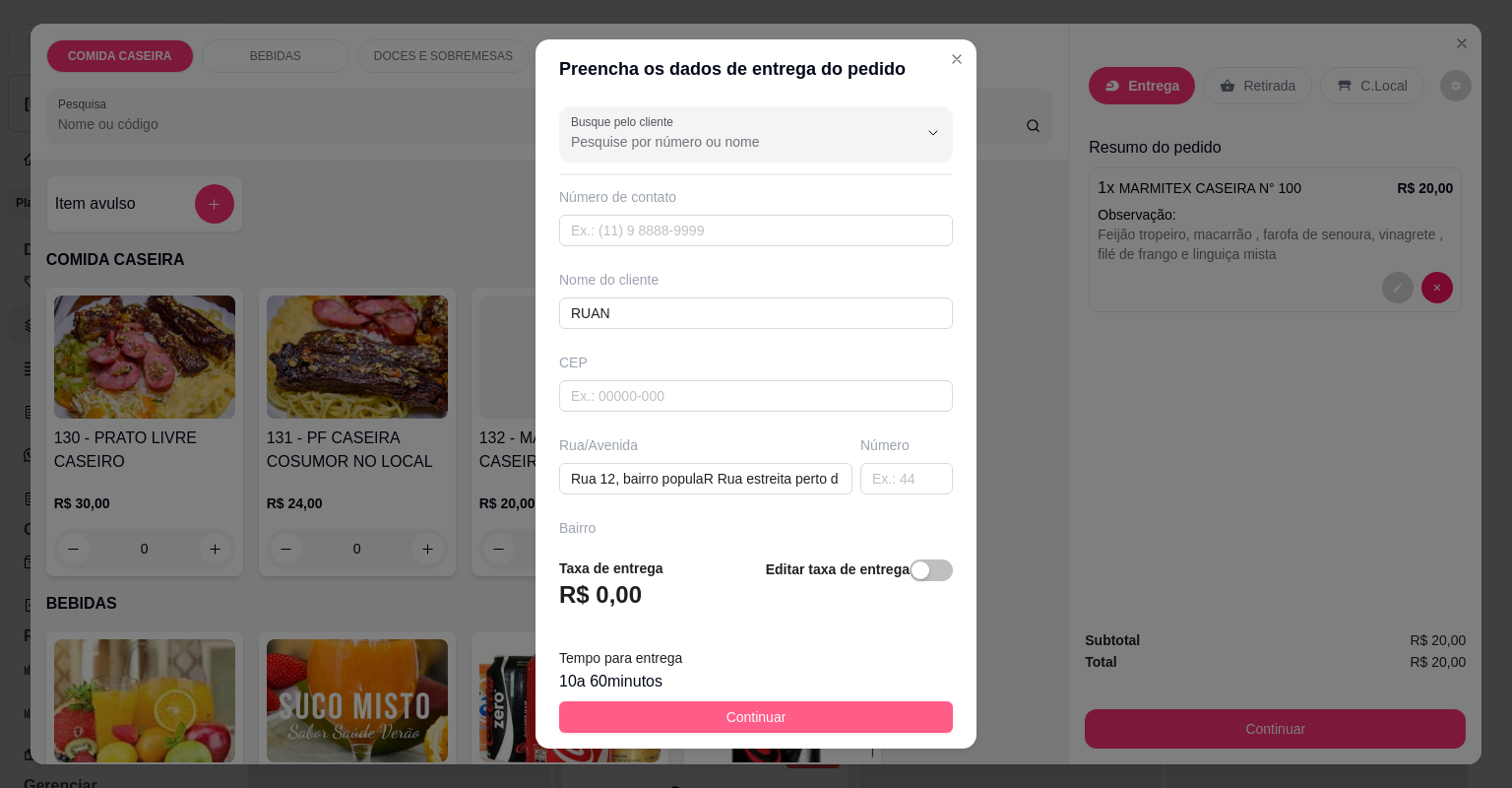 click on "Continuar" at bounding box center (756, 717) 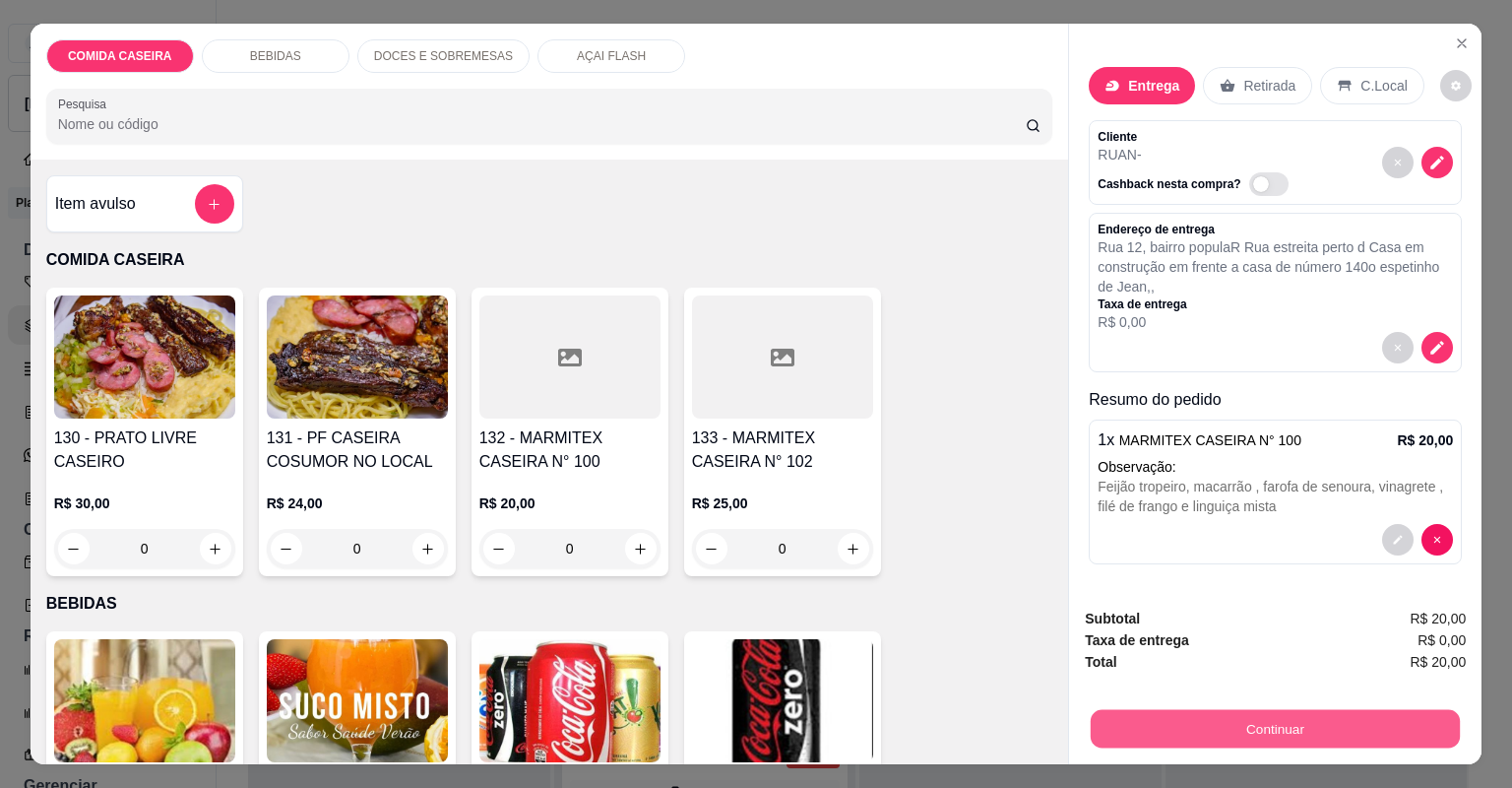 click on "Continuar" at bounding box center (1275, 729) 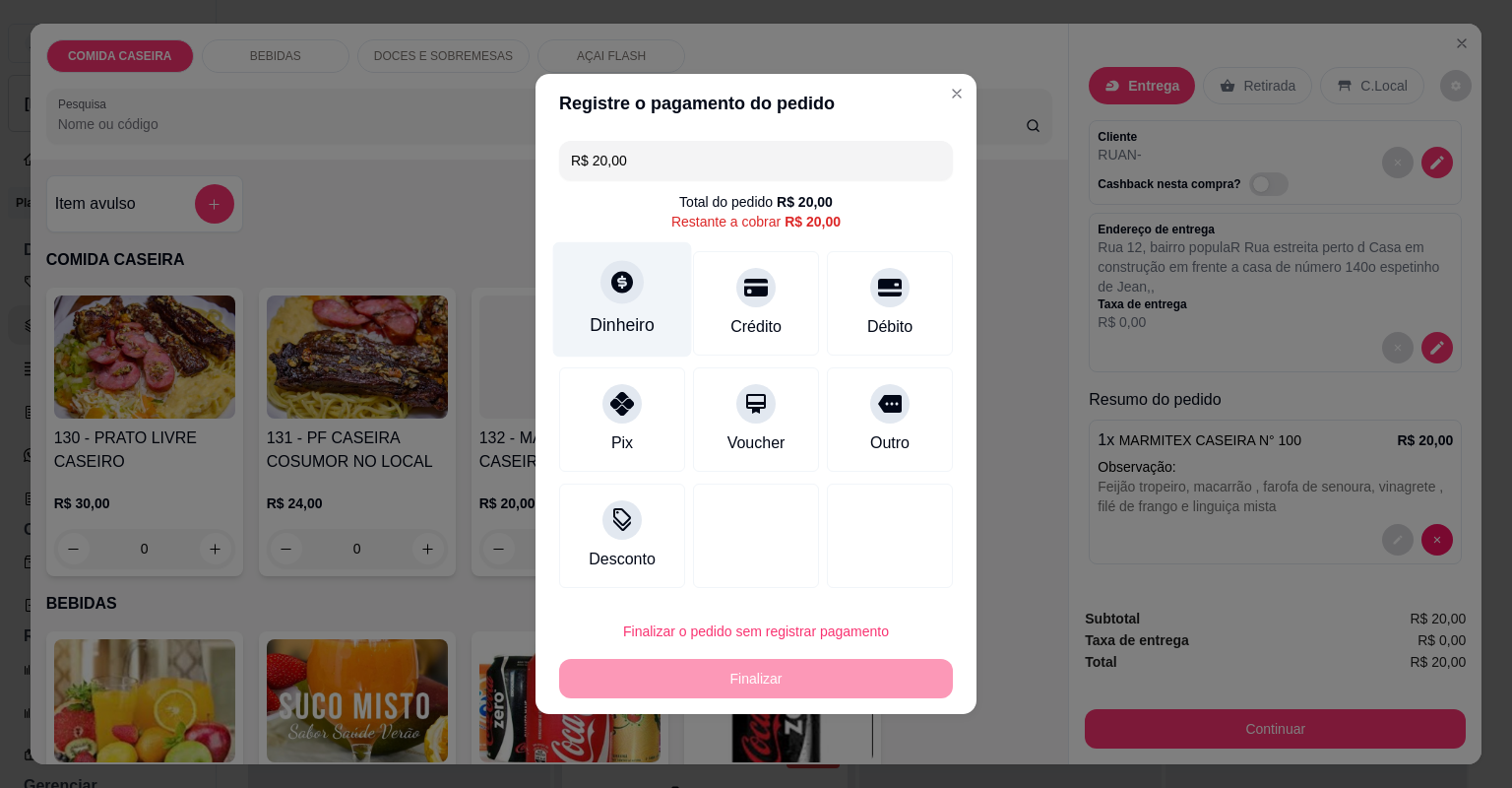 click on "Dinheiro" at bounding box center [622, 299] 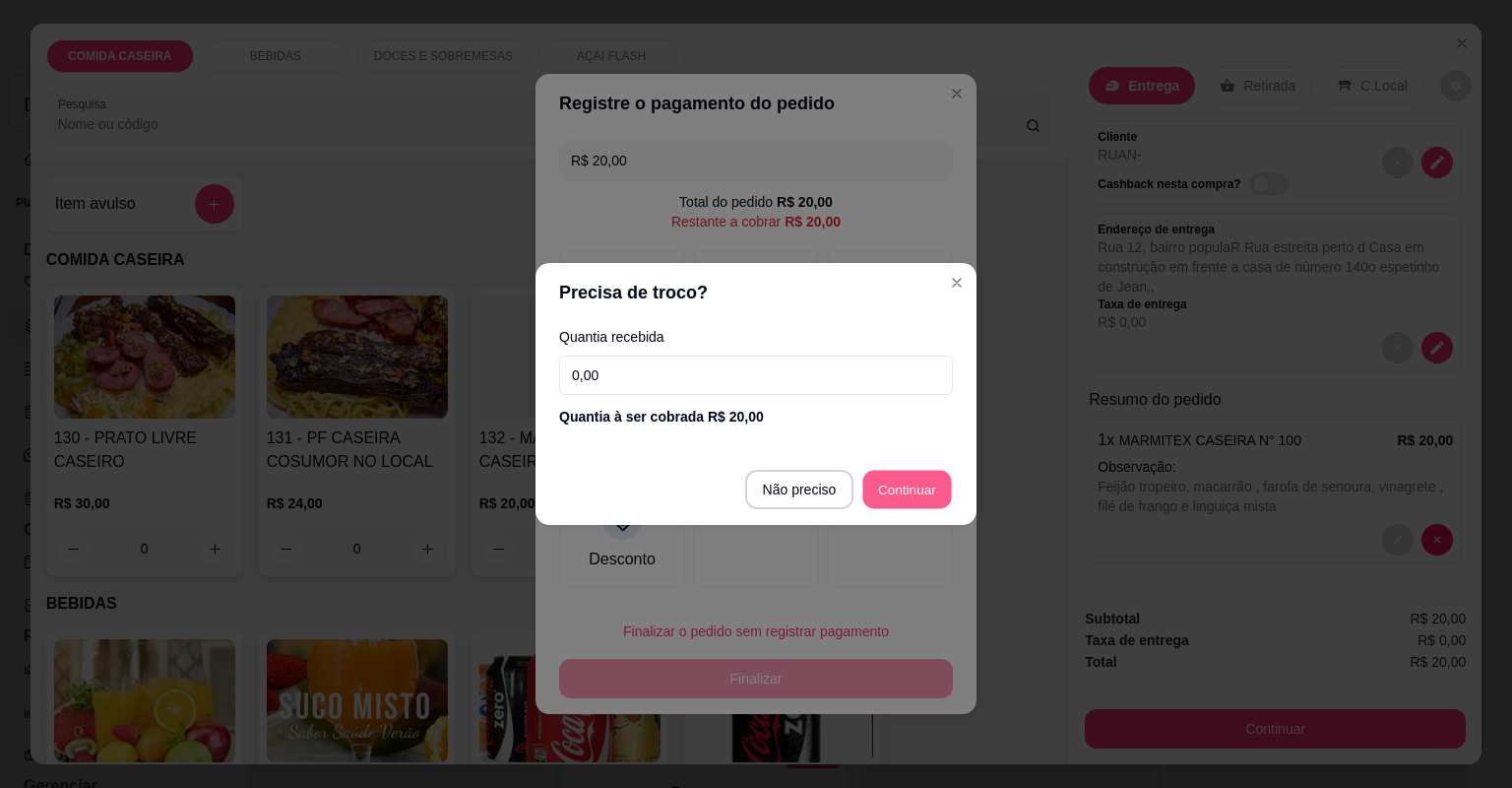 type on "R$ 0,00" 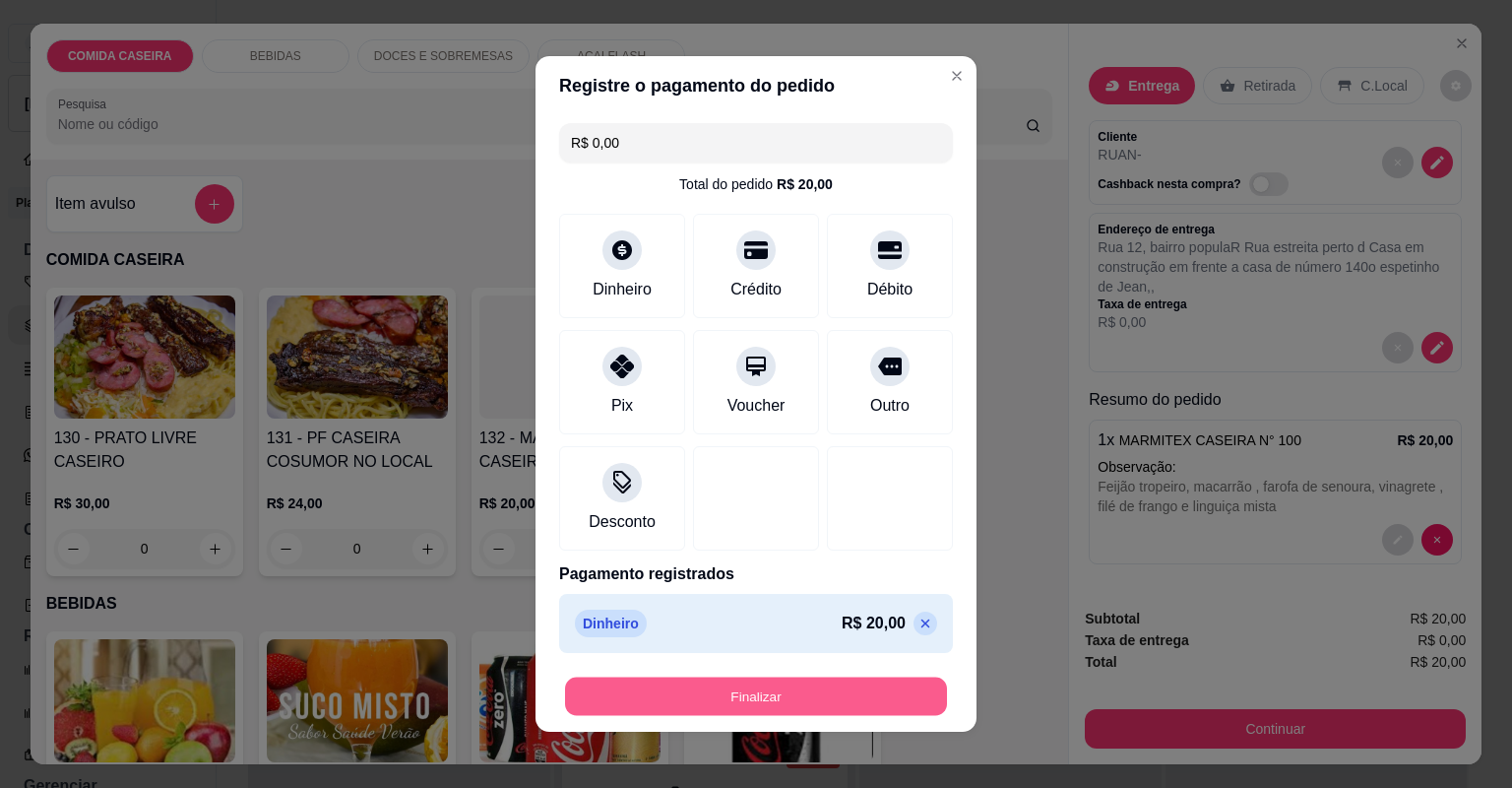 click on "Finalizar" at bounding box center (756, 696) 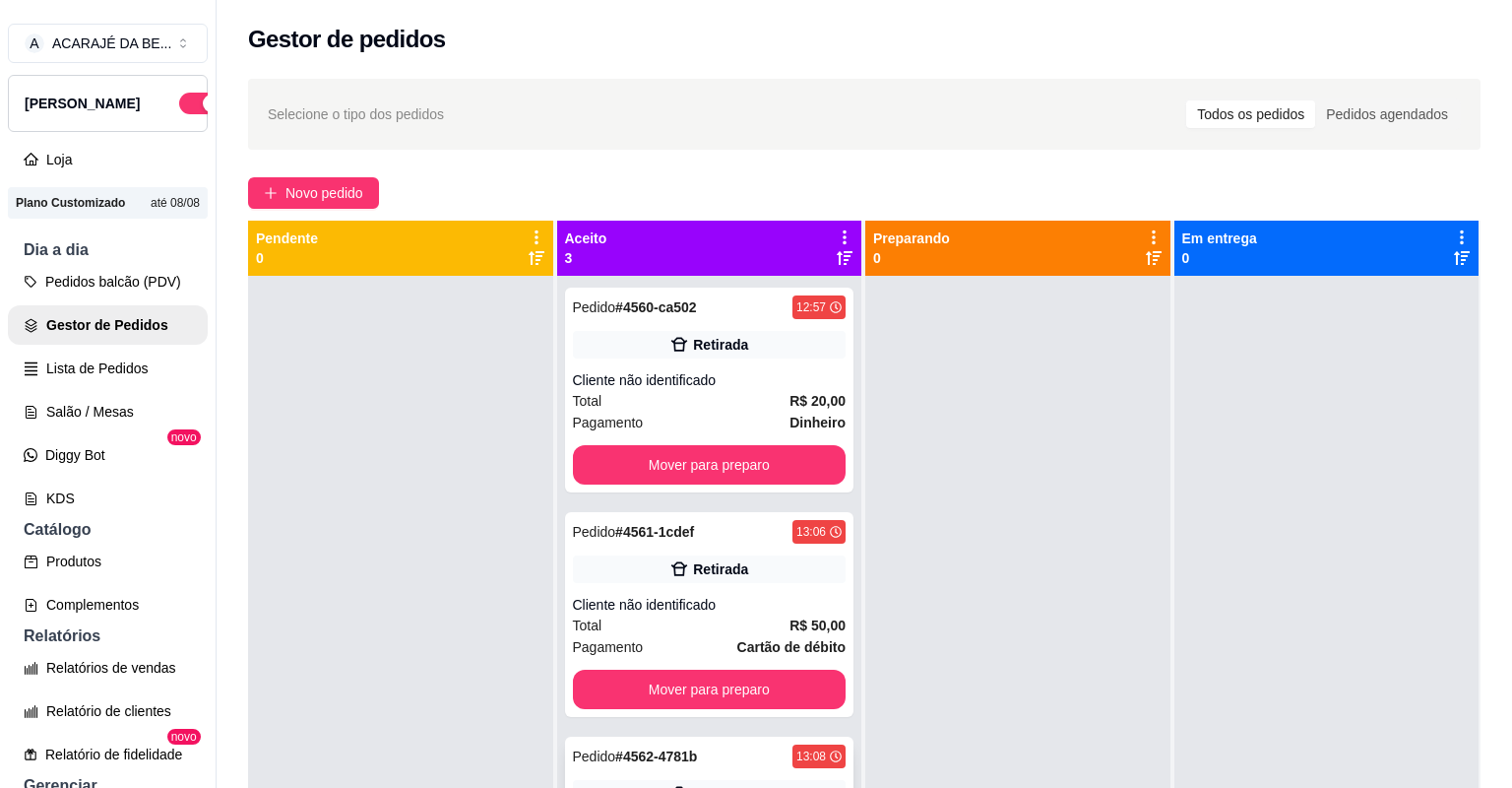 click on "Pedido  # 4562-4781b 13:08 Retirada Cliente não identificado Total R$ 20,00 Pagamento Dinheiro Mover para preparo" at bounding box center (710, 839) 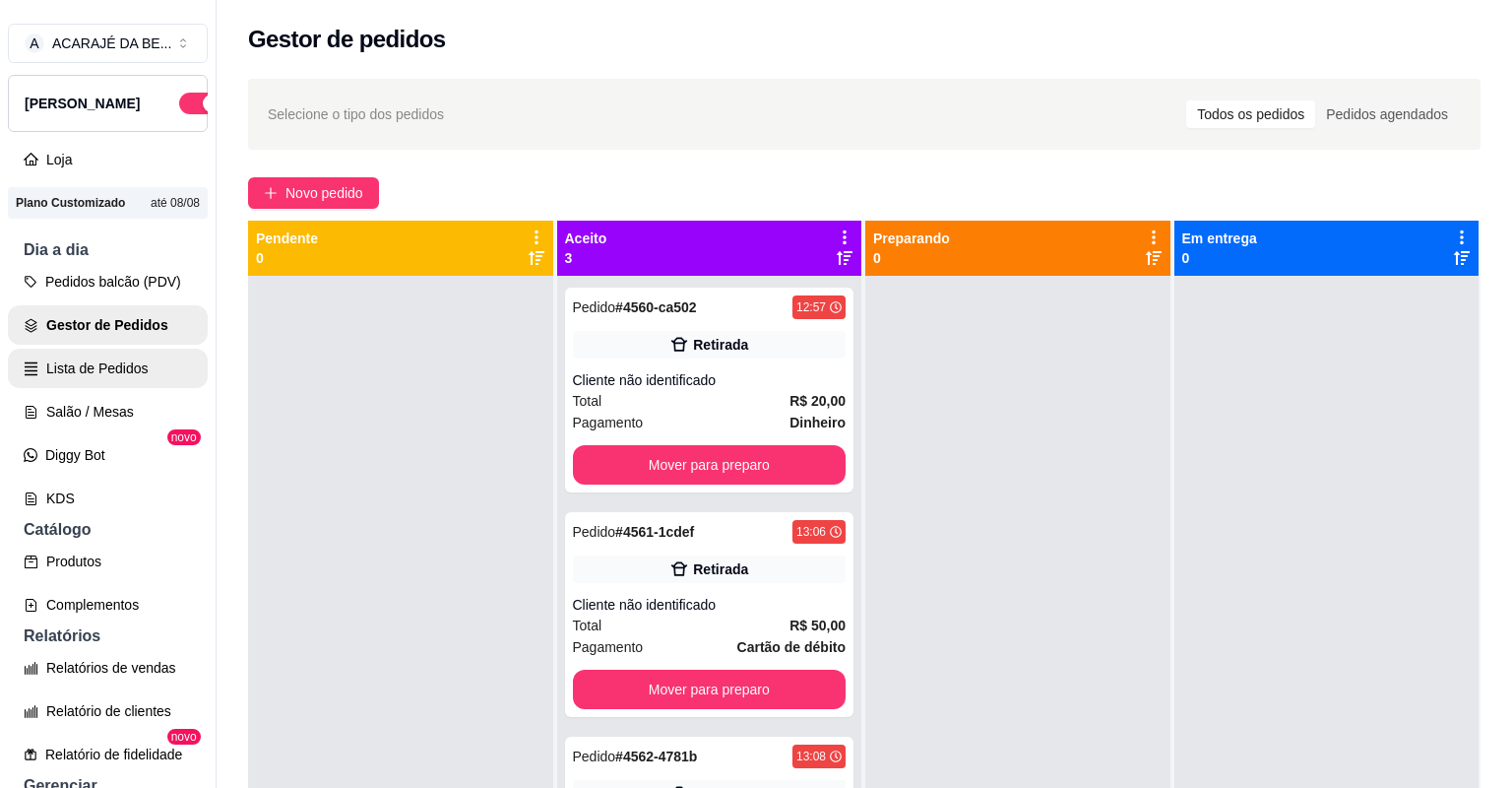 click on "Lista de Pedidos" at bounding box center (107, 368) 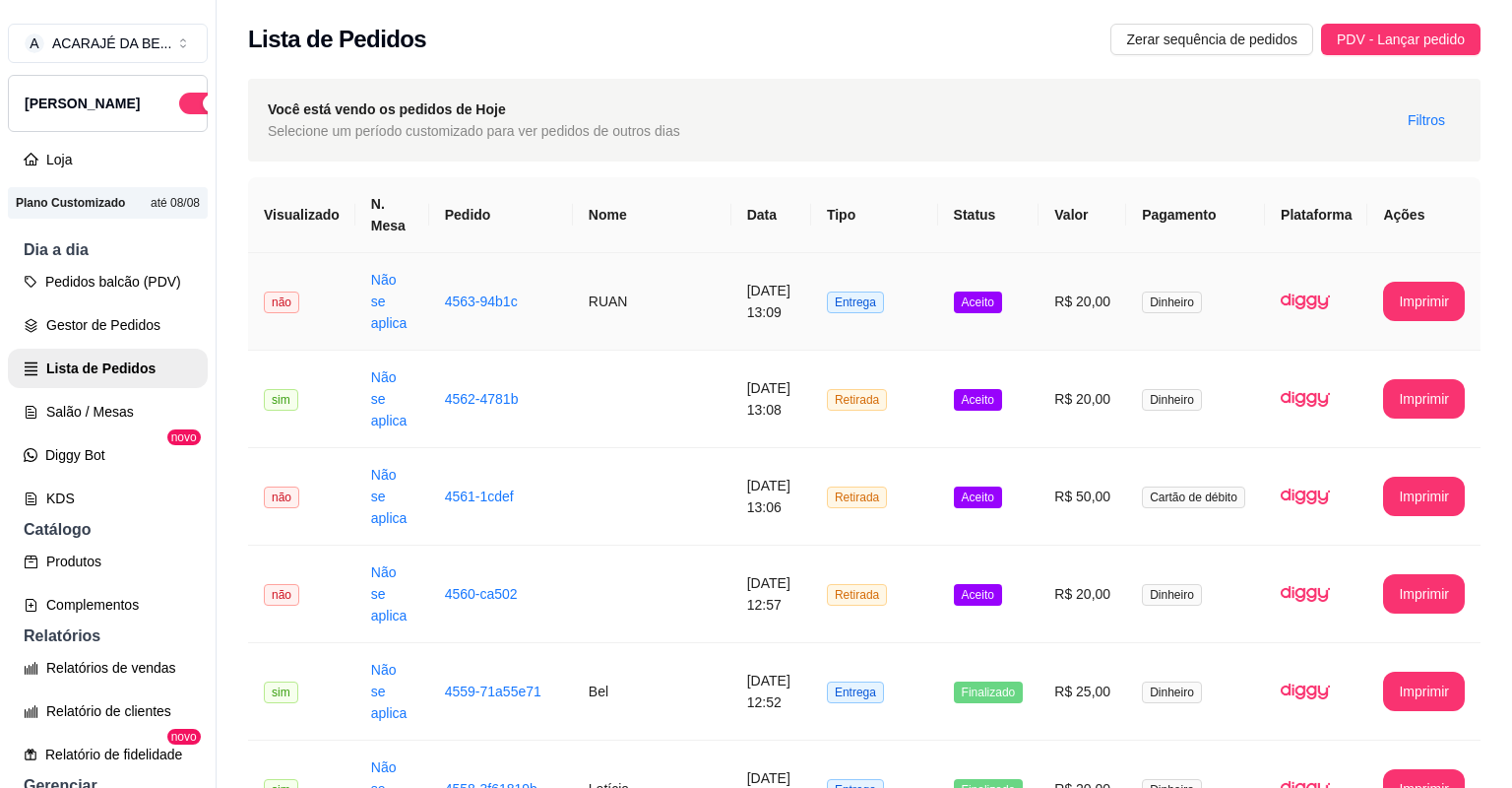click on "RUAN" at bounding box center (652, 301) 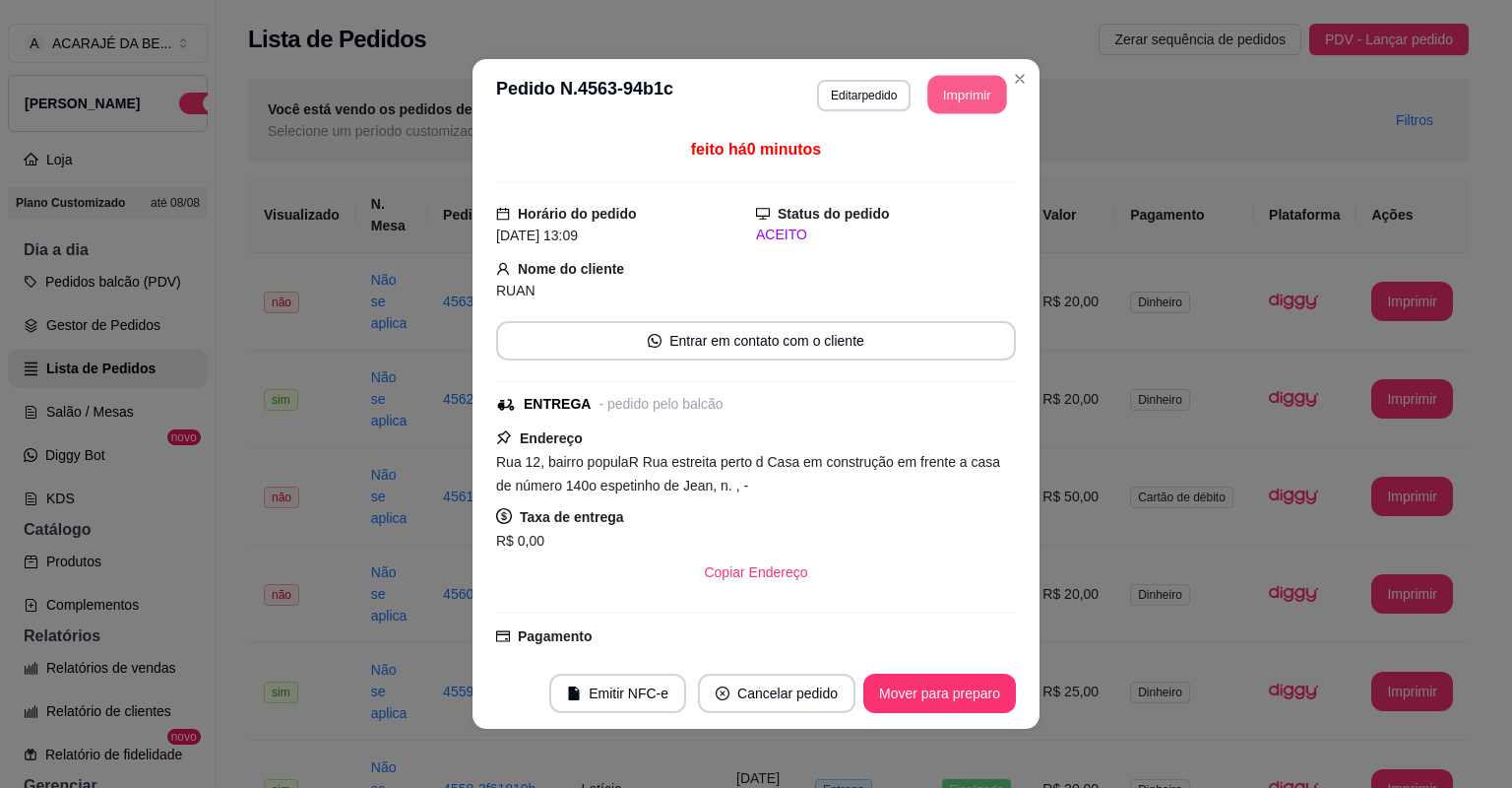 click on "Imprimir" at bounding box center [968, 95] 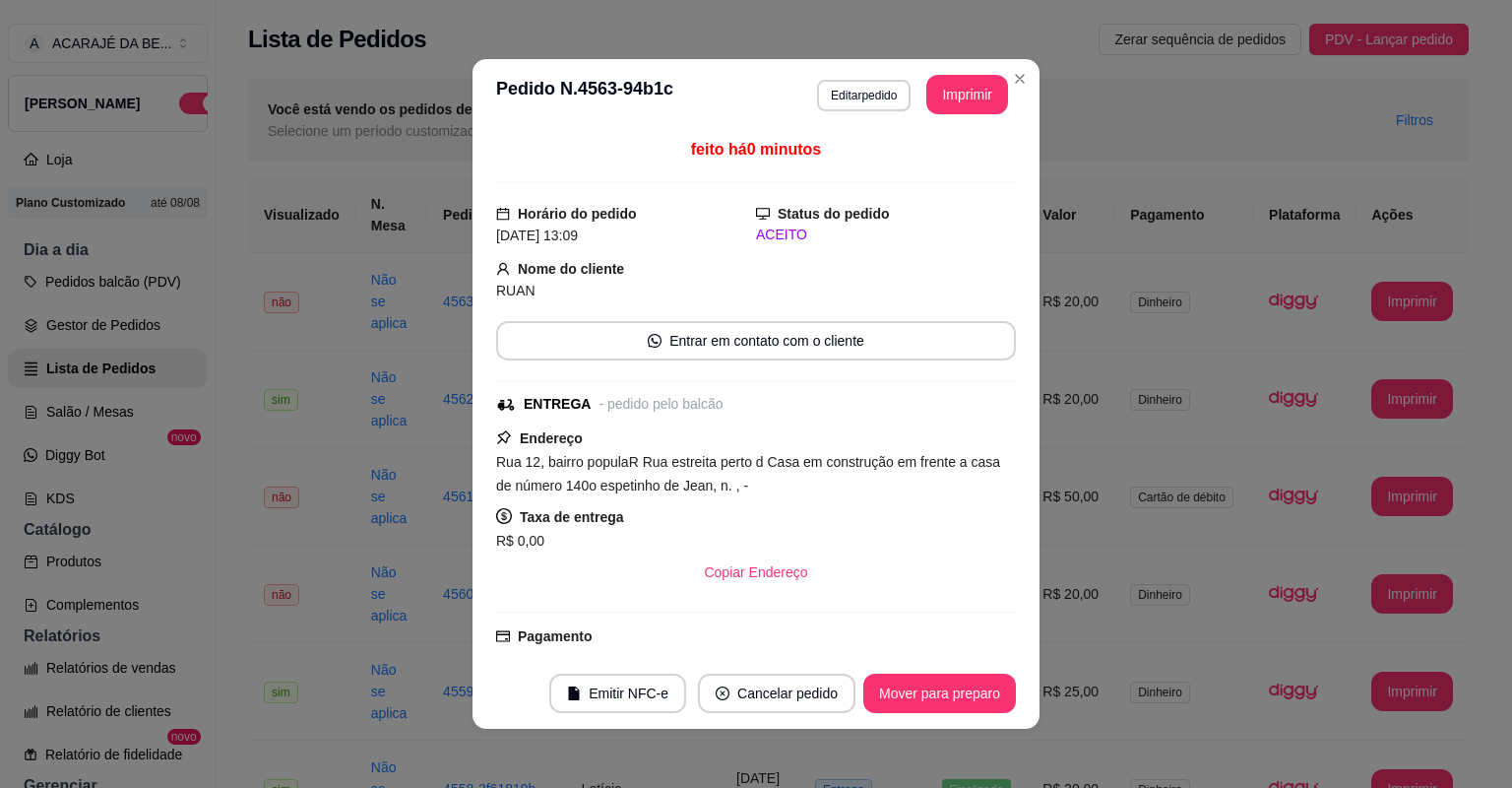 click on "**********" at bounding box center (756, 394) 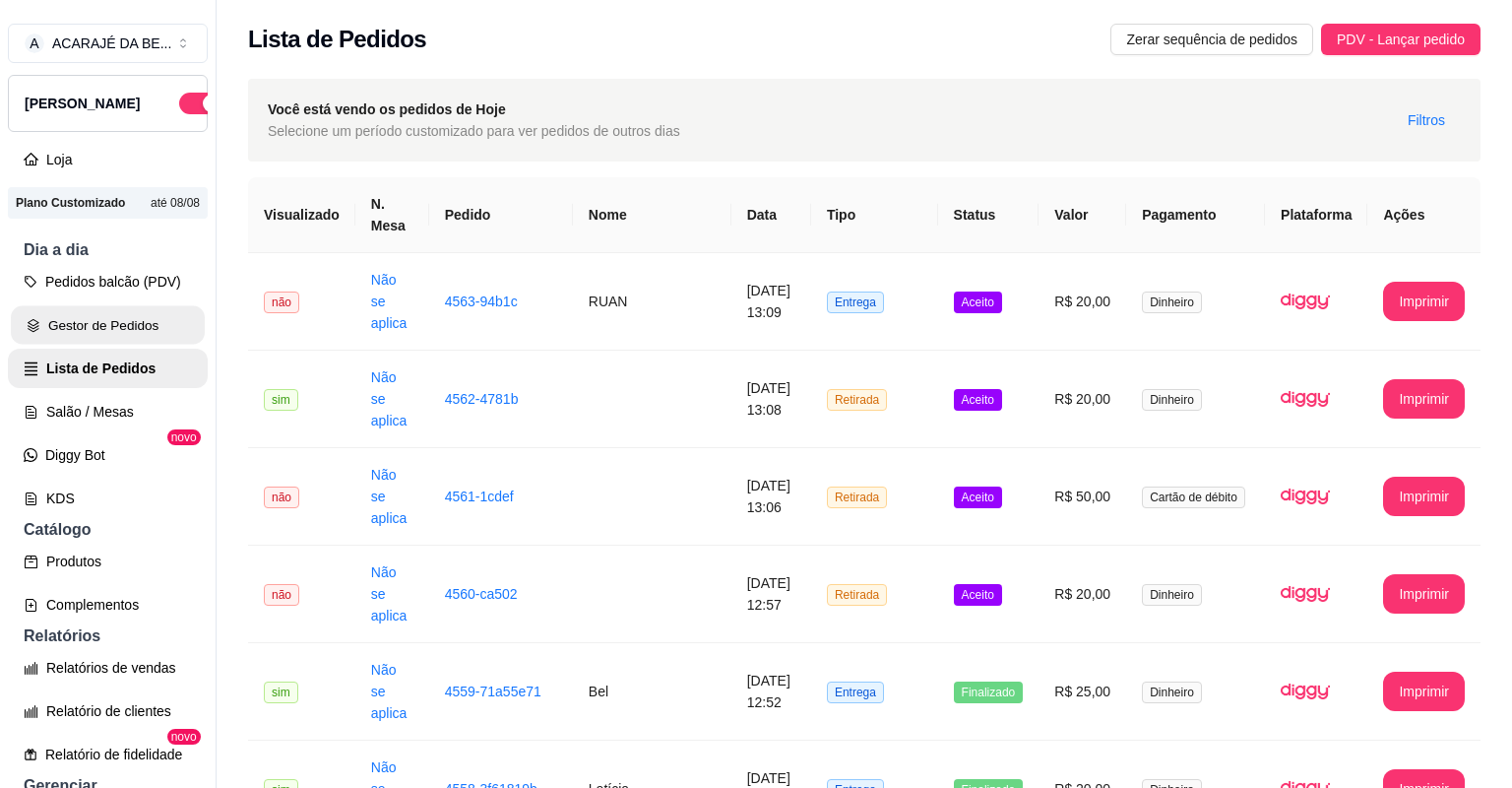 click on "Gestor de Pedidos" at bounding box center (107, 325) 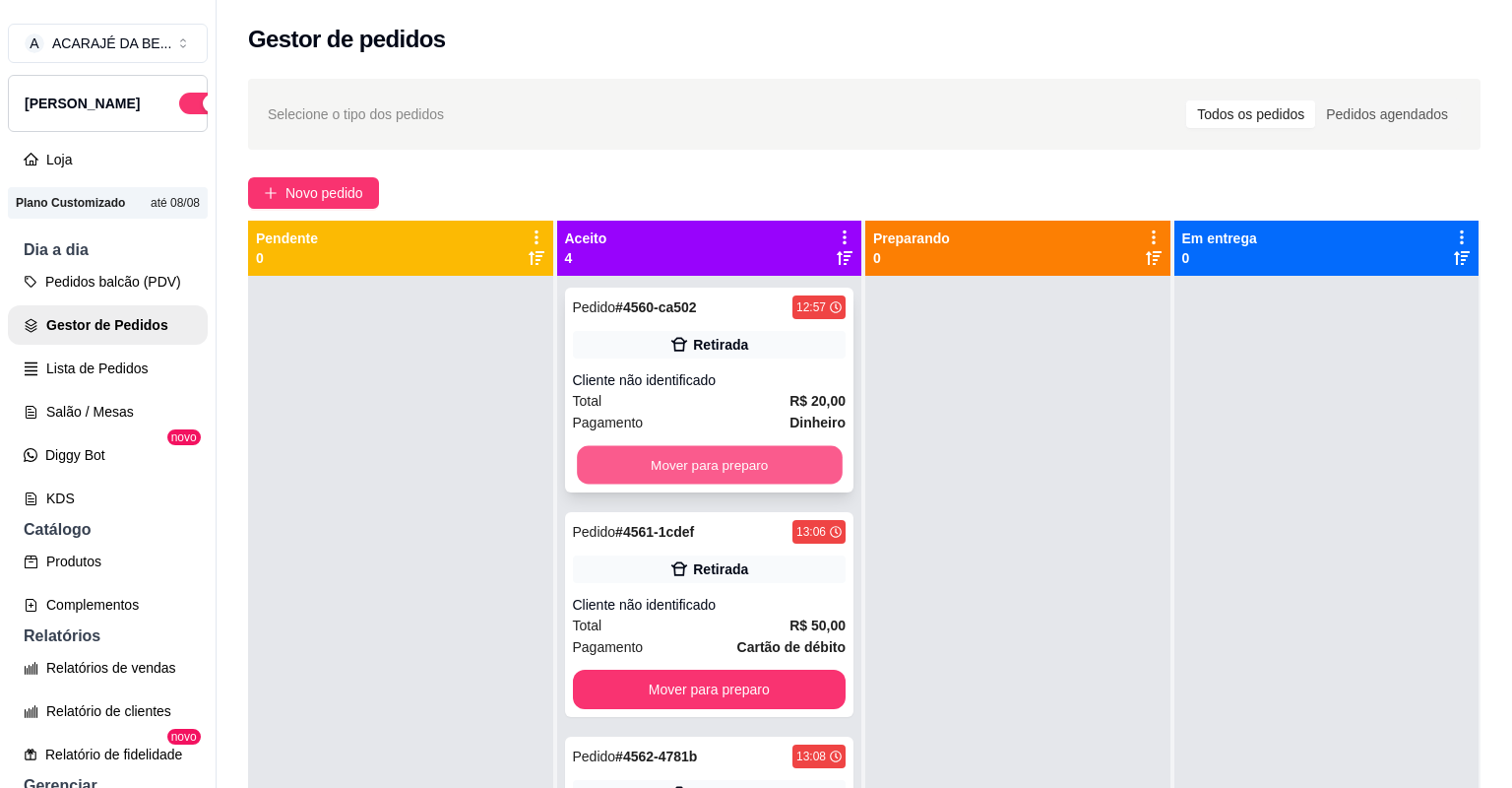 click on "Mover para preparo" at bounding box center (709, 465) 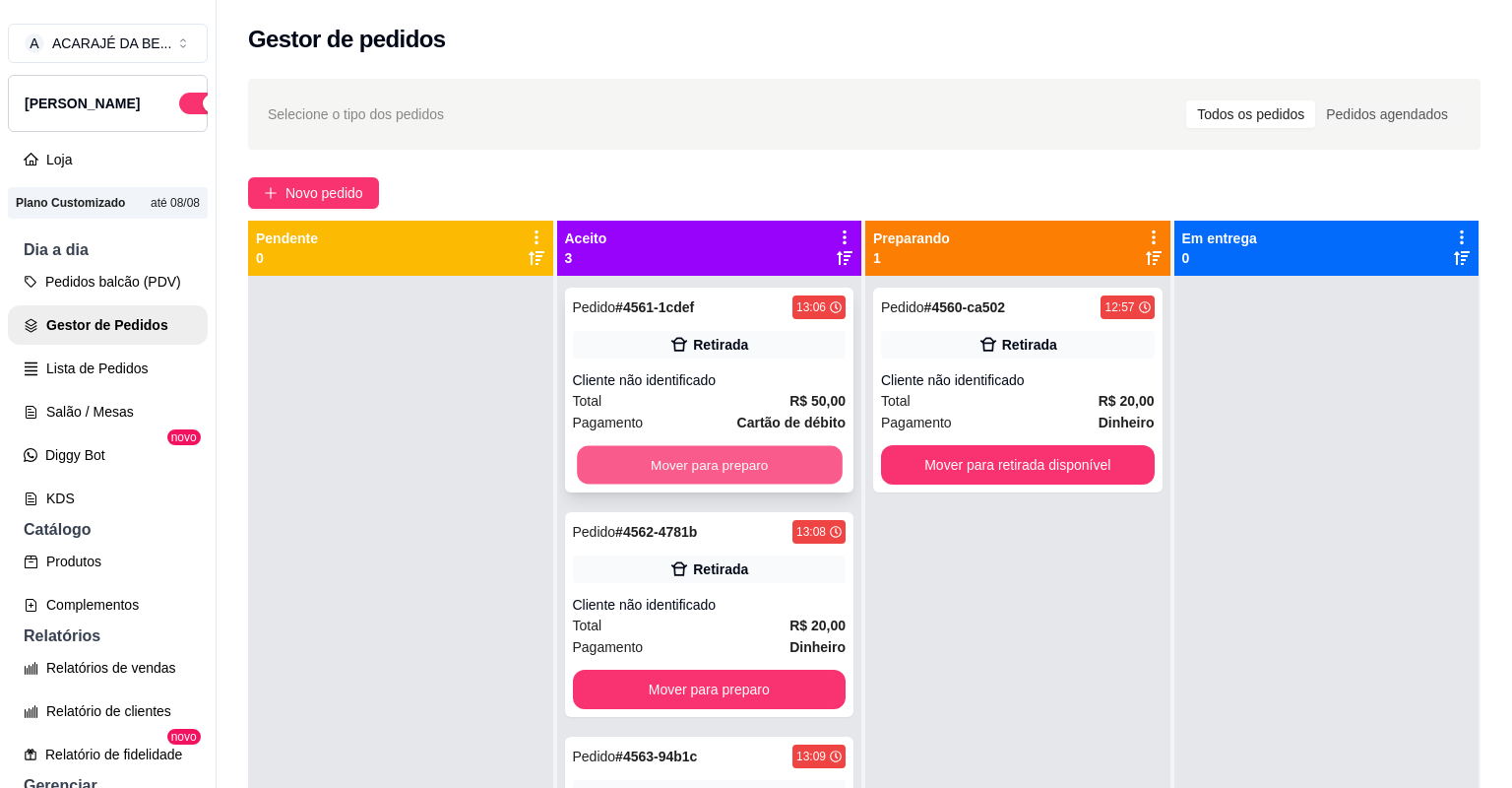 click on "Mover para preparo" at bounding box center [709, 465] 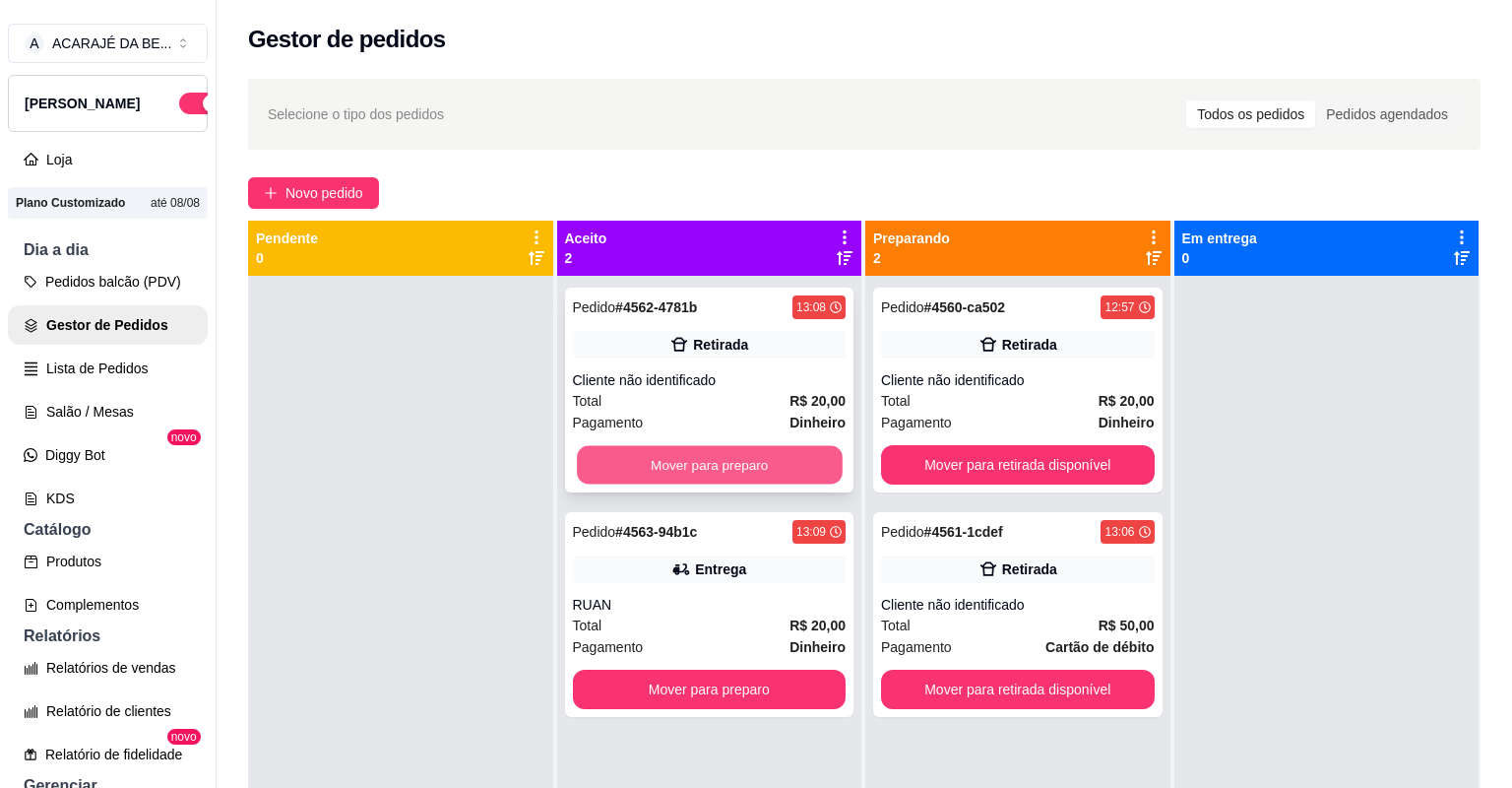 click on "Mover para preparo" at bounding box center [709, 465] 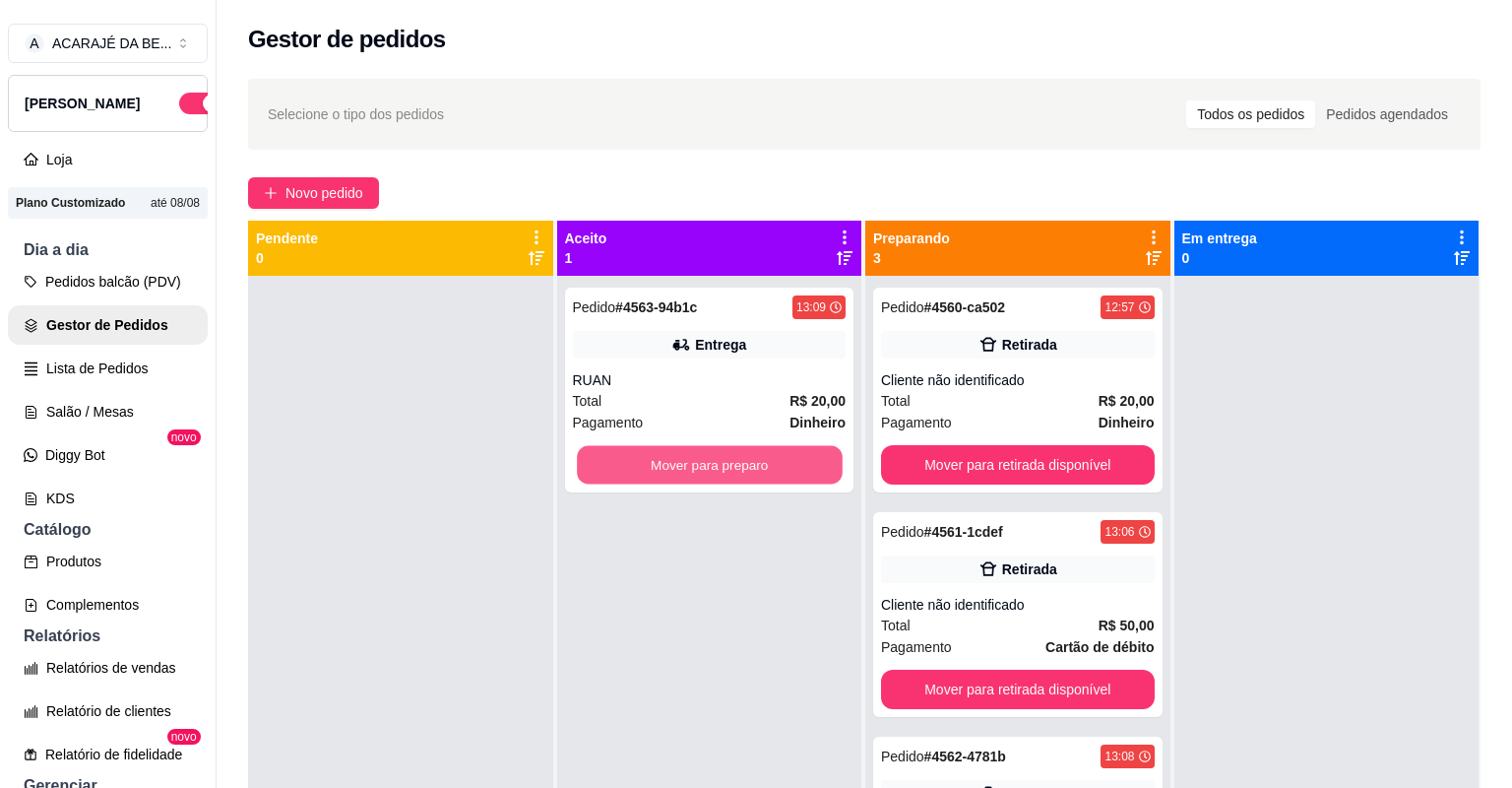 click on "Mover para preparo" at bounding box center [709, 465] 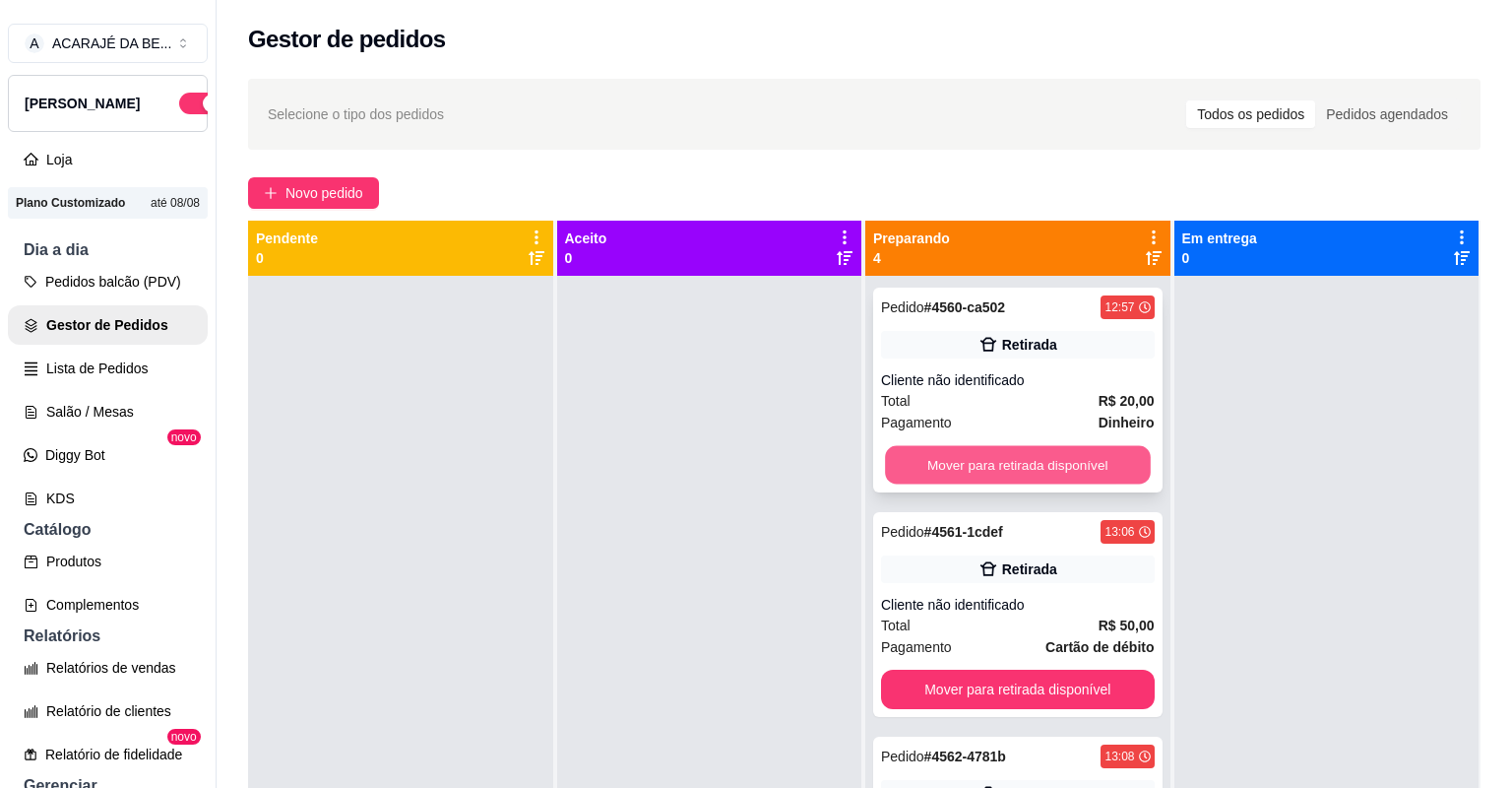 click on "Mover para retirada disponível" at bounding box center (1017, 465) 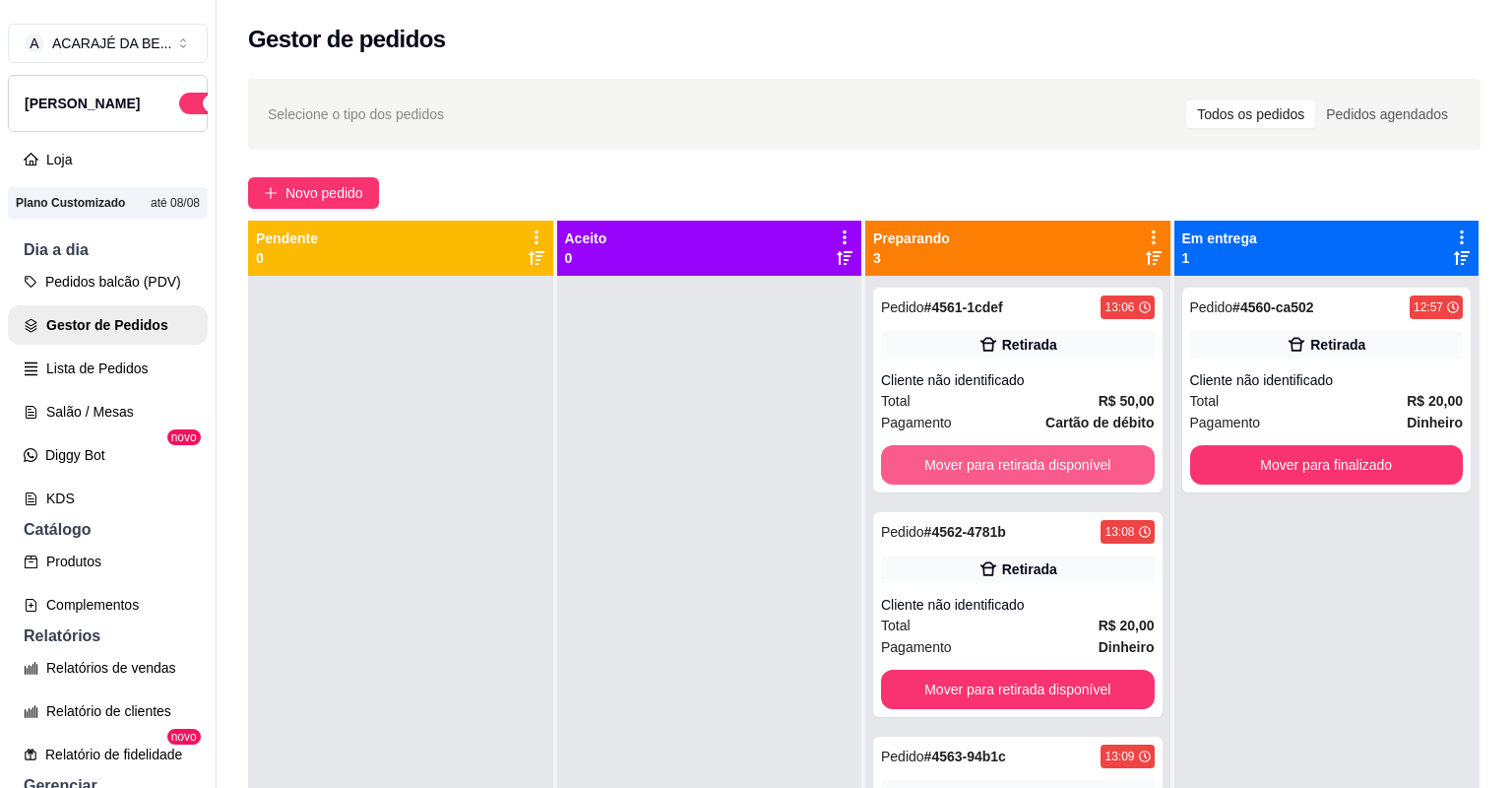 click on "Mover para retirada disponível" at bounding box center (1018, 465) 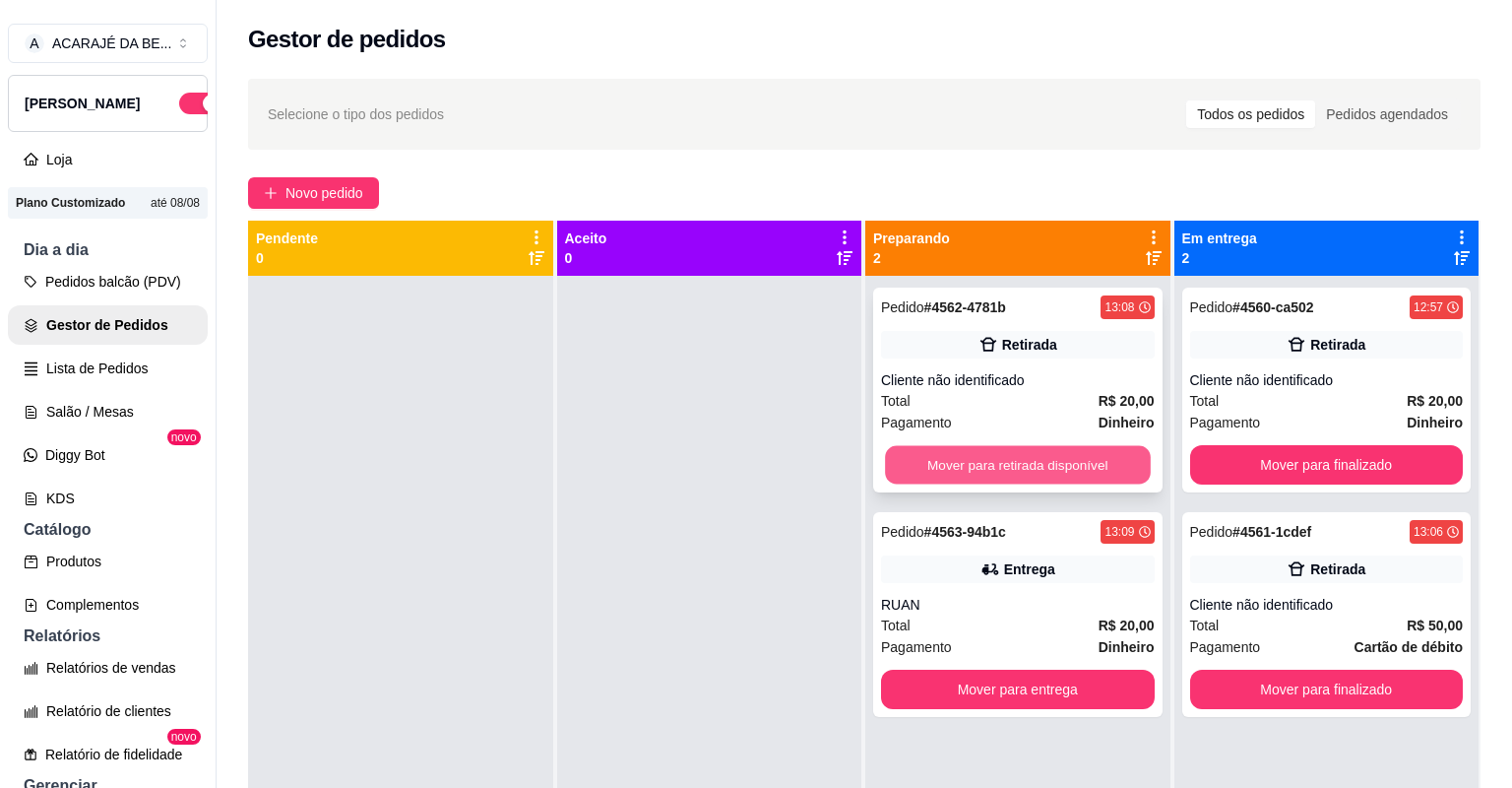 click on "Mover para retirada disponível" at bounding box center [1017, 465] 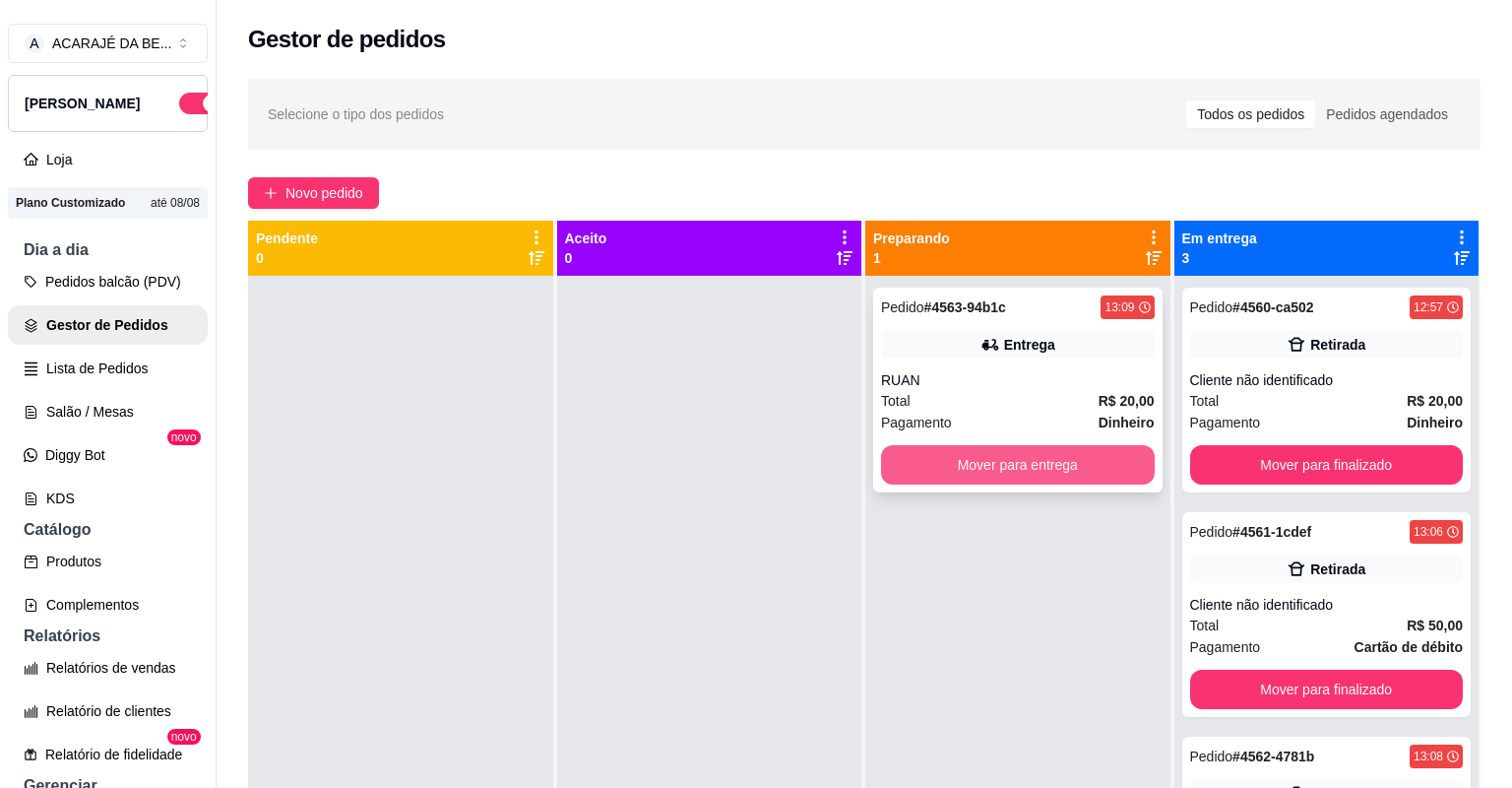 click on "Mover para entrega" at bounding box center (1018, 465) 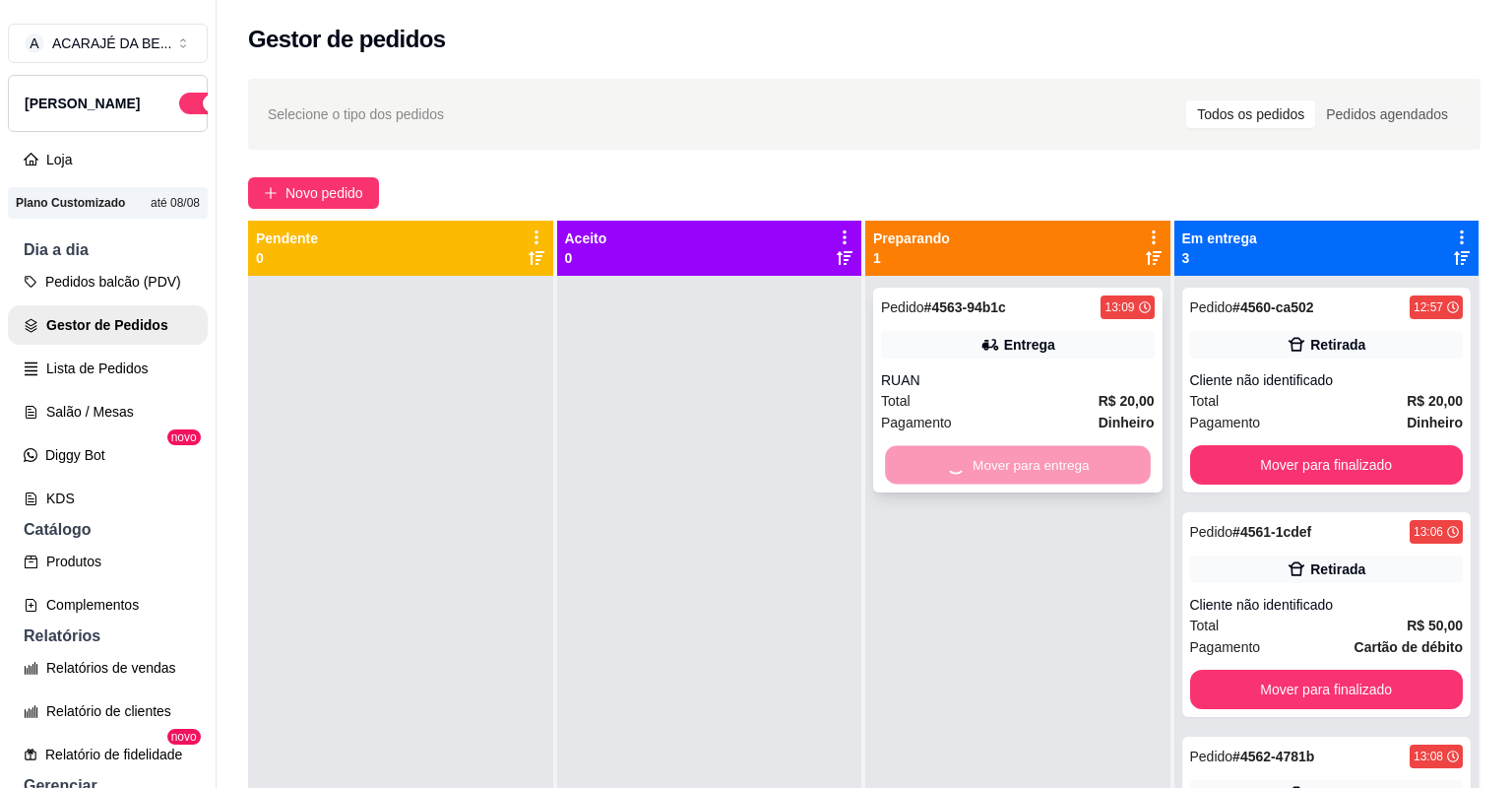 click on "Mover para entrega" at bounding box center [1018, 465] 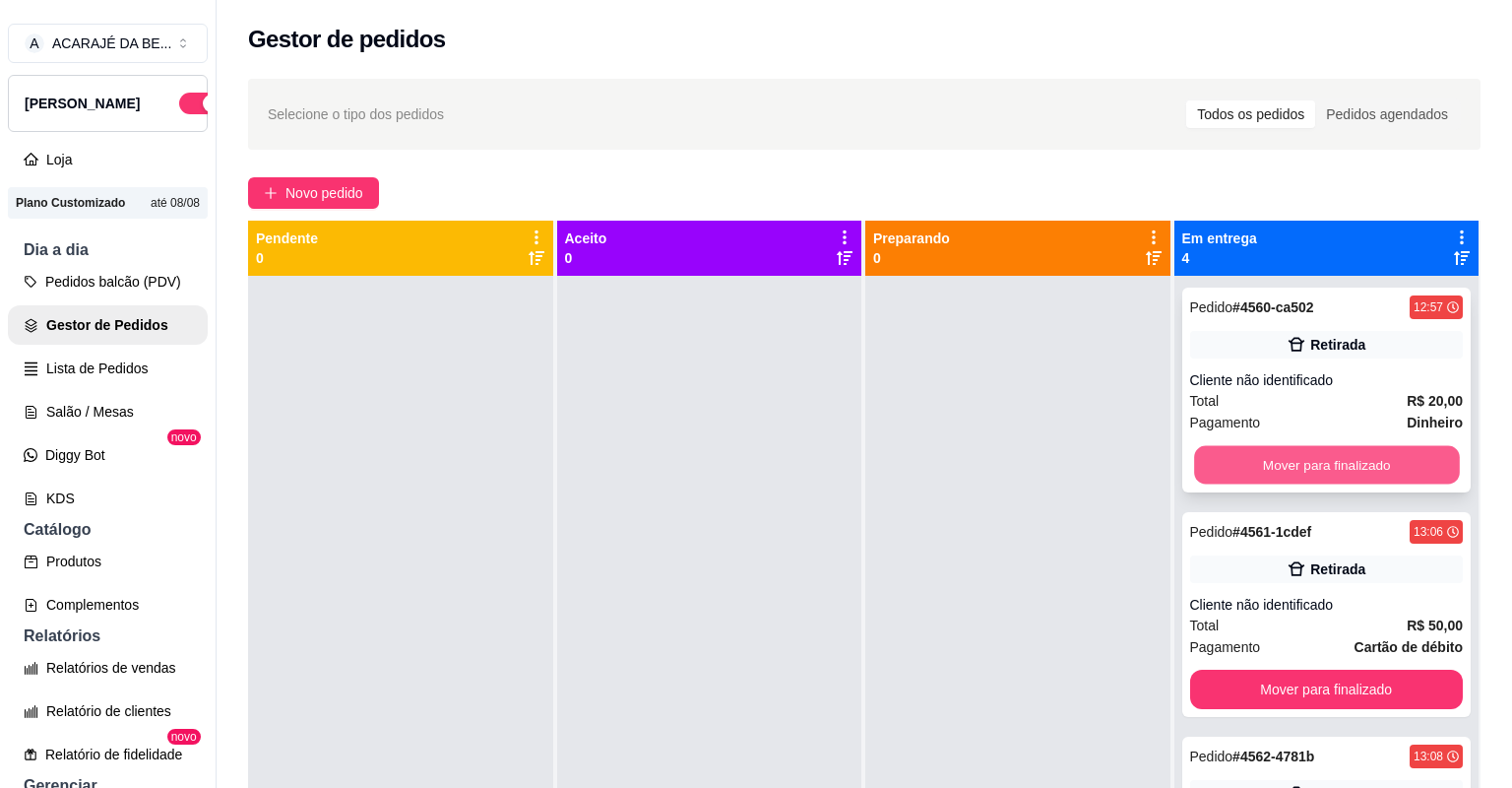 click on "Mover para finalizado" at bounding box center [1326, 465] 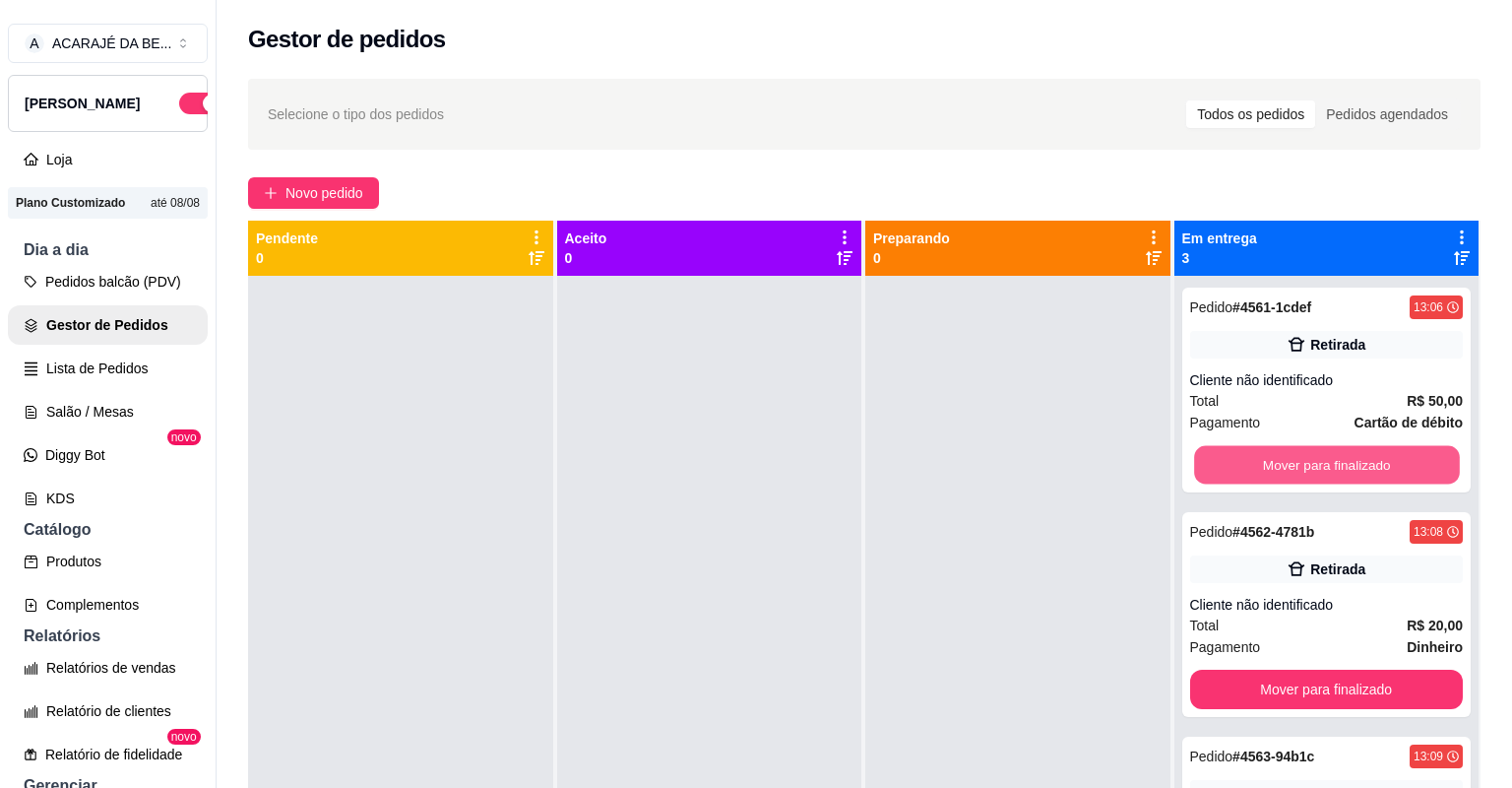 click on "Mover para finalizado" at bounding box center [1326, 465] 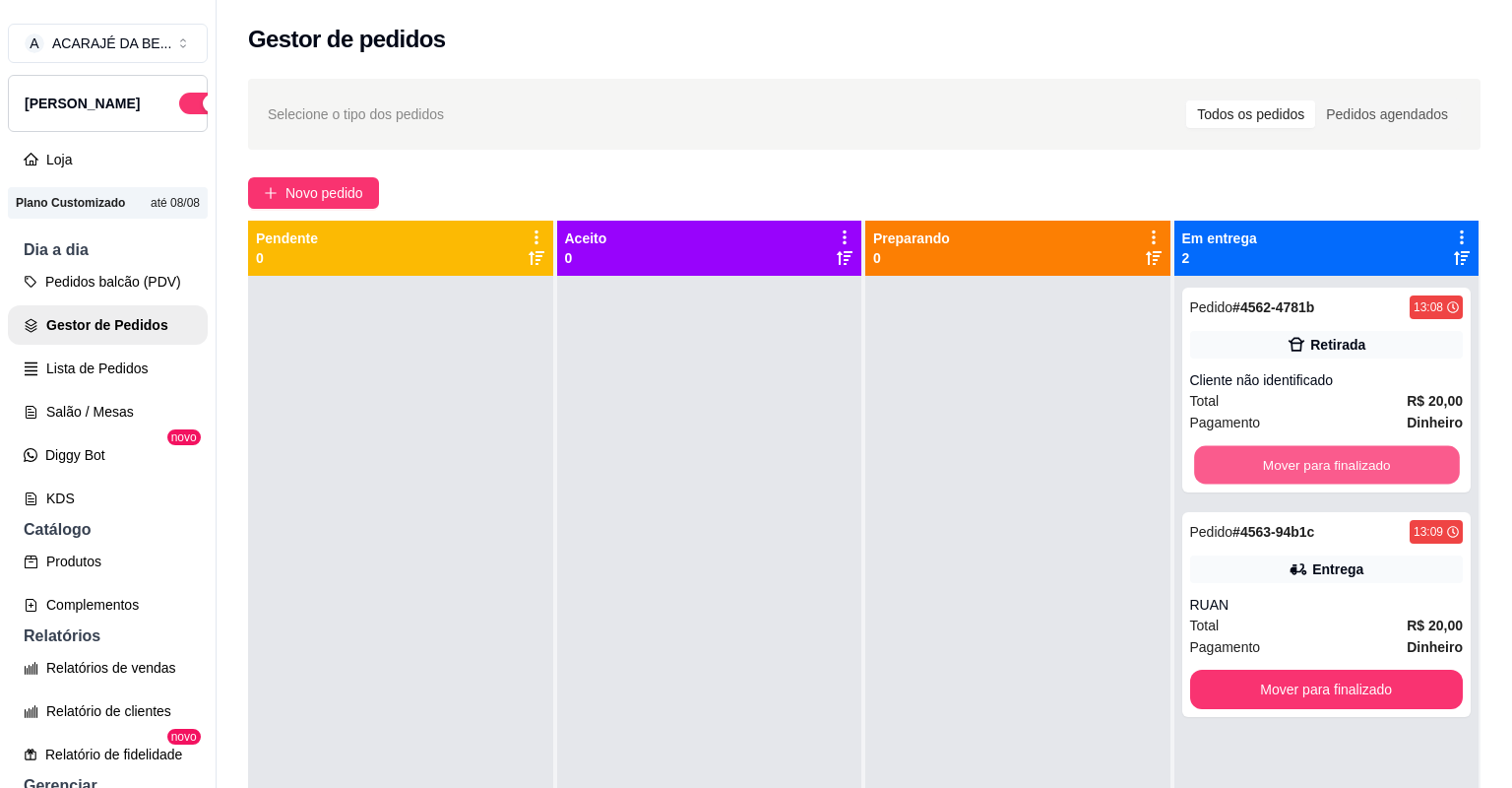 click on "Mover para finalizado" at bounding box center [1326, 465] 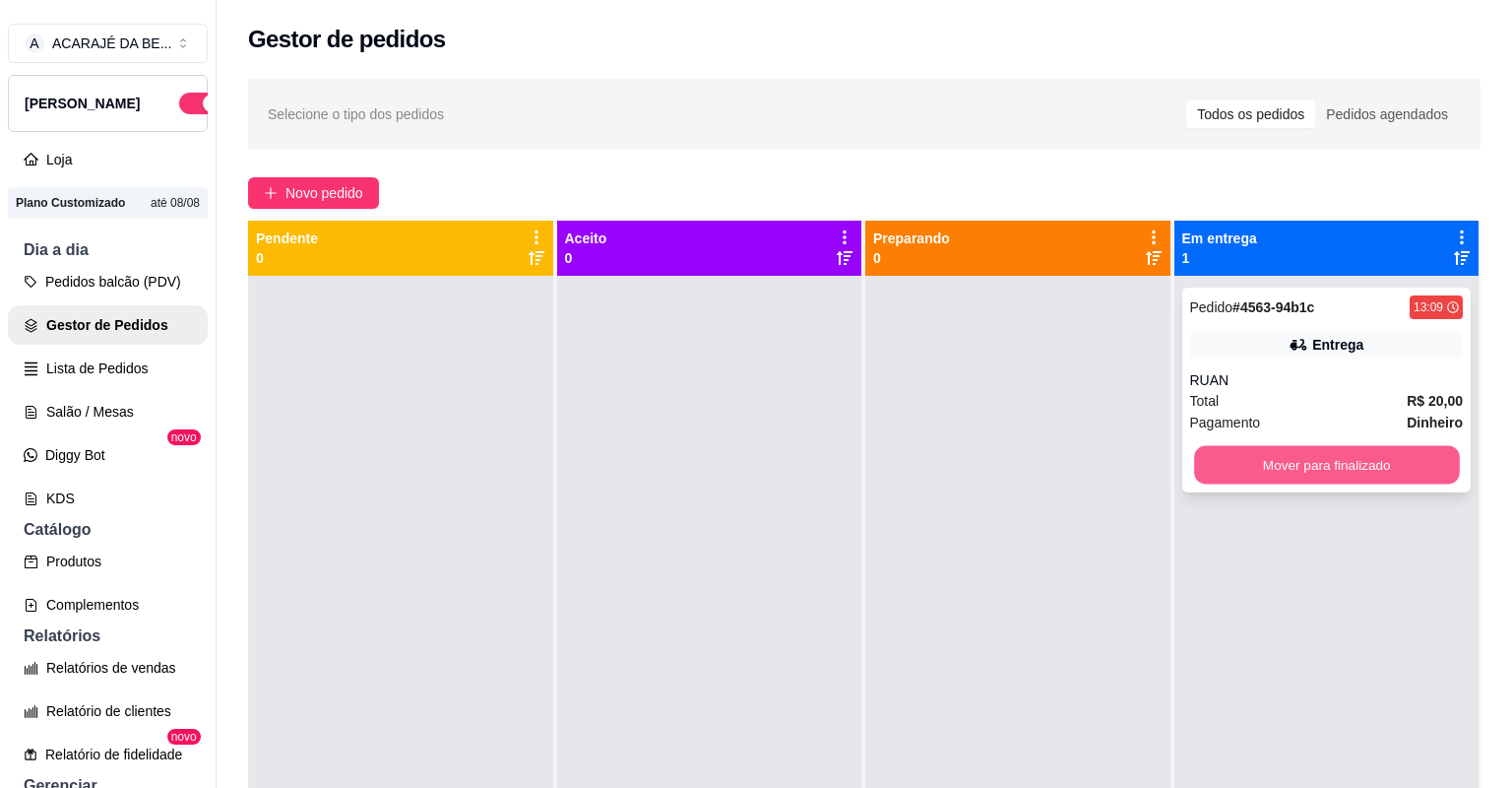 click on "Mover para finalizado" at bounding box center (1326, 465) 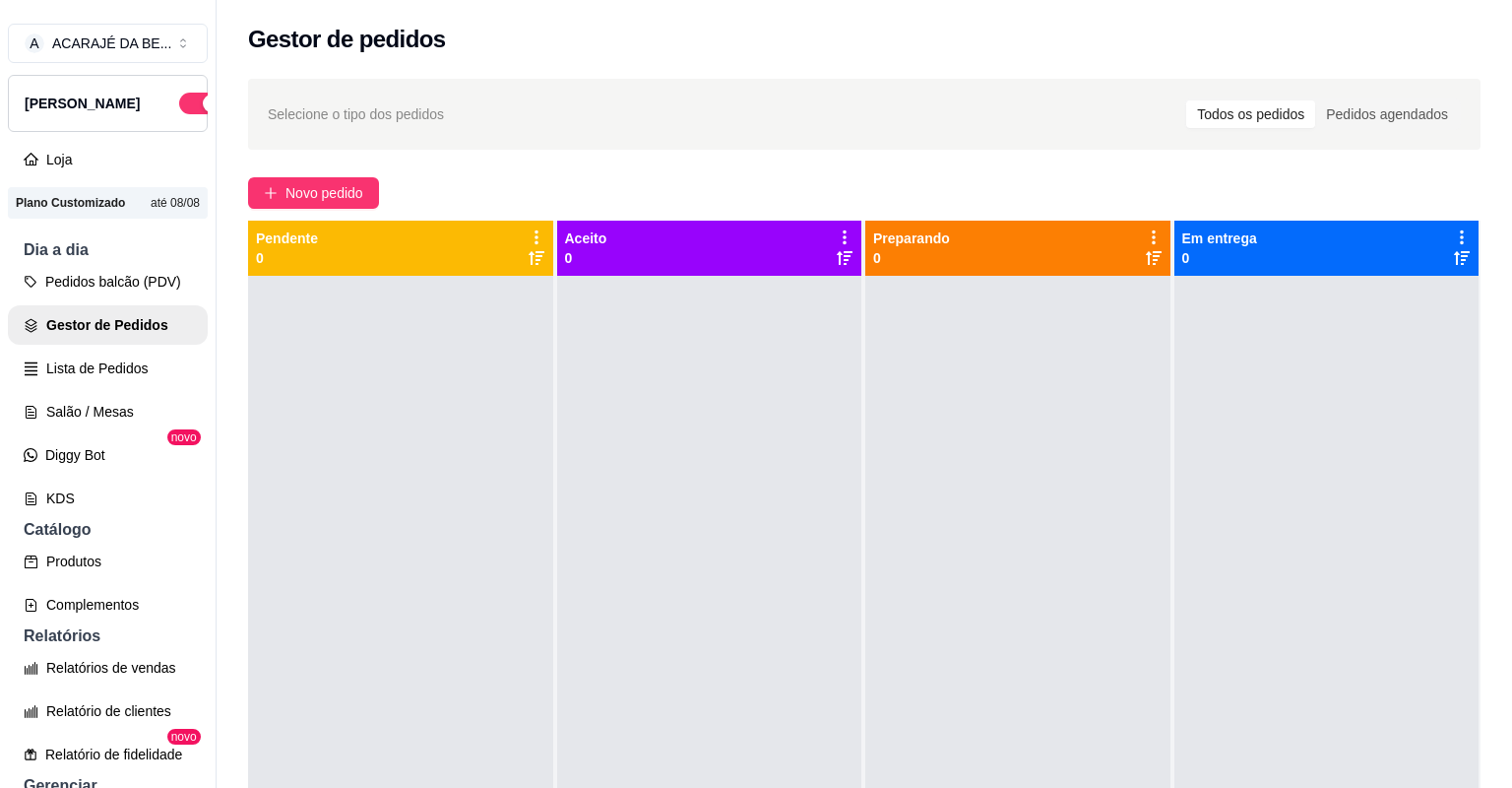 click at bounding box center [1018, 670] 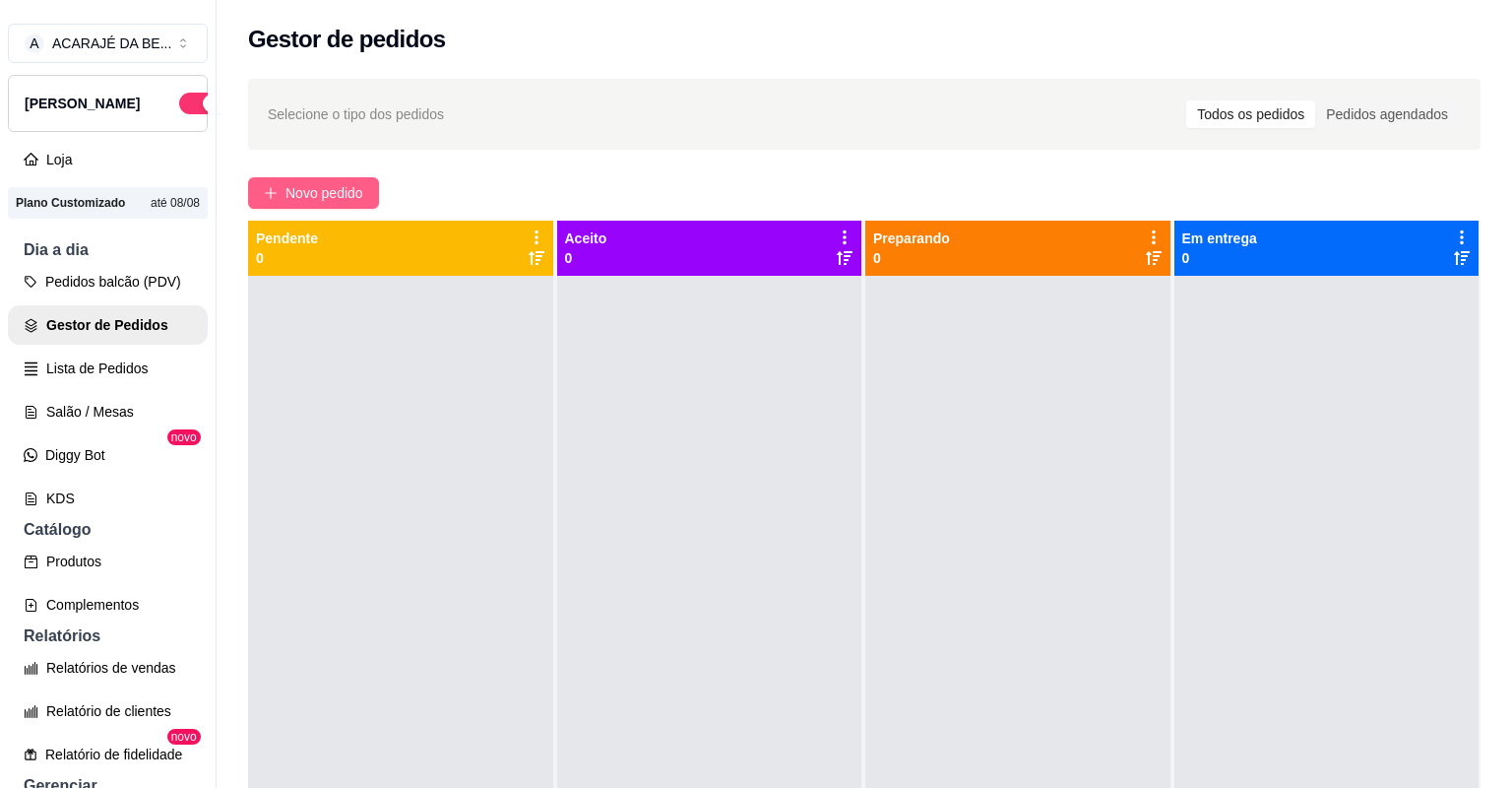 click on "Novo pedido" at bounding box center [324, 193] 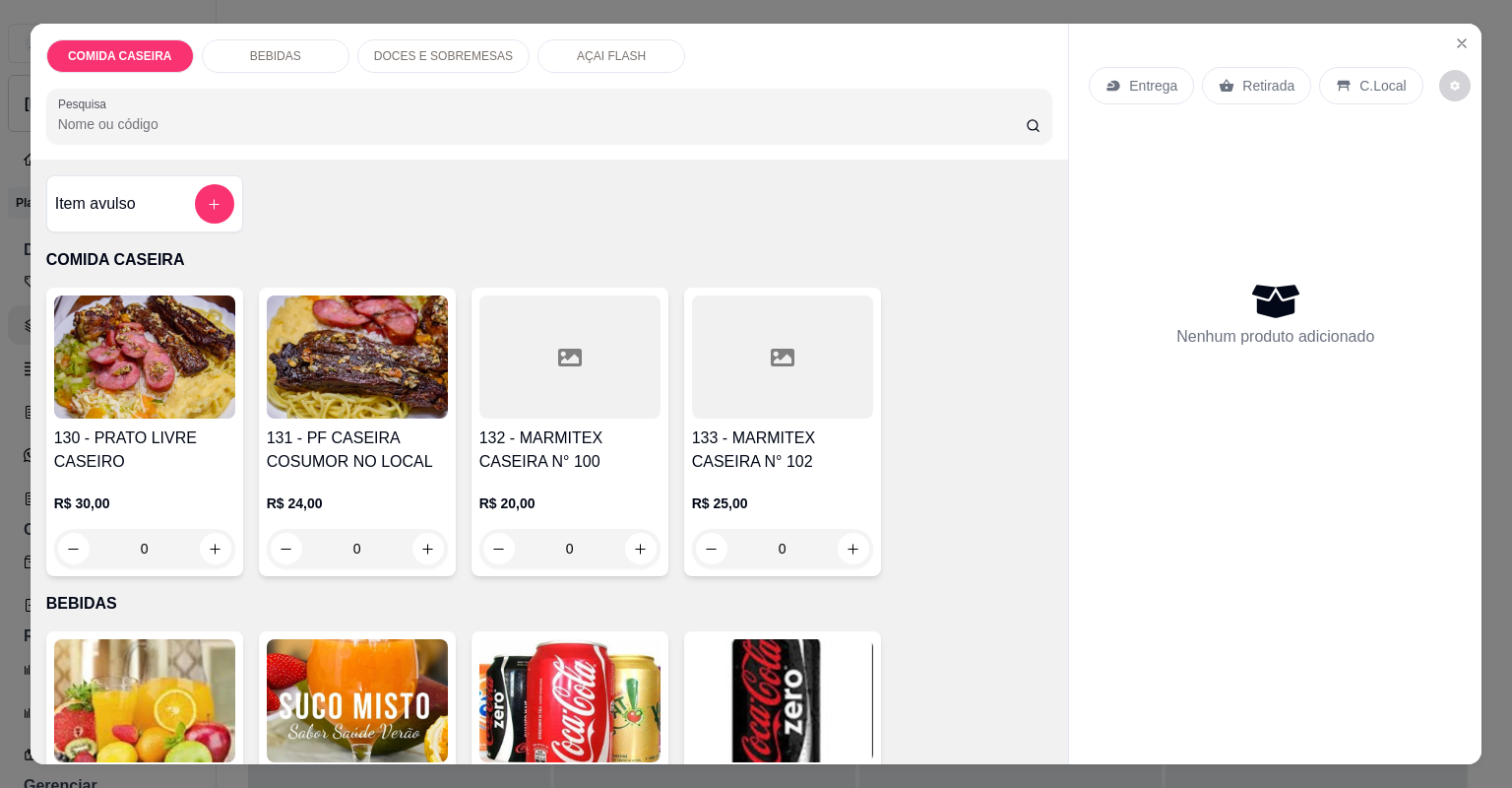 click 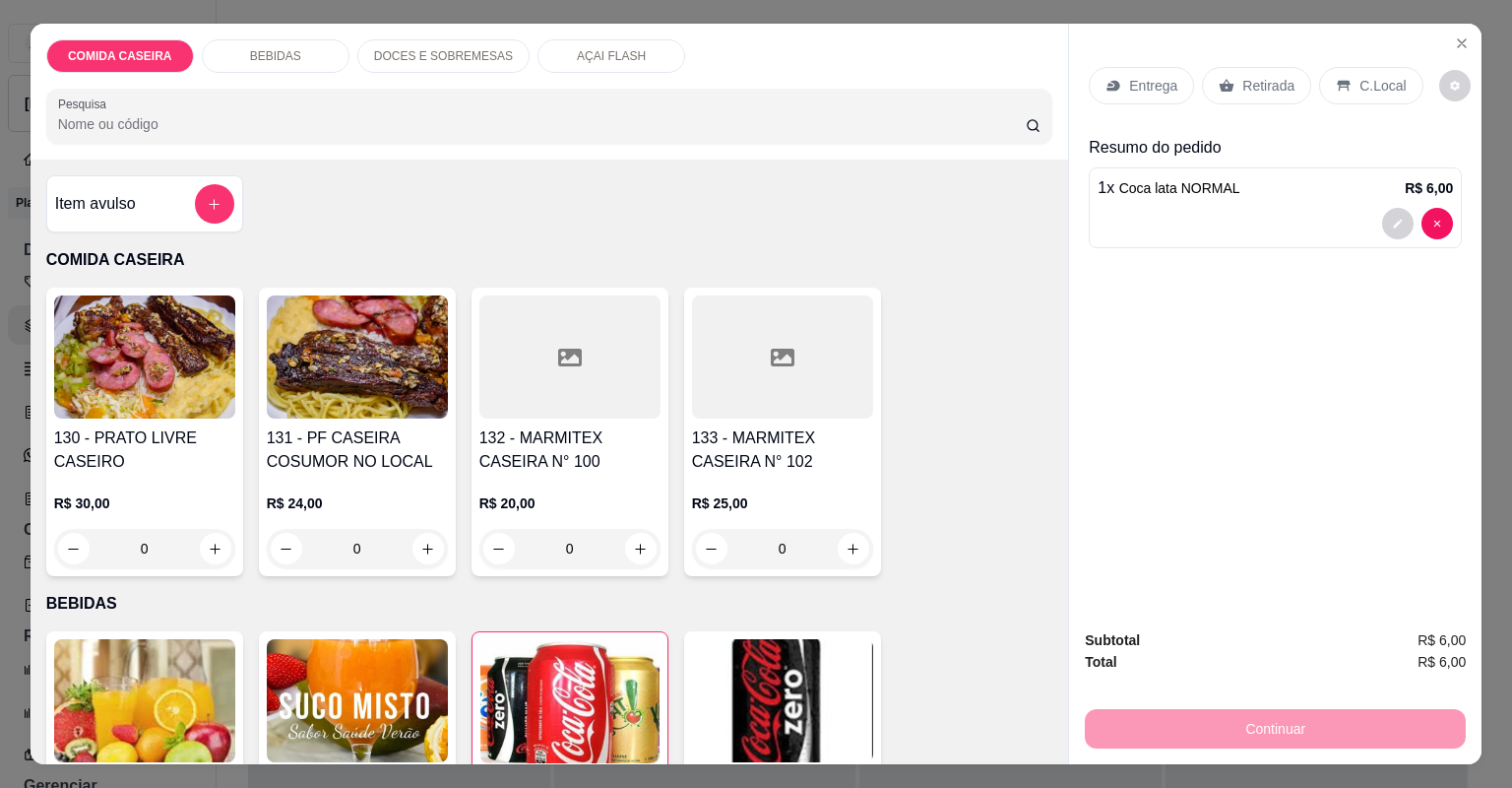 click on "Entrega" at bounding box center [1141, 86] 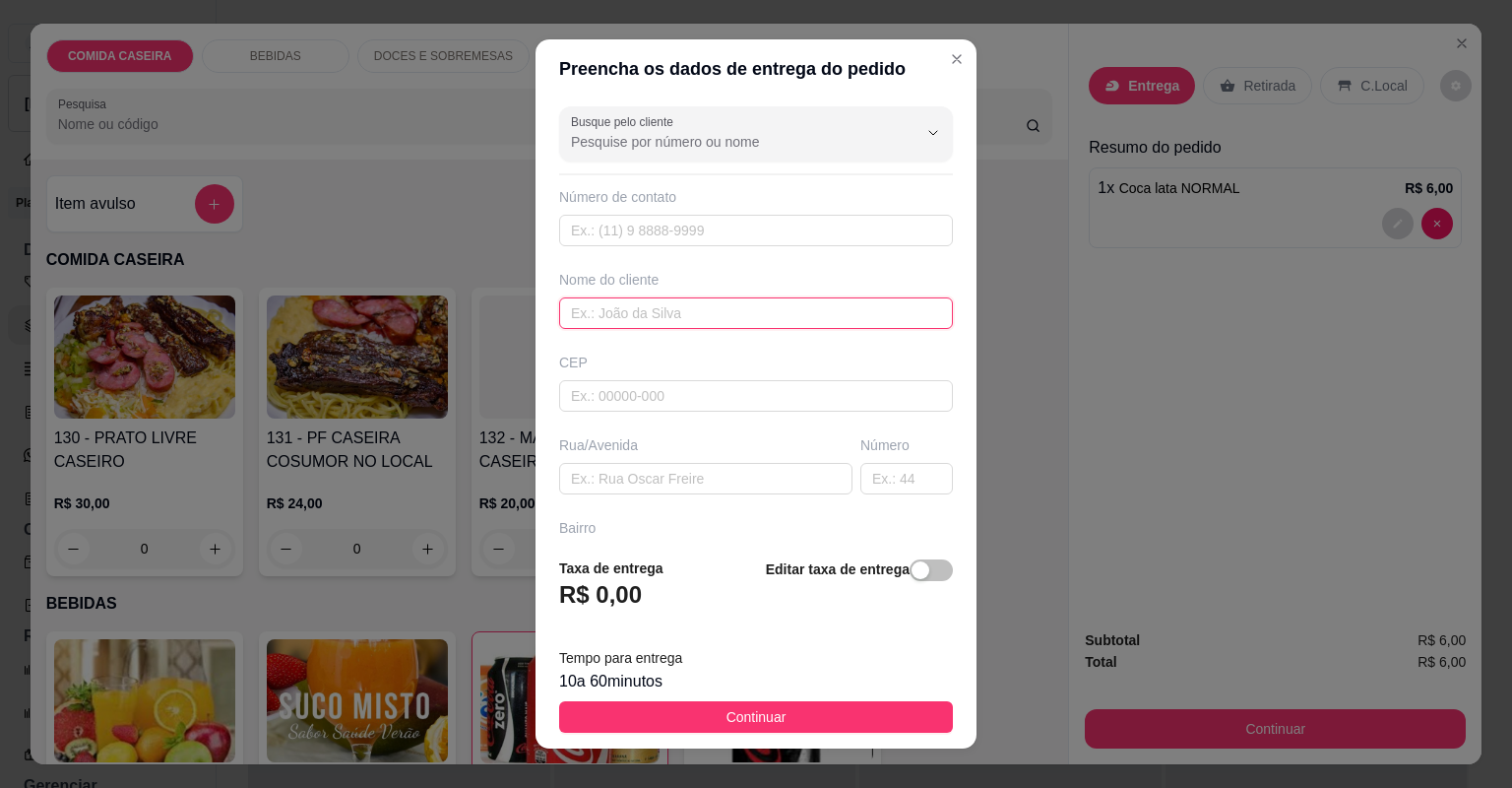 click at bounding box center [756, 313] 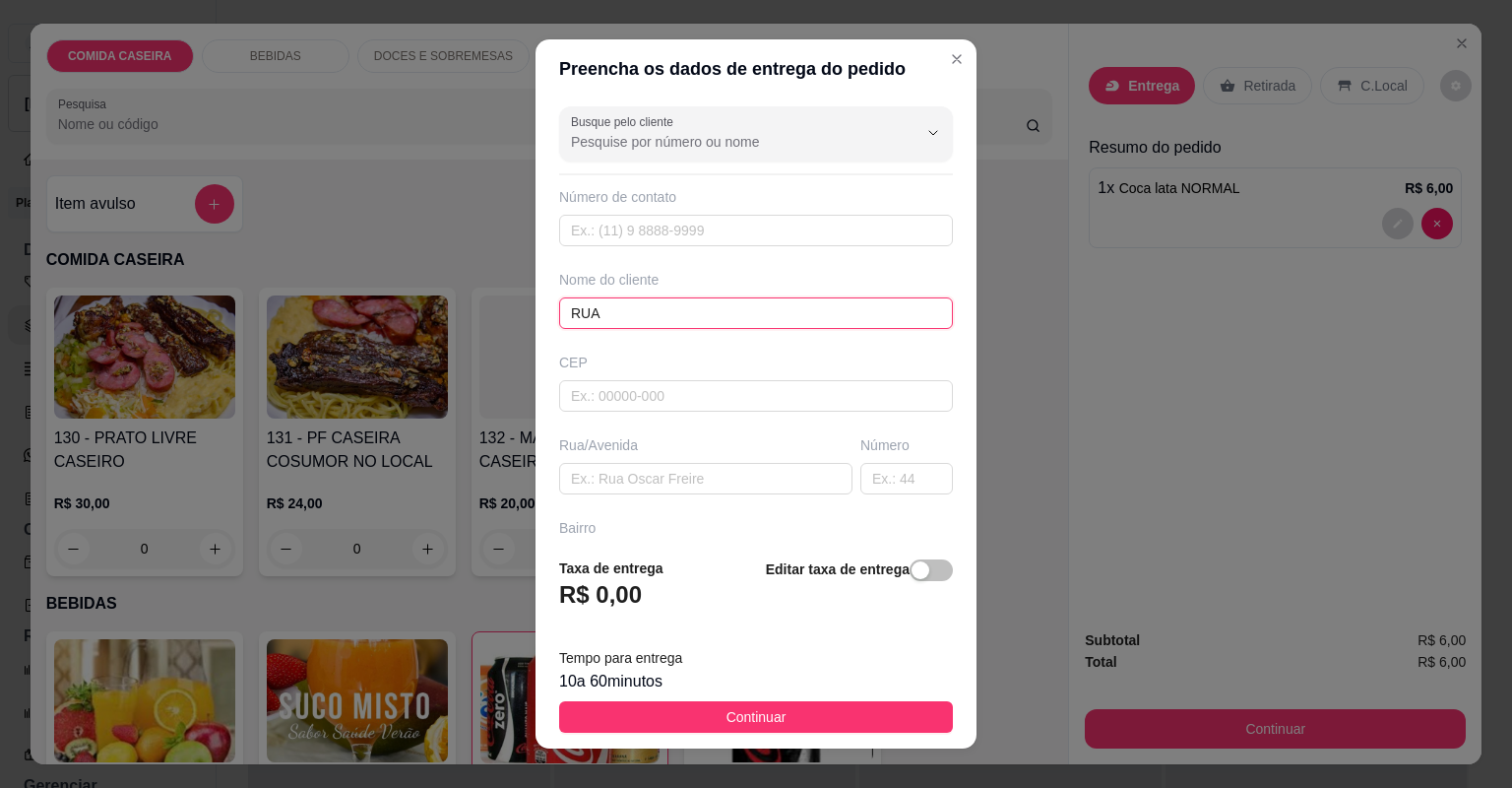 type on "RUAN" 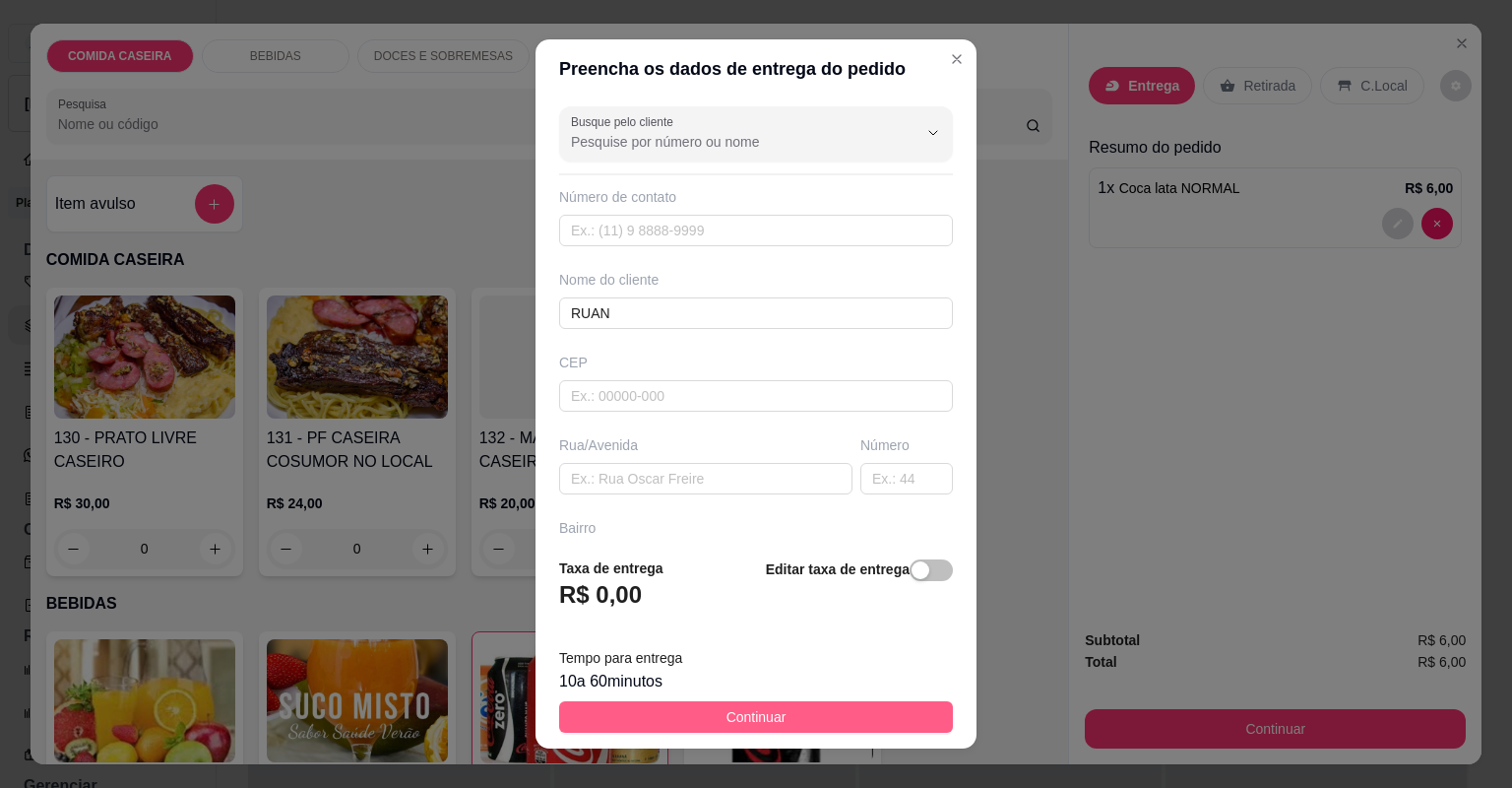 click on "Continuar" at bounding box center (756, 717) 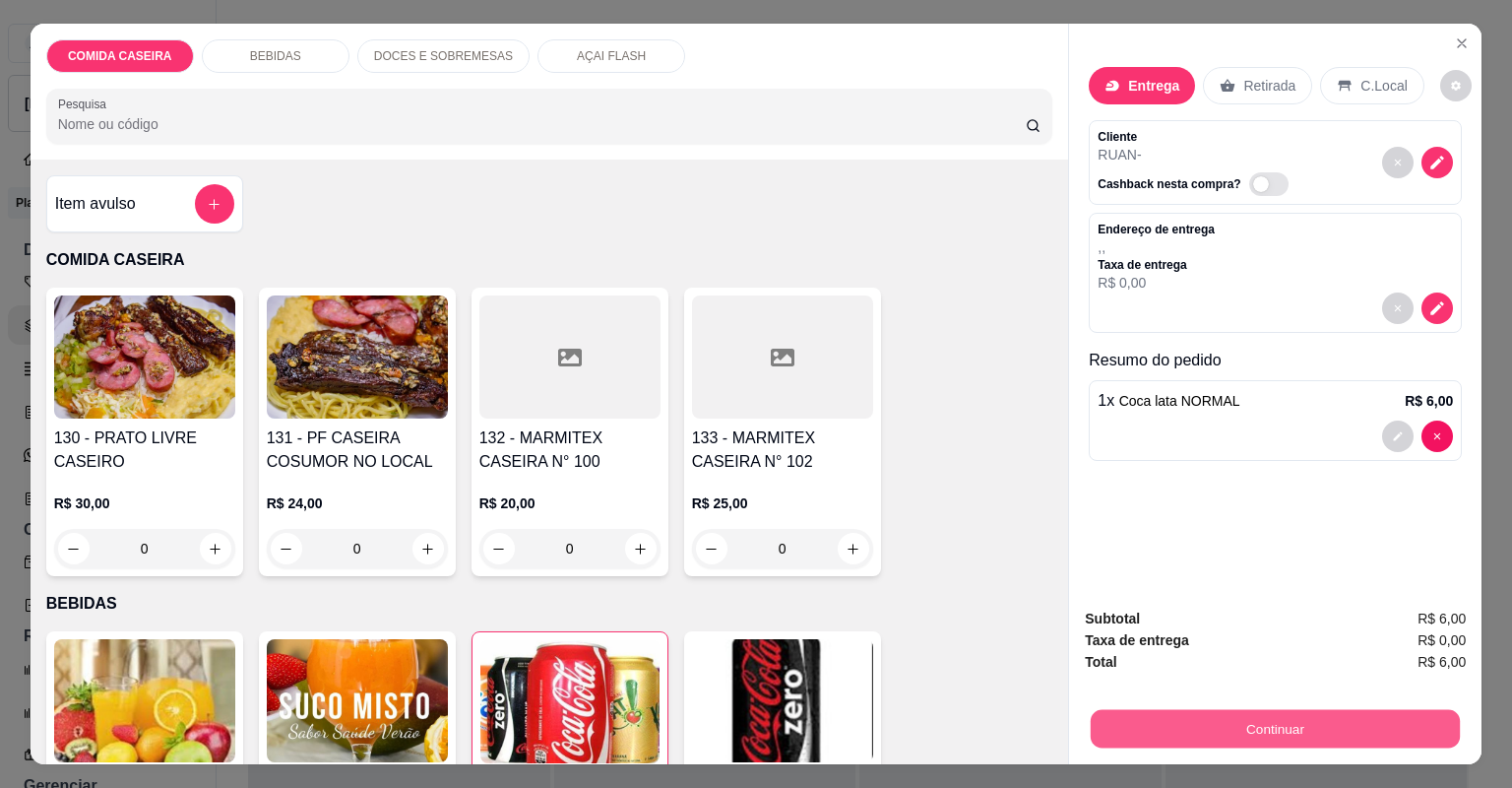 click on "Continuar" at bounding box center (1275, 729) 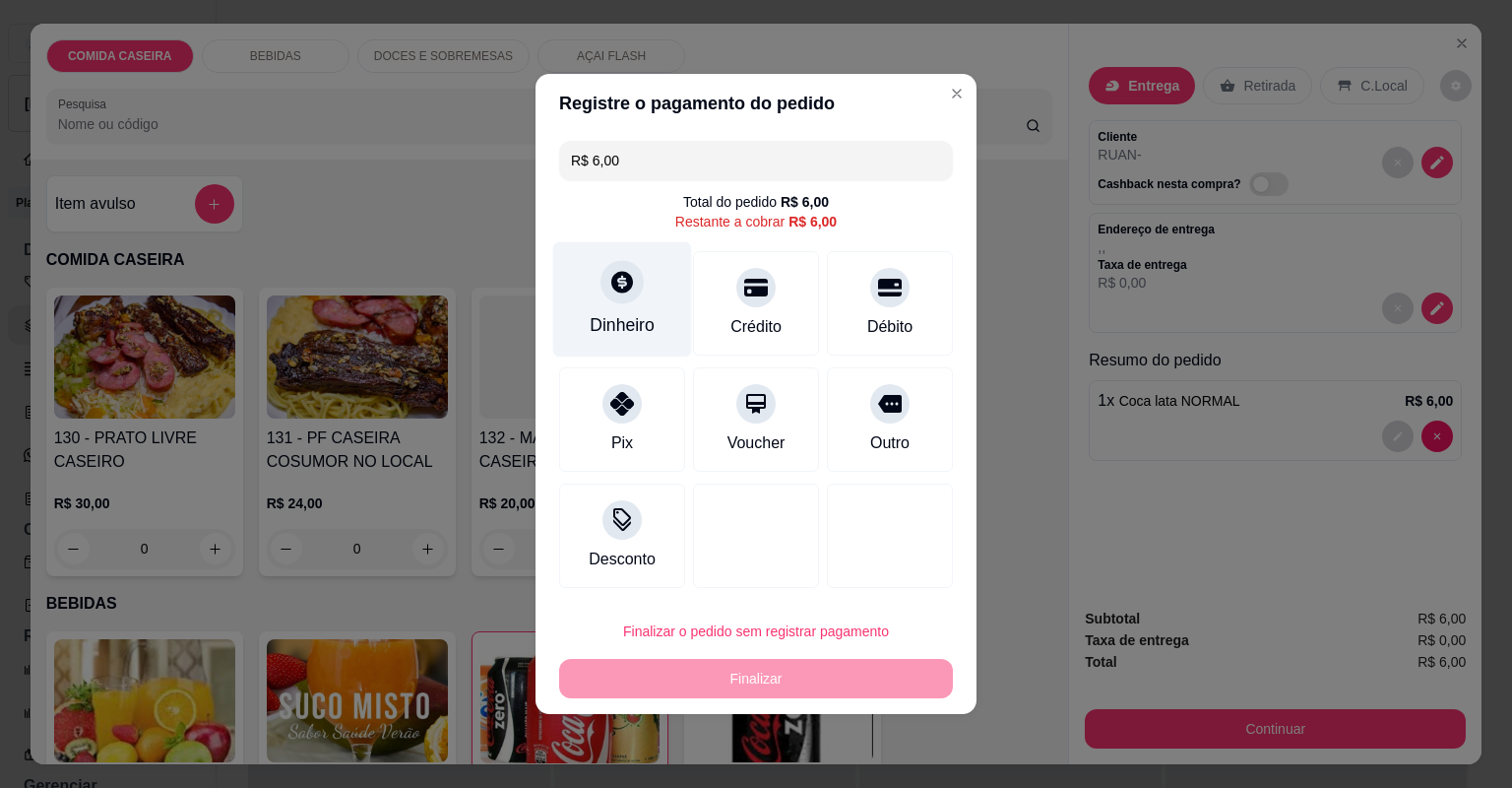 click on "Dinheiro" at bounding box center [622, 299] 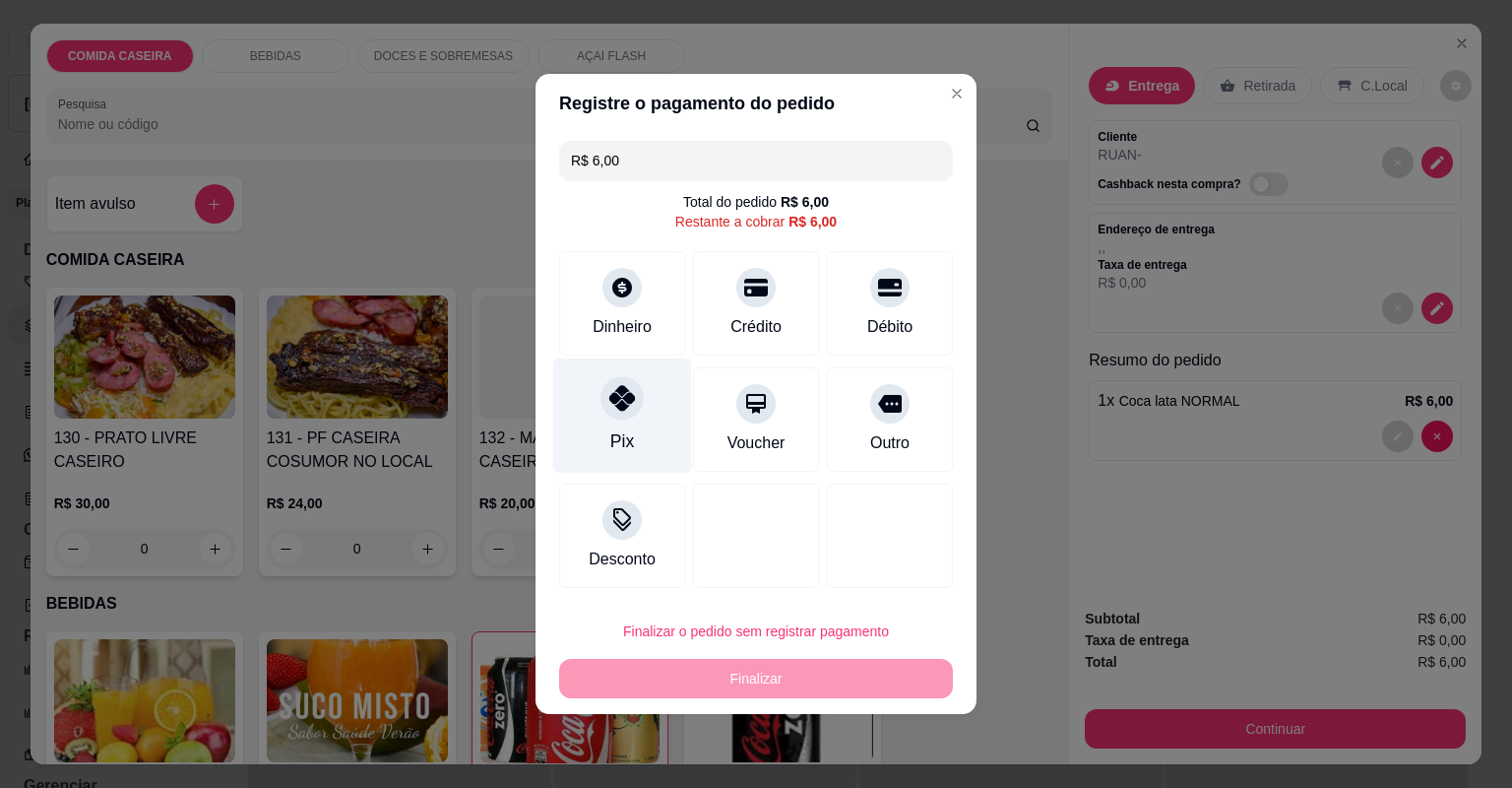 click on "Pix" at bounding box center (622, 416) 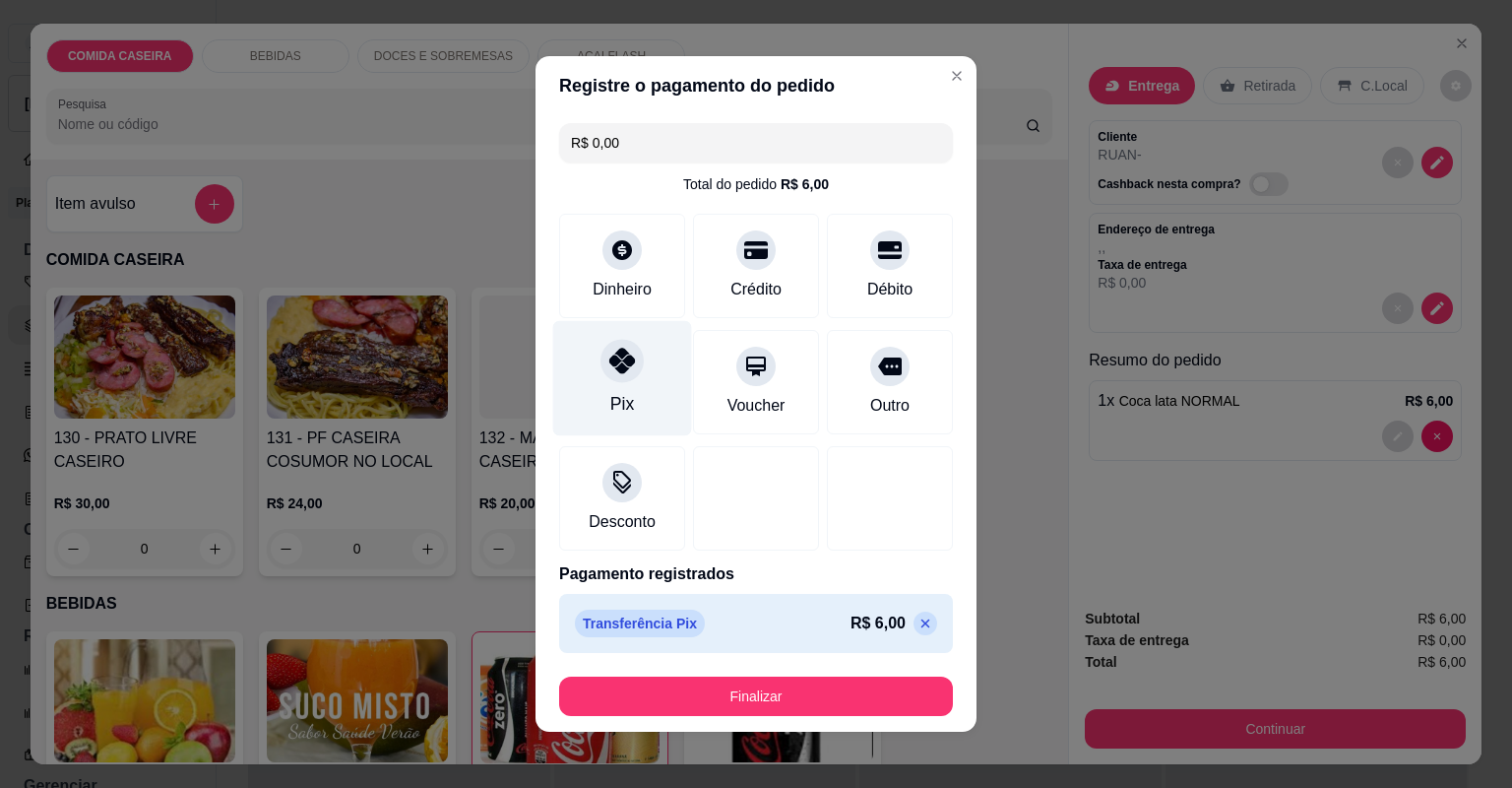 type on "R$ 0,00" 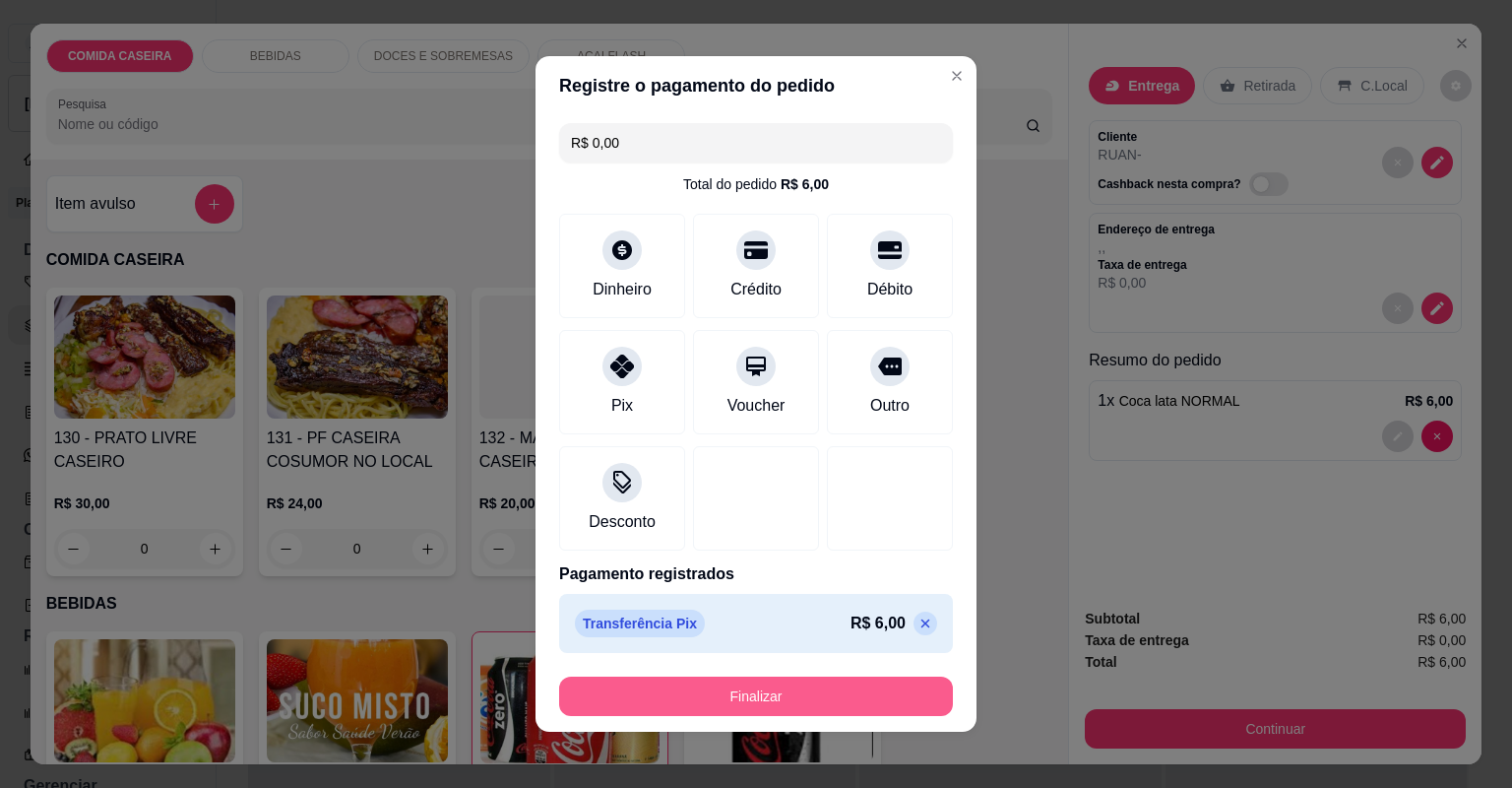 click on "Finalizar" at bounding box center (756, 696) 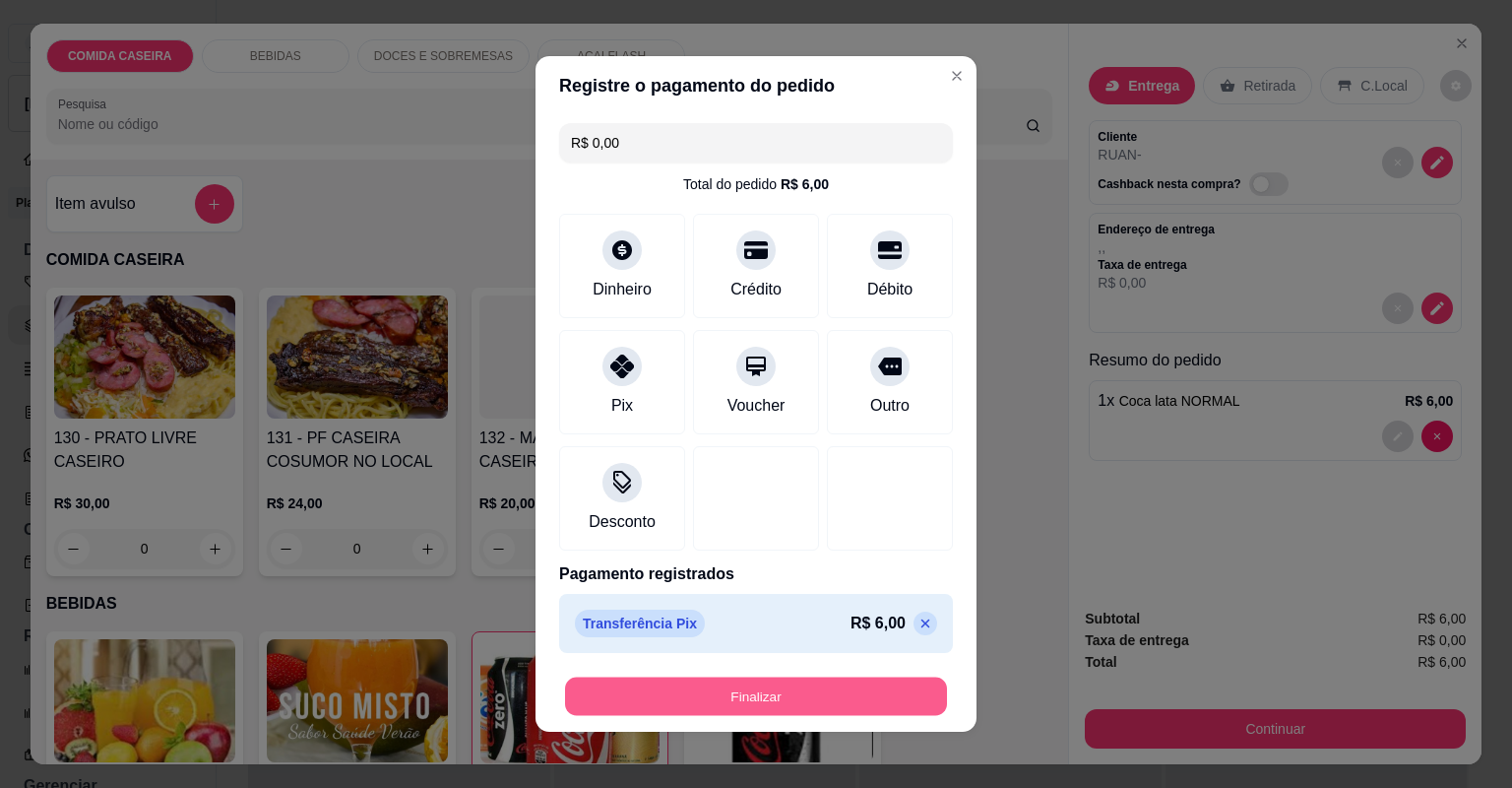 click on "Finalizar" at bounding box center (756, 696) 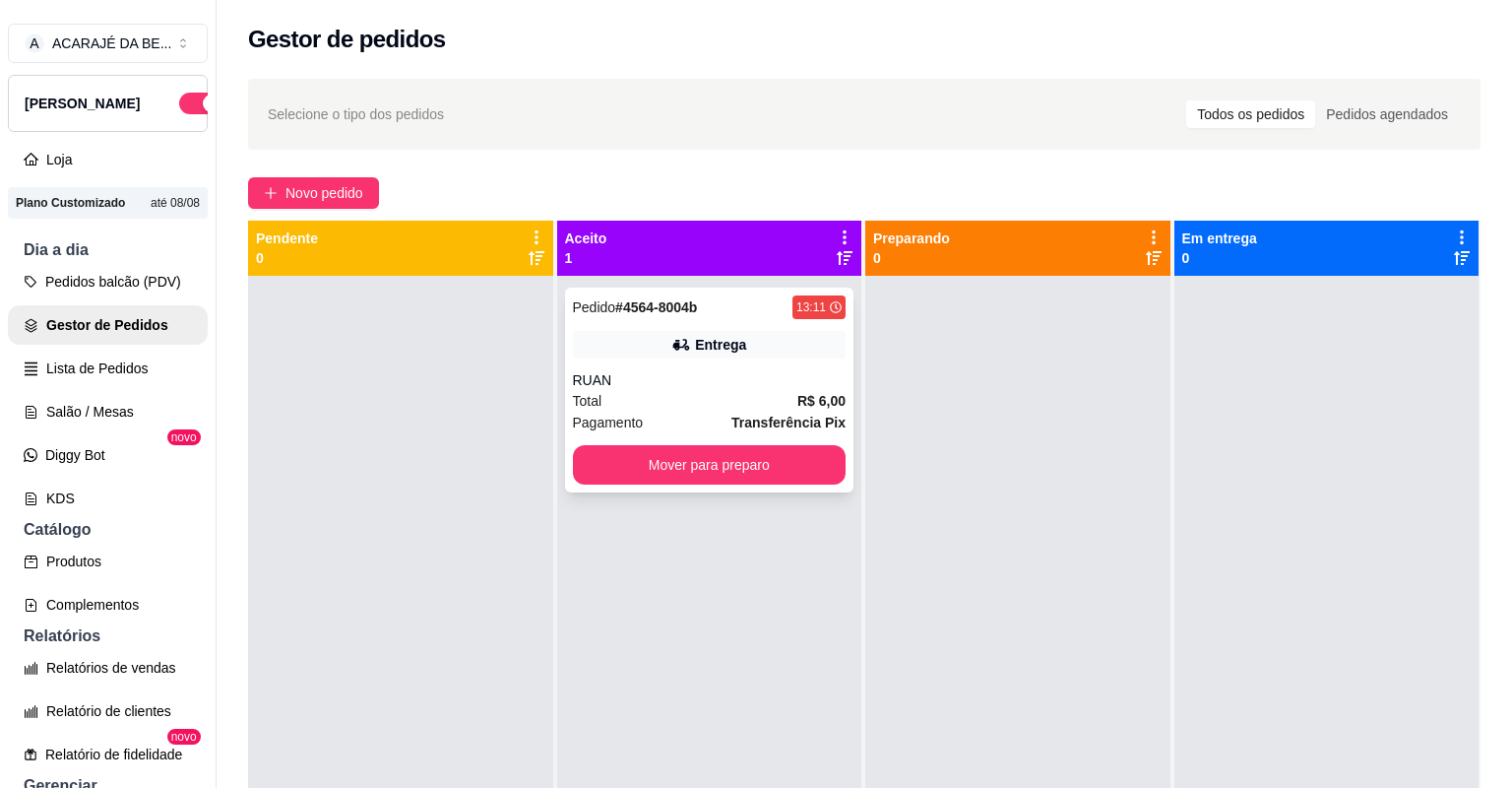 click on "Total R$ 6,00" at bounding box center [710, 401] 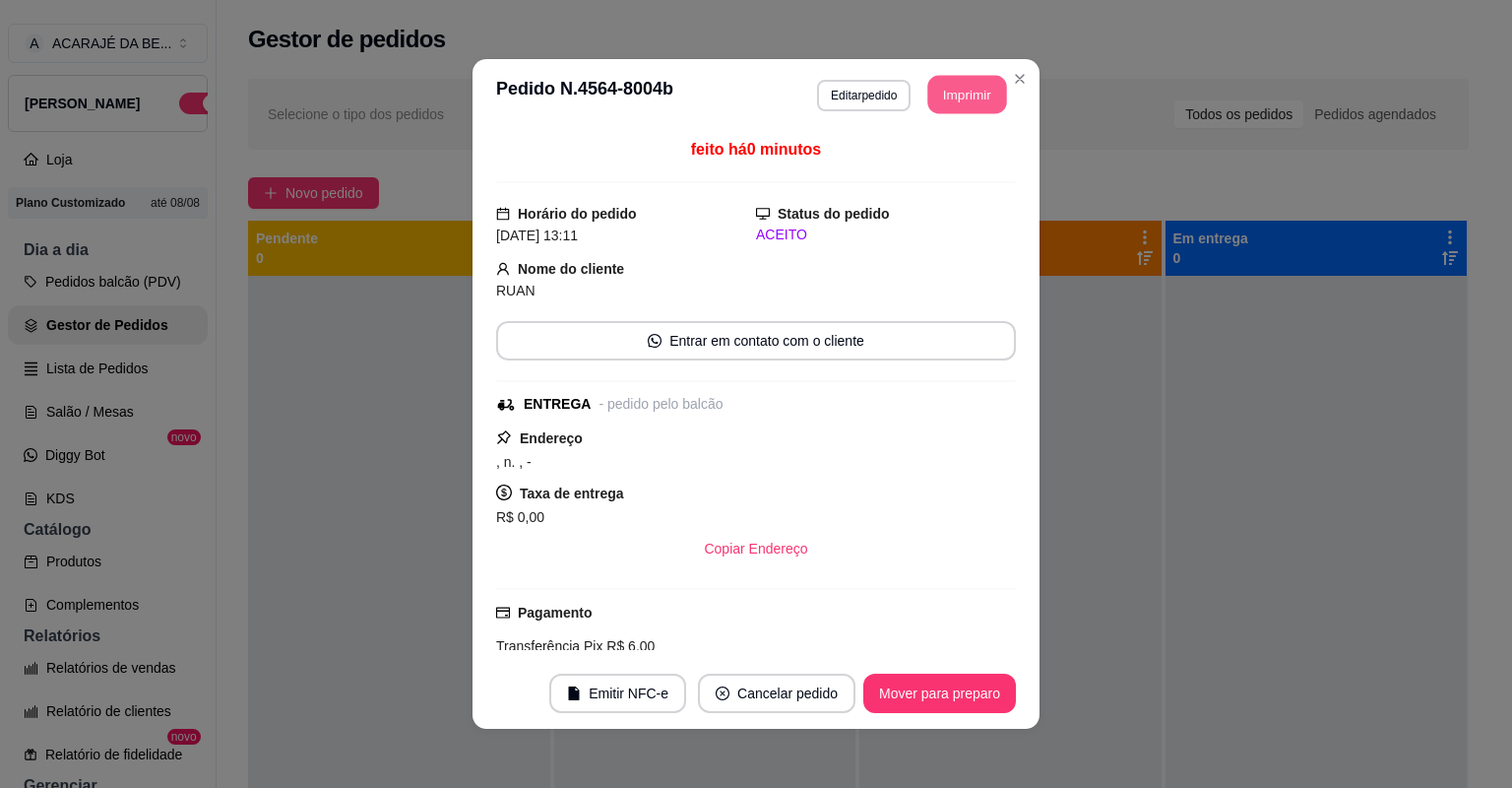 click on "Imprimir" at bounding box center [968, 95] 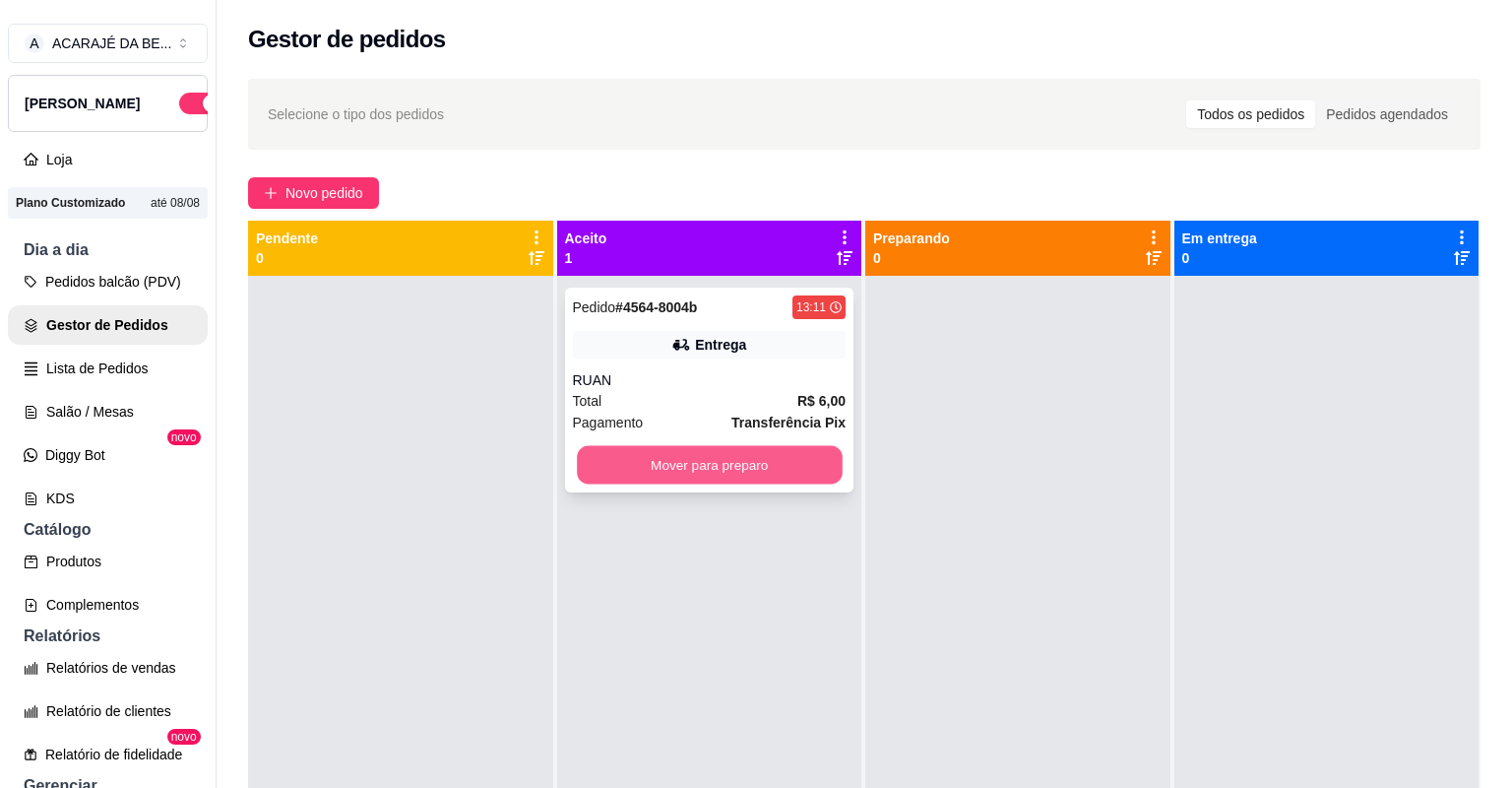 click on "Mover para preparo" at bounding box center (709, 465) 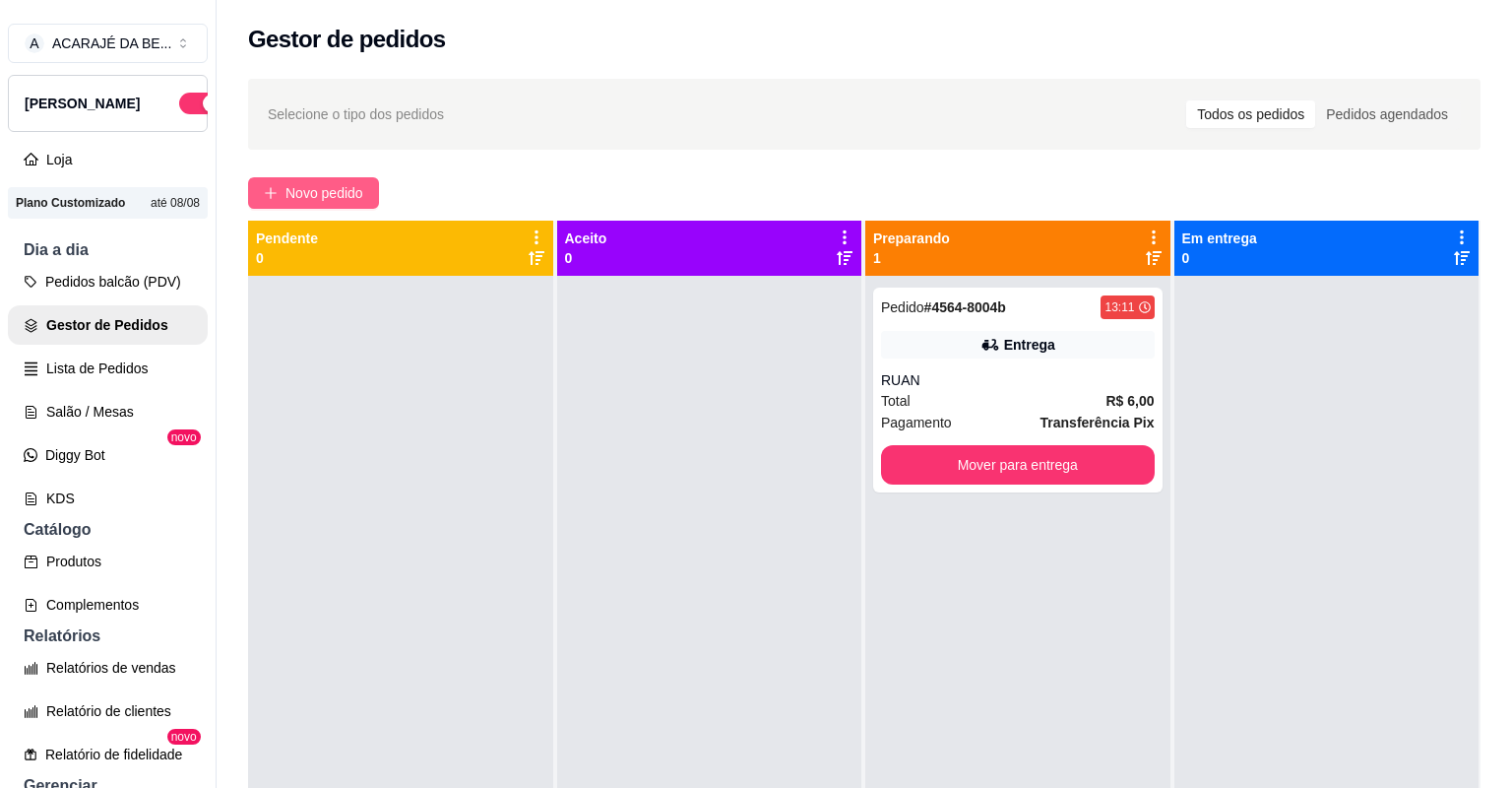 click on "Novo pedido" at bounding box center (324, 193) 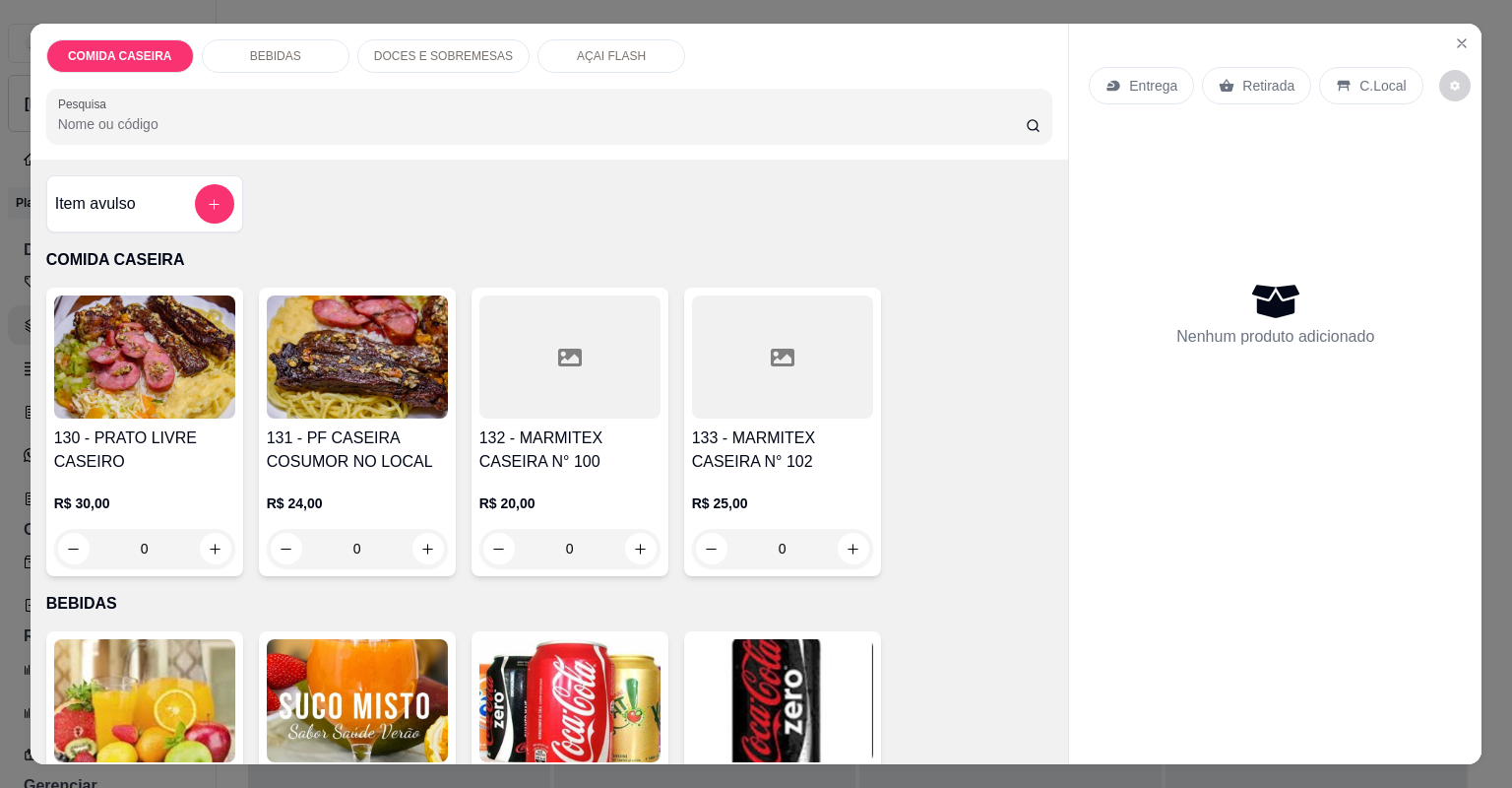 click on "R$ 20,00 0" at bounding box center [570, 521] 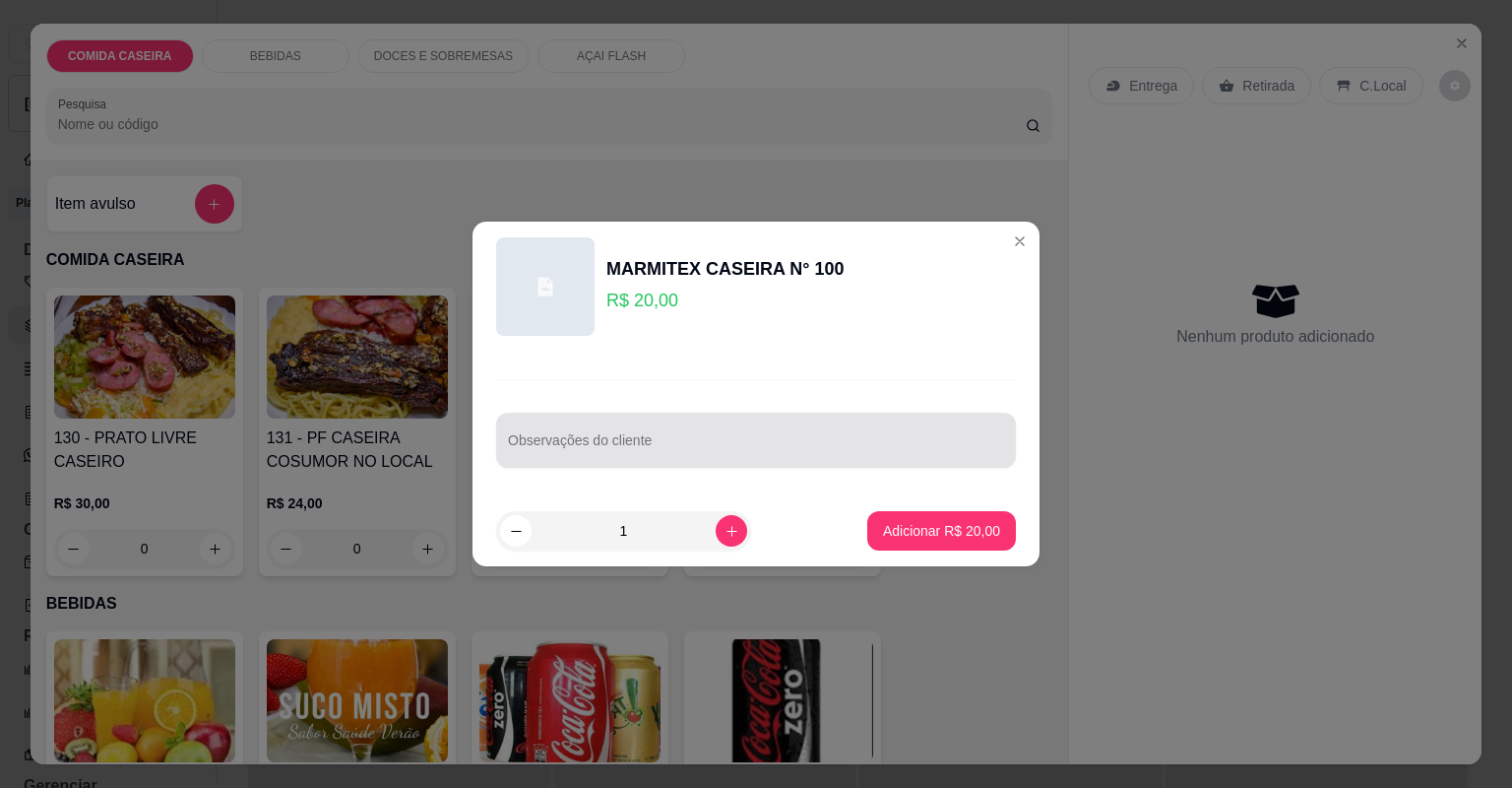 click at bounding box center (756, 440) 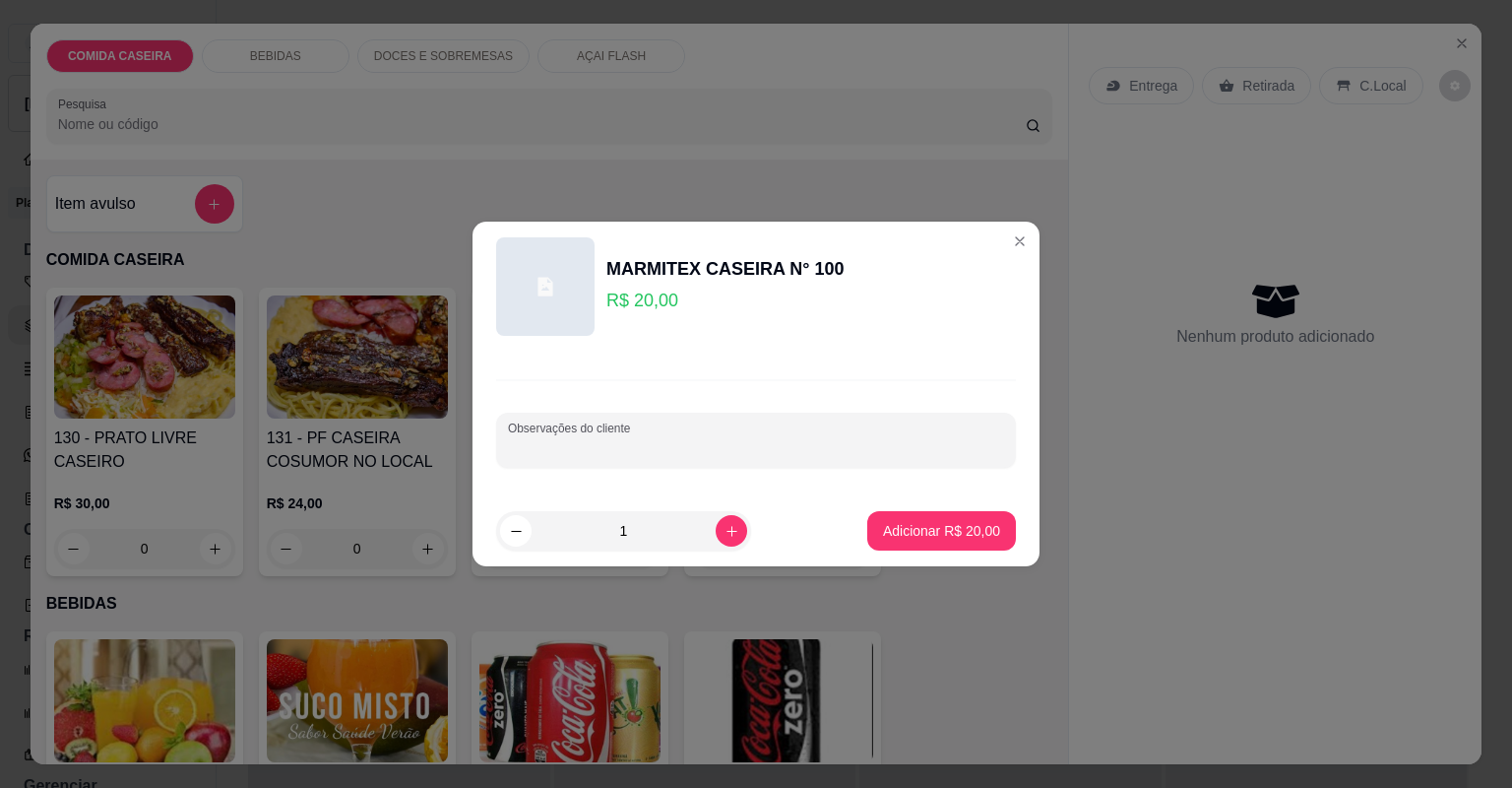 paste on "Mocofato  feijão tropeiro, o restante completo" 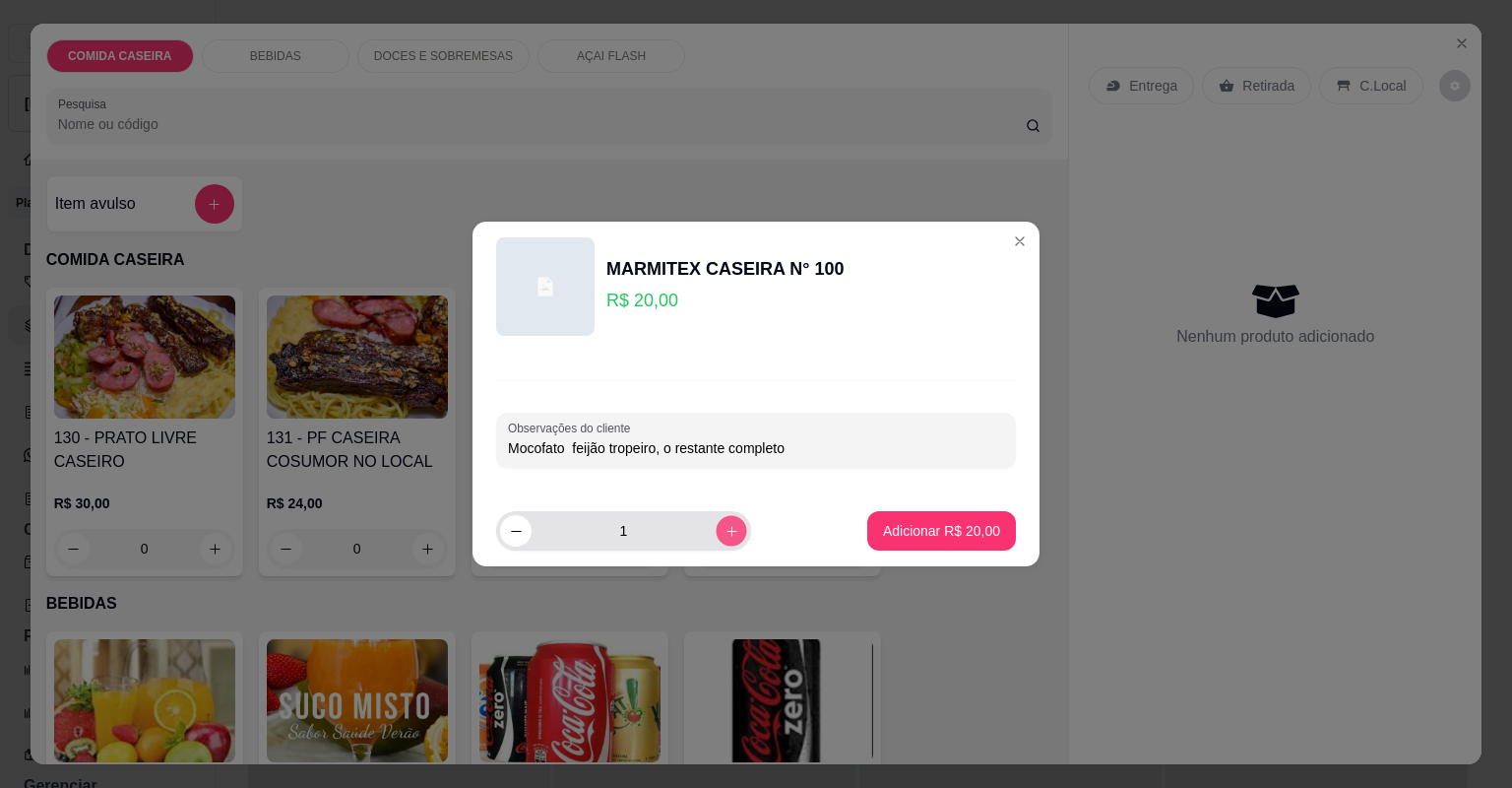 click 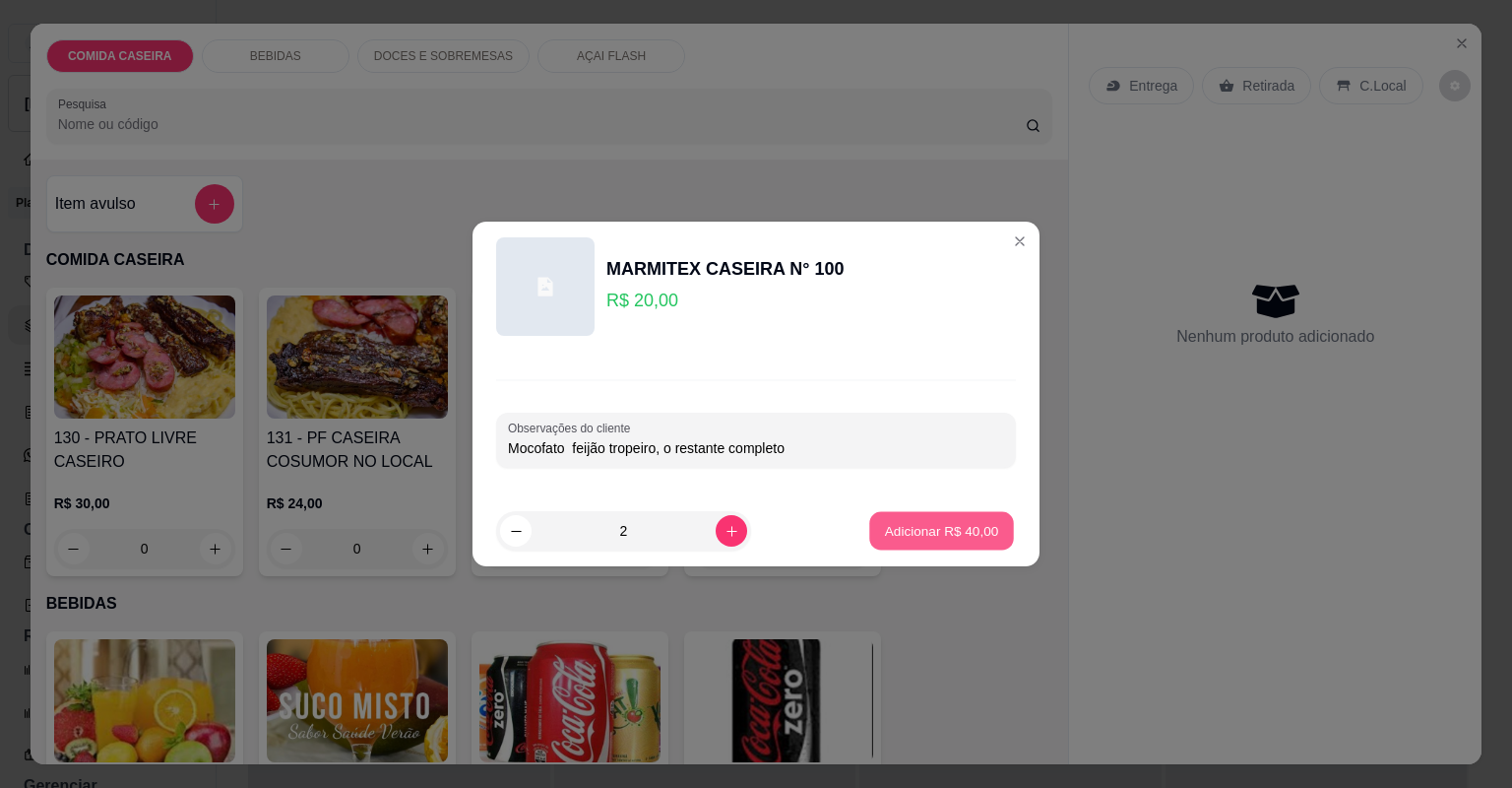 click on "Adicionar   R$ 40,00" at bounding box center (941, 531) 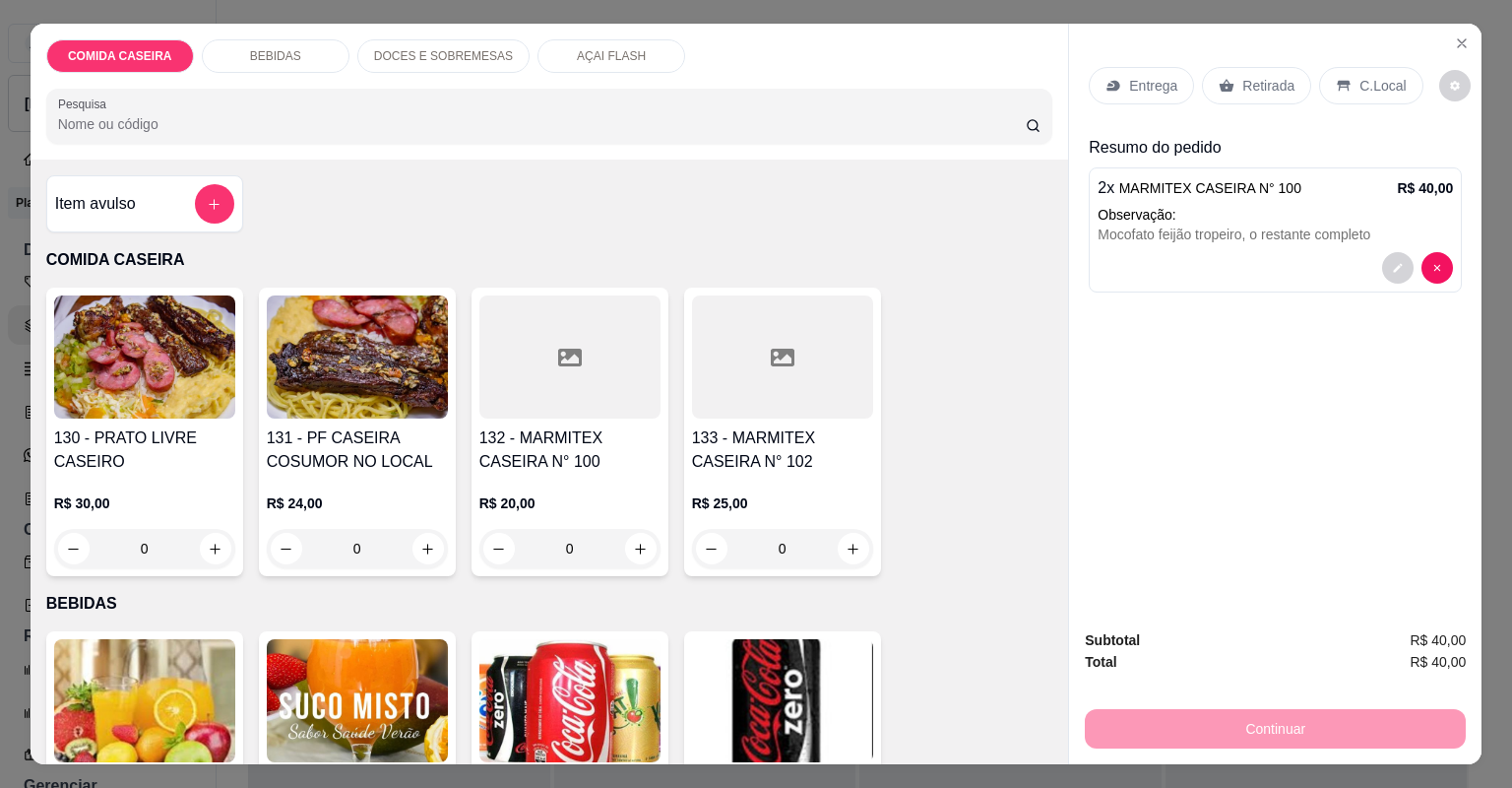 click on "Entrega" at bounding box center (1153, 86) 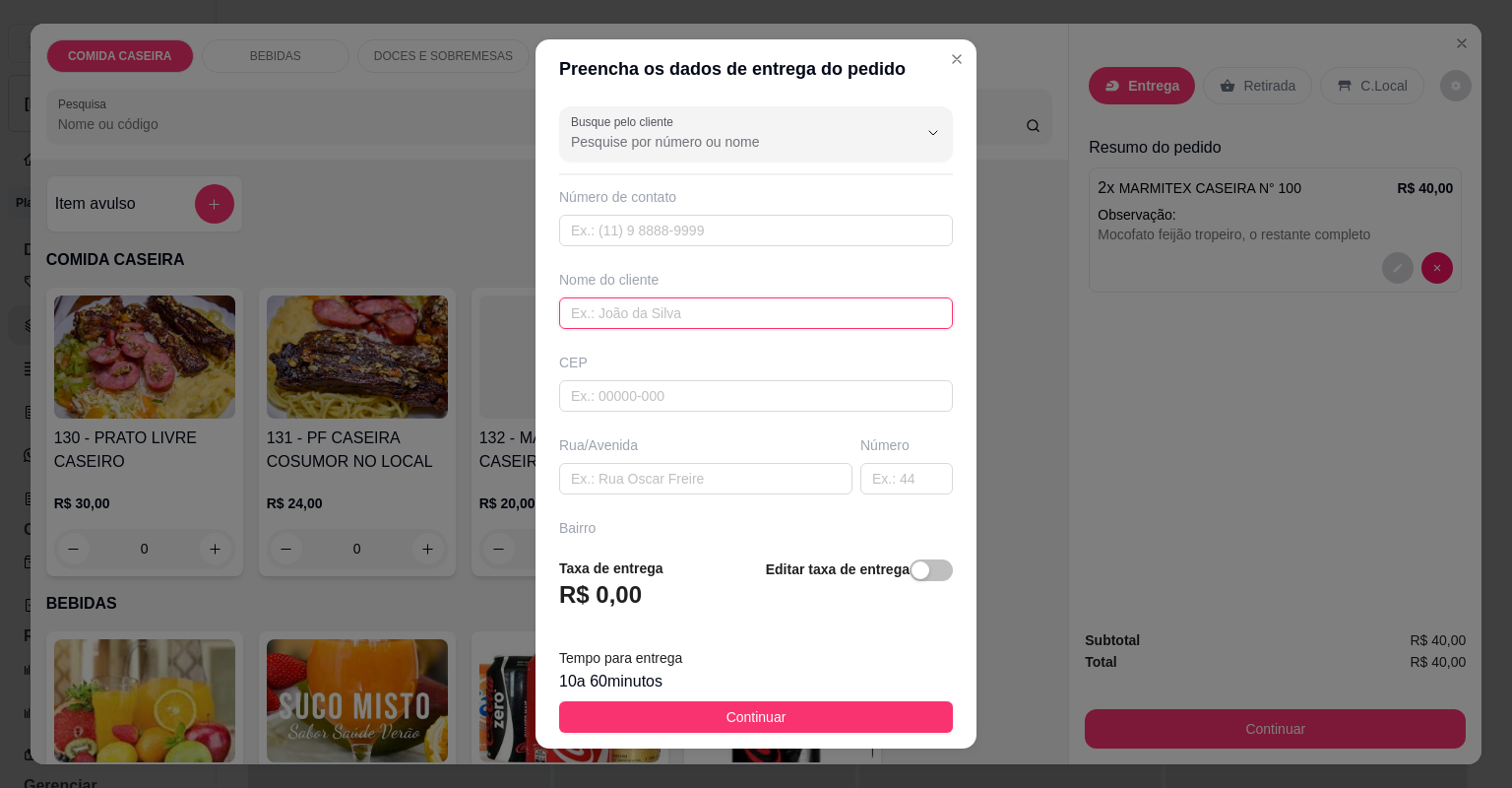 click at bounding box center [756, 313] 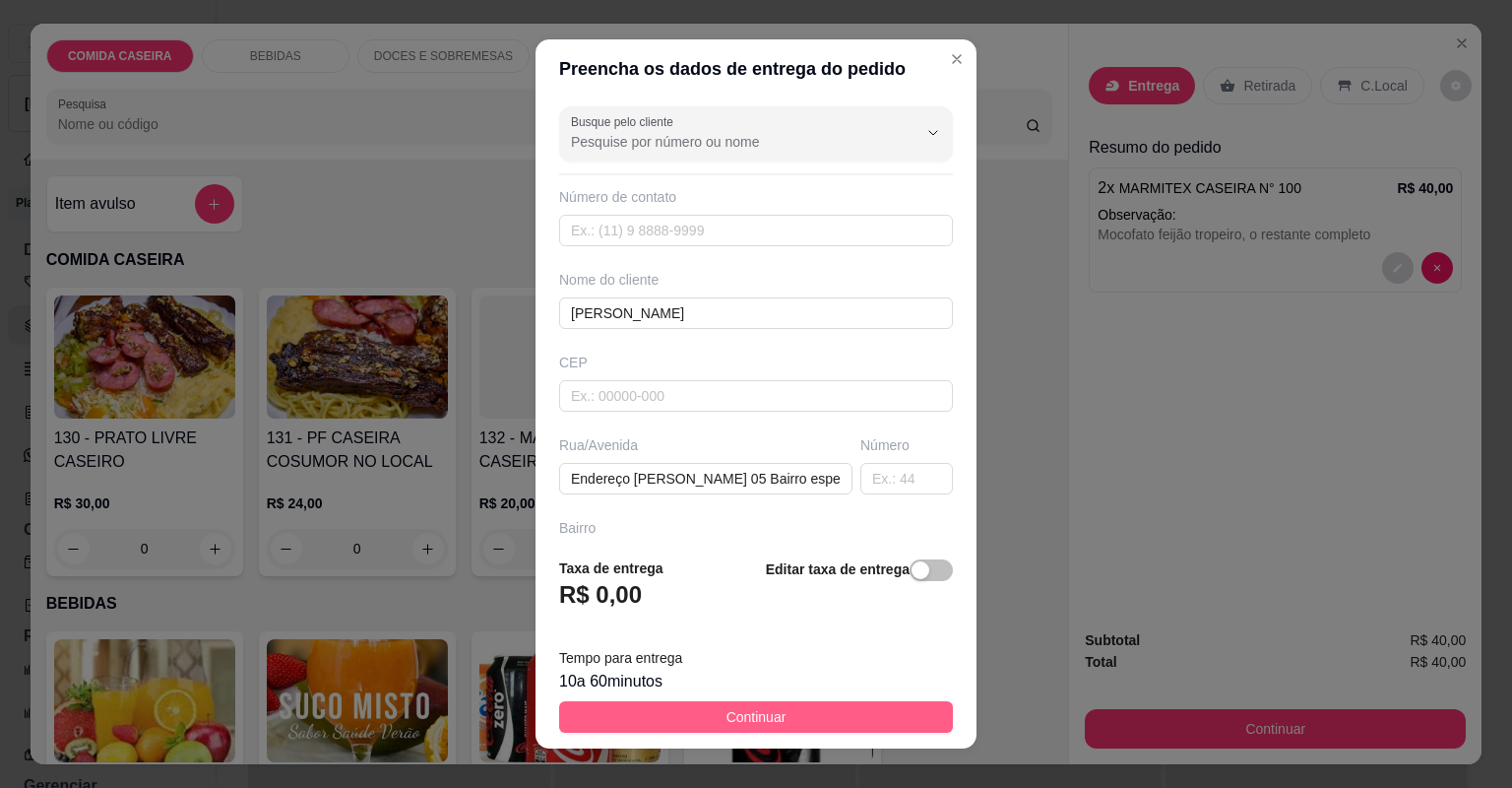 click on "Continuar" at bounding box center [756, 717] 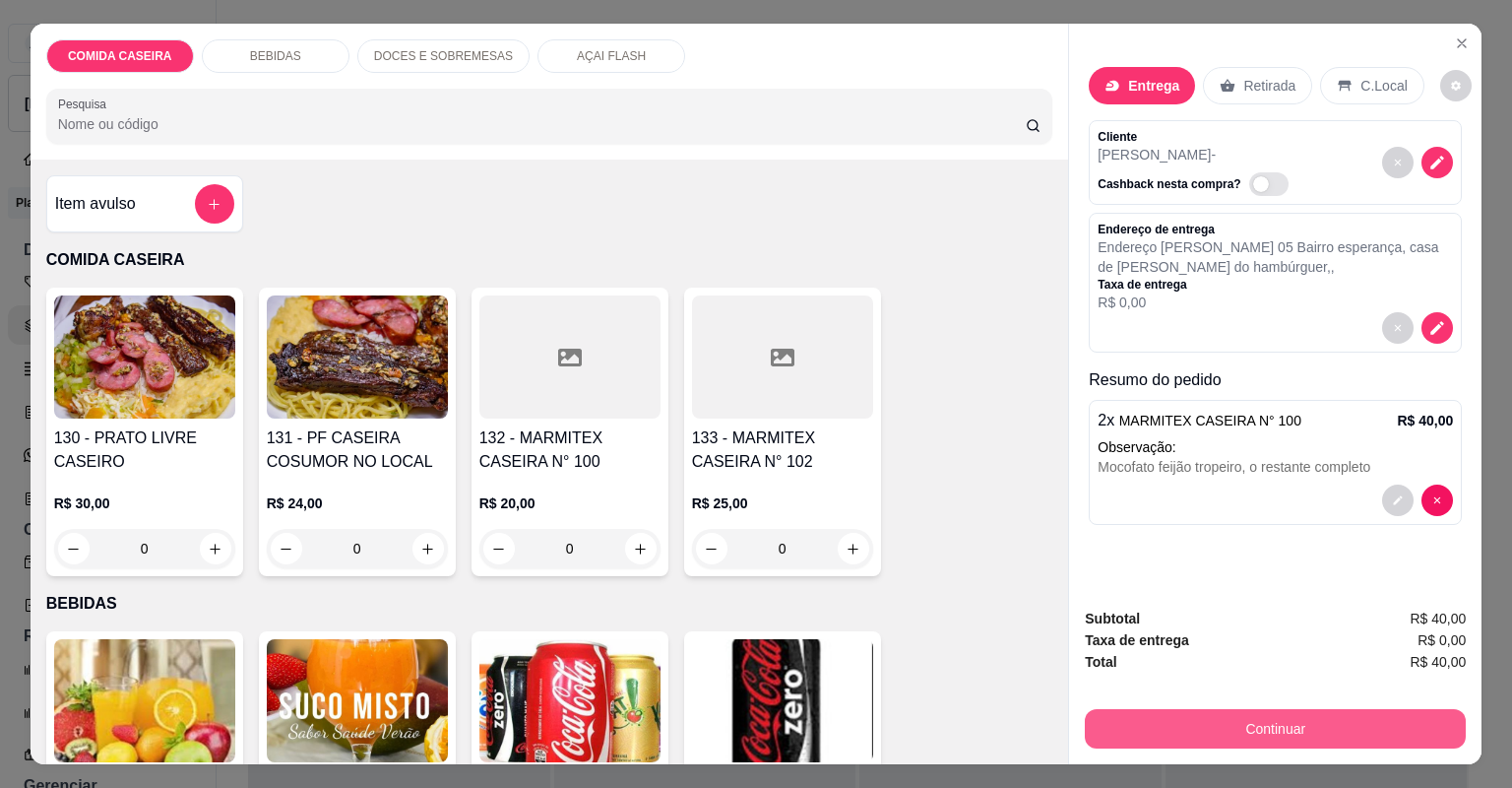 click on "Continuar" at bounding box center (1275, 729) 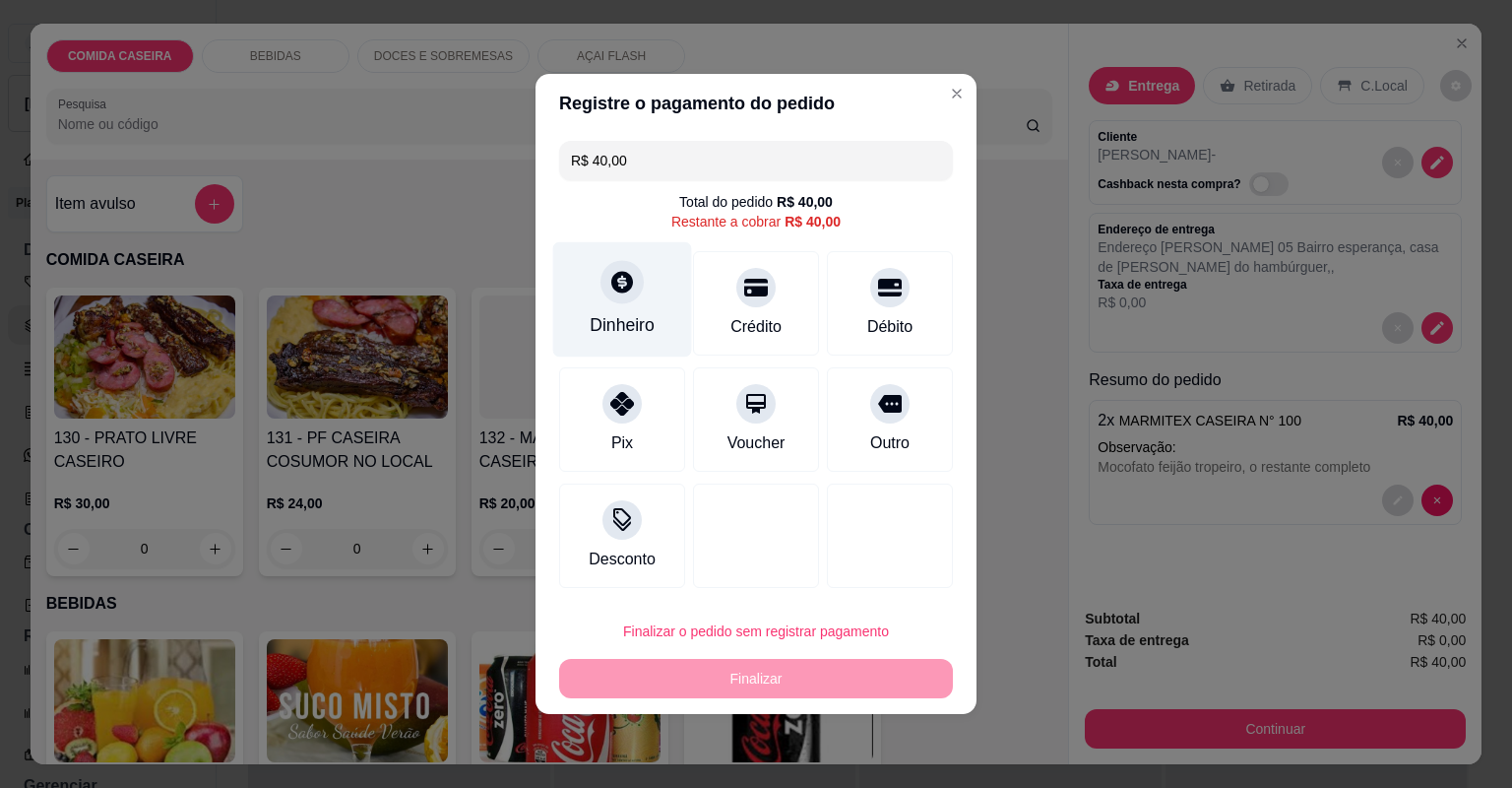 click on "Dinheiro" at bounding box center (622, 325) 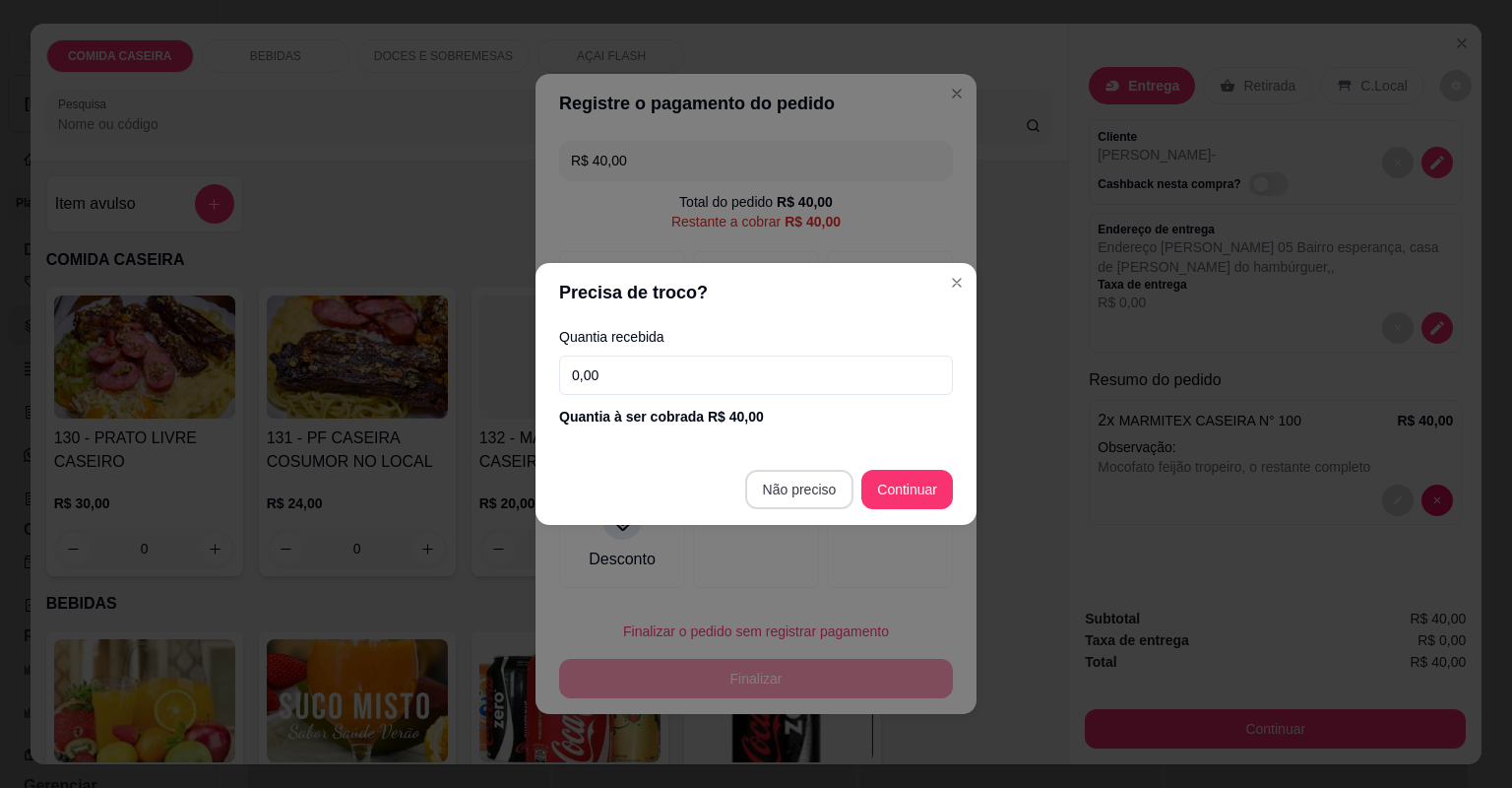 type on "R$ 0,00" 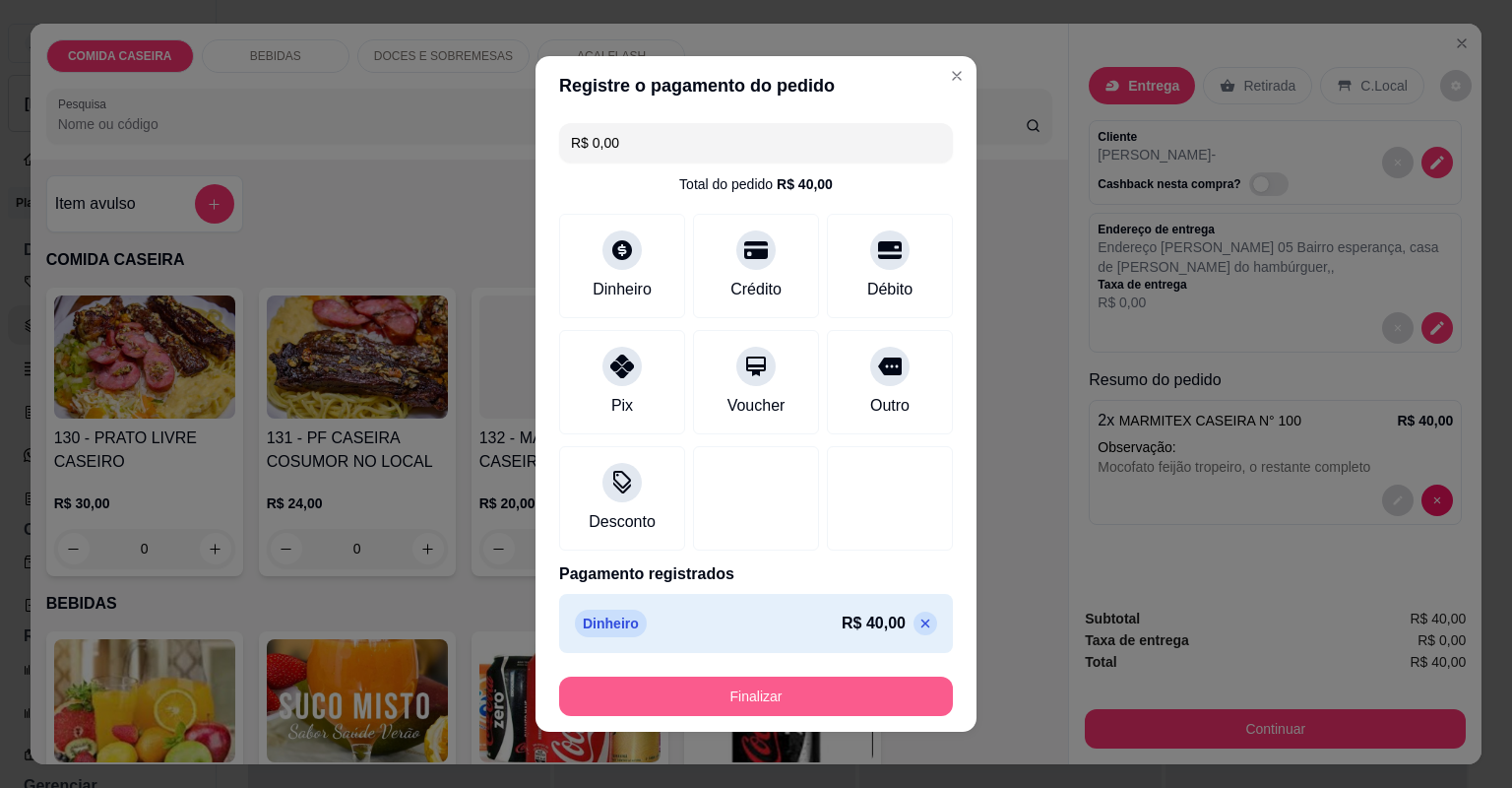 click on "Finalizar" at bounding box center (756, 696) 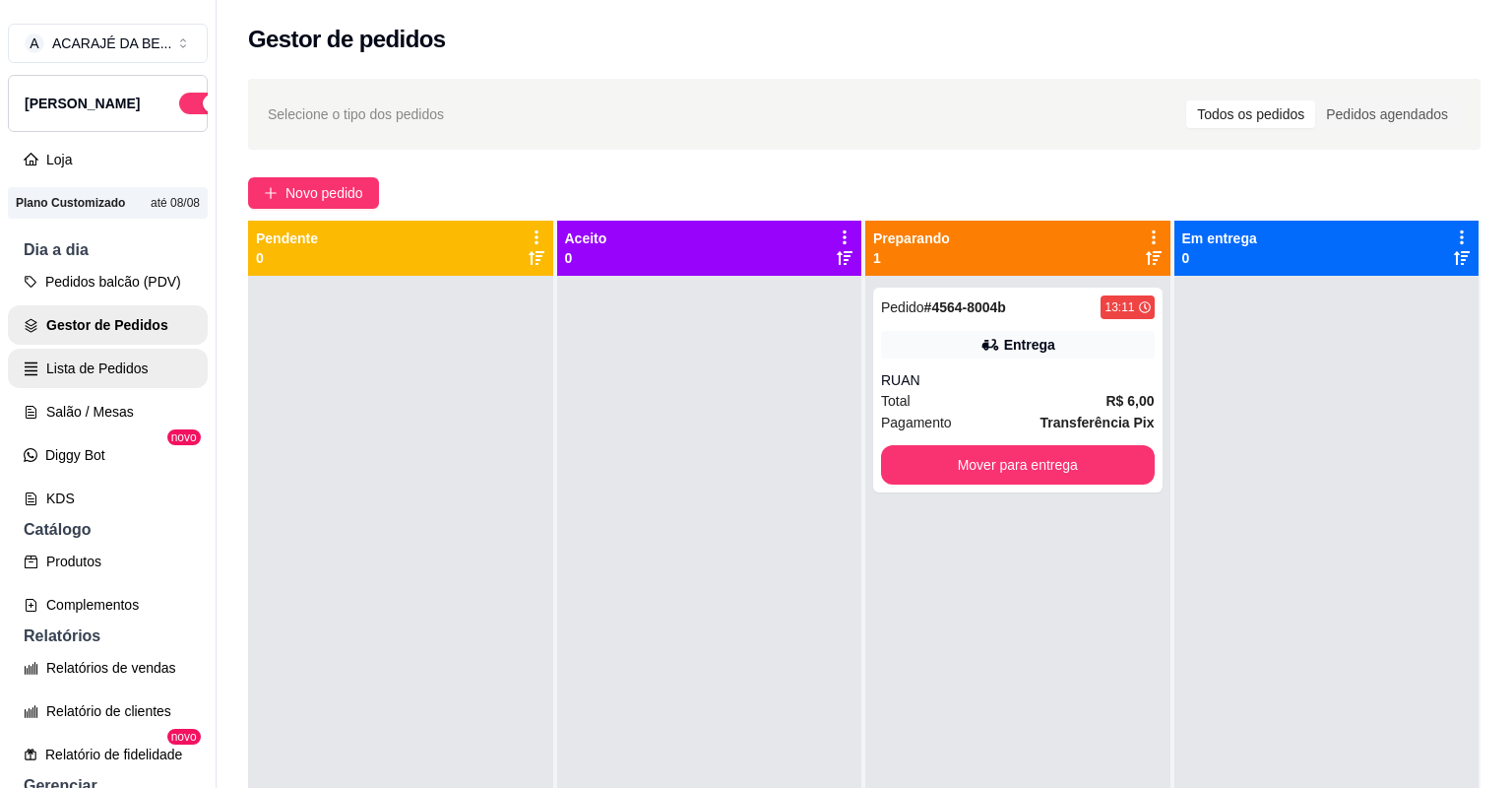 click on "Lista de Pedidos" at bounding box center (107, 368) 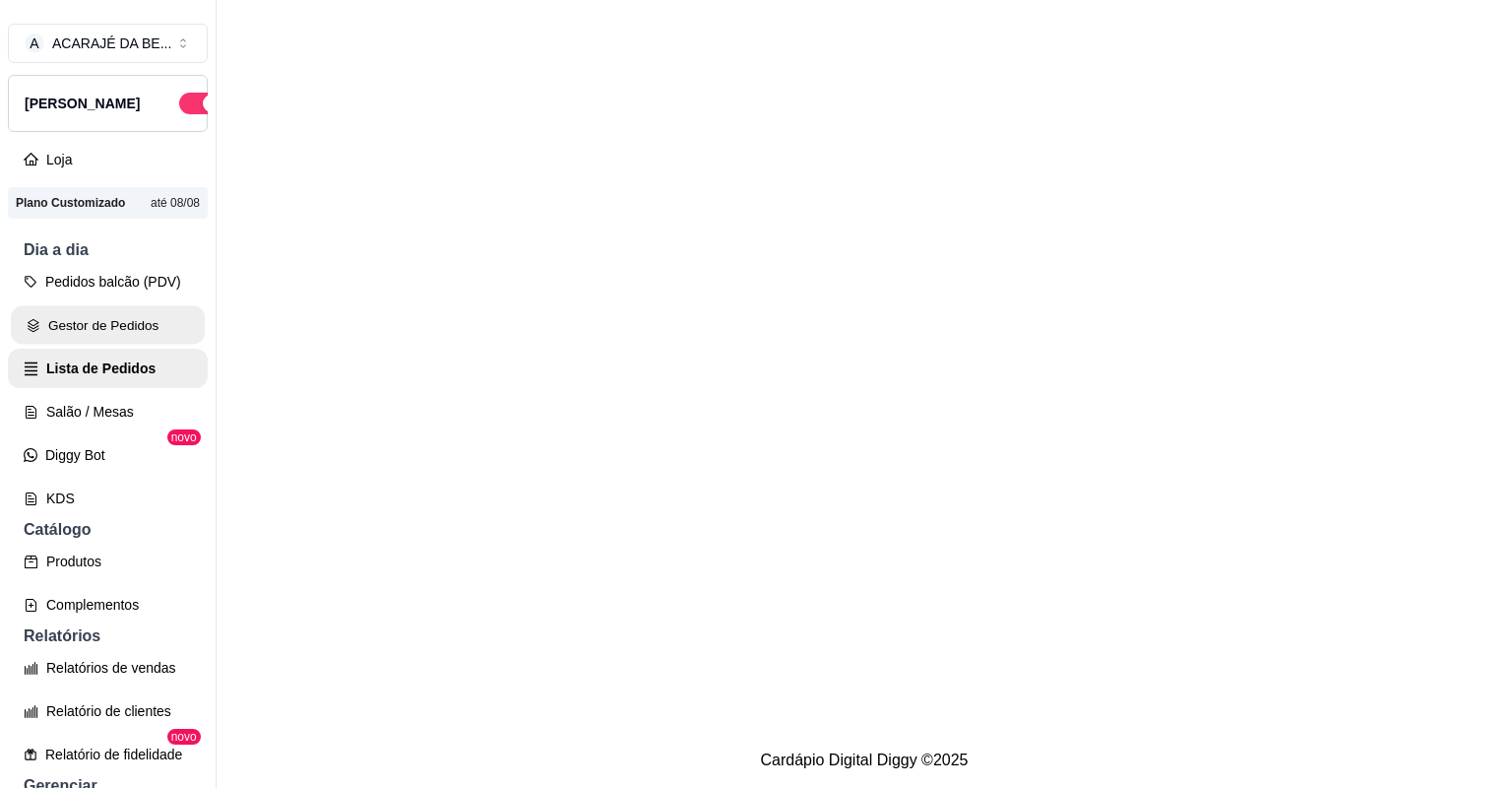 click on "Gestor de Pedidos" at bounding box center [107, 325] 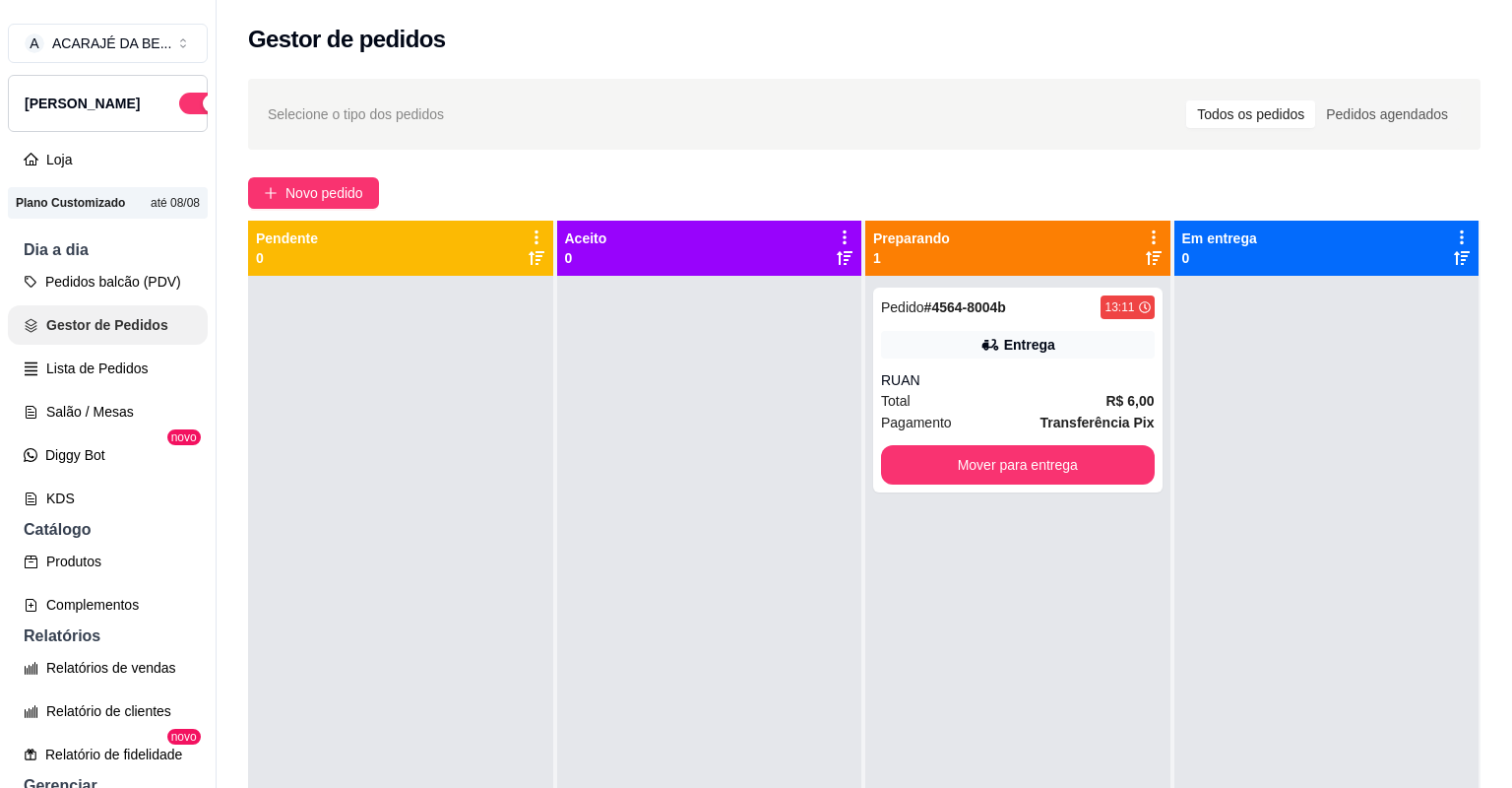 click on "Gestor de Pedidos" at bounding box center (107, 325) 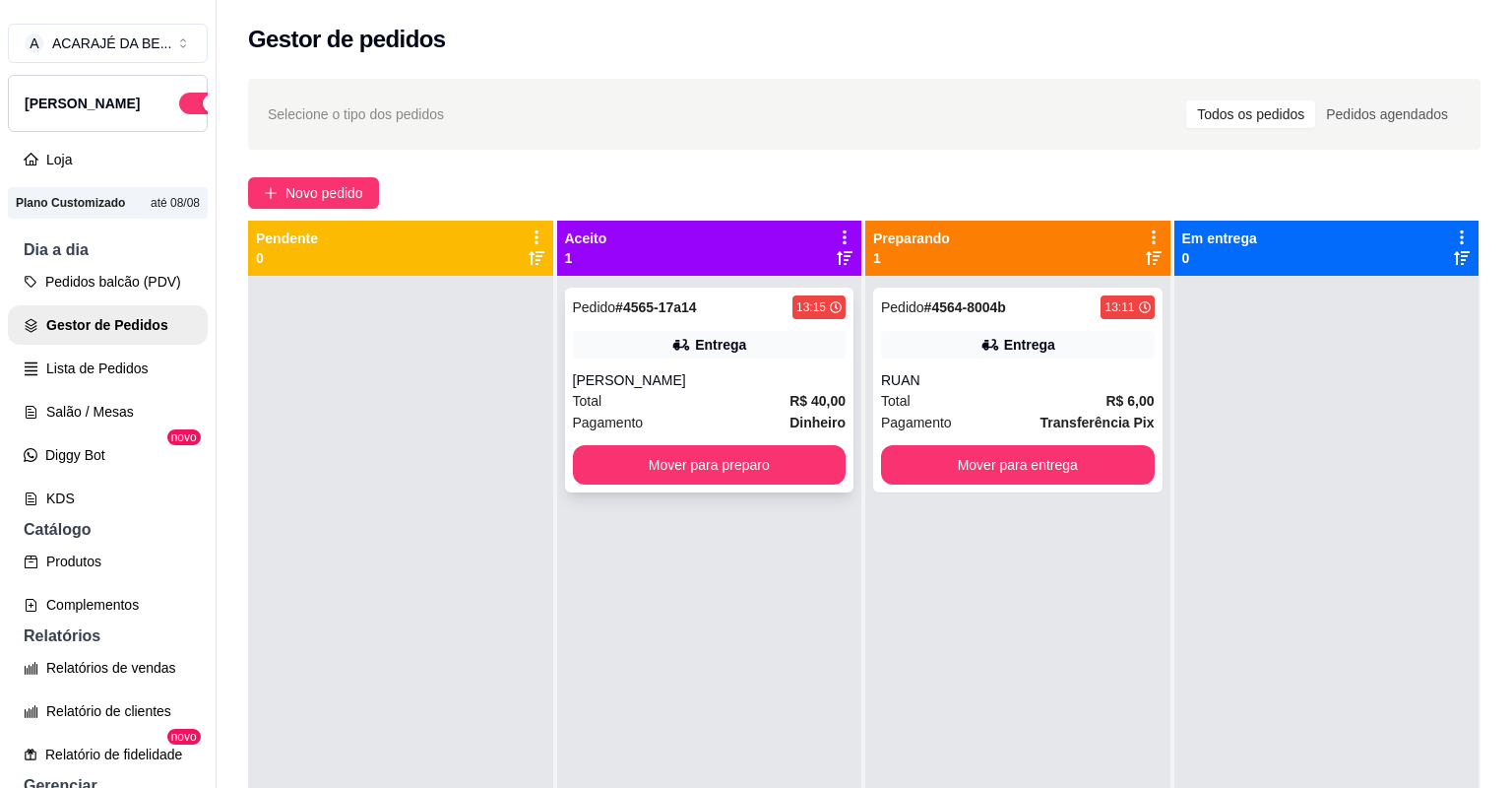 click on "Total R$ 40,00" at bounding box center [710, 401] 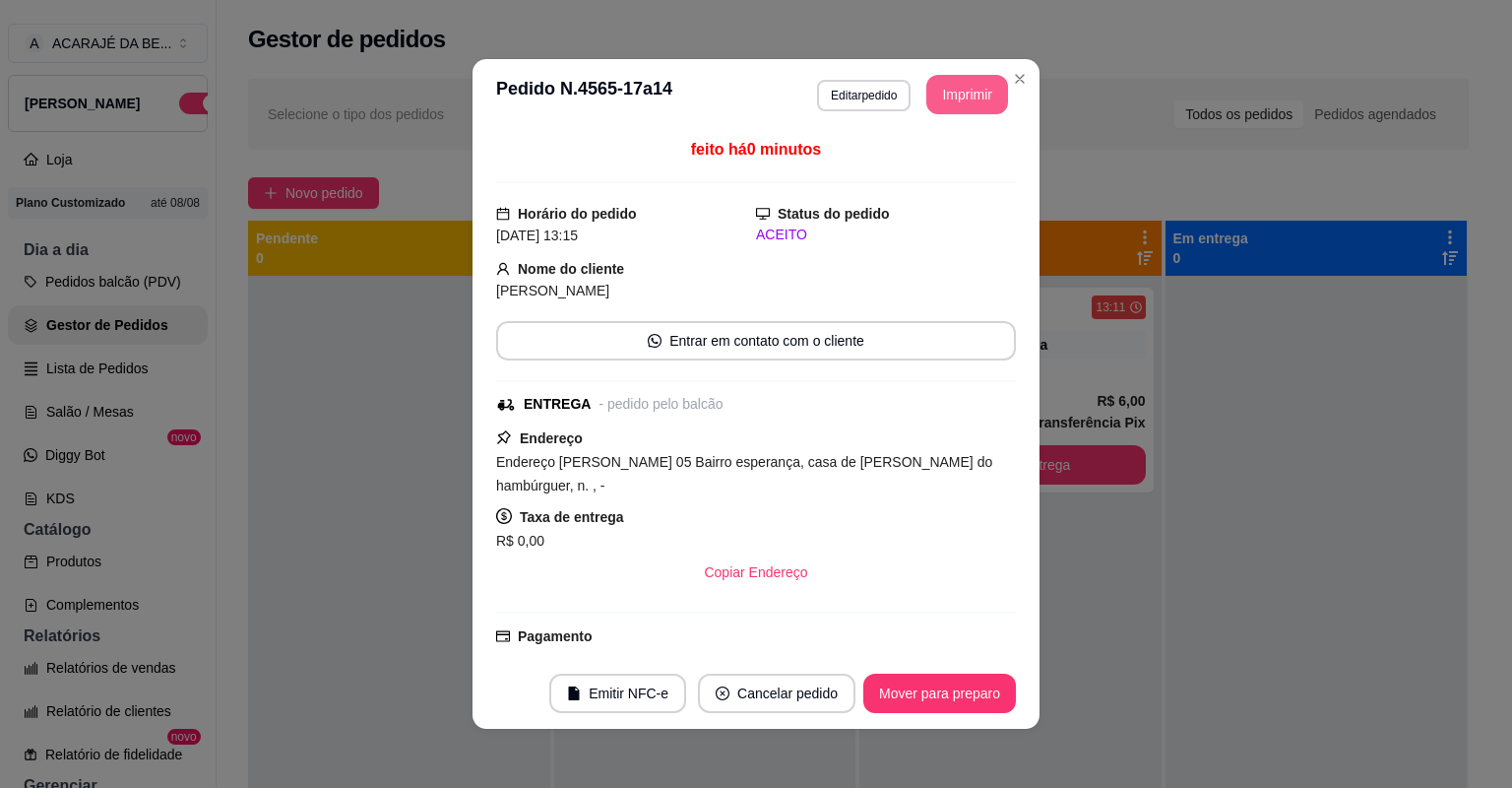 click on "Imprimir" at bounding box center [967, 95] 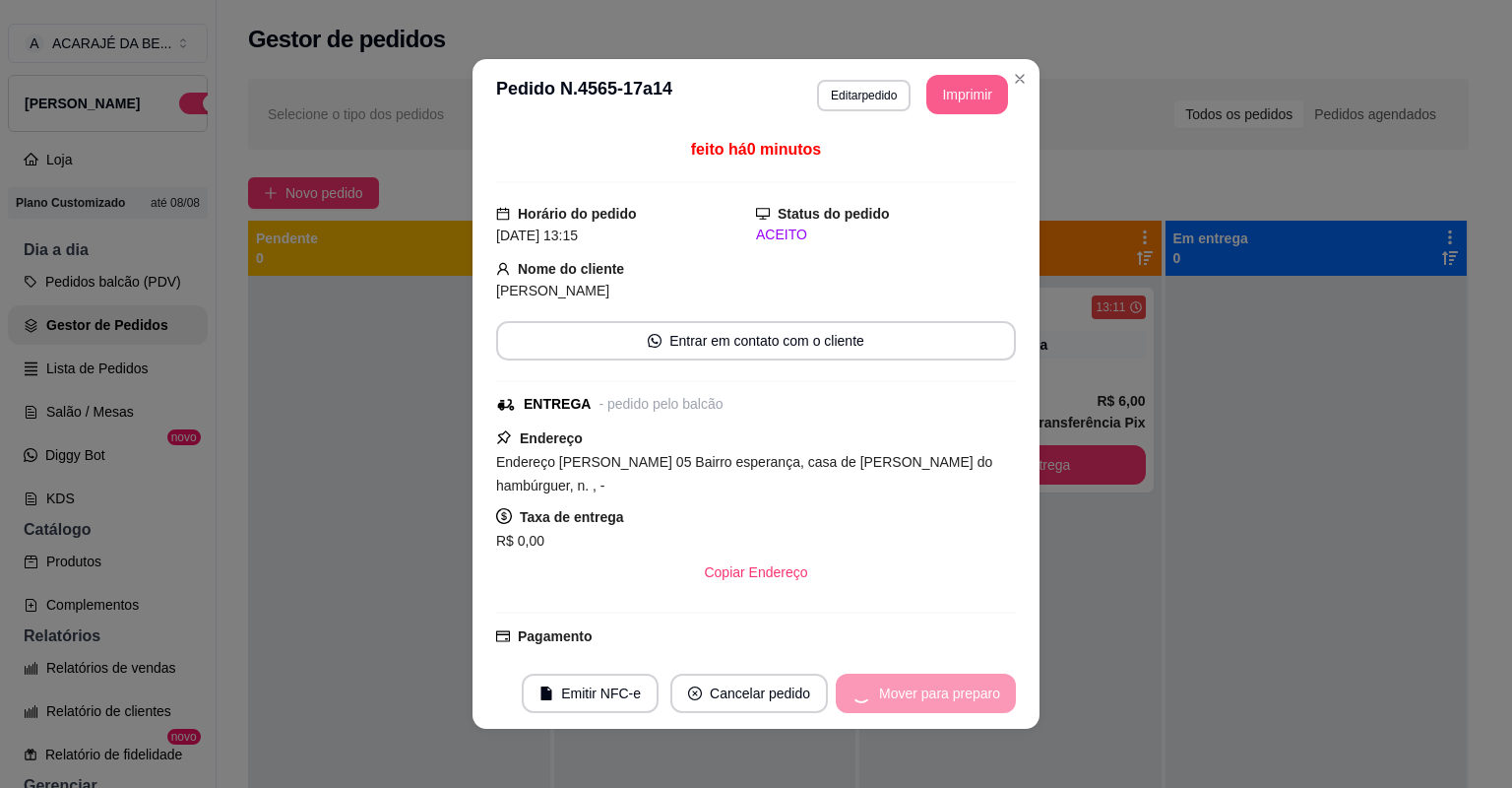 click on "Mover para preparo" at bounding box center [925, 693] 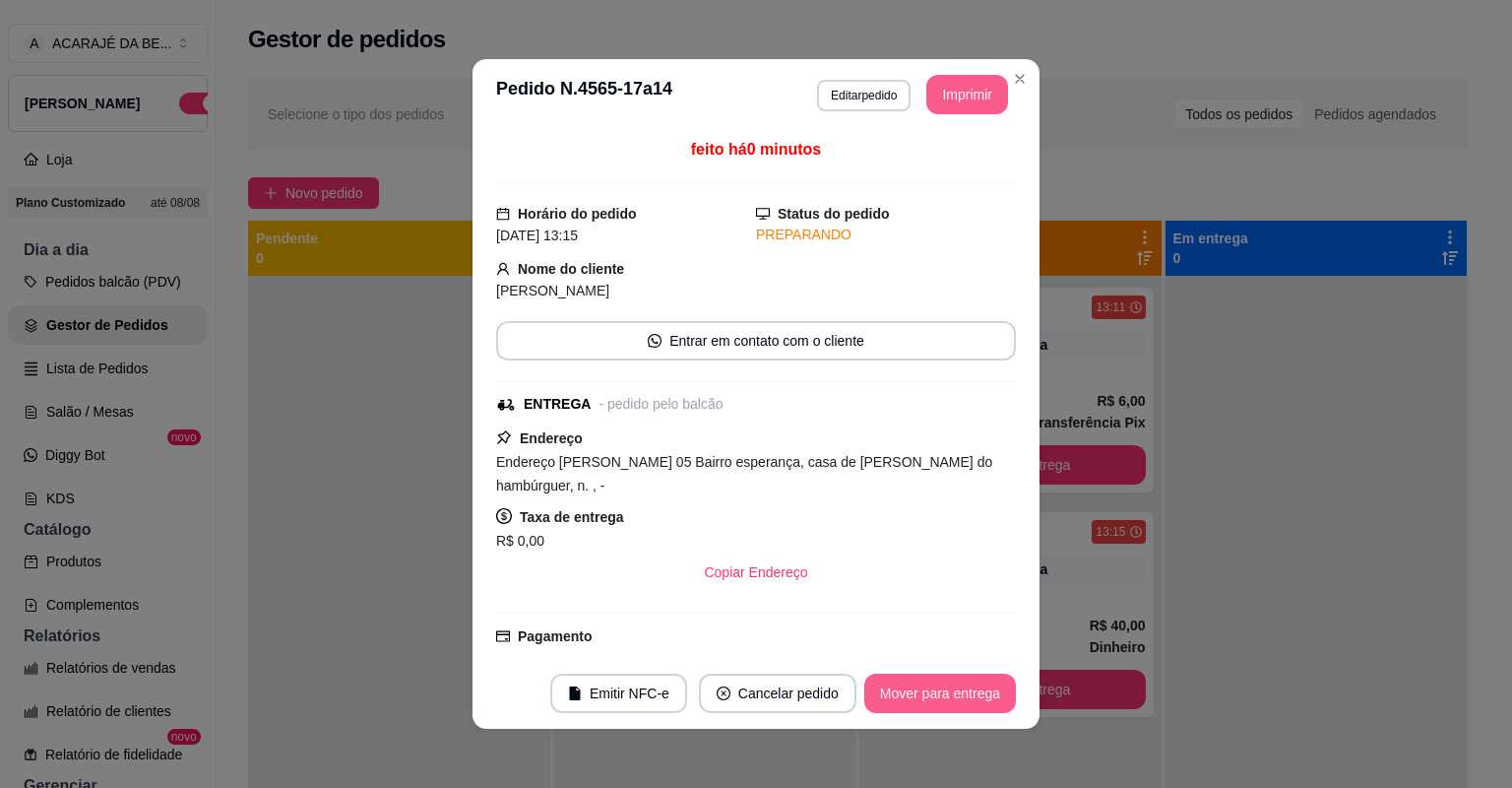 click on "Mover para entrega" at bounding box center [940, 693] 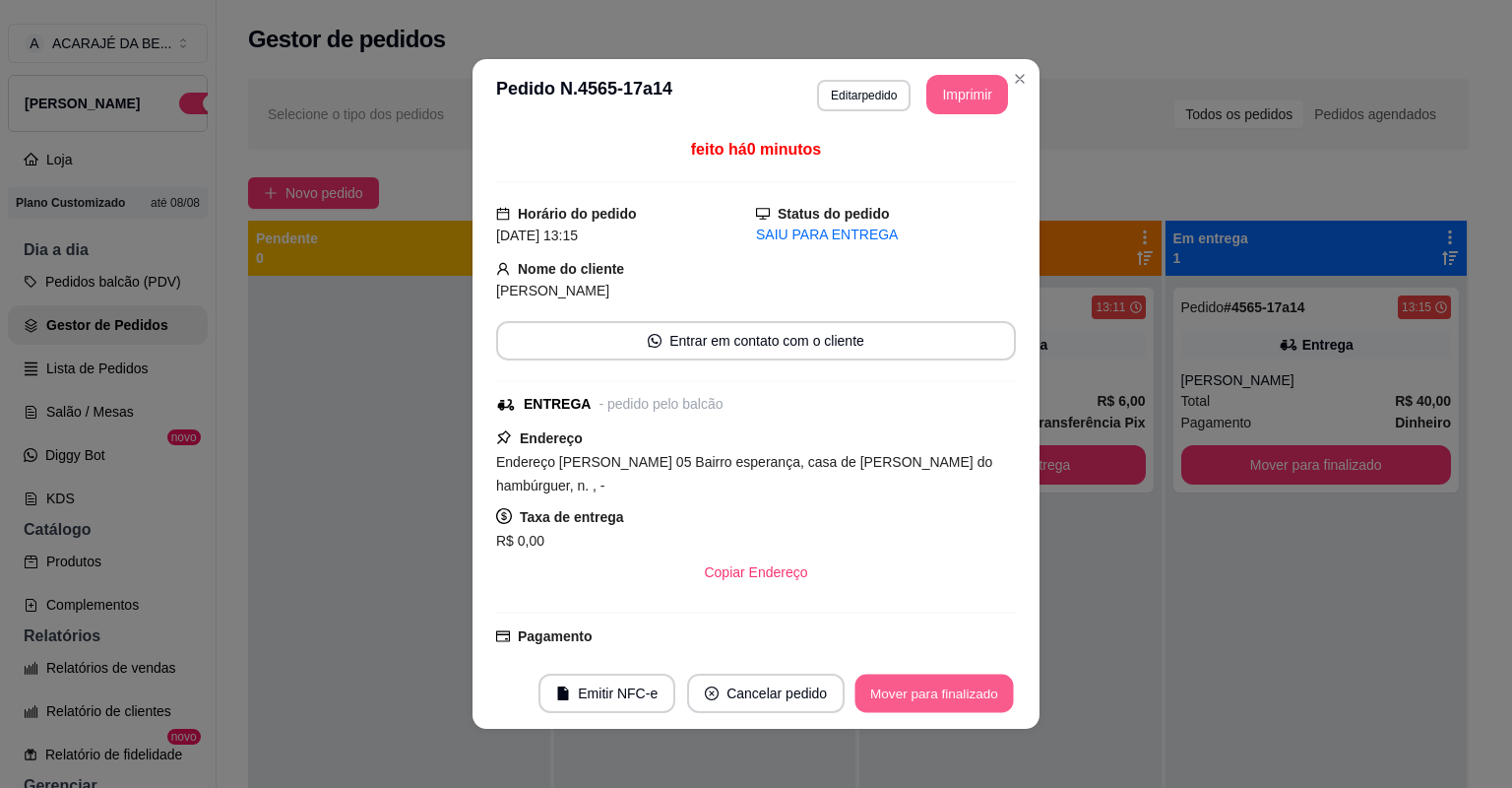 click on "Mover para finalizado" at bounding box center [934, 693] 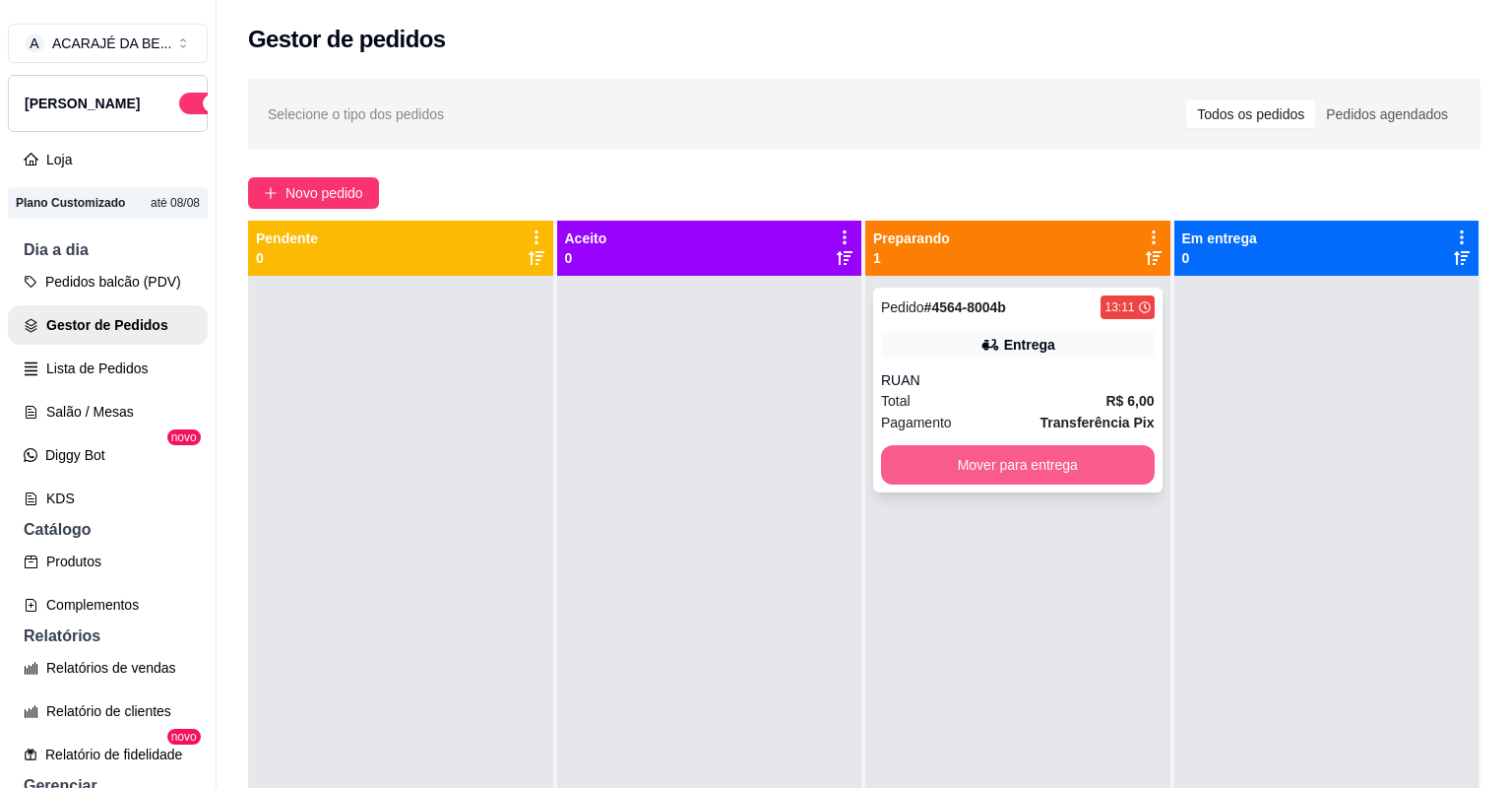 click on "Mover para entrega" at bounding box center (1018, 465) 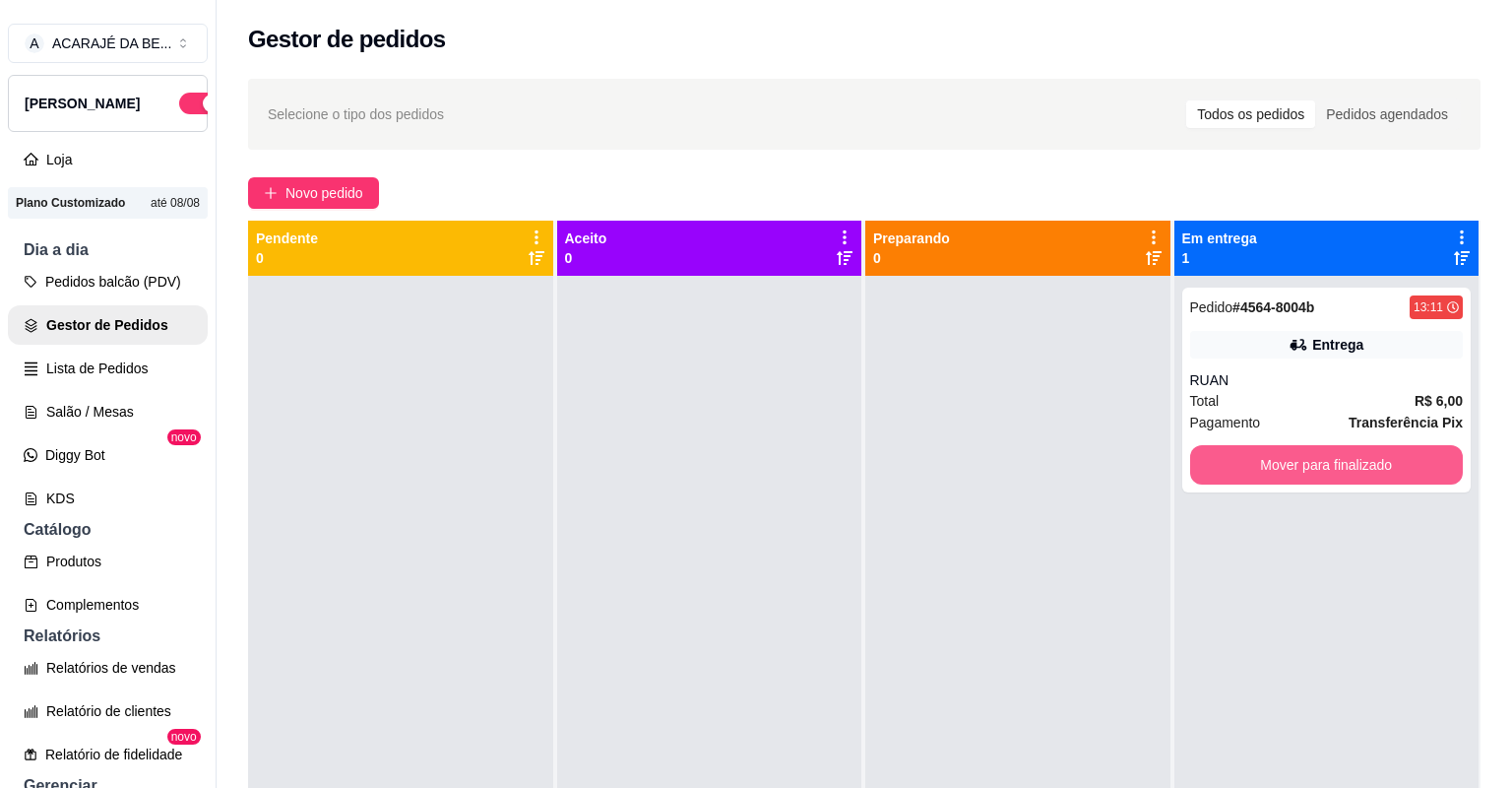 click on "Mover para finalizado" at bounding box center [1327, 465] 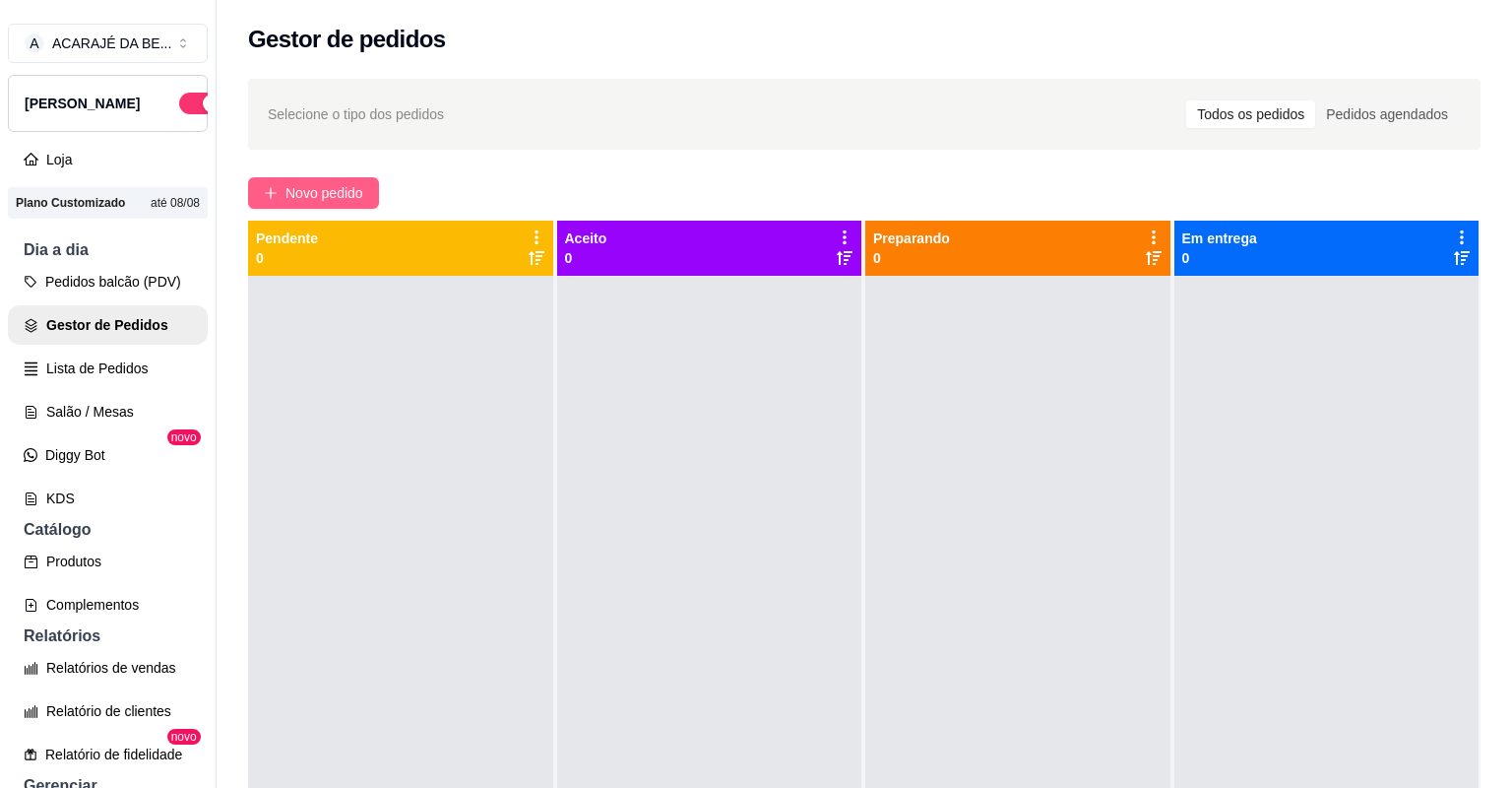 click on "Novo pedido" at bounding box center [324, 193] 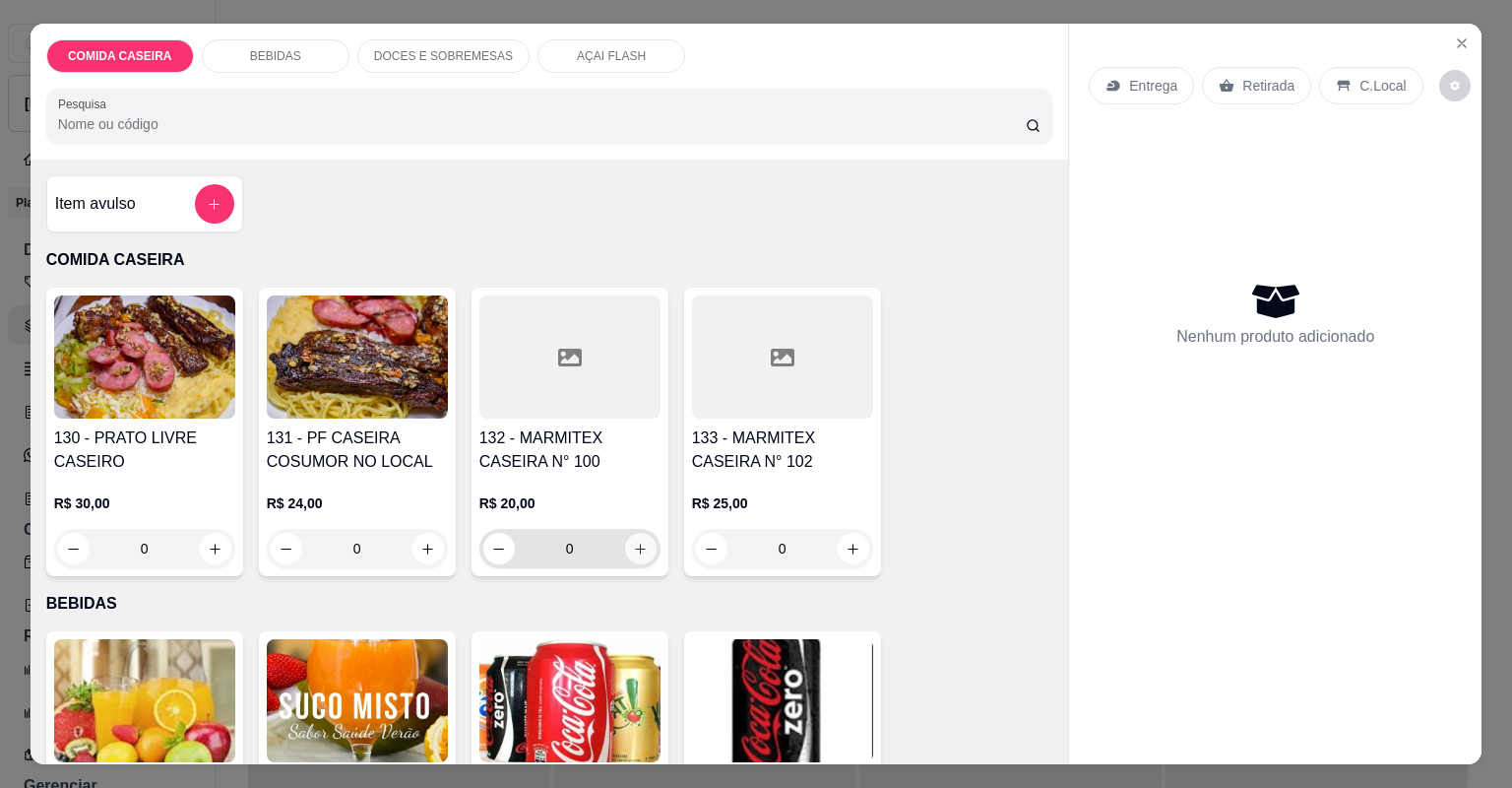 click 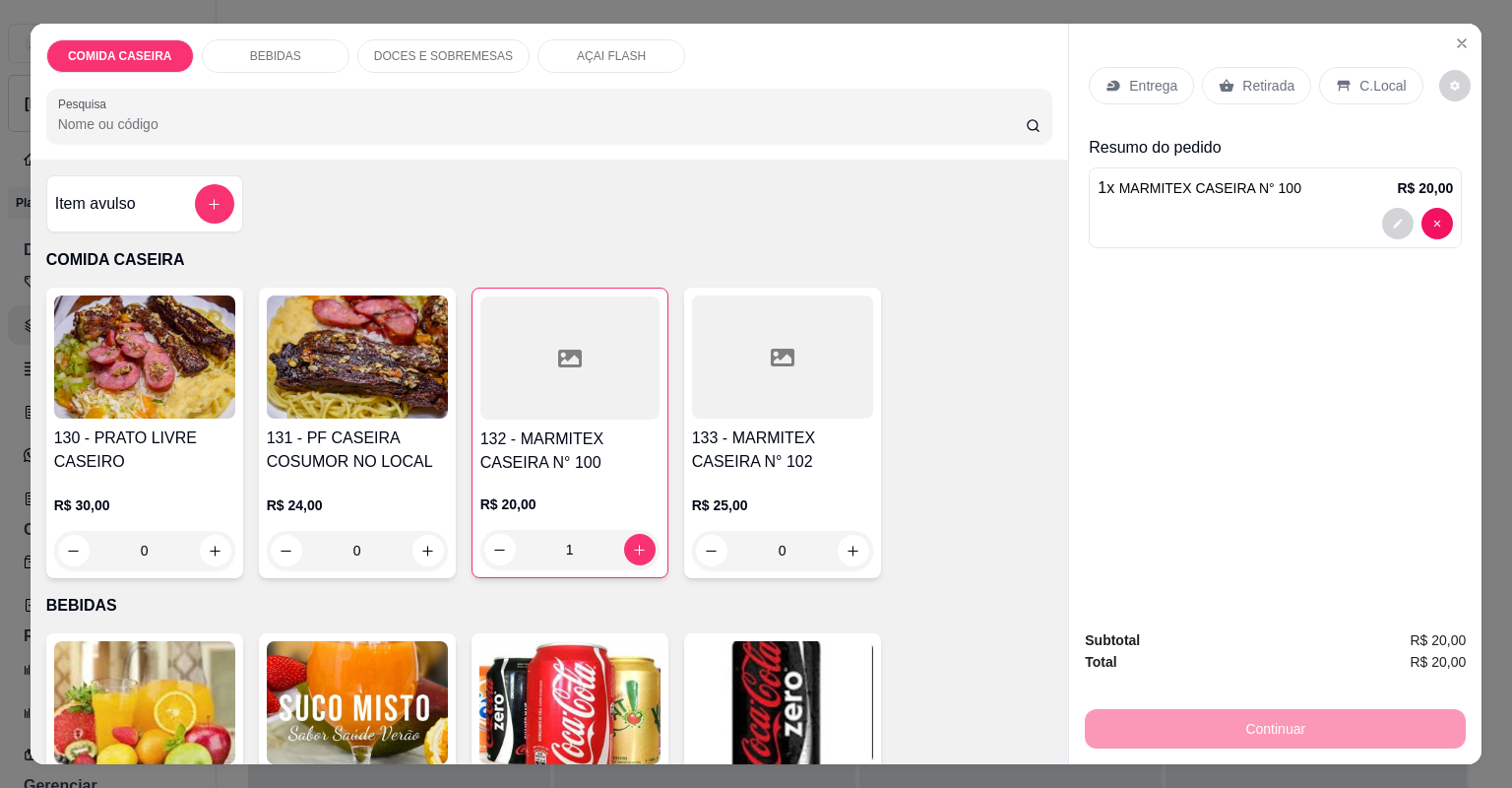 click 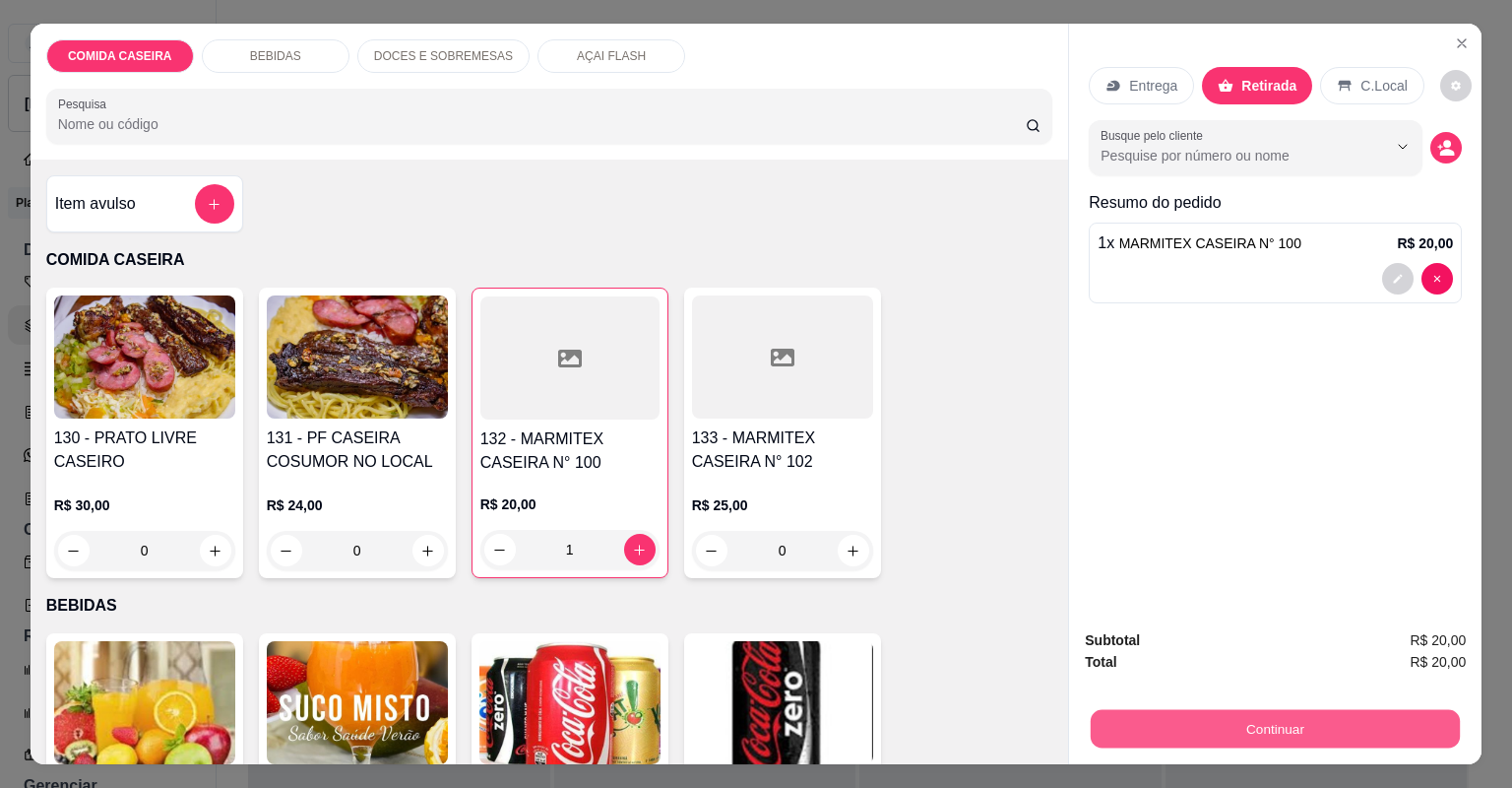 click on "Continuar" at bounding box center (1275, 729) 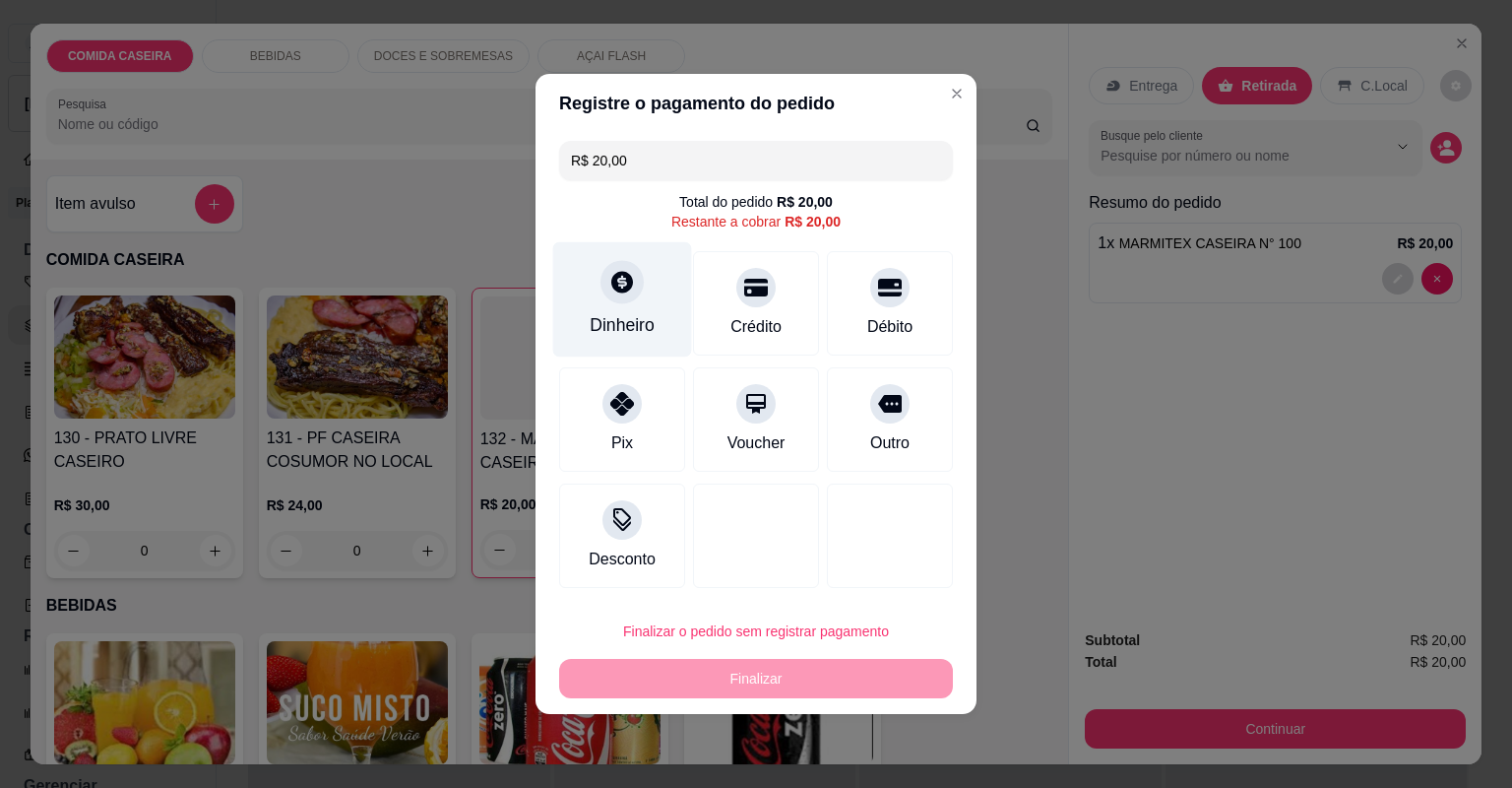 click at bounding box center (622, 282) 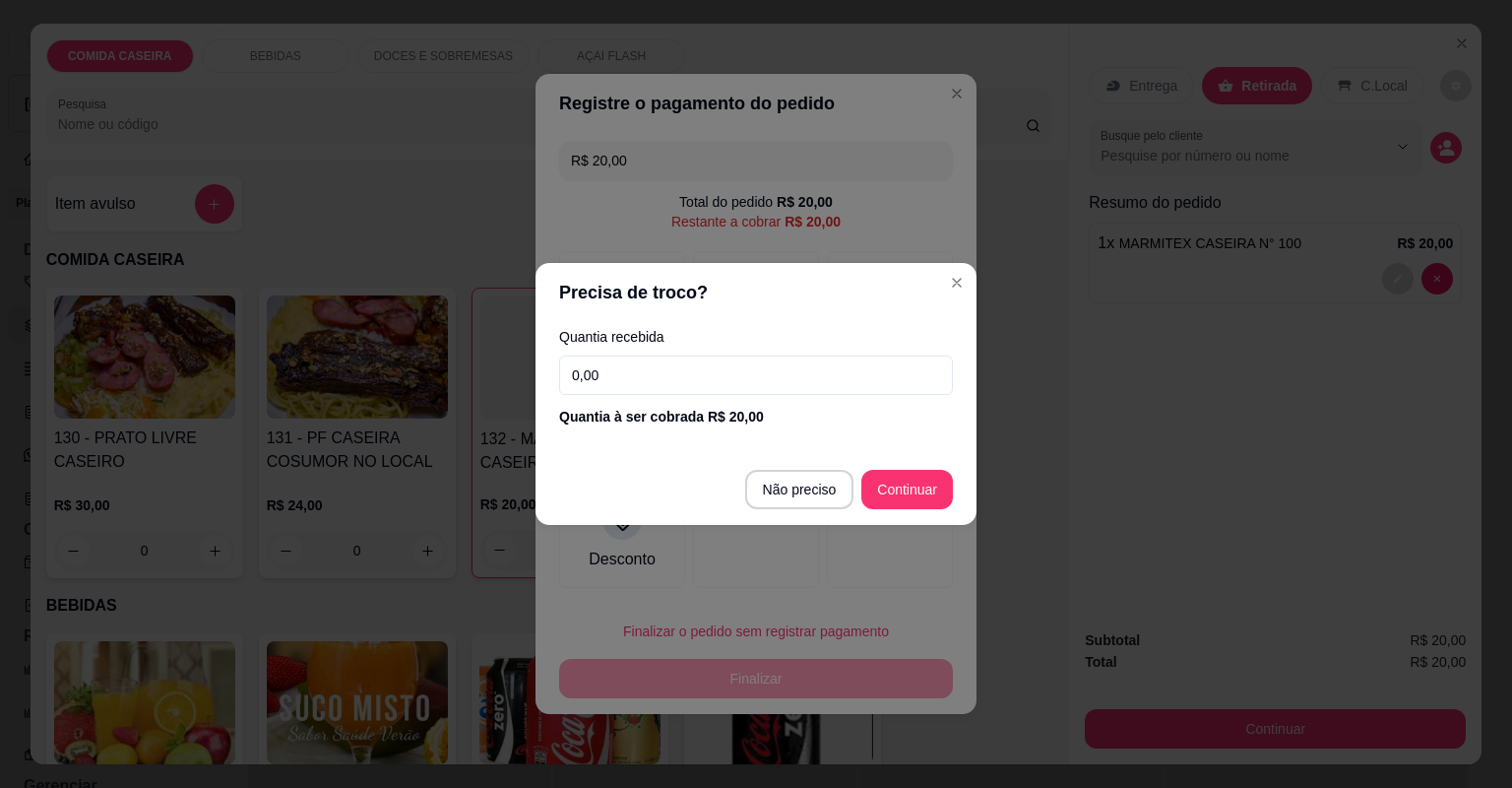 click on "0,00" at bounding box center [756, 375] 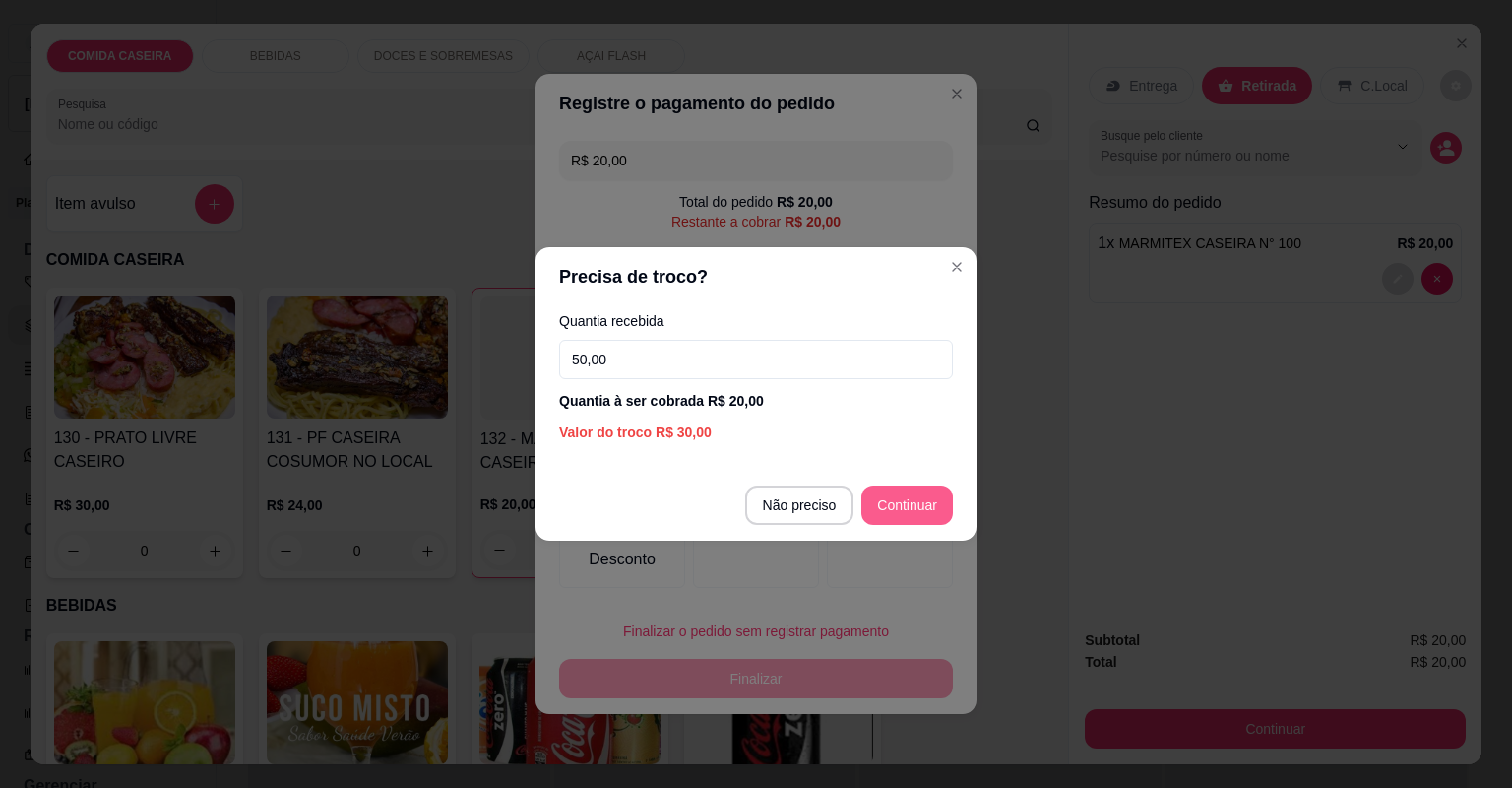 type on "R$ 0,00" 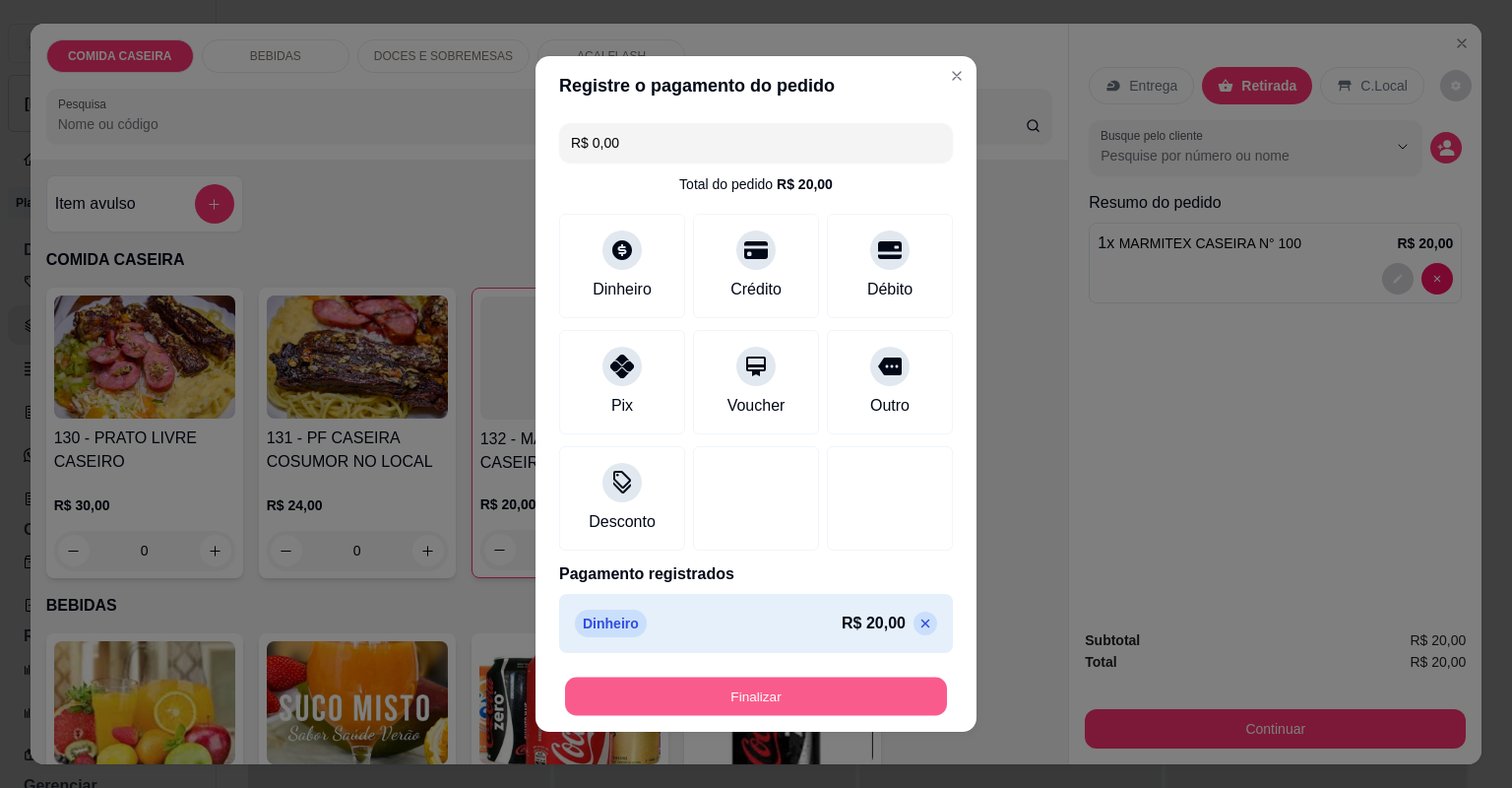 click on "Finalizar" at bounding box center (756, 696) 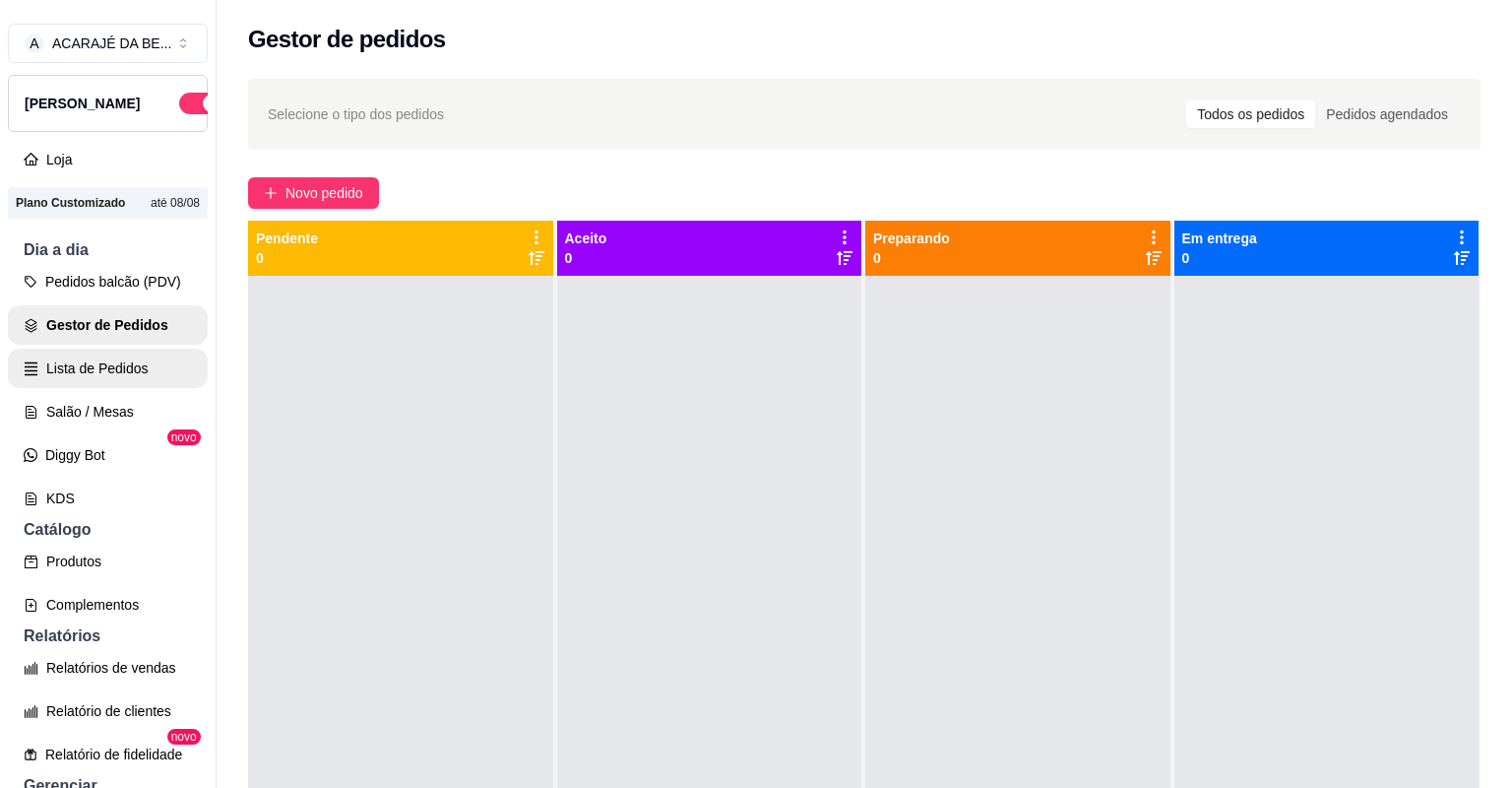 click on "Lista de Pedidos" at bounding box center [107, 368] 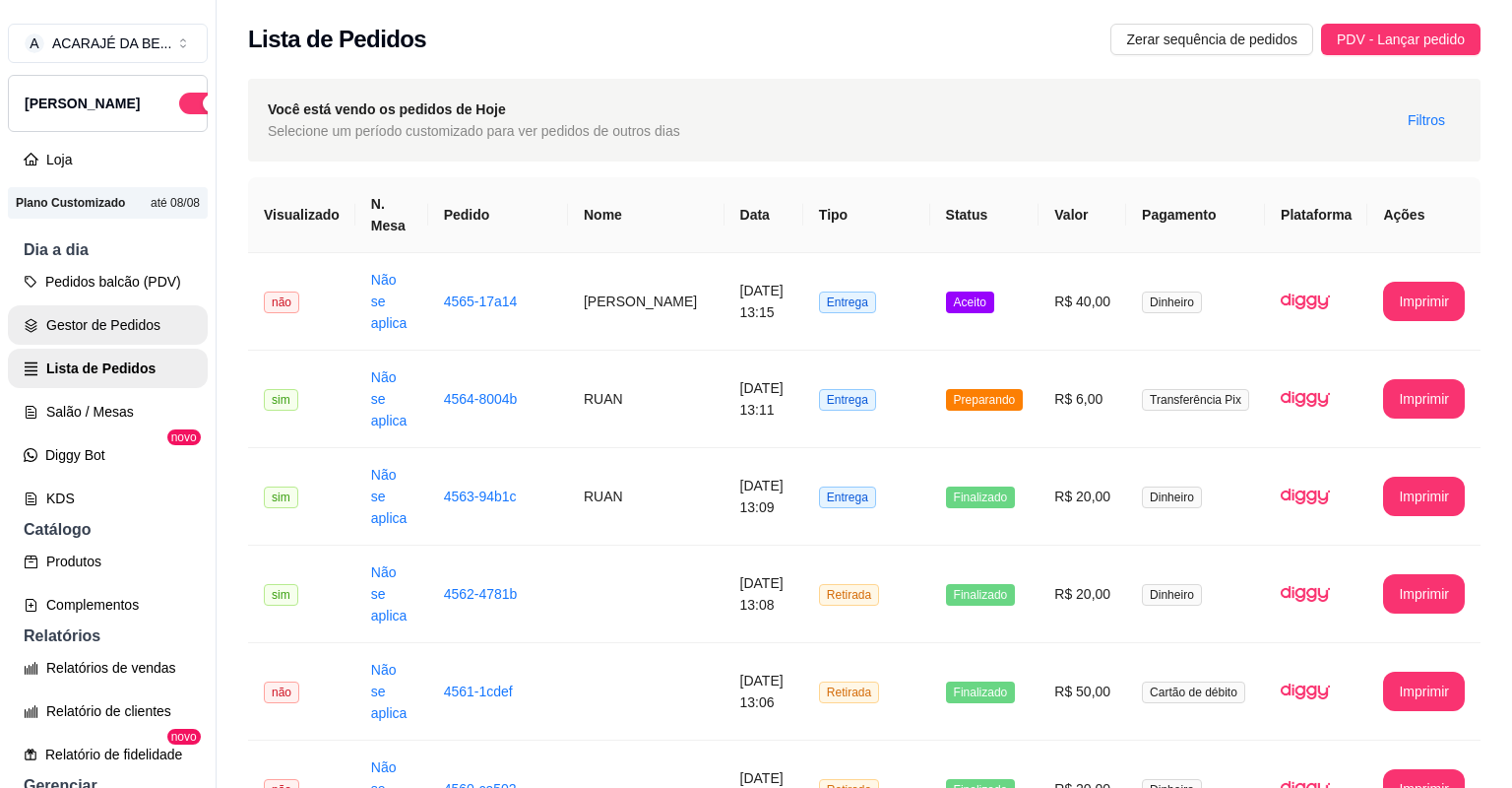 click on "Gestor de Pedidos" at bounding box center (107, 325) 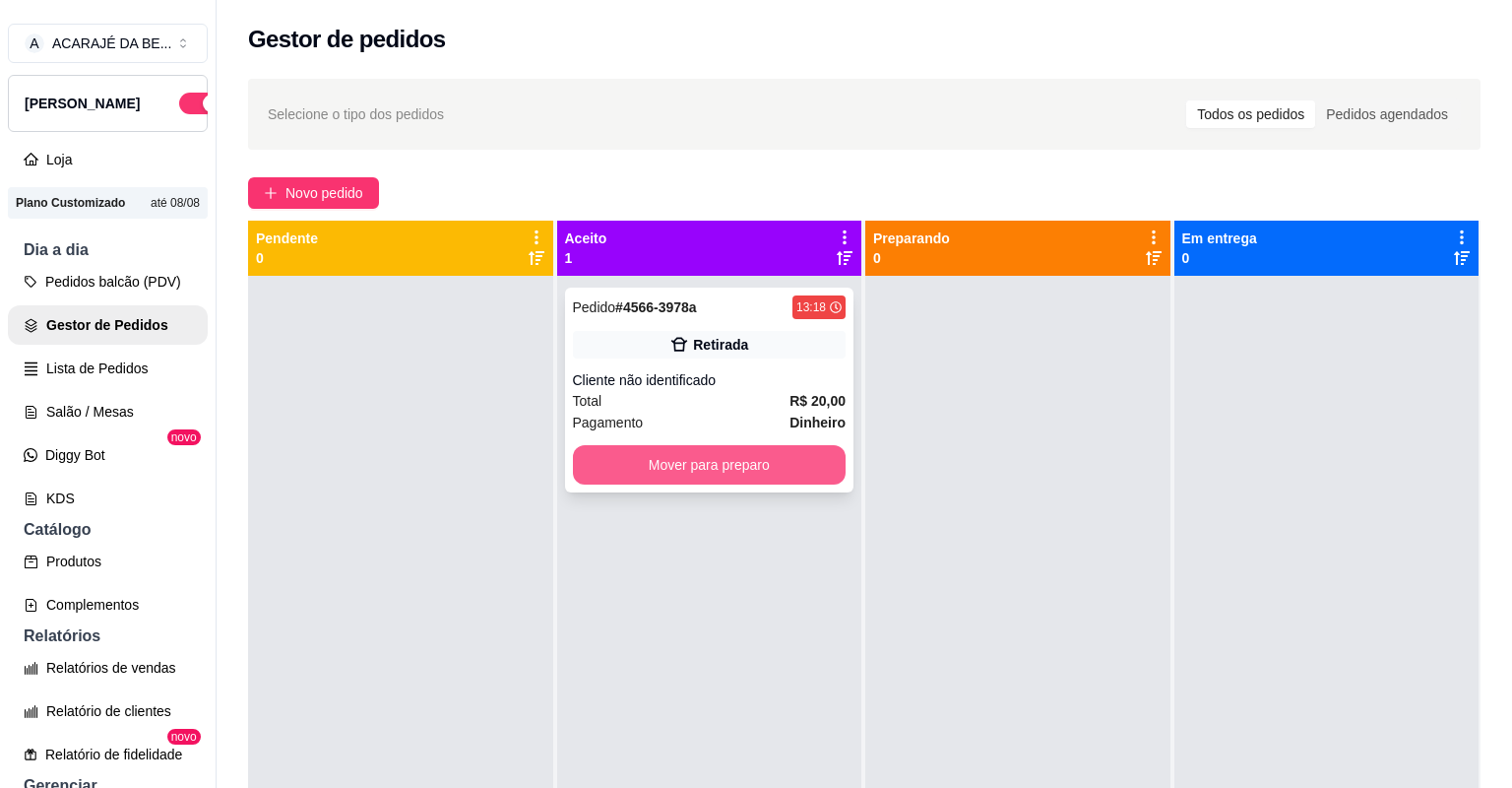 click on "Mover para preparo" at bounding box center [710, 465] 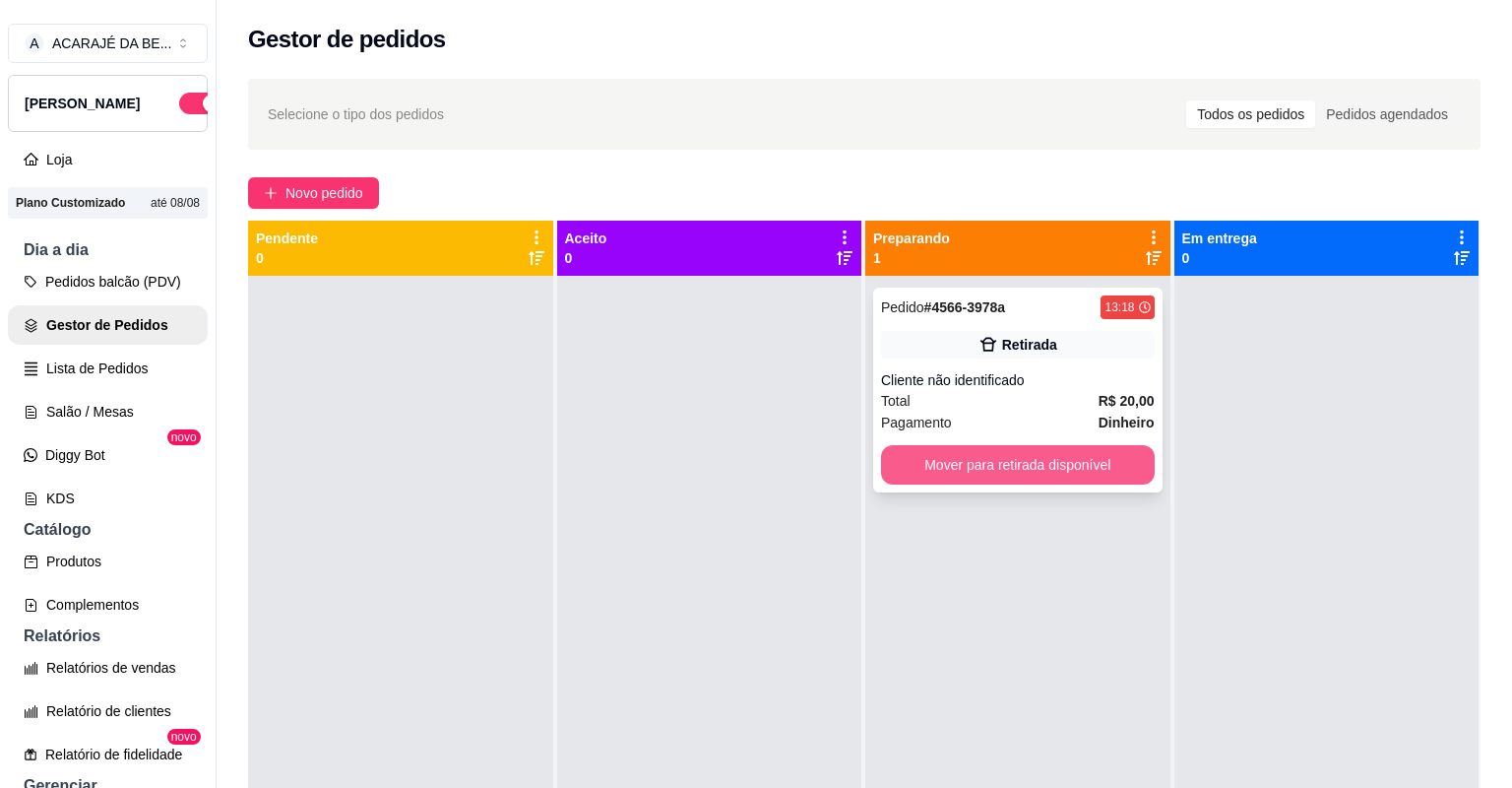 click on "Mover para retirada disponível" at bounding box center (1018, 465) 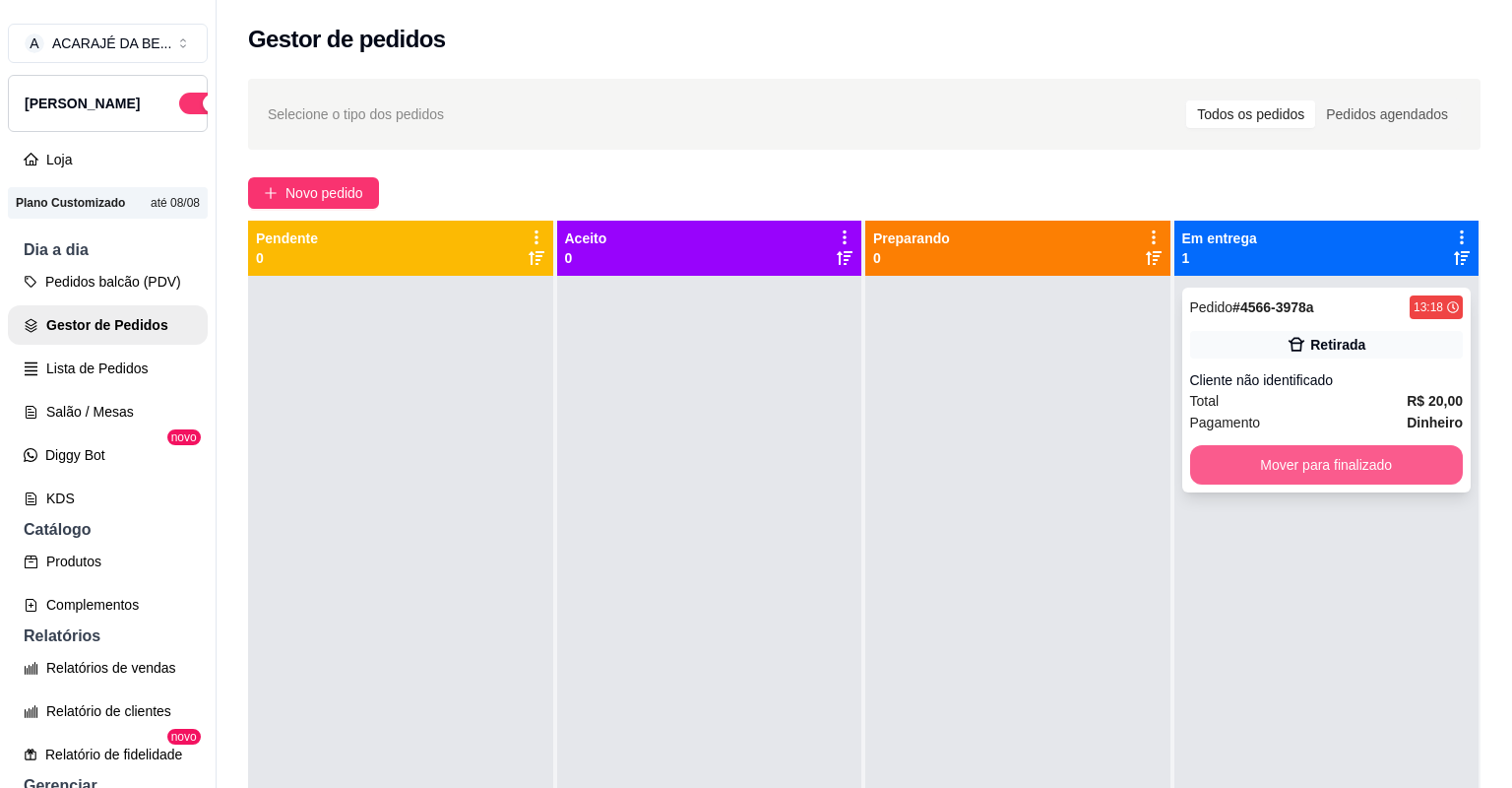 click on "Mover para finalizado" at bounding box center [1327, 465] 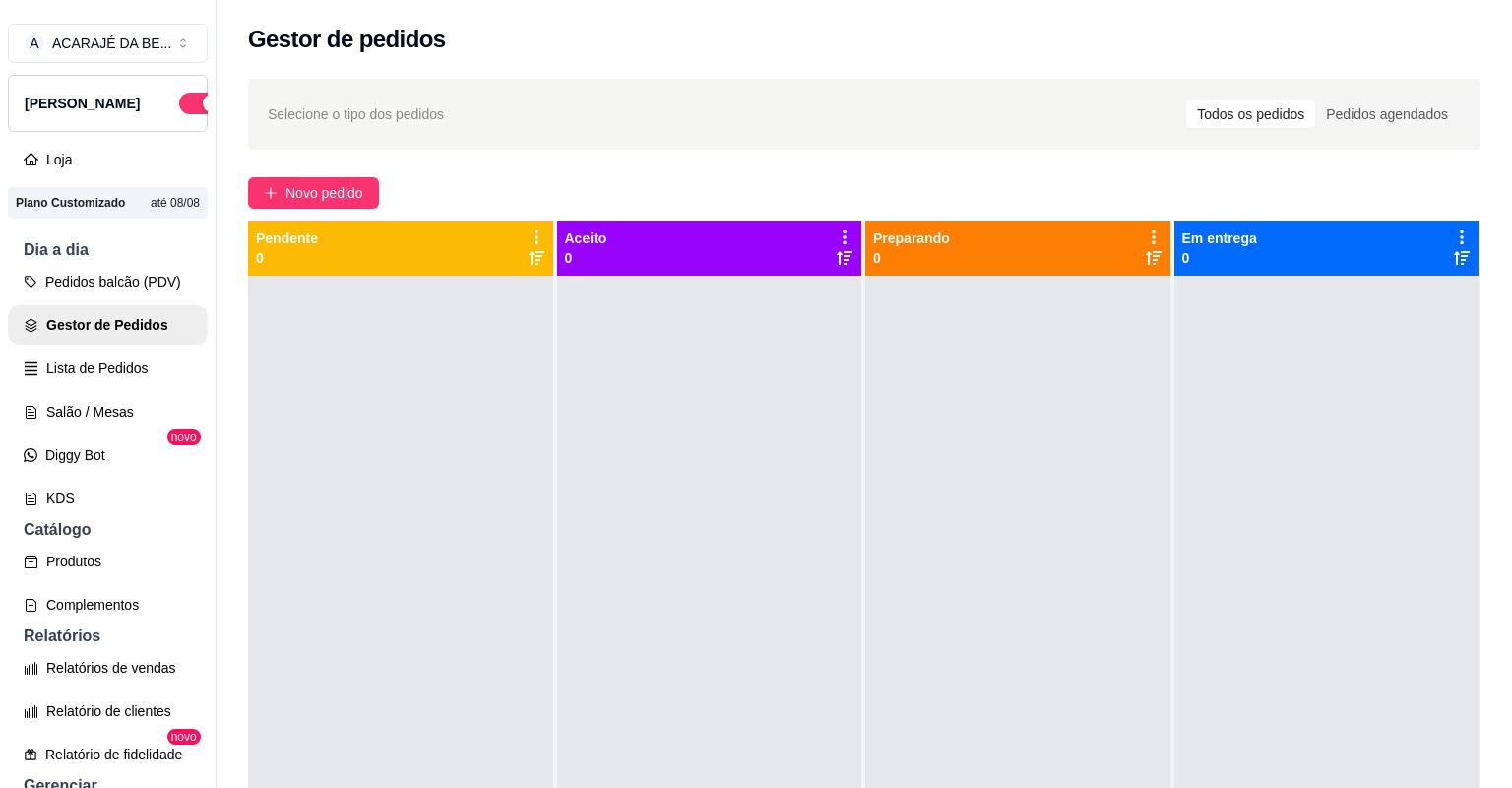 click at bounding box center (1018, 670) 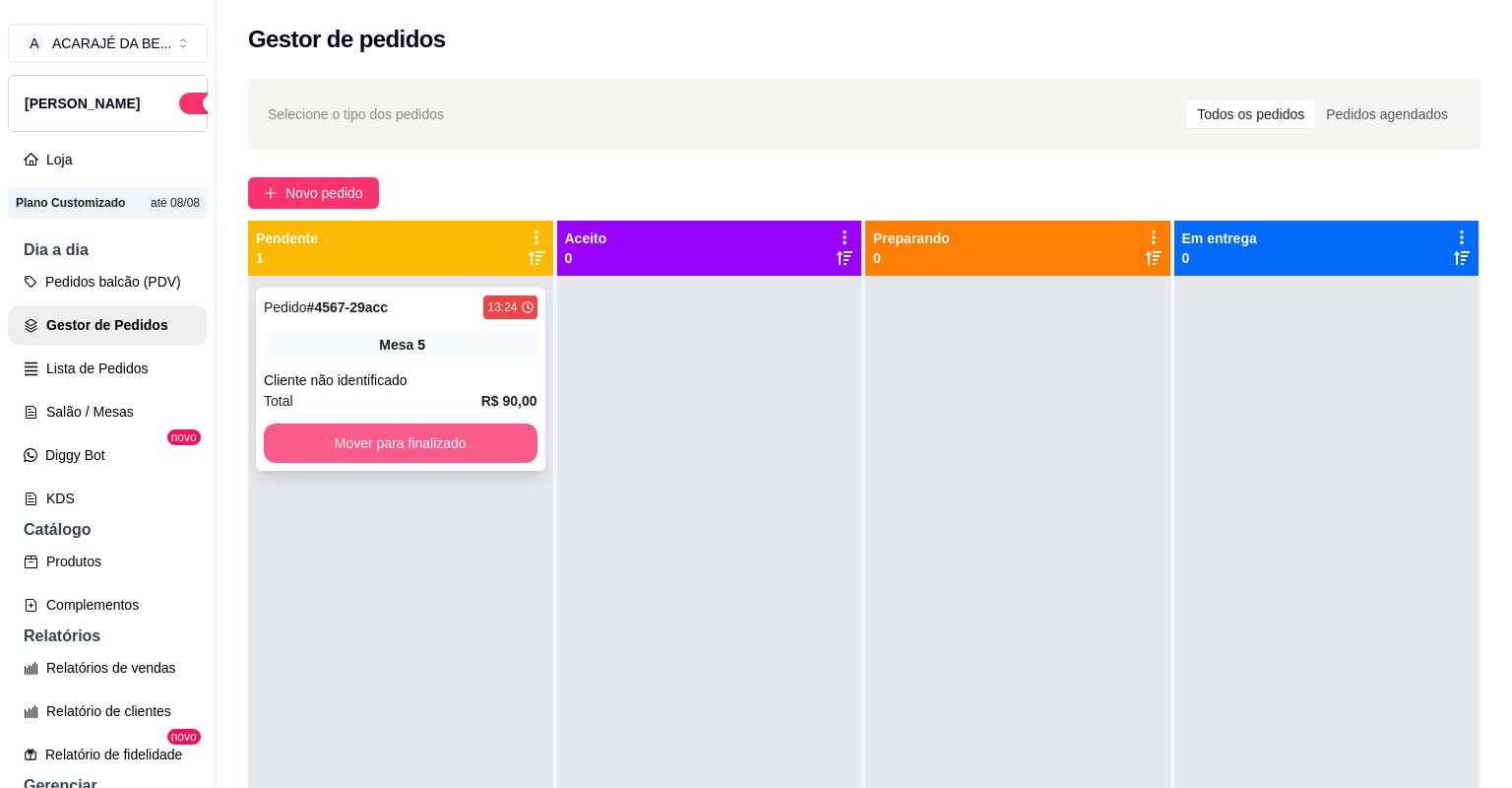 click on "Mover para finalizado" at bounding box center [401, 443] 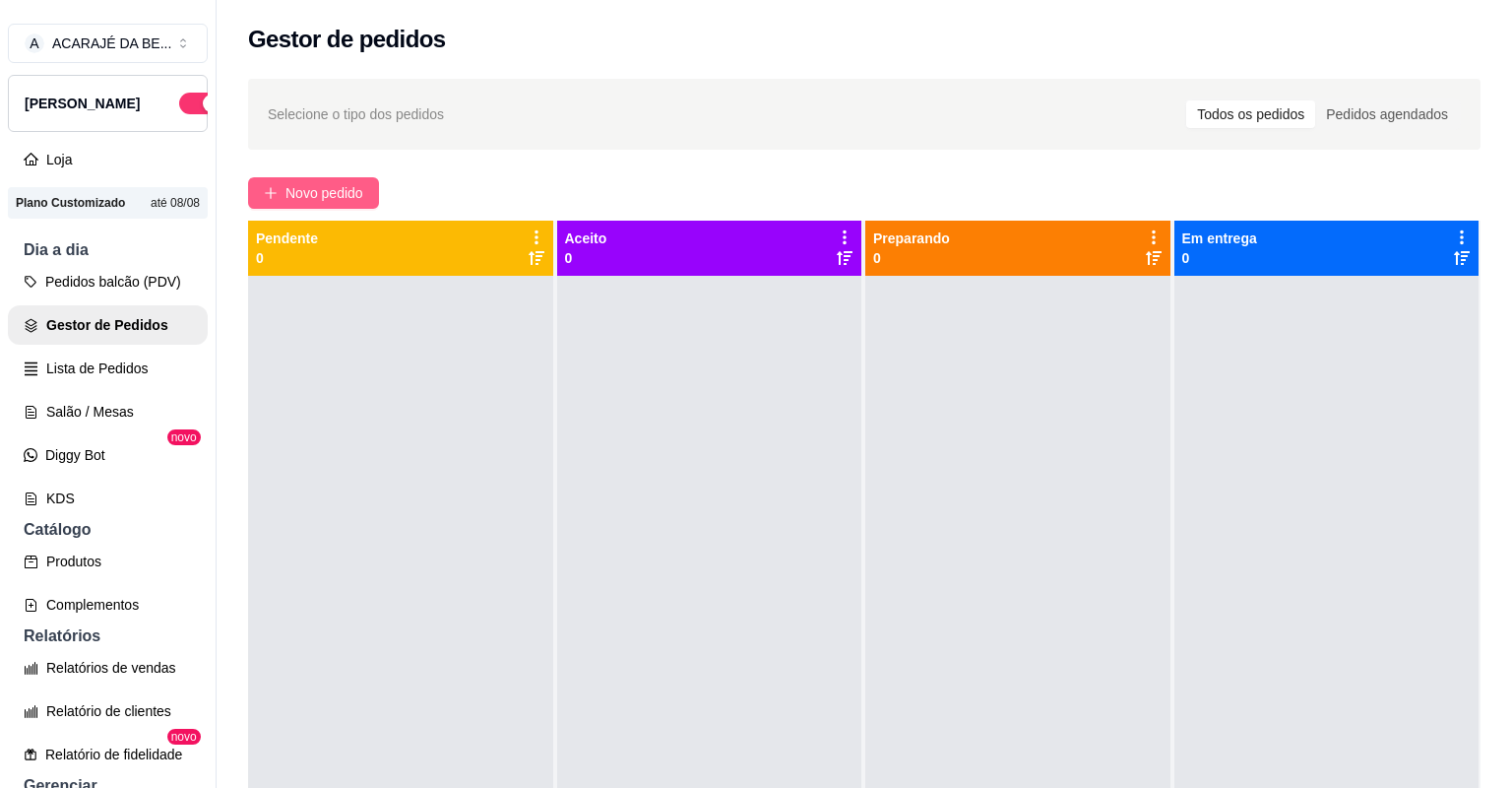 click on "Novo pedido" at bounding box center [324, 193] 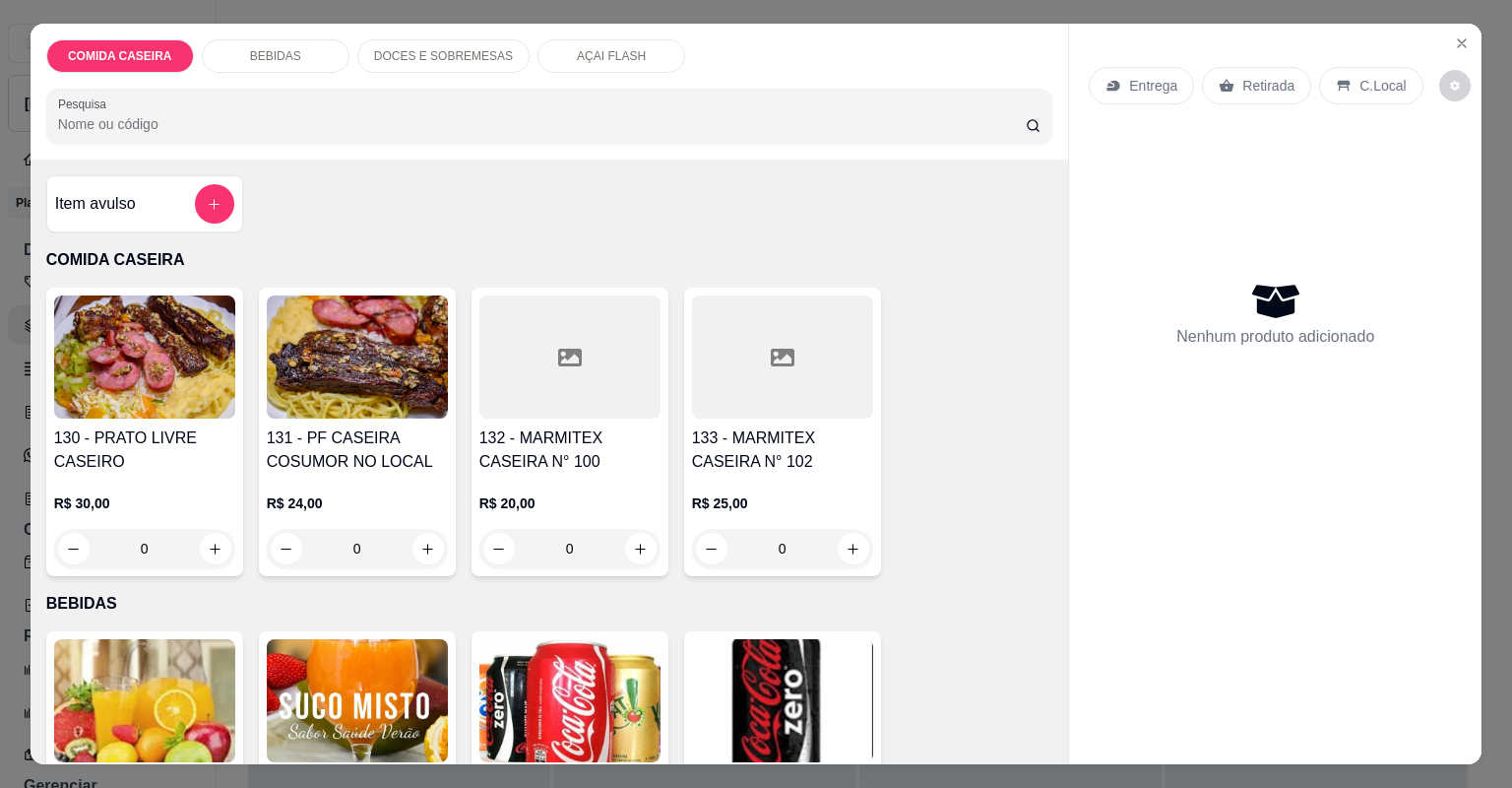 click on "132 - MARMITEX CASEIRA N° 100" at bounding box center [570, 450] 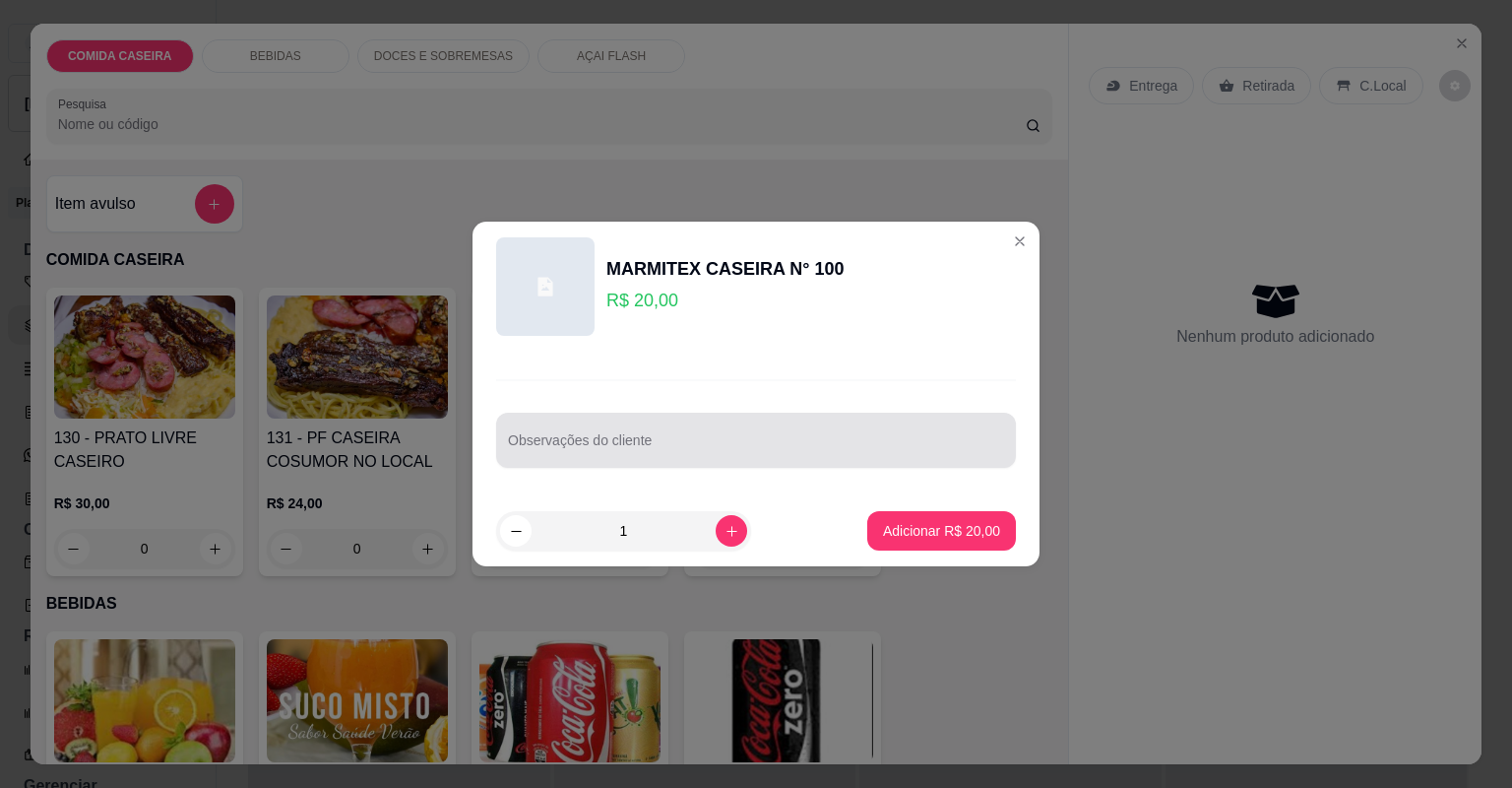 click on "Observações do cliente" at bounding box center (756, 448) 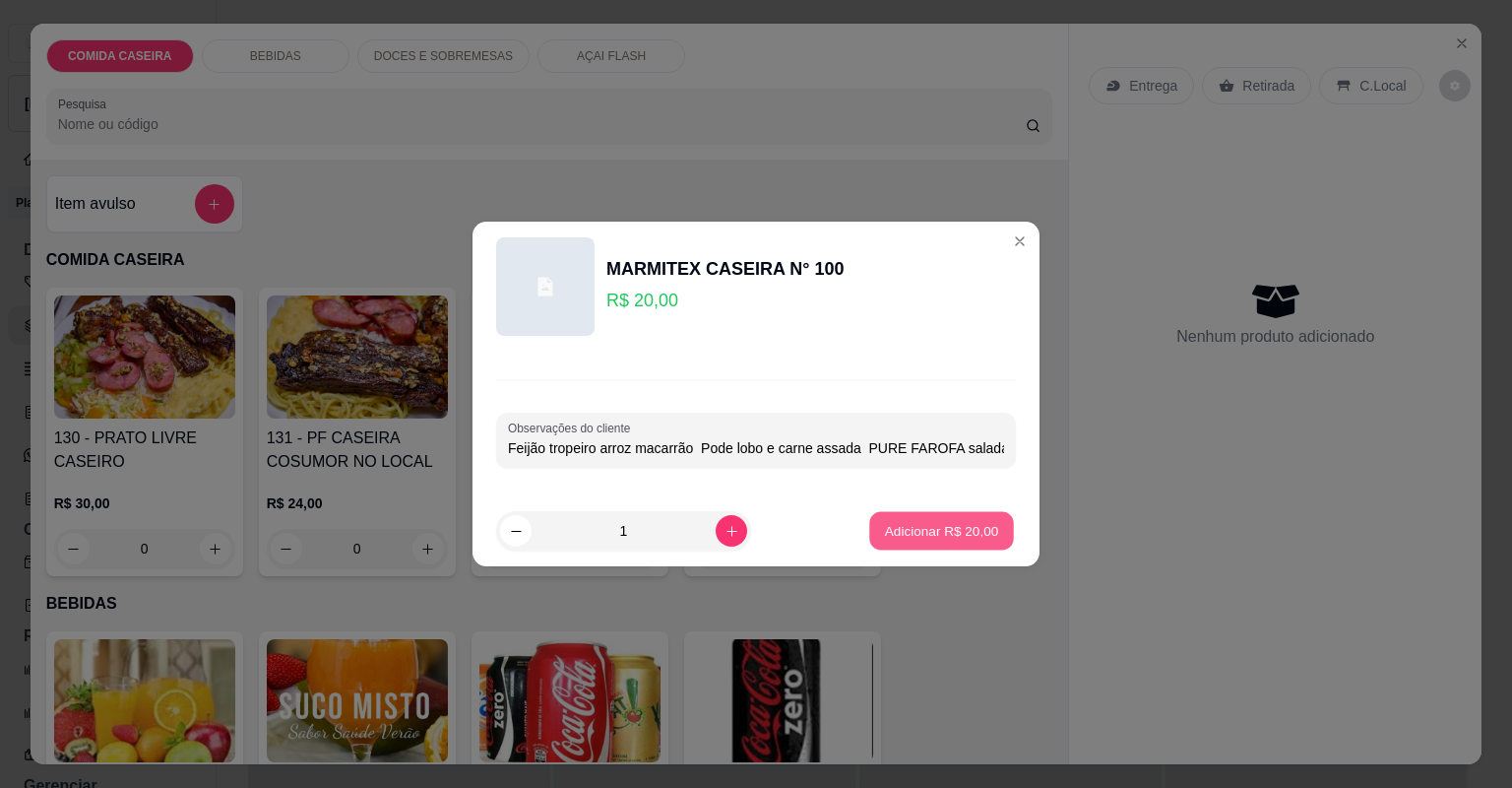 click on "Adicionar   R$ 20,00" at bounding box center [942, 530] 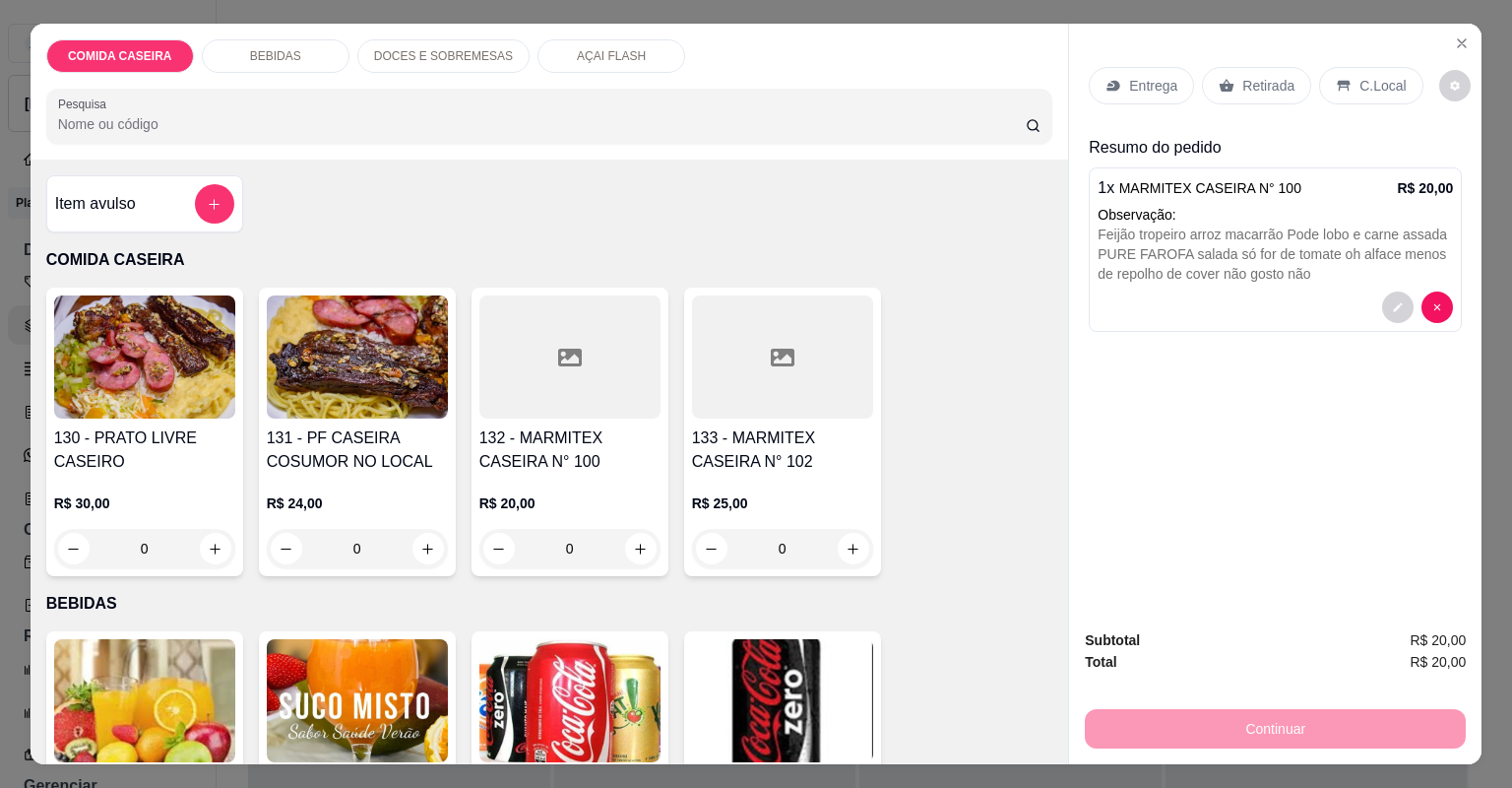 click on "Entrega" at bounding box center [1153, 86] 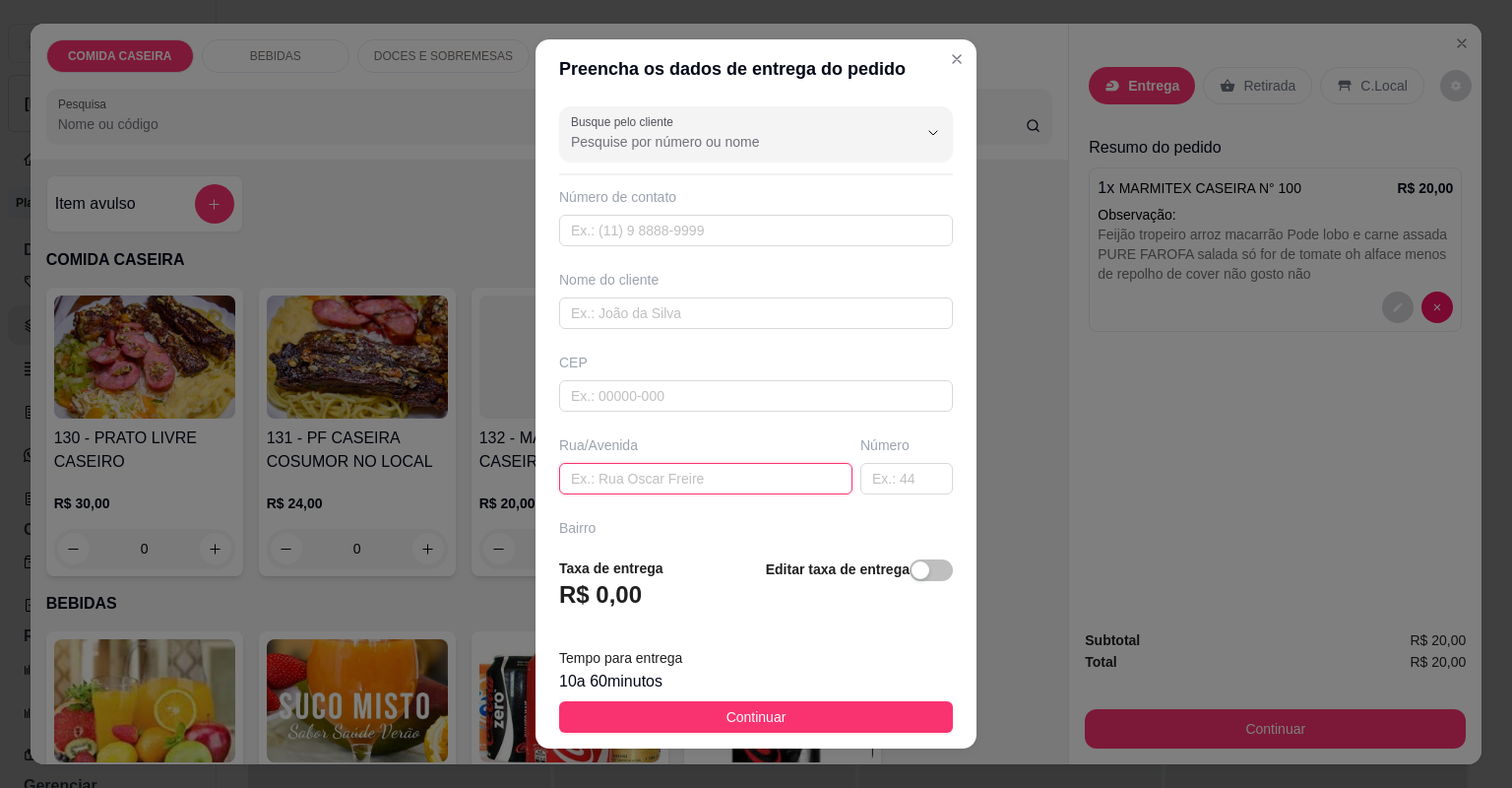 click at bounding box center (706, 479) 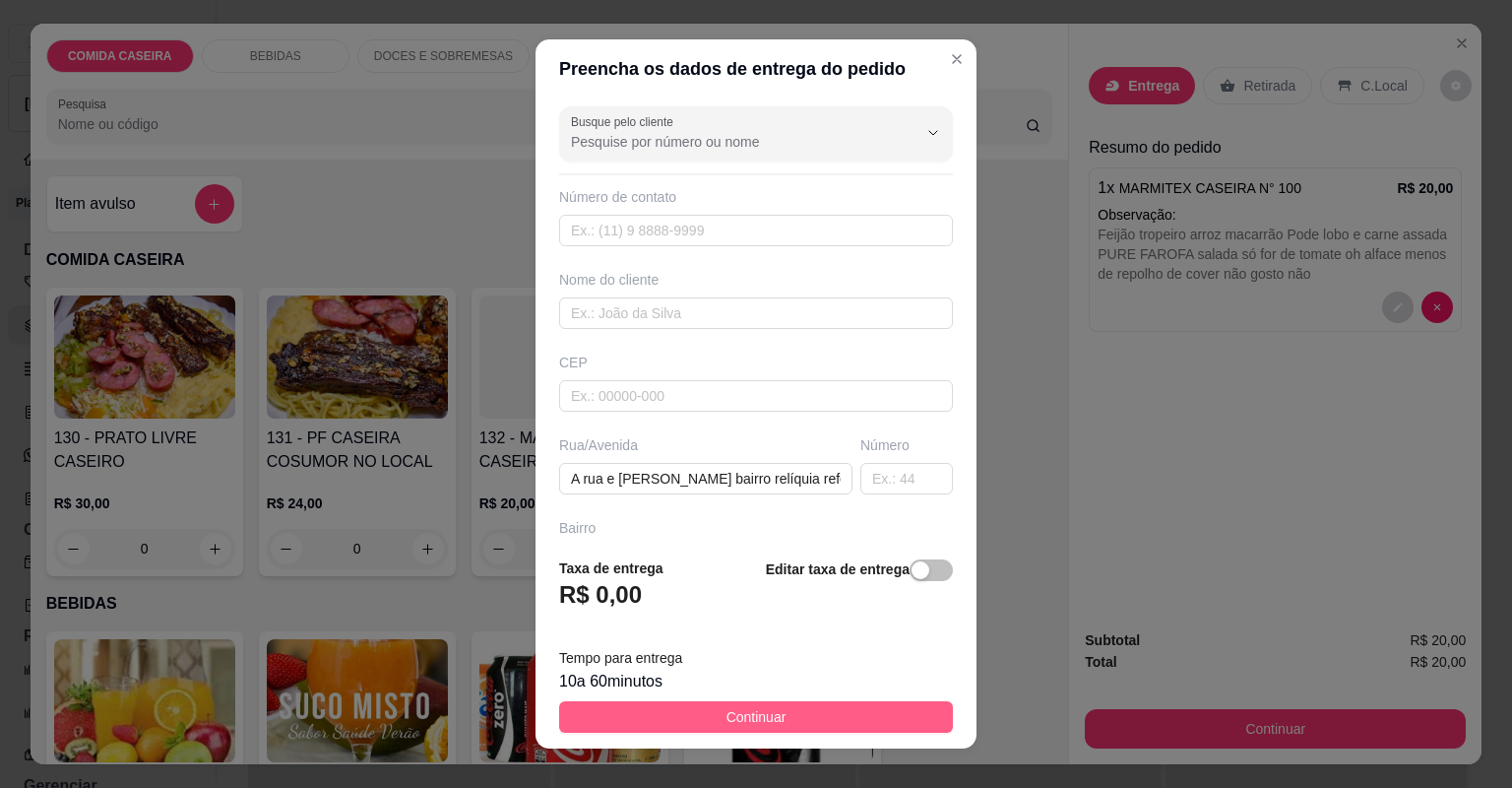 click on "Continuar" at bounding box center [756, 717] 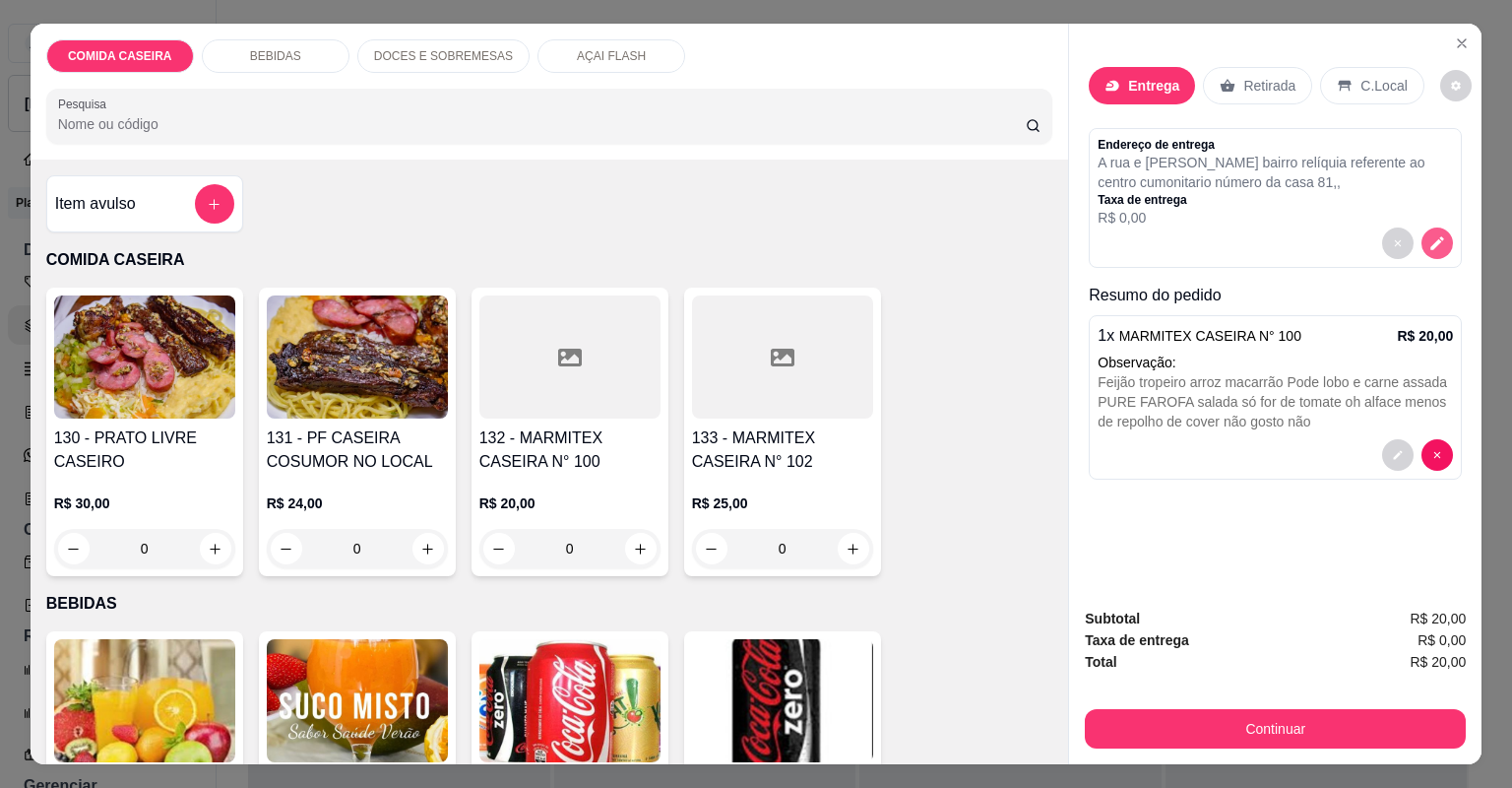 click at bounding box center [1437, 243] 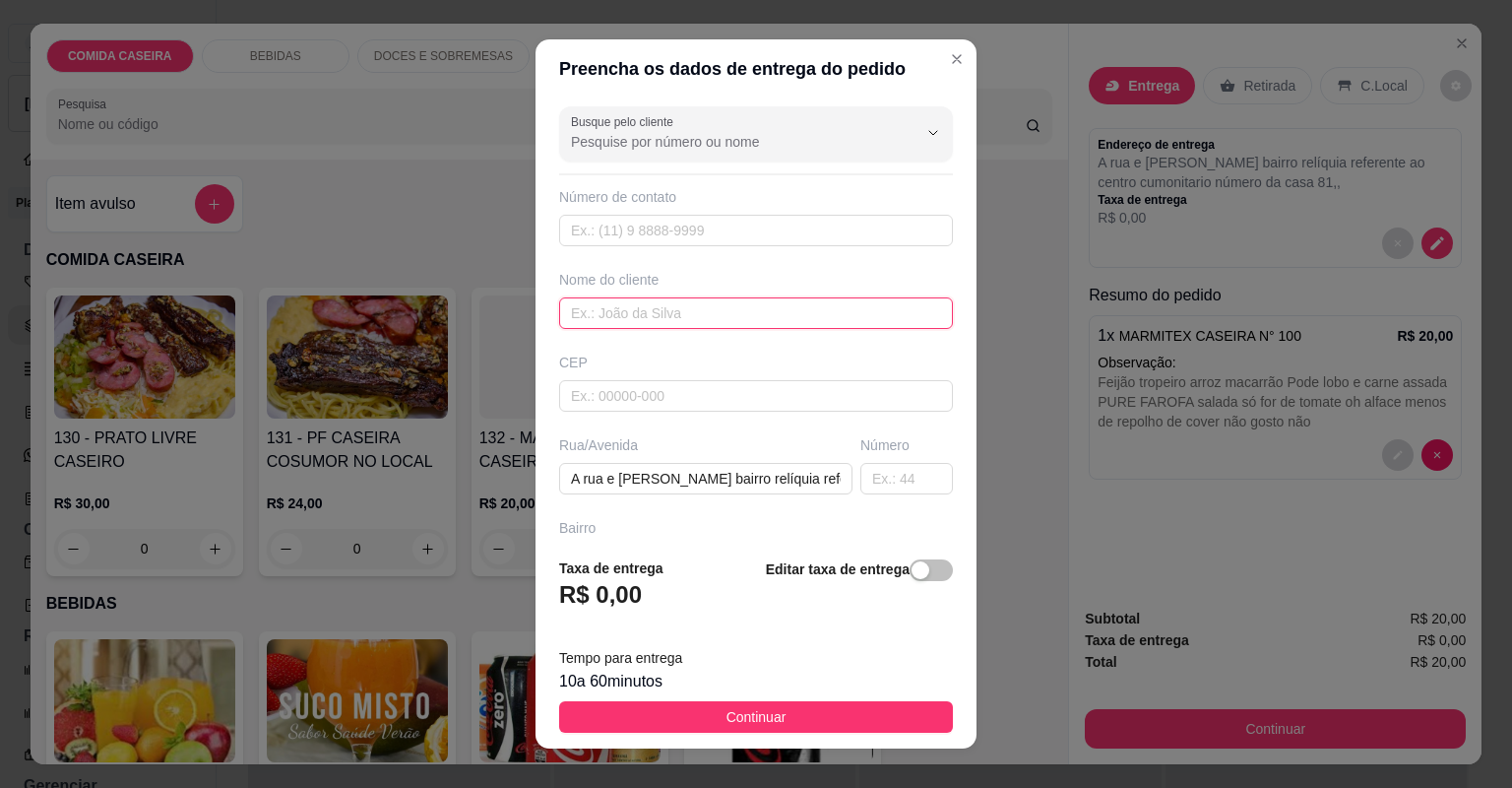 click at bounding box center (756, 313) 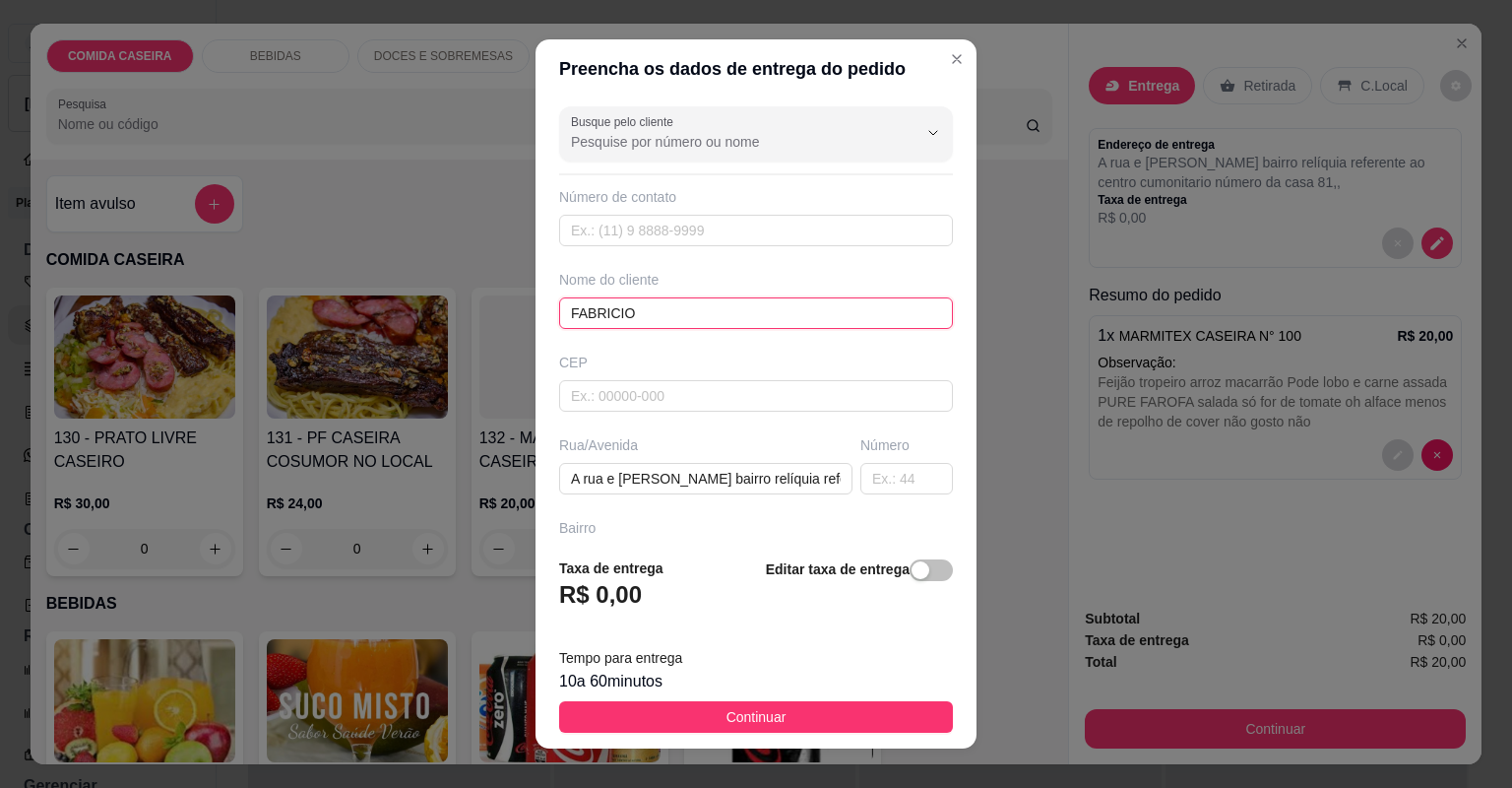 type on "FABRICIO" 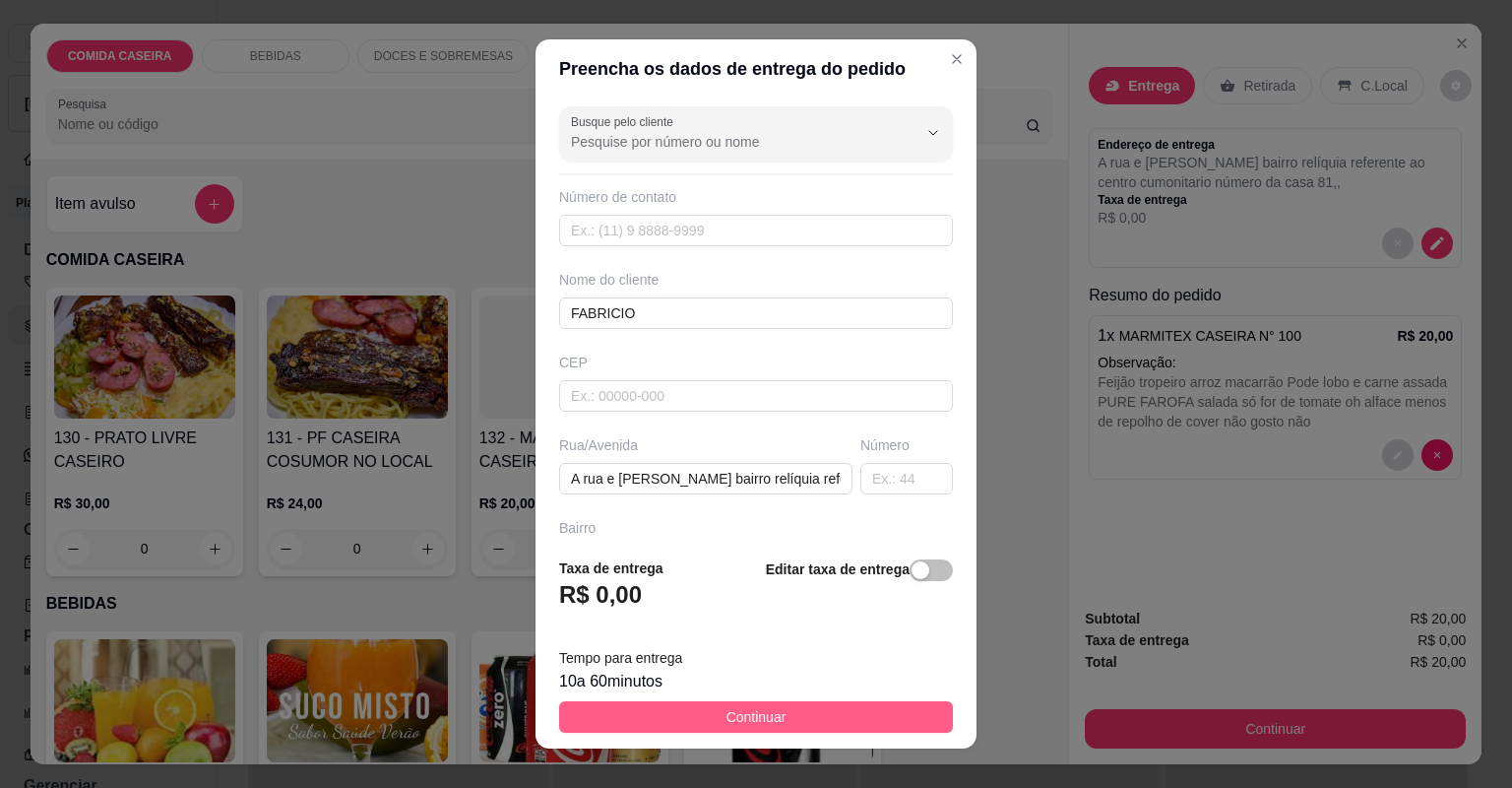 click on "Continuar" at bounding box center (756, 717) 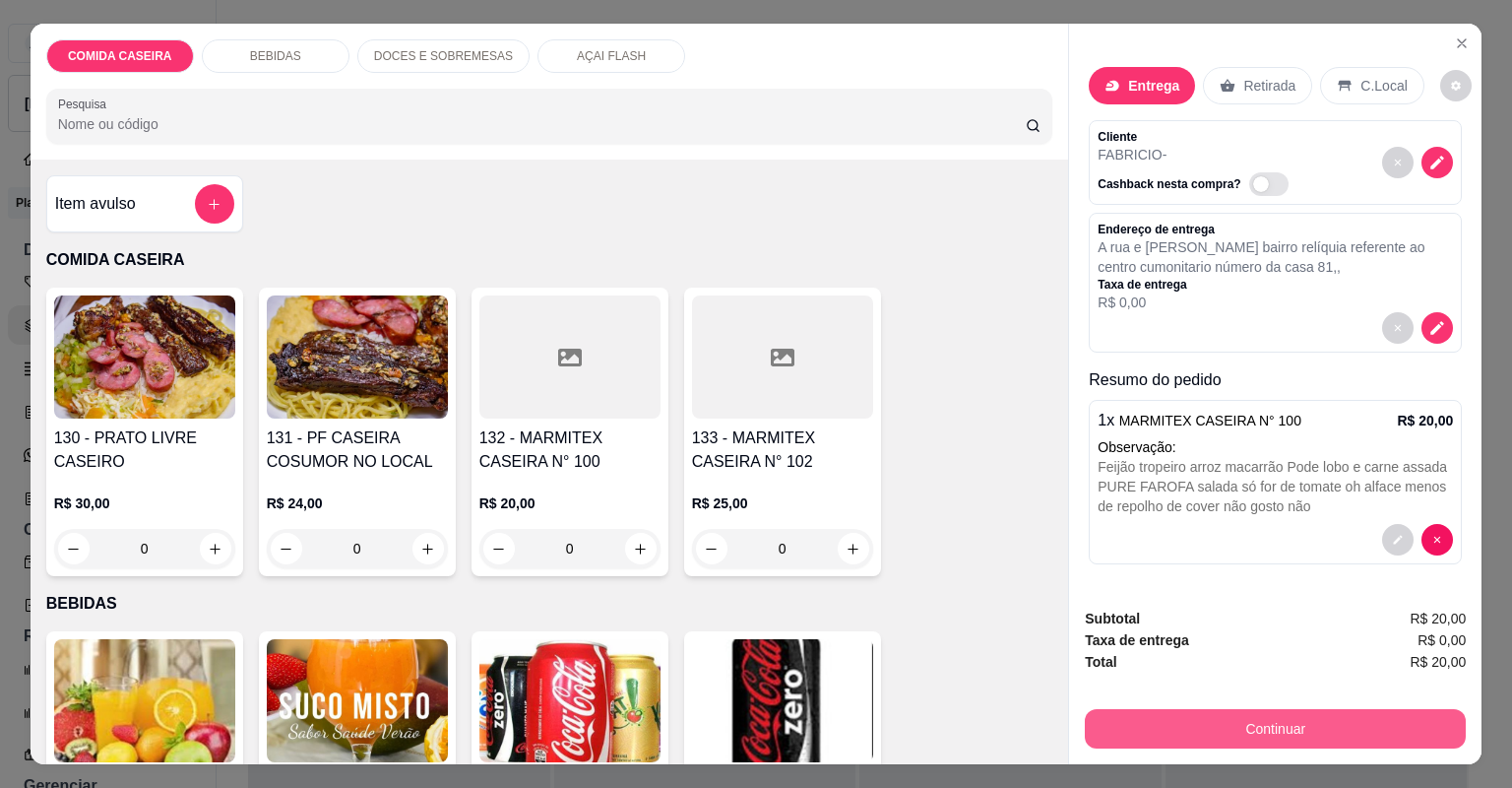 click on "Continuar" at bounding box center [1275, 729] 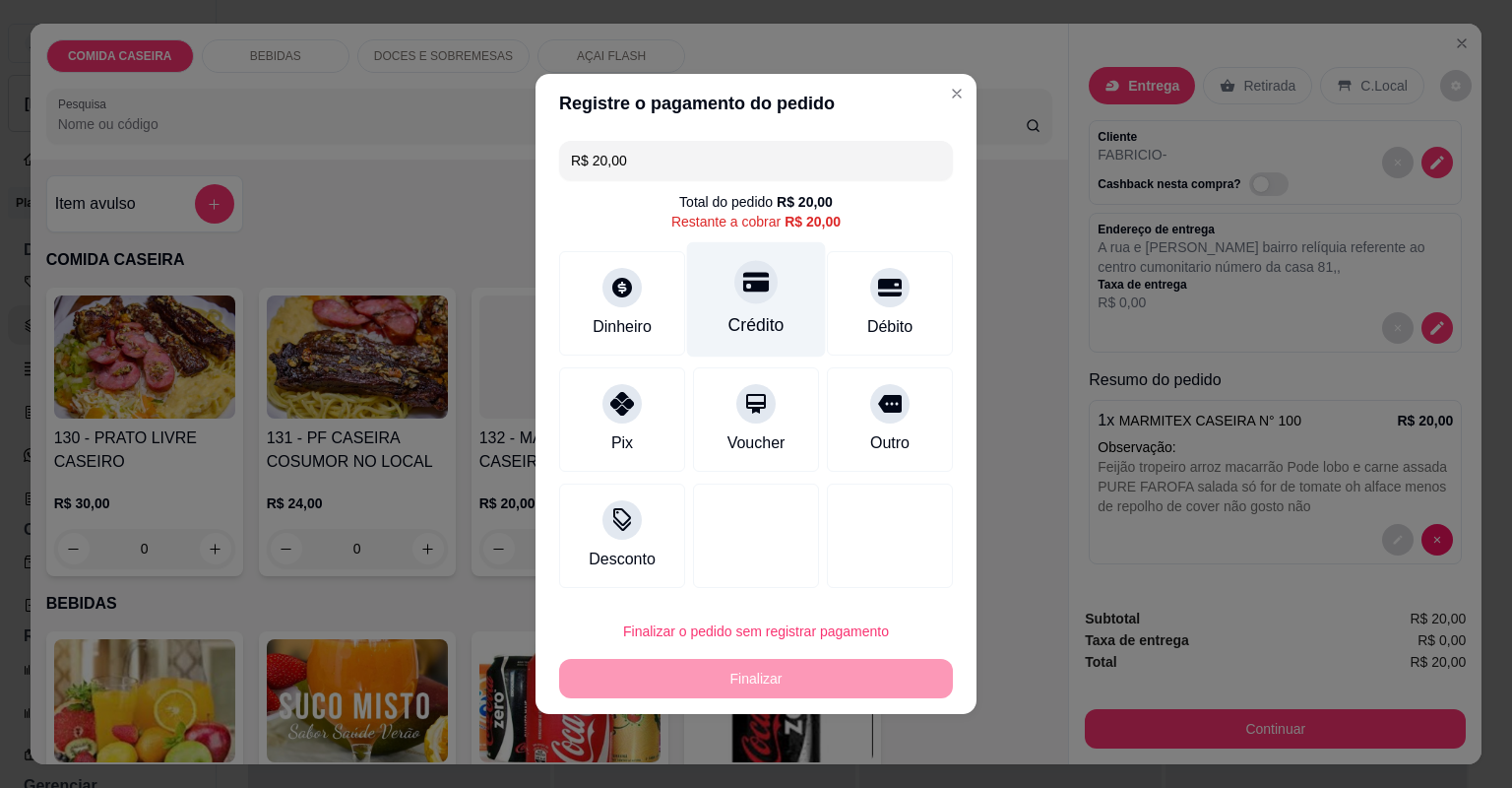 click on "Crédito" at bounding box center (756, 299) 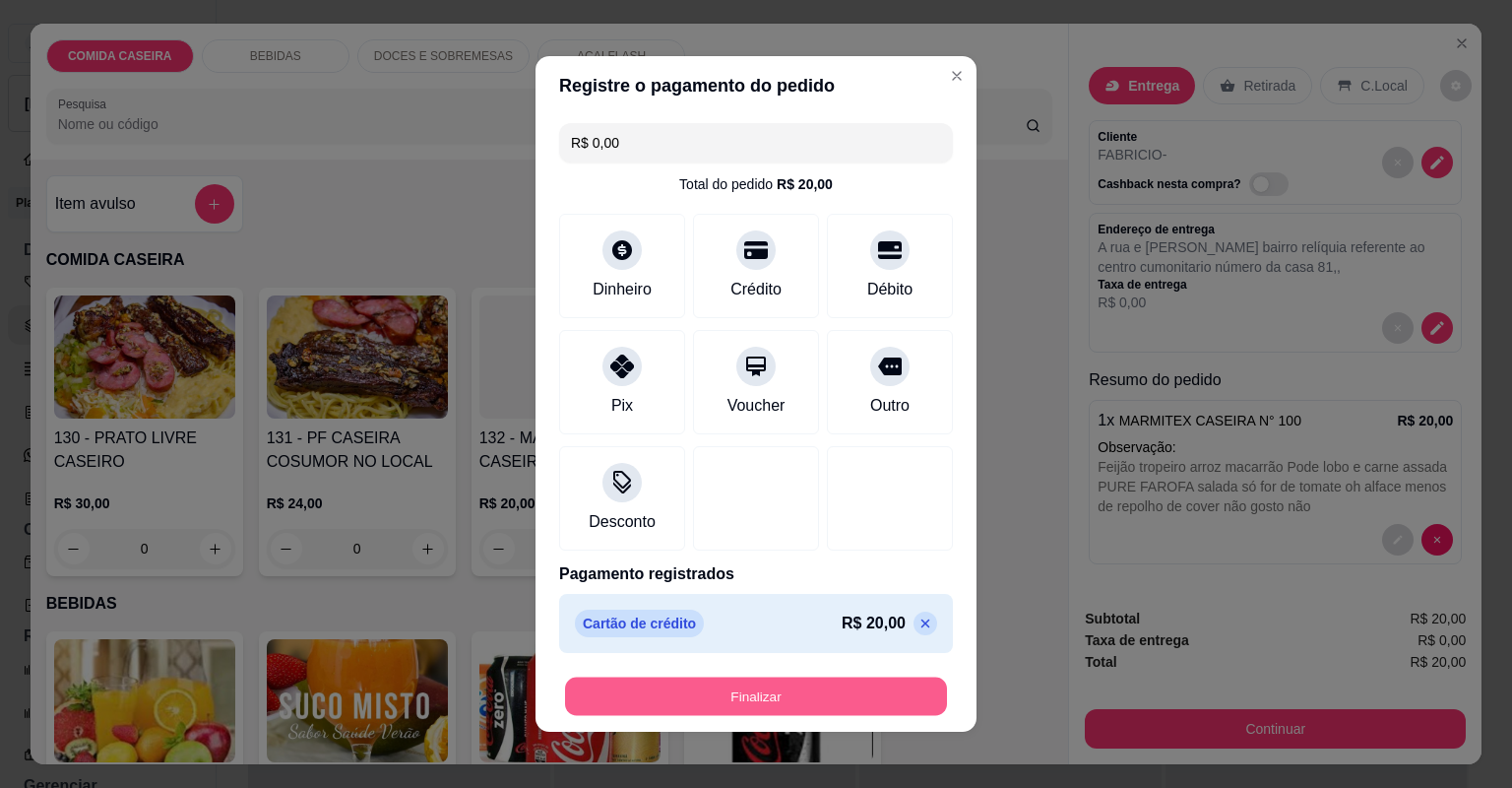 click on "Finalizar" at bounding box center (756, 696) 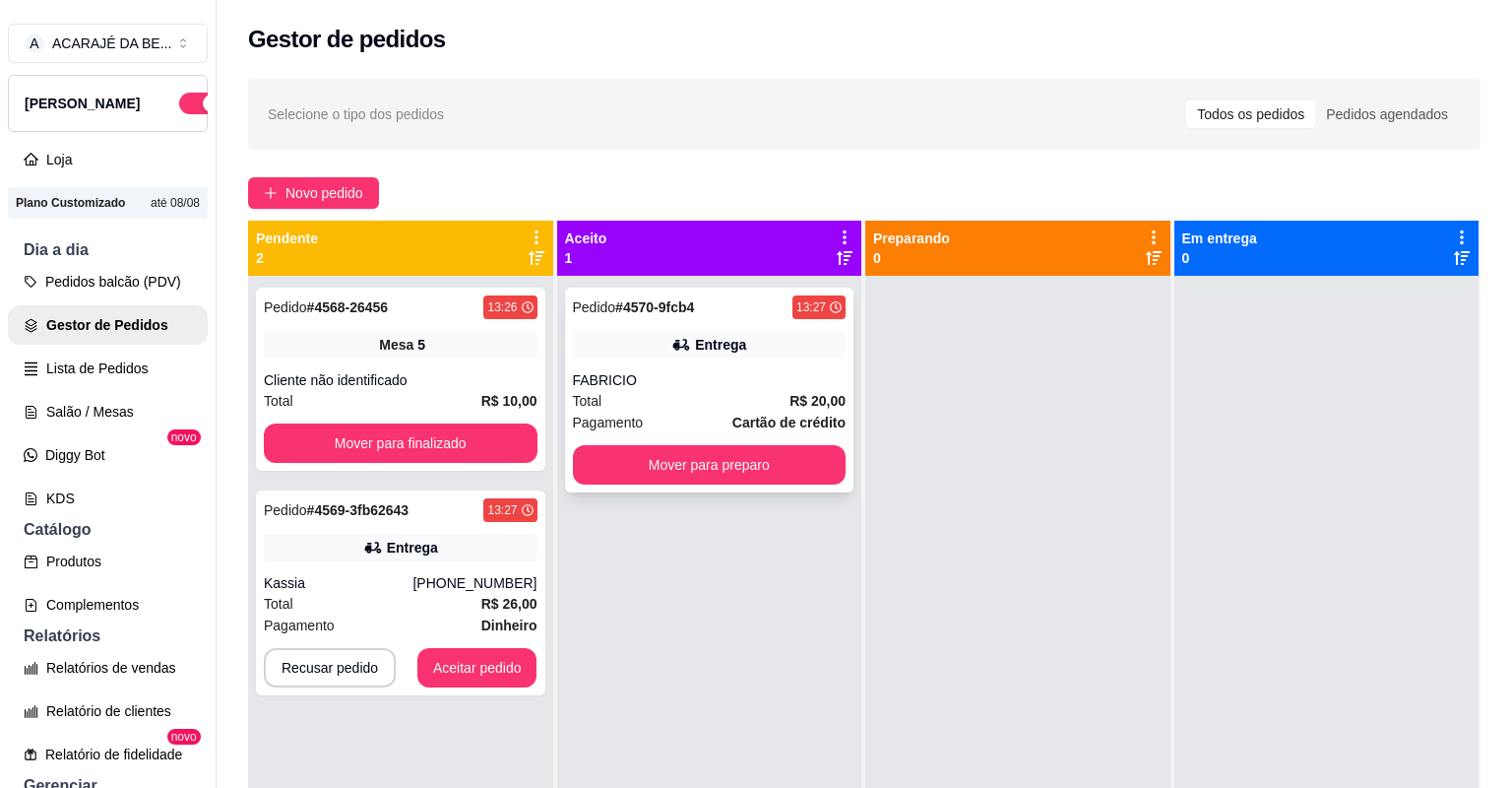click on "FABRICIO" at bounding box center [710, 380] 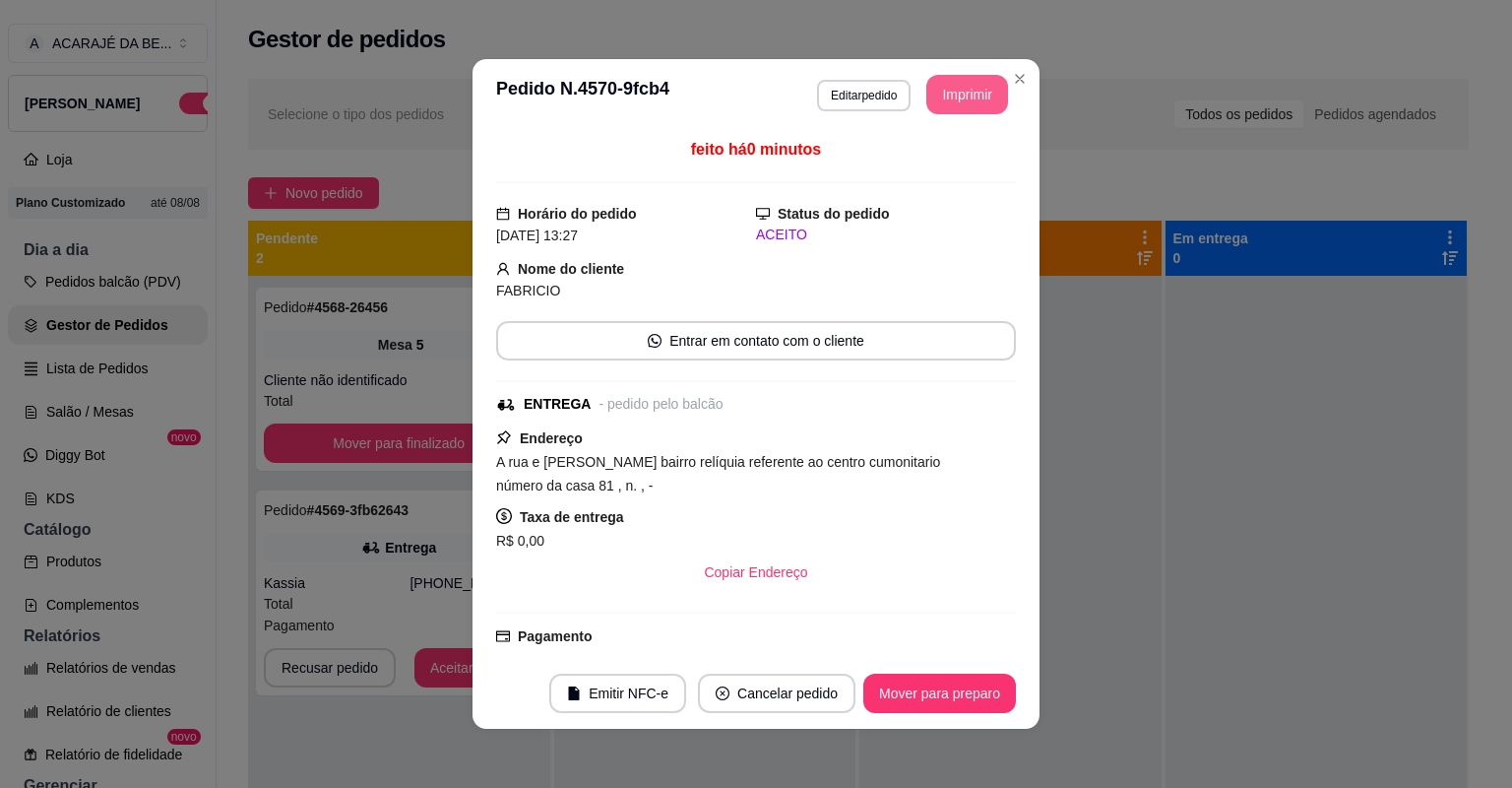 click on "Imprimir" at bounding box center (967, 95) 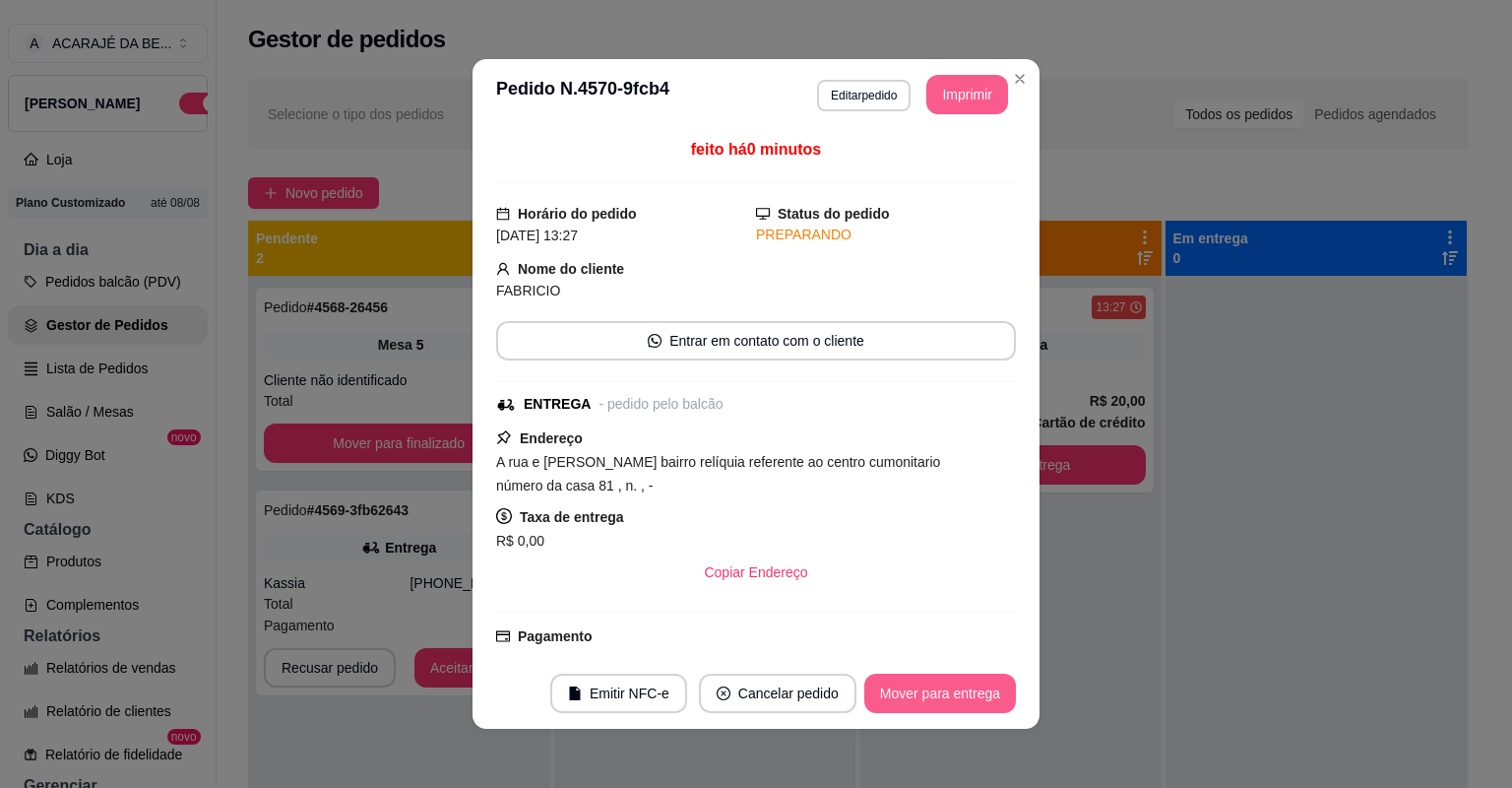 click on "Mover para entrega" at bounding box center (940, 693) 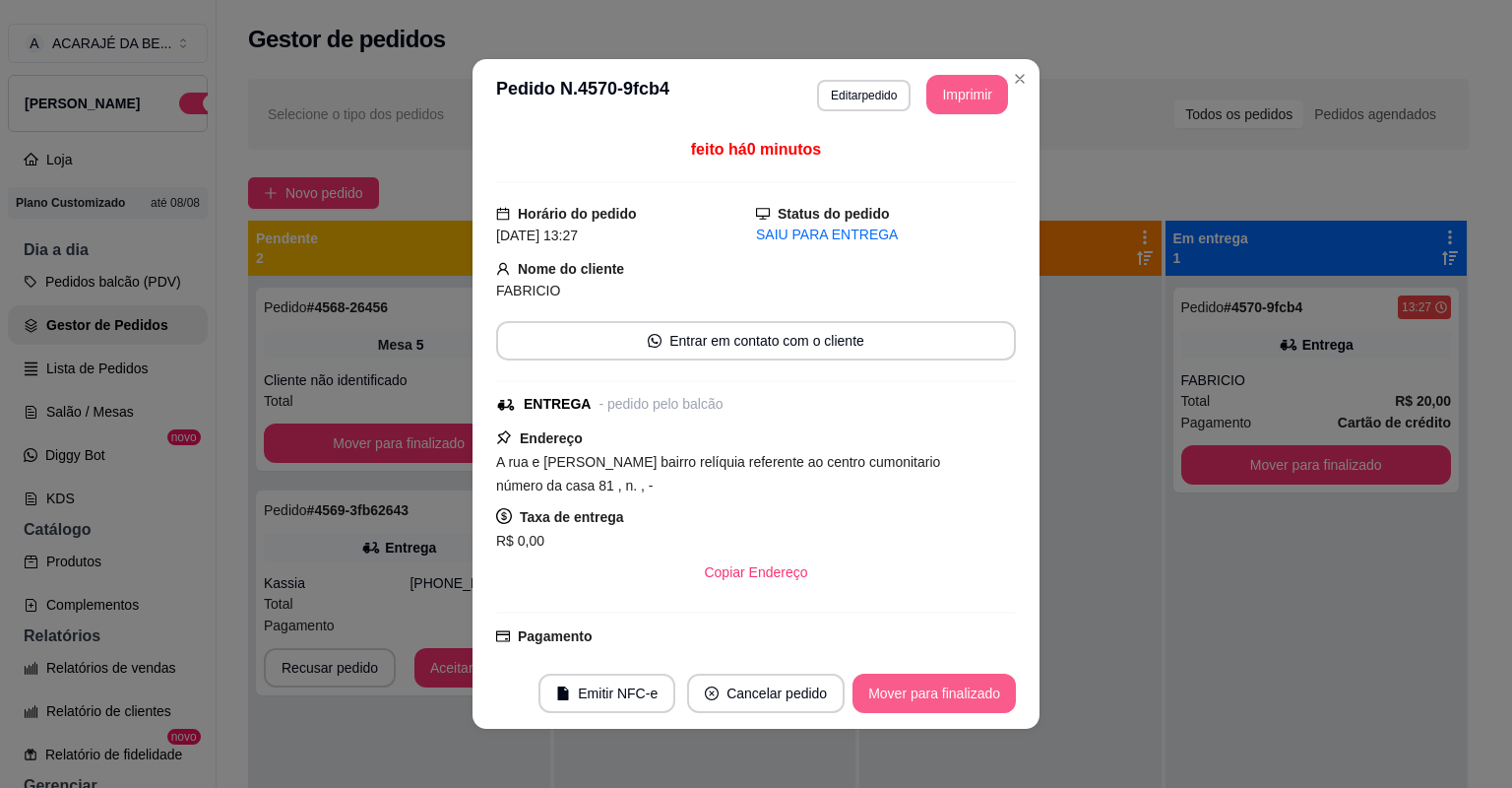 click on "Mover para finalizado" at bounding box center [934, 693] 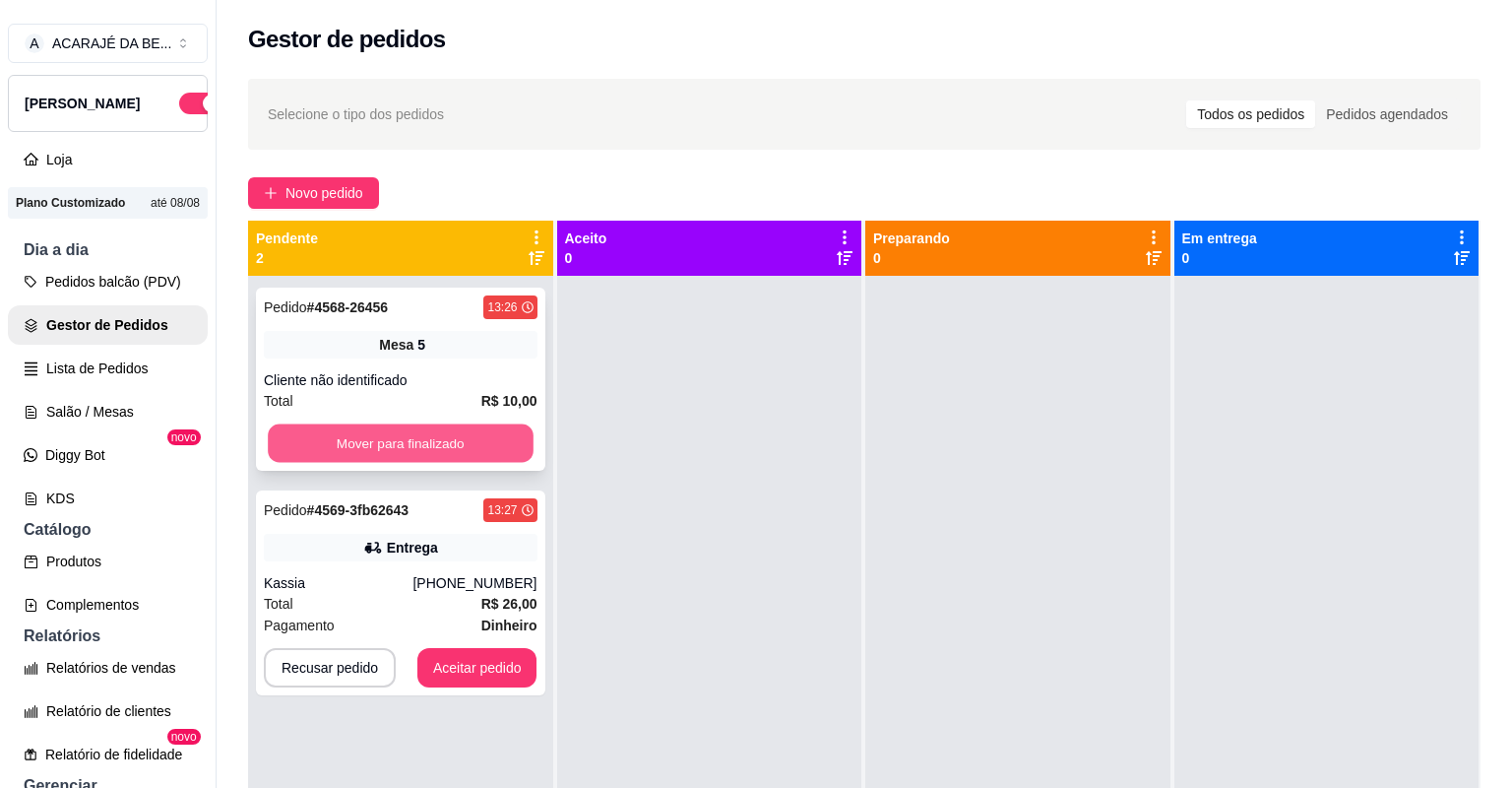 click on "Mover para finalizado" at bounding box center (400, 443) 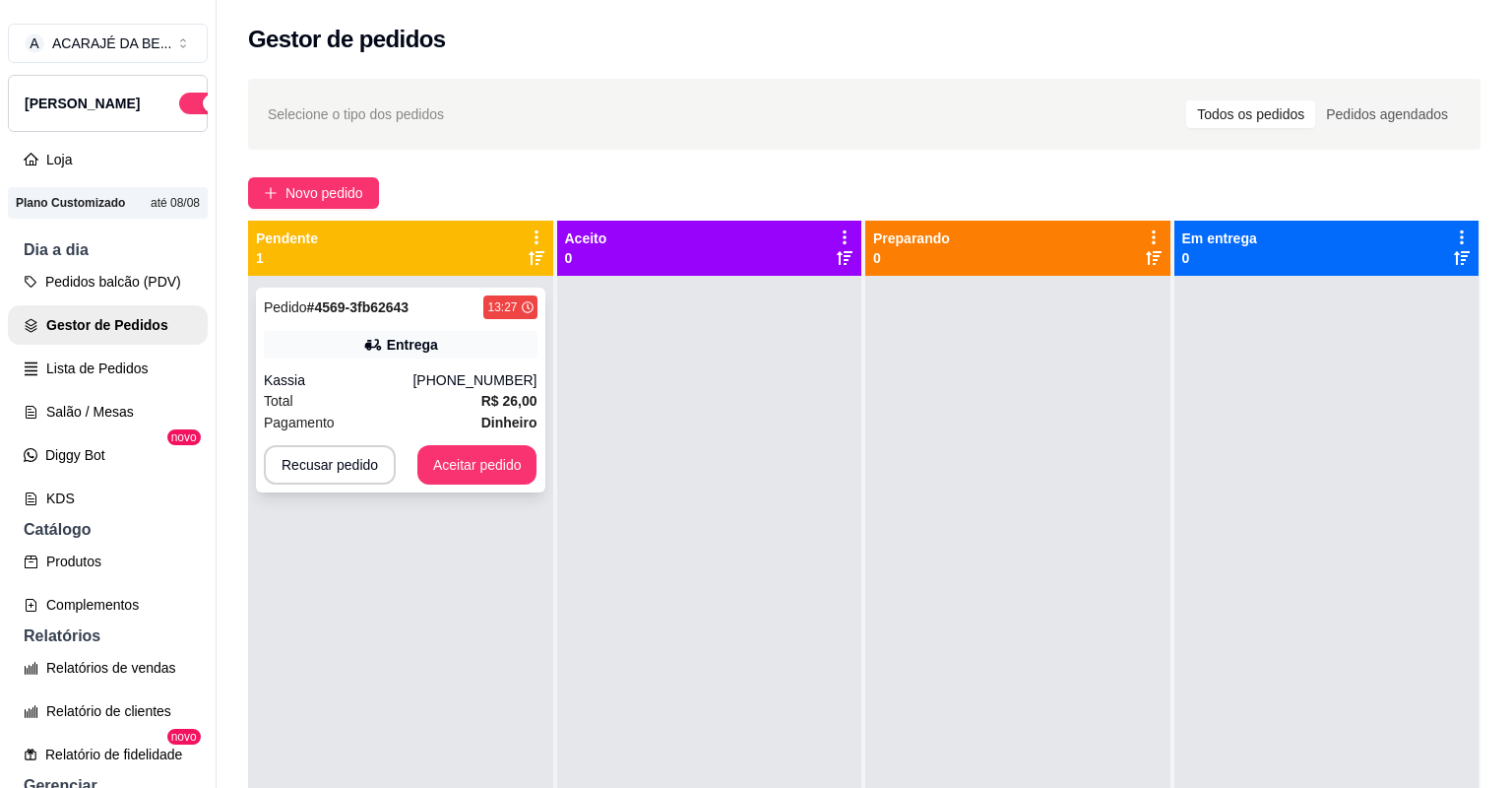 click on "Total R$ 26,00" at bounding box center [401, 401] 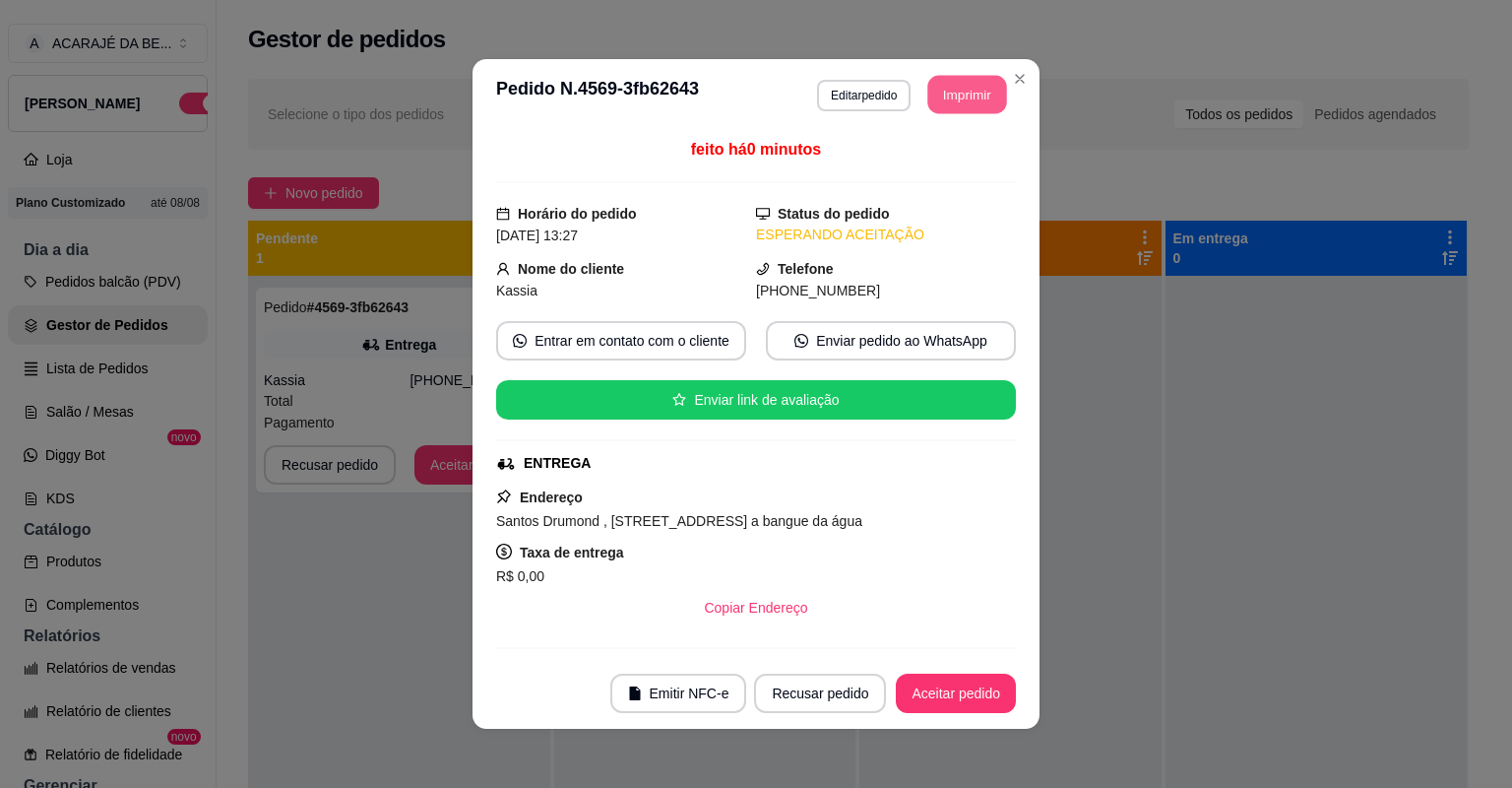 click on "Imprimir" at bounding box center (968, 95) 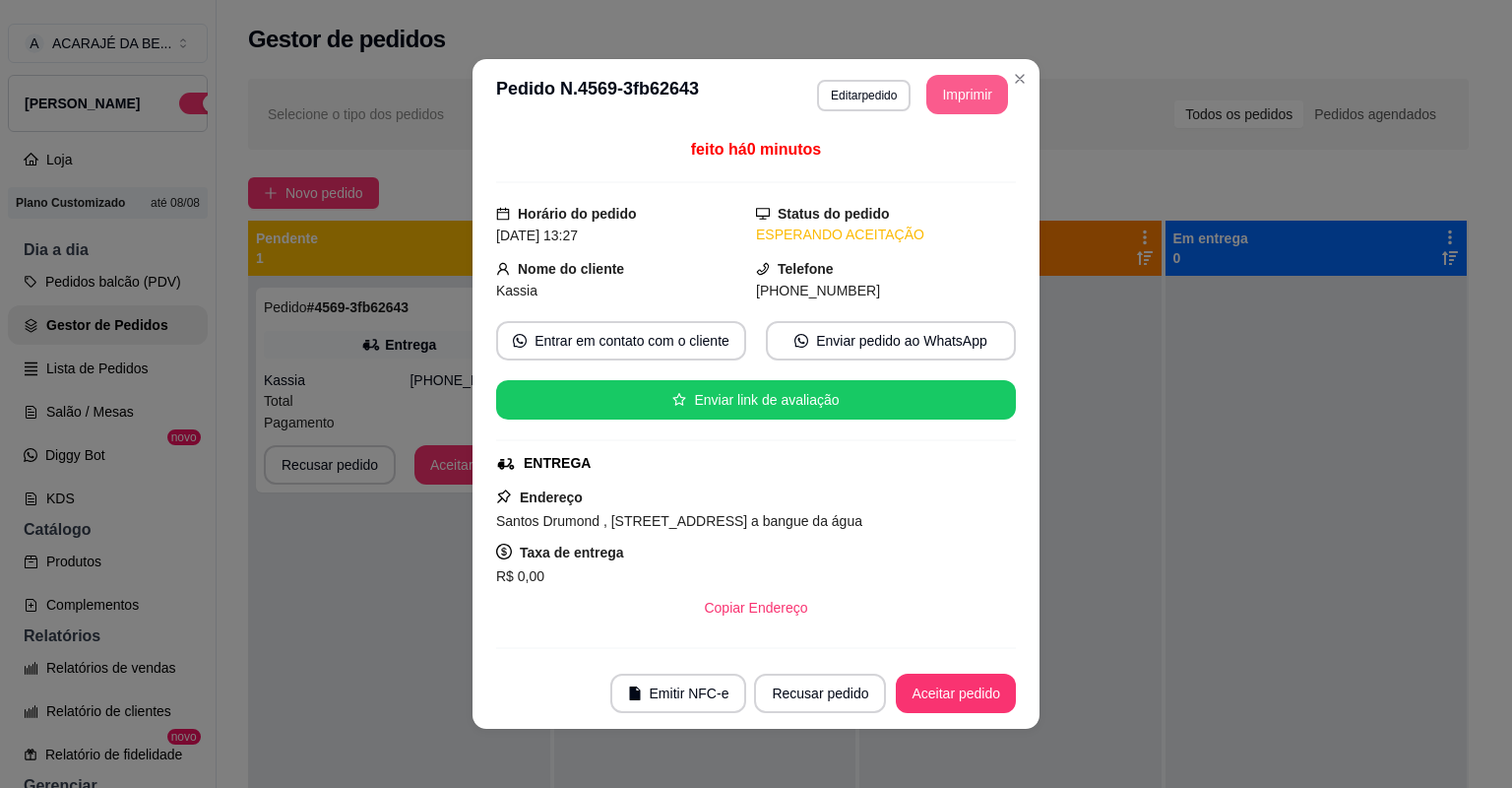 click on "Aceitar pedido" at bounding box center [956, 693] 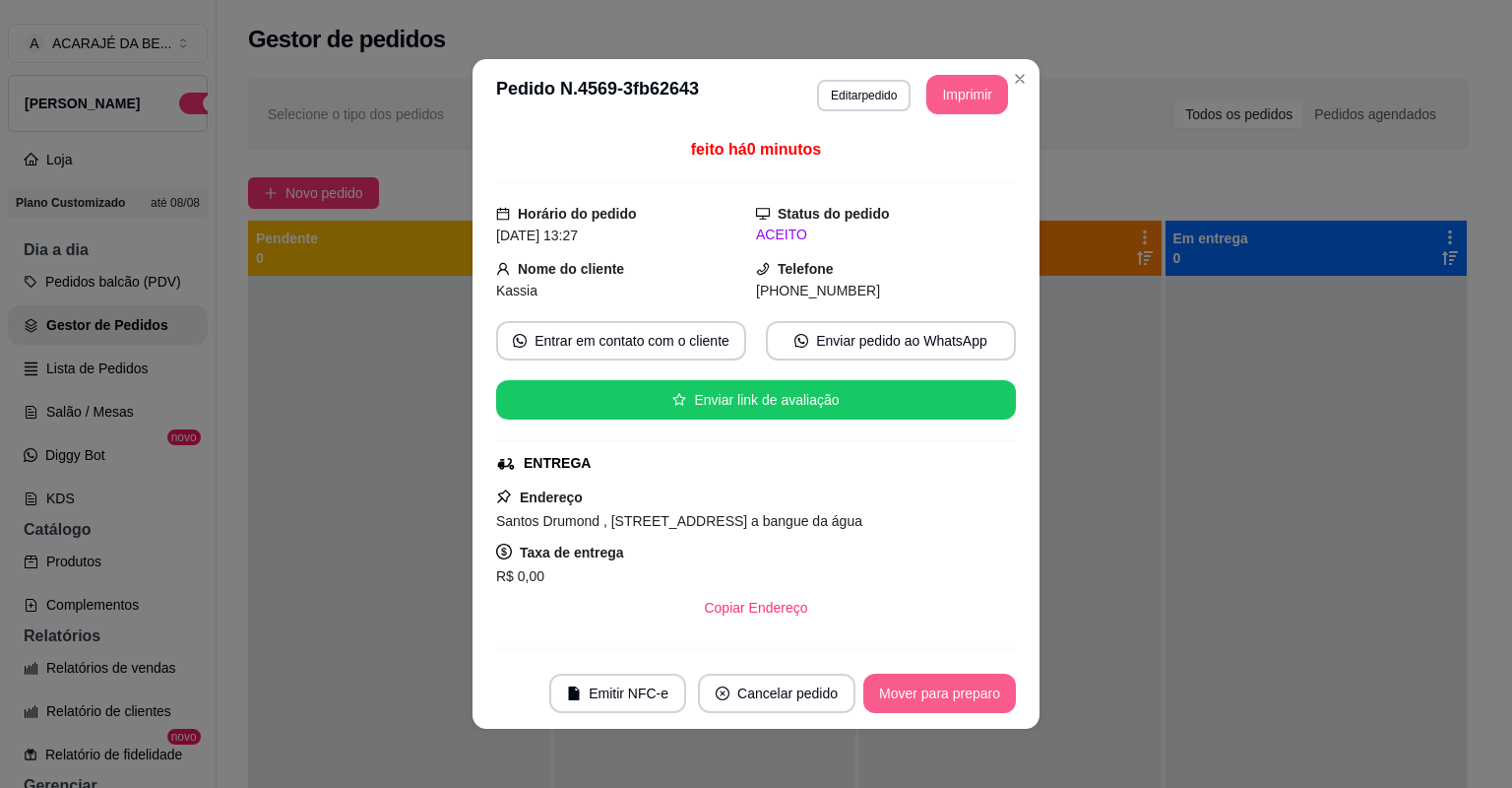 click on "Mover para preparo" at bounding box center [939, 693] 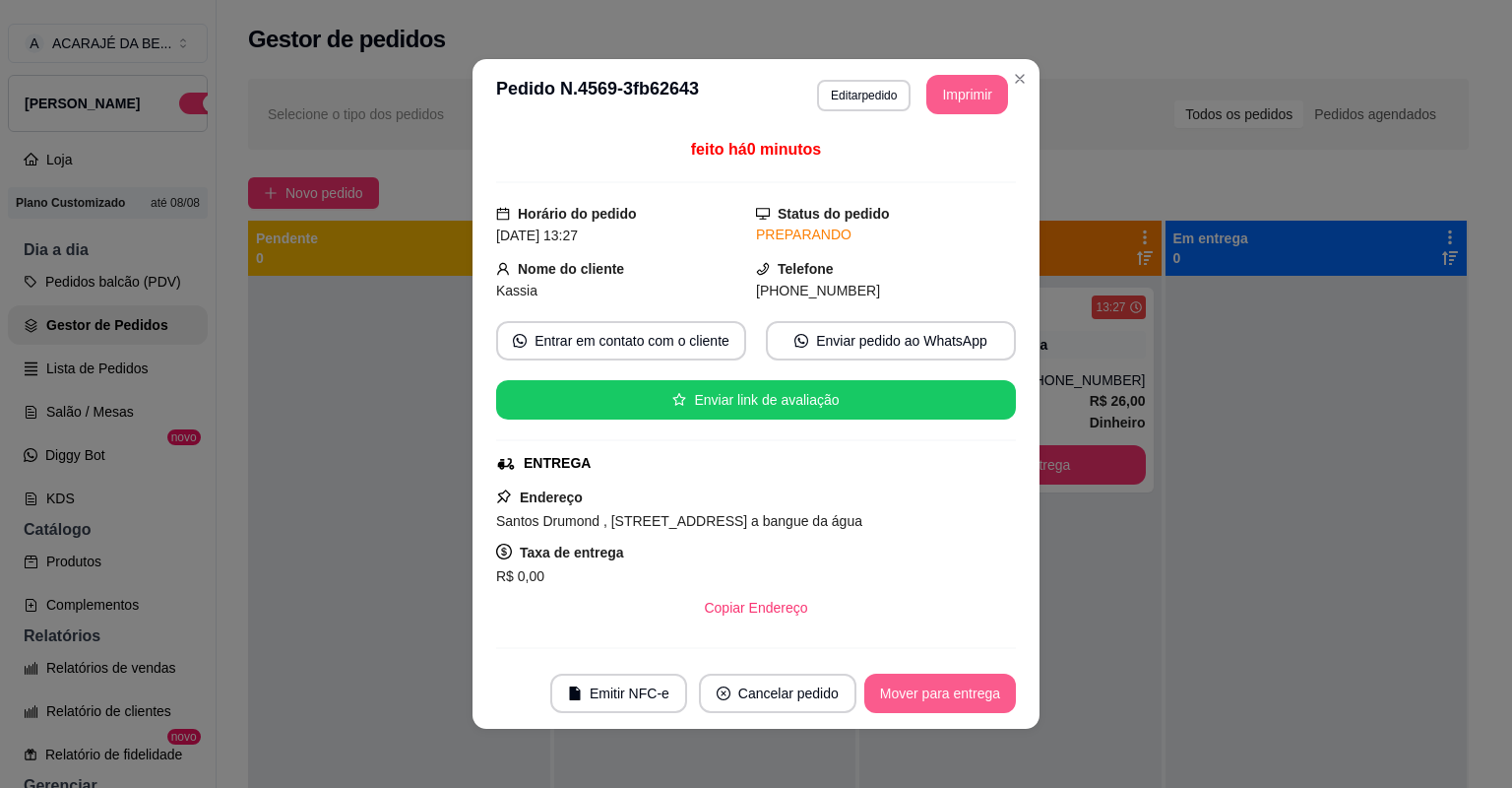 click on "Mover para entrega" at bounding box center [940, 693] 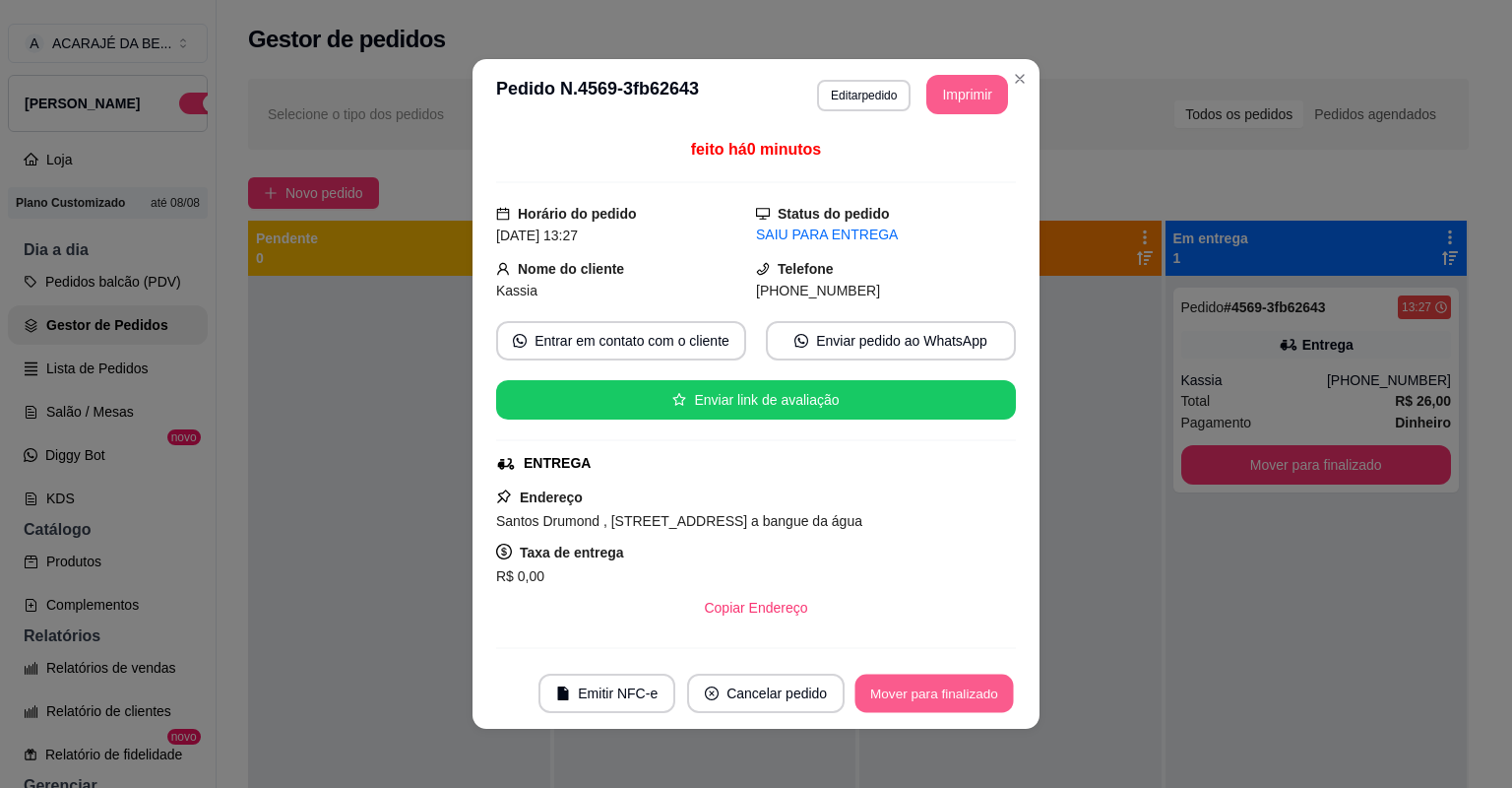 click on "Mover para finalizado" at bounding box center (934, 693) 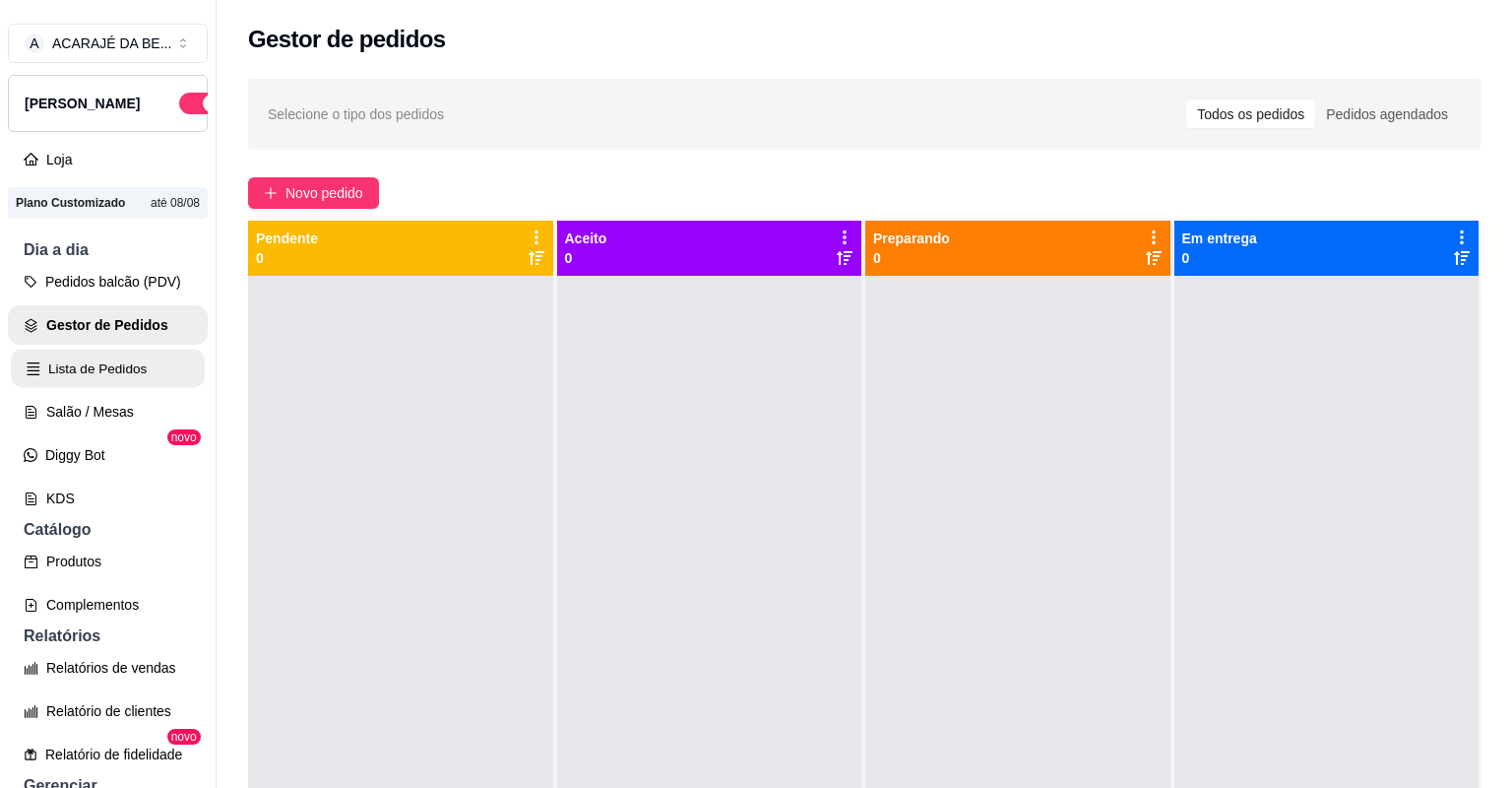click on "Lista de Pedidos" at bounding box center [107, 368] 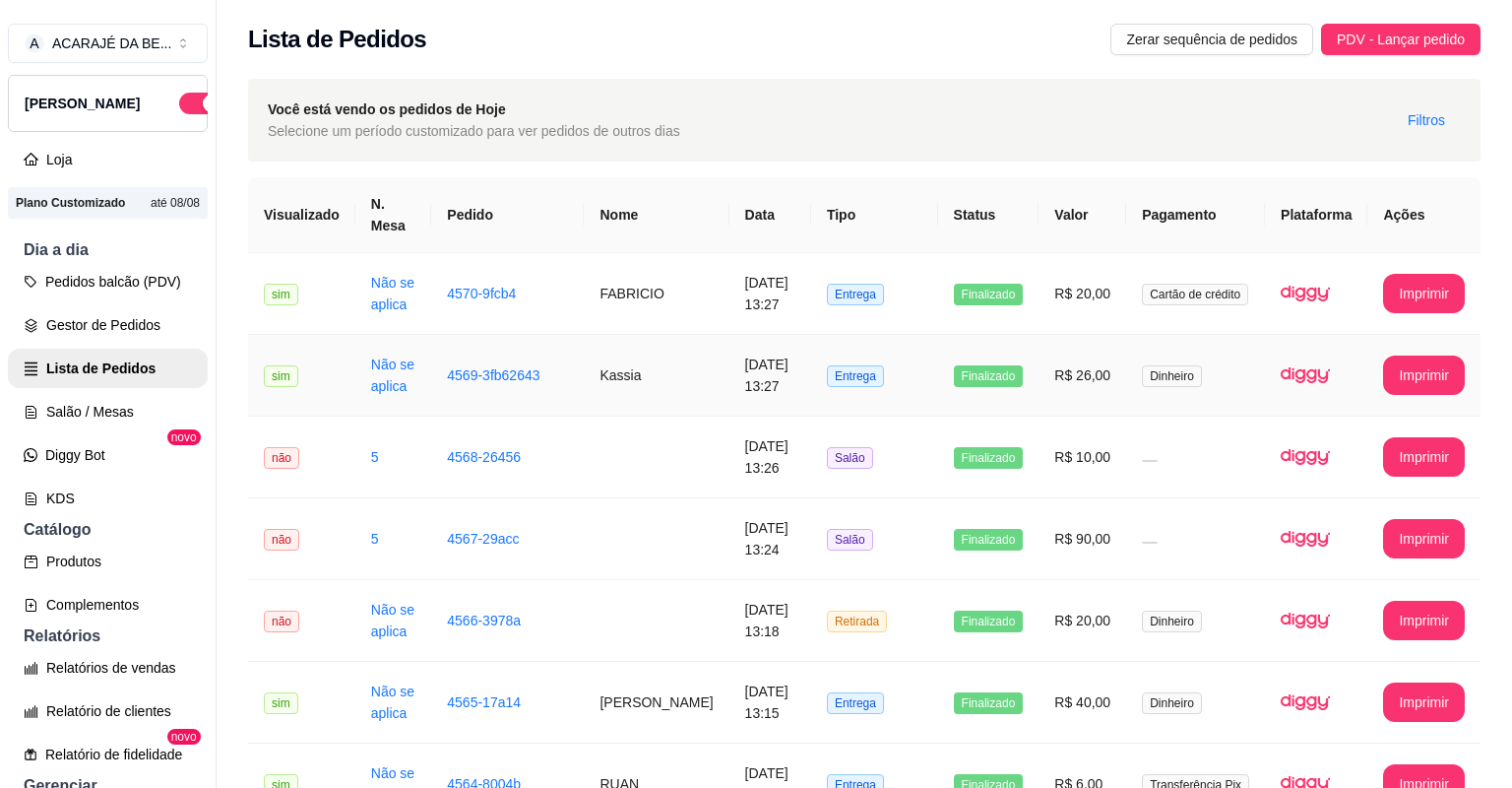 click on "[DATE] 13:27" at bounding box center [770, 375] 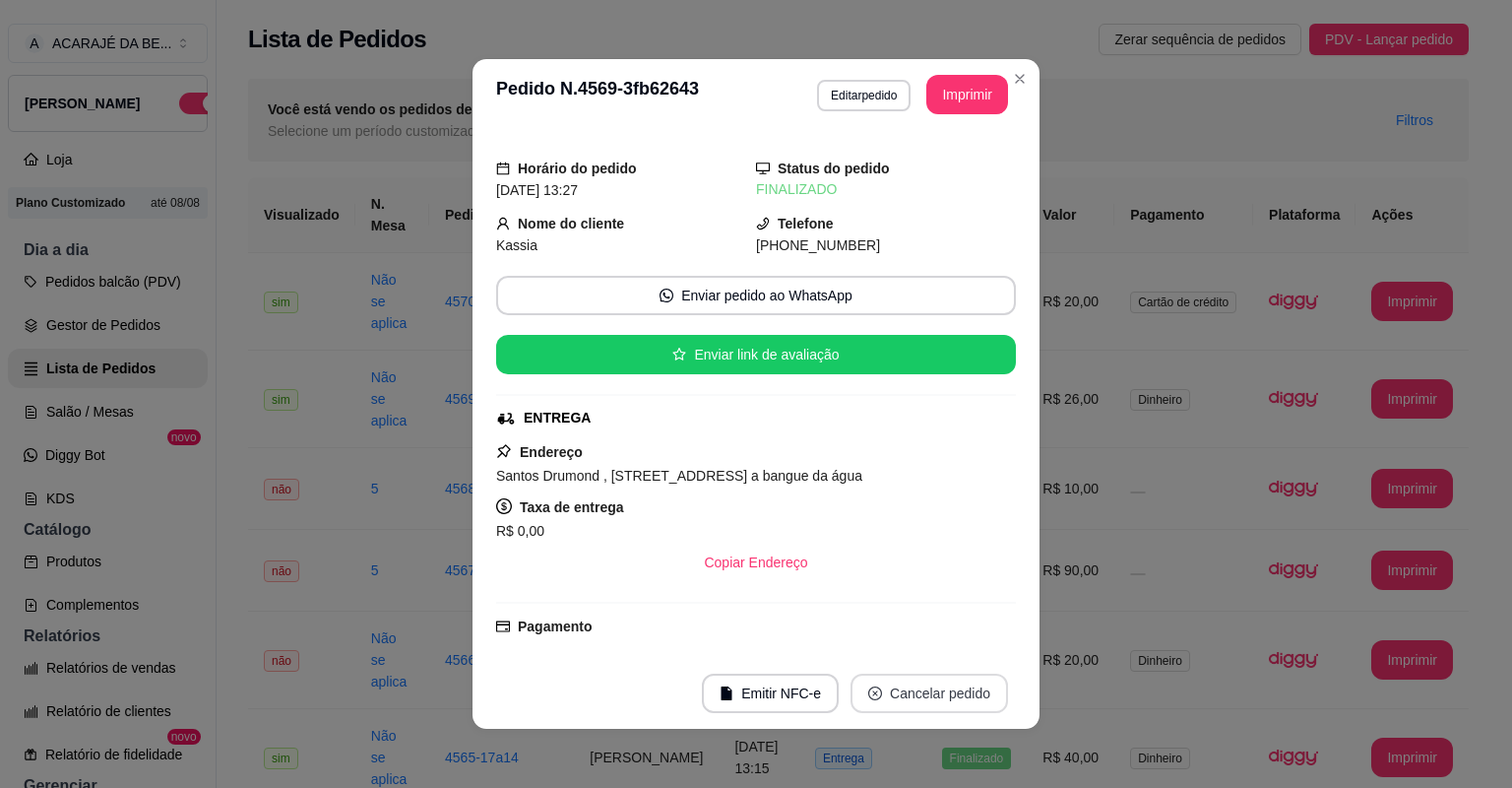 click on "Cancelar pedido" at bounding box center (929, 693) 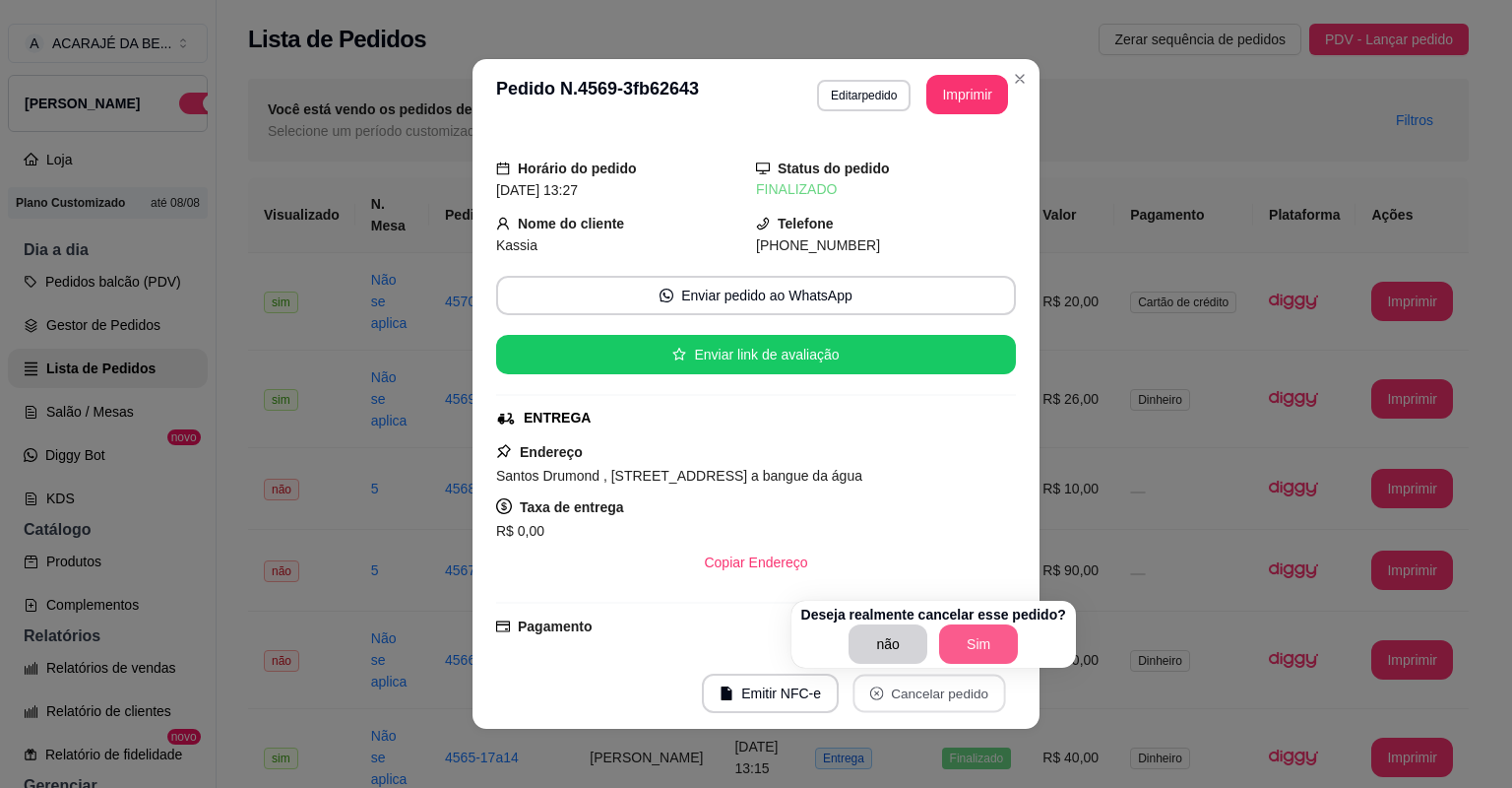 click on "Sim" at bounding box center [978, 644] 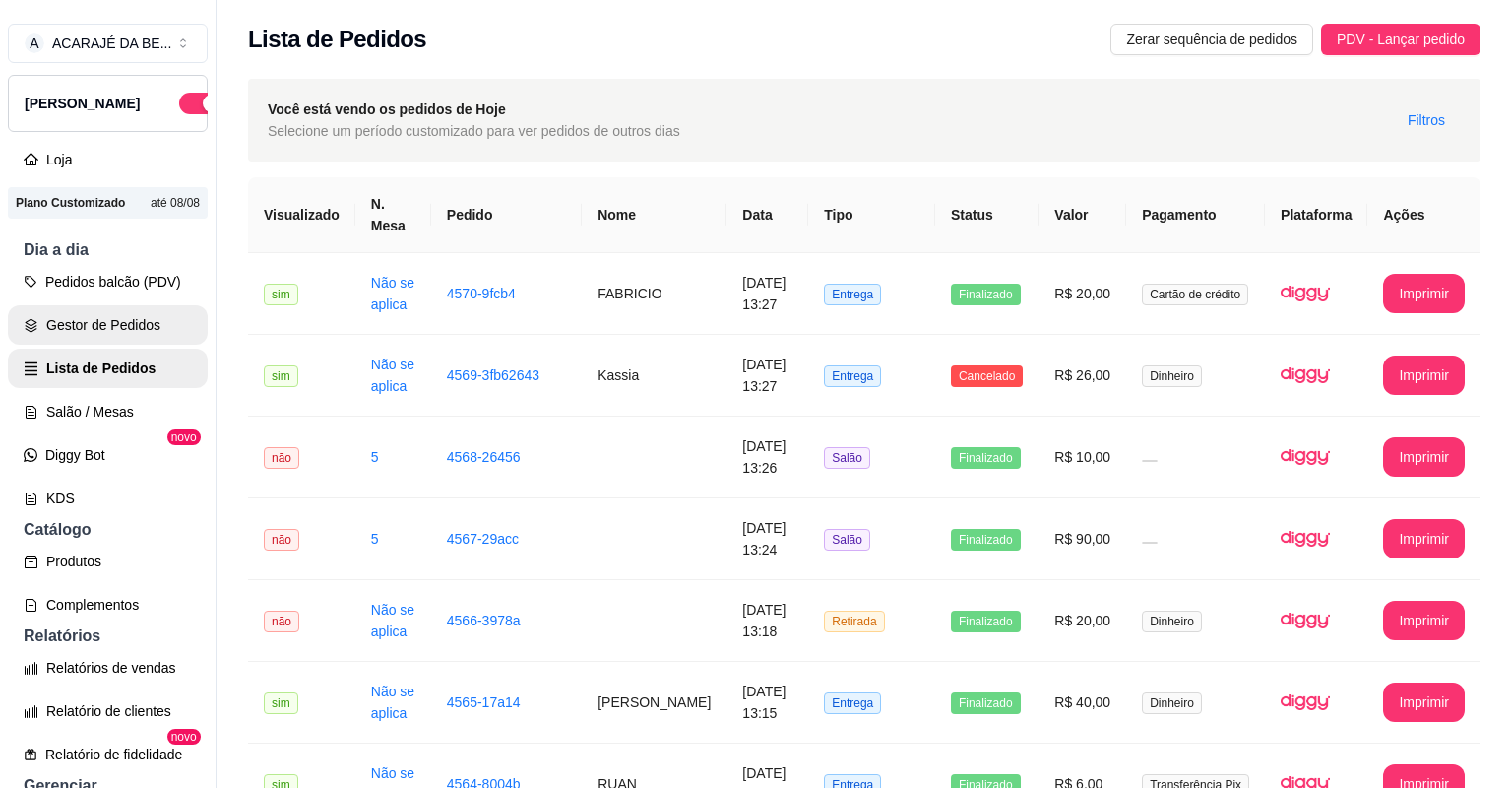 click on "Gestor de Pedidos" at bounding box center [107, 325] 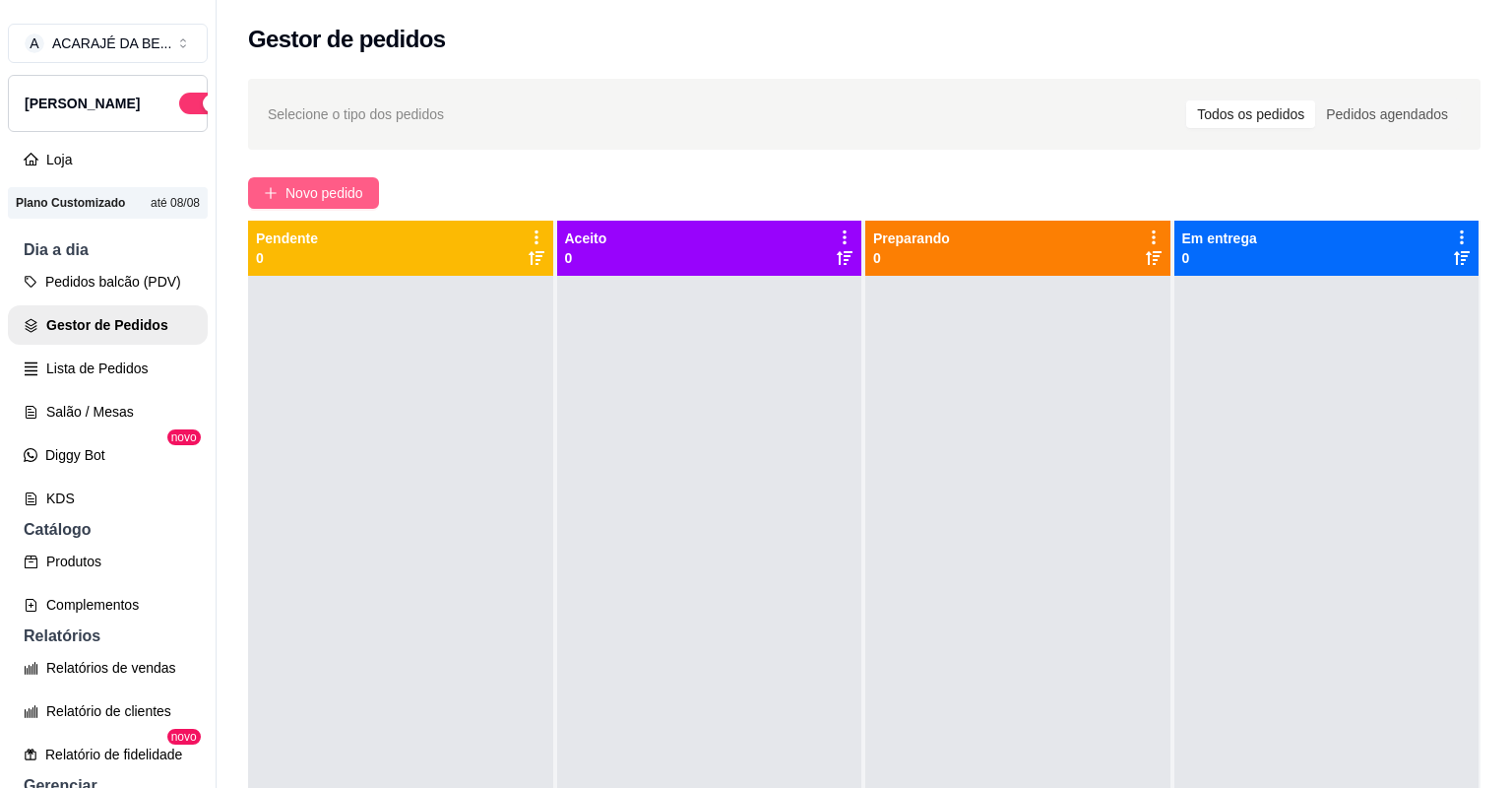 click on "Novo pedido" at bounding box center (324, 193) 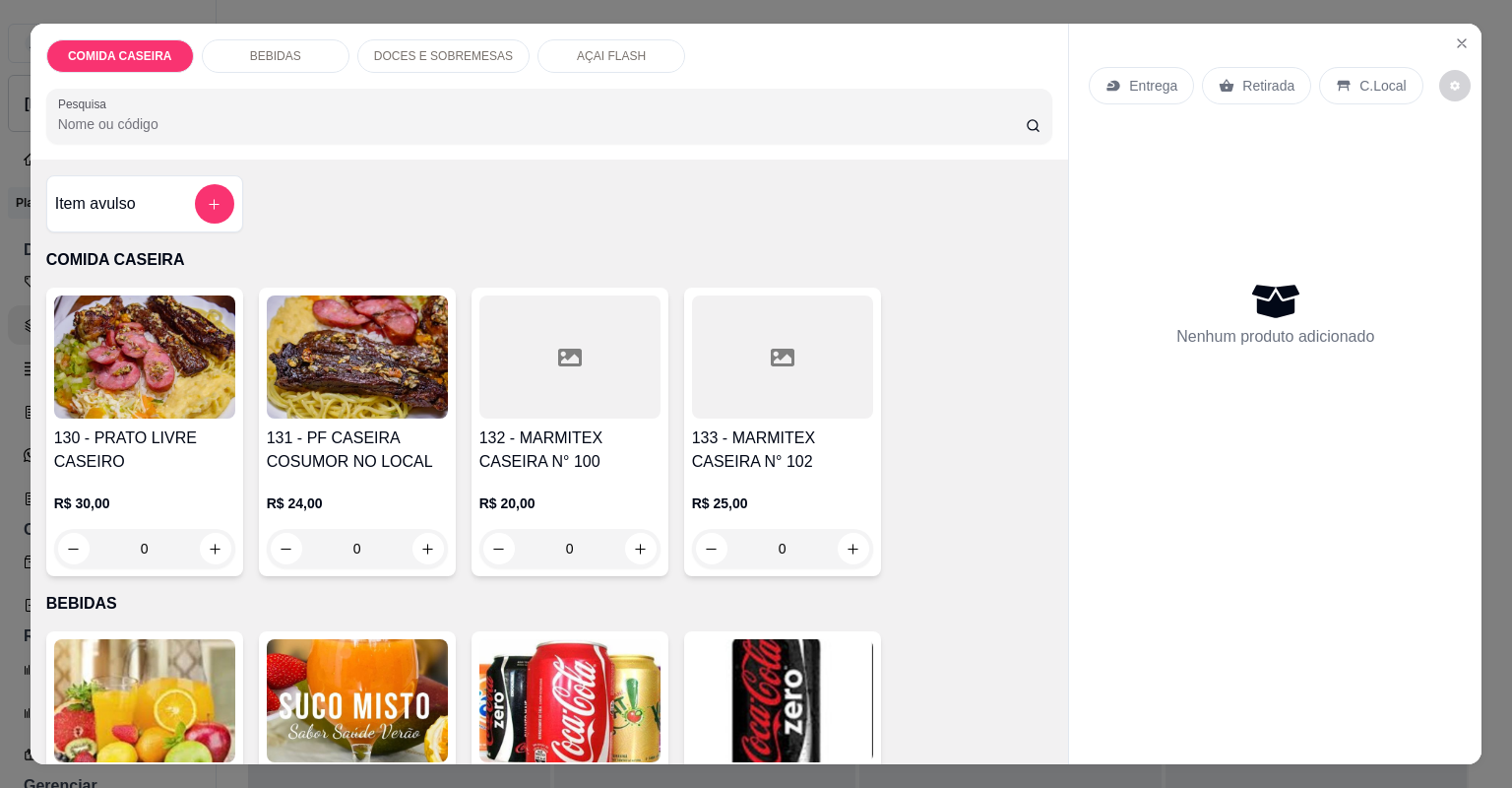 click on "133 - MARMITEX CASEIRA N° 102" at bounding box center [783, 450] 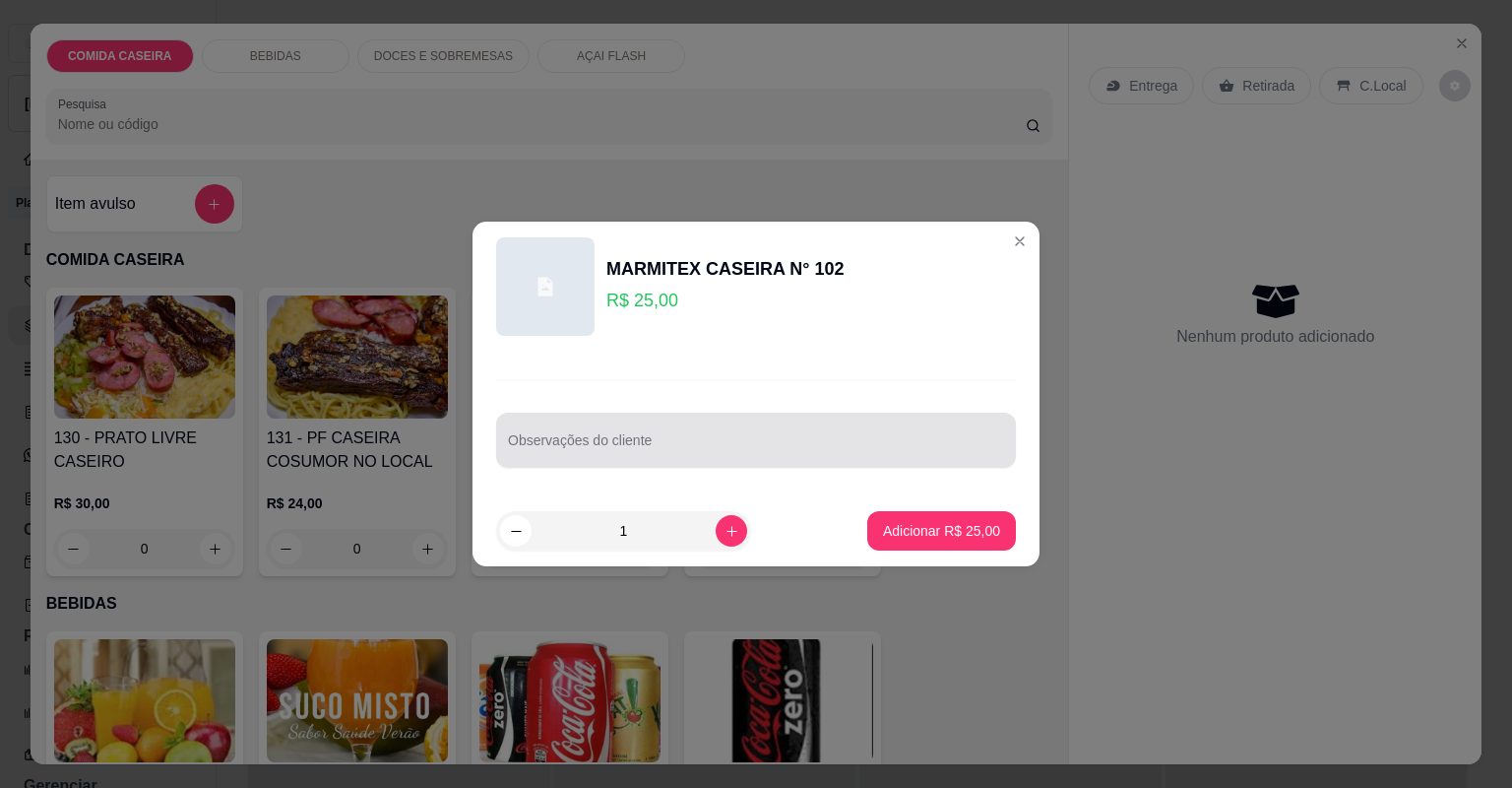 click on "Observações do cliente" at bounding box center (756, 448) 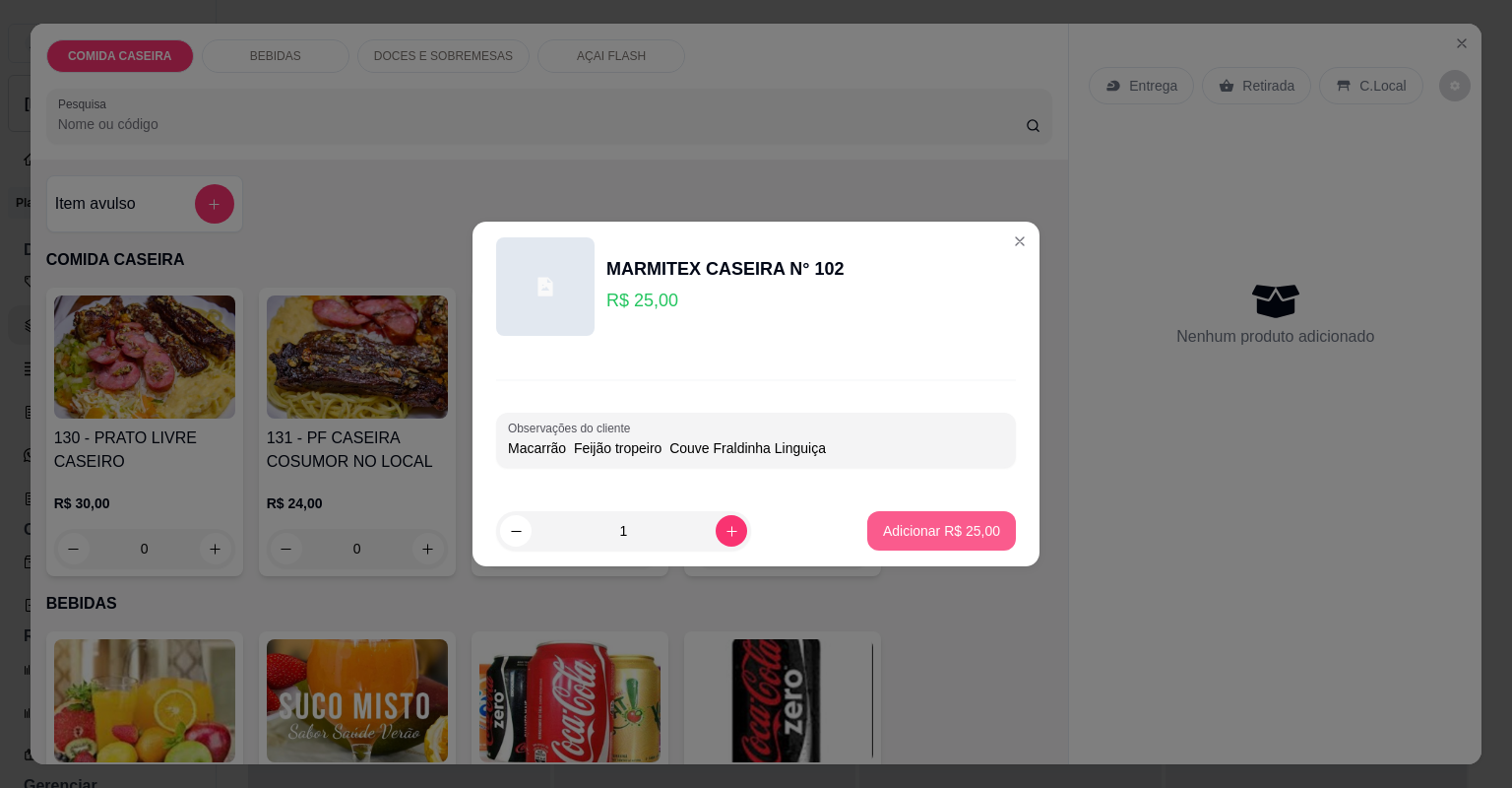 click on "Adicionar   R$ 25,00" at bounding box center [941, 531] 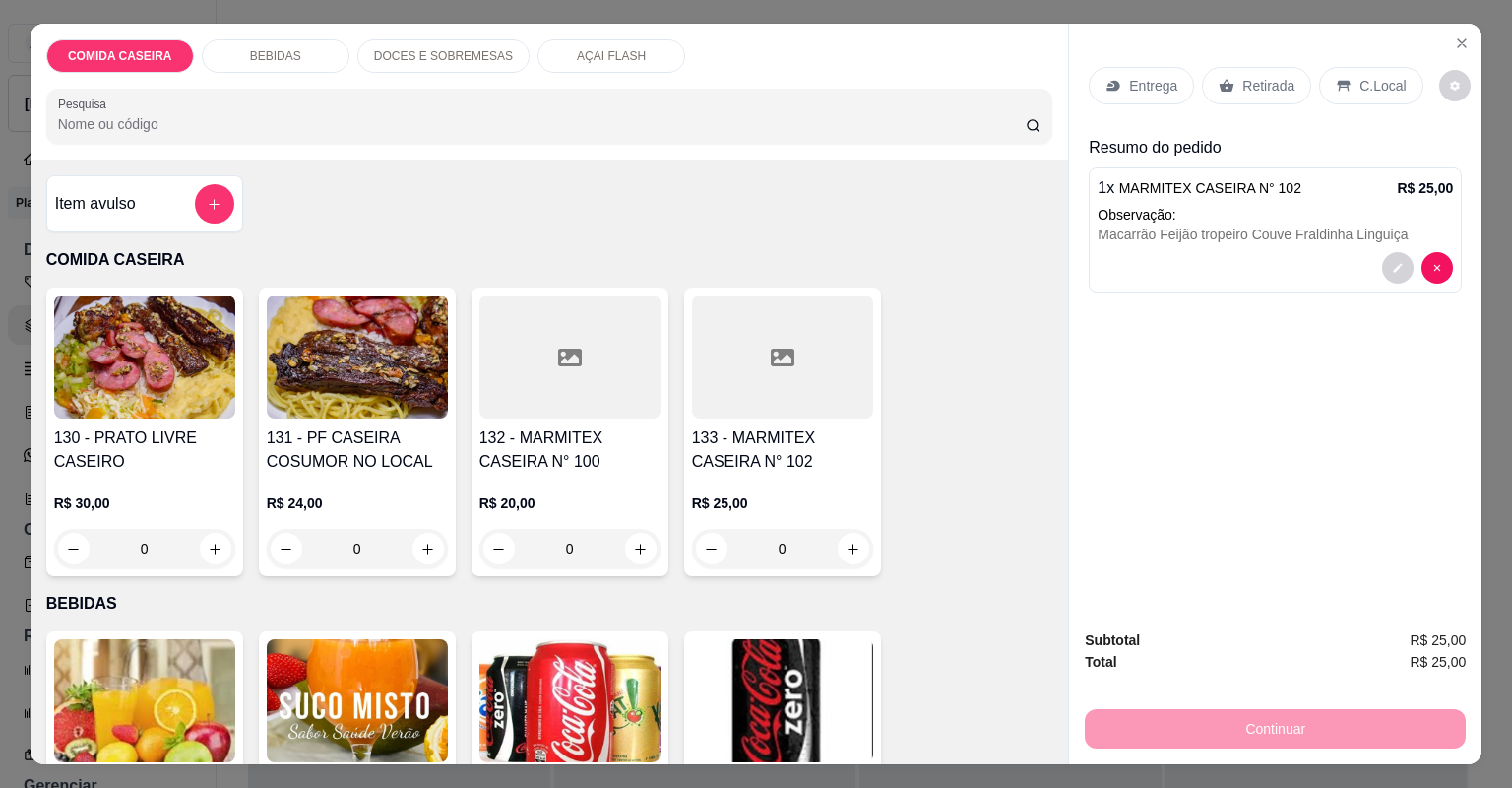 click on "Entrega" at bounding box center [1153, 86] 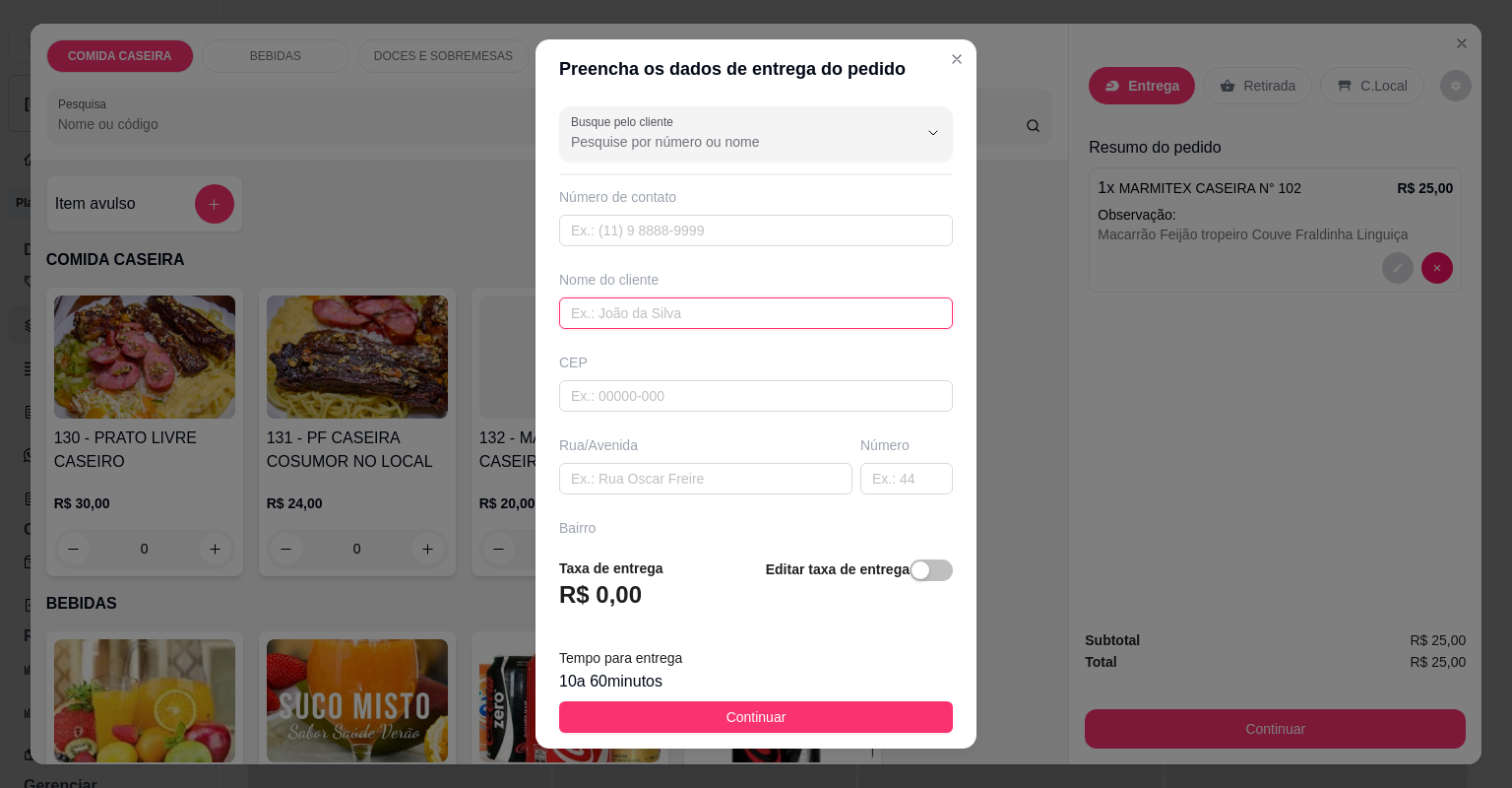 click at bounding box center (756, 313) 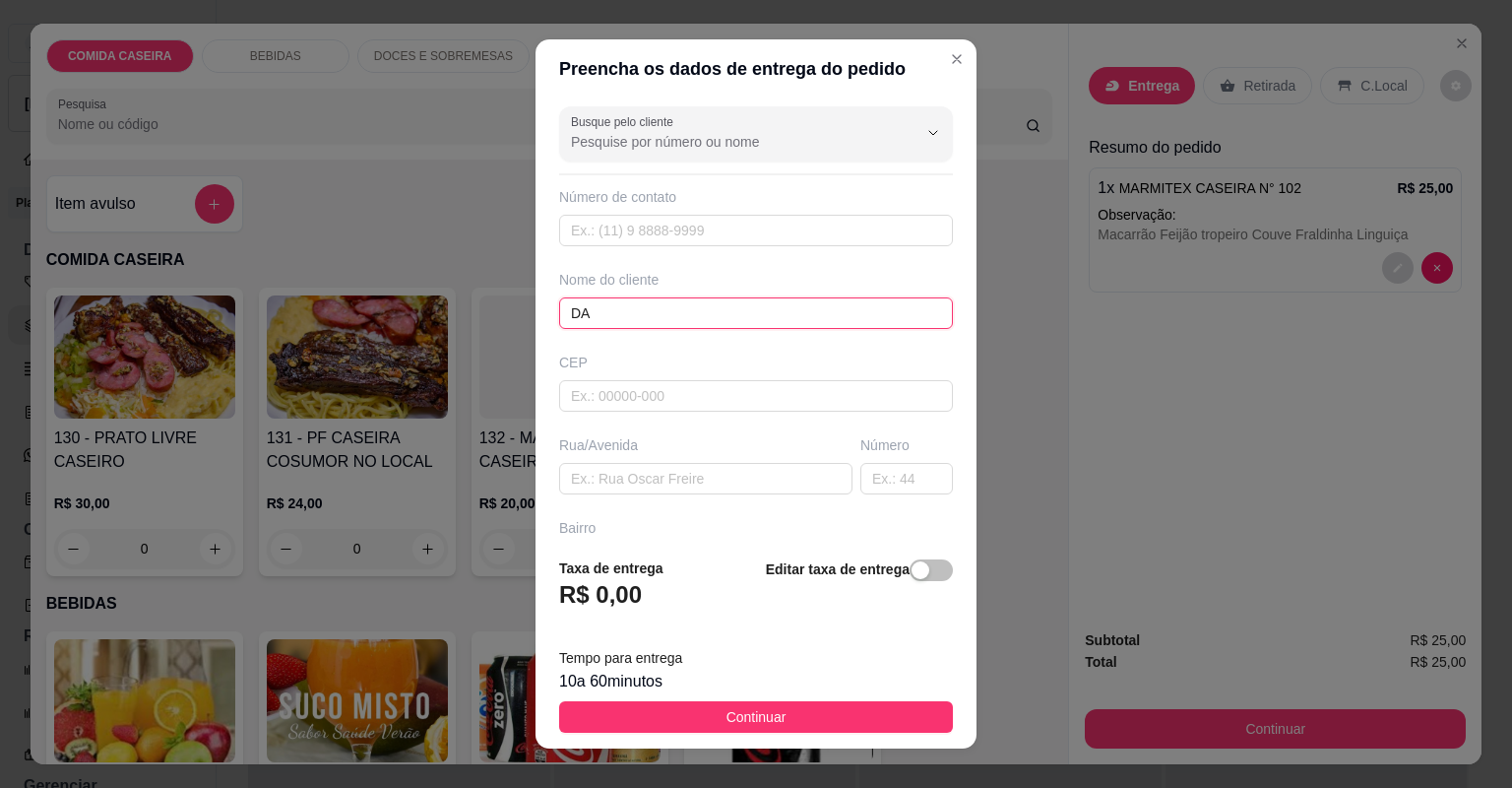 type on "DAU" 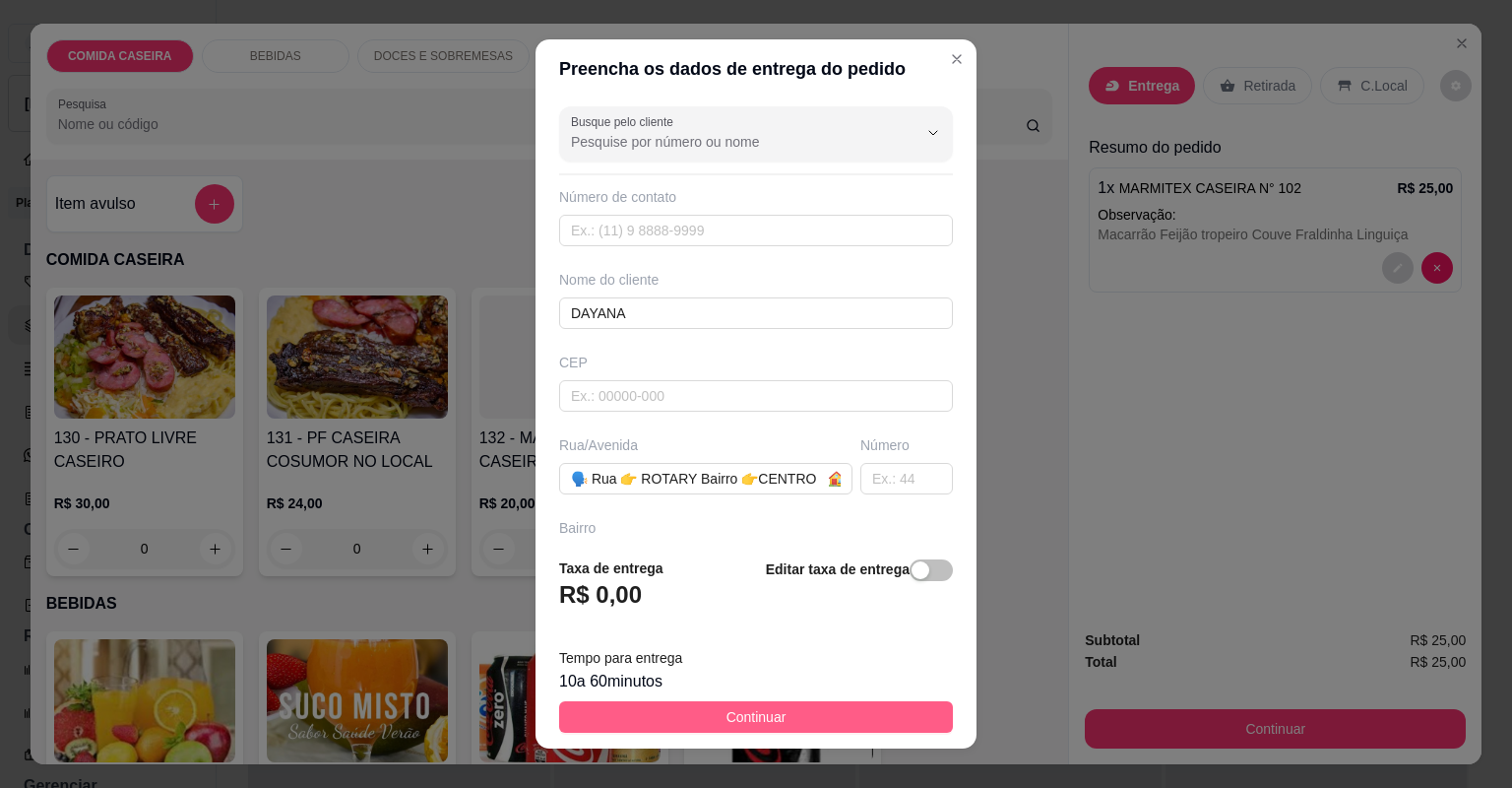 click on "Continuar" at bounding box center (756, 717) 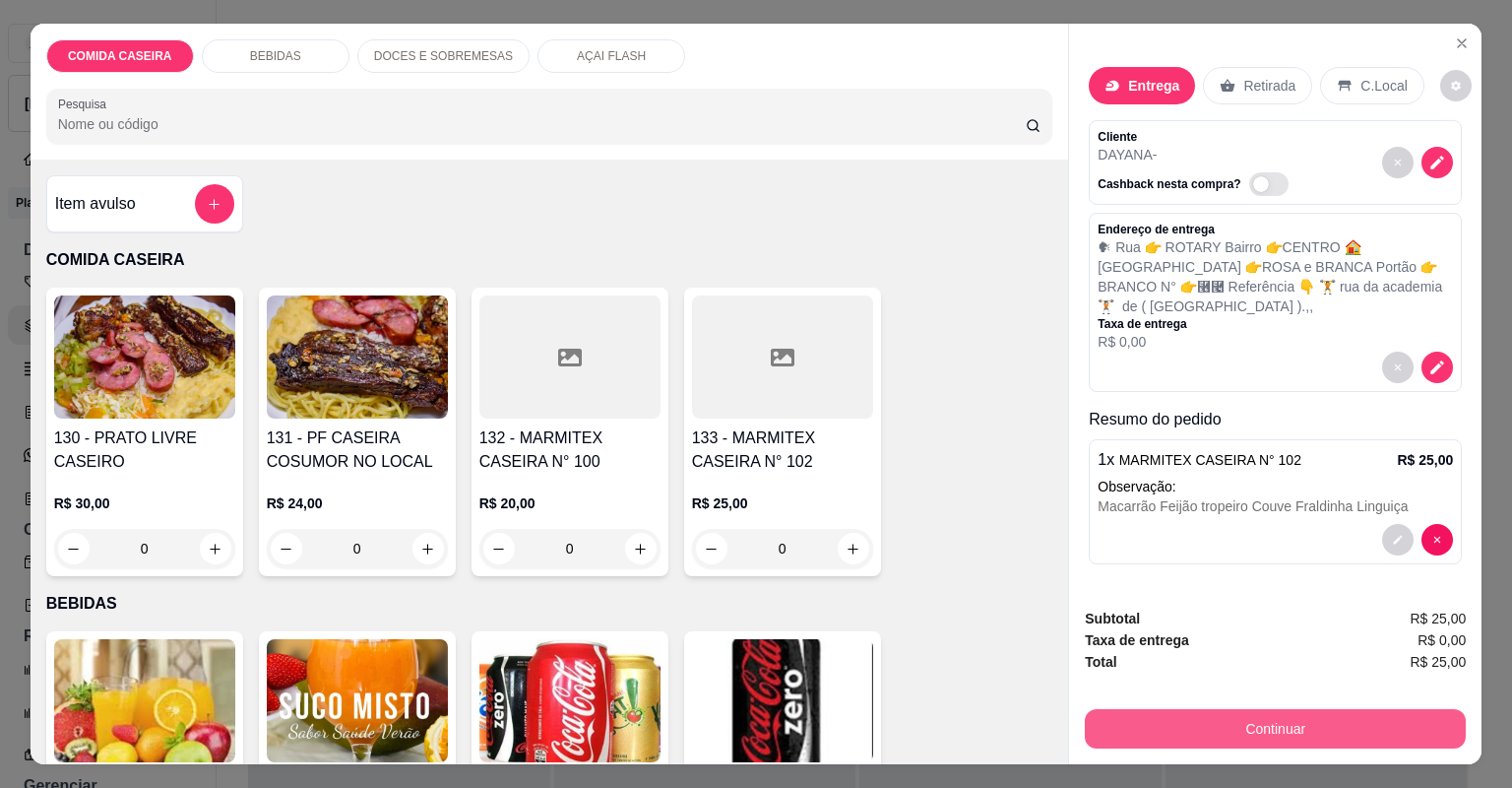 click on "Continuar" at bounding box center [1275, 729] 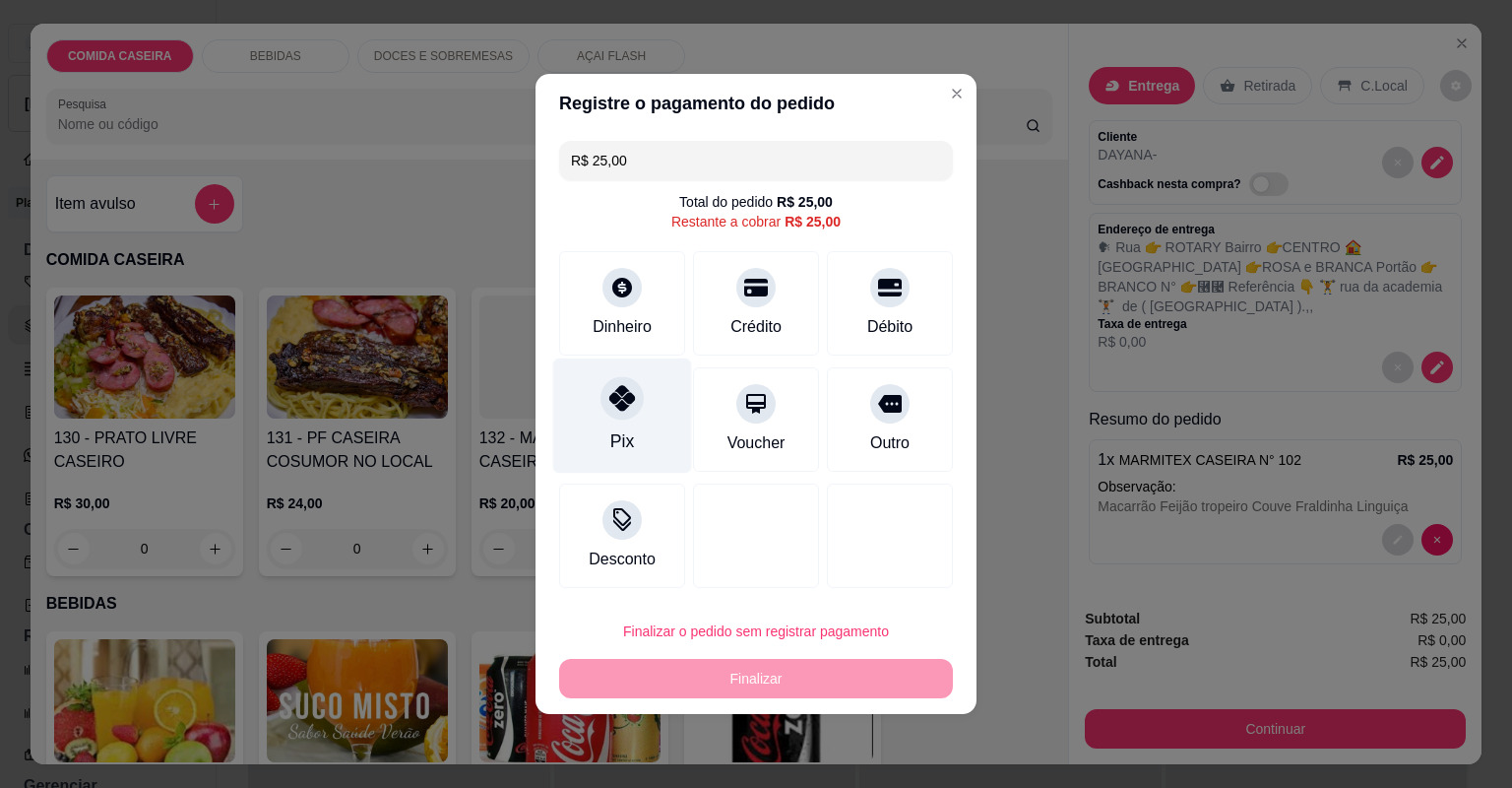 click on "Pix" at bounding box center (622, 416) 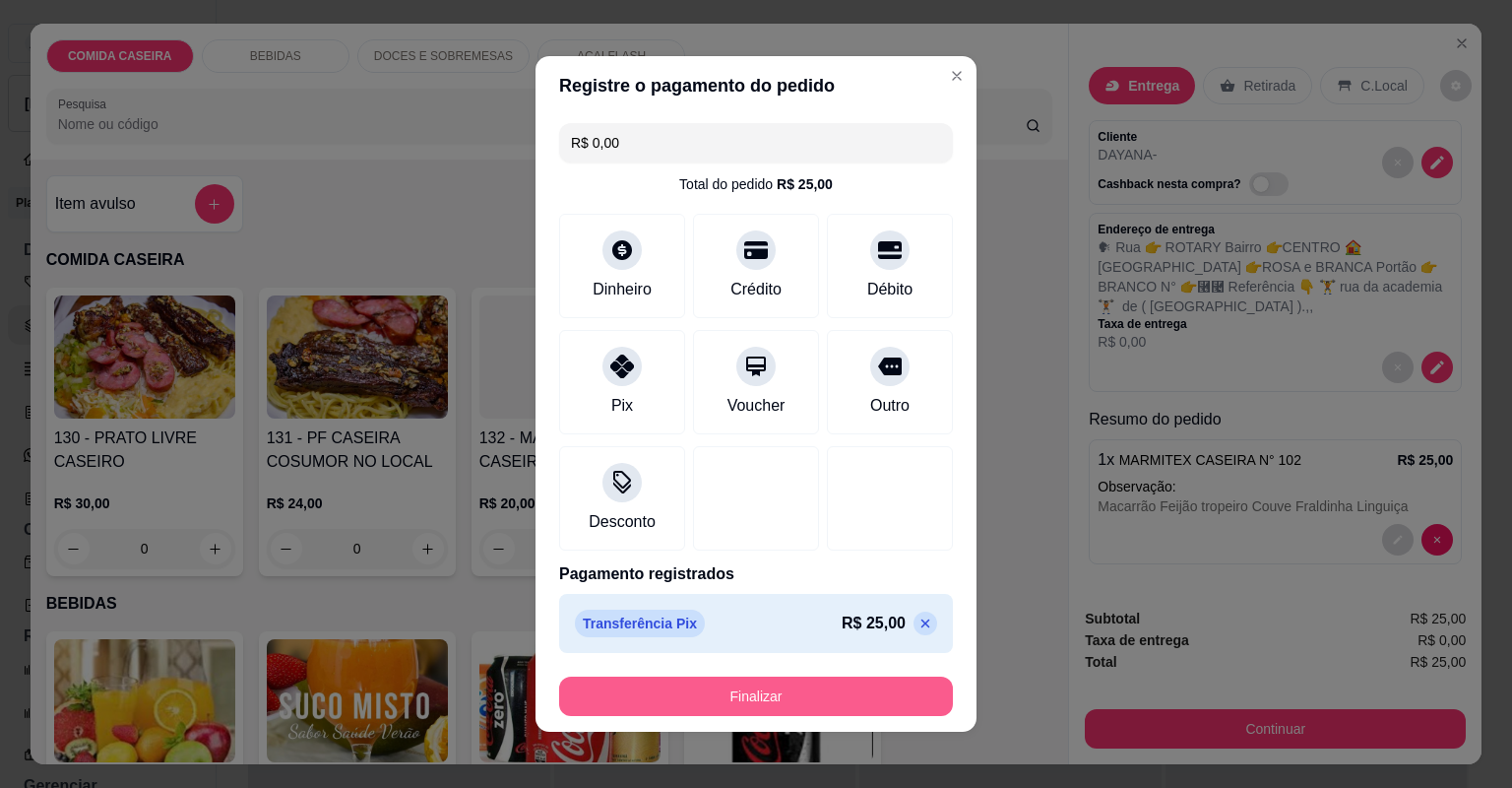 click on "Finalizar" at bounding box center (756, 696) 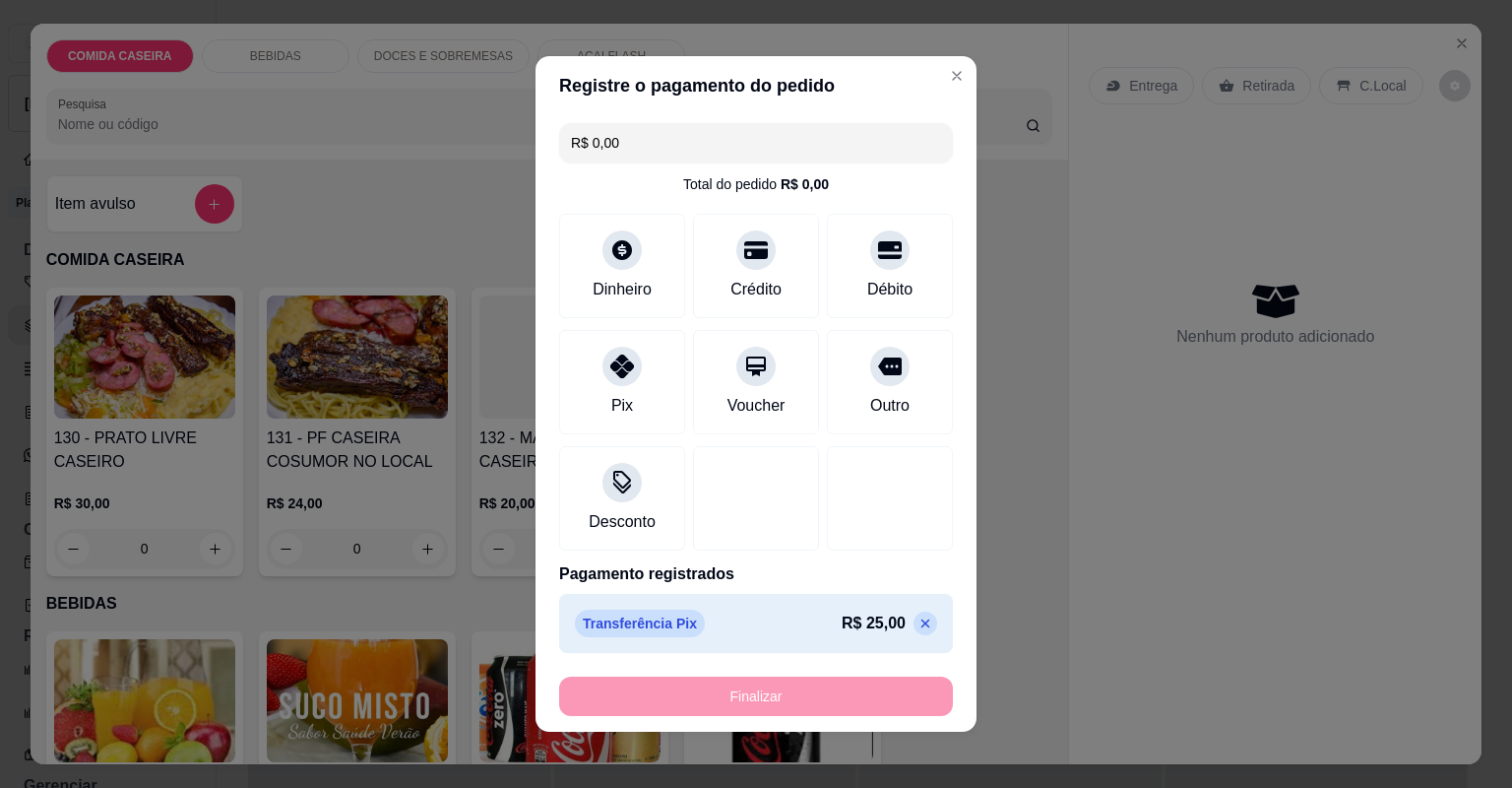 type on "-R$ 25,00" 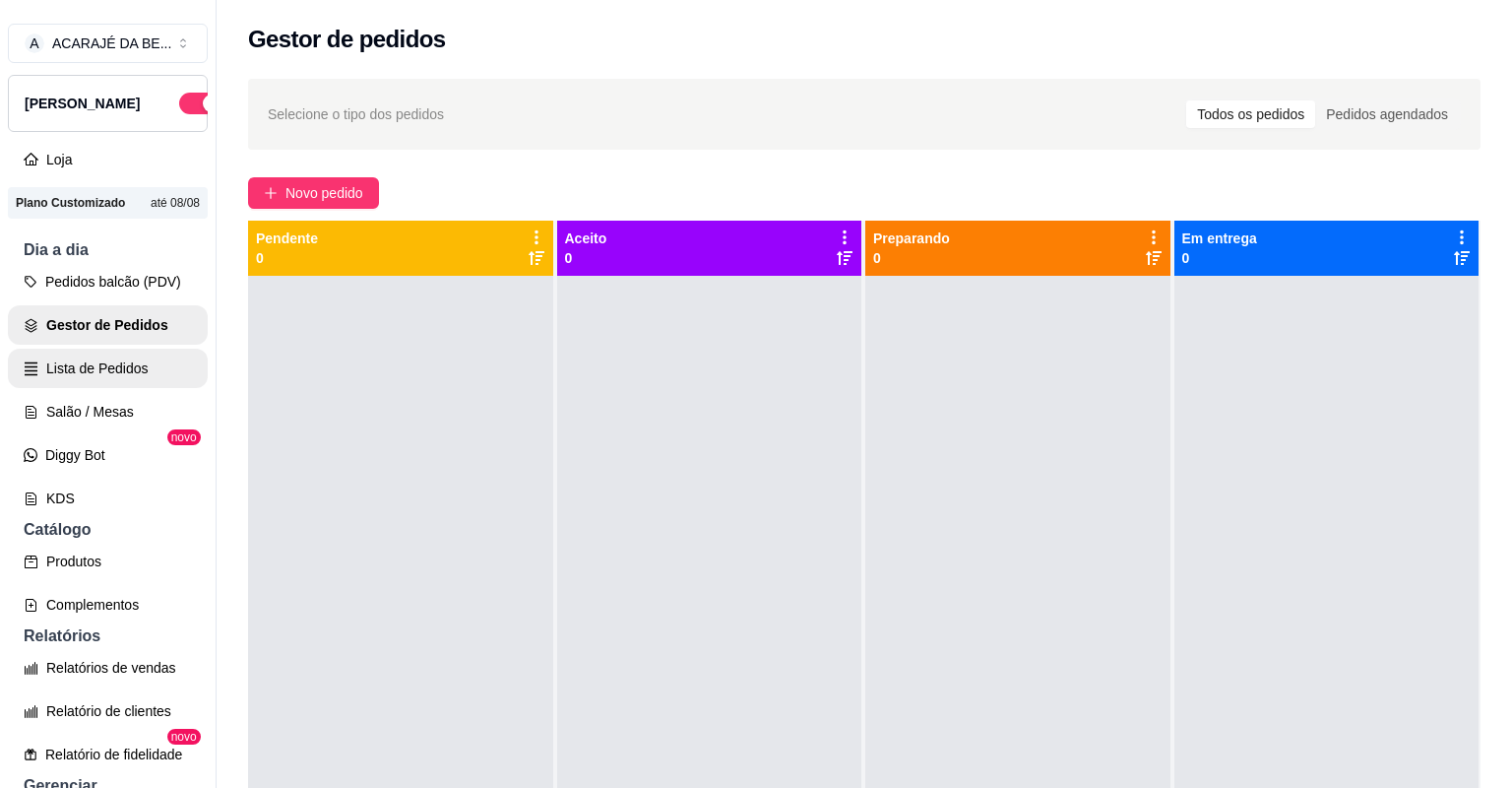 click on "Lista de Pedidos" at bounding box center (107, 368) 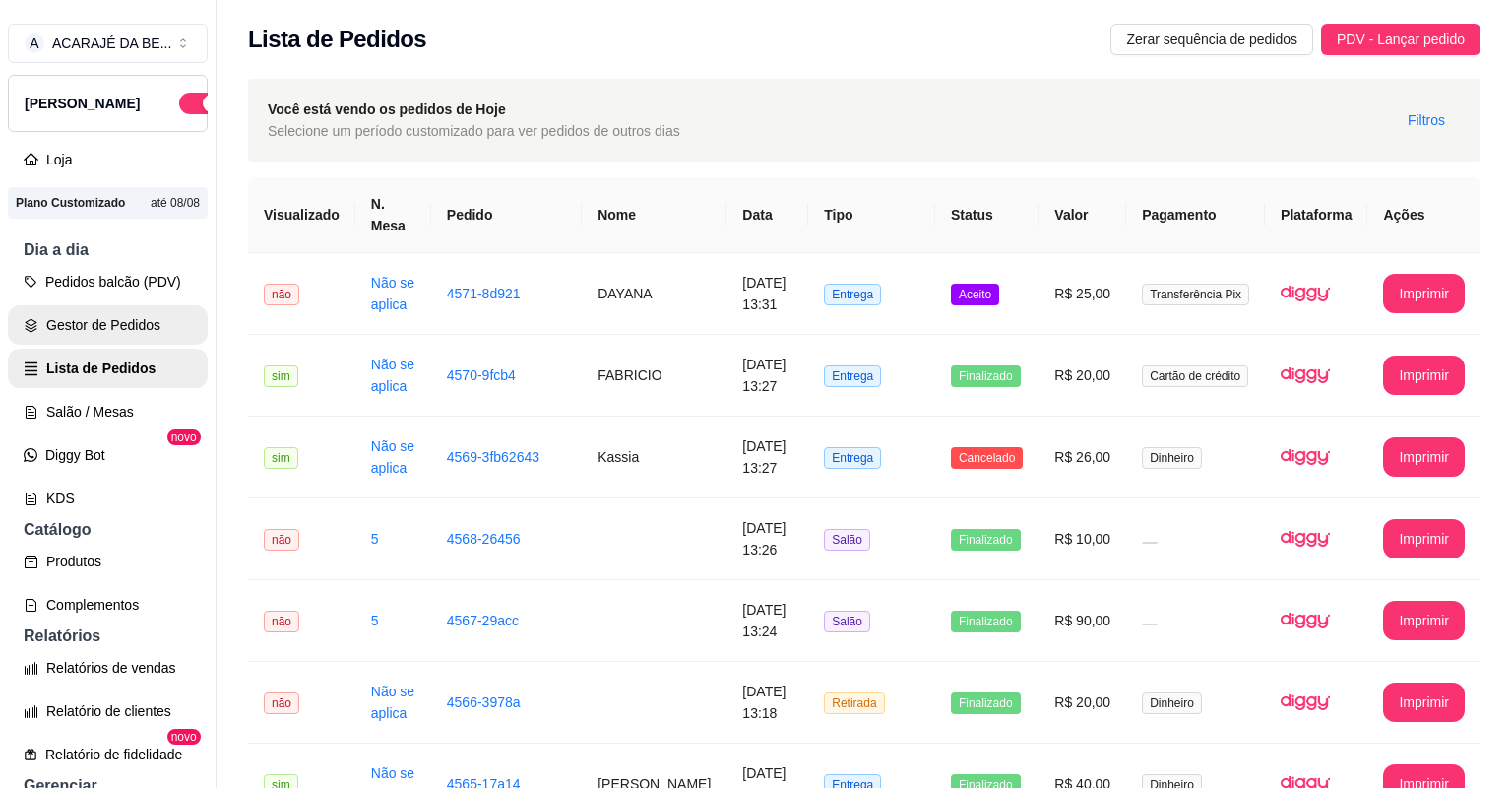click on "Gestor de Pedidos" at bounding box center [107, 325] 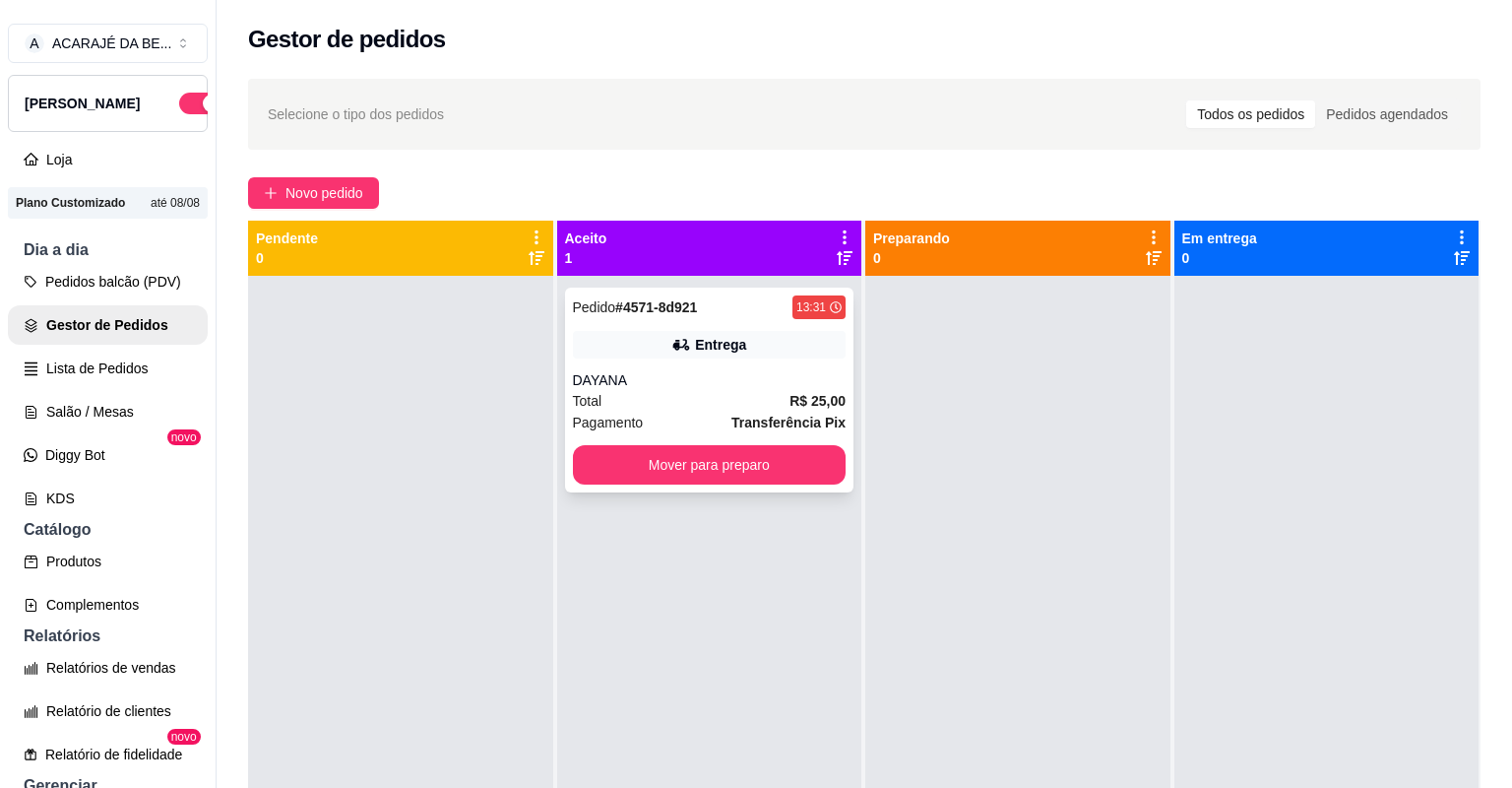 drag, startPoint x: 672, startPoint y: 372, endPoint x: 676, endPoint y: 362, distance: 10.77033 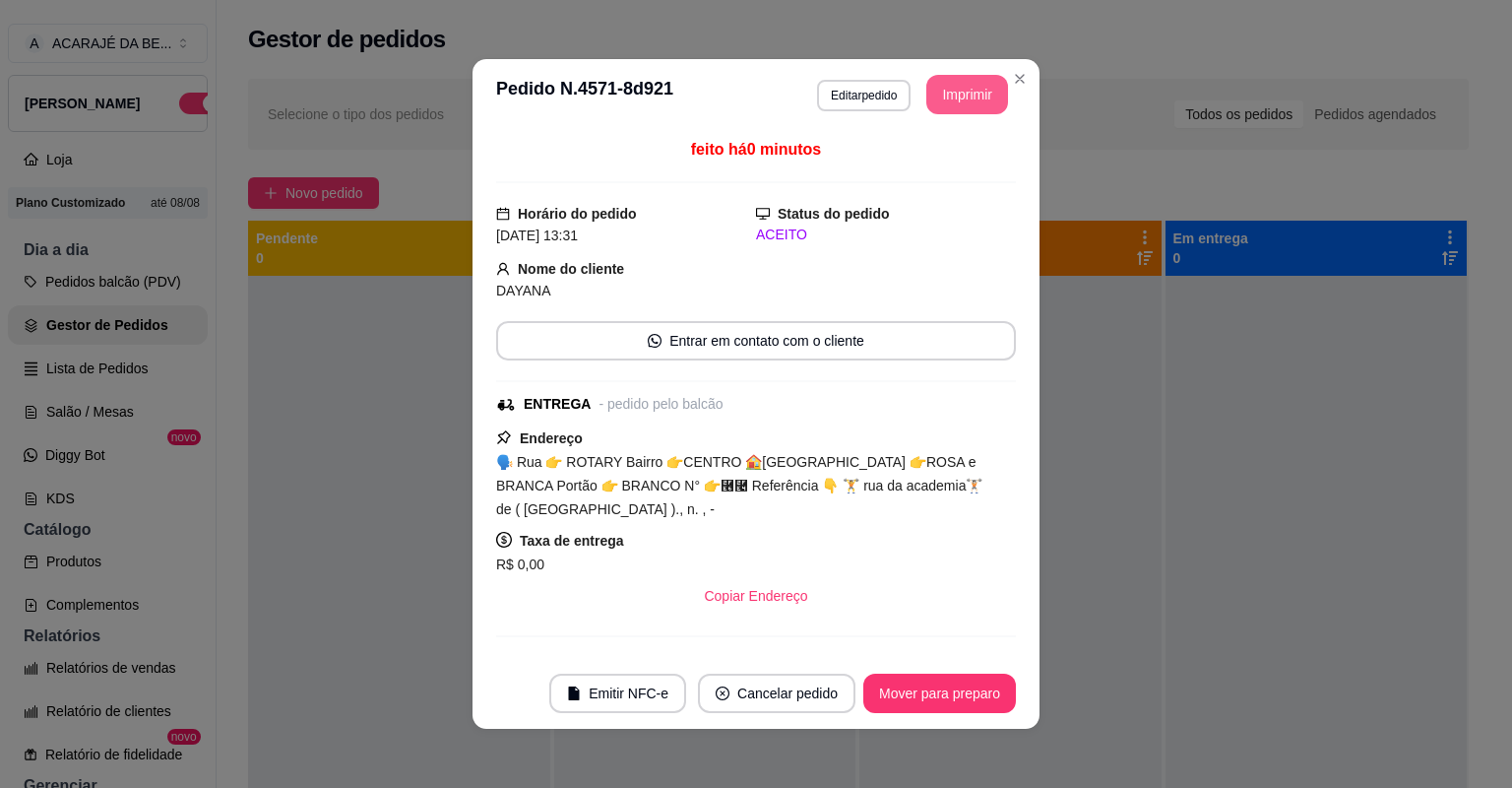 click on "Imprimir" at bounding box center [967, 95] 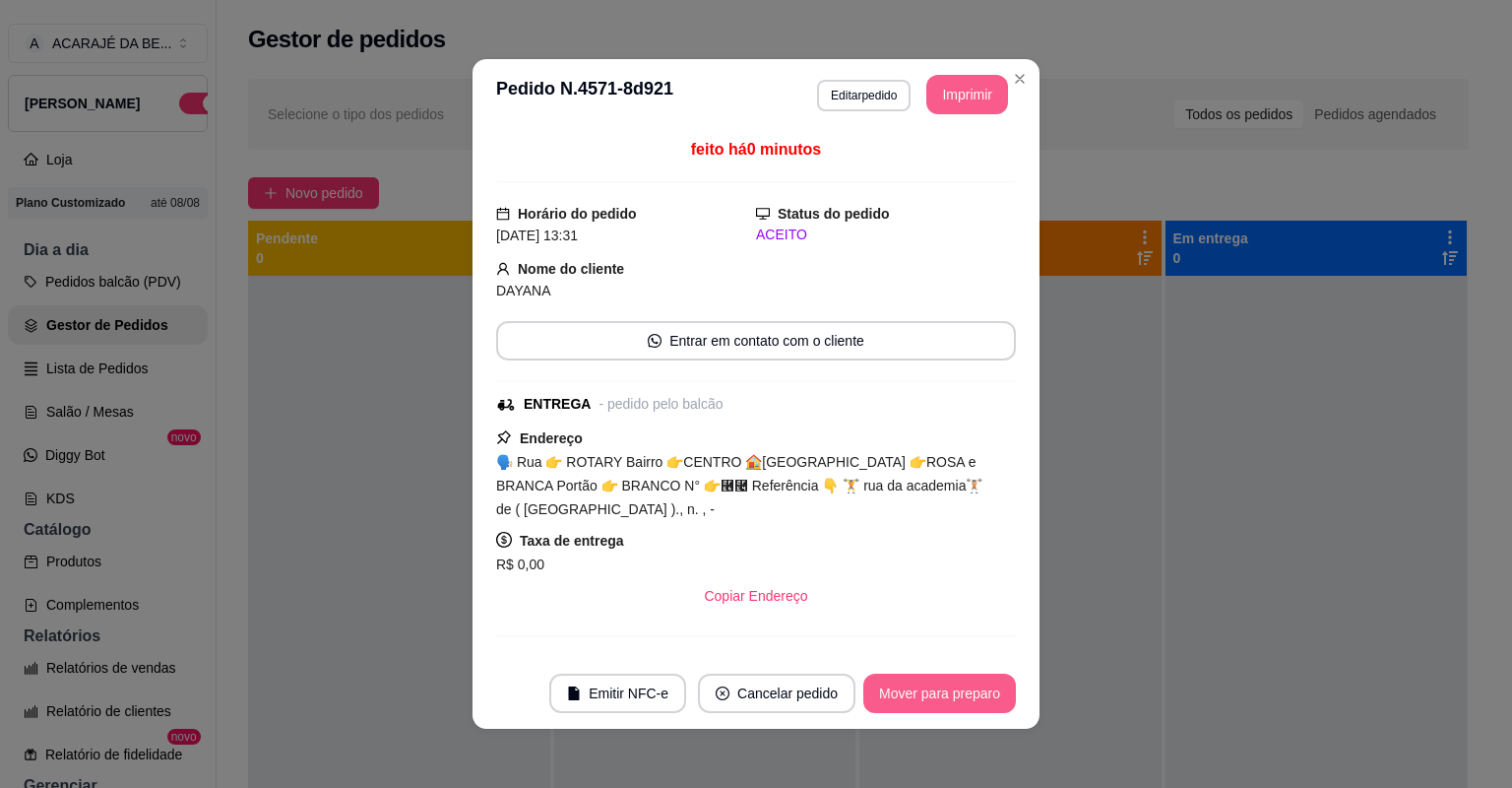 click on "Mover para preparo" at bounding box center [939, 693] 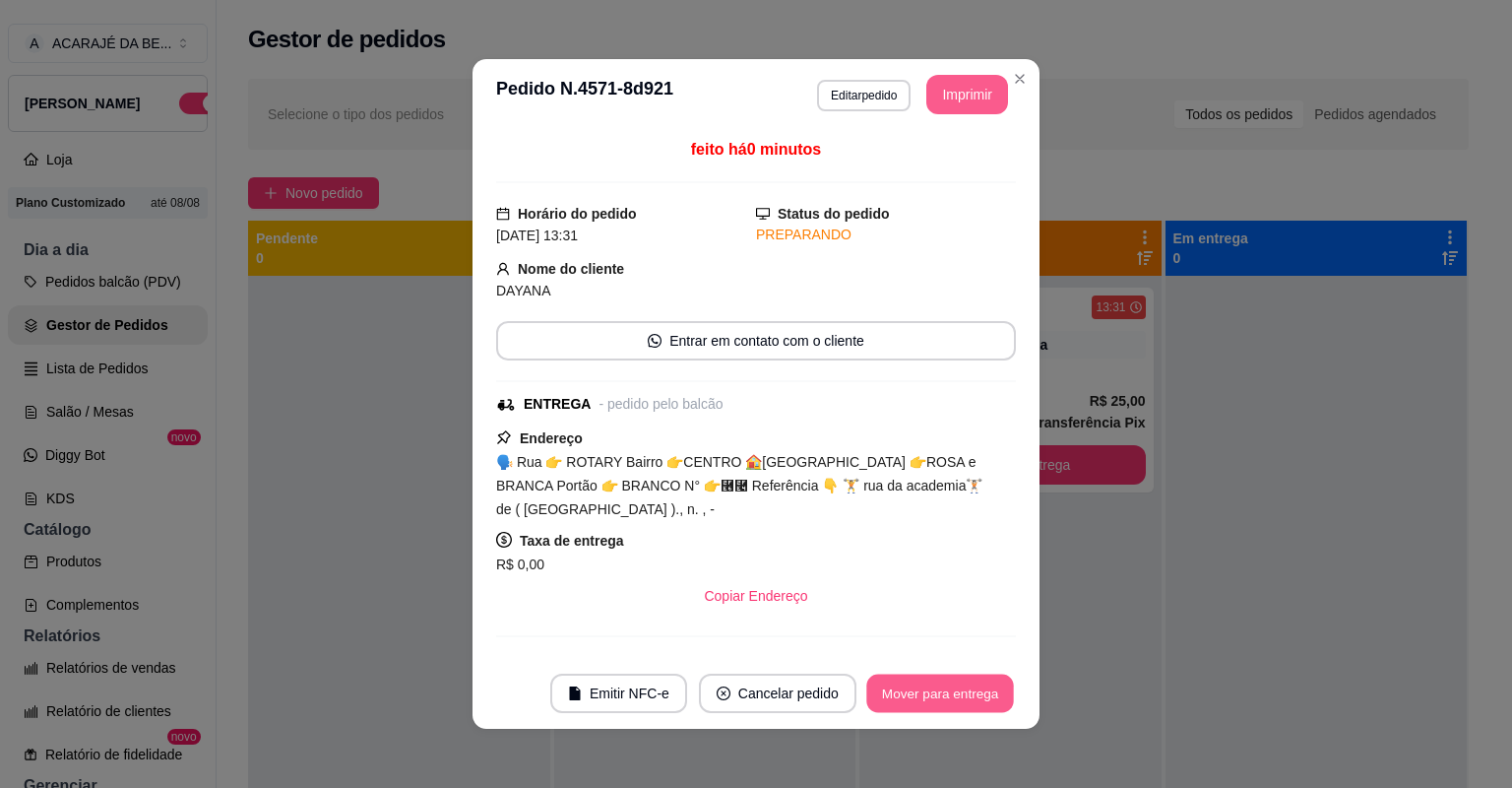 click on "Mover para entrega" at bounding box center (940, 693) 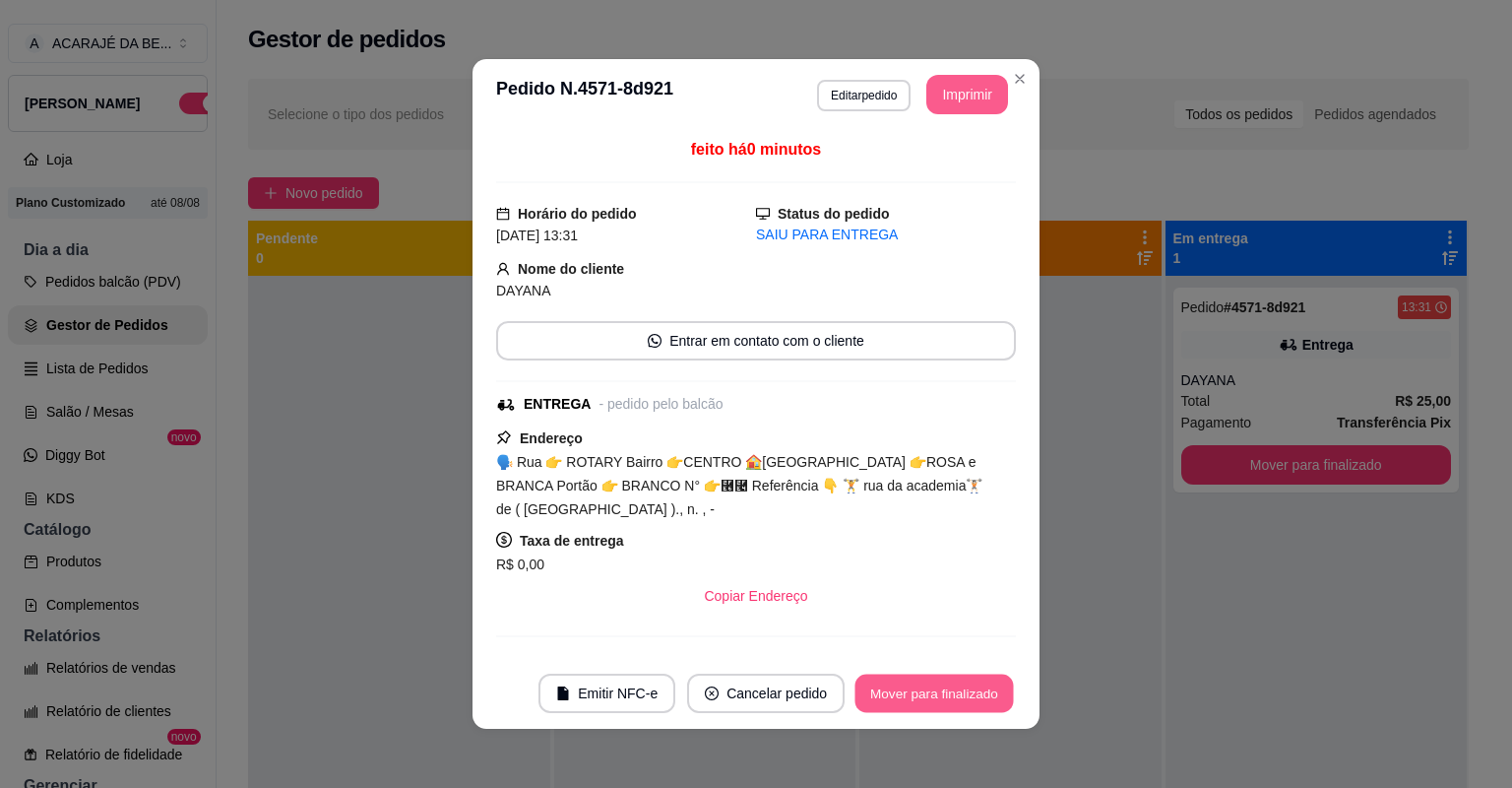 click on "Mover para finalizado" at bounding box center (934, 693) 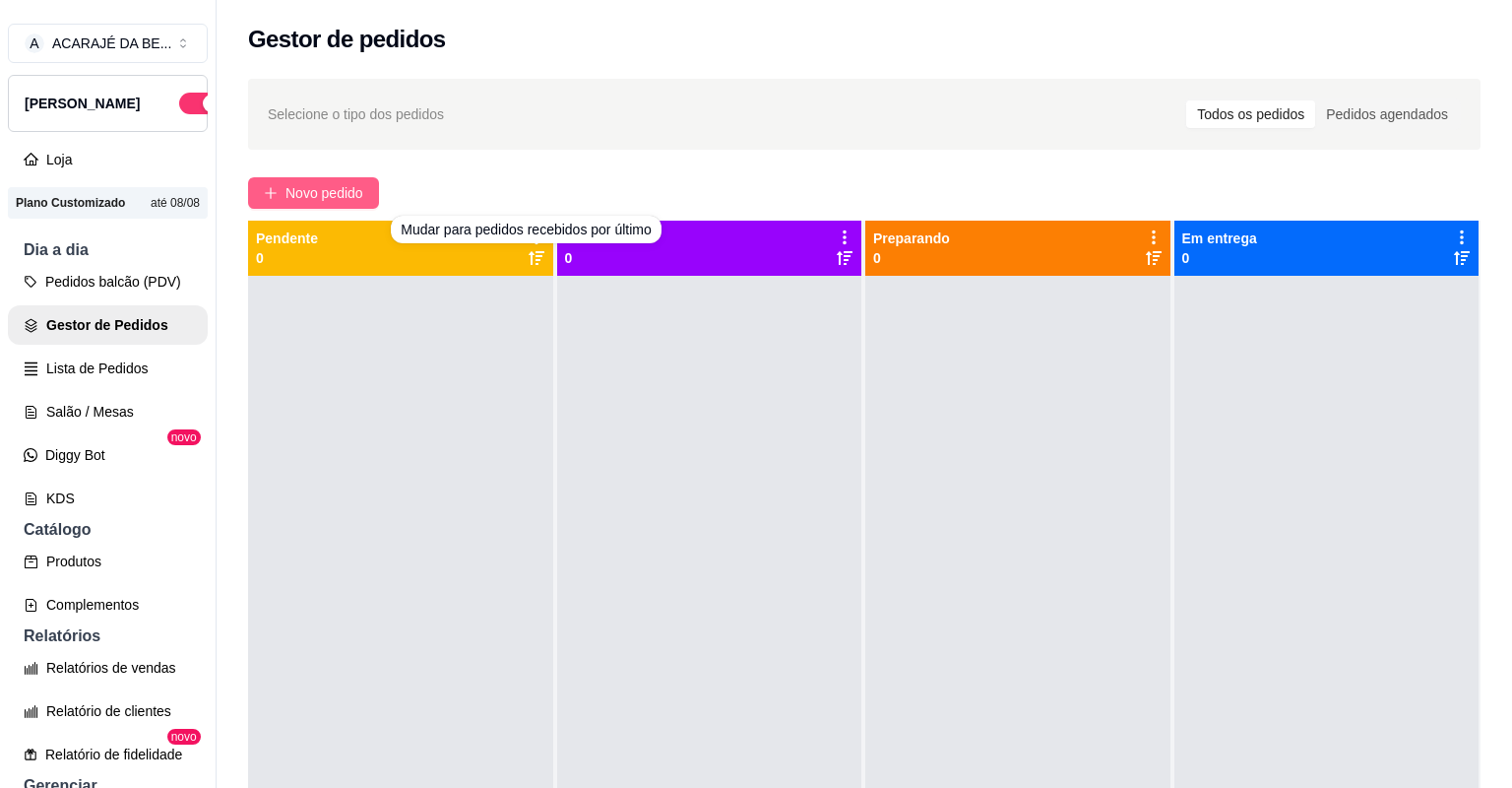 click on "Novo pedido" at bounding box center (324, 193) 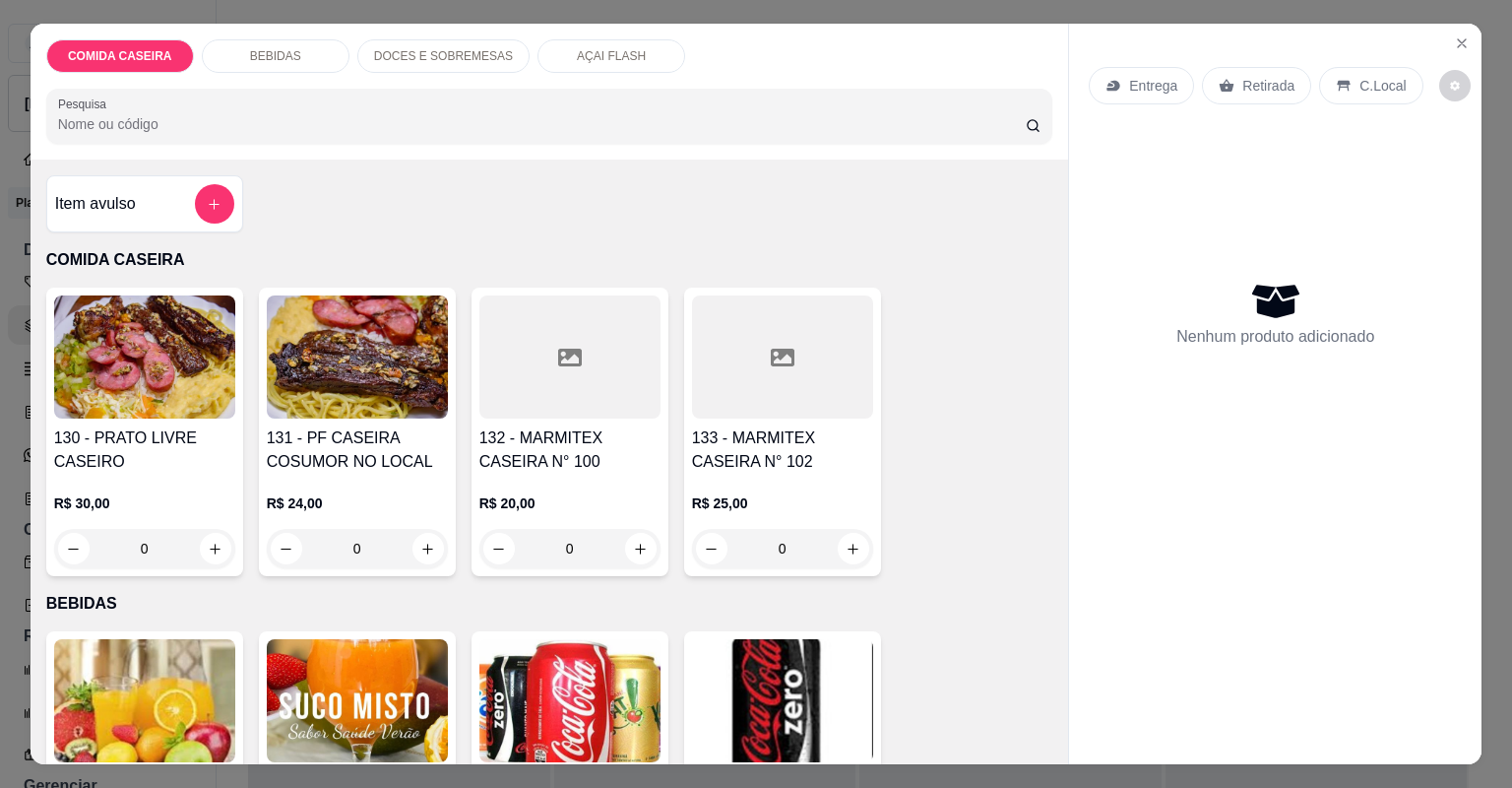 click on "133 - MARMITEX CASEIRA N° 102" at bounding box center (783, 450) 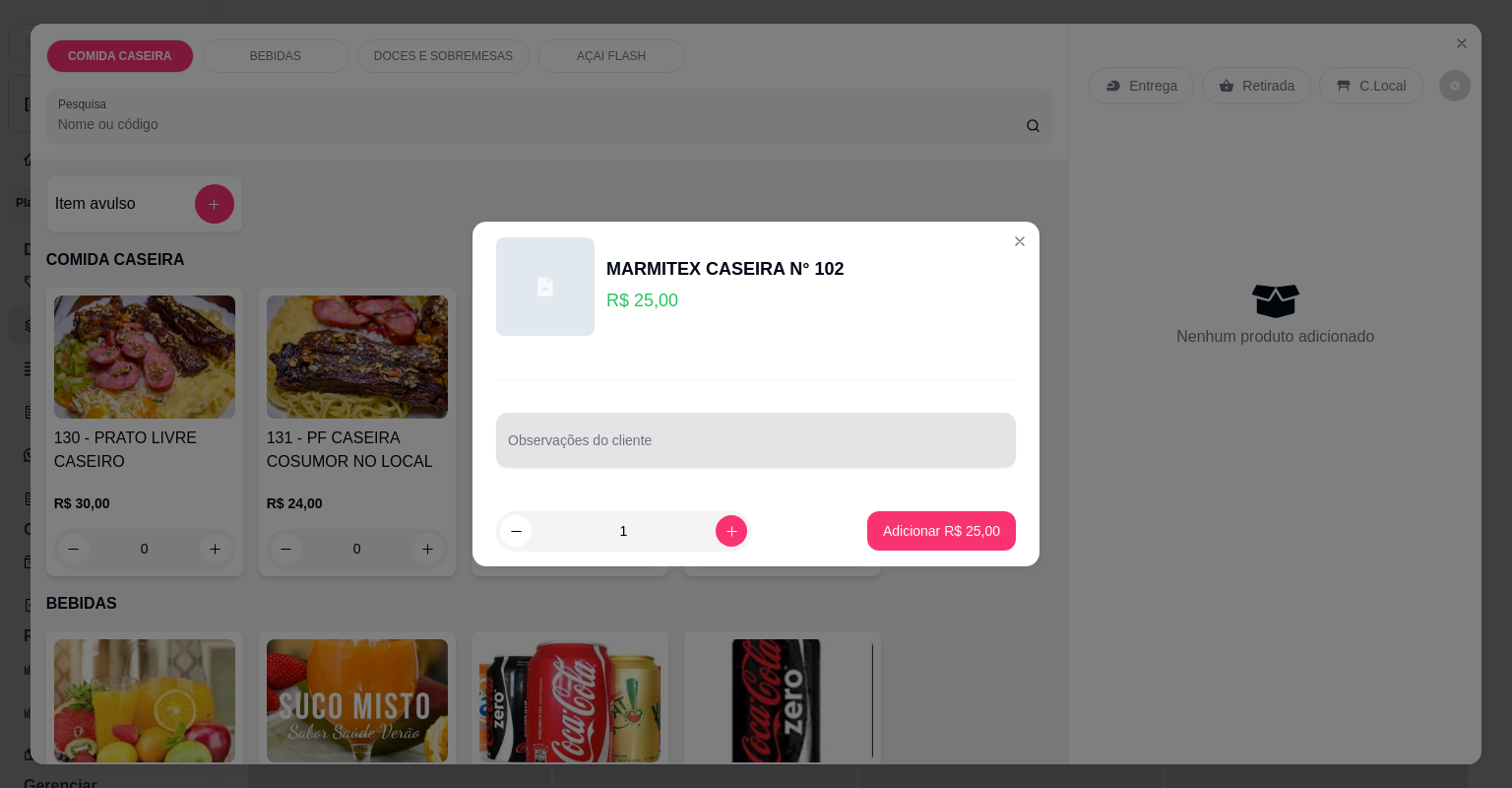 click on "Observações do cliente" at bounding box center [756, 448] 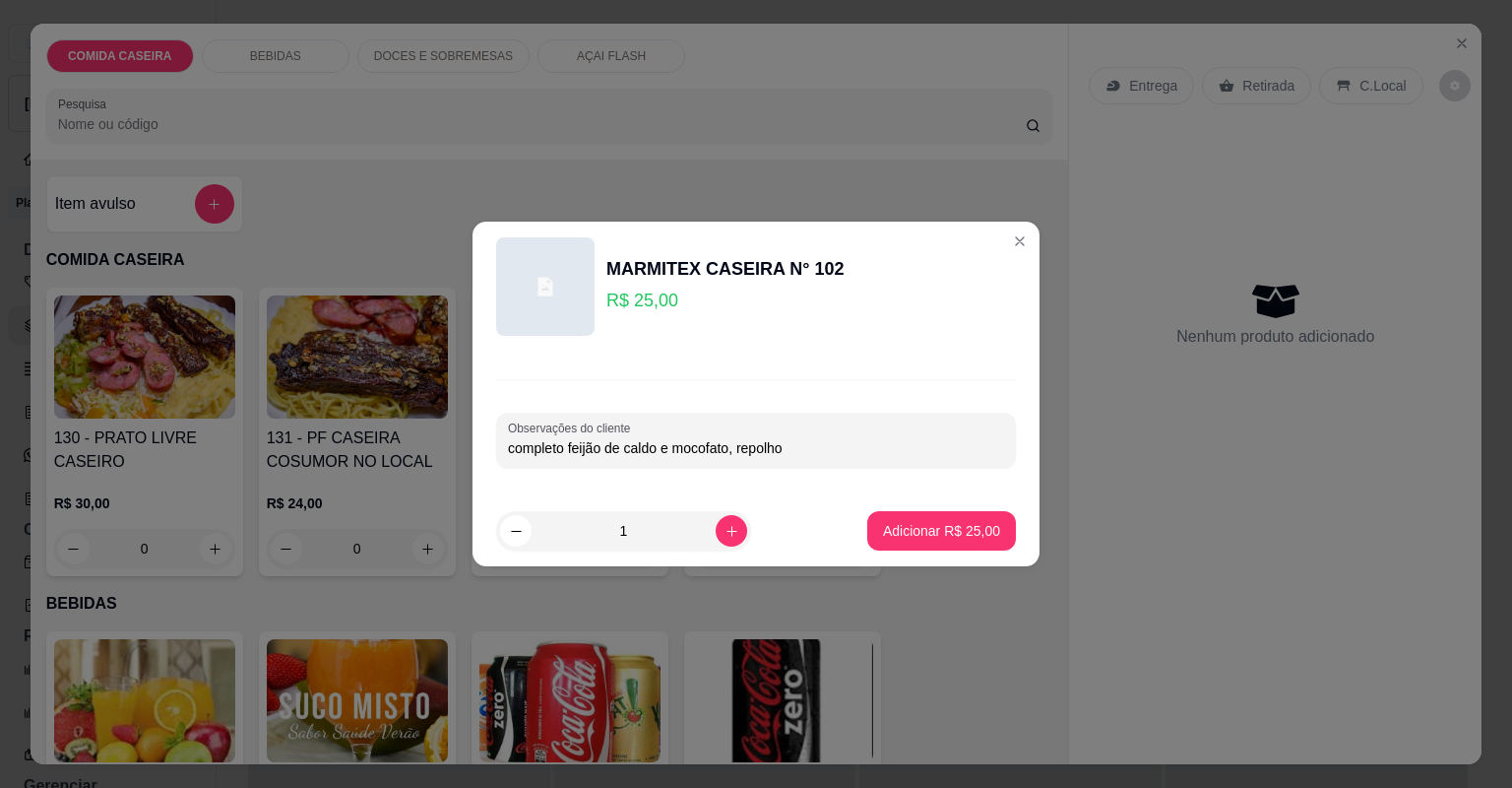 click on "1 Adicionar   R$ 25,00" at bounding box center (756, 531) 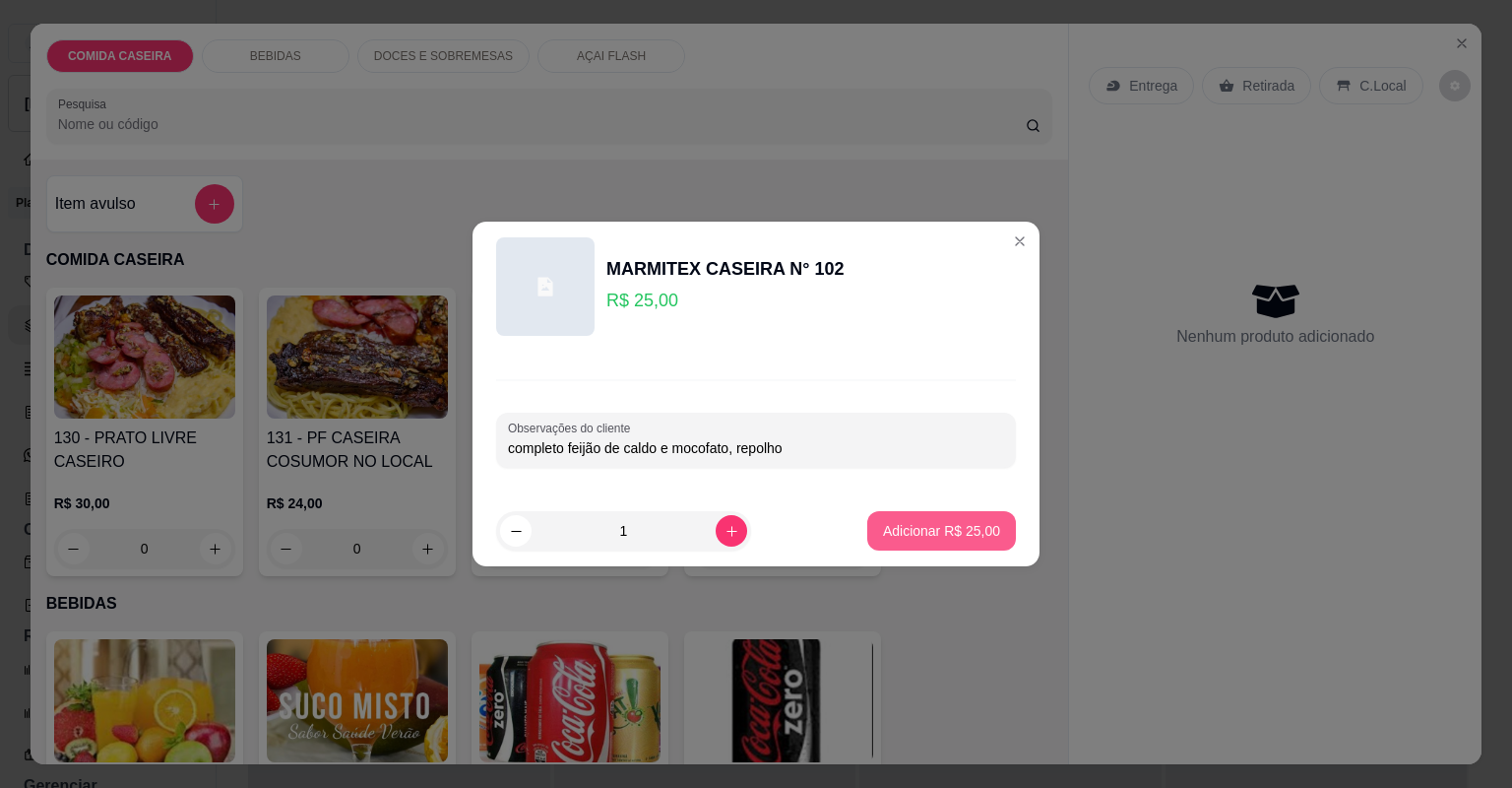 click on "Adicionar   R$ 25,00" at bounding box center [941, 531] 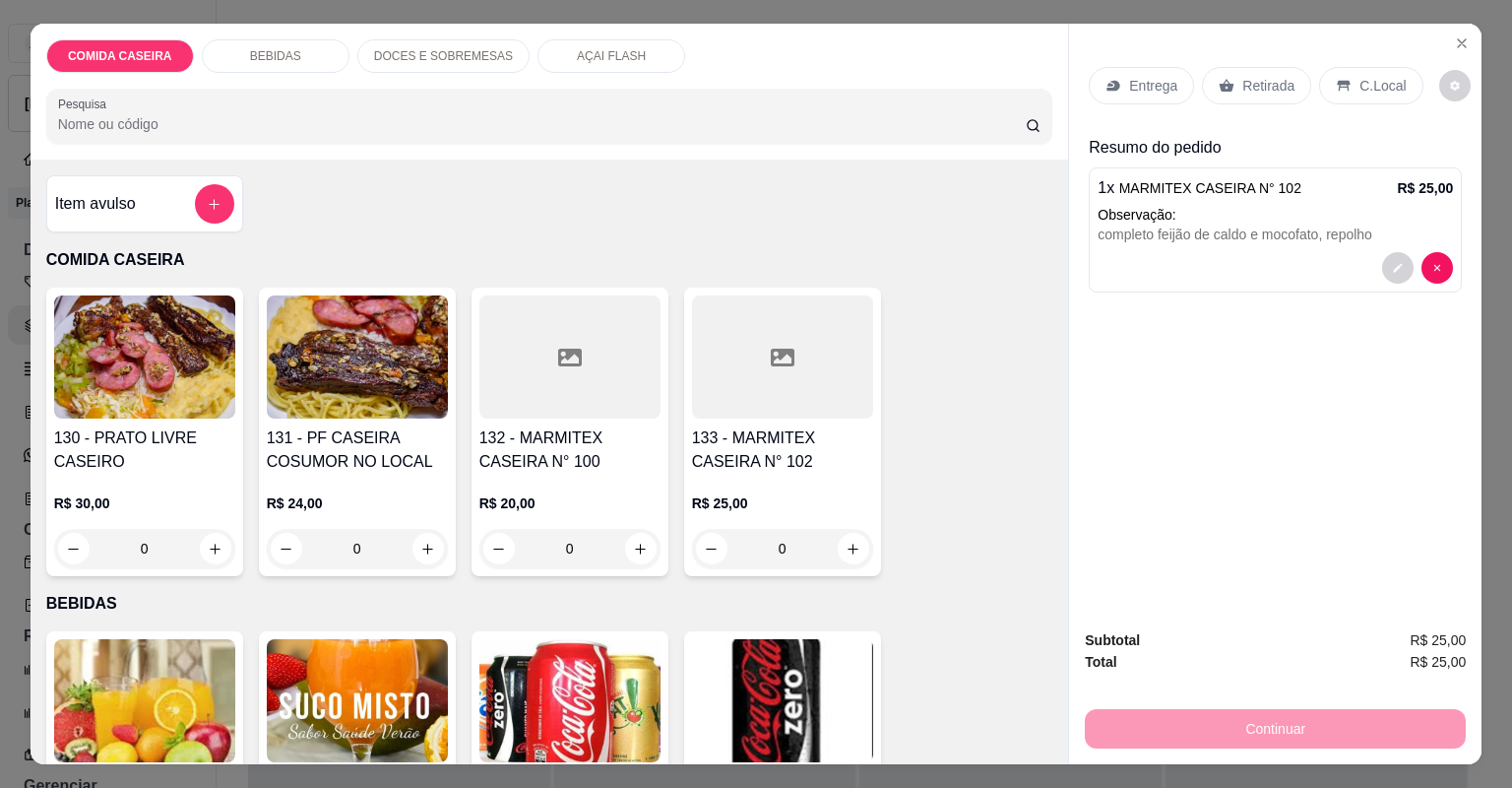 click on "Entrega Retirada C.Local" at bounding box center [1275, 86] 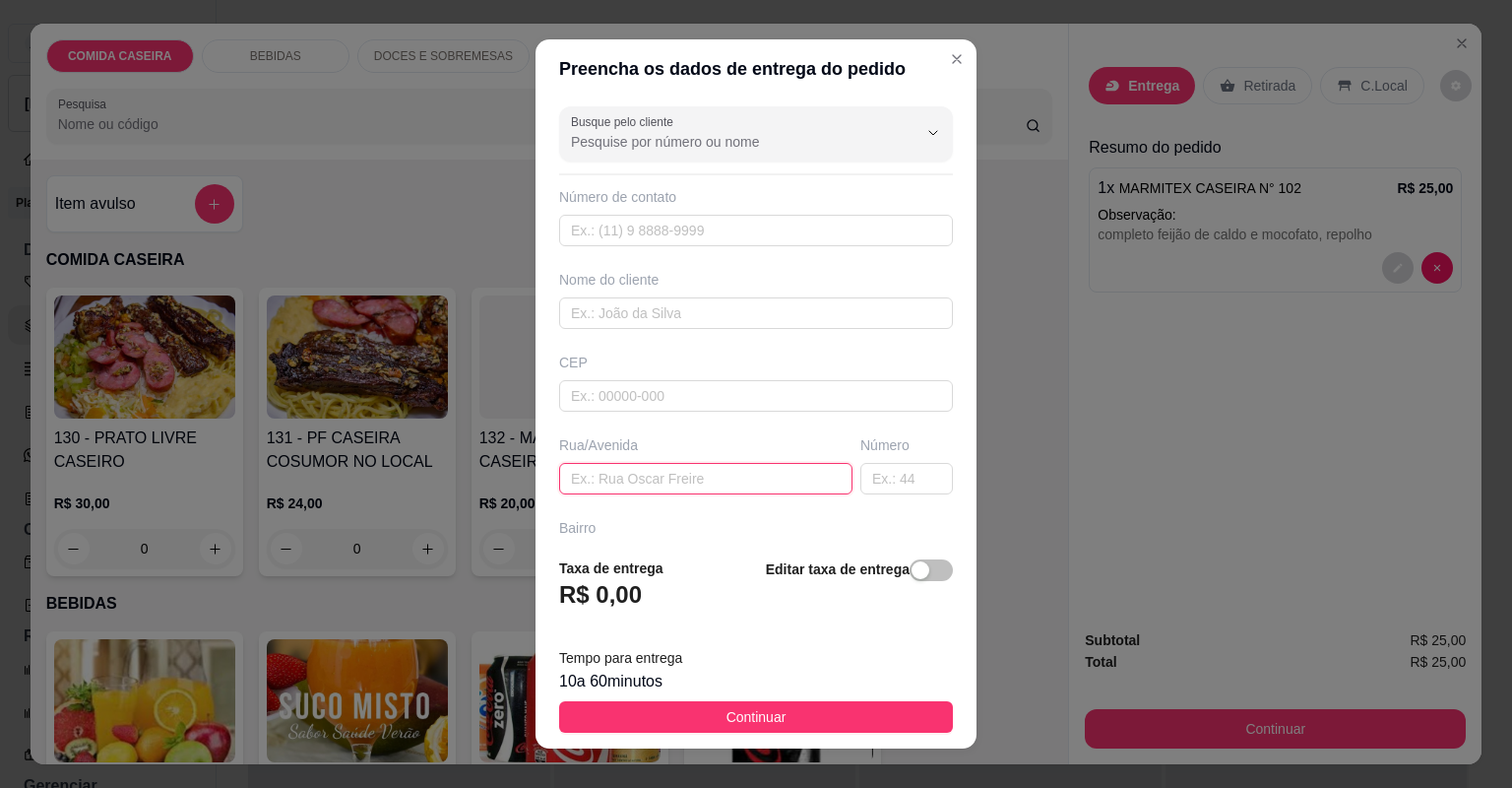 click at bounding box center [706, 479] 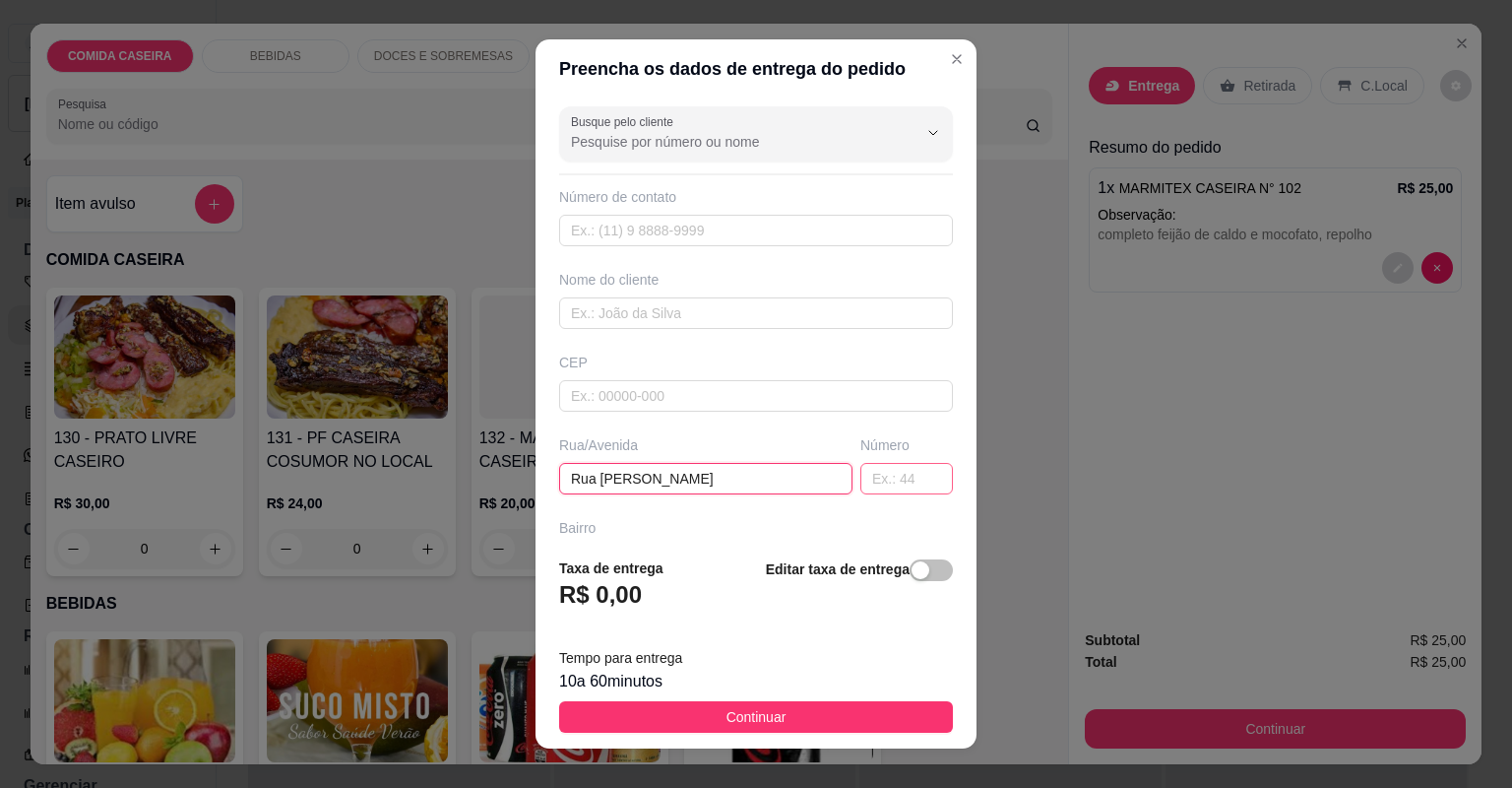 type on "Rua [PERSON_NAME]" 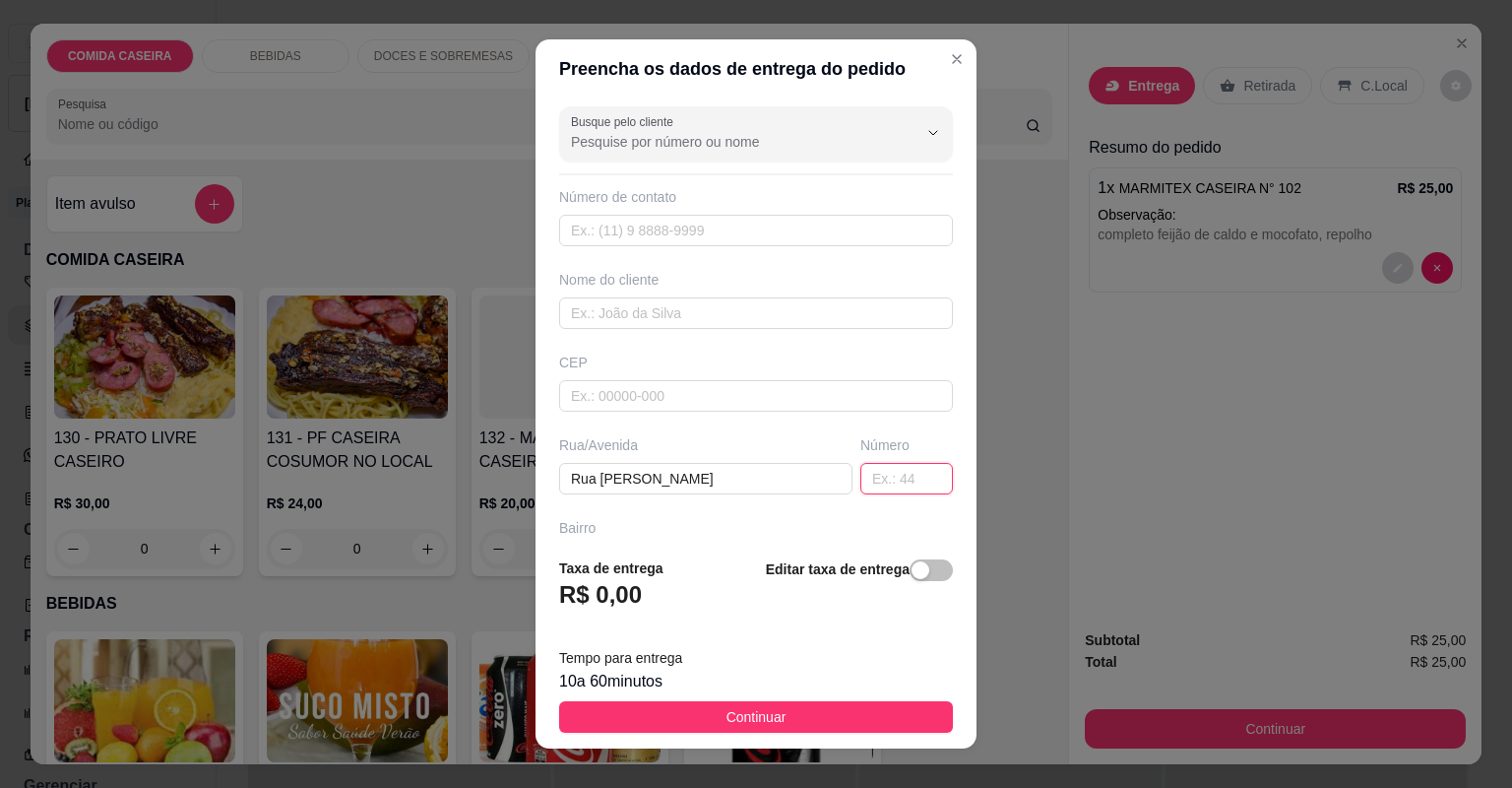 click at bounding box center [907, 479] 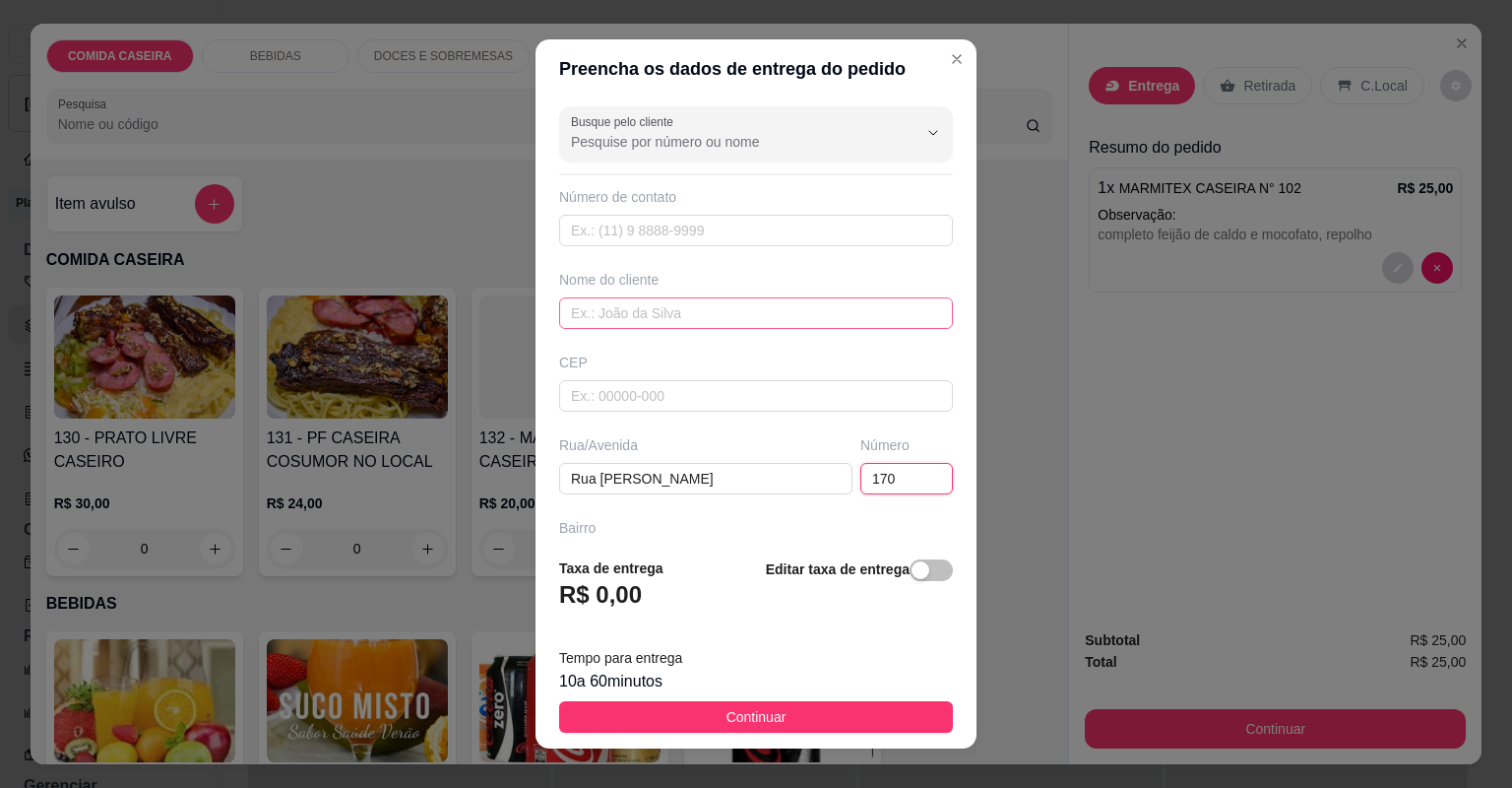 type on "170" 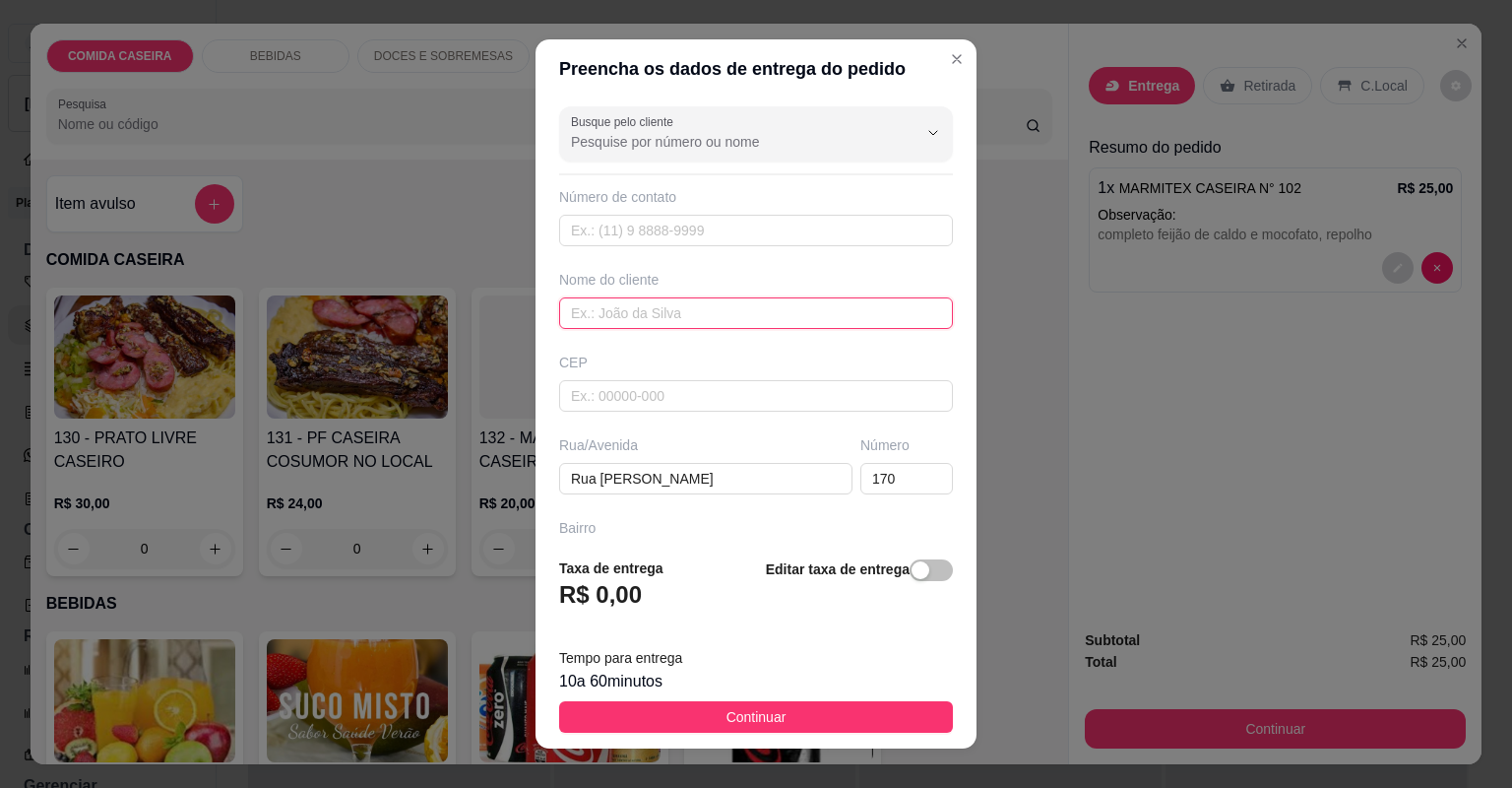 click at bounding box center (756, 313) 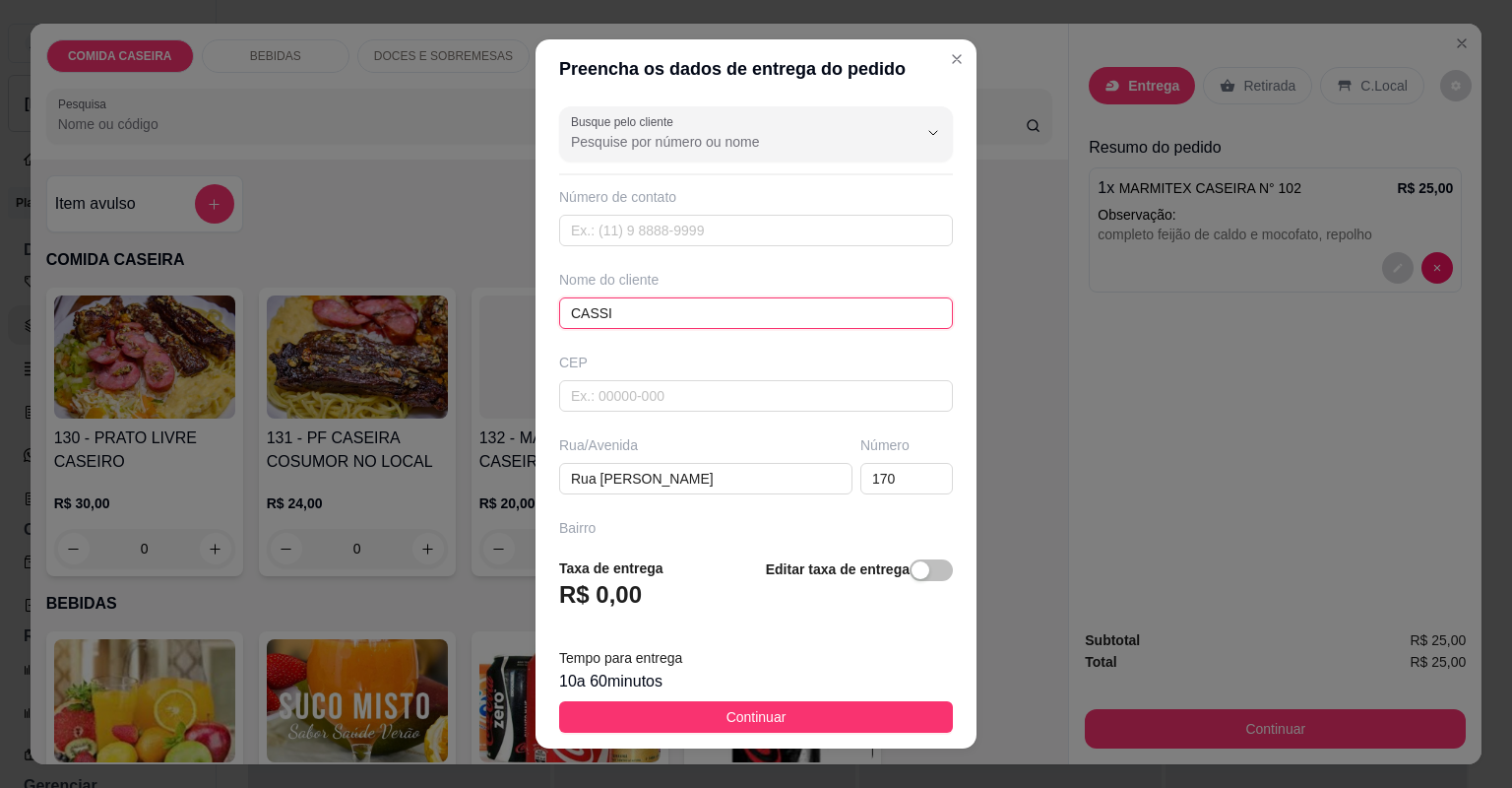 type on "CASSIA" 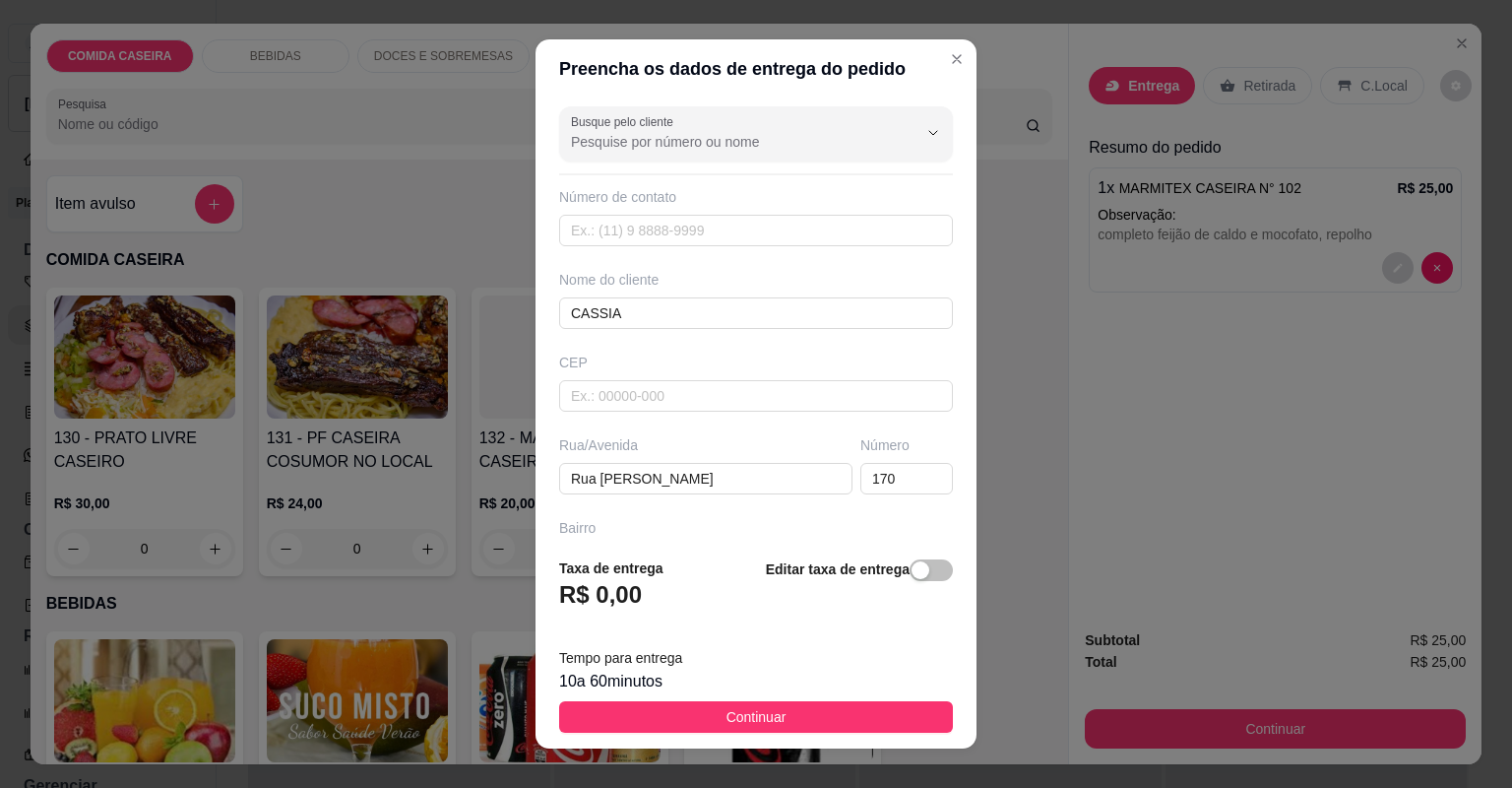 click on "Continuar" at bounding box center [756, 717] 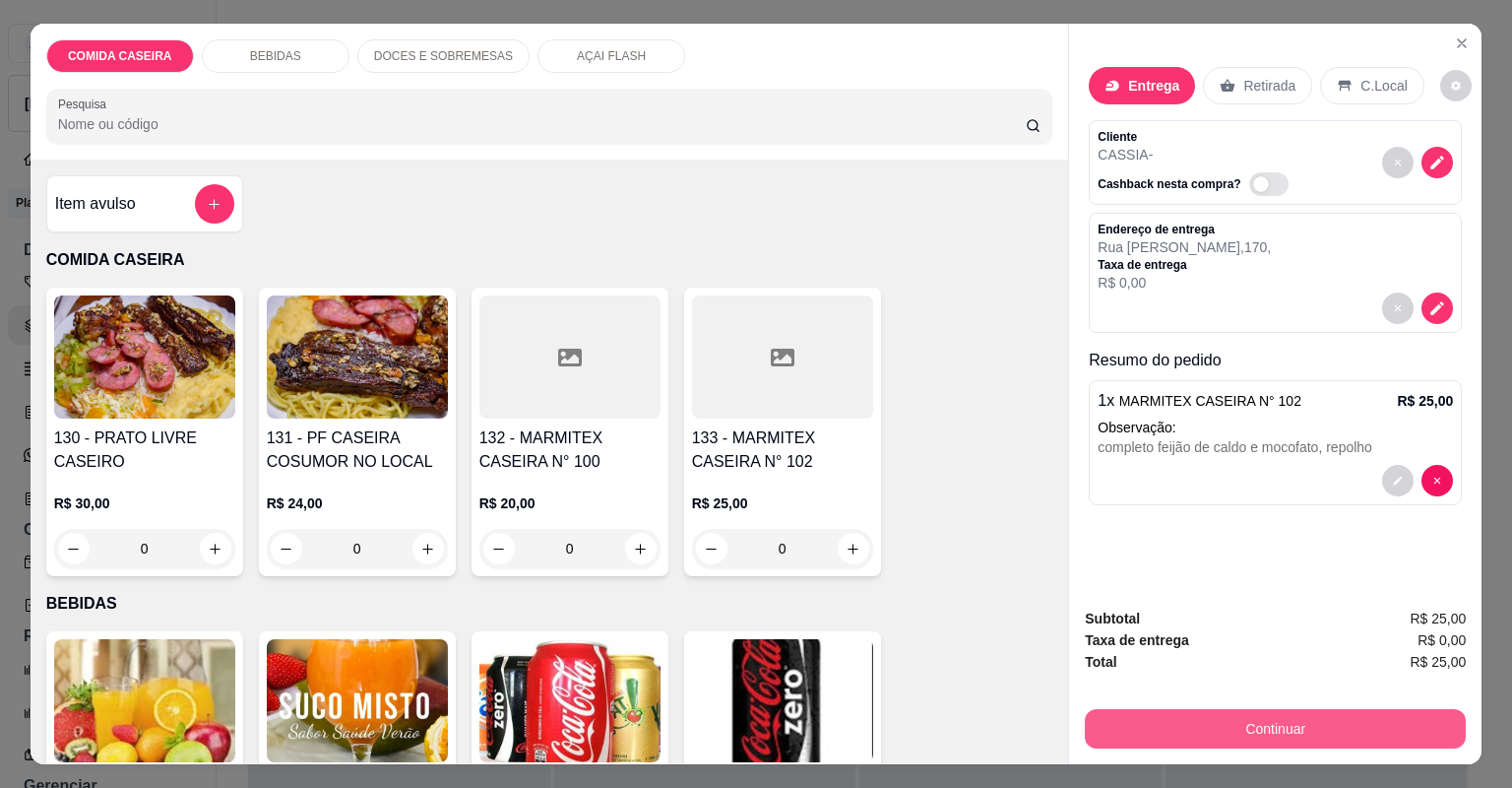 click on "Continuar" at bounding box center [1275, 729] 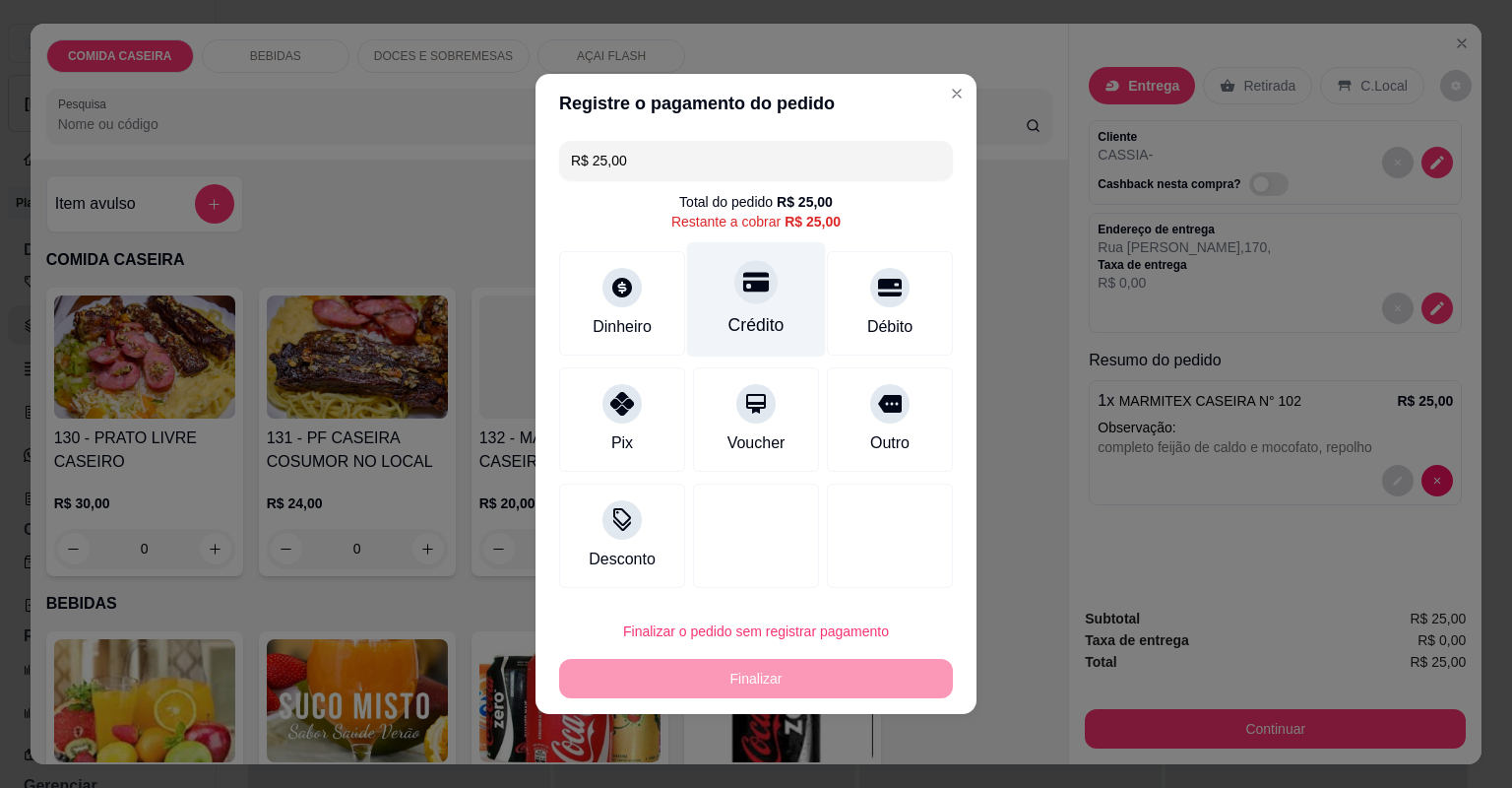 click on "Crédito" at bounding box center [756, 299] 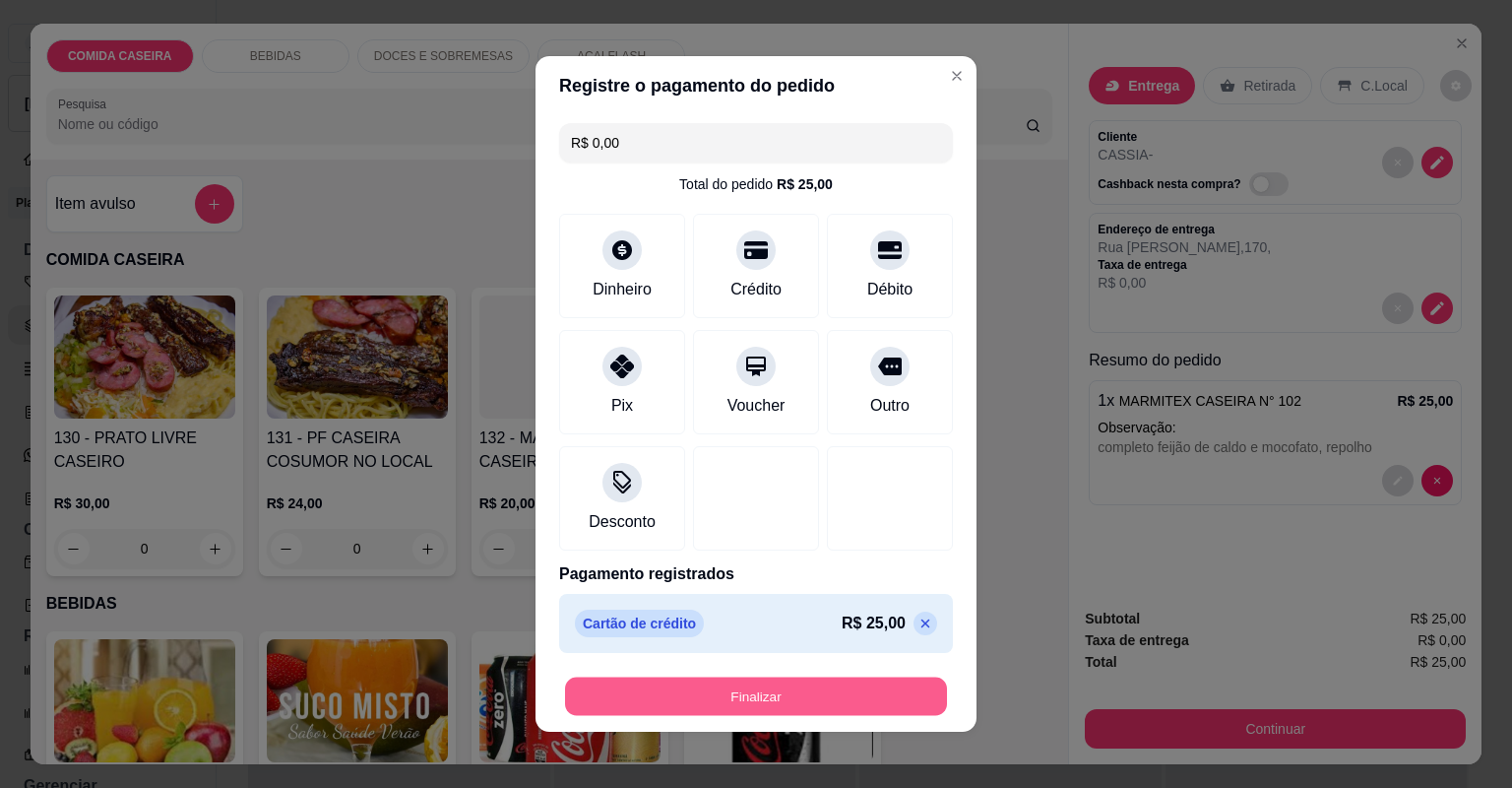 click on "Finalizar" at bounding box center [756, 696] 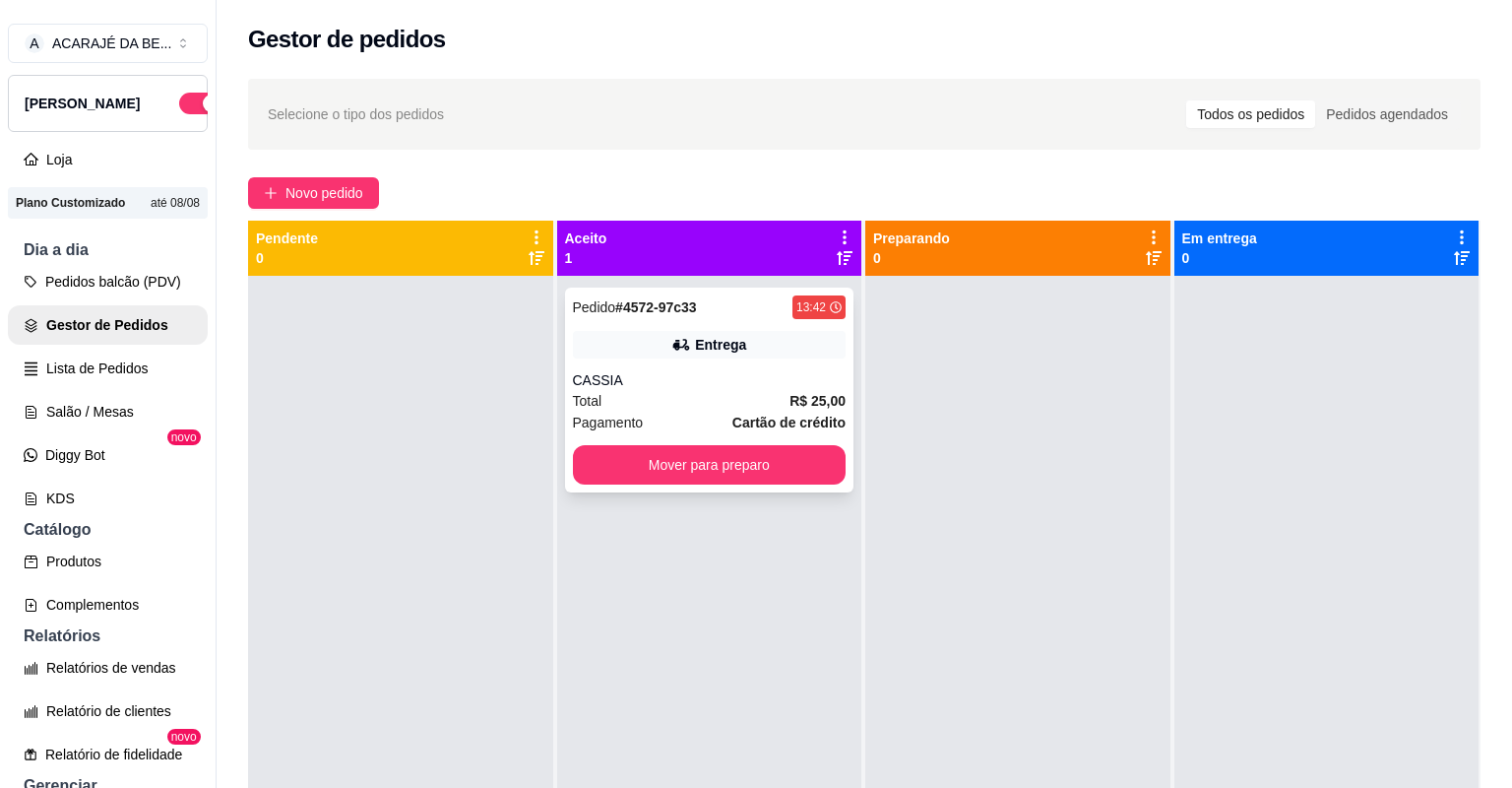click on "CASSIA" at bounding box center (710, 380) 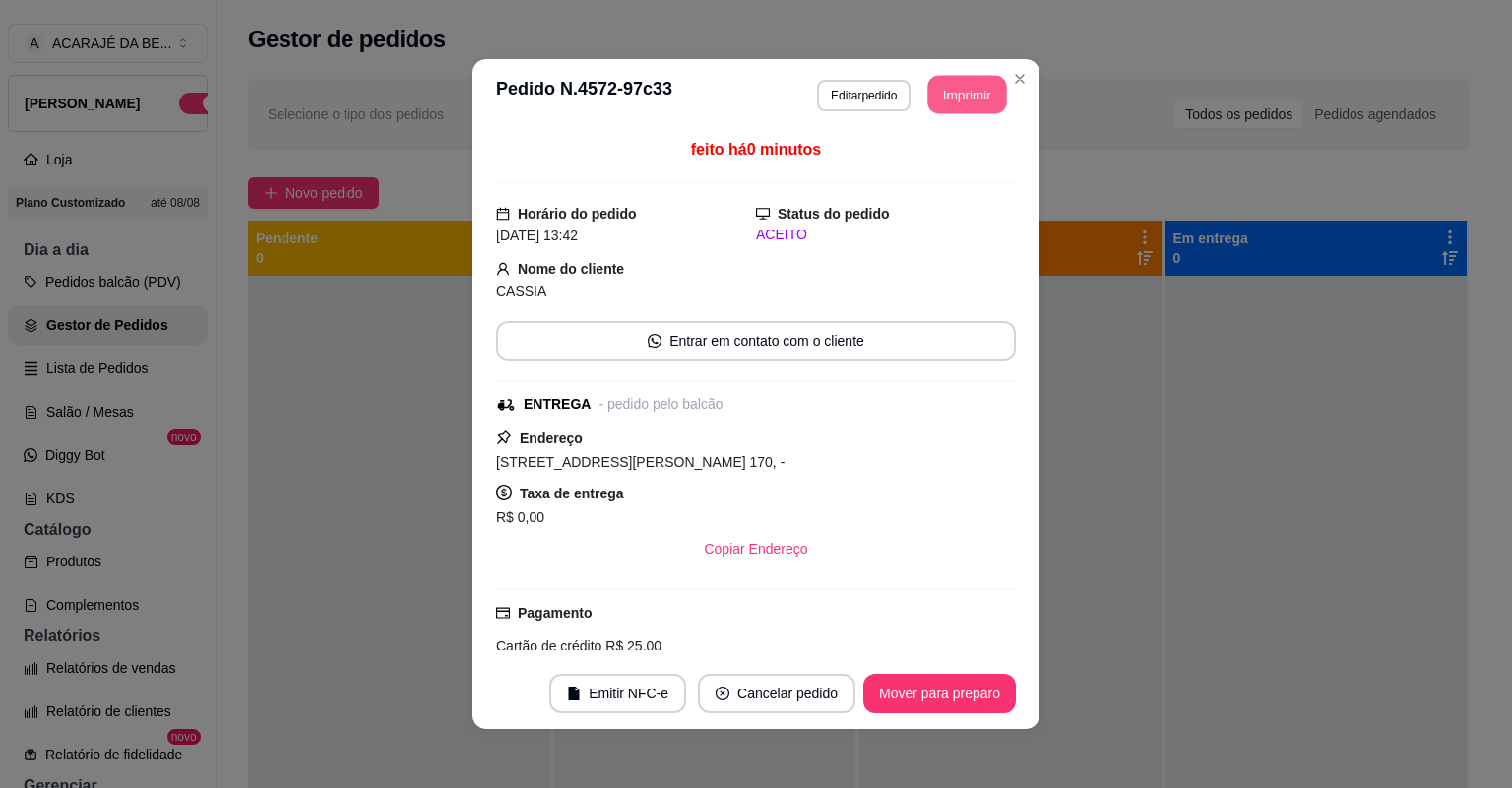 click on "Imprimir" at bounding box center (968, 95) 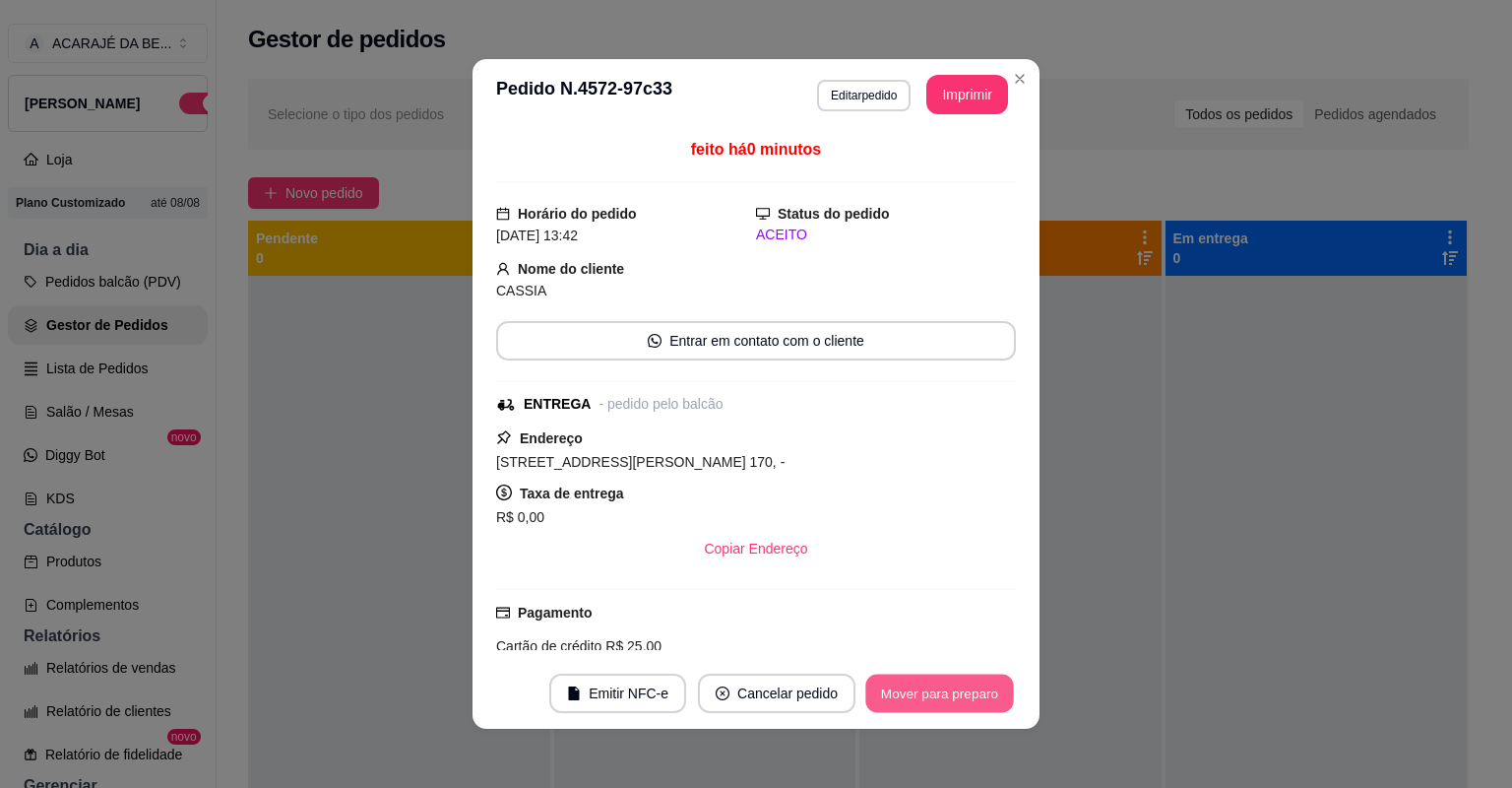 click on "Mover para preparo" at bounding box center (939, 693) 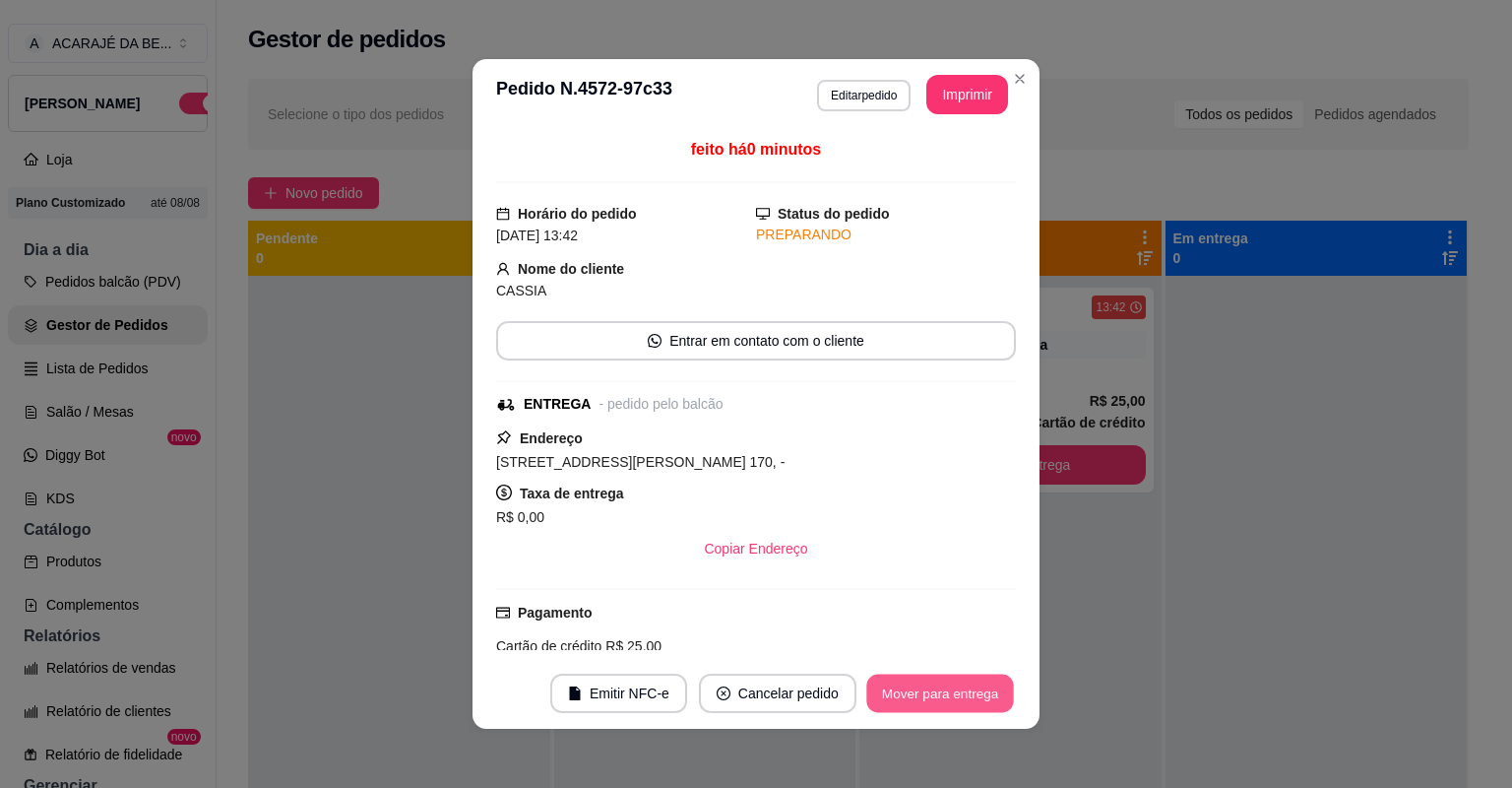 click on "Mover para entrega" at bounding box center (940, 693) 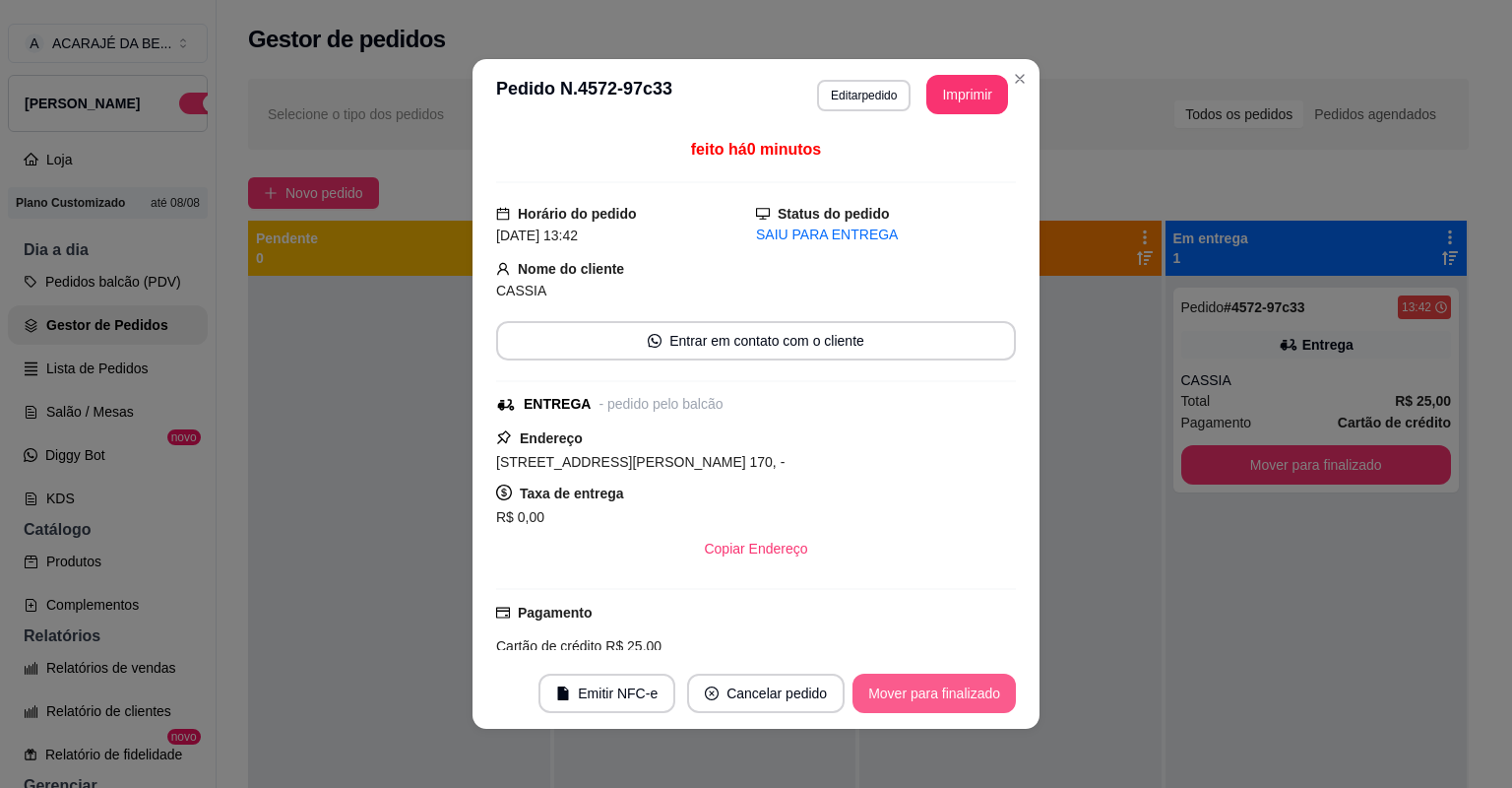 click on "Mover para finalizado" at bounding box center (934, 693) 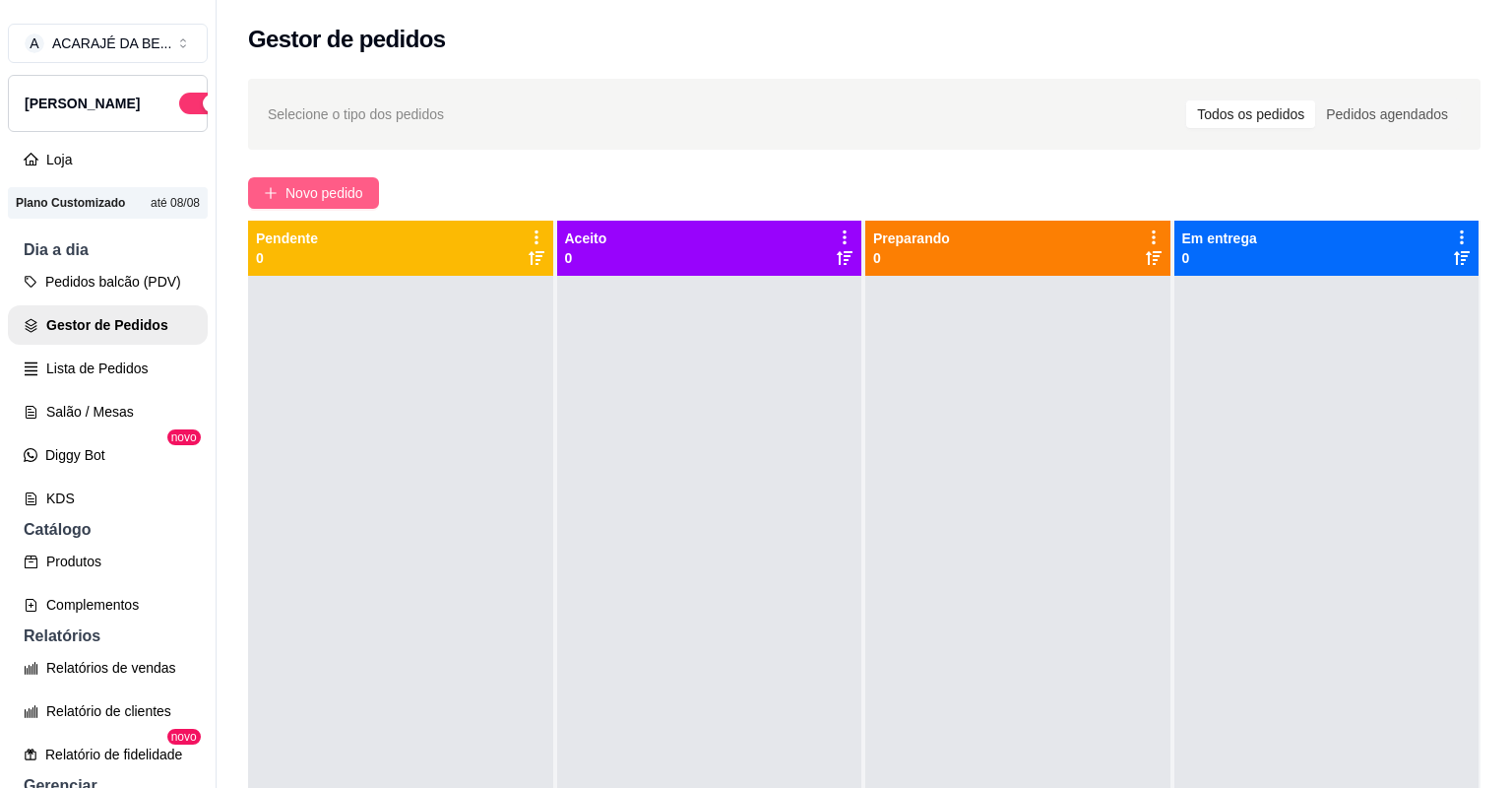 click on "Novo pedido" at bounding box center [313, 193] 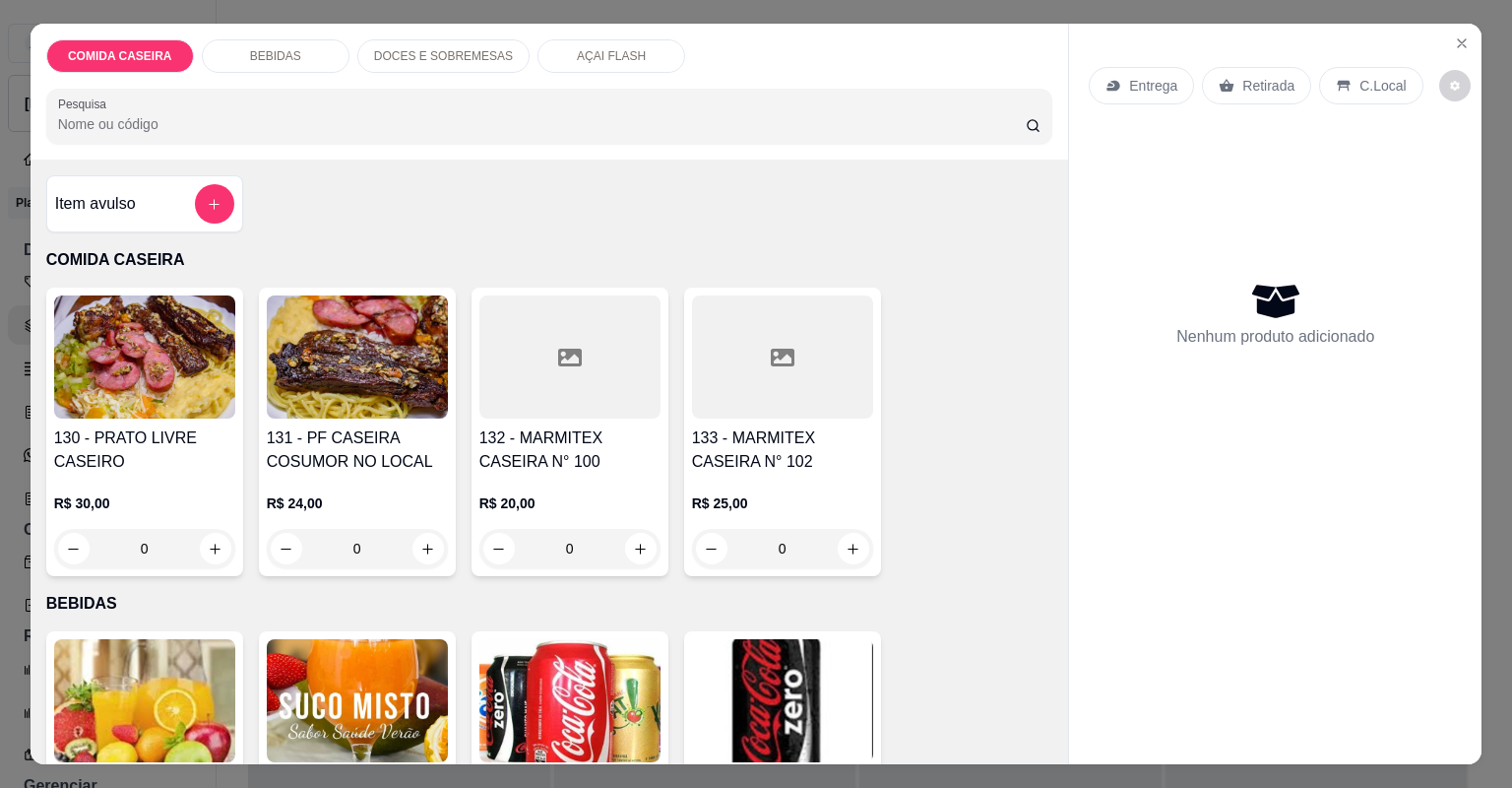click at bounding box center (570, 357) 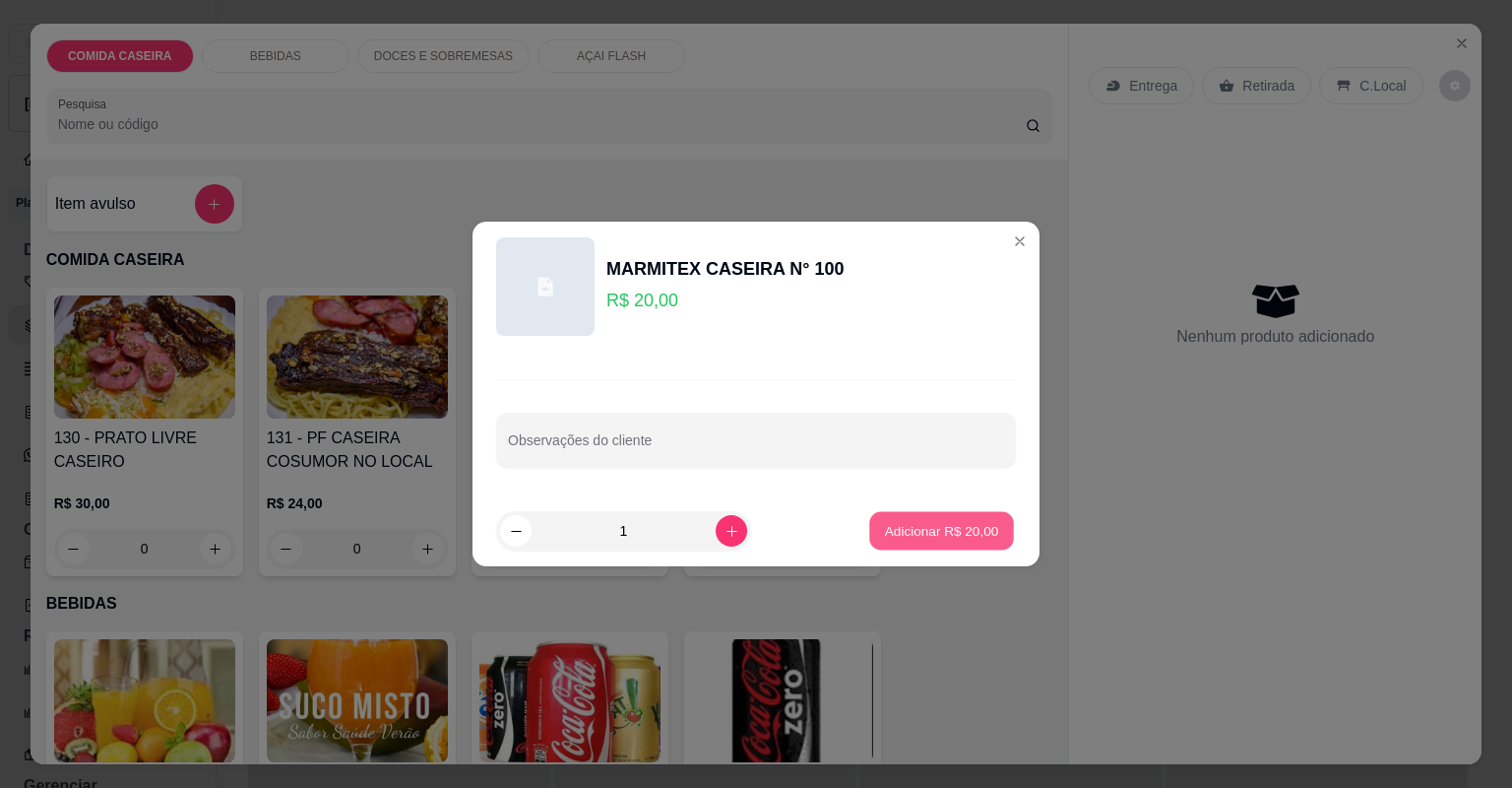 click on "Adicionar   R$ 20,00" at bounding box center (942, 530) 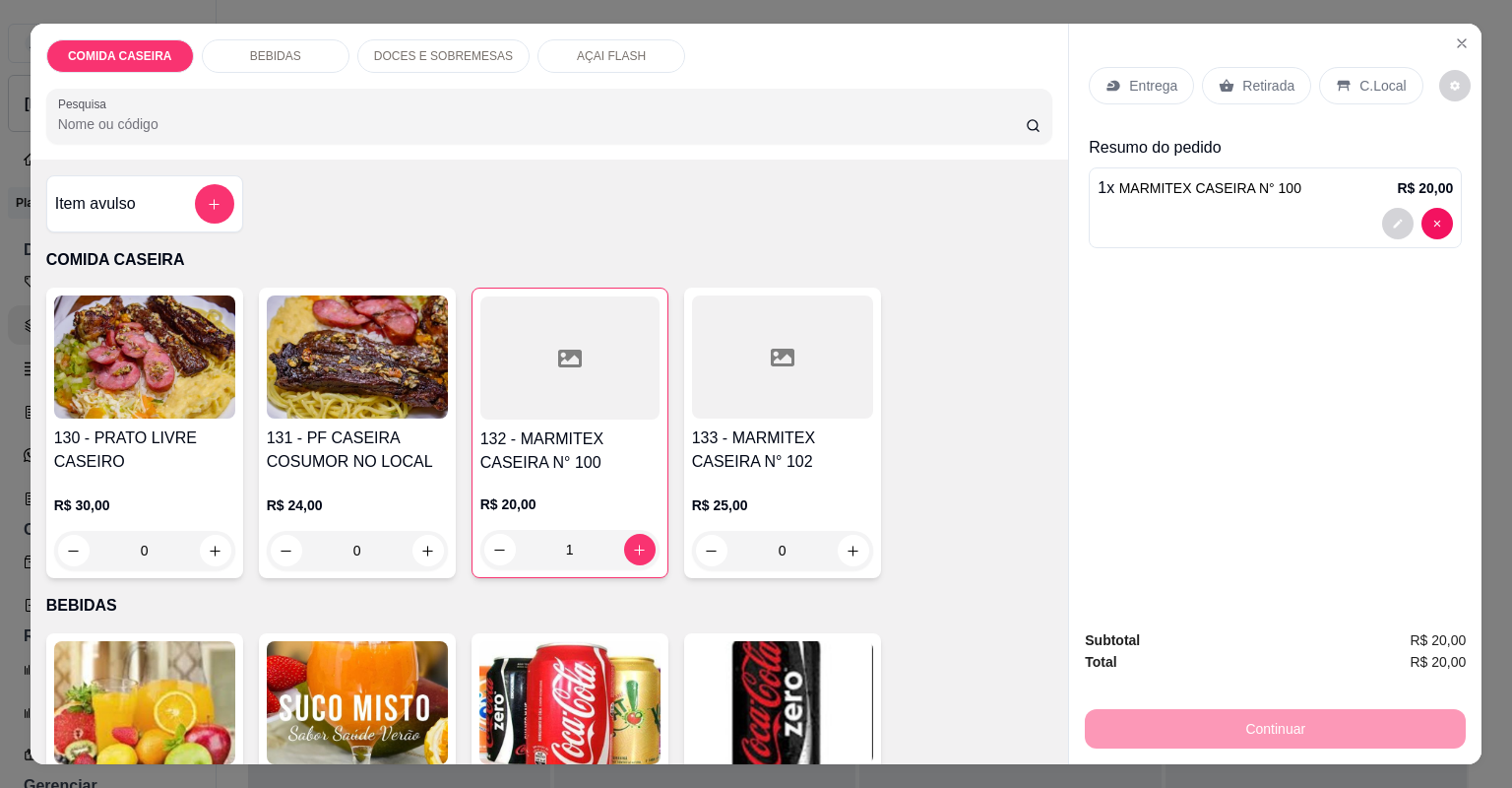 click on "Retirada" at bounding box center [1268, 86] 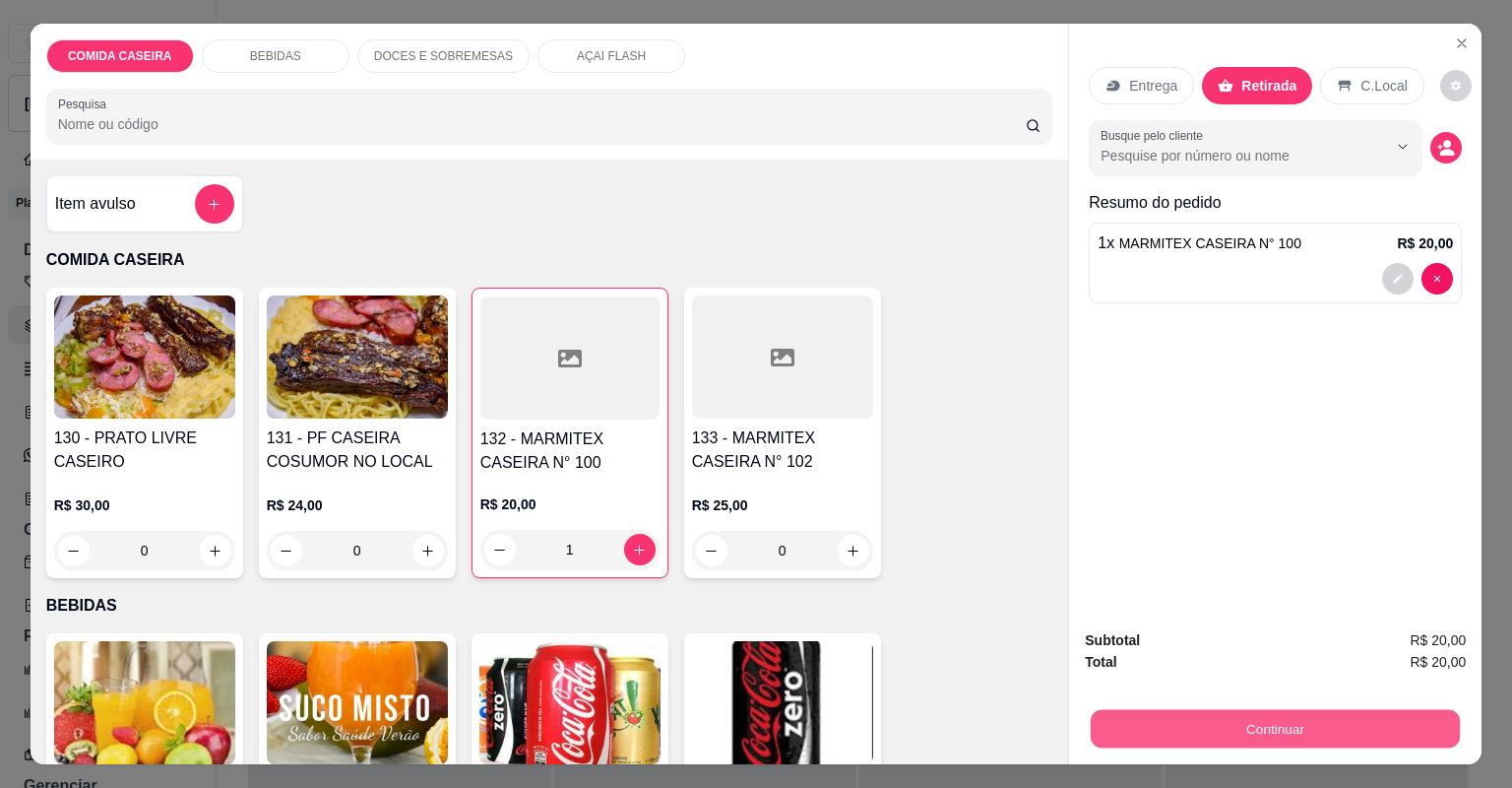 click on "Continuar" at bounding box center [1275, 729] 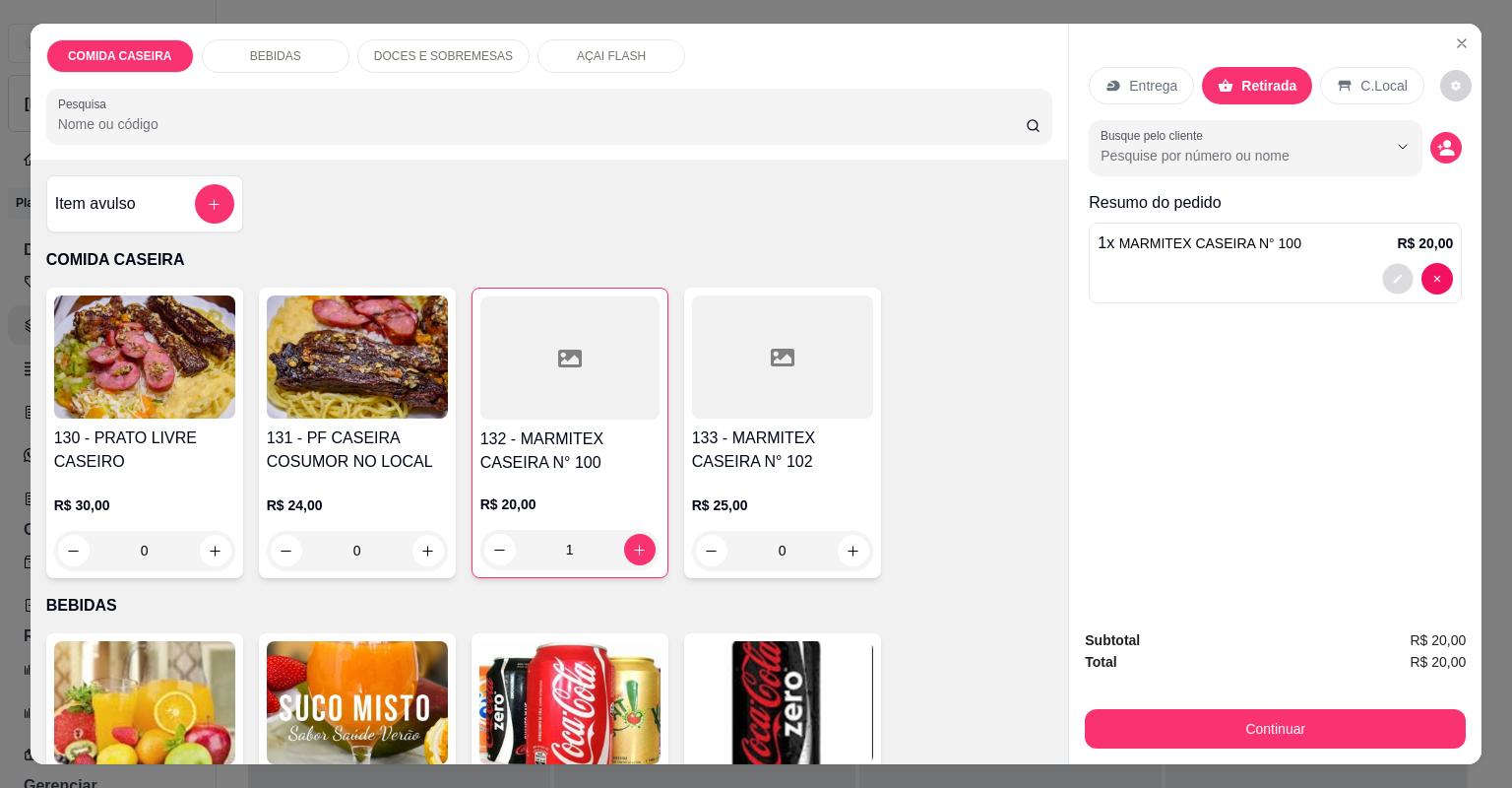 click at bounding box center (1398, 278) 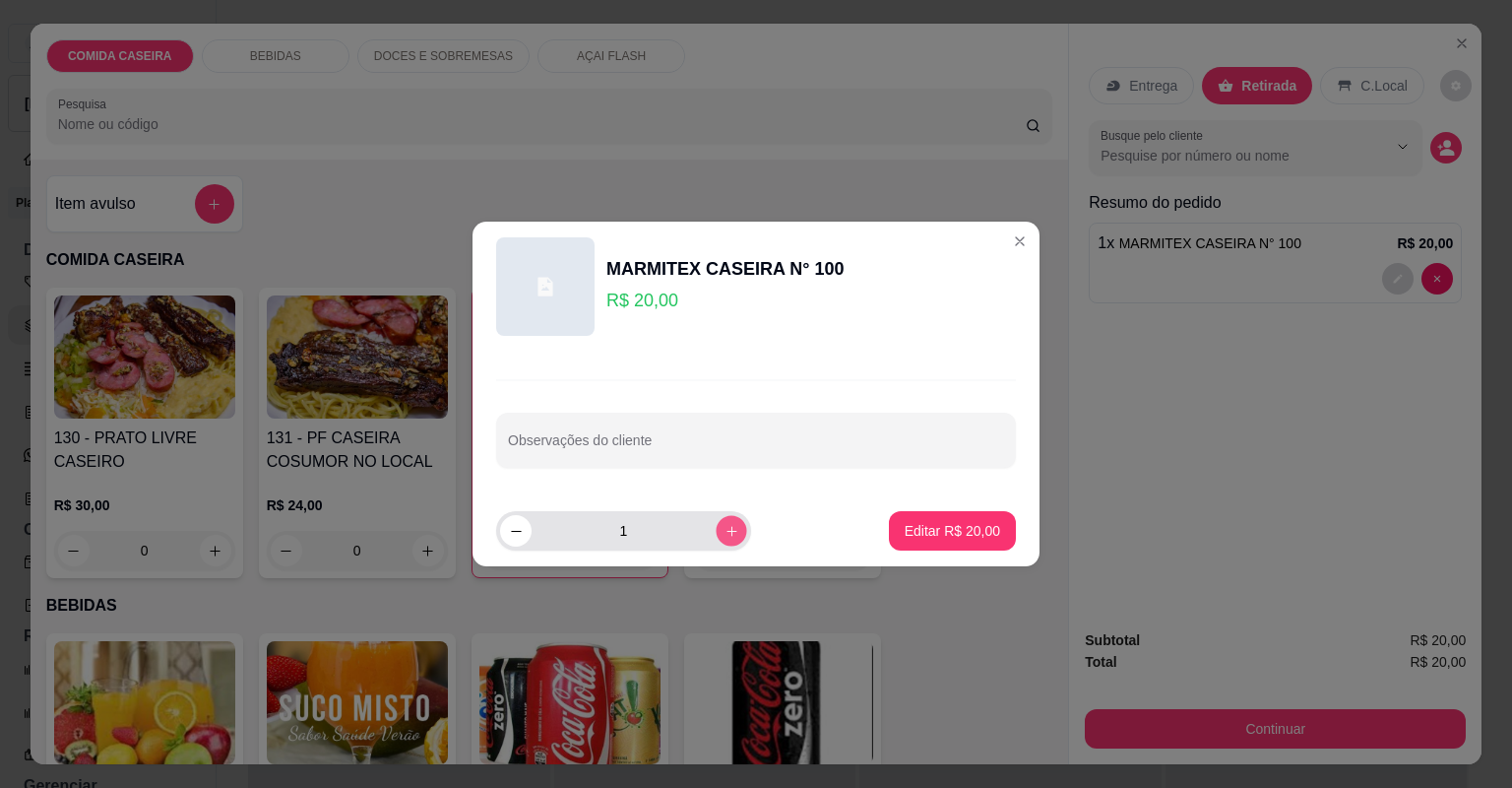 click at bounding box center (730, 530) 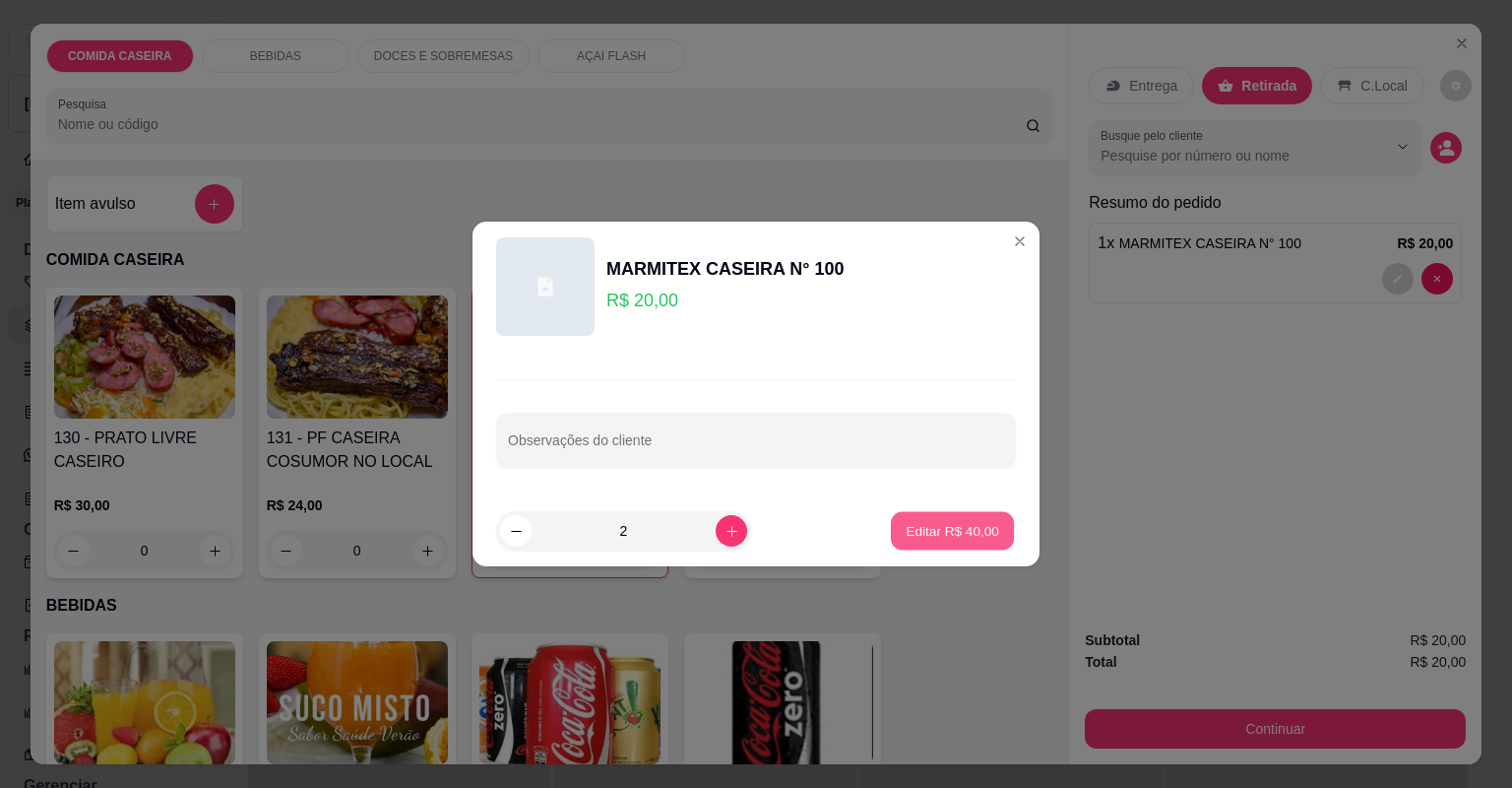 click on "Editar   R$ 40,00" at bounding box center (952, 530) 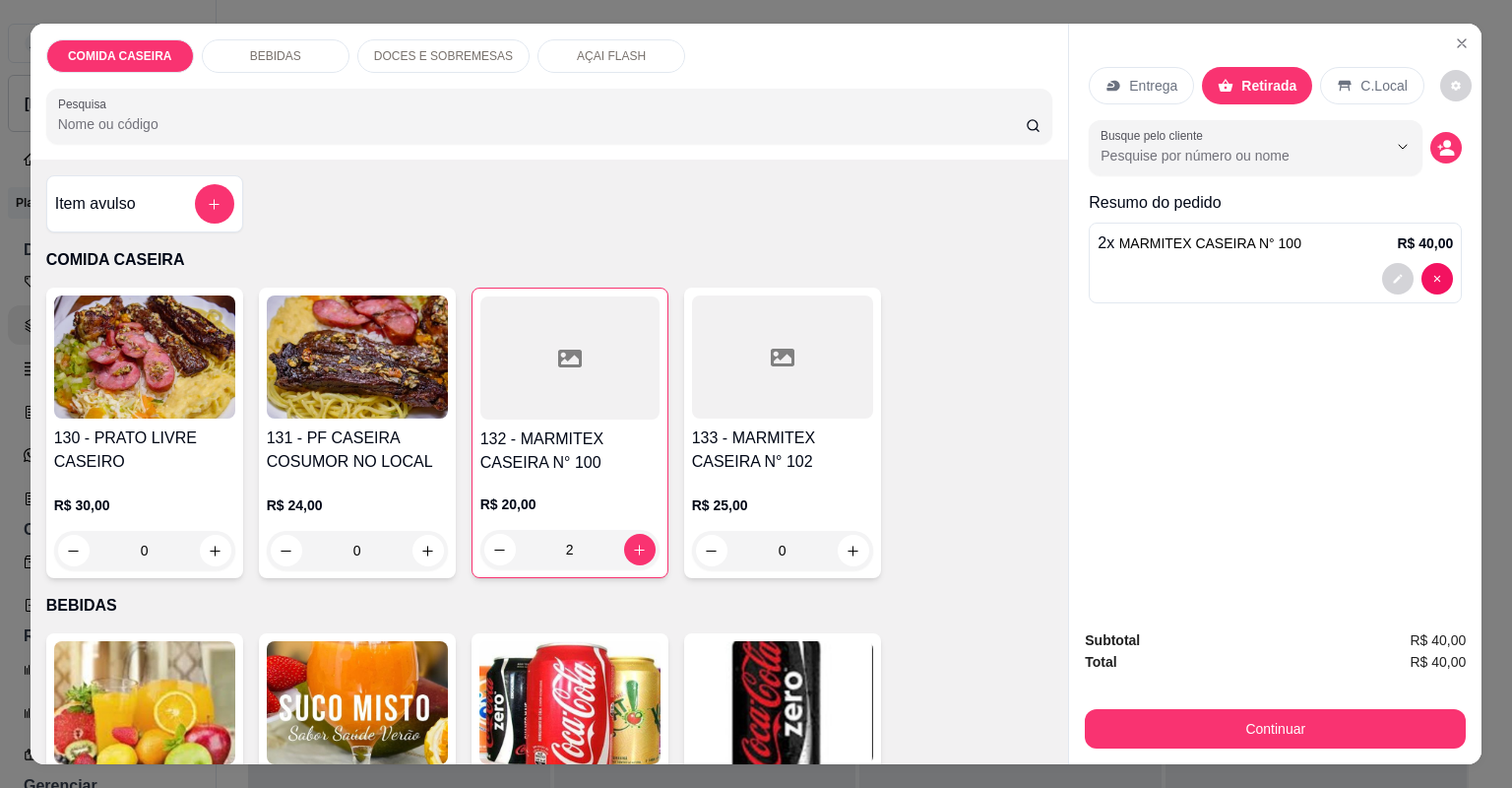 click at bounding box center [783, 1592] 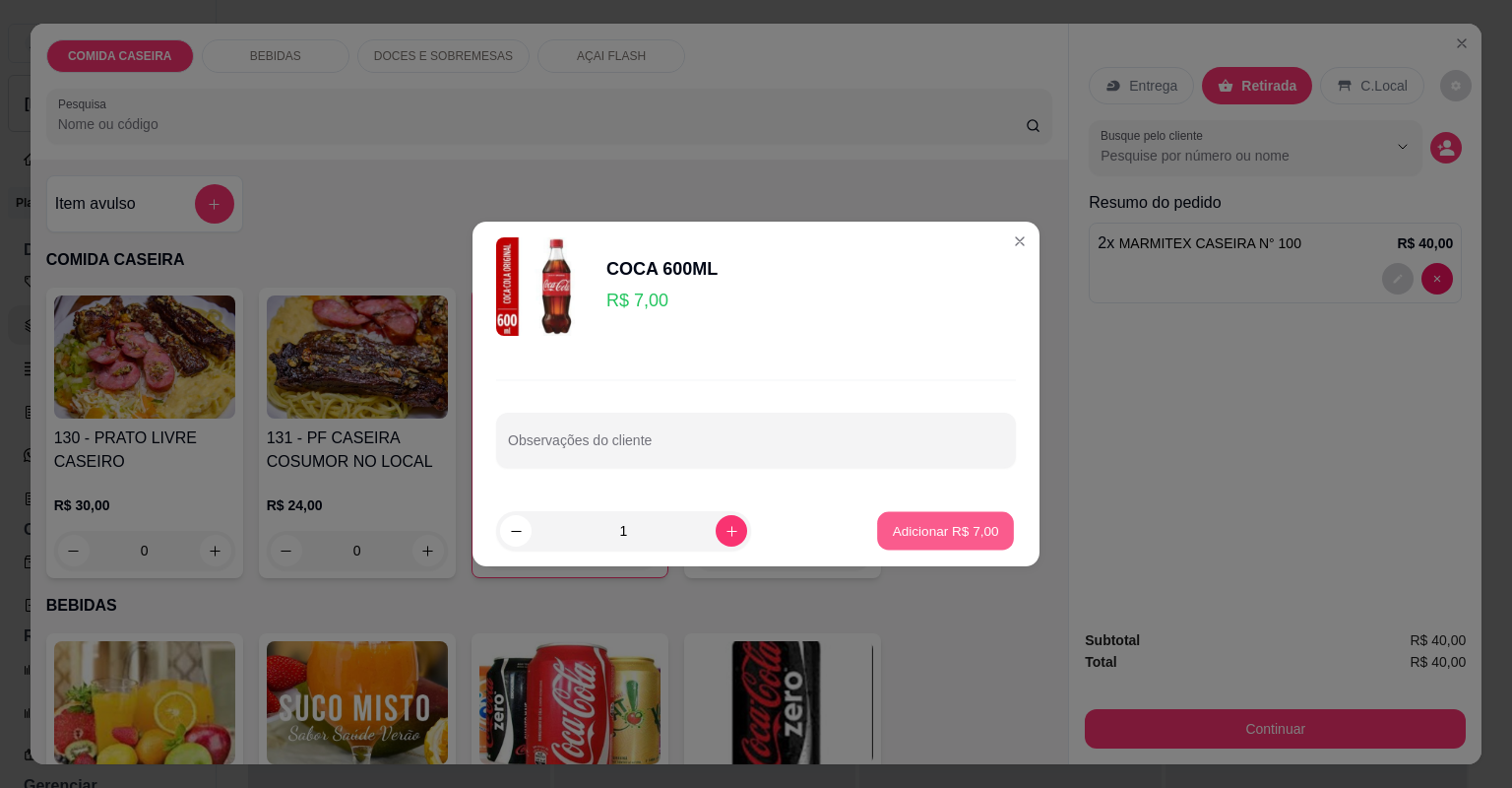 click on "Adicionar   R$ 7,00" at bounding box center [945, 531] 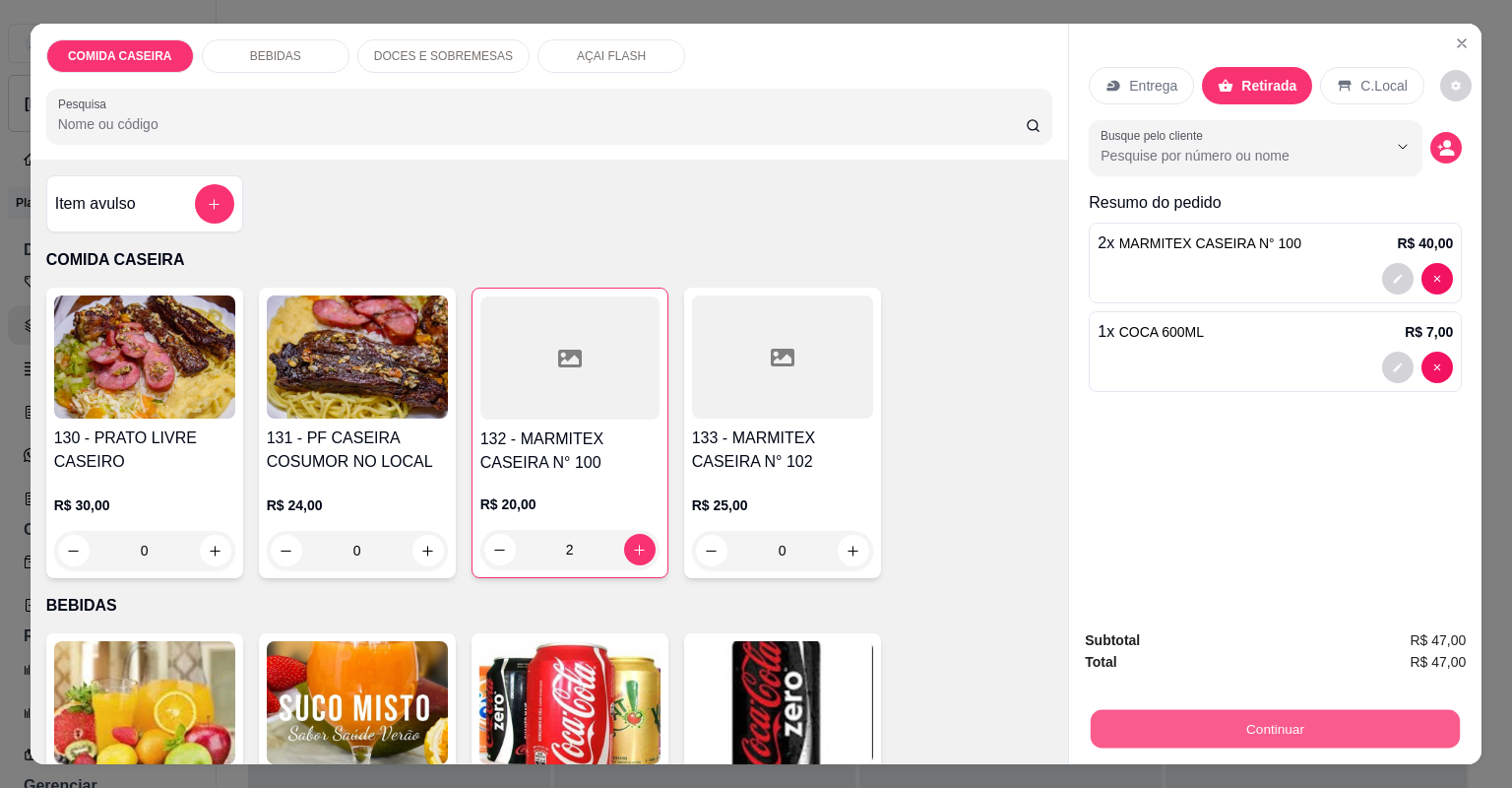 click on "Continuar" at bounding box center (1275, 729) 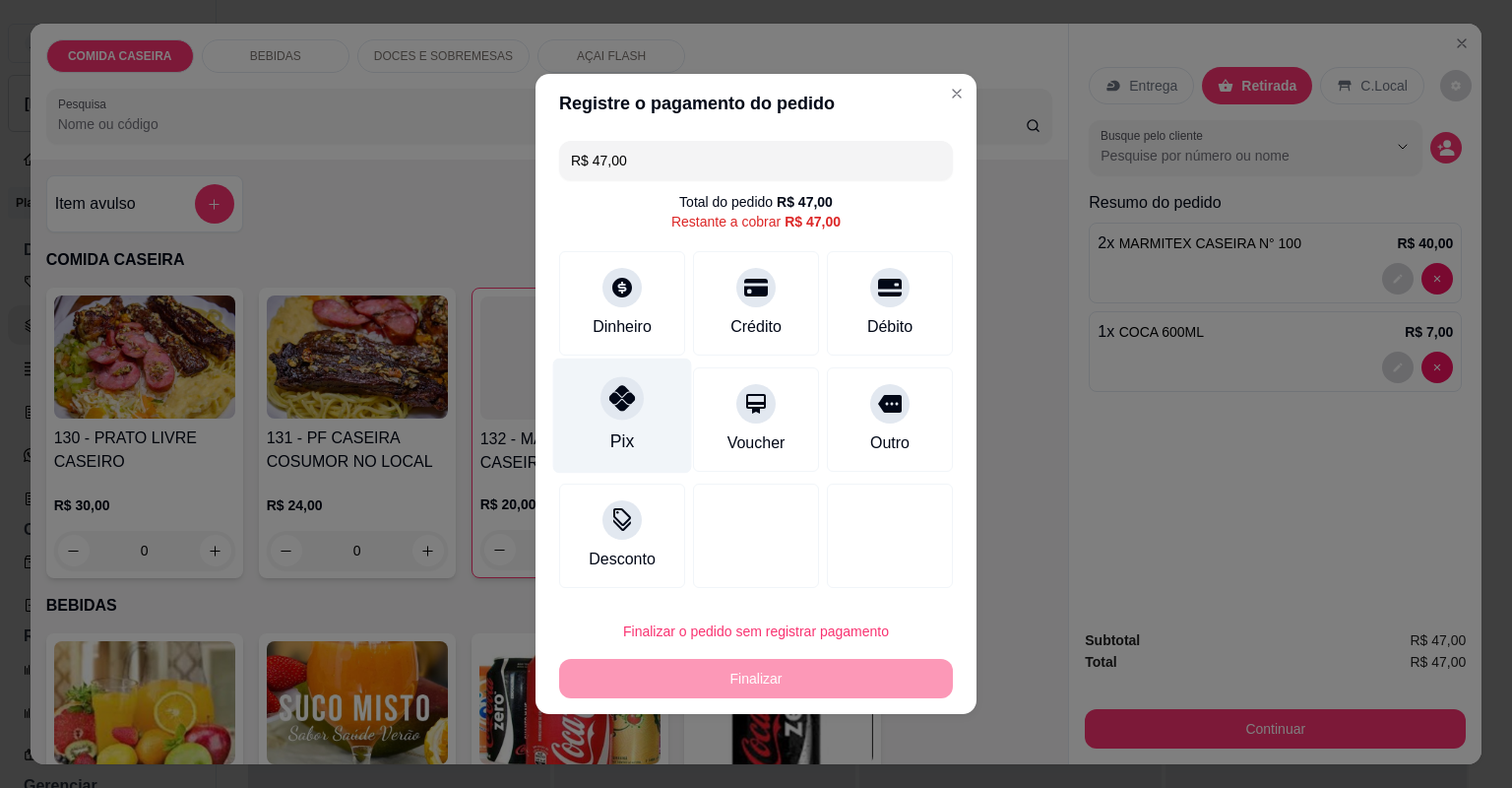 click at bounding box center [622, 398] 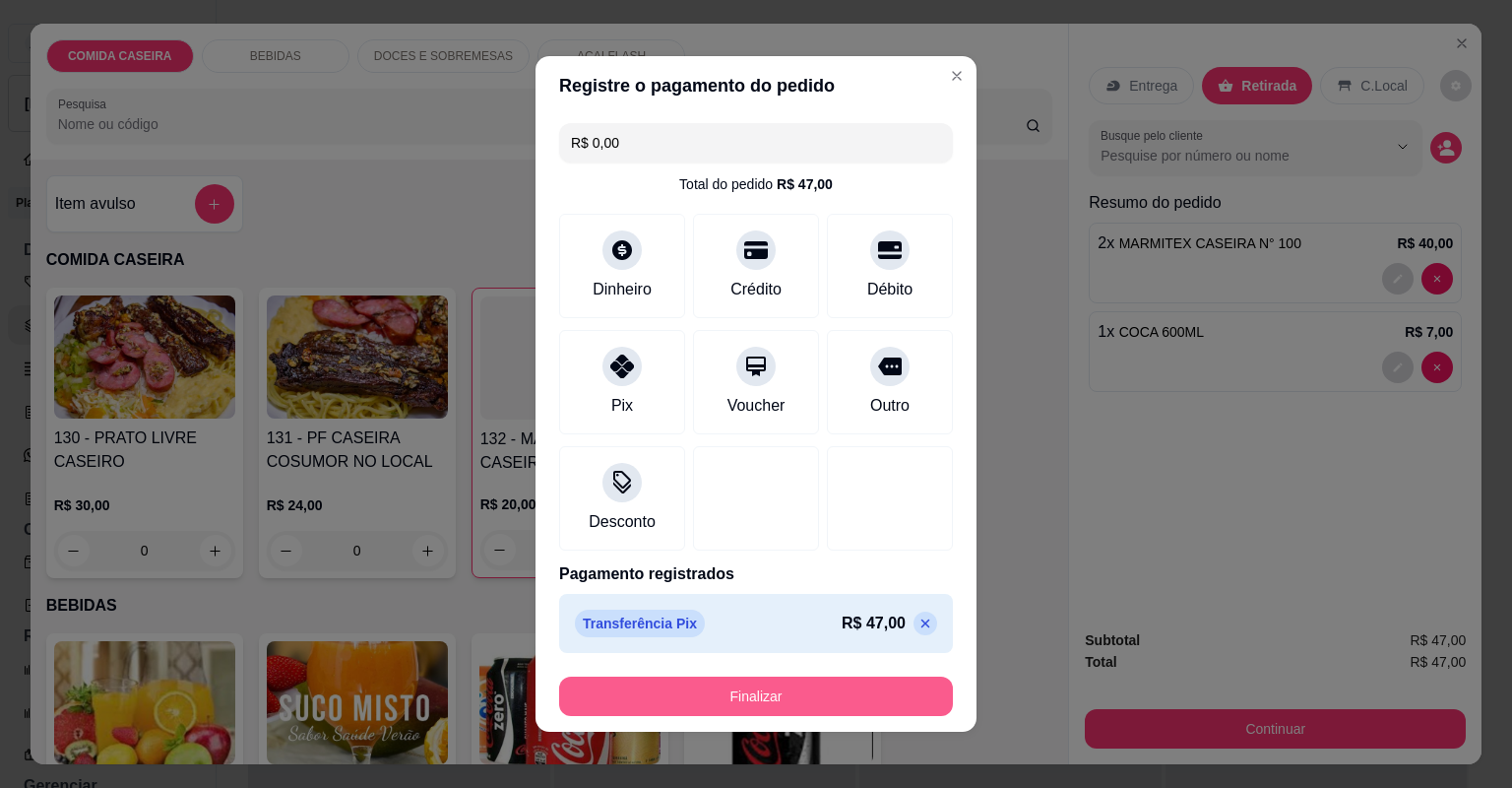 click on "Finalizar" at bounding box center [756, 696] 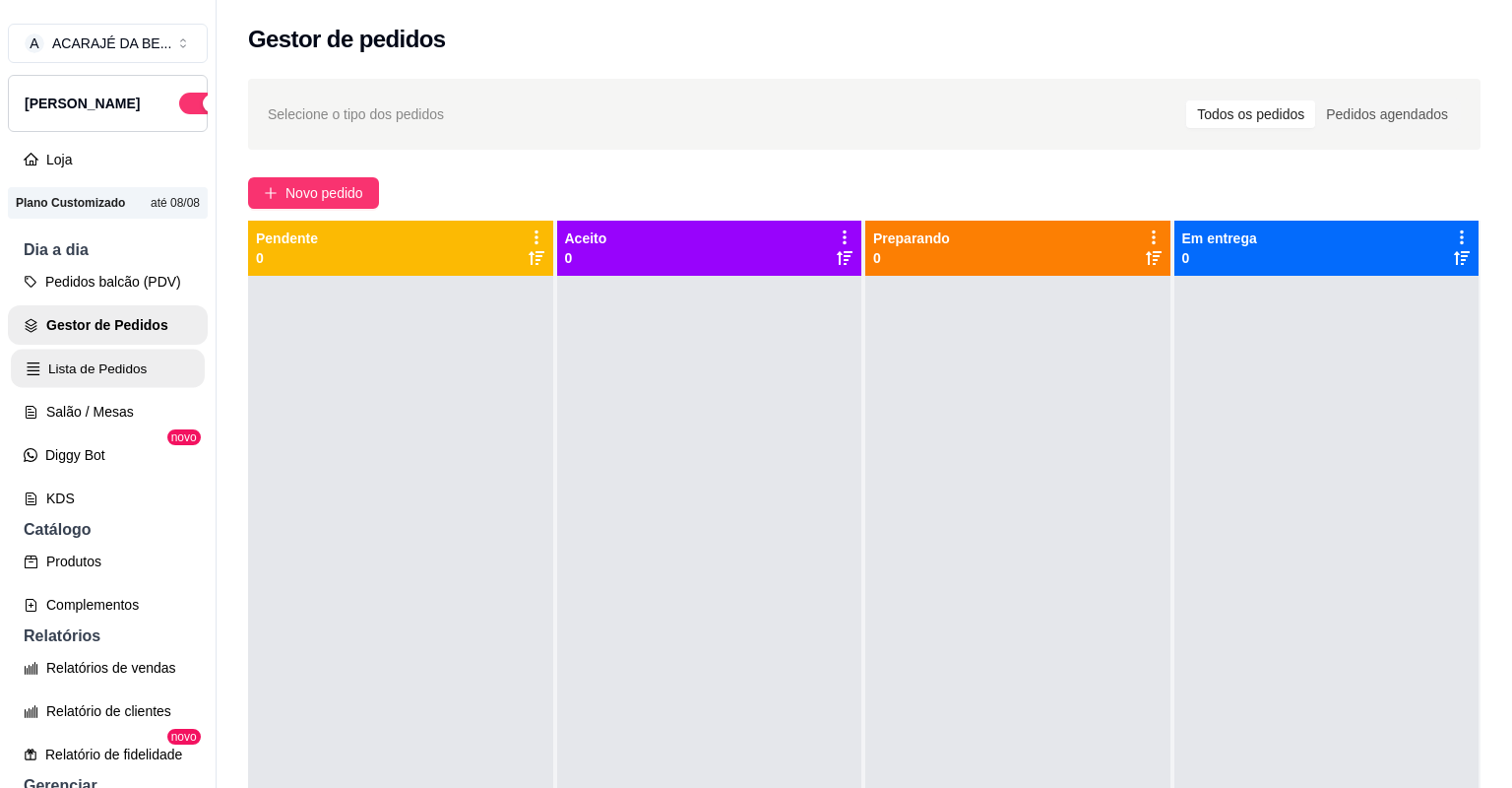 click on "Lista de Pedidos" at bounding box center (107, 368) 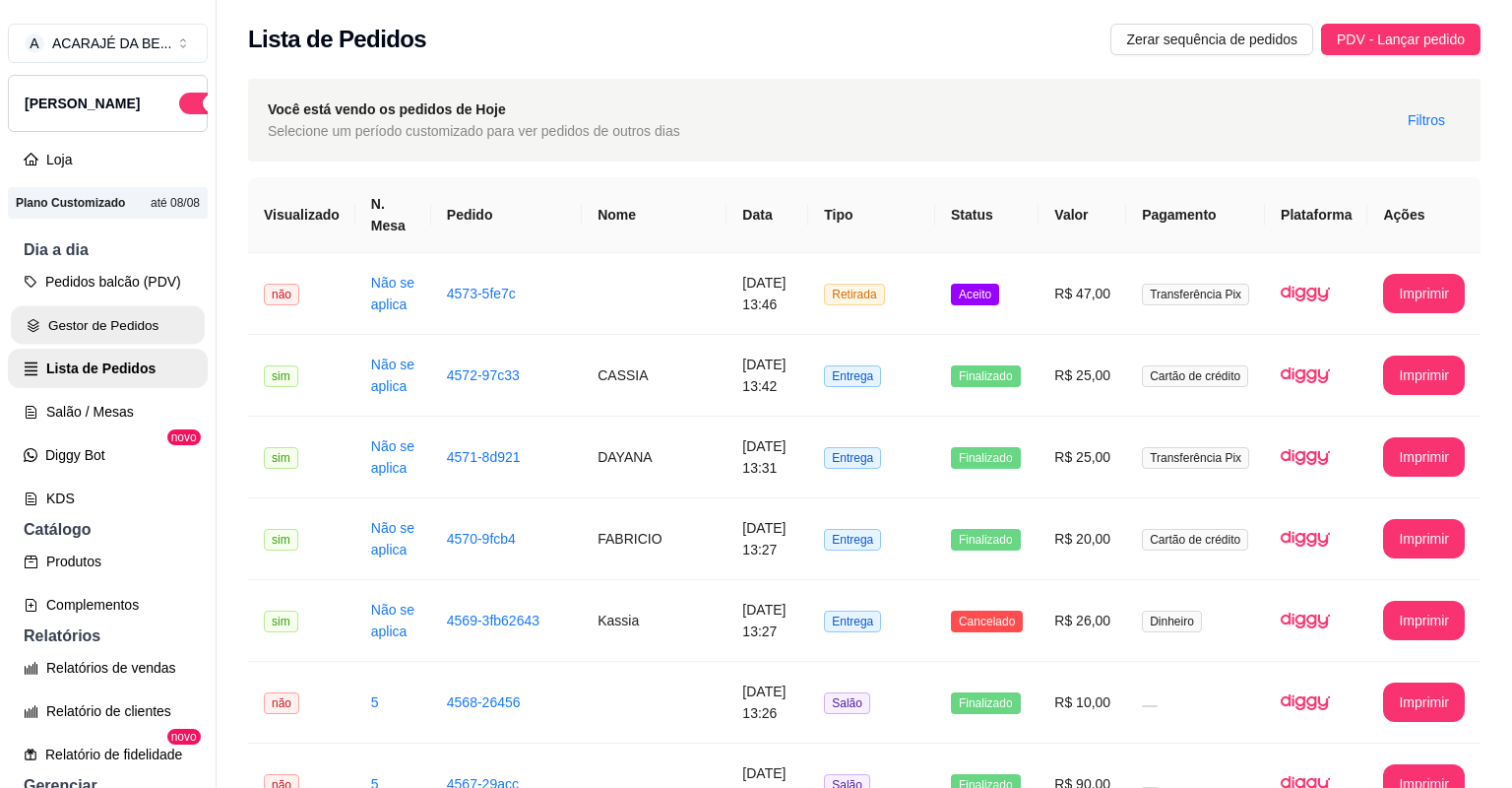 click on "Gestor de Pedidos" at bounding box center [107, 325] 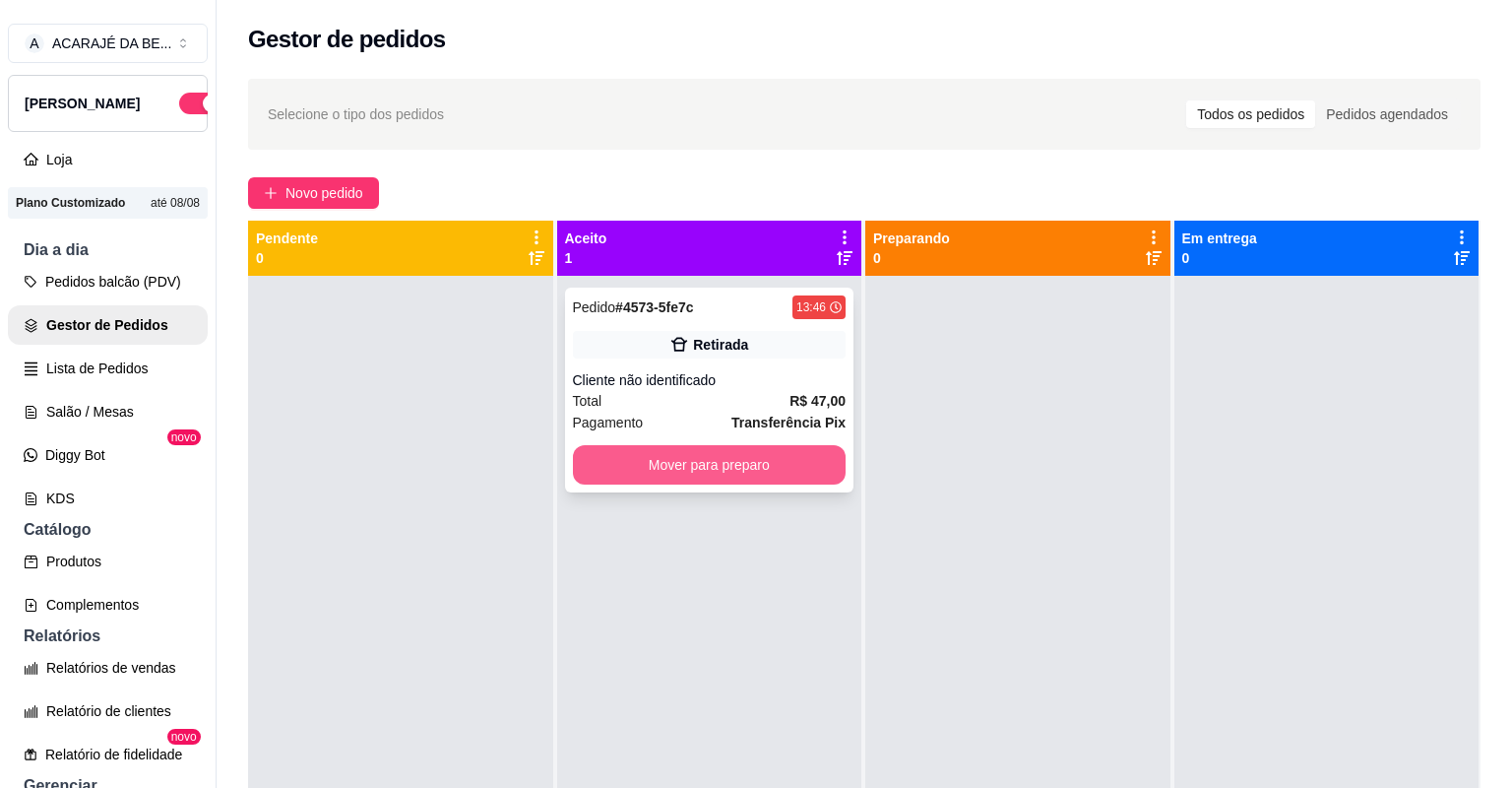click on "Mover para preparo" at bounding box center (710, 465) 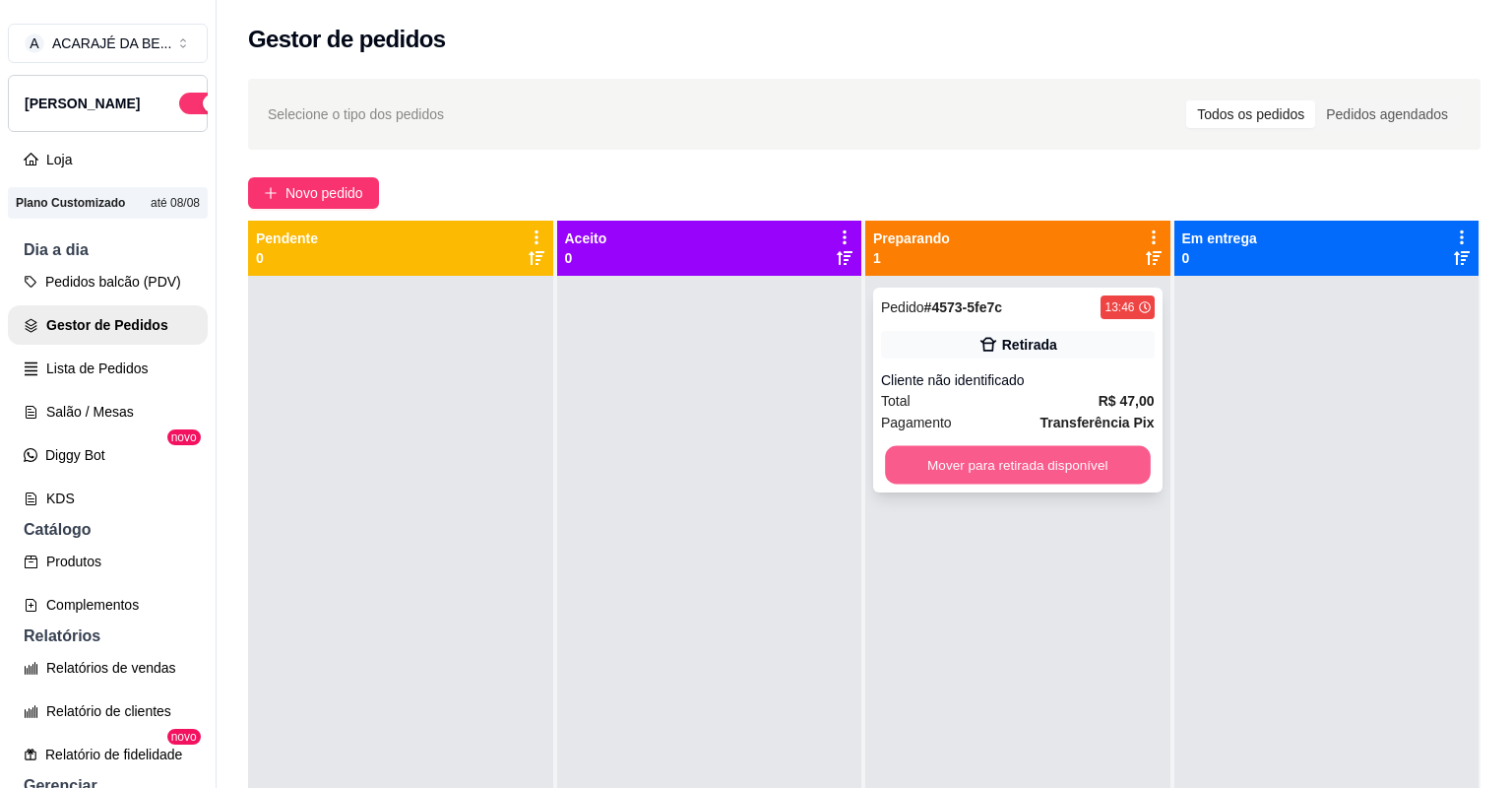 click on "Mover para retirada disponível" at bounding box center [1017, 465] 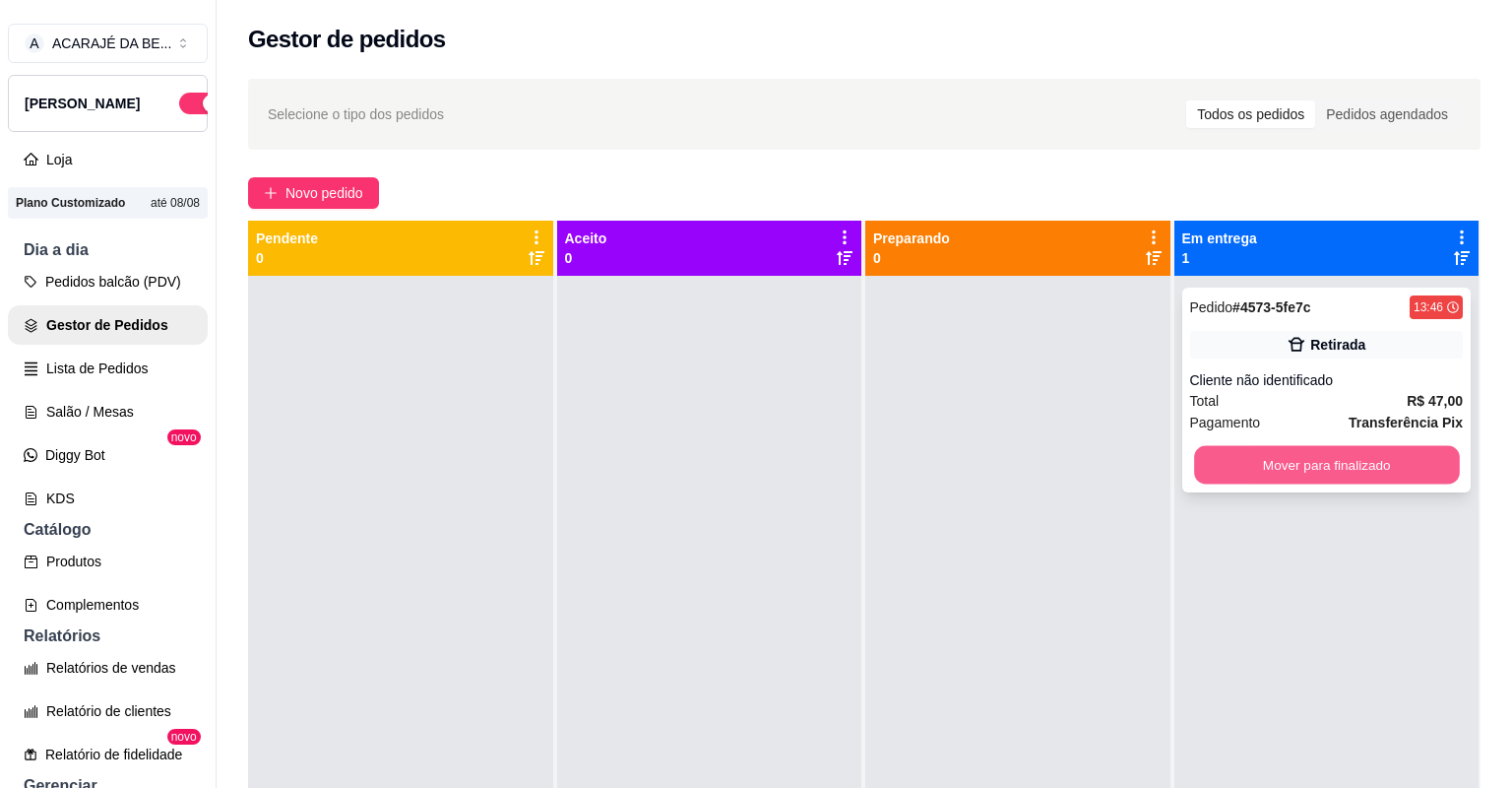 click on "Mover para finalizado" at bounding box center [1326, 465] 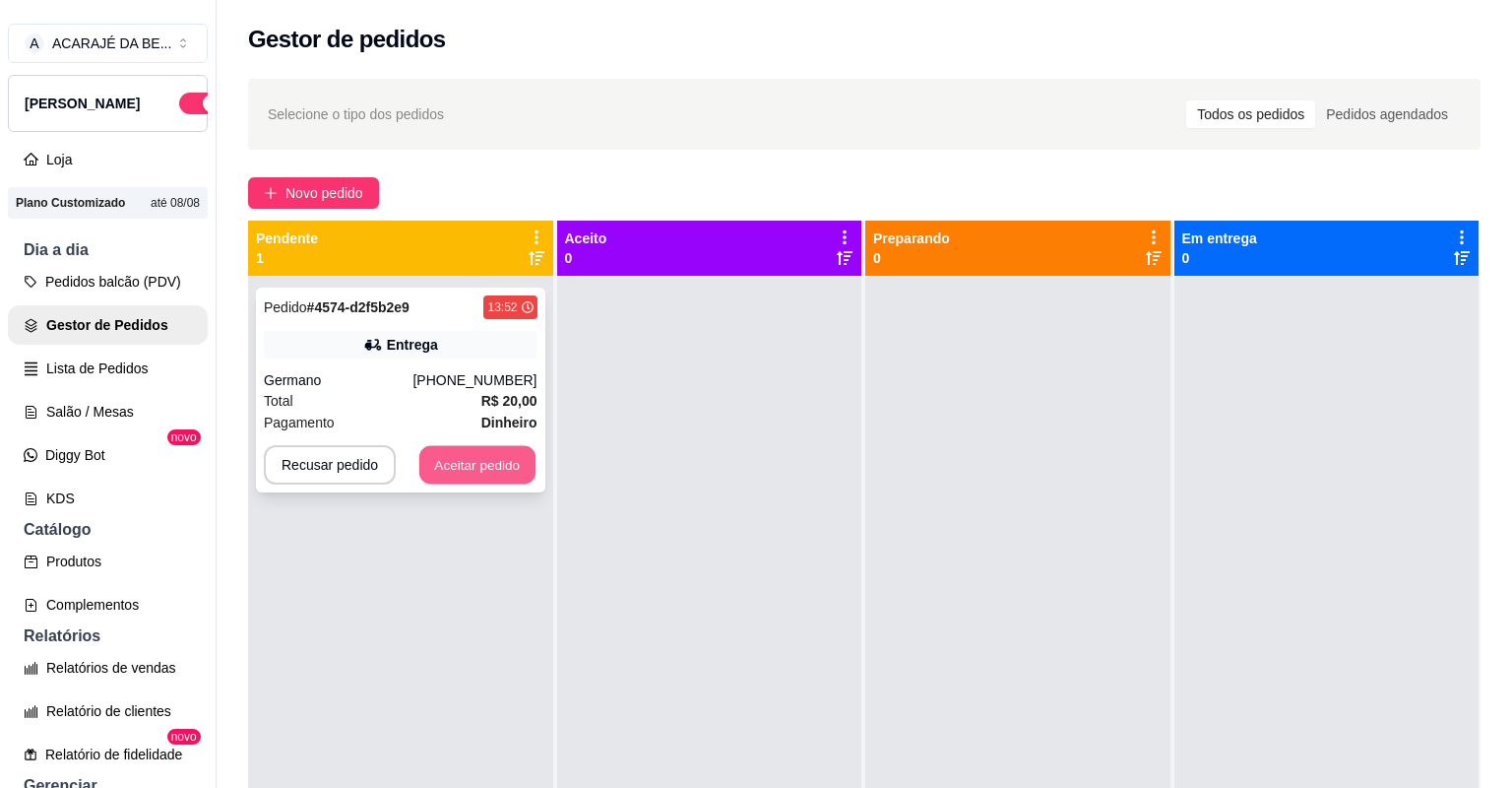 click on "Aceitar pedido" at bounding box center (477, 465) 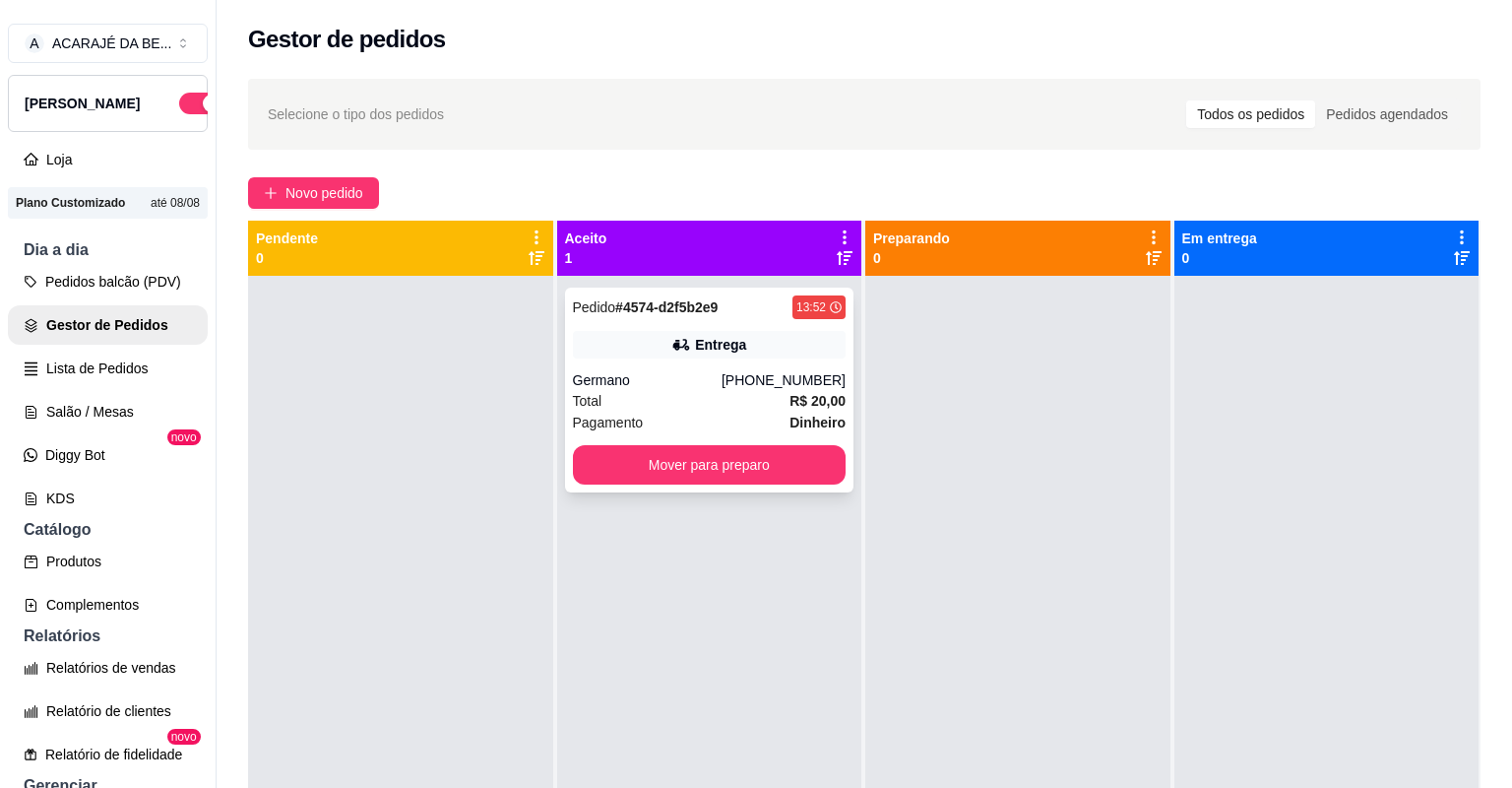 click on "Germano" at bounding box center [647, 380] 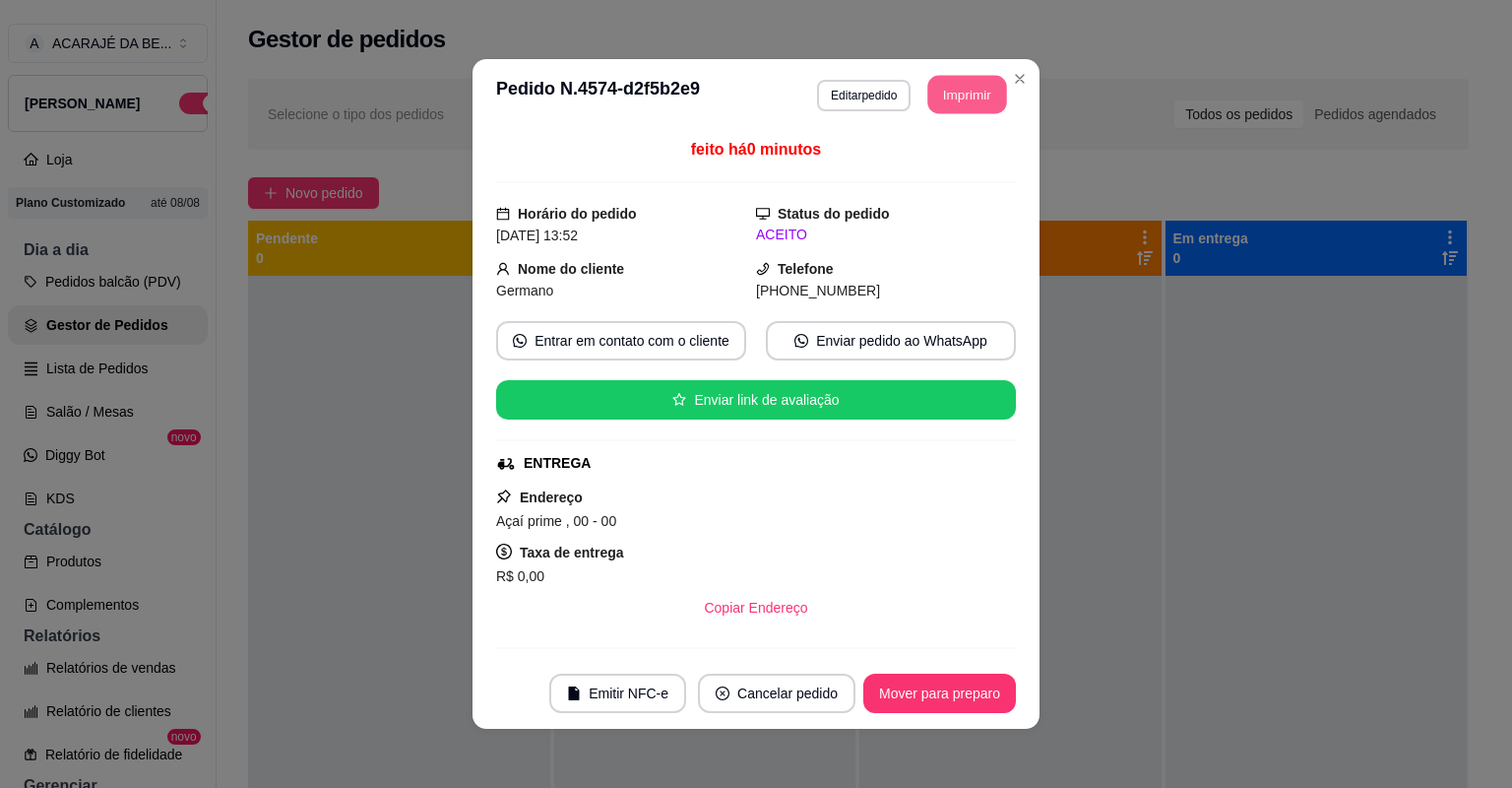click on "Imprimir" at bounding box center (968, 95) 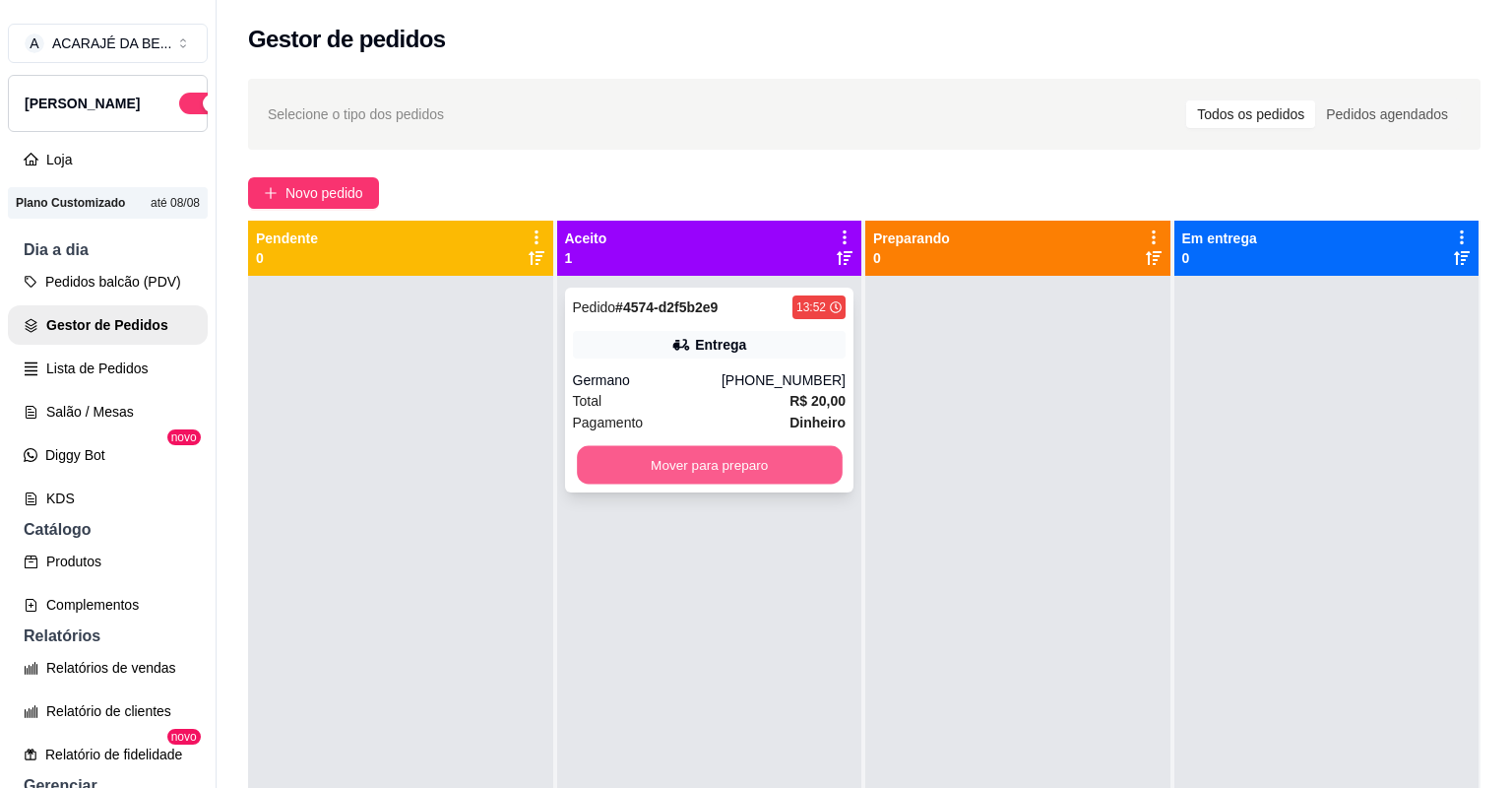 click on "Mover para preparo" at bounding box center [709, 465] 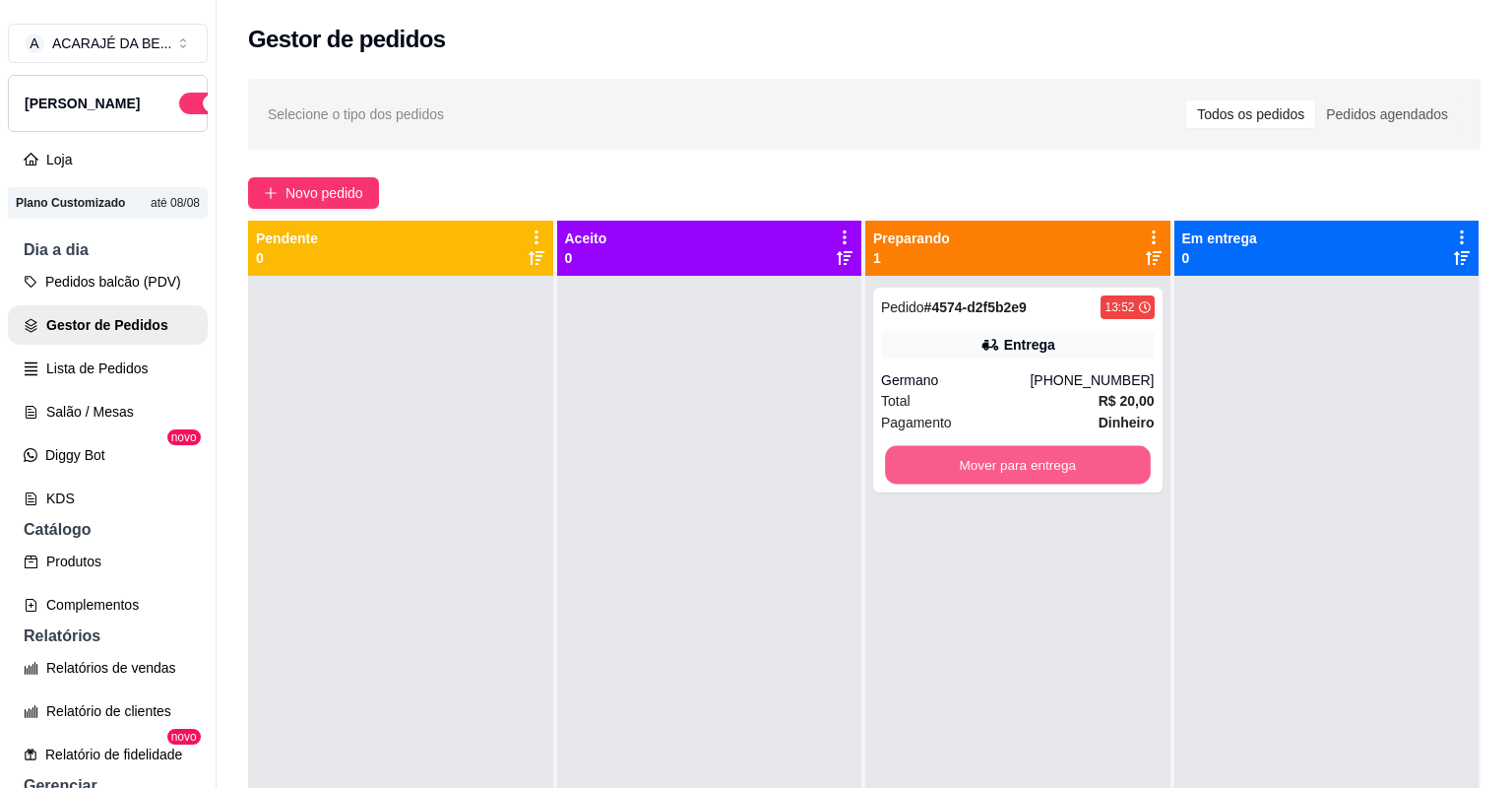 click on "Mover para entrega" at bounding box center (1017, 465) 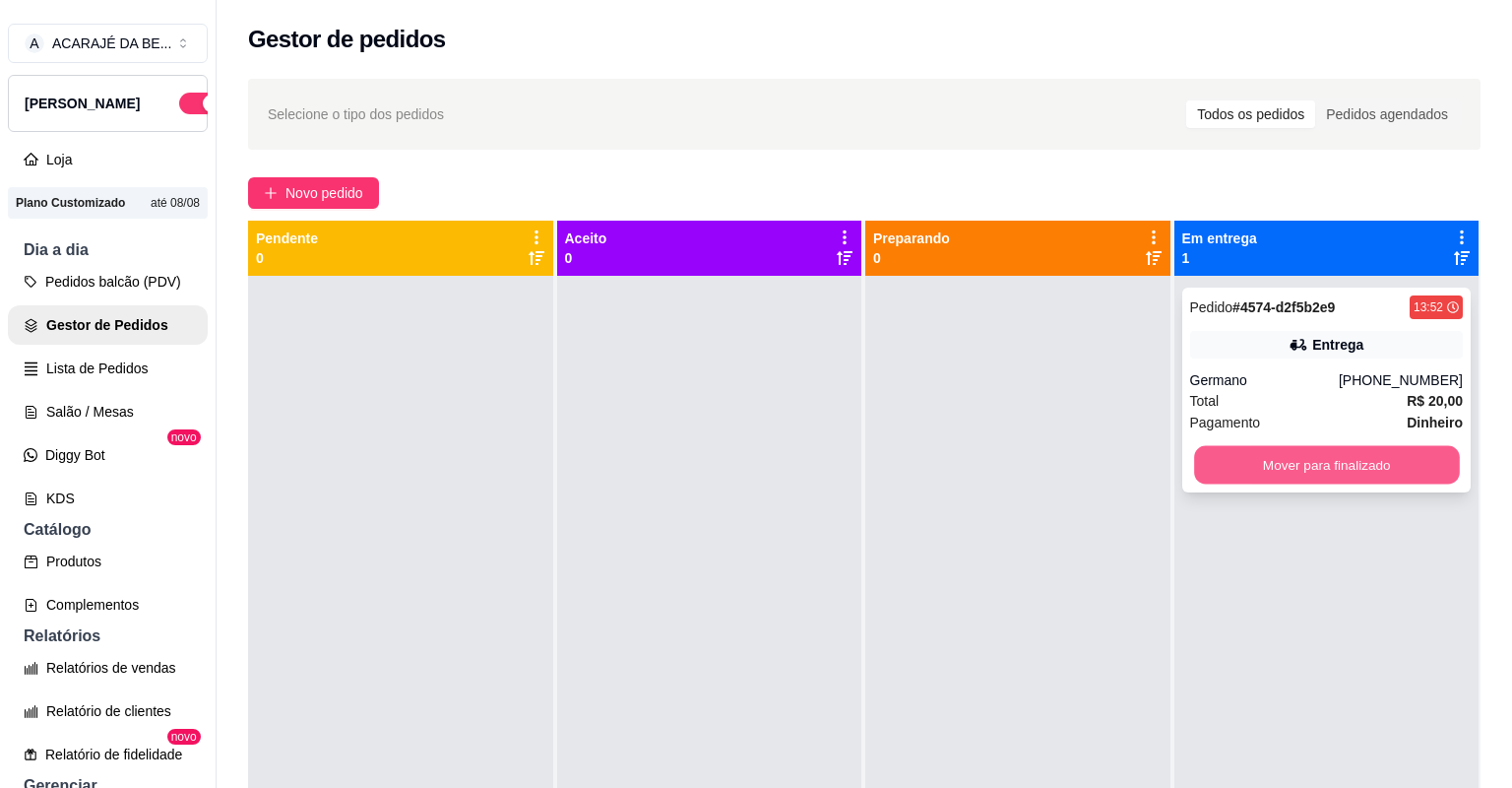 click on "Mover para finalizado" at bounding box center (1326, 465) 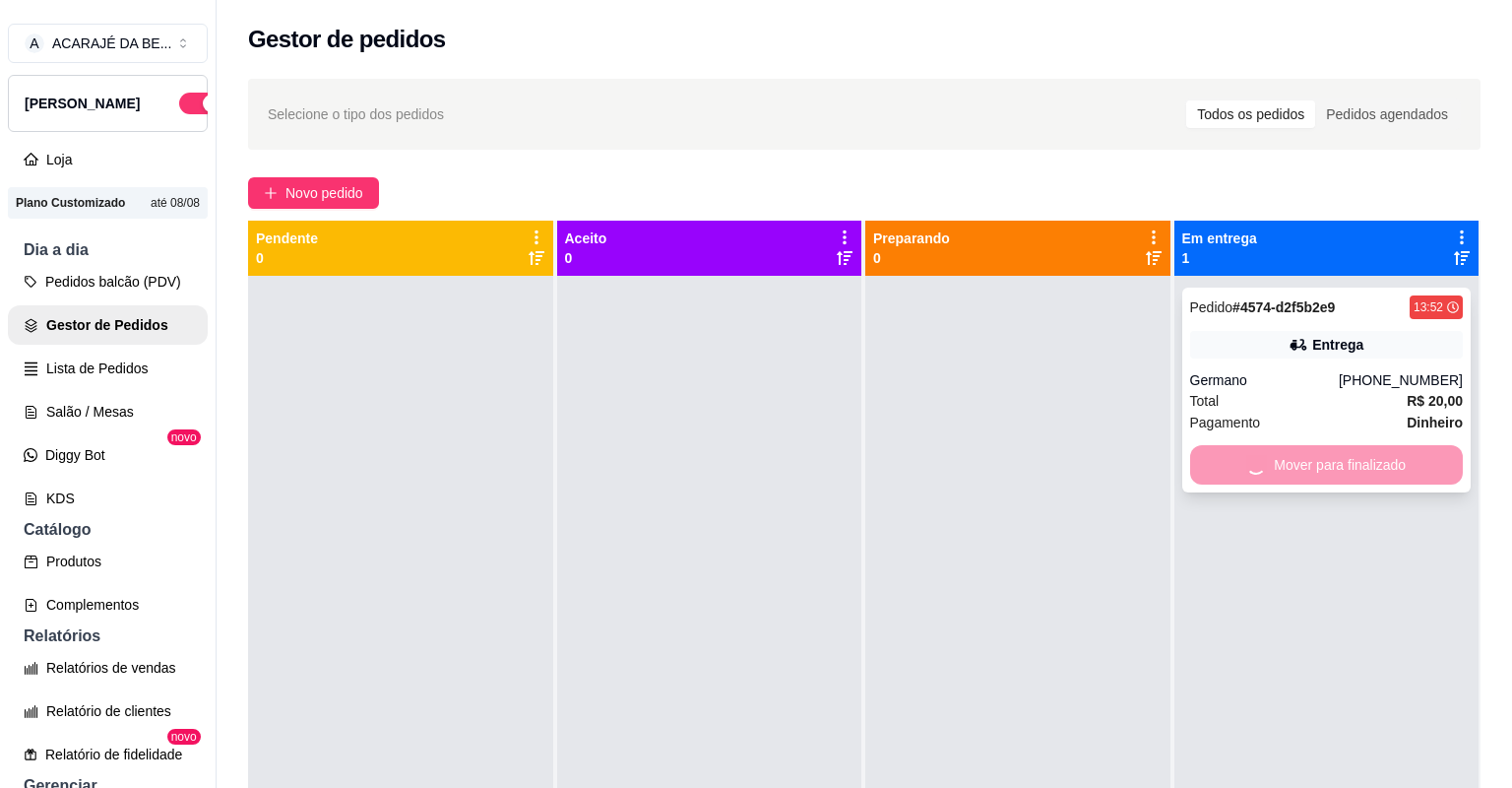 click on "Mover para finalizado" at bounding box center [1327, 465] 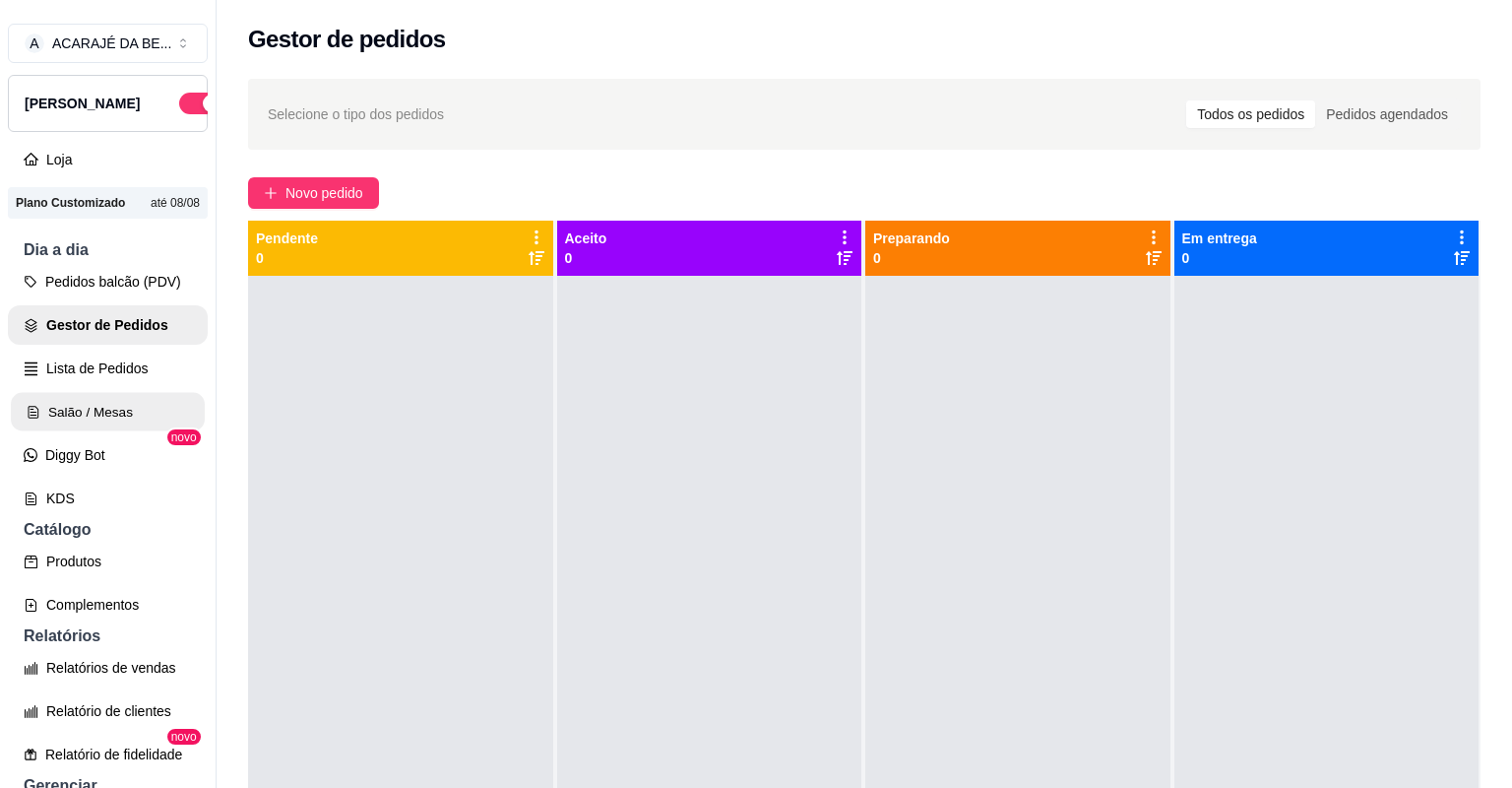 click on "Salão / Mesas" at bounding box center (107, 412) 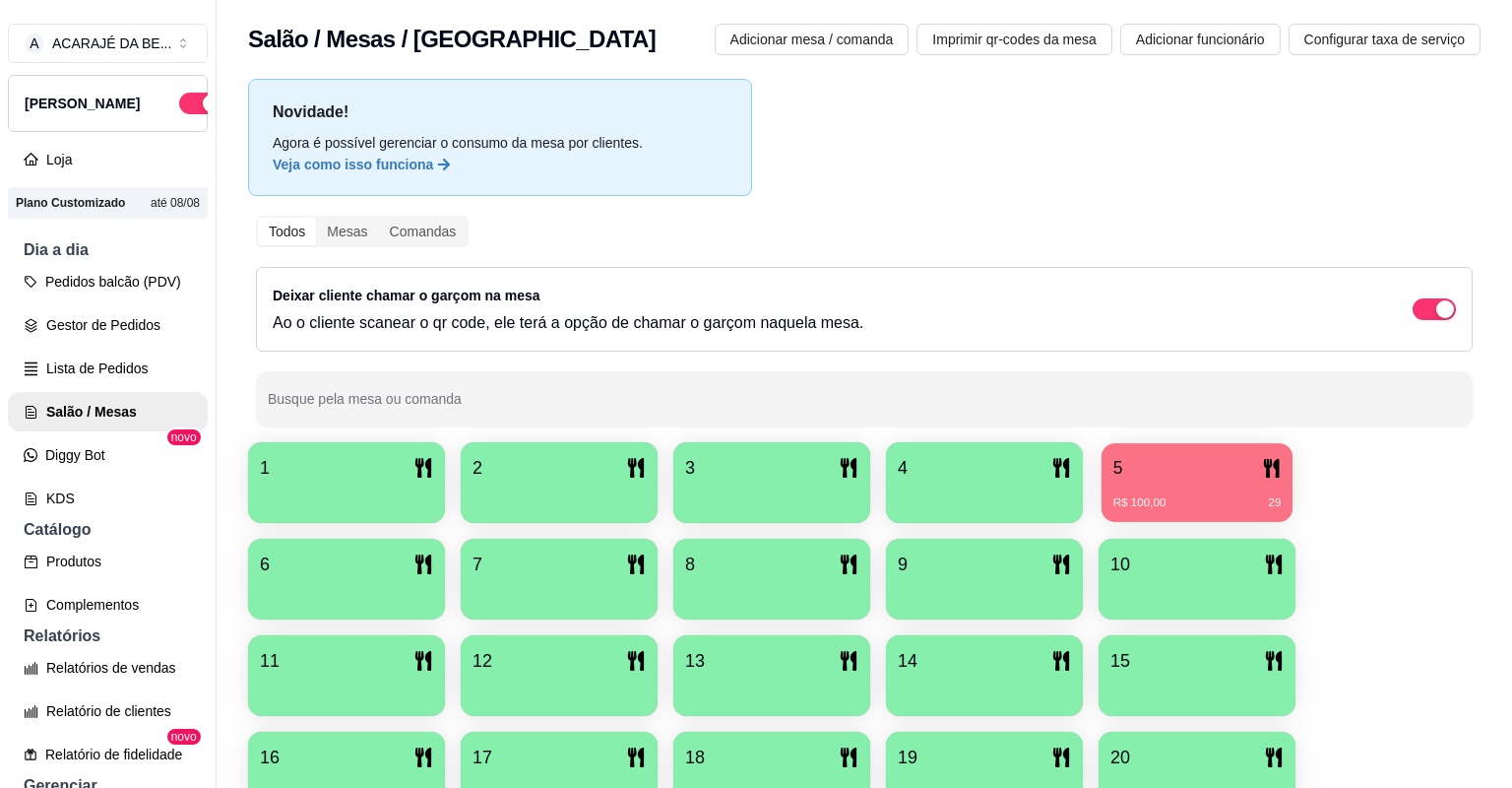 click on "R$ 100,00 29" at bounding box center (1197, 495) 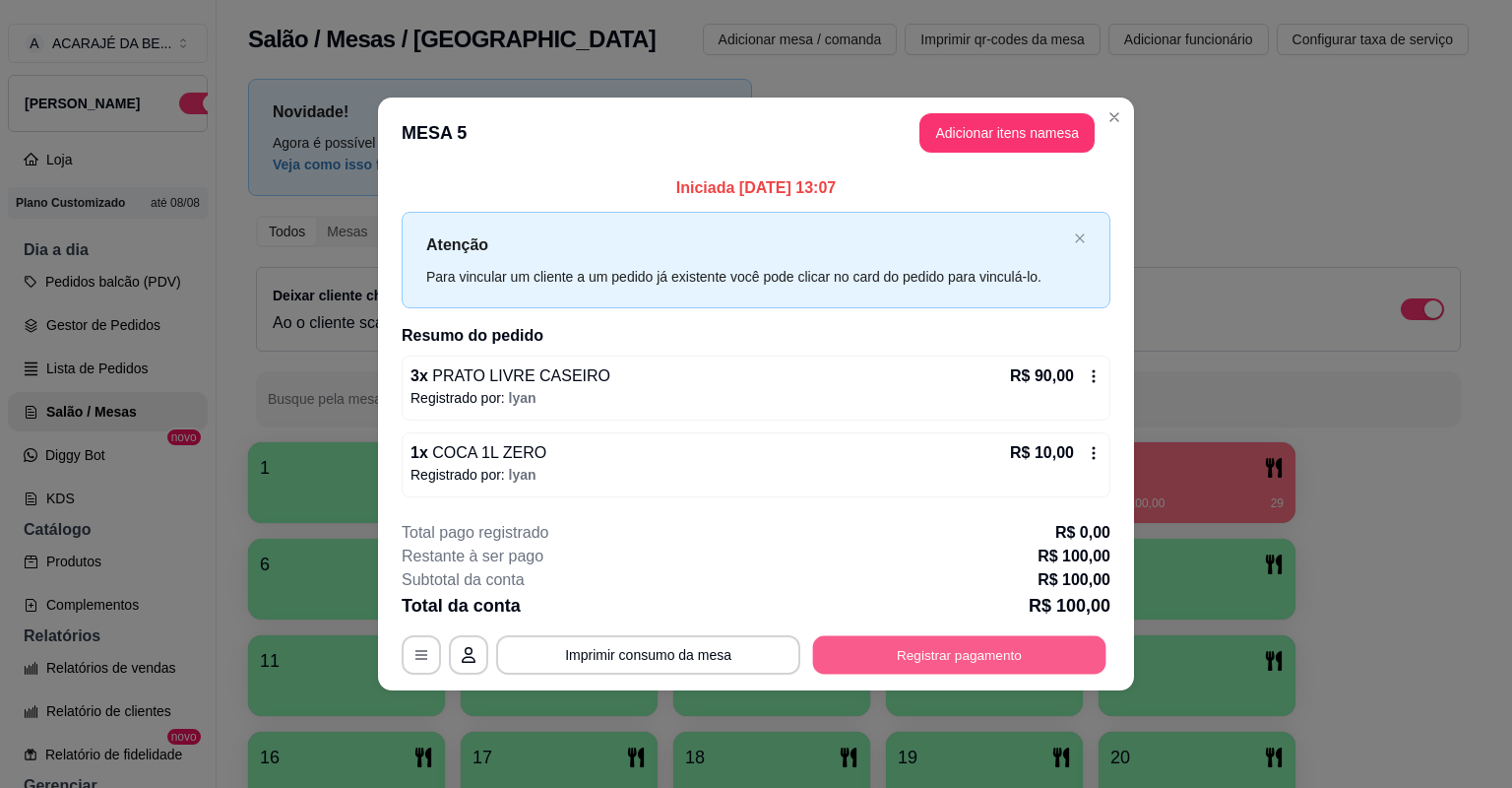 click on "Registrar pagamento" at bounding box center [960, 654] 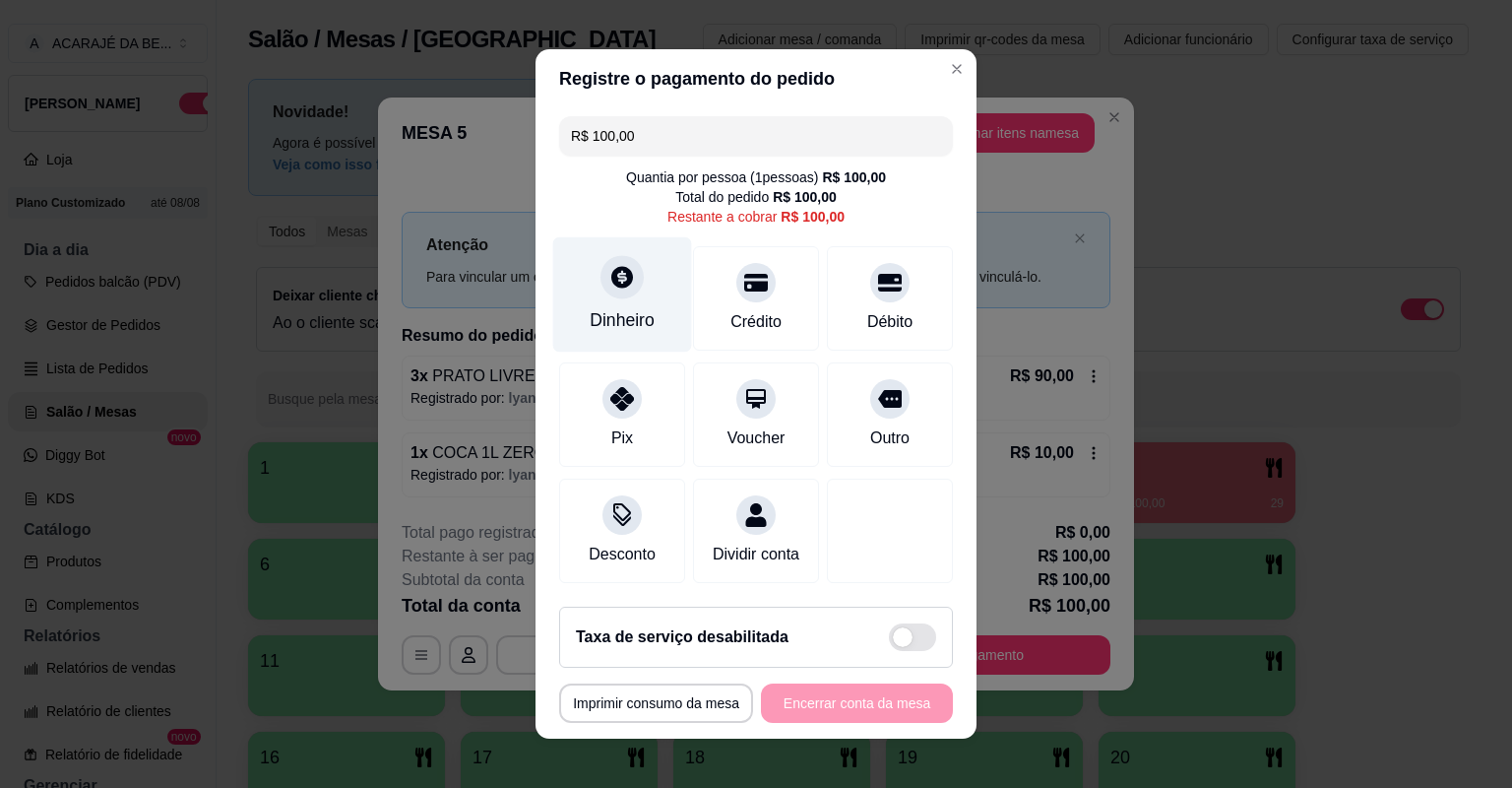 click on "Dinheiro" at bounding box center [622, 320] 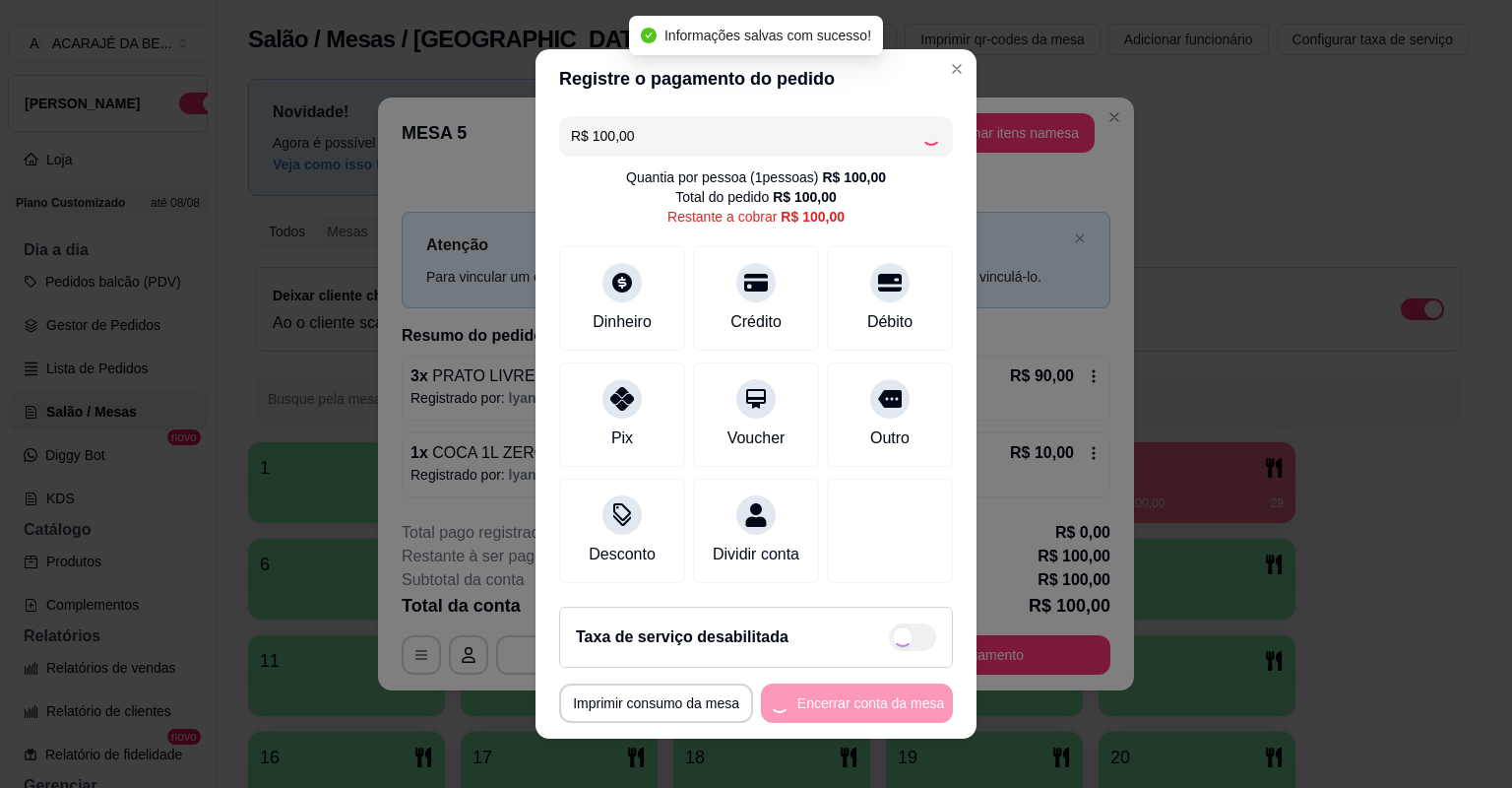 type on "R$ 0,00" 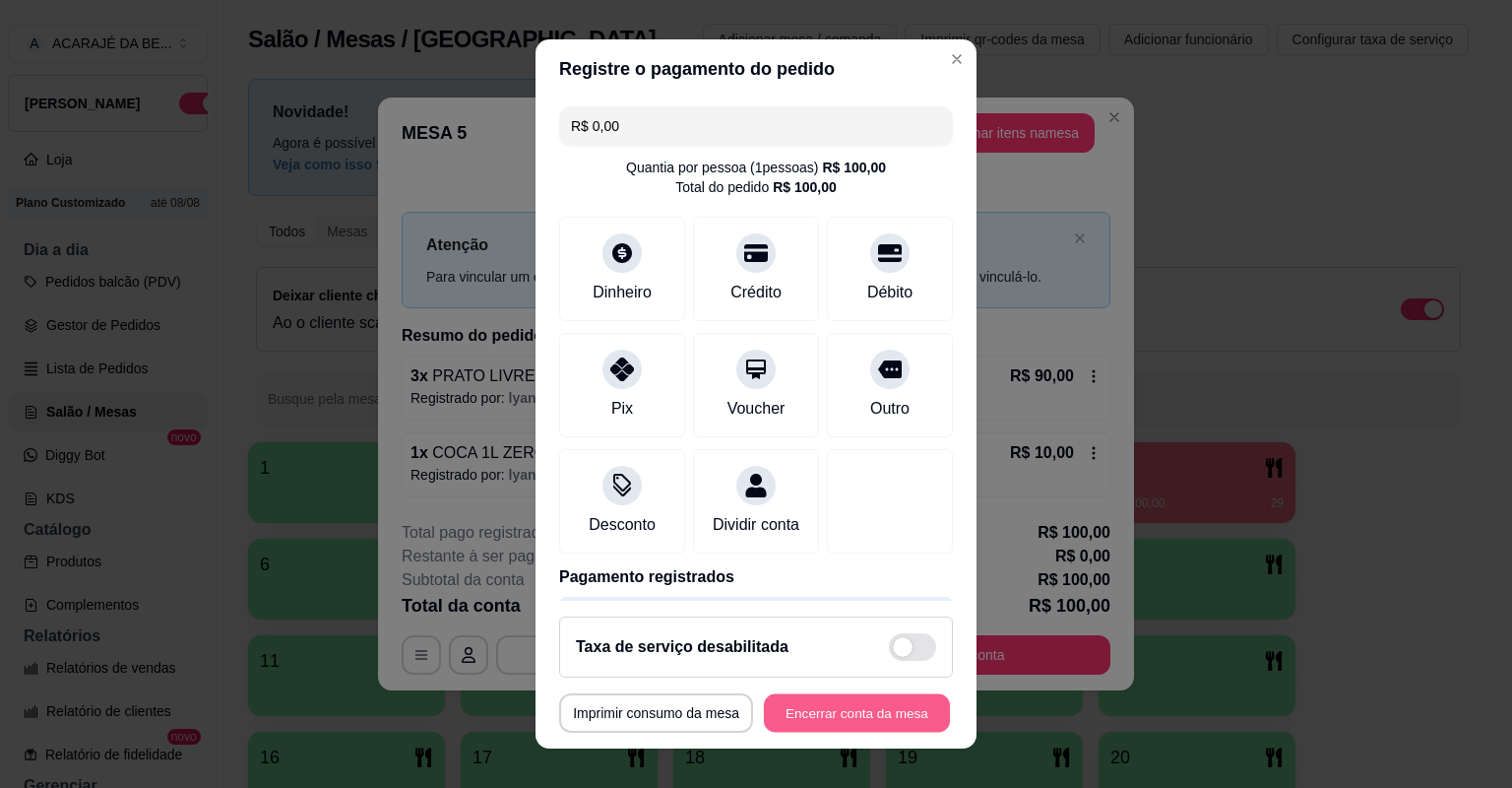 click on "Encerrar conta da mesa" at bounding box center (856, 713) 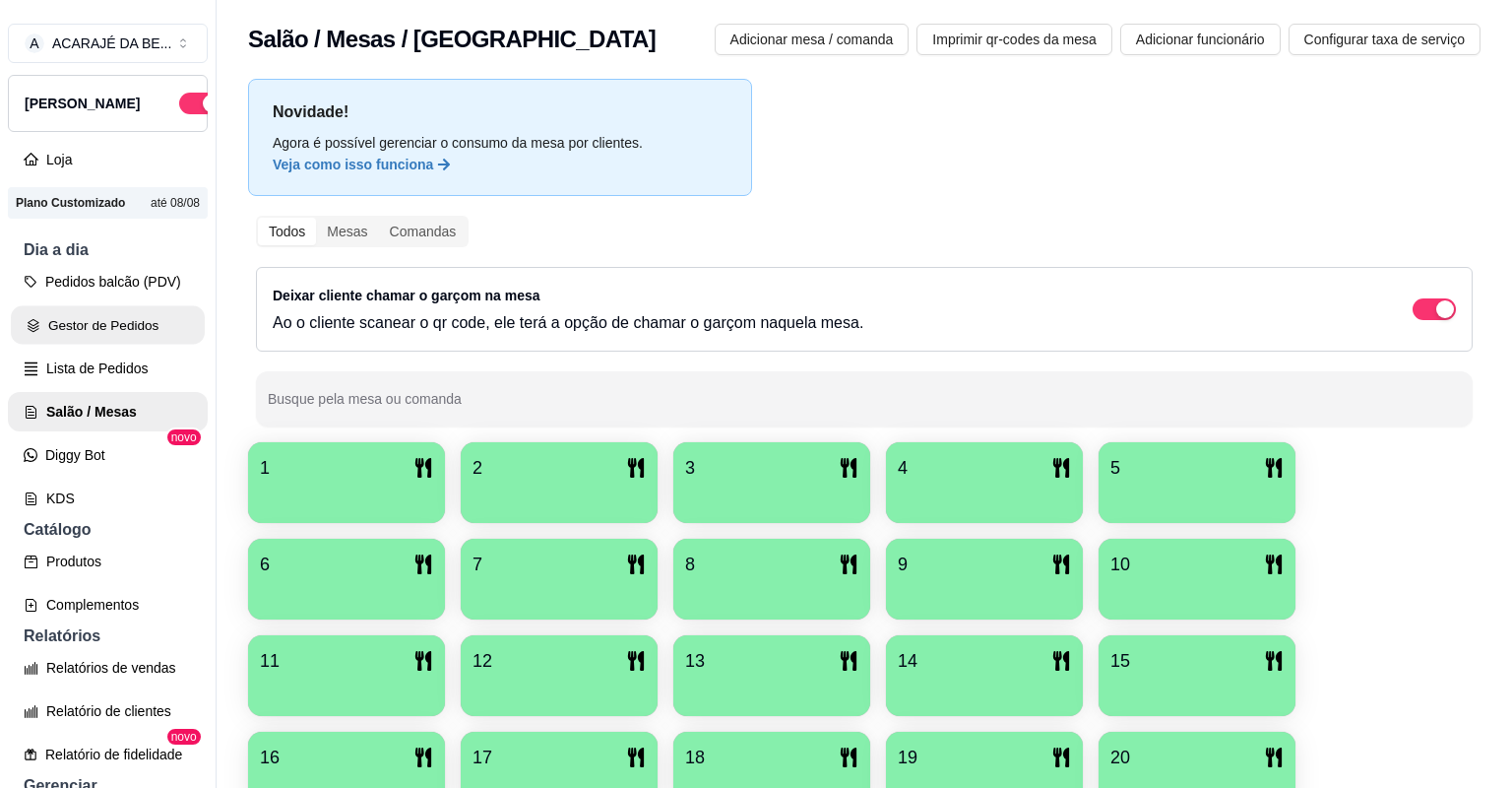 click on "Gestor de Pedidos" at bounding box center [107, 325] 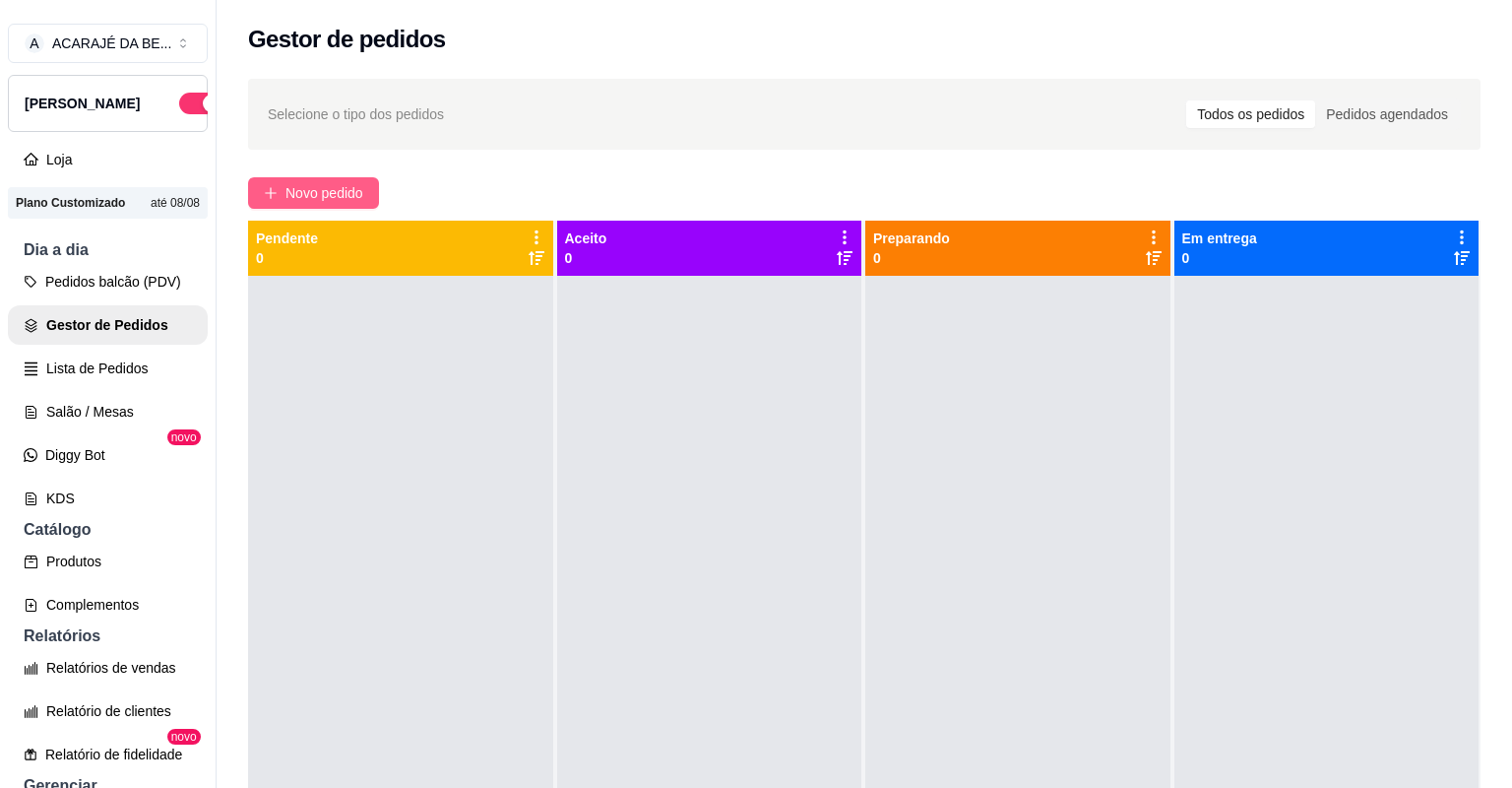 click on "Novo pedido" at bounding box center (324, 193) 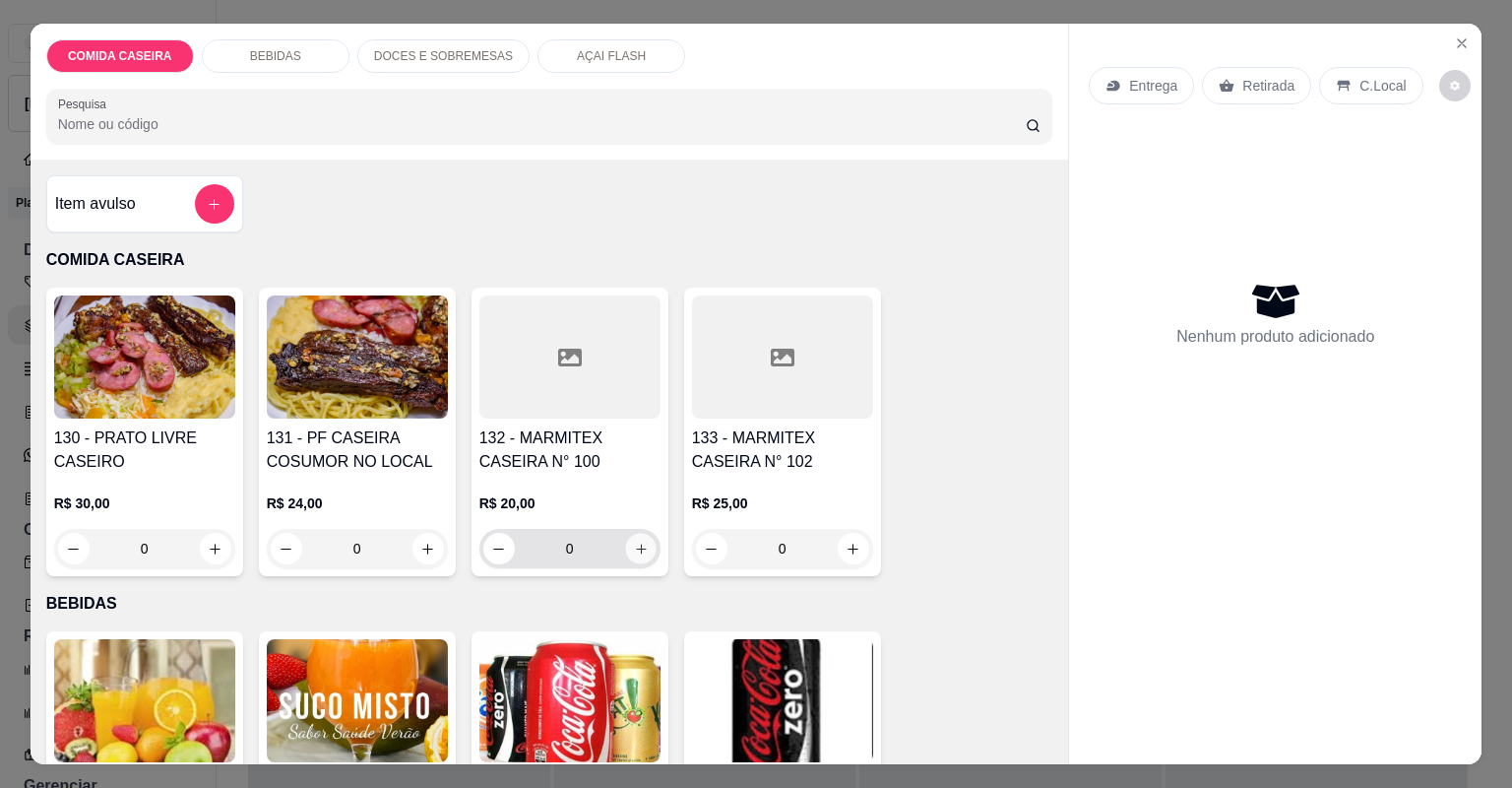 click at bounding box center (640, 548) 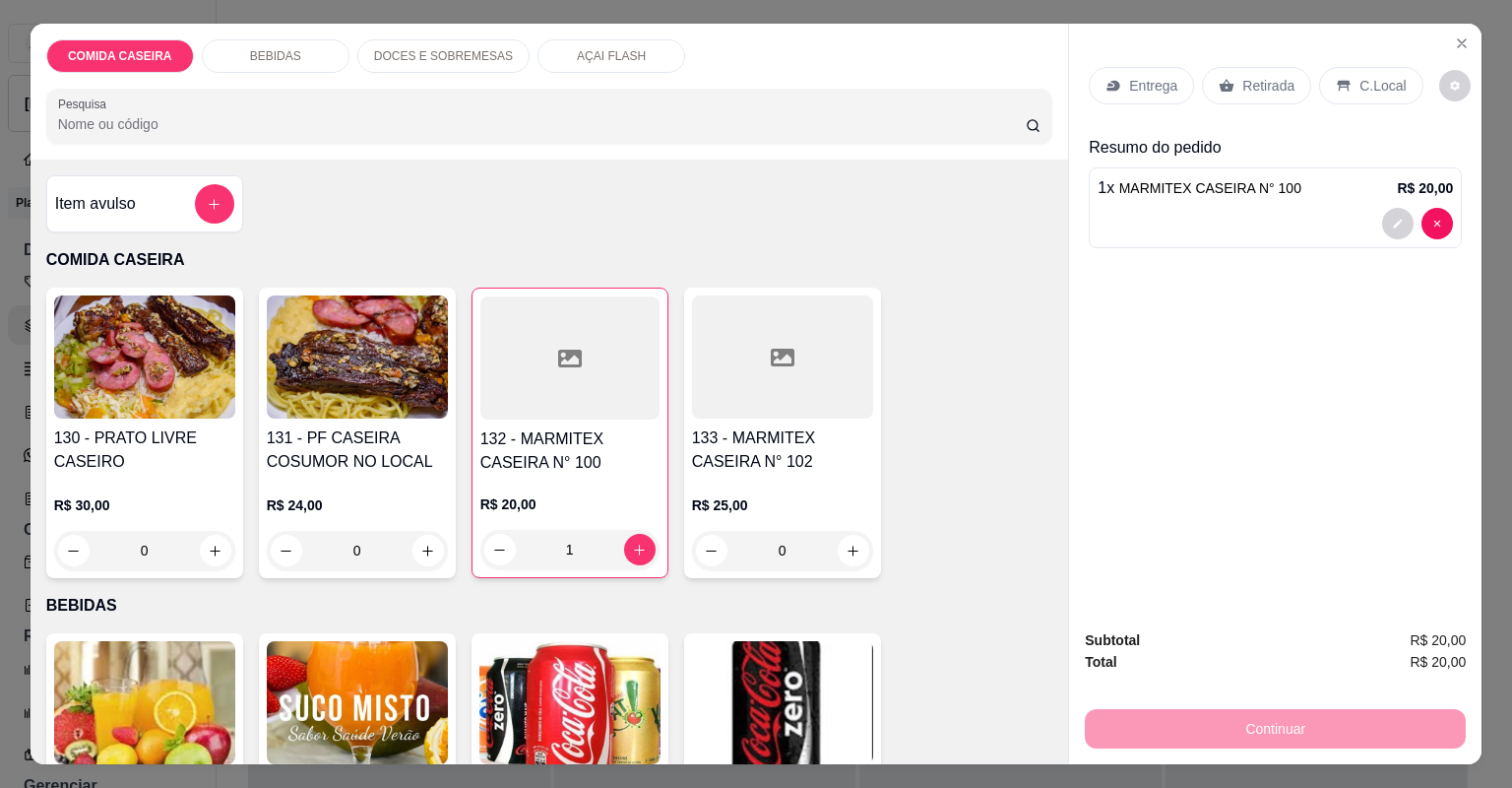 click on "Retirada" at bounding box center (1268, 86) 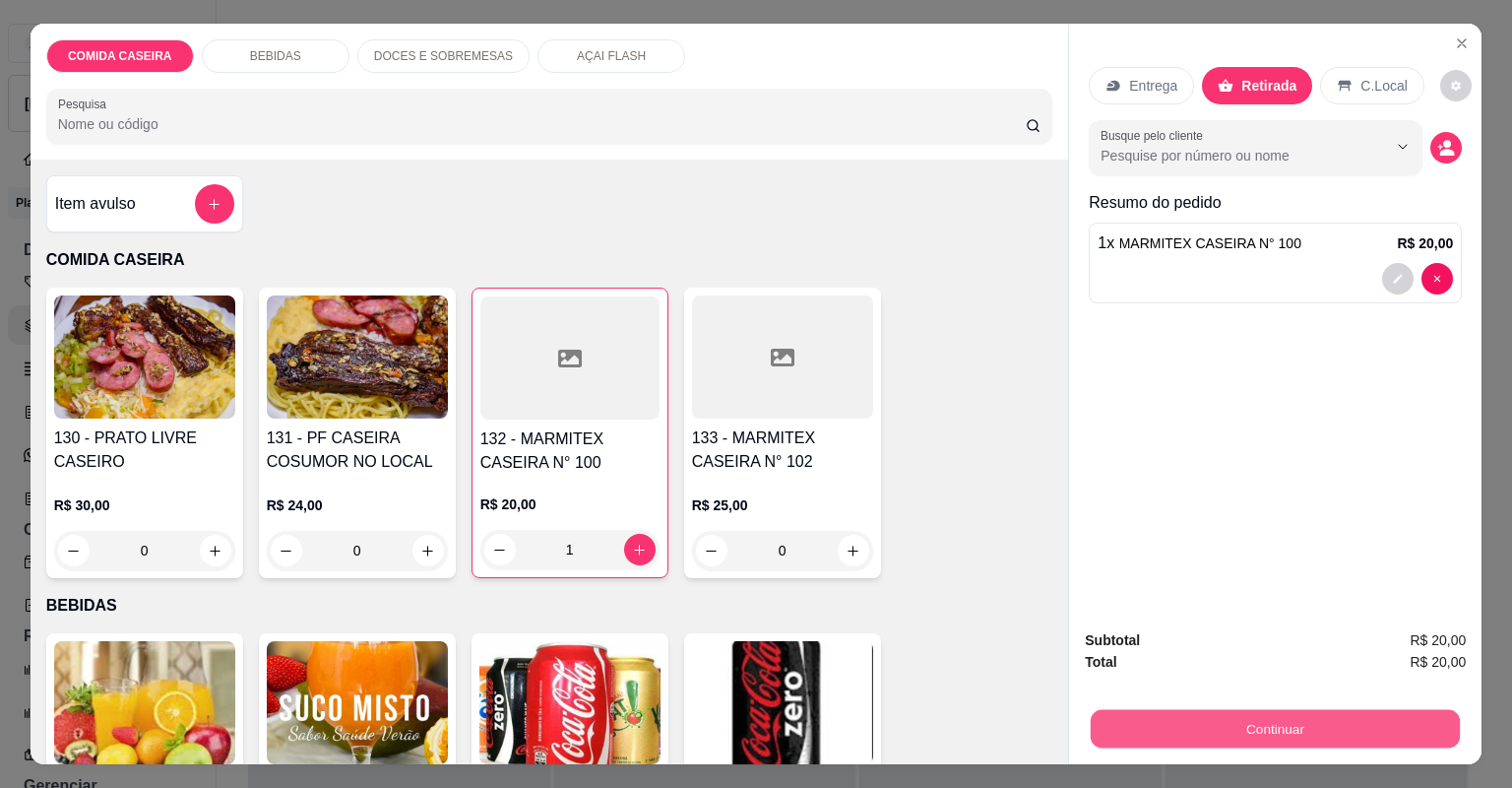 click on "Continuar" at bounding box center [1275, 729] 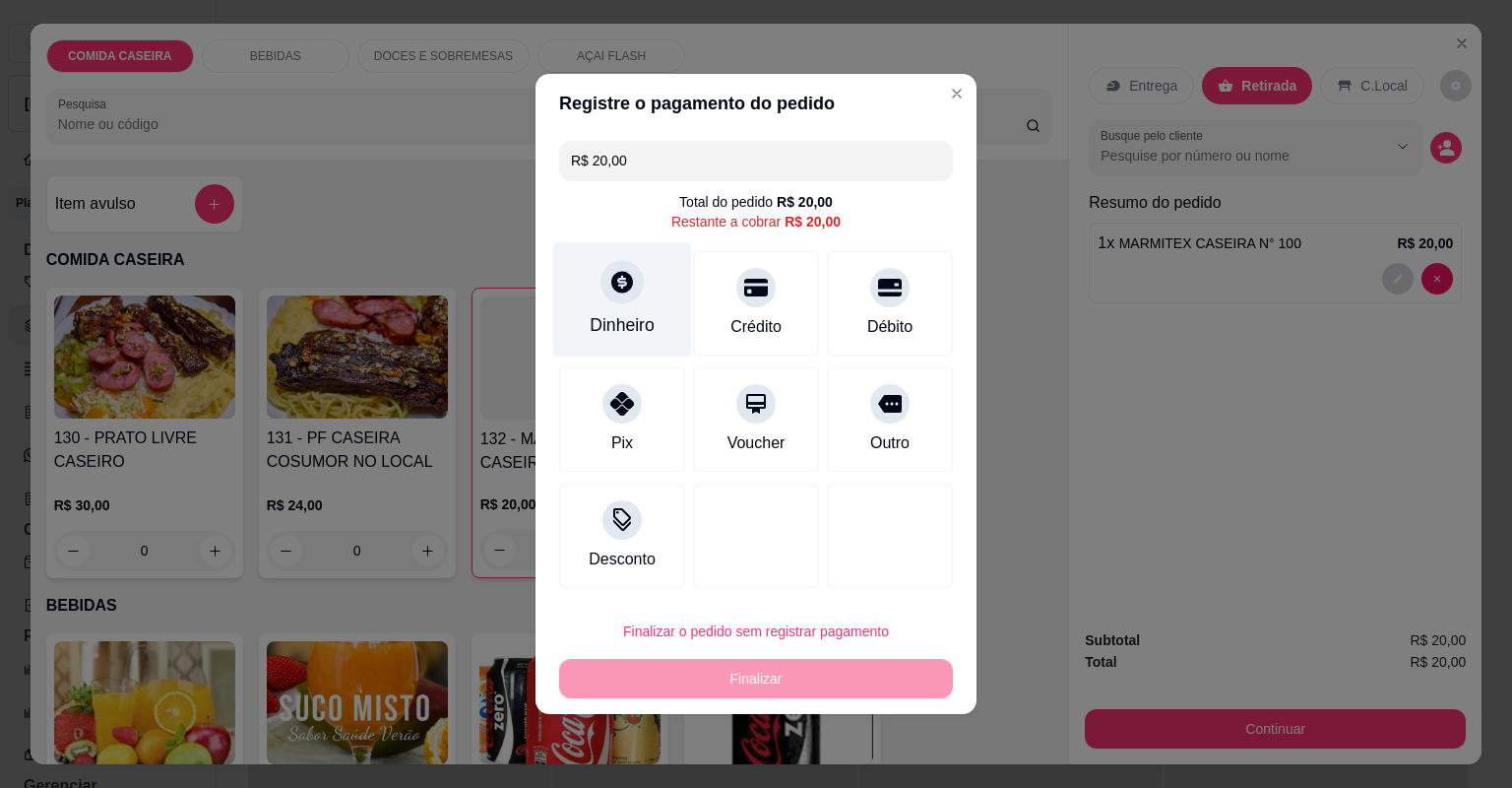 click on "Dinheiro" at bounding box center (622, 299) 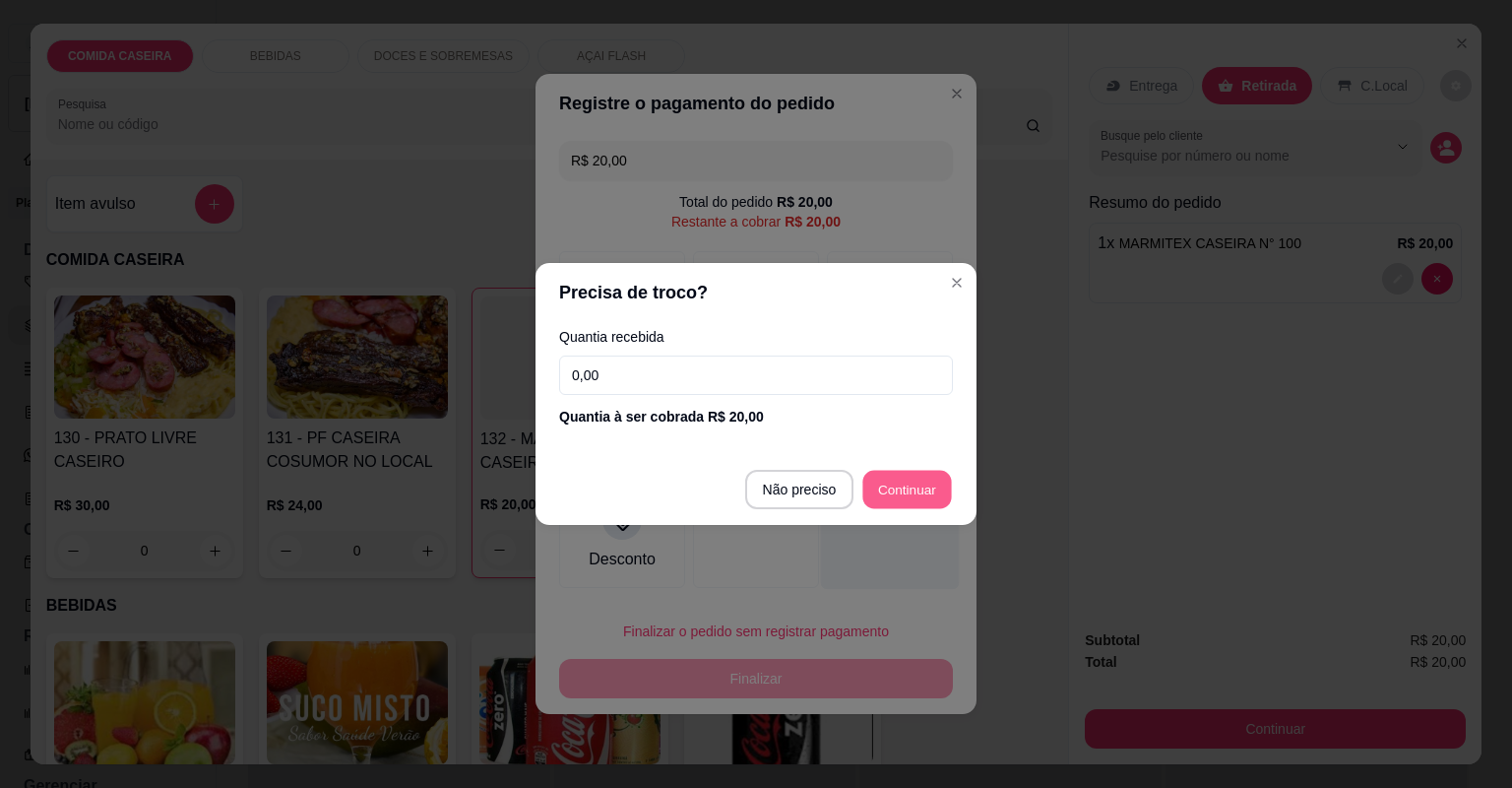 type on "R$ 0,00" 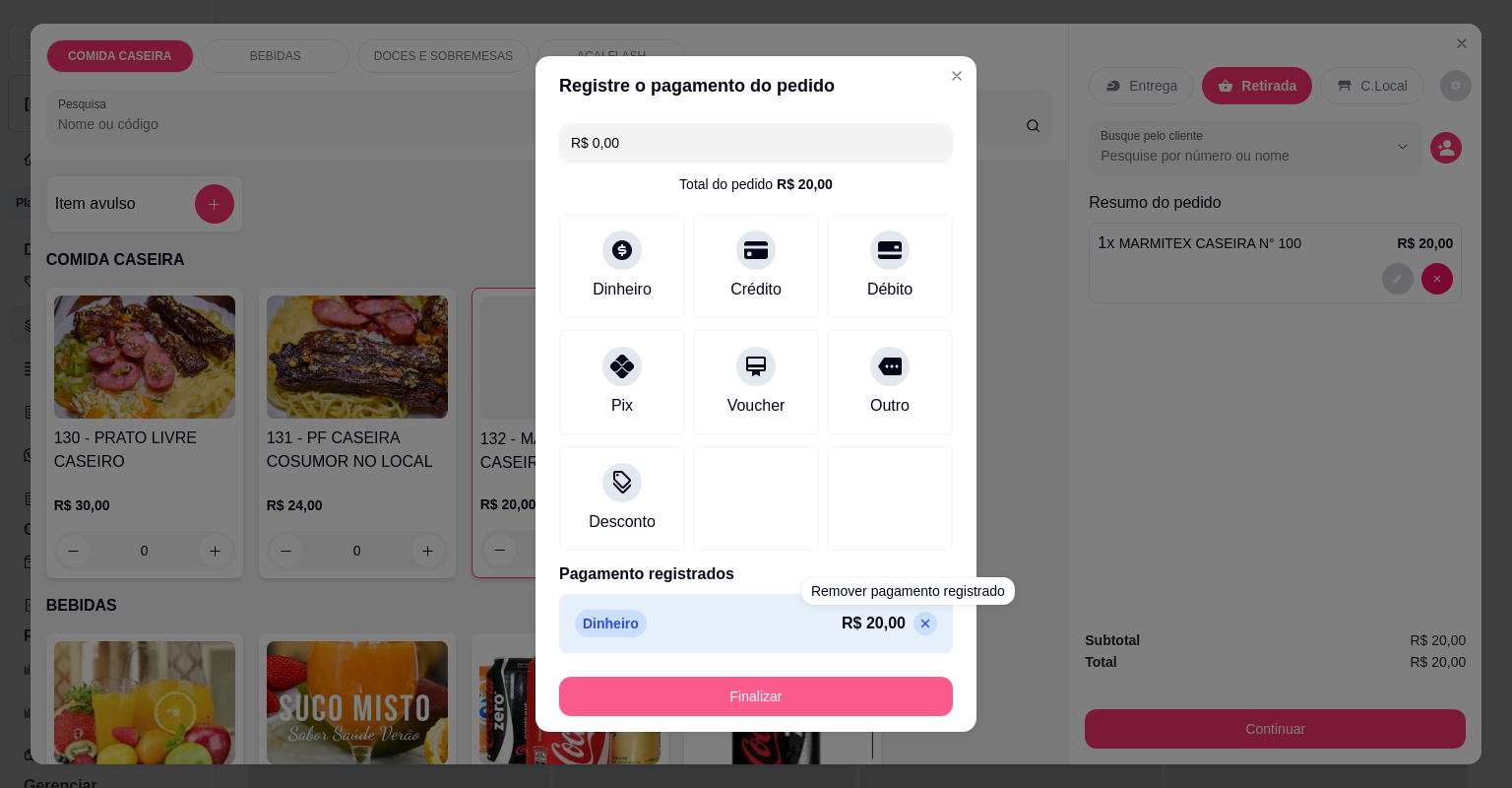 click on "Finalizar" at bounding box center [756, 696] 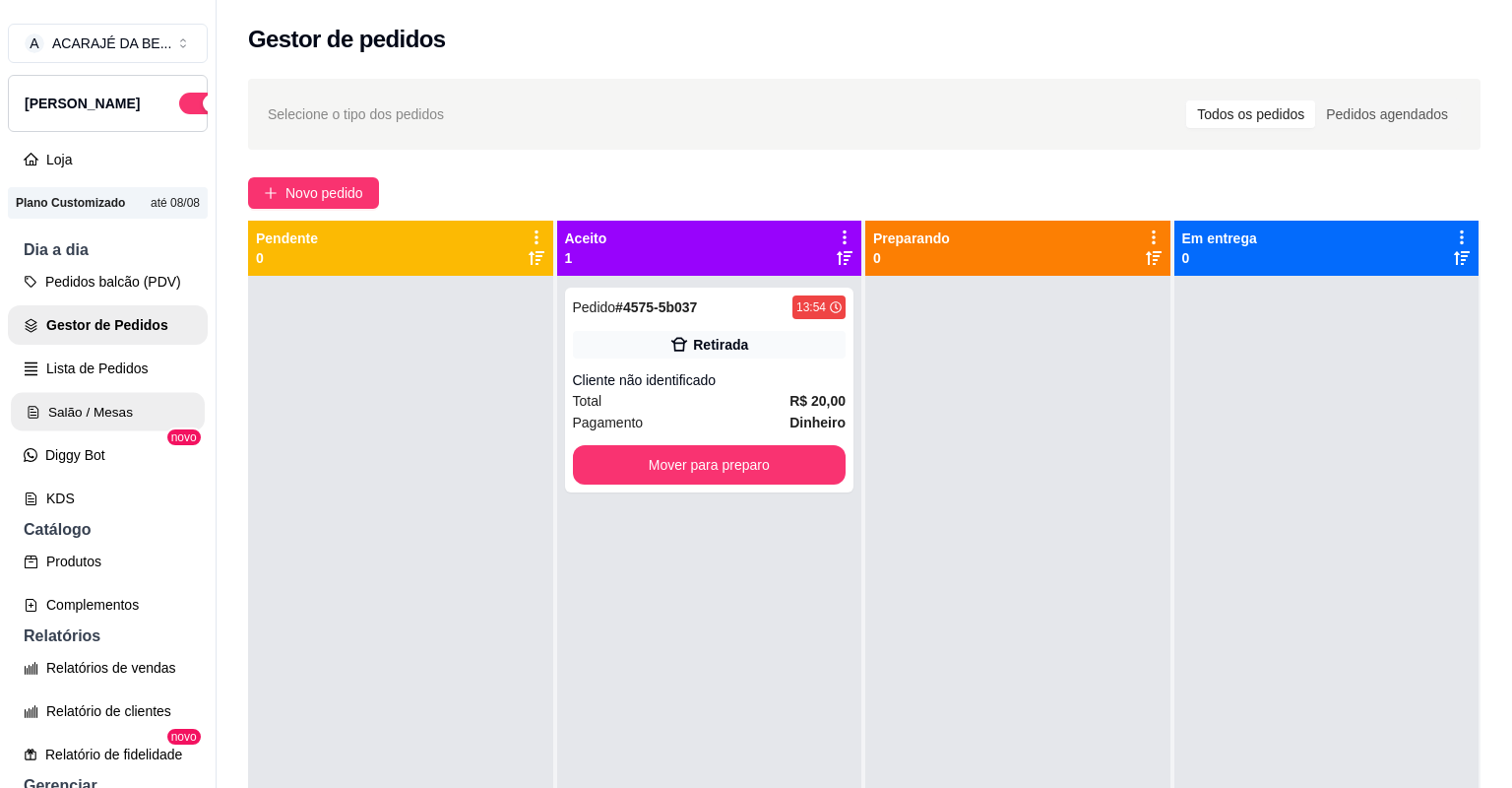 click on "Salão / Mesas" at bounding box center (107, 412) 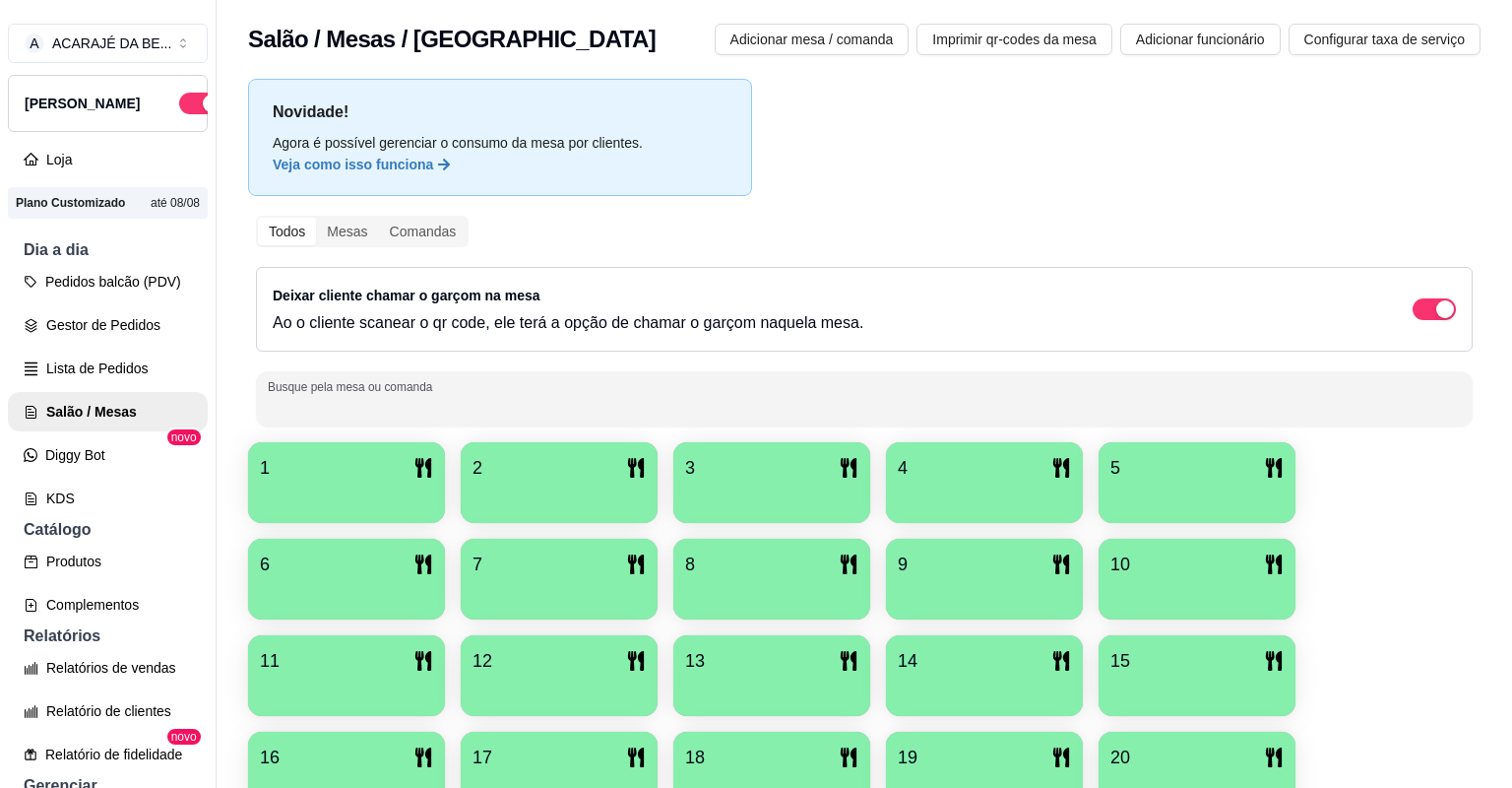 drag, startPoint x: 395, startPoint y: 414, endPoint x: 390, endPoint y: 433, distance: 19.646883 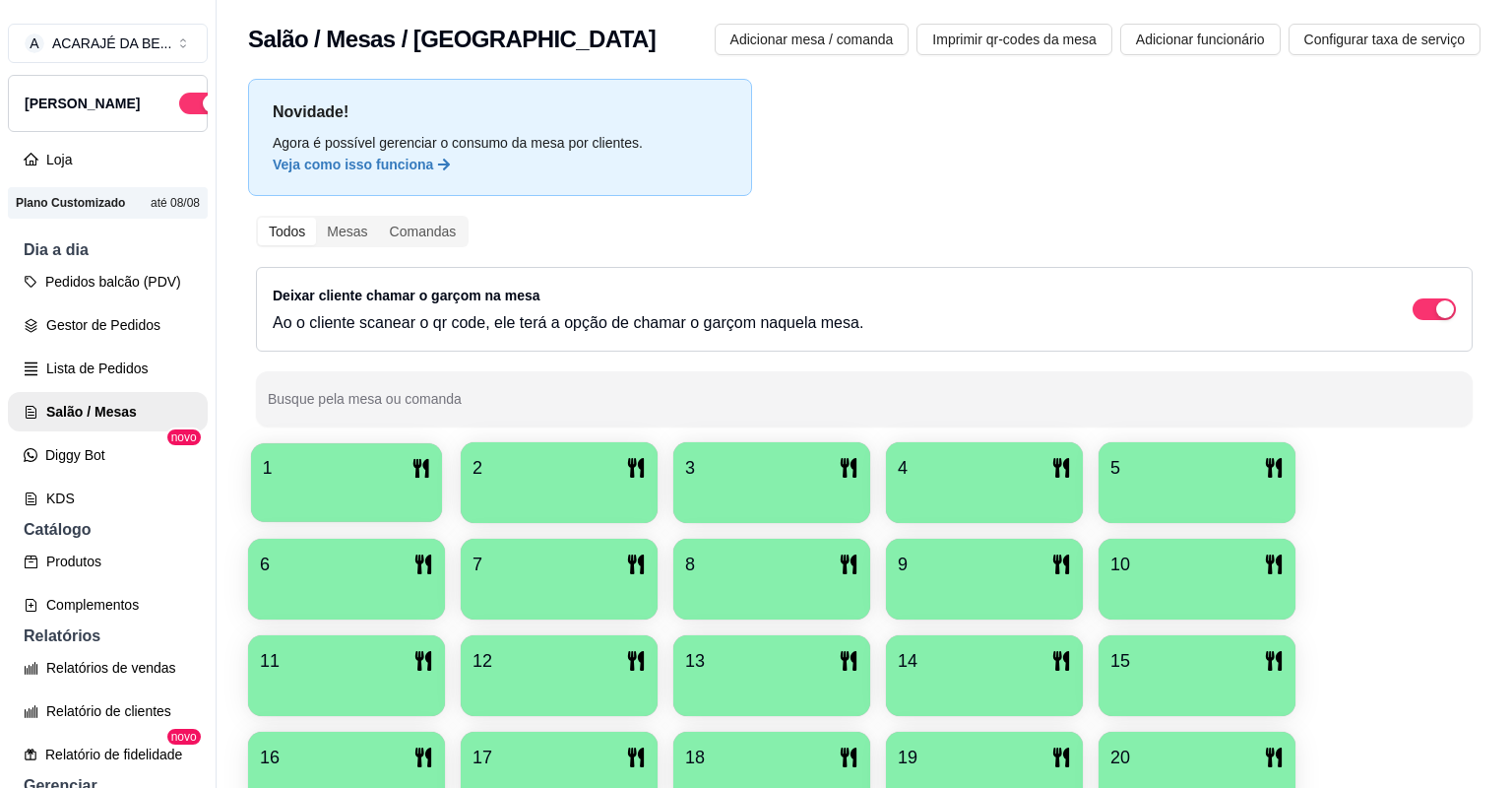 click on "1" at bounding box center [346, 483] 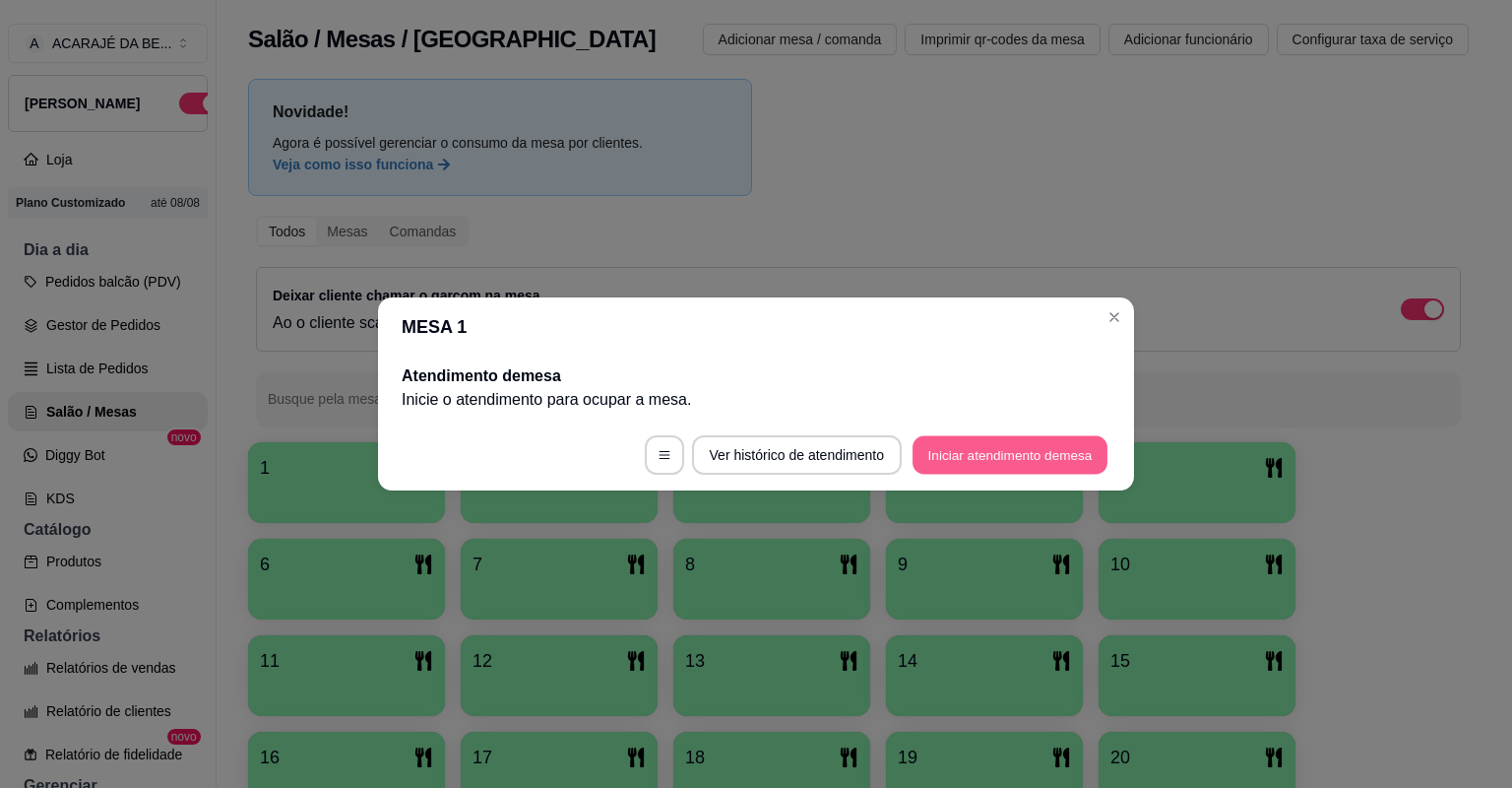 click on "Iniciar atendimento de  mesa" at bounding box center [1010, 455] 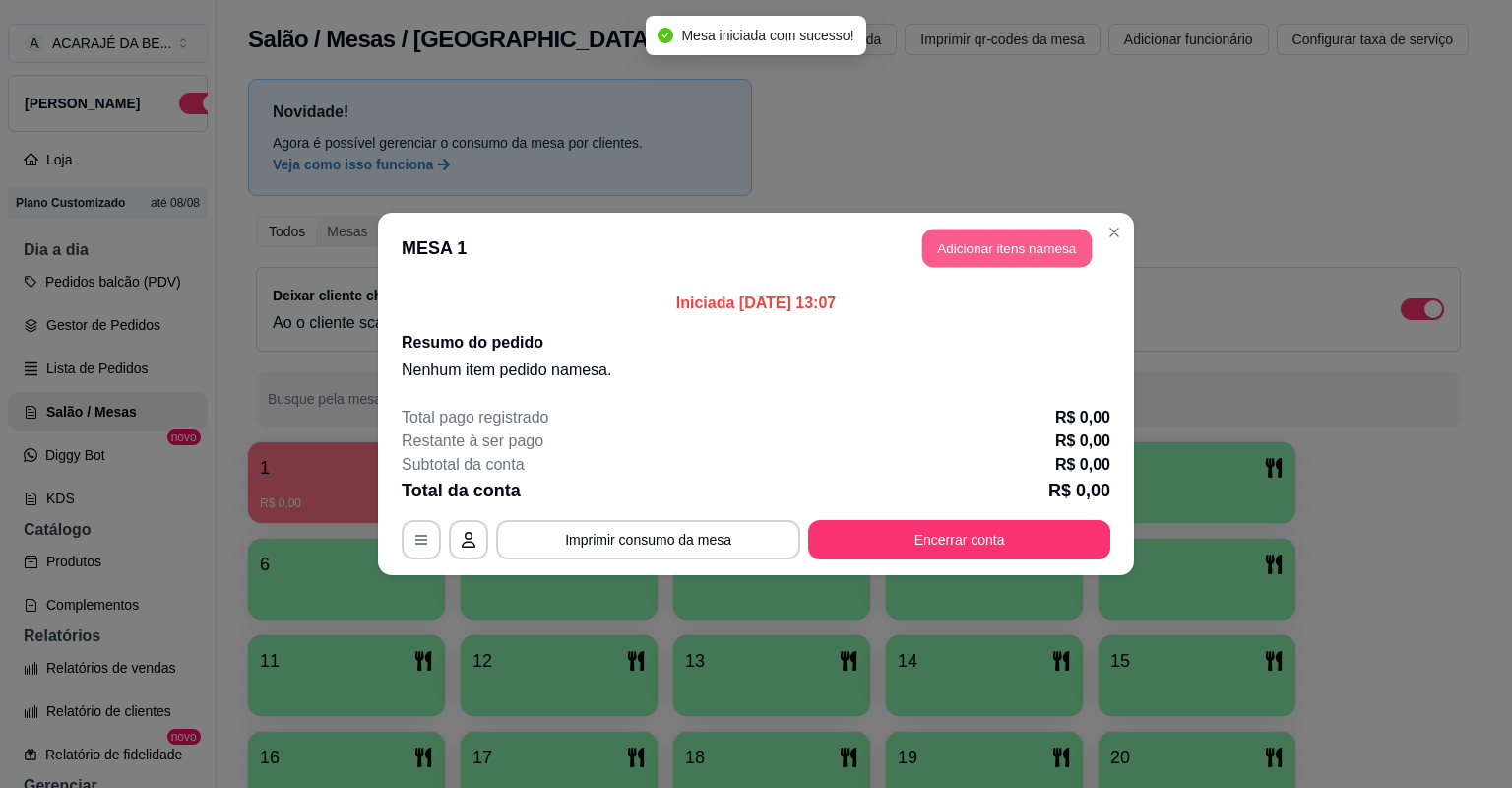 click on "Adicionar itens na  mesa" at bounding box center [1007, 248] 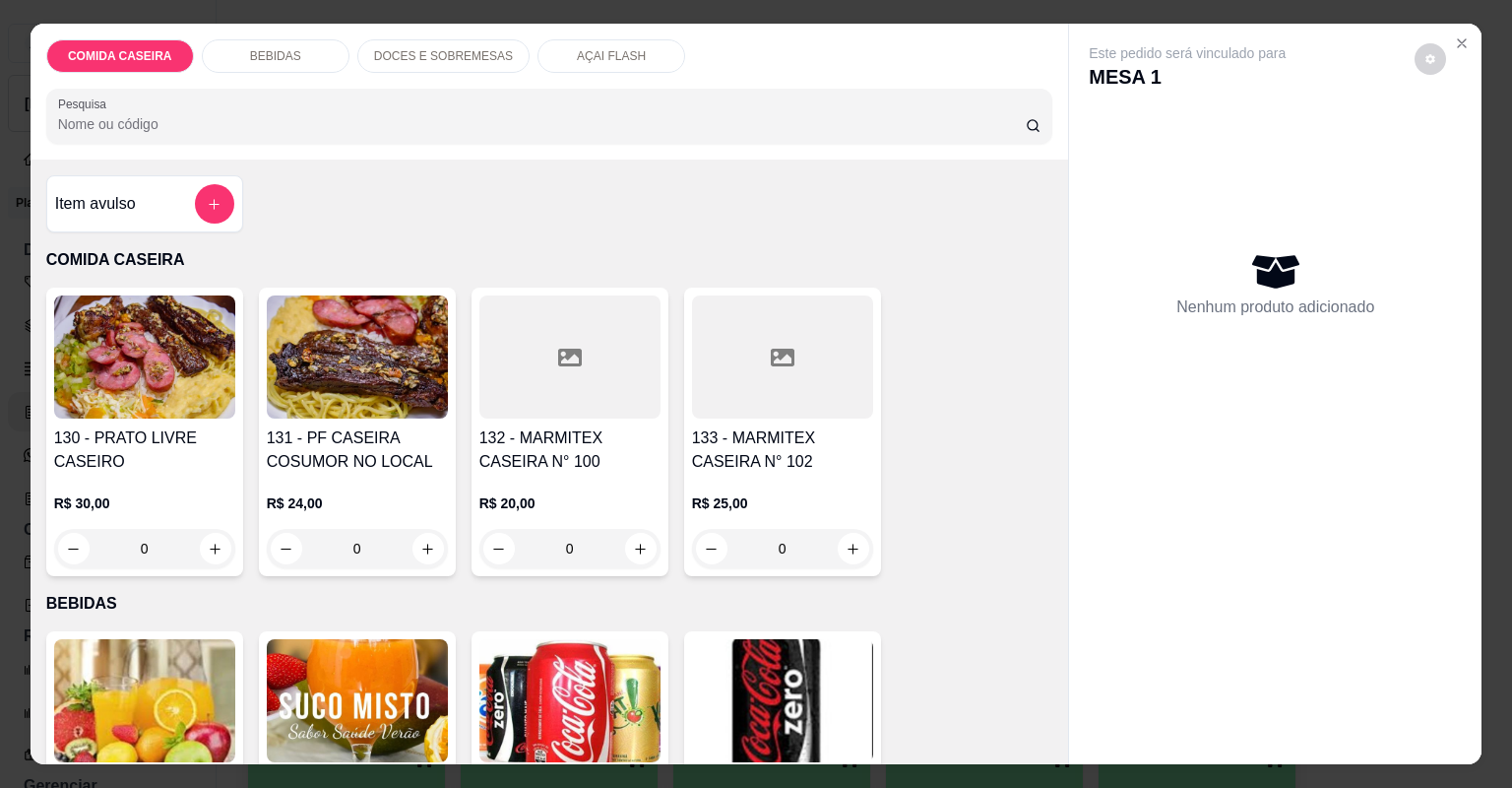 click on "Item avulso" at bounding box center (95, 204) 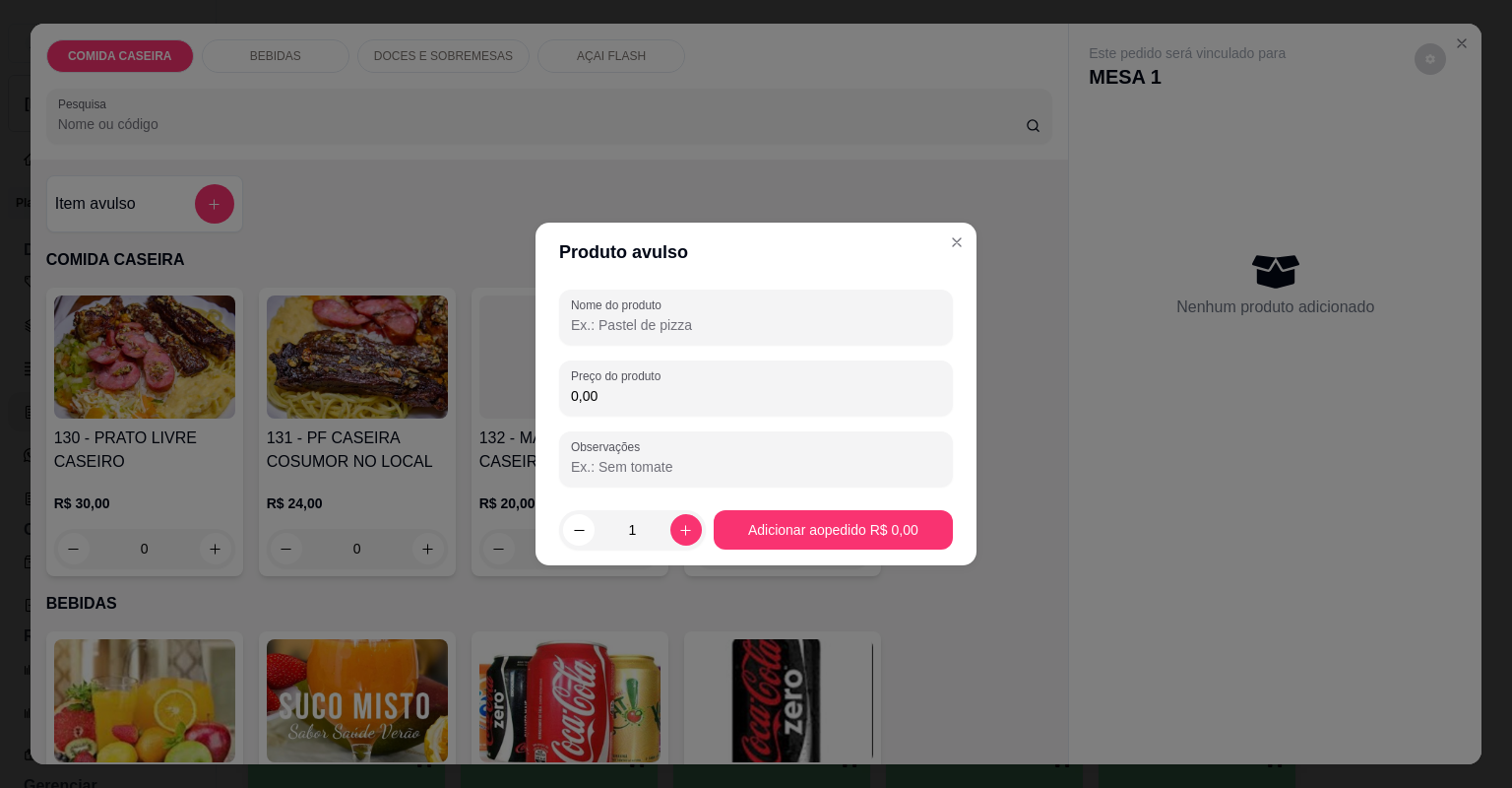 click on "Nome do produto" at bounding box center [756, 325] 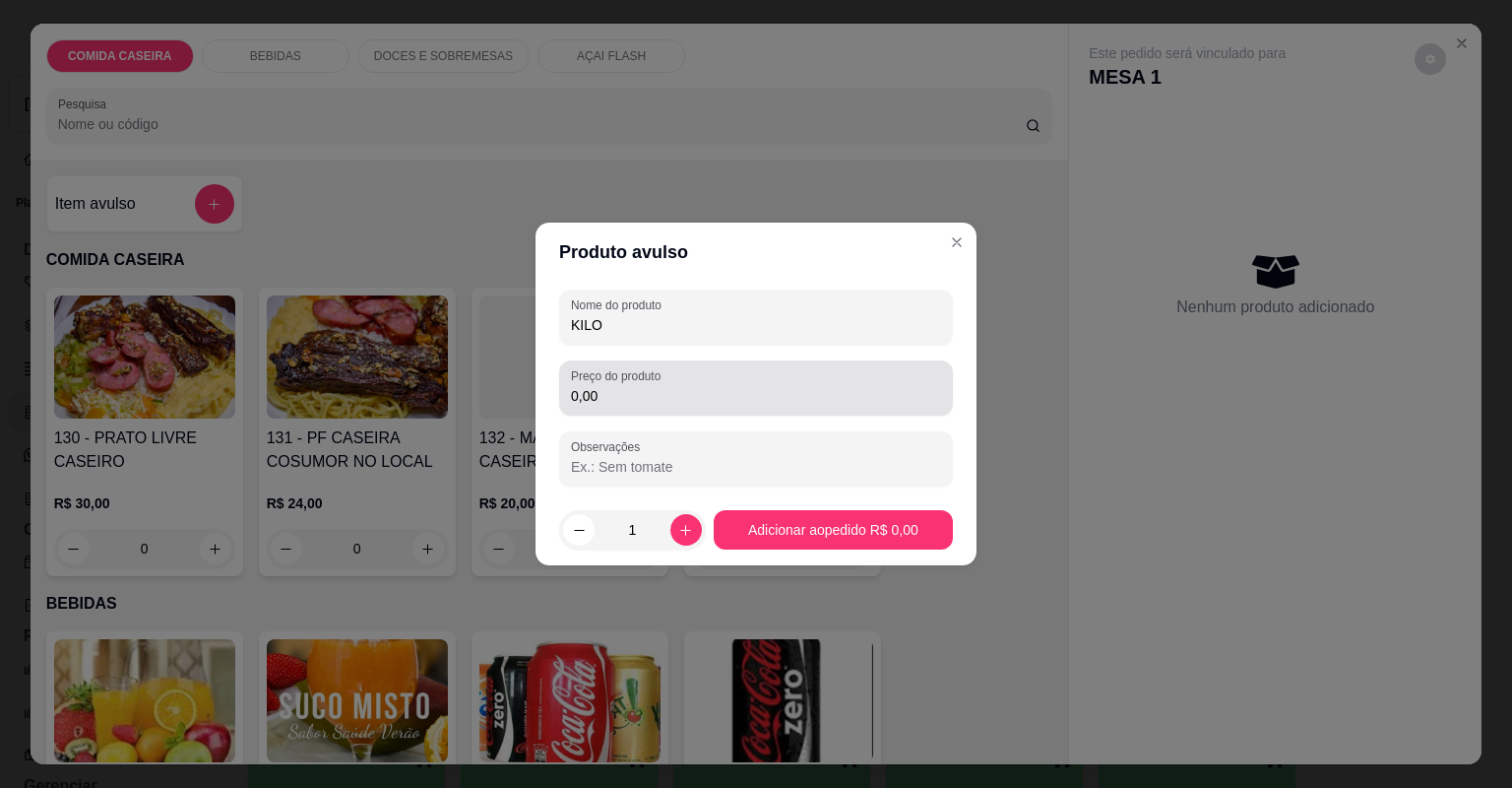 type on "KILO" 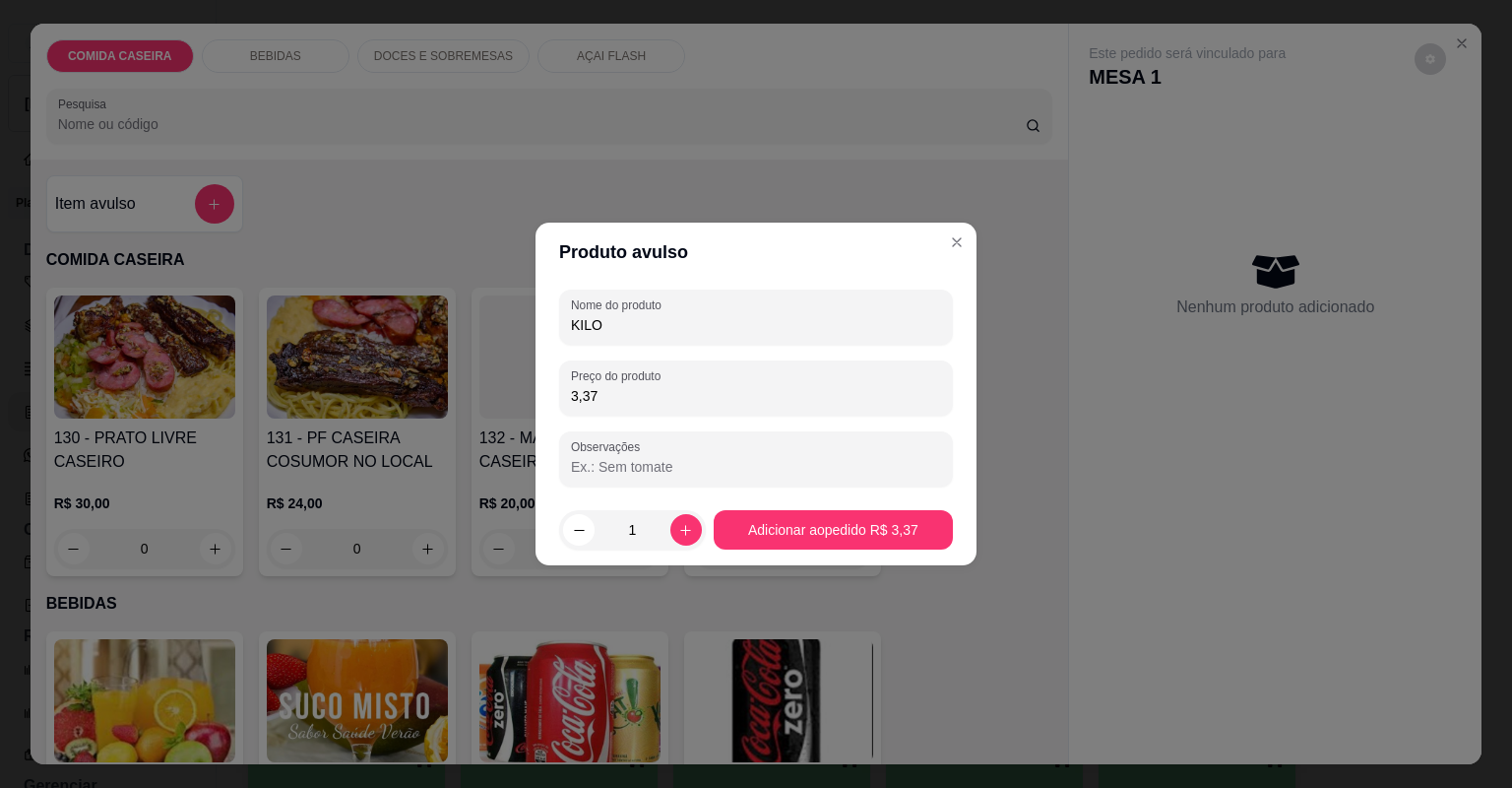 type on "33,79" 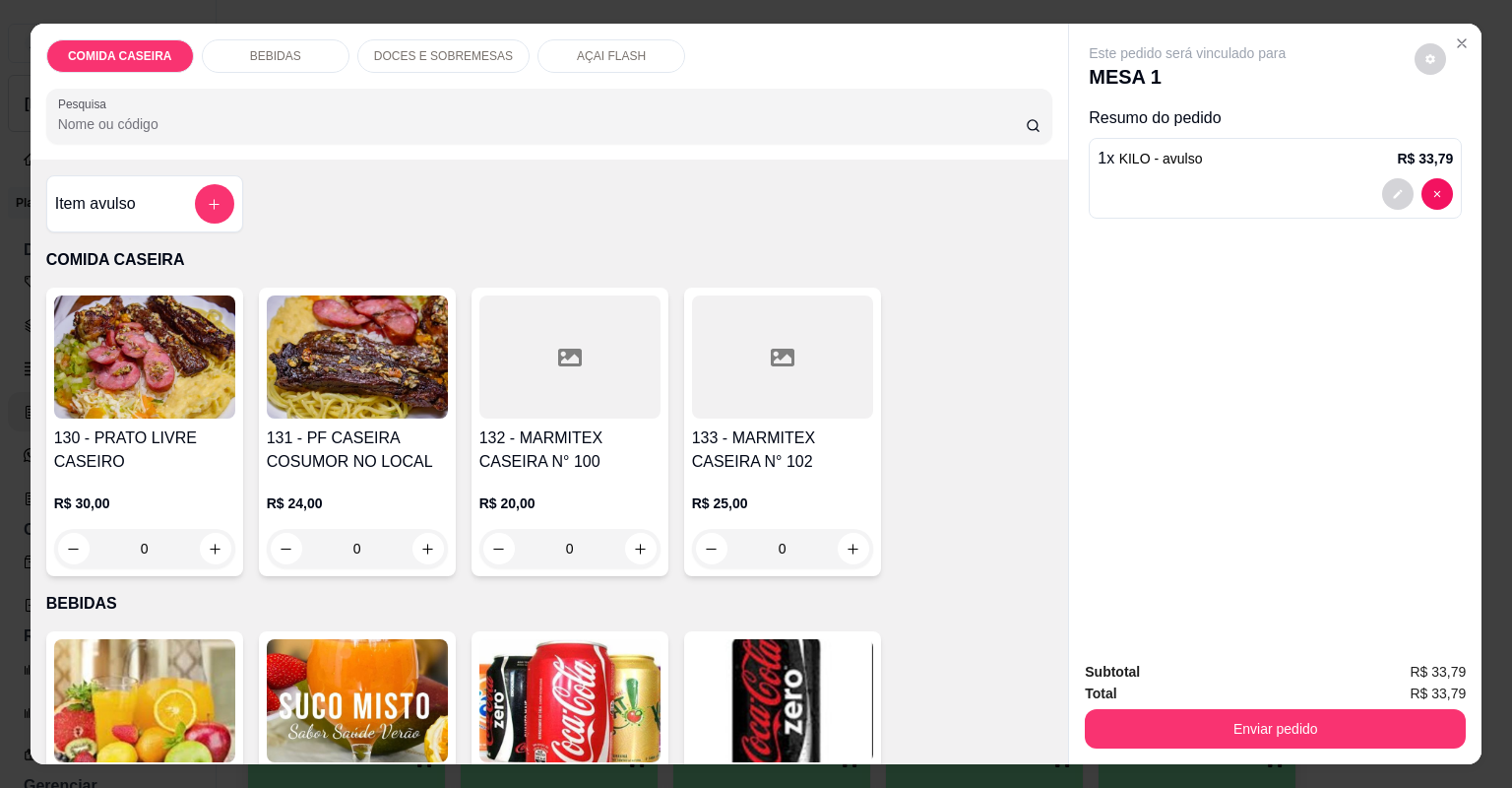 click on "Item avulso" at bounding box center (95, 204) 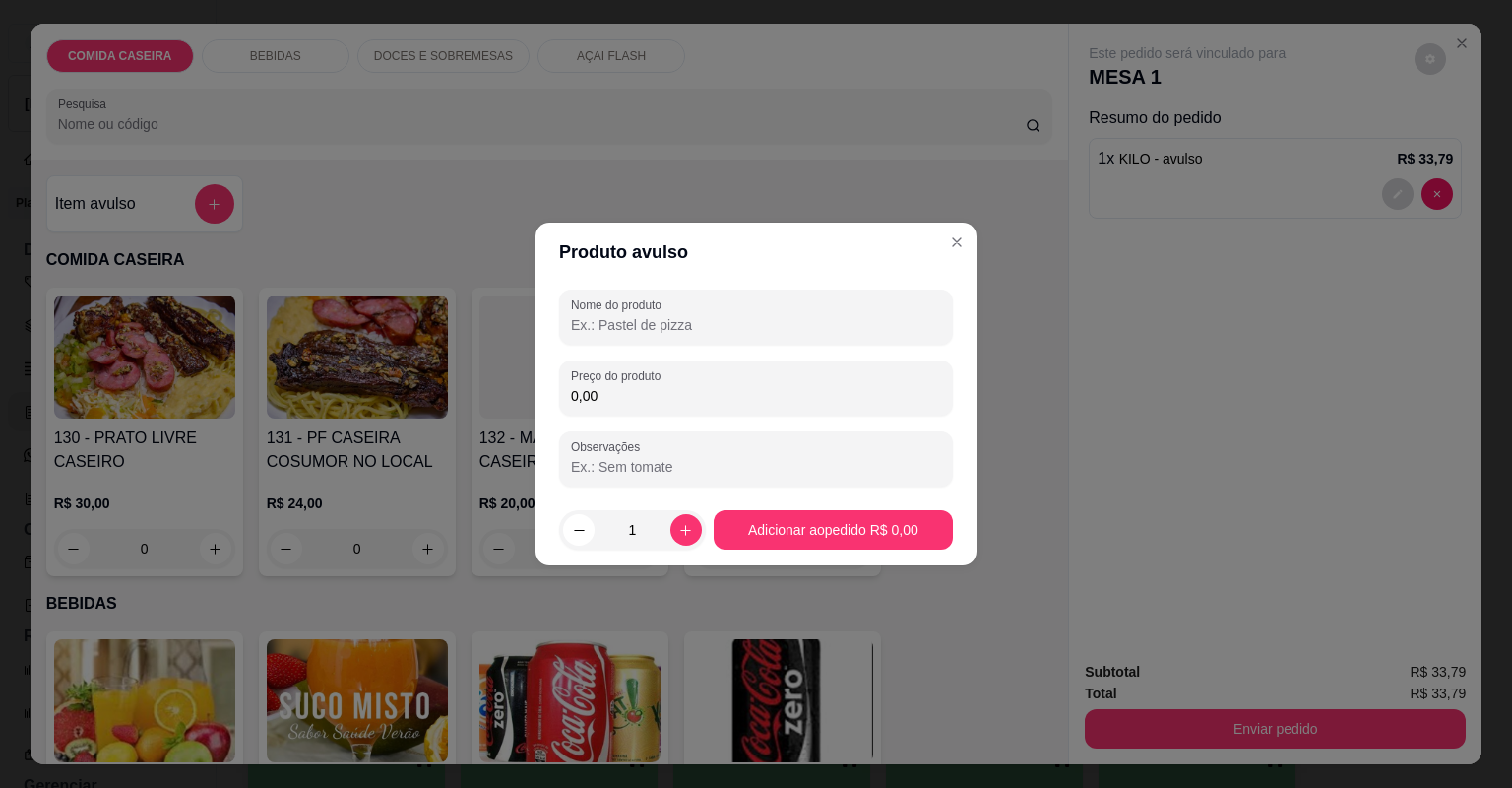 drag, startPoint x: 732, startPoint y: 324, endPoint x: 729, endPoint y: 311, distance: 13.341664 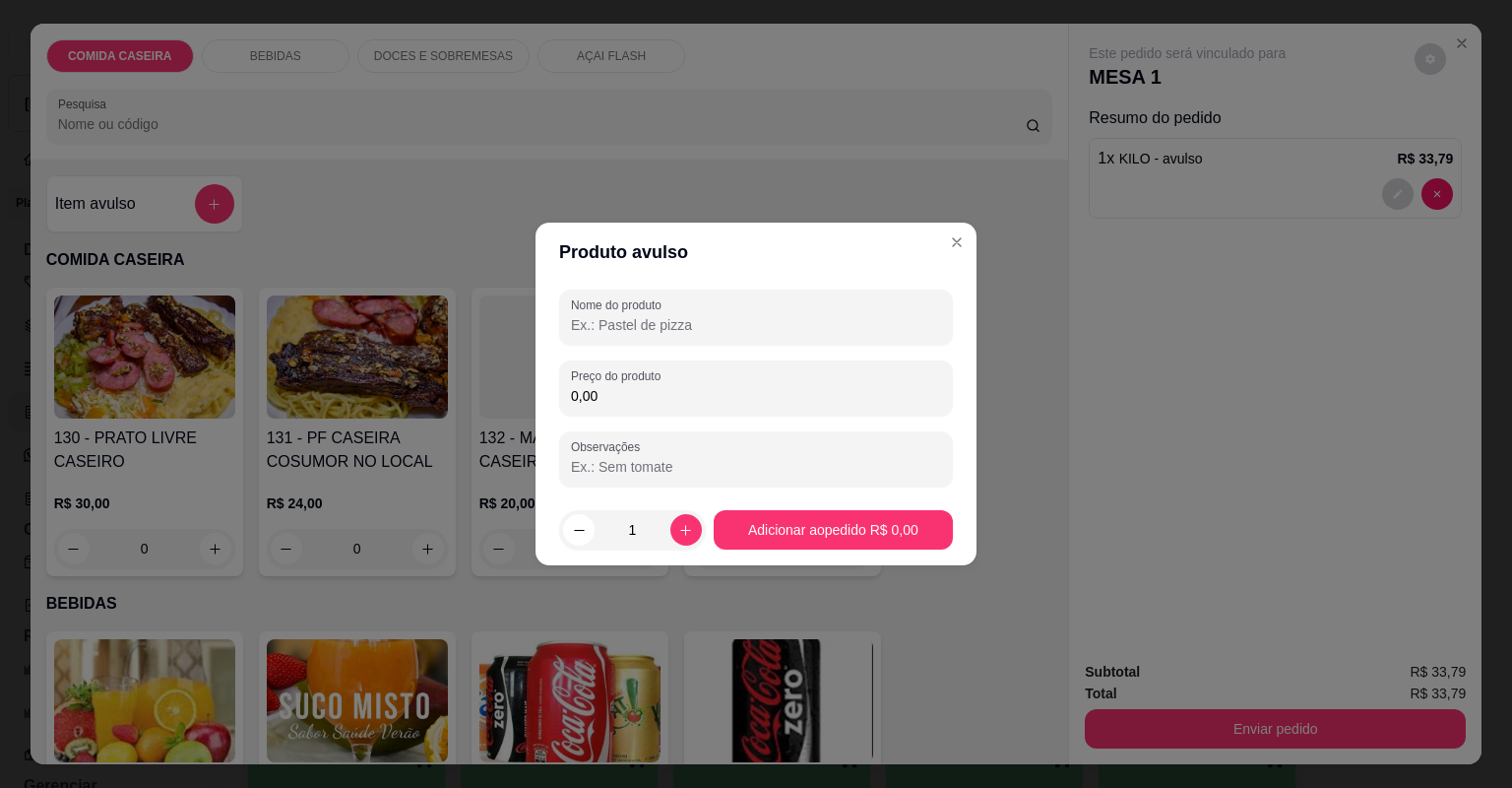 click on "Nome do produto" at bounding box center [756, 325] 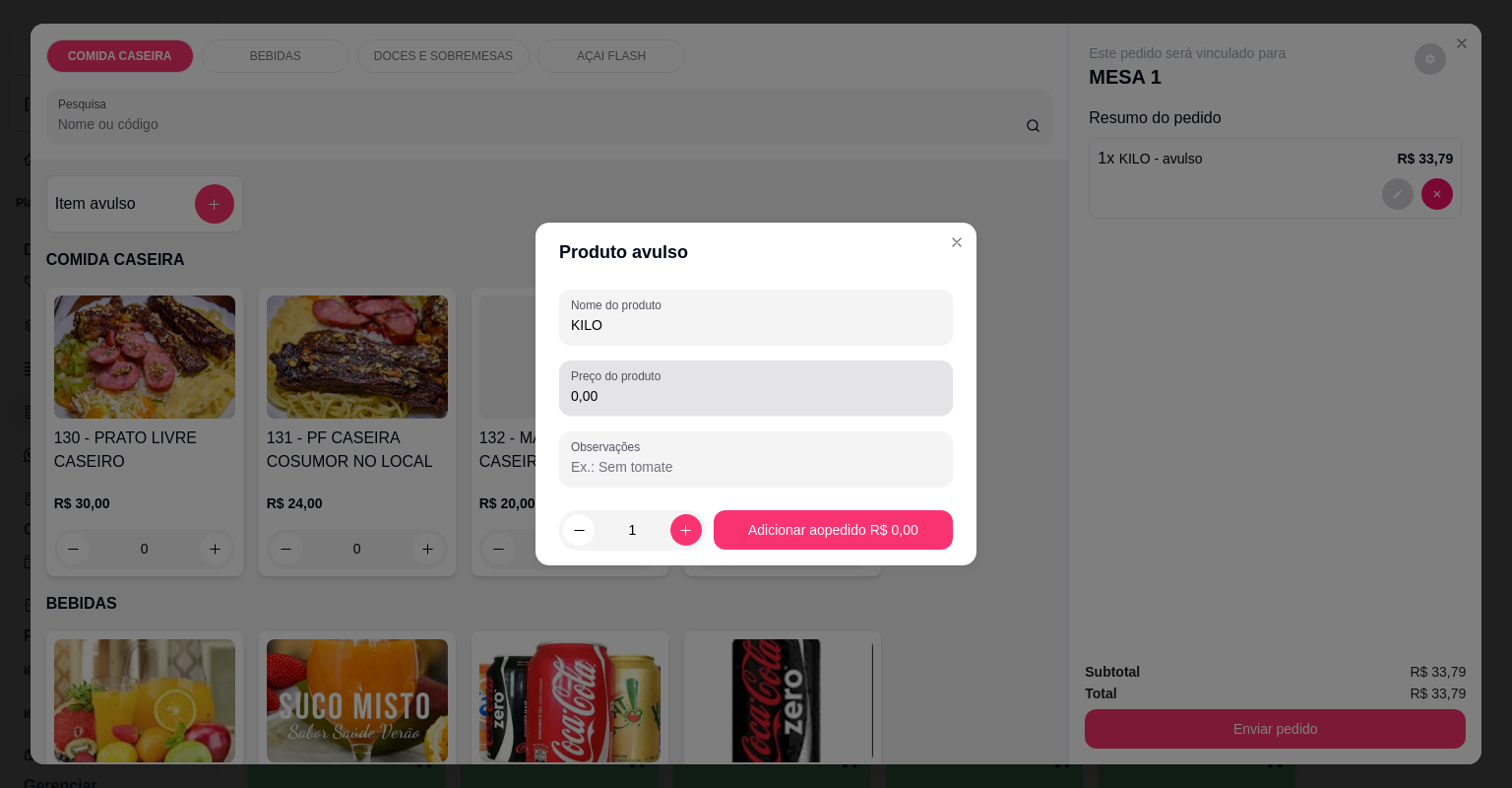 type on "KILO" 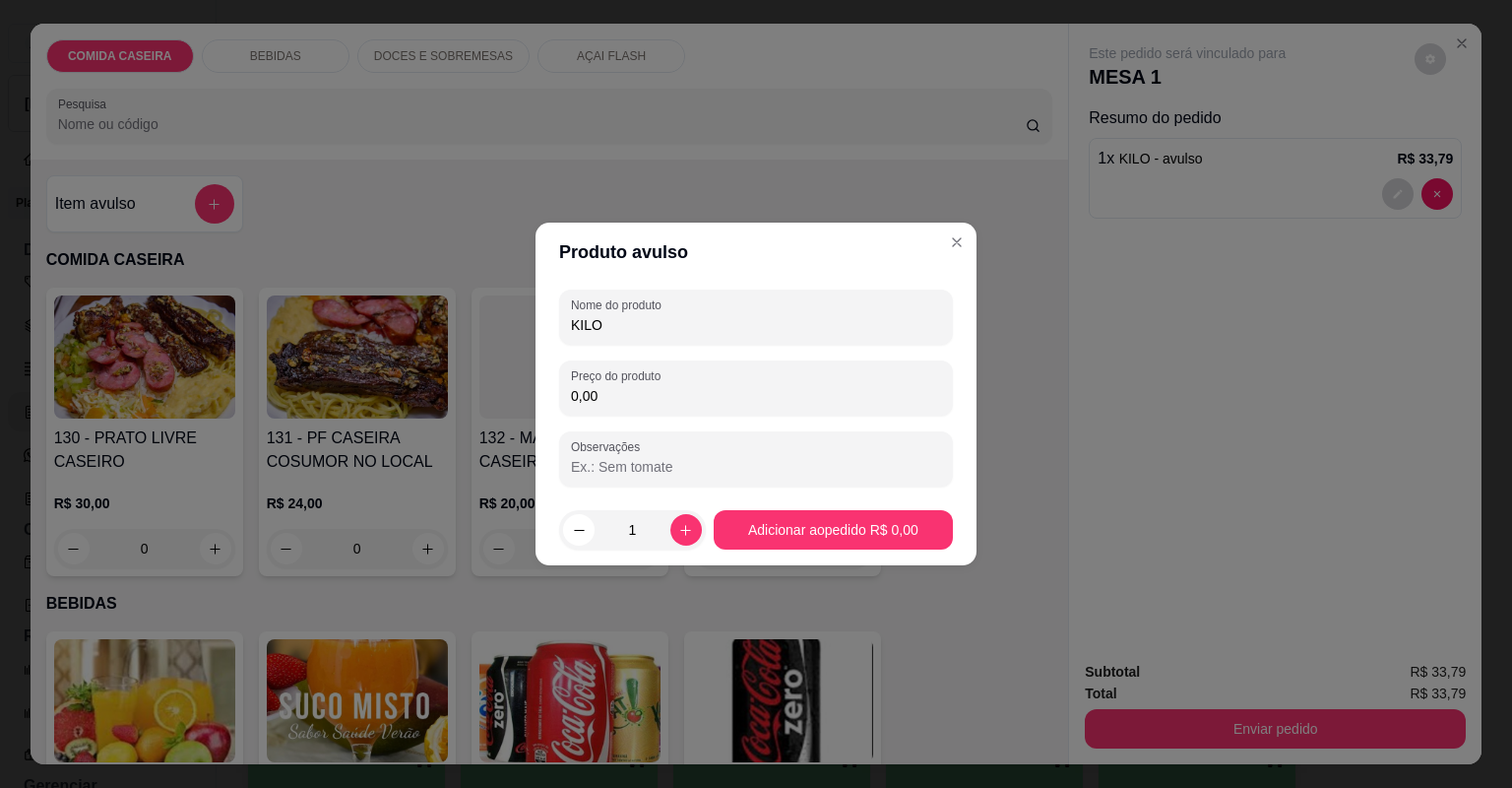 click on "0,00" at bounding box center [756, 396] 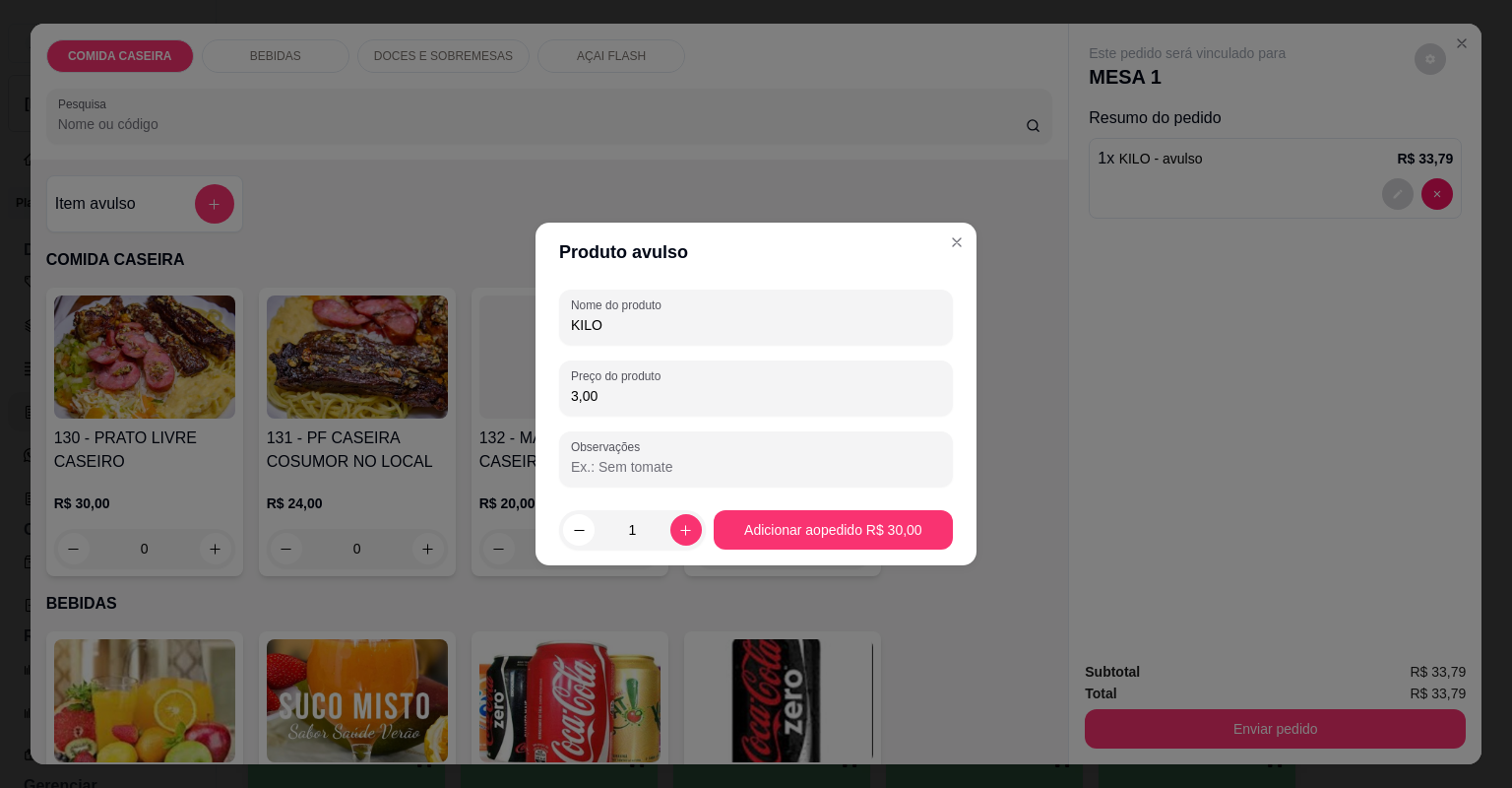 type on "30,00" 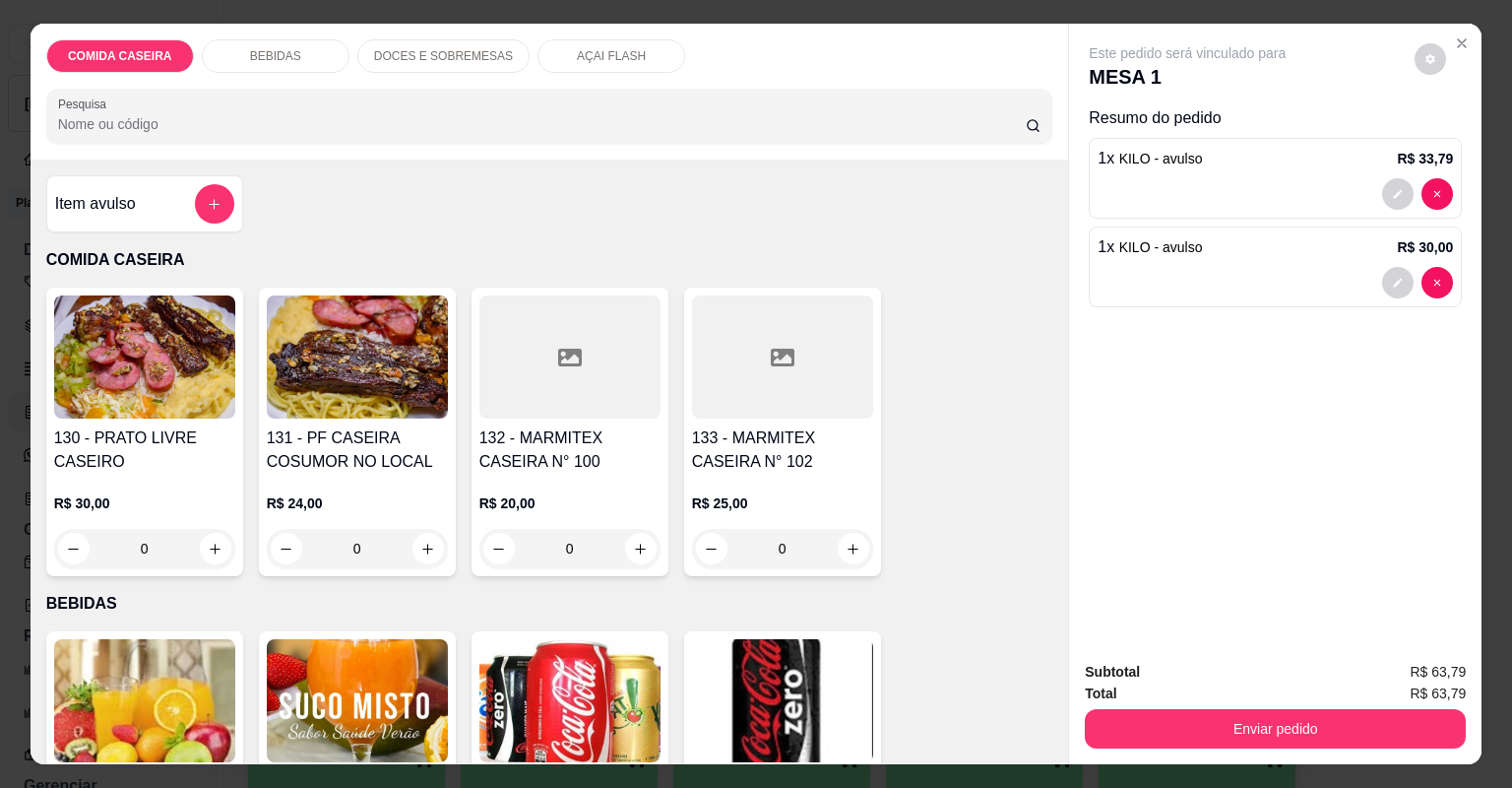 click on "Item avulso" at bounding box center (95, 204) 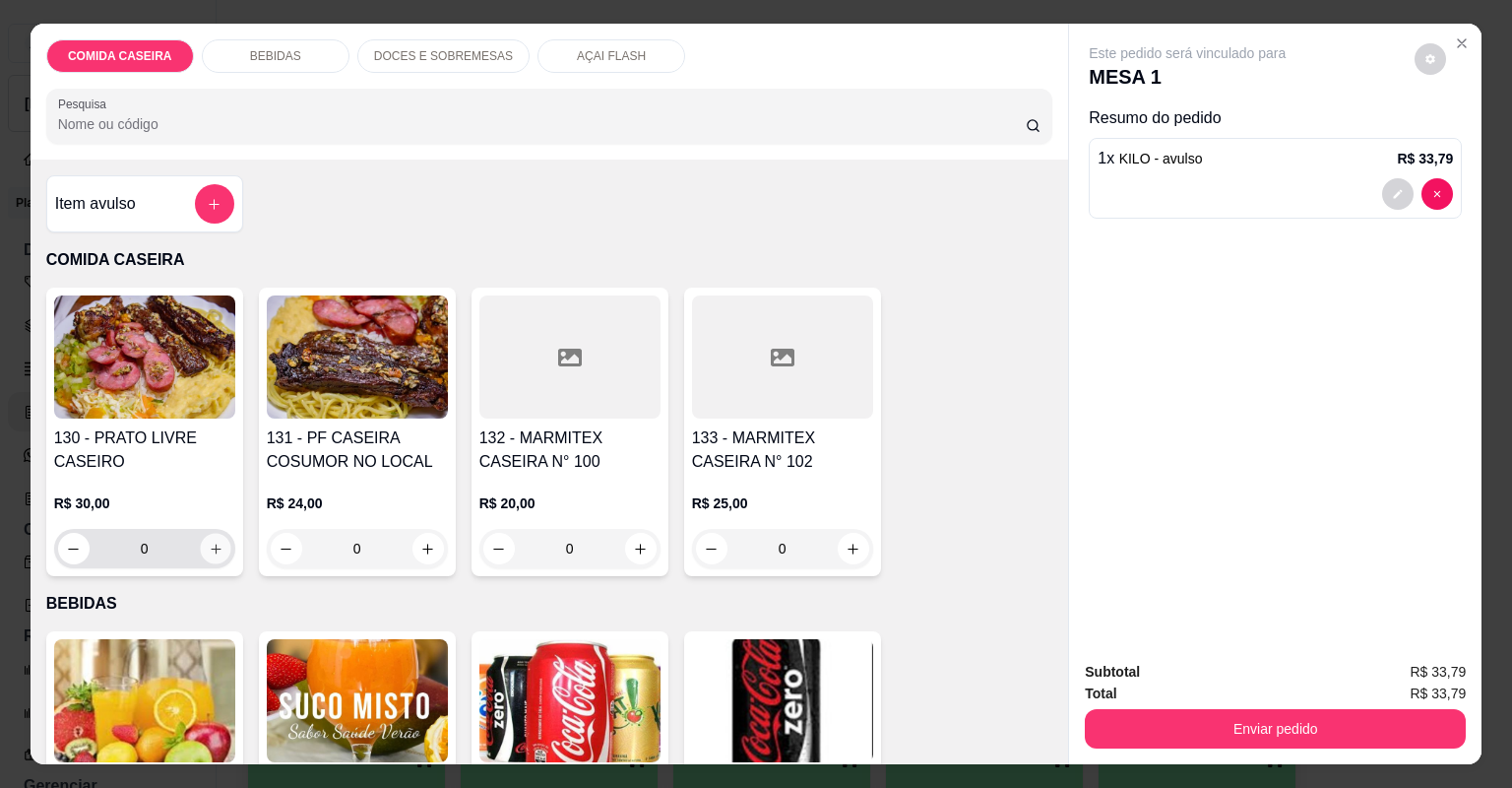 click 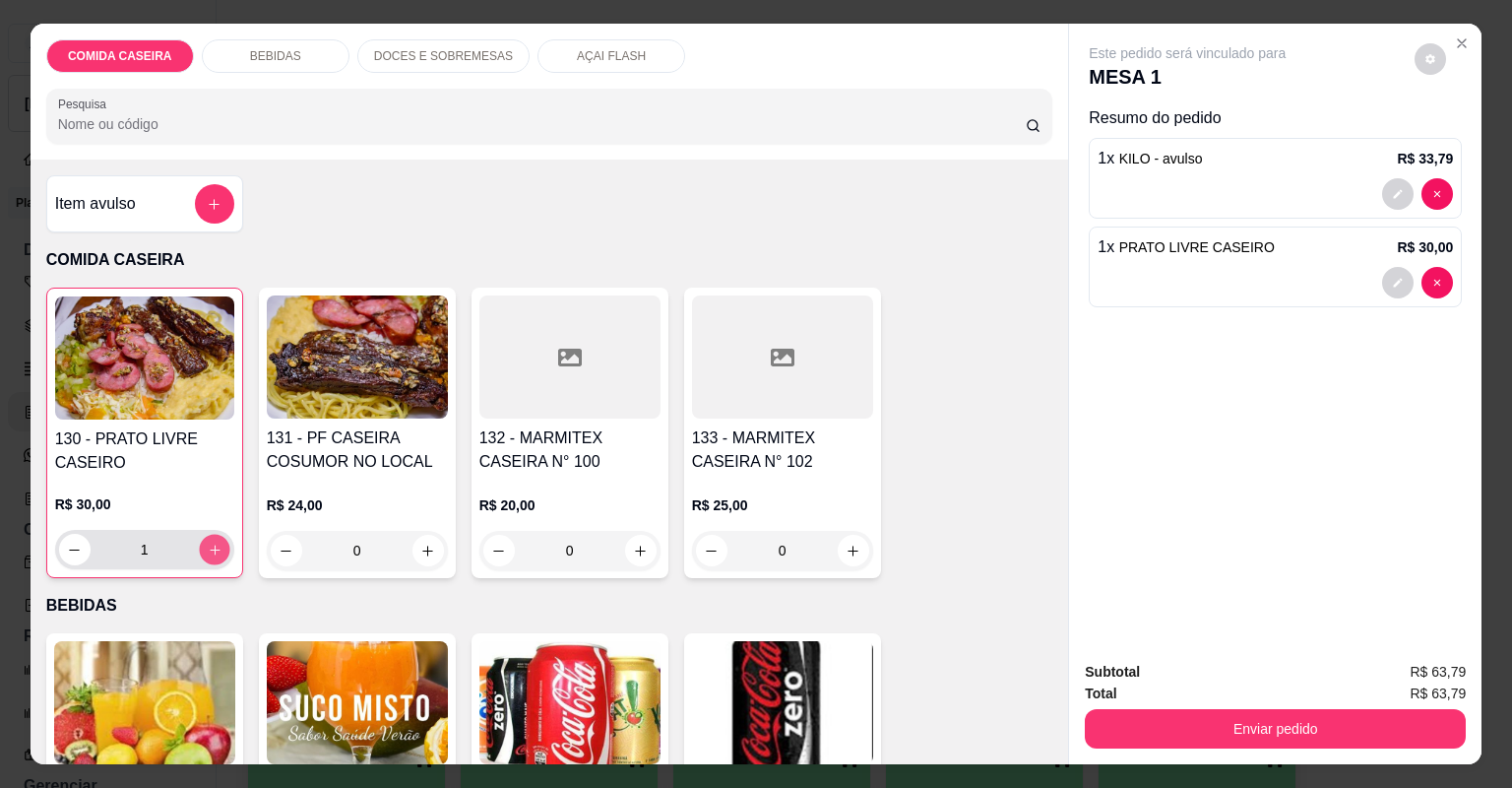 click 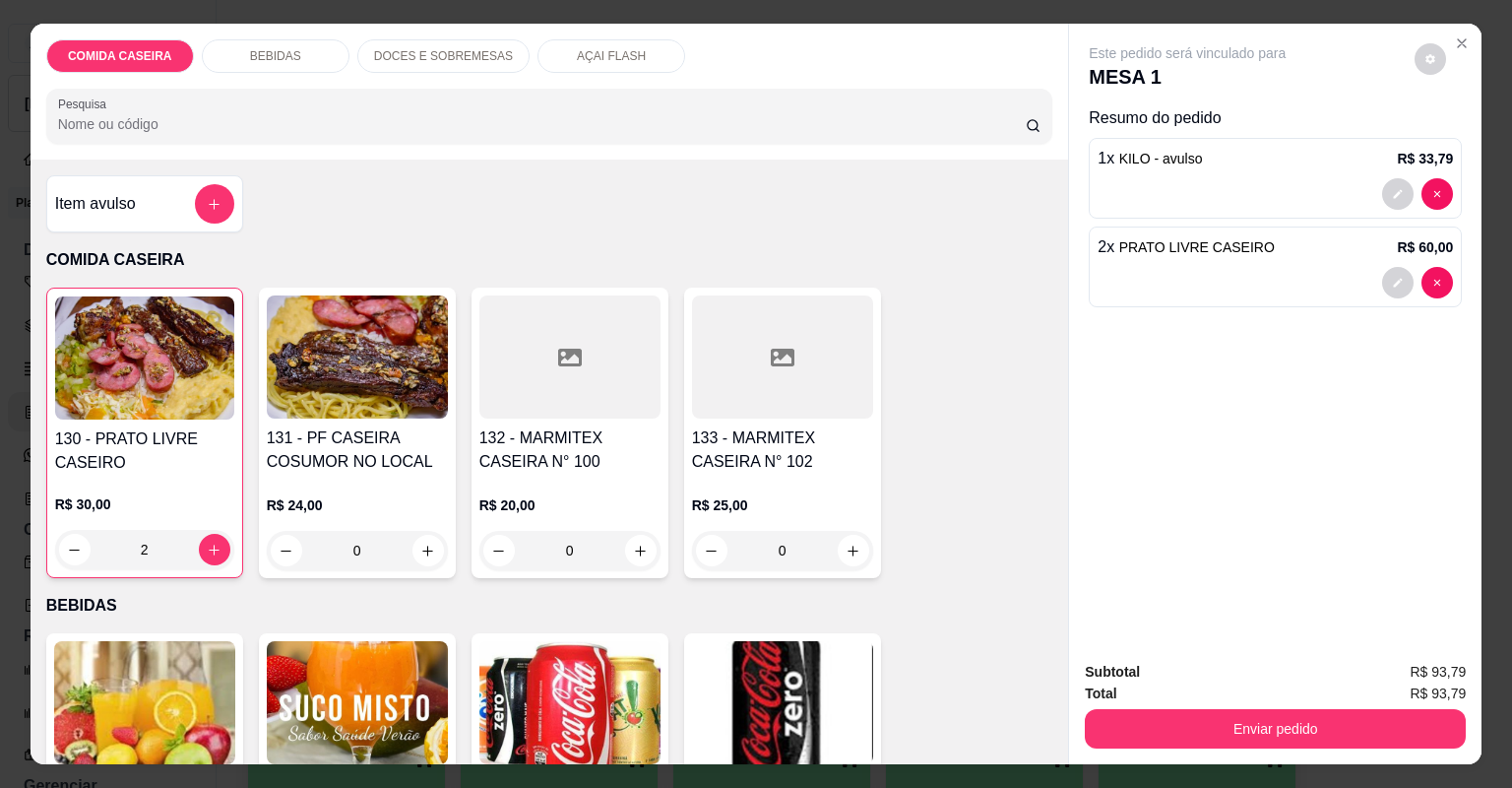 click on "Item avulso" at bounding box center [145, 204] 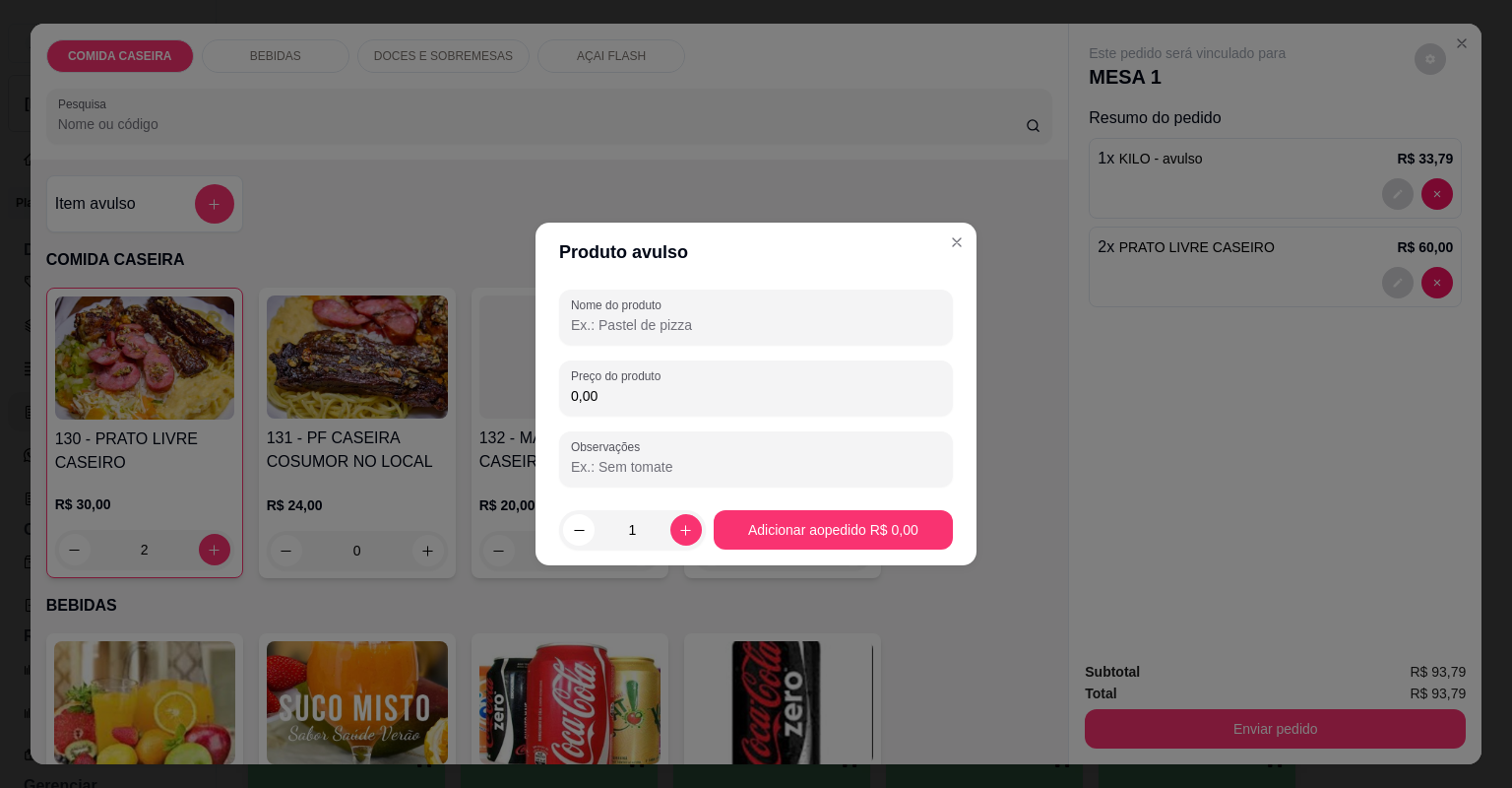 click on "Nome do produto" at bounding box center (756, 325) 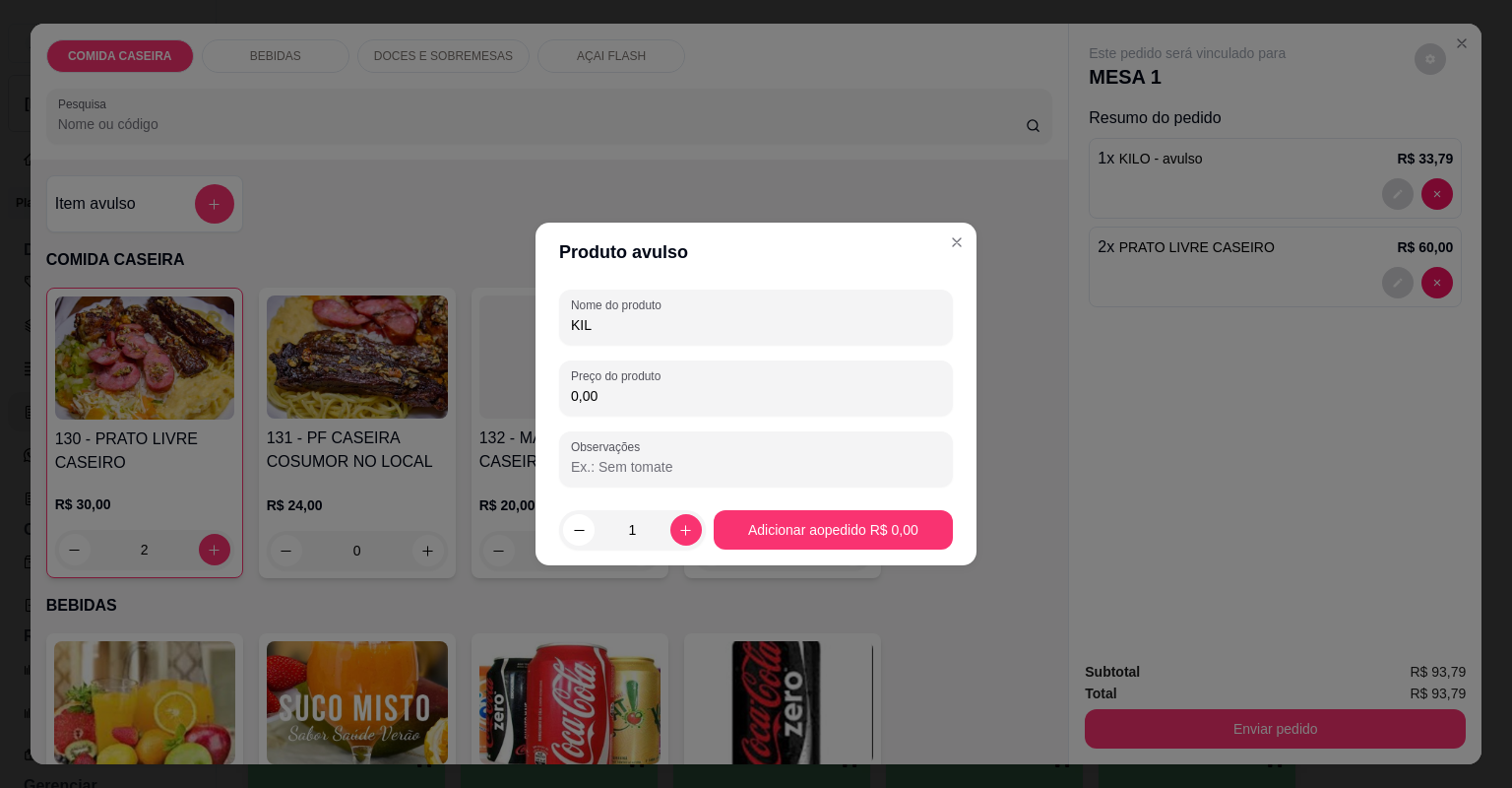 type on "KILO" 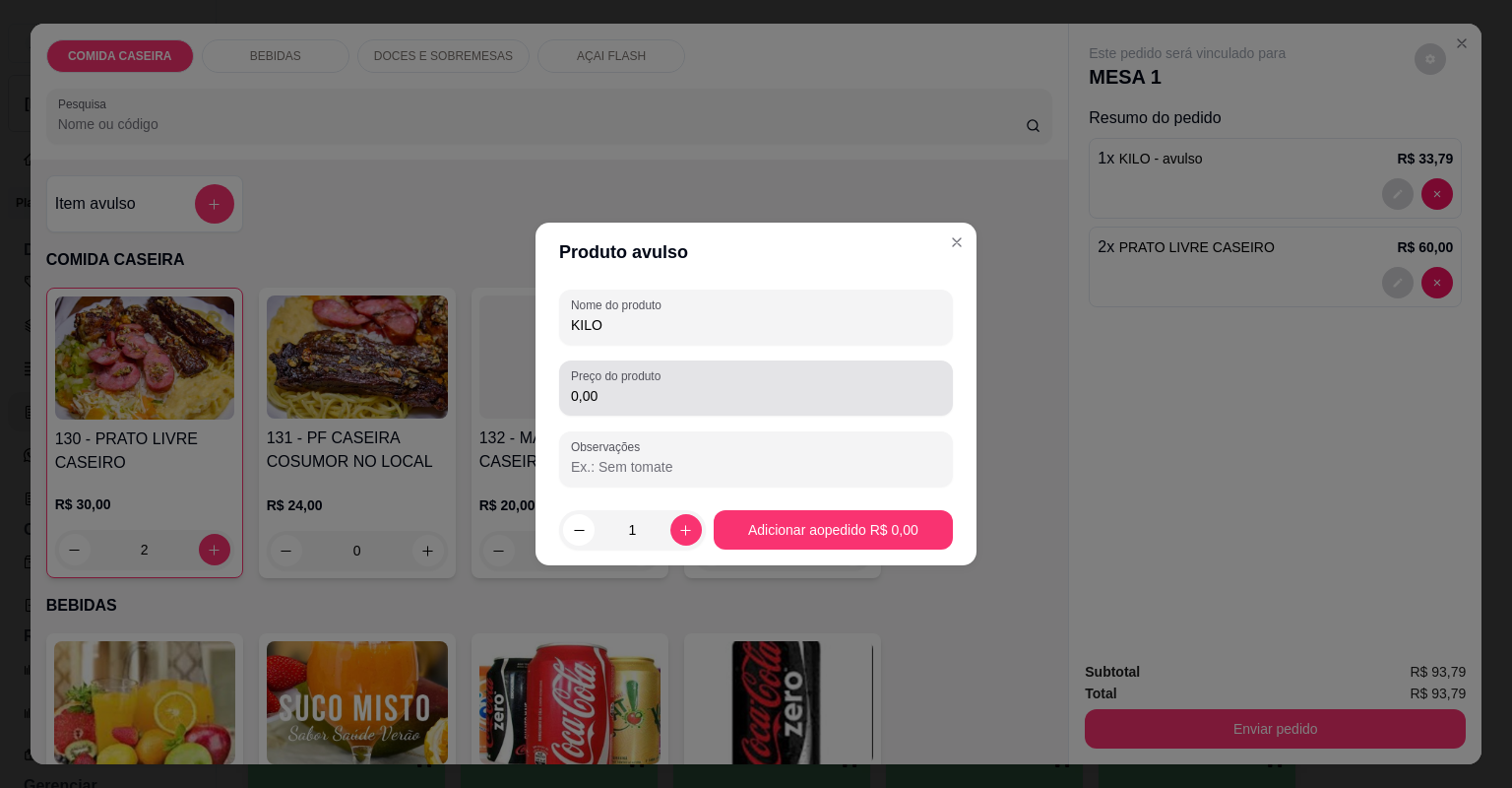 click on "Preço do produto 0,00" at bounding box center [756, 388] 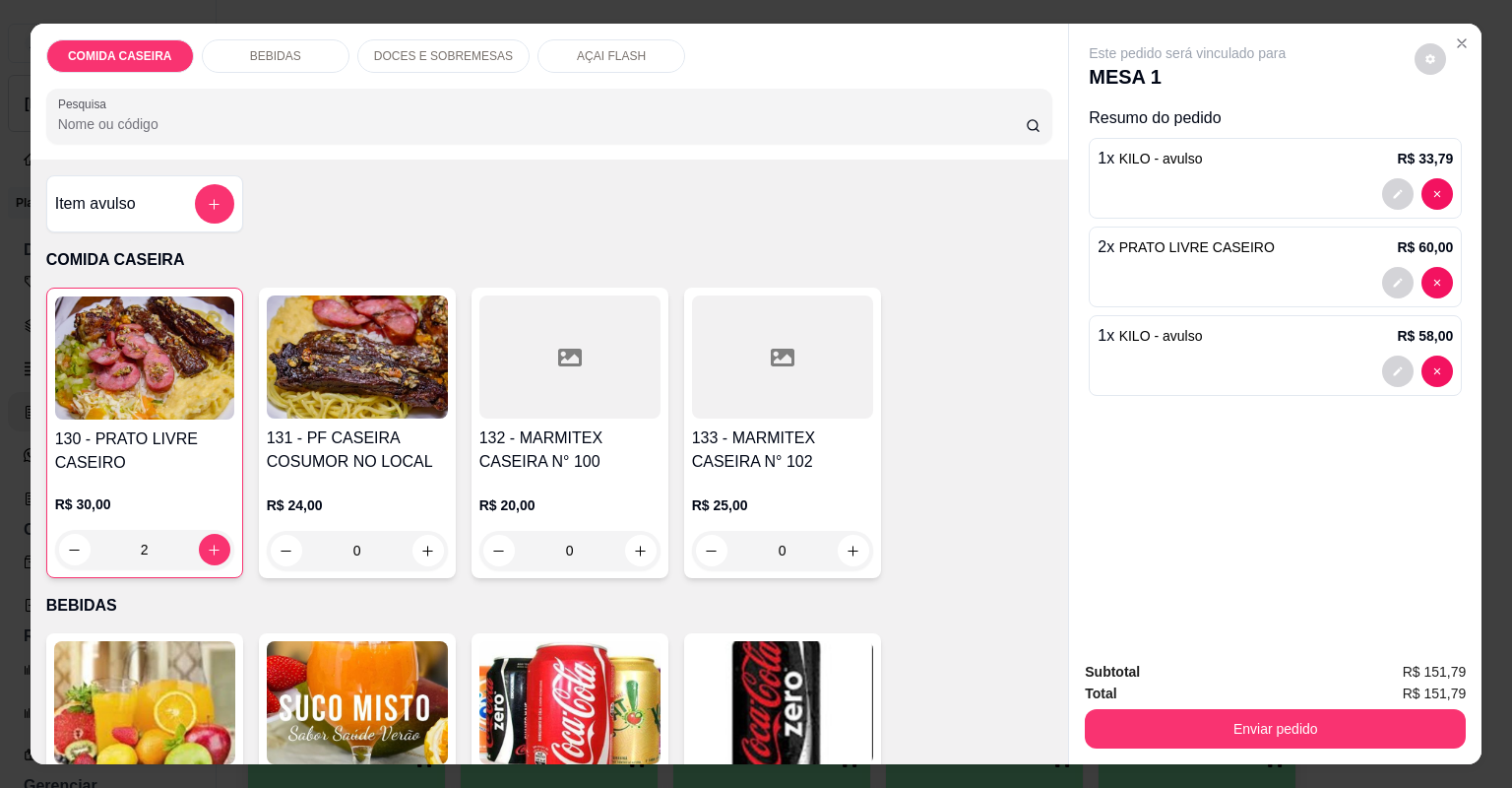 click at bounding box center [145, 702] 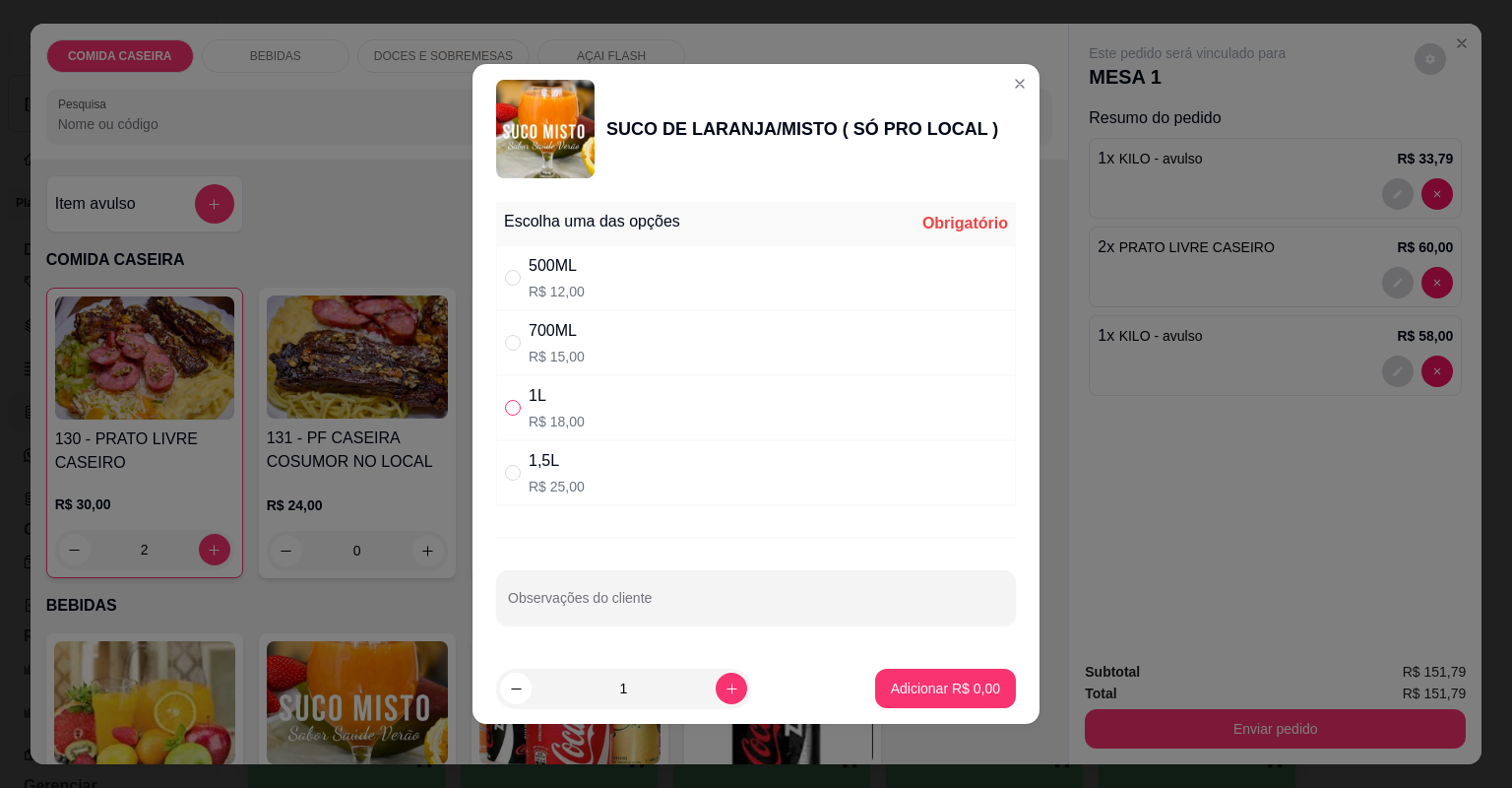 click at bounding box center [513, 408] 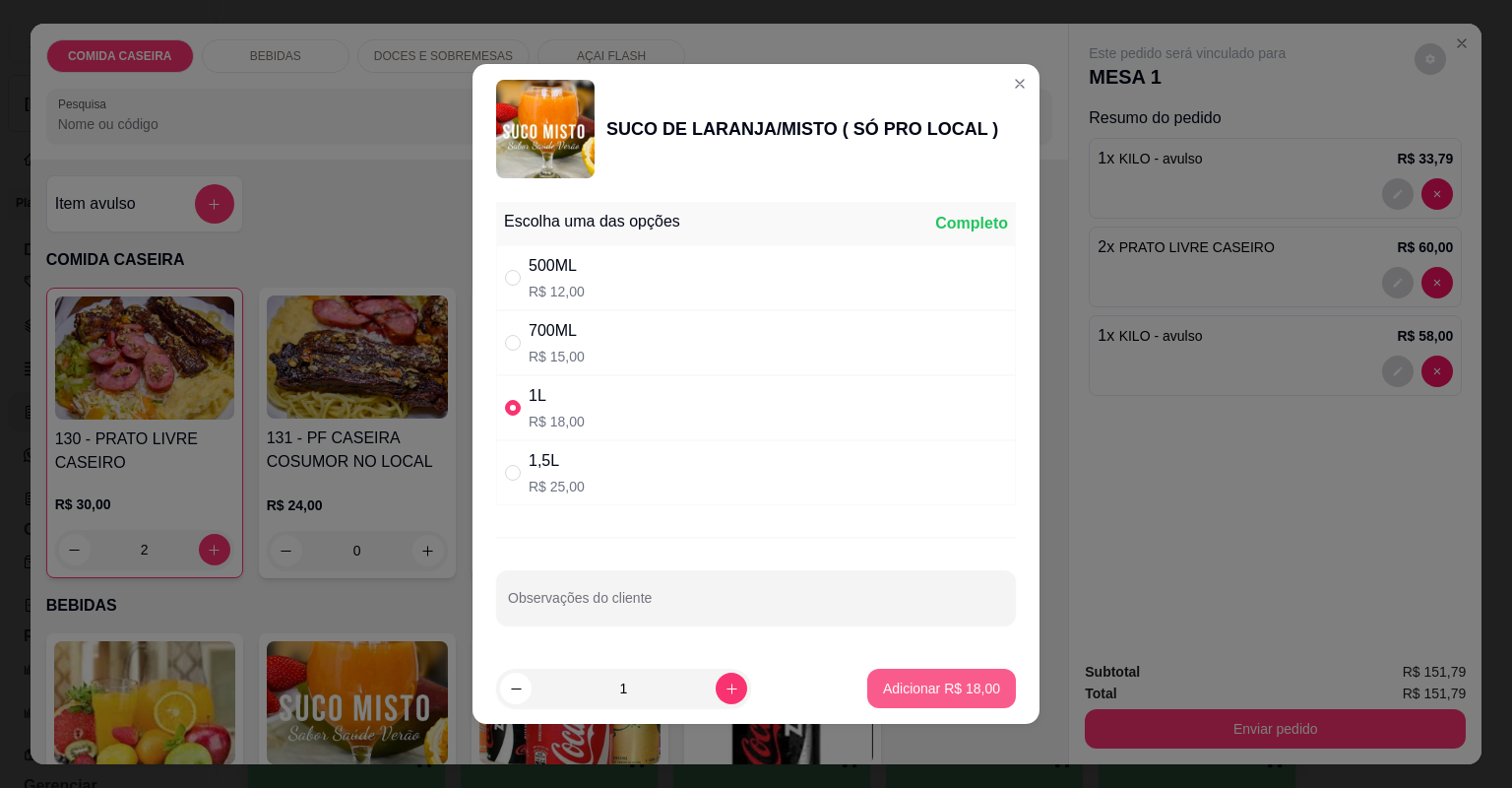 click on "Adicionar   R$ 18,00" at bounding box center [941, 689] 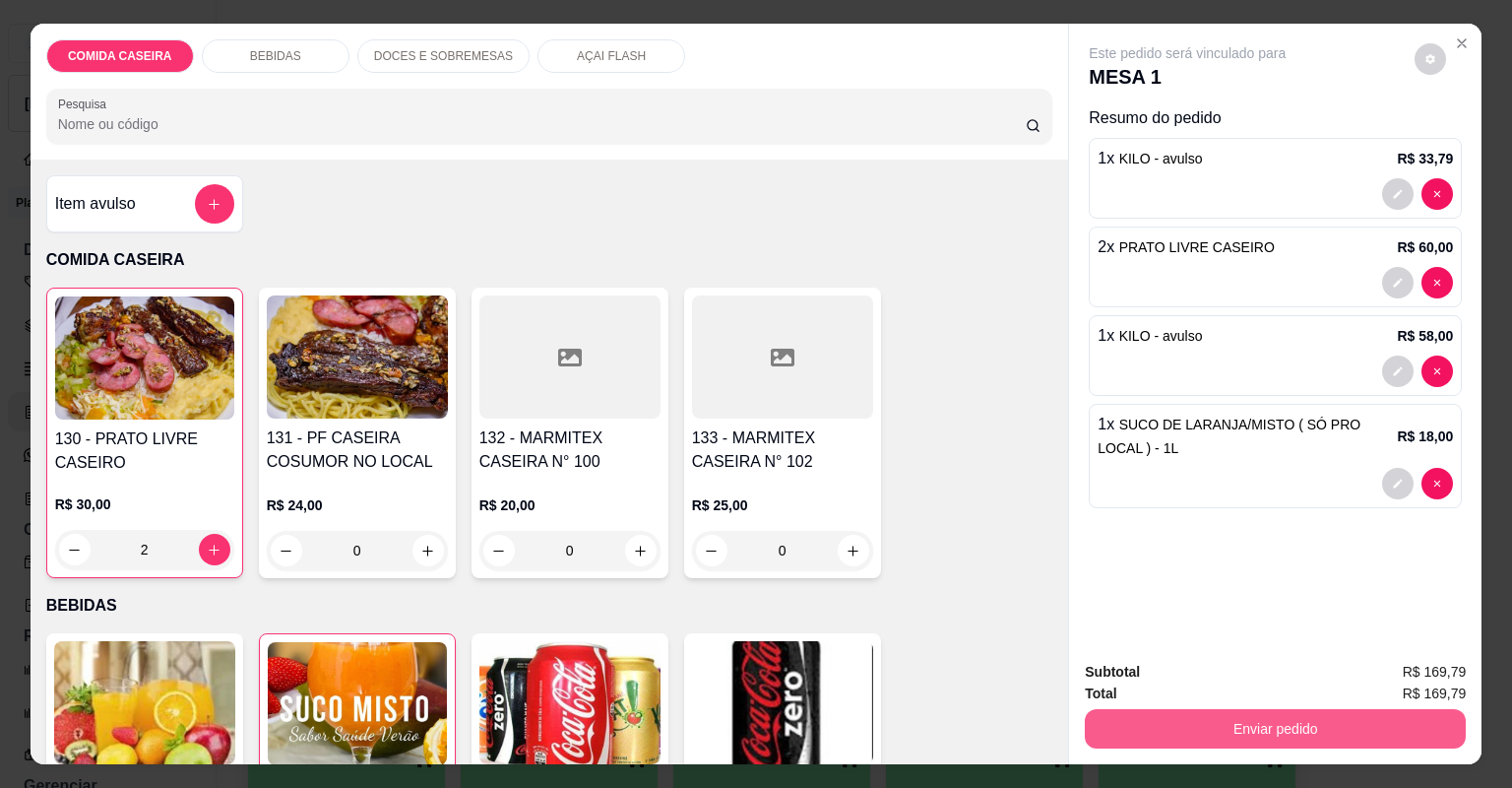 click on "Enviar pedido" at bounding box center [1275, 729] 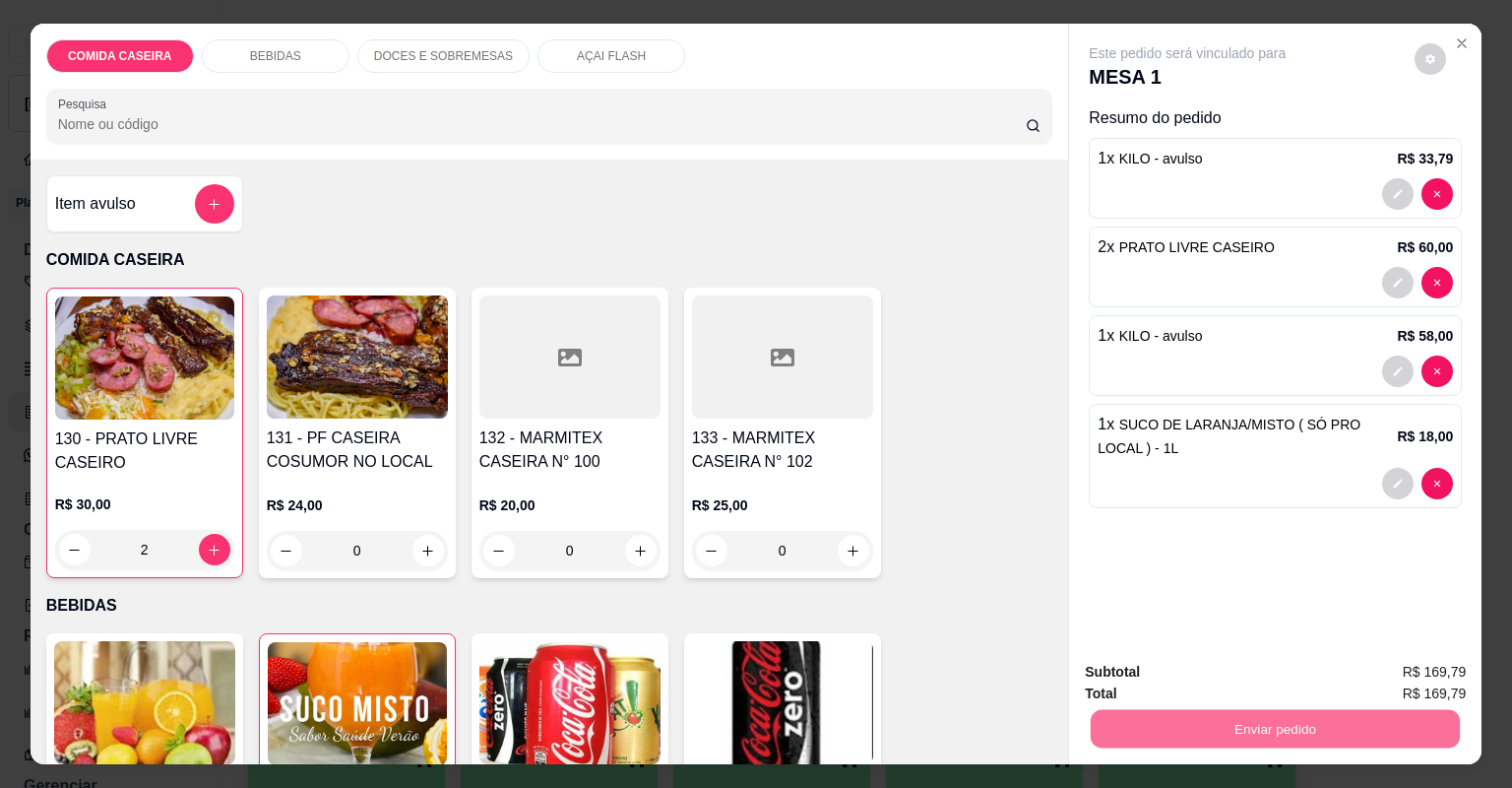 click on "Não registrar e enviar pedido" at bounding box center [1212, 681] 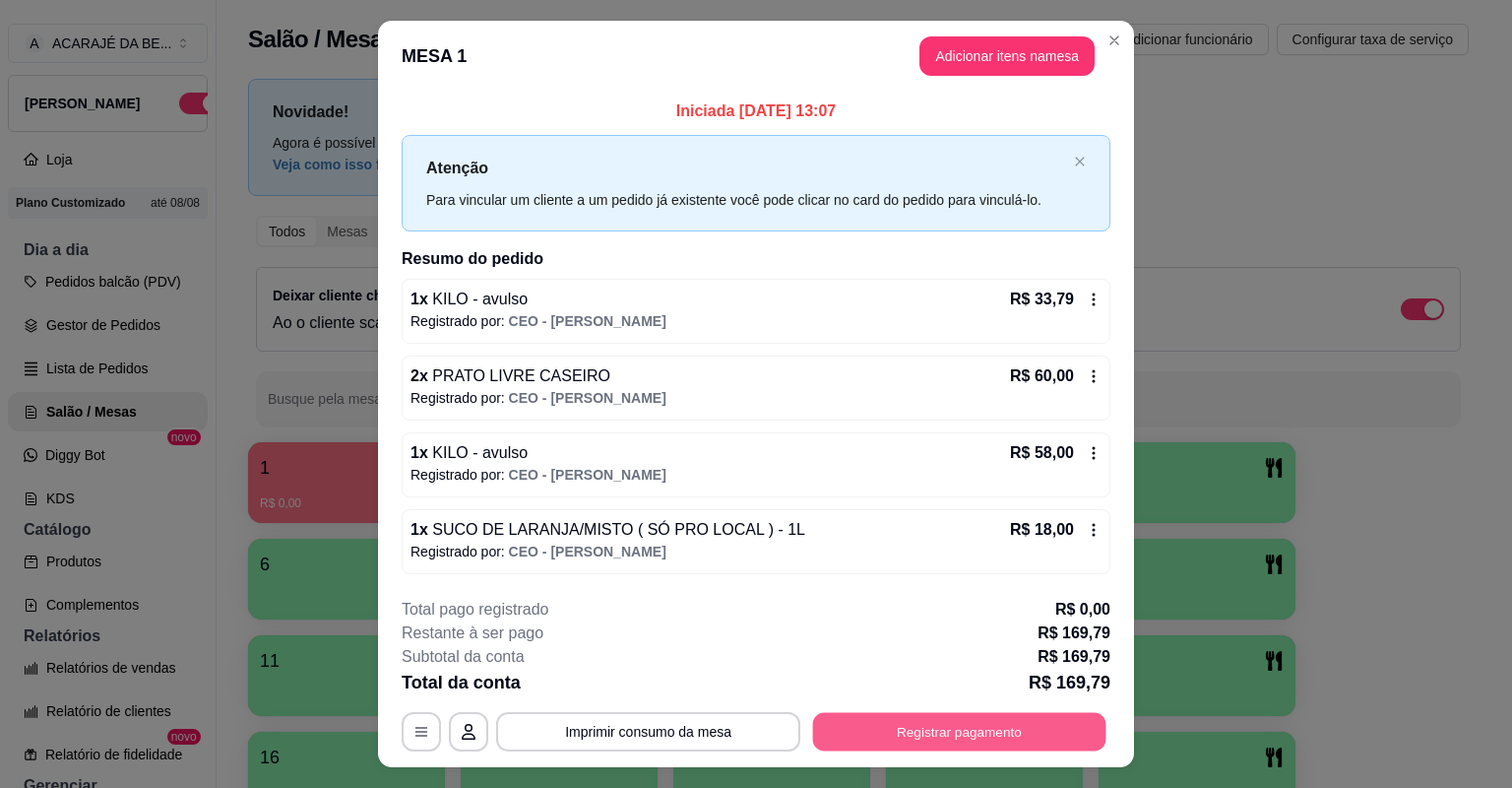 click on "Registrar pagamento" at bounding box center [960, 731] 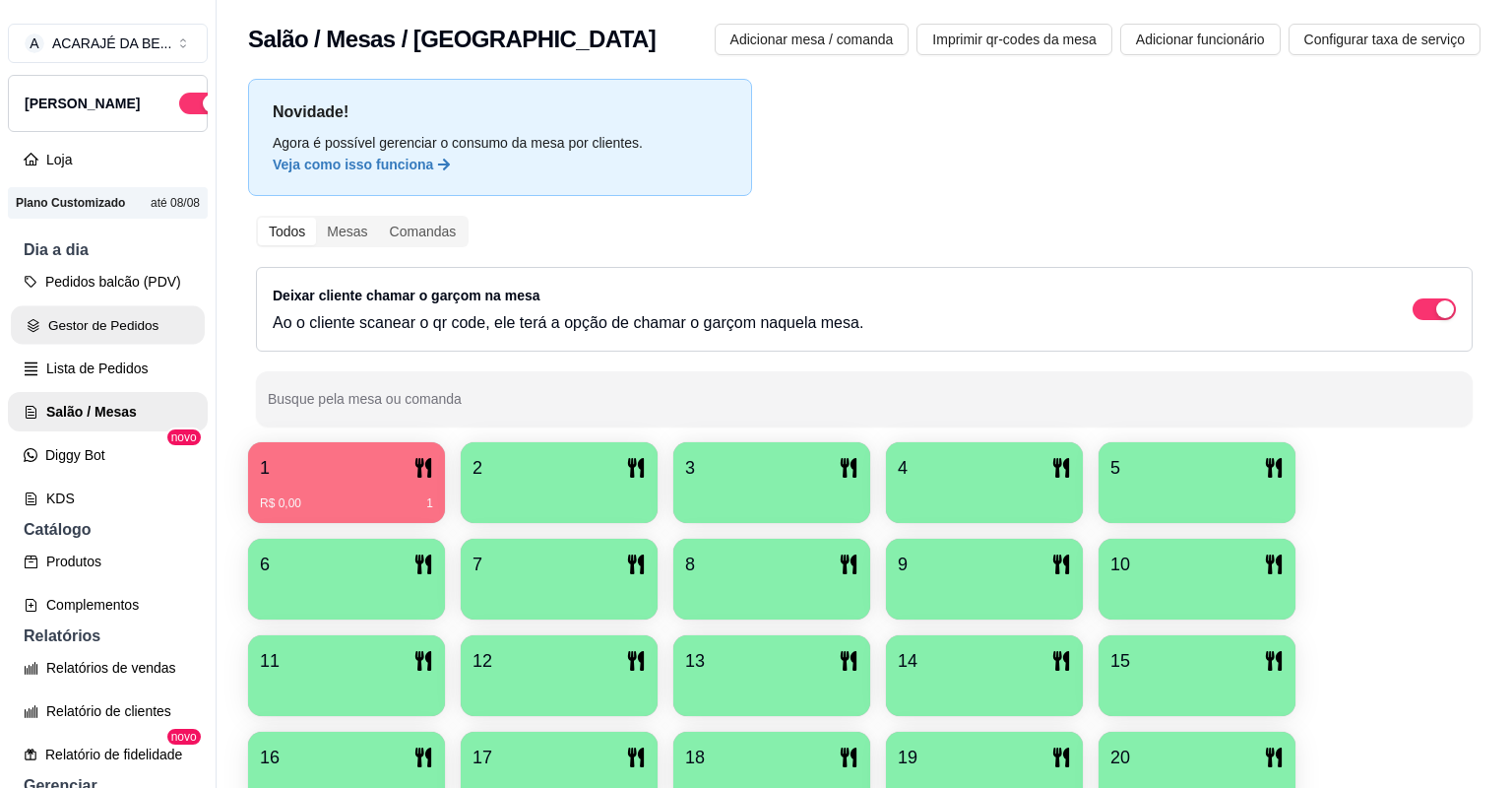 click on "Gestor de Pedidos" at bounding box center [107, 325] 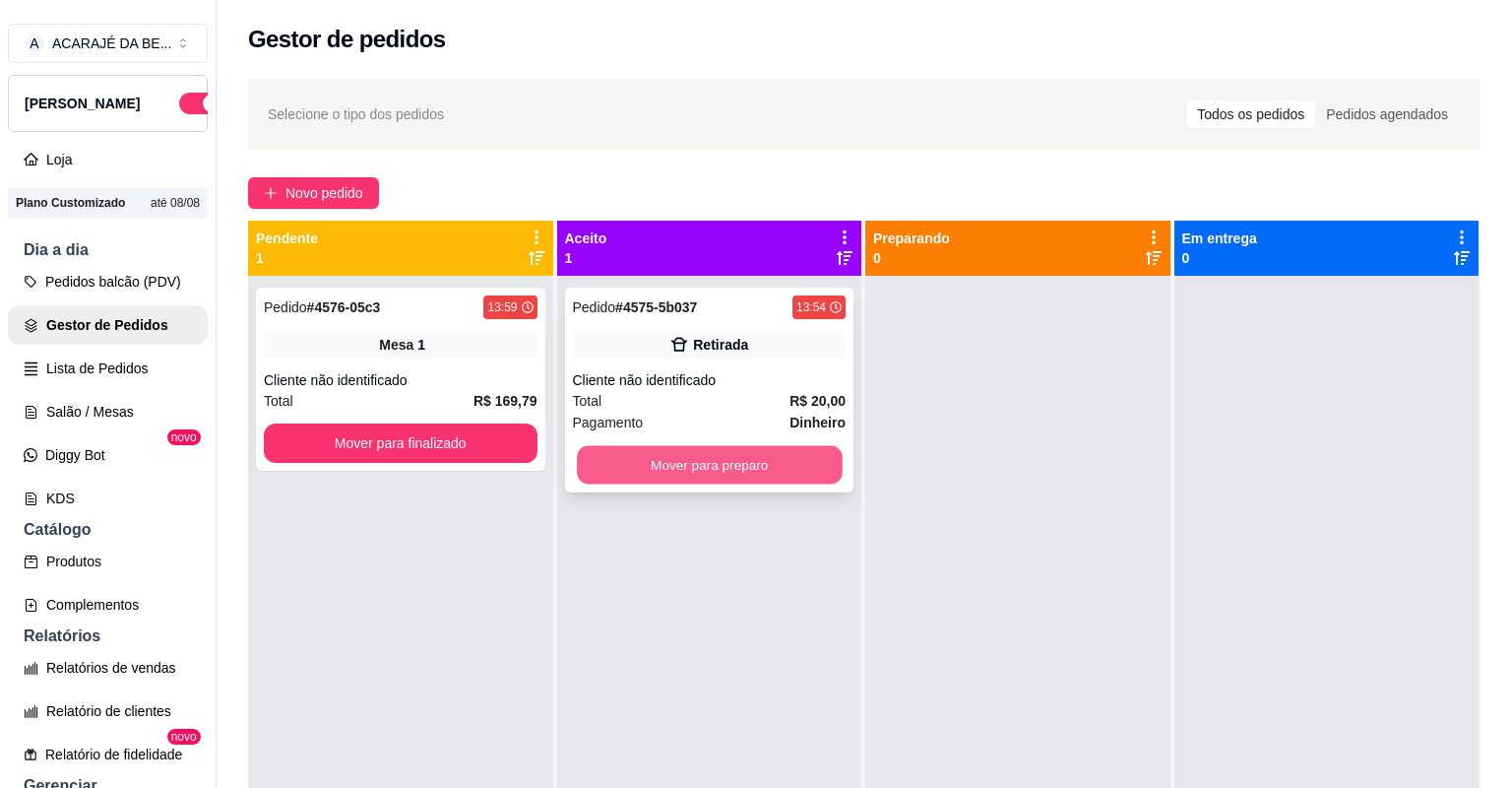 click on "Mover para preparo" at bounding box center [709, 465] 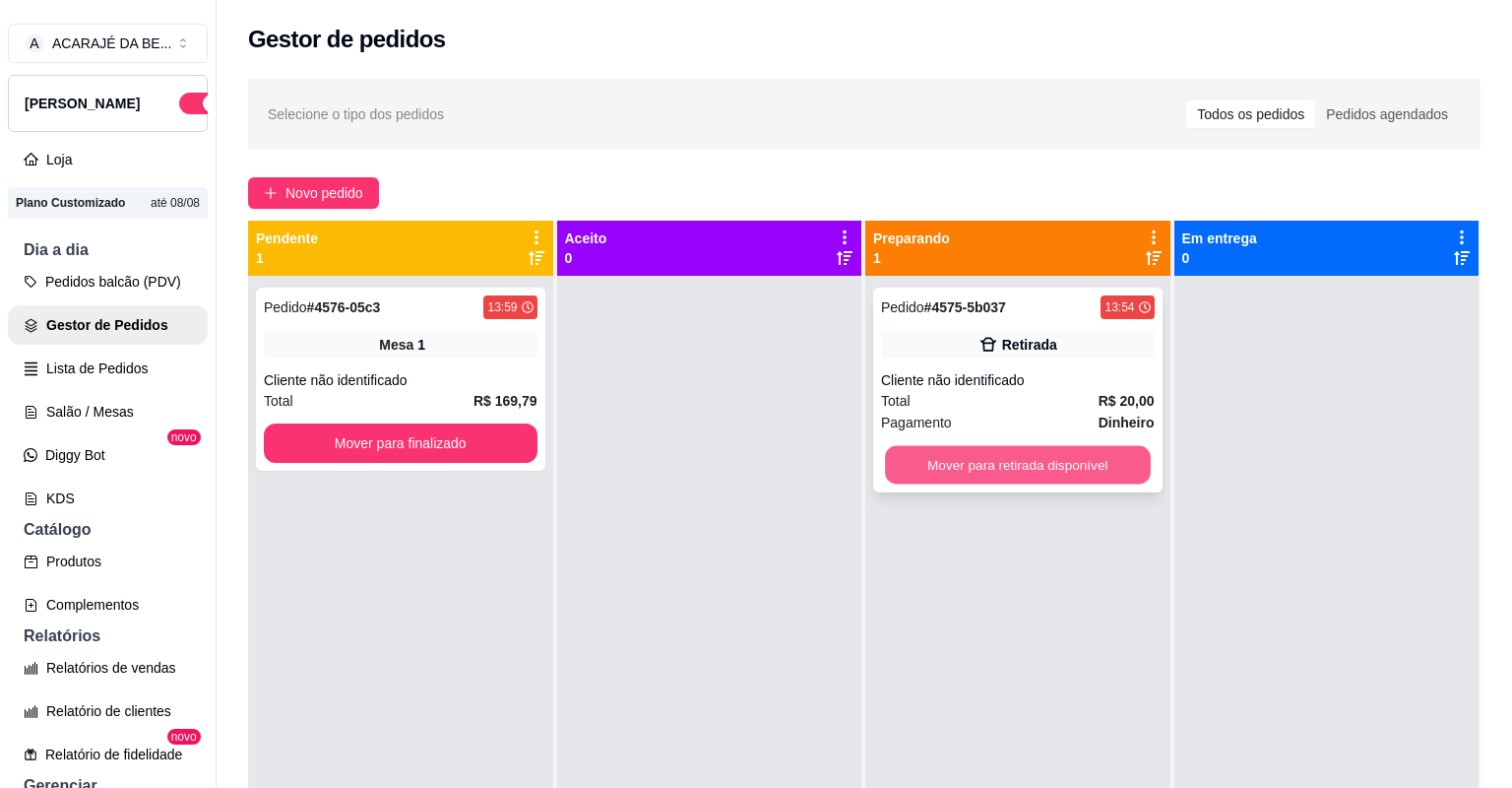 click on "Mover para retirada disponível" at bounding box center [1017, 465] 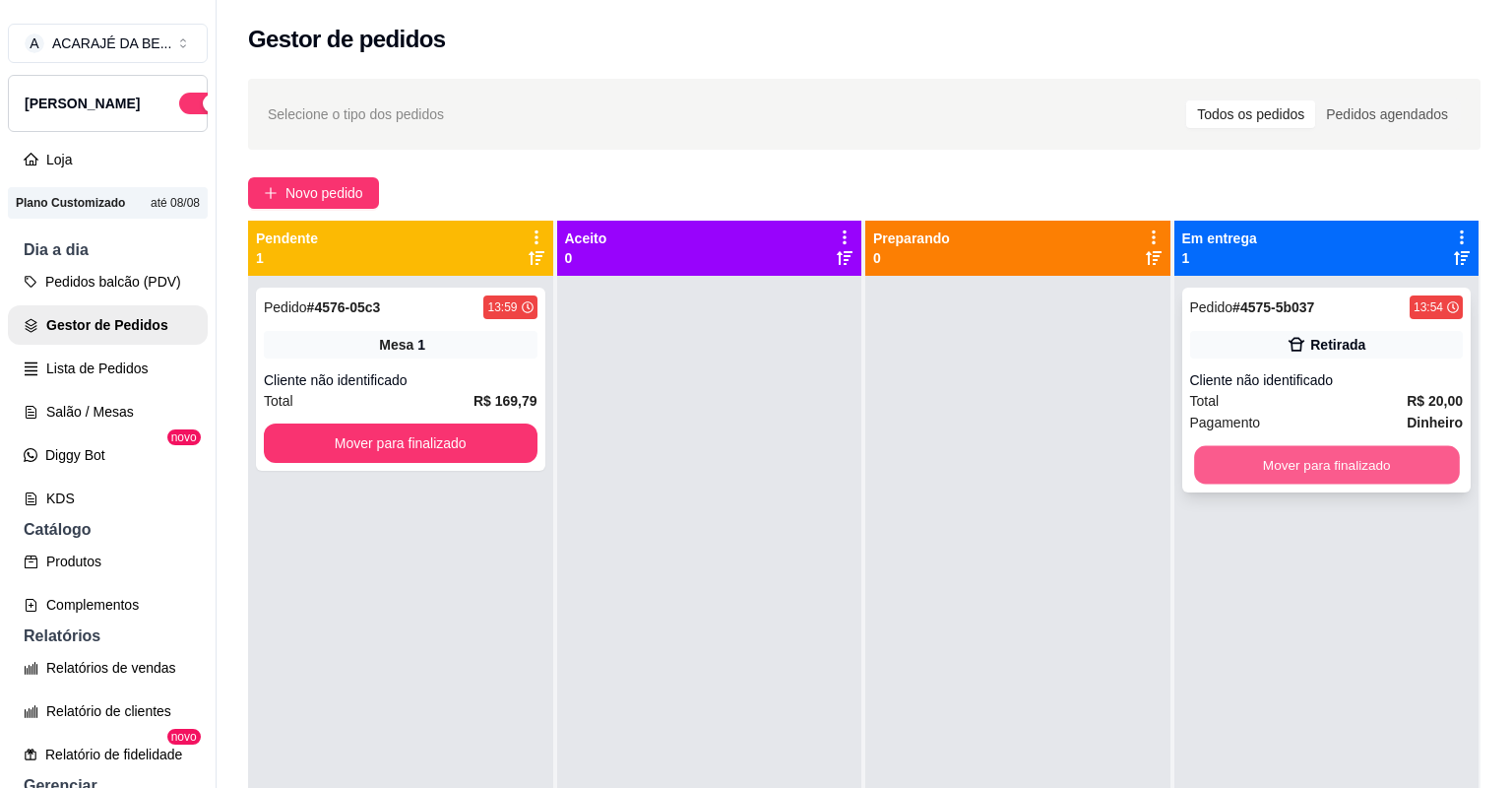 click on "Mover para finalizado" at bounding box center (1326, 465) 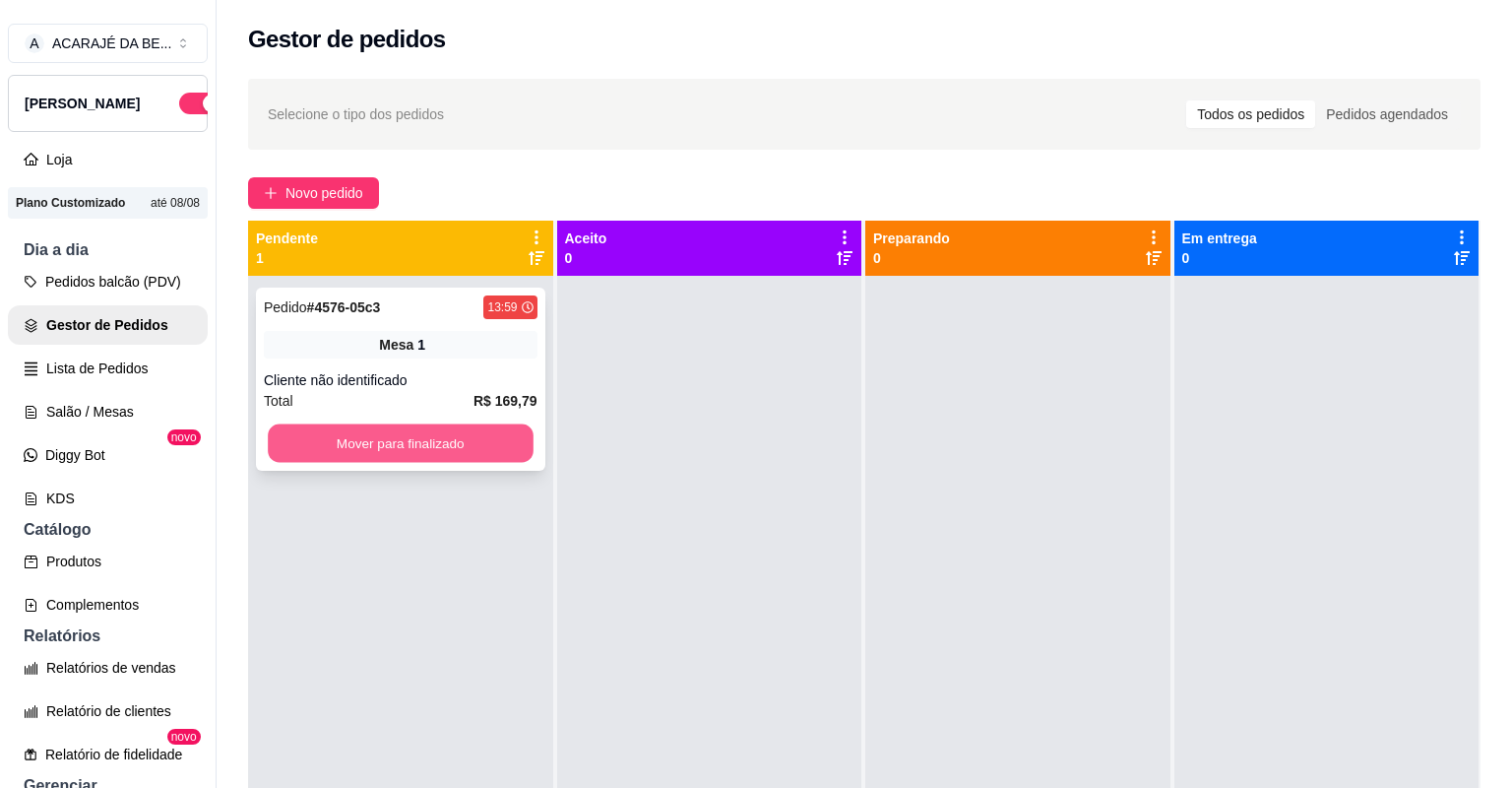 click on "Mover para finalizado" at bounding box center (400, 443) 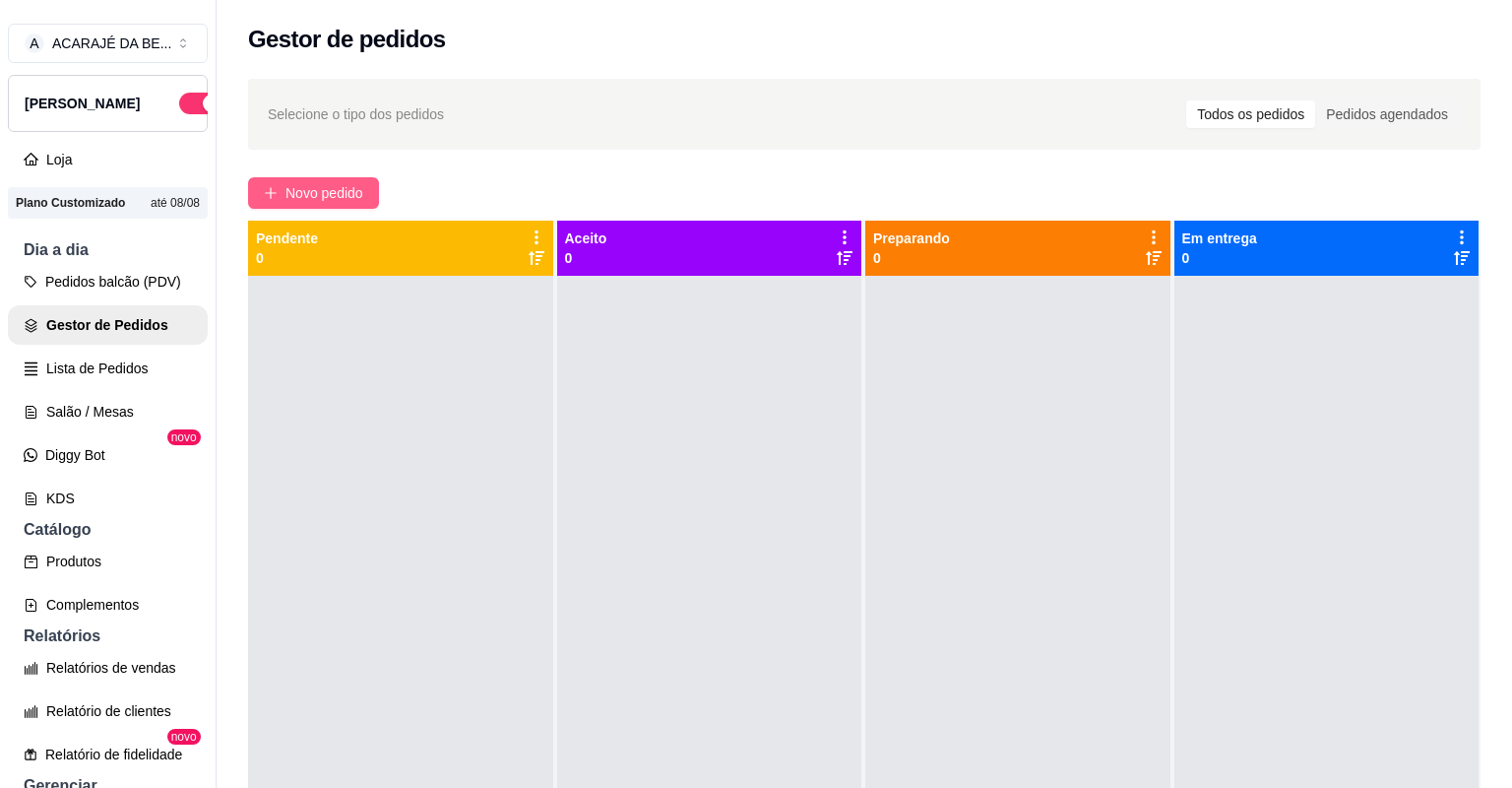 click on "Novo pedido" at bounding box center (324, 193) 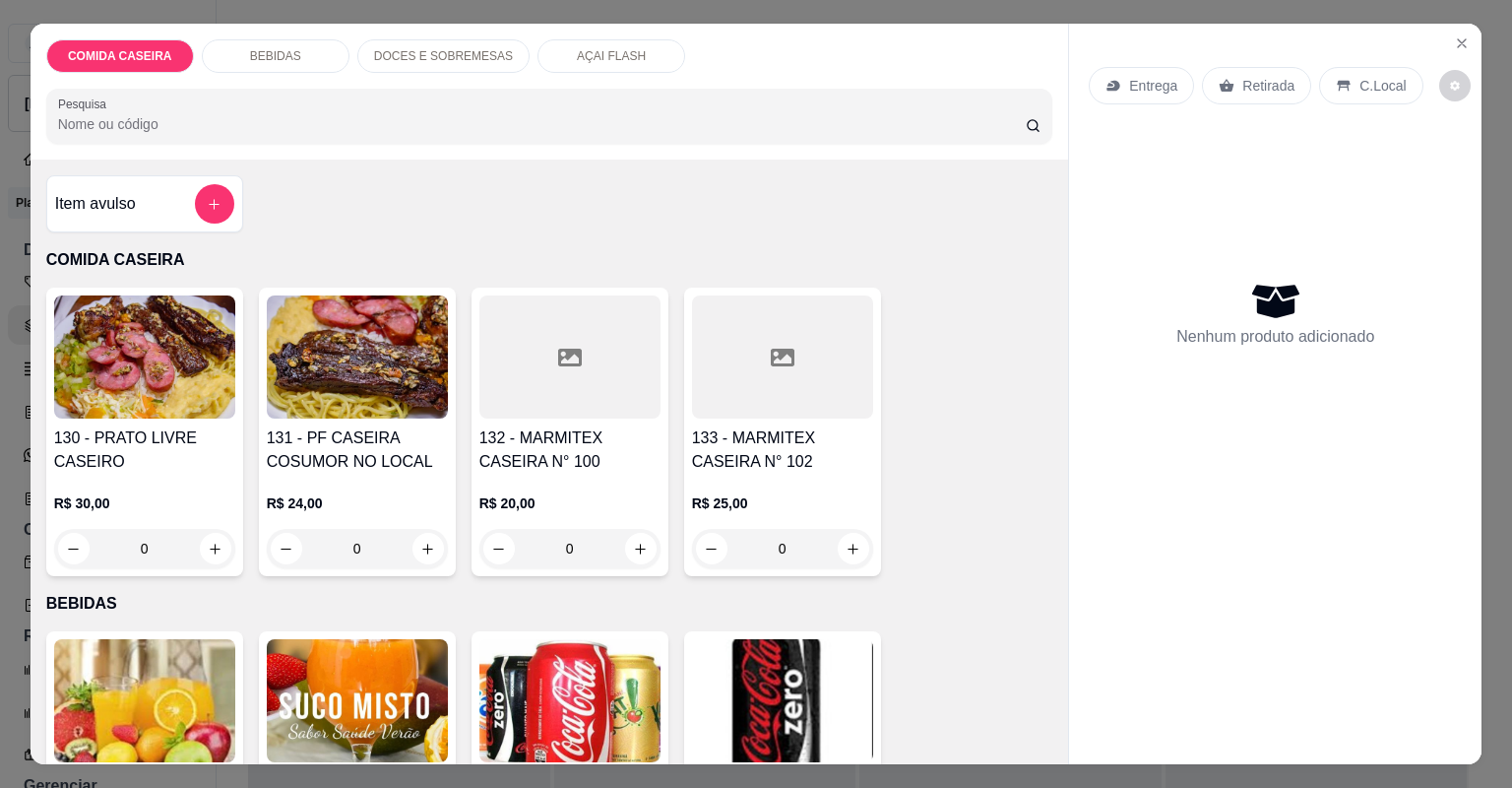 click on "Item avulso" at bounding box center (145, 204) 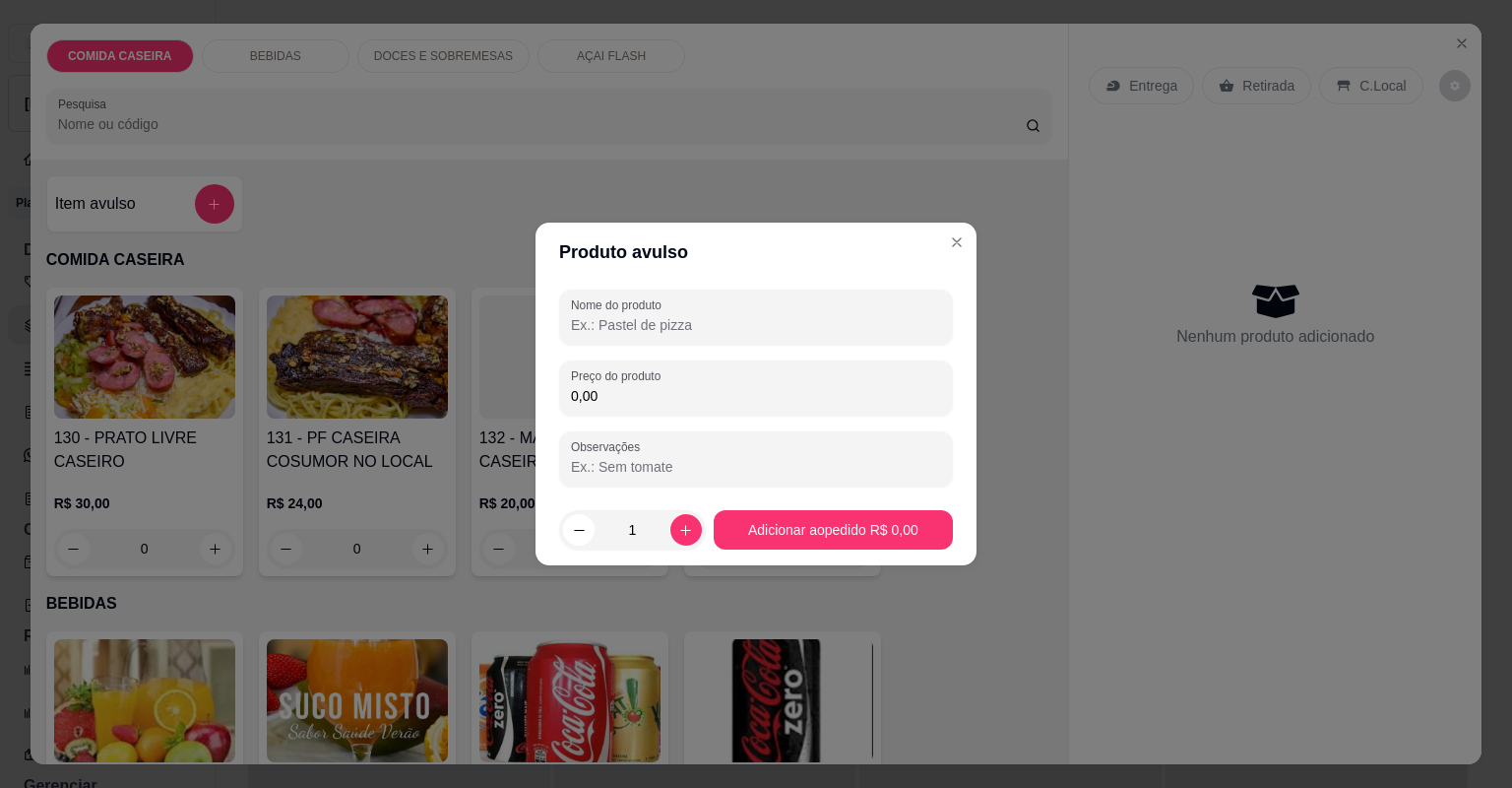 click on "Nome do produto" at bounding box center [756, 325] 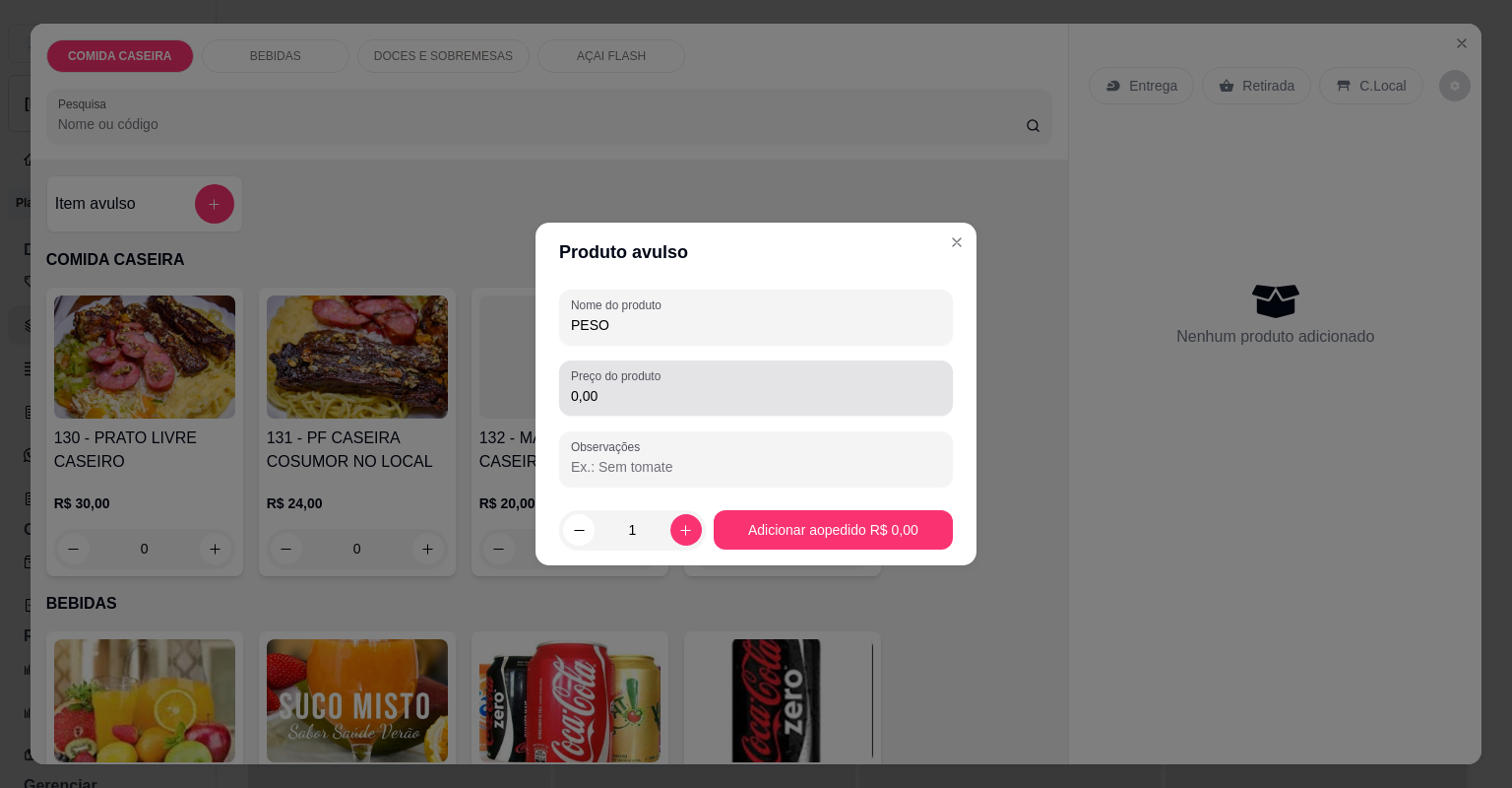 type on "PESO" 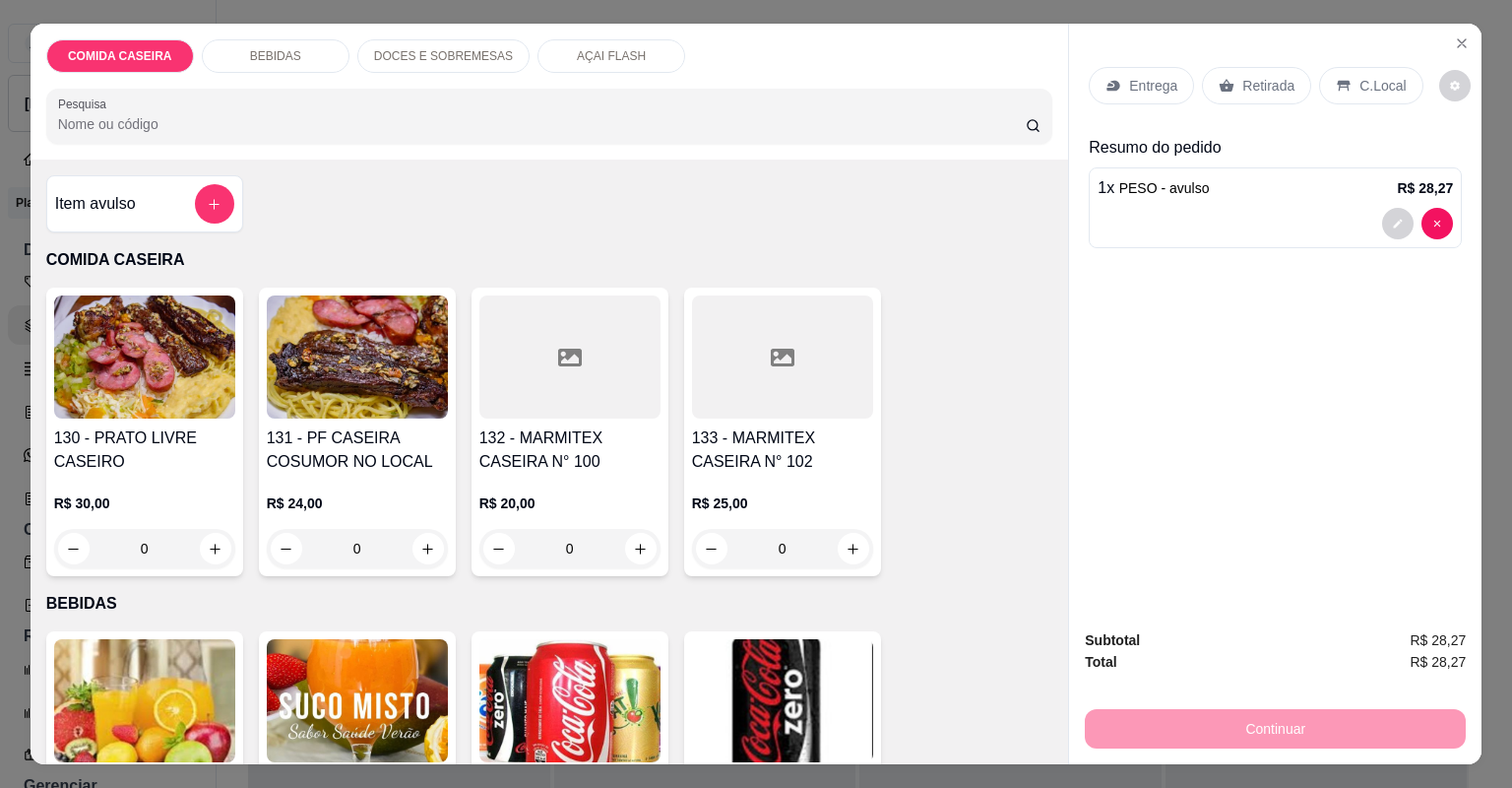 drag, startPoint x: 1265, startPoint y: 83, endPoint x: 1249, endPoint y: 285, distance: 202.63267 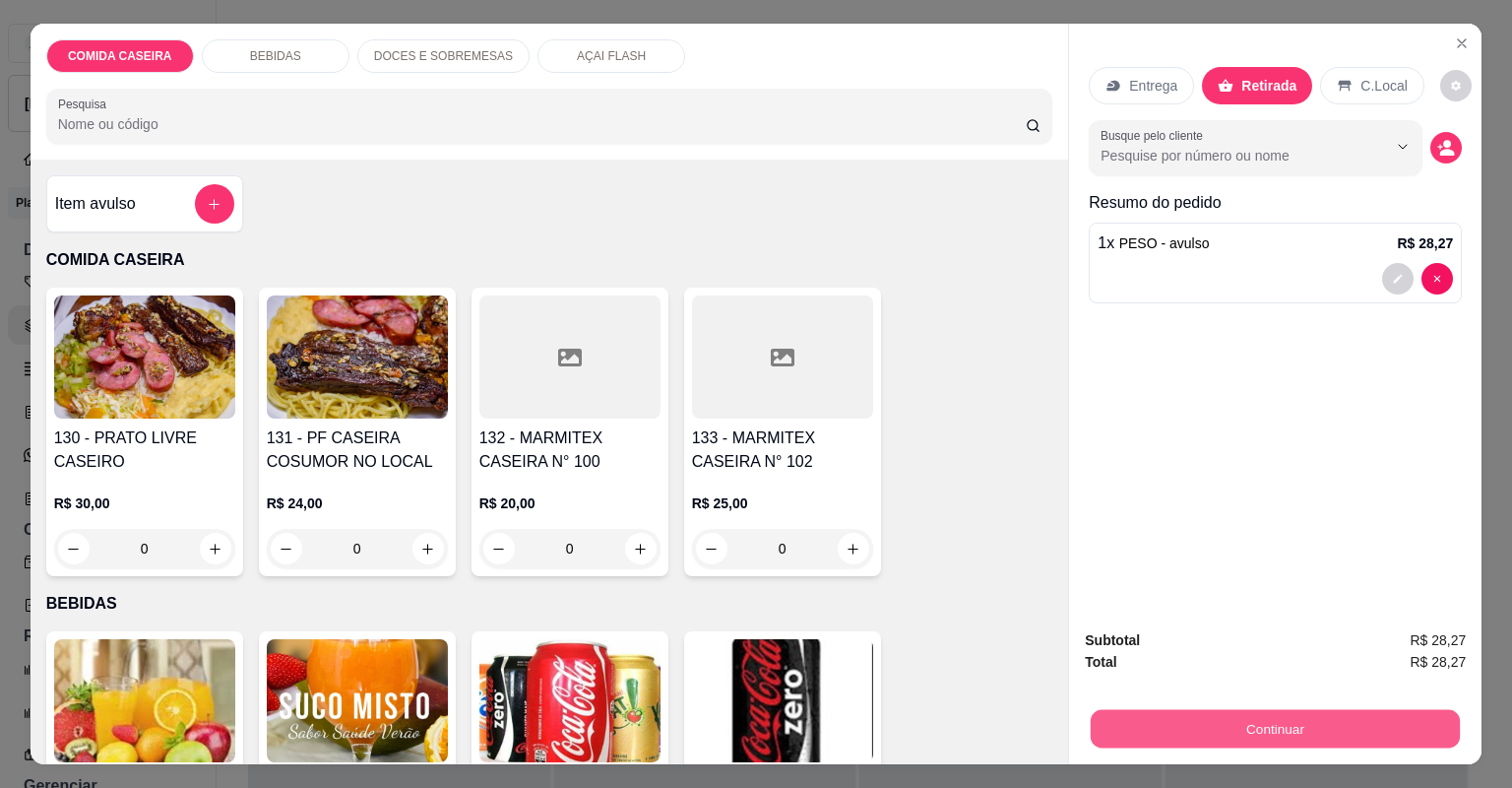 click on "Continuar" at bounding box center [1275, 729] 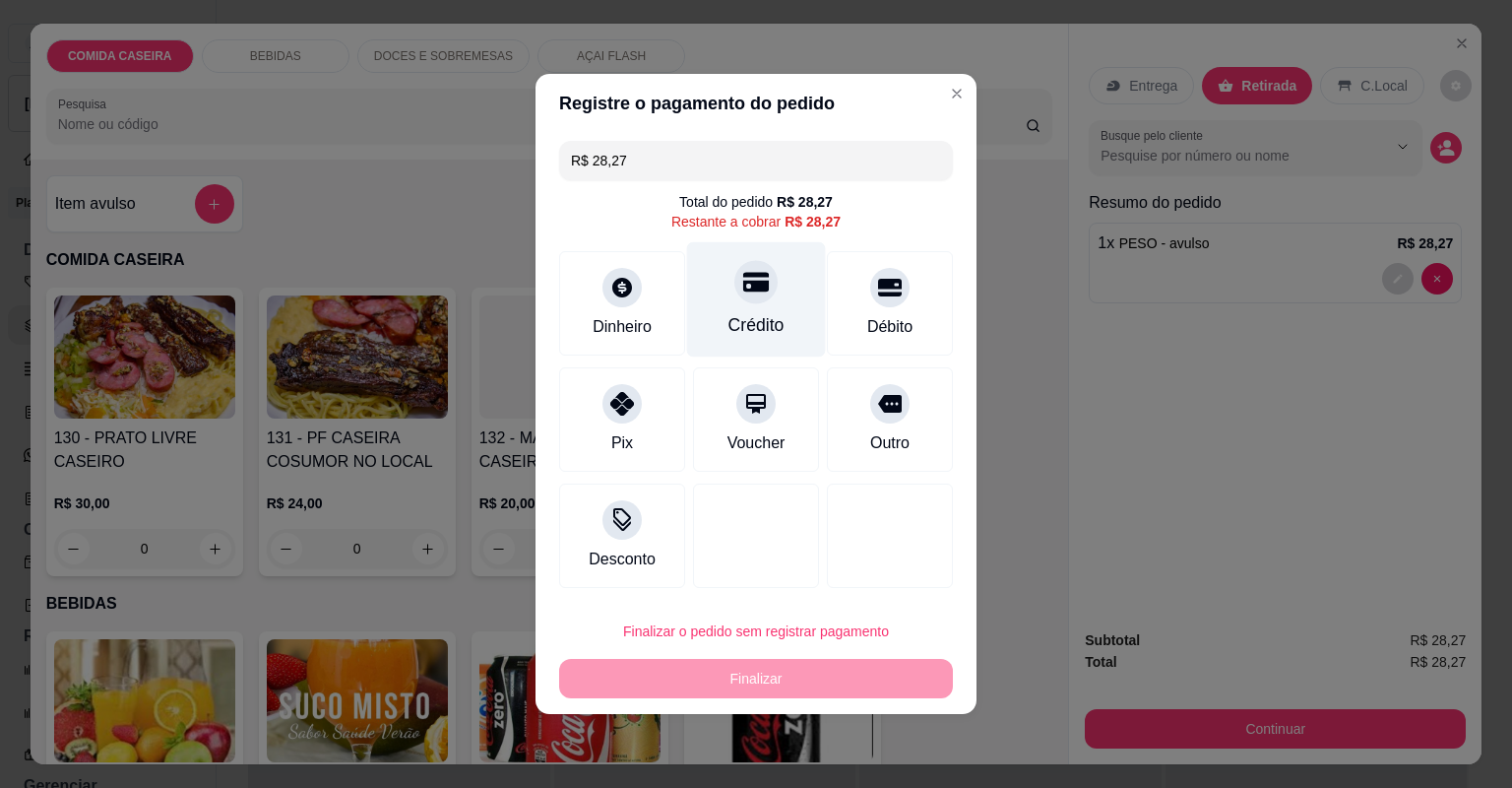 click on "Crédito" at bounding box center [756, 325] 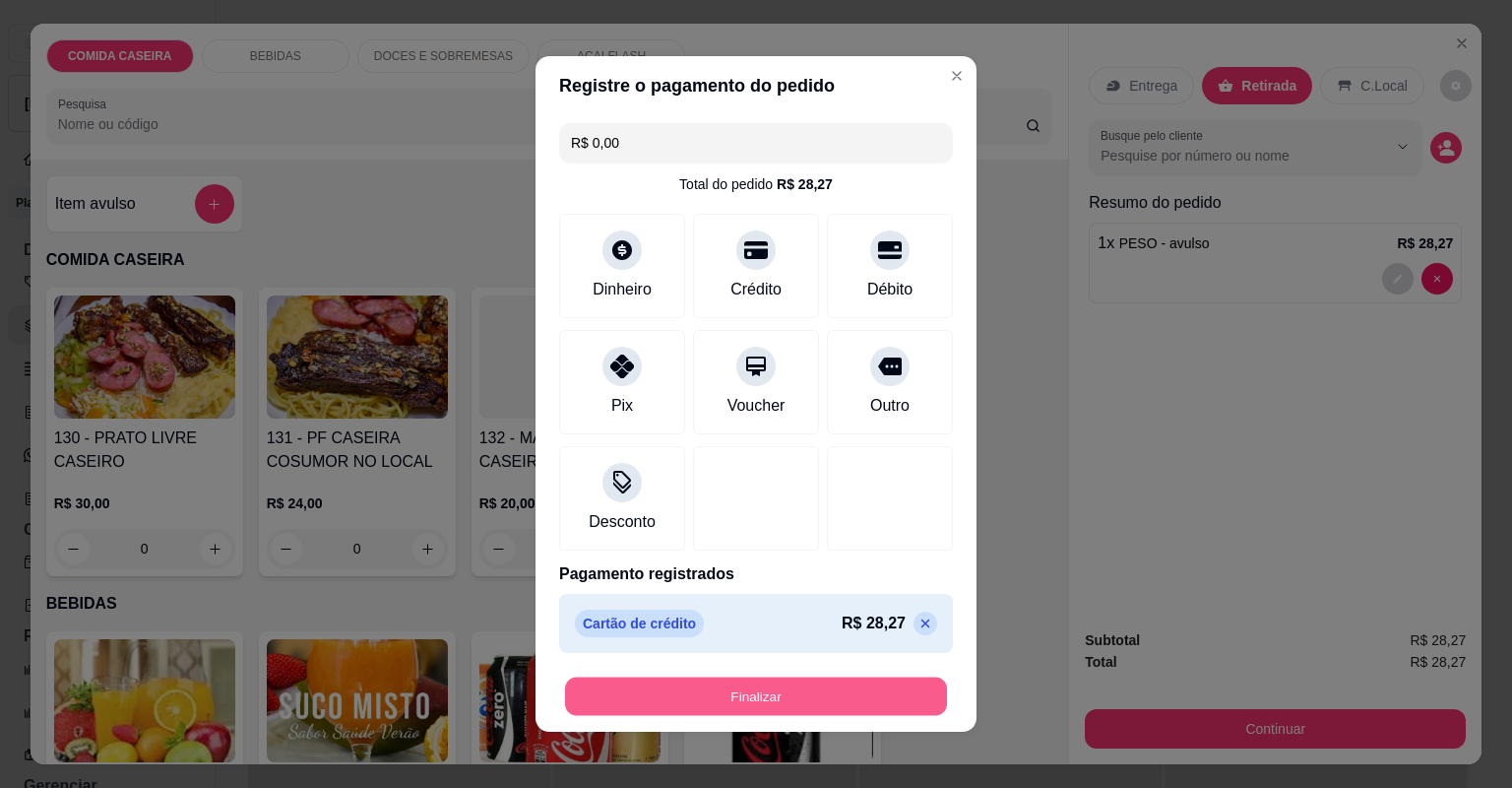 click on "Finalizar" at bounding box center [756, 696] 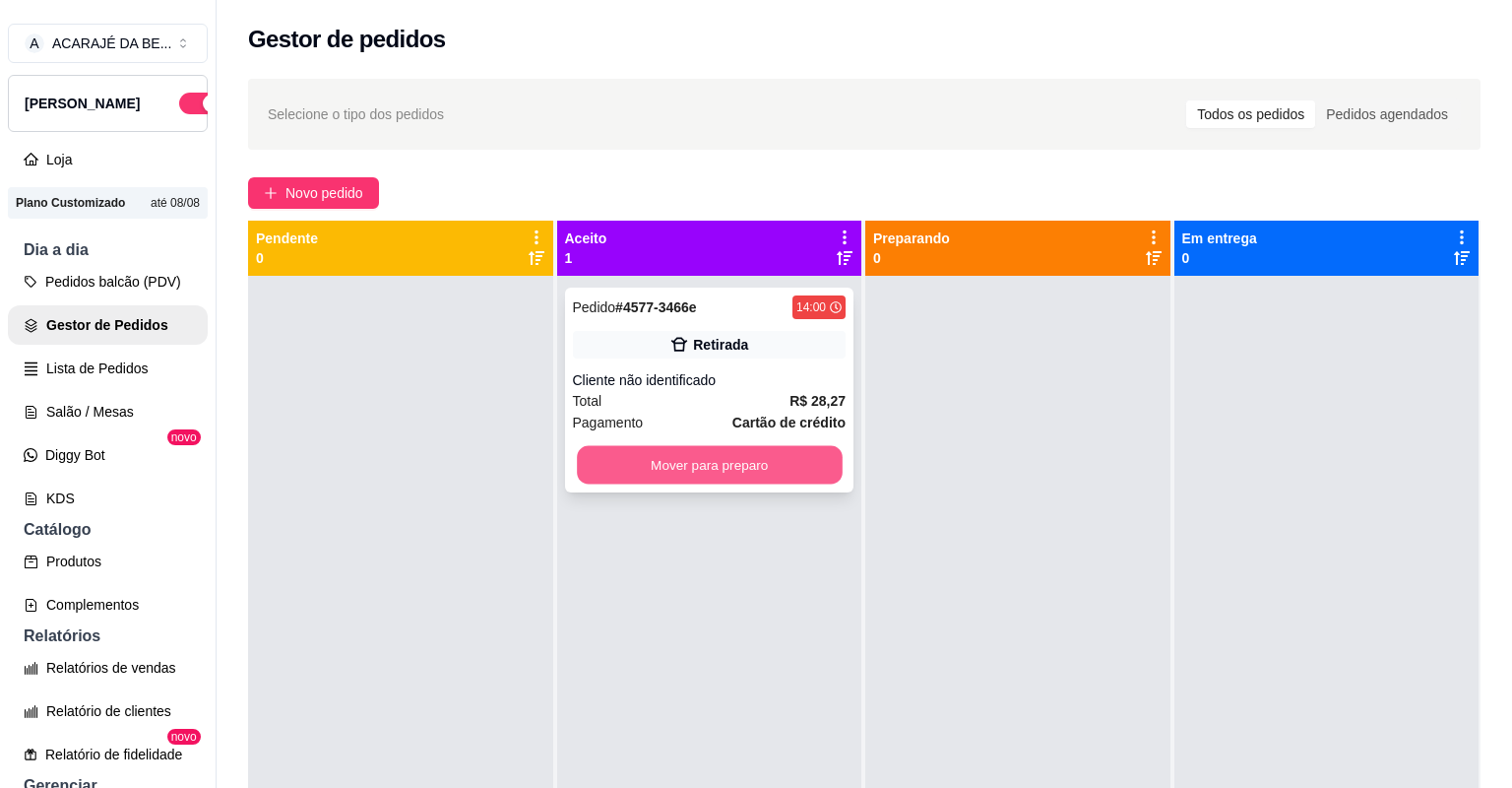 click on "Mover para preparo" at bounding box center (709, 465) 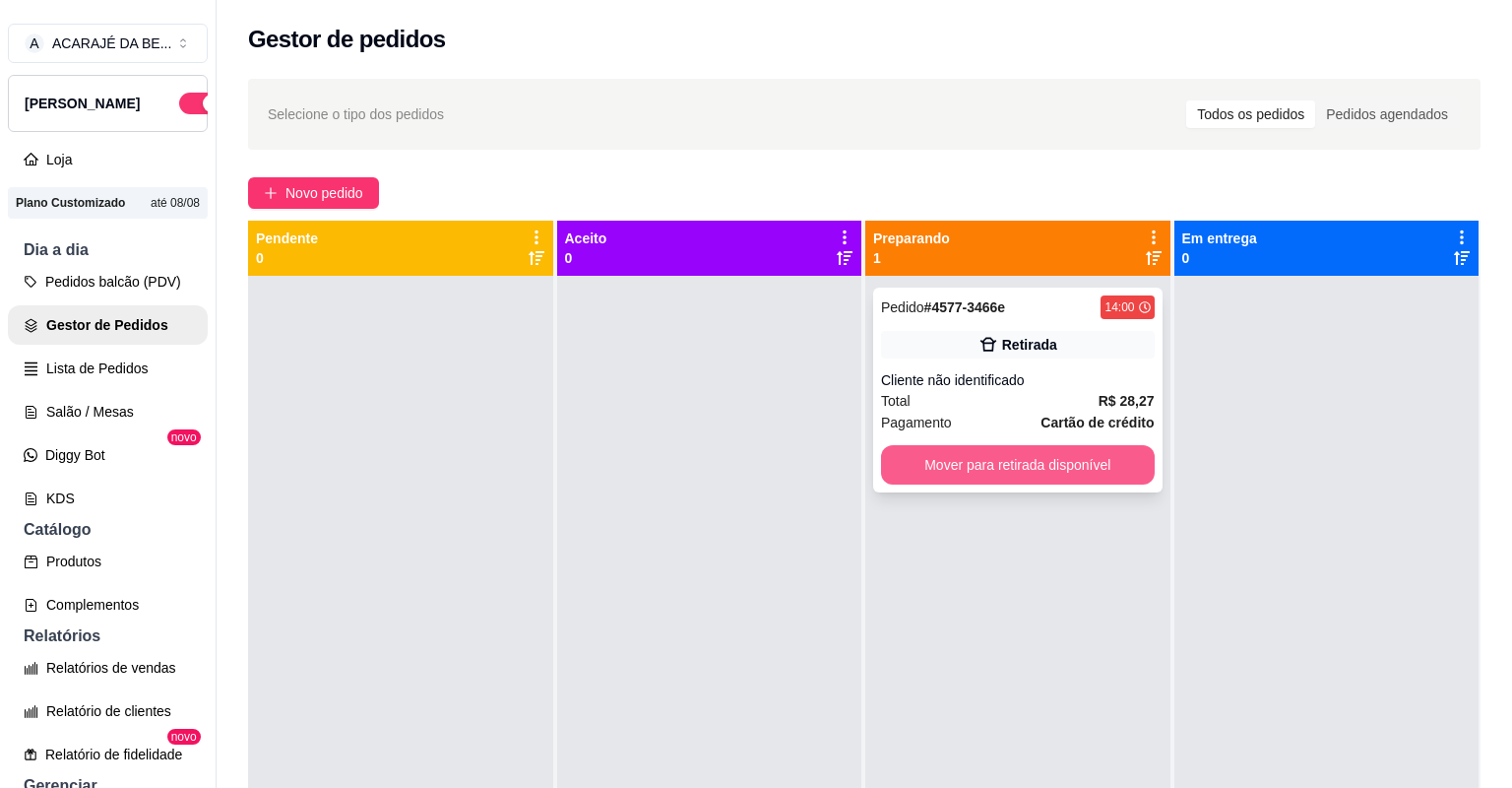 click on "Mover para retirada disponível" at bounding box center [1018, 465] 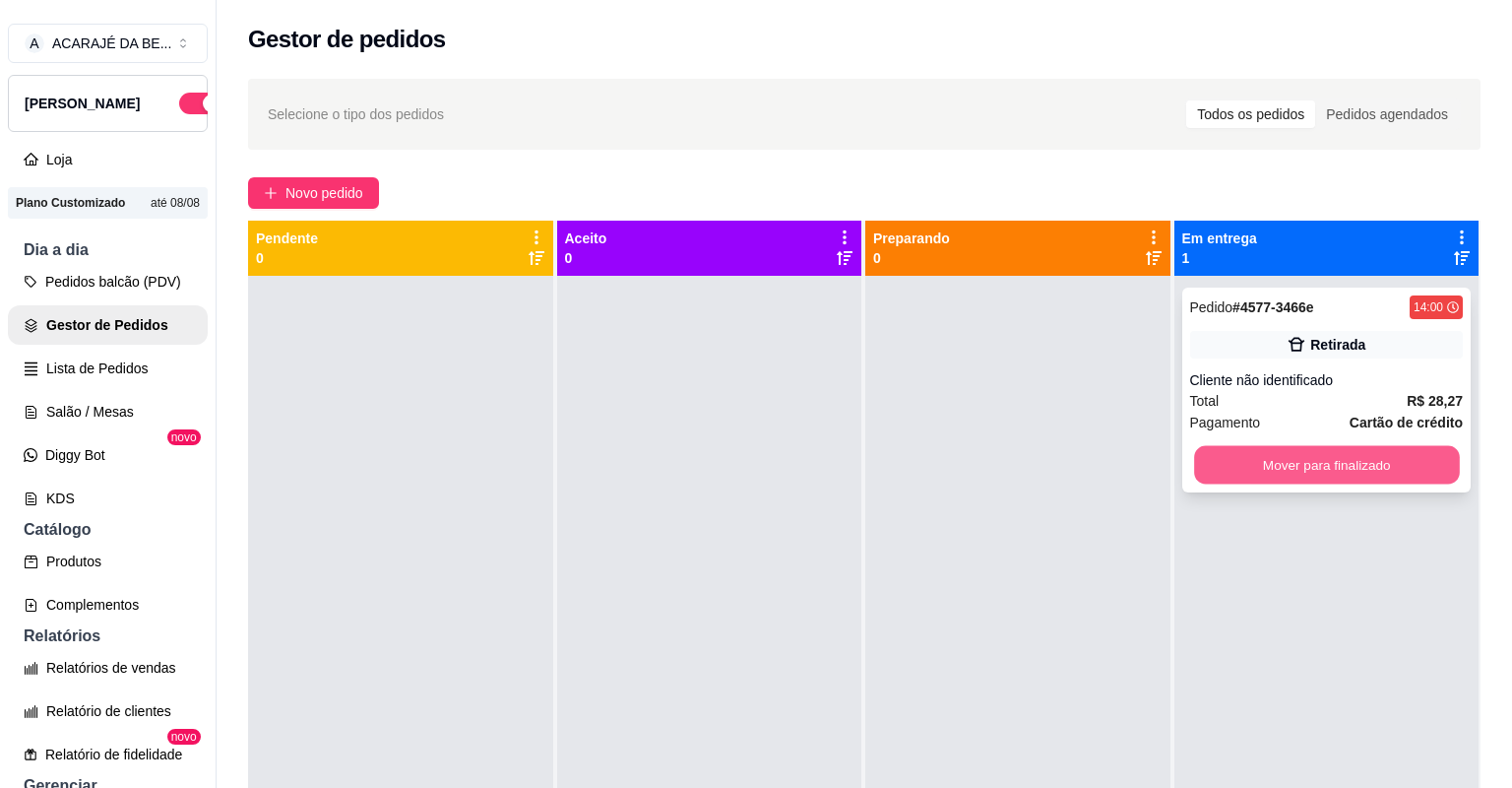 click on "Mover para finalizado" at bounding box center (1326, 465) 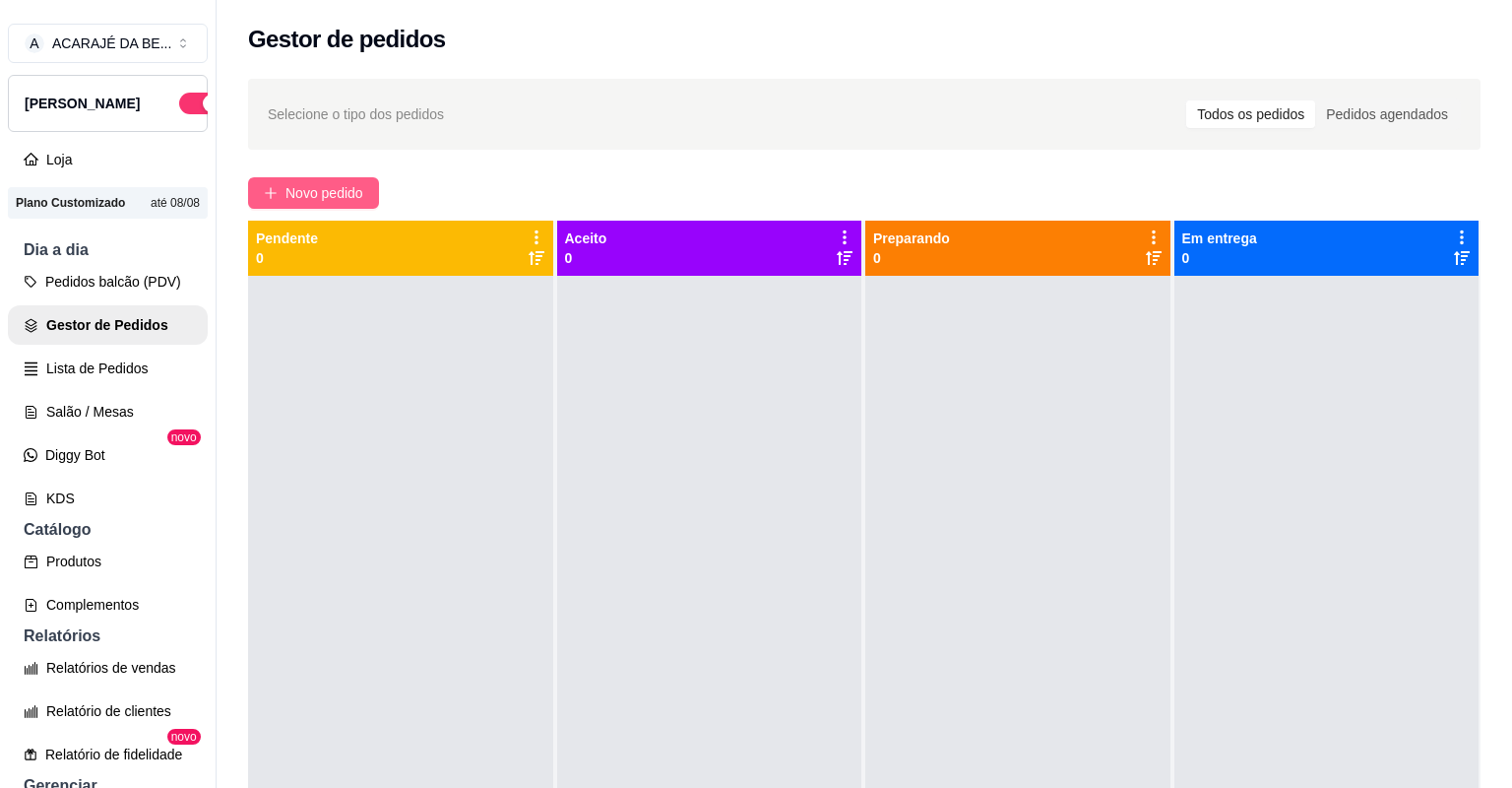 click on "Novo pedido" at bounding box center [324, 193] 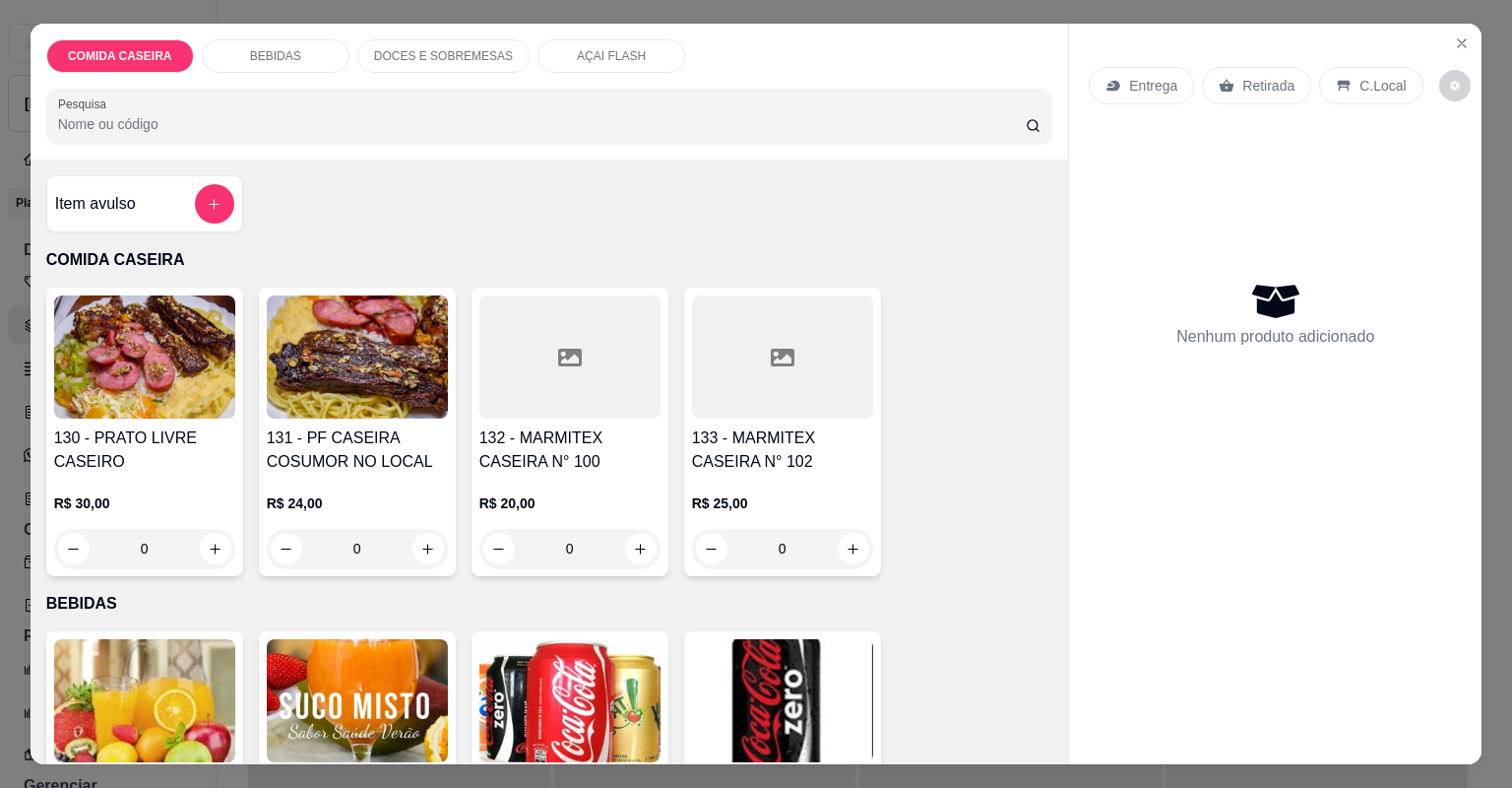 click at bounding box center [570, 357] 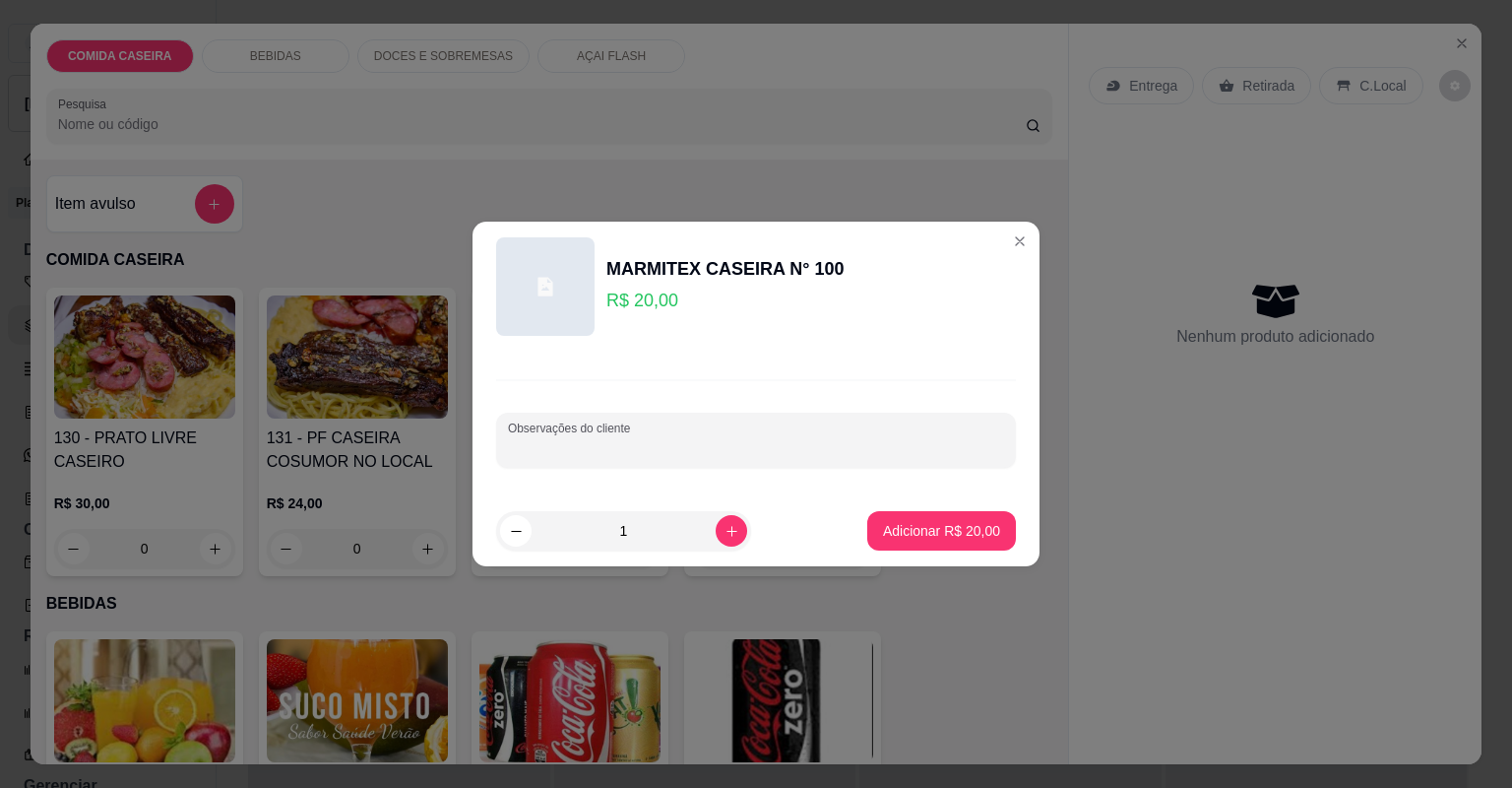 click on "Observações do cliente" at bounding box center (756, 448) 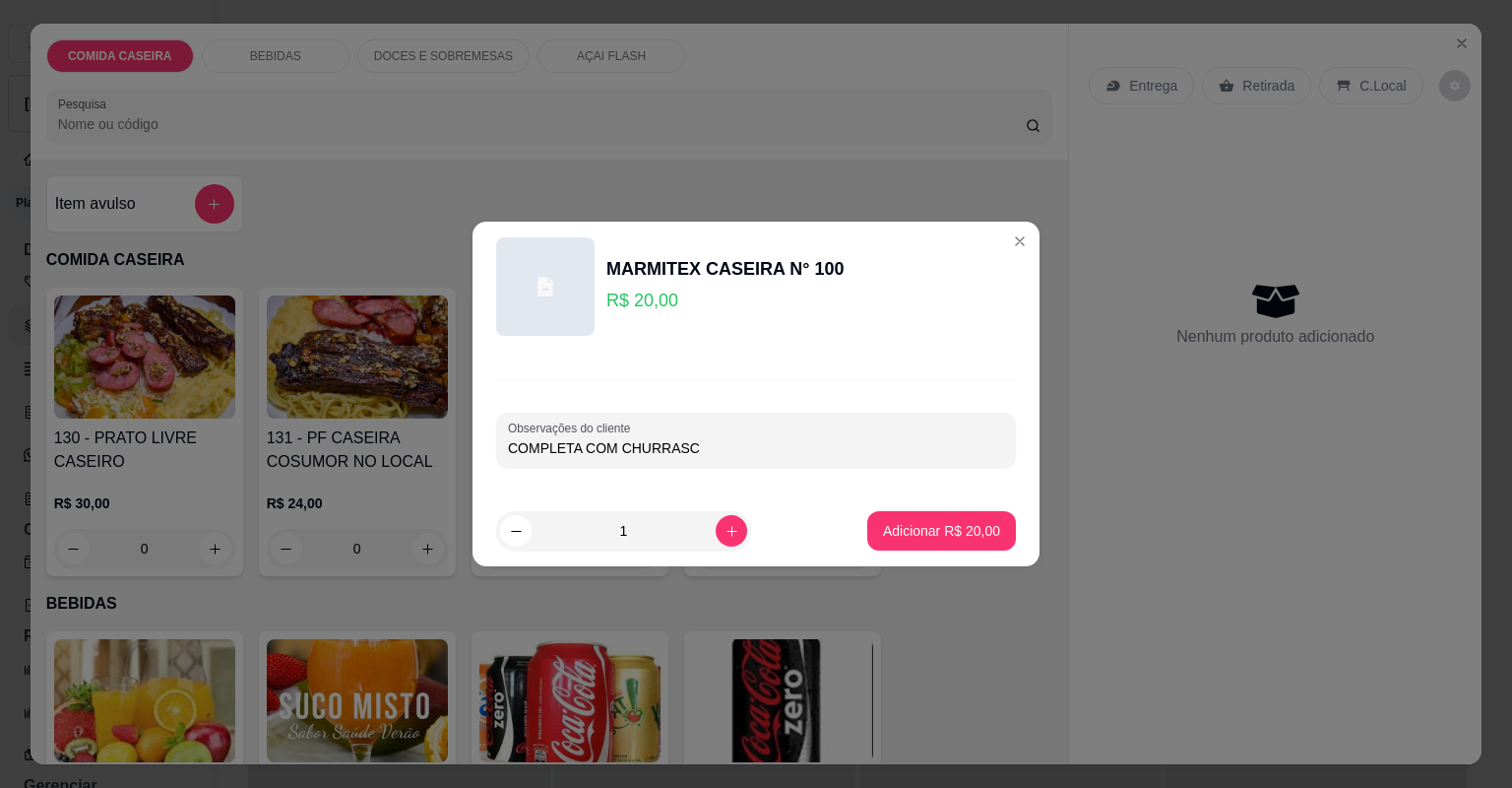 type on "COMPLETA COM CHURRASCO" 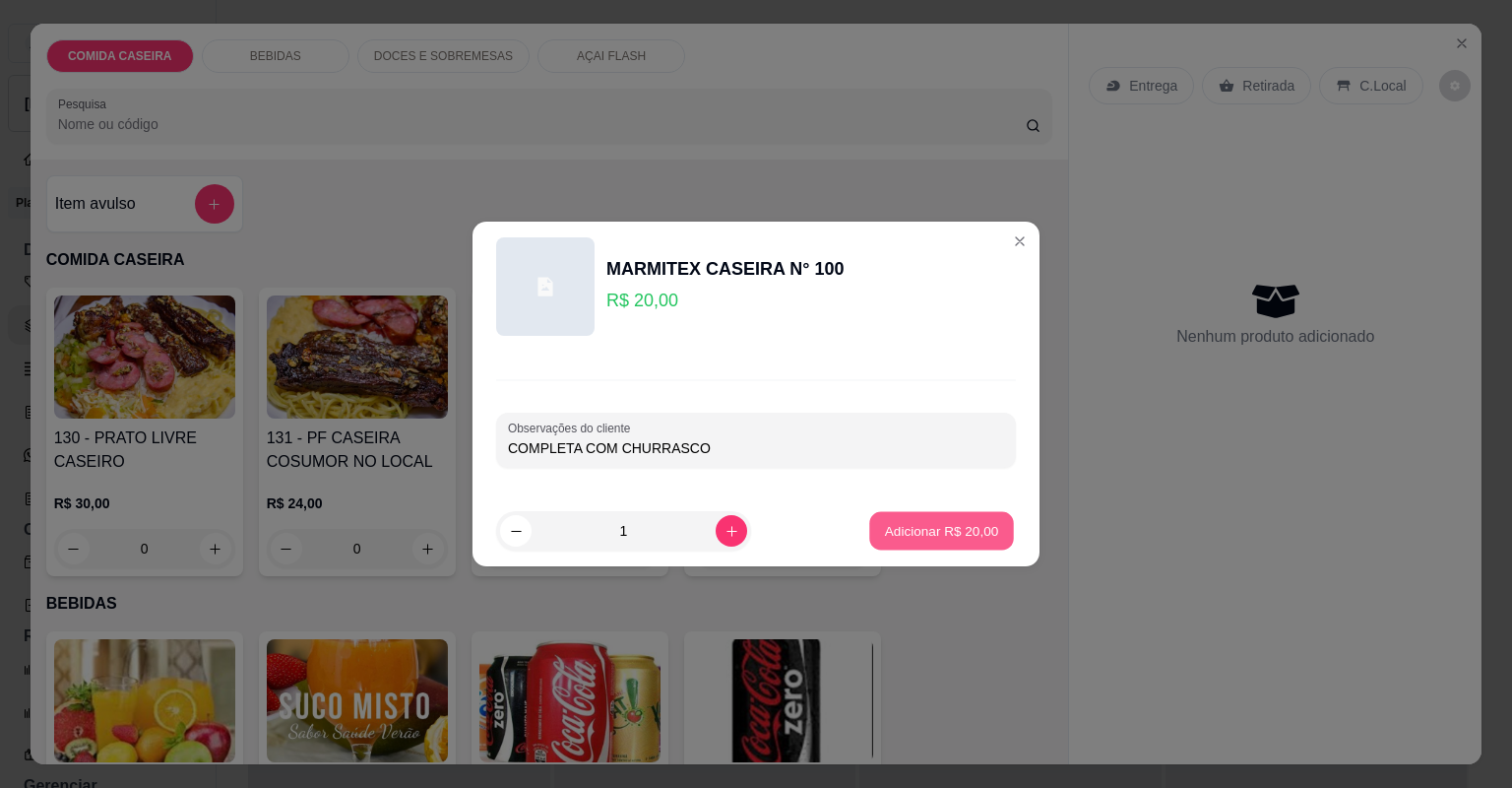 click on "Adicionar   R$ 20,00" at bounding box center [942, 530] 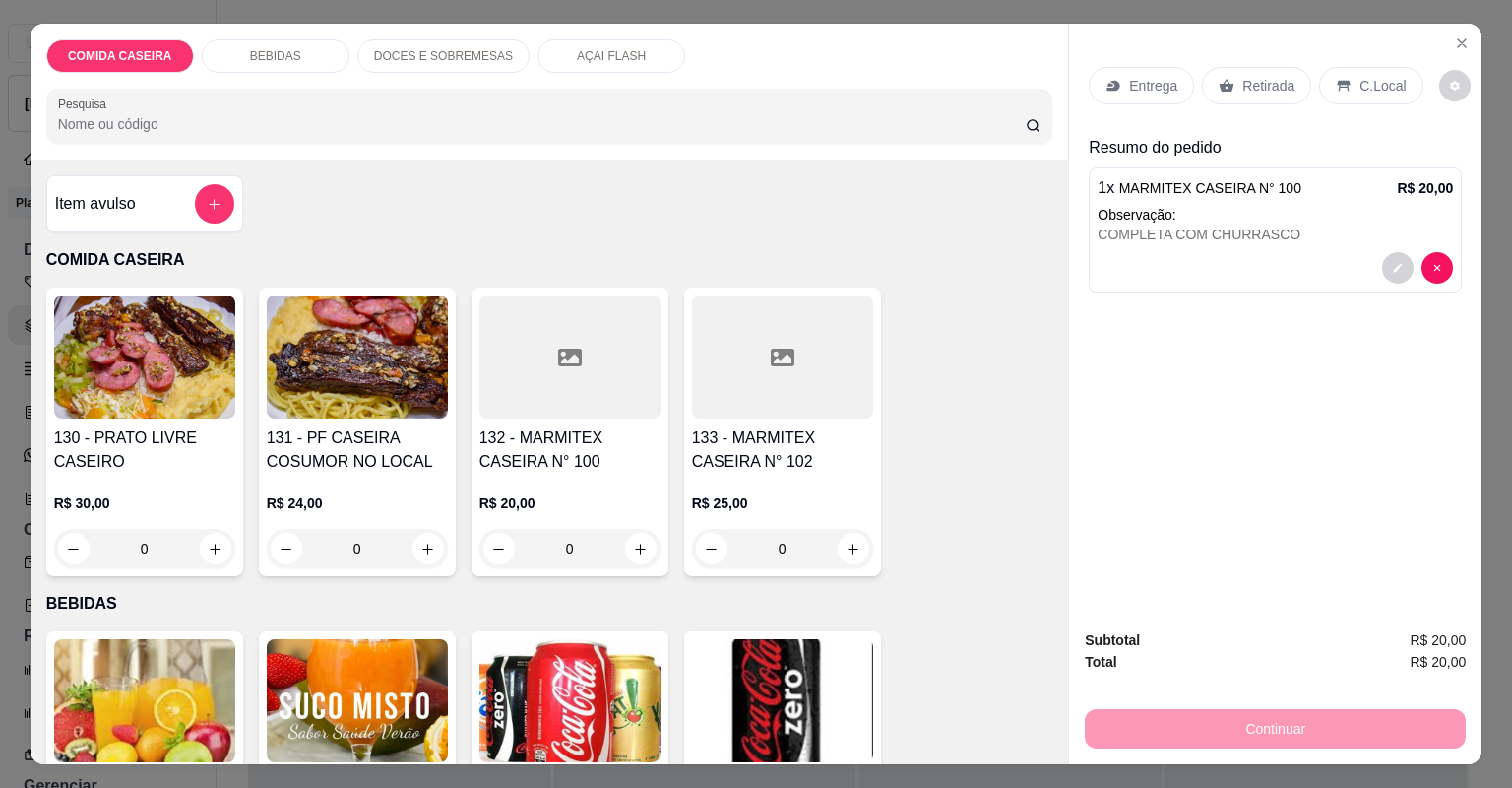 click at bounding box center (570, 357) 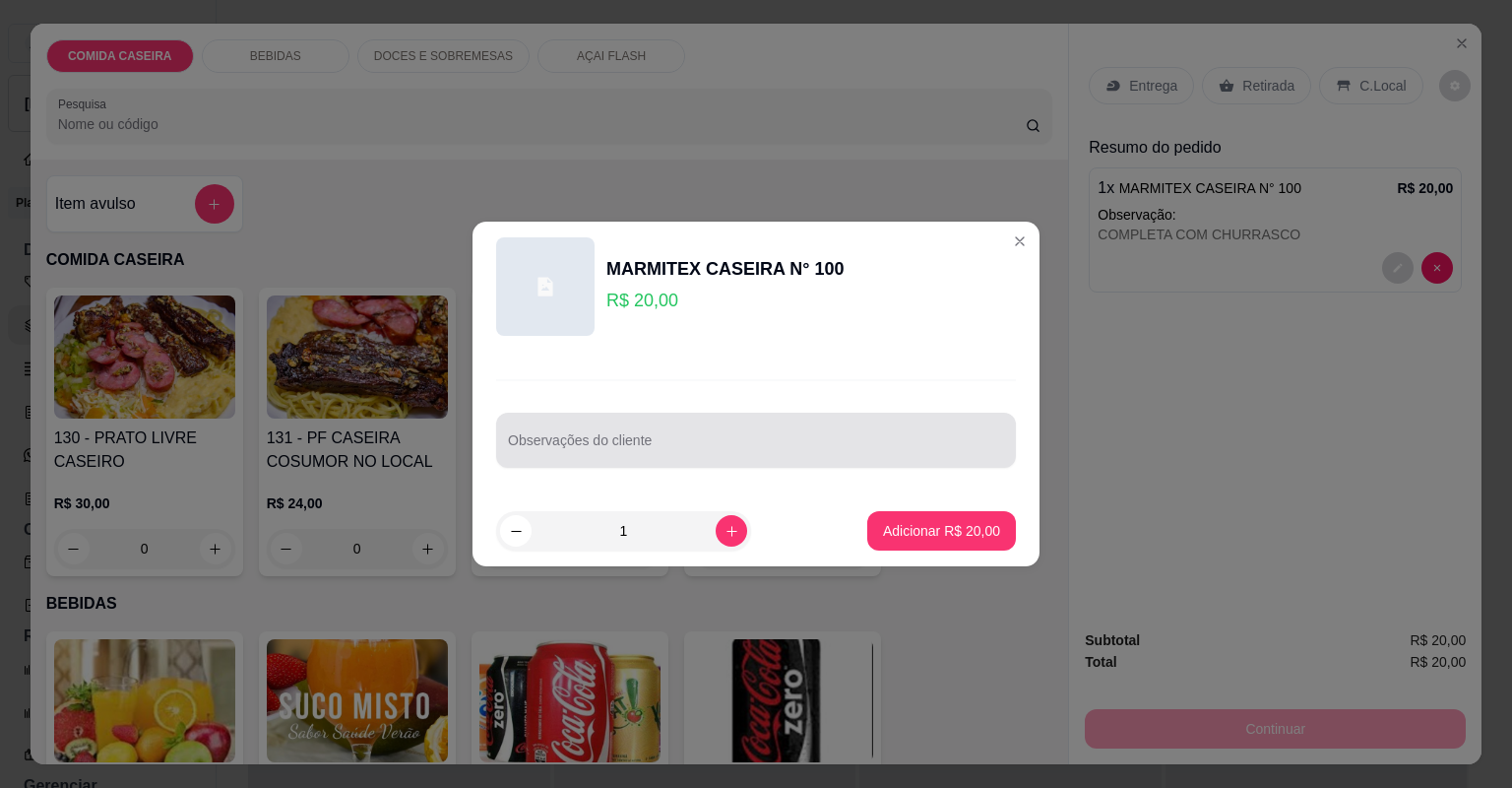 click on "Observações do cliente" at bounding box center (756, 448) 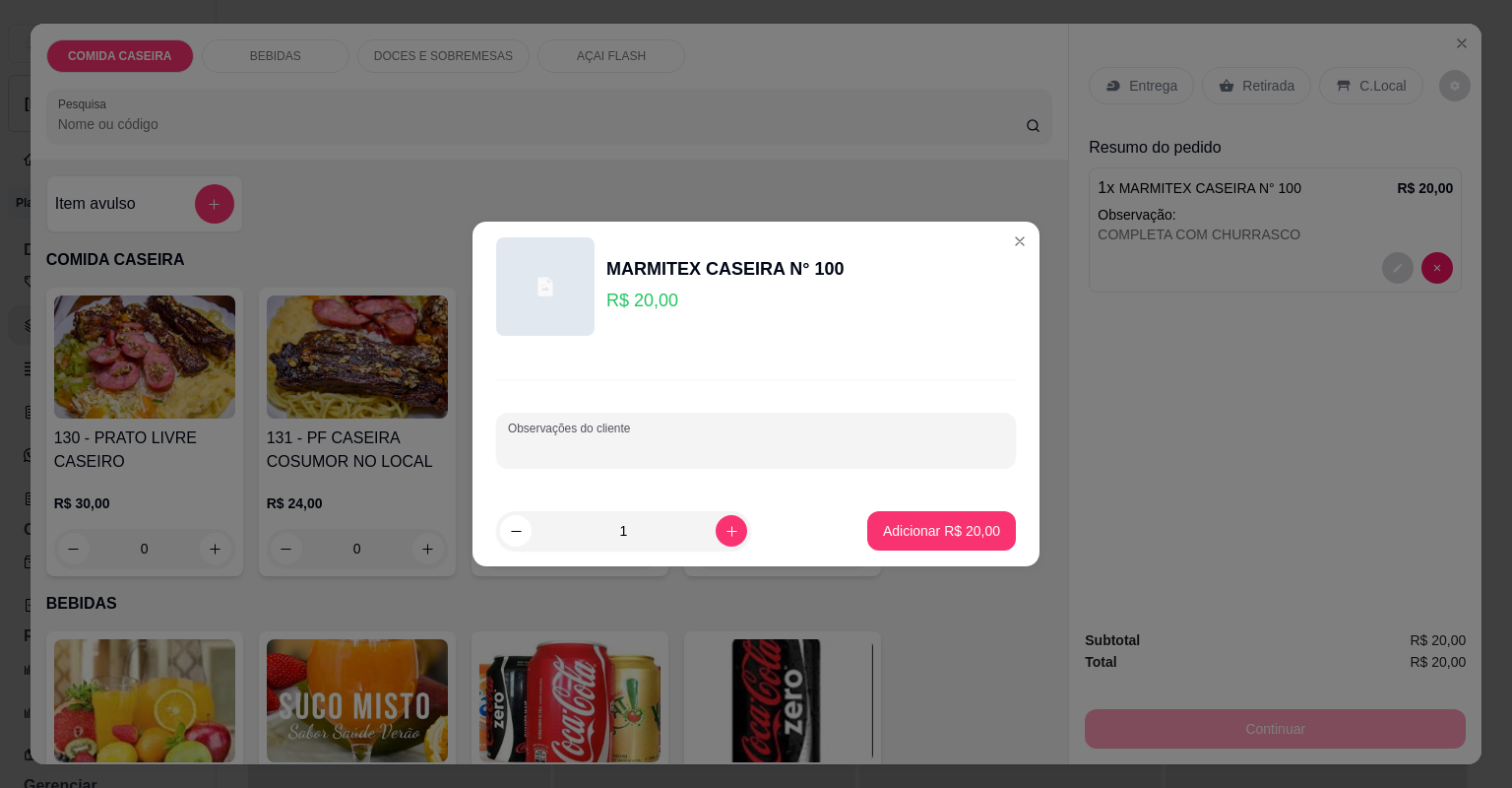 paste on "macarrão purê e rúcul" 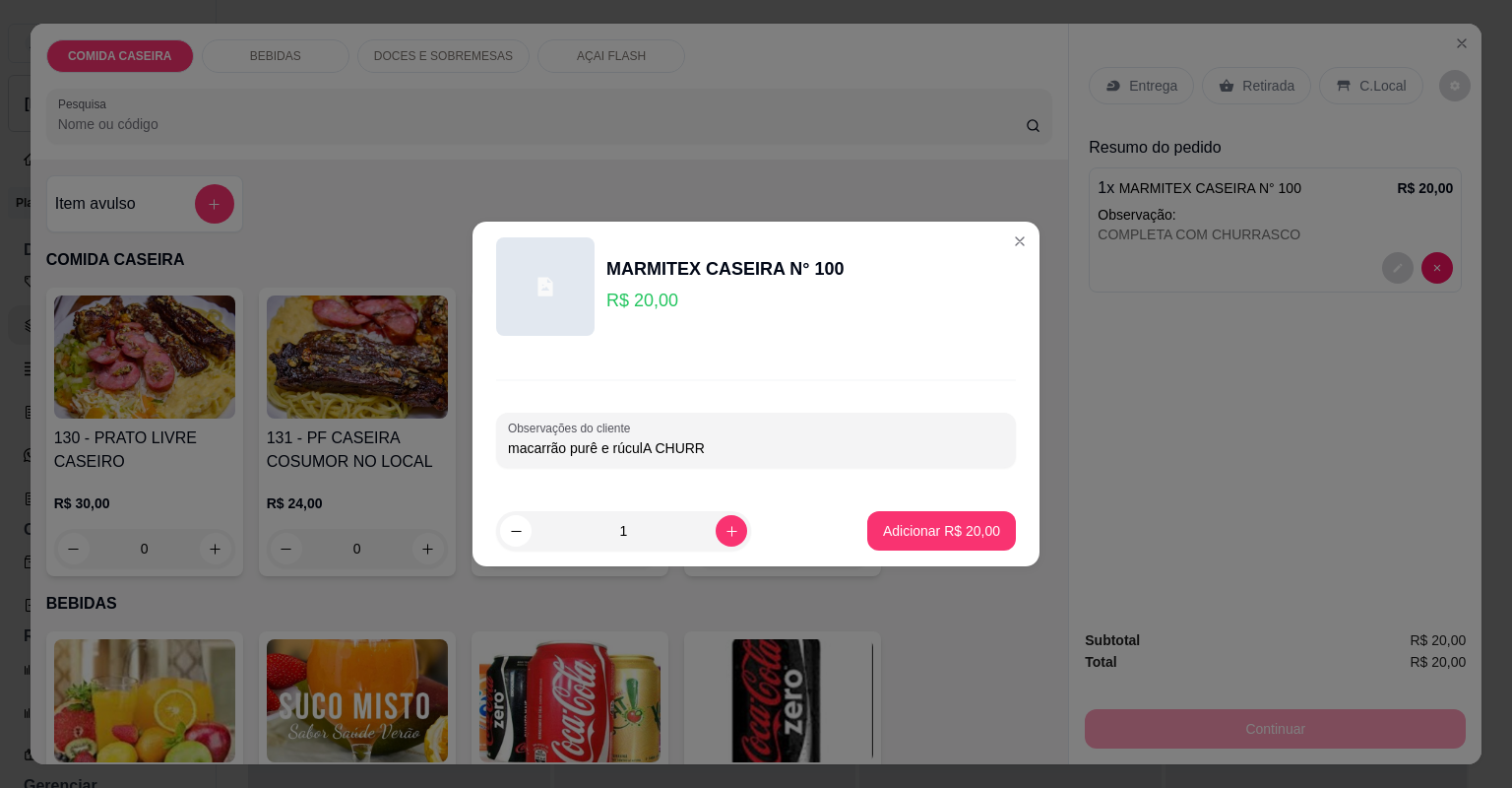 type on "macarrão purê e rúculA CHURRA" 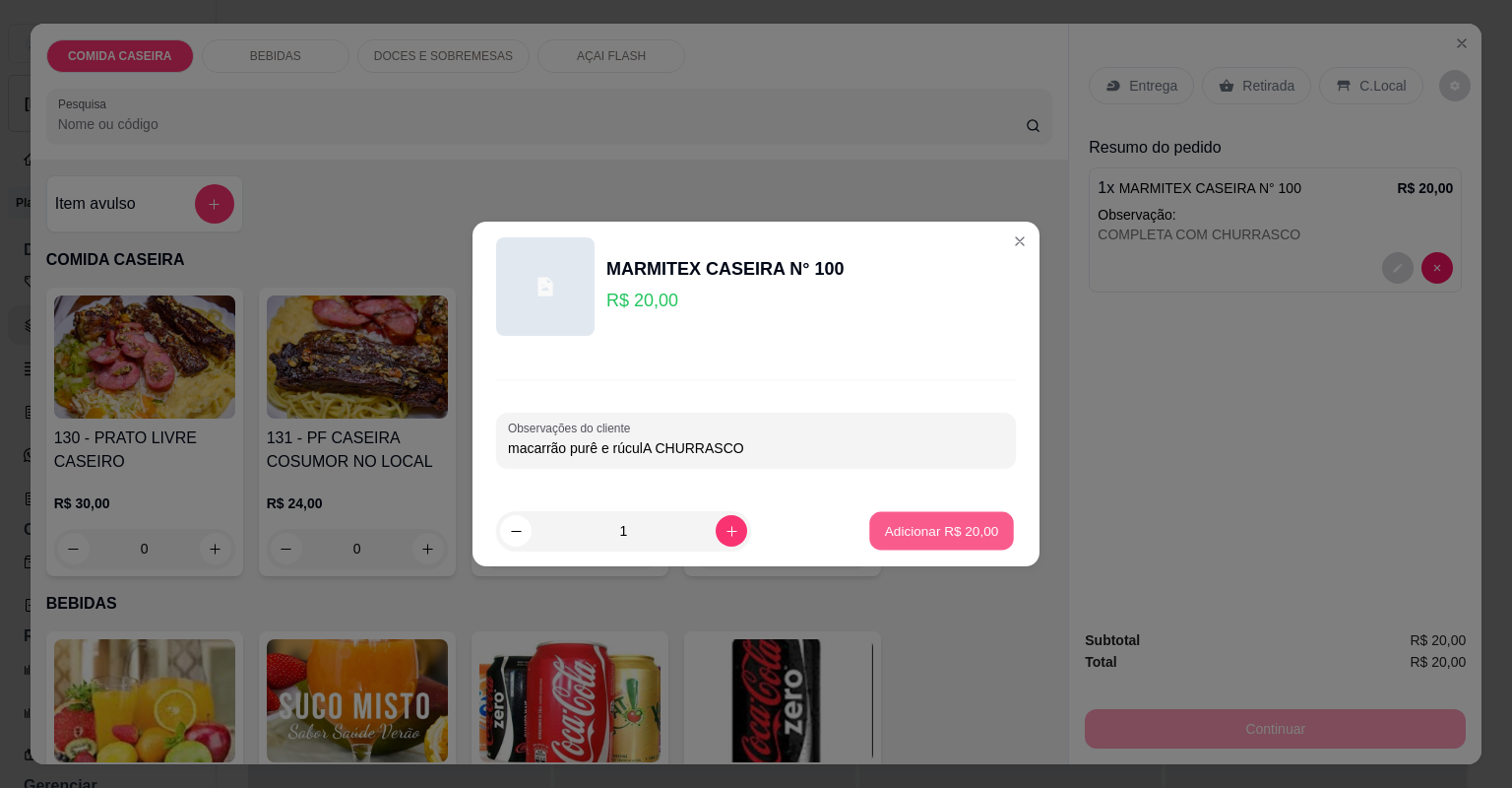 click on "Adicionar   R$ 20,00" at bounding box center [942, 530] 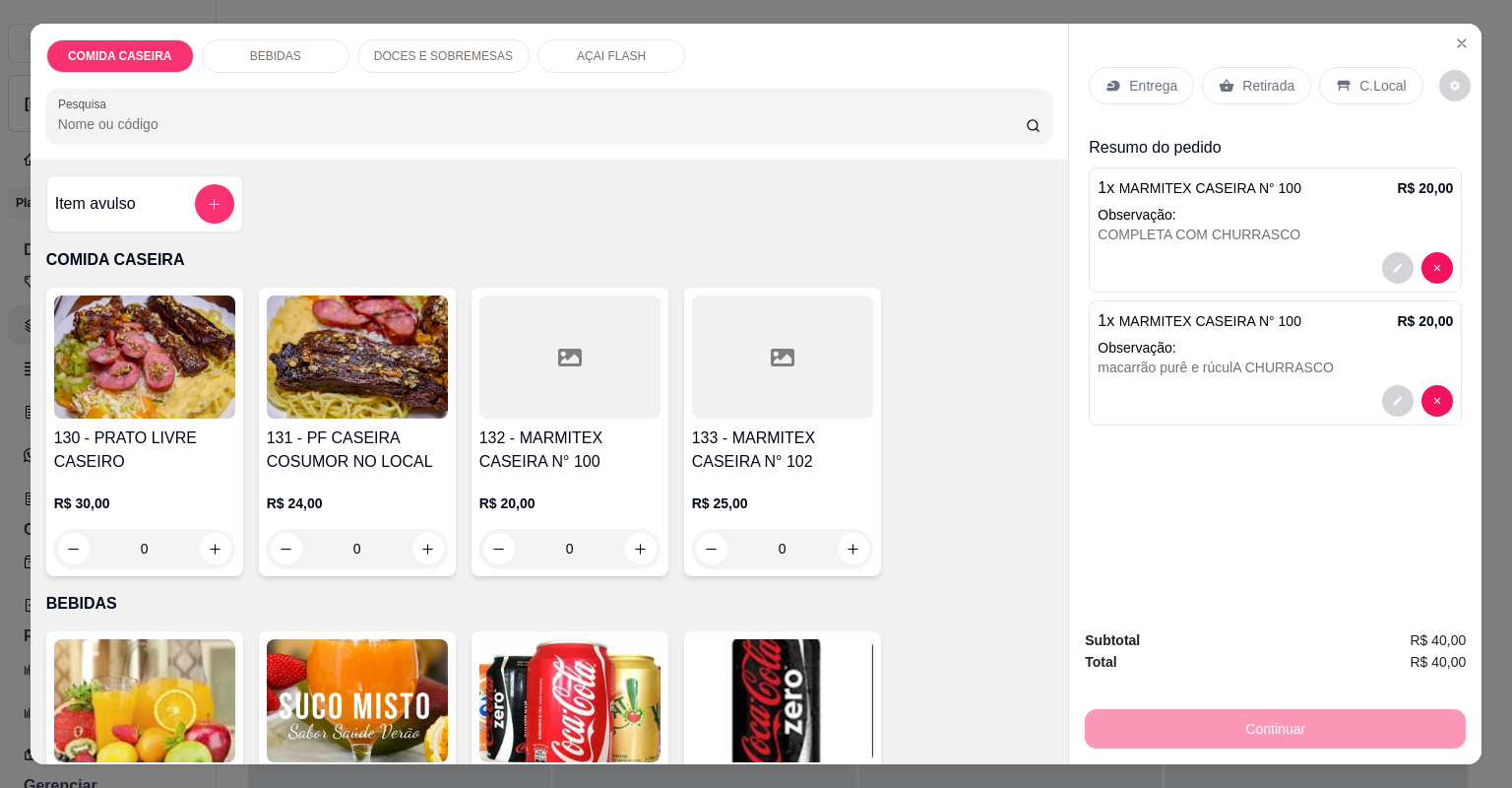 click on "Entrega" at bounding box center [1153, 86] 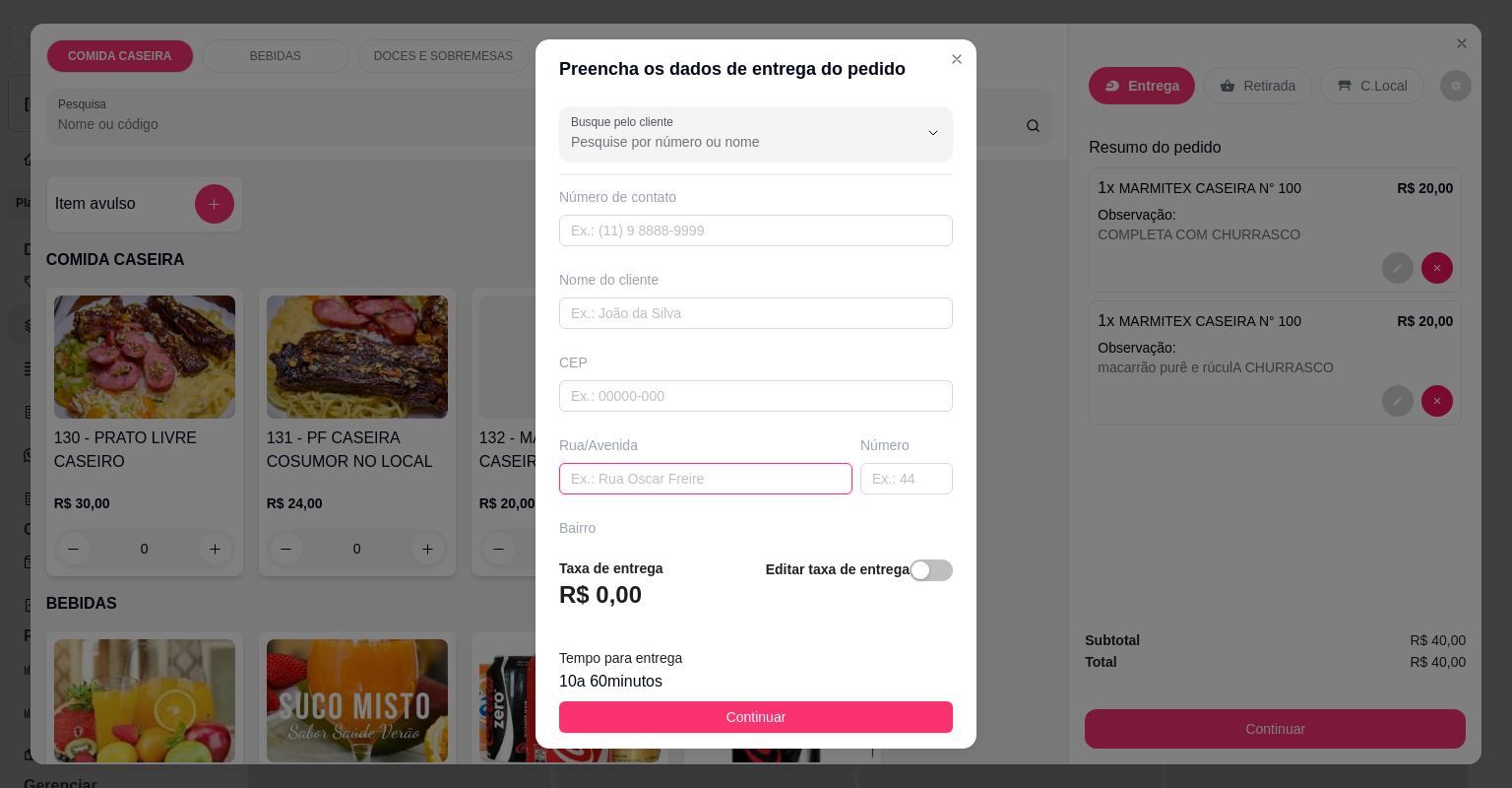 click at bounding box center (706, 479) 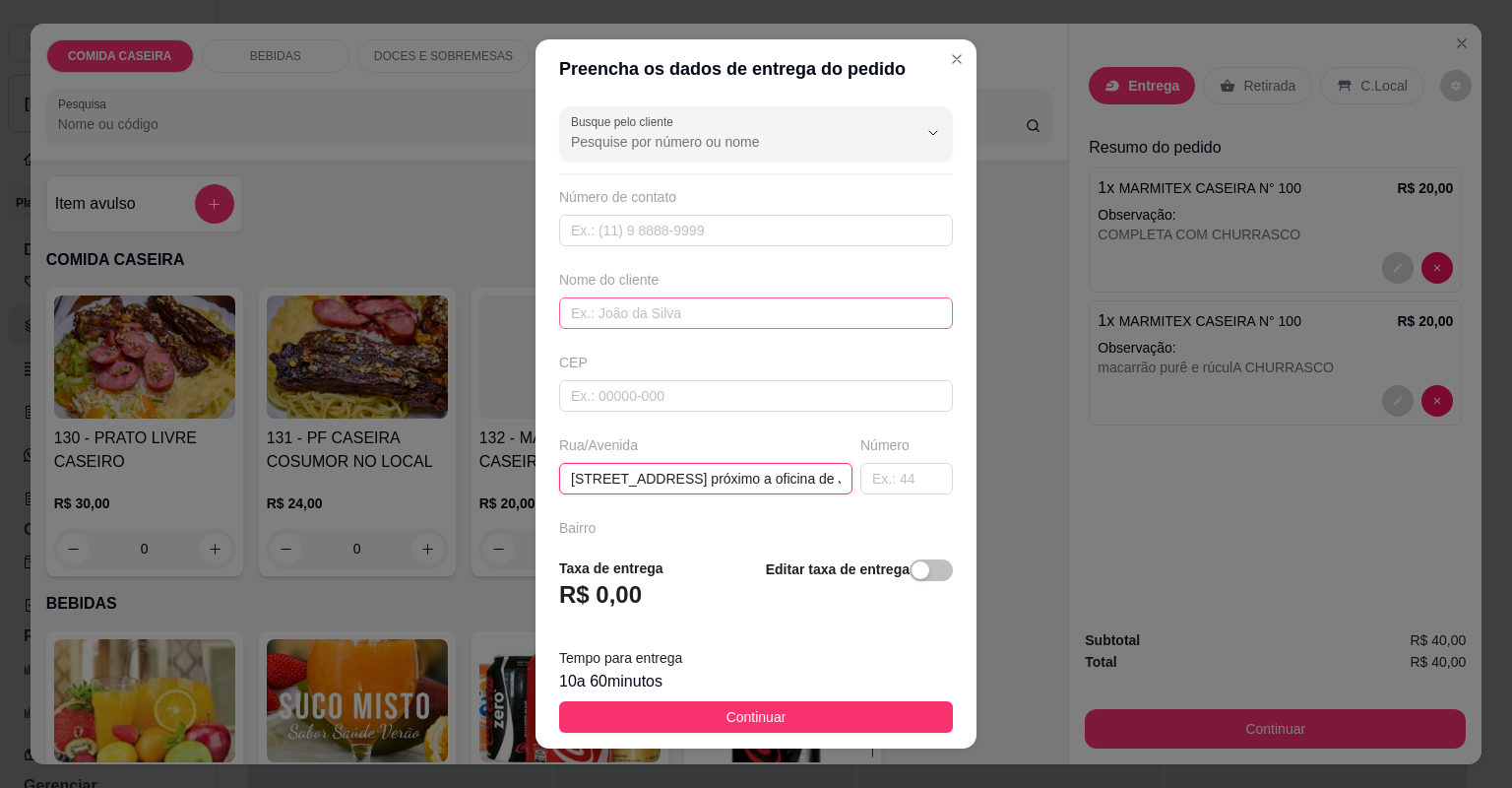 type on "[STREET_ADDRESS] próximo a oficina de Jacó" 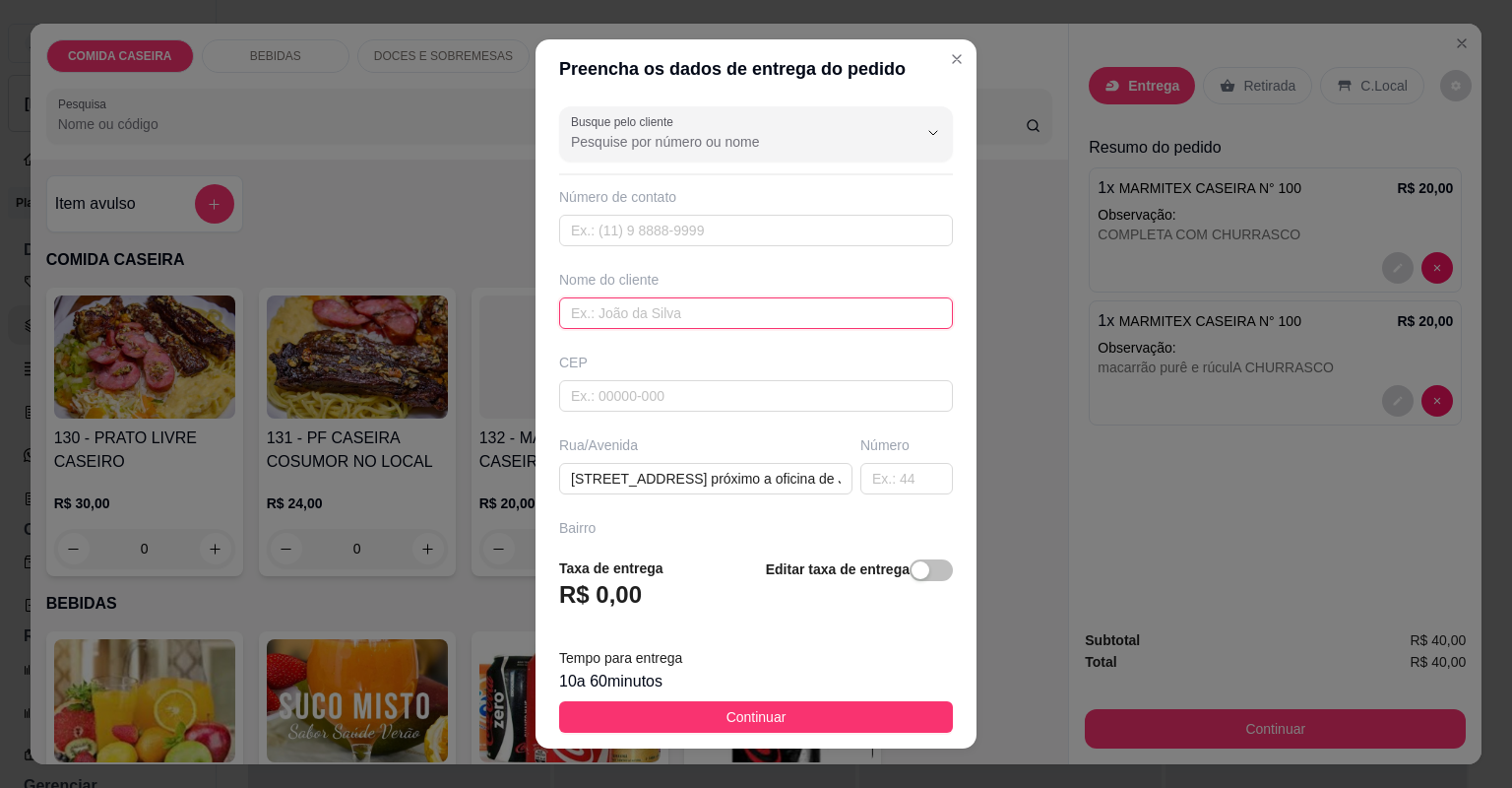 click at bounding box center (756, 313) 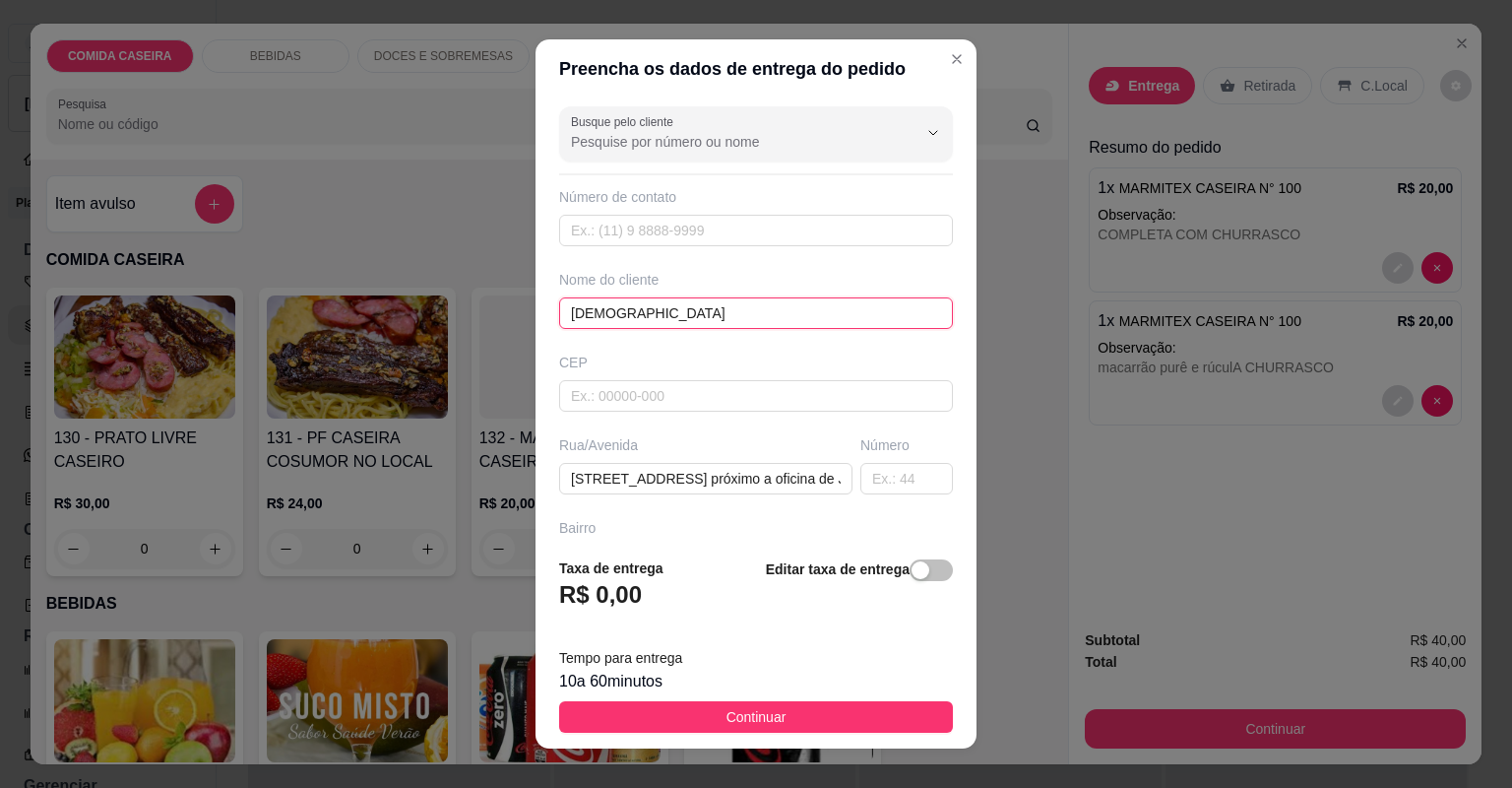 type on "ZENE" 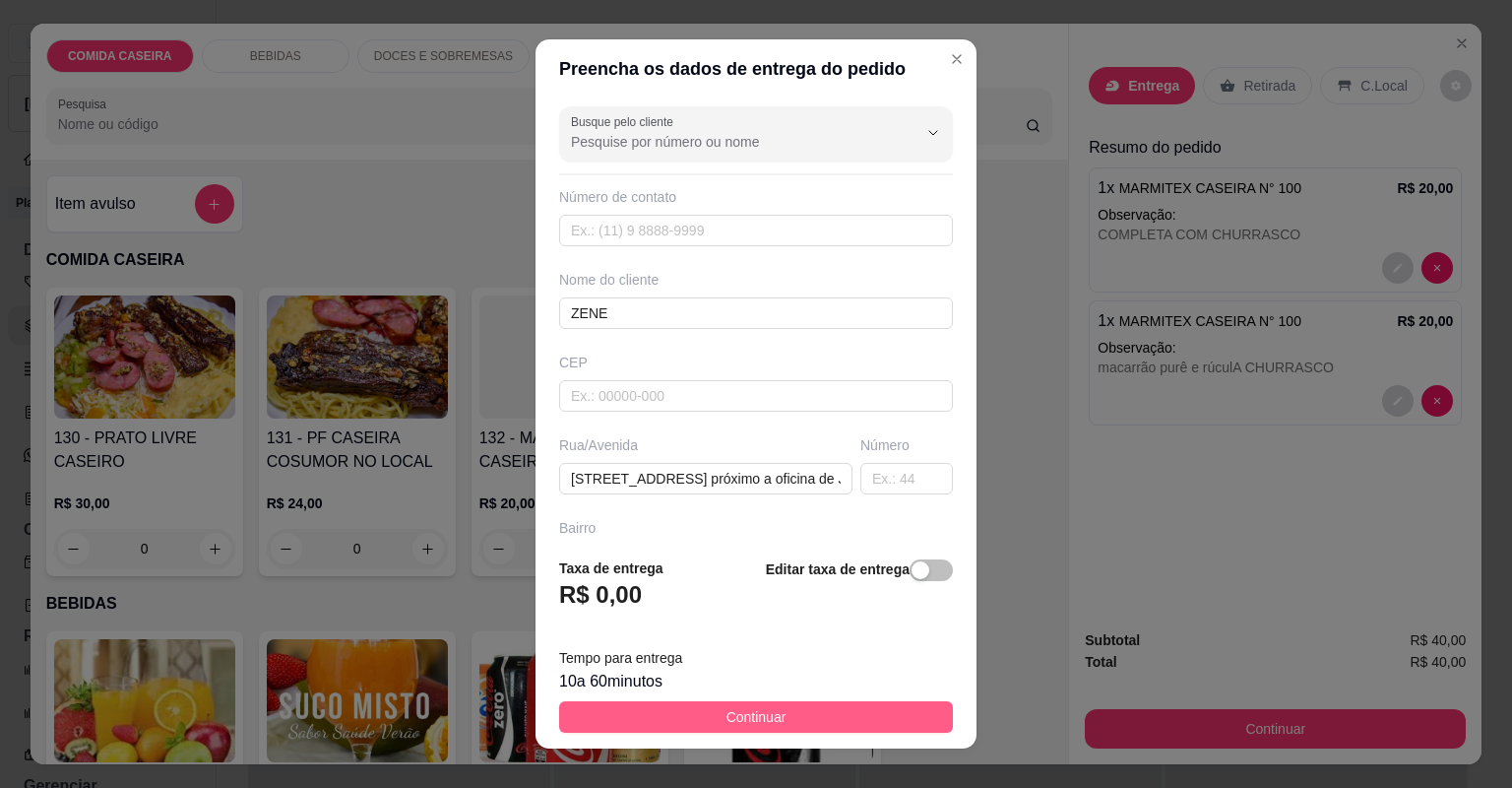click on "Continuar" at bounding box center [756, 717] 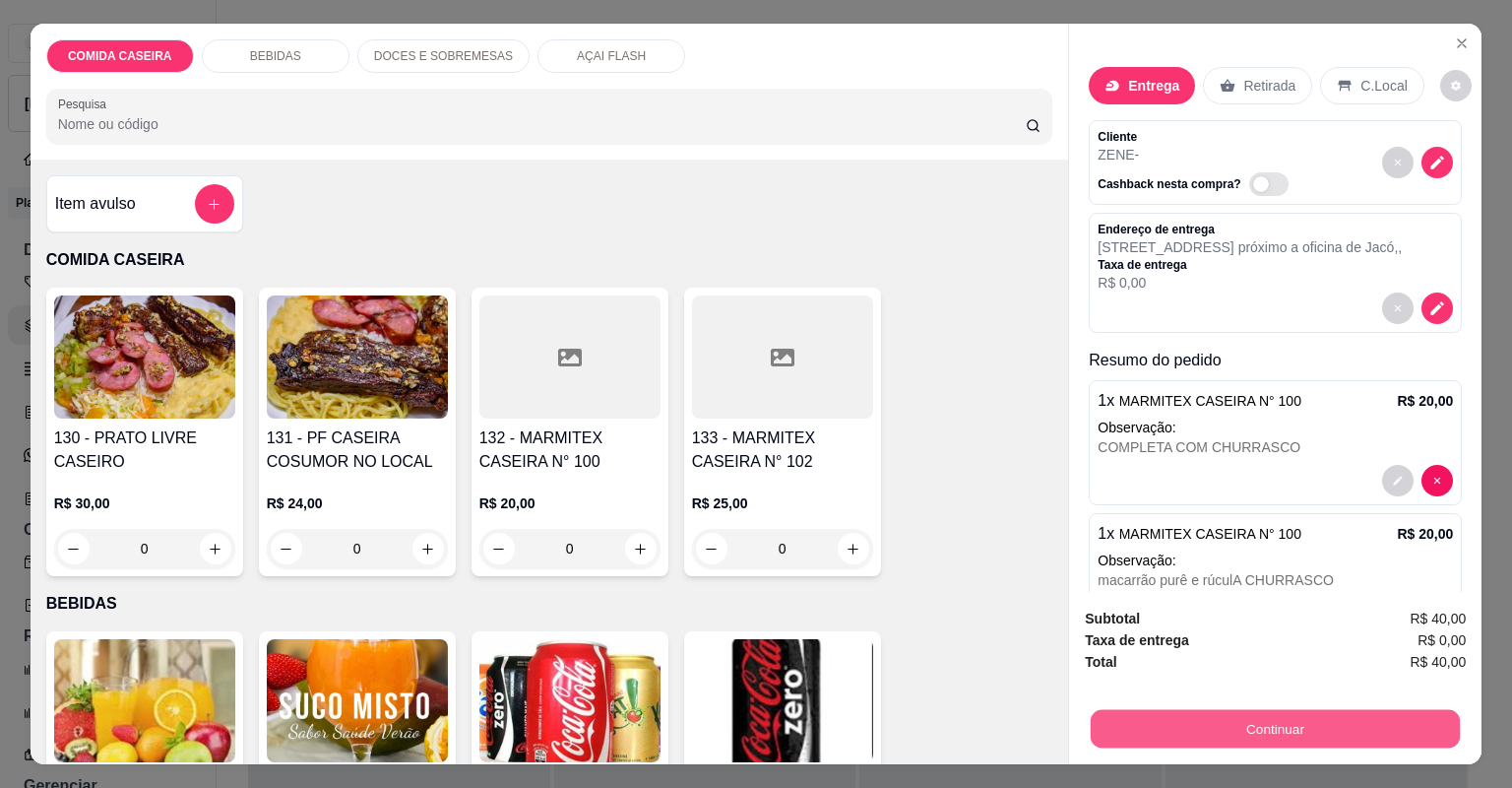 click on "Continuar" at bounding box center (1275, 729) 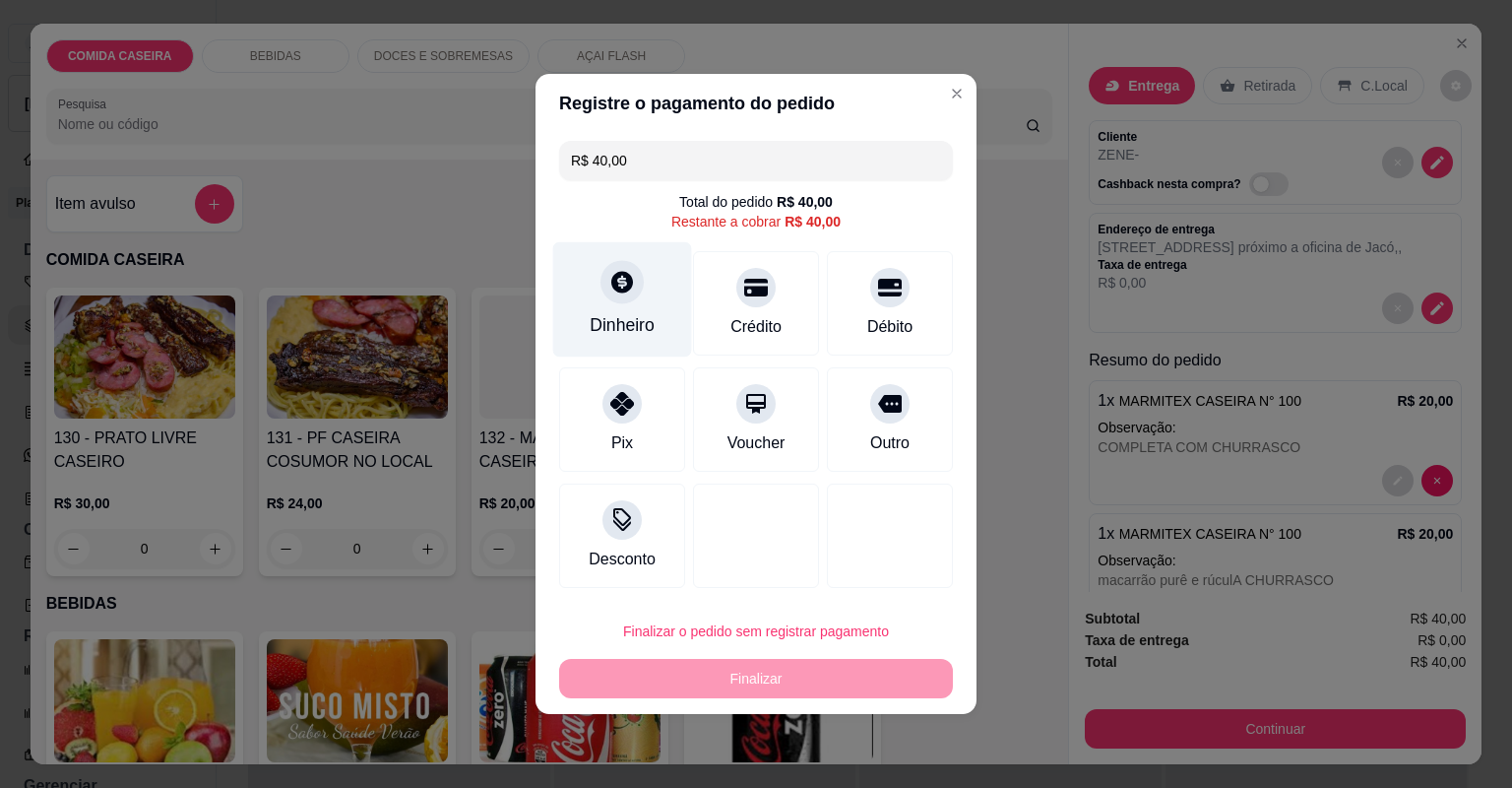 click at bounding box center [622, 282] 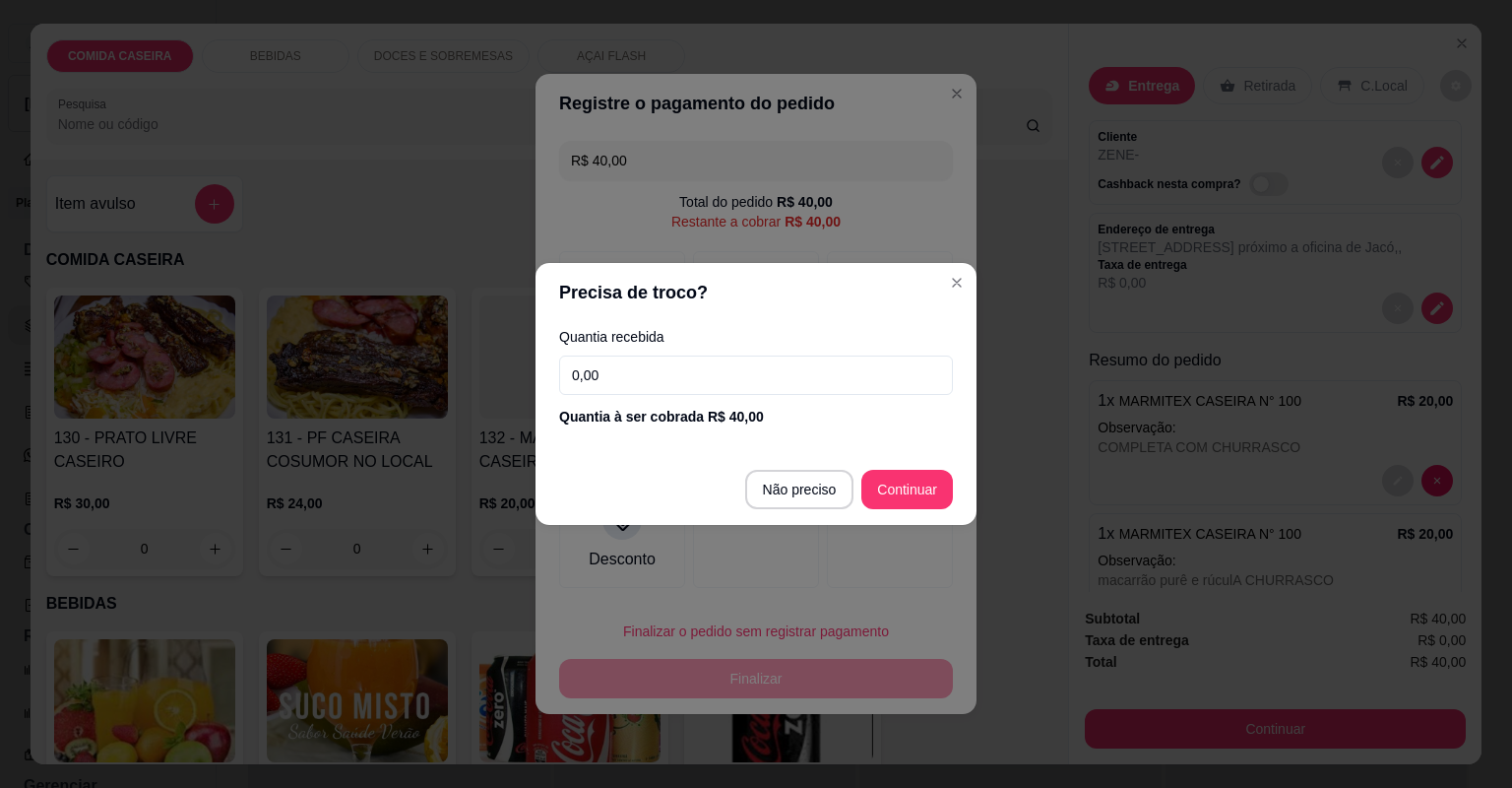click on "0,00" at bounding box center (756, 375) 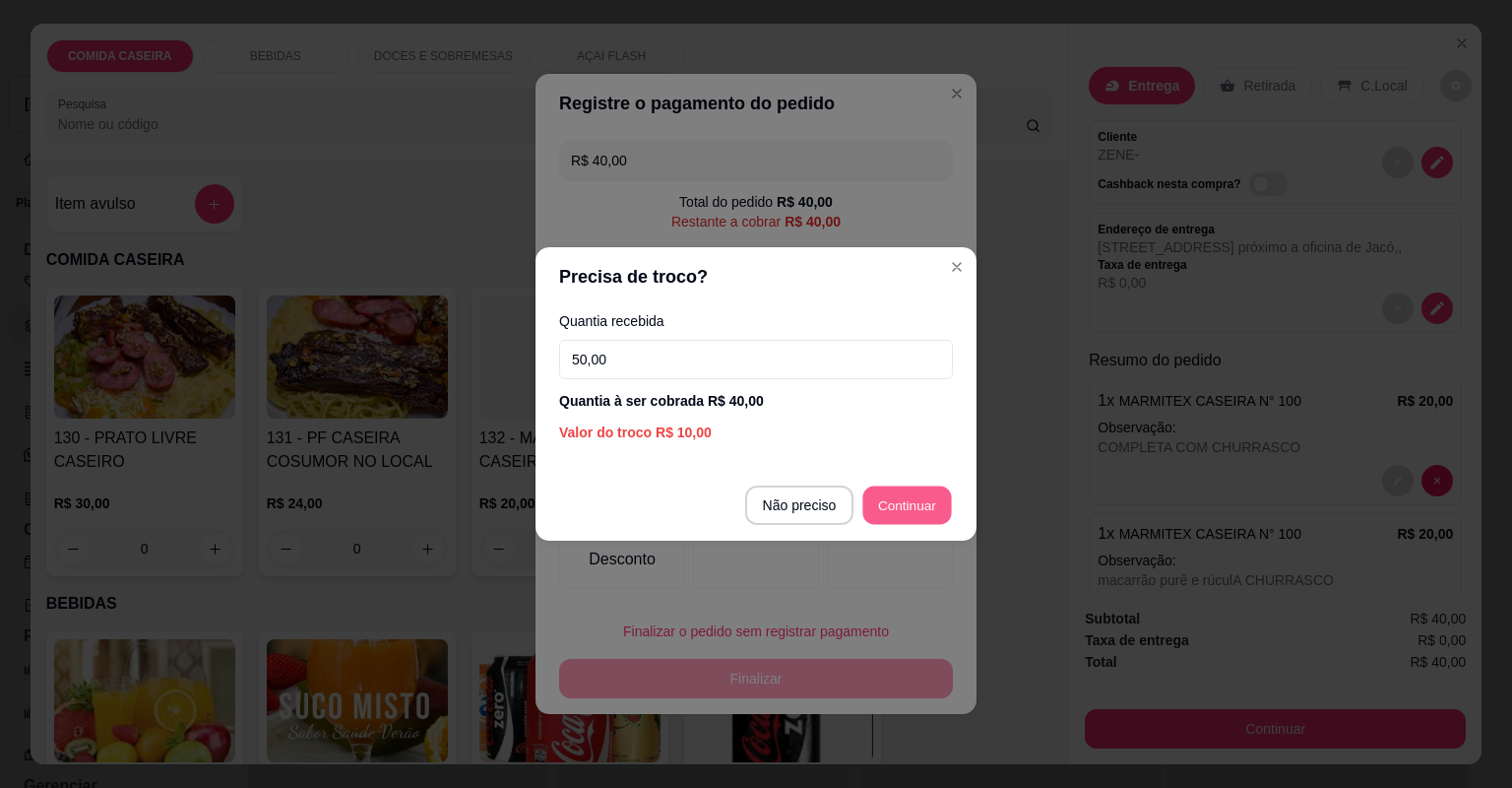type on "R$ 0,00" 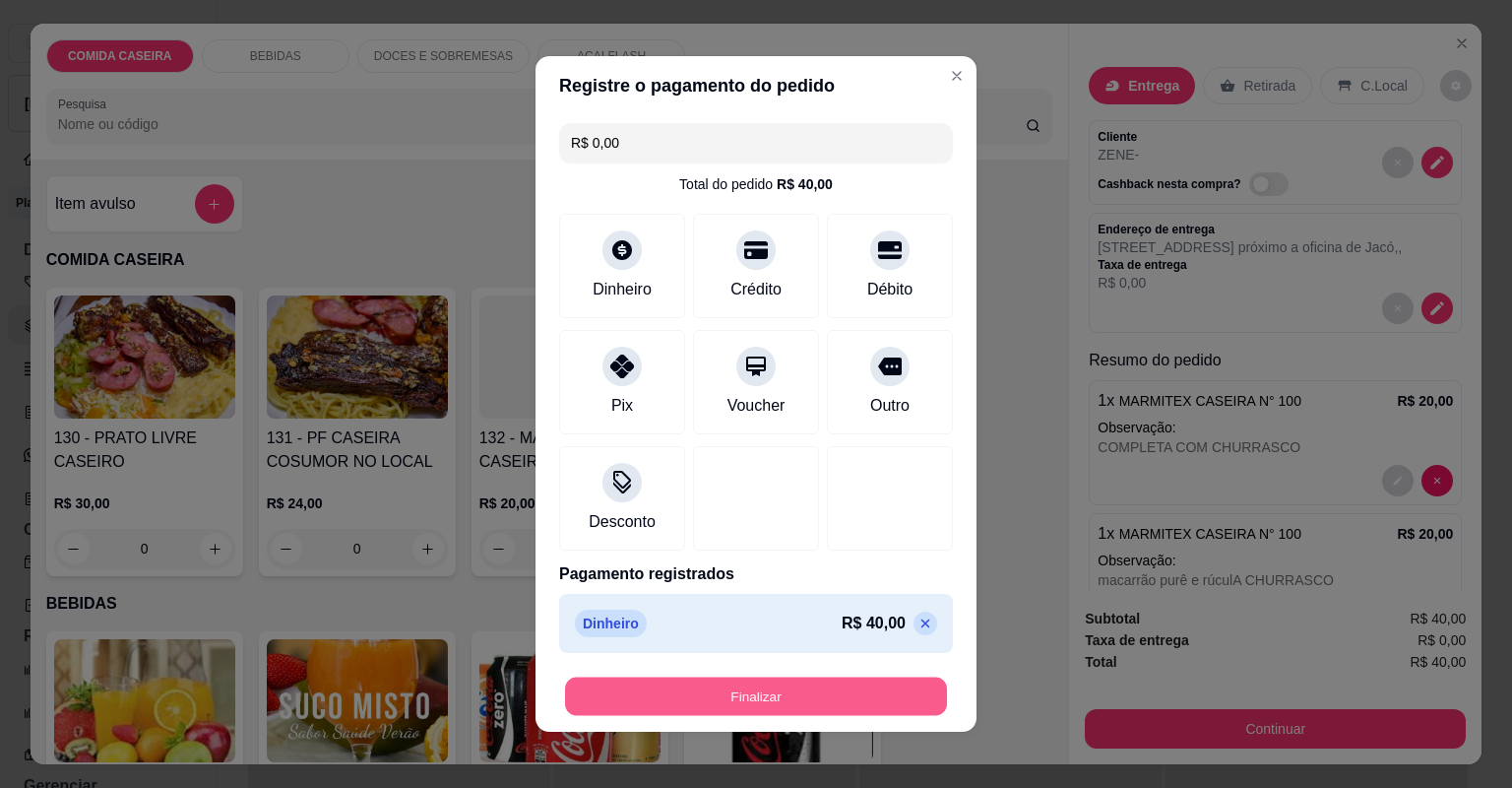 click on "Finalizar" at bounding box center [756, 696] 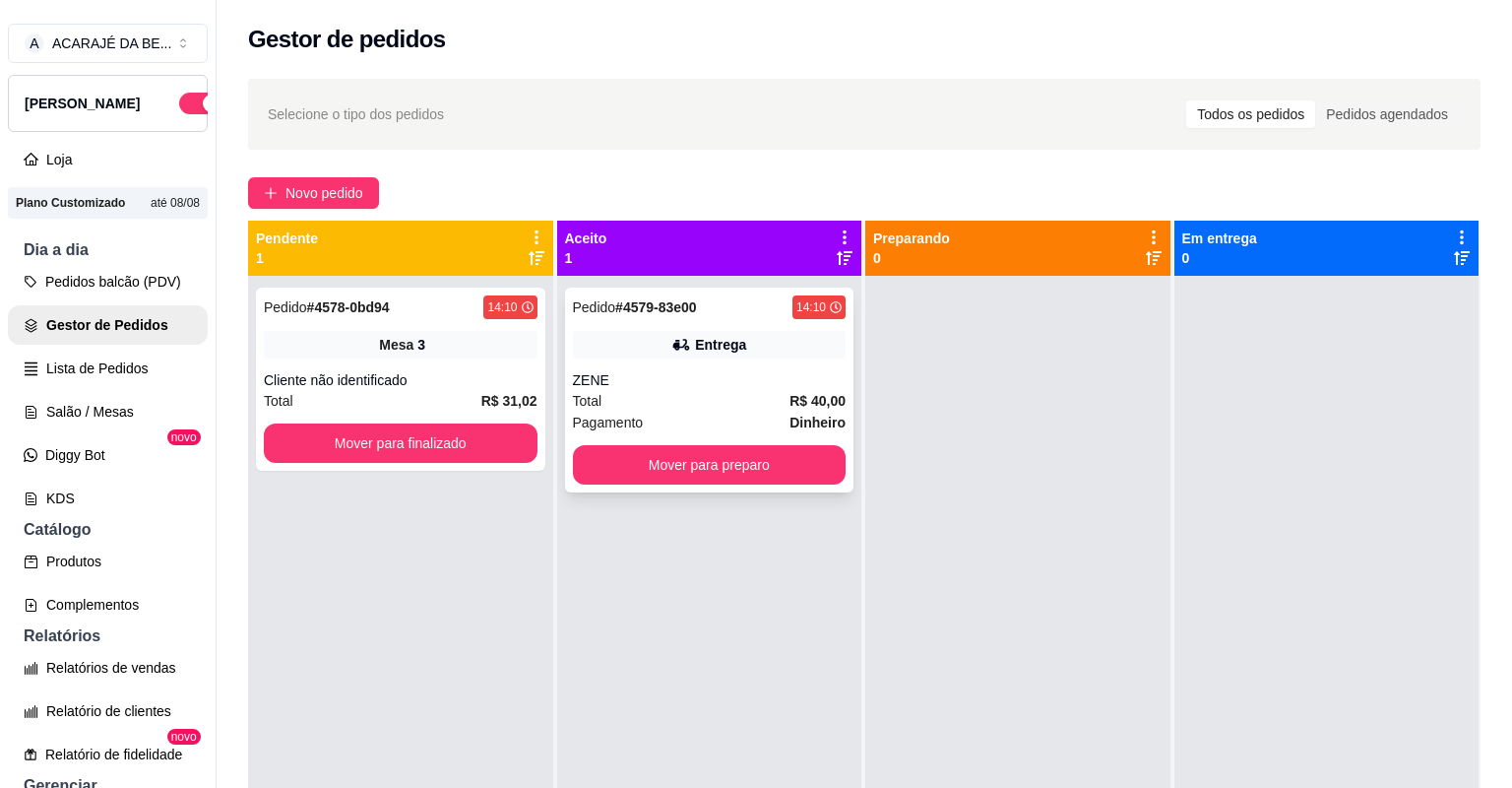 click on "Total R$ 40,00" at bounding box center [710, 401] 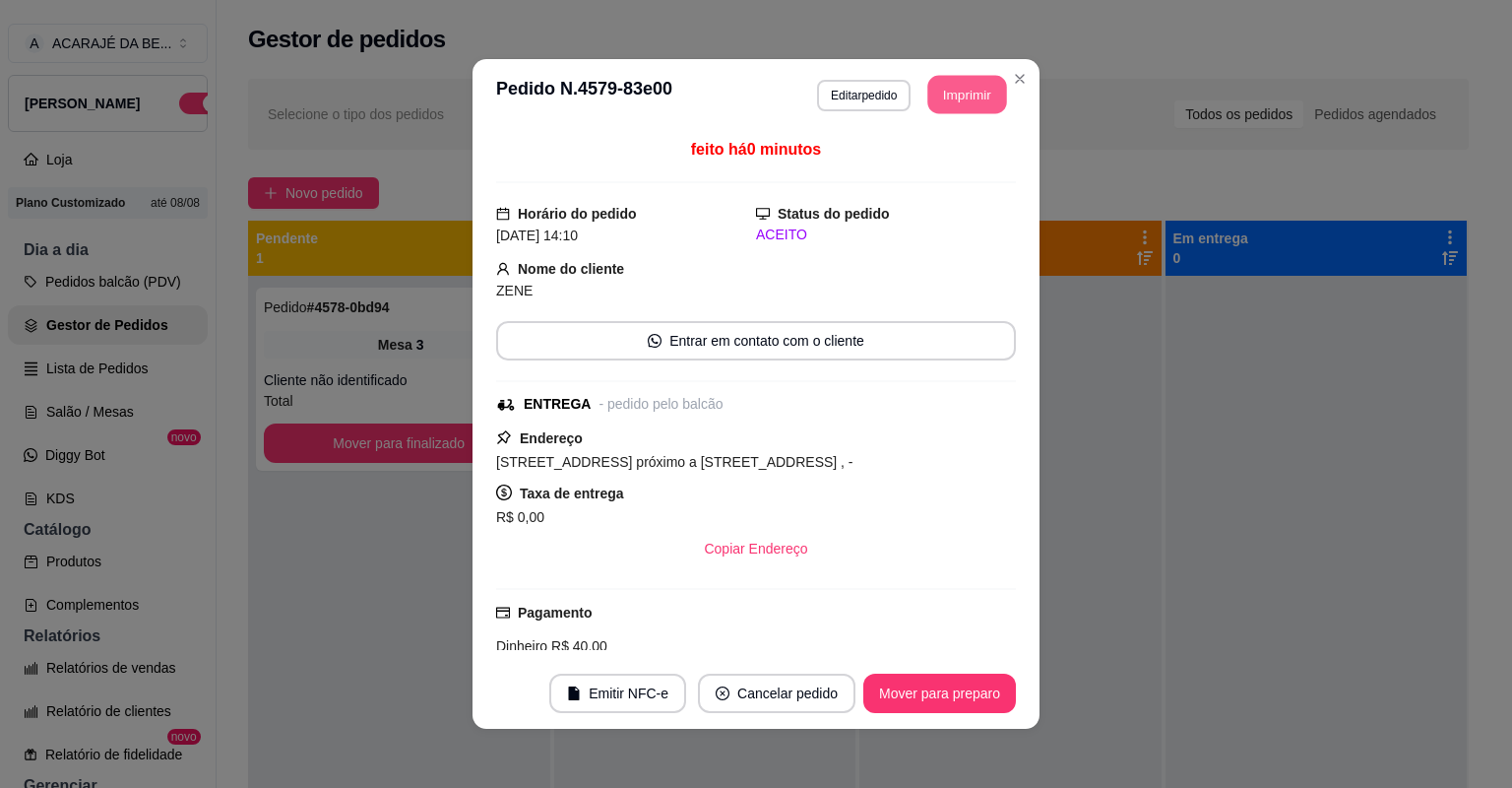 click on "Imprimir" at bounding box center [968, 95] 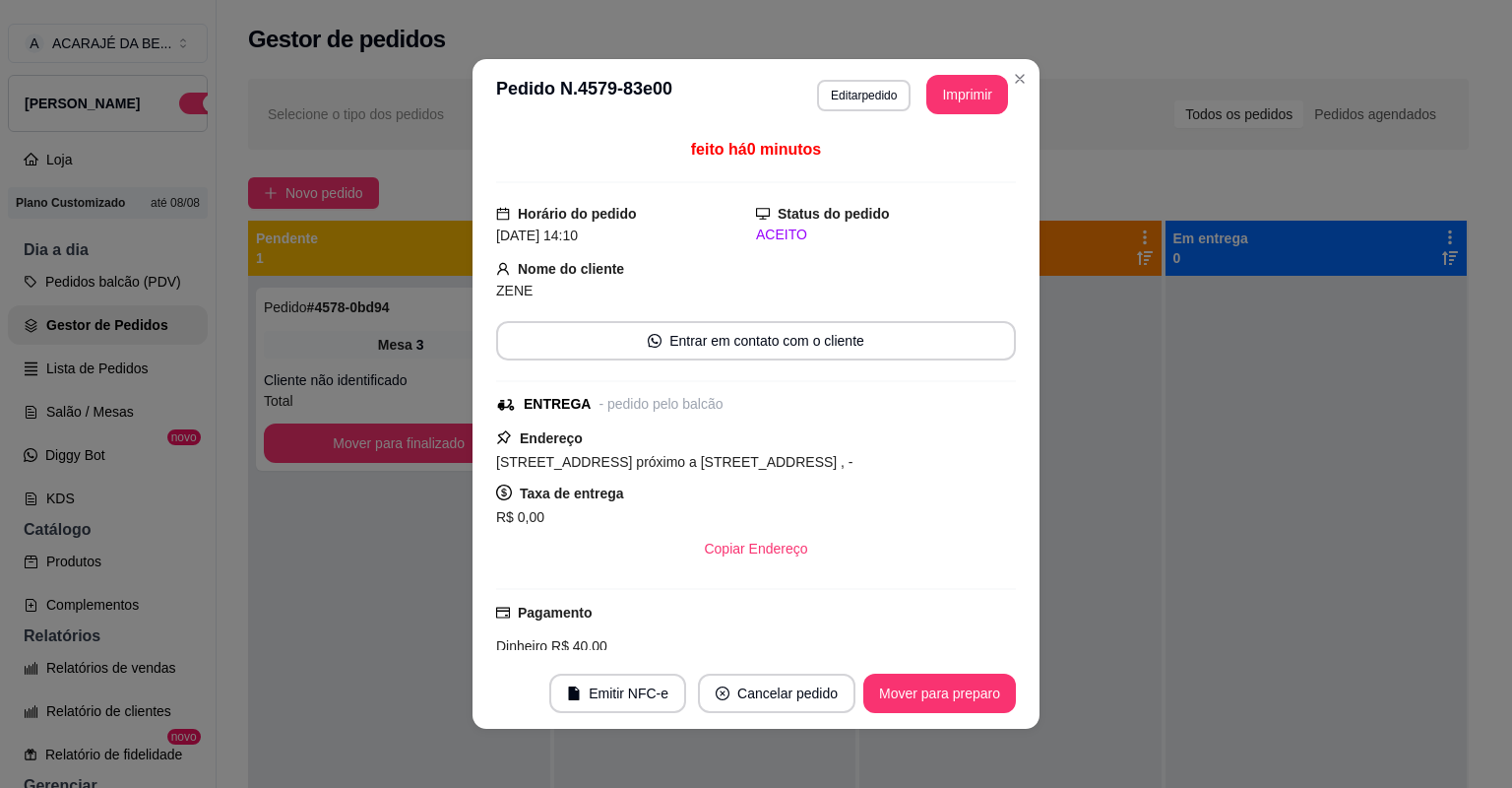 click on "**********" at bounding box center [756, 394] 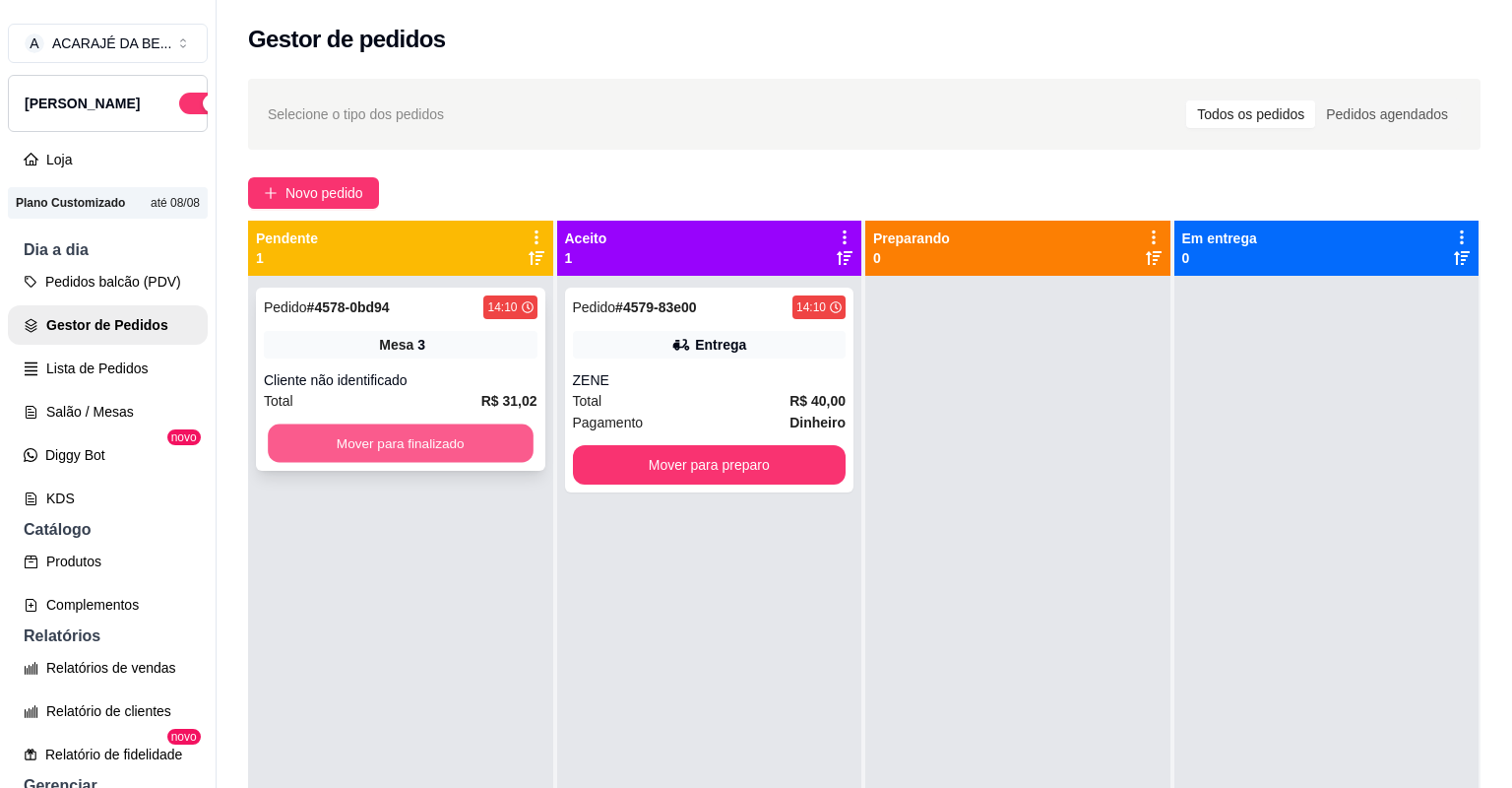 click on "Mover para finalizado" at bounding box center (400, 443) 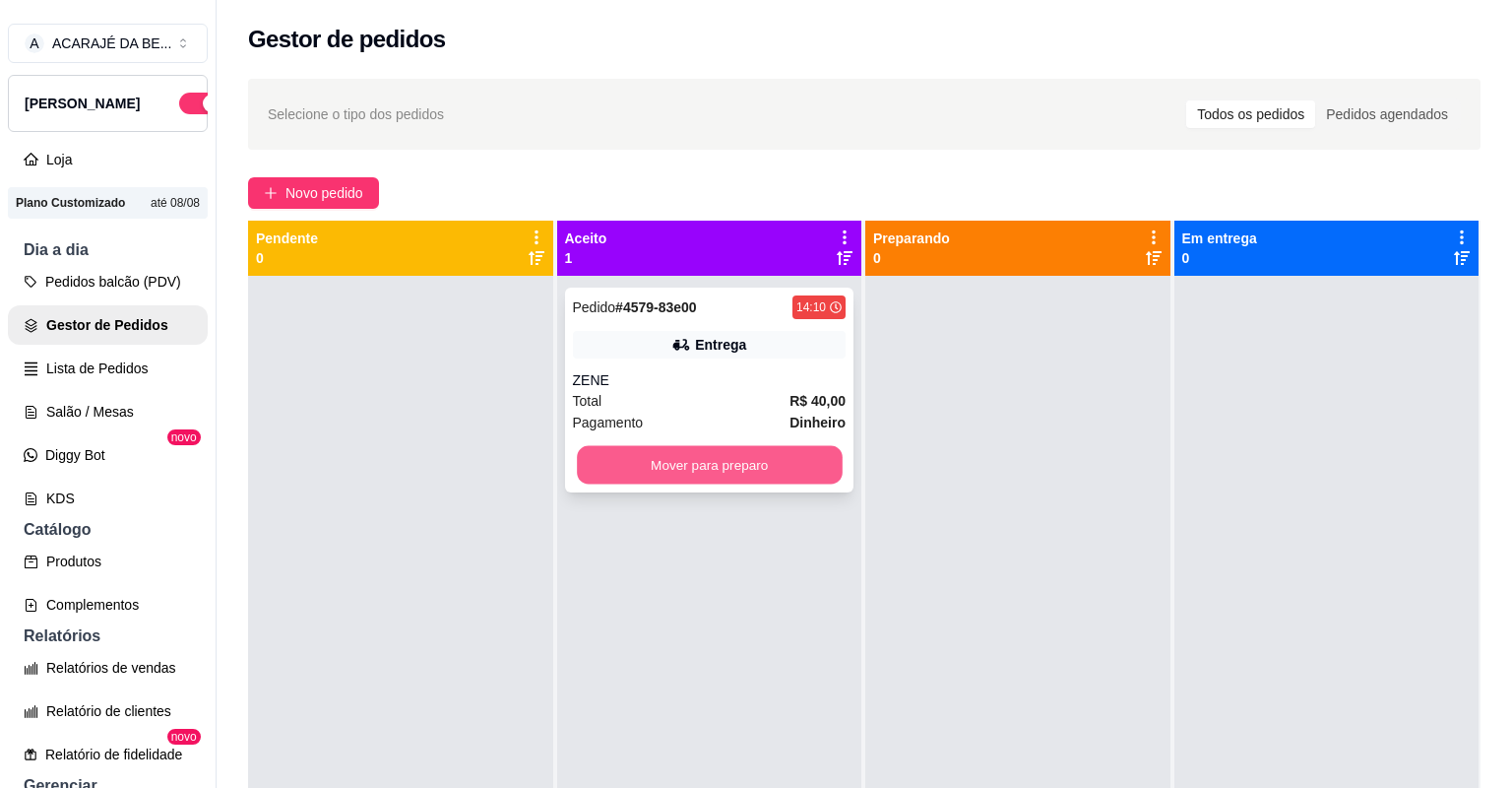 click on "Mover para preparo" at bounding box center (709, 465) 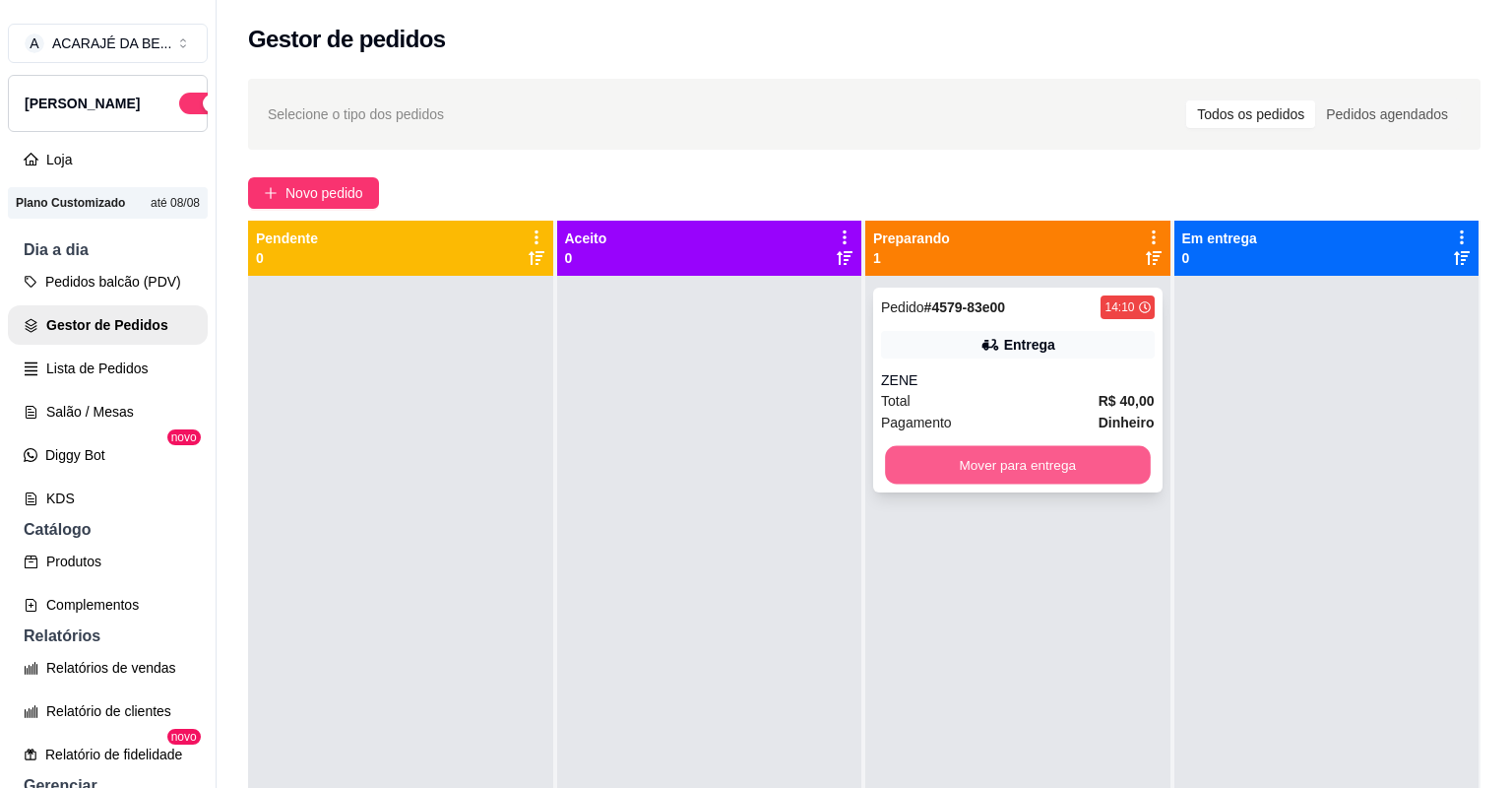 click on "Mover para entrega" at bounding box center [1017, 465] 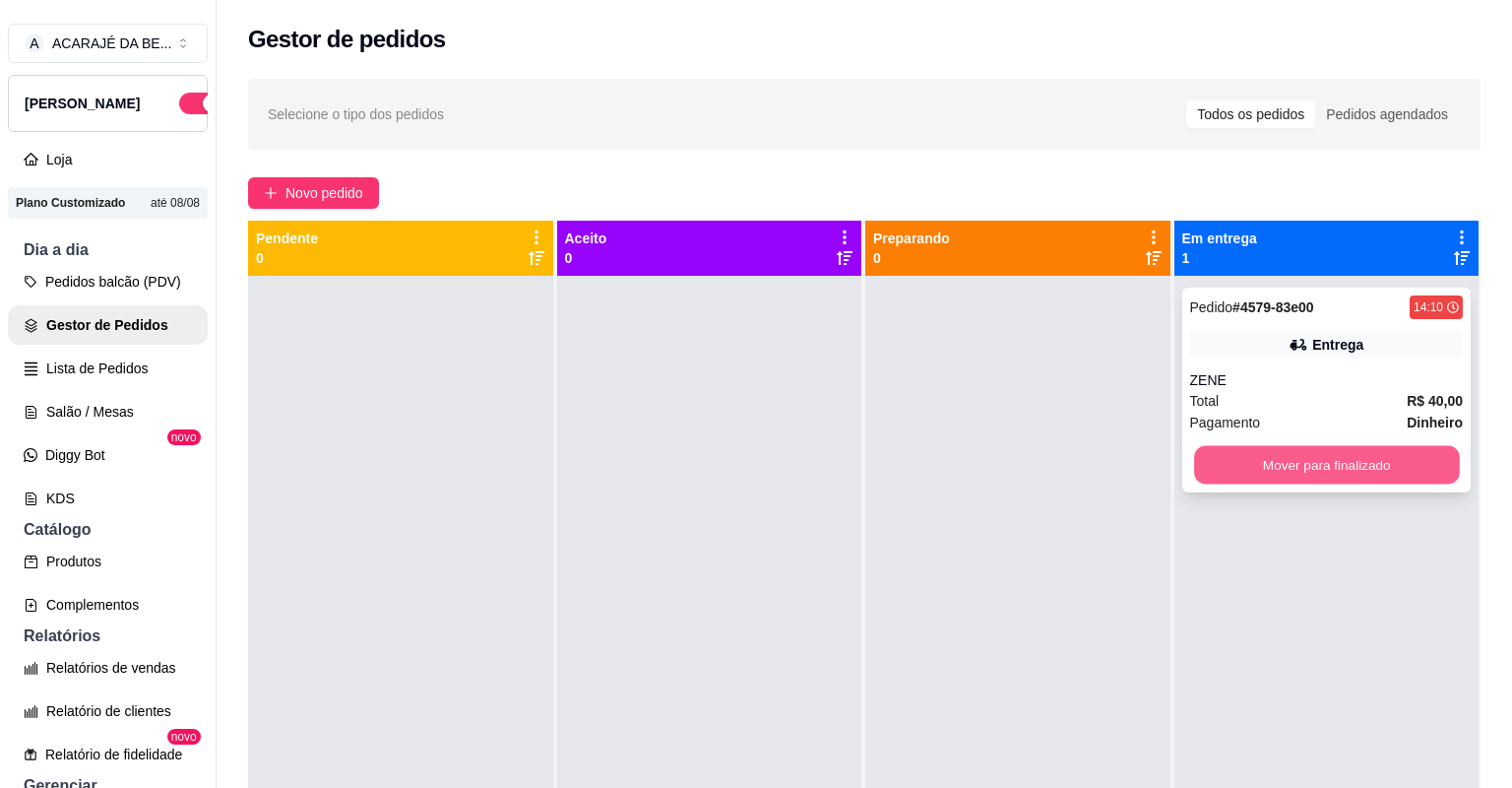 click on "Mover para finalizado" at bounding box center (1326, 465) 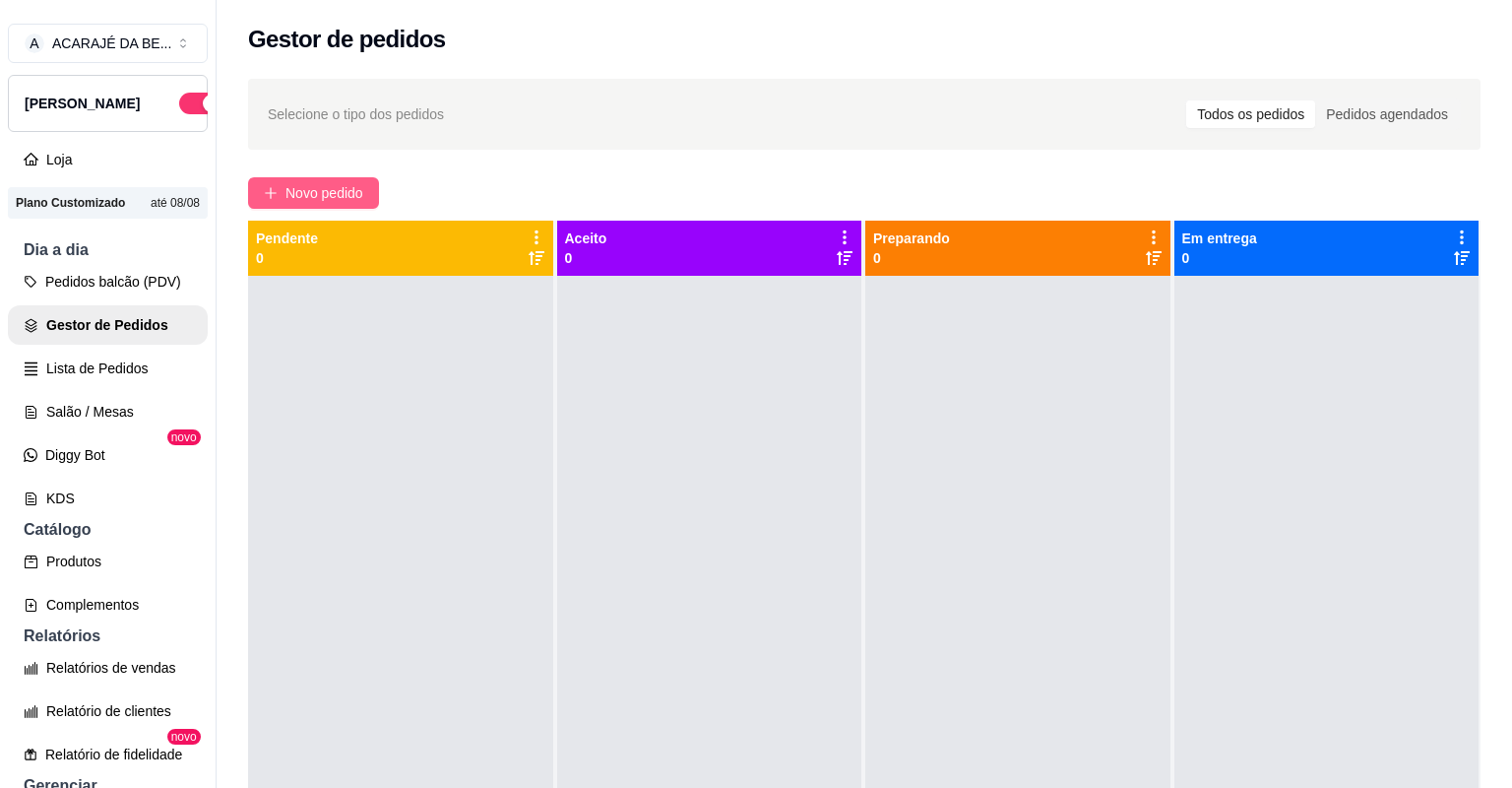click on "Novo pedido" at bounding box center [313, 193] 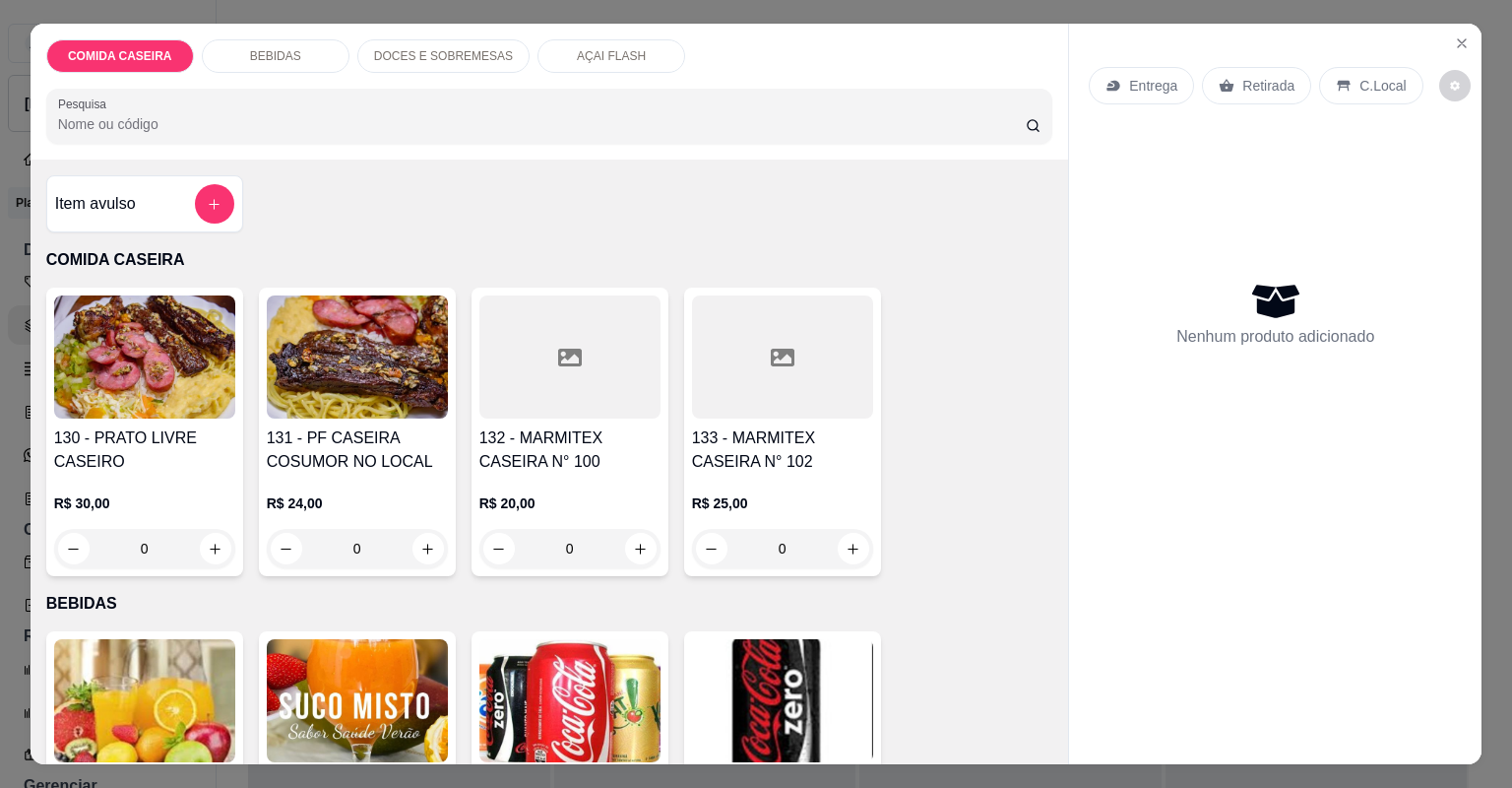 click at bounding box center [570, 357] 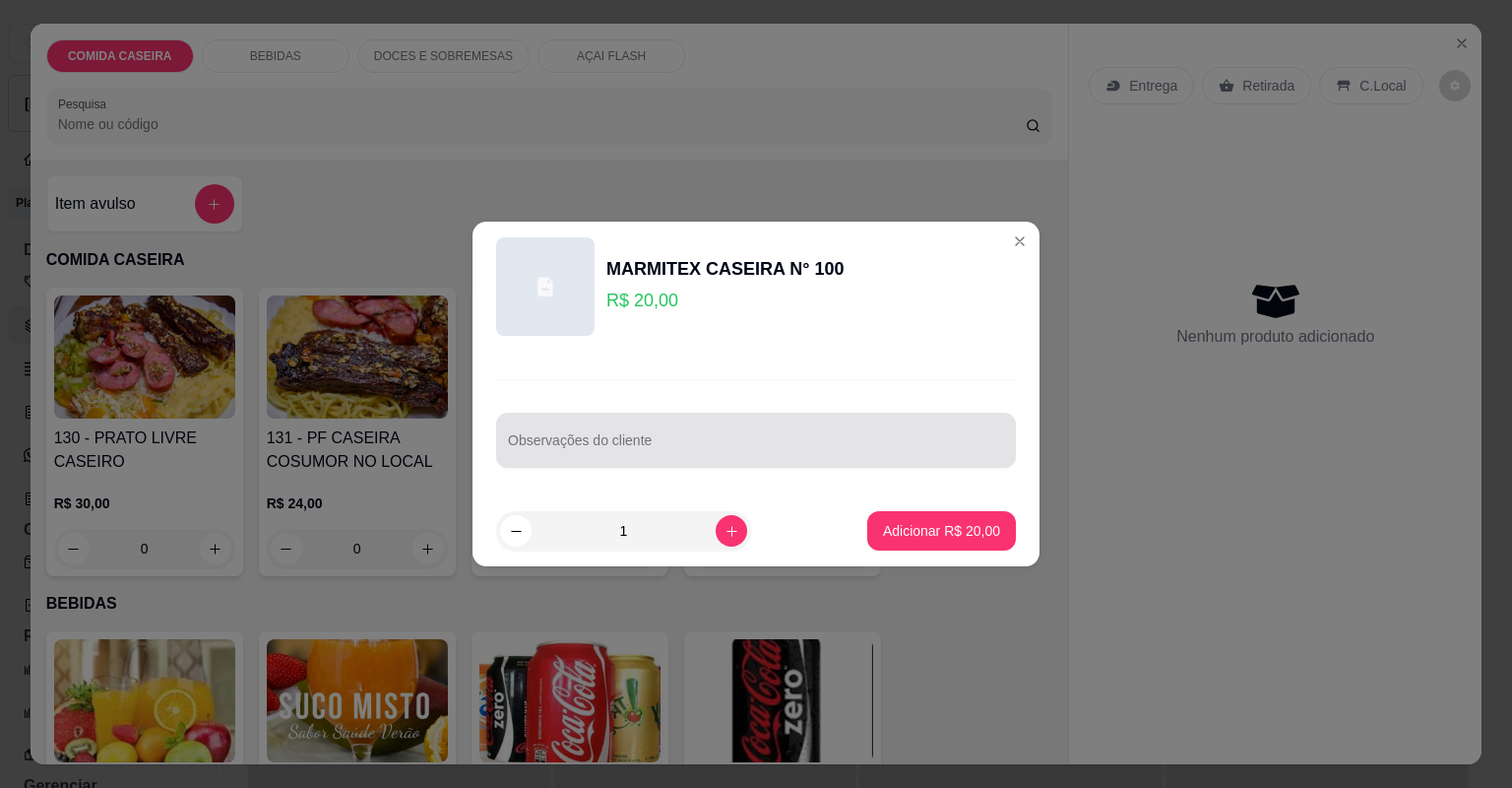 click at bounding box center (756, 440) 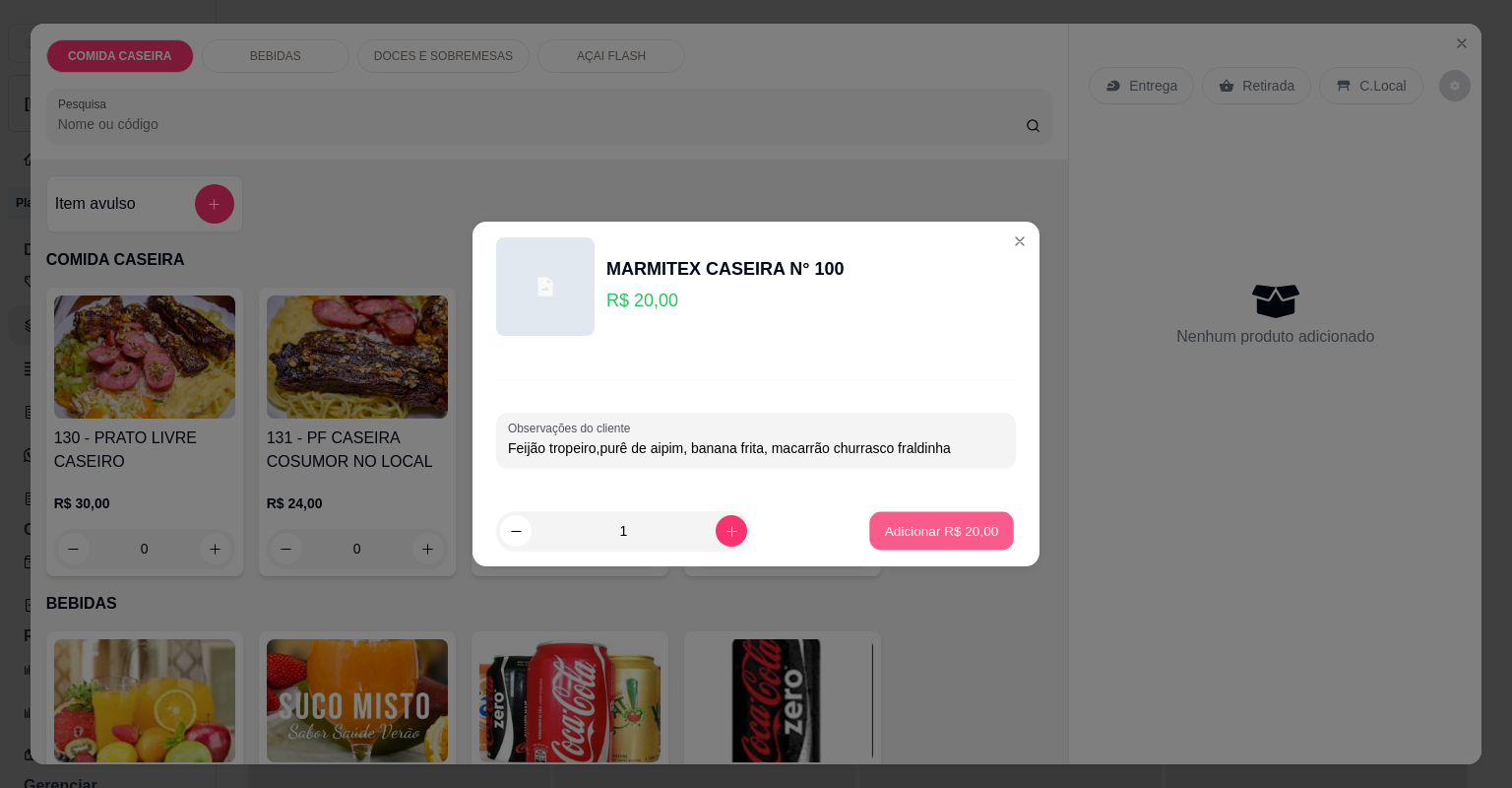 click on "Adicionar   R$ 20,00" at bounding box center (942, 530) 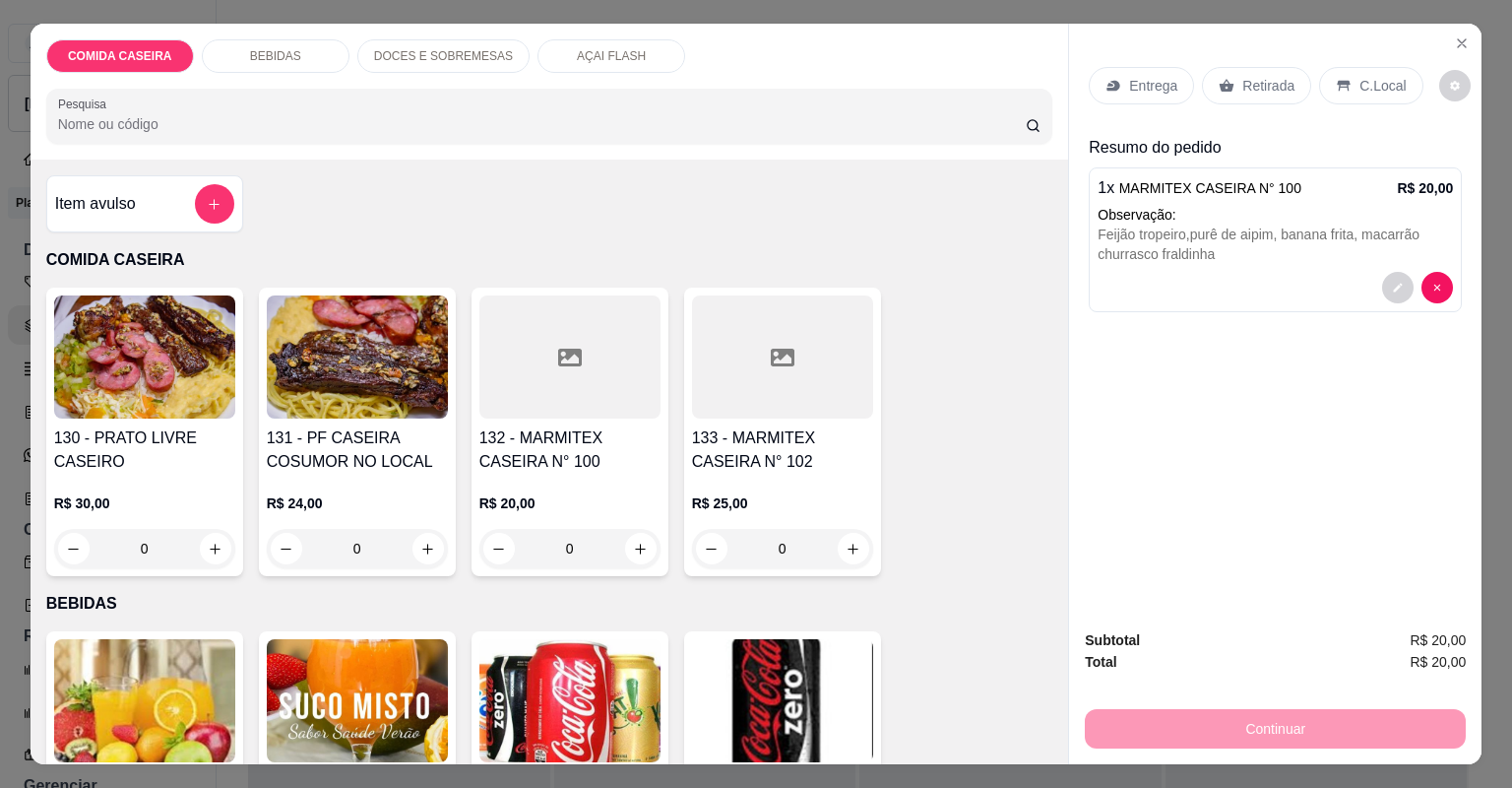 click on "Entrega" at bounding box center [1153, 86] 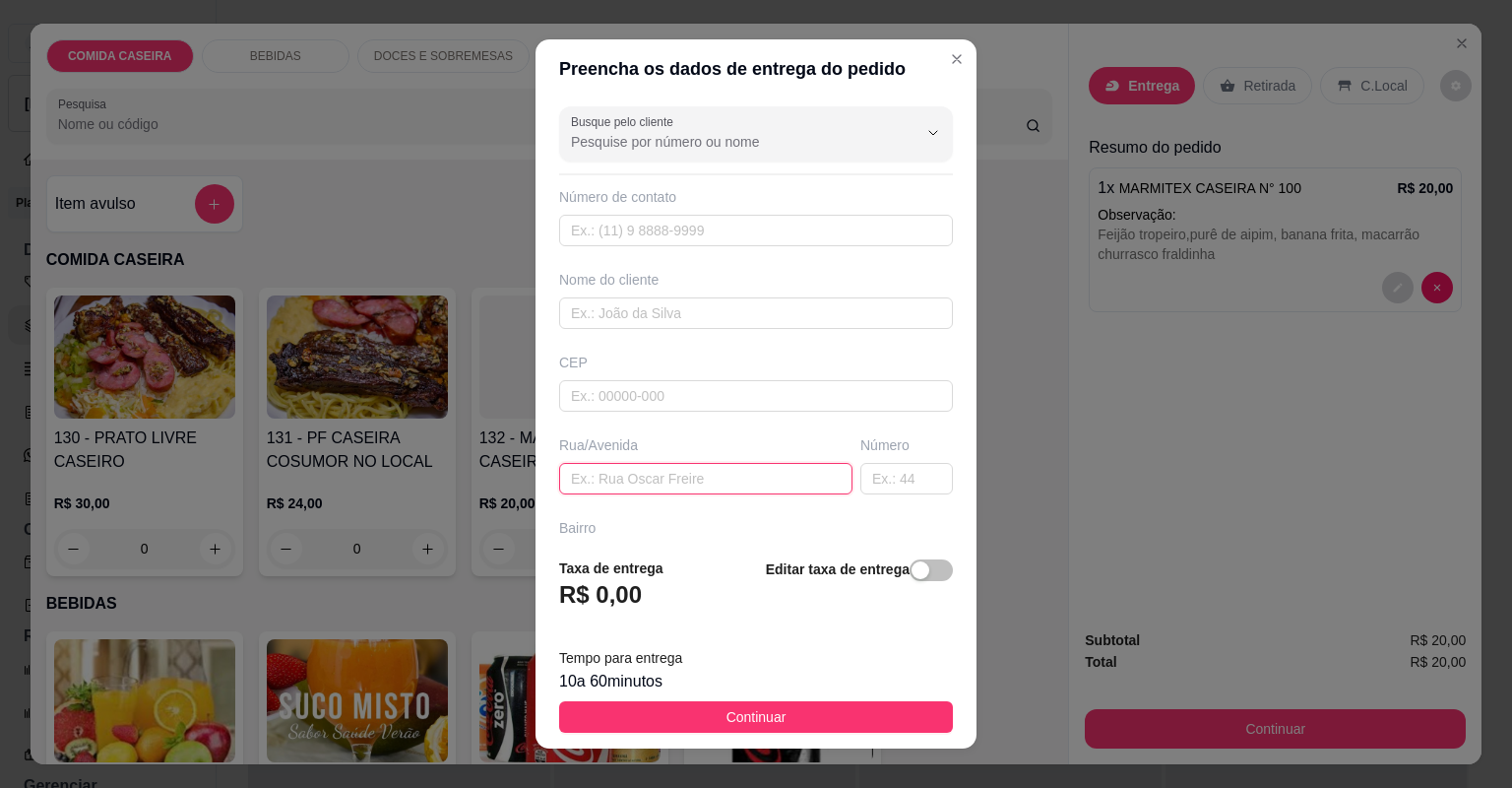 click at bounding box center (706, 479) 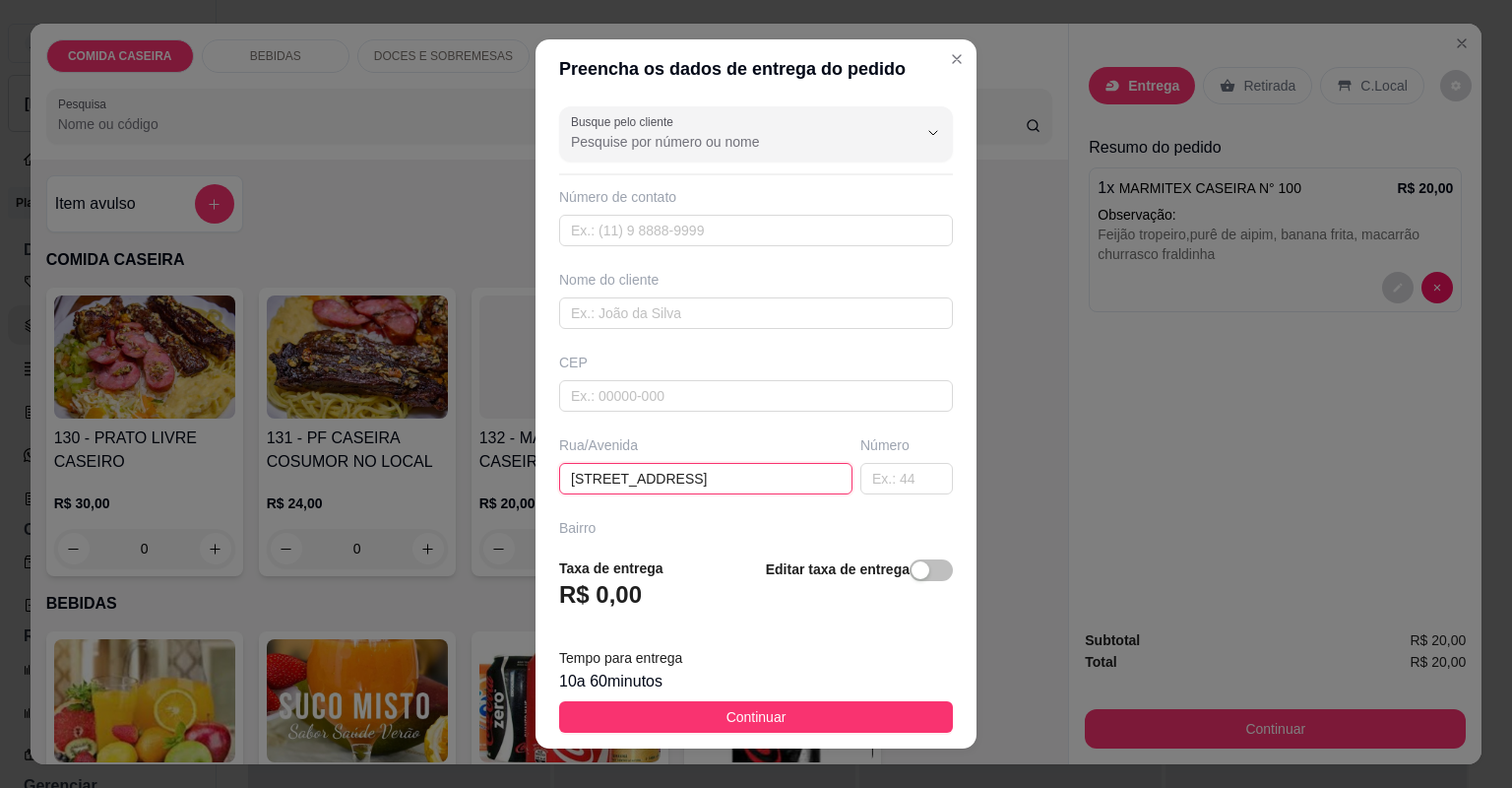 paste on "Casa de [PERSON_NAME]" 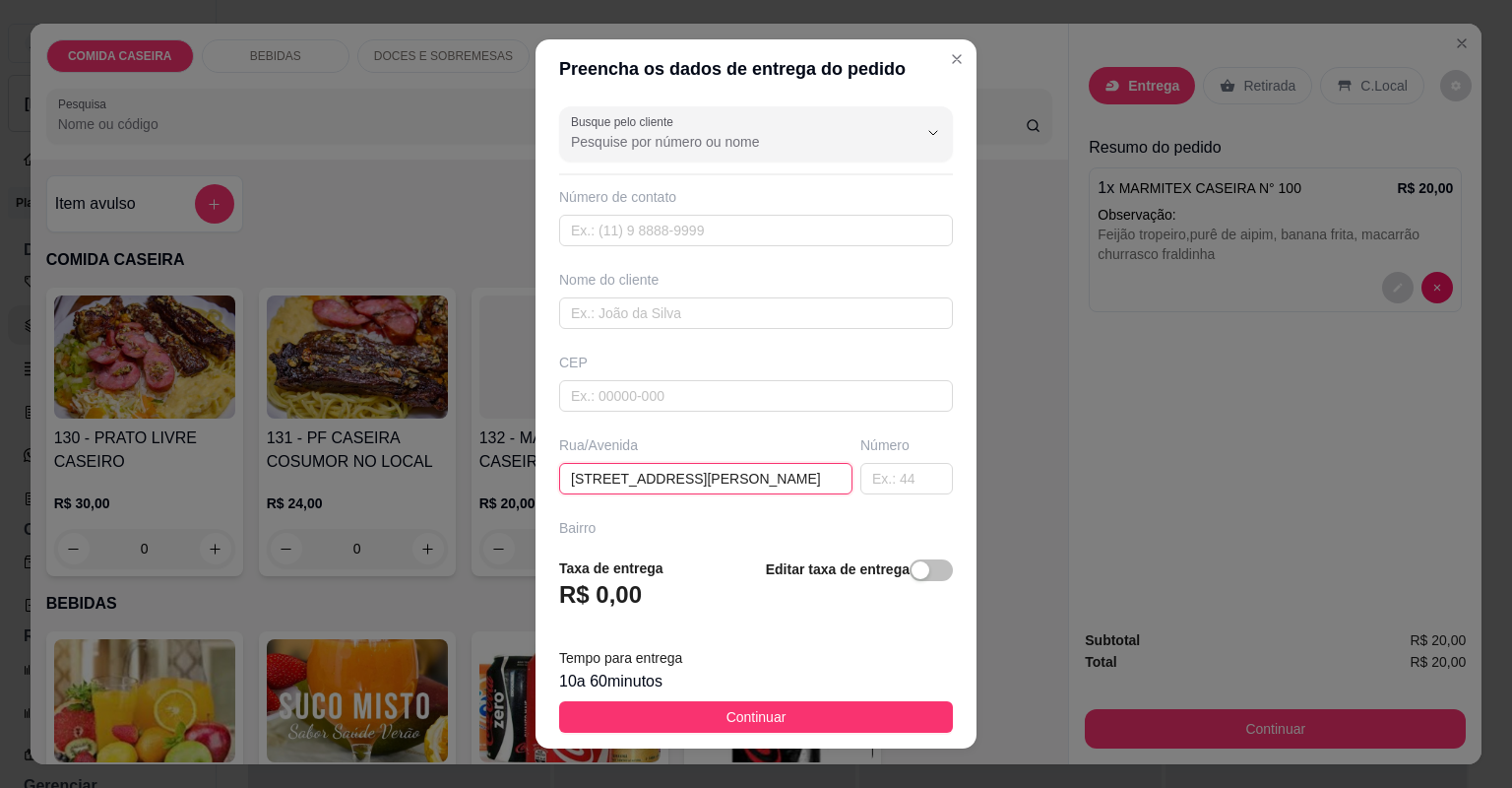 click on "[STREET_ADDRESS][PERSON_NAME]" at bounding box center [706, 479] 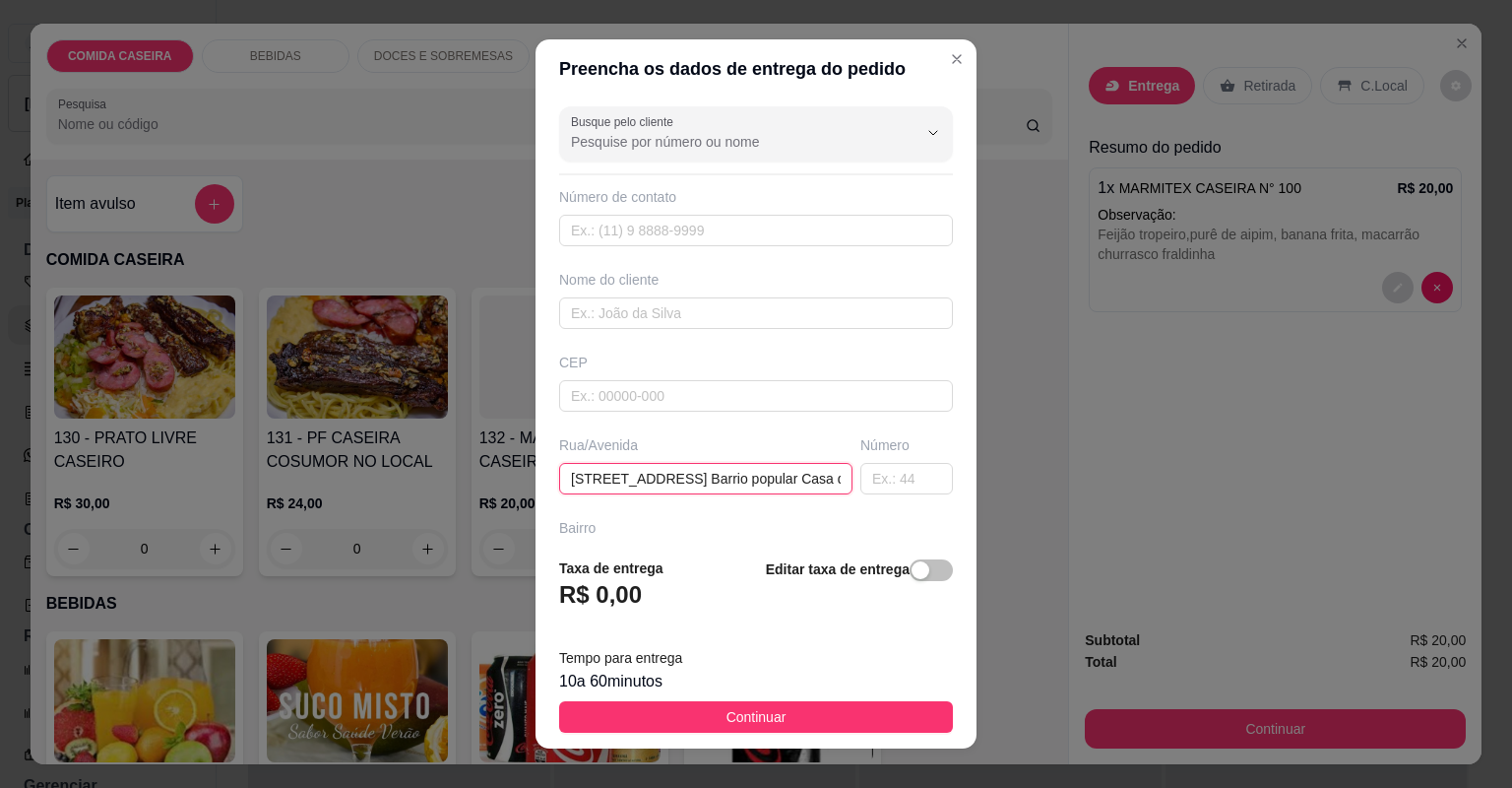 click on "[STREET_ADDRESS] Barrio popular Casa d e [PERSON_NAME]" at bounding box center [706, 479] 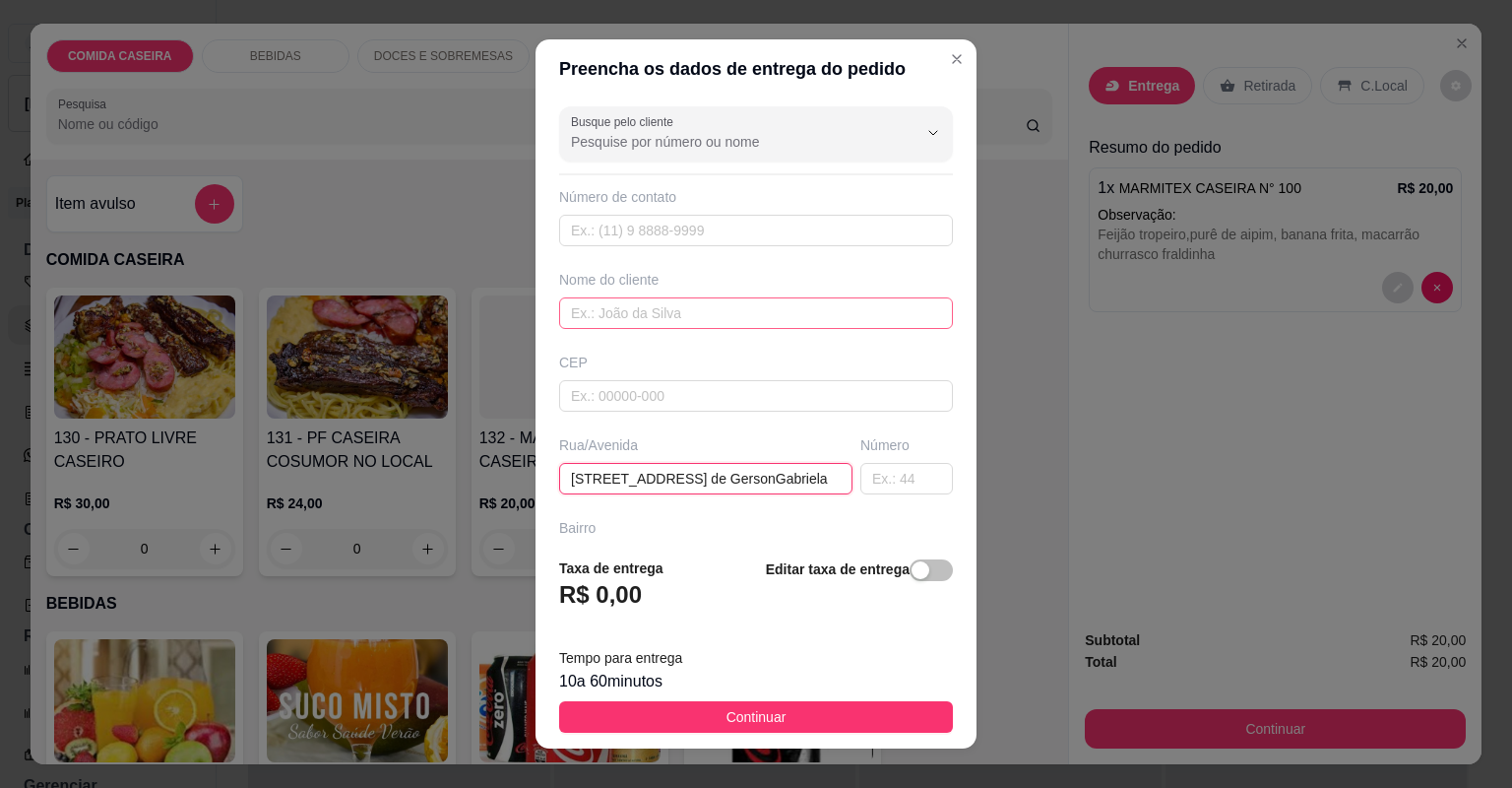 type on "[STREET_ADDRESS] de GersonGabriela" 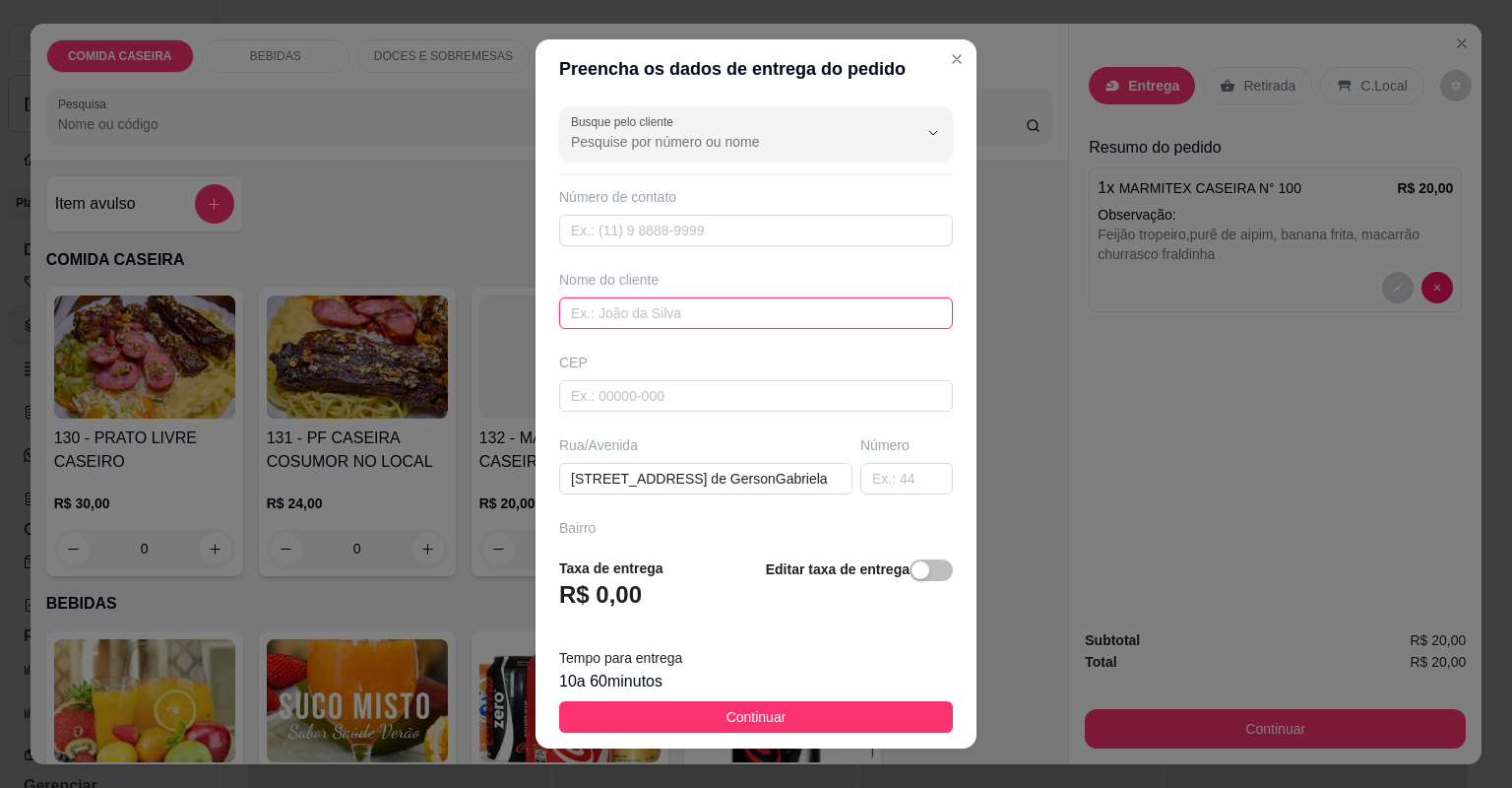 click at bounding box center (756, 313) 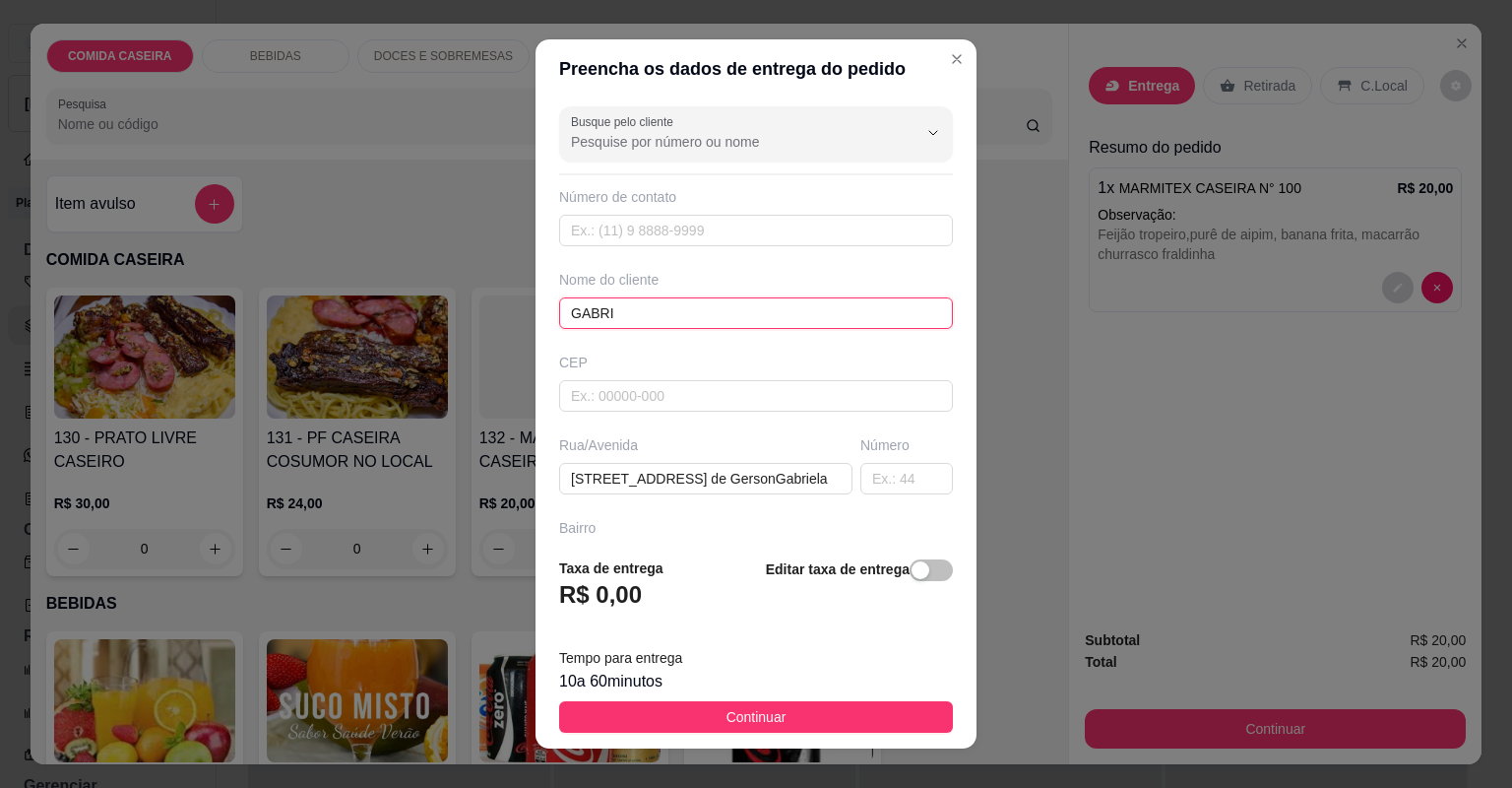 type on "GABRIE" 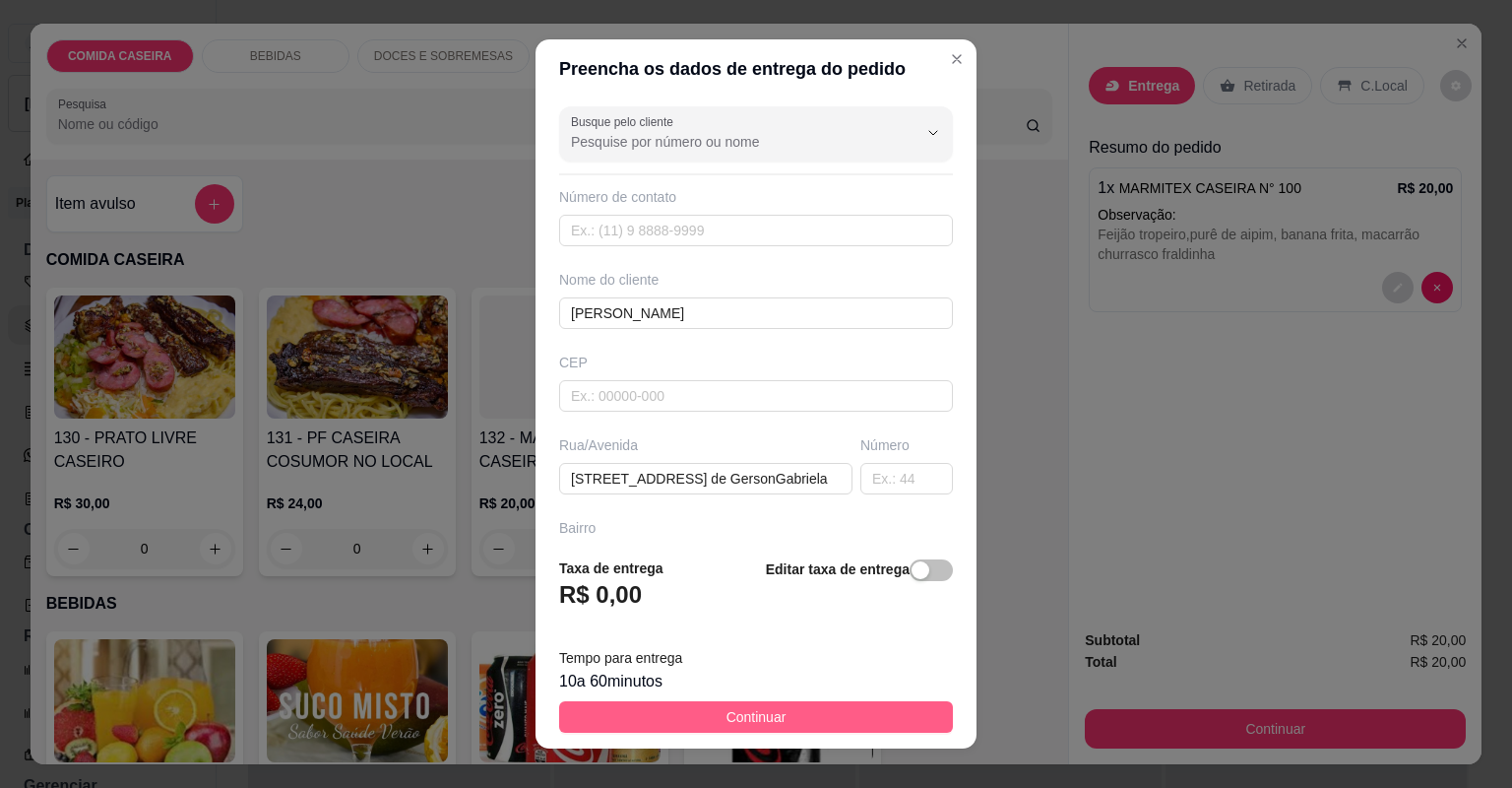 click on "Continuar" at bounding box center [756, 717] 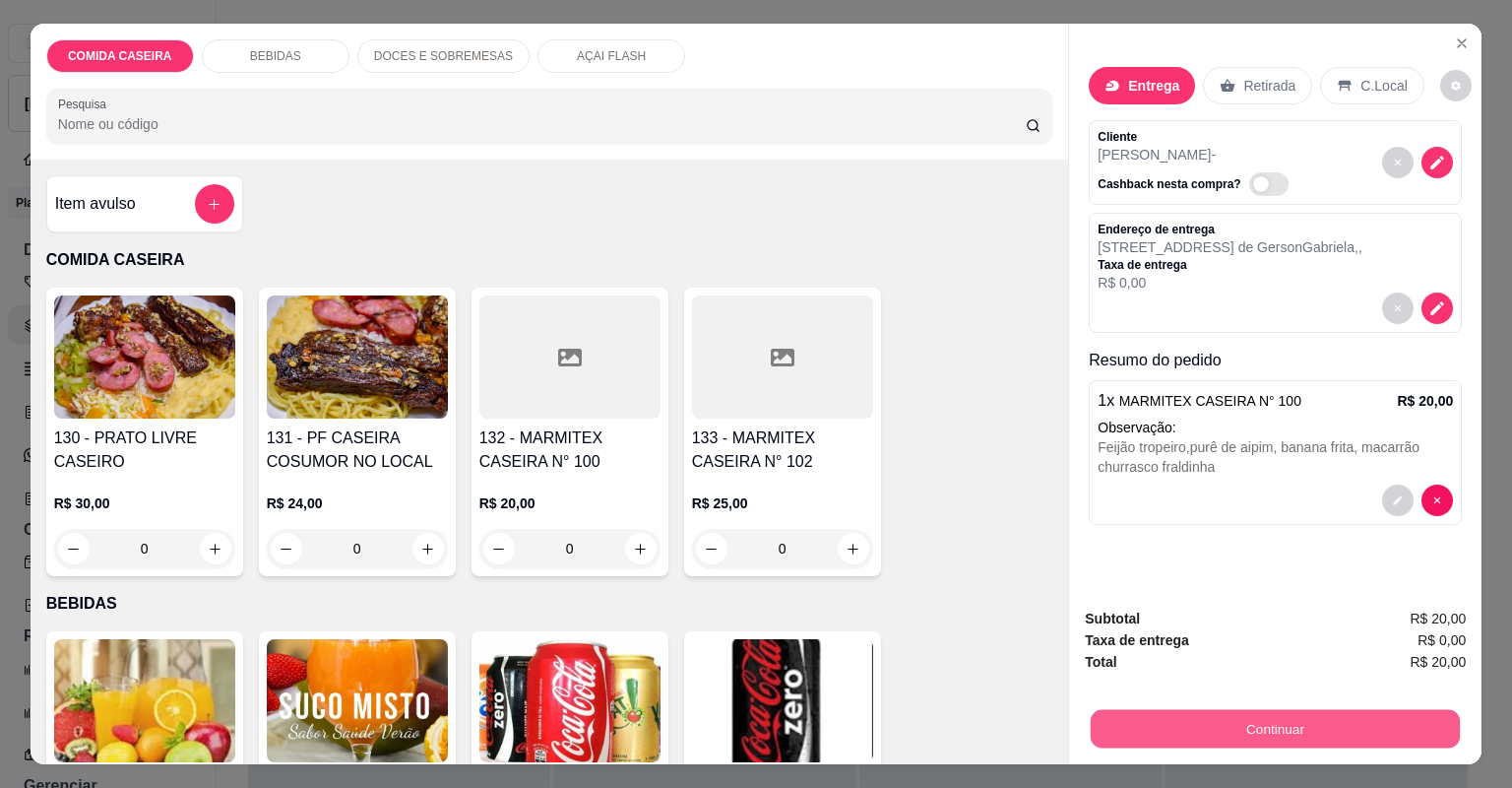 click on "Continuar" at bounding box center [1275, 729] 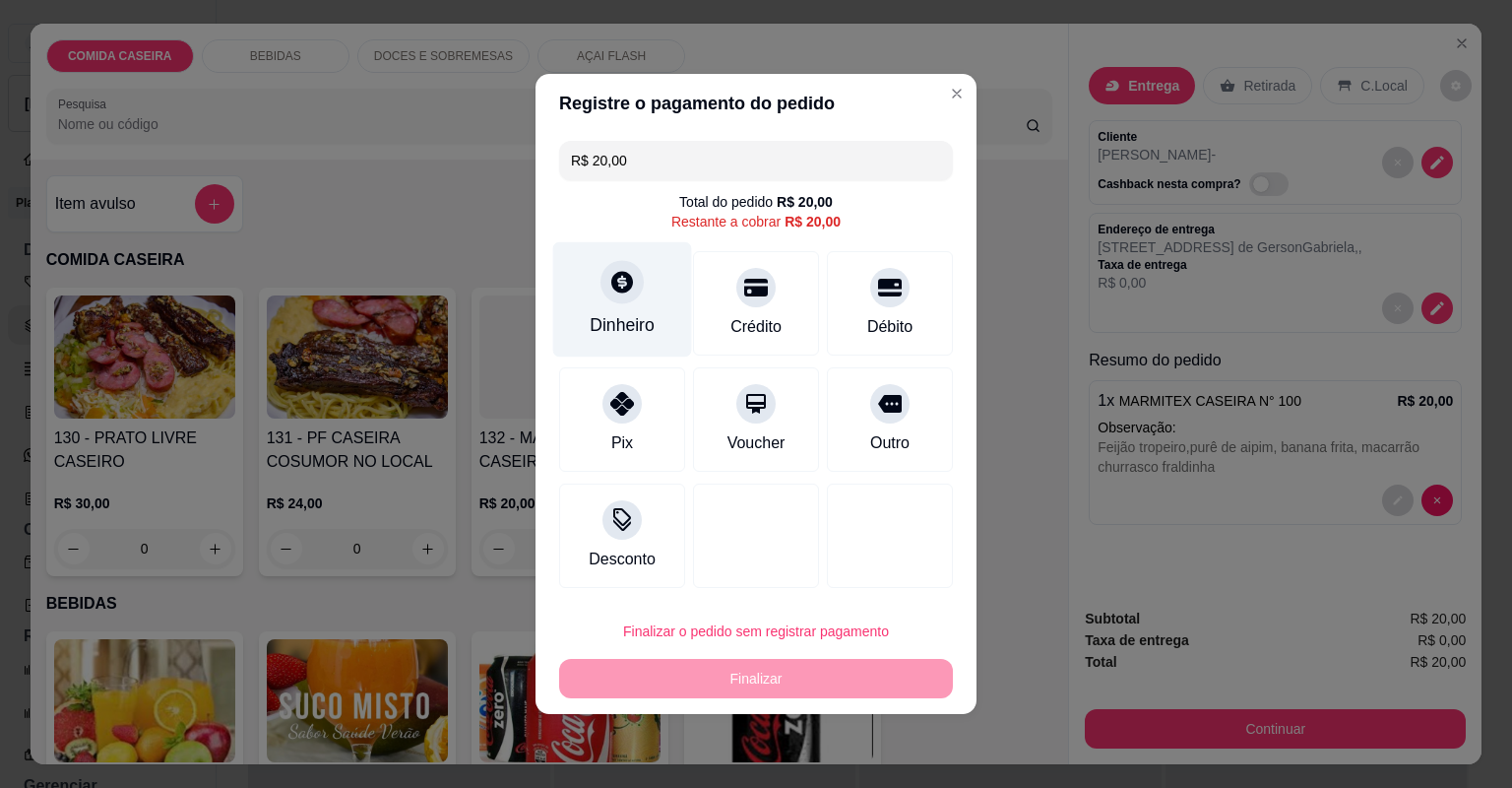 click on "Dinheiro" at bounding box center (622, 299) 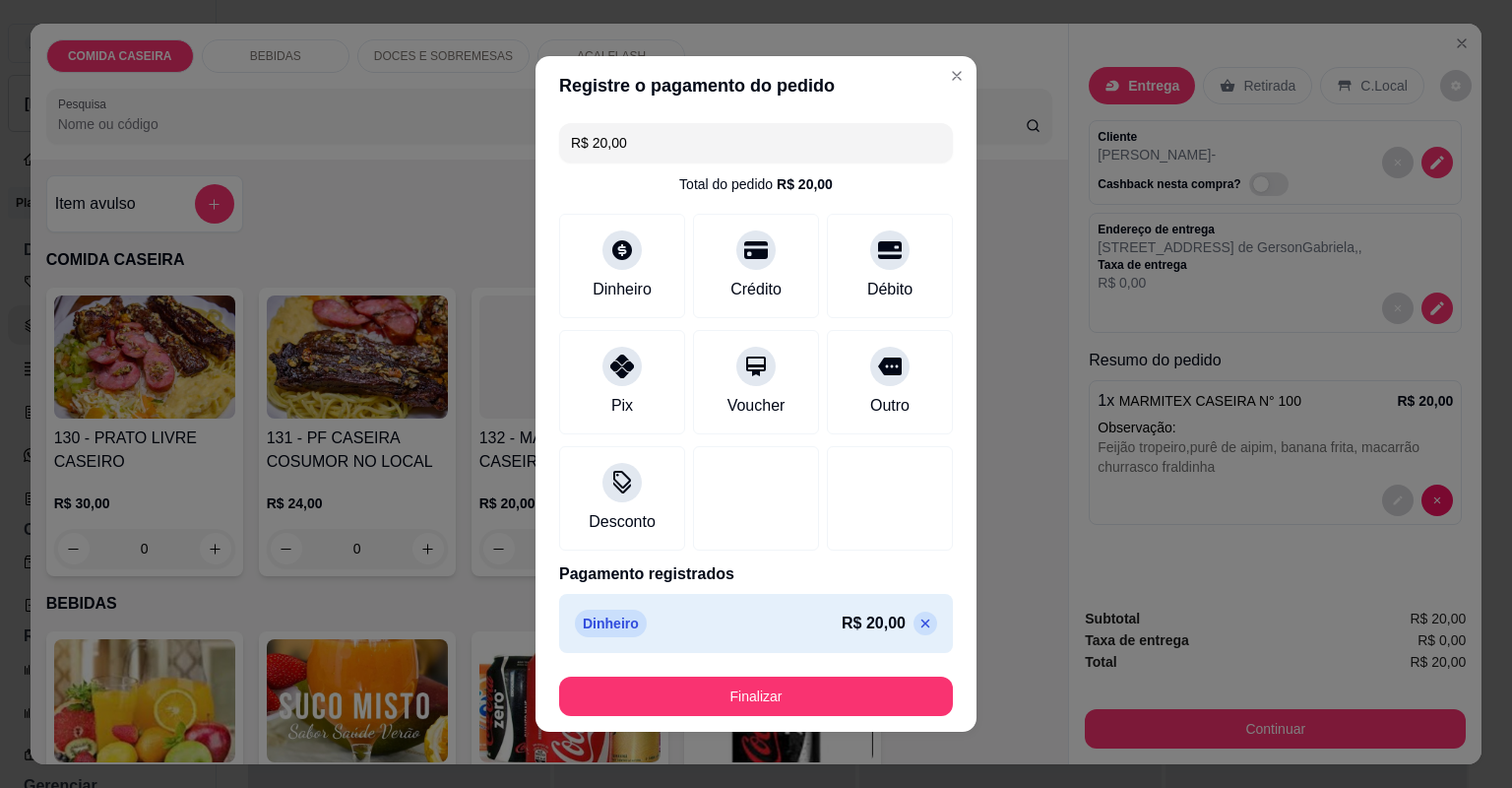 type on "R$ 0,00" 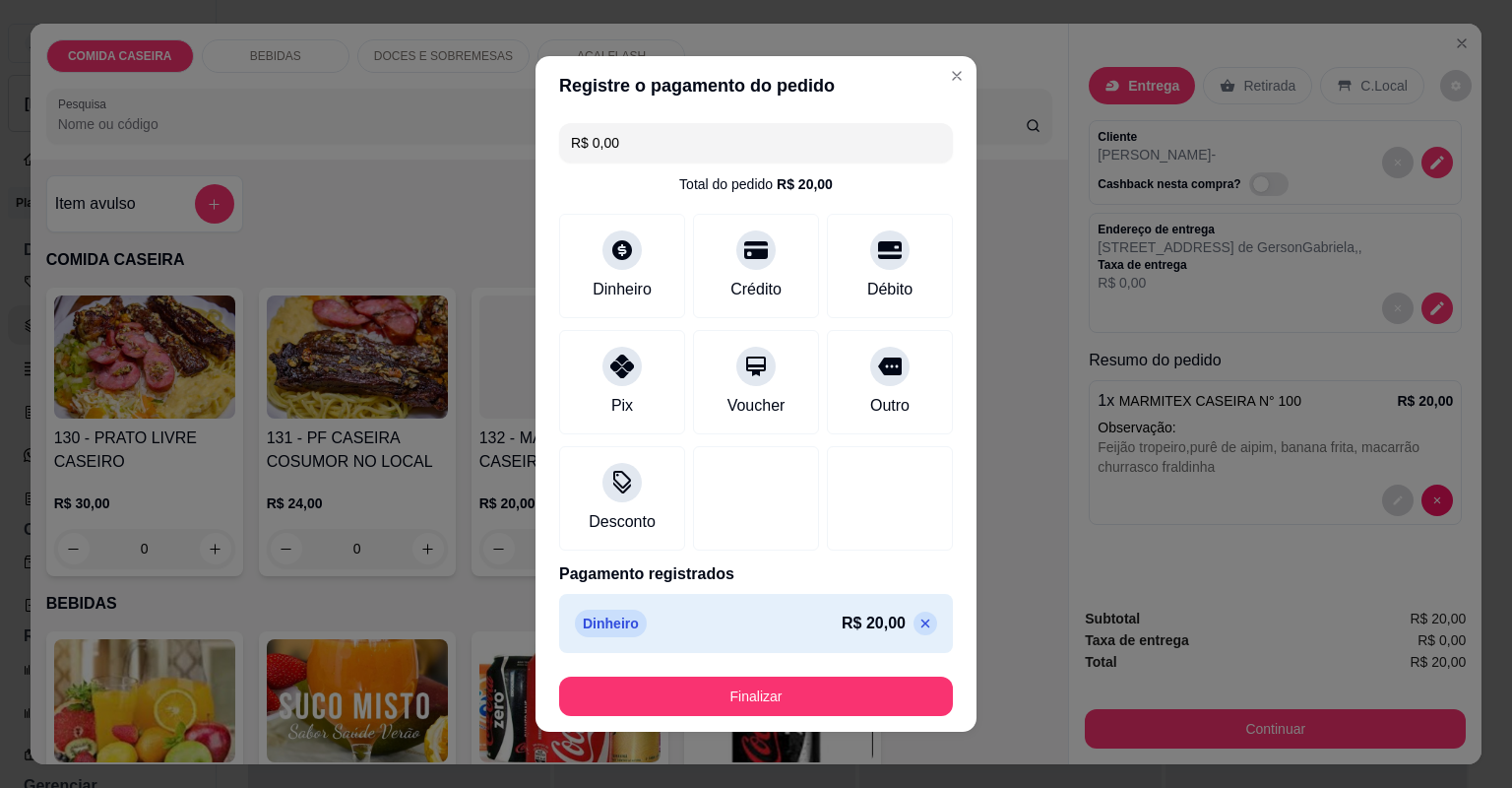 click on "Registre o pagamento do pedido R$ 0,00 Total do pedido   R$ 20,00 Dinheiro Crédito Débito Pix Voucher Outro Desconto Pagamento registrados Dinheiro R$ 20,00 Finalizar" at bounding box center (756, 394) 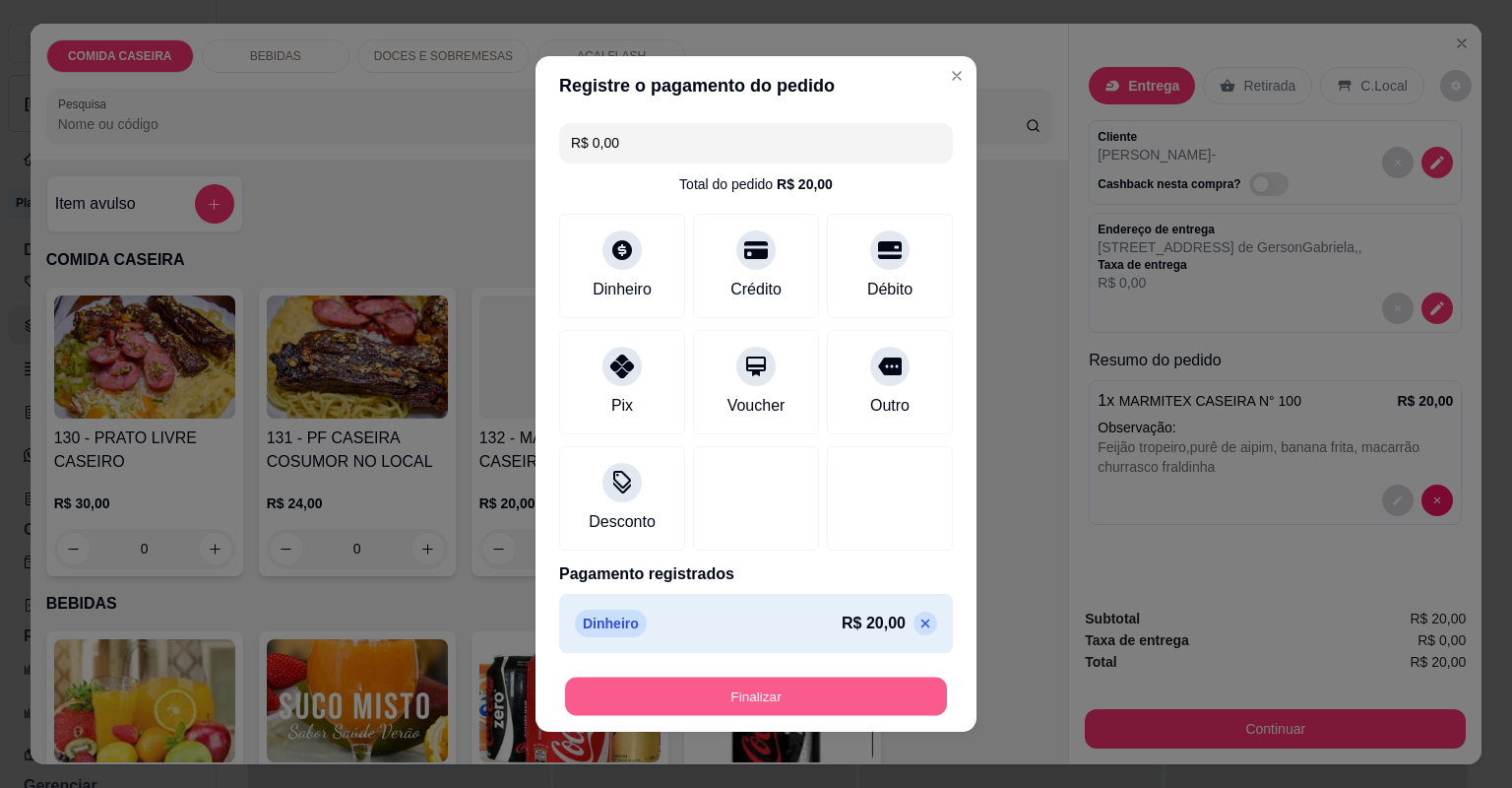 click on "Finalizar" at bounding box center (756, 696) 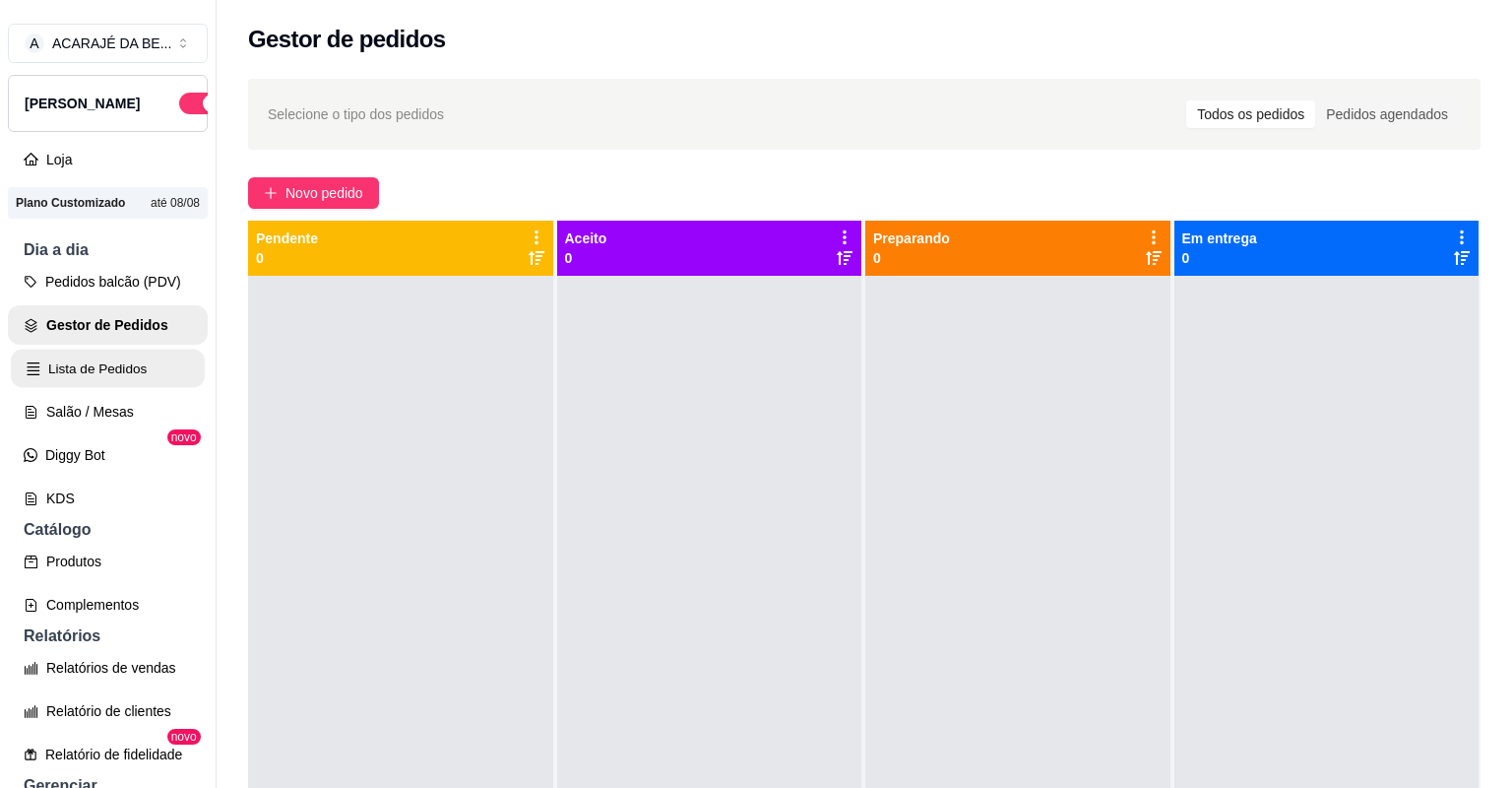 click on "Lista de Pedidos" at bounding box center (107, 368) 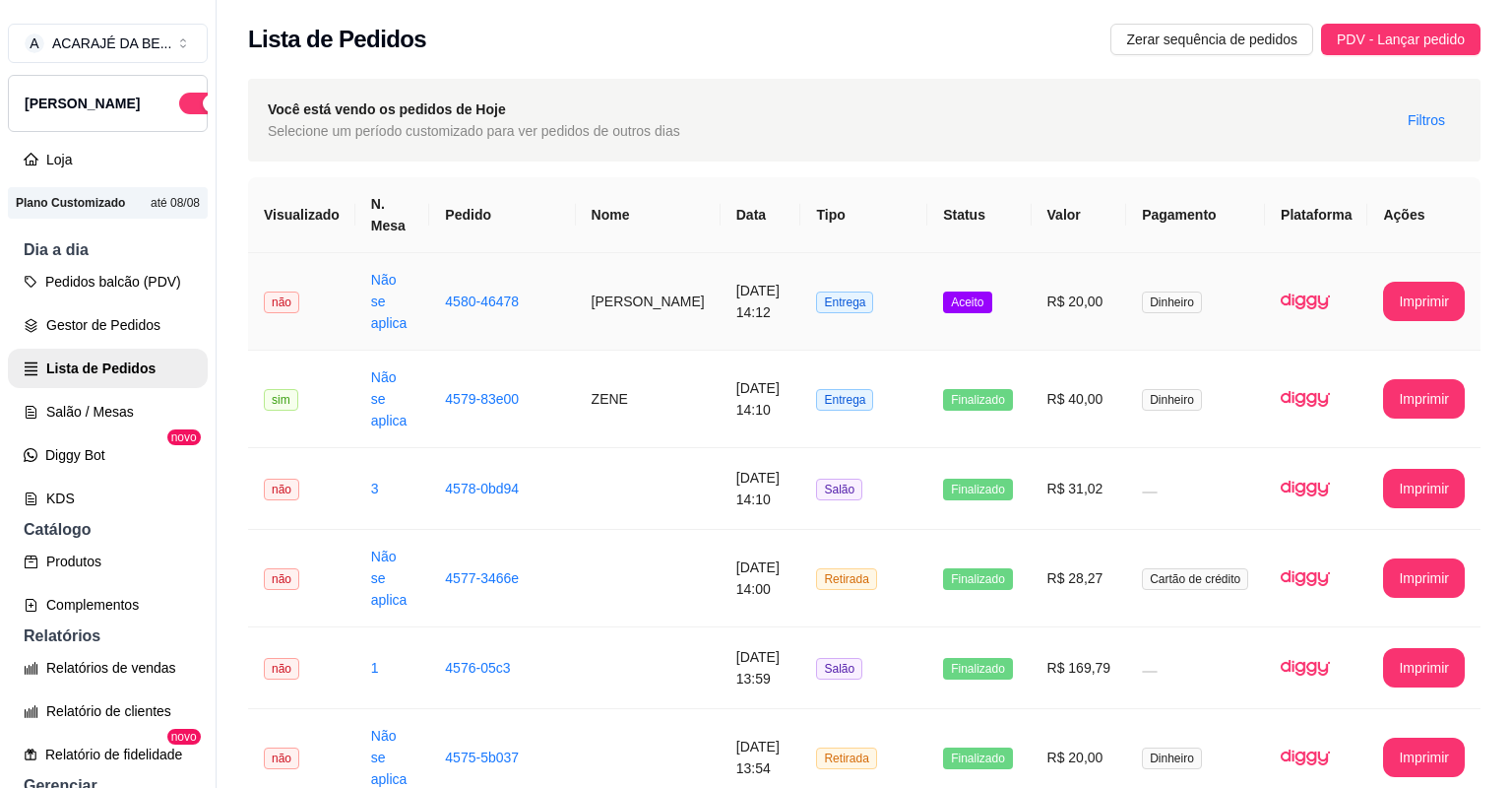 click on "4580-46478" at bounding box center [502, 301] 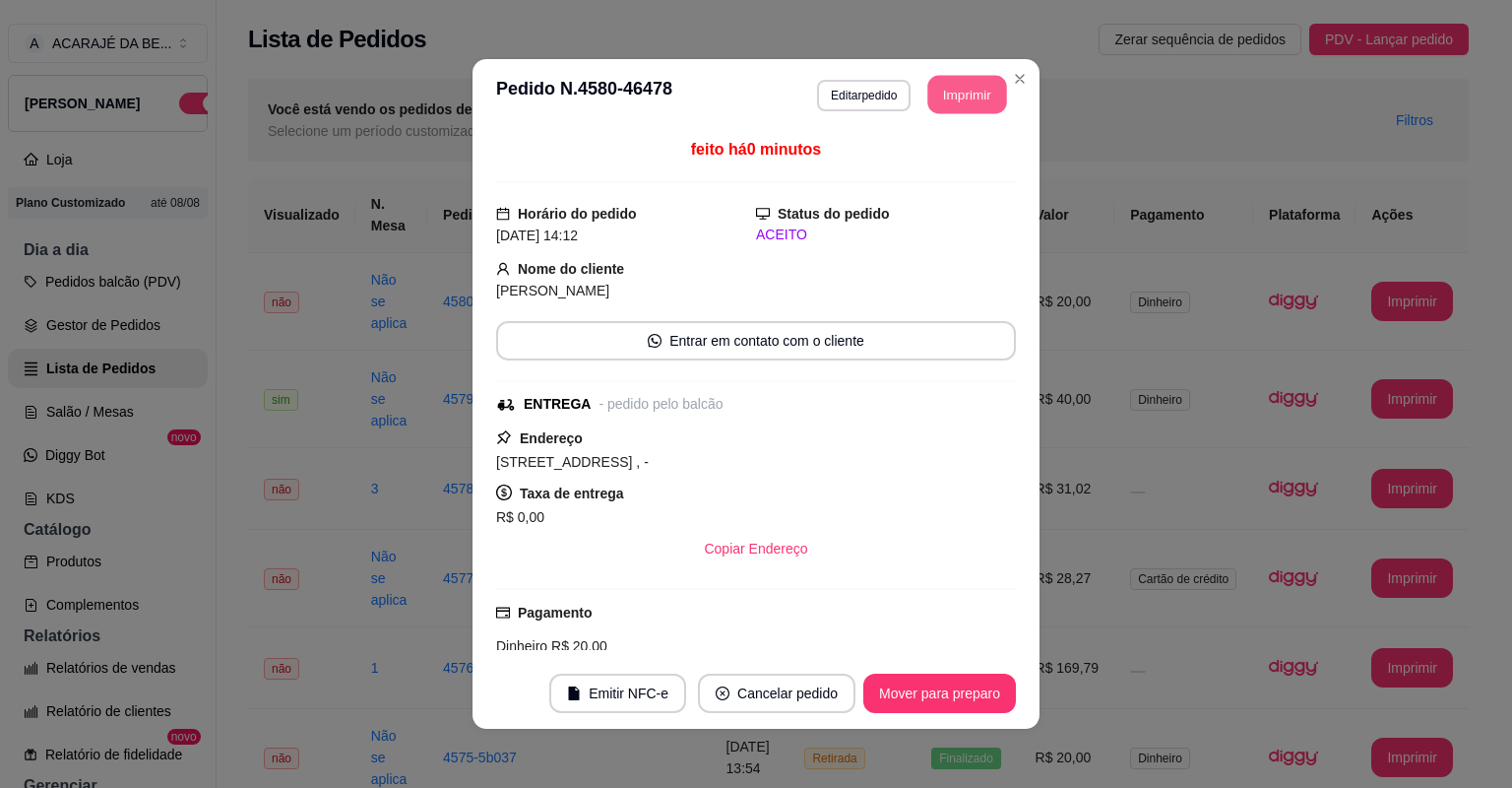 click on "Imprimir" at bounding box center [968, 95] 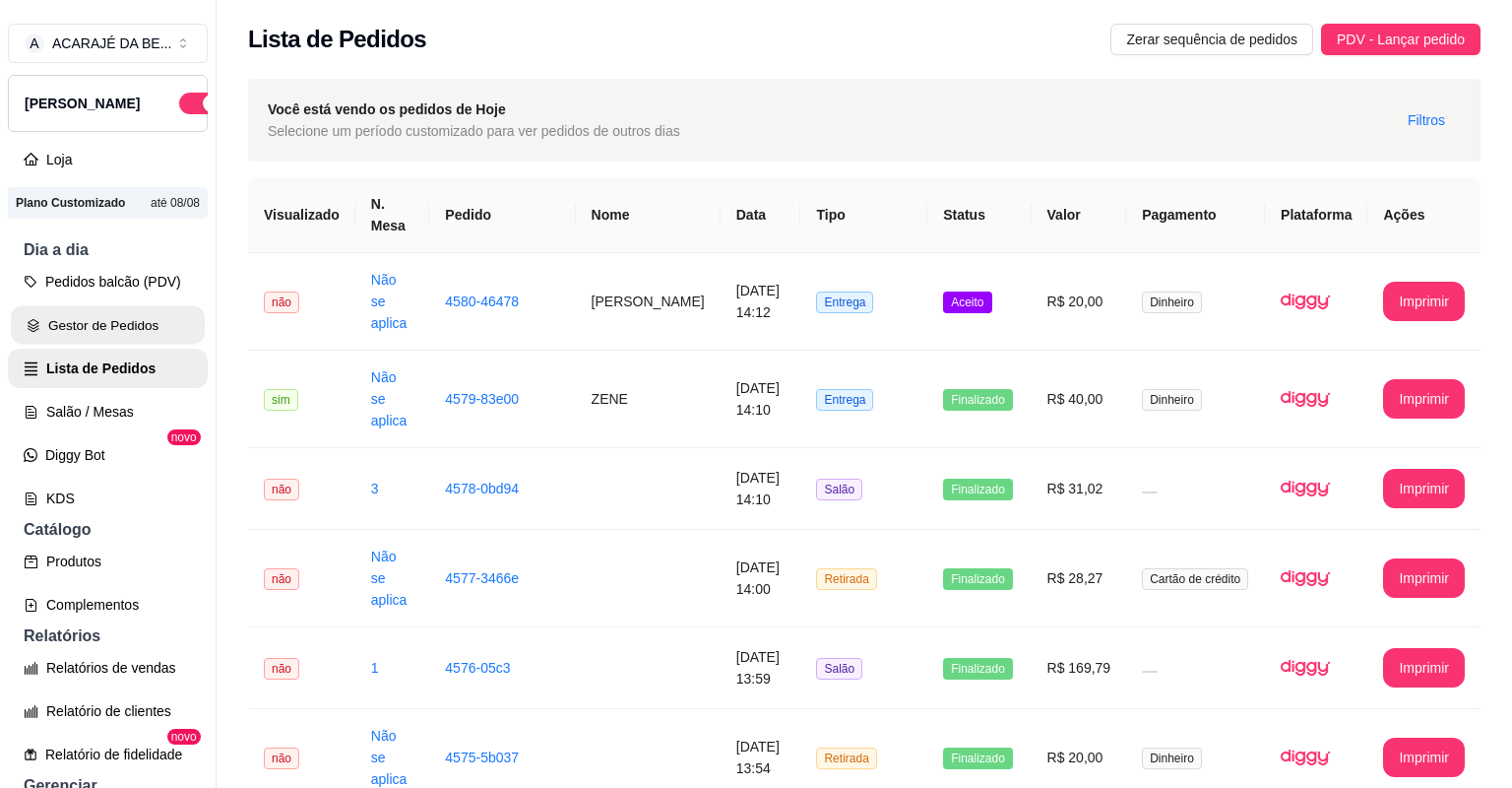 click on "Gestor de Pedidos" at bounding box center (107, 325) 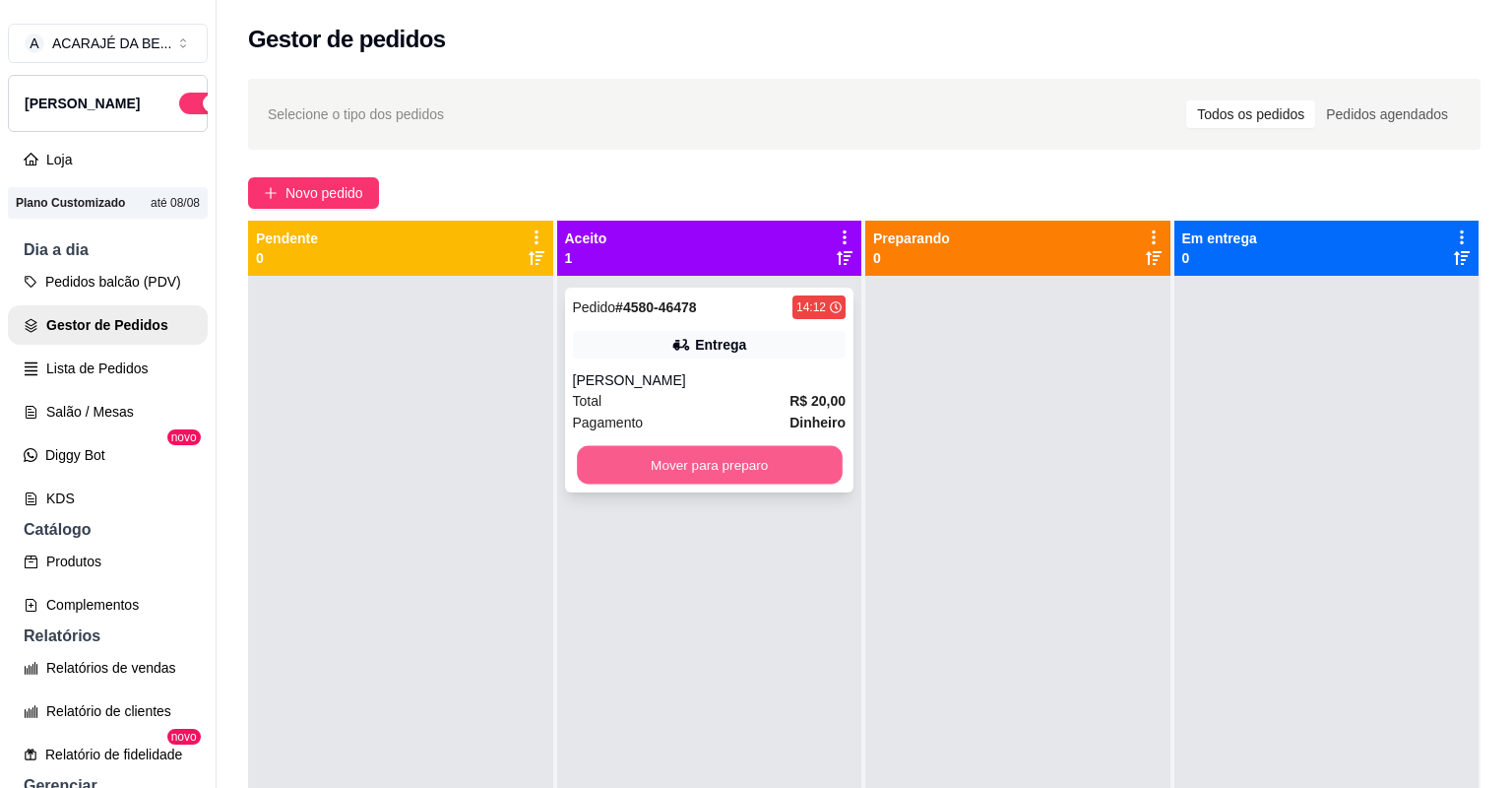 click on "Mover para preparo" at bounding box center (709, 465) 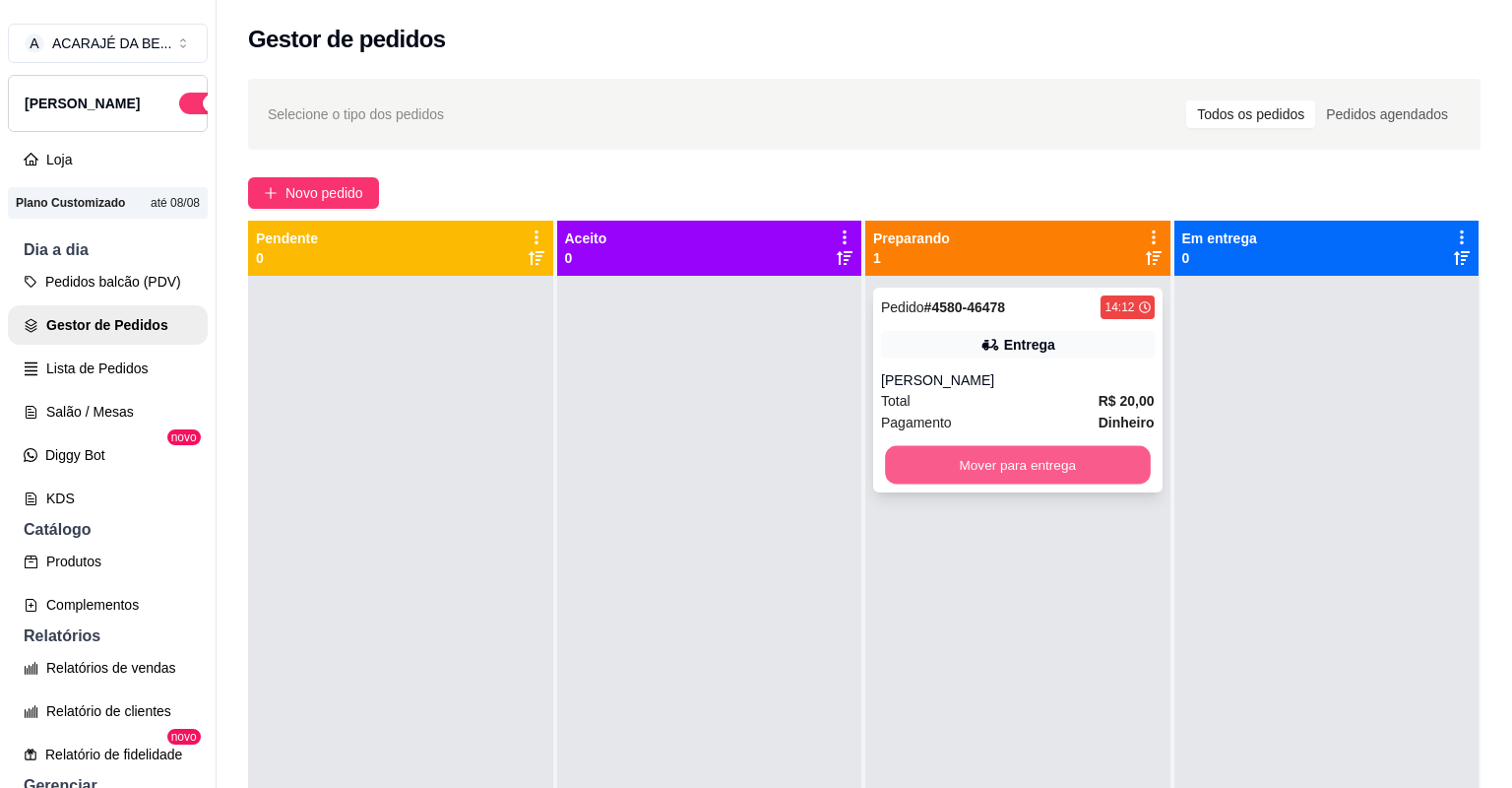 click on "Mover para entrega" at bounding box center (1017, 465) 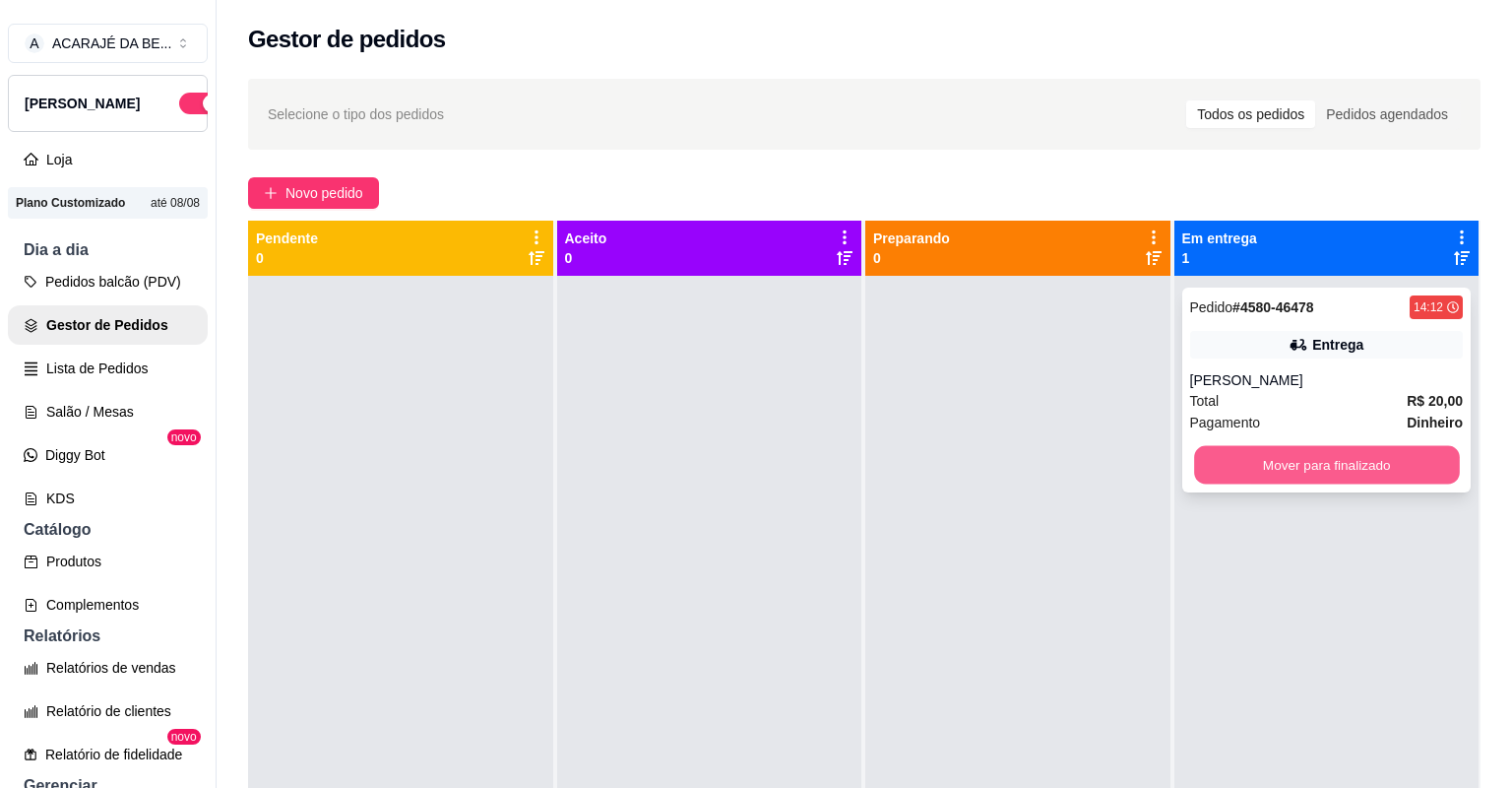 click on "Mover para finalizado" at bounding box center (1326, 465) 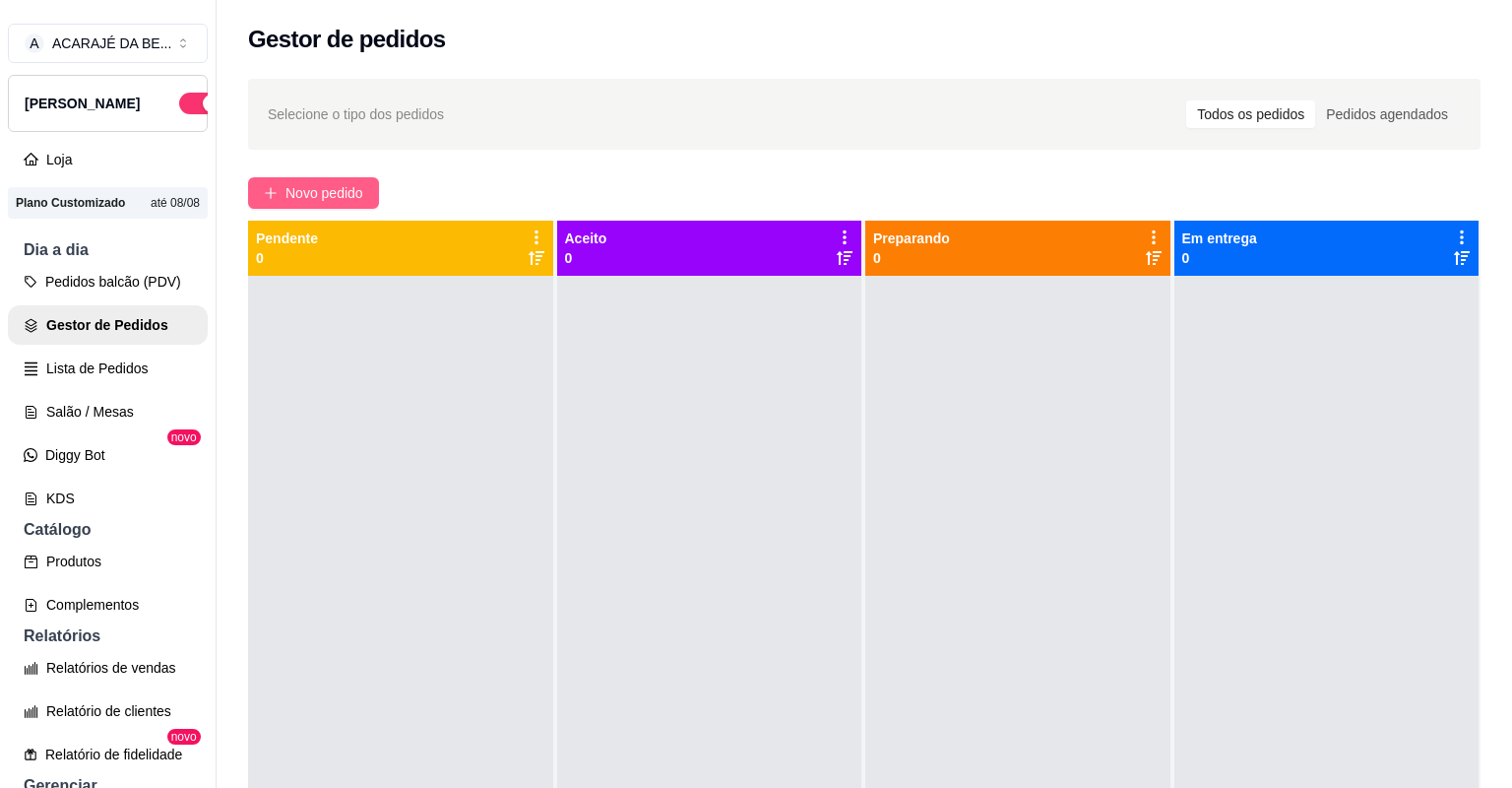 click on "Novo pedido" at bounding box center (313, 193) 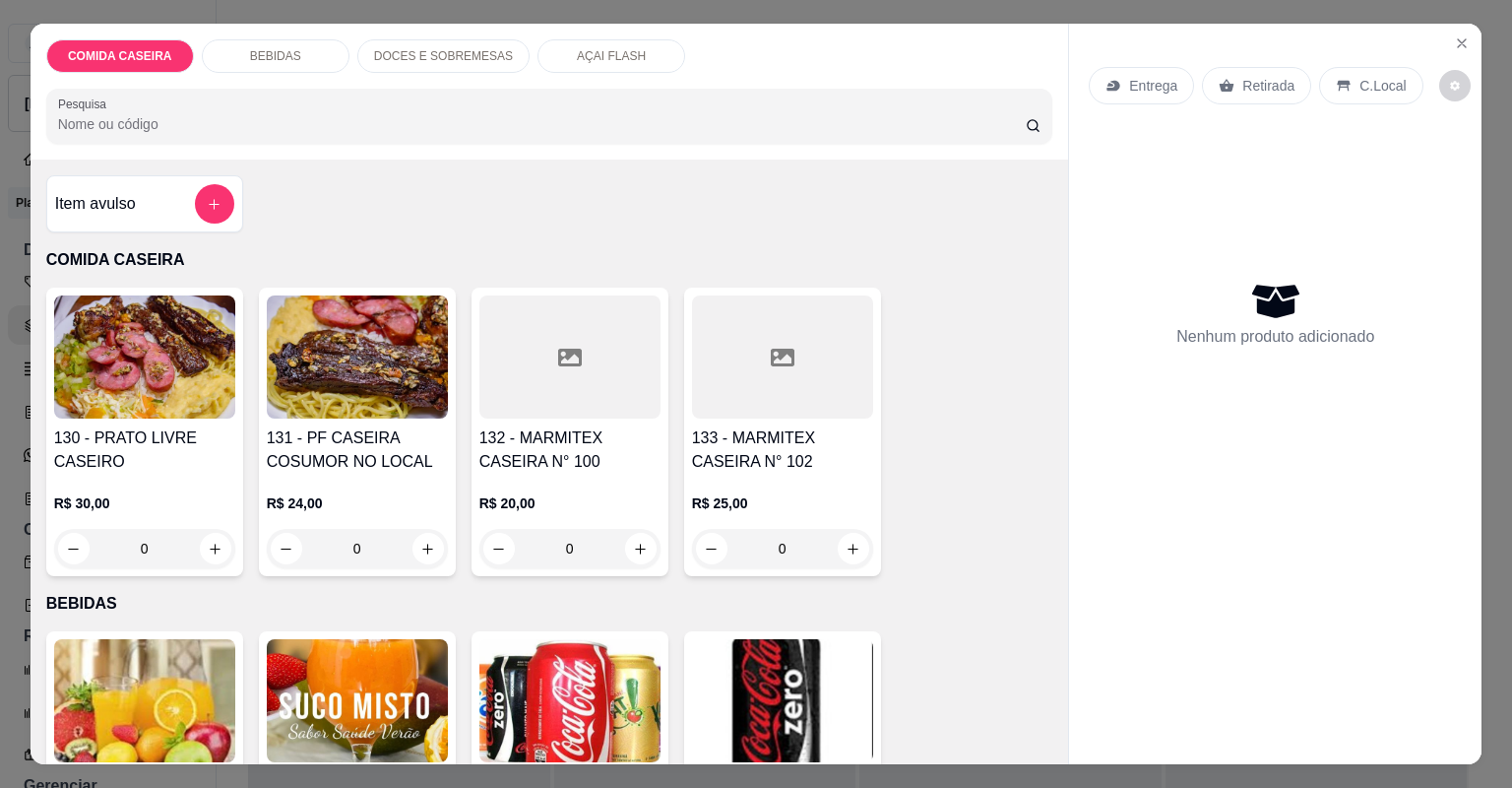 click at bounding box center [570, 357] 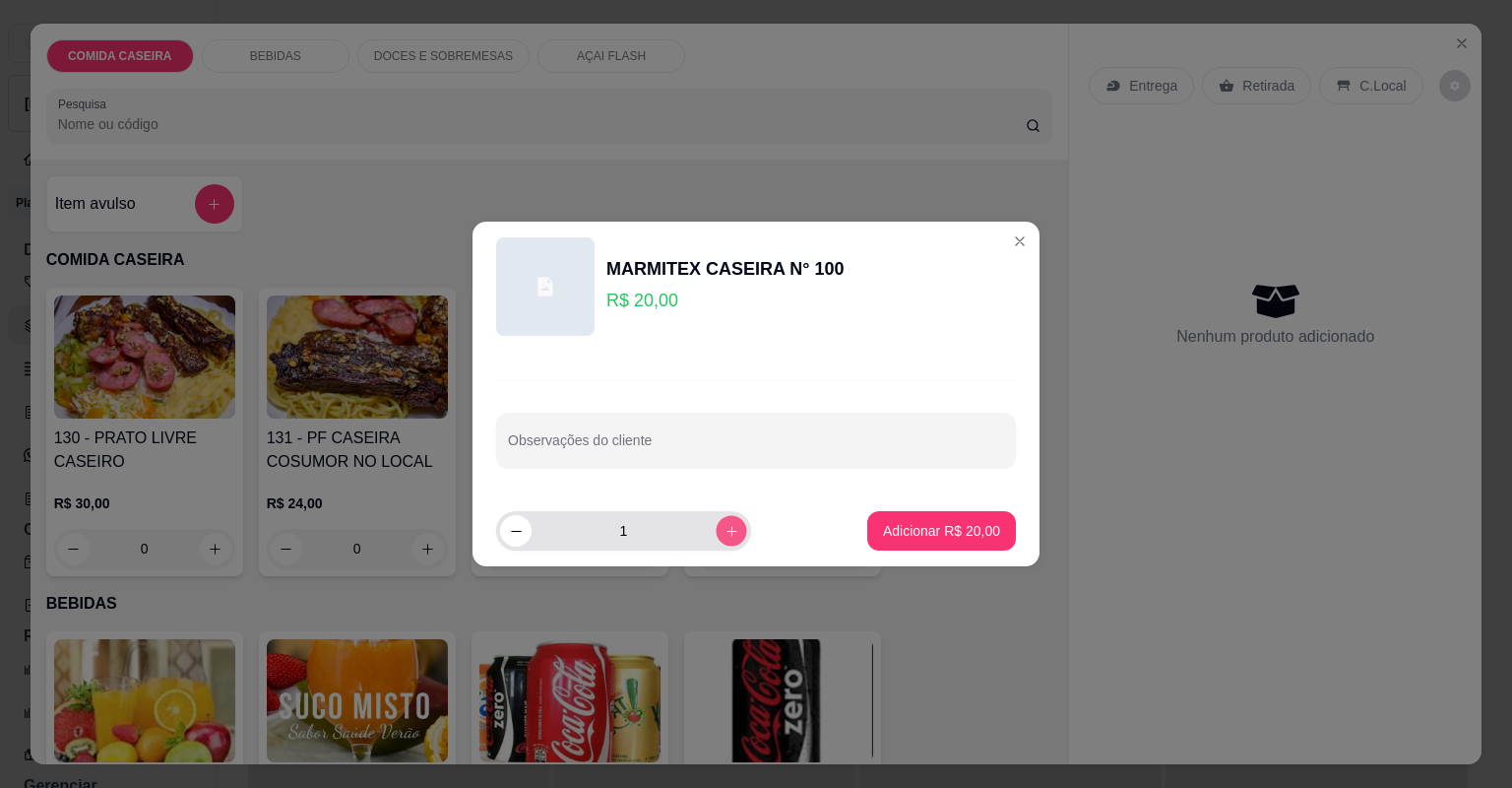click at bounding box center [730, 530] 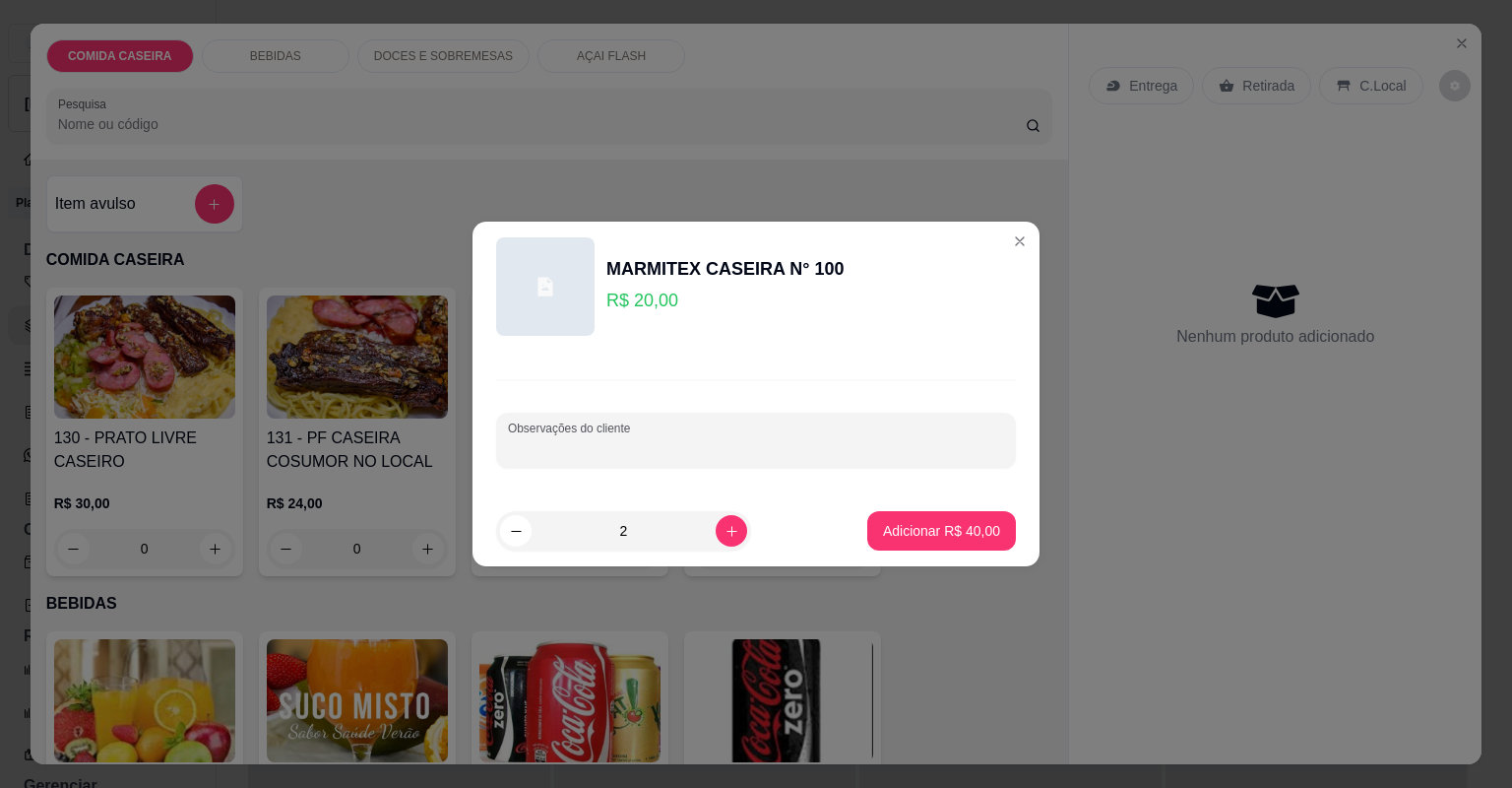 click on "Observações do cliente" at bounding box center [756, 448] 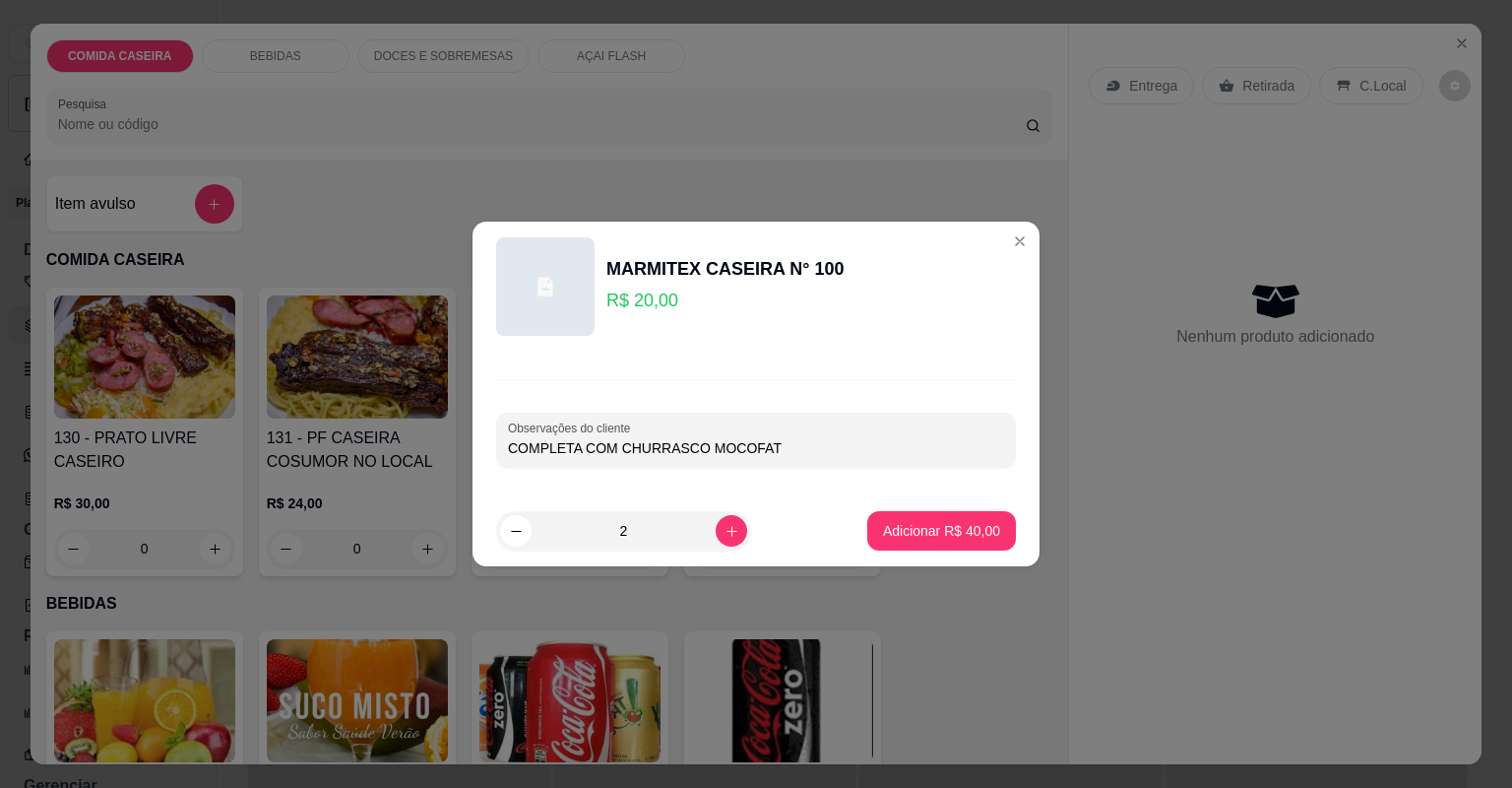 type on "COMPLETA COM CHURRASCO MOCOFATO" 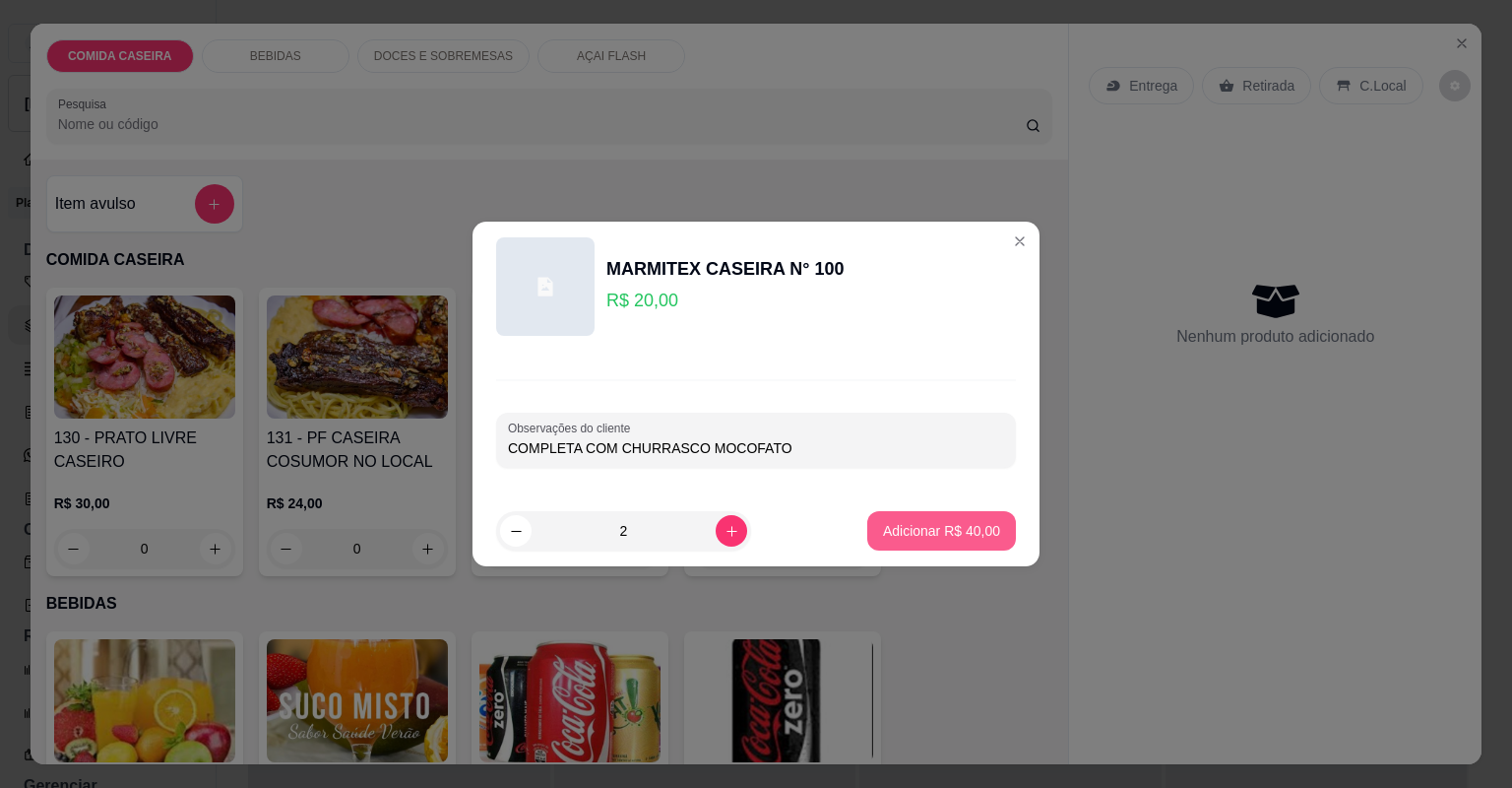 click on "Adicionar   R$ 40,00" at bounding box center [941, 531] 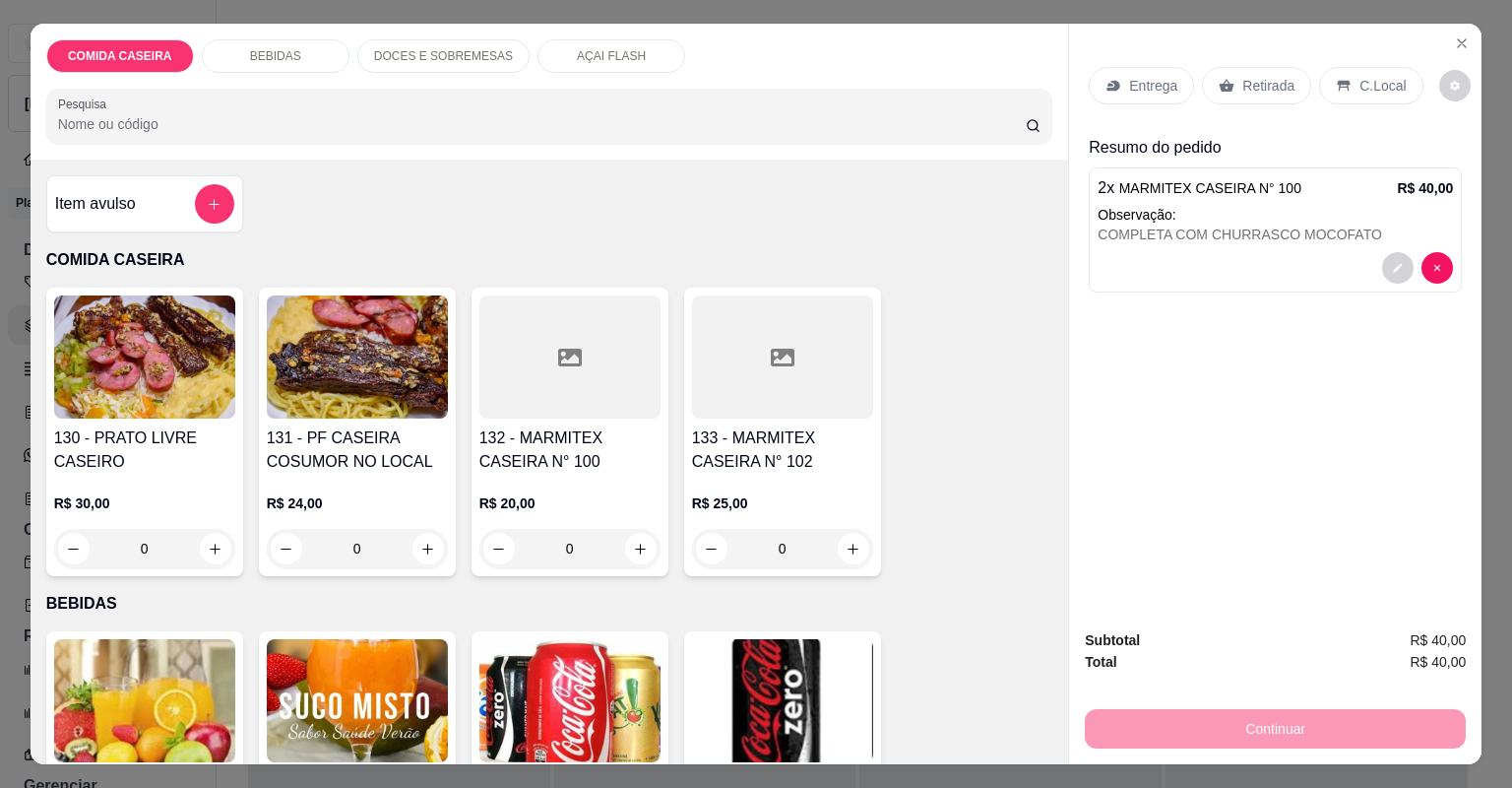 click on "Entrega" at bounding box center [1153, 86] 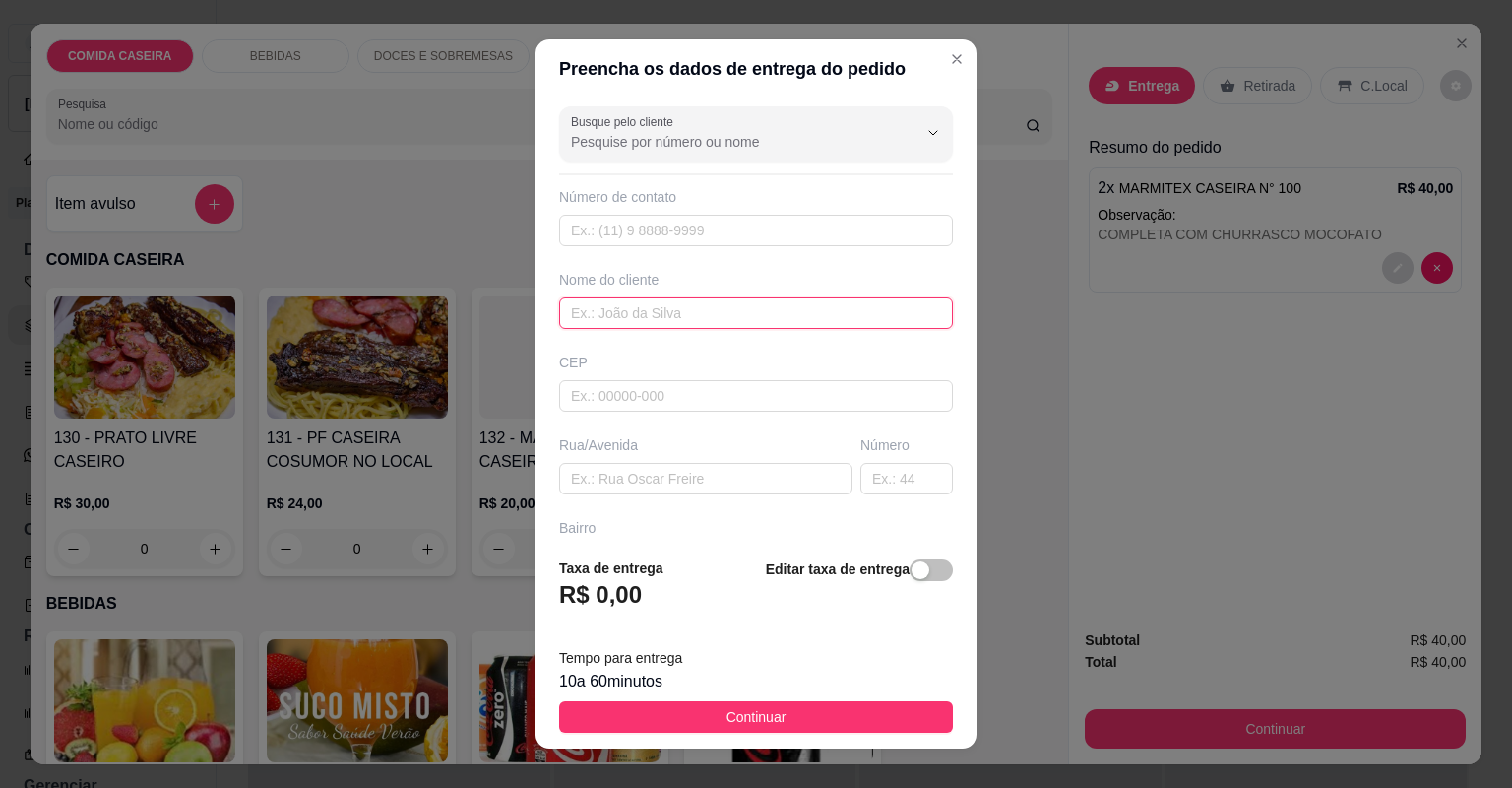 click at bounding box center (756, 313) 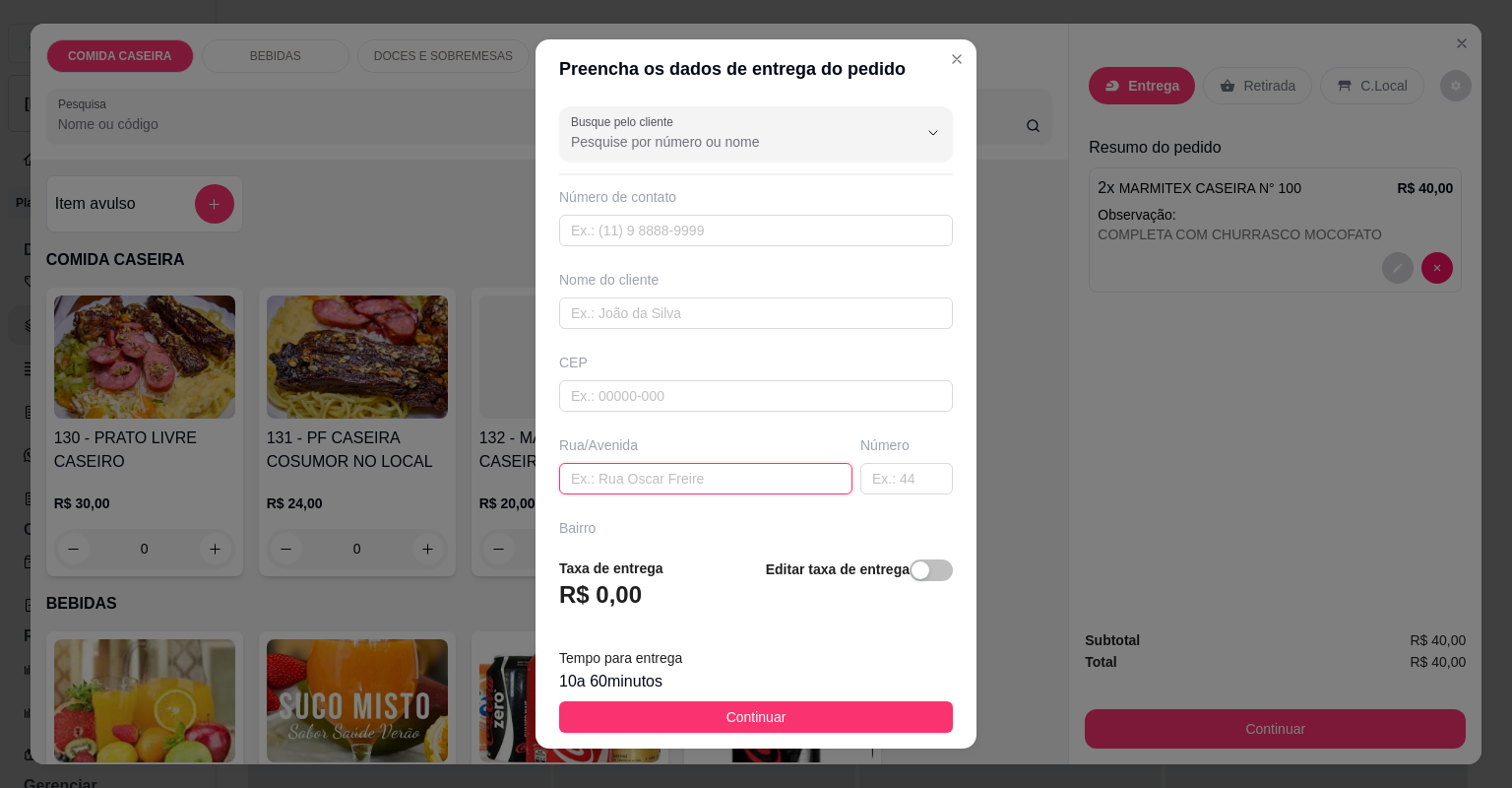 click at bounding box center [706, 479] 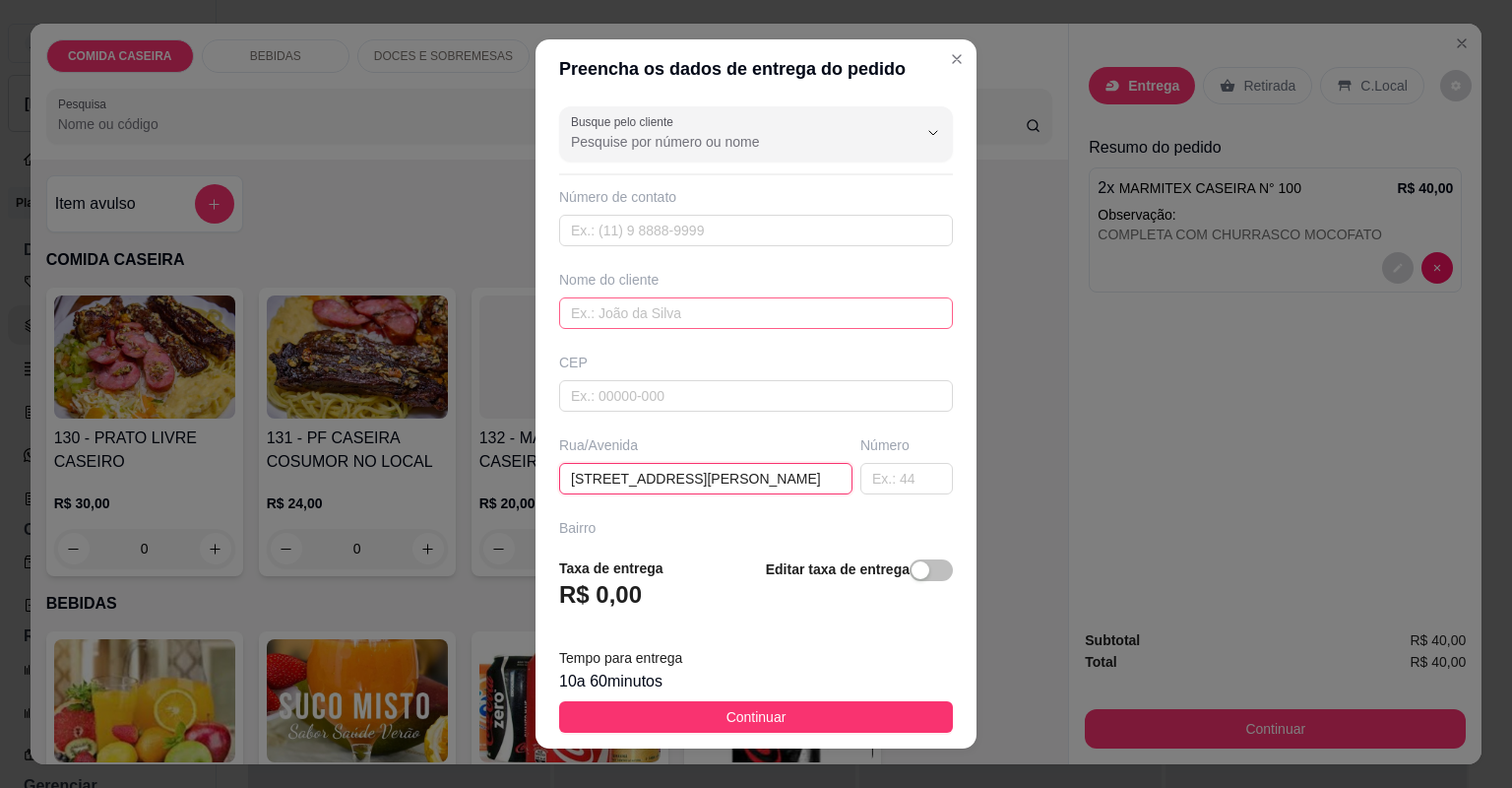 type on "[STREET_ADDRESS][PERSON_NAME]" 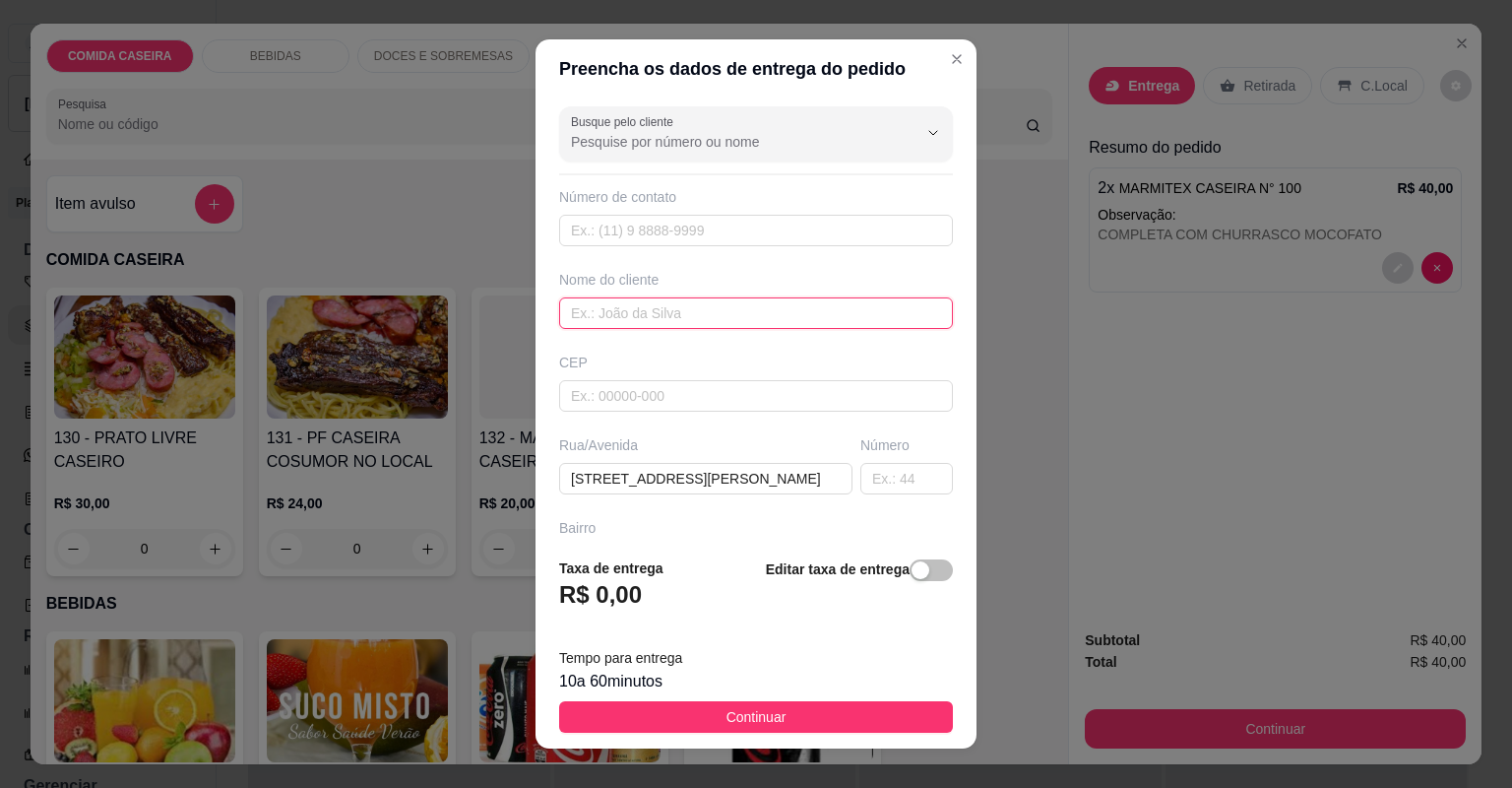 click at bounding box center (756, 313) 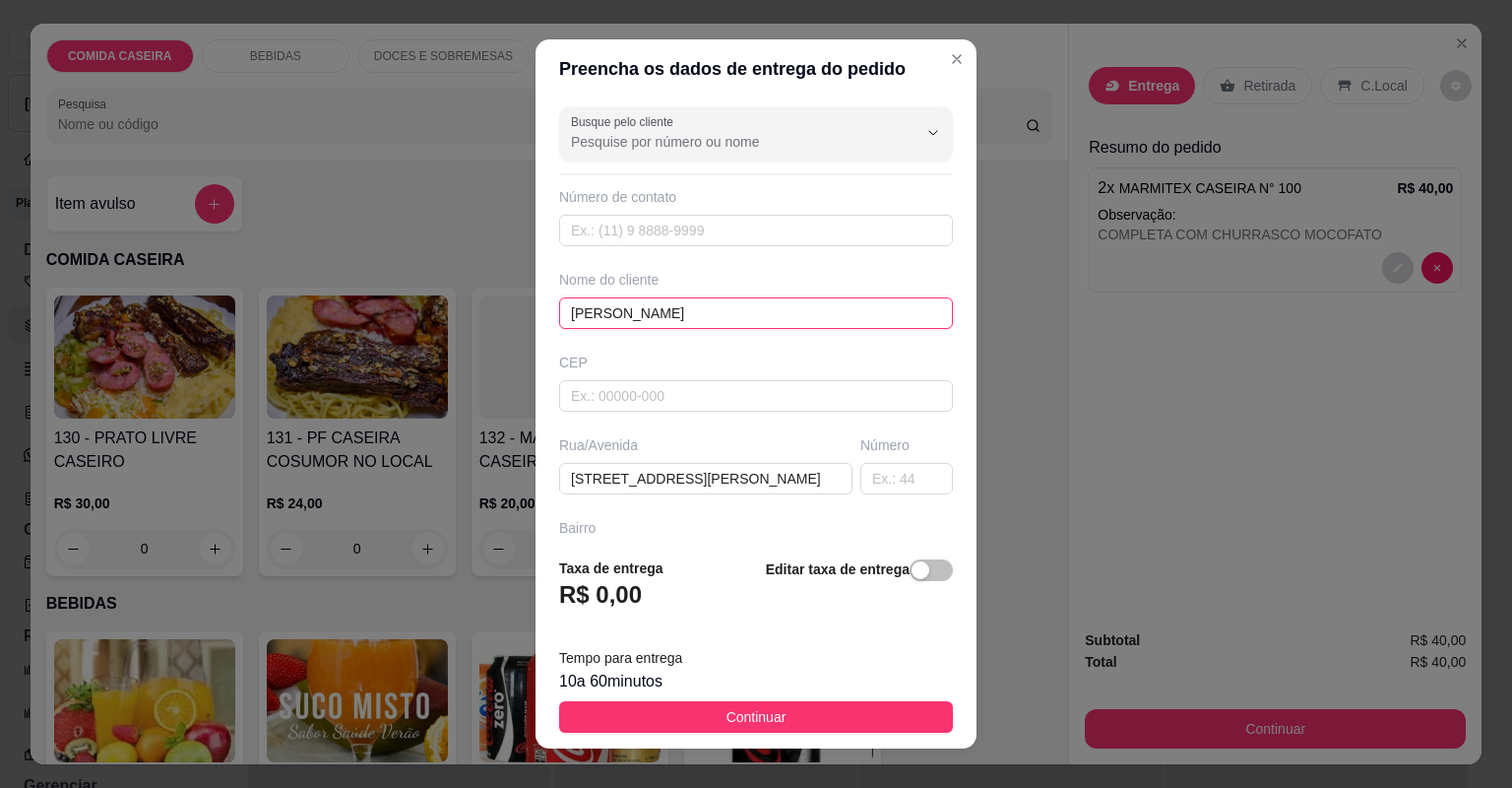 type on "JOC" 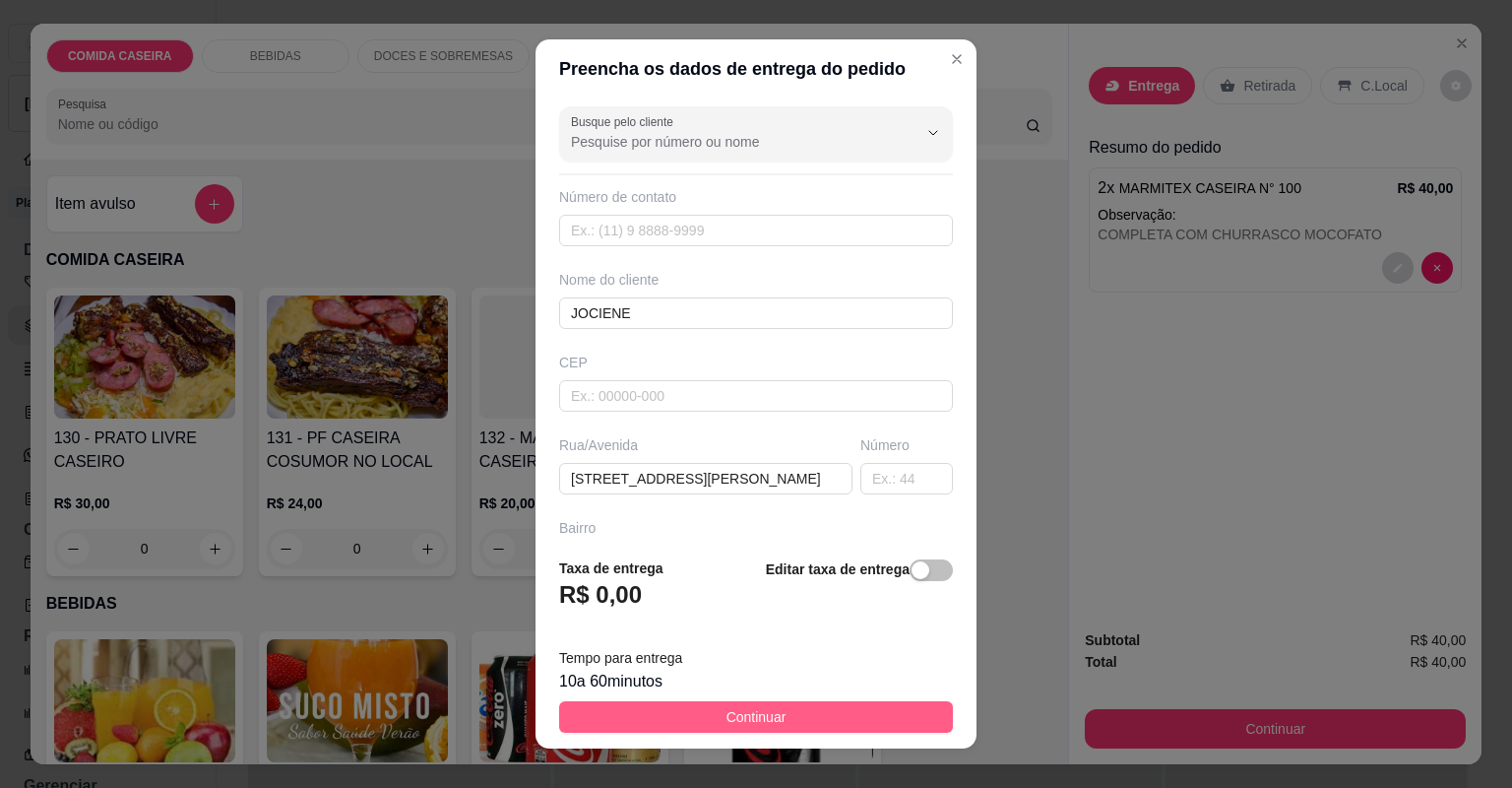 click on "Continuar" at bounding box center (756, 717) 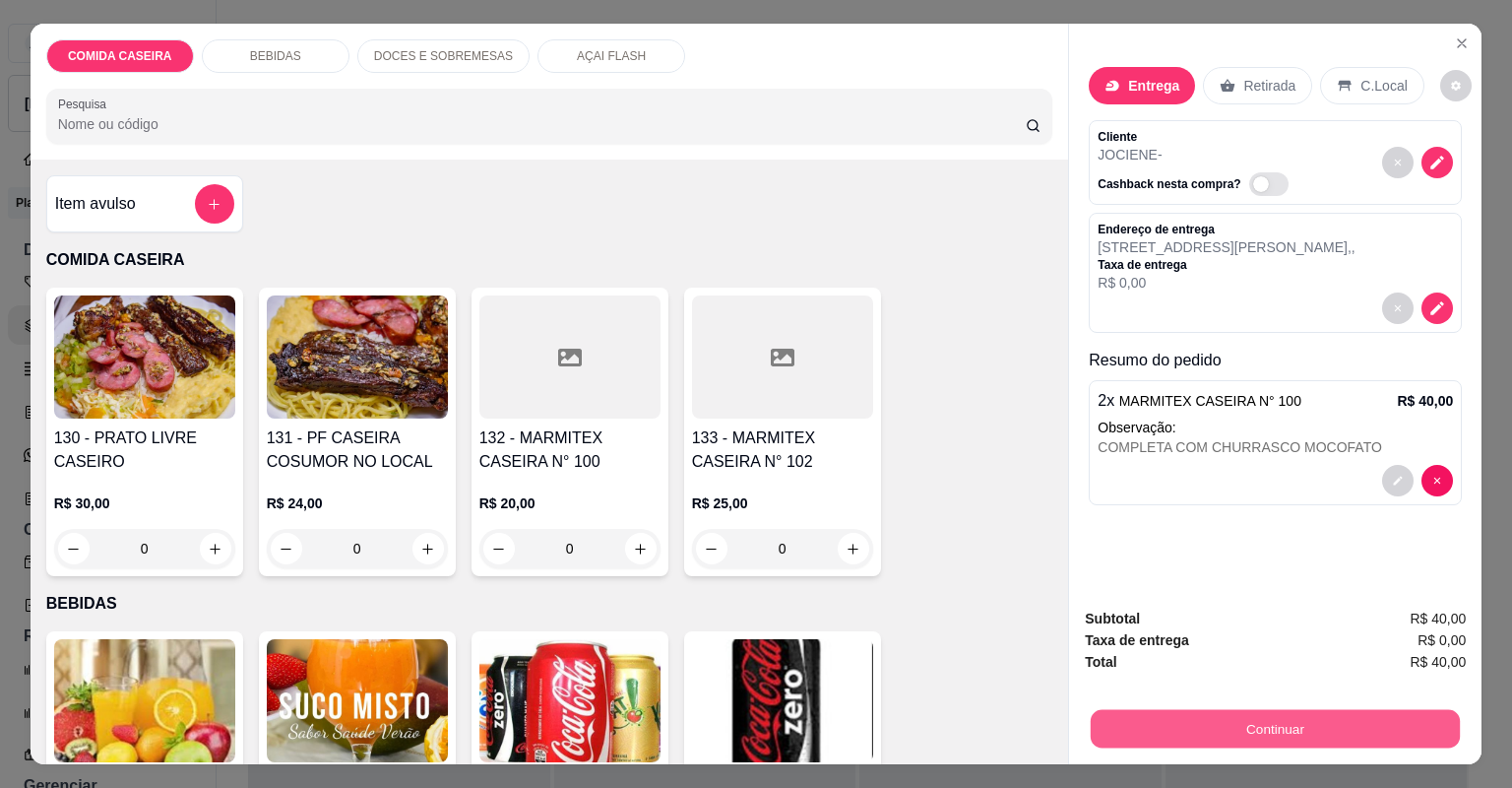 click on "Continuar" at bounding box center (1275, 729) 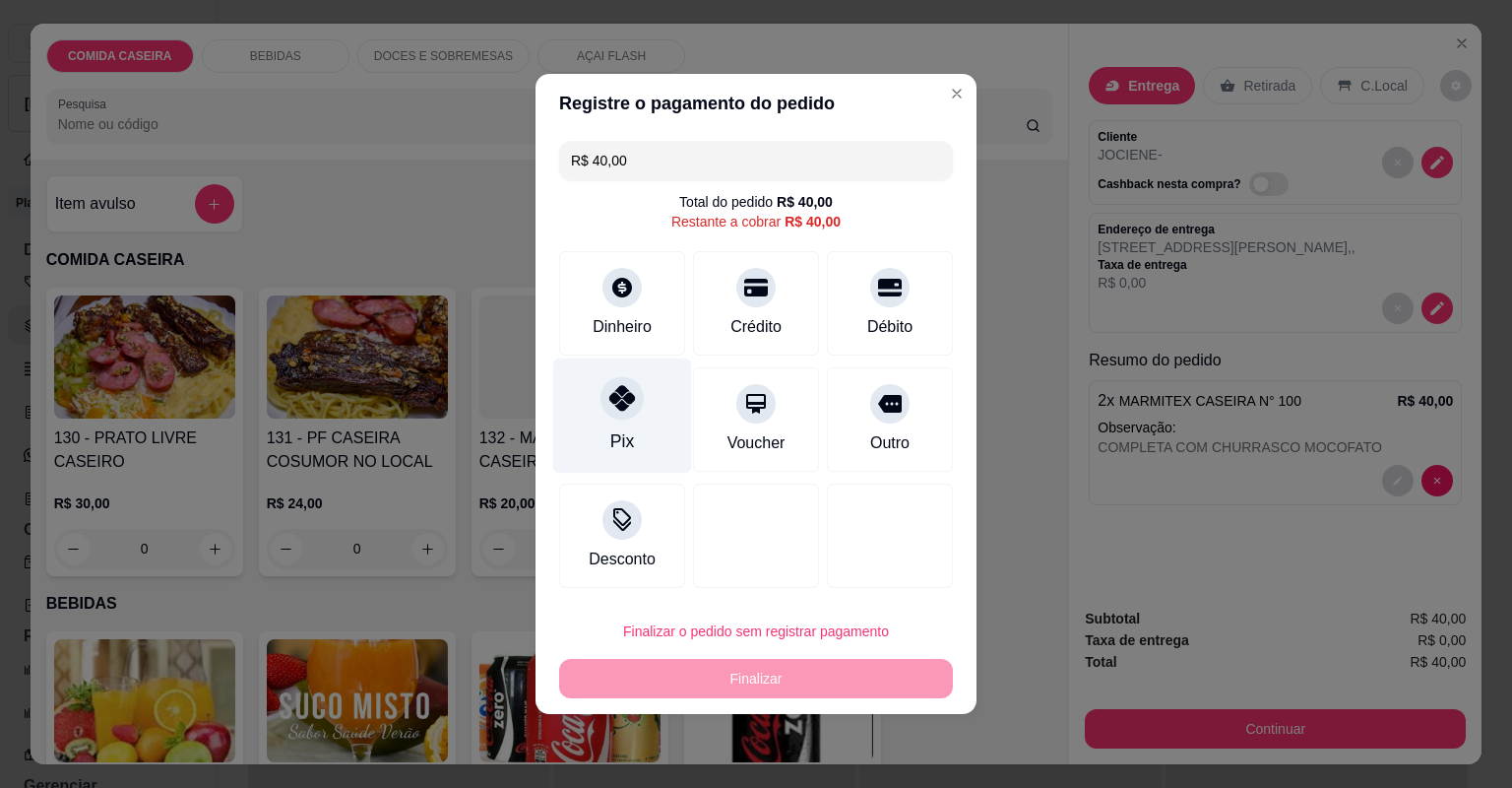 click on "Pix" at bounding box center (622, 416) 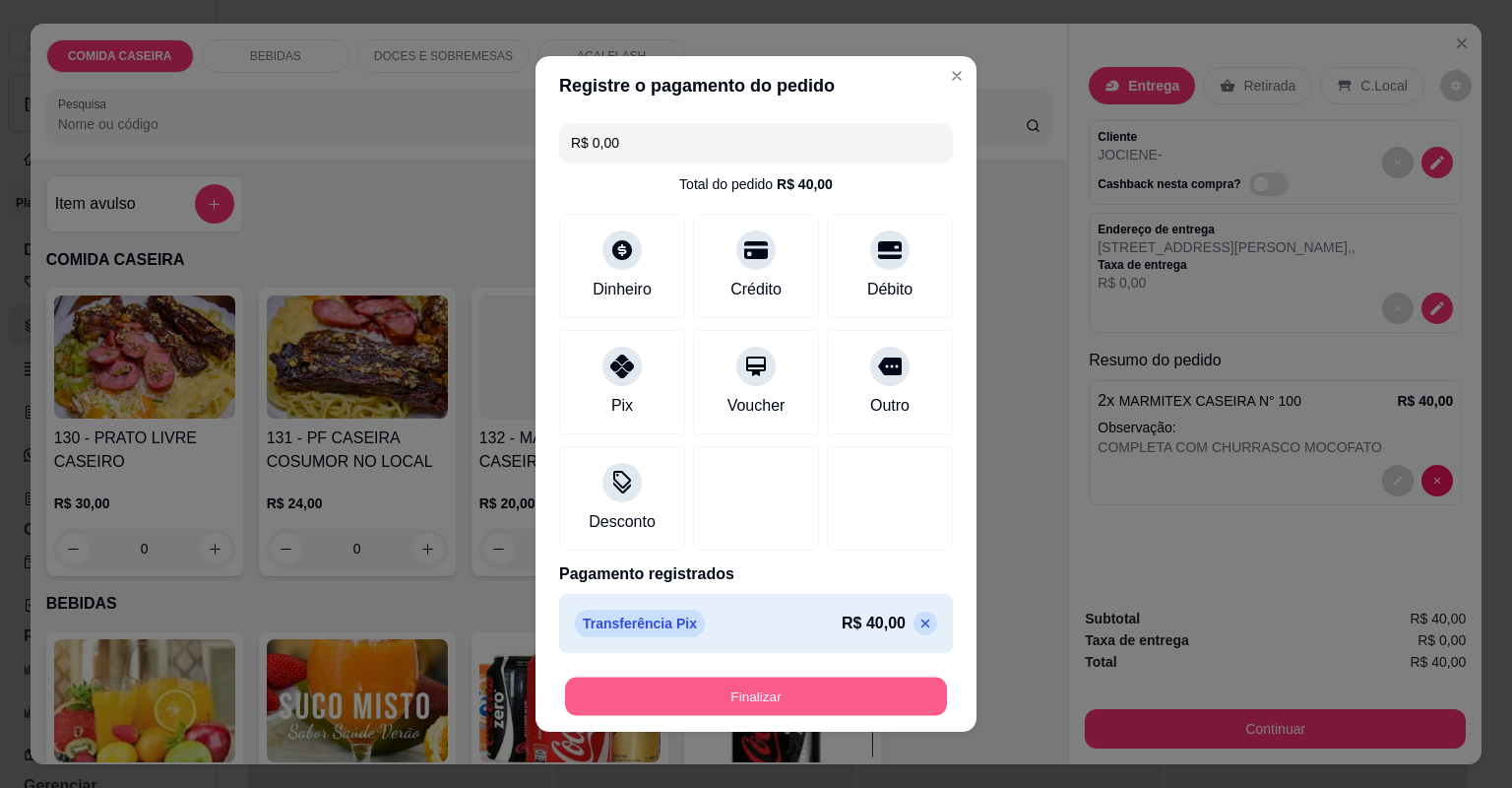 click on "Finalizar" at bounding box center [756, 696] 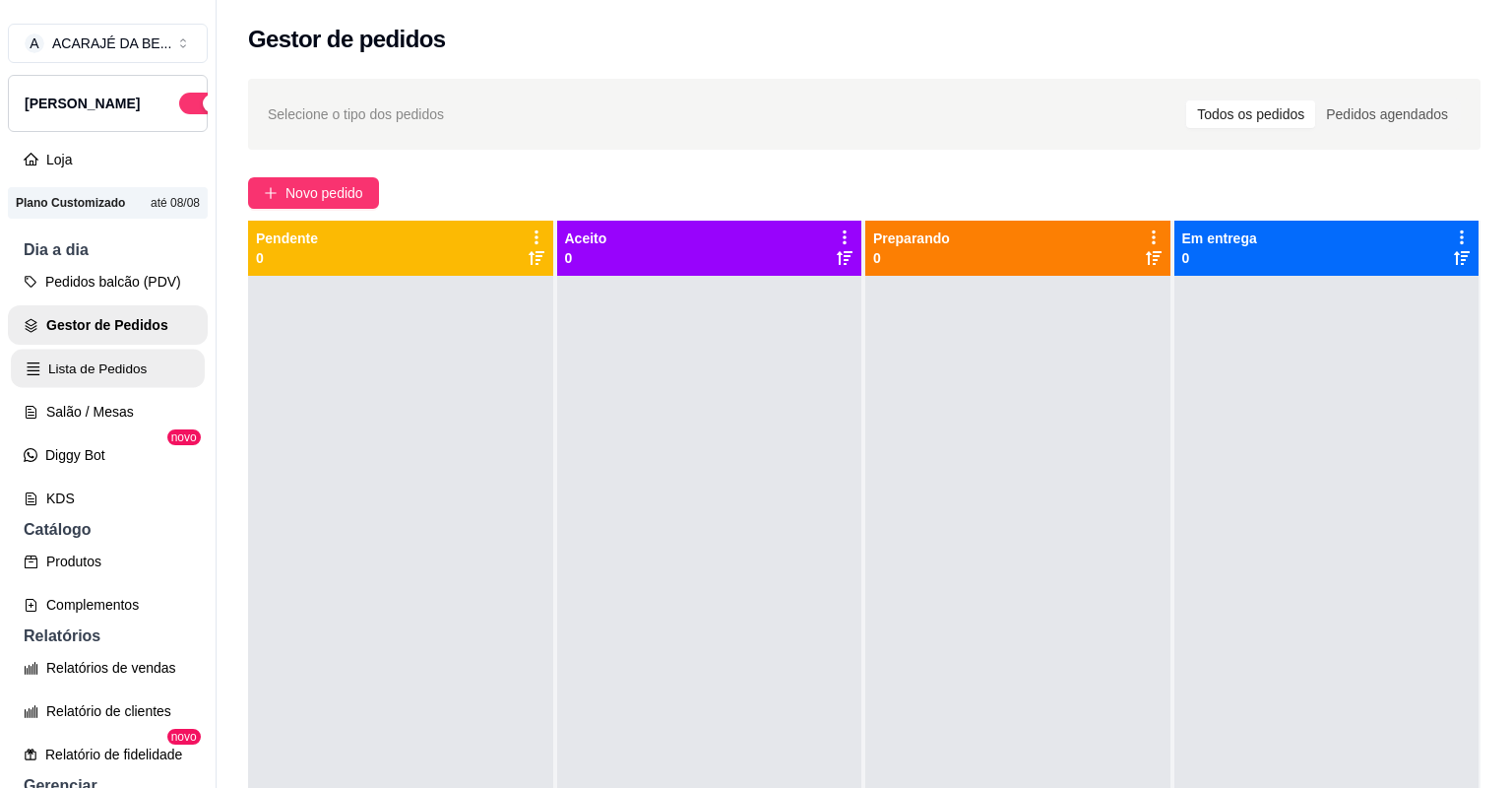 click on "Lista de Pedidos" at bounding box center [107, 368] 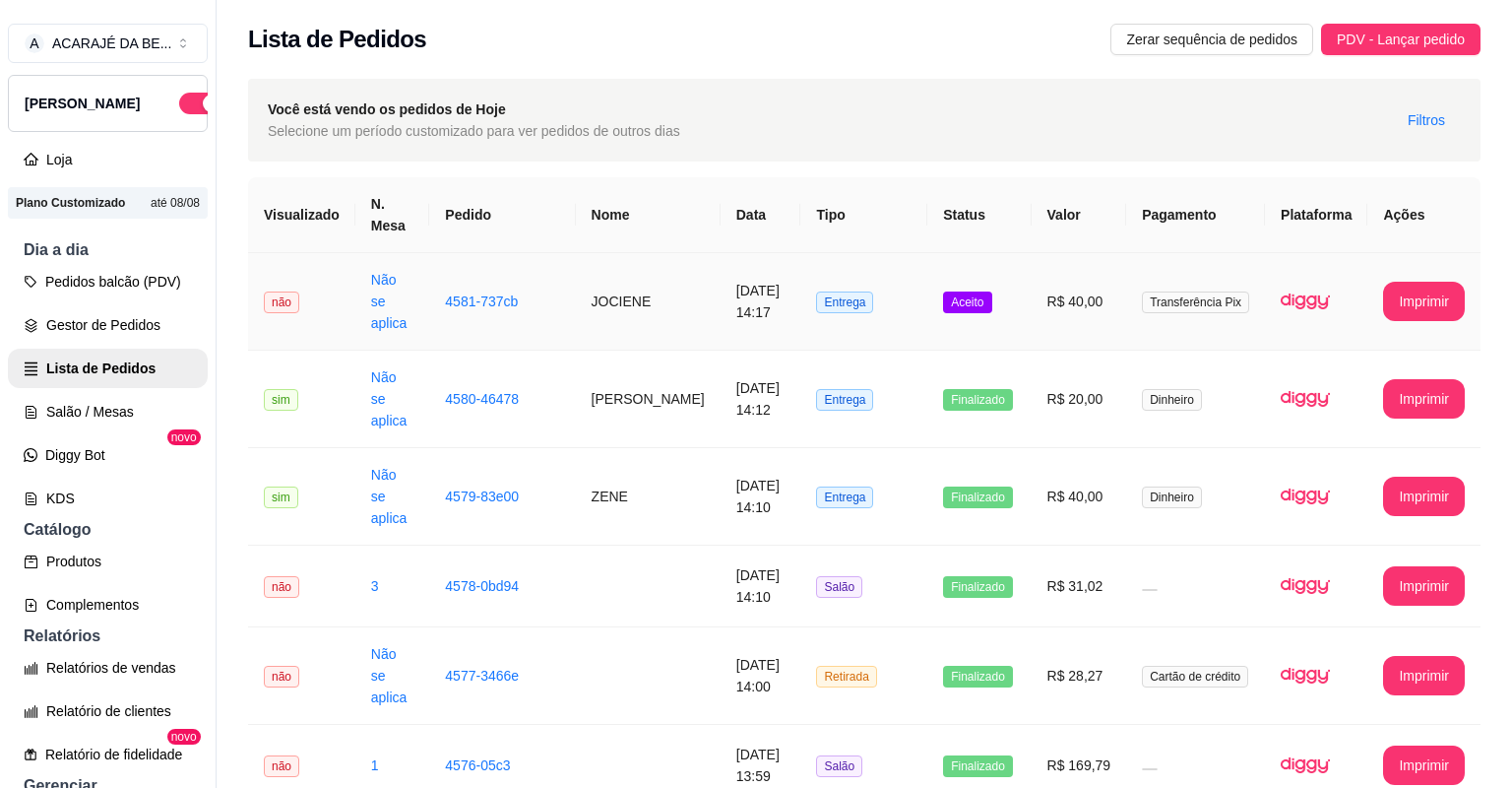 click on "[DATE] 14:17" at bounding box center (761, 301) 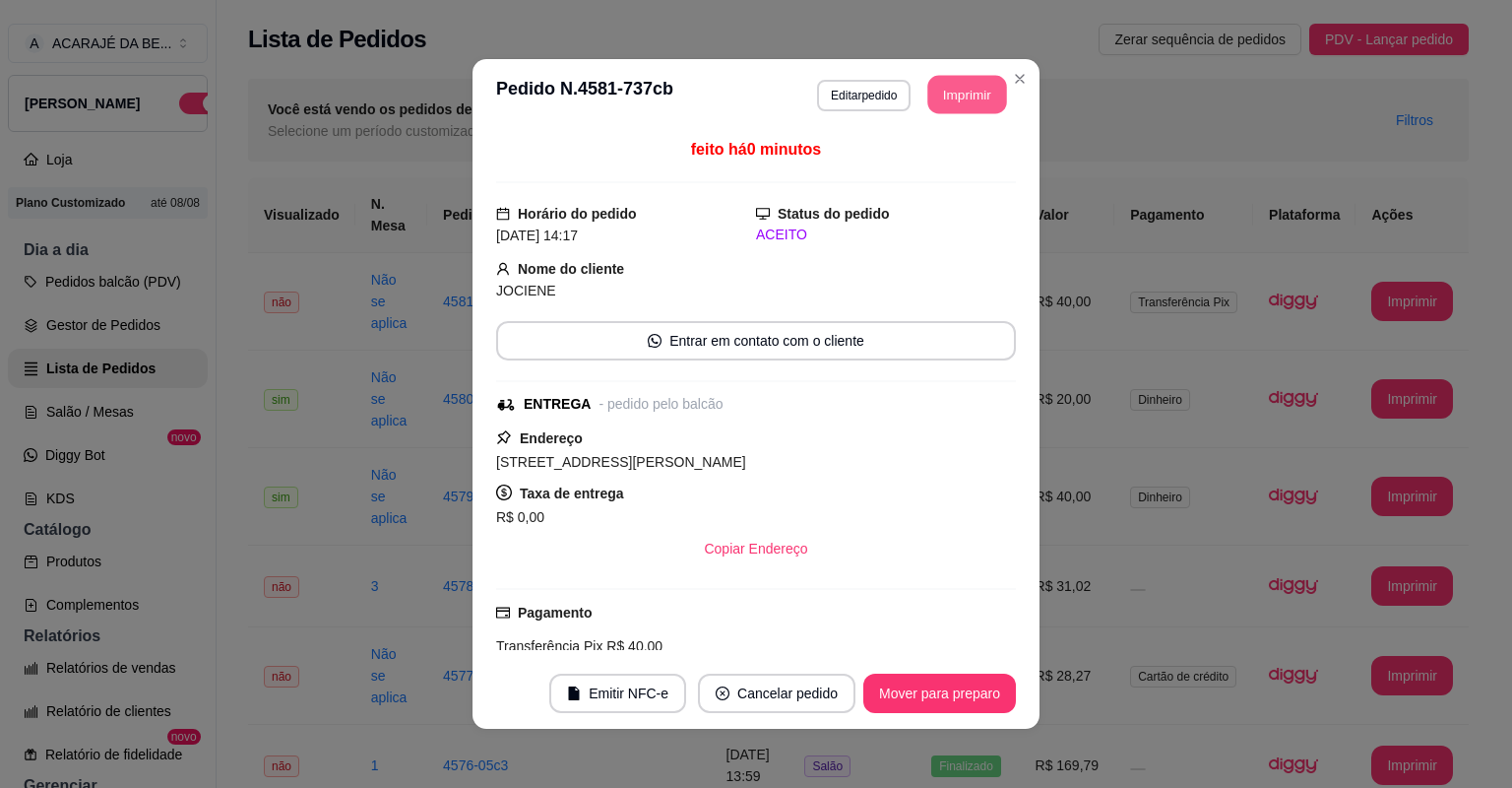 click on "Imprimir" at bounding box center (968, 95) 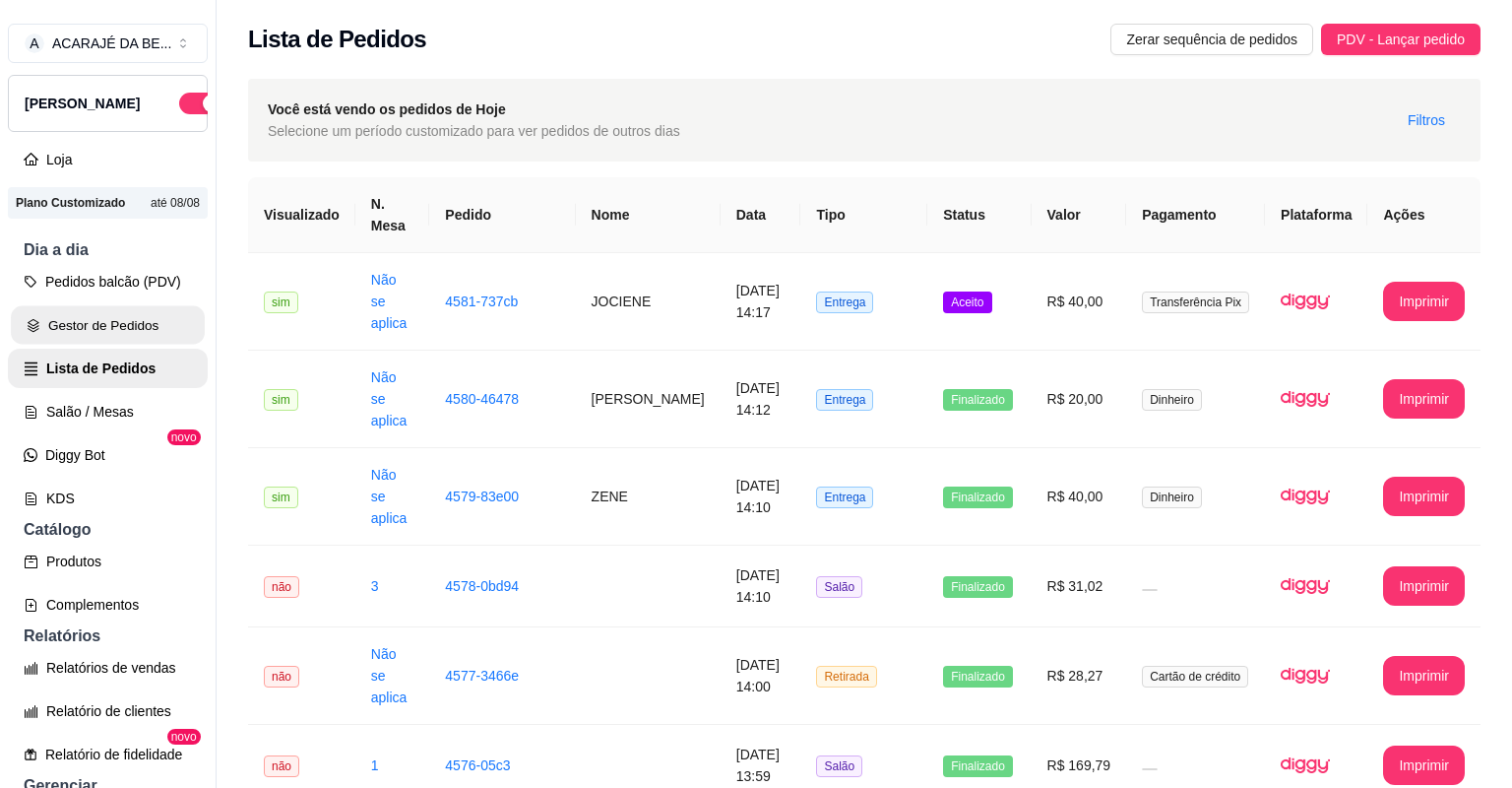click on "Gestor de Pedidos" at bounding box center [107, 325] 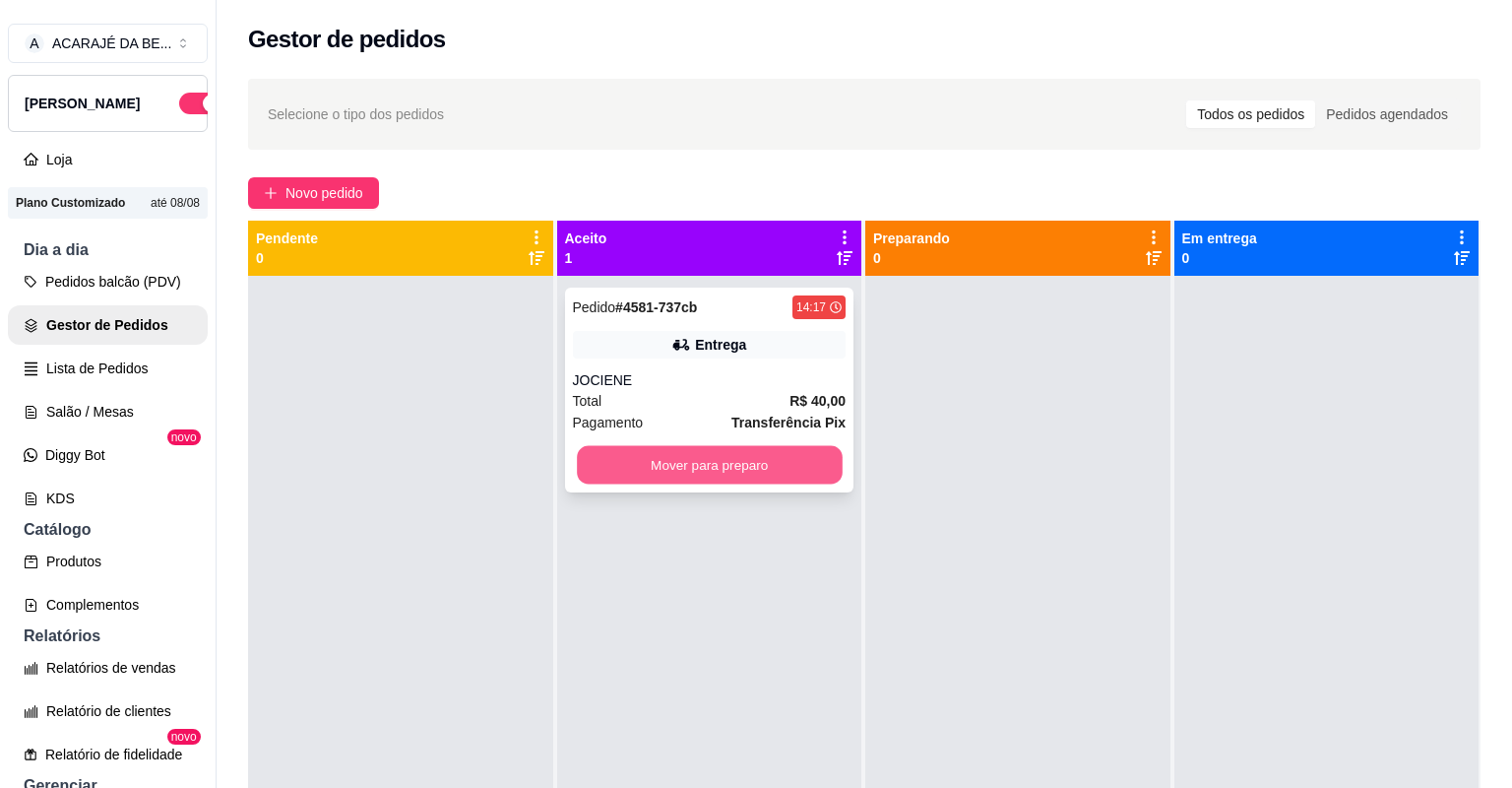 click on "Mover para preparo" at bounding box center [709, 465] 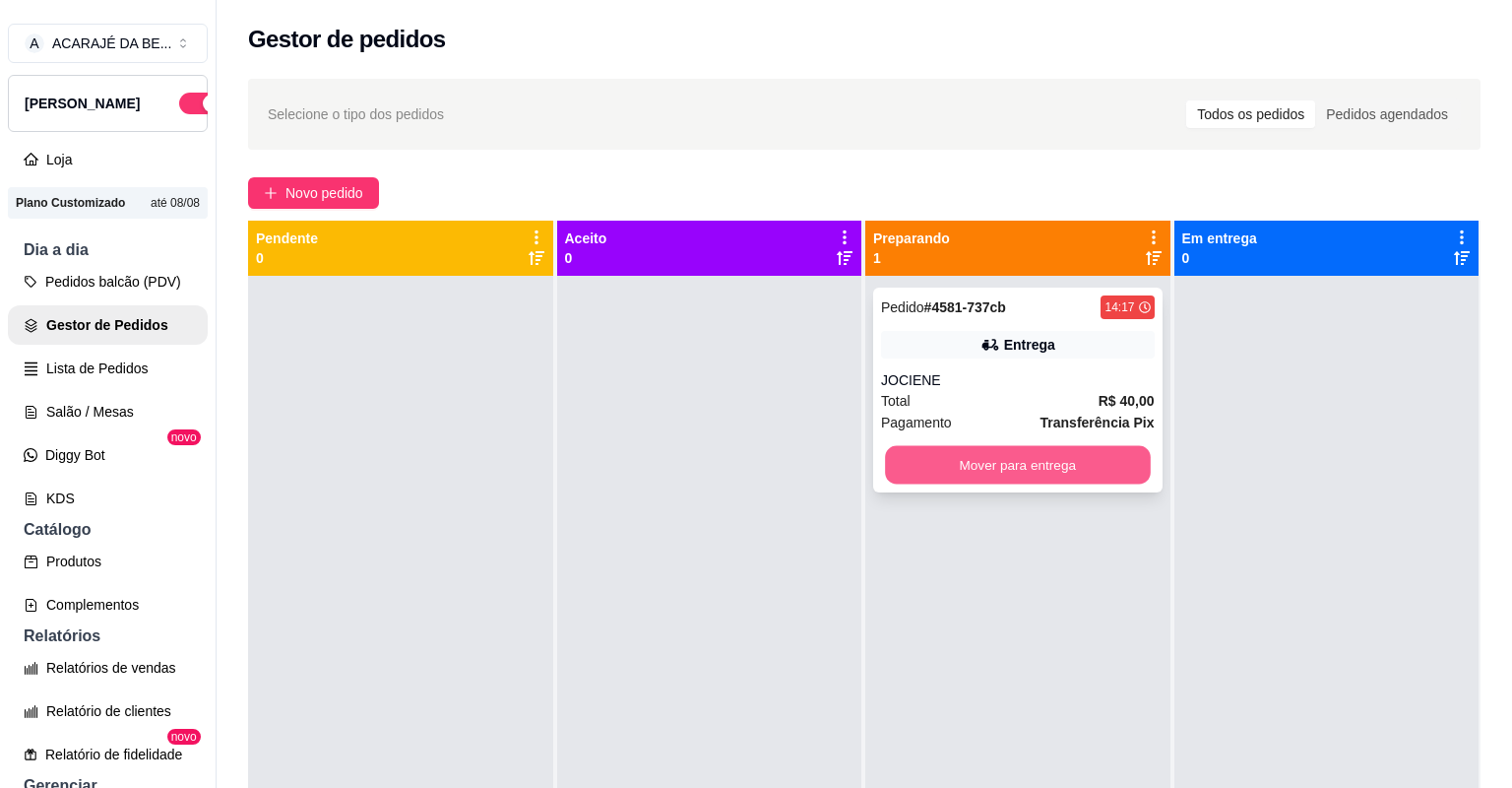 click on "Mover para entrega" at bounding box center [1017, 465] 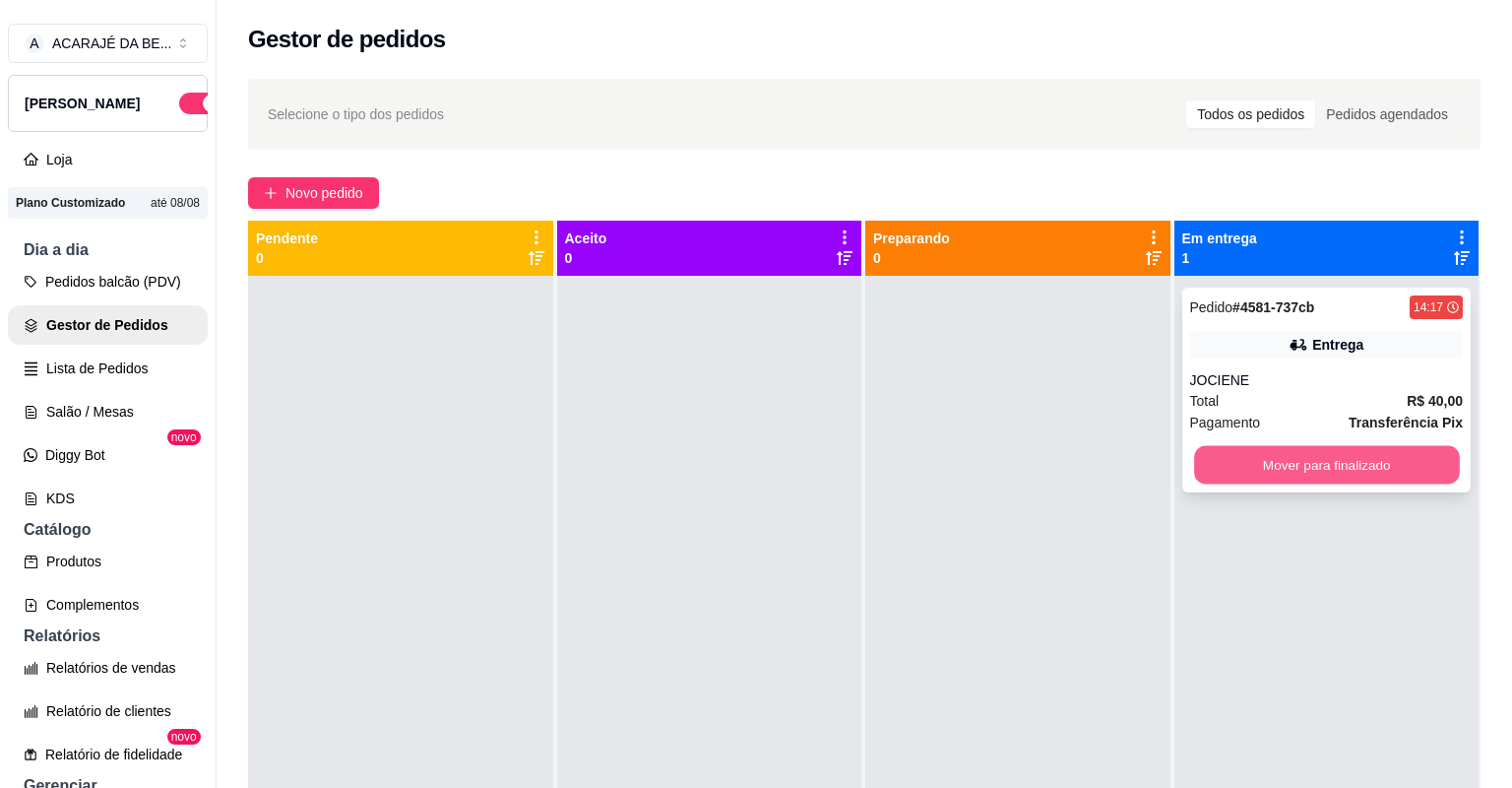 click on "Mover para finalizado" at bounding box center [1326, 465] 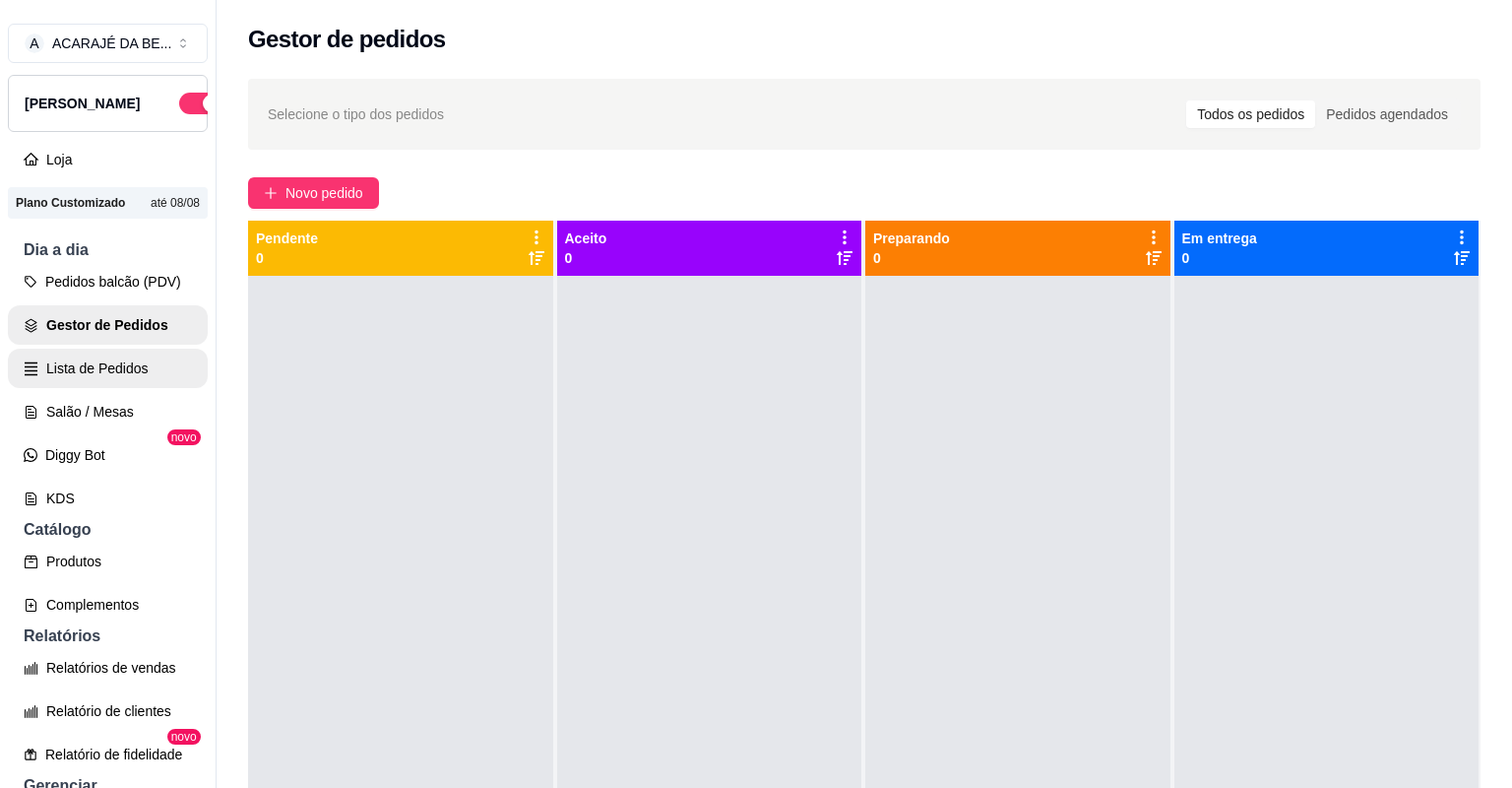 click on "Lista de Pedidos" at bounding box center [107, 368] 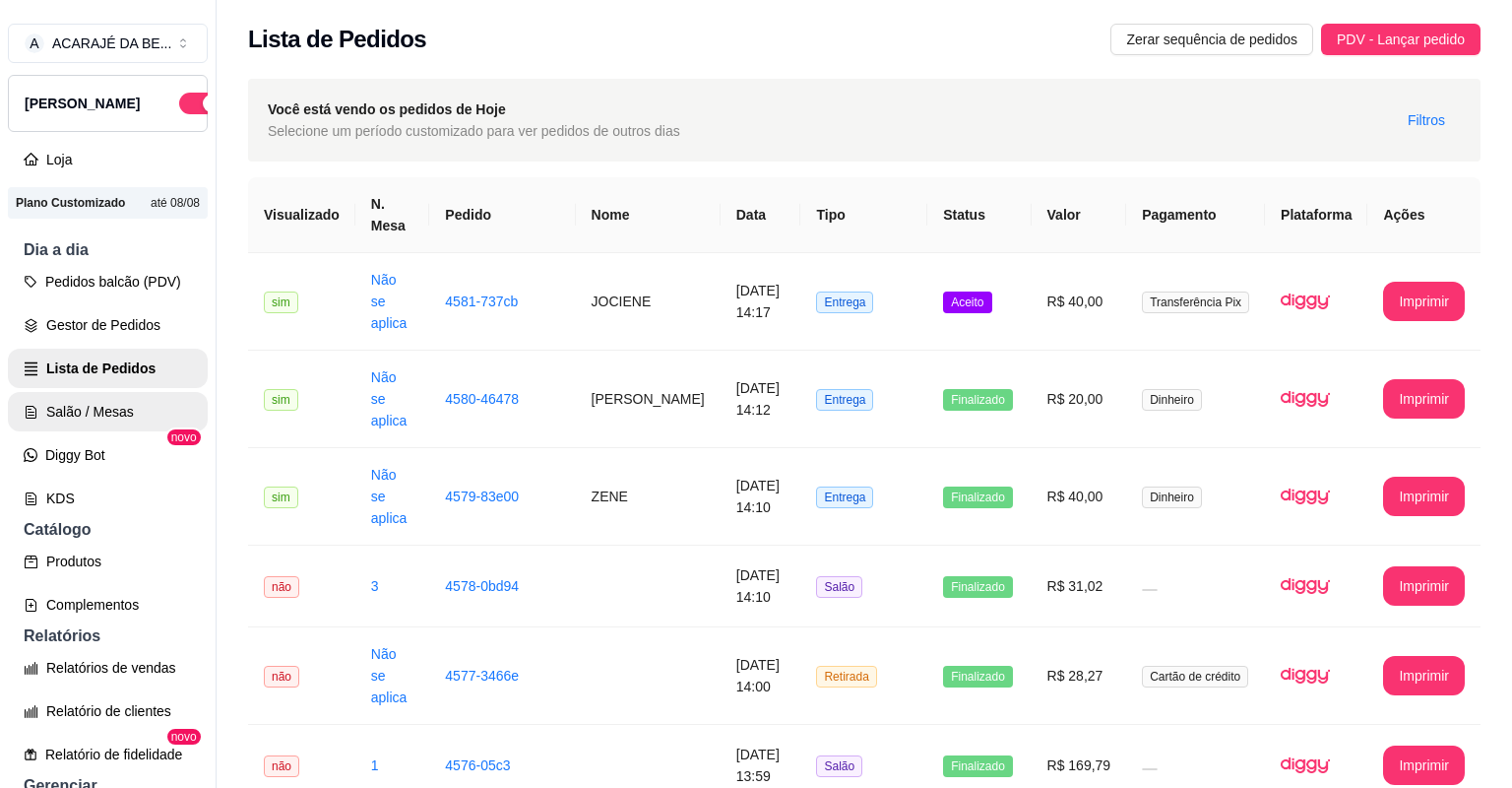 click on "Salão / Mesas" at bounding box center (107, 412) 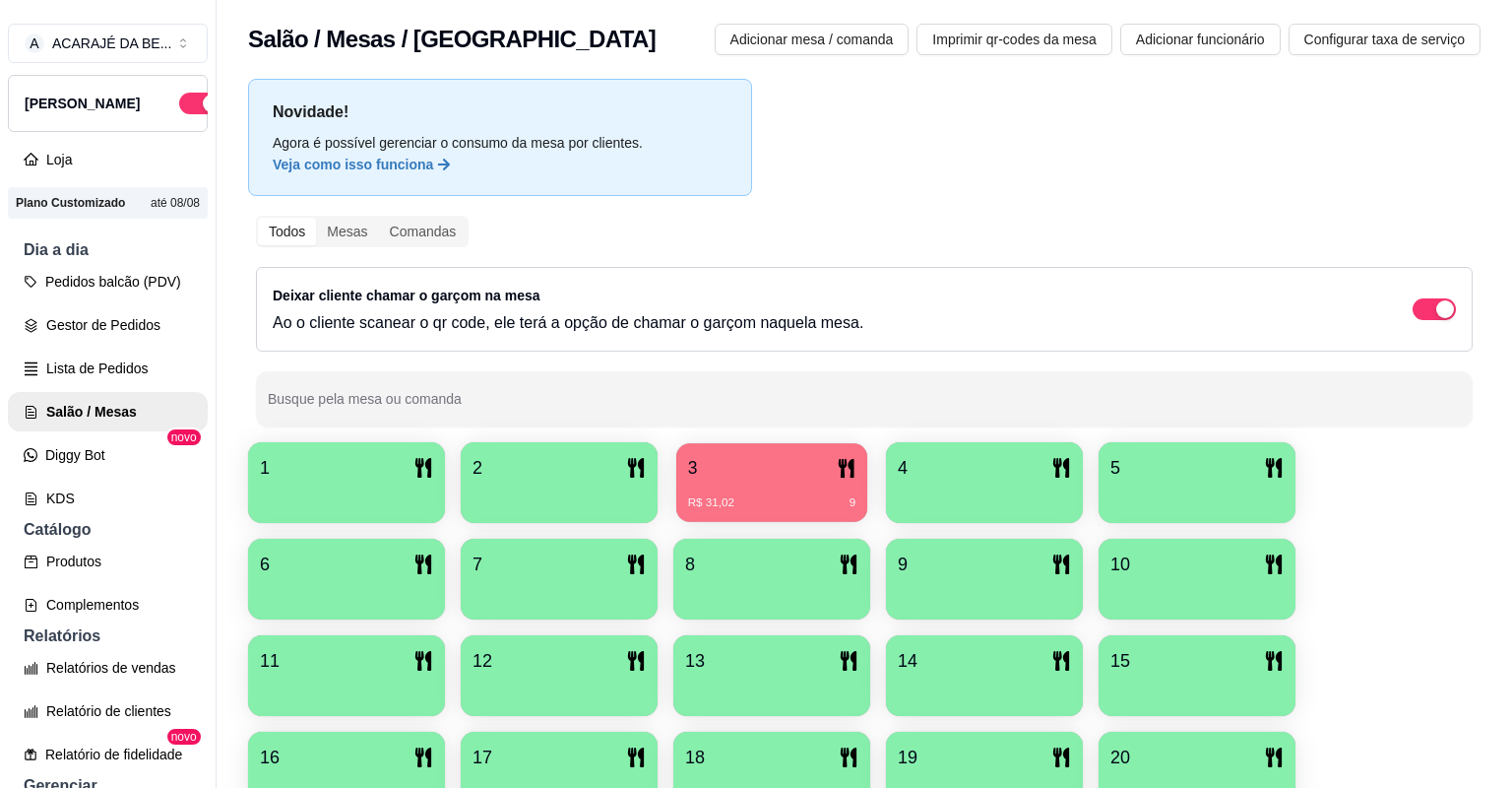 click on "R$ 31,02 9" at bounding box center (772, 503) 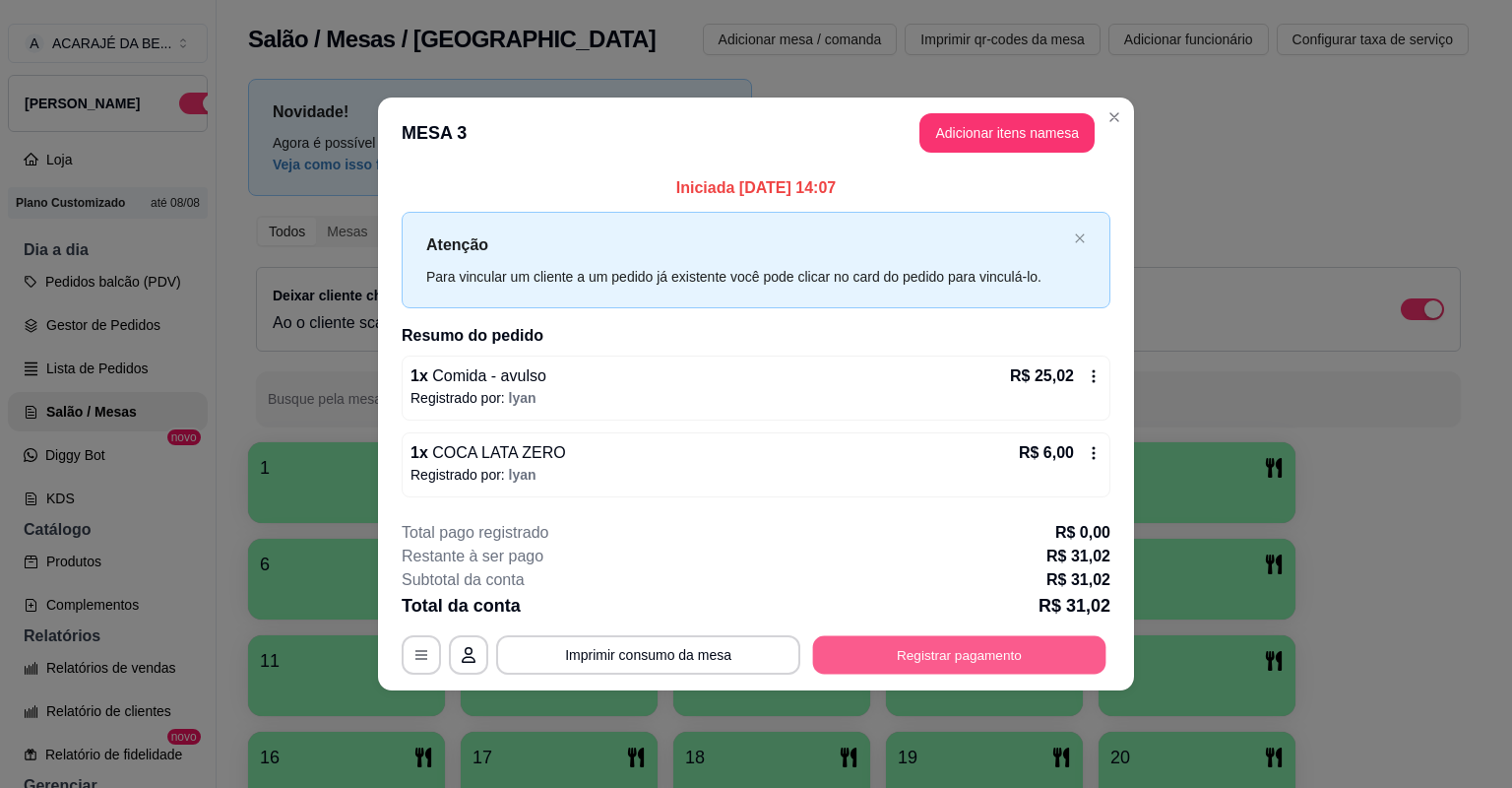 click on "Registrar pagamento" at bounding box center [960, 654] 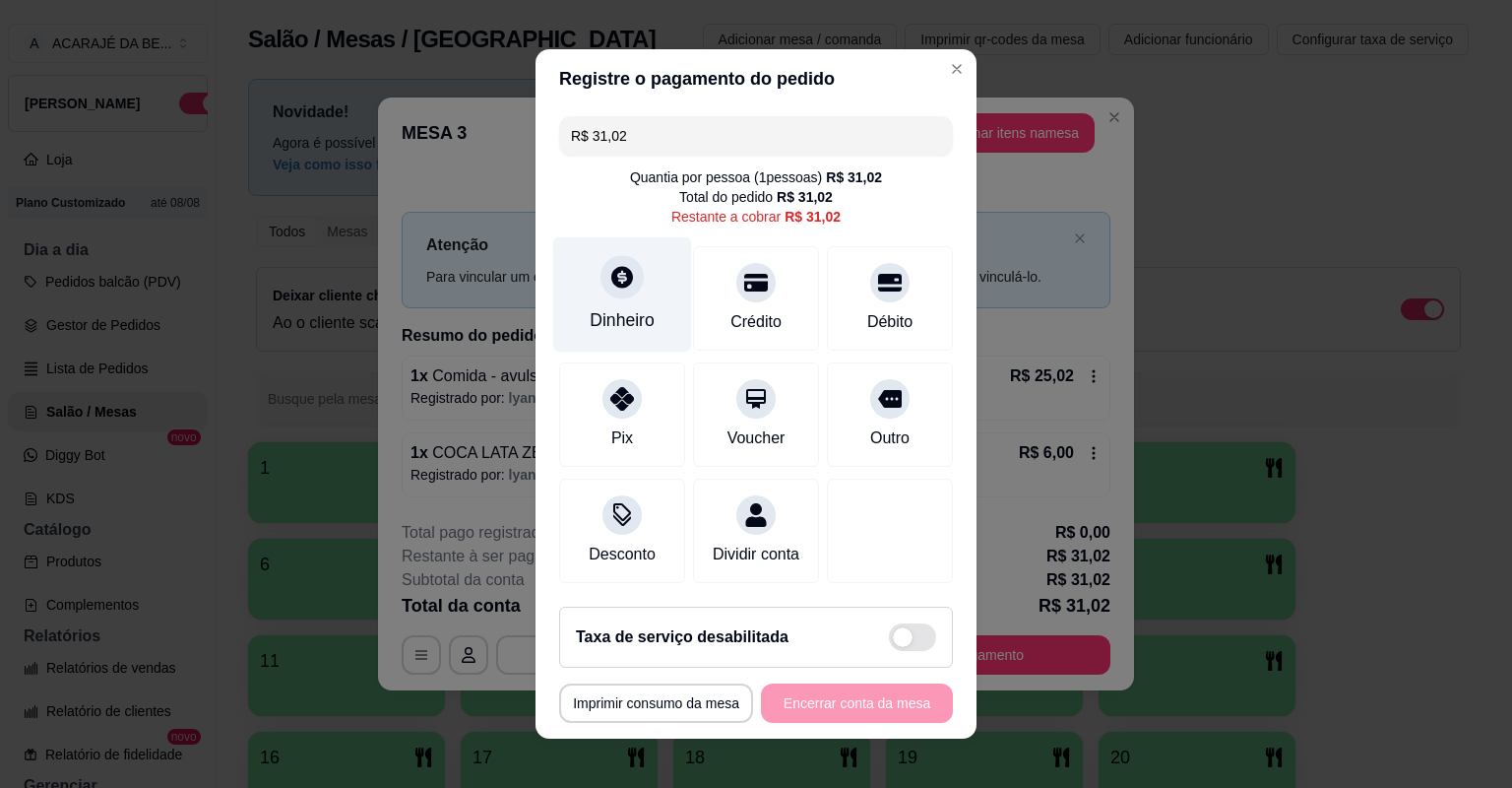 click on "Dinheiro" at bounding box center [622, 295] 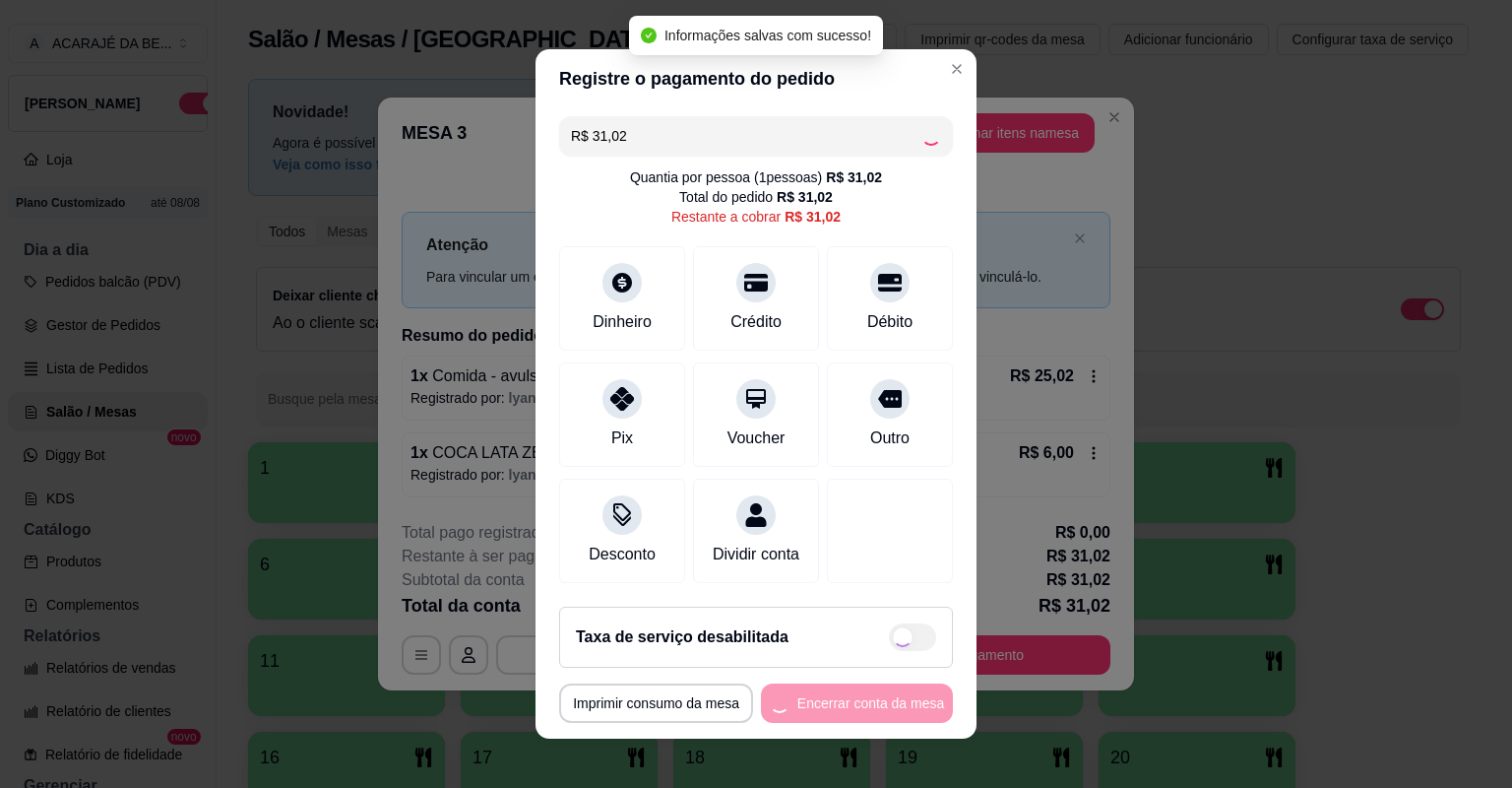 type on "R$ 0,00" 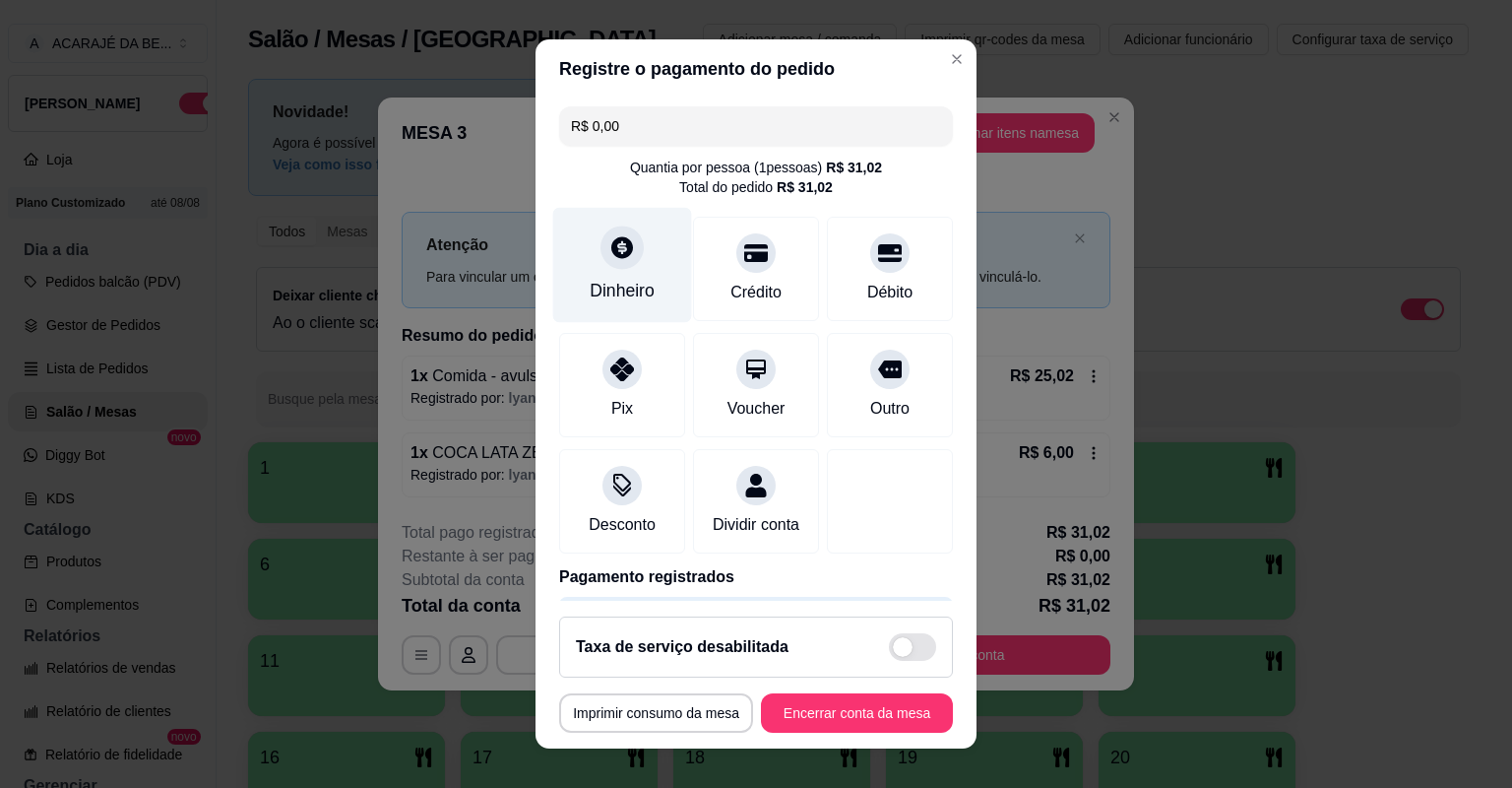 click on "Dinheiro" at bounding box center (622, 265) 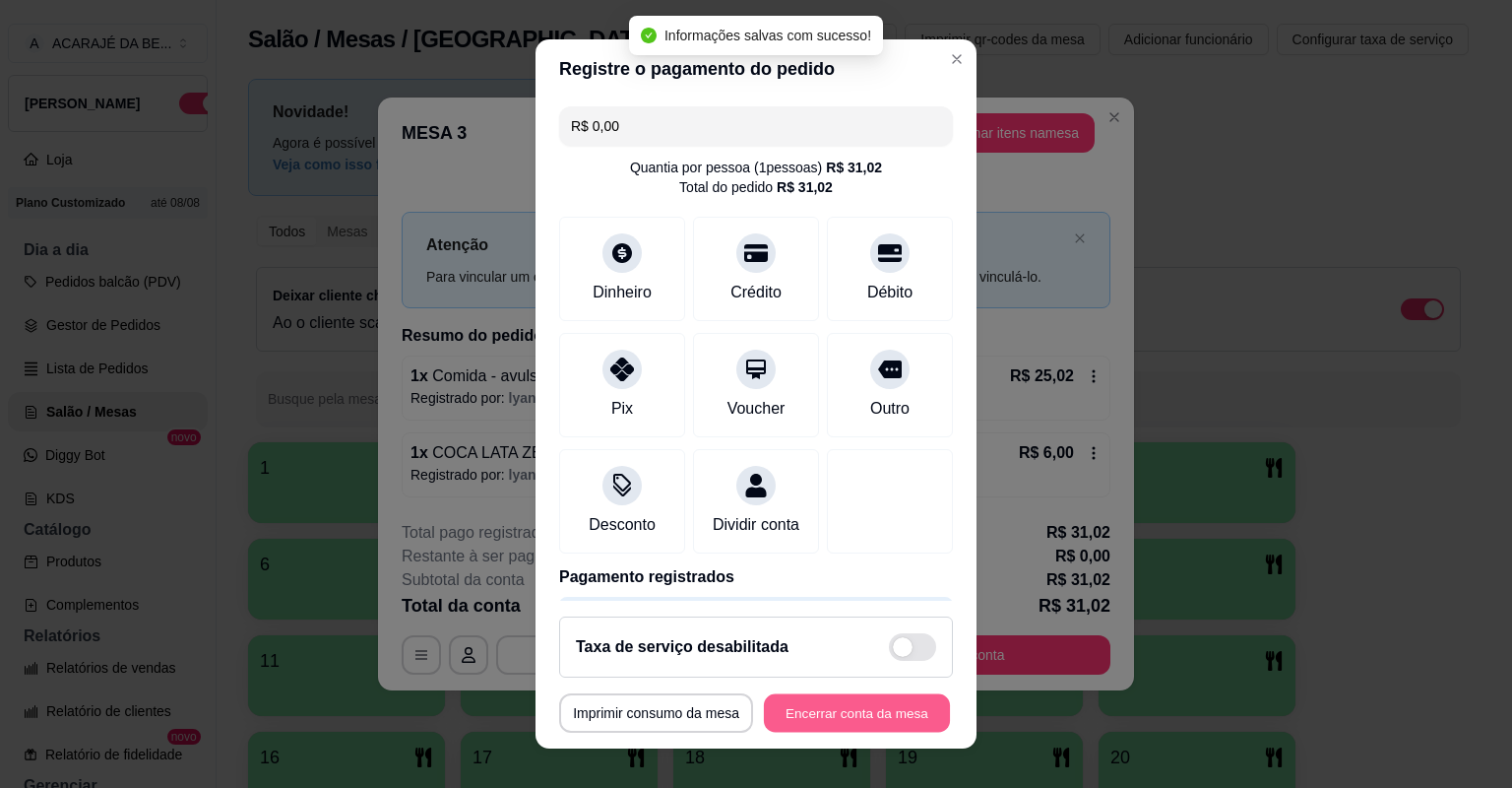 click on "Encerrar conta da mesa" at bounding box center (856, 713) 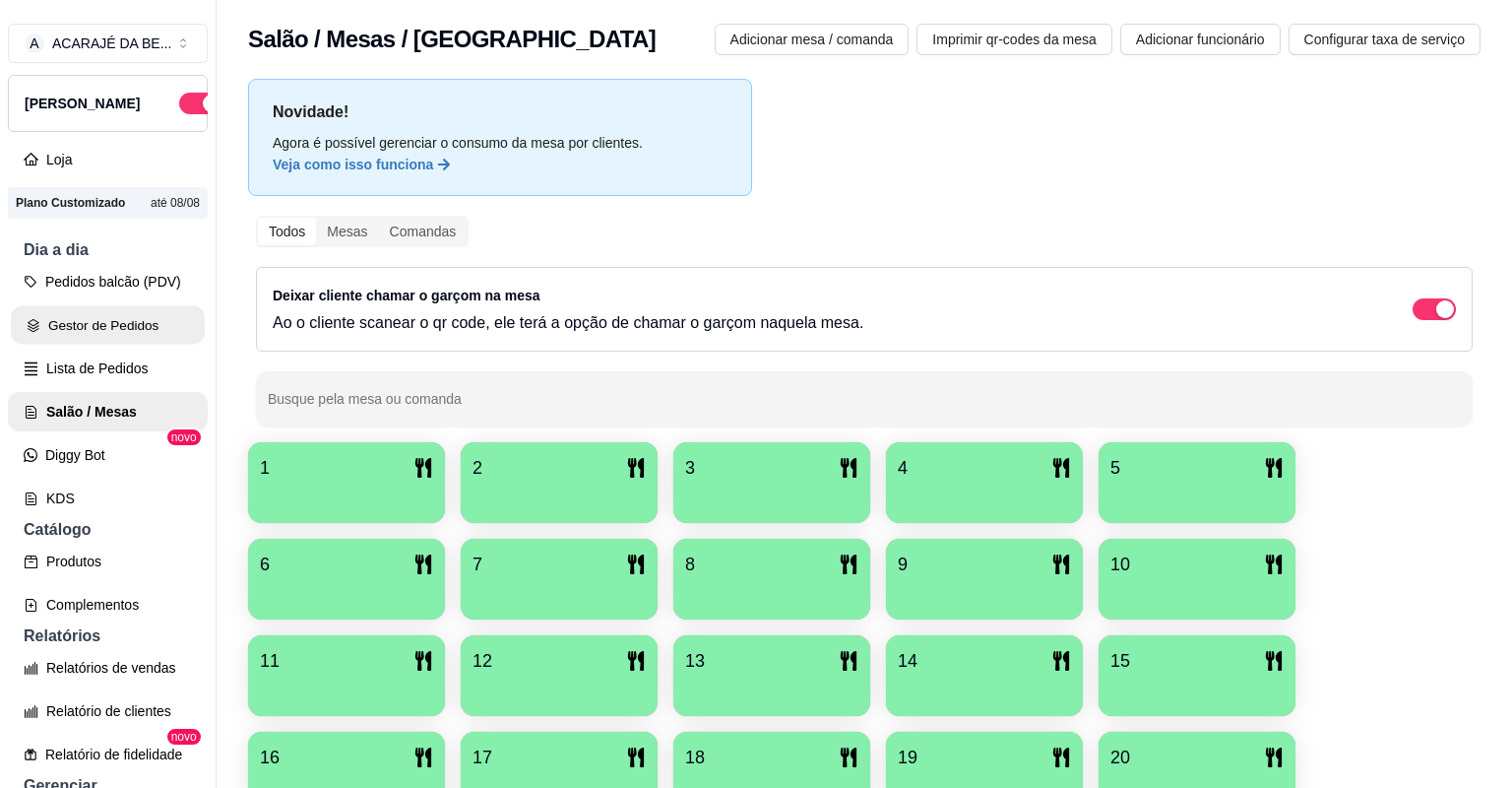 click on "Gestor de Pedidos" at bounding box center [107, 325] 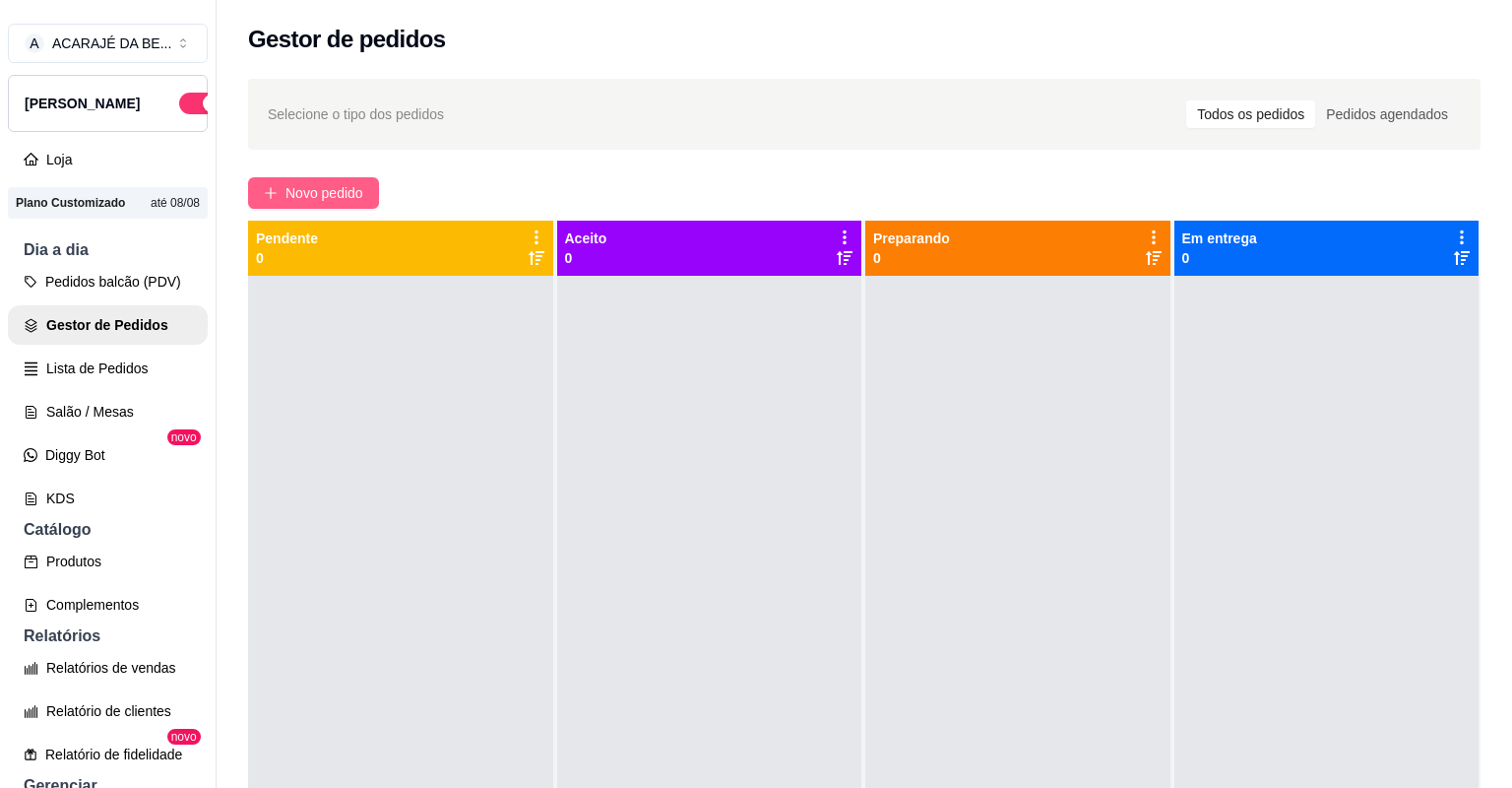 click on "Novo pedido" at bounding box center (324, 193) 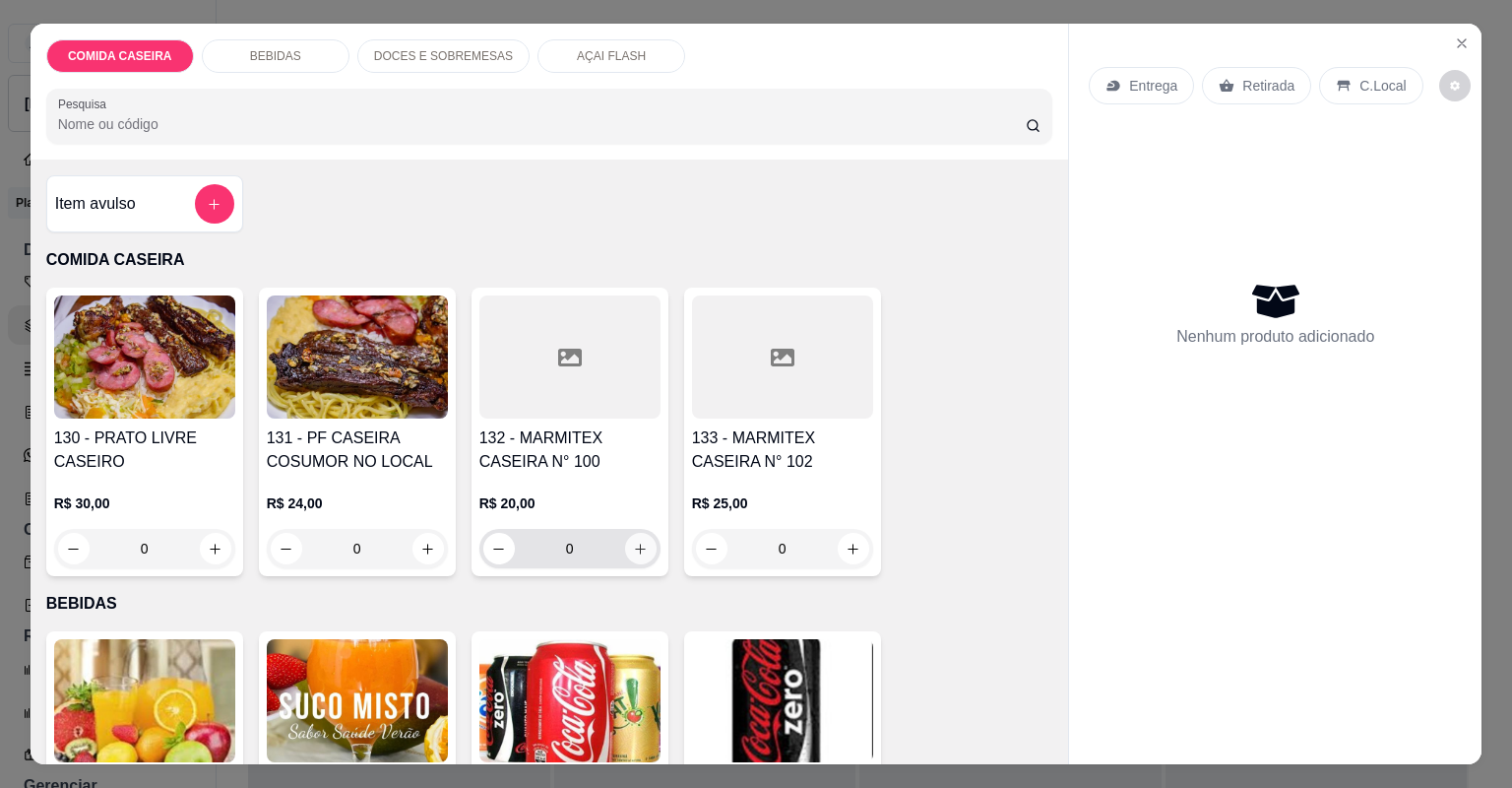 click 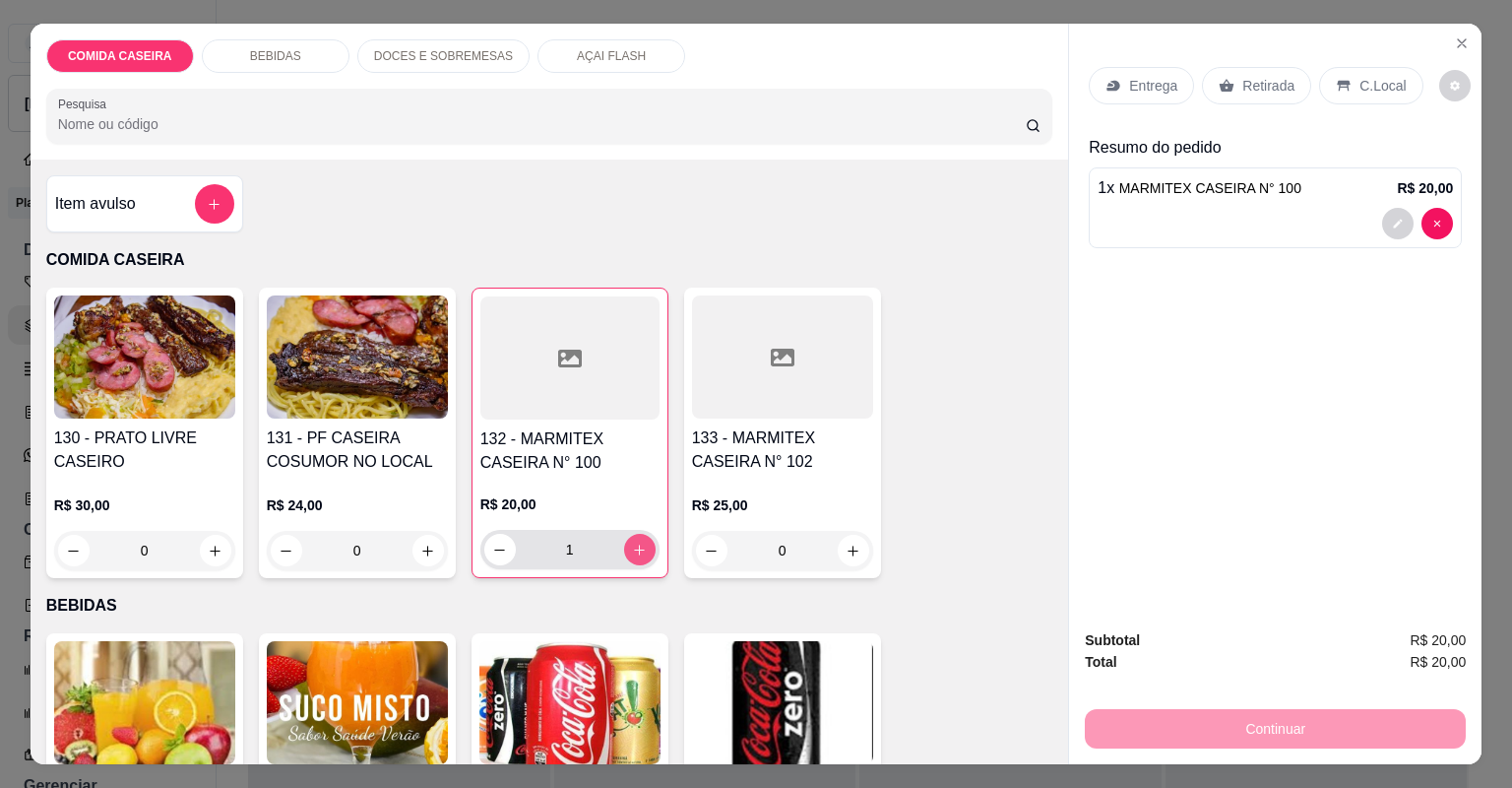 type on "1" 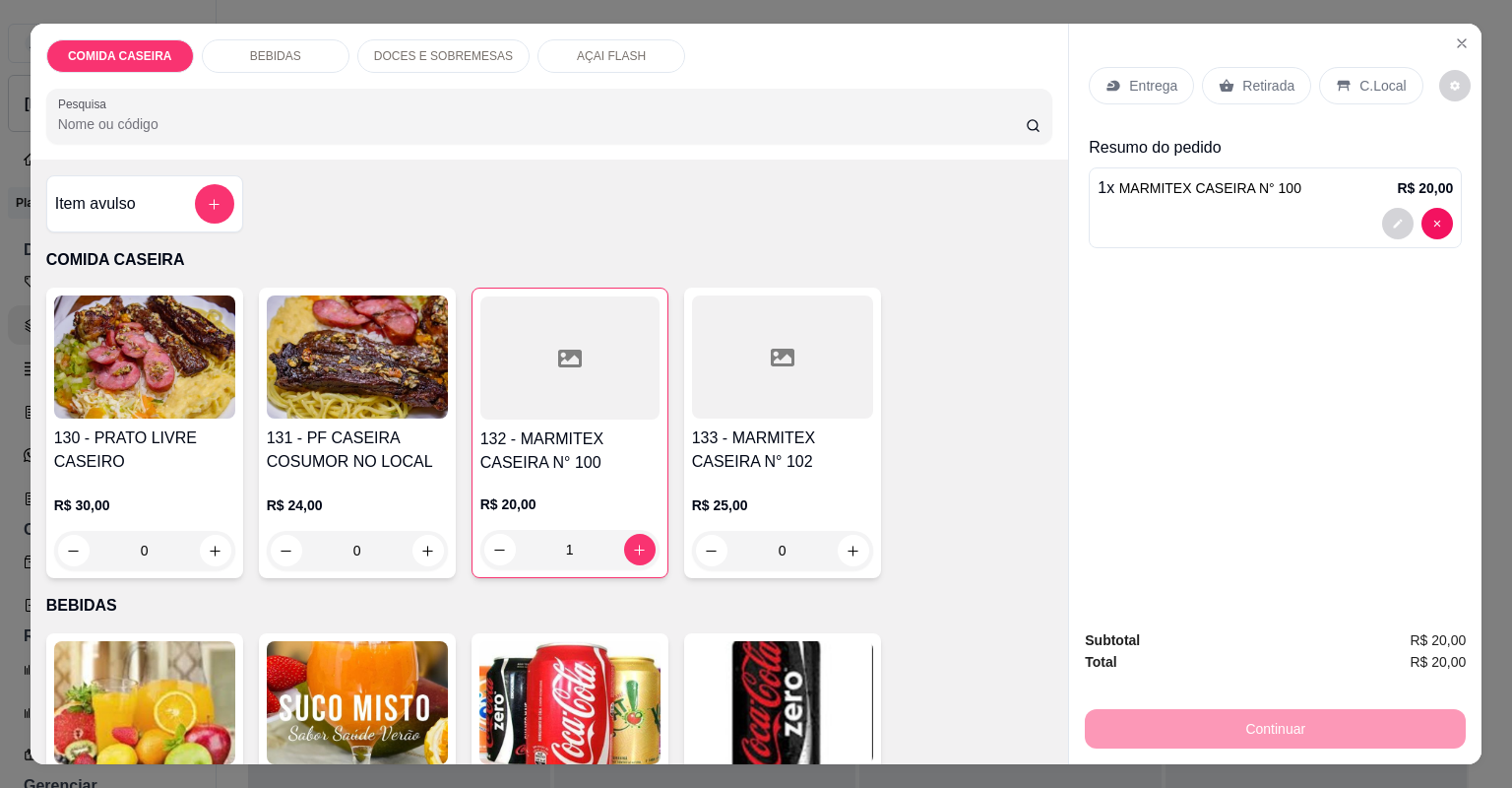 click on "Retirada" at bounding box center (1268, 86) 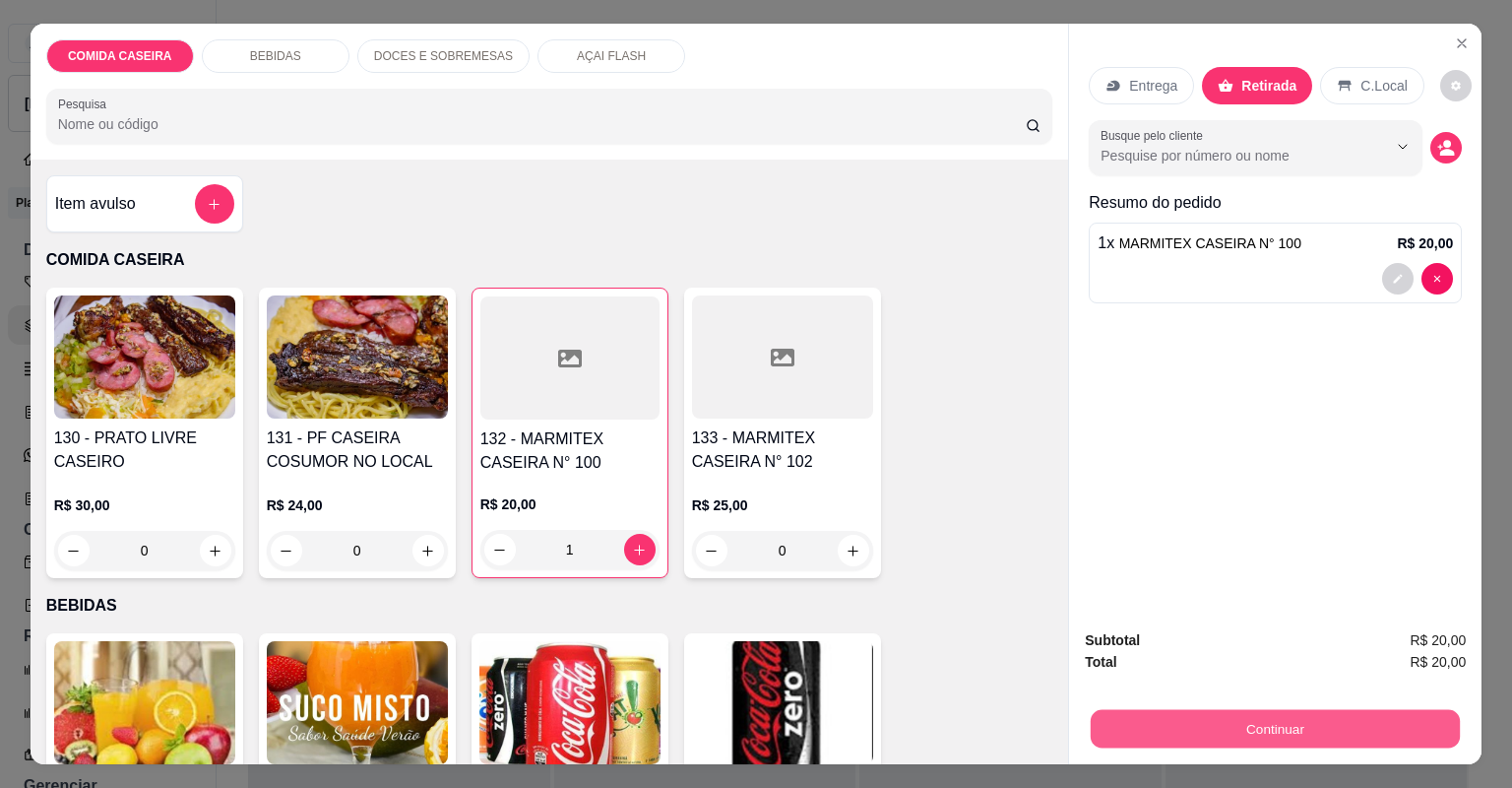 click on "Continuar" at bounding box center [1275, 729] 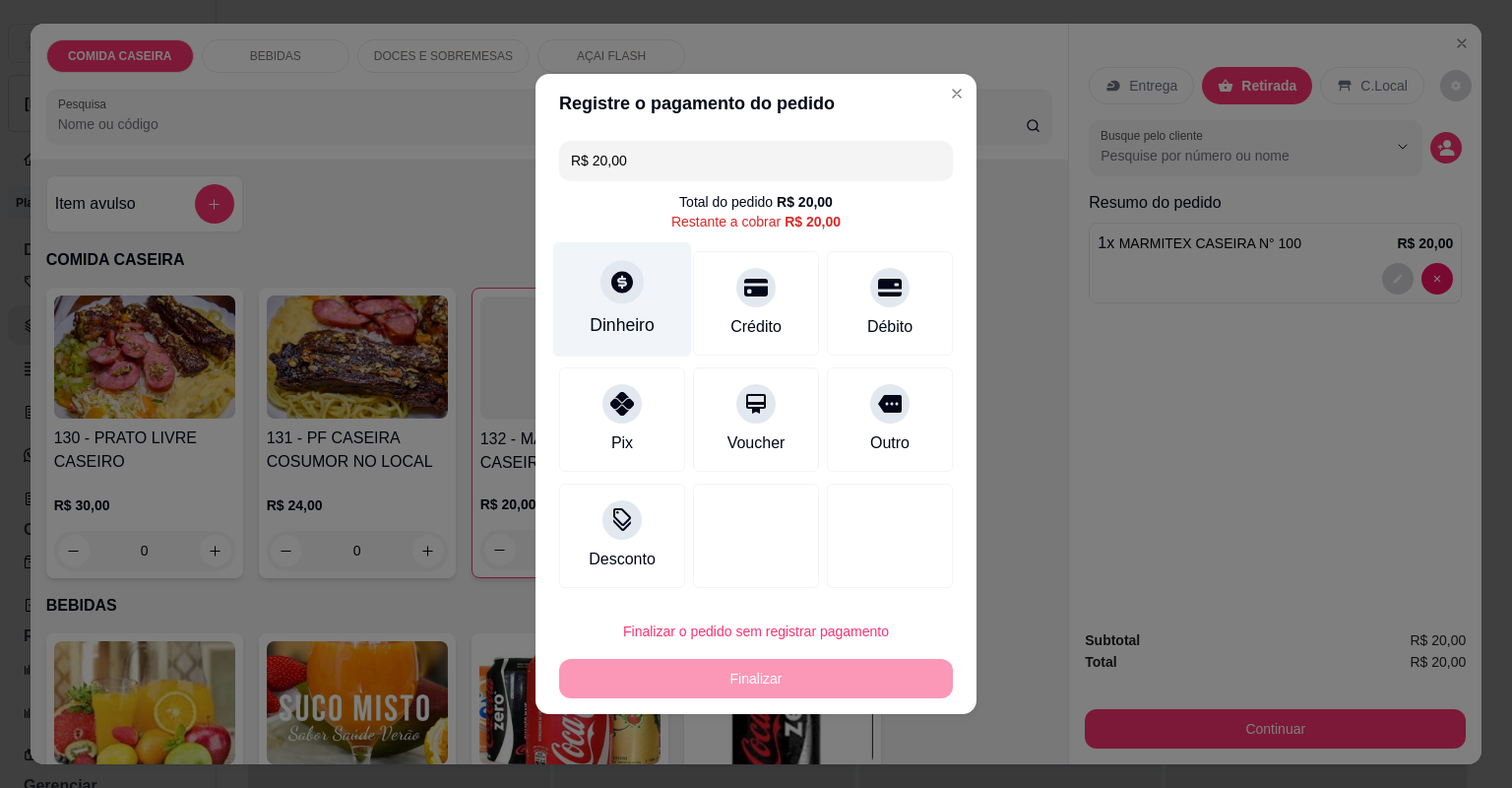 click on "Dinheiro" at bounding box center (622, 299) 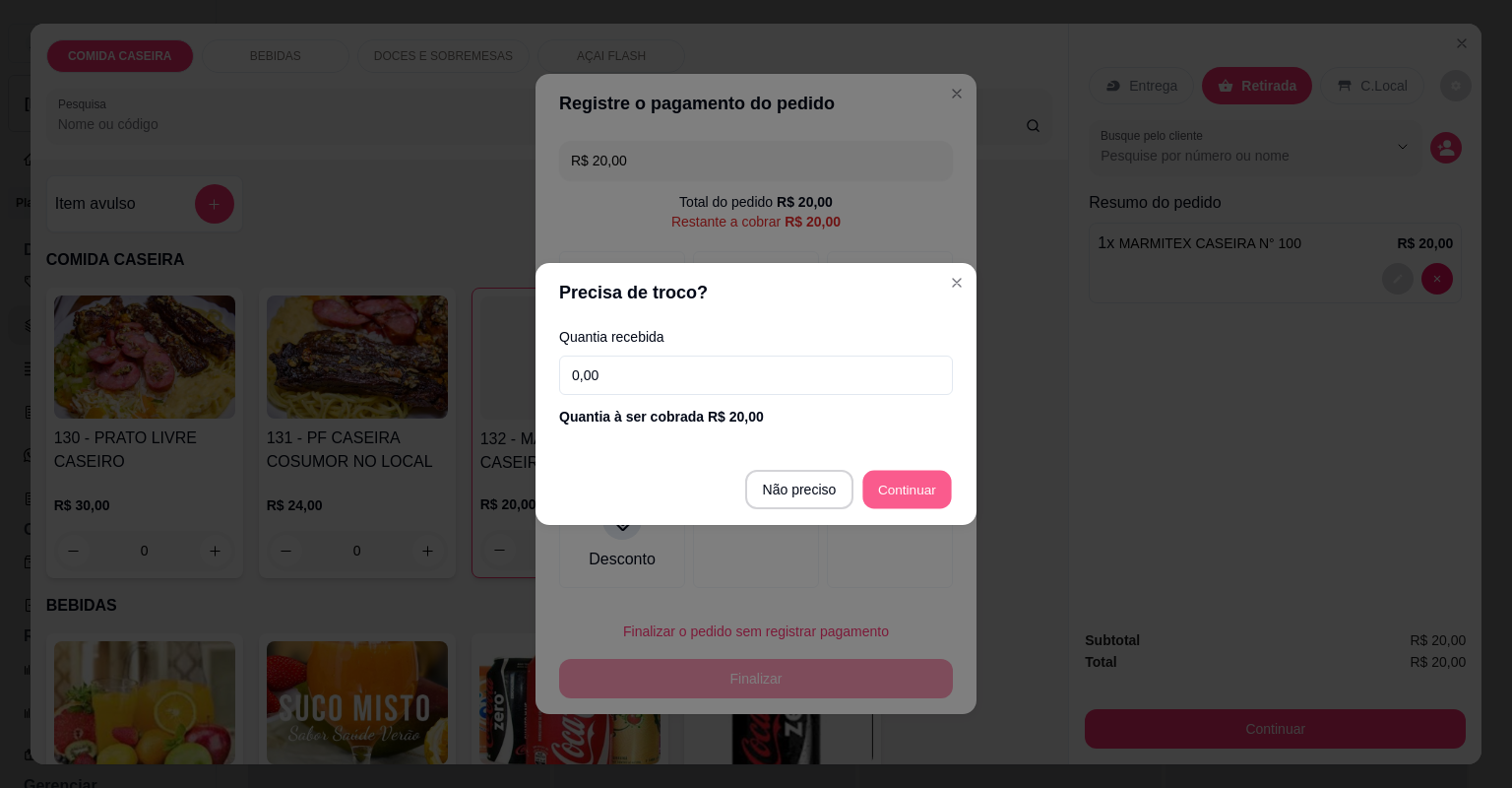 type on "R$ 0,00" 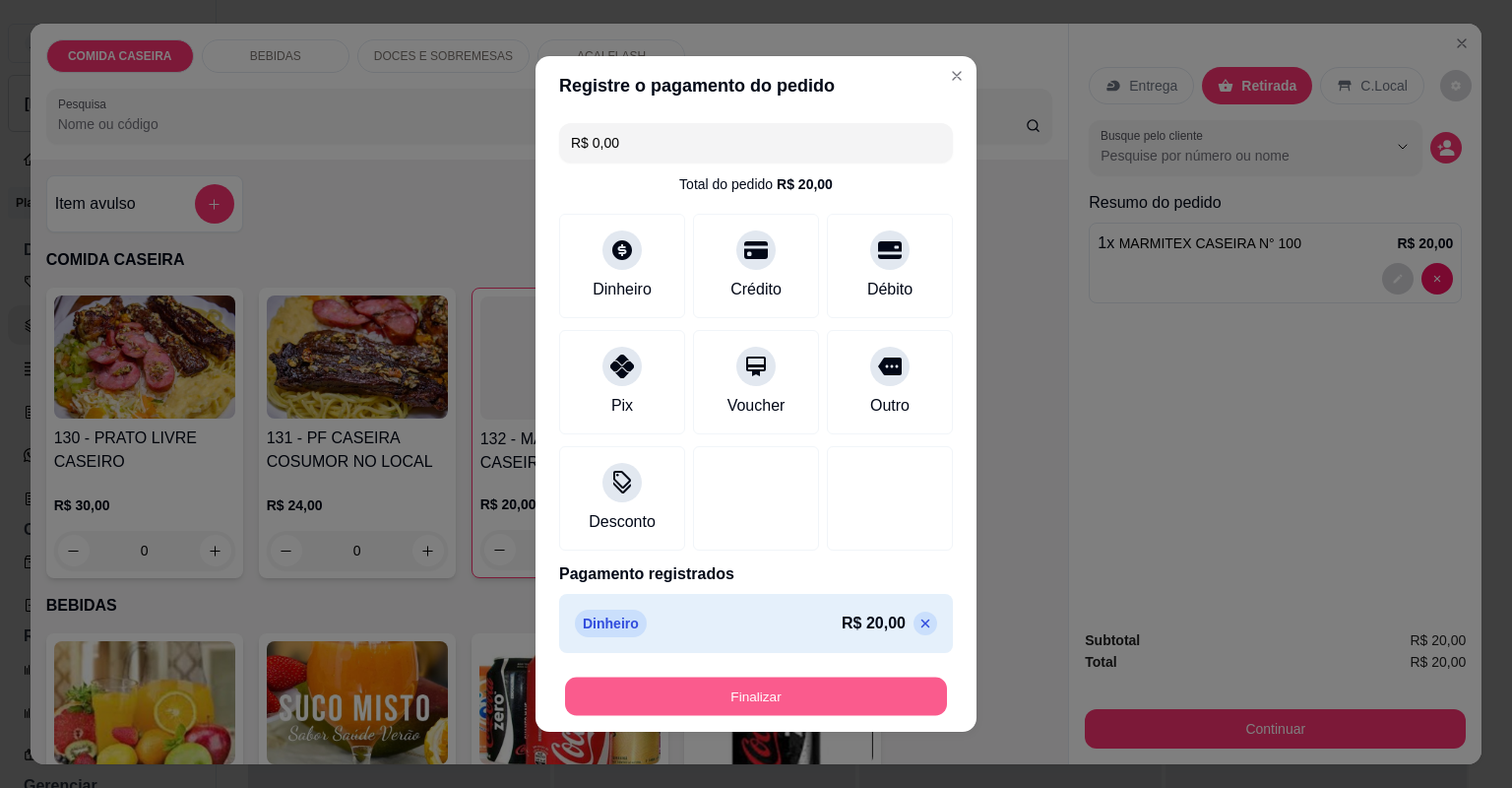 click on "Finalizar" at bounding box center [756, 696] 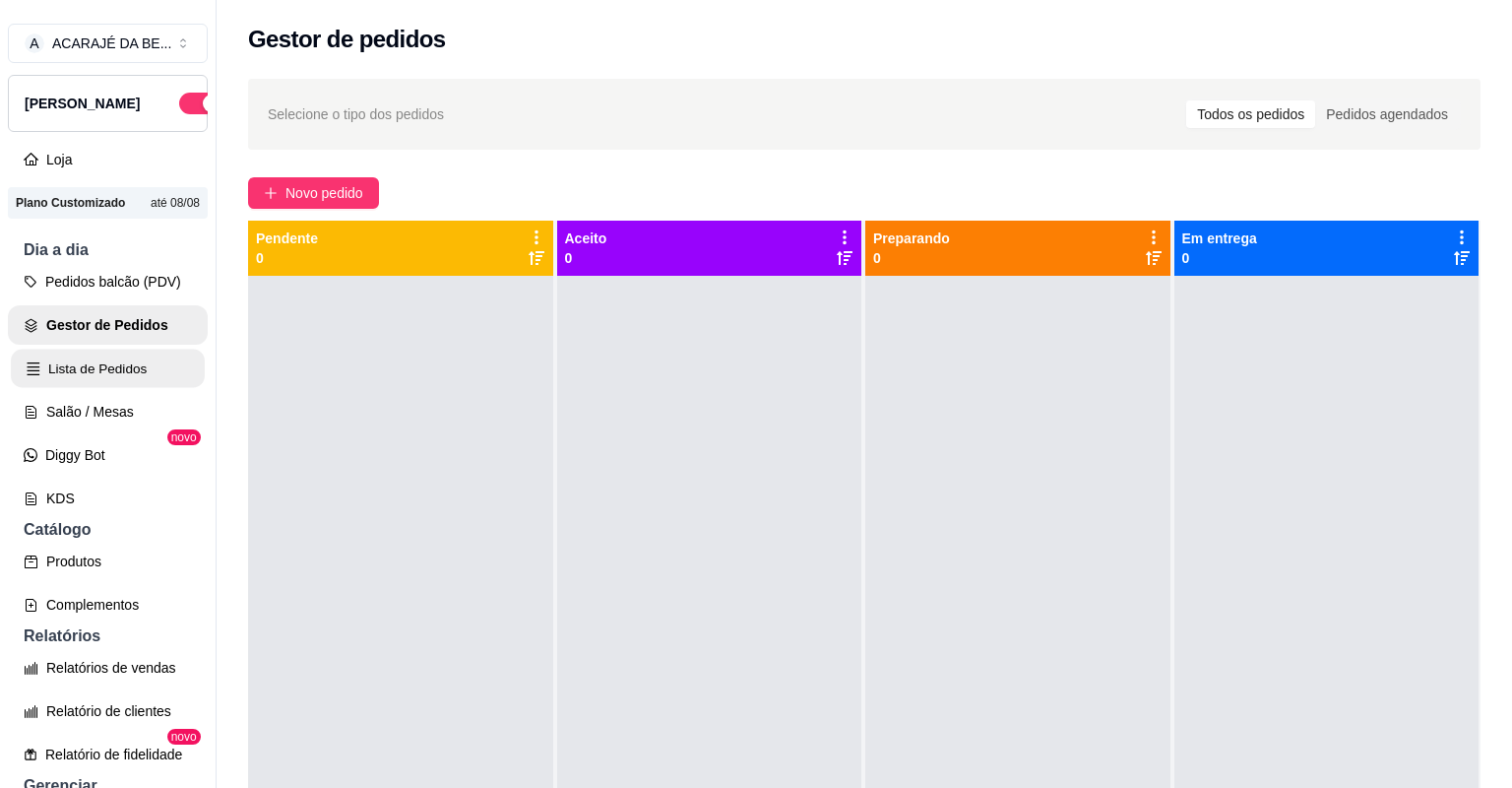 click on "Lista de Pedidos" at bounding box center (107, 368) 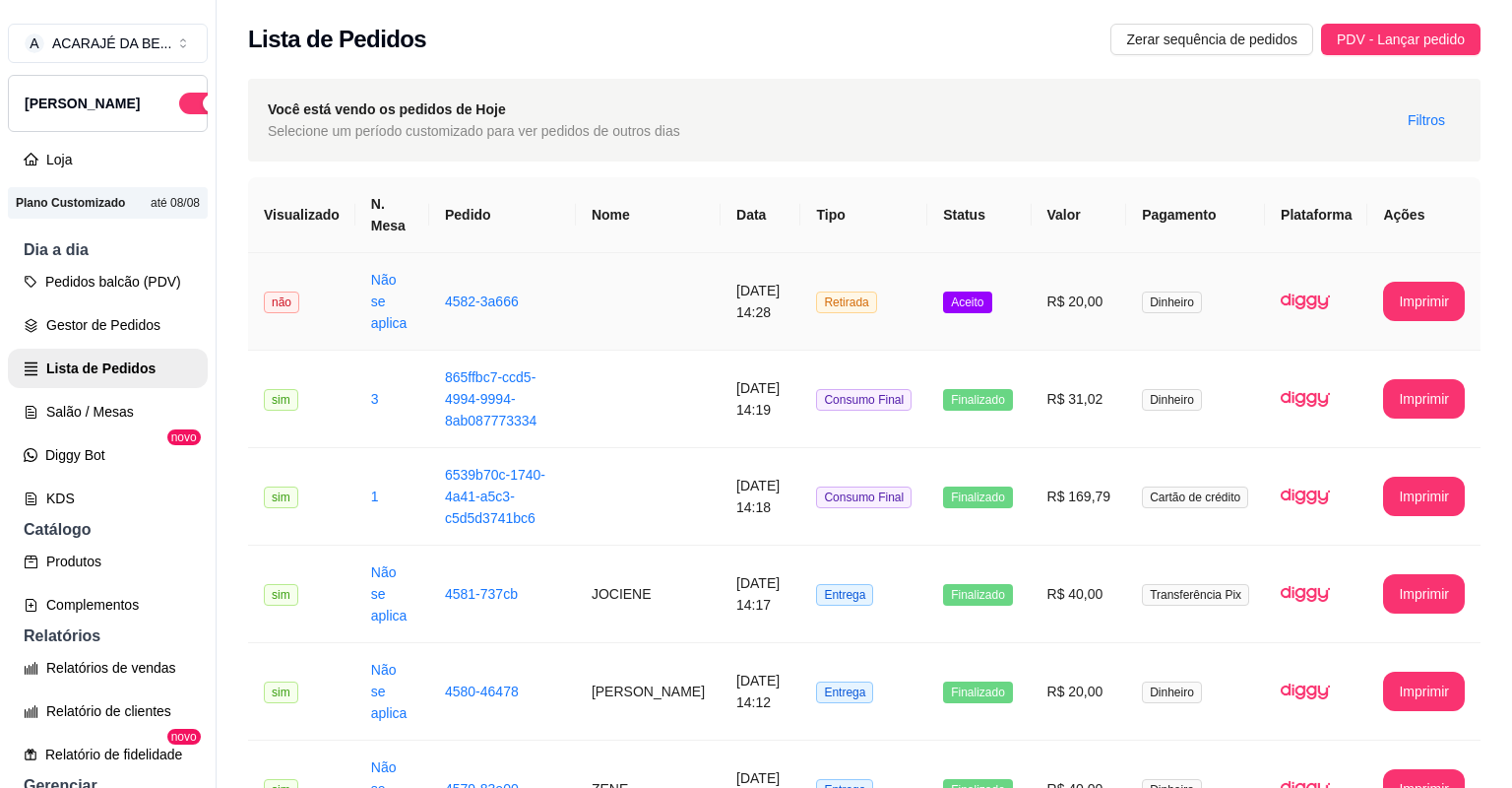 drag, startPoint x: 618, startPoint y: 317, endPoint x: 618, endPoint y: 330, distance: 13 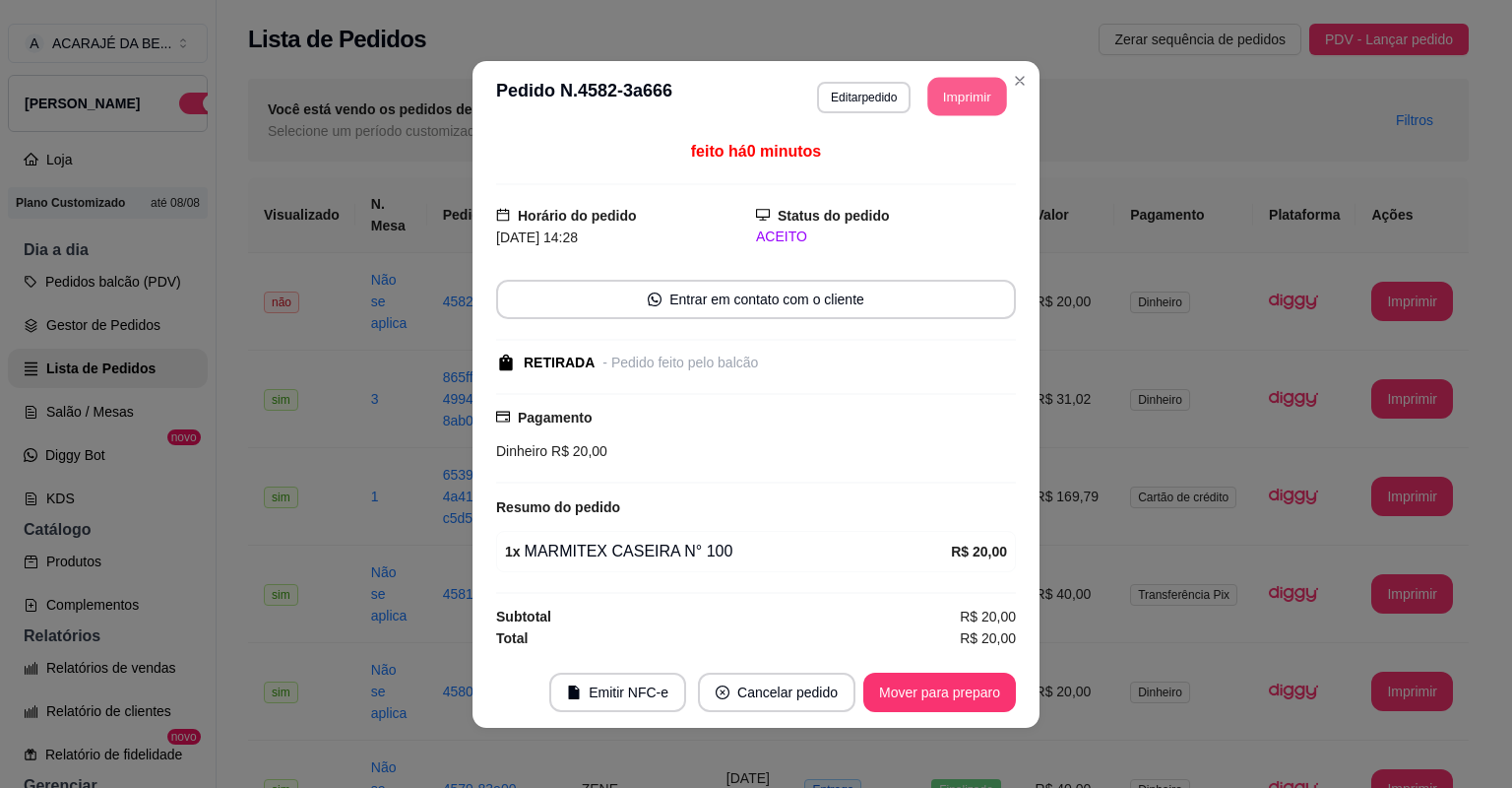 click on "Imprimir" at bounding box center (968, 96) 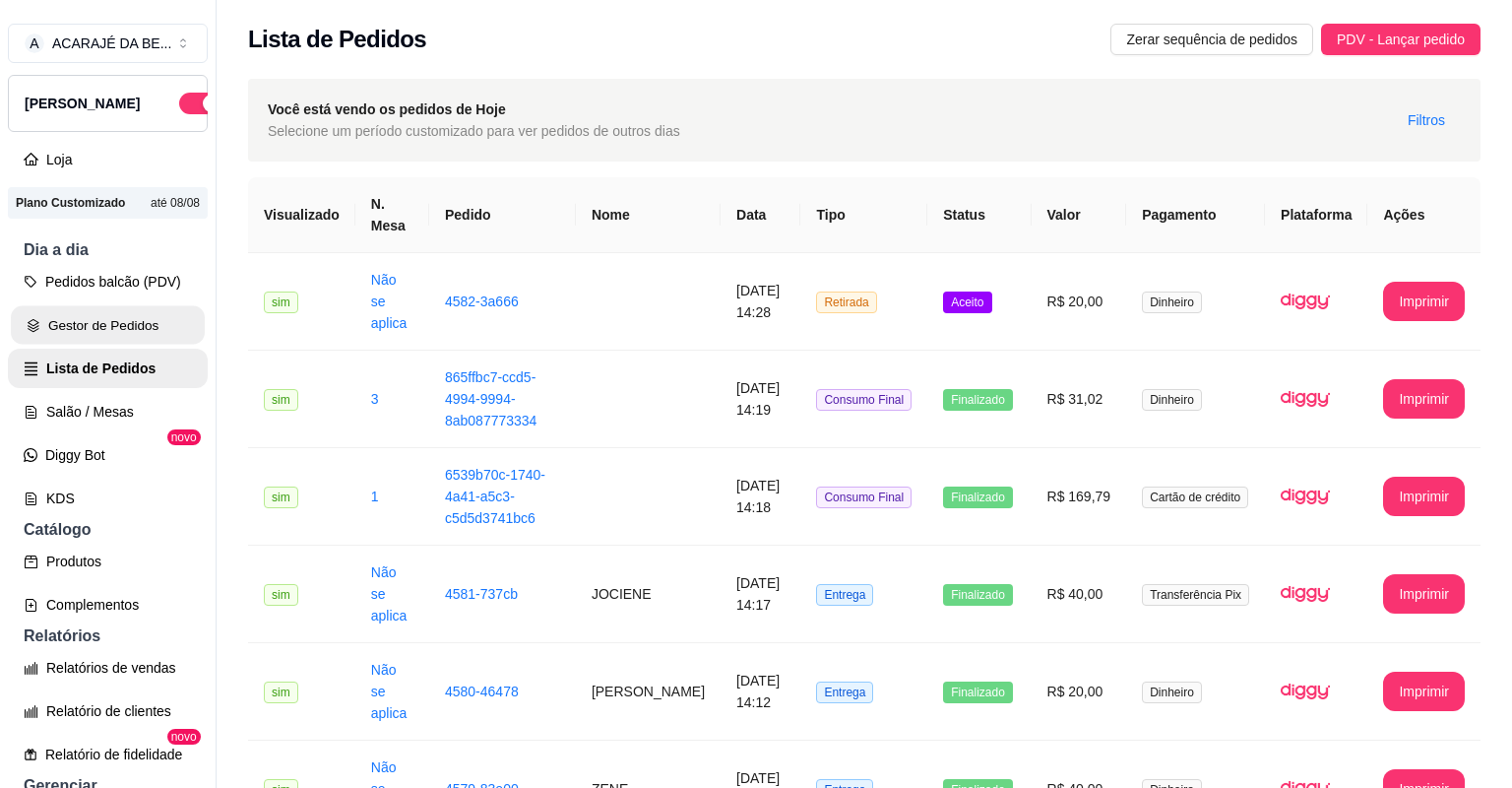 click on "Gestor de Pedidos" at bounding box center [107, 325] 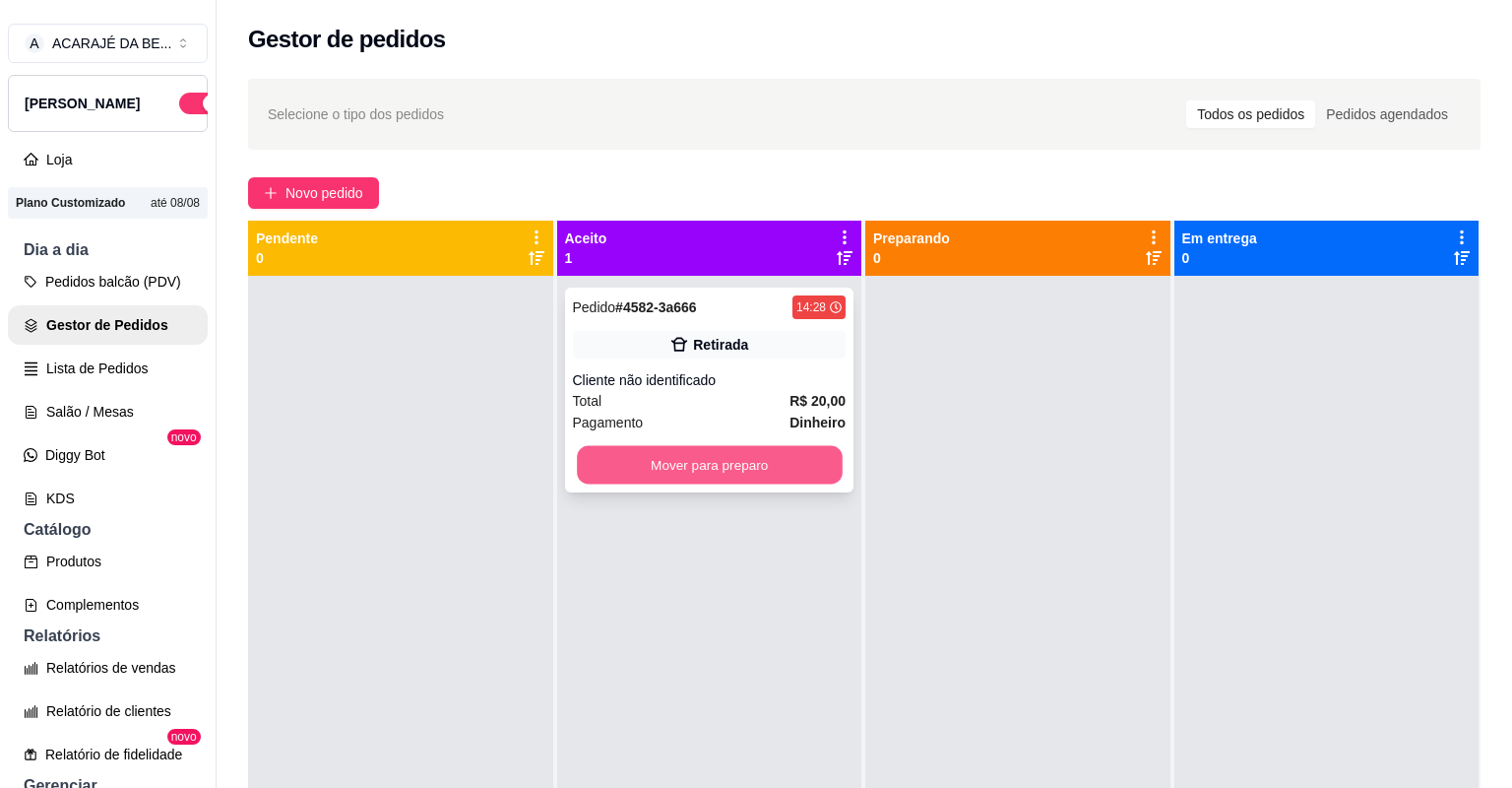 click on "Mover para preparo" at bounding box center [709, 465] 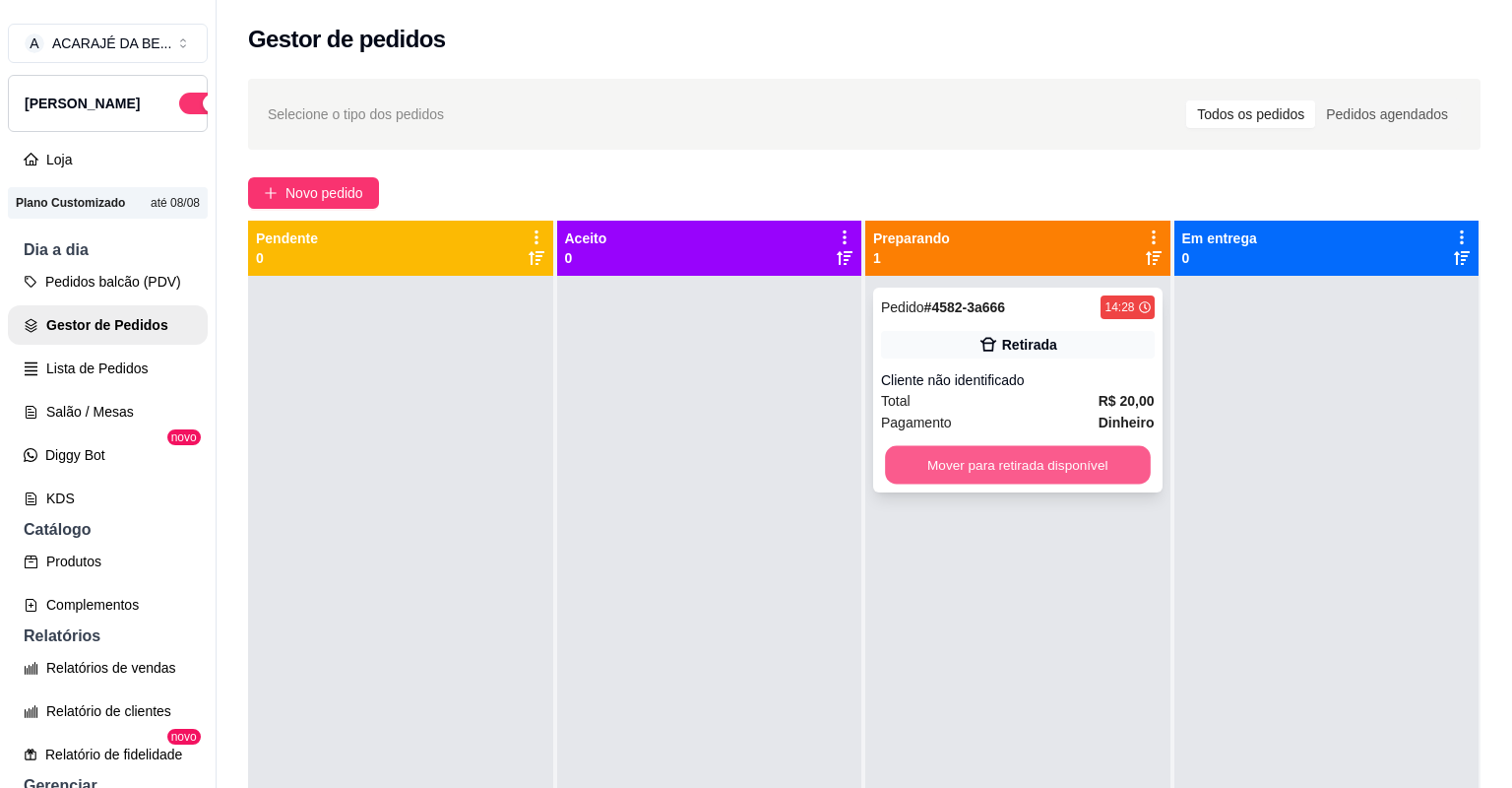 click on "Mover para retirada disponível" at bounding box center (1017, 465) 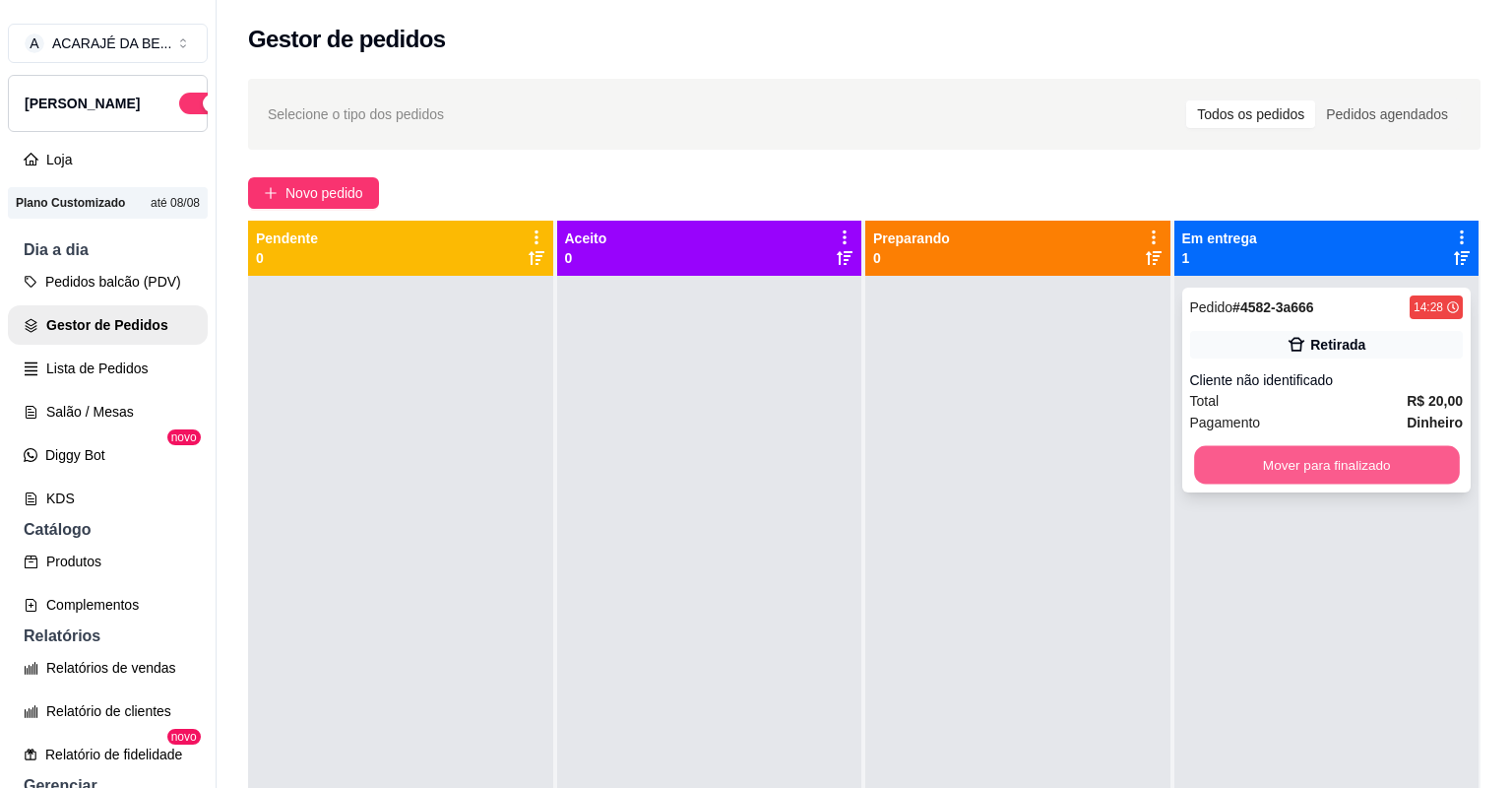 click on "Mover para finalizado" at bounding box center [1326, 465] 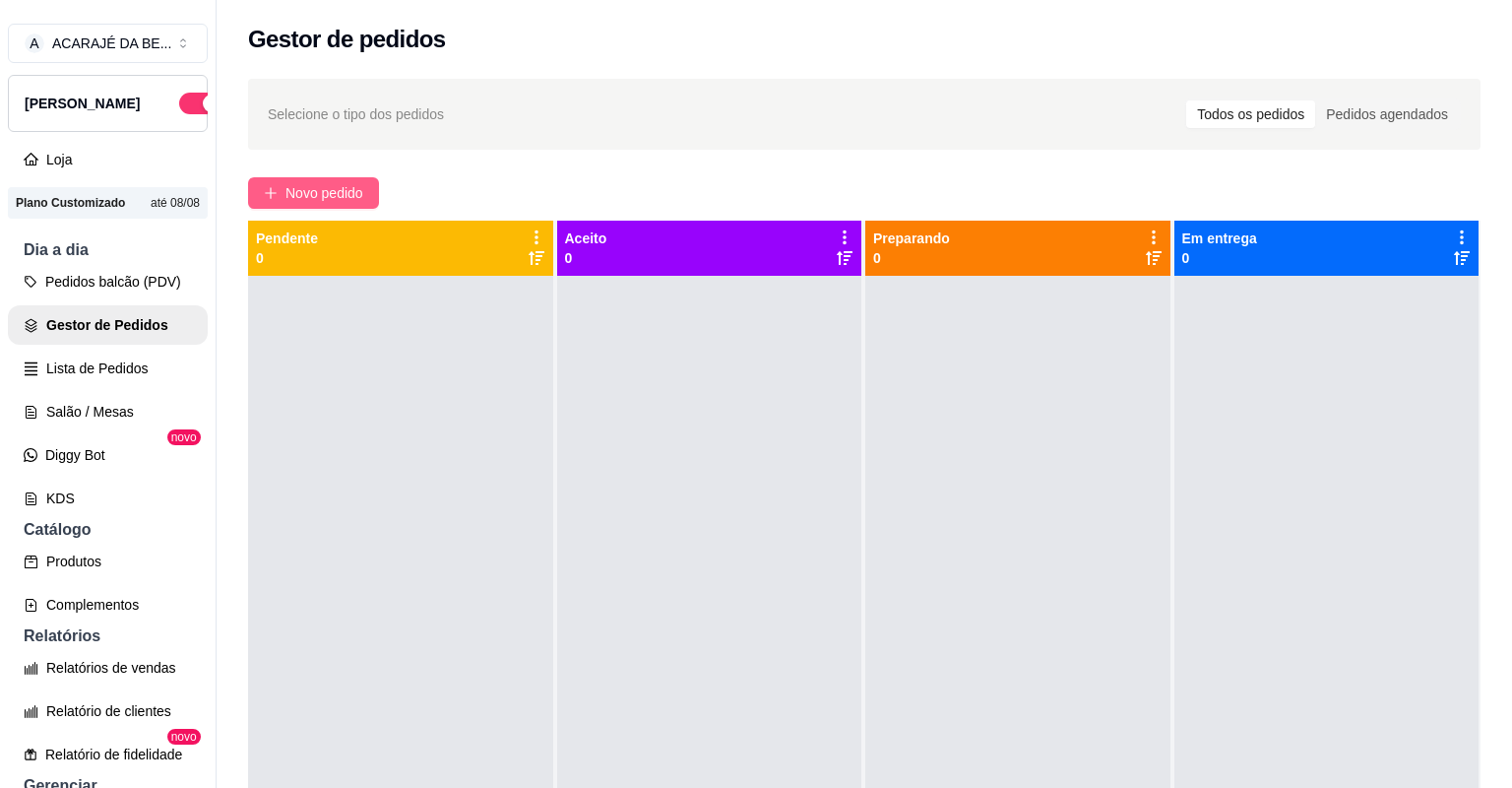 click on "Novo pedido" at bounding box center (313, 193) 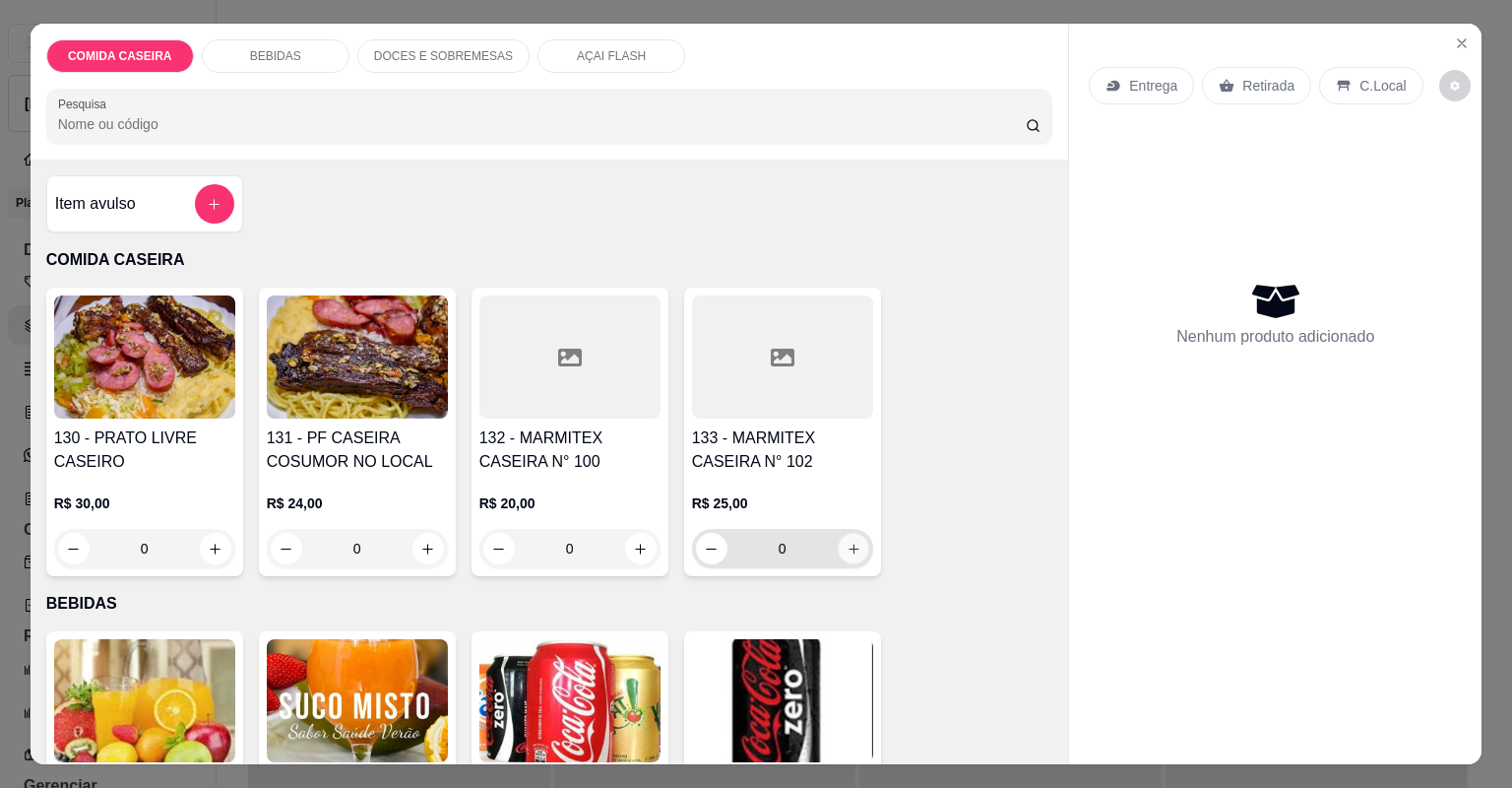 click at bounding box center [852, 548] 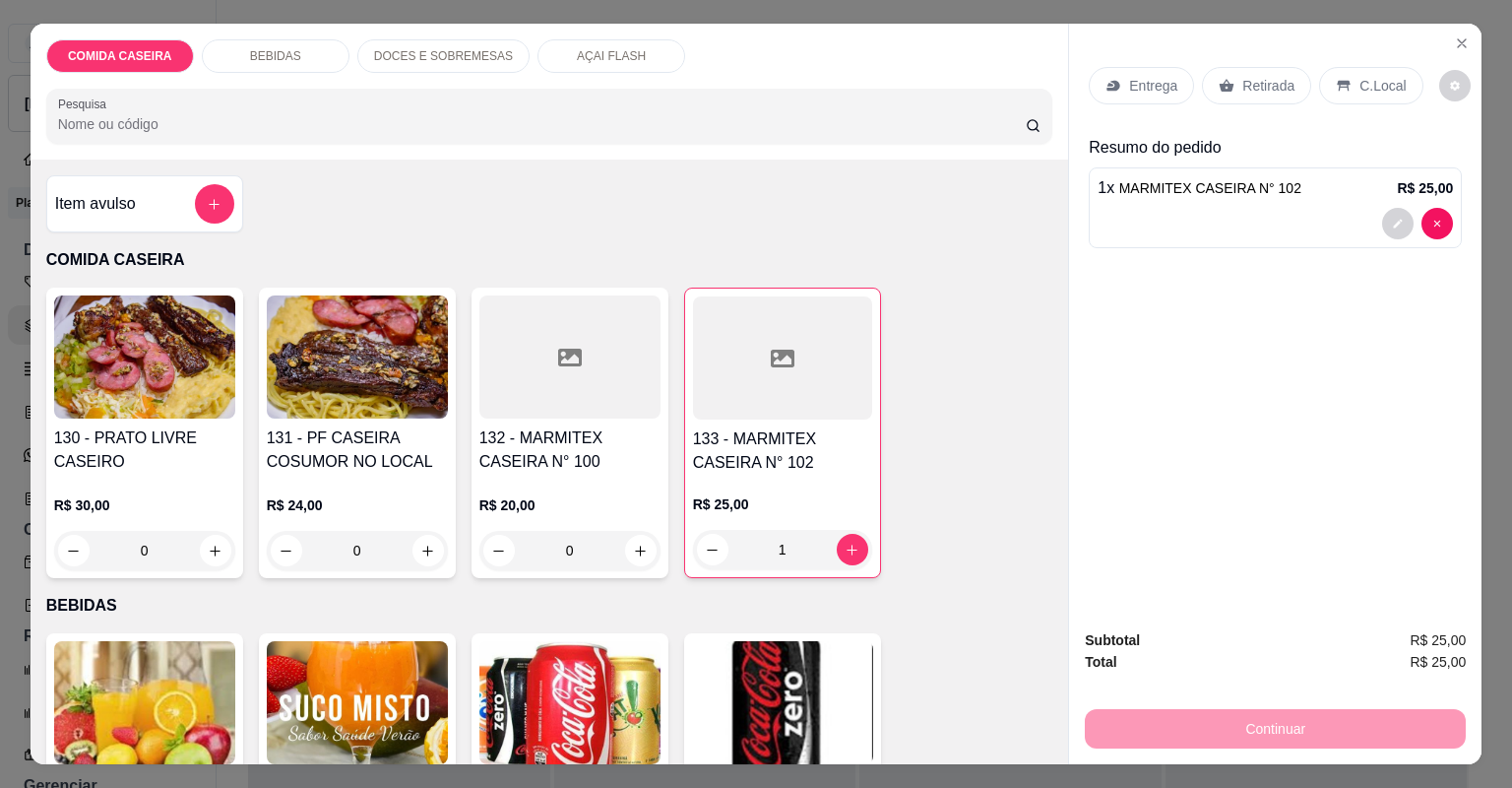 click on "Entrega" at bounding box center [1153, 86] 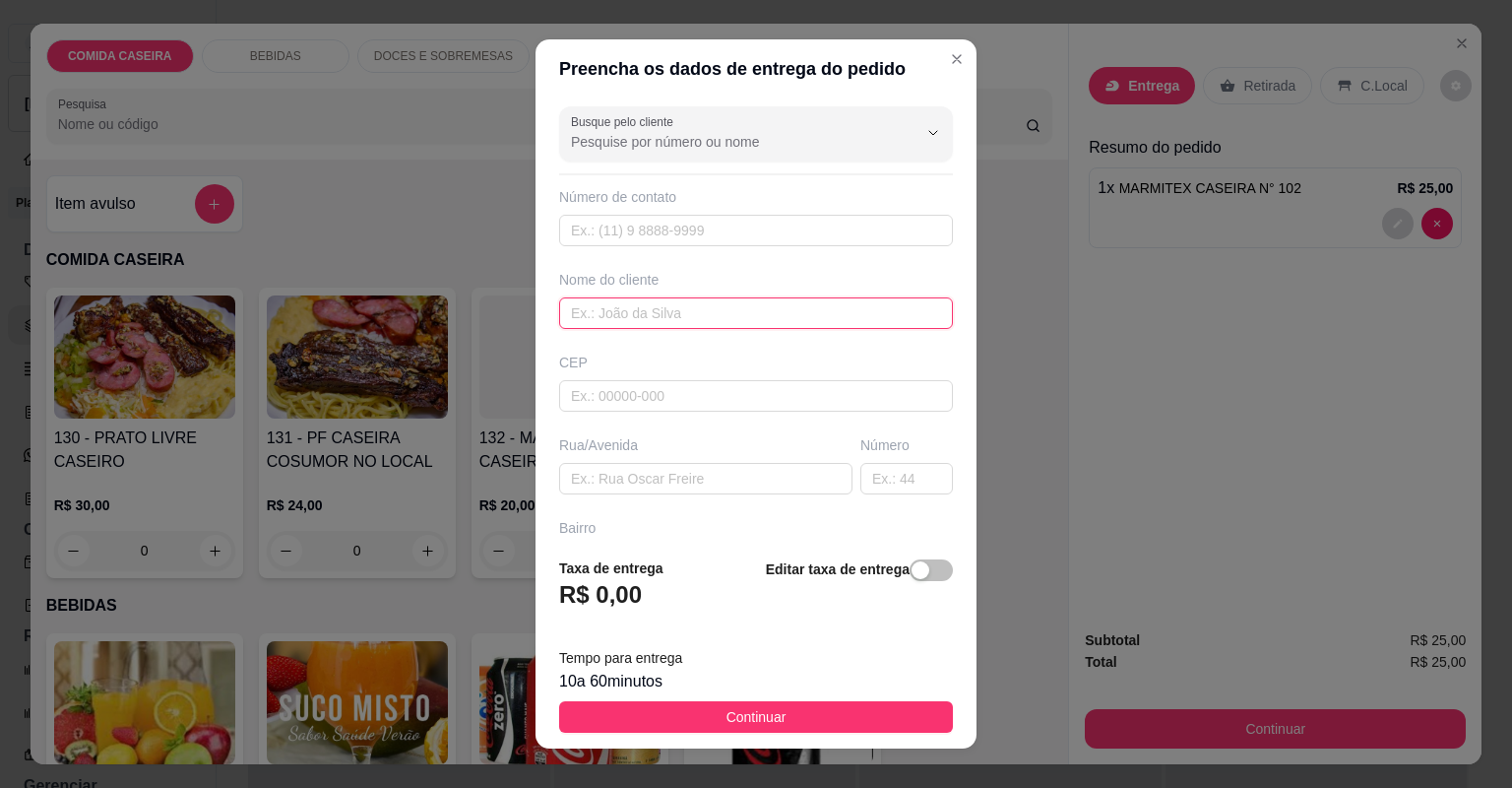click at bounding box center (756, 313) 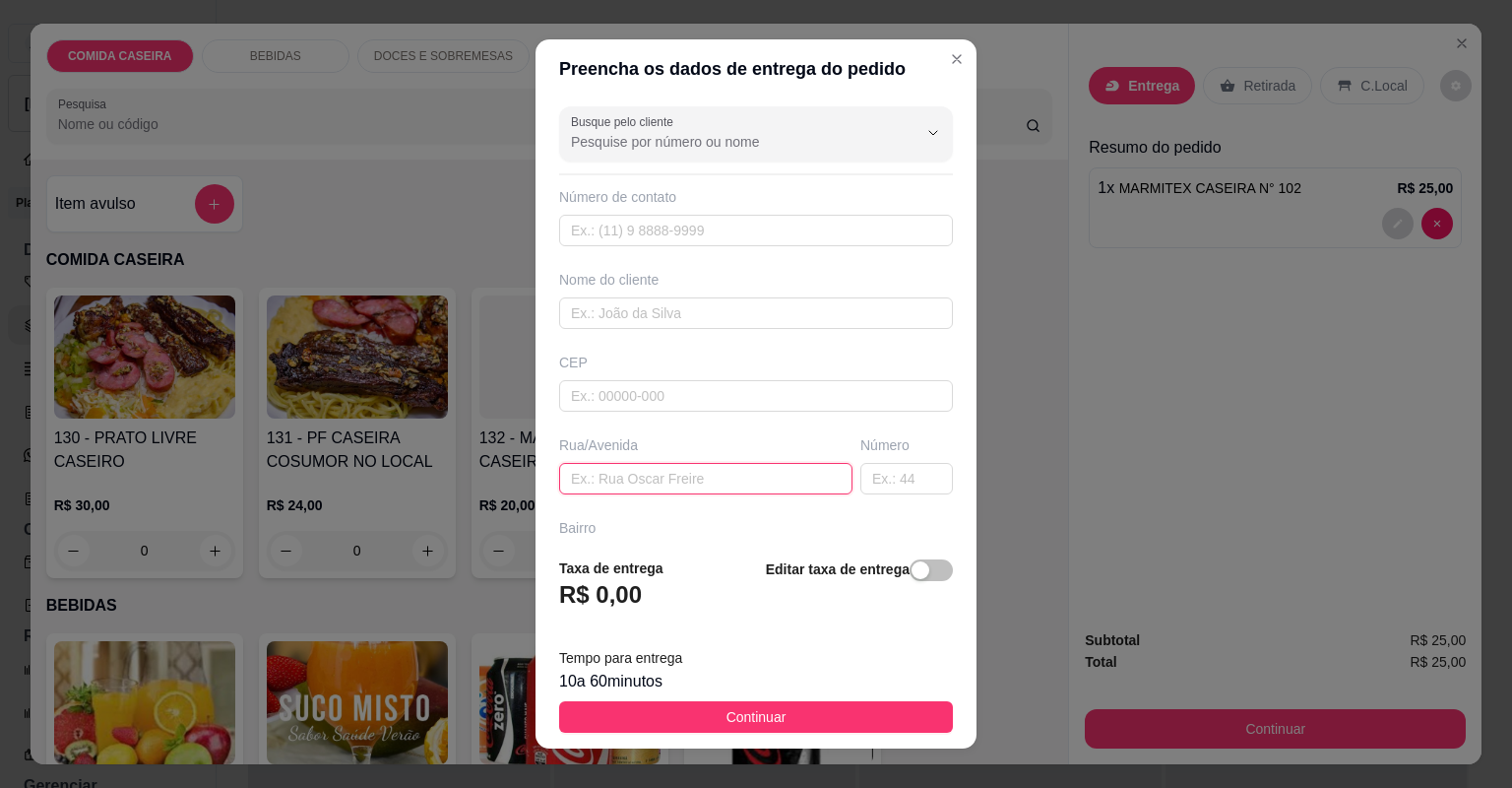 click at bounding box center (706, 479) 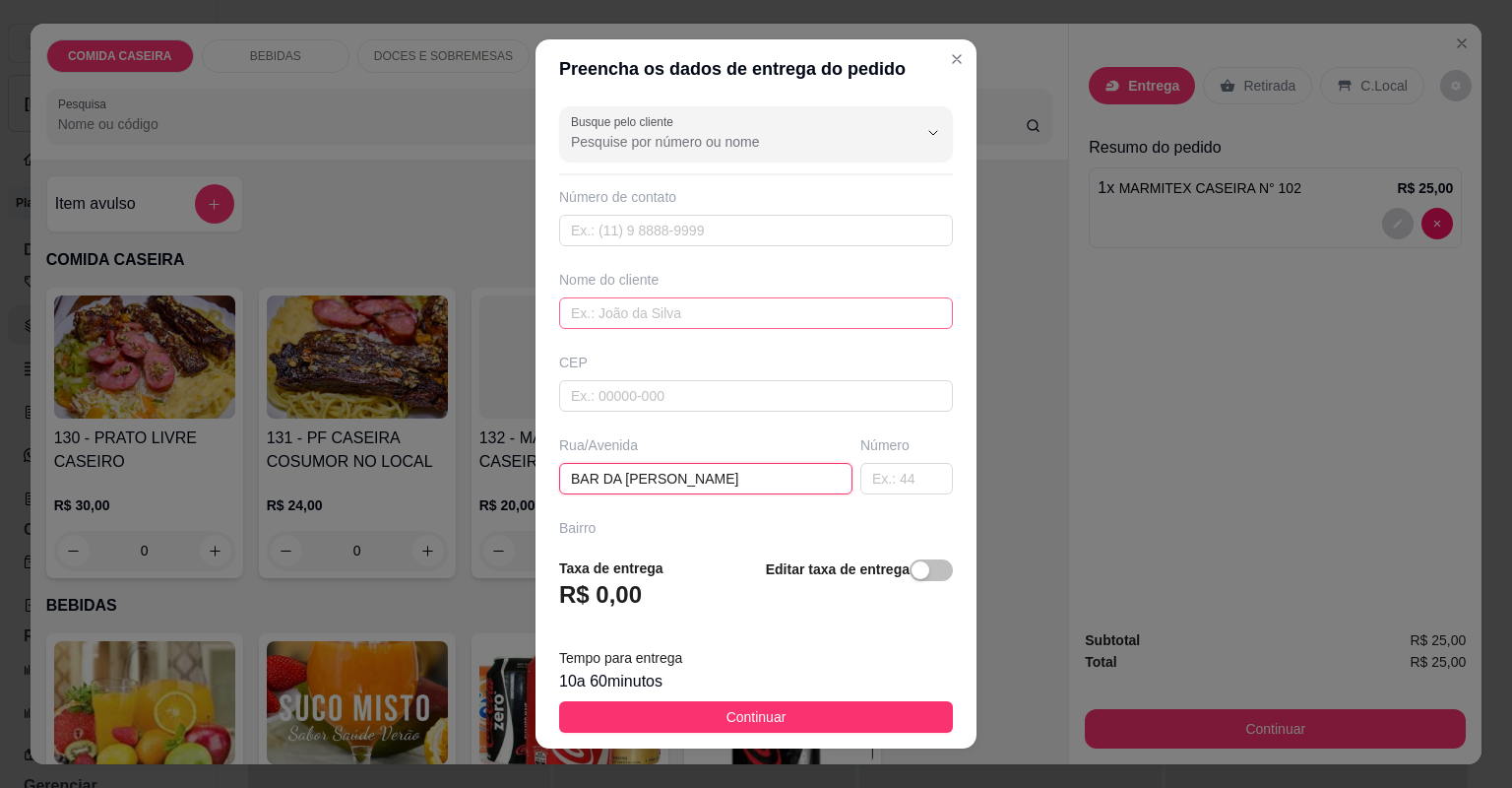 type on "BAR DA [PERSON_NAME]" 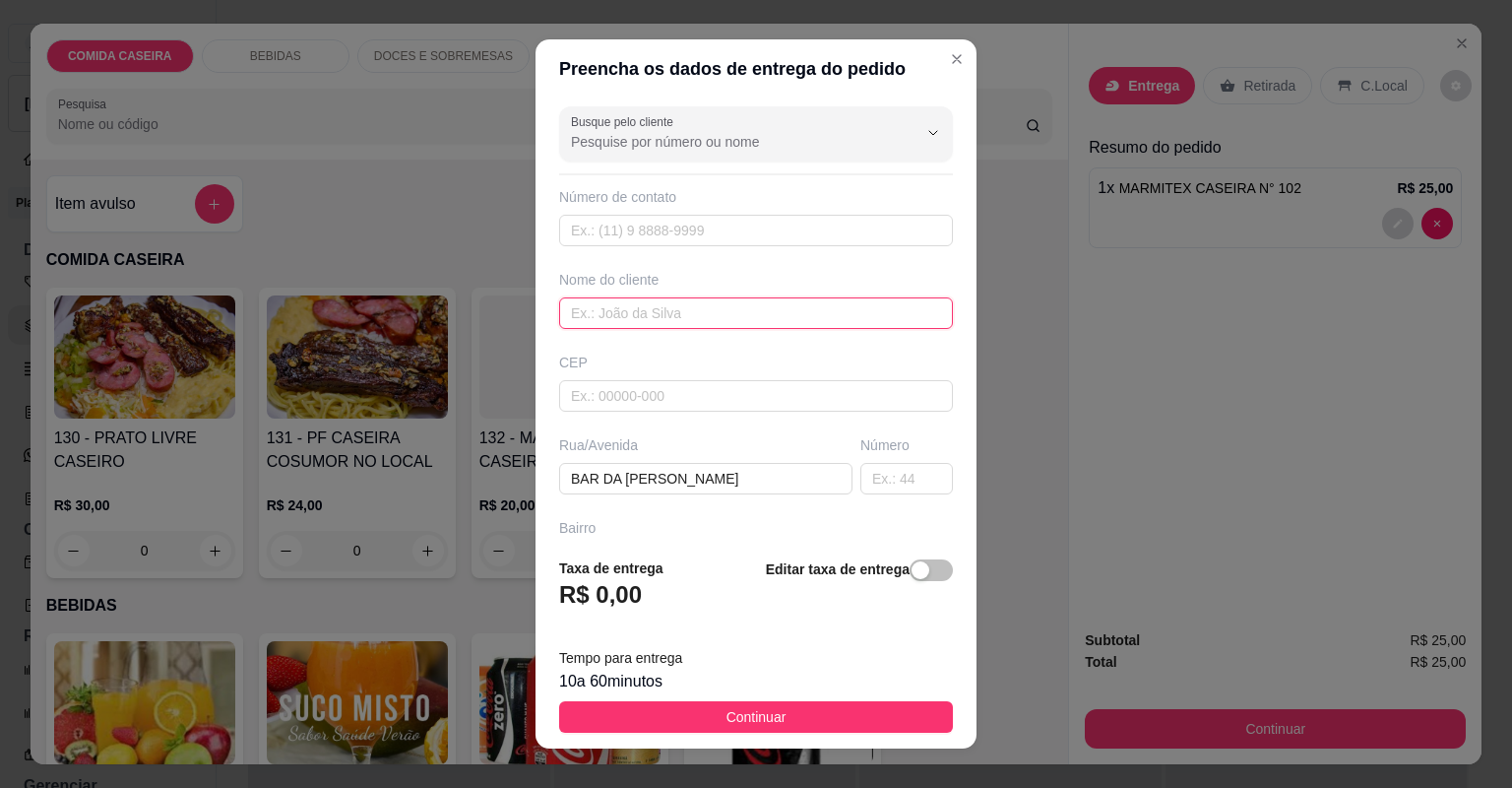 click at bounding box center [756, 313] 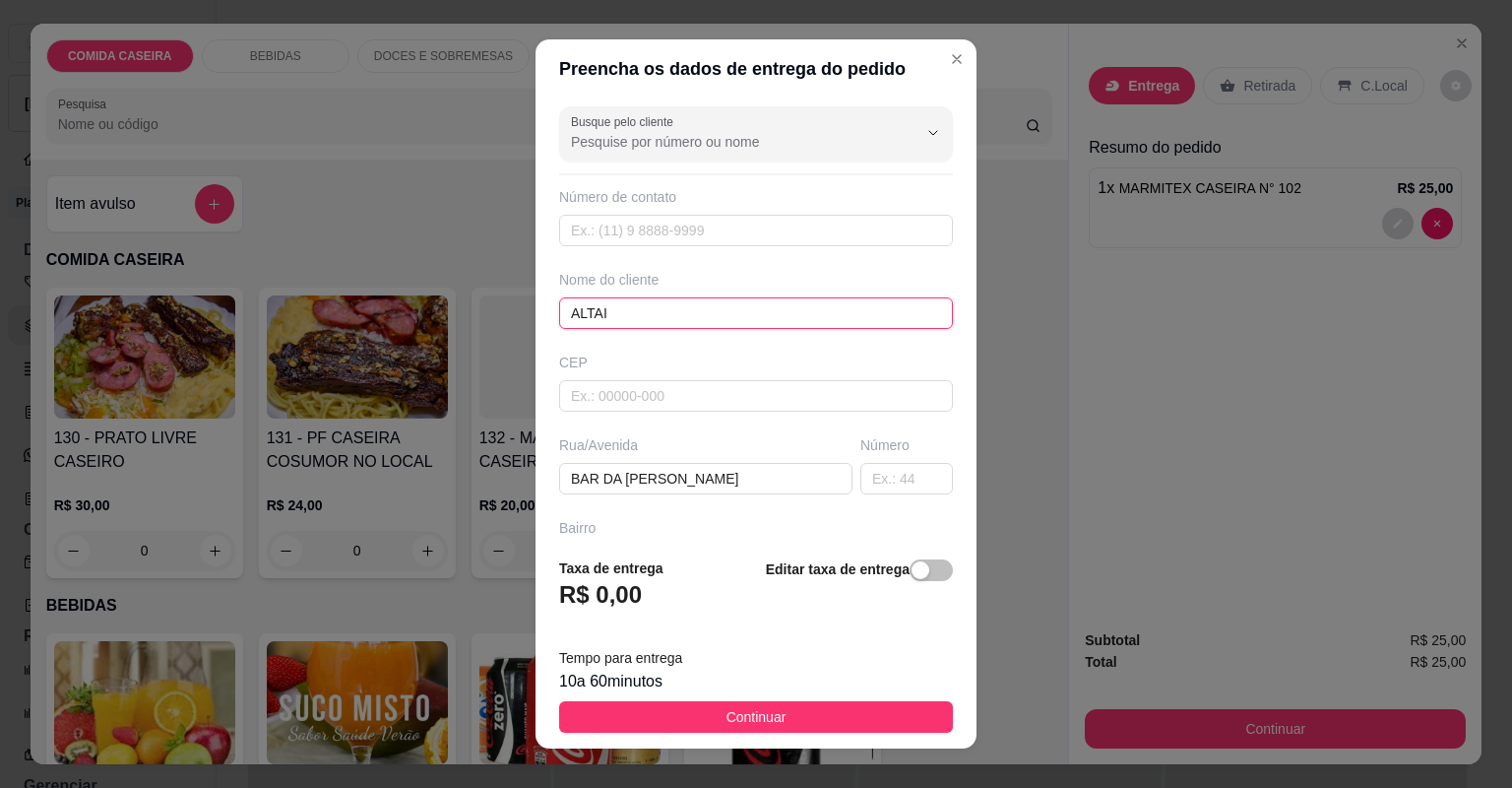 type on "ALTAIR" 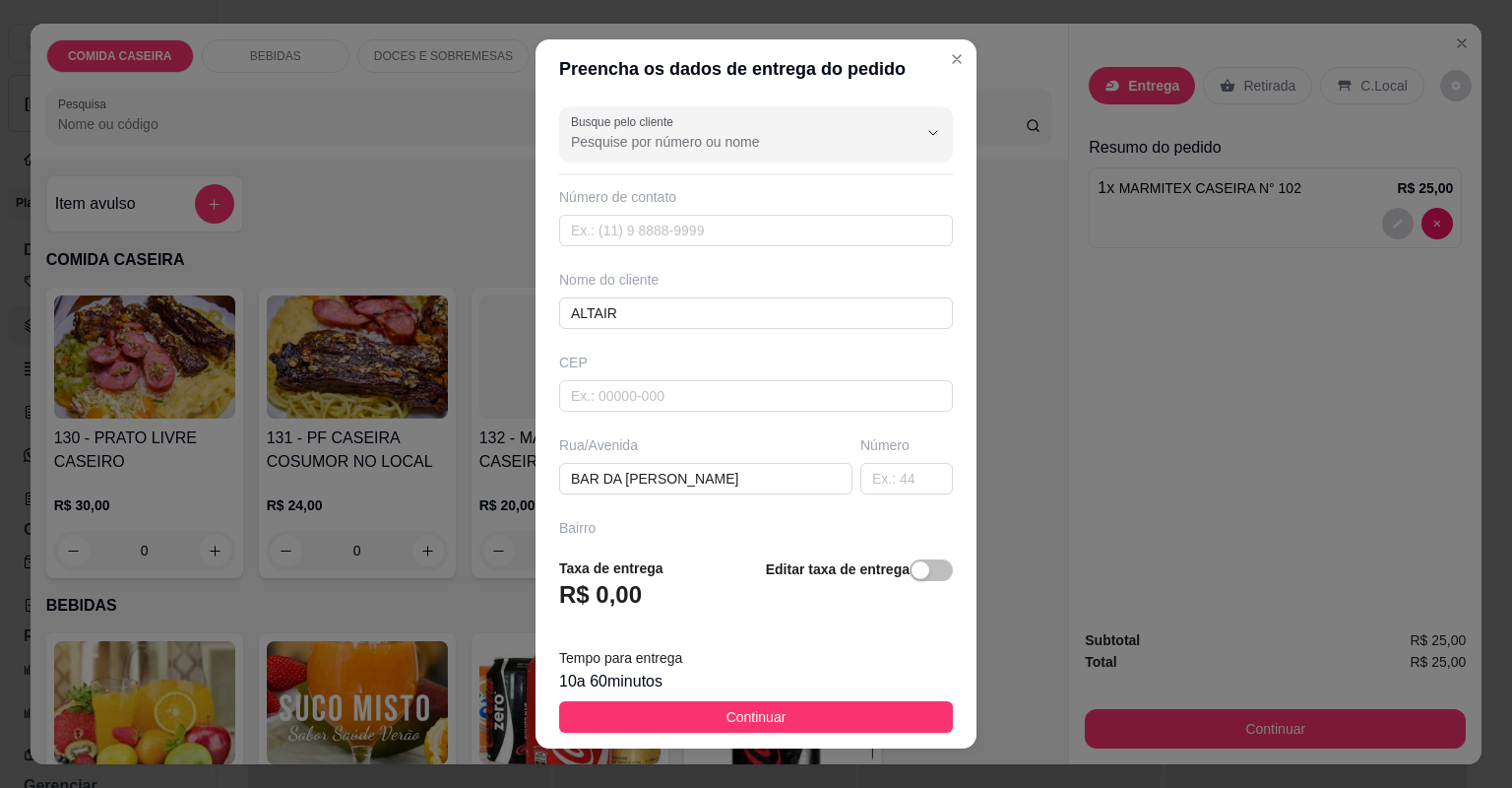 drag, startPoint x: 761, startPoint y: 710, endPoint x: 959, endPoint y: 687, distance: 199.33138 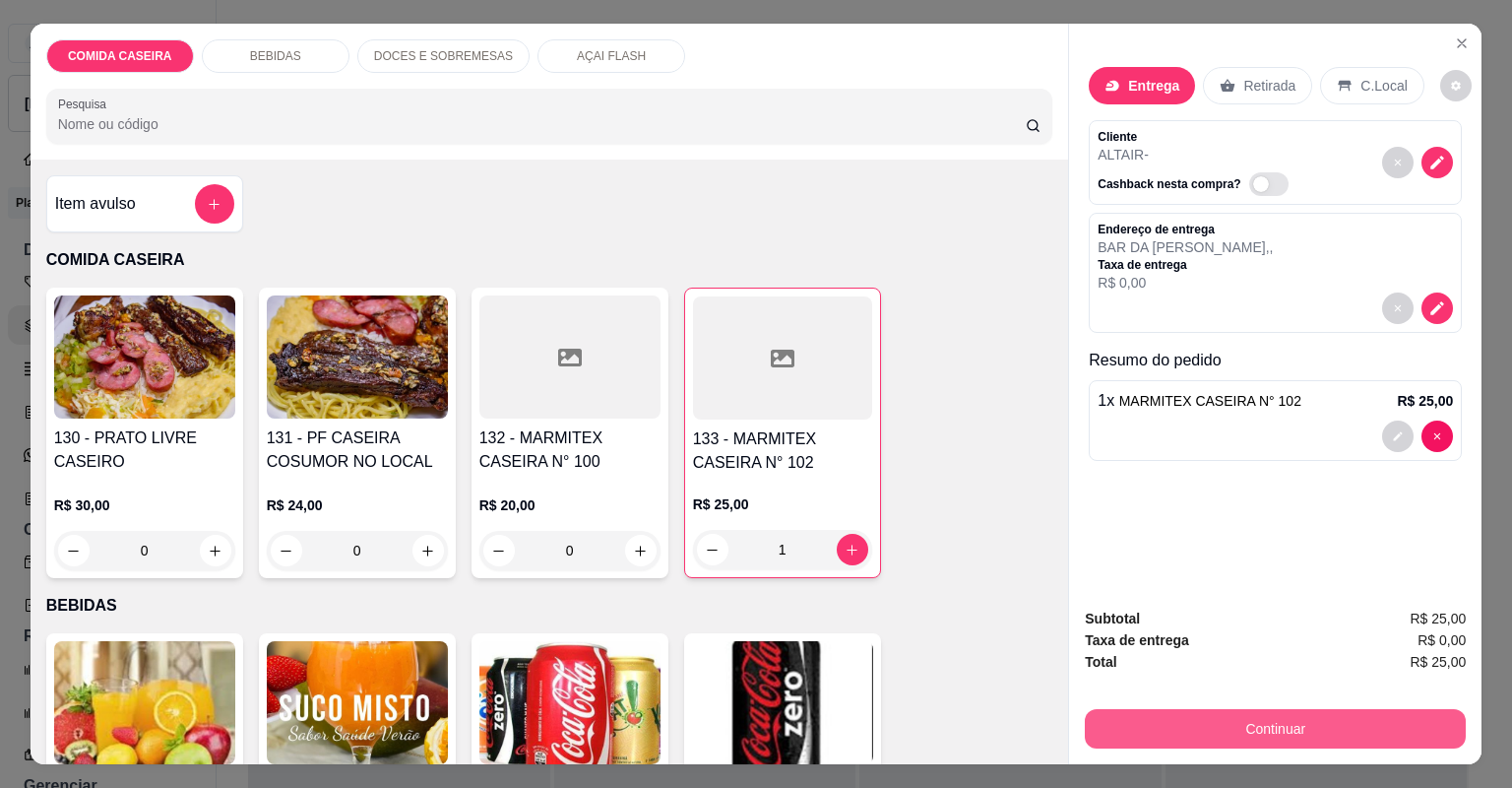 click on "Continuar" at bounding box center (1275, 729) 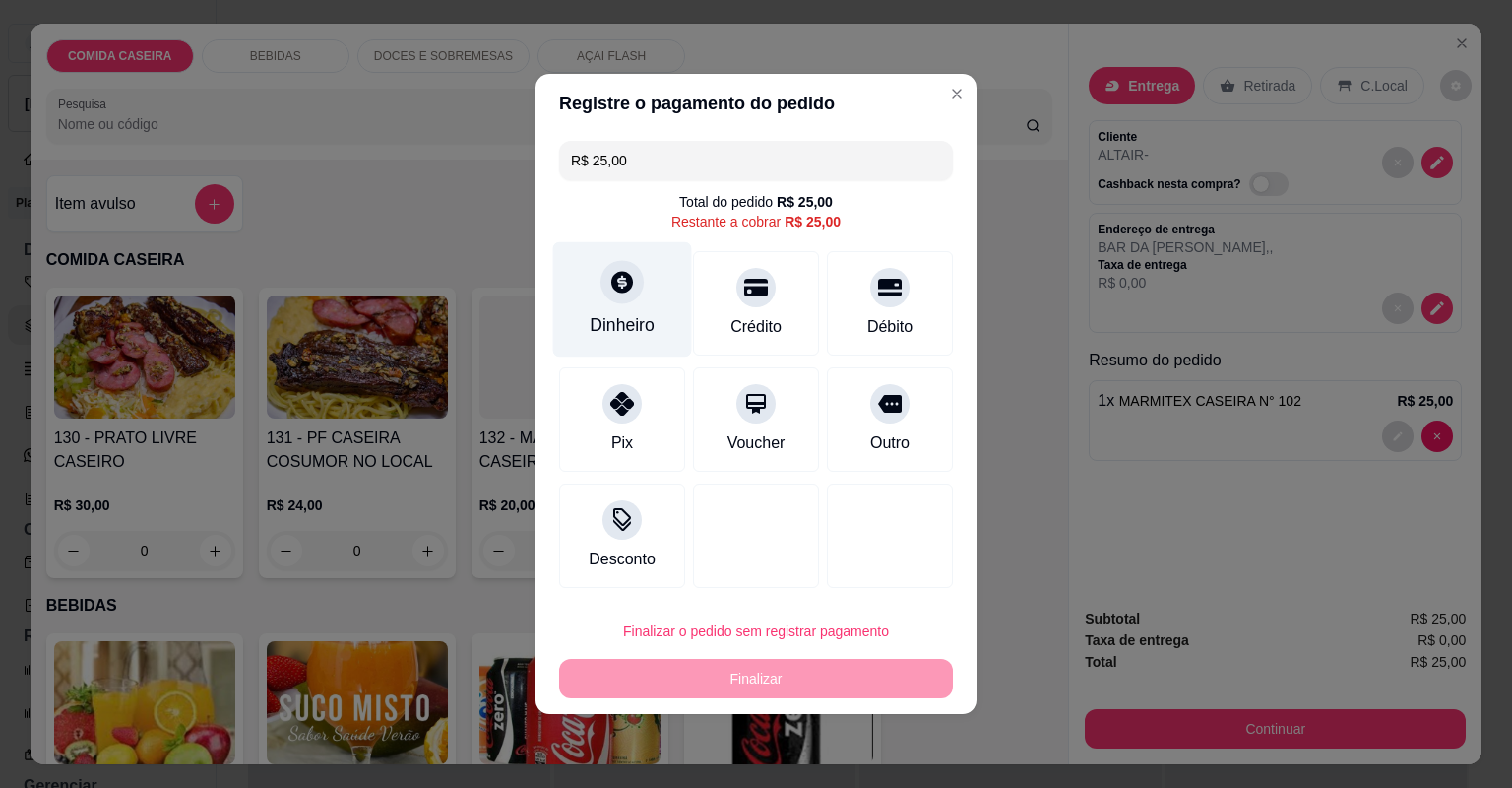 click on "Dinheiro" at bounding box center (622, 299) 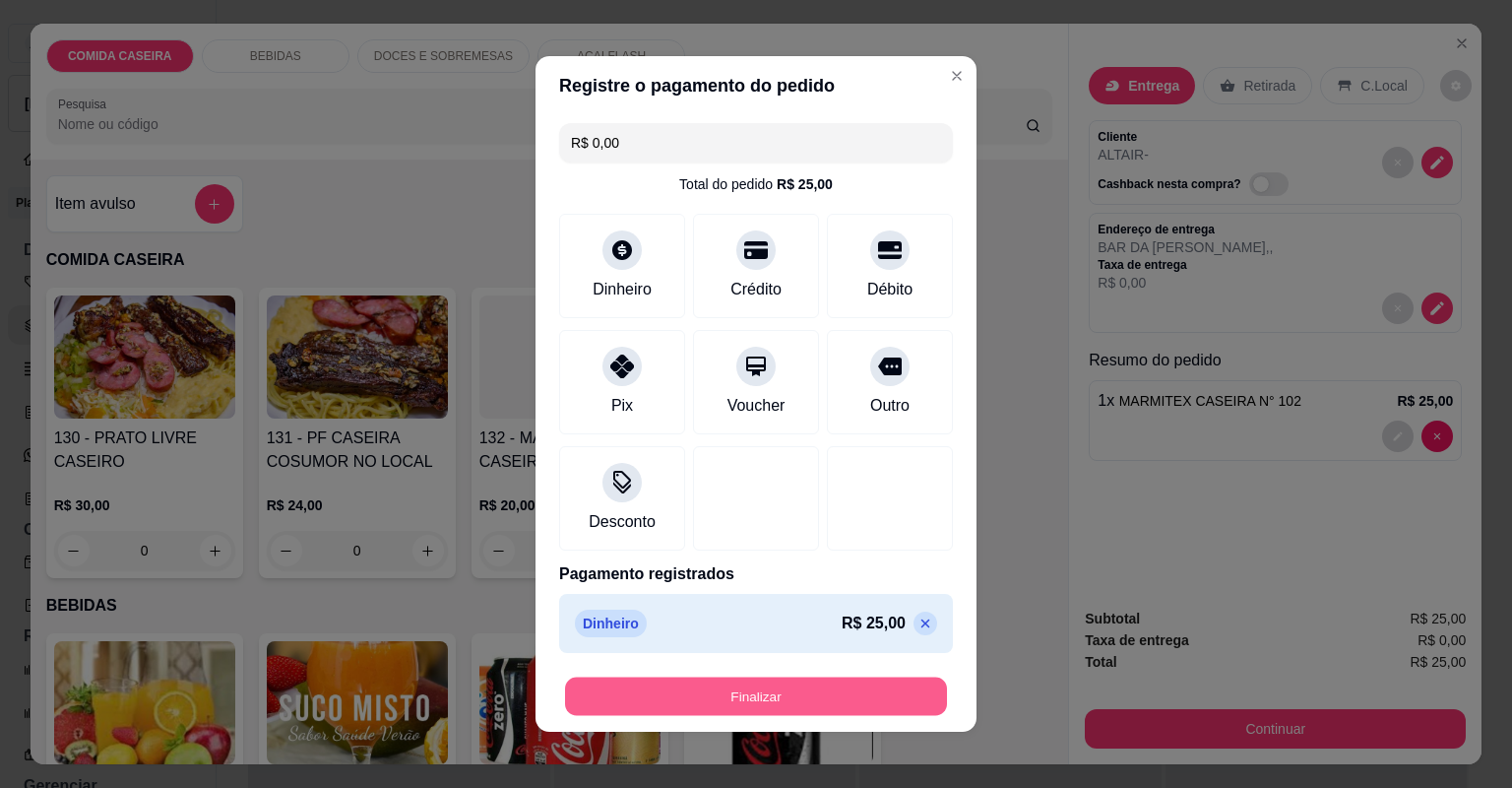 click on "Finalizar" at bounding box center [756, 696] 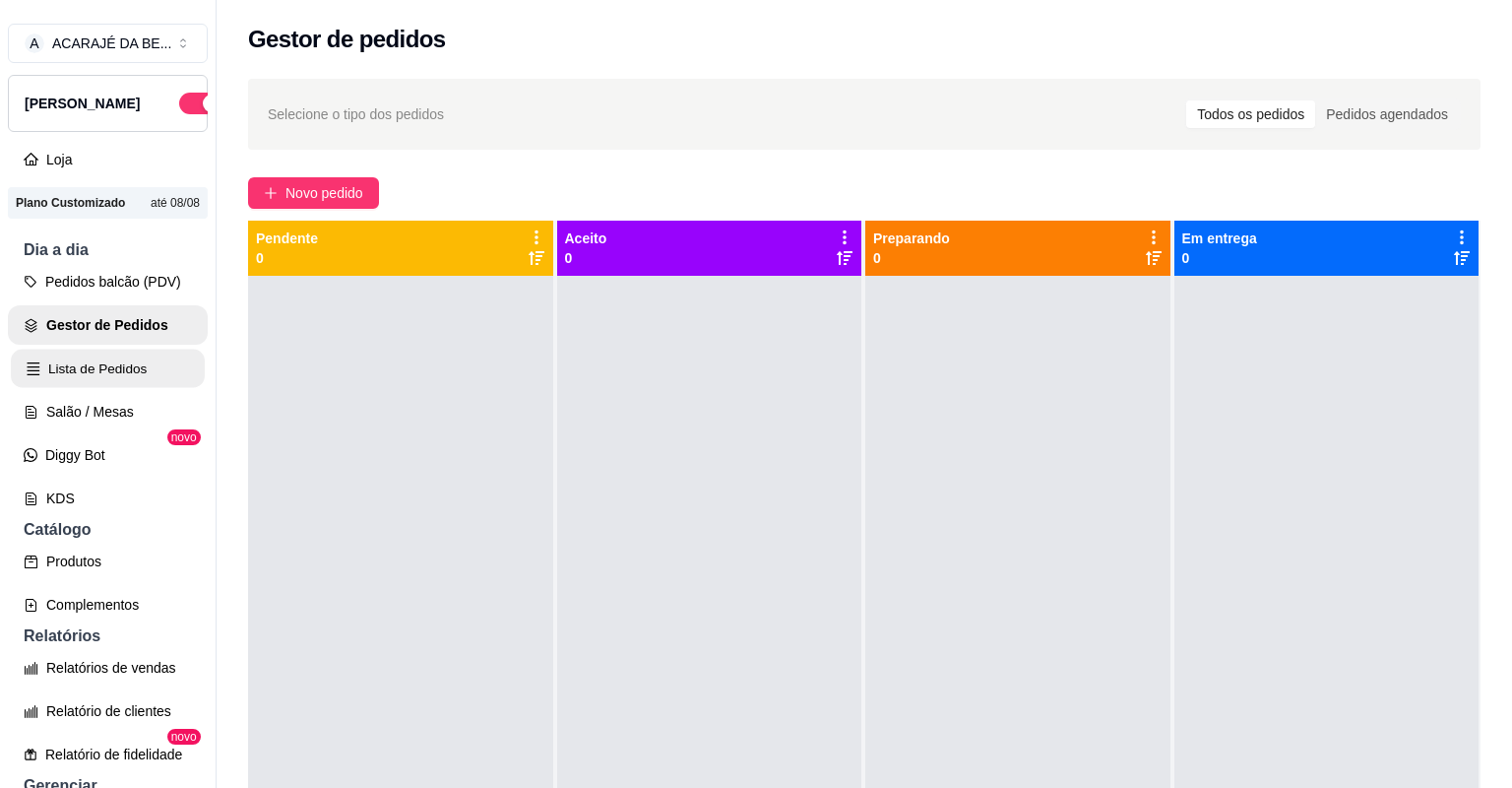 click on "Lista de Pedidos" at bounding box center (107, 368) 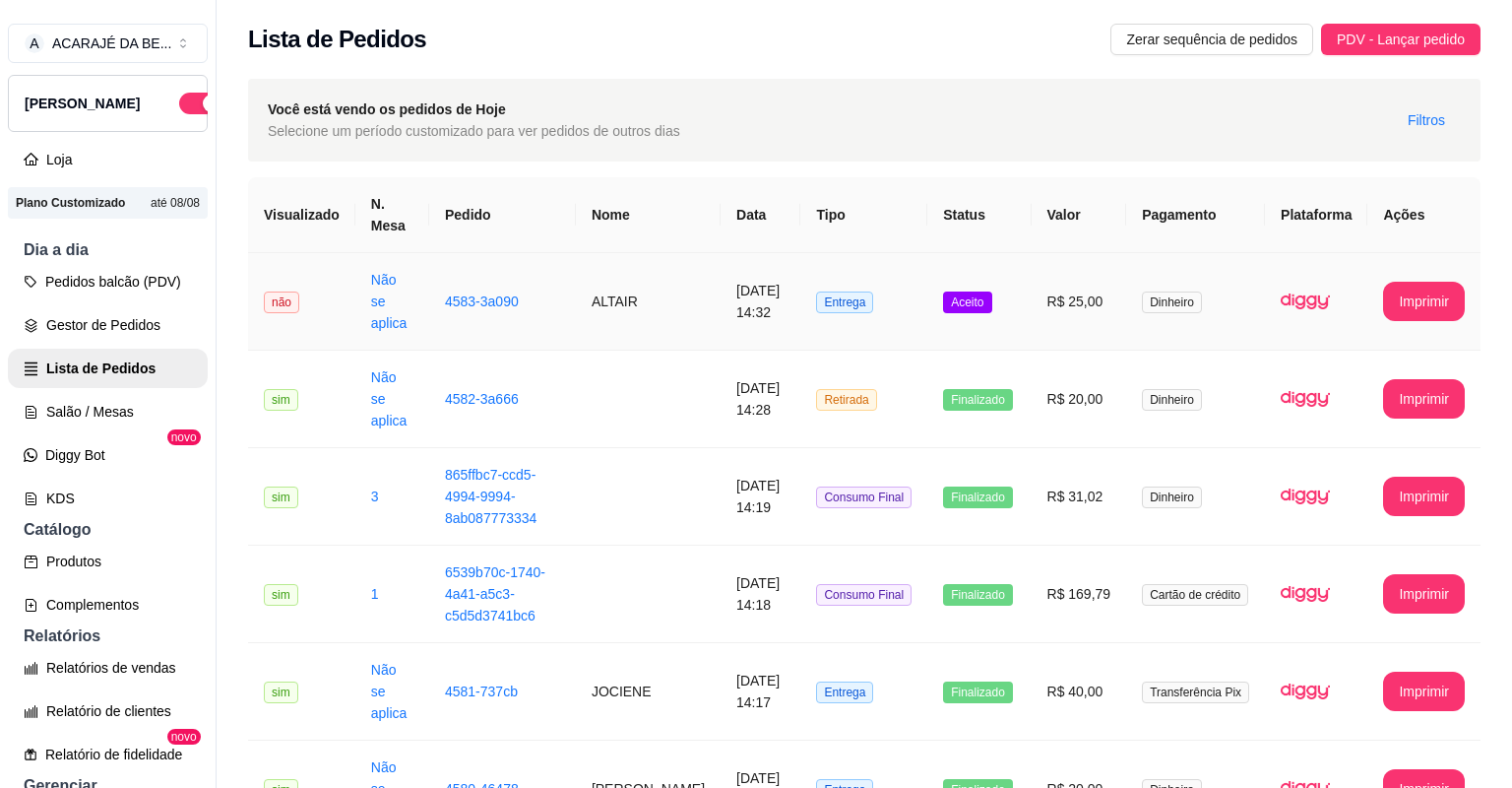 click on "ALTAIR" at bounding box center (648, 301) 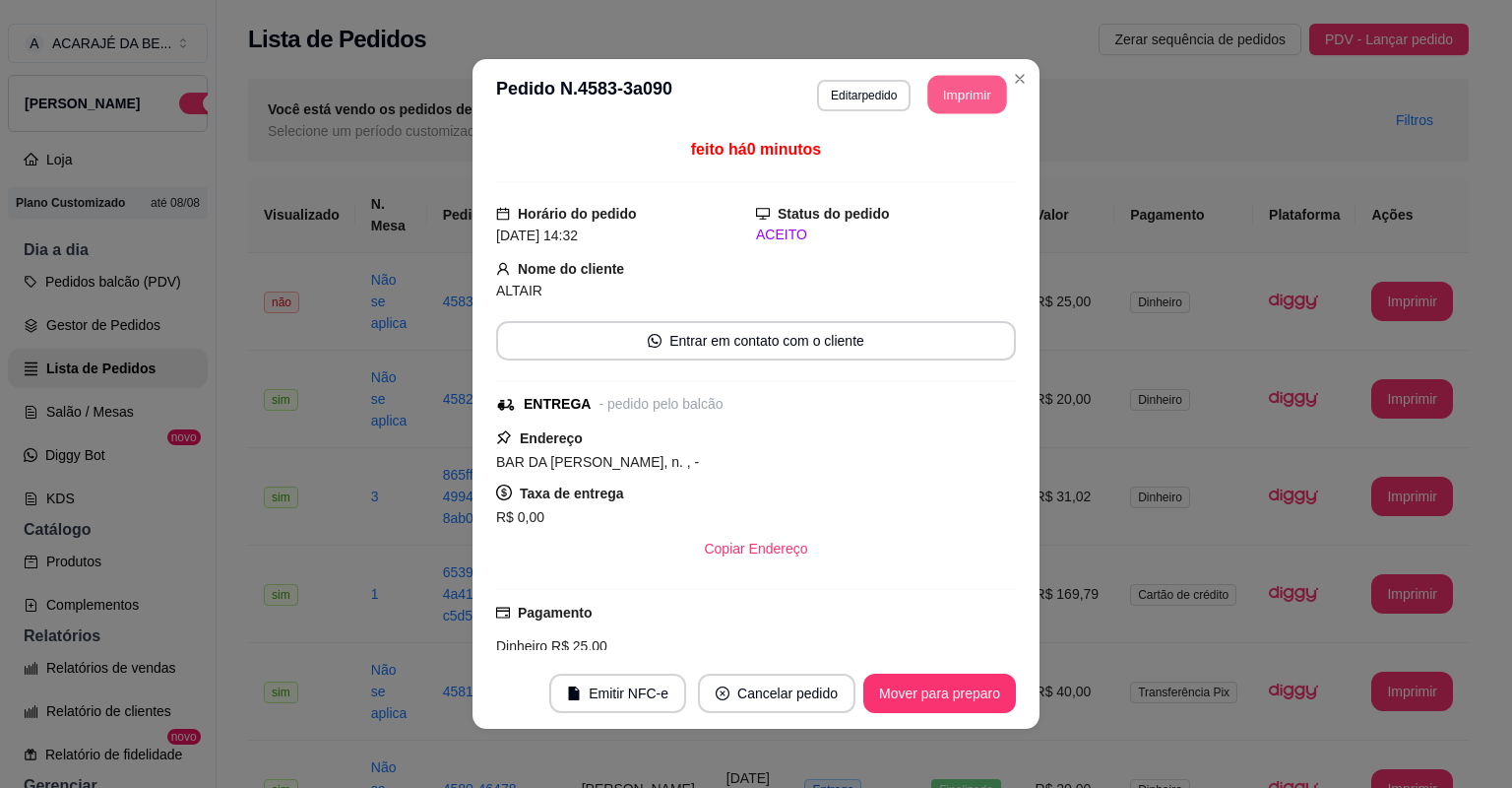 click on "Imprimir" at bounding box center (968, 95) 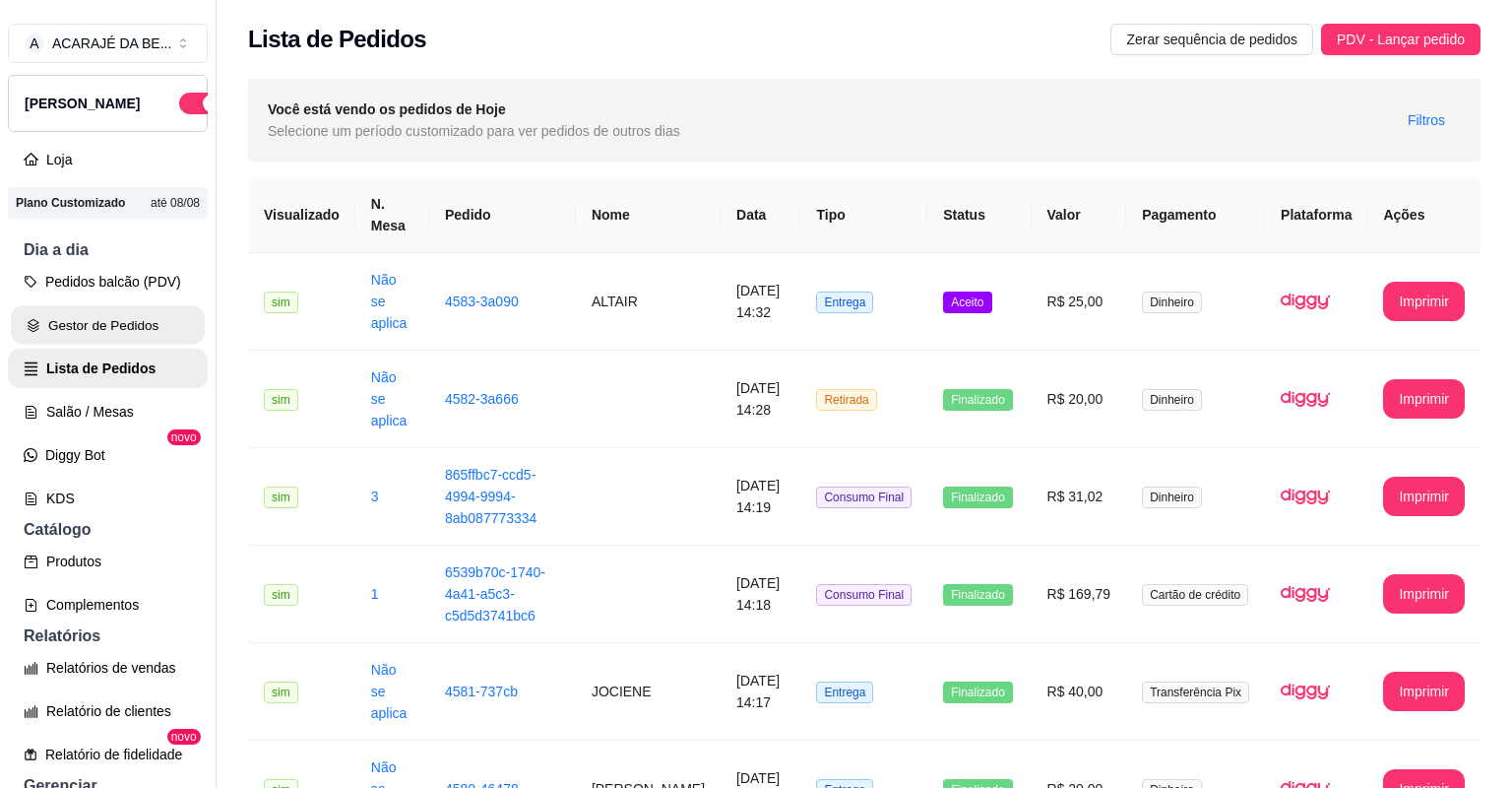 click on "Gestor de Pedidos" at bounding box center (107, 325) 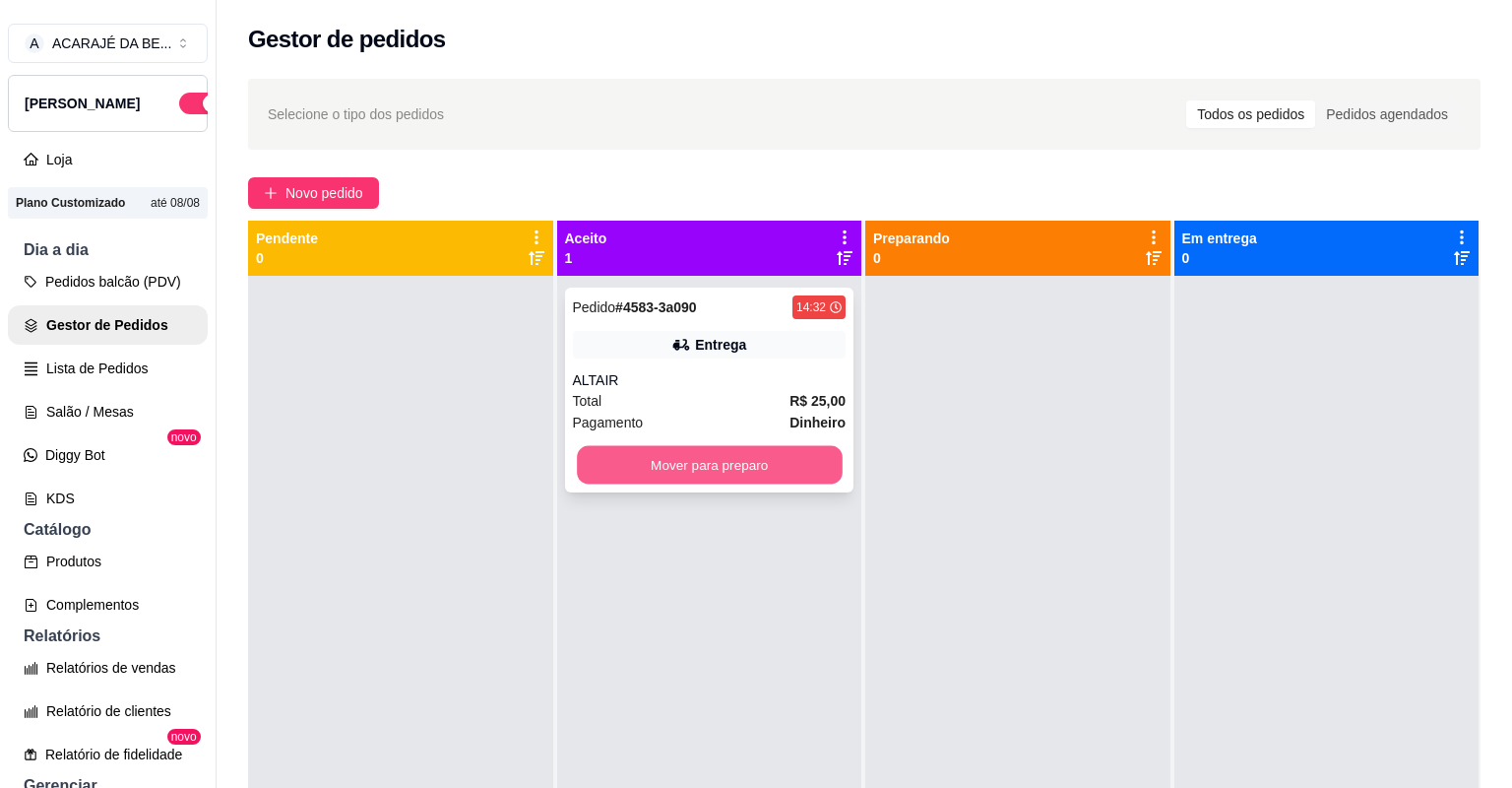 click on "Mover para preparo" at bounding box center (709, 465) 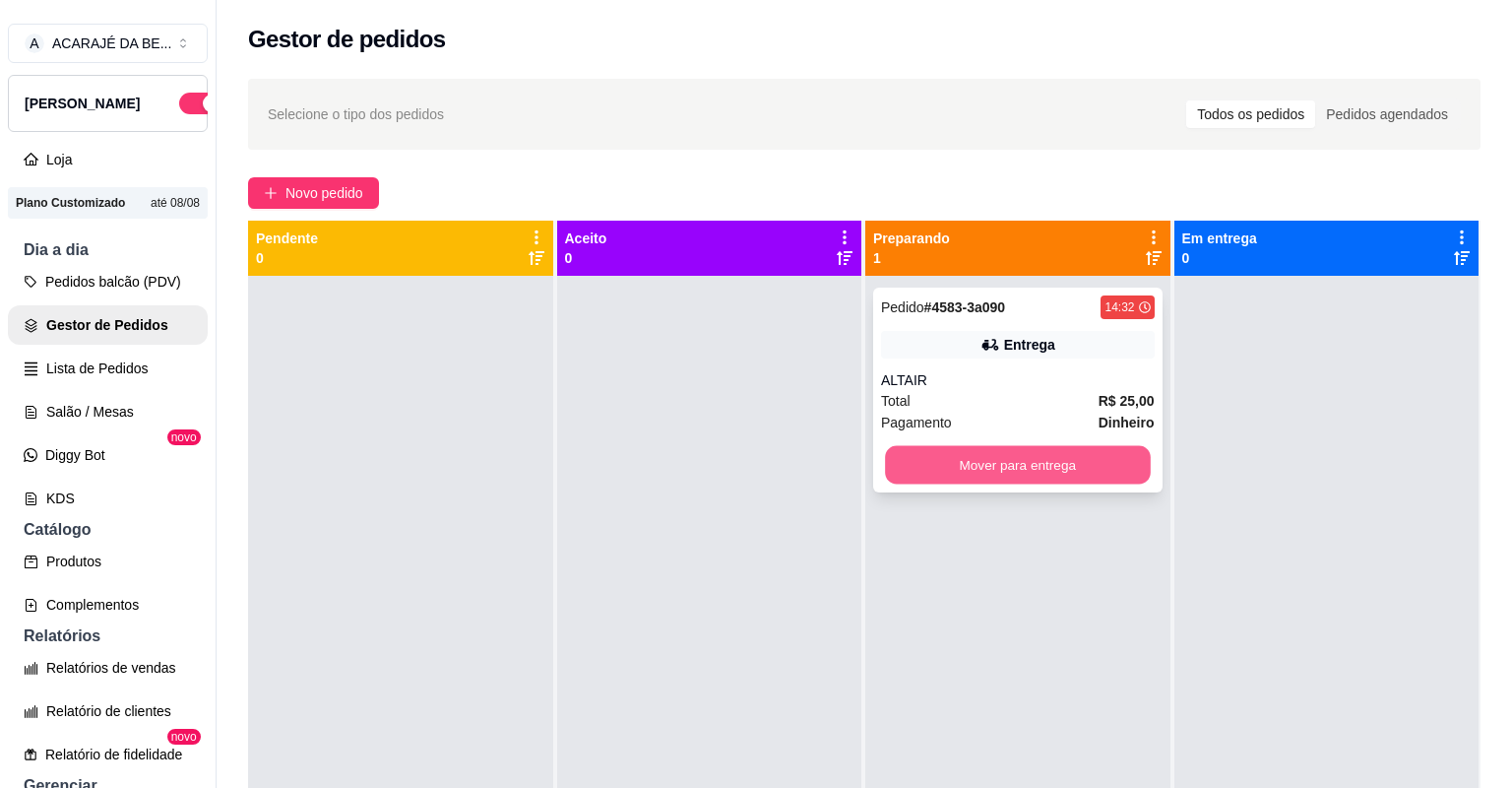 click on "Mover para entrega" at bounding box center [1017, 465] 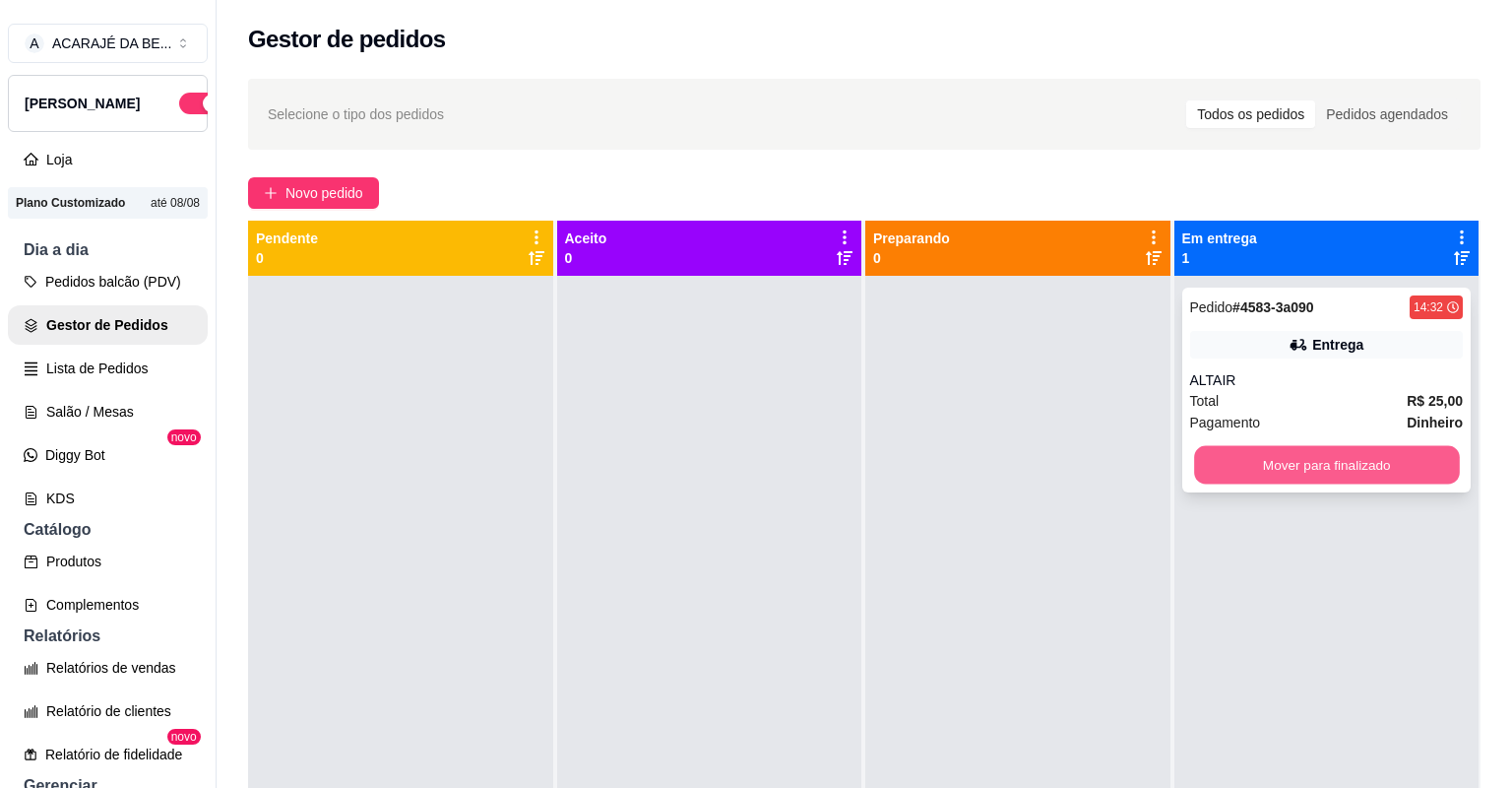 click on "Mover para finalizado" at bounding box center [1326, 465] 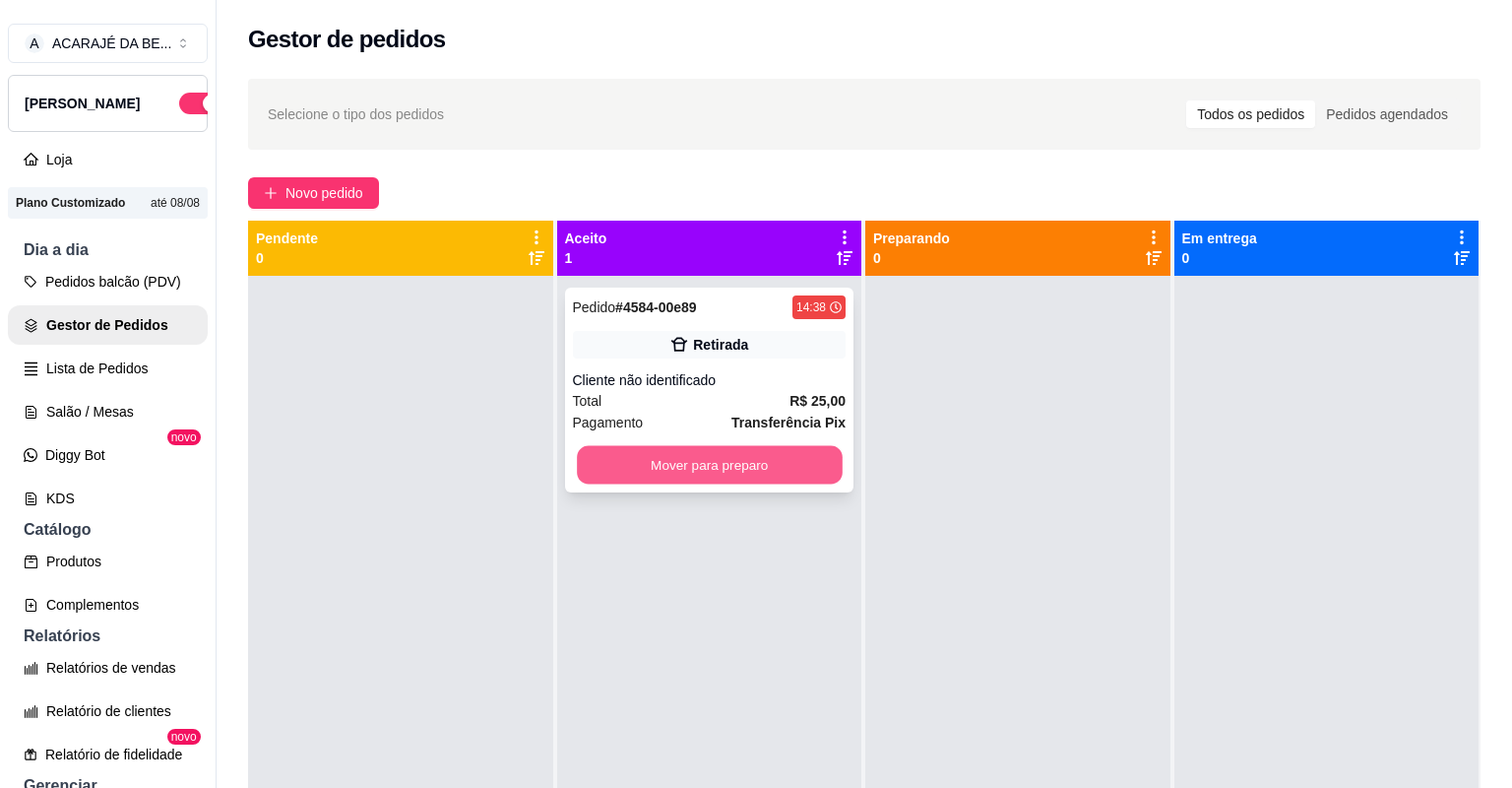 click on "Mover para preparo" at bounding box center (709, 465) 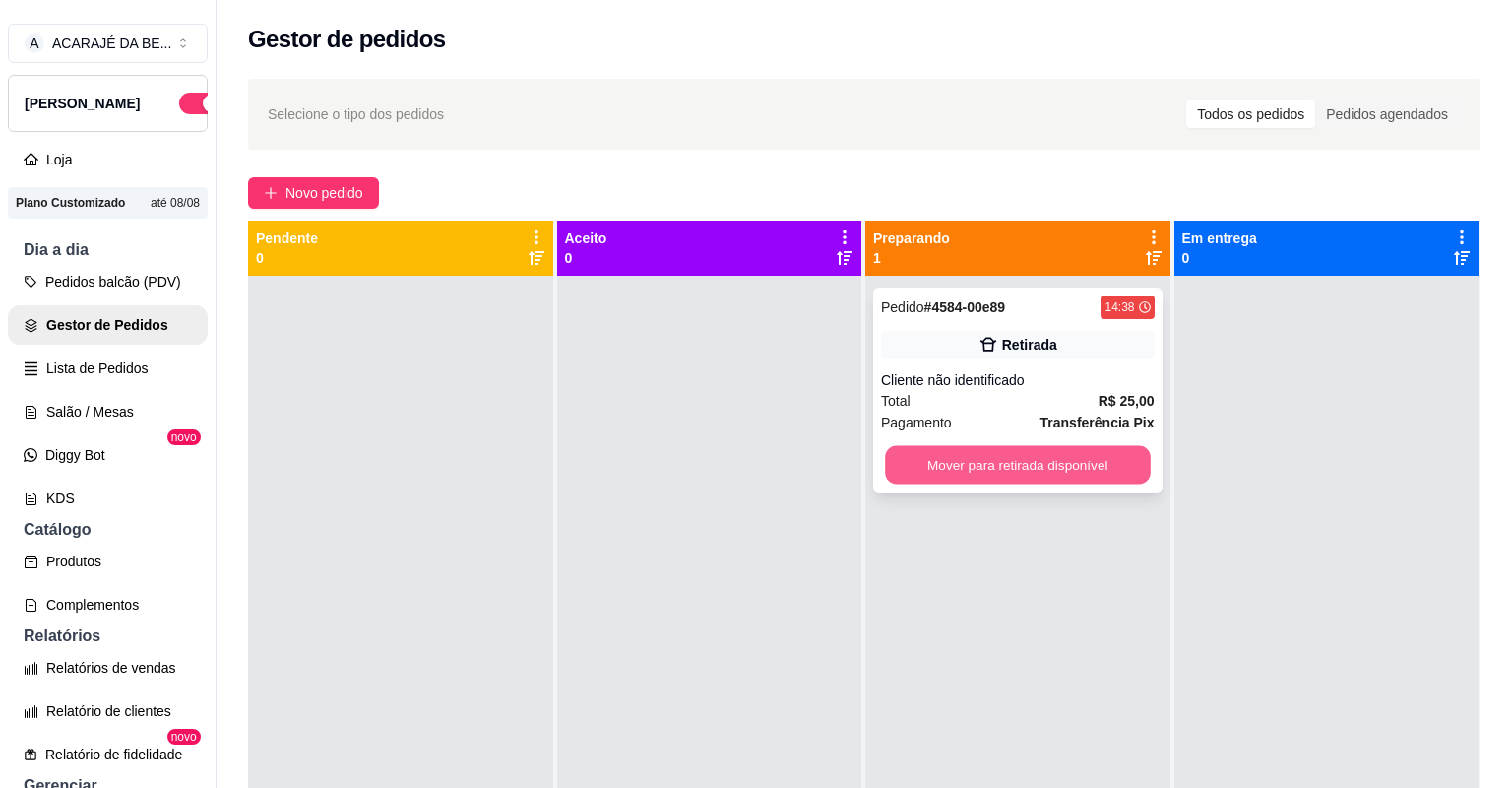 click on "Mover para retirada disponível" at bounding box center (1017, 465) 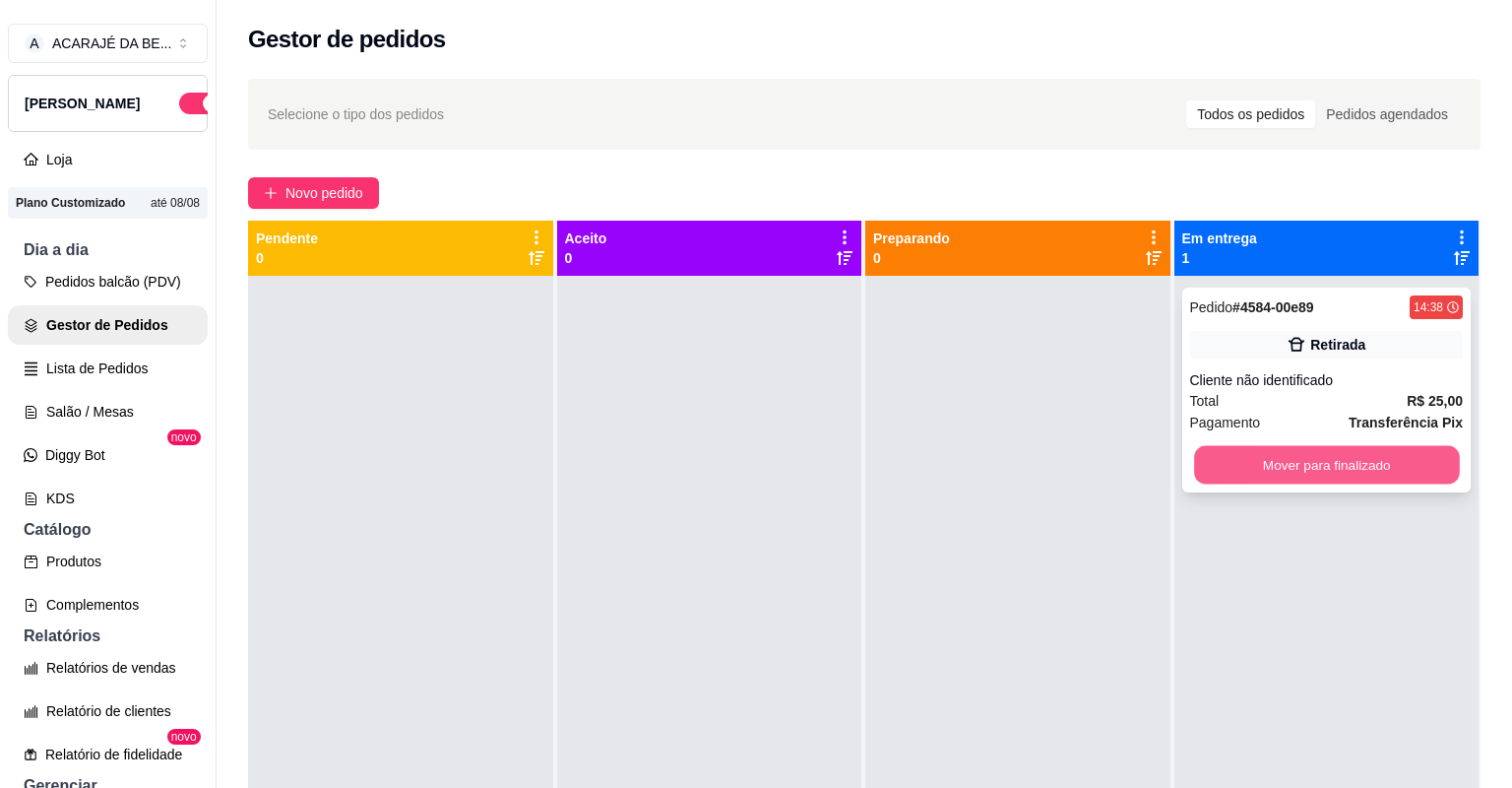 click on "Mover para finalizado" at bounding box center (1326, 465) 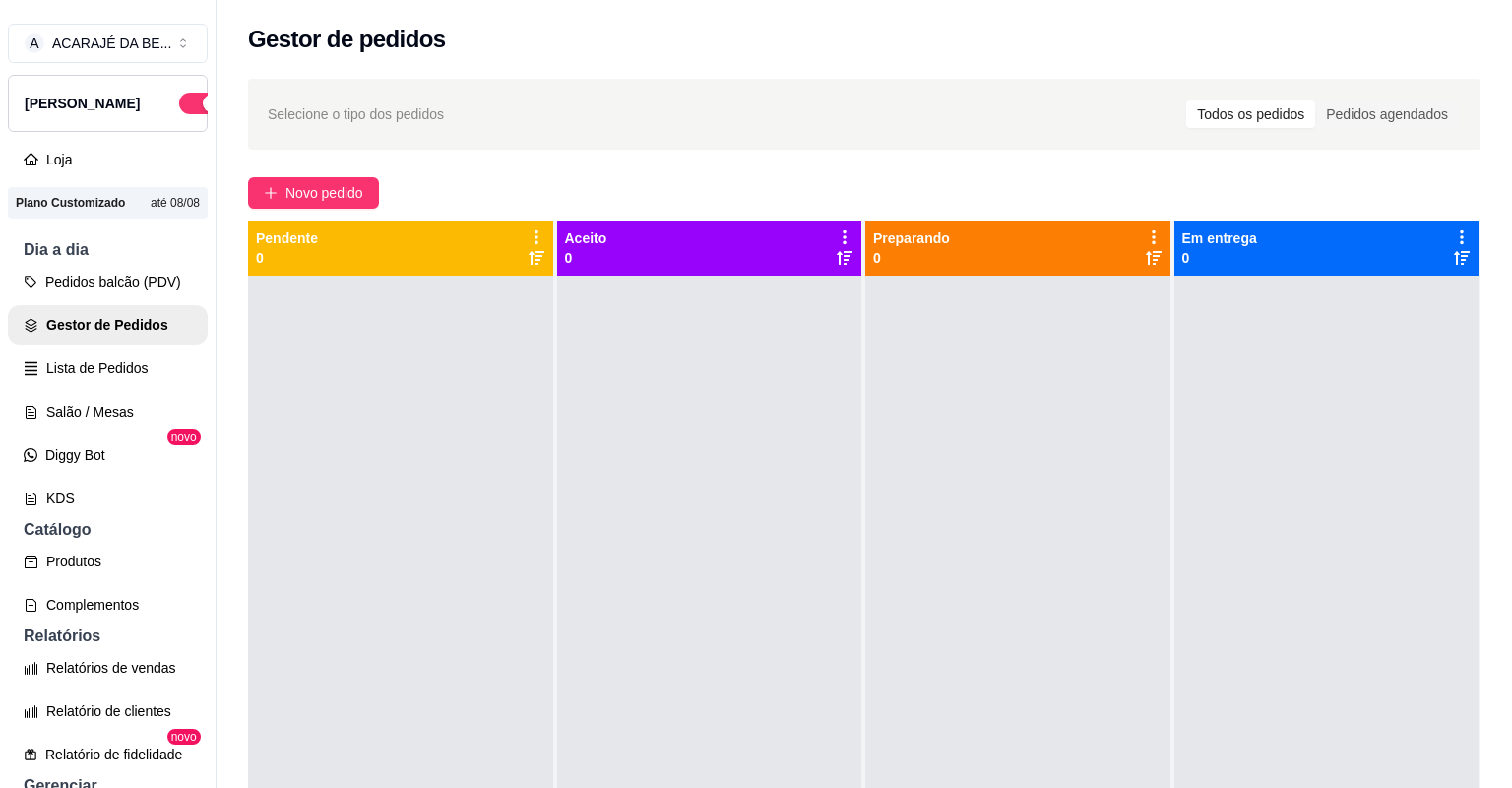 click at bounding box center (710, 670) 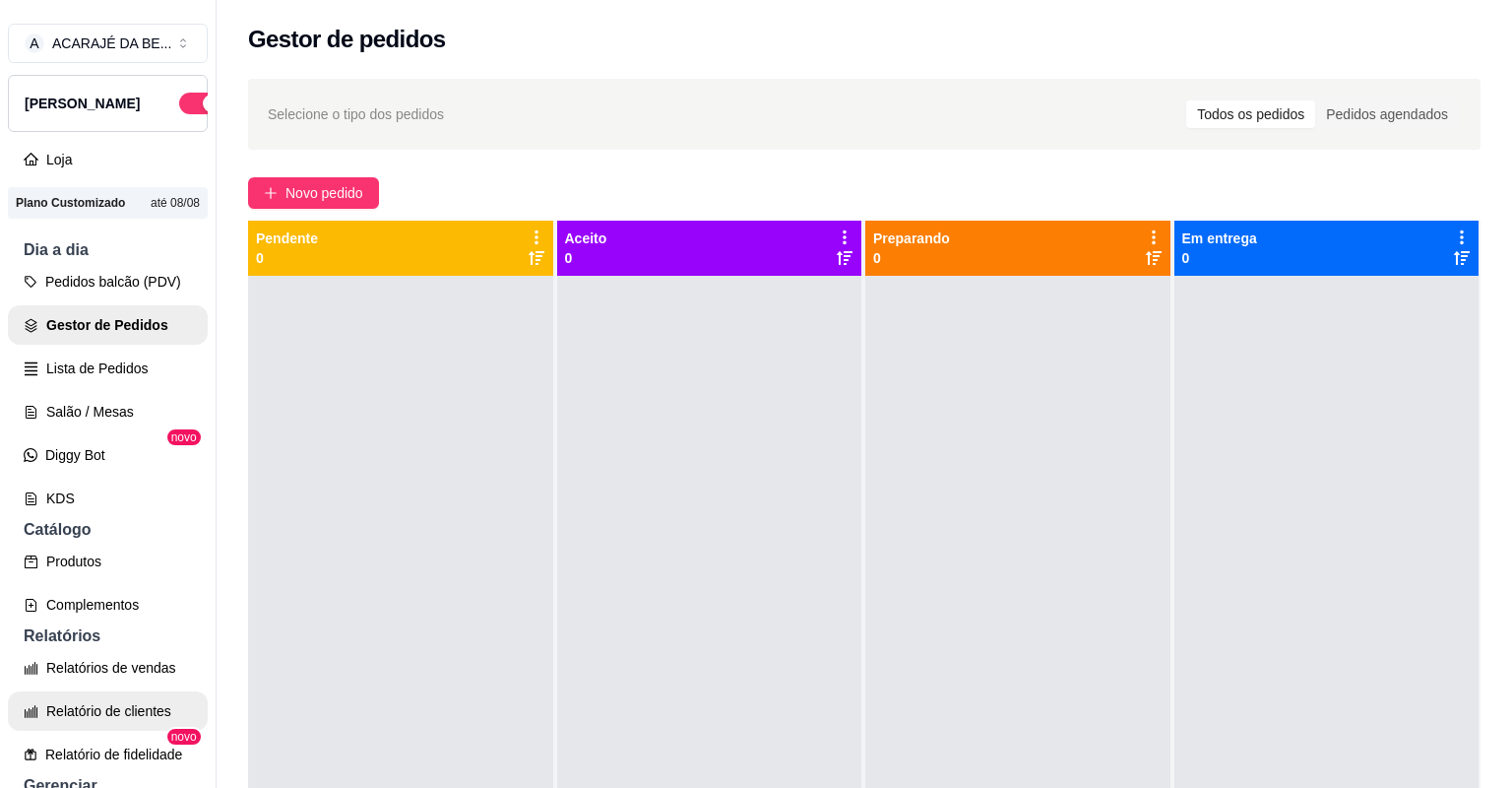 select on "30" 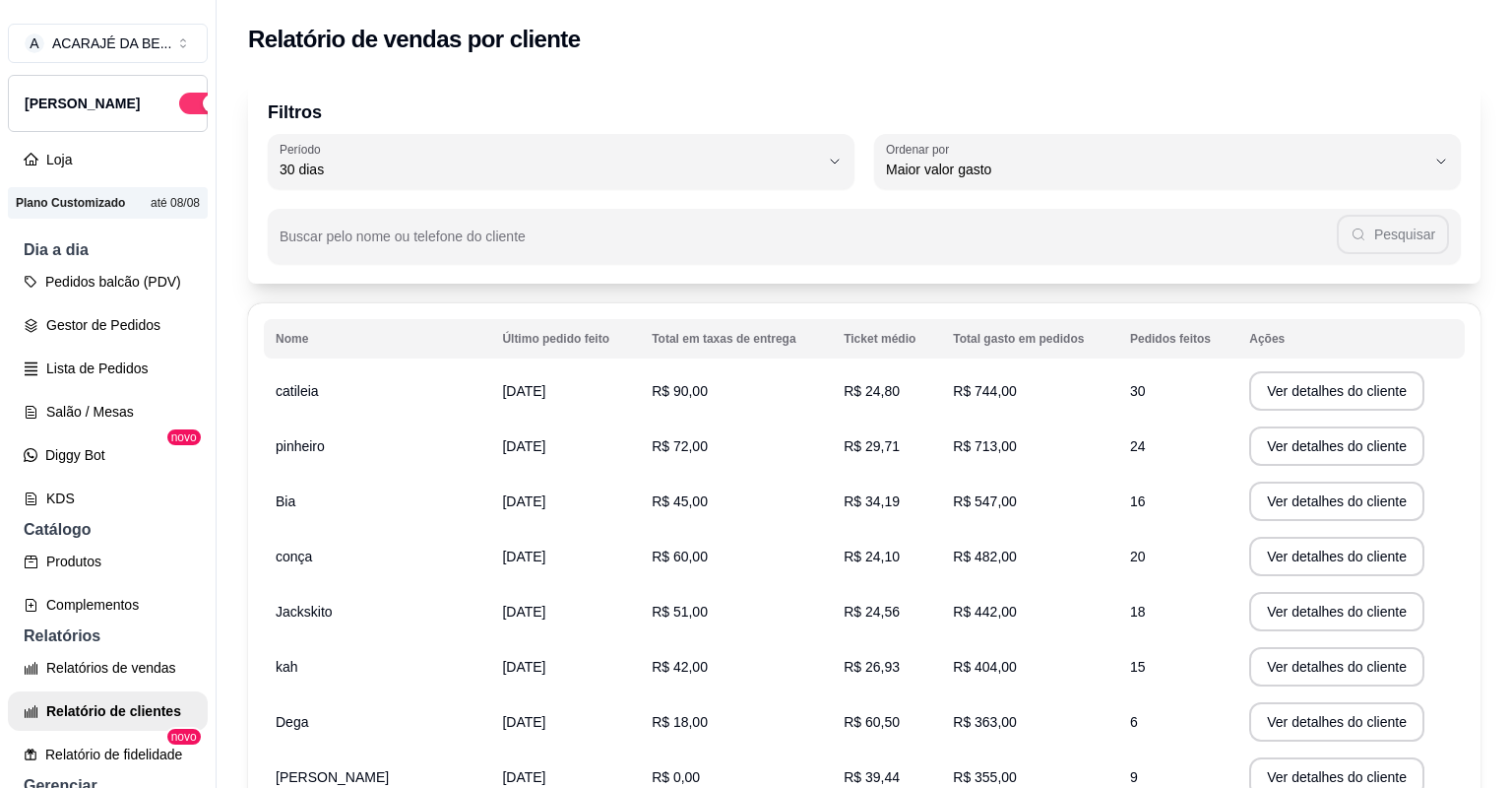 click on "Controle de caixa" at bounding box center [107, 904] 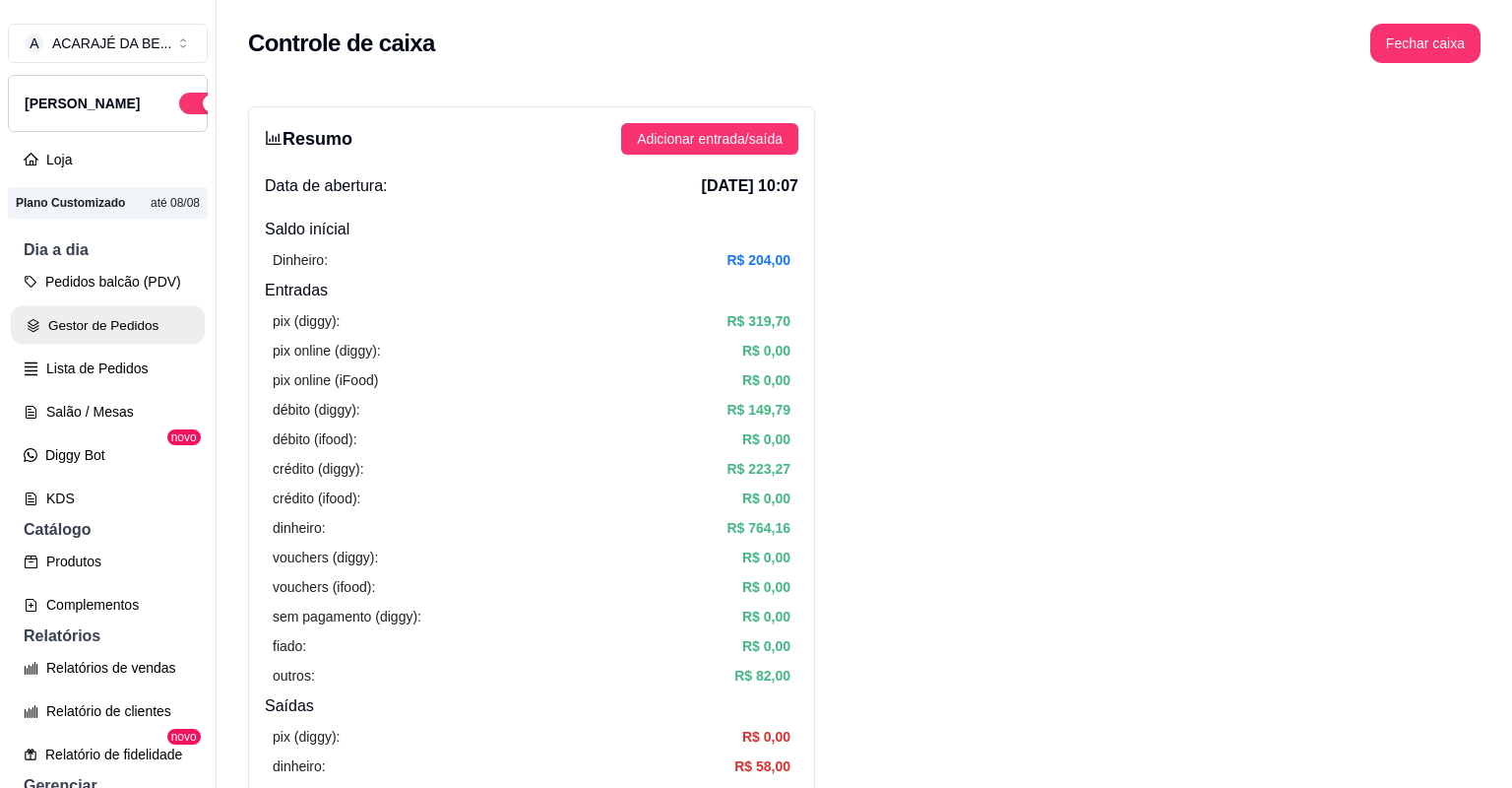 click on "Gestor de Pedidos" at bounding box center [107, 325] 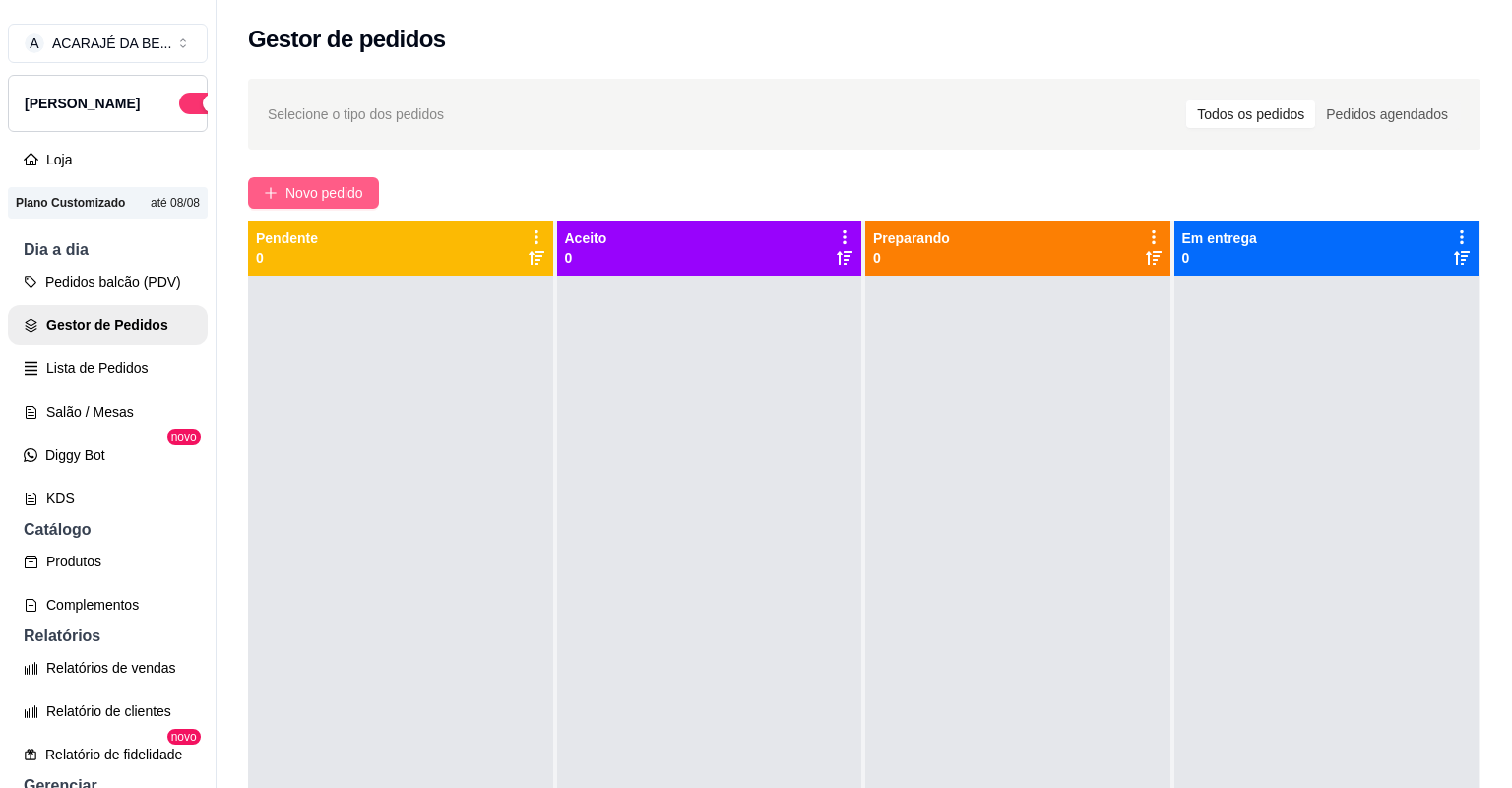 click on "Novo pedido" at bounding box center [324, 193] 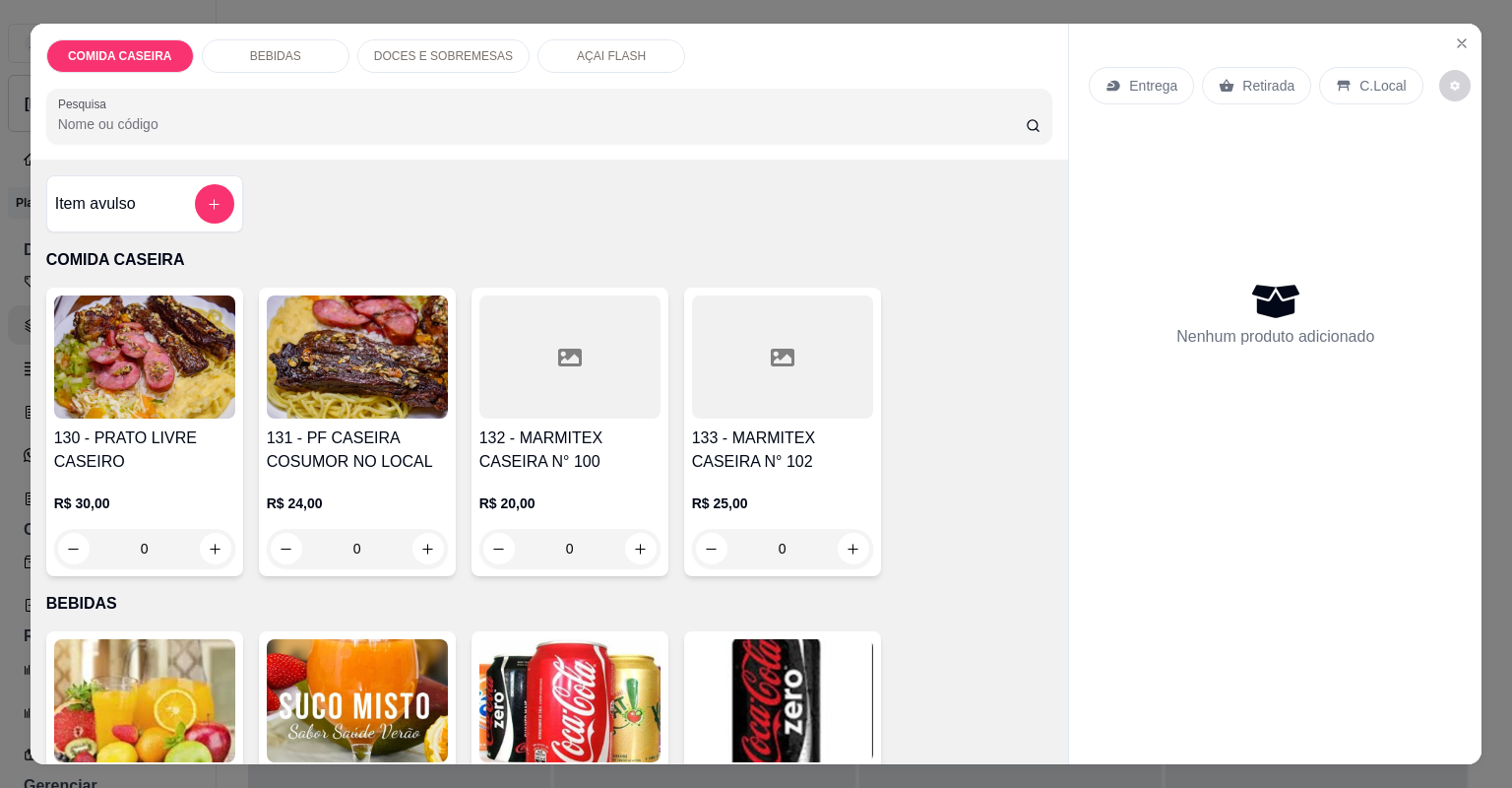 click on "Item avulso" at bounding box center [95, 204] 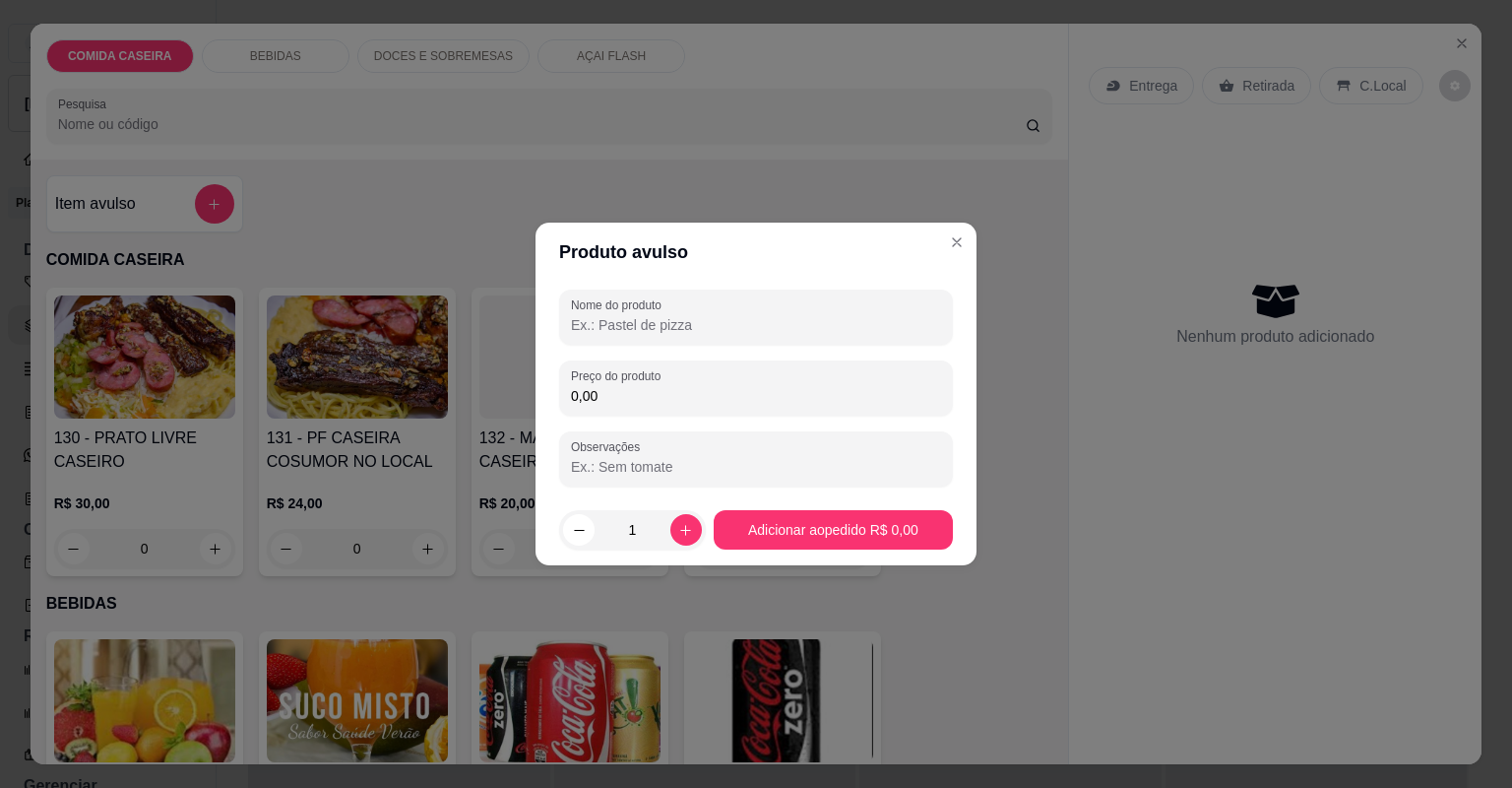 drag, startPoint x: 776, startPoint y: 323, endPoint x: 764, endPoint y: 316, distance: 13.892444 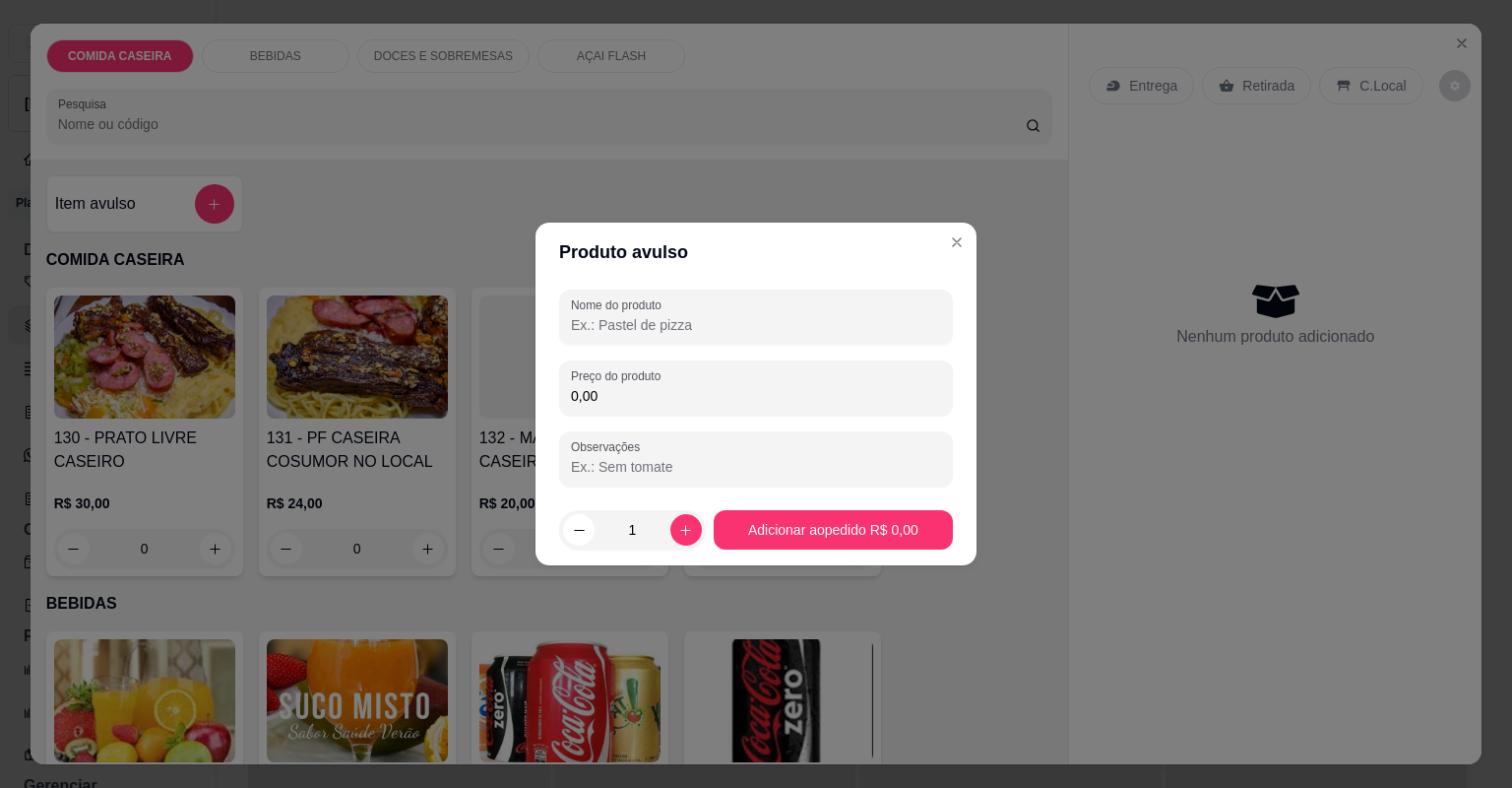 click on "Nome do produto" at bounding box center (756, 325) 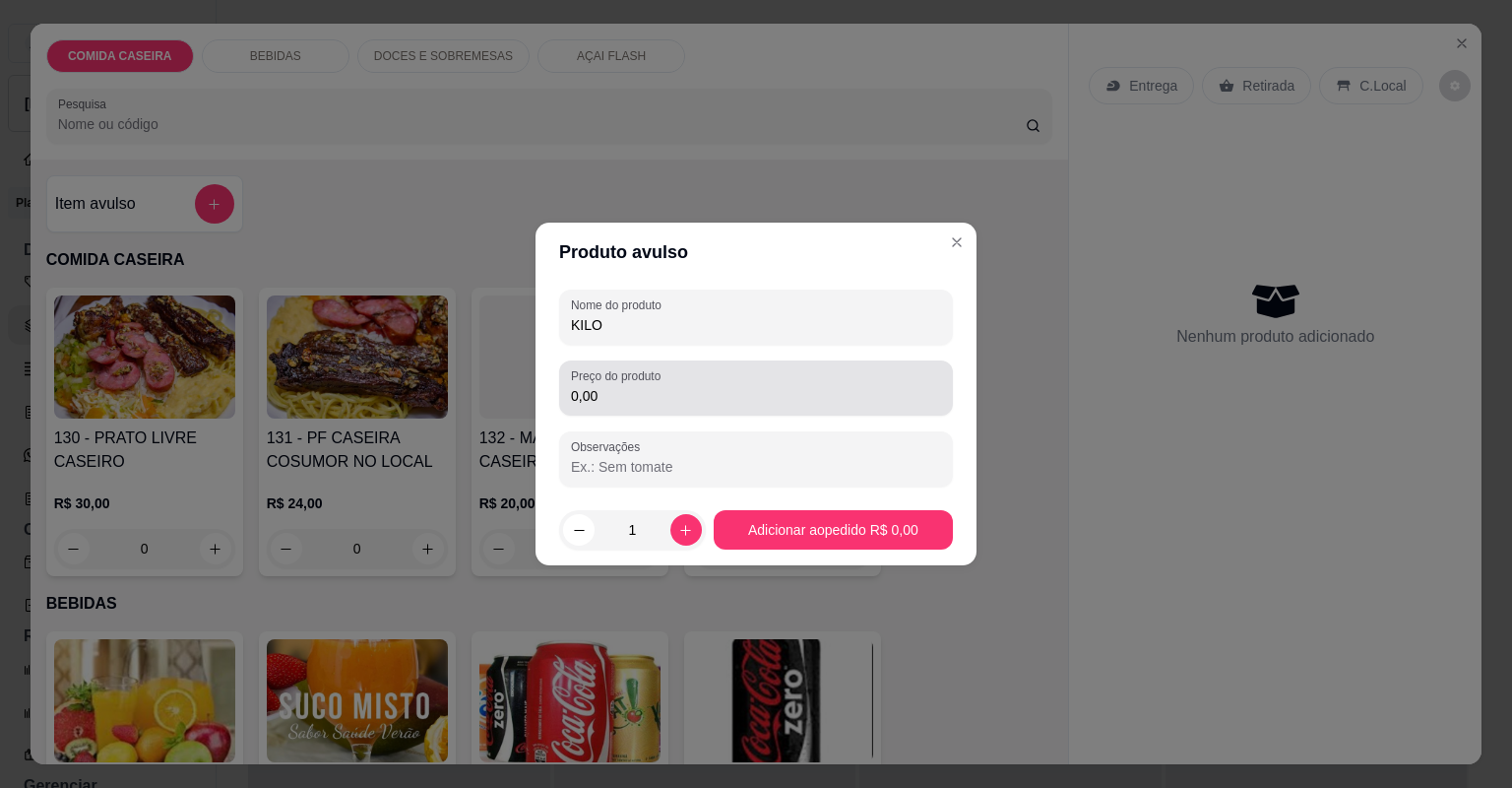 type on "KILO" 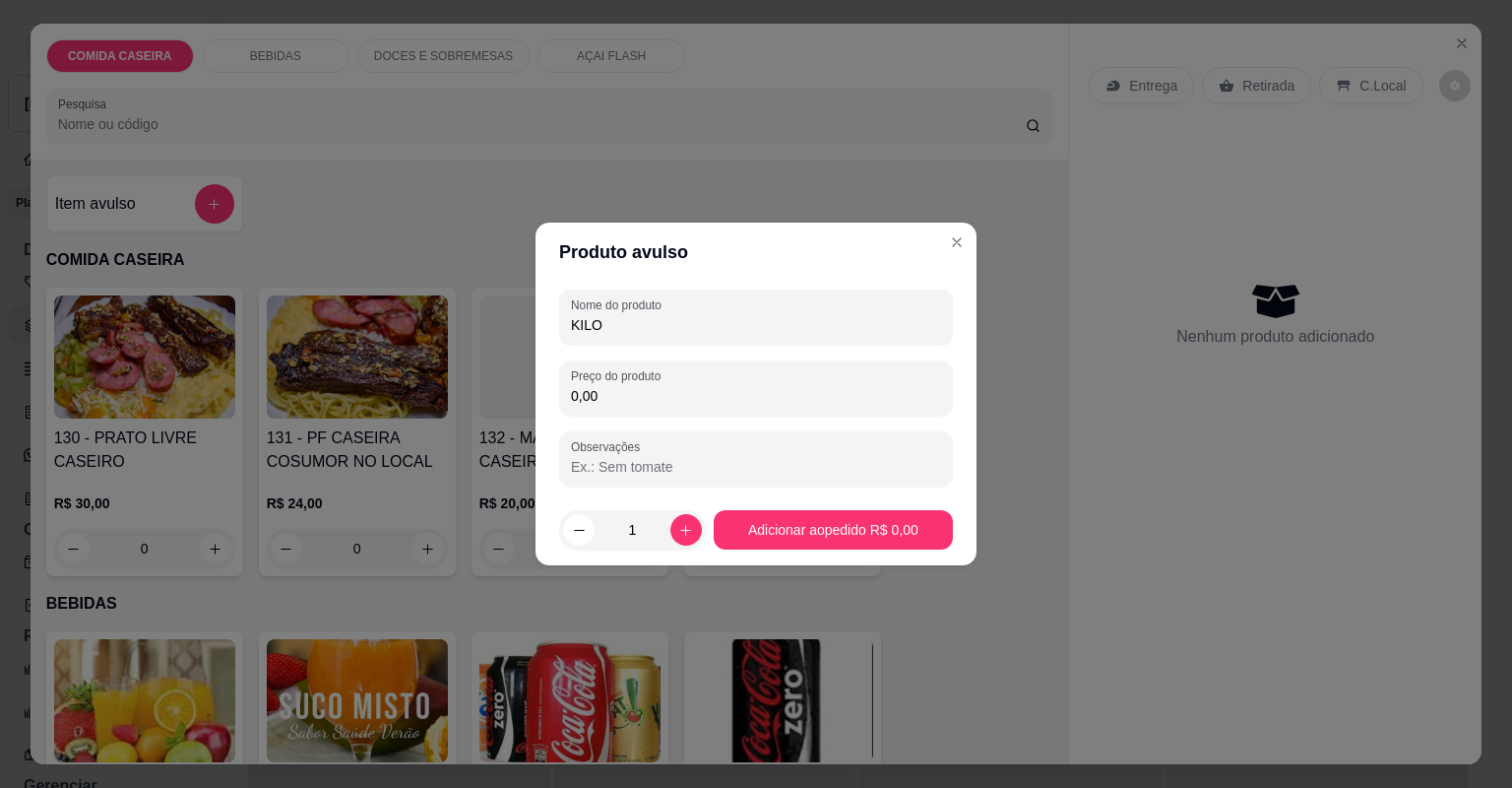 click on "0,00" at bounding box center [756, 396] 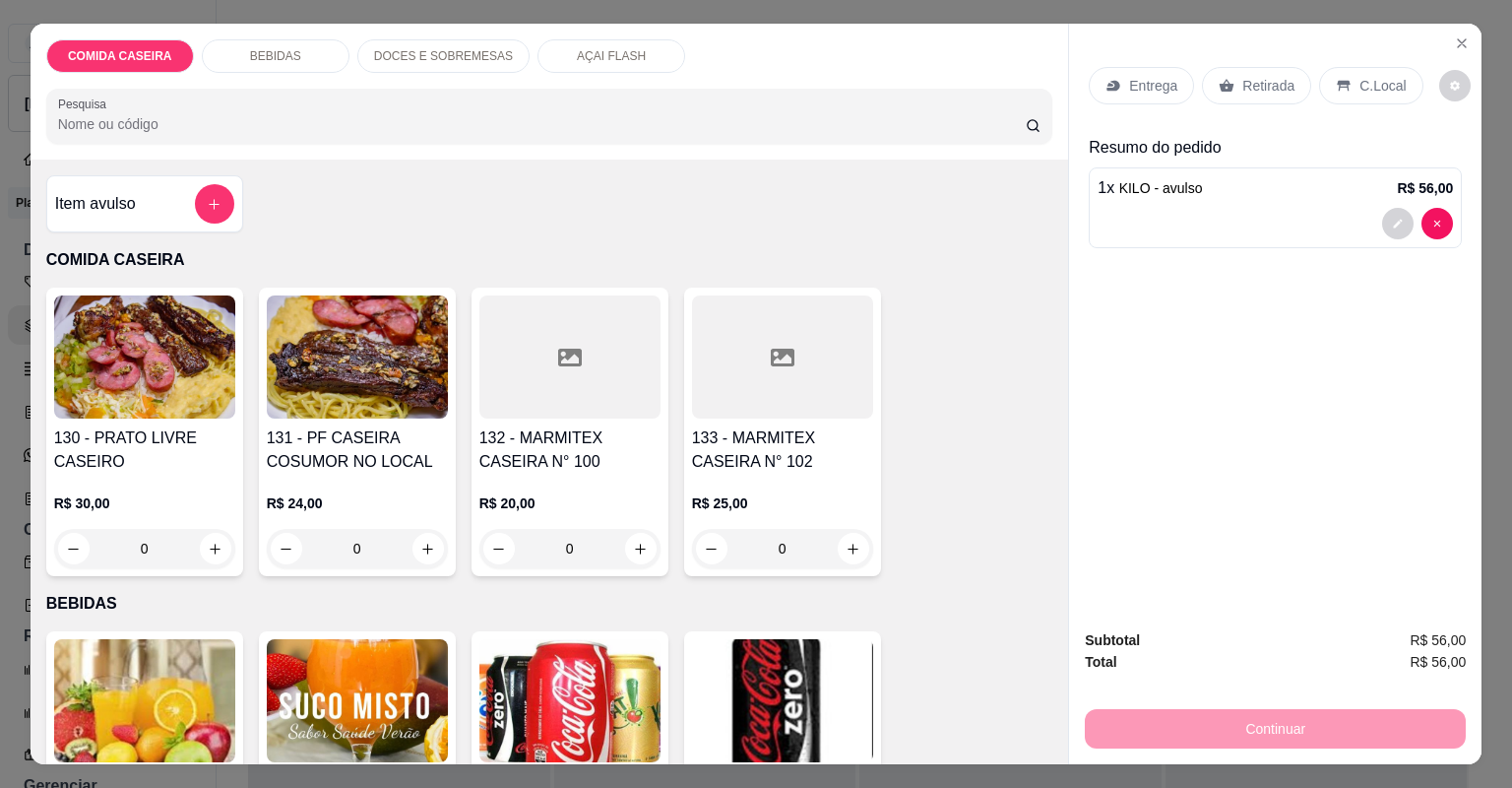 drag, startPoint x: 1393, startPoint y: 79, endPoint x: 1338, endPoint y: 191, distance: 124.7758 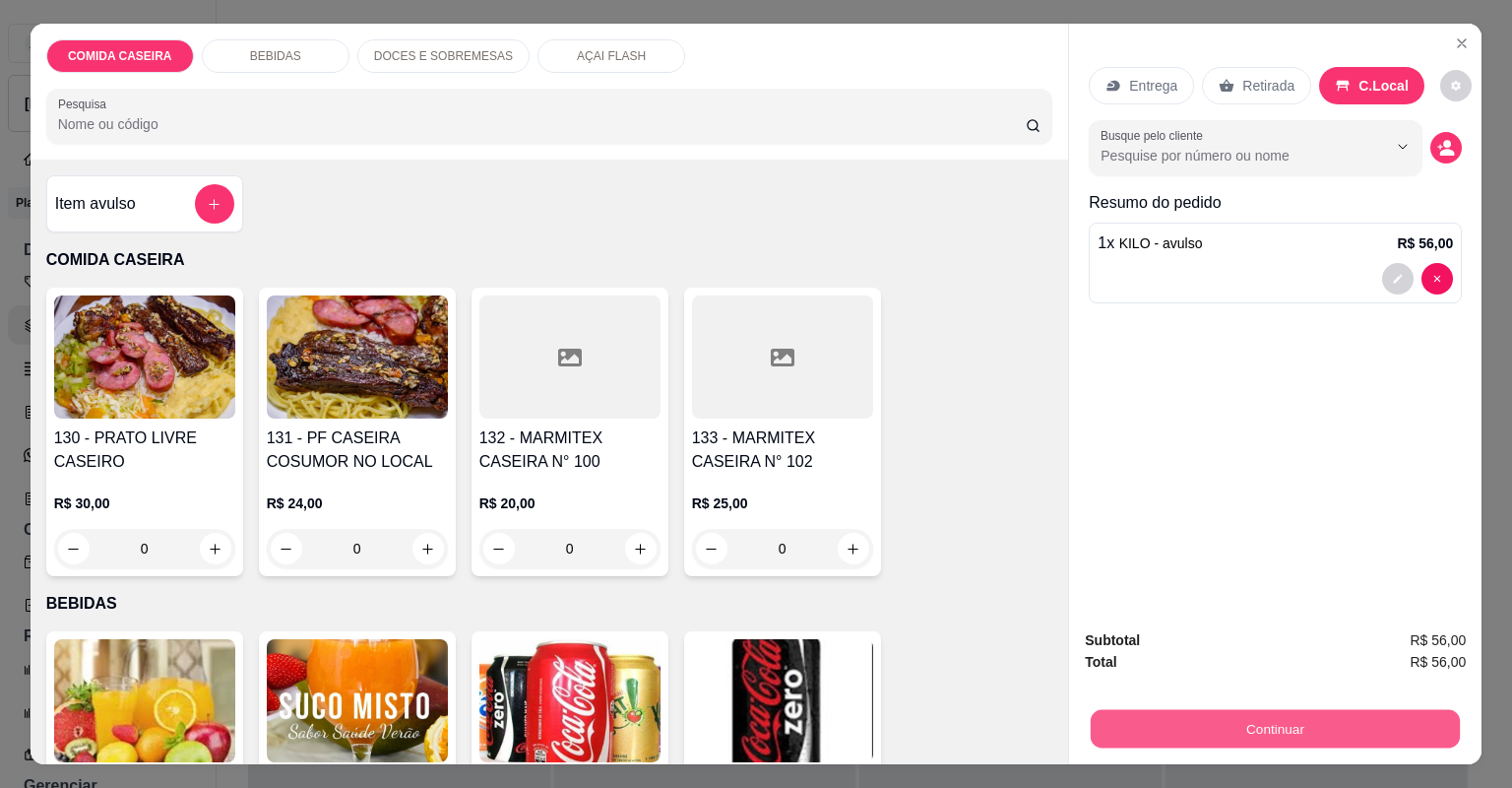 click on "Continuar" at bounding box center [1275, 729] 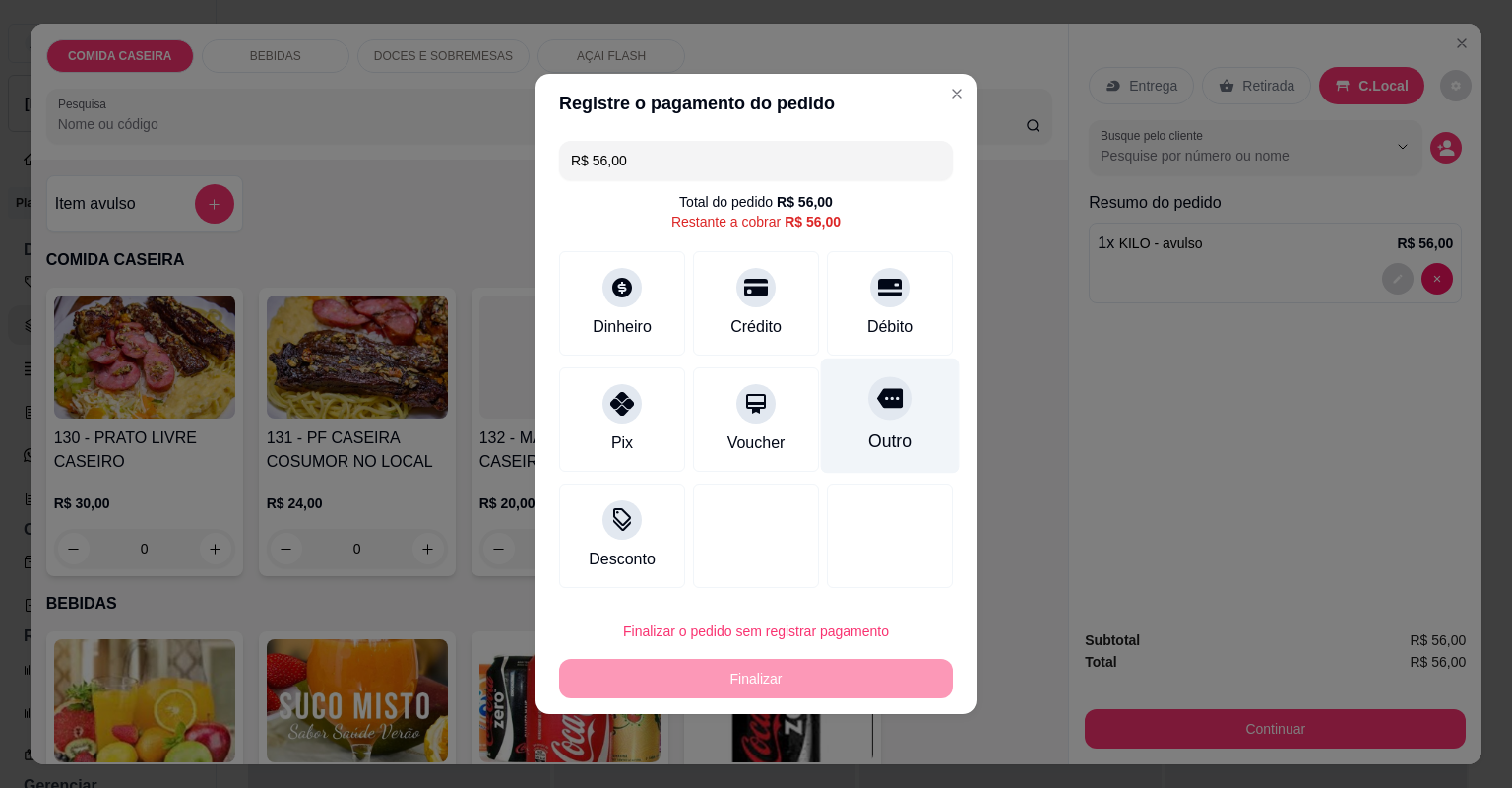 click on "Outro" at bounding box center (890, 416) 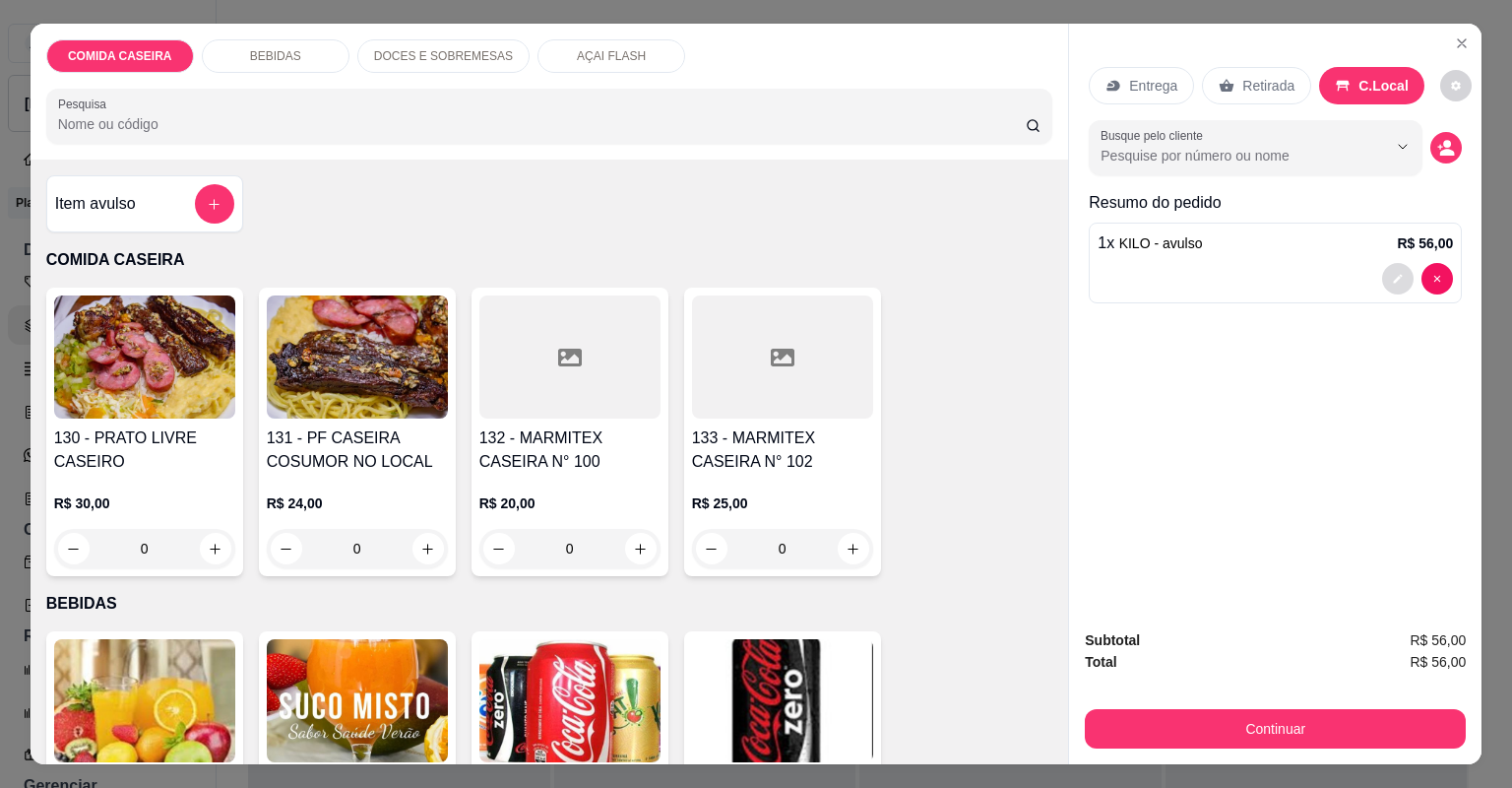 click at bounding box center (1398, 279) 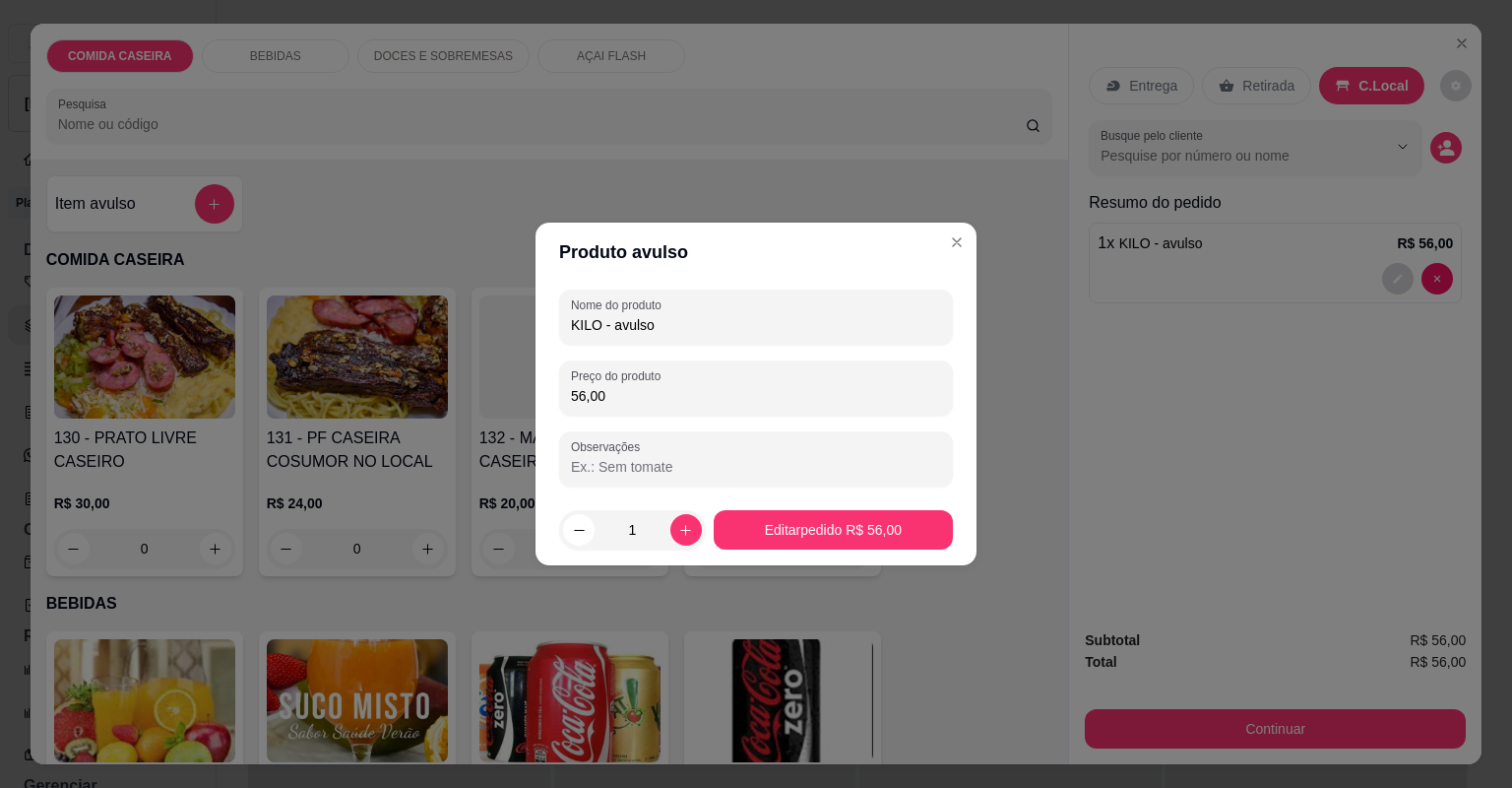drag, startPoint x: 636, startPoint y: 399, endPoint x: 457, endPoint y: 399, distance: 179 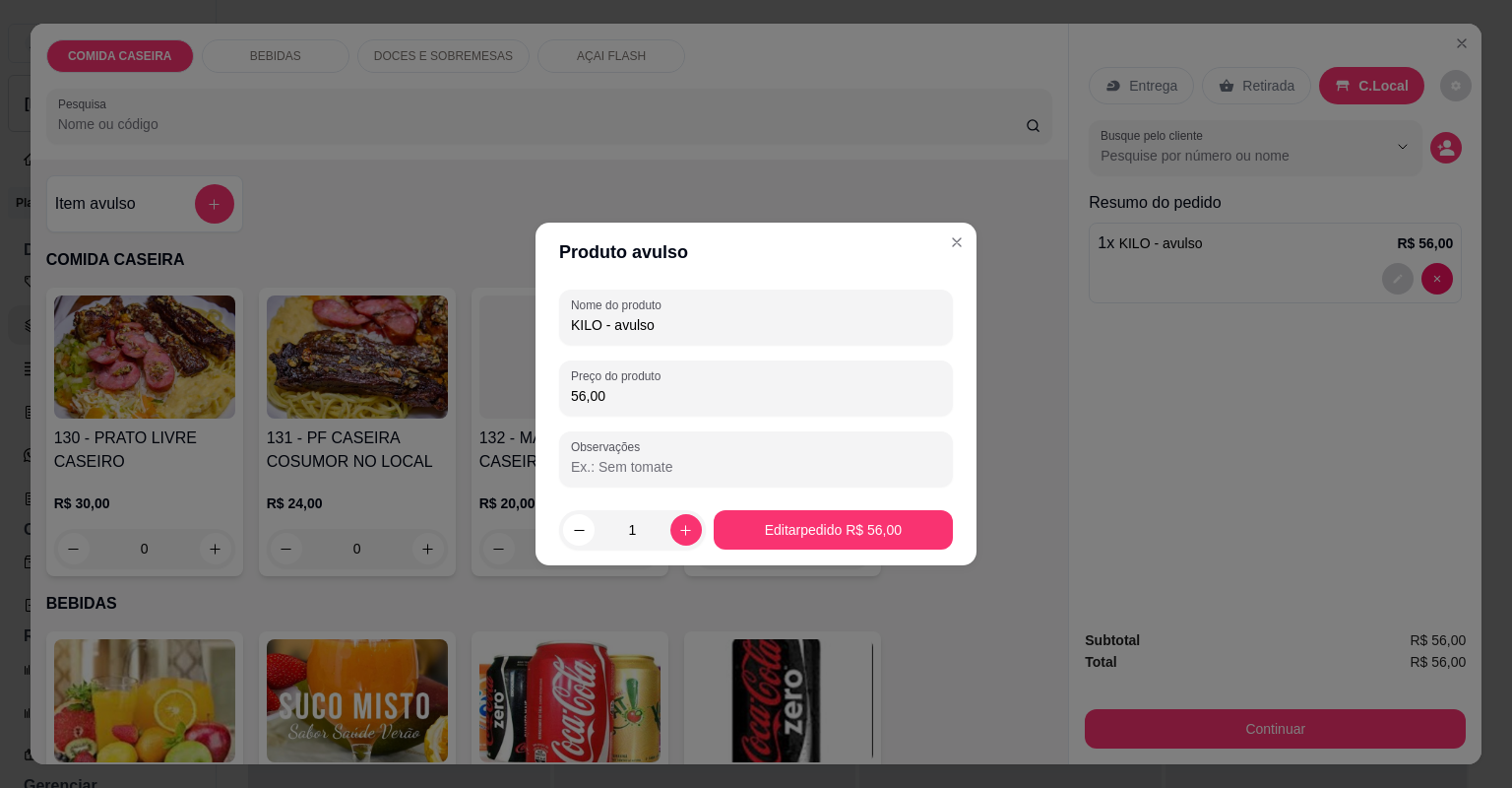 click on "Produto avulso Nome do produto KILO - avulso Preço do produto 56,00 Observações 1 Editar  pedido   R$ 56,00" at bounding box center (756, 394) 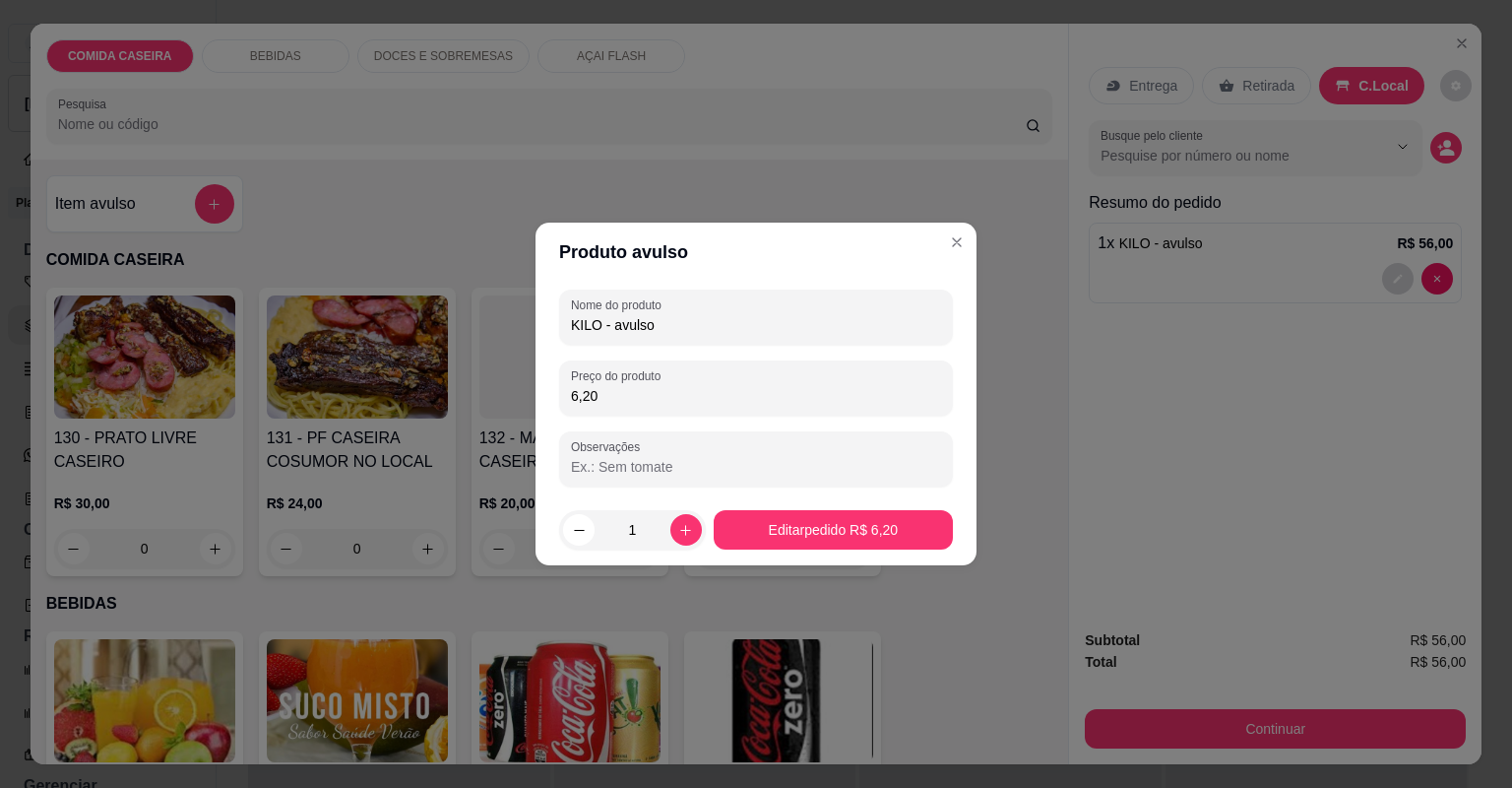 type on "62,00" 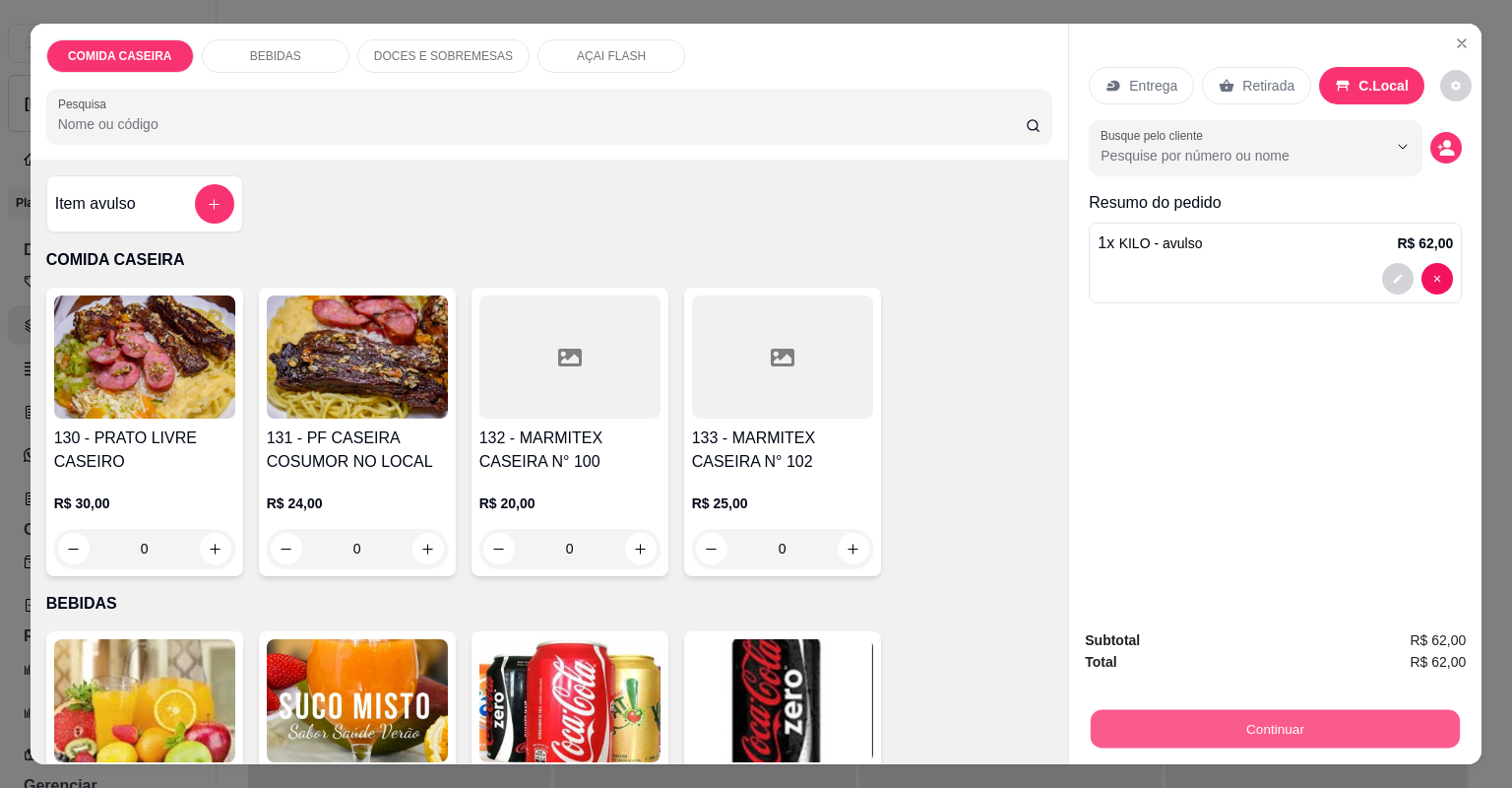 click on "Continuar" at bounding box center (1275, 729) 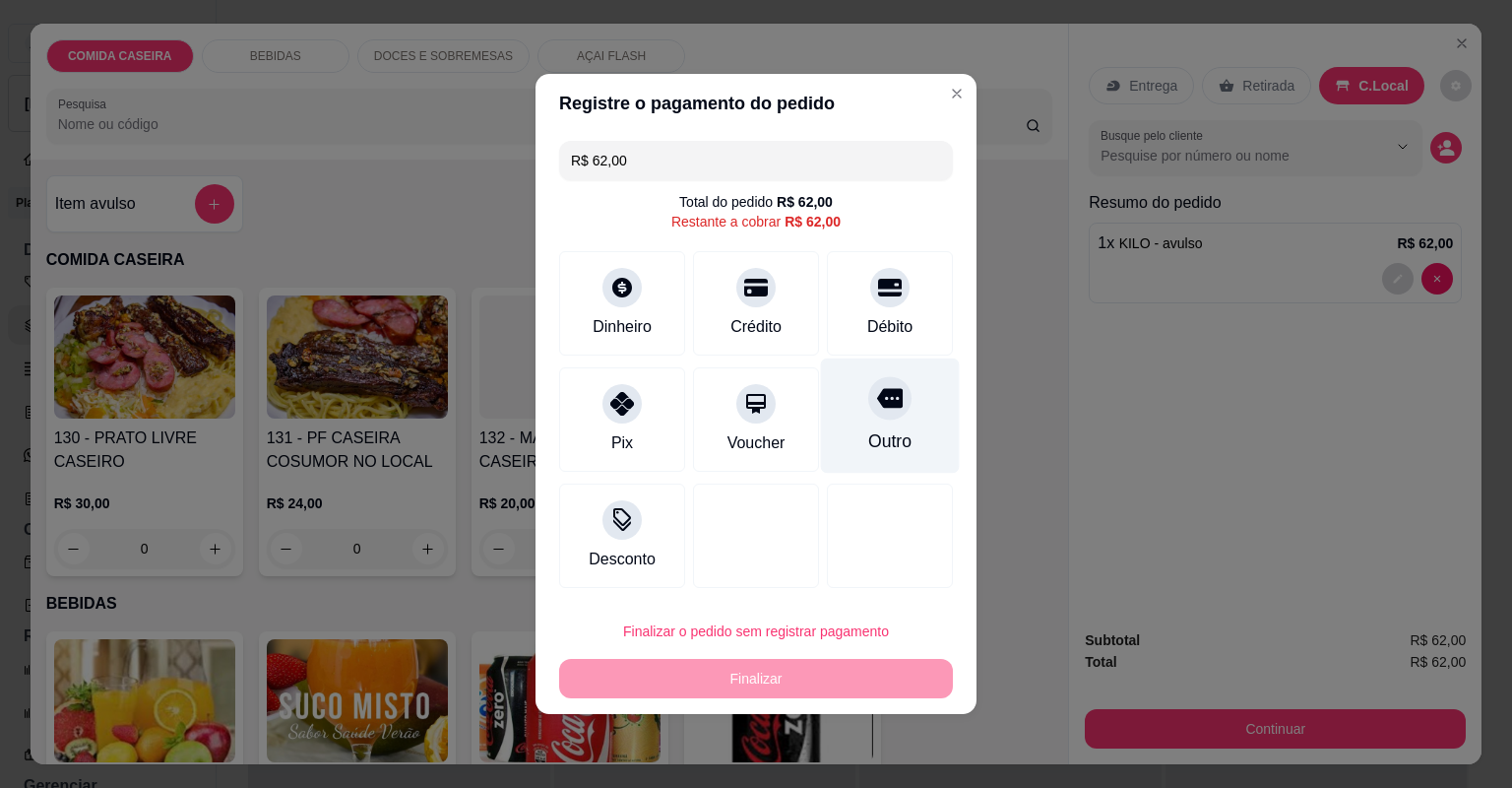 click on "Outro" at bounding box center [890, 416] 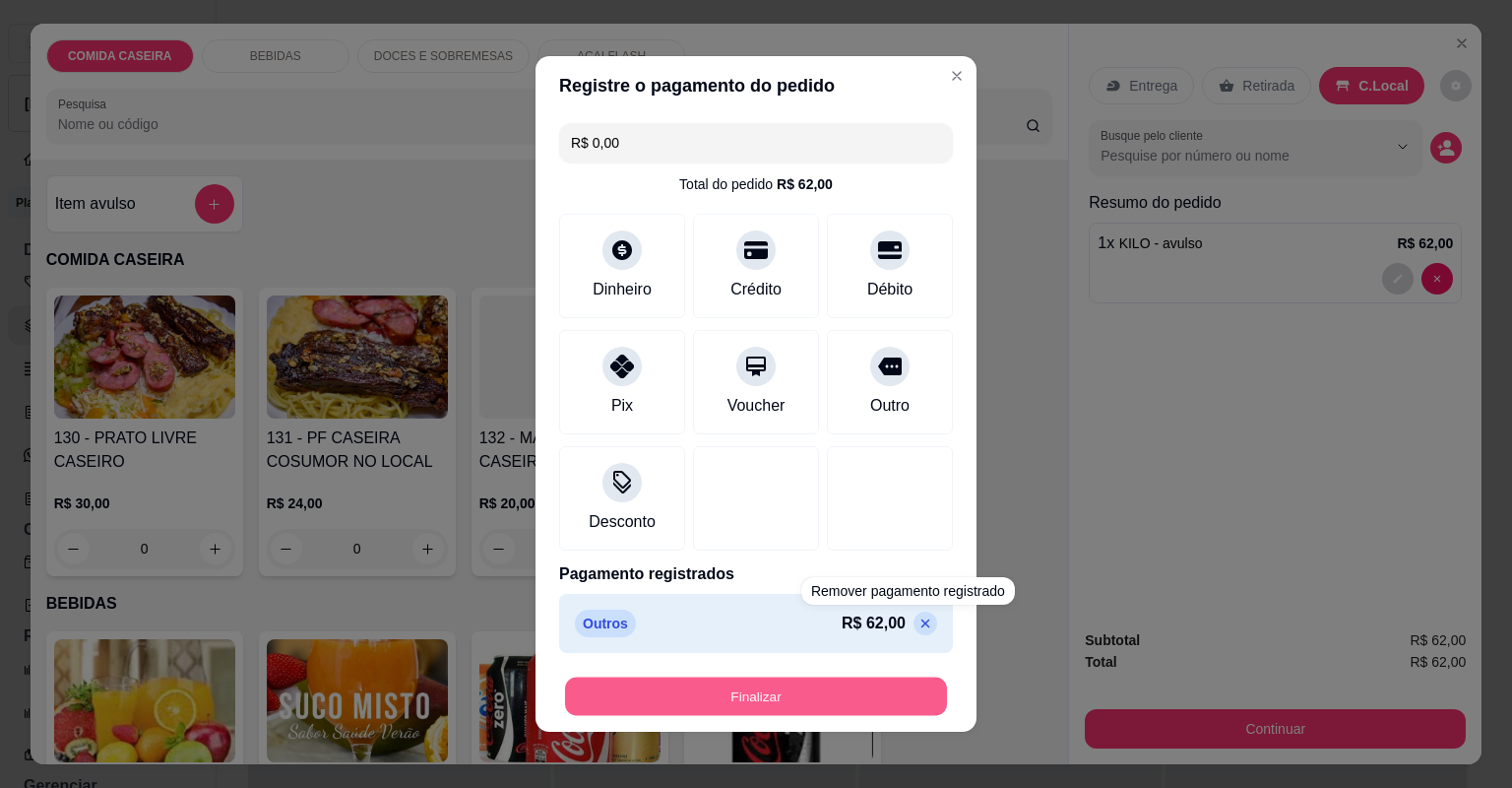 click on "Finalizar" at bounding box center (756, 696) 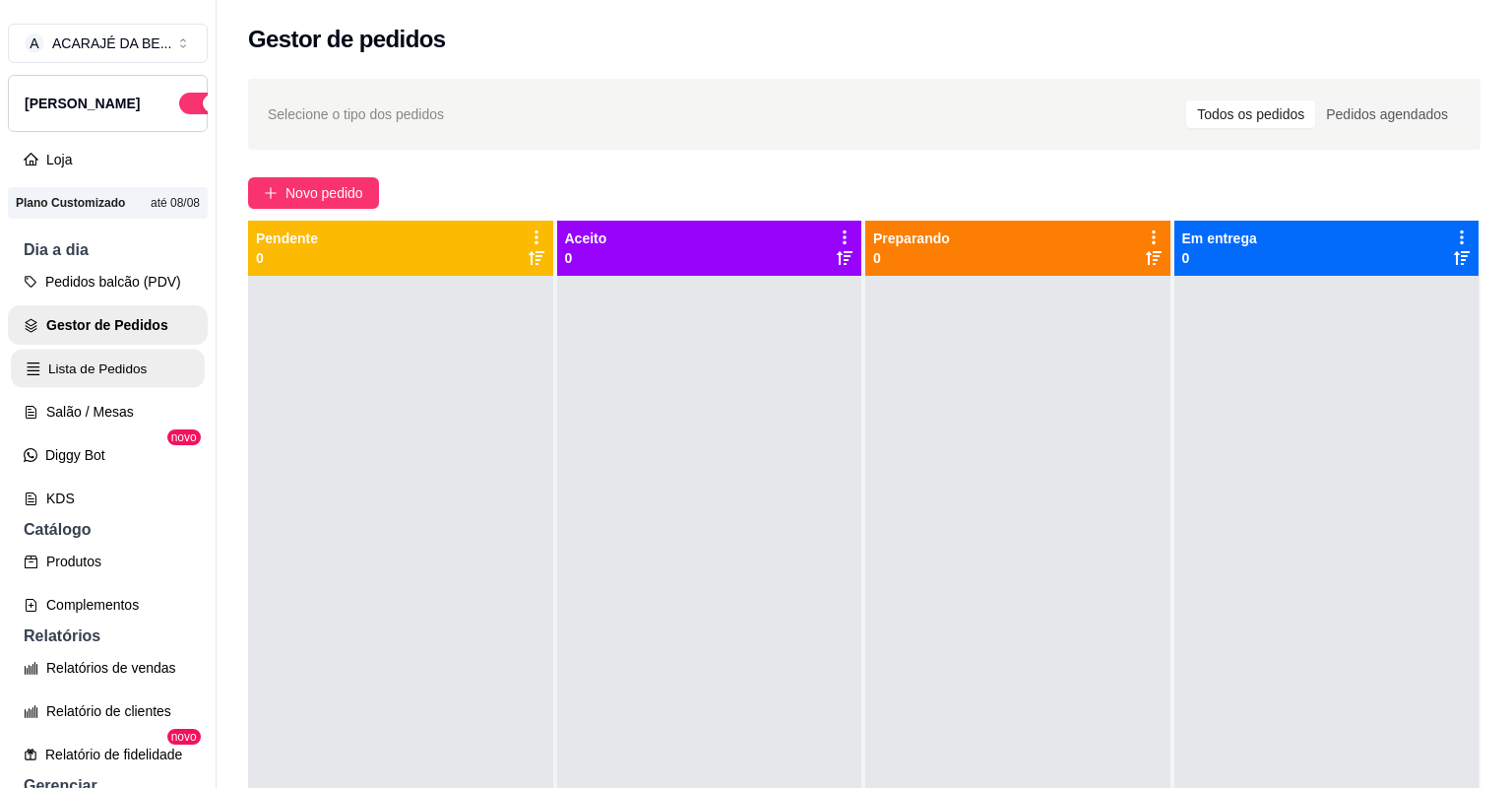 click on "Lista de Pedidos" at bounding box center (107, 368) 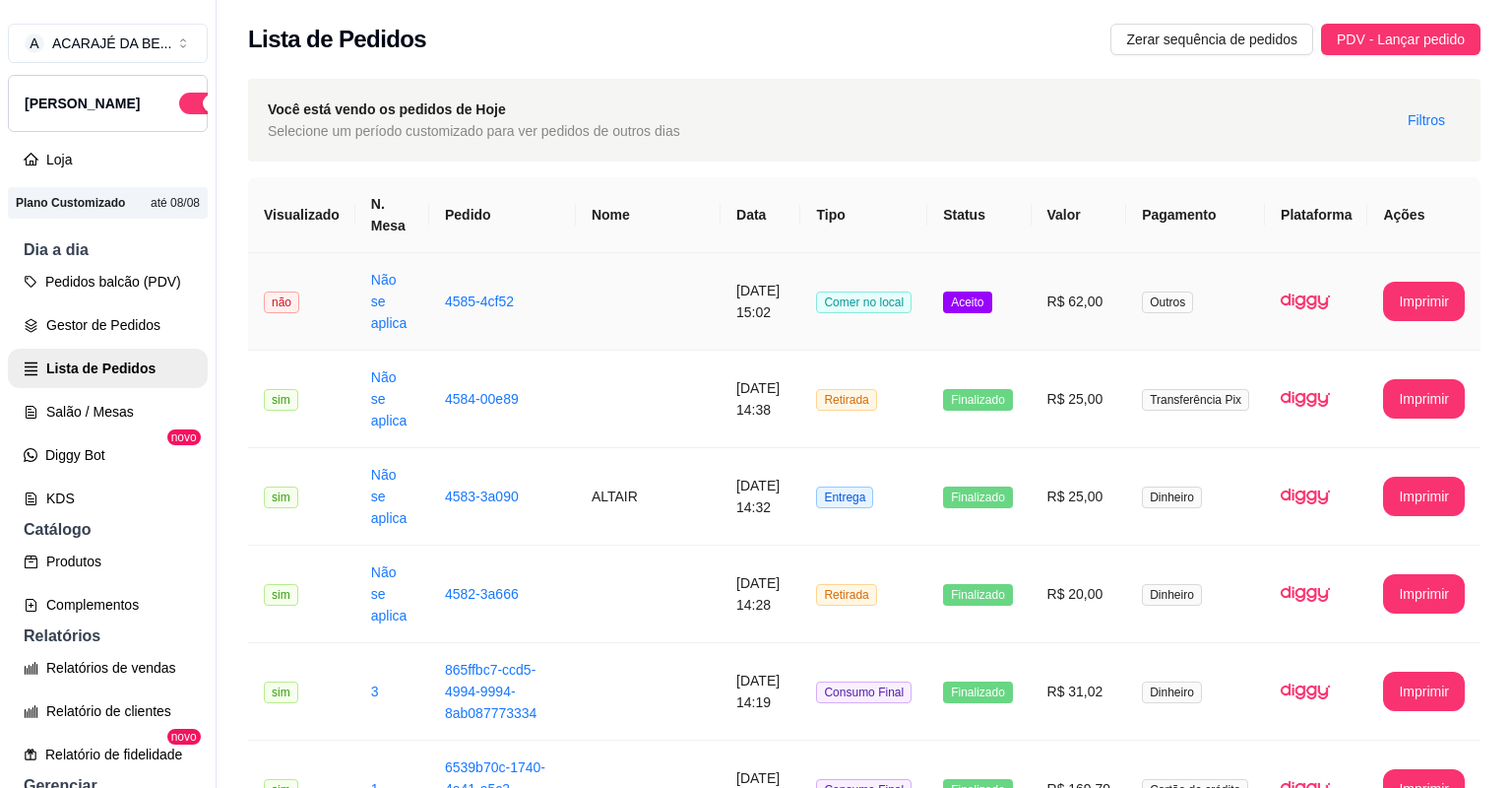 click on "[DATE] 15:02" at bounding box center (760, 301) 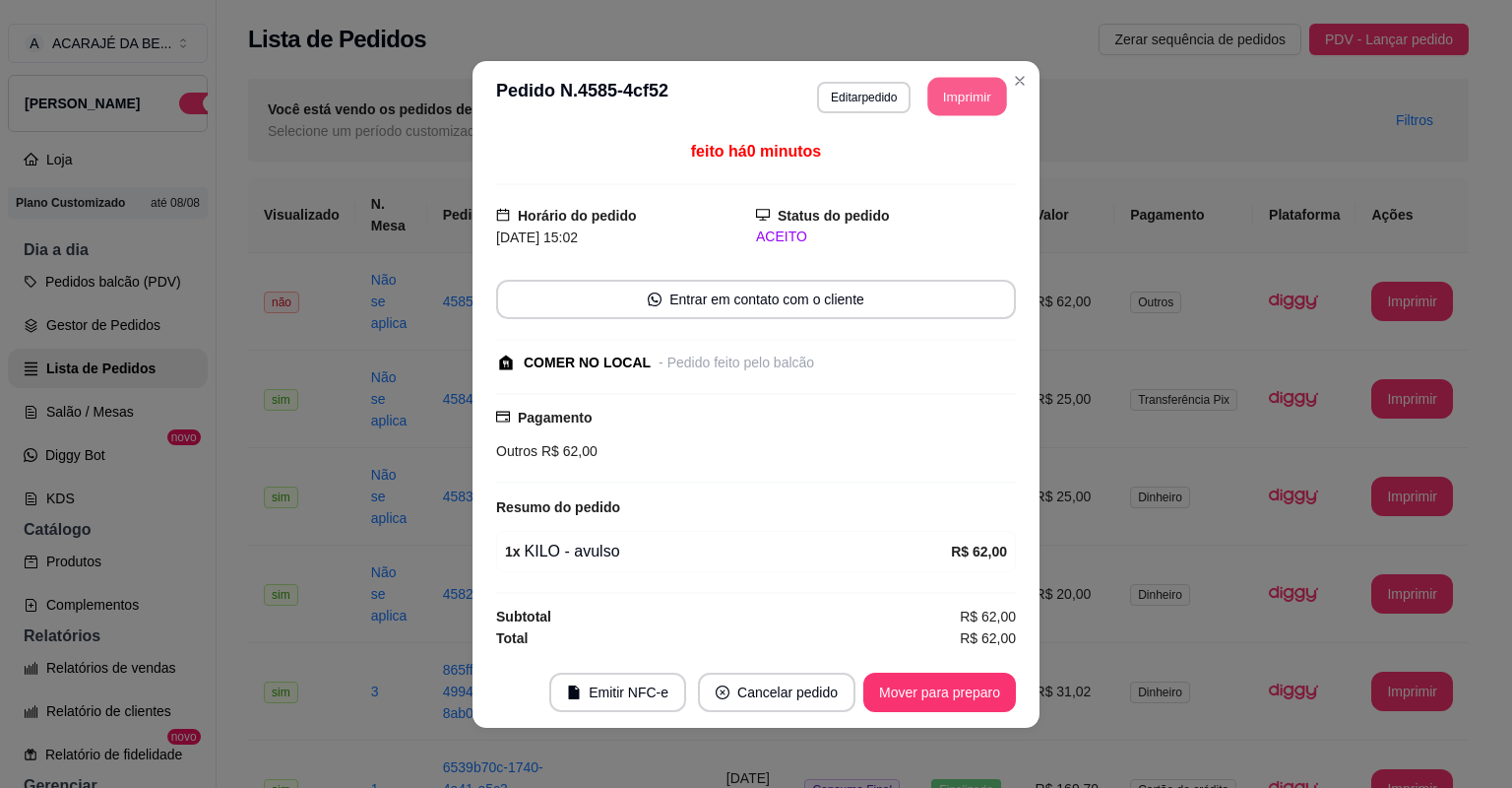 click on "Imprimir" at bounding box center (968, 96) 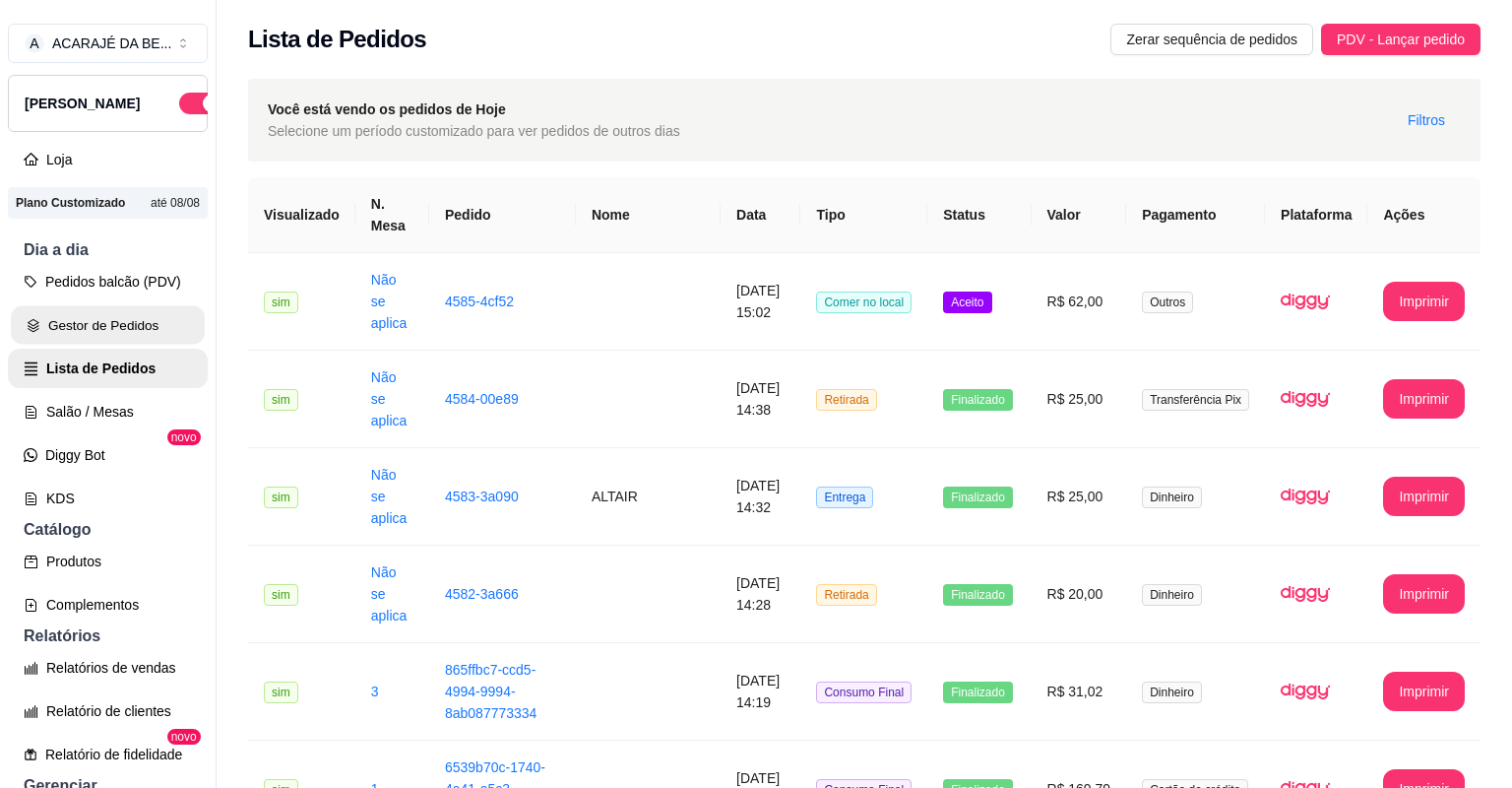 click on "Gestor de Pedidos" at bounding box center (107, 325) 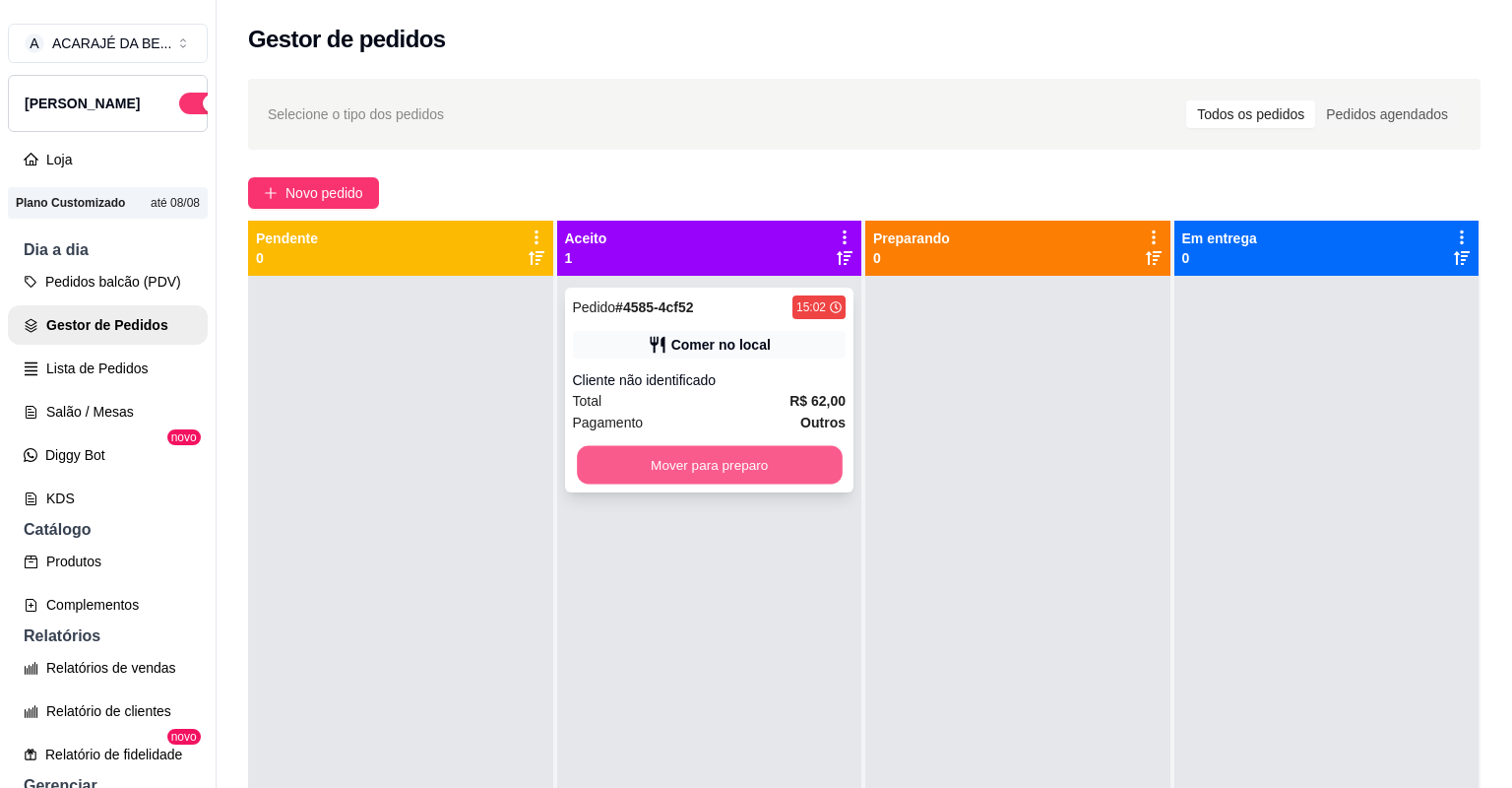 click on "Mover para preparo" at bounding box center (709, 465) 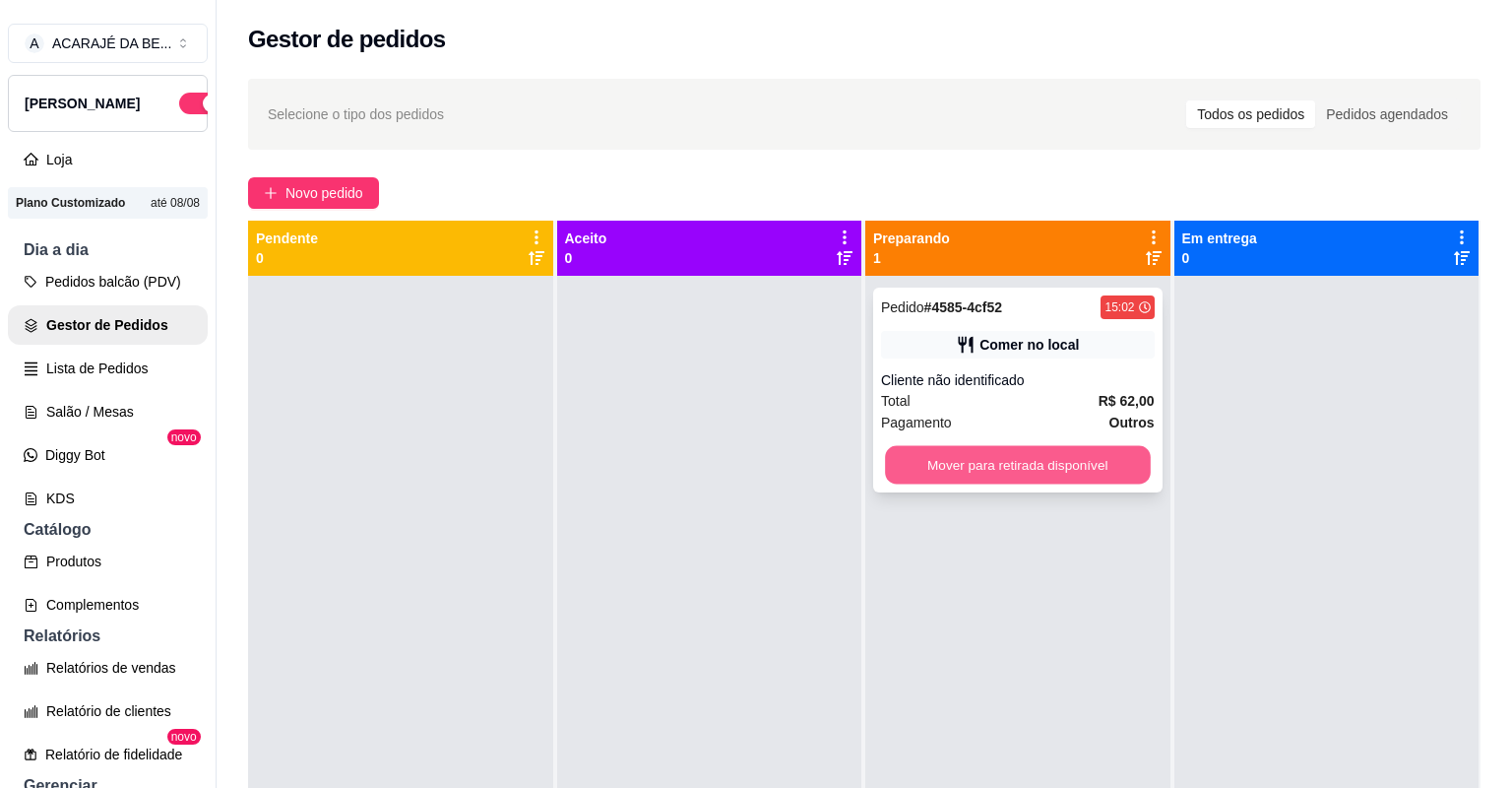 click on "Mover para retirada disponível" at bounding box center (1017, 465) 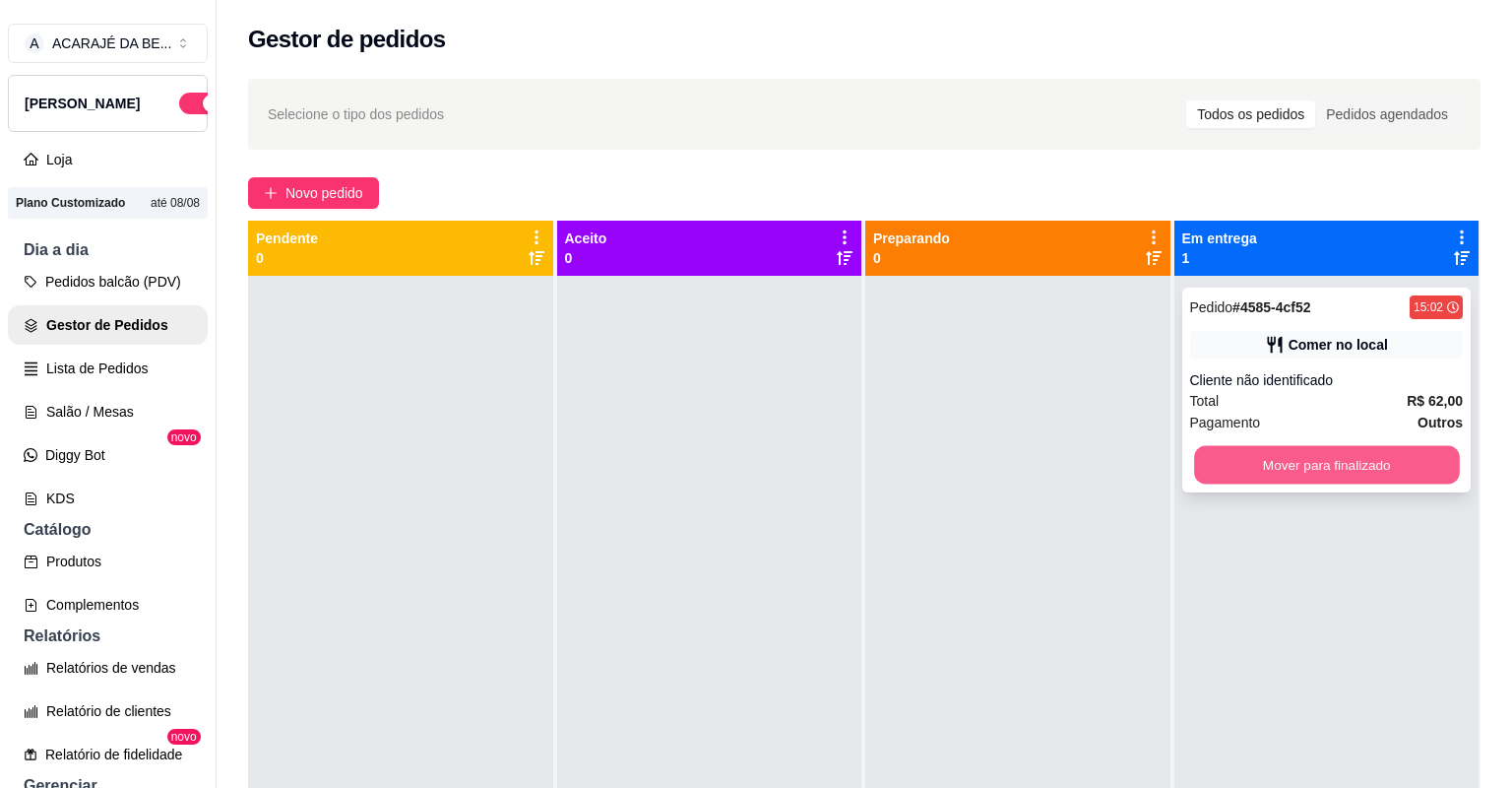 click on "Mover para finalizado" at bounding box center [1326, 465] 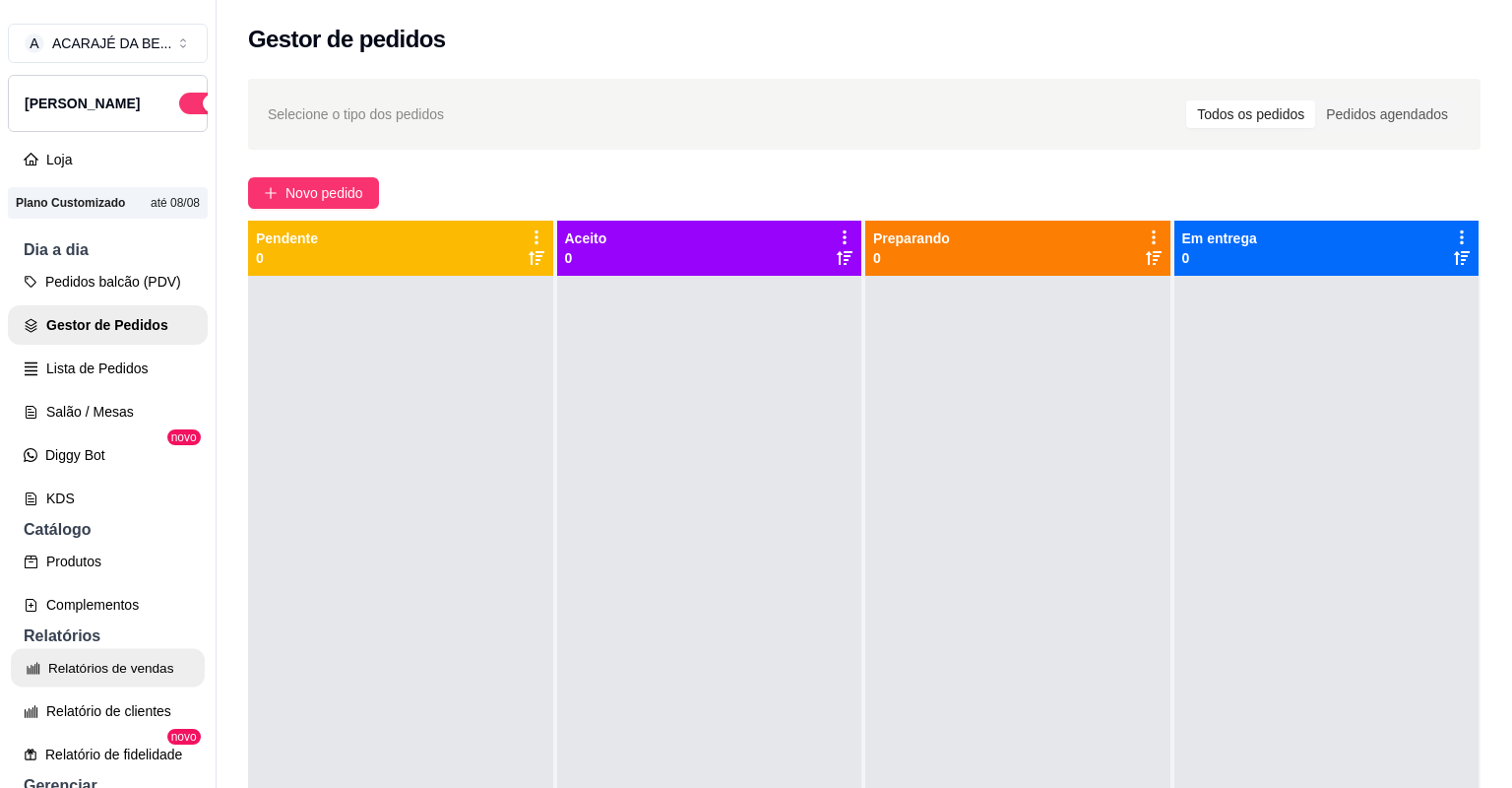 click on "Relatórios de vendas" at bounding box center (107, 668) 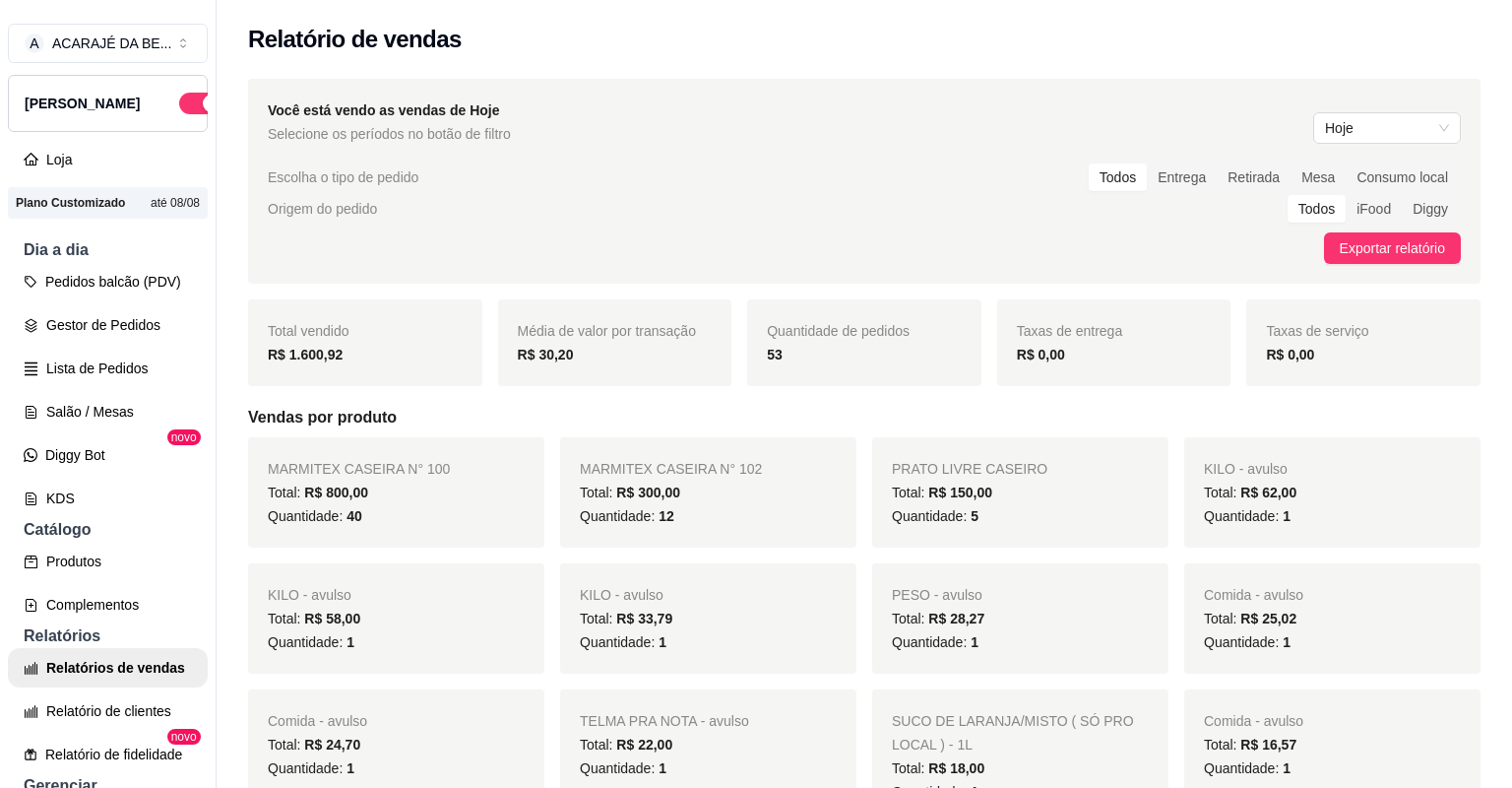 drag, startPoint x: 256, startPoint y: 355, endPoint x: 807, endPoint y: 350, distance: 551.02269 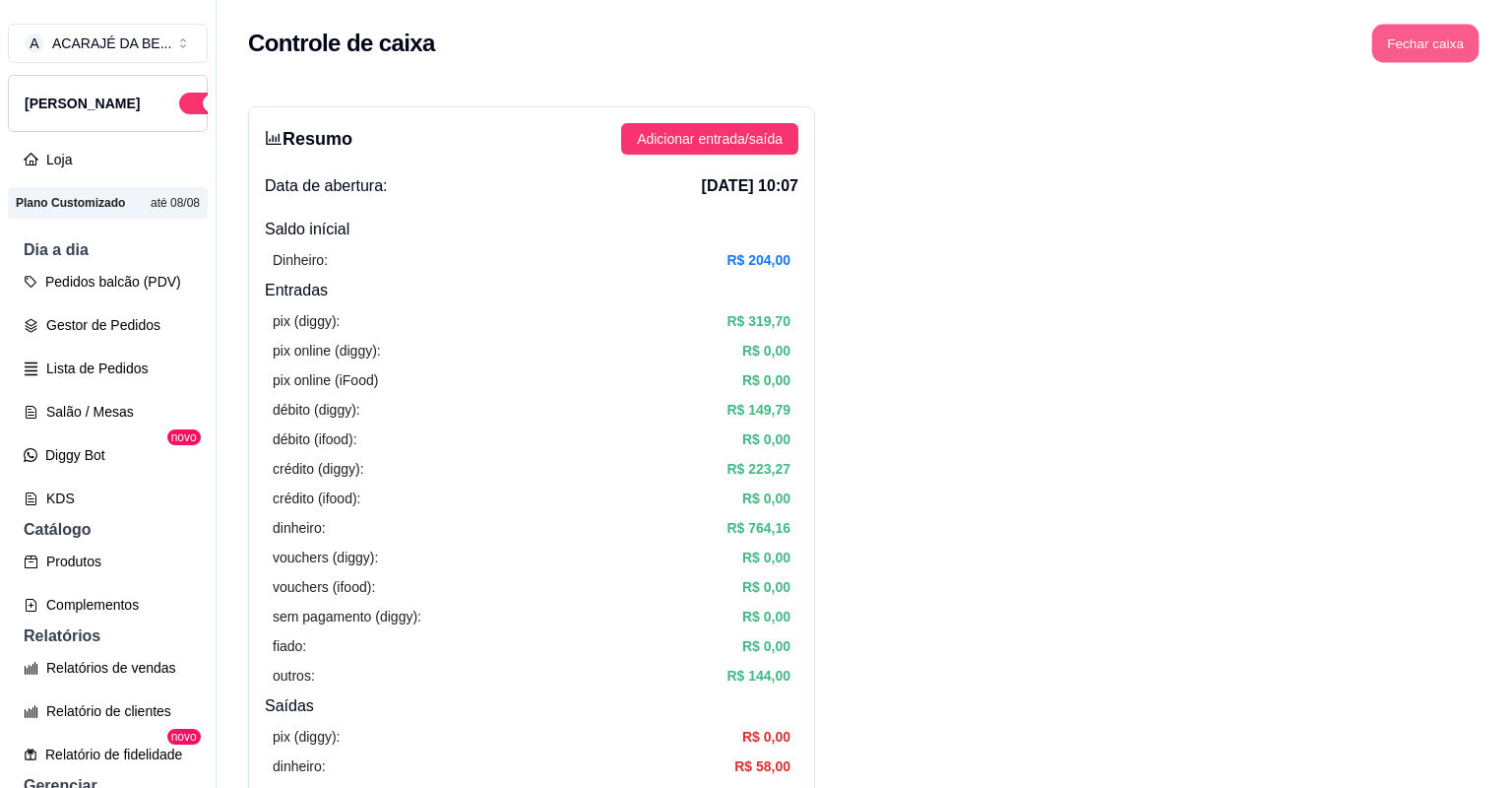click on "Fechar caixa" at bounding box center [1425, 43] 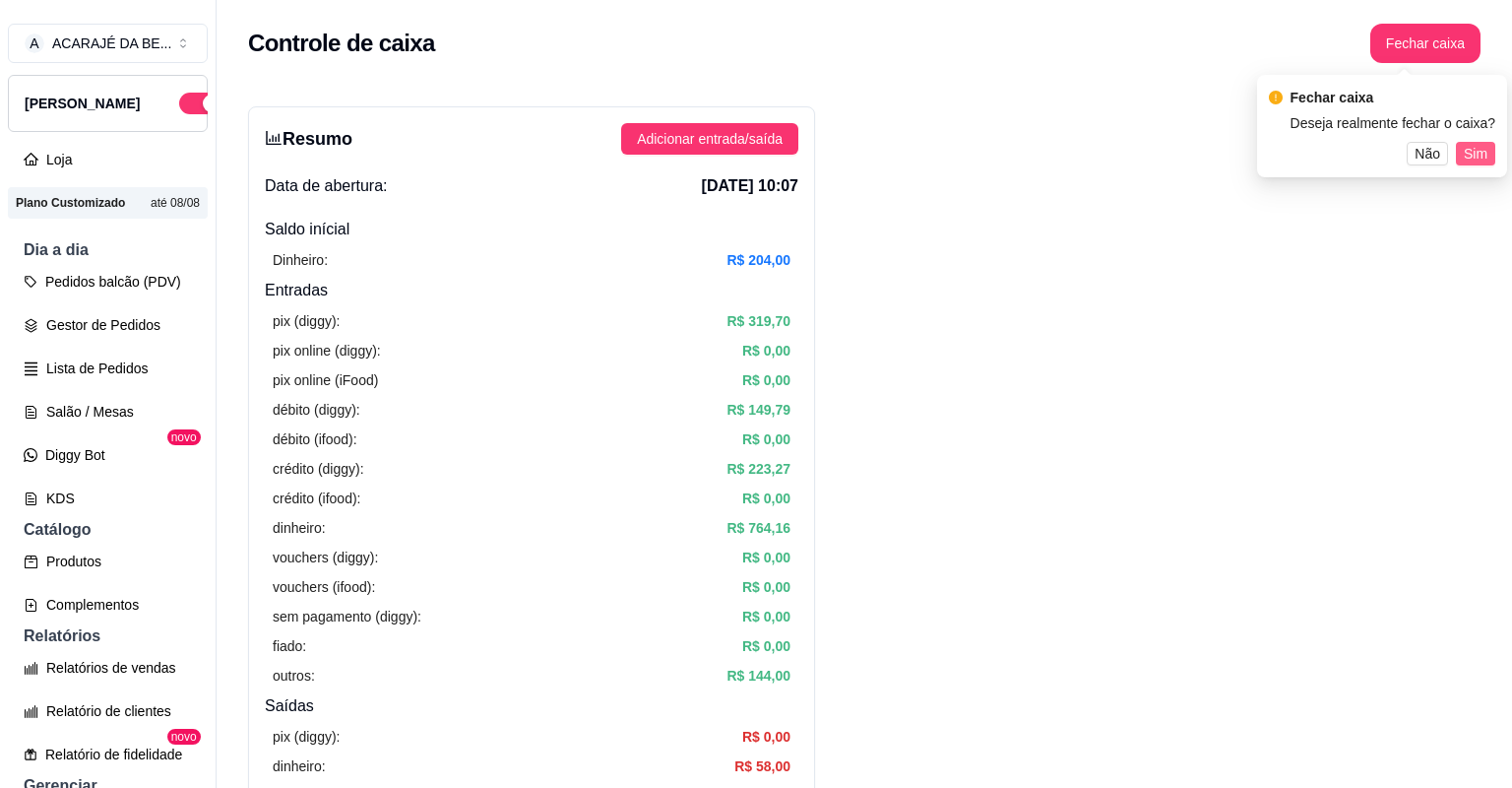 click on "Sim" at bounding box center [1476, 154] 